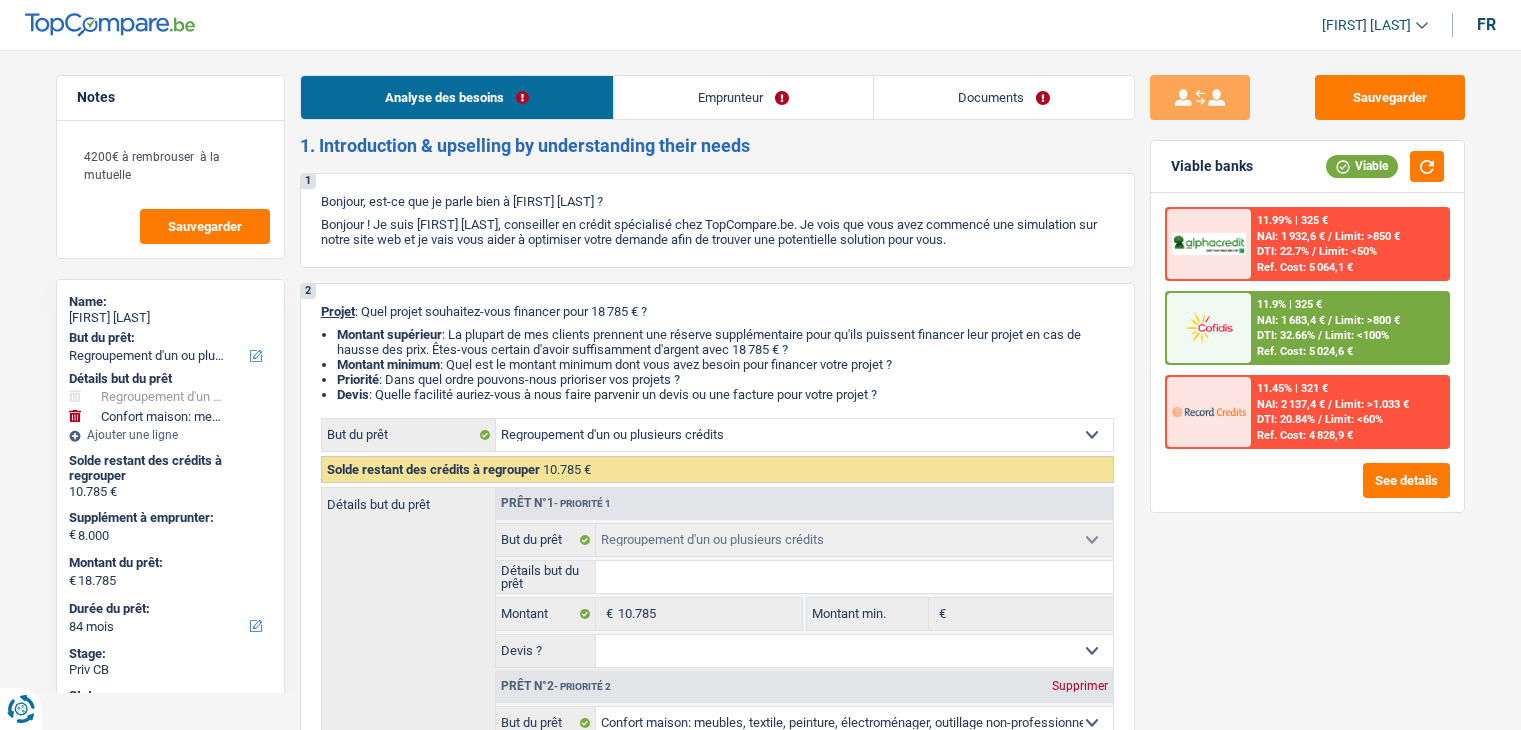 select on "refinancing" 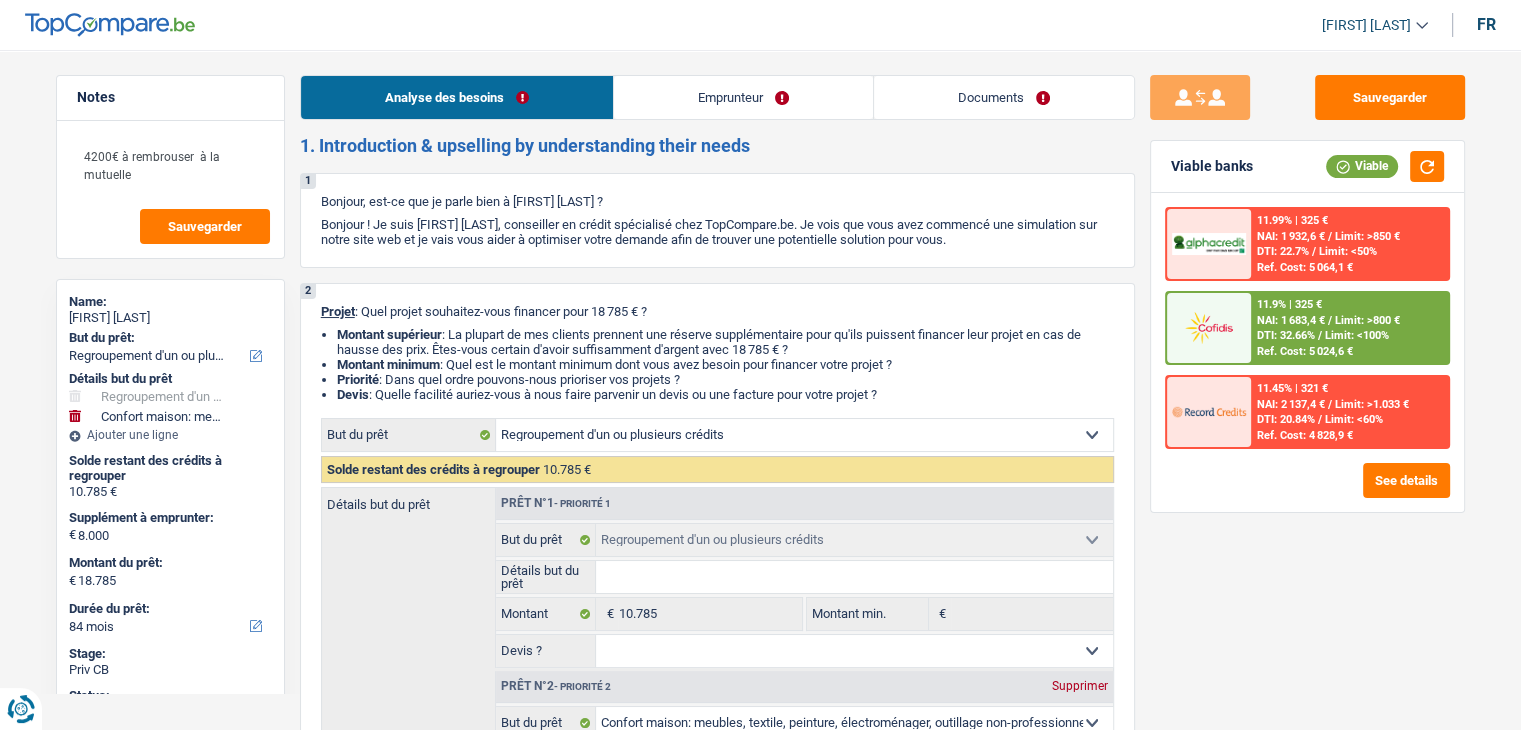 scroll, scrollTop: 0, scrollLeft: 0, axis: both 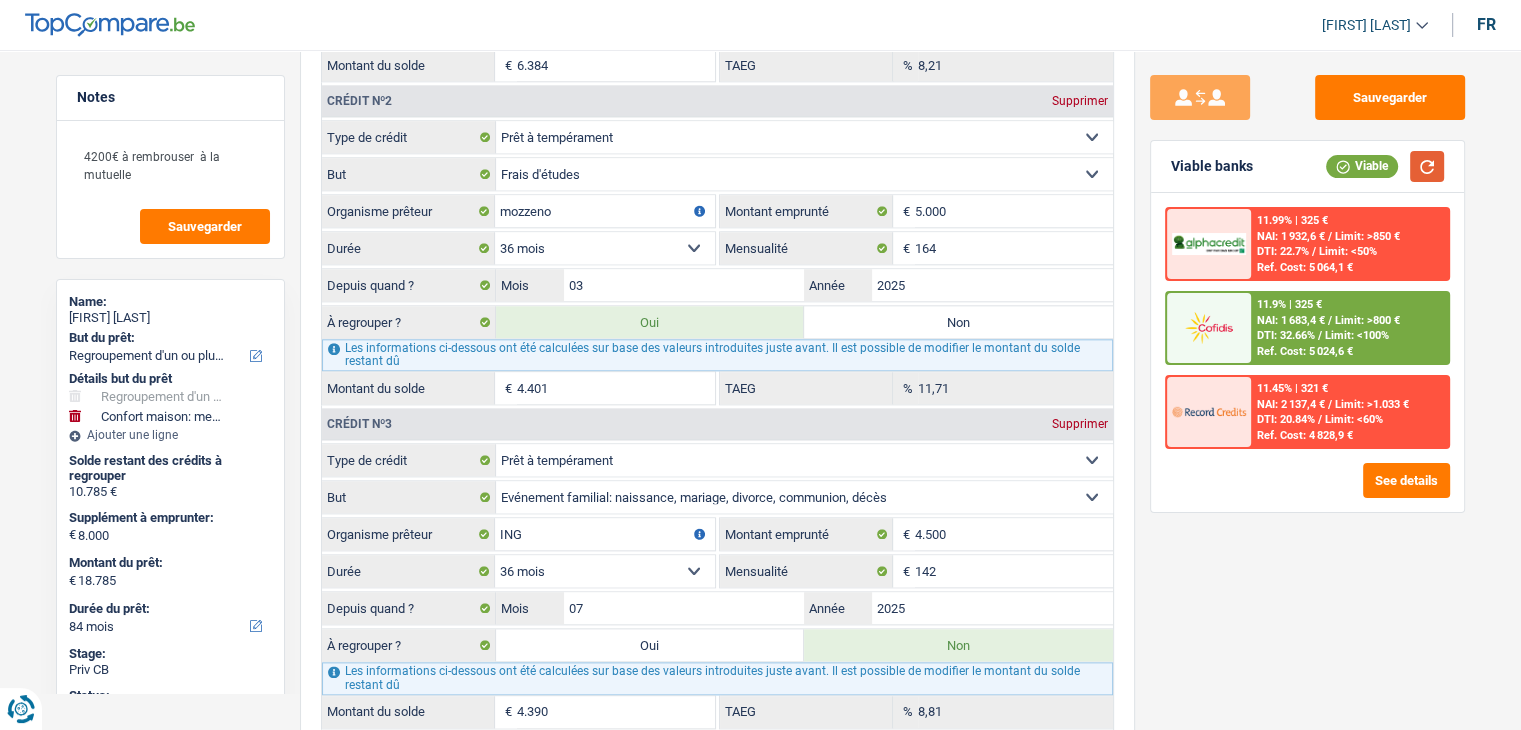 click at bounding box center [1427, 166] 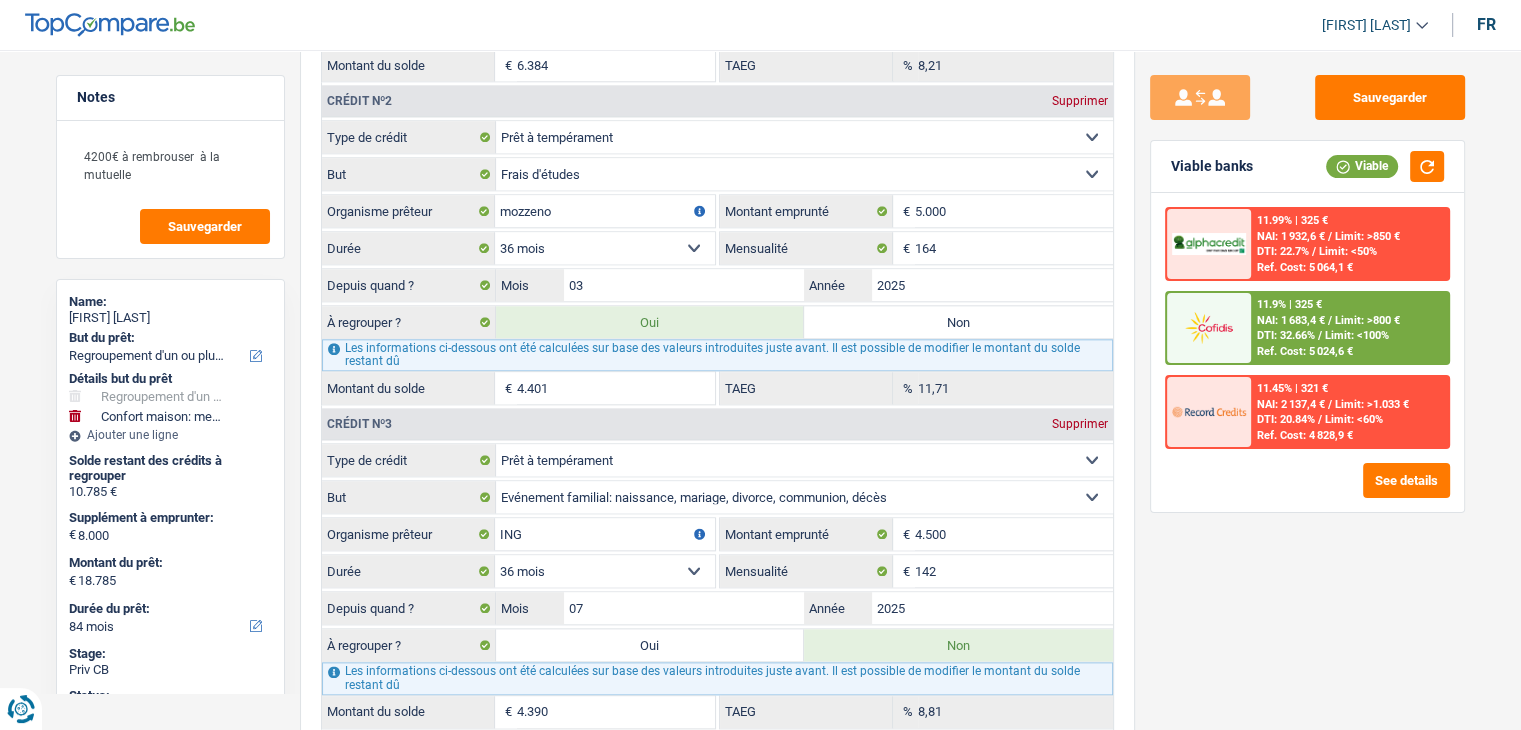 click on "Sauvegarder
Viable banks
Viable
11.99% | 325 €
NAI: 1 932,6 €
/
Limit: >850 €
DTI: 22.7%
/
Limit: <50%
Ref. Cost: 5 064,1 €
11.9% | 325 €
NAI: 1 683,4 €
/
Limit: >800 €
DTI: 32.66%
/               /       /" at bounding box center (1307, 384) 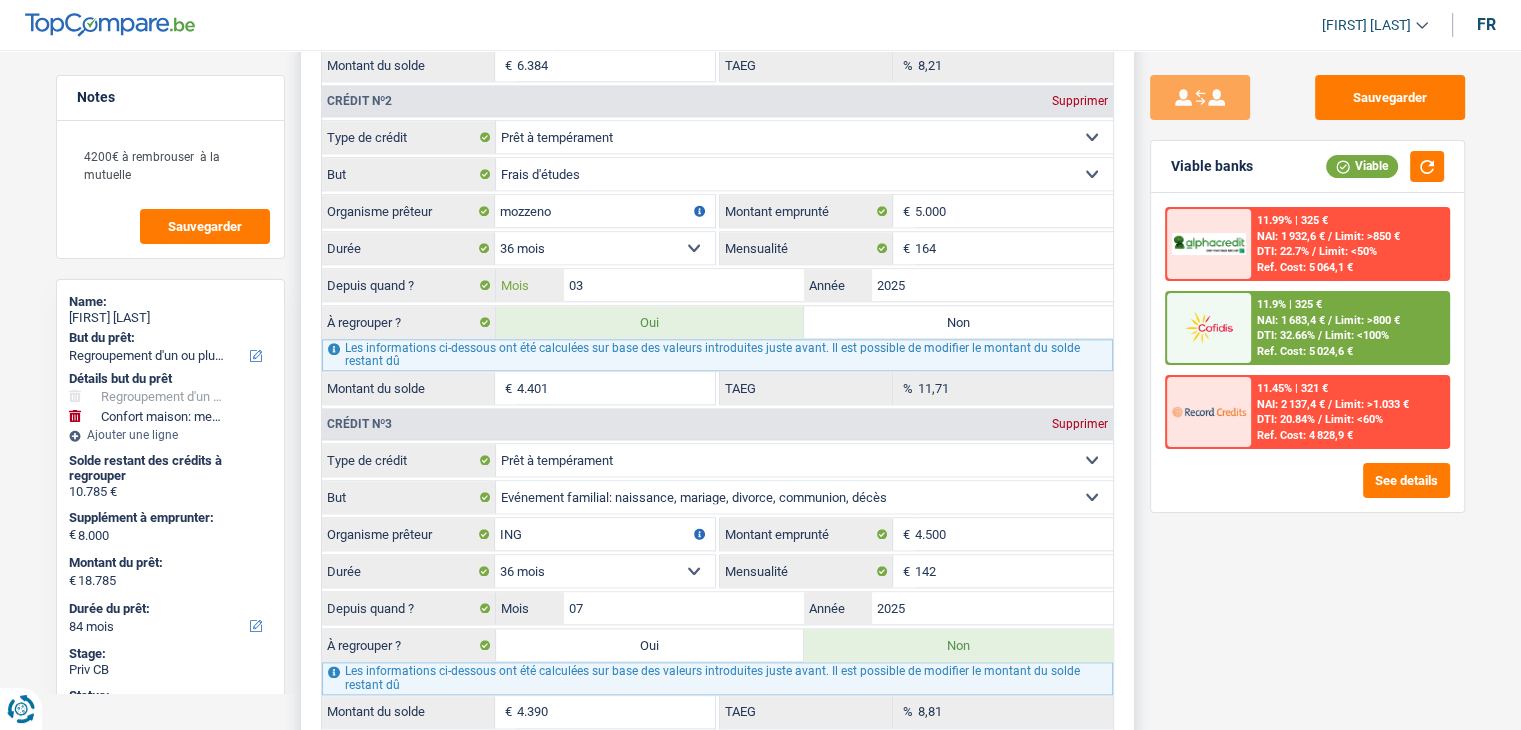 click on "03" at bounding box center (684, 285) 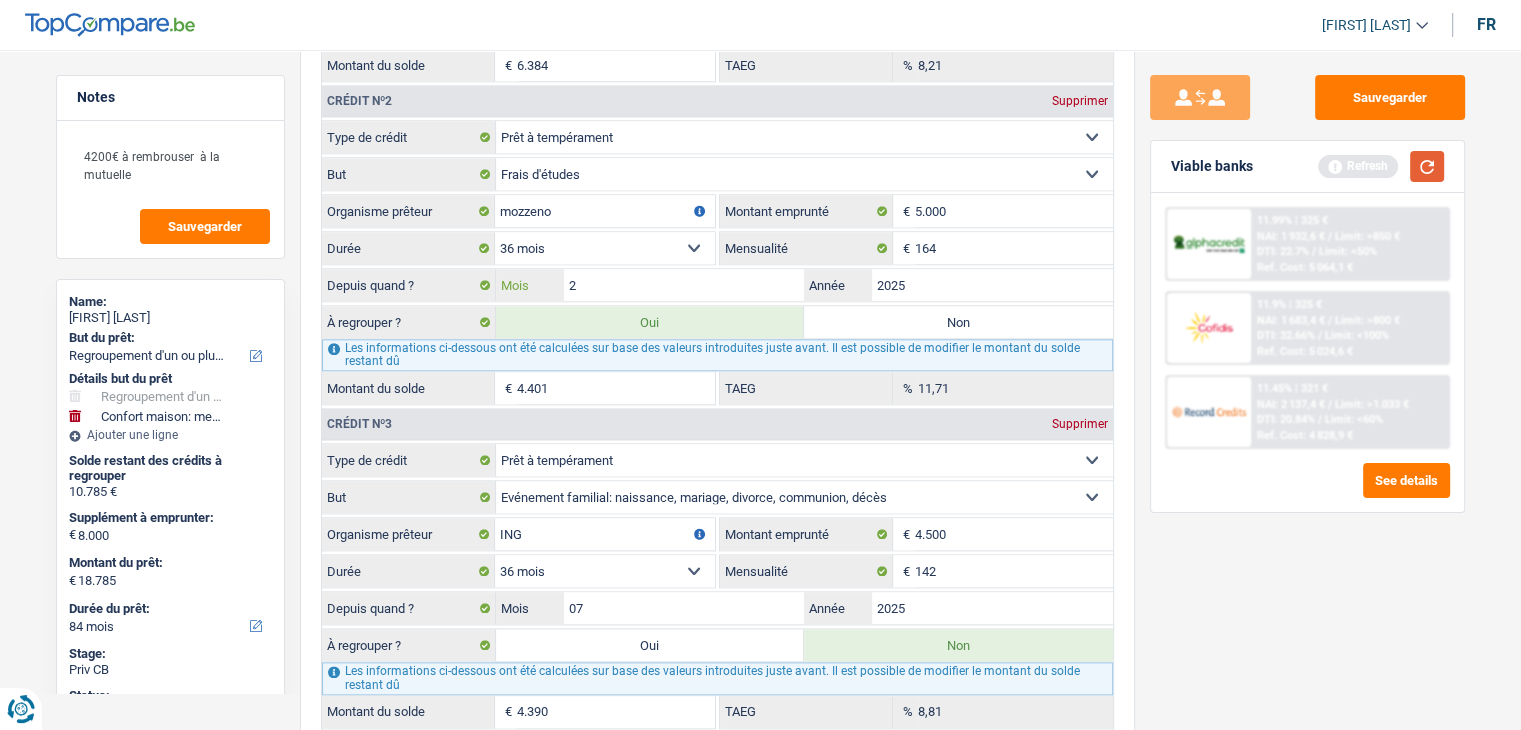 type on "2" 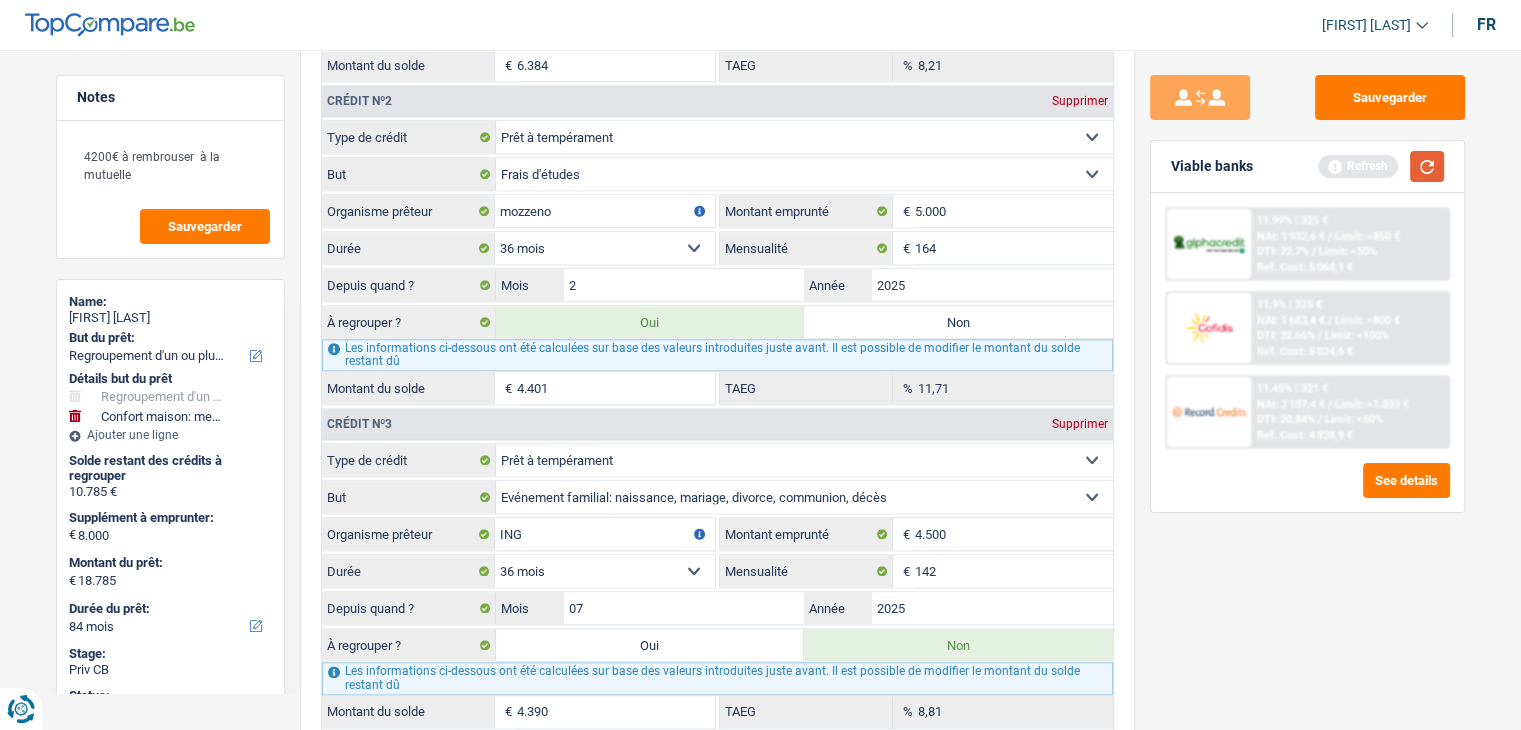 click at bounding box center (1427, 166) 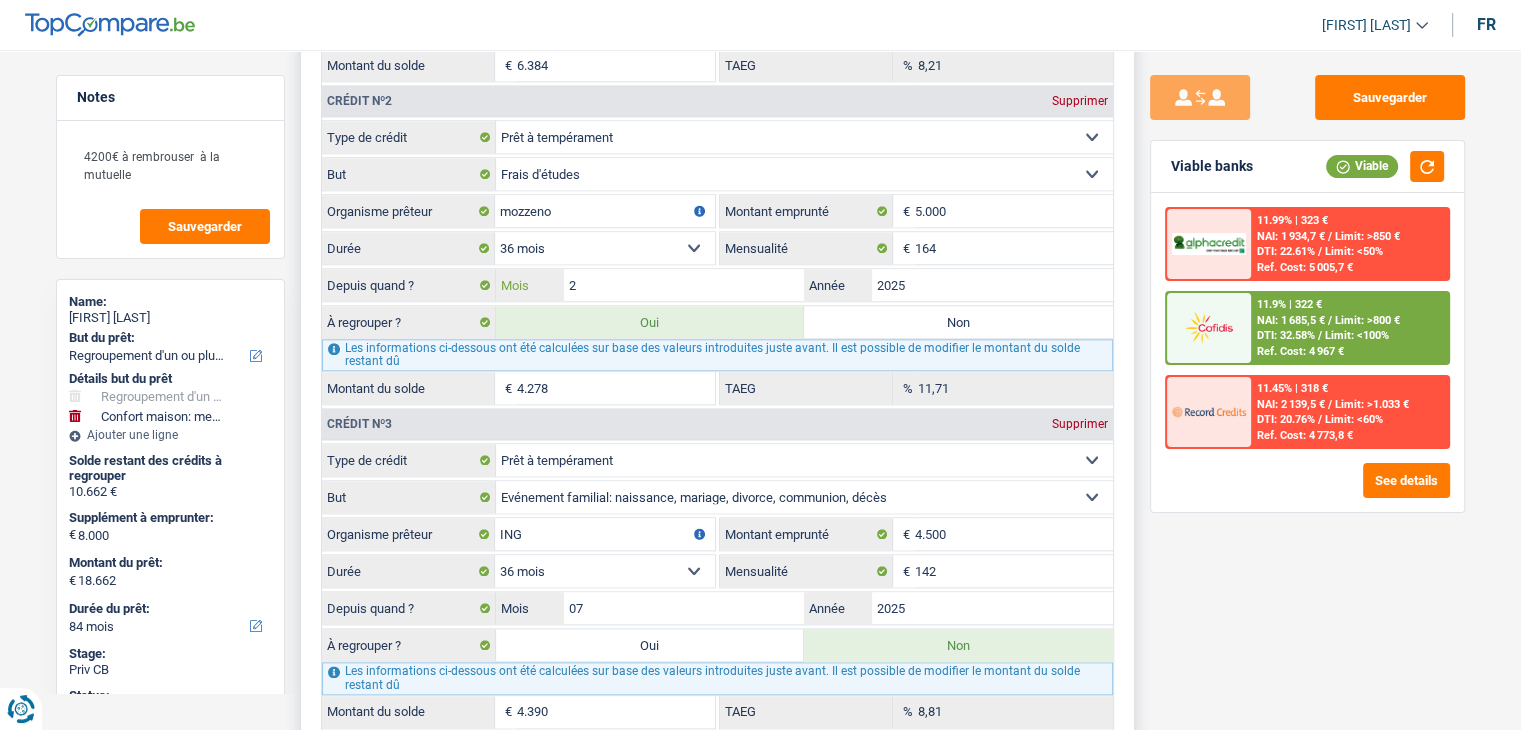click on "2" at bounding box center (684, 285) 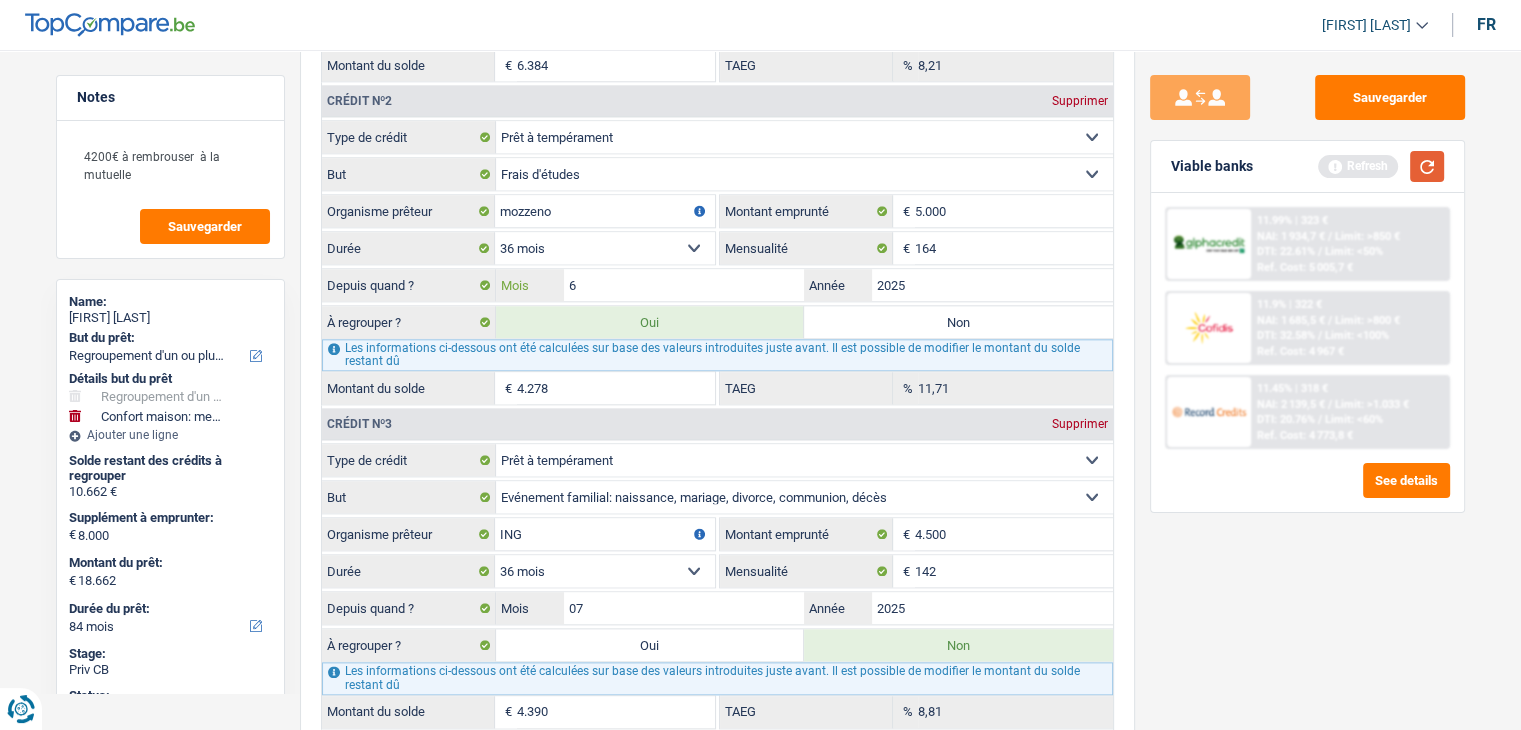 type on "6" 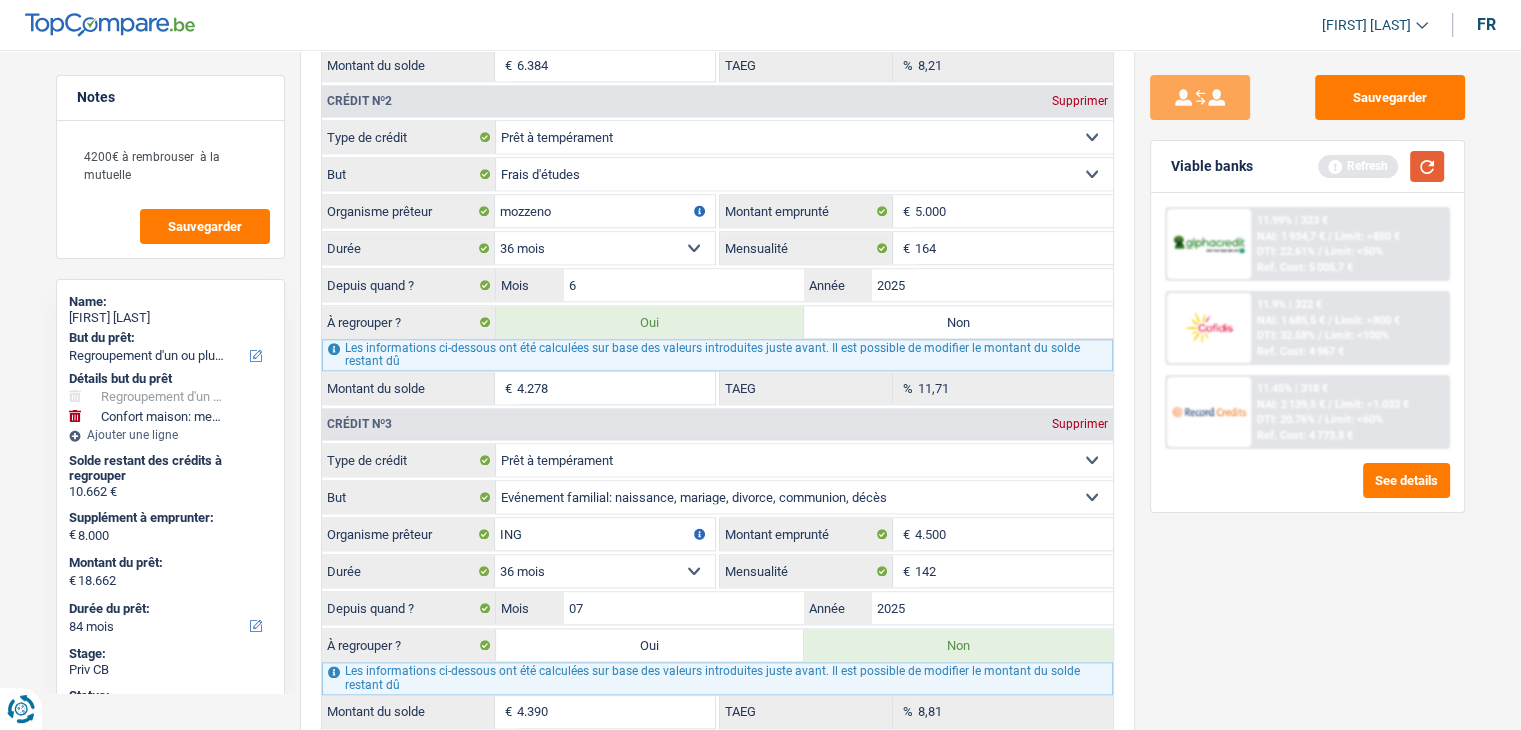 click at bounding box center (1427, 166) 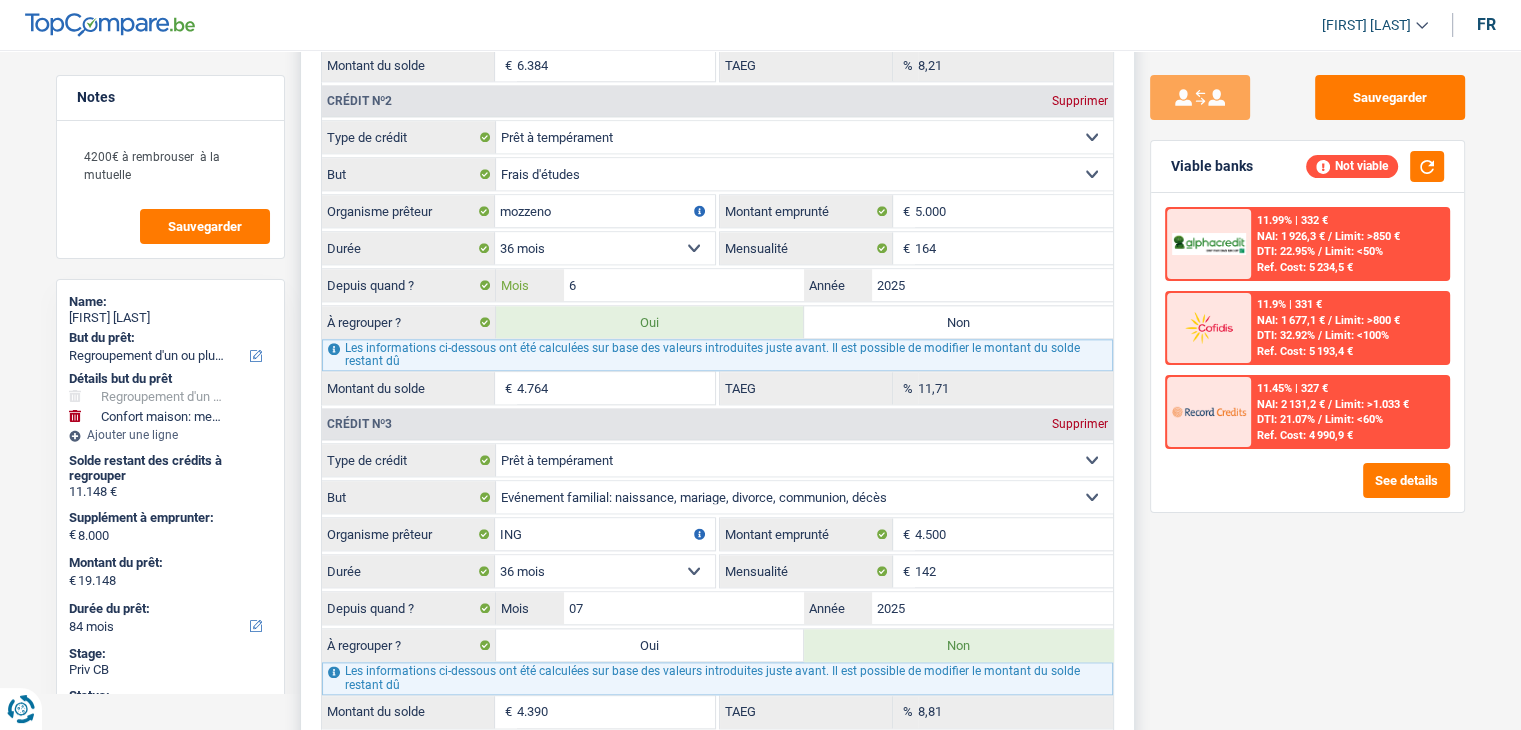click on "6" at bounding box center [684, 285] 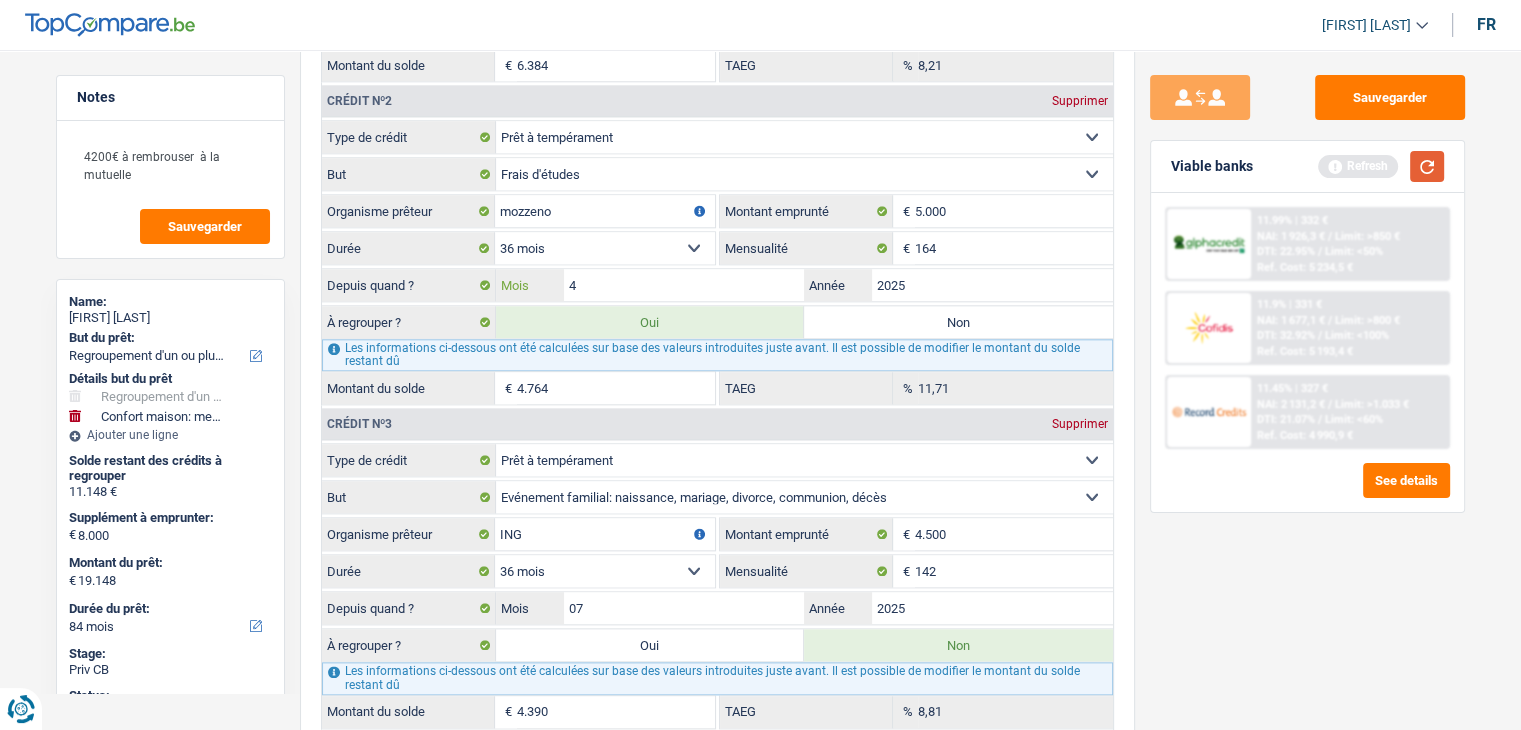 type on "4" 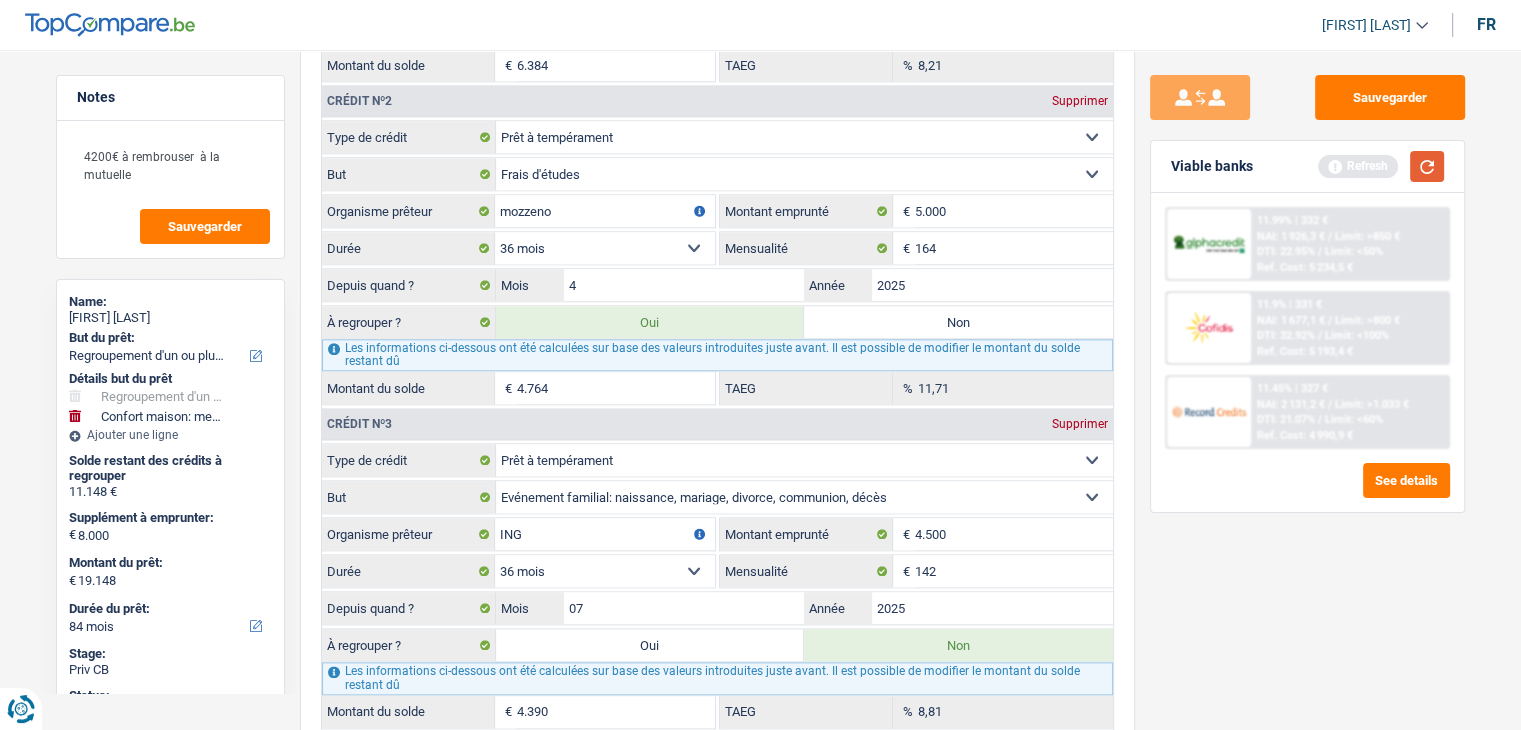 click at bounding box center [1427, 166] 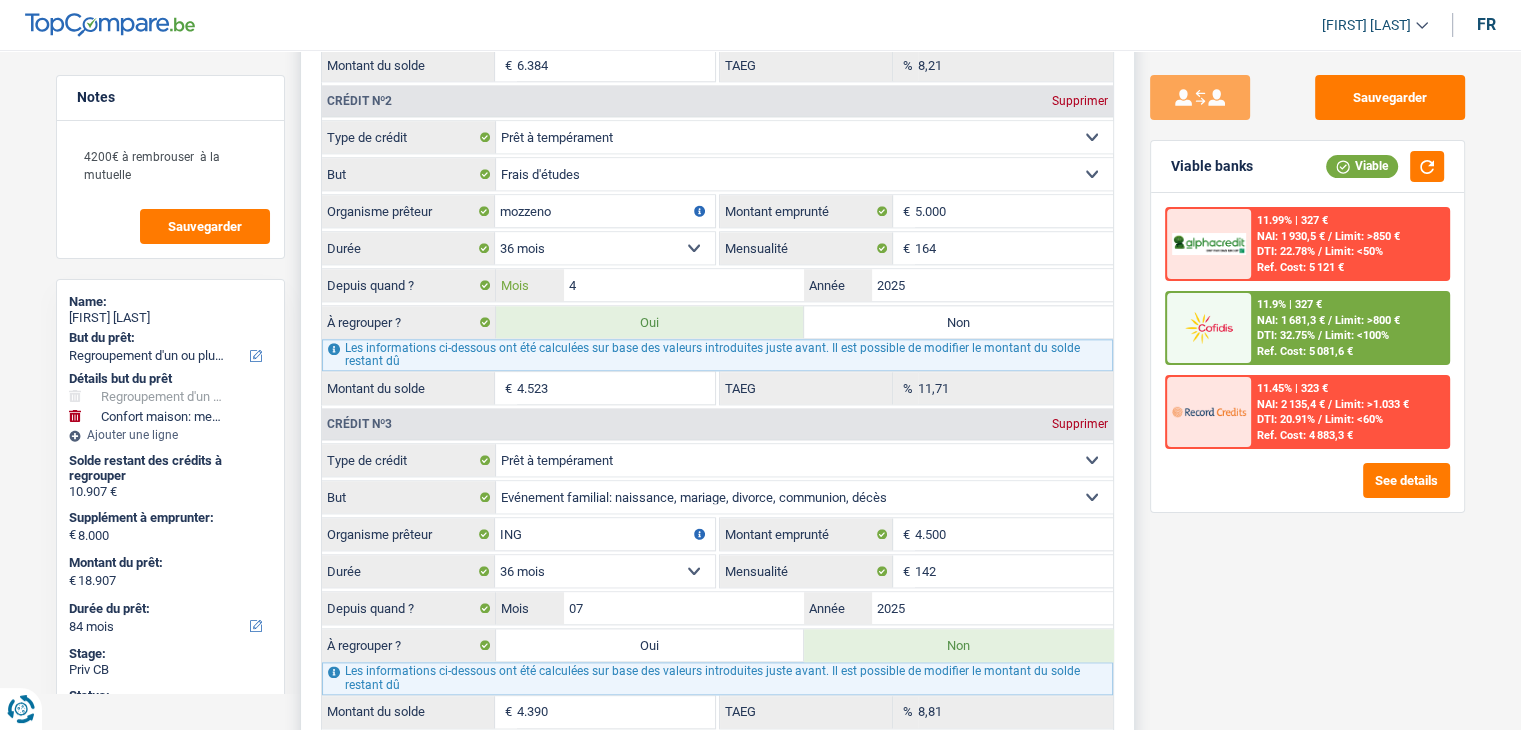 click on "4" at bounding box center (684, 285) 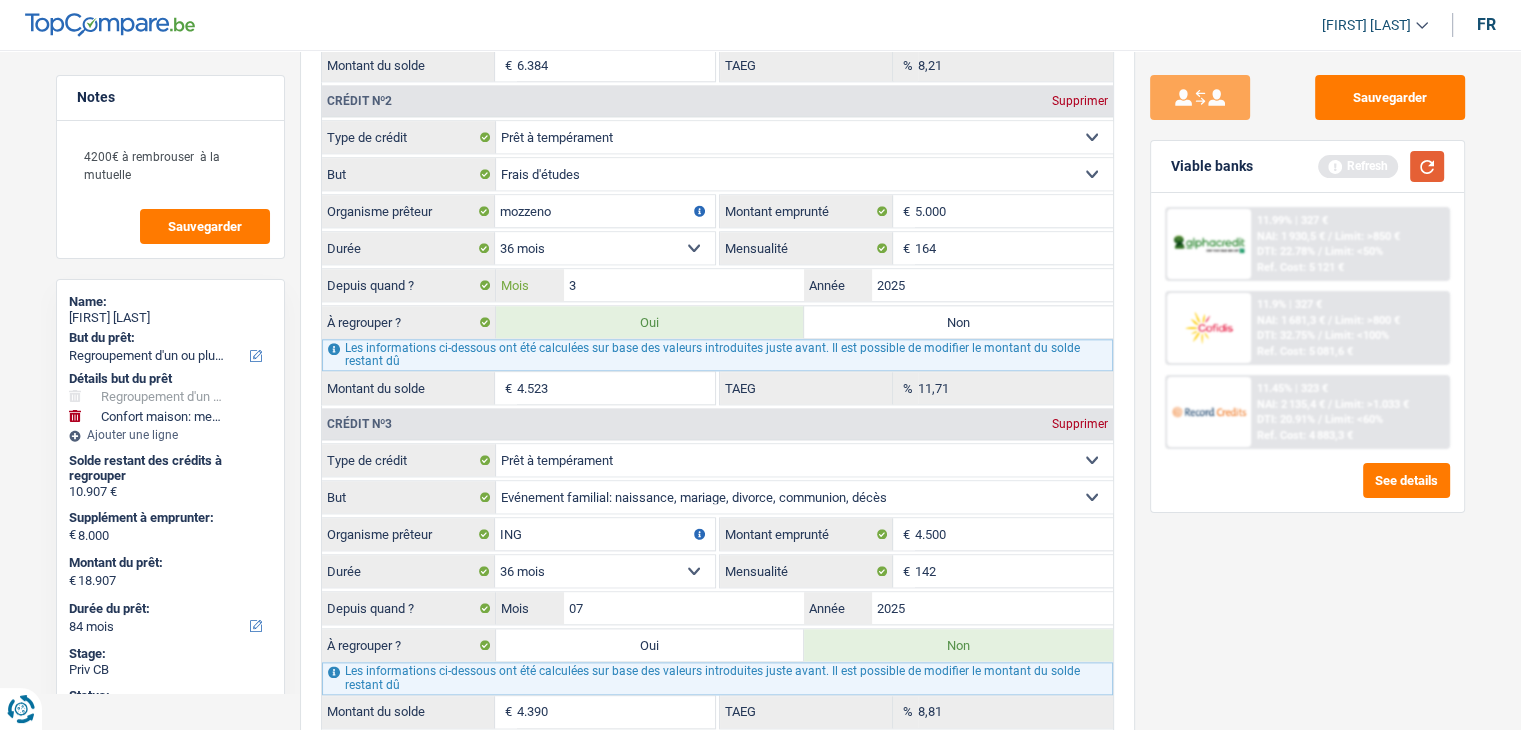 type on "3" 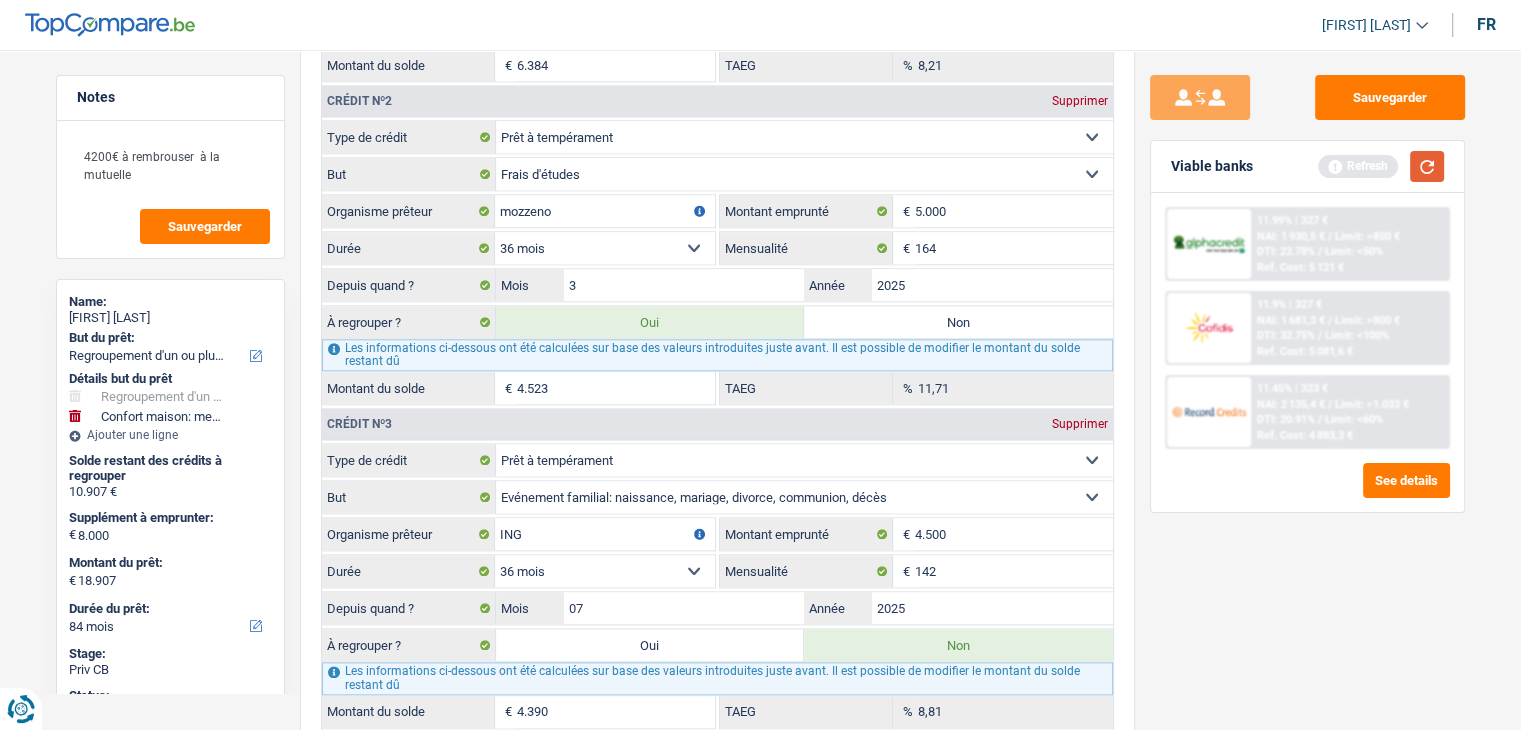 click at bounding box center (1427, 166) 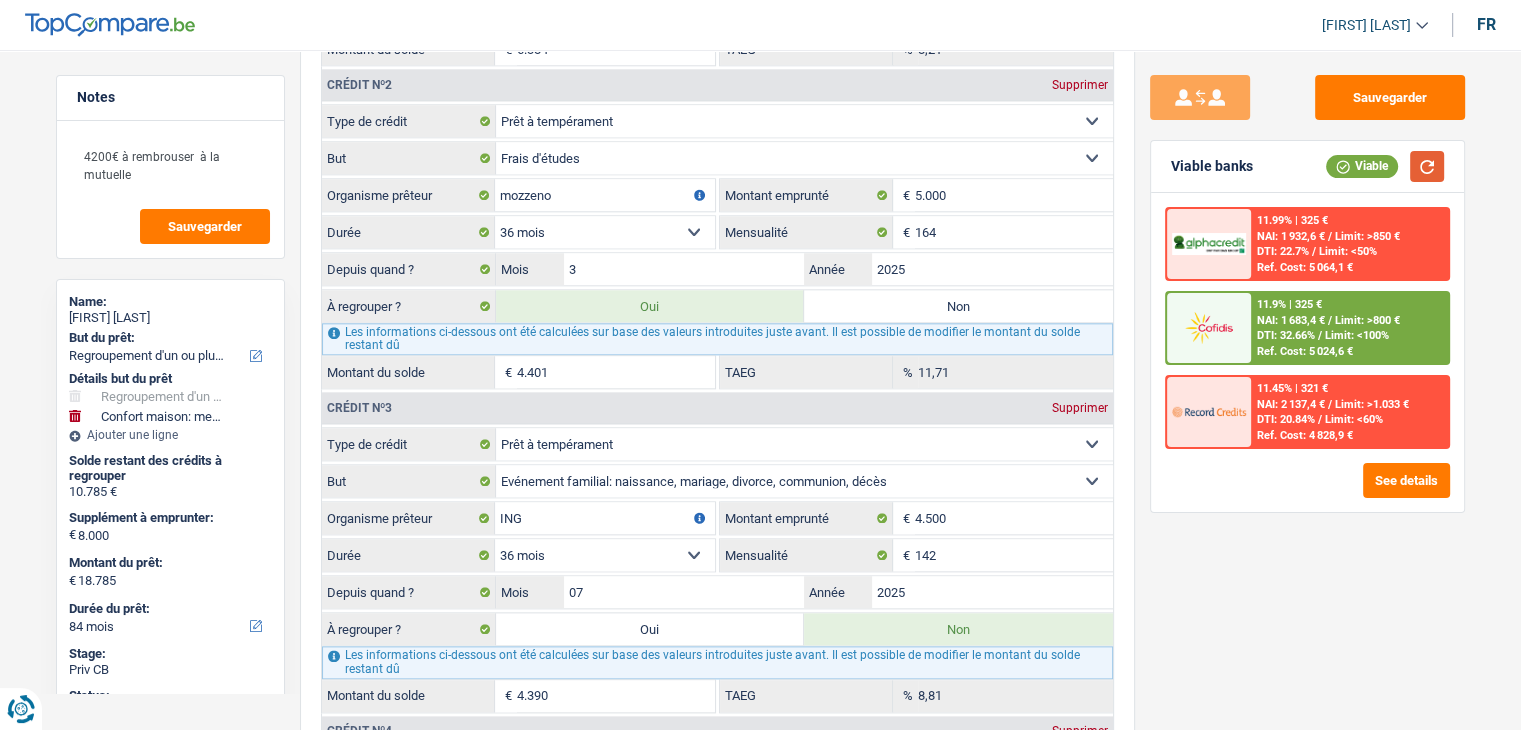 scroll, scrollTop: 2100, scrollLeft: 0, axis: vertical 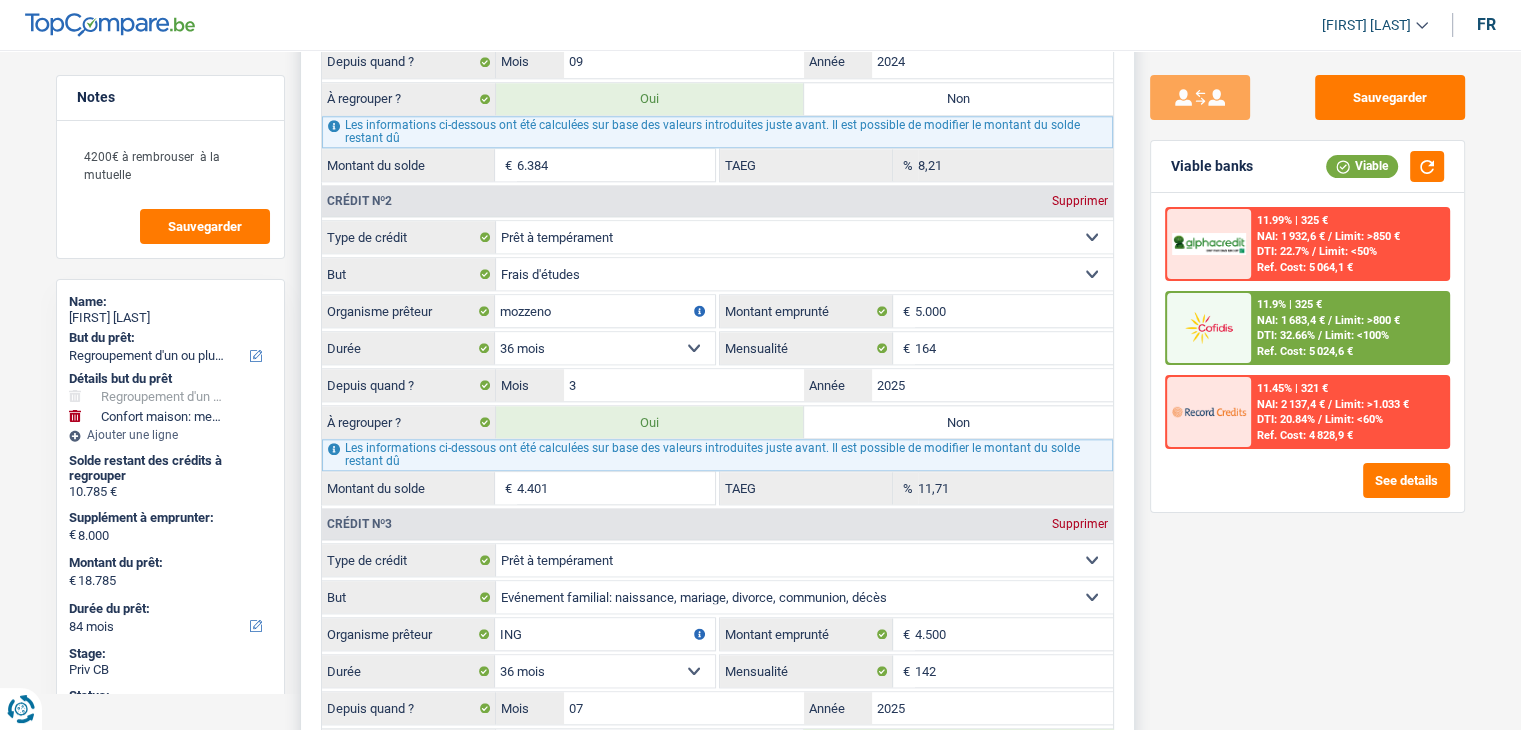 click on "Non" at bounding box center (958, 422) 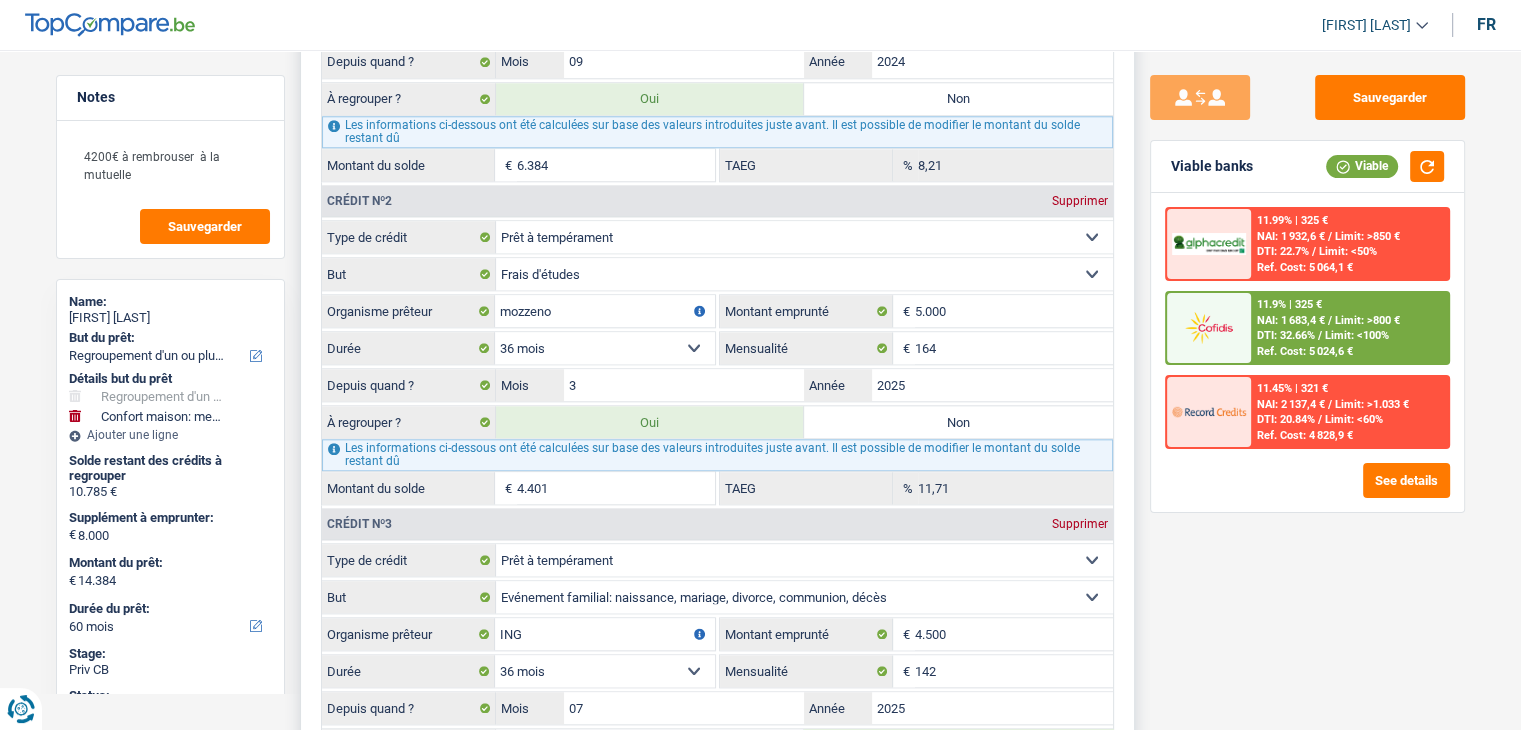 radio on "false" 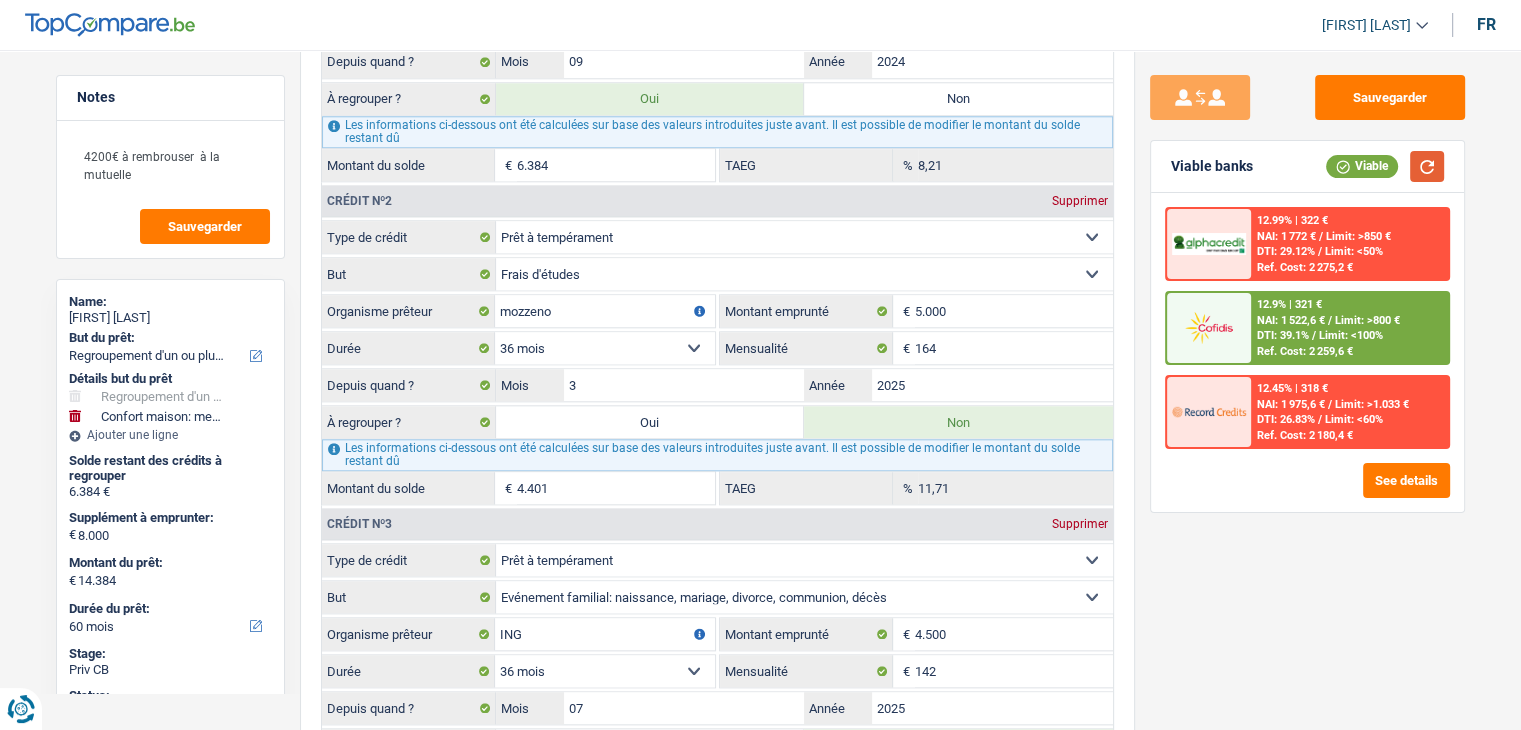 click at bounding box center (1427, 166) 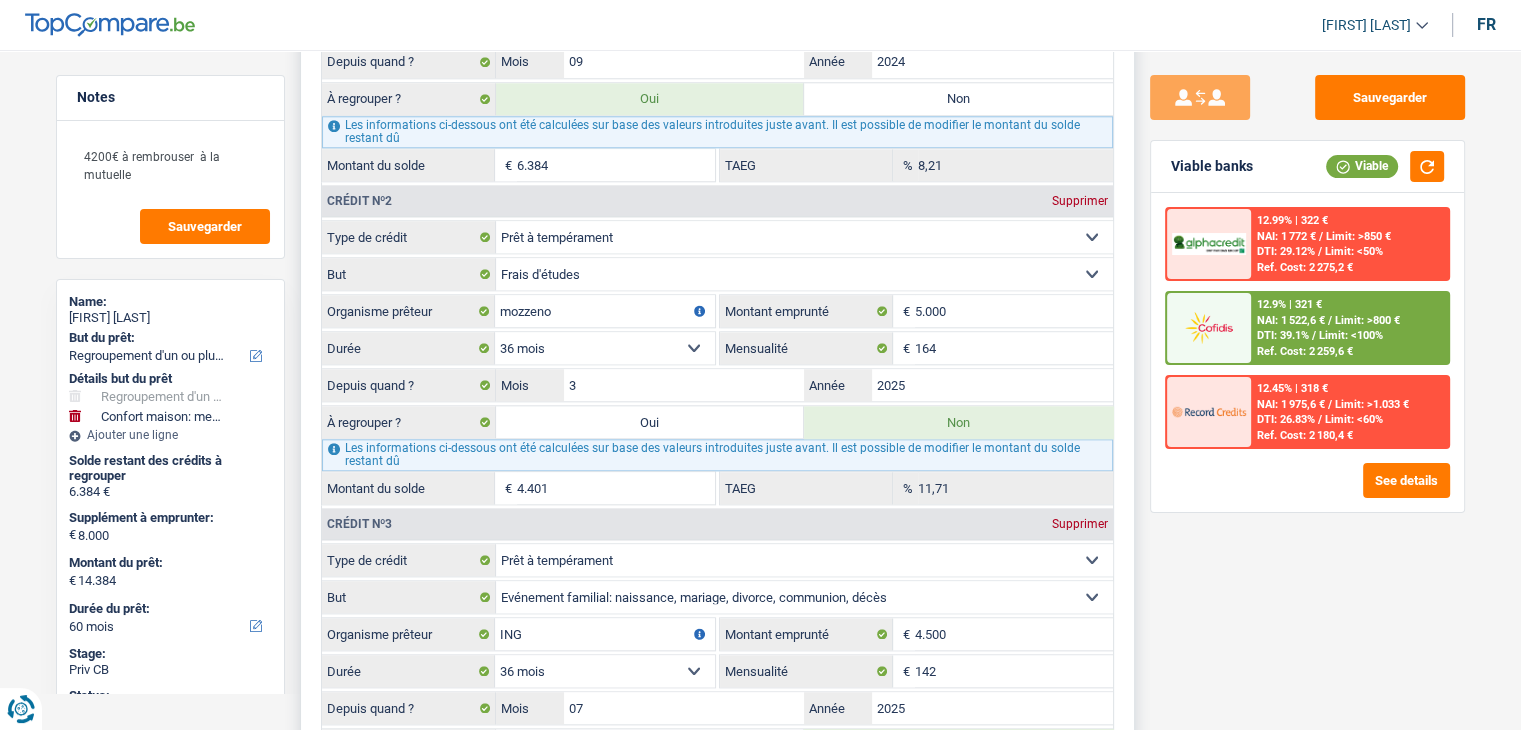 click on "Oui" at bounding box center [650, 422] 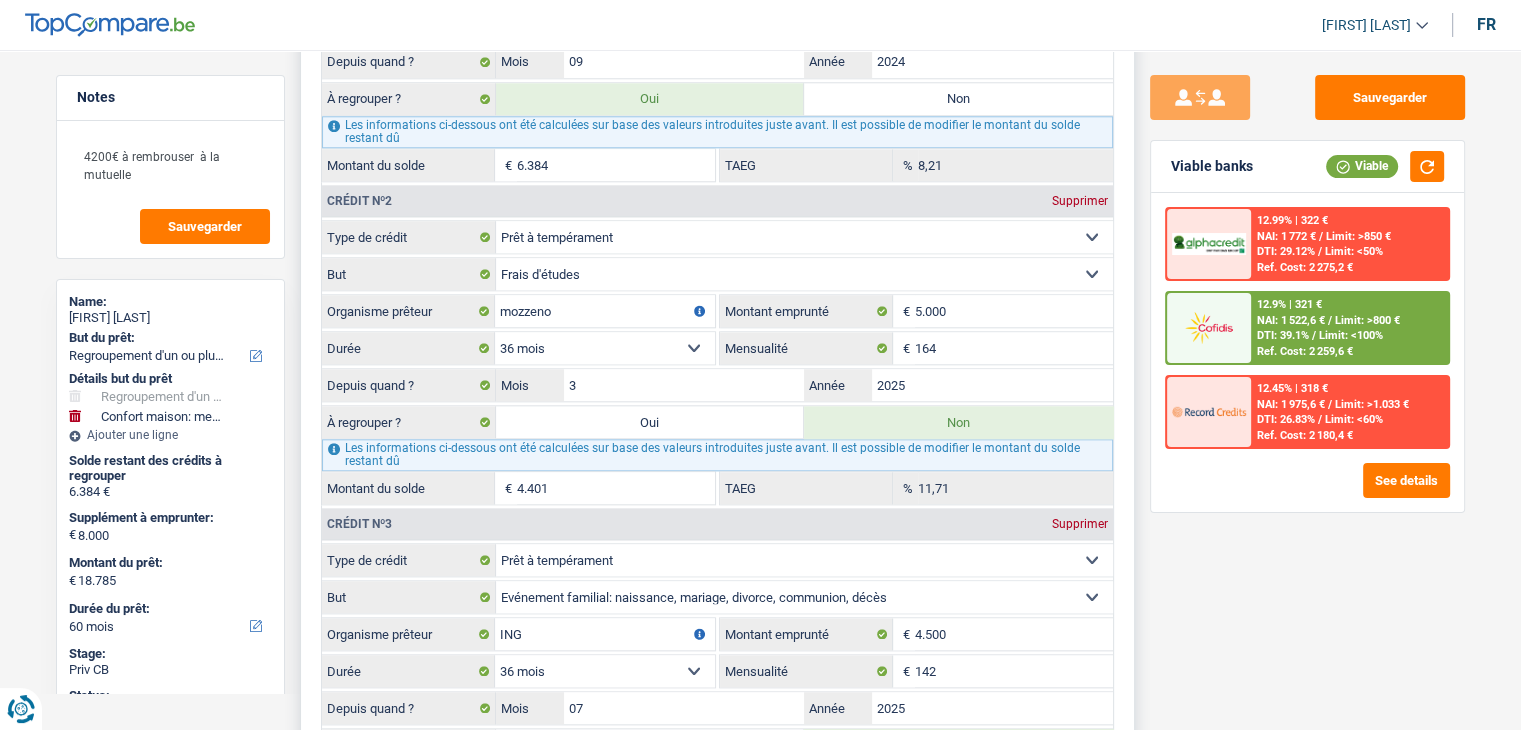 radio on "false" 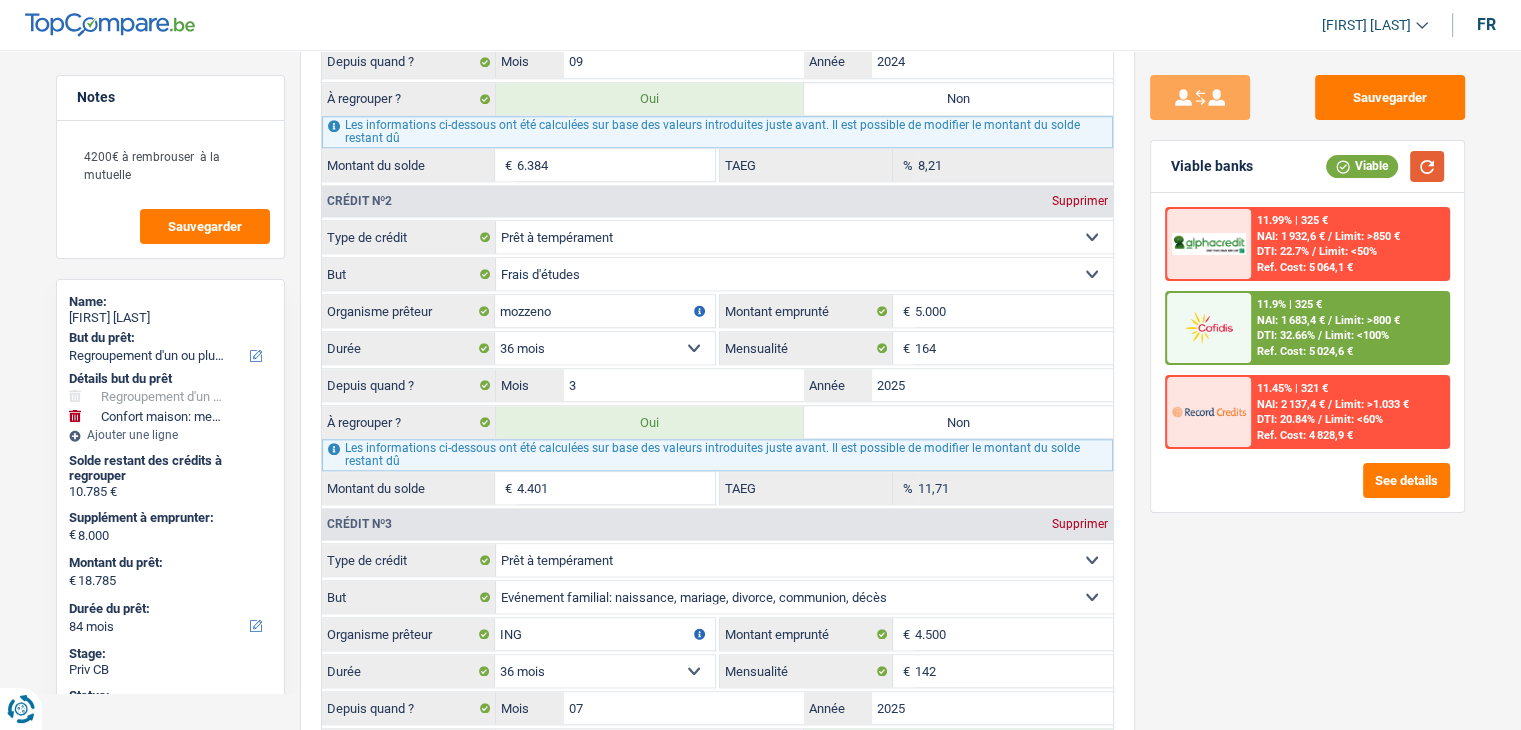click at bounding box center [1427, 166] 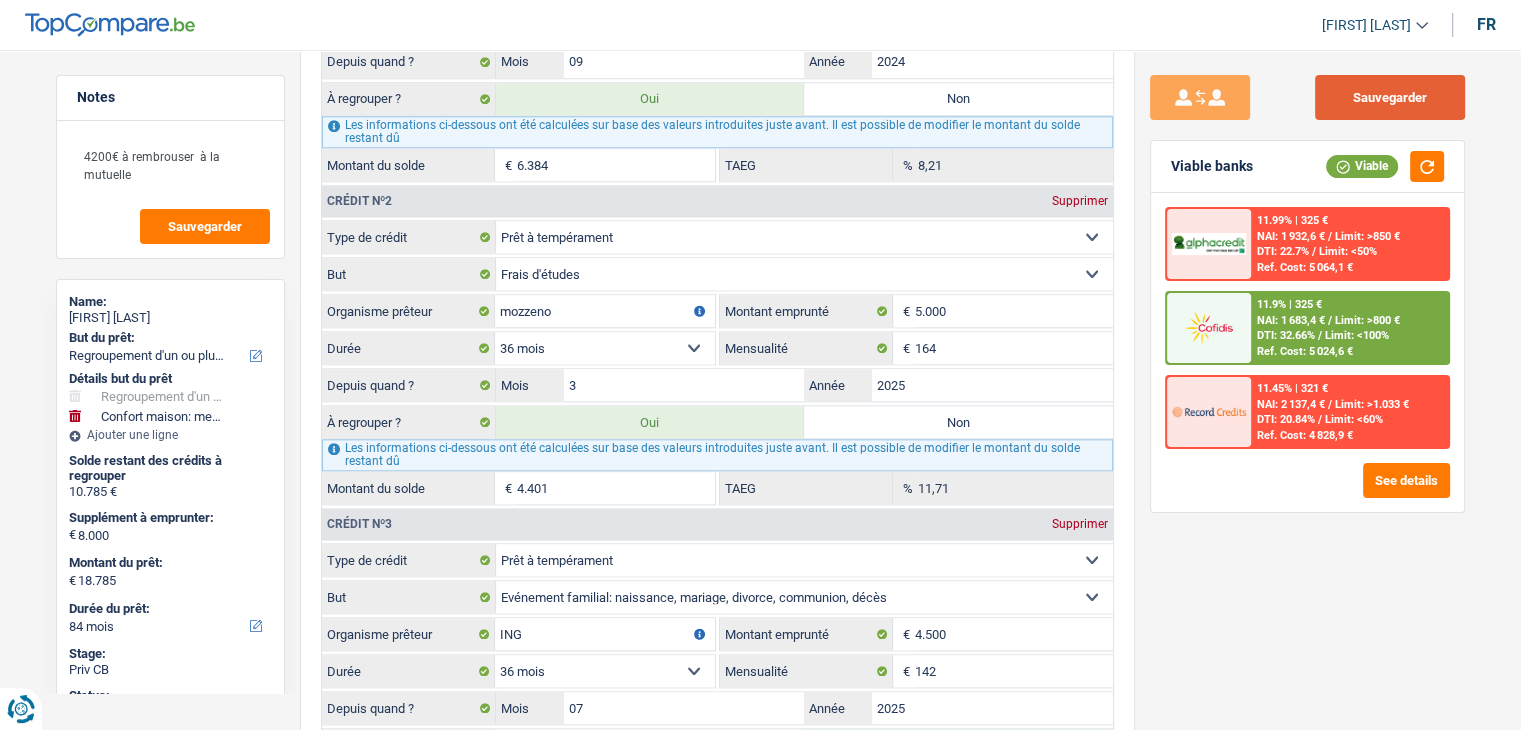 click on "Sauvegarder" at bounding box center [1390, 97] 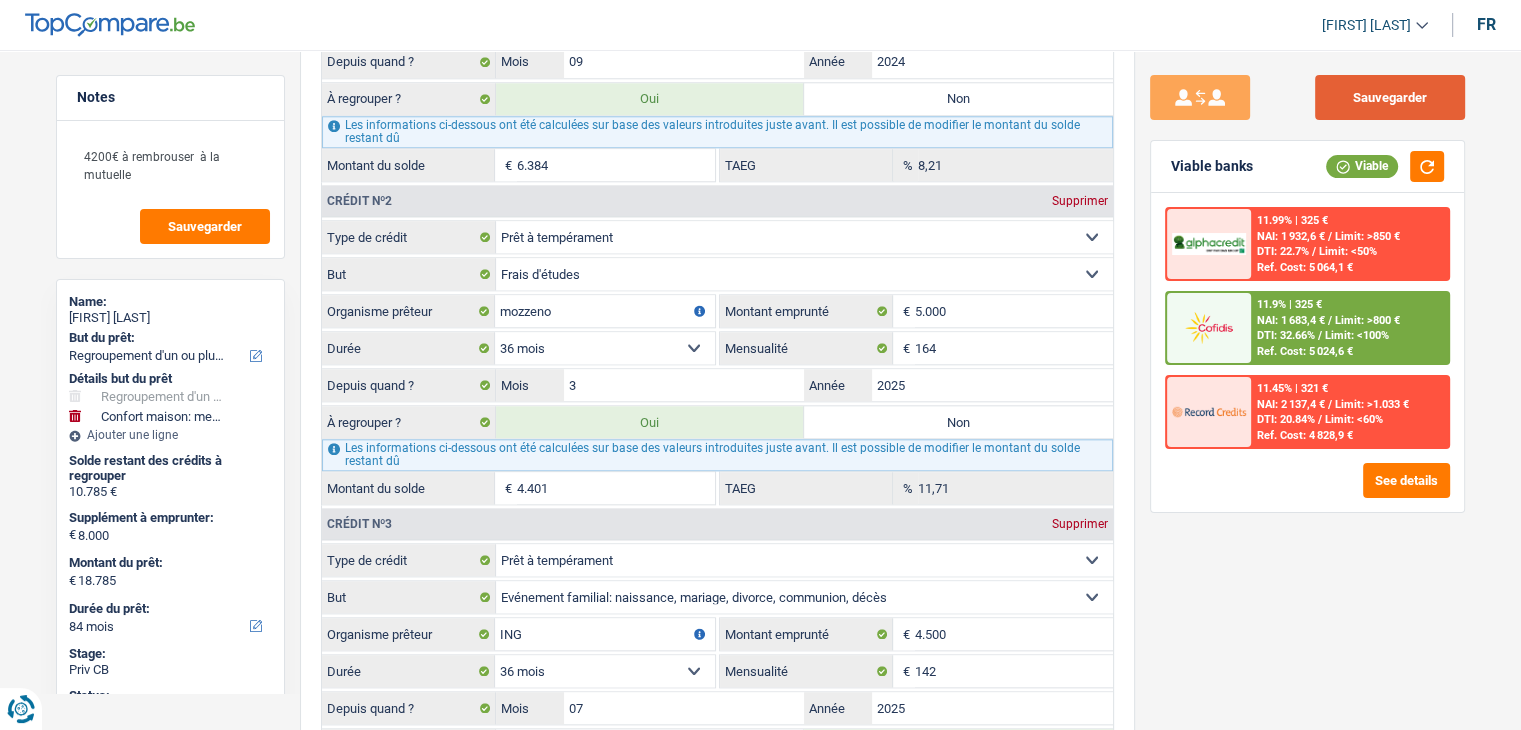 click on "Sauvegarder" at bounding box center [1390, 97] 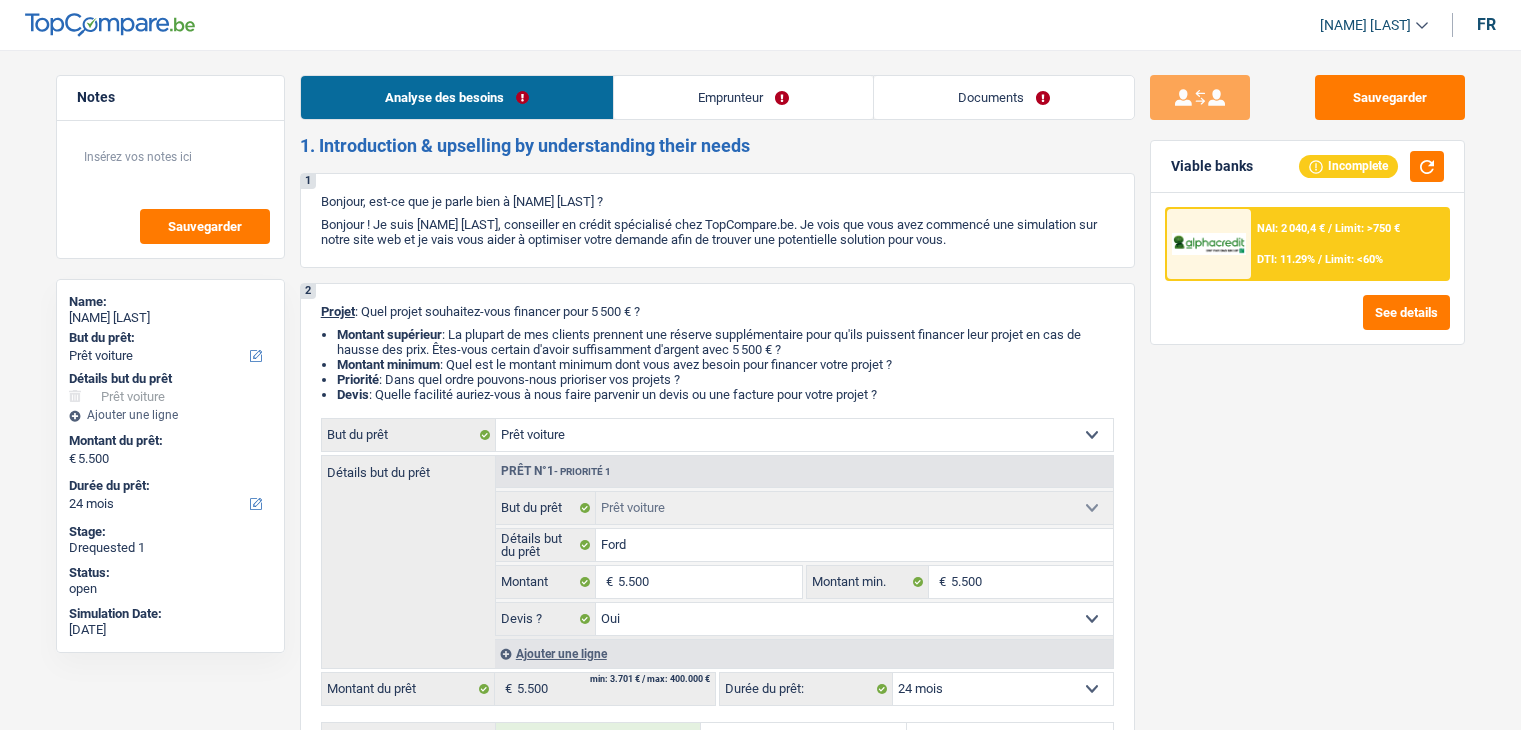 select on "car" 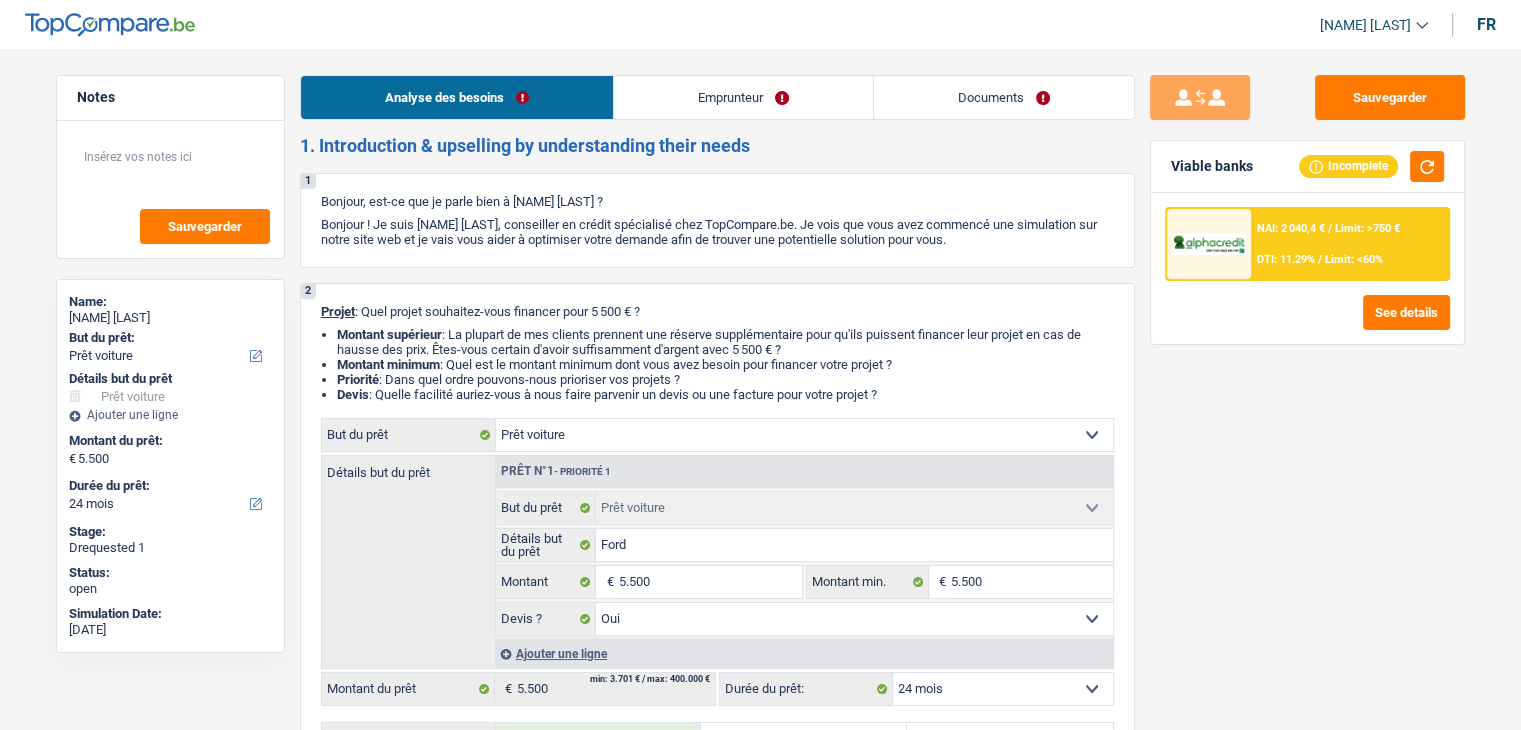 scroll, scrollTop: 0, scrollLeft: 0, axis: both 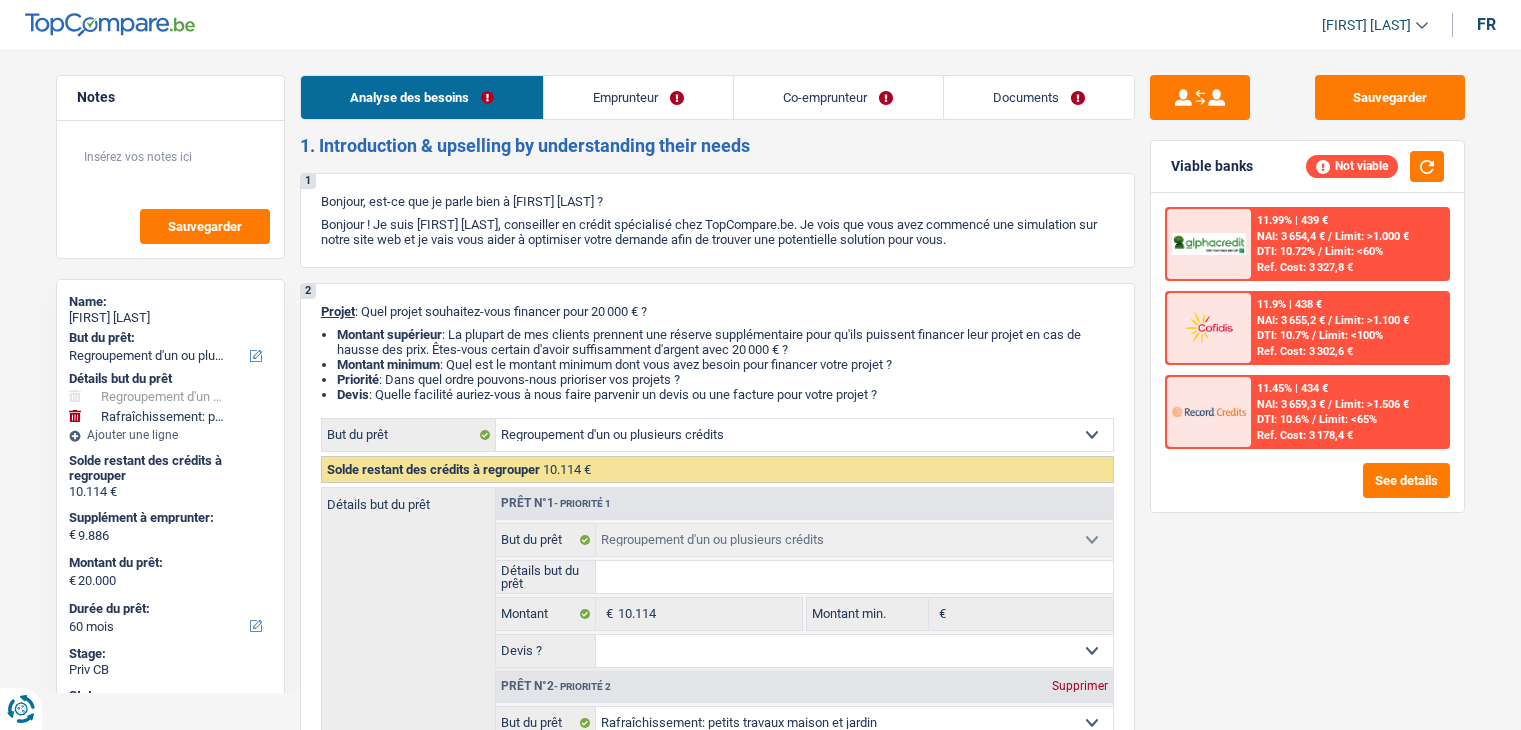 select on "refinancing" 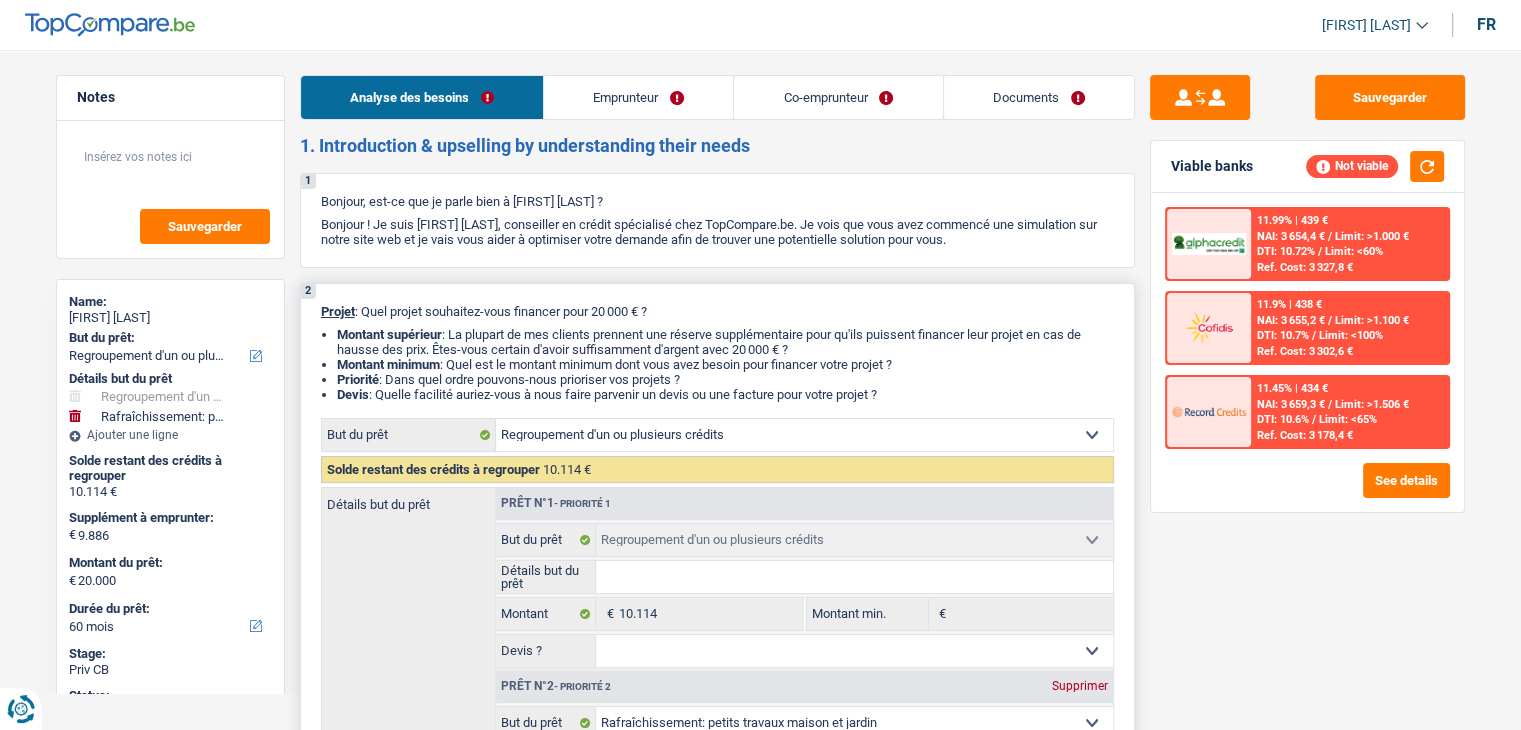 scroll, scrollTop: 0, scrollLeft: 0, axis: both 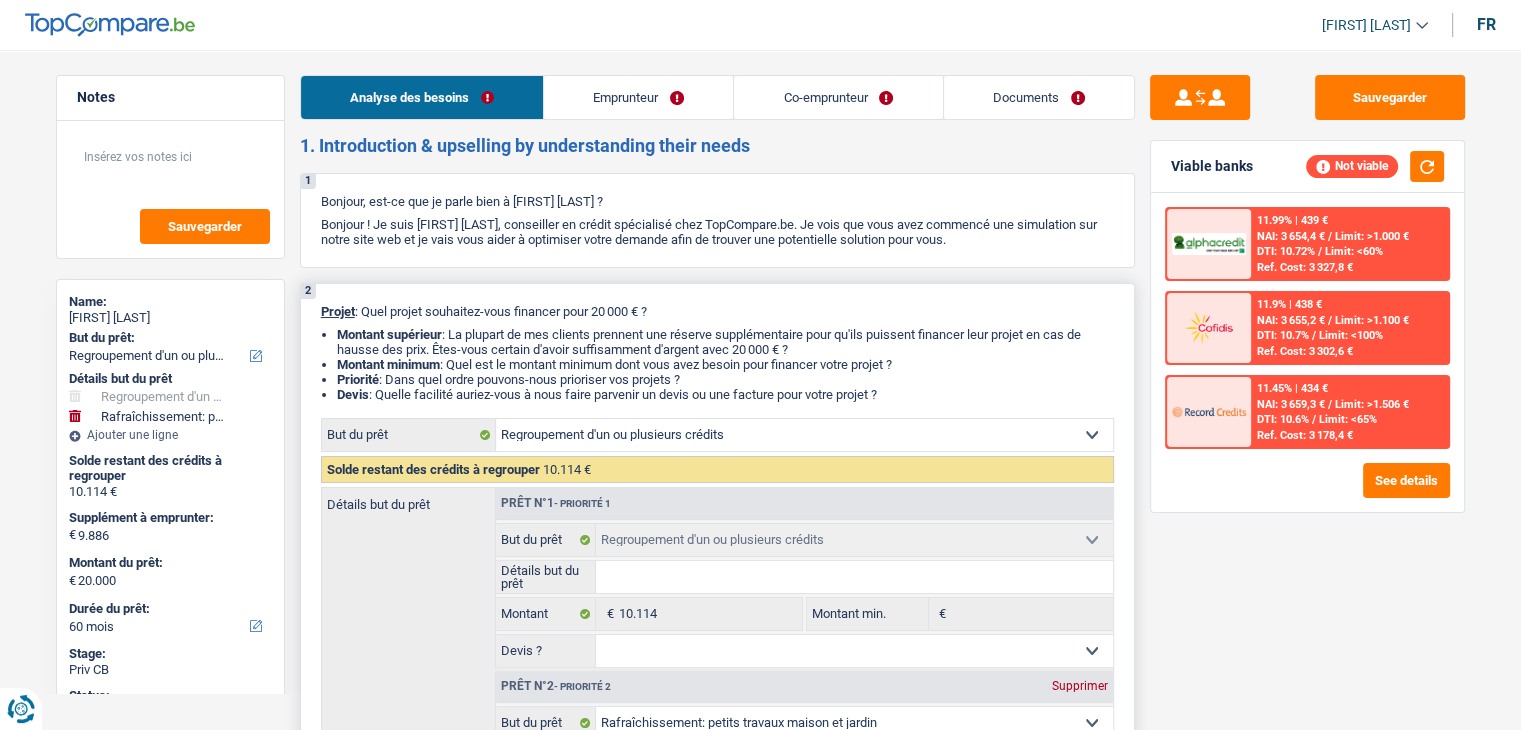 drag, startPoint x: 895, startPoint y: 401, endPoint x: 319, endPoint y: 314, distance: 582.53326 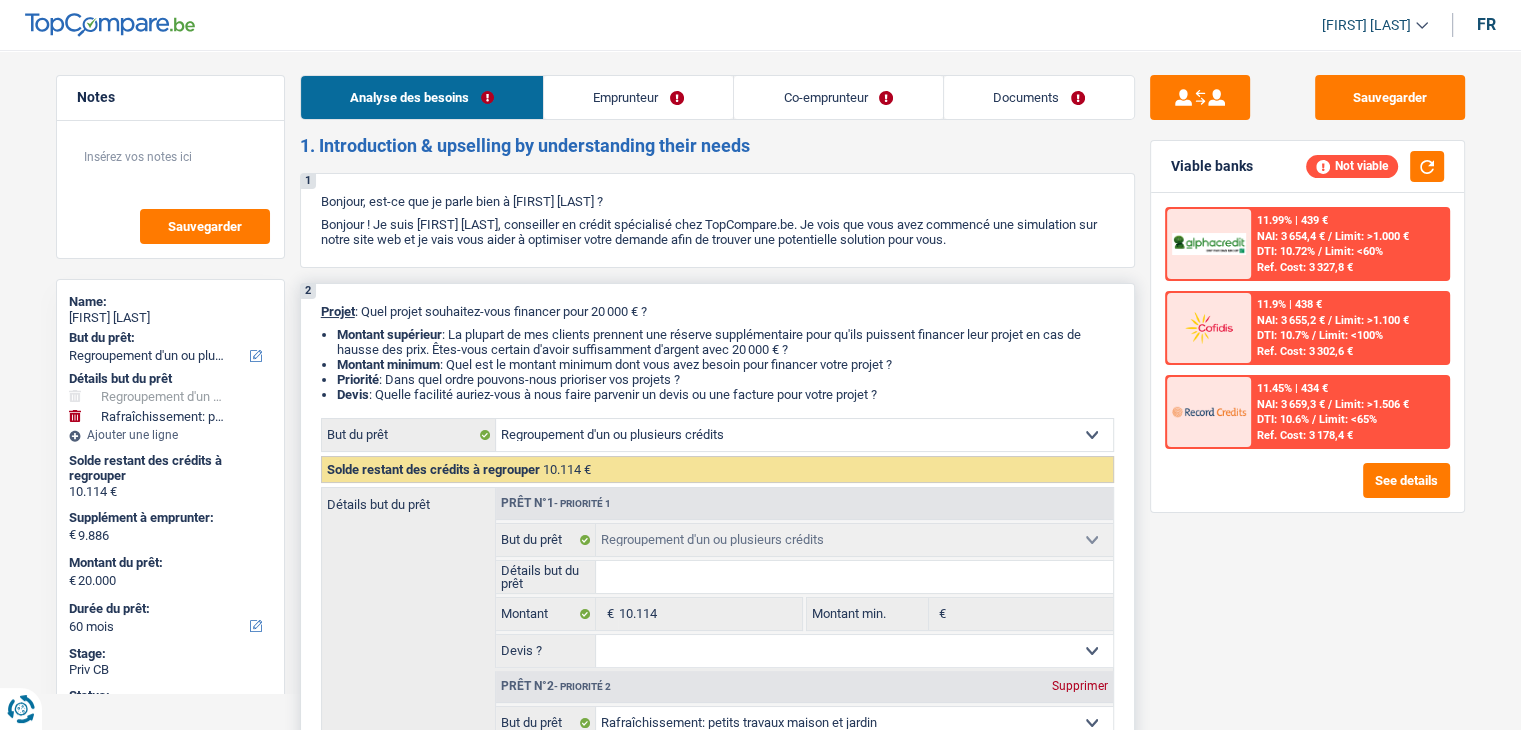 drag, startPoint x: 319, startPoint y: 300, endPoint x: 899, endPoint y: 390, distance: 586.9412 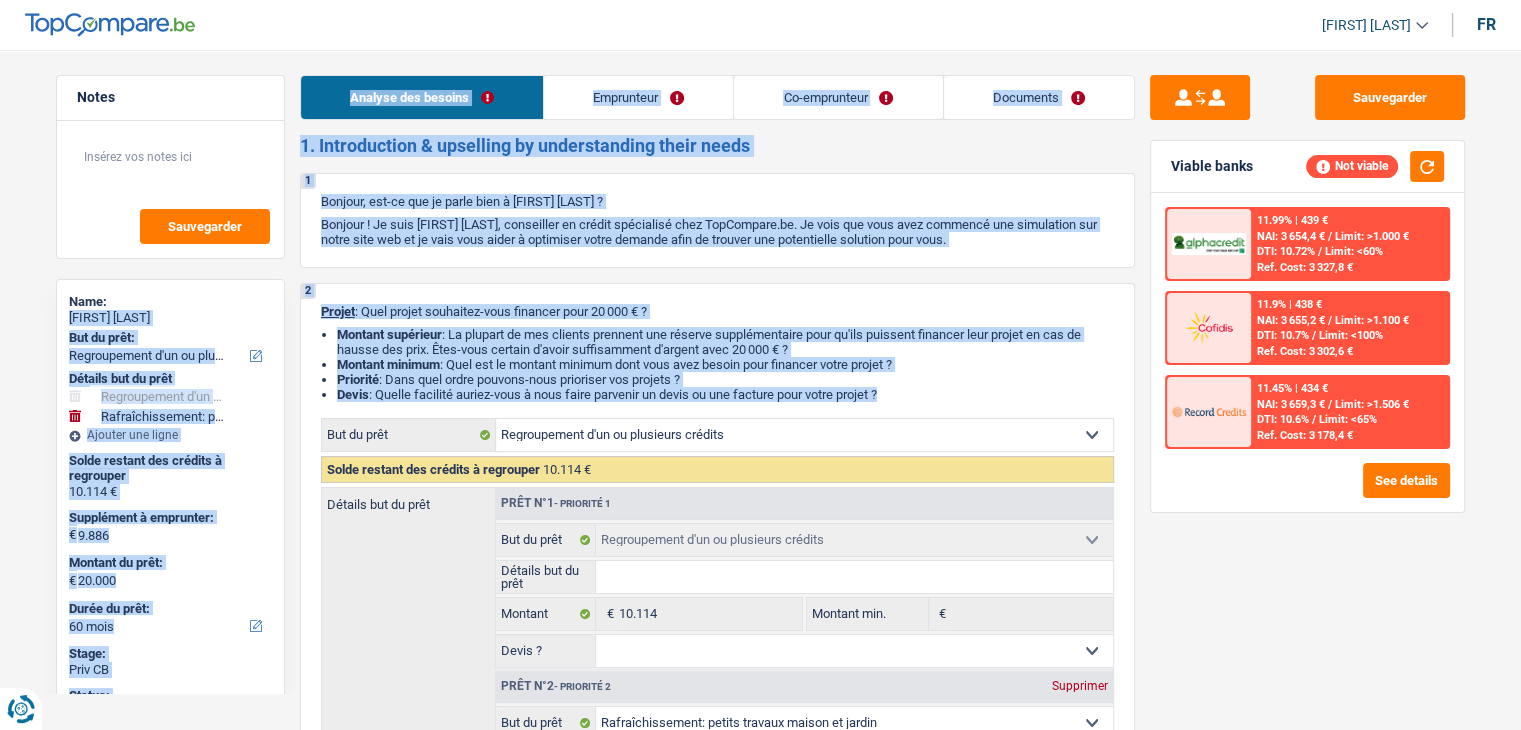 drag, startPoint x: 899, startPoint y: 395, endPoint x: 296, endPoint y: 317, distance: 608.02386 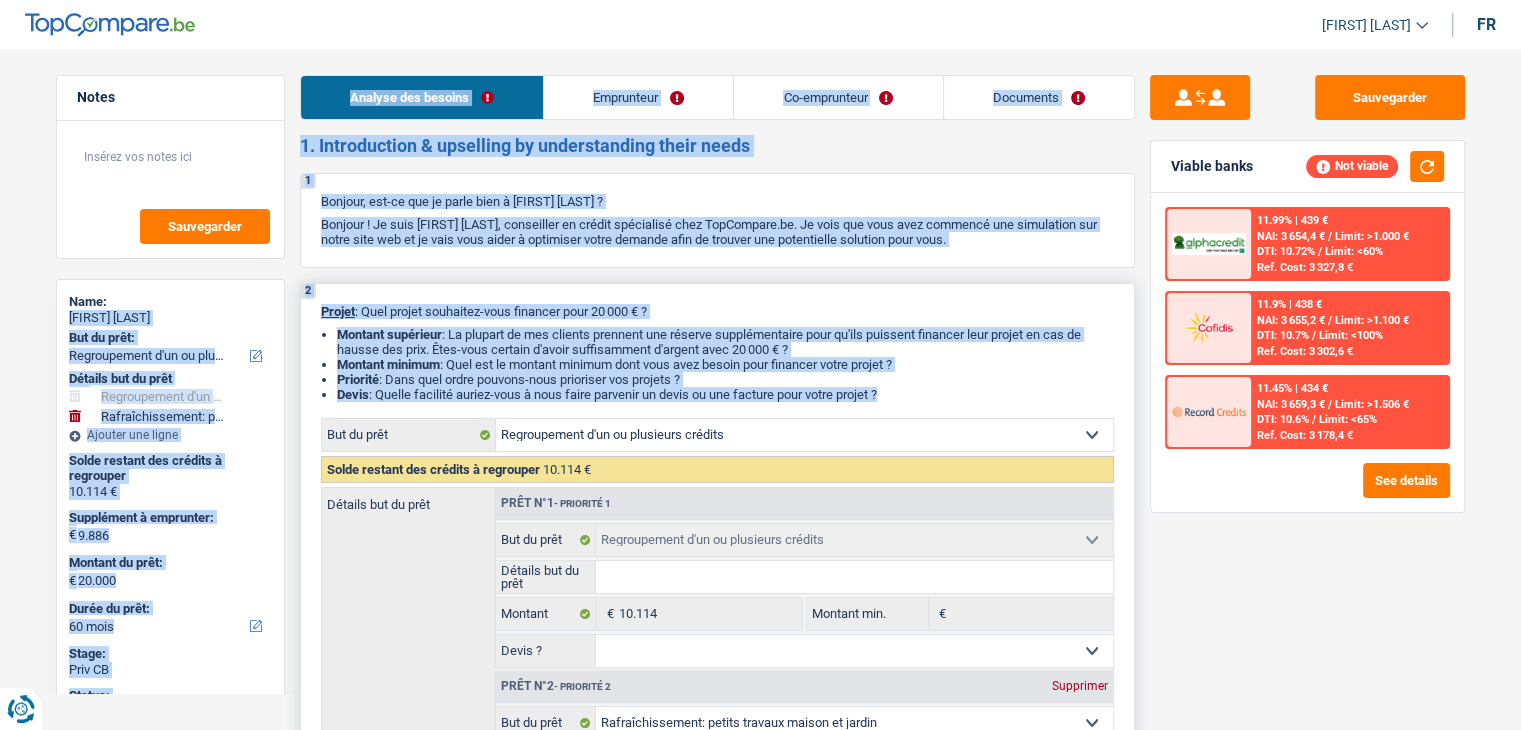 click on "Montant supérieur : La plupart de mes clients prennent une réserve supplémentaire pour qu'ils puissent financer leur projet en cas de hausse des prix. Êtes-vous certain d'avoir suffisamment d'argent avec 20 000 € ?   Montant minimum : Quel est le montant minimum dont vous avez besoin pour financer votre projet ?   Priorité : Dans quel ordre pouvons-nous prioriser vos projets ?   Devis   : Quelle facilité auriez-vous à nous faire parvenir un devis ou une facture pour votre projet ?" at bounding box center [717, 364] 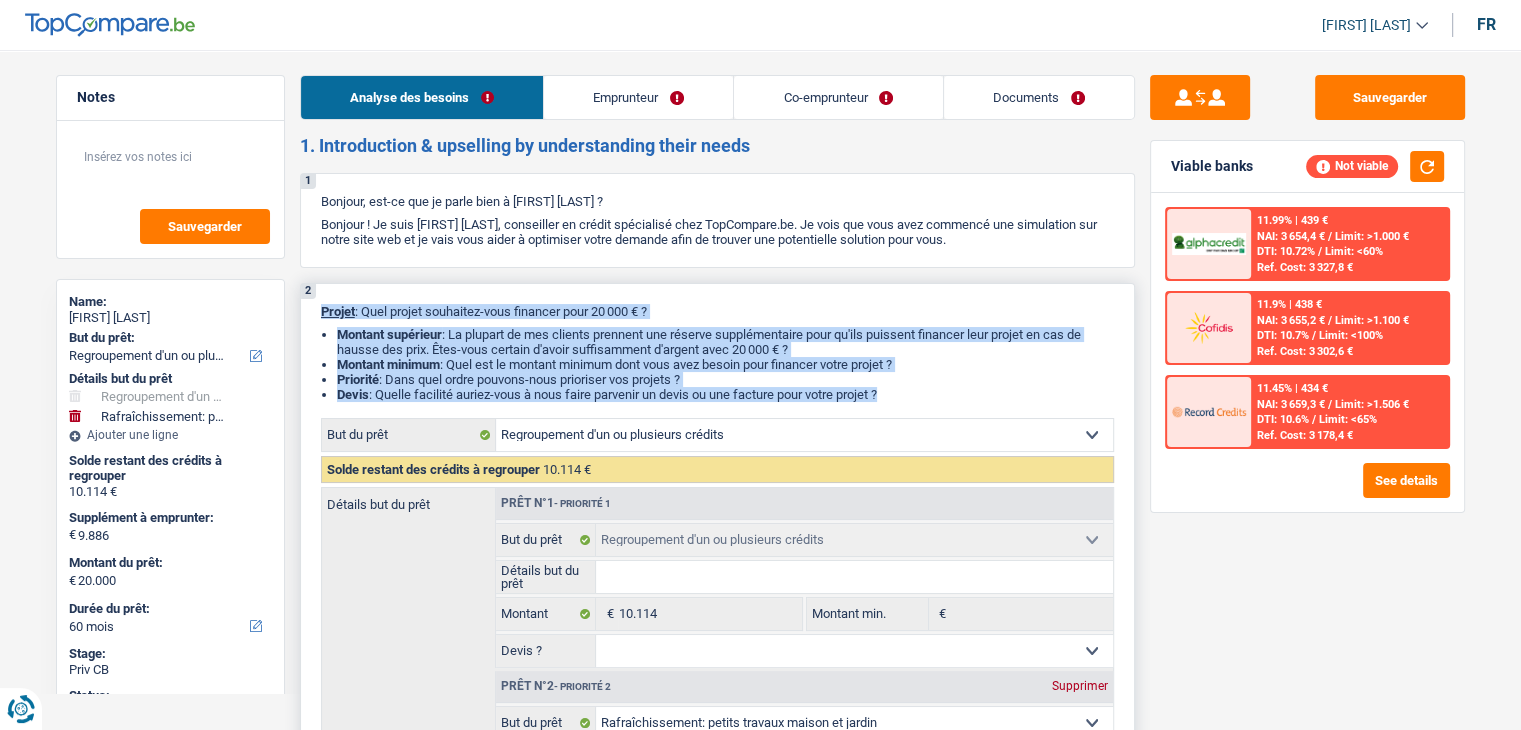 drag, startPoint x: 315, startPoint y: 305, endPoint x: 903, endPoint y: 405, distance: 596.4428 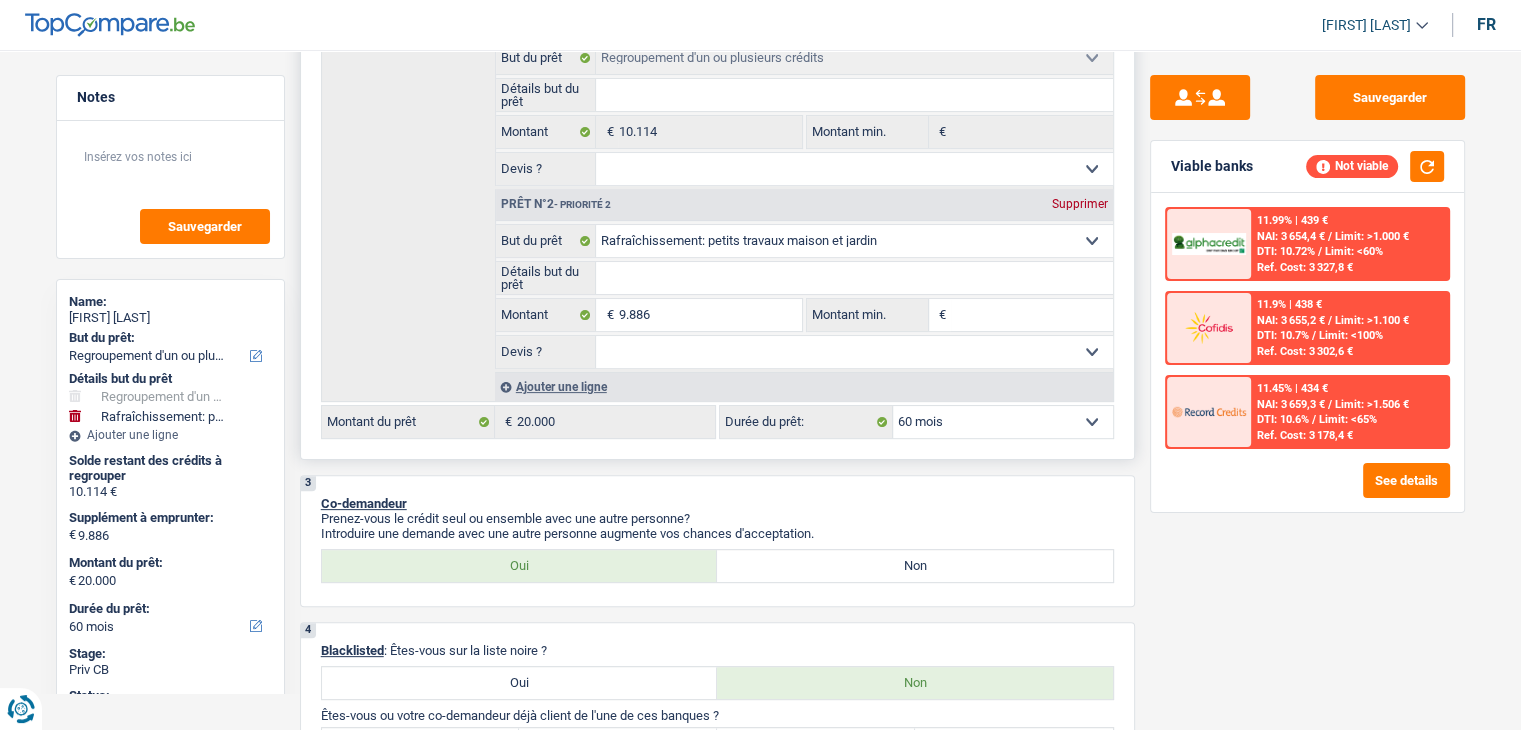 scroll, scrollTop: 600, scrollLeft: 0, axis: vertical 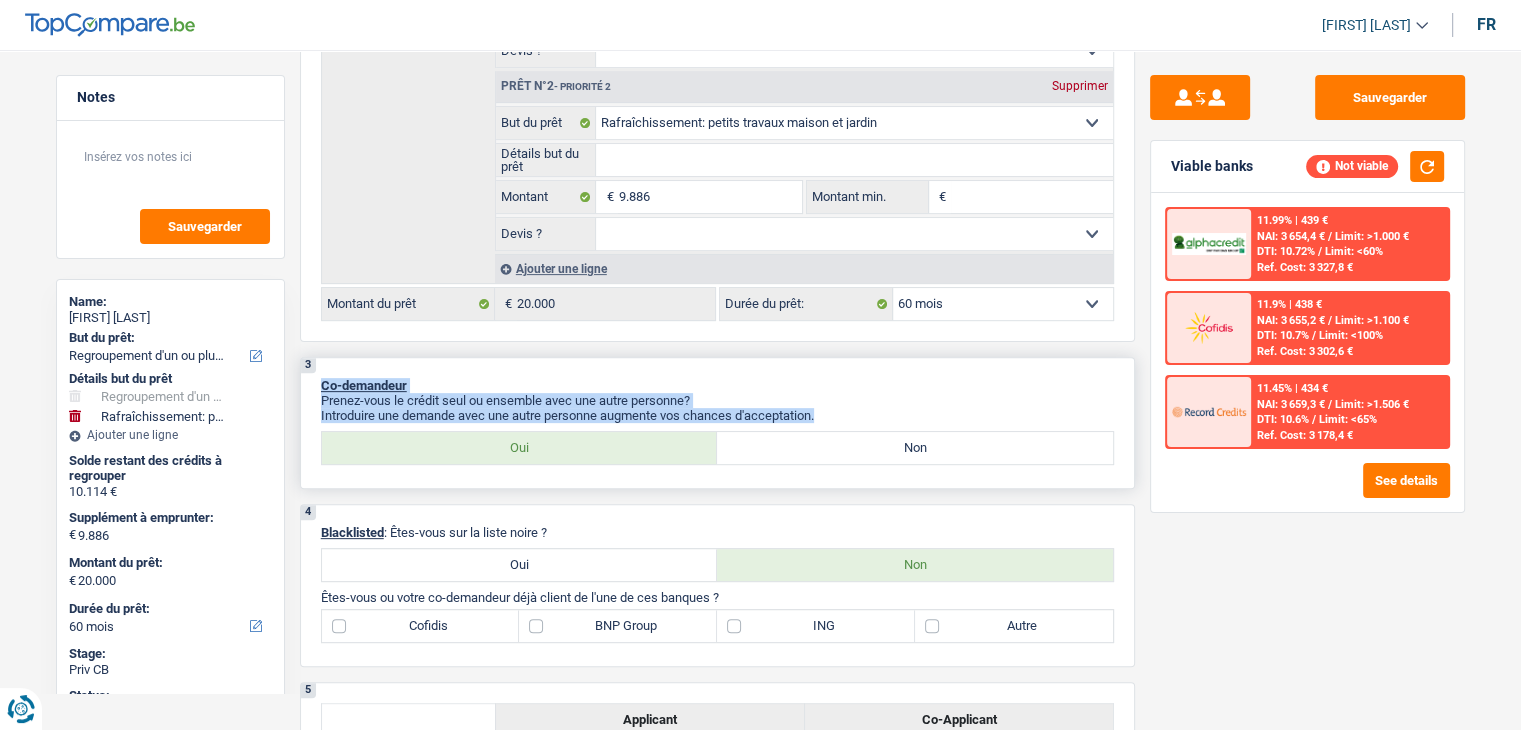 drag, startPoint x: 826, startPoint y: 409, endPoint x: 312, endPoint y: 375, distance: 515.1233 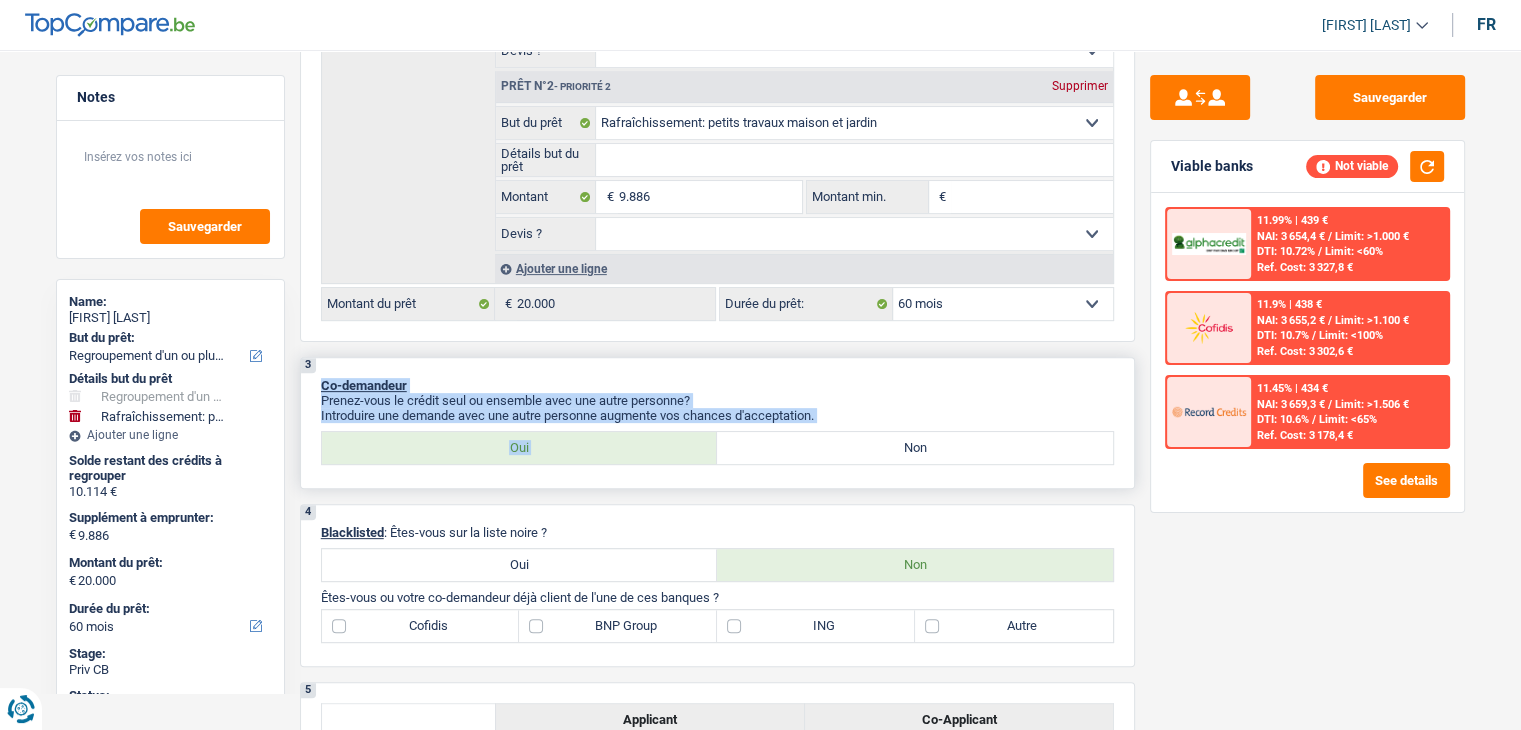 drag, startPoint x: 323, startPoint y: 380, endPoint x: 851, endPoint y: 423, distance: 529.74805 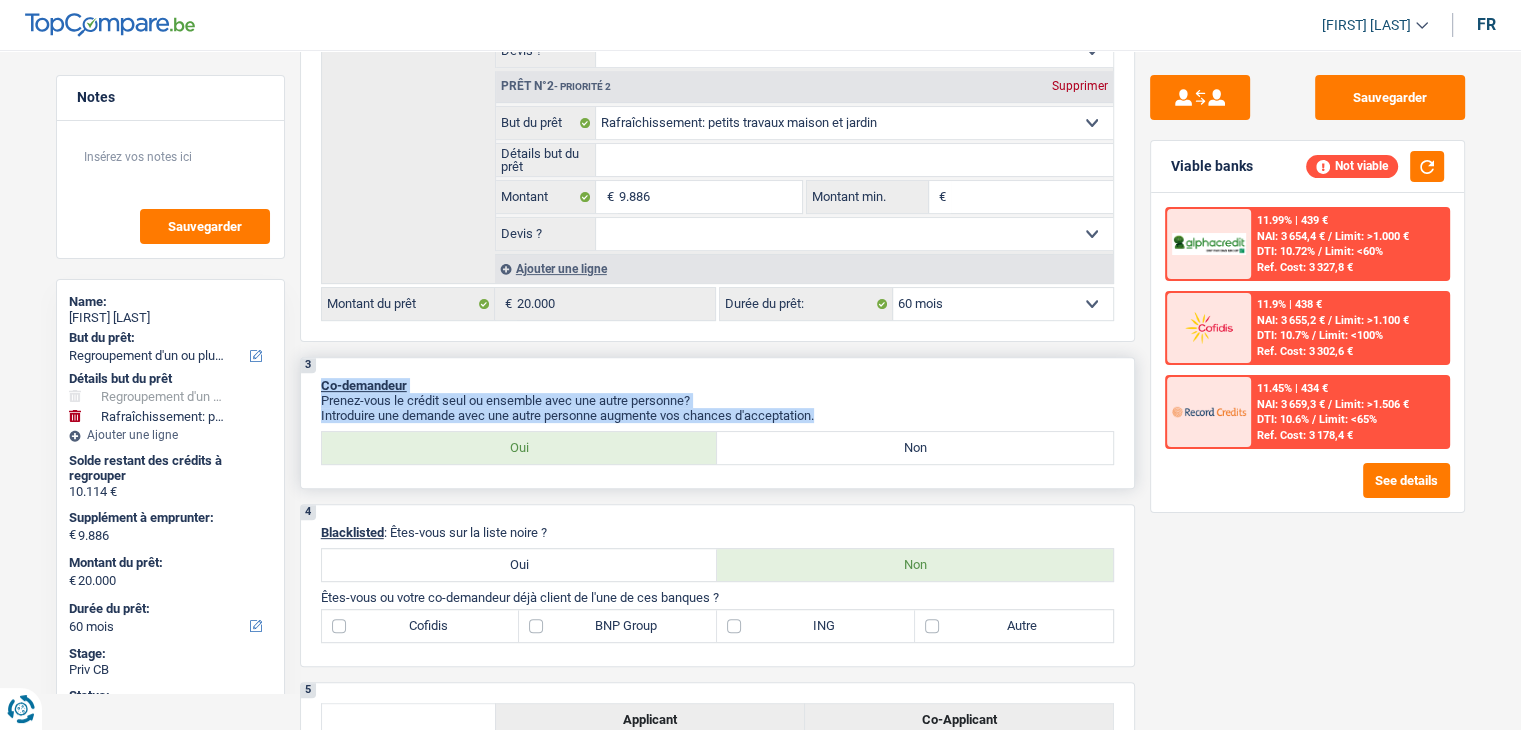 drag, startPoint x: 829, startPoint y: 414, endPoint x: 318, endPoint y: 385, distance: 511.82224 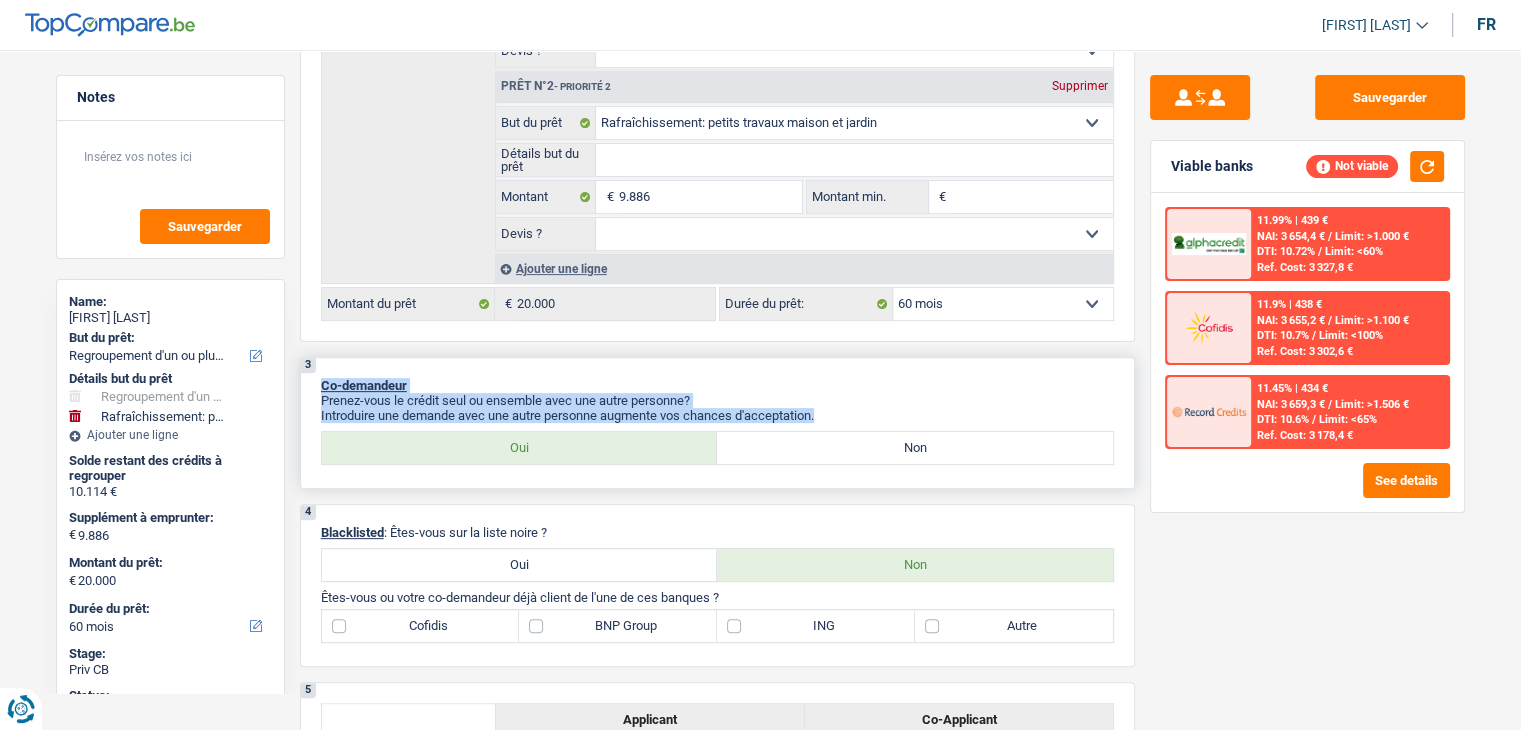 drag, startPoint x: 324, startPoint y: 378, endPoint x: 849, endPoint y: 409, distance: 525.9144 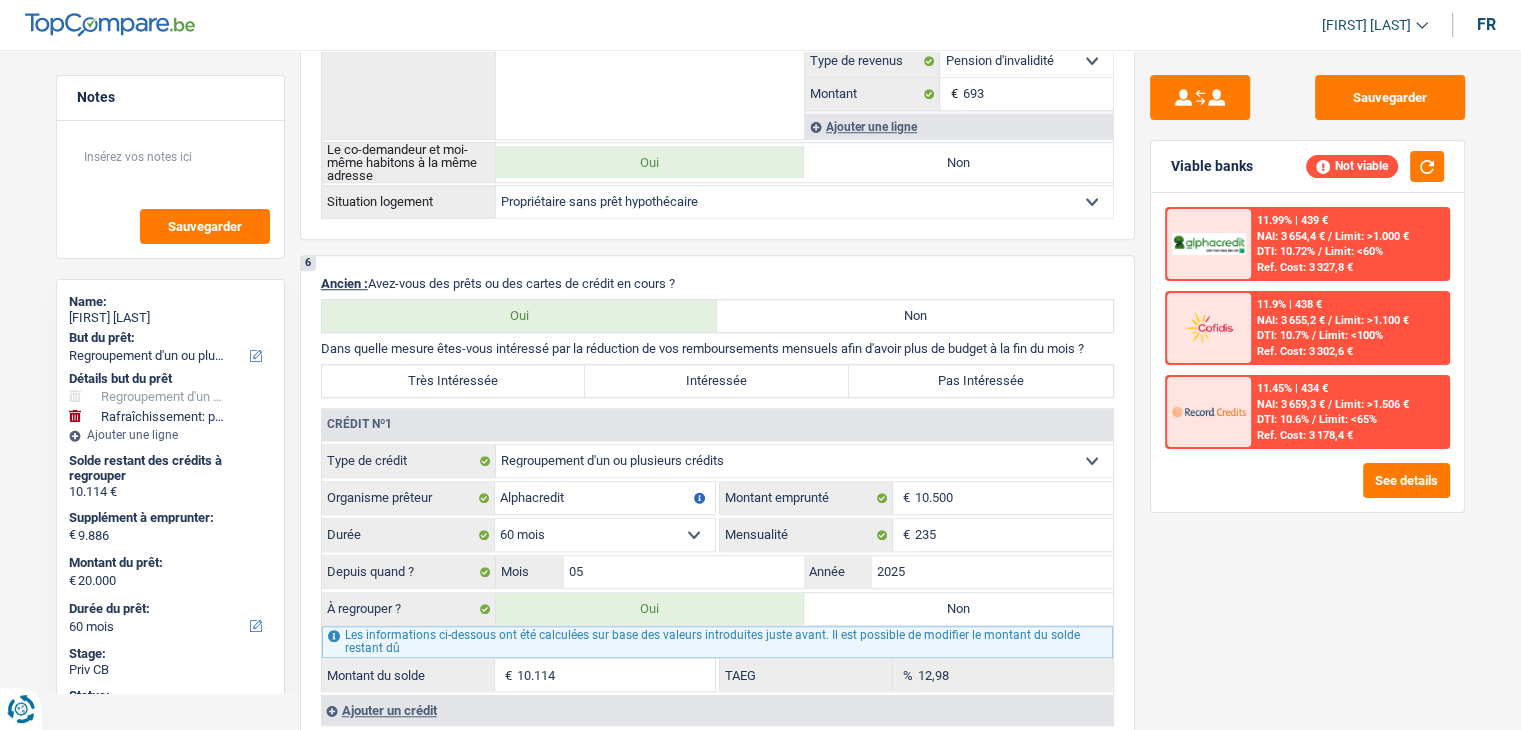 scroll, scrollTop: 1500, scrollLeft: 0, axis: vertical 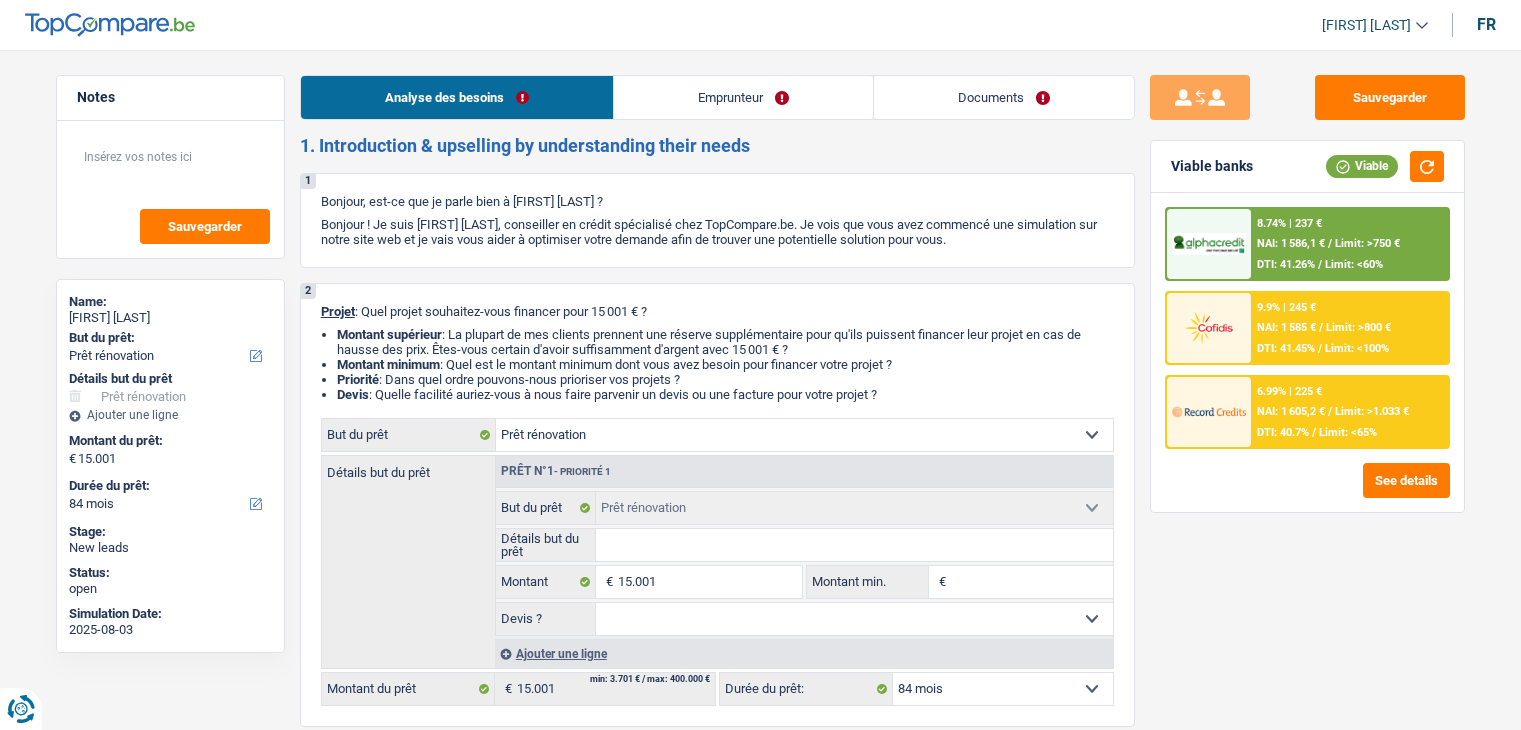 select on "renovation" 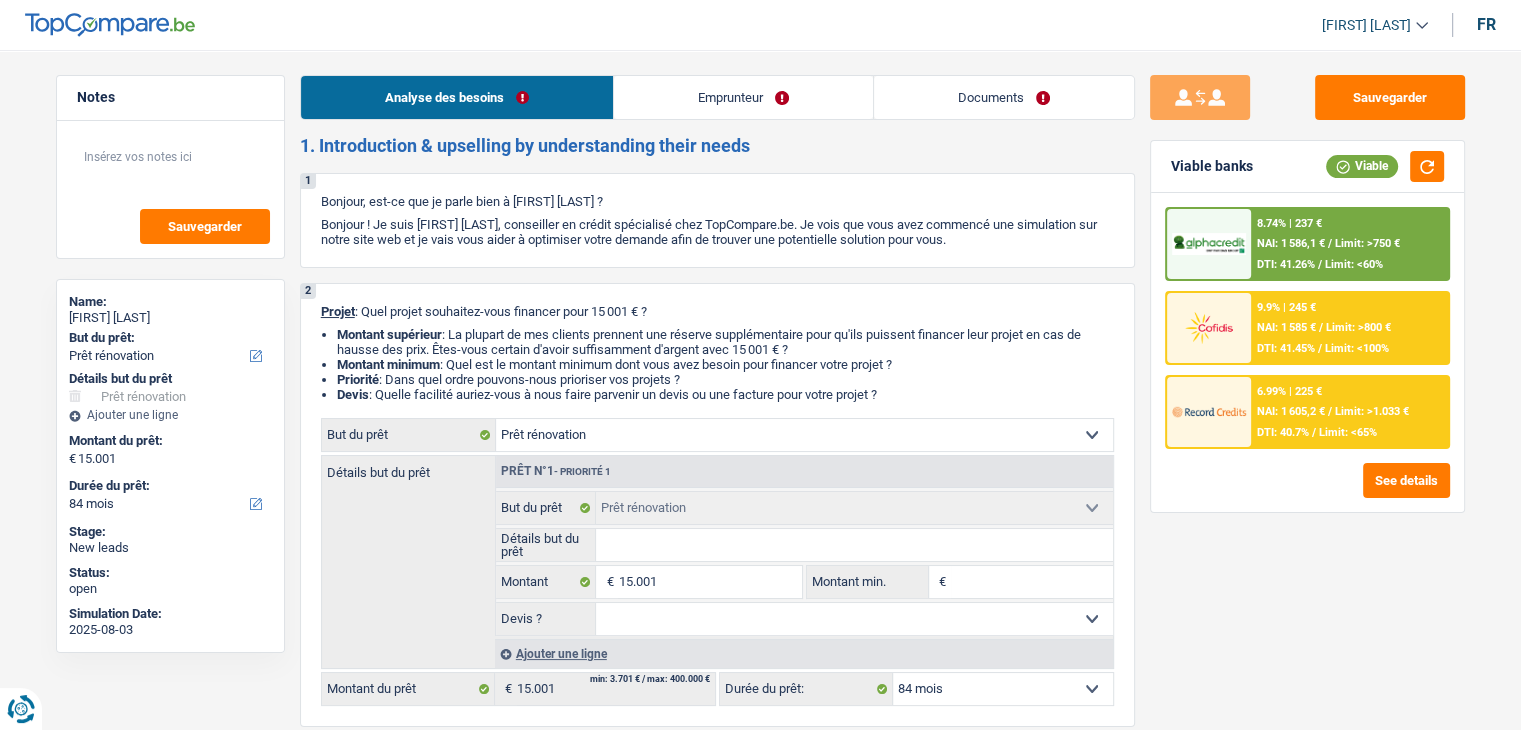 scroll, scrollTop: 0, scrollLeft: 0, axis: both 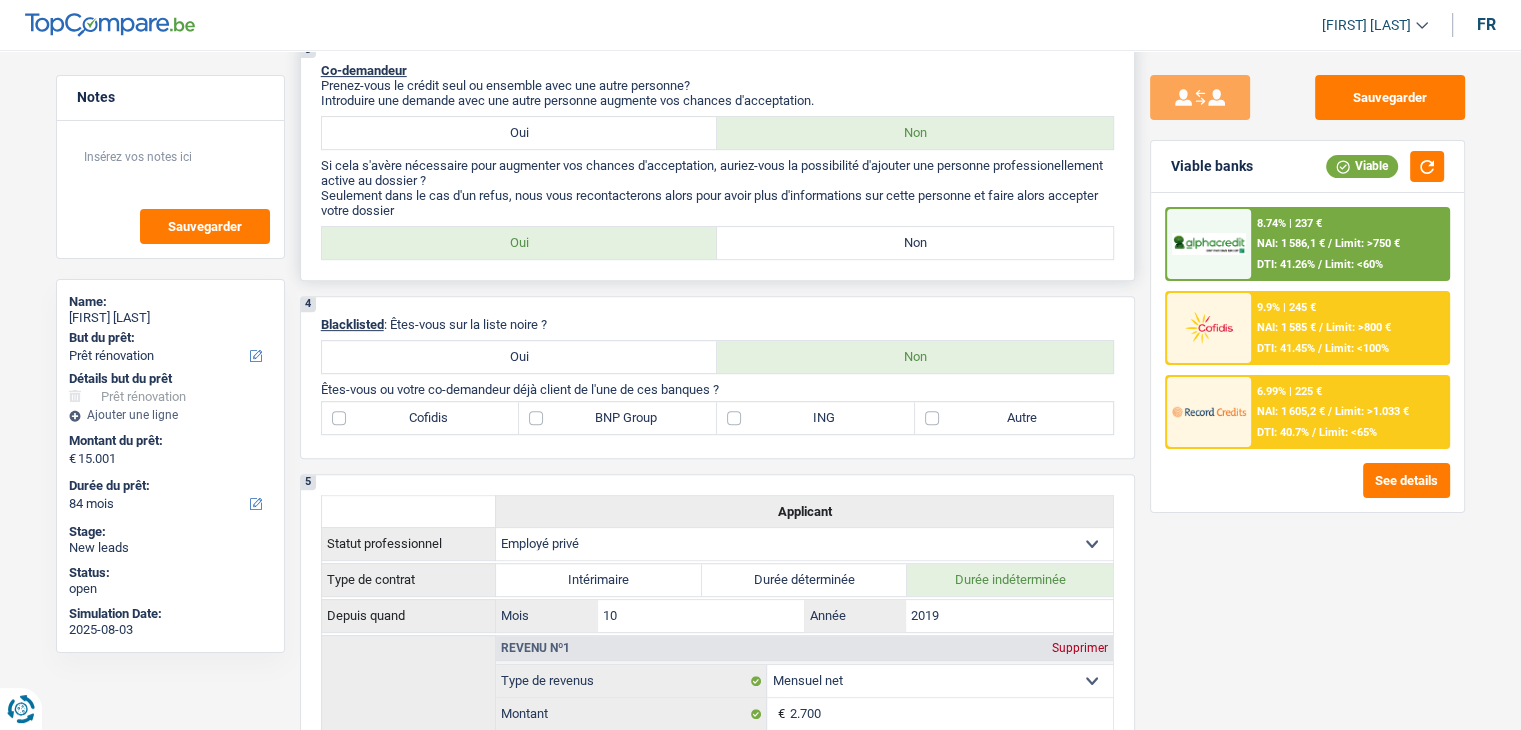 click on "Non" at bounding box center (915, 243) 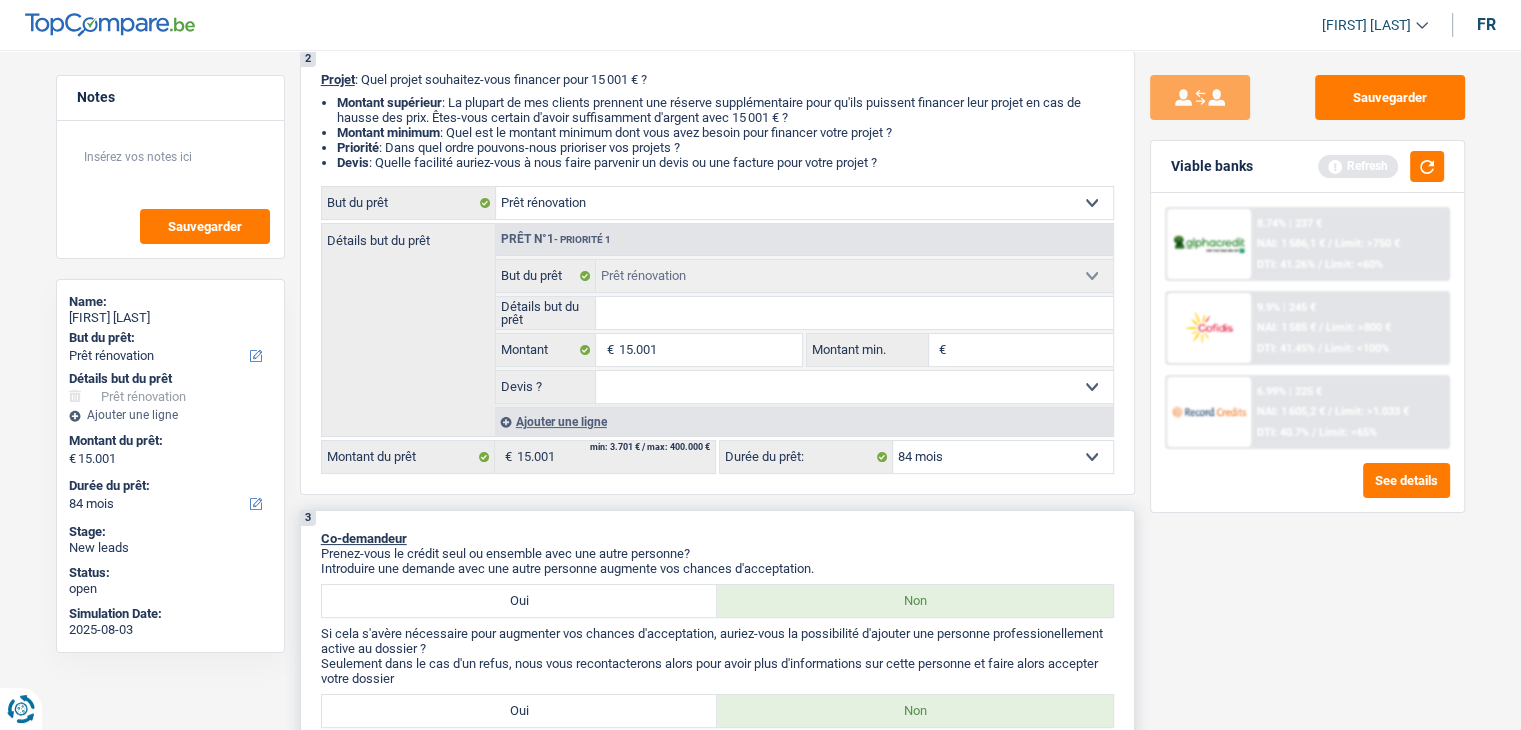 scroll, scrollTop: 0, scrollLeft: 0, axis: both 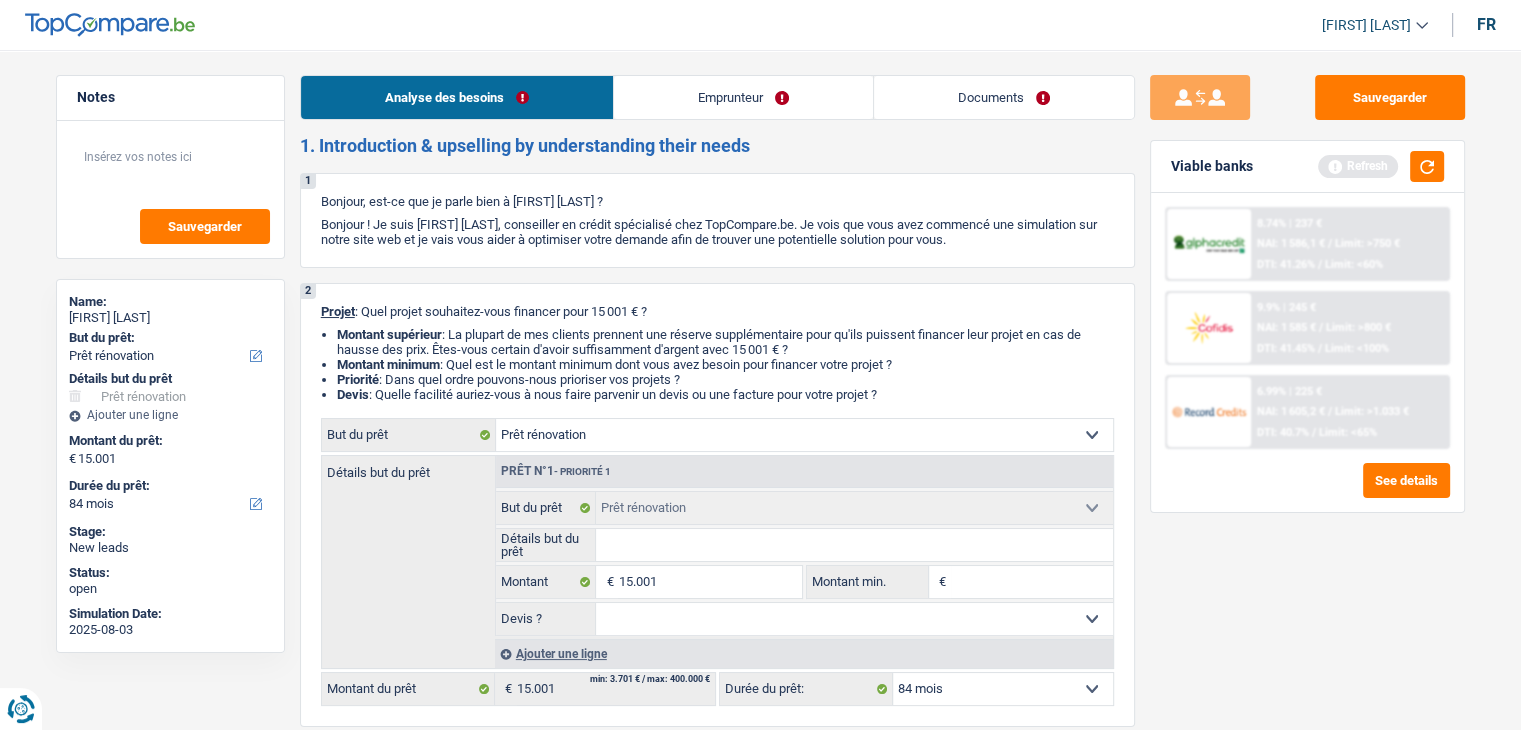 click on "Emprunteur" at bounding box center (743, 97) 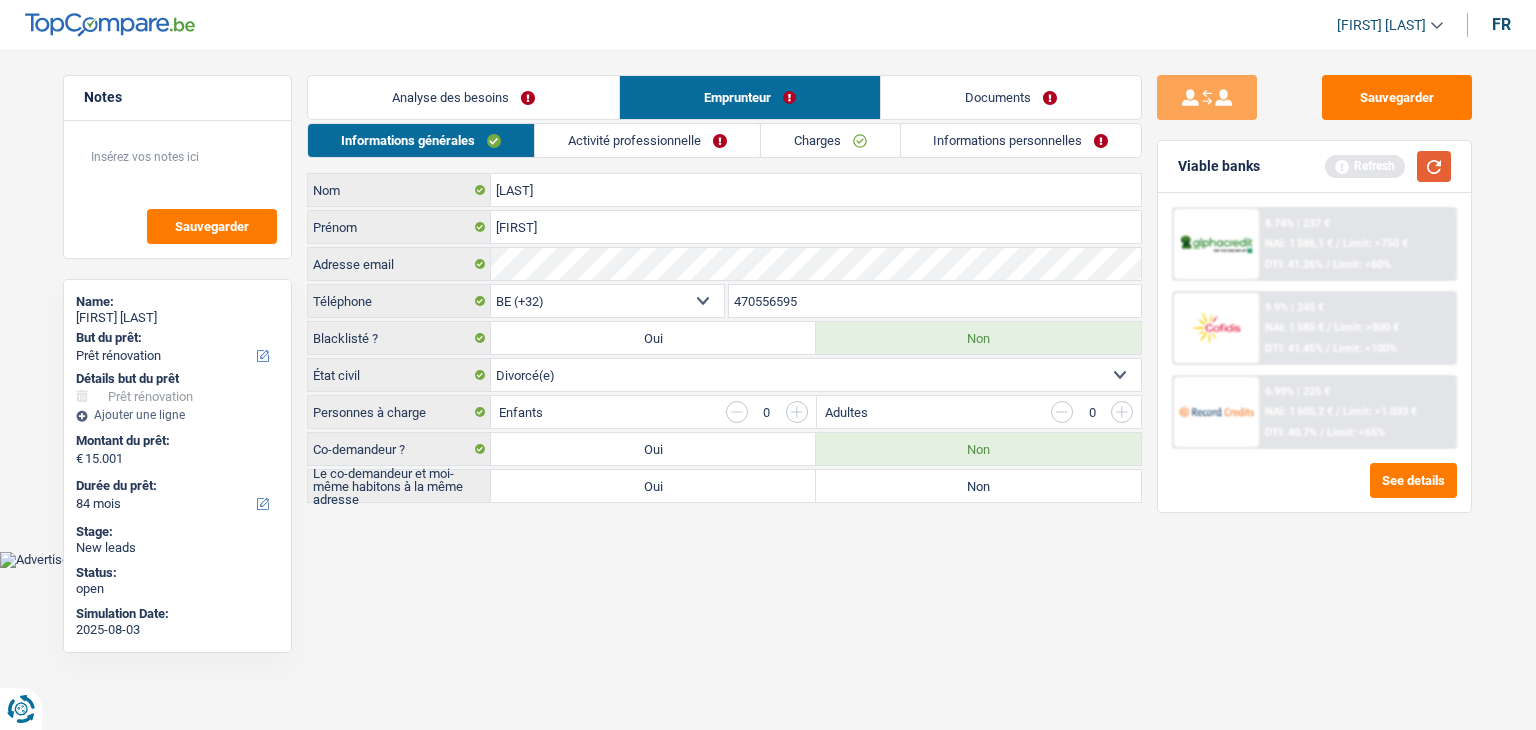 click at bounding box center [1434, 166] 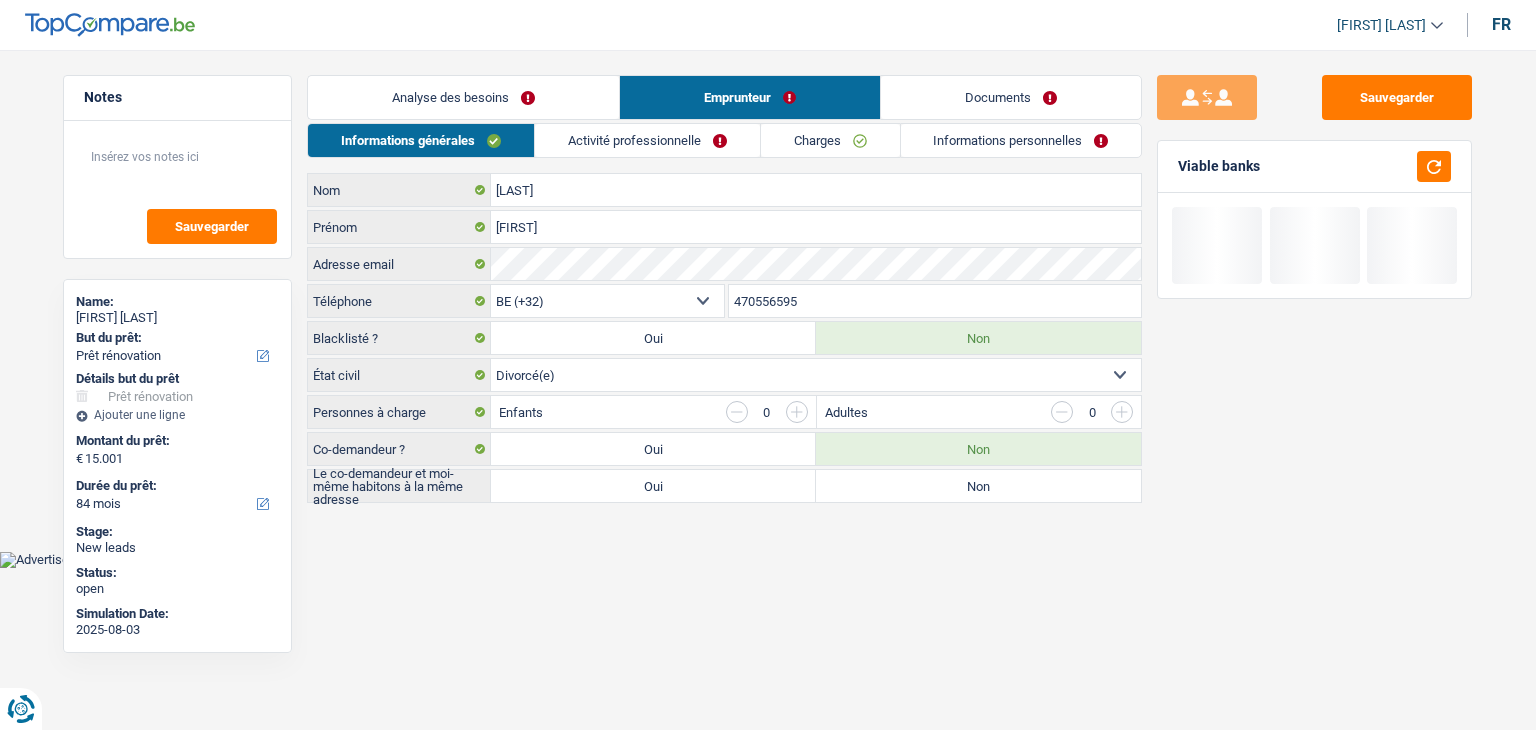click on "Analyse des besoins" at bounding box center [463, 97] 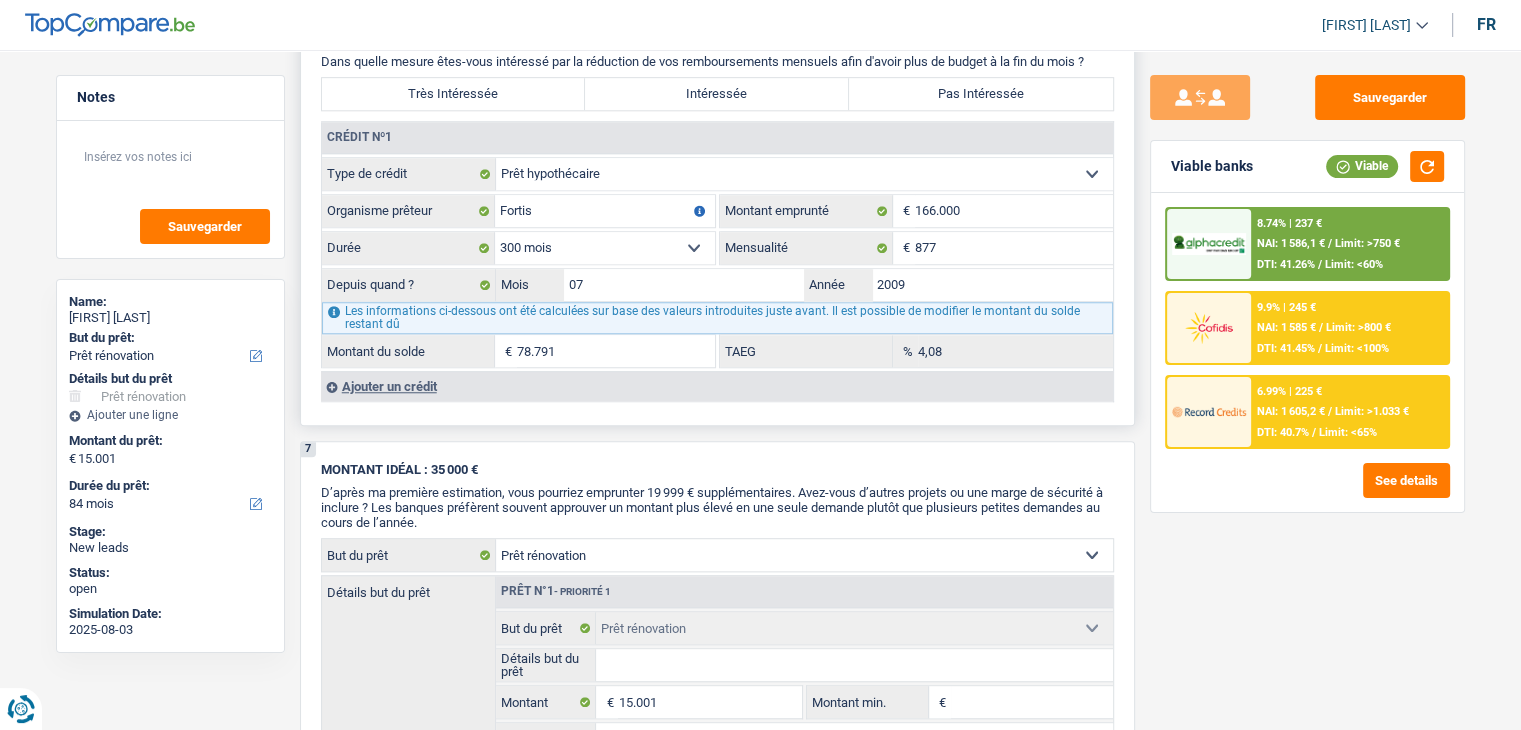 scroll, scrollTop: 1500, scrollLeft: 0, axis: vertical 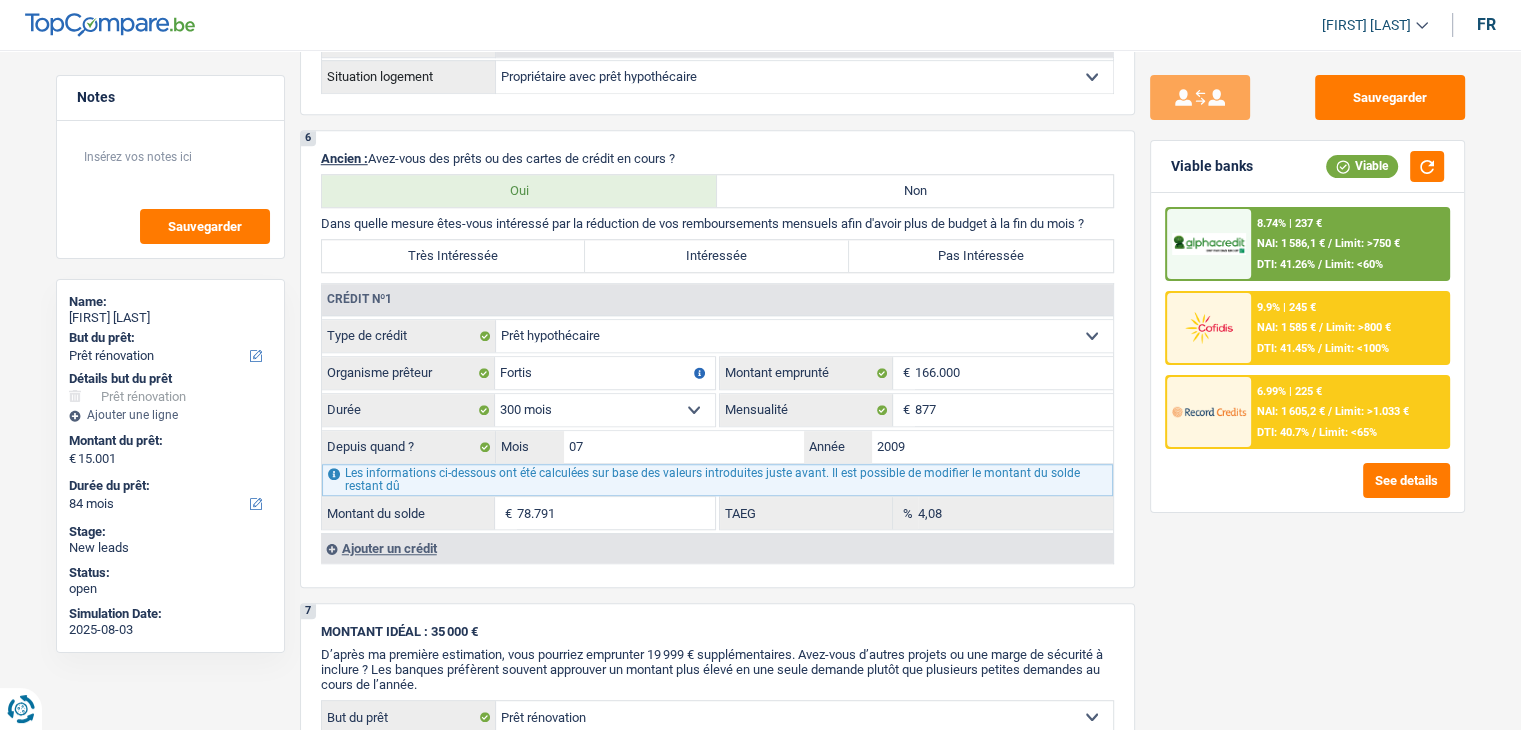 click on "Sauvegarder
Viable banks
Viable
8.74% | 237 €
NAI: 1 586,1 €
/
Limit: >750 €
DTI: 41.26%
/
Limit: <60%
9.9% | 245 €
NAI: 1 585 €
/
Limit: >800 €
DTI: 41.45%
/
Limit: <100%
/       /" at bounding box center (1307, 384) 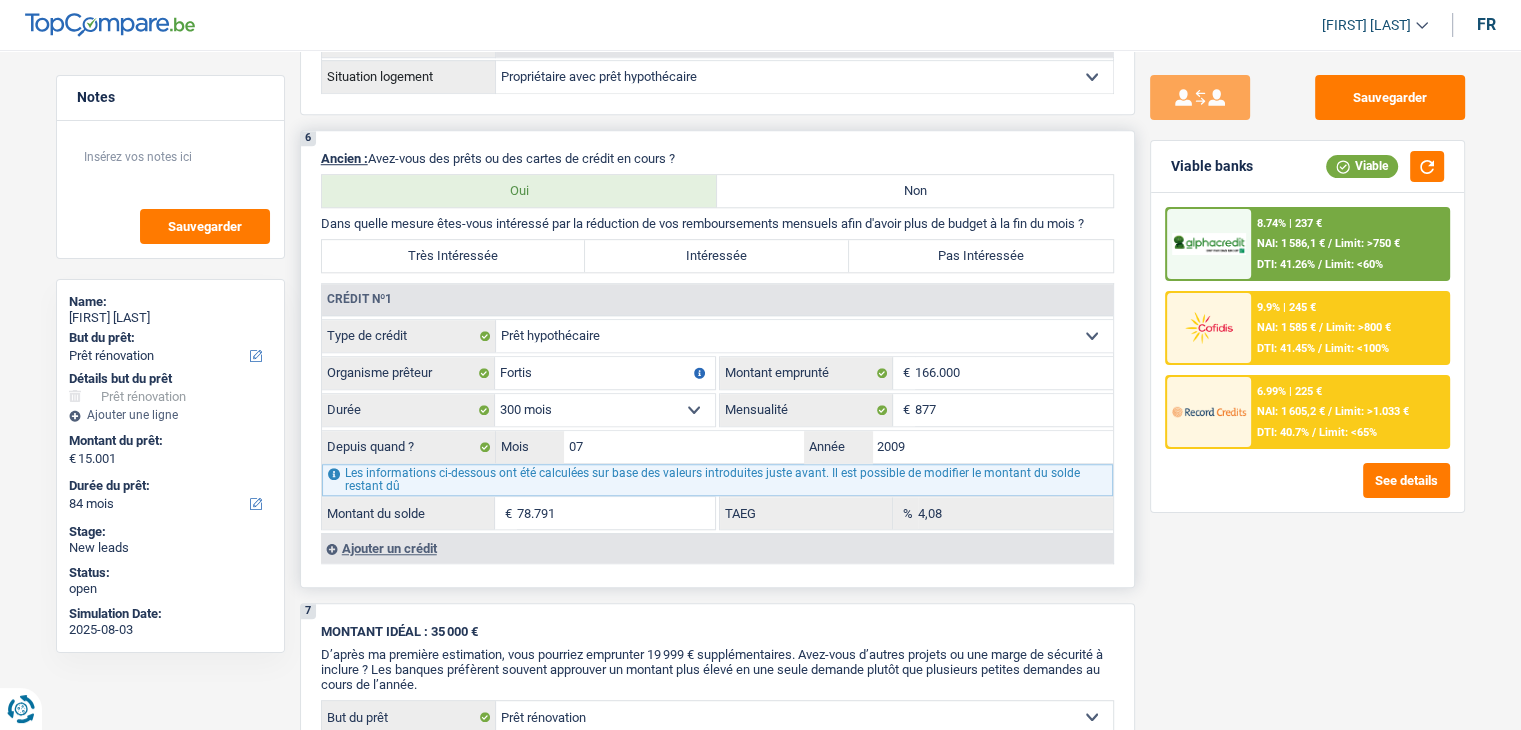 click on "Ajouter un crédit" at bounding box center [717, 548] 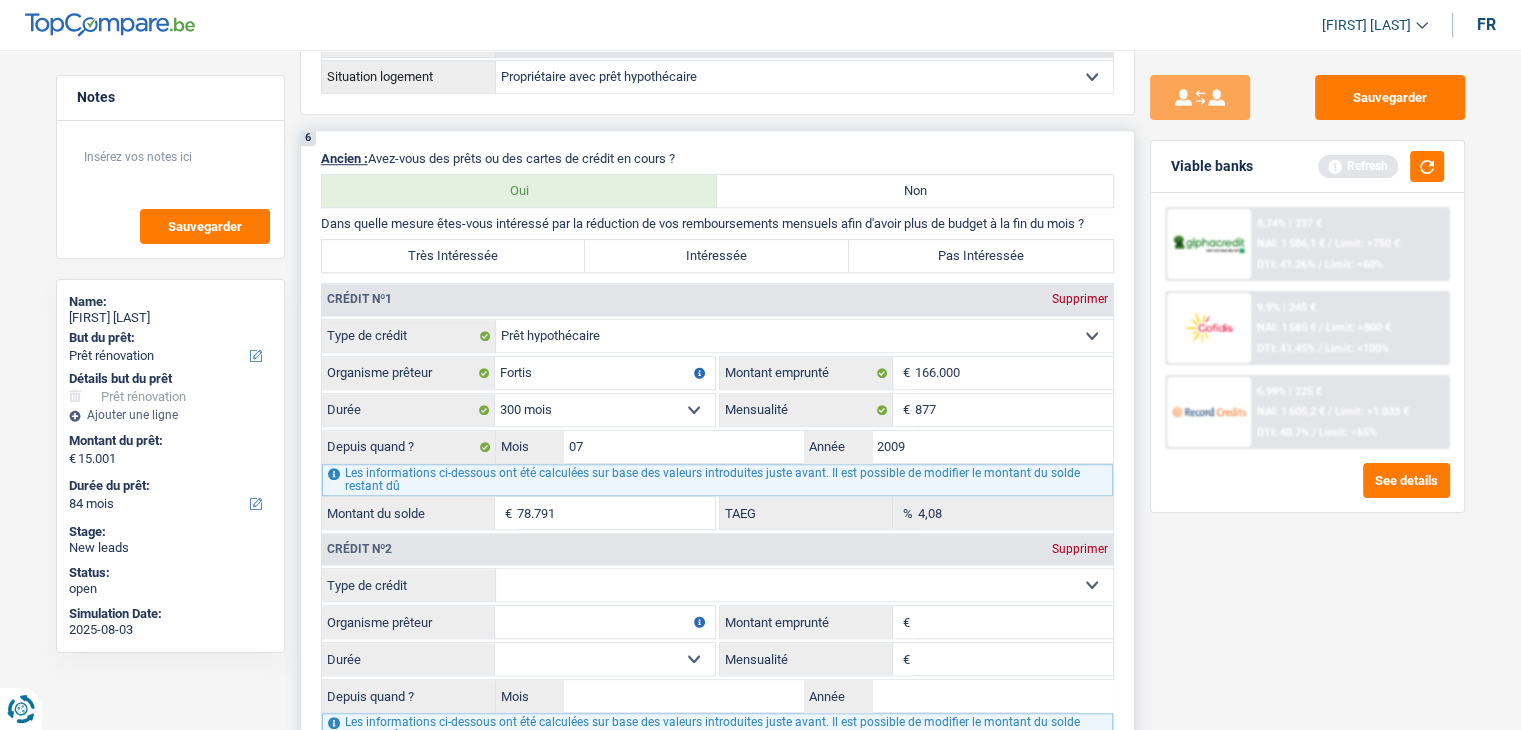 click on "Supprimer" at bounding box center (1080, 549) 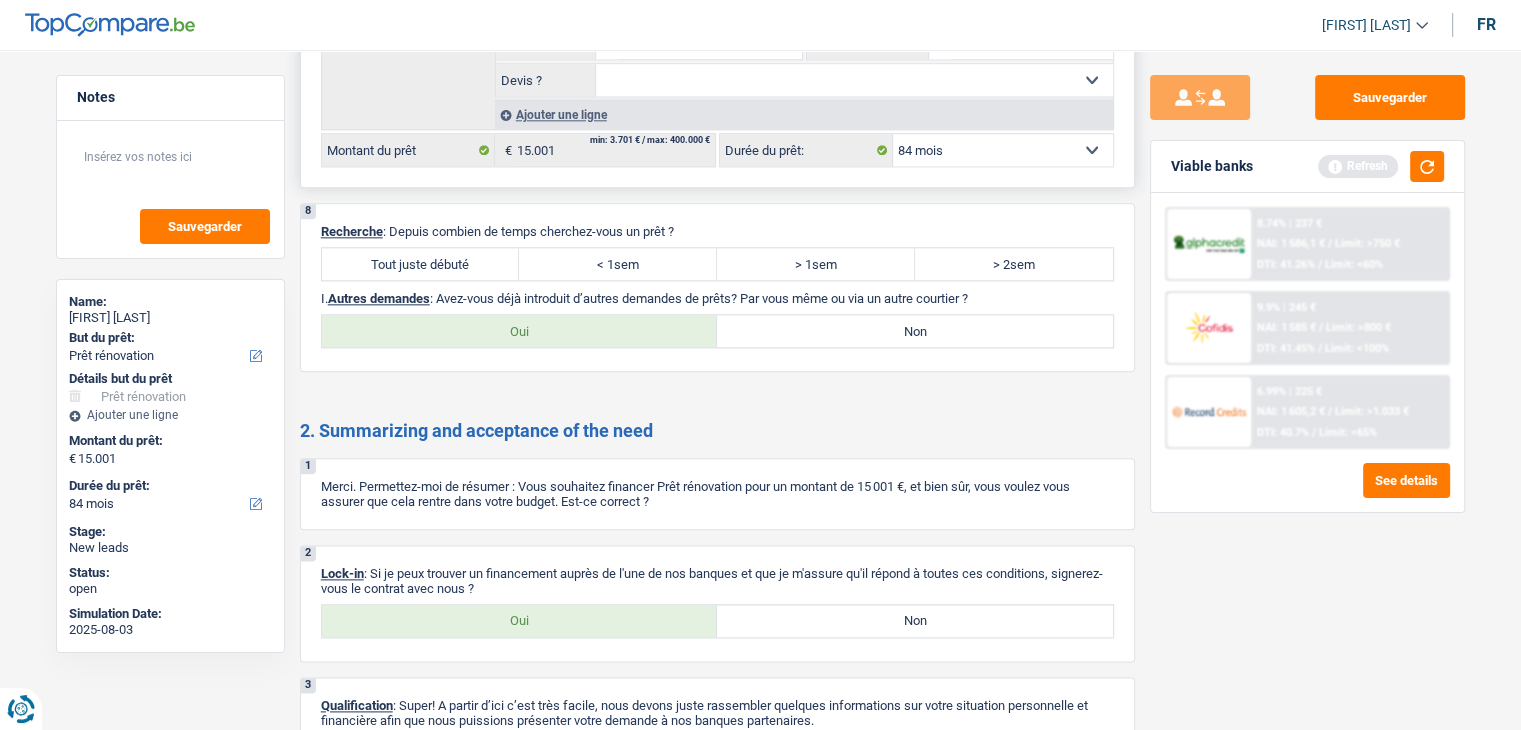 scroll, scrollTop: 2400, scrollLeft: 0, axis: vertical 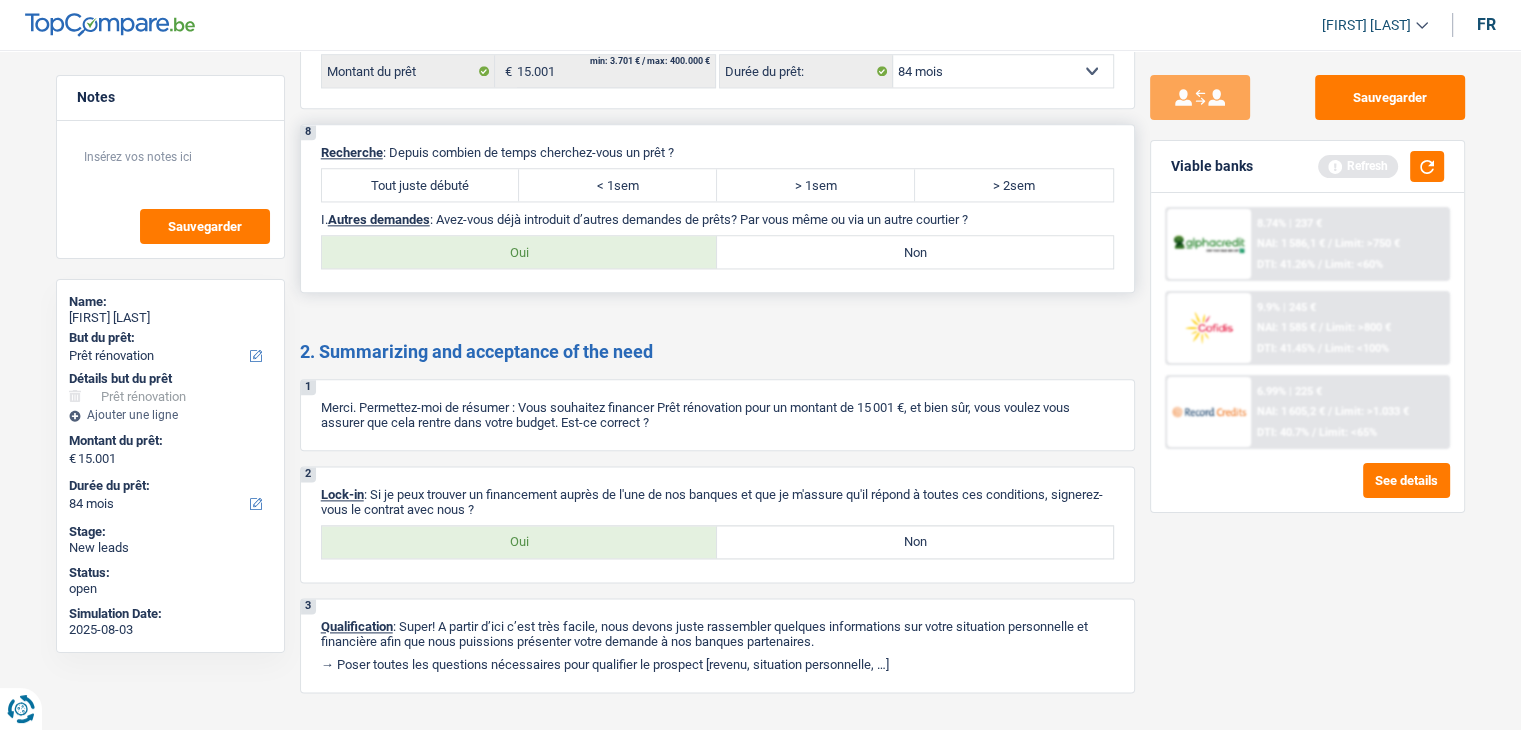 click on "Tout juste débuté" at bounding box center [421, 185] 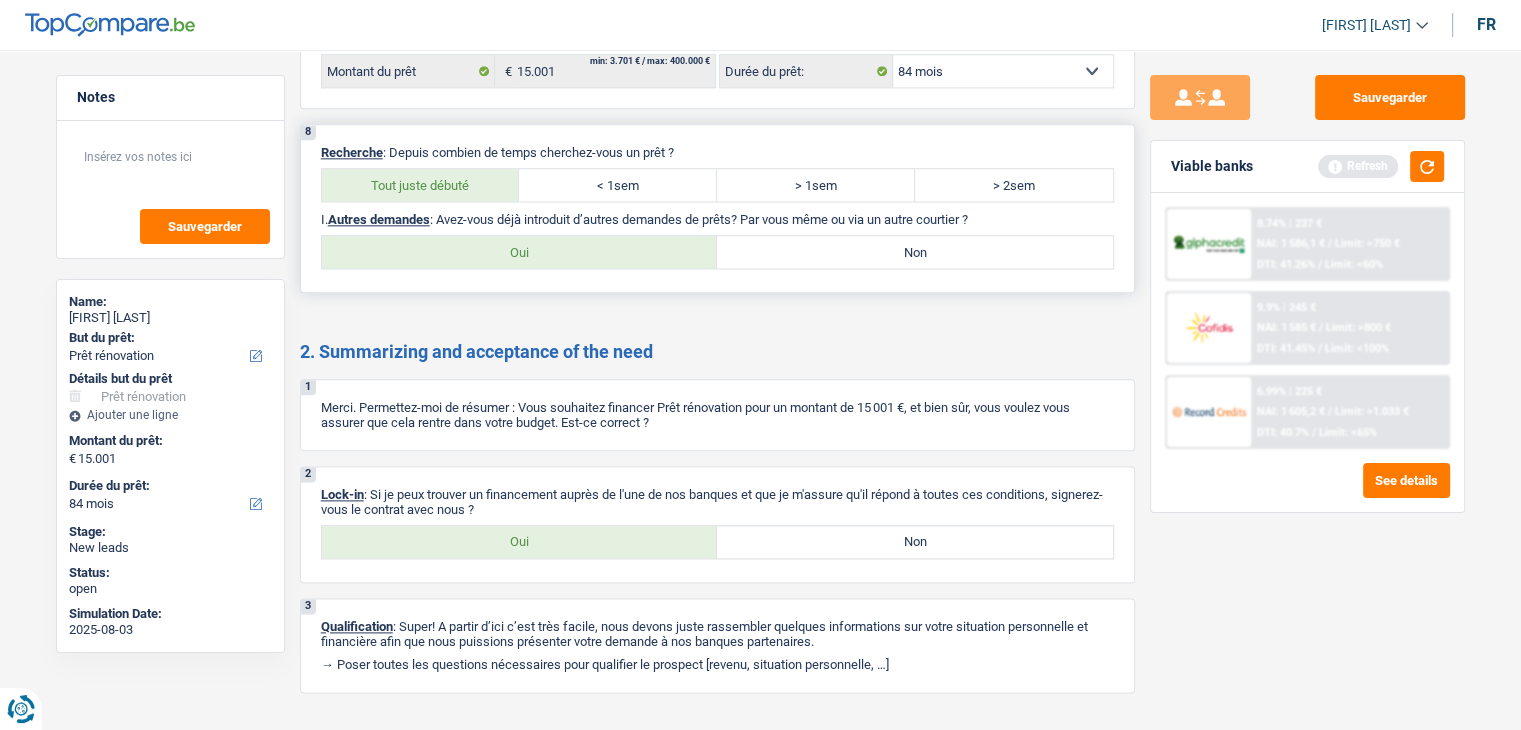 click on "Non" at bounding box center [915, 252] 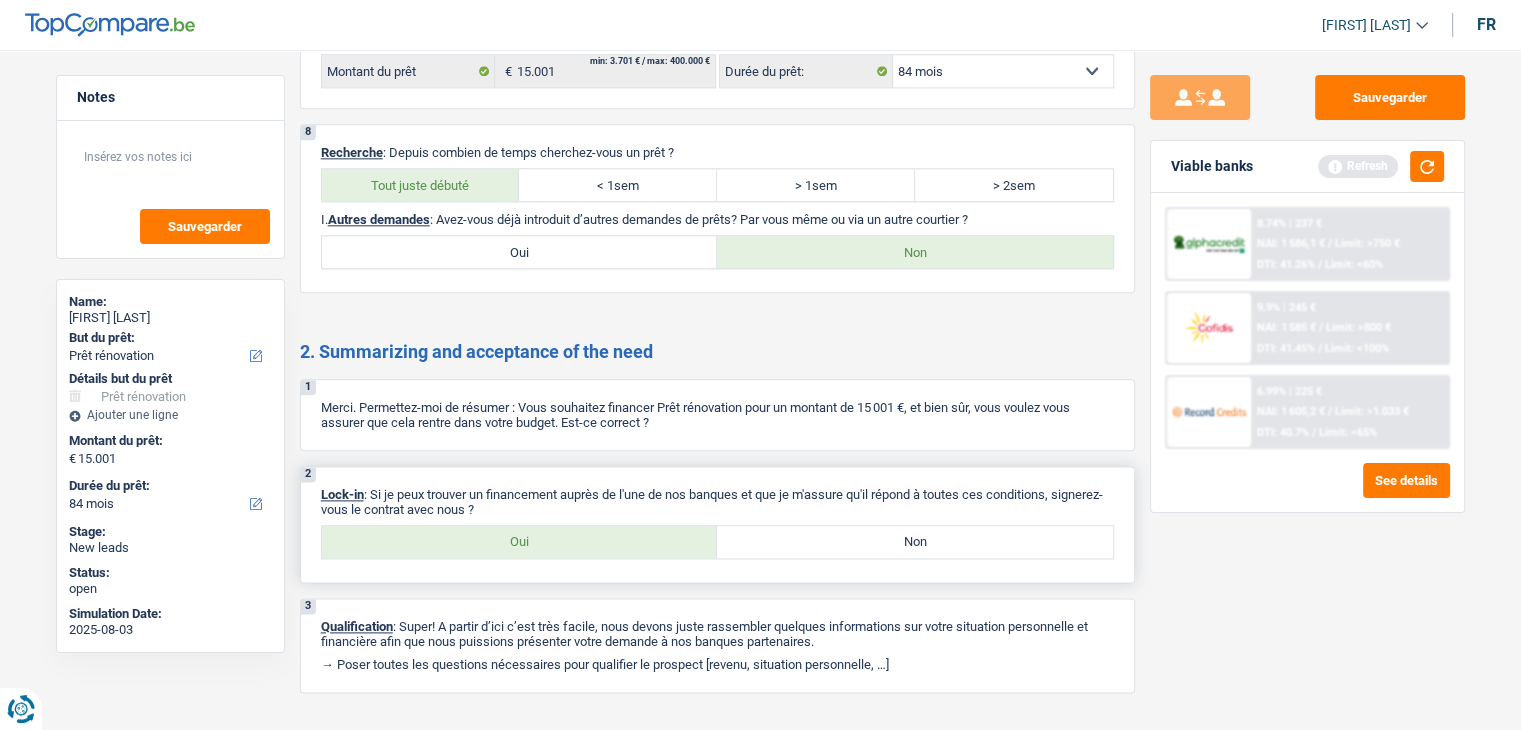 click on "Oui" at bounding box center (520, 542) 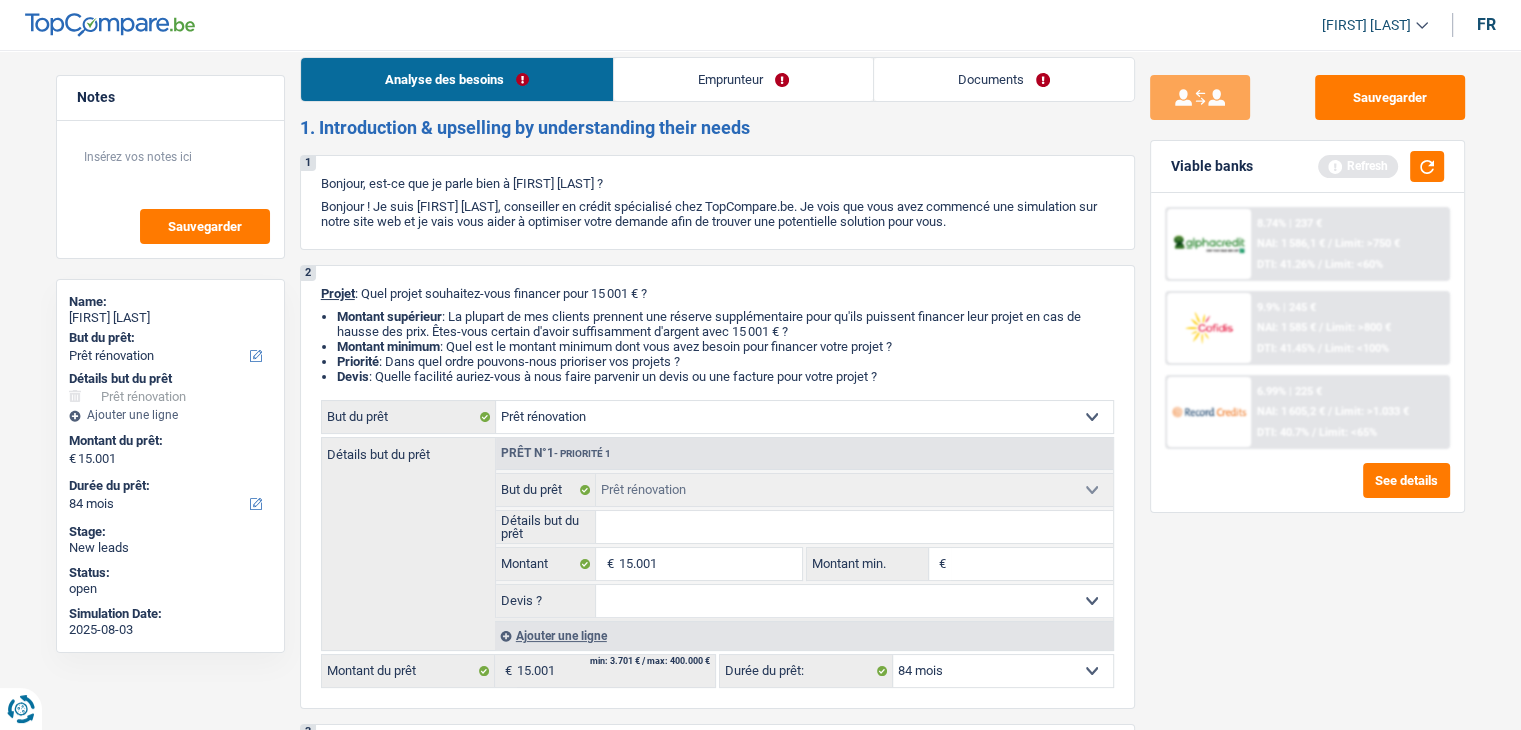 scroll, scrollTop: 0, scrollLeft: 0, axis: both 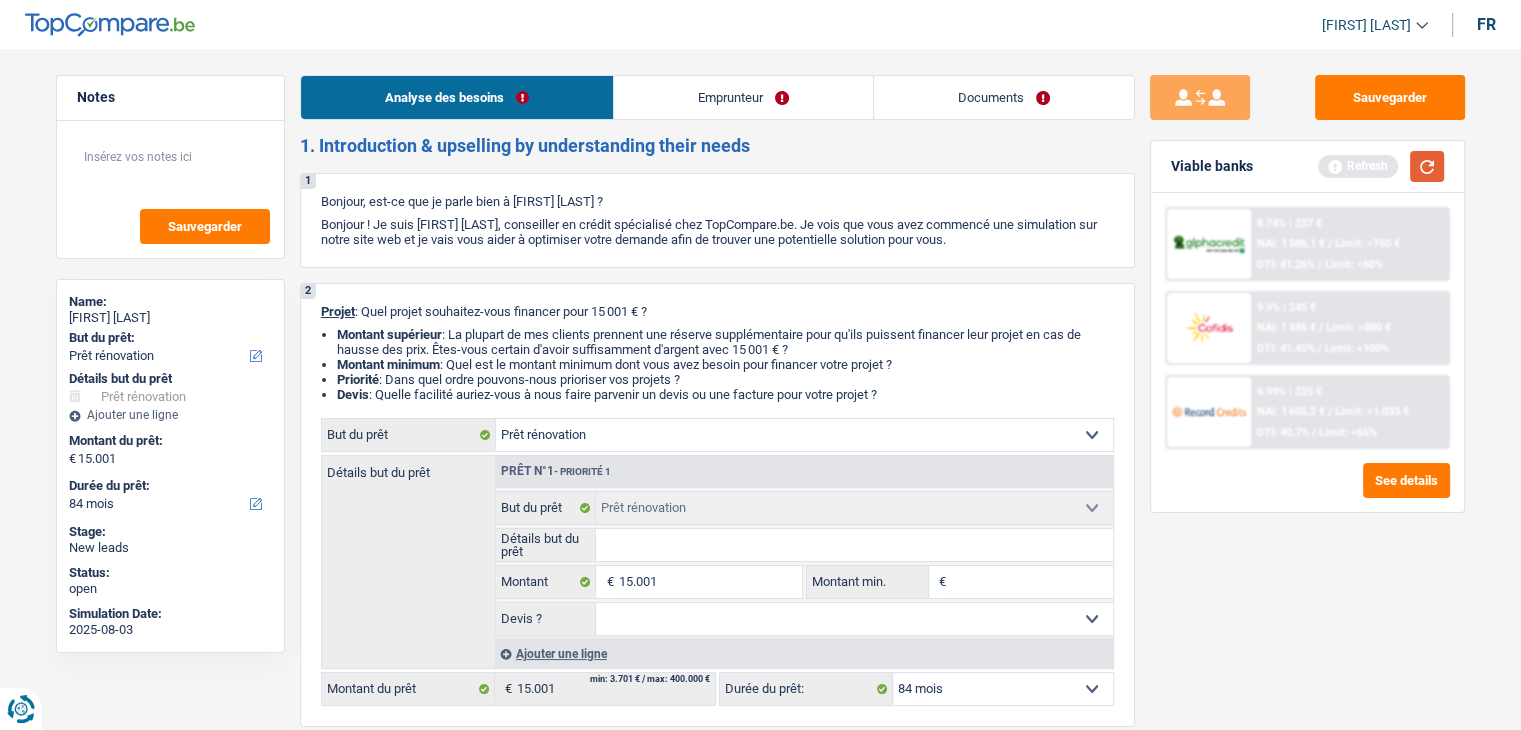 click at bounding box center (1427, 166) 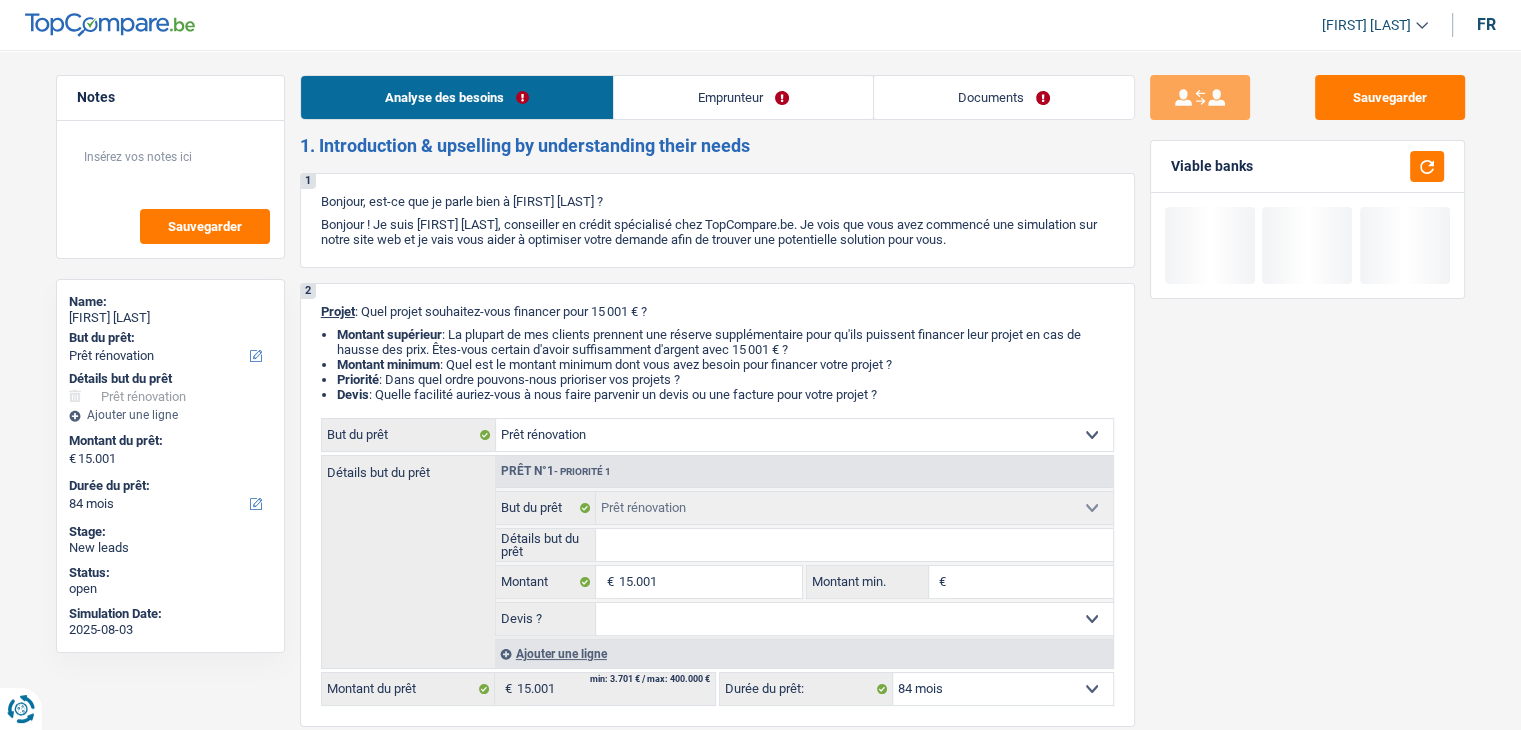 click on "Emprunteur" at bounding box center [743, 97] 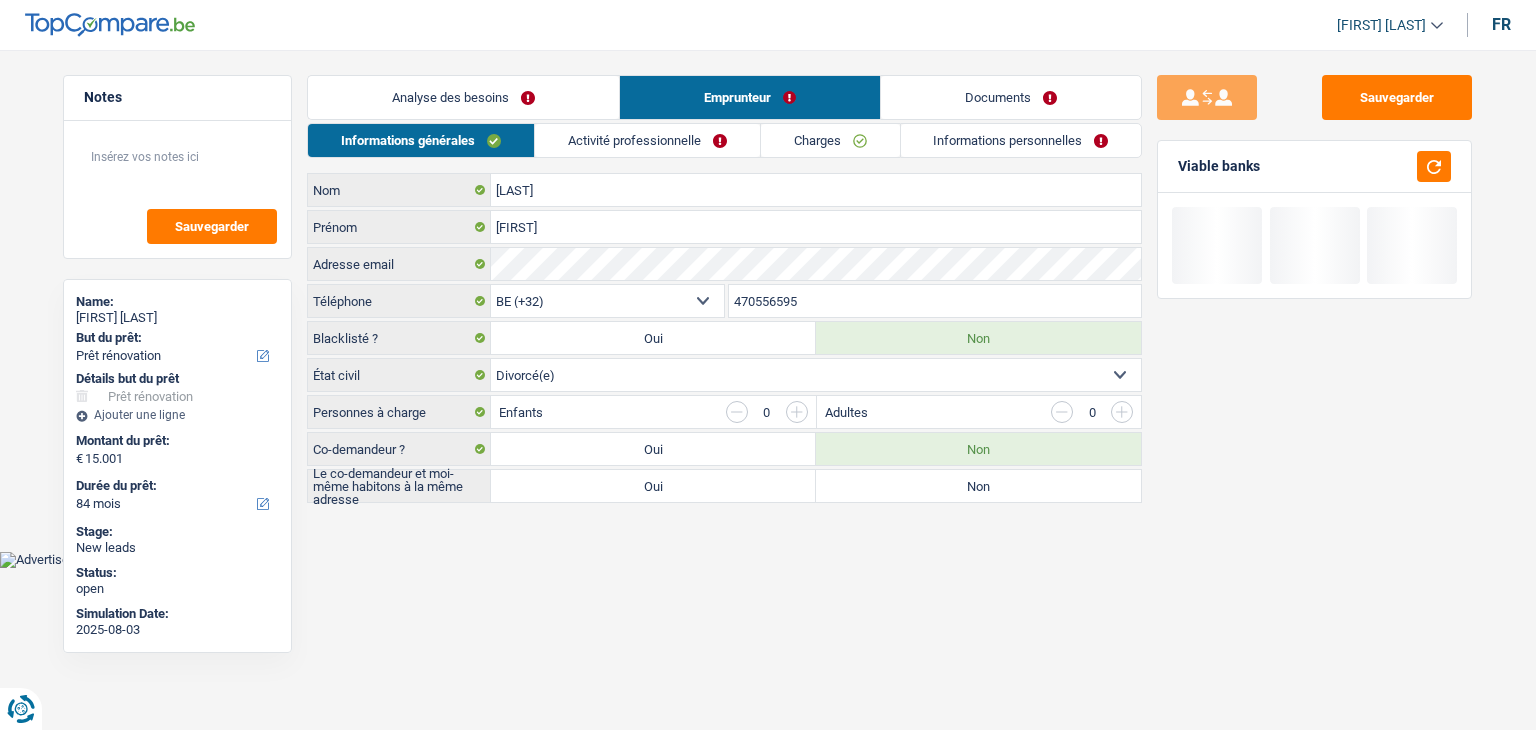 click on "Emprunteur" at bounding box center [750, 97] 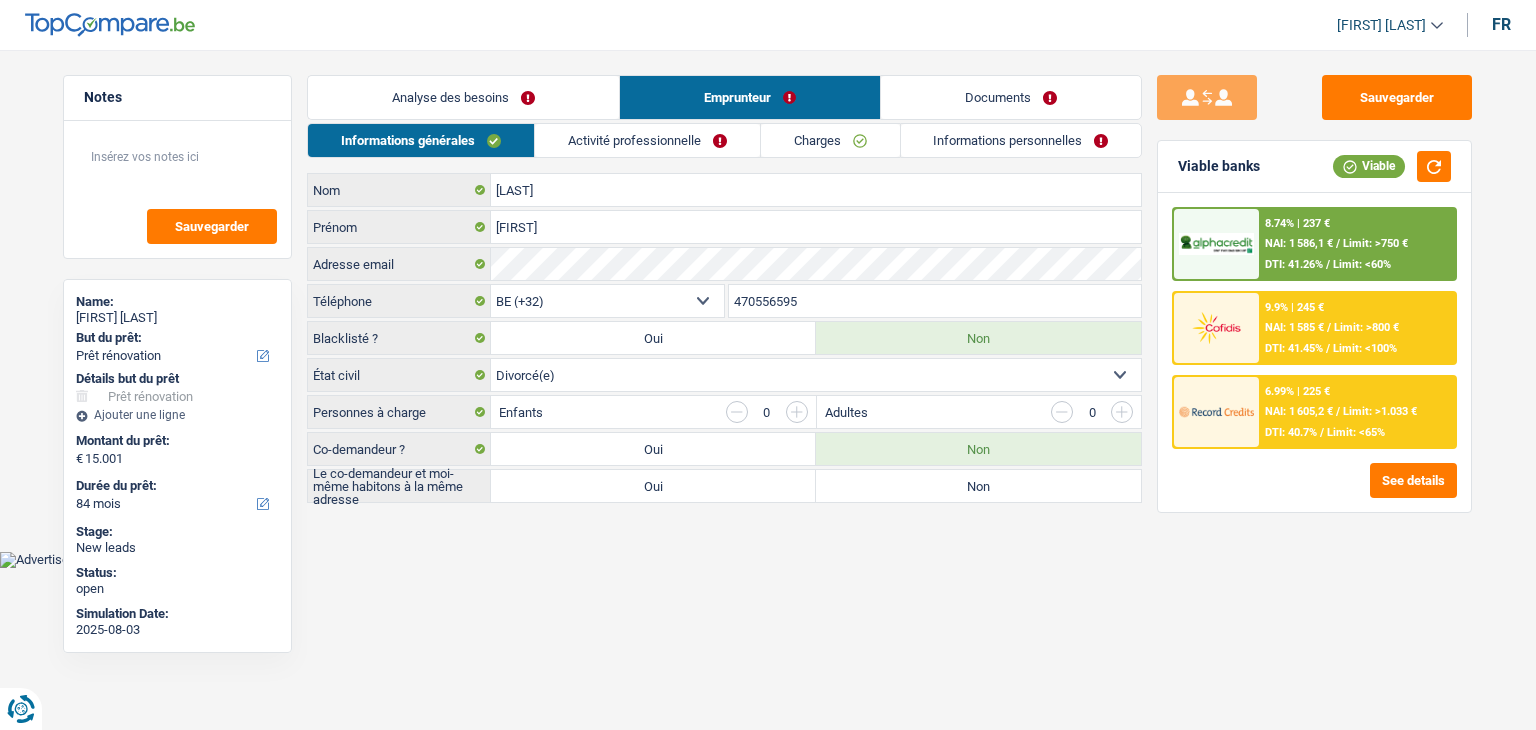 click on "Vous avez le contrôle de vos données
Nous utilisons des cookies, tout comme nos partenaires commerciaux, afin de collecter des informations sur vous à des fins diverses, notamment :
En cliquant sur « Accepter », vous donnez votre consentement à toutes les fins énoncées. Vous pouvez également choisir de spécifier les finalités auxquelles vous souhaitez donner votre consentement. Pour ce faire, il vous suffit de cocher la case située à côté de la finalité et d’appuyer sur « Enregistrer les paramètres ».
Vous pouvez à tout moment révoquer votre consentement en cliquant sur la petite icône située dans le coin inférieur gauche du site Internet. En savoir plus sur les cookies
Politique de confidentialité de Google
un an" at bounding box center (768, 284) 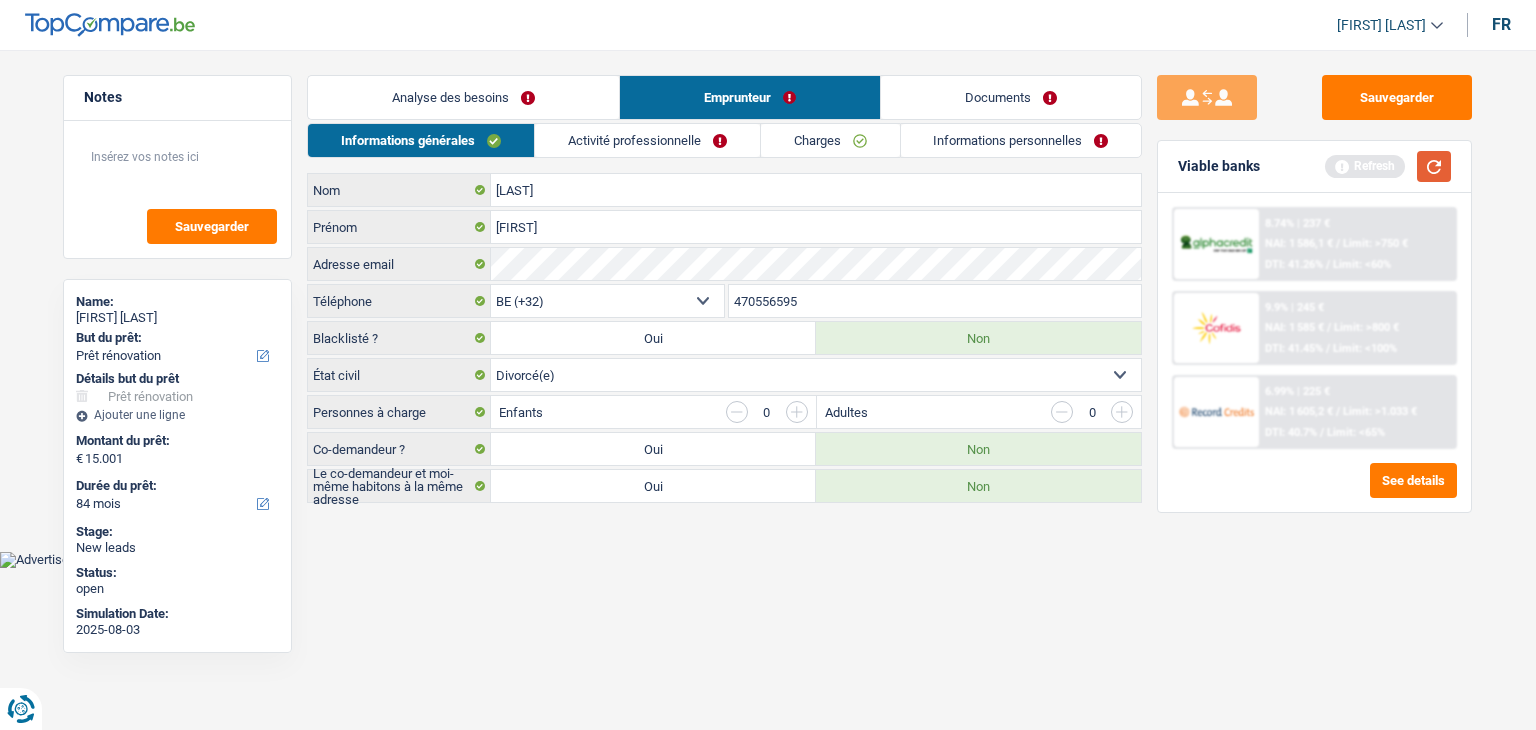 click at bounding box center [1434, 166] 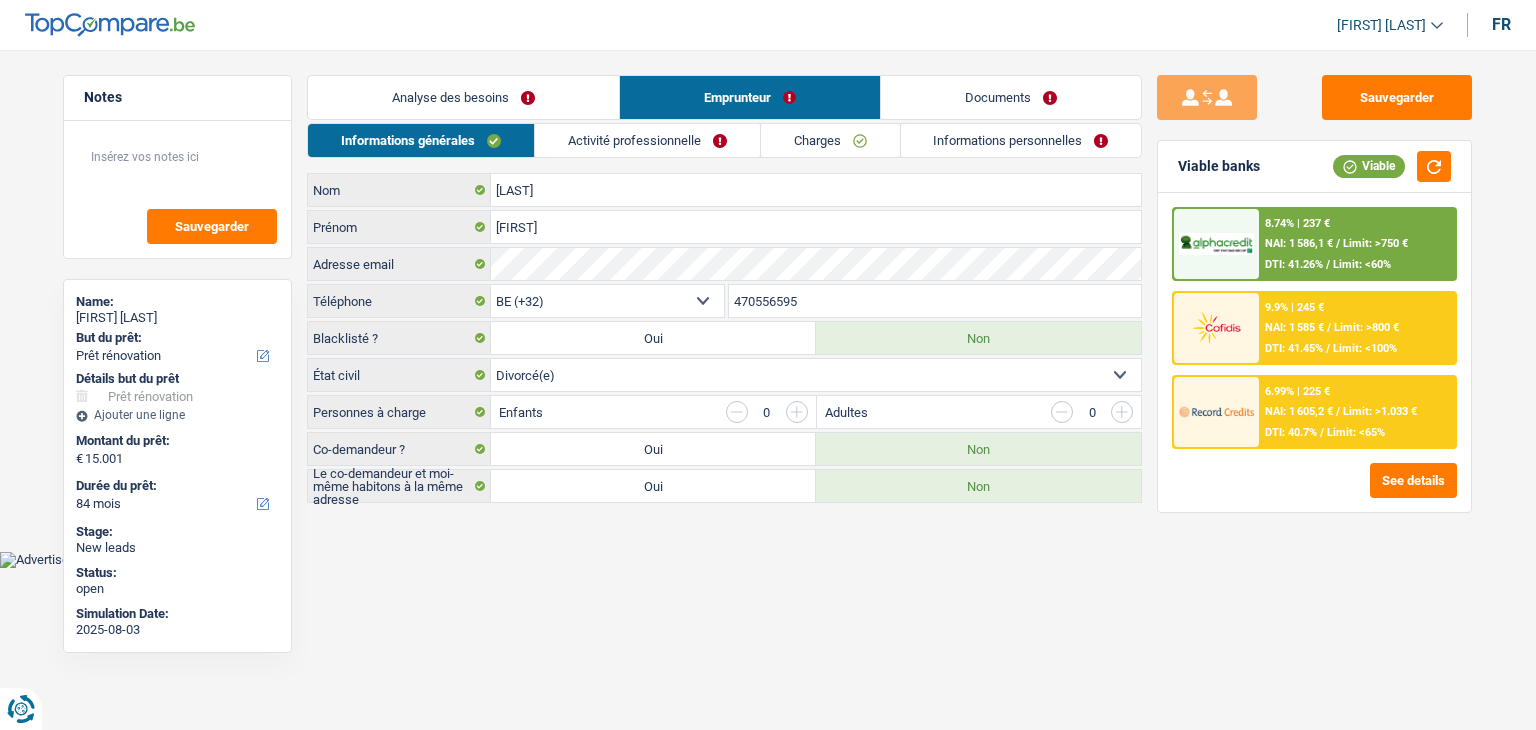 click on "Activité professionnelle" at bounding box center (647, 140) 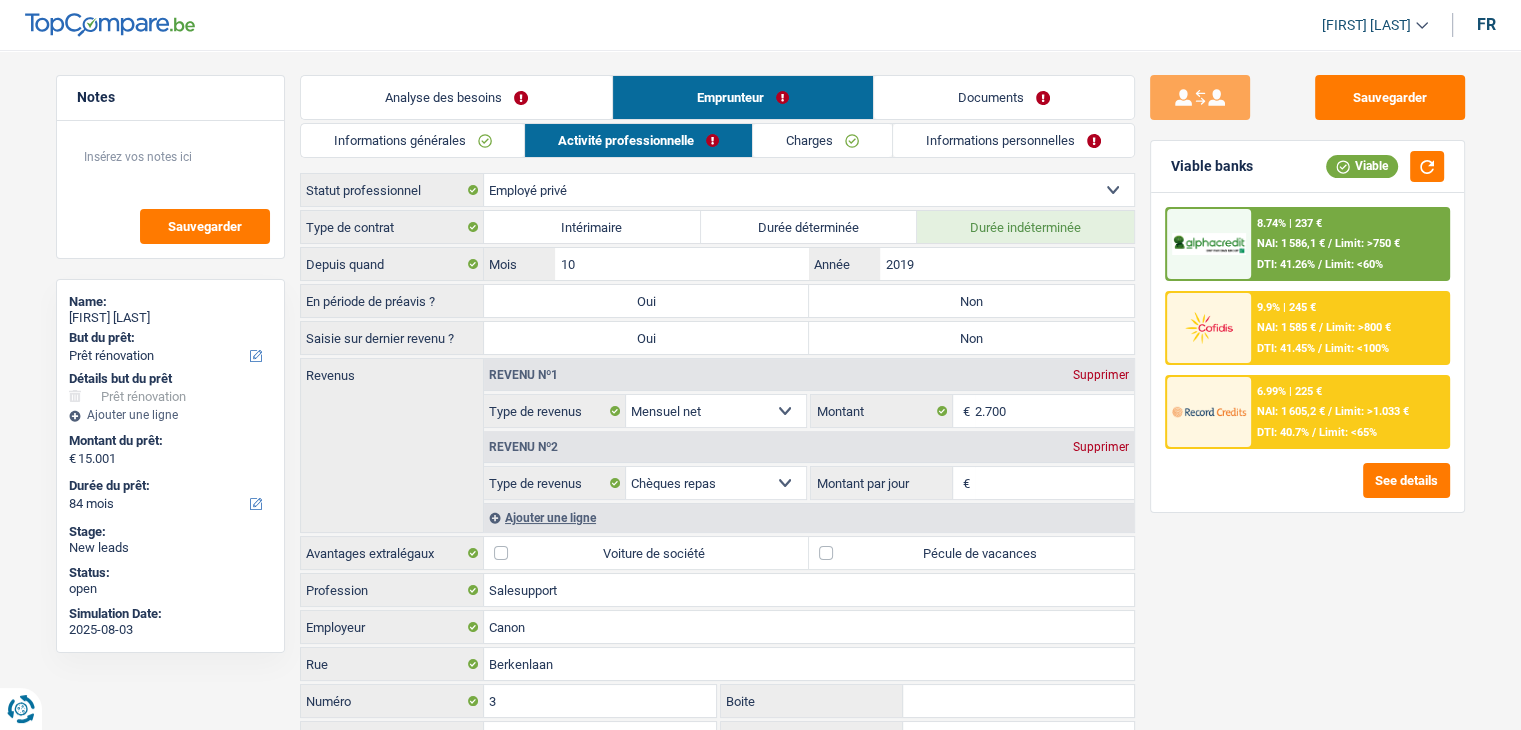drag, startPoint x: 305, startPoint y: 192, endPoint x: 424, endPoint y: 187, distance: 119.104996 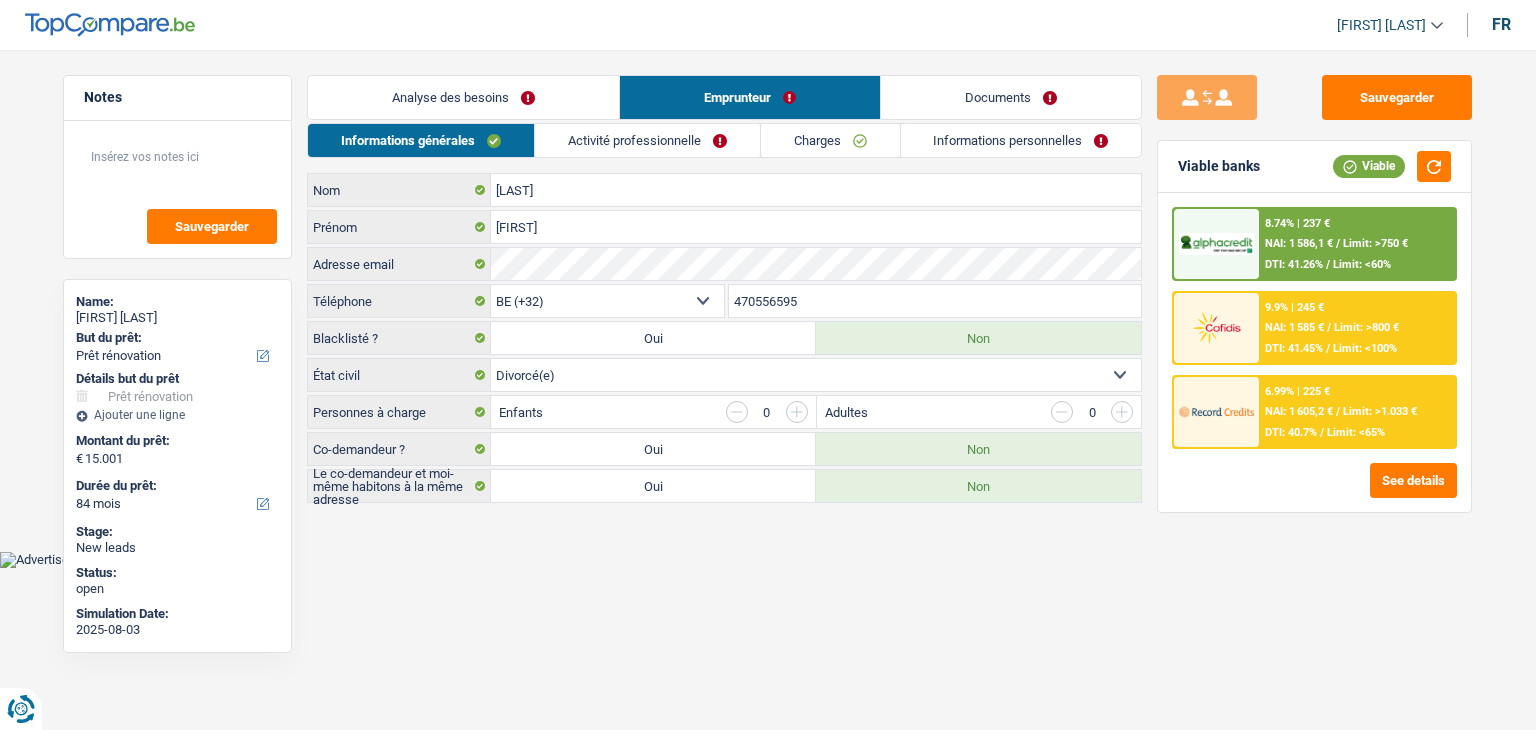 click at bounding box center (797, 412) 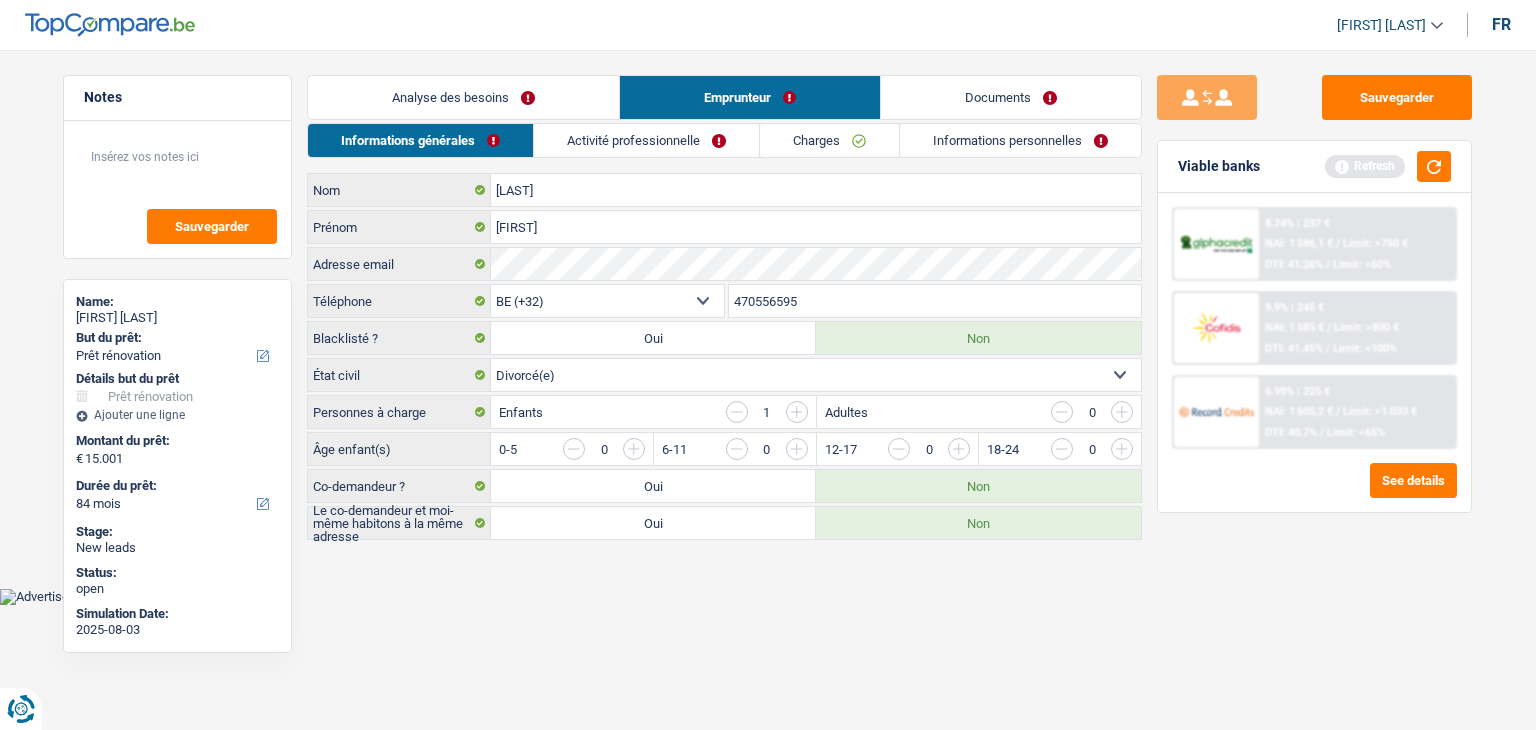 click at bounding box center [797, 412] 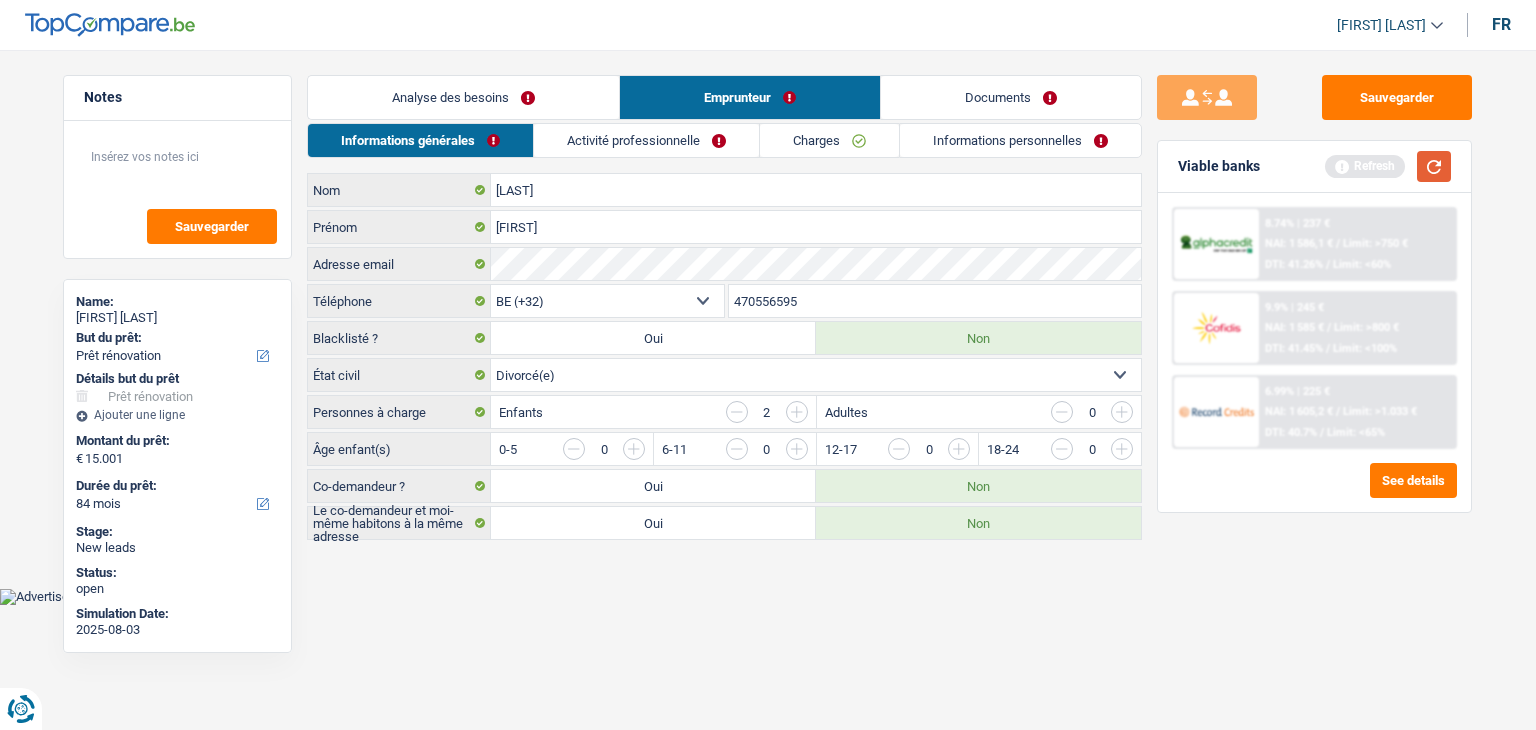 click at bounding box center [1434, 166] 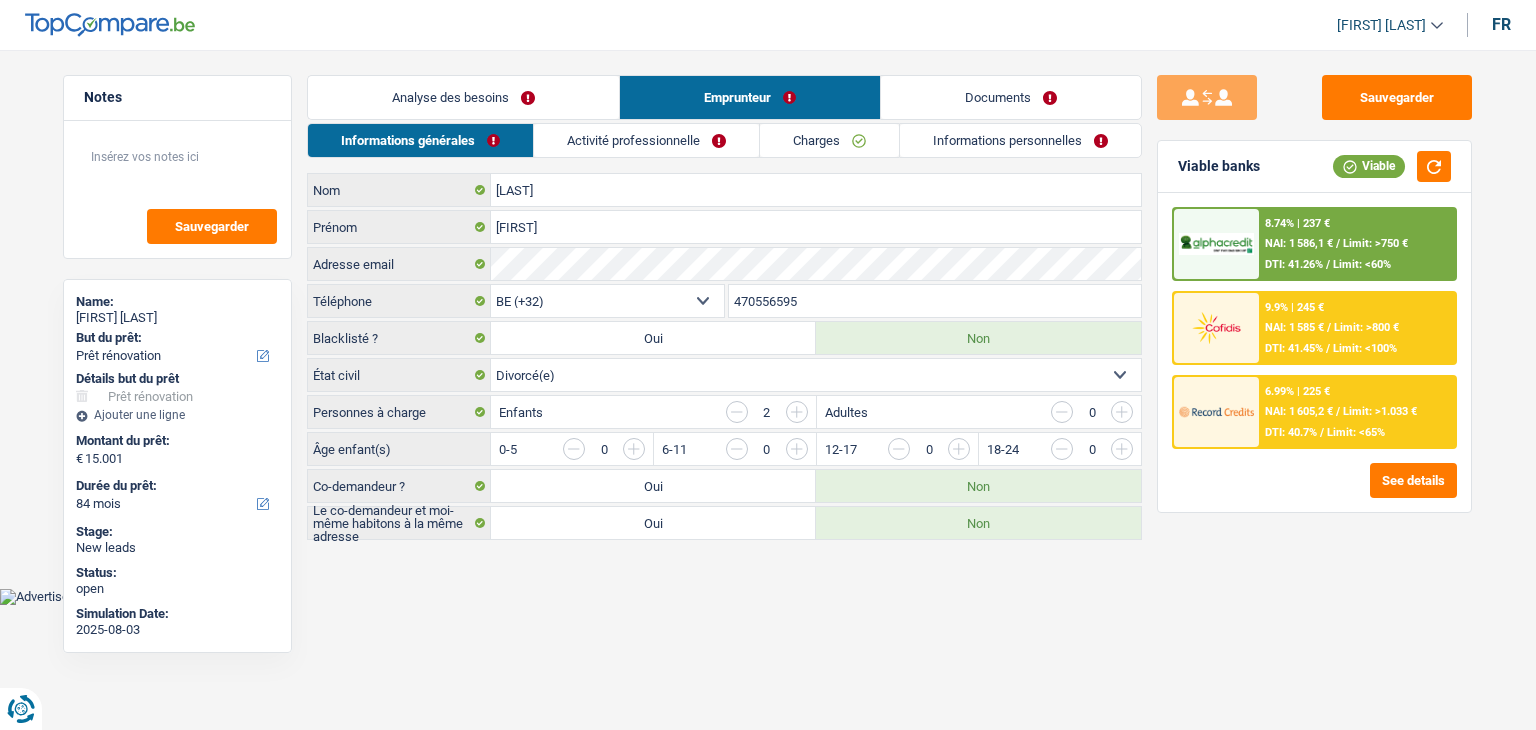 click on "Sauvegarder
Viable banks
Viable
8.74% | 237 €
NAI: 1 586,1 €
/
Limit: >750 €
DTI: 41.26%
/
Limit: <60%
9.9% | 245 €
NAI: 1 585 €
/
Limit: >800 €
DTI: 41.45%
/
Limit: <100%
/       /" at bounding box center [1314, 384] 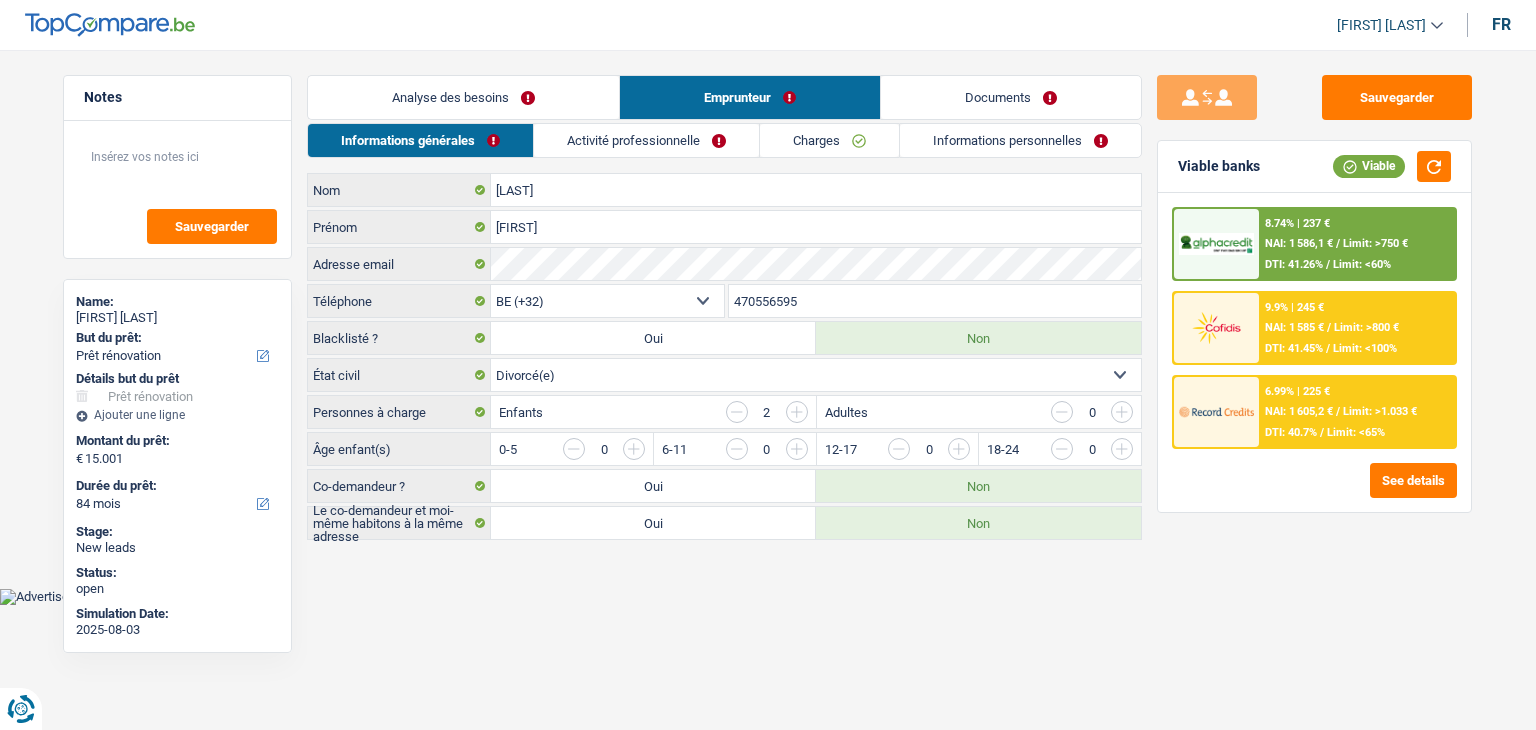 drag, startPoint x: 760, startPoint y: 407, endPoint x: 1183, endPoint y: 531, distance: 440.8004 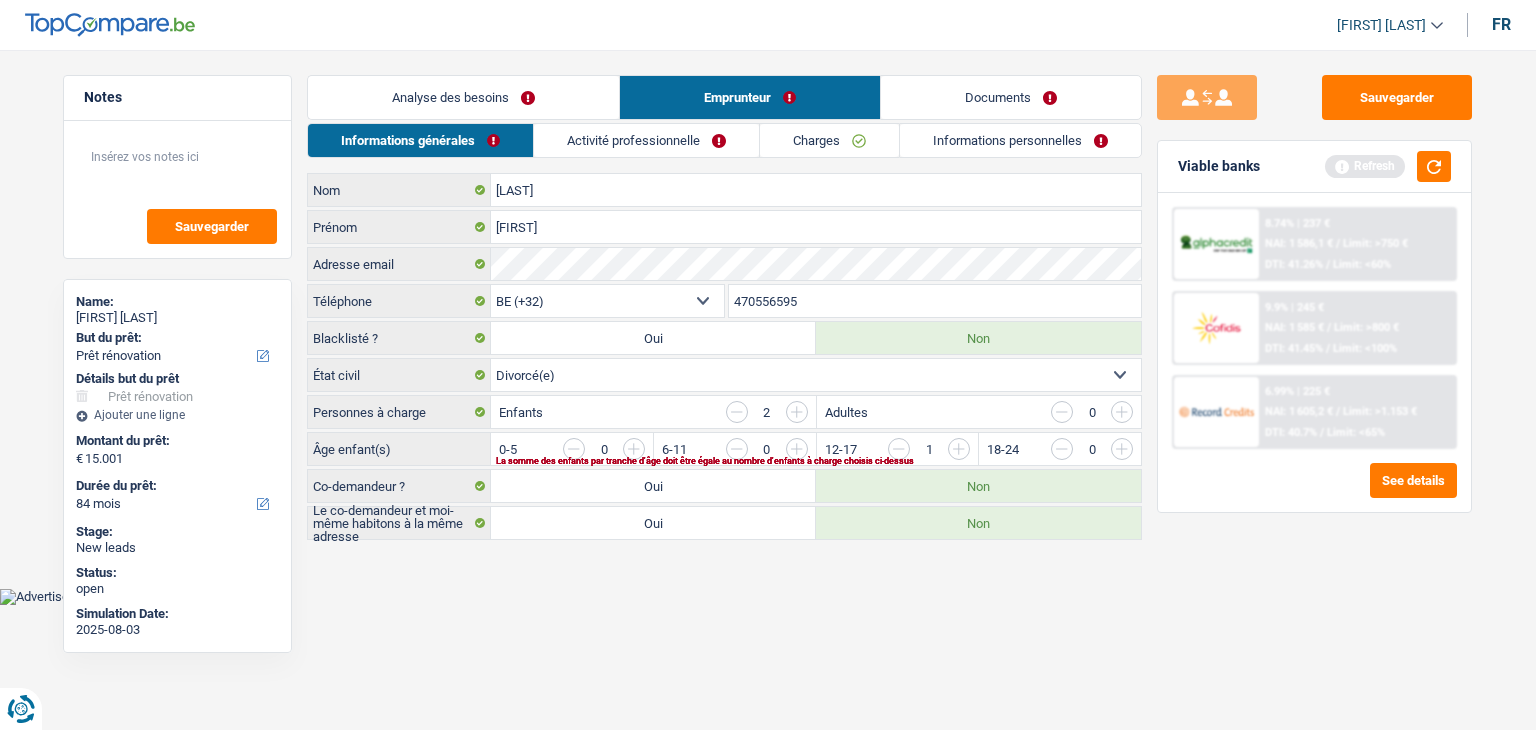 click at bounding box center (1202, 454) 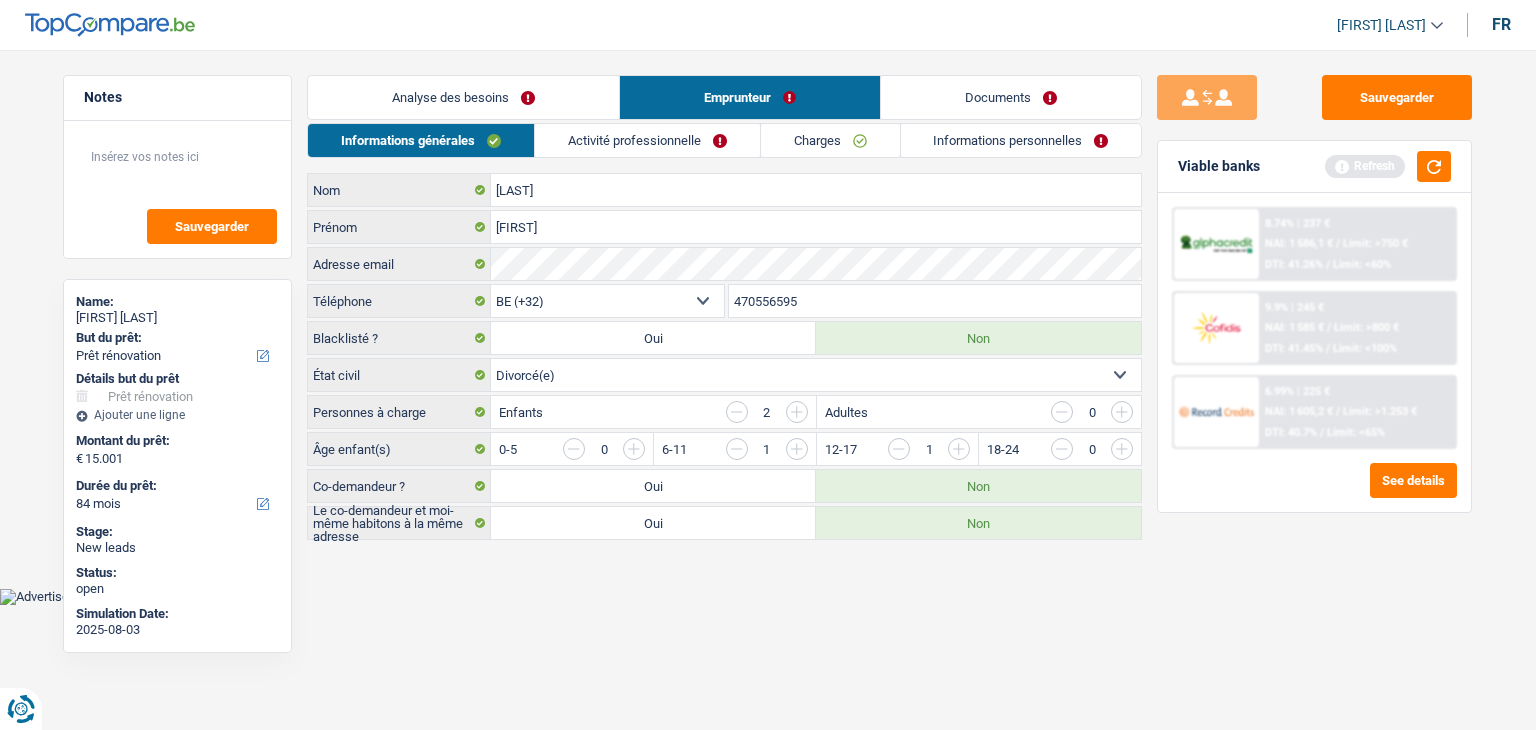 click at bounding box center (899, 449) 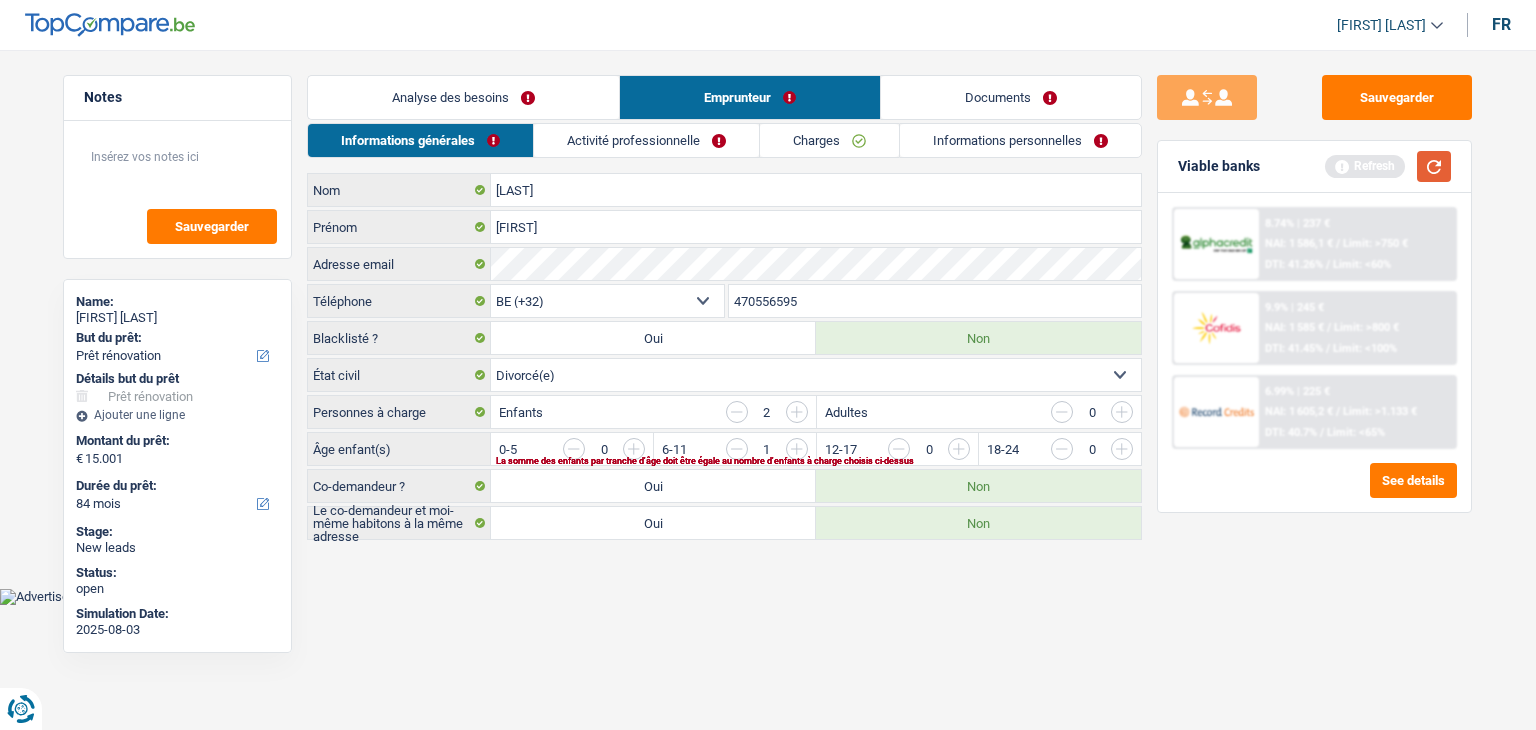 click at bounding box center (1434, 166) 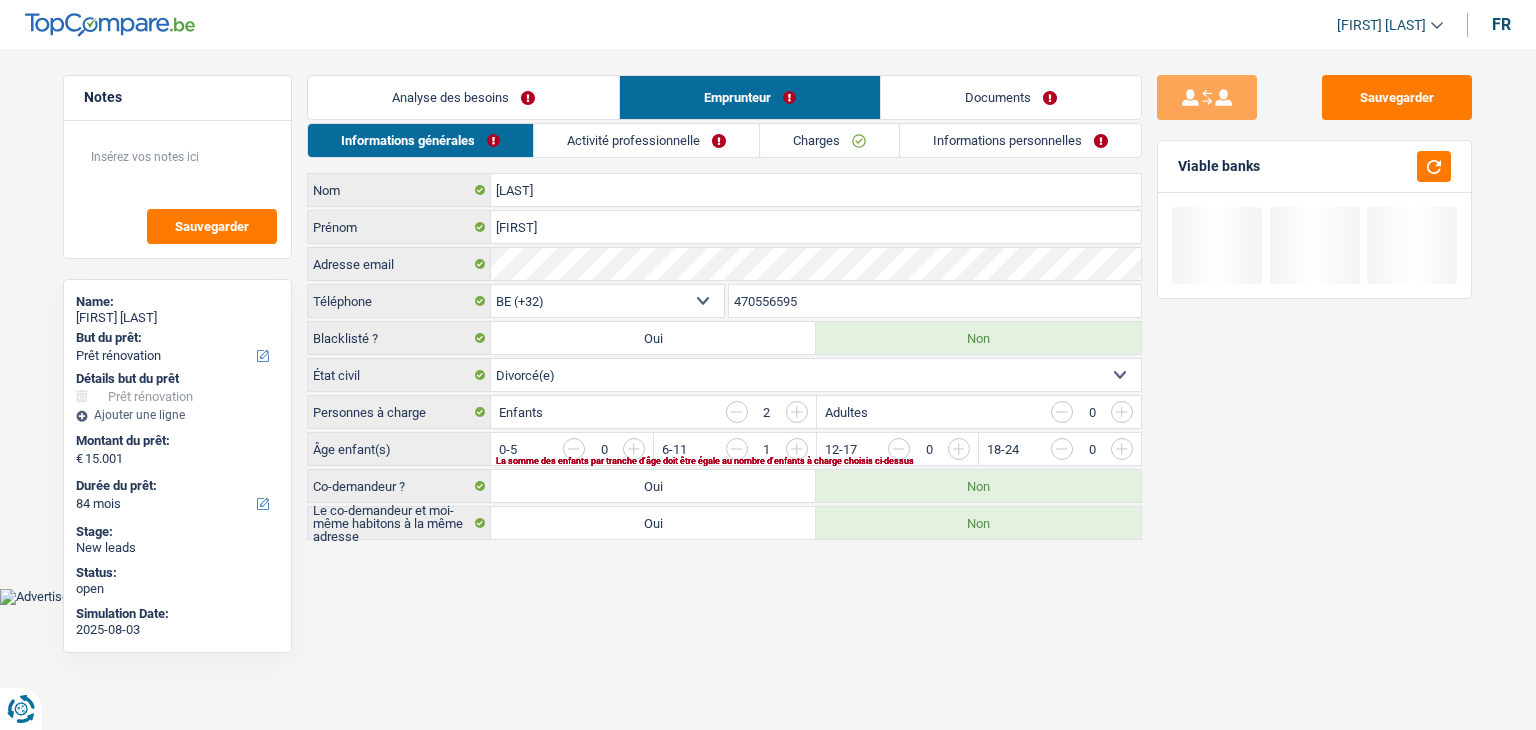 drag, startPoint x: 1265, startPoint y: 164, endPoint x: 1169, endPoint y: 161, distance: 96.04687 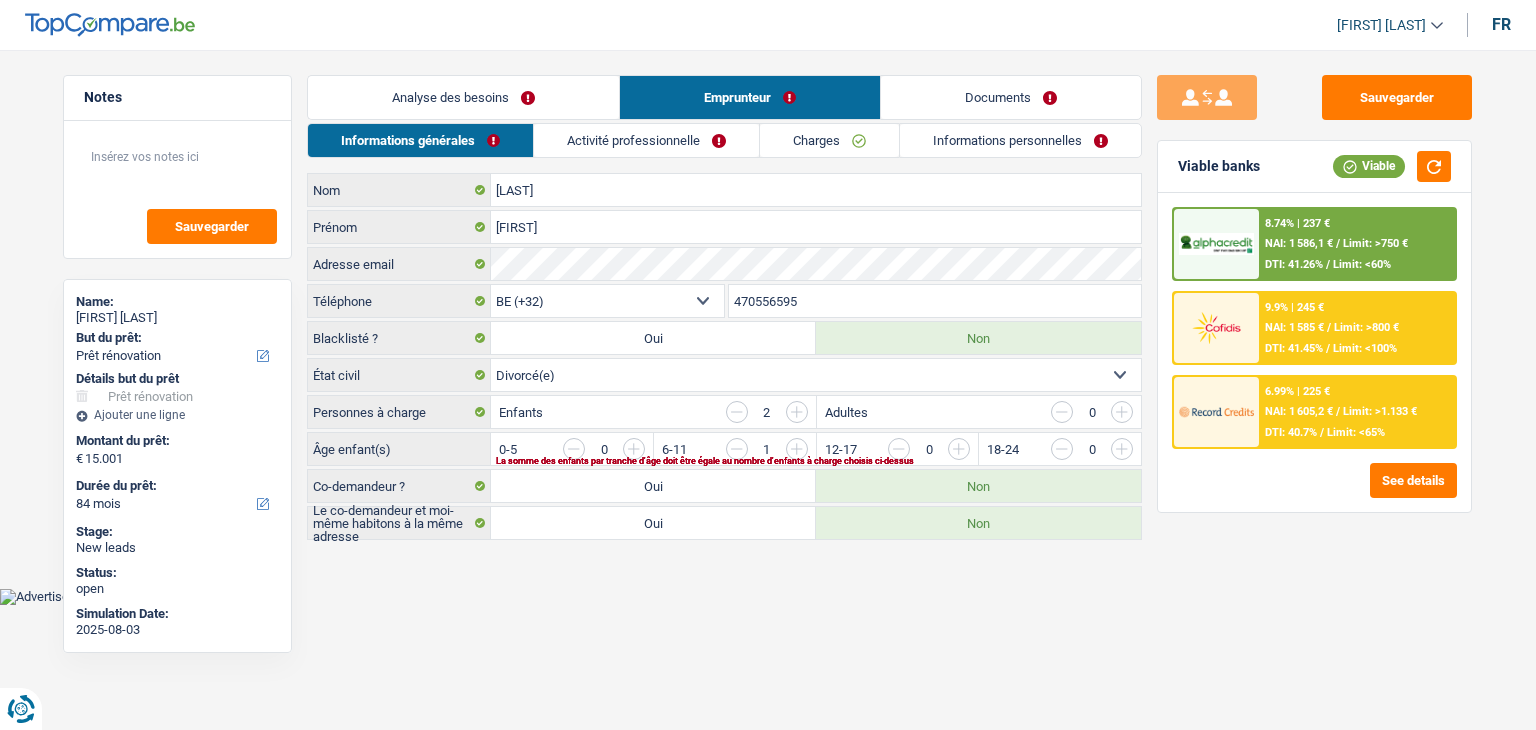 drag, startPoint x: 1185, startPoint y: 166, endPoint x: 1278, endPoint y: 171, distance: 93.13431 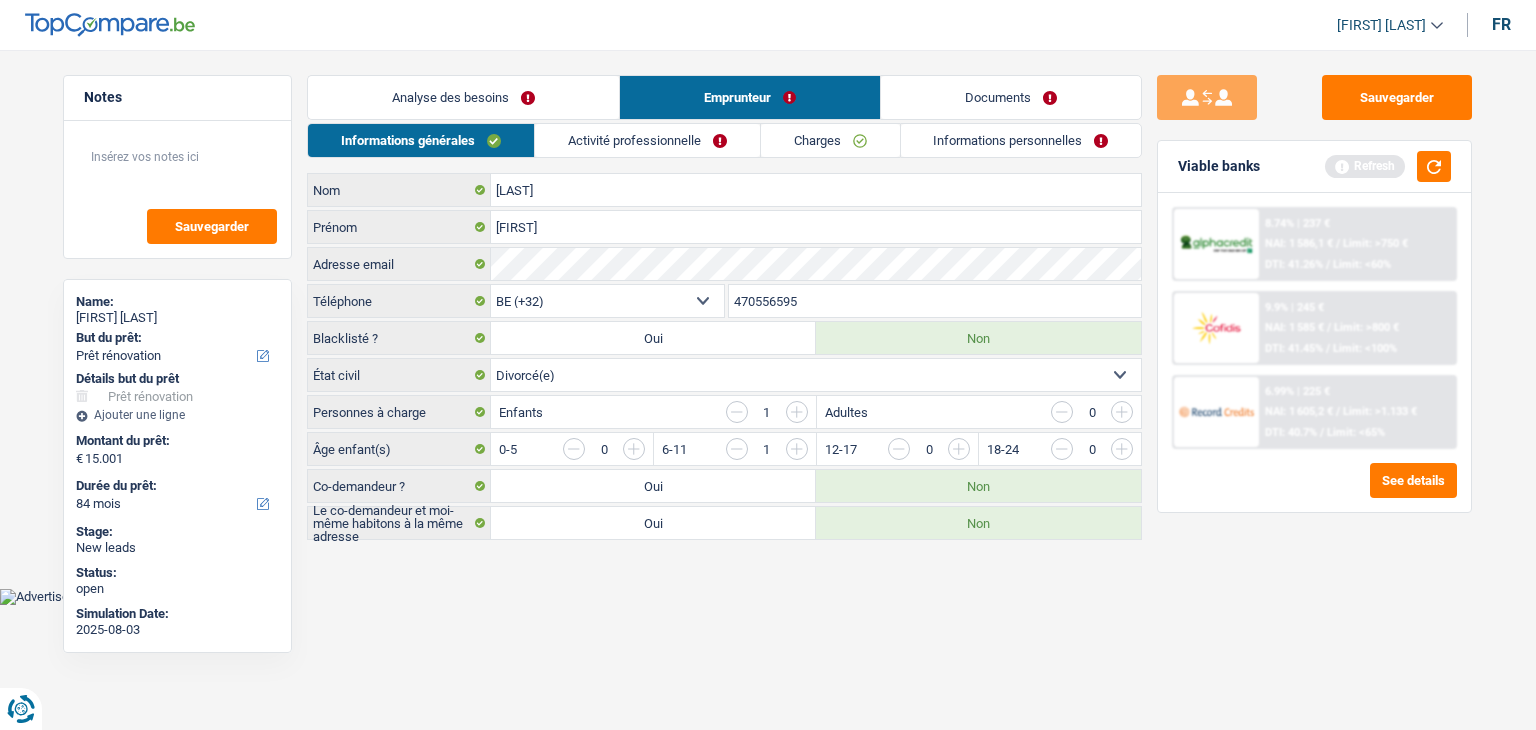 click at bounding box center (737, 412) 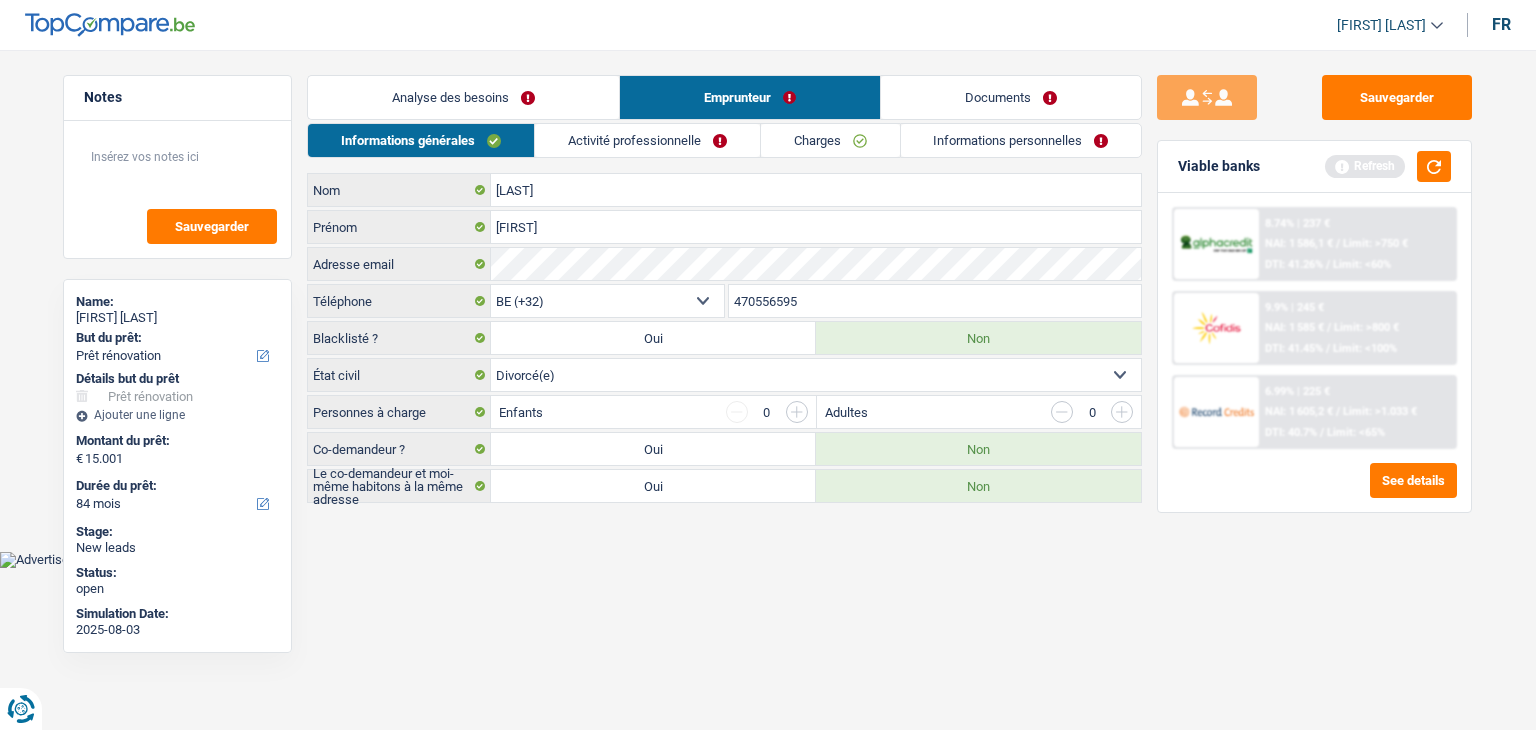 click at bounding box center (1122, 412) 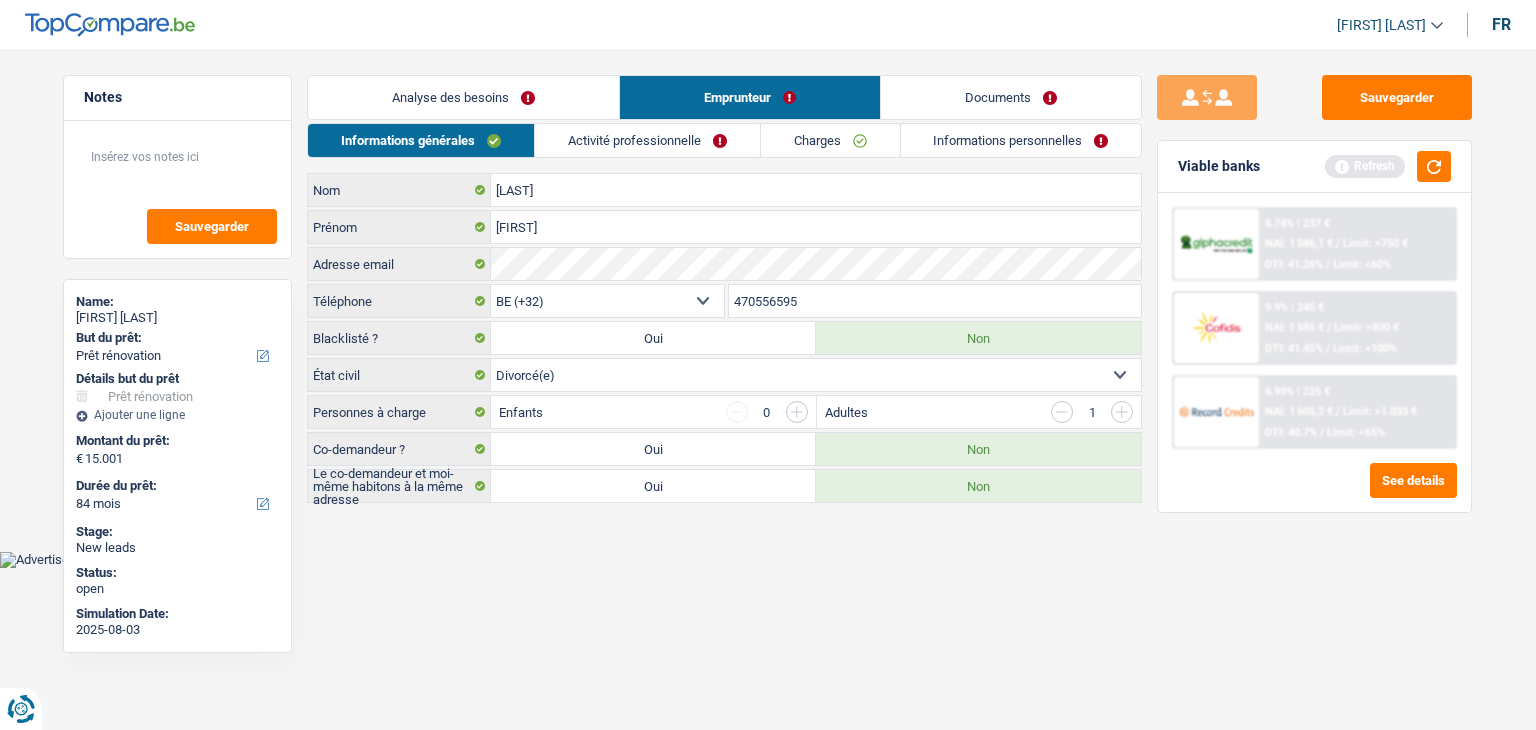 click at bounding box center (1122, 412) 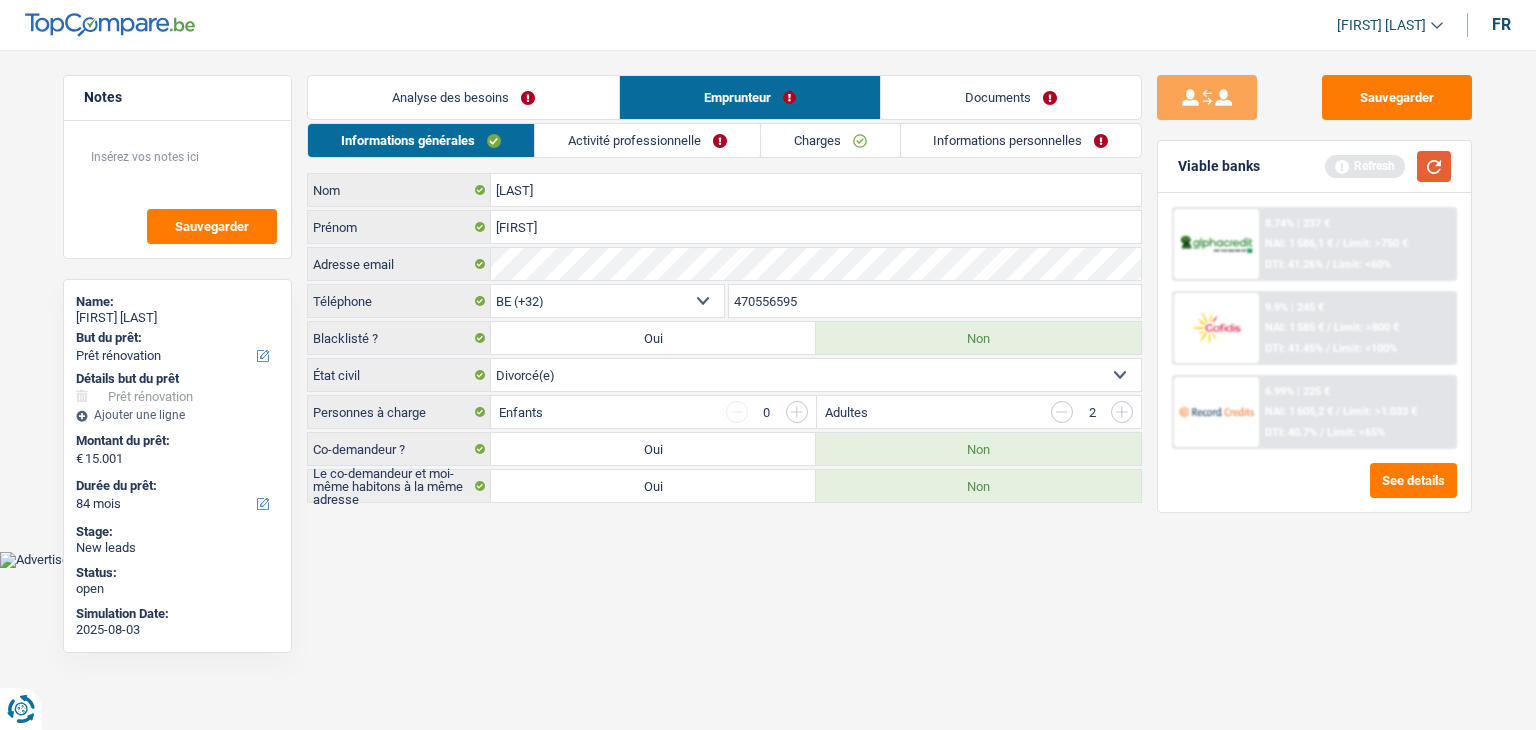 click at bounding box center (1434, 166) 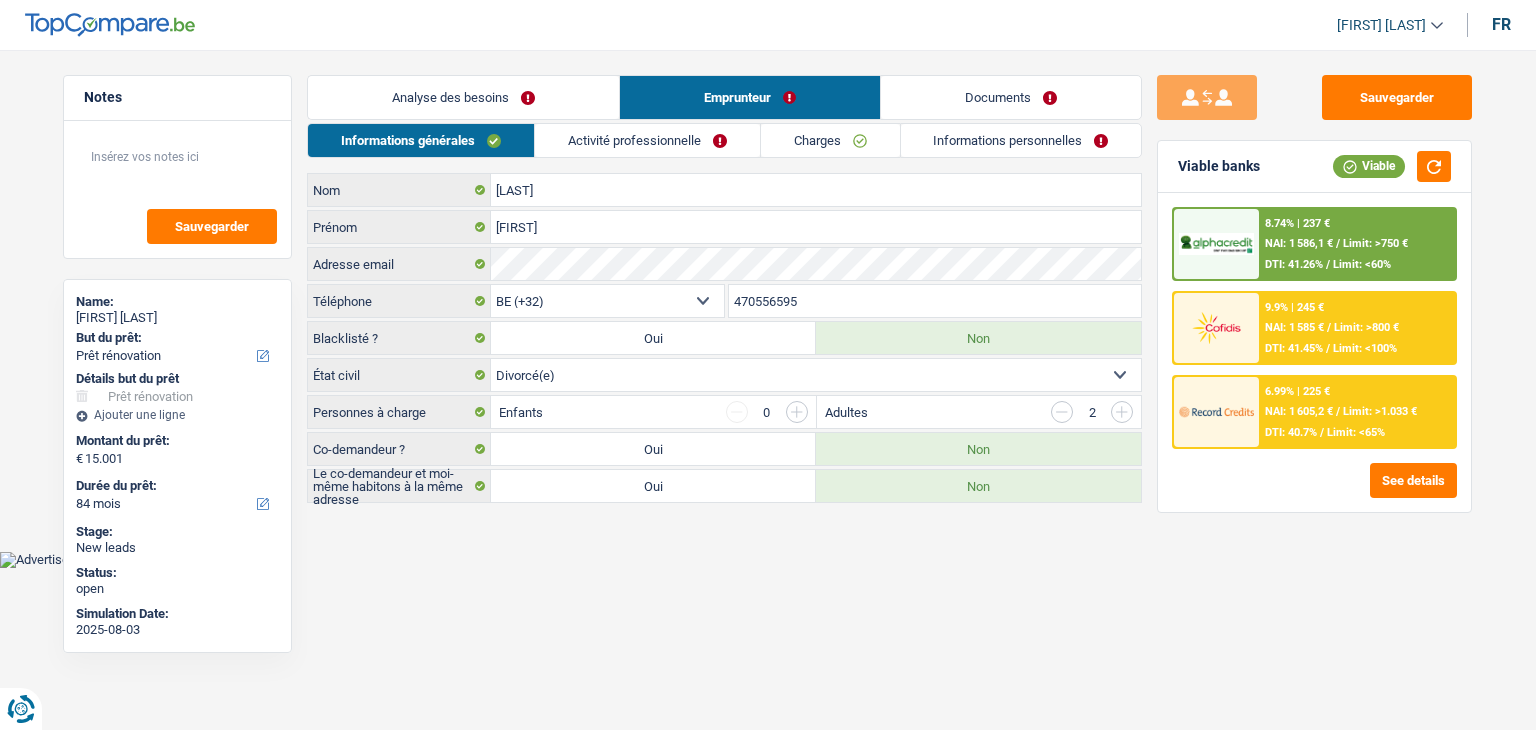 click on "Viable banks" at bounding box center [1219, 166] 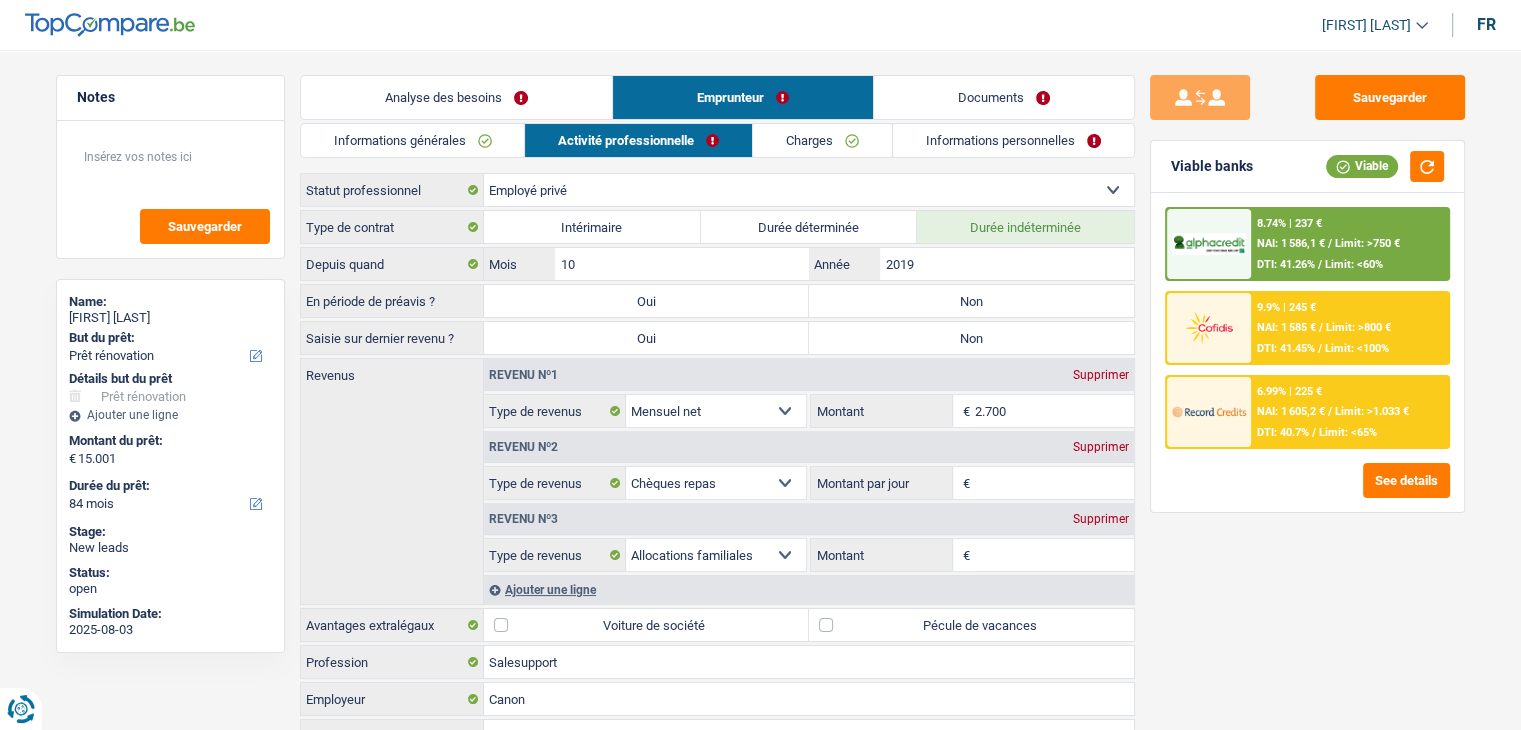 click on "Montant par jour" at bounding box center (1054, 483) 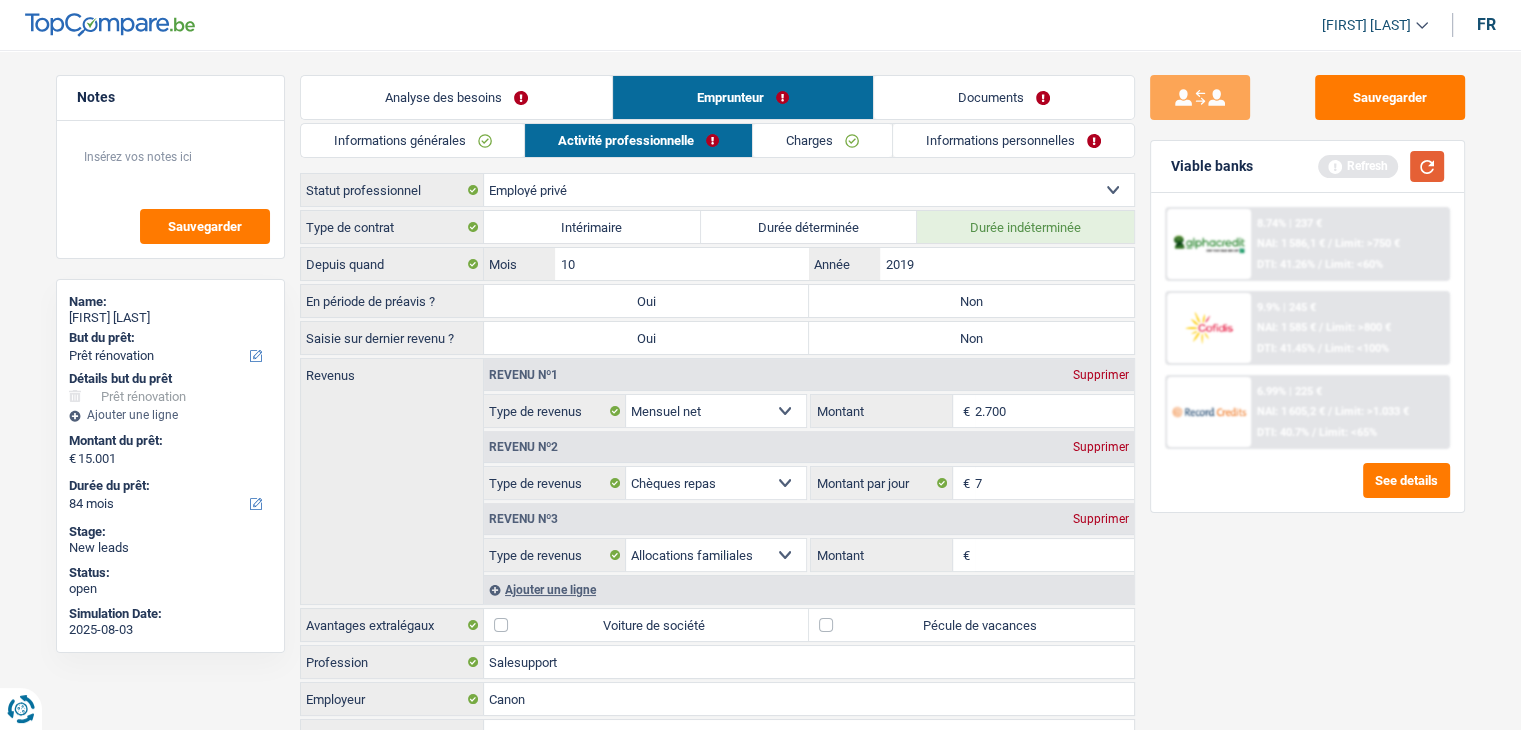 type on "7,0" 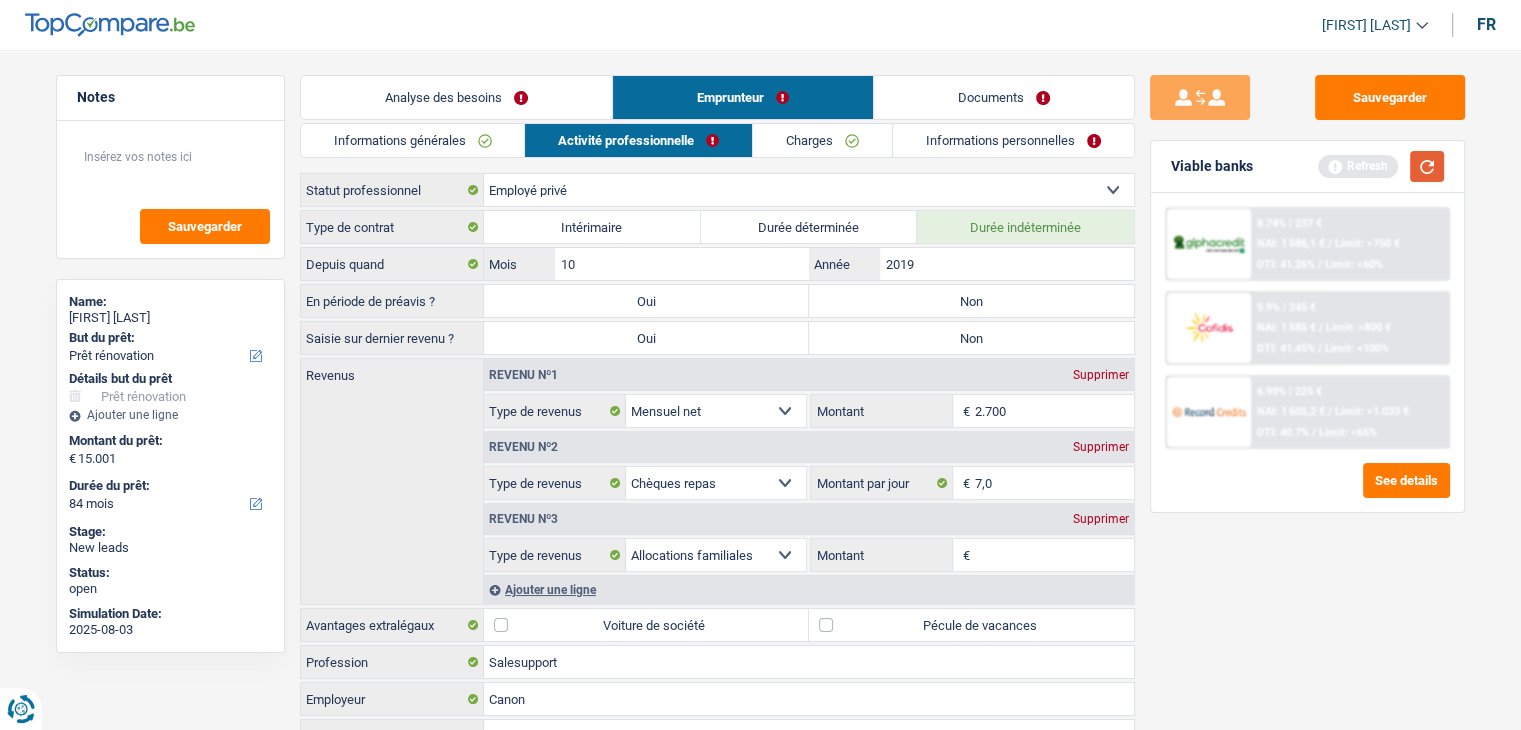 click at bounding box center (1427, 166) 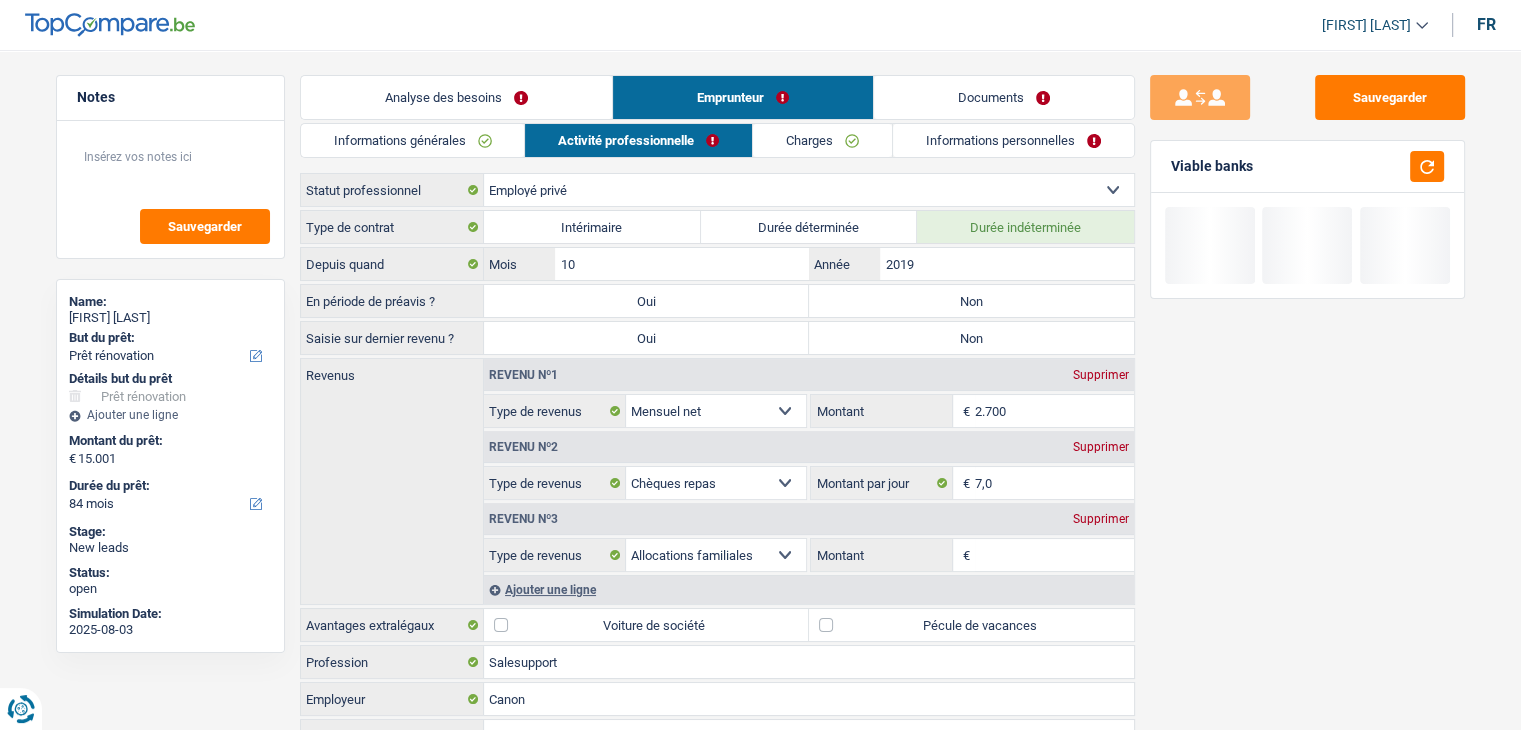 drag, startPoint x: 1275, startPoint y: 173, endPoint x: 1191, endPoint y: 178, distance: 84.14868 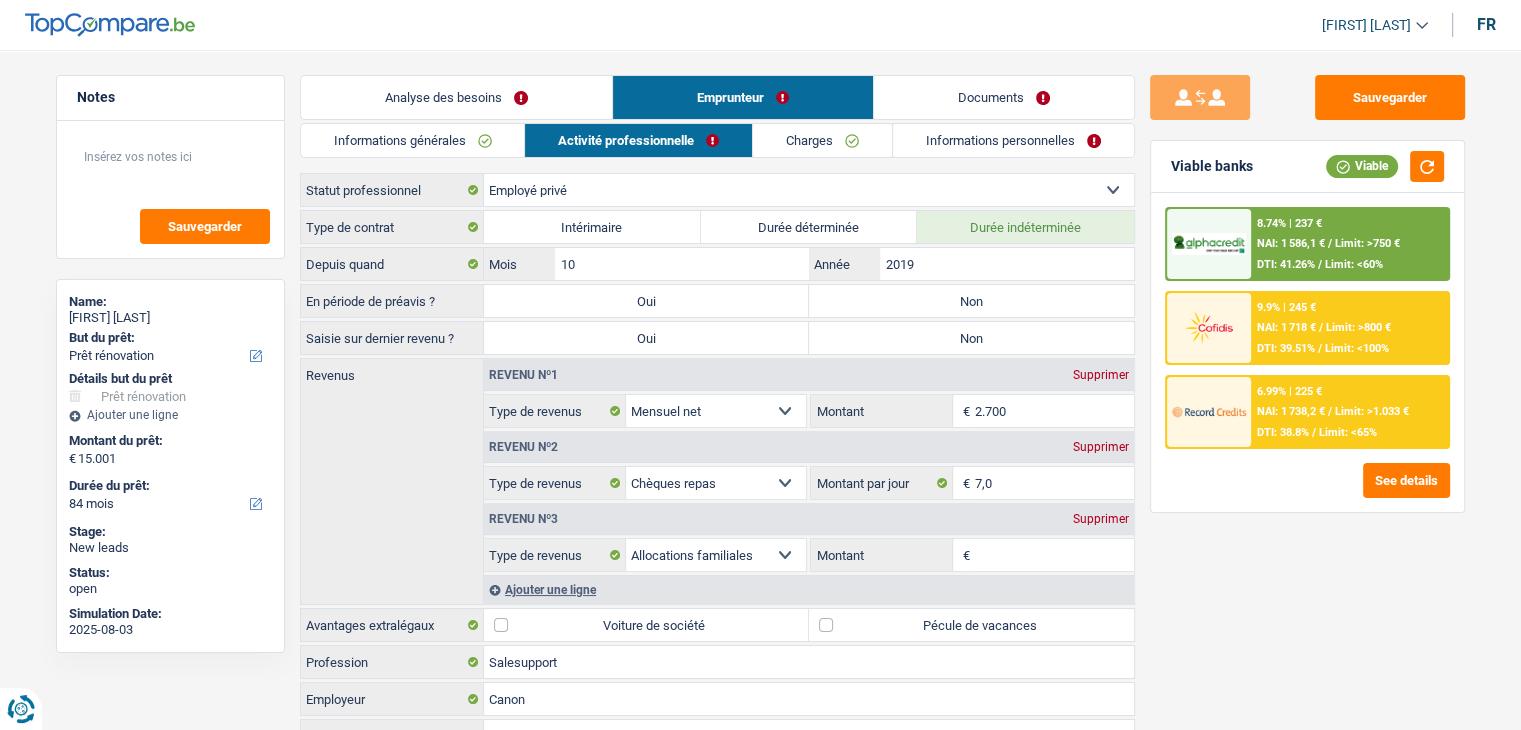 click on "Sauvegarder
Viable banks
Viable
8.74% | 237 €
NAI: 1 586,1 €
/
Limit: >750 €
DTI: 41.26%
/
Limit: <60%
9.9% | 245 €
NAI: 1 718 €
/
Limit: >800 €
DTI: 39.51%
/
Limit: <100%
/       /" at bounding box center (1307, 384) 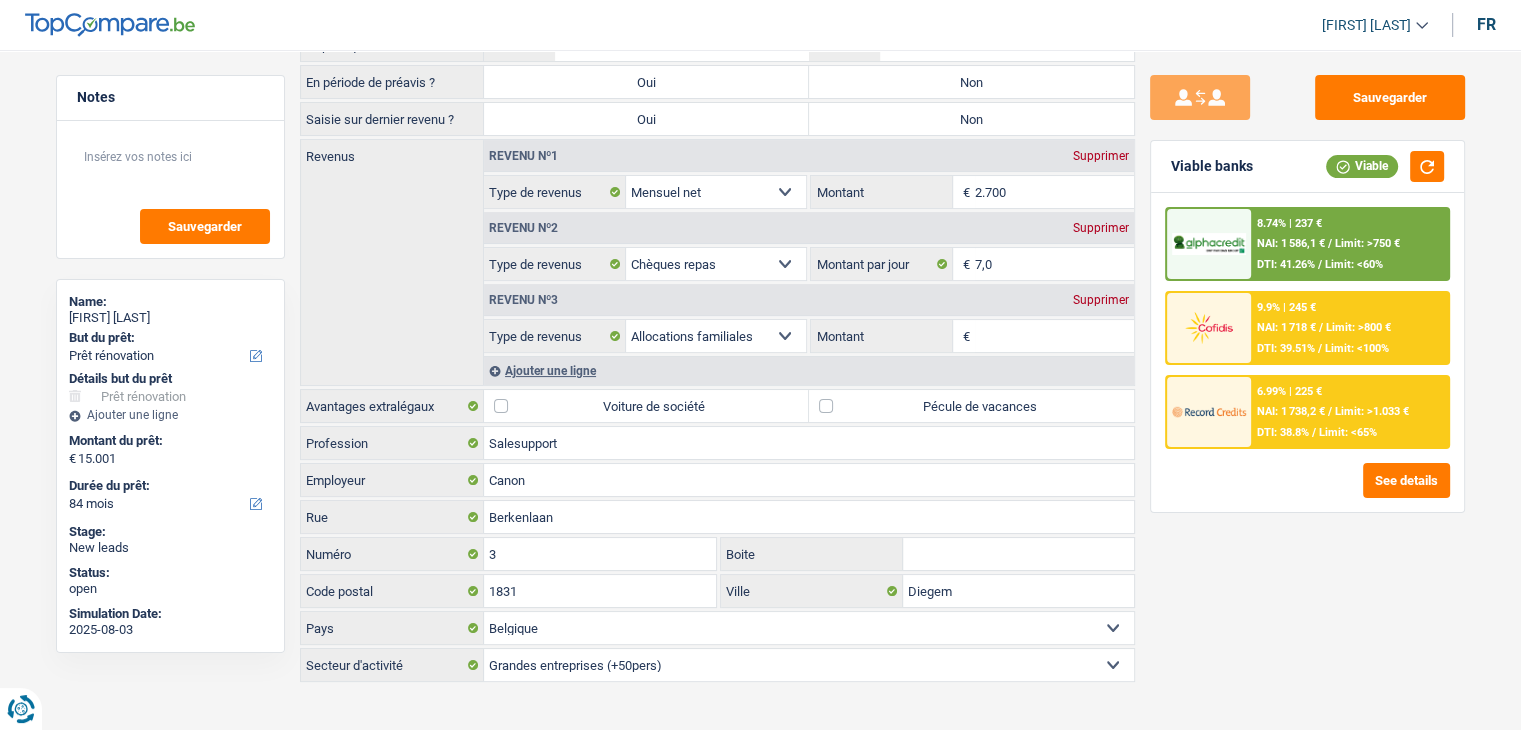 scroll, scrollTop: 228, scrollLeft: 0, axis: vertical 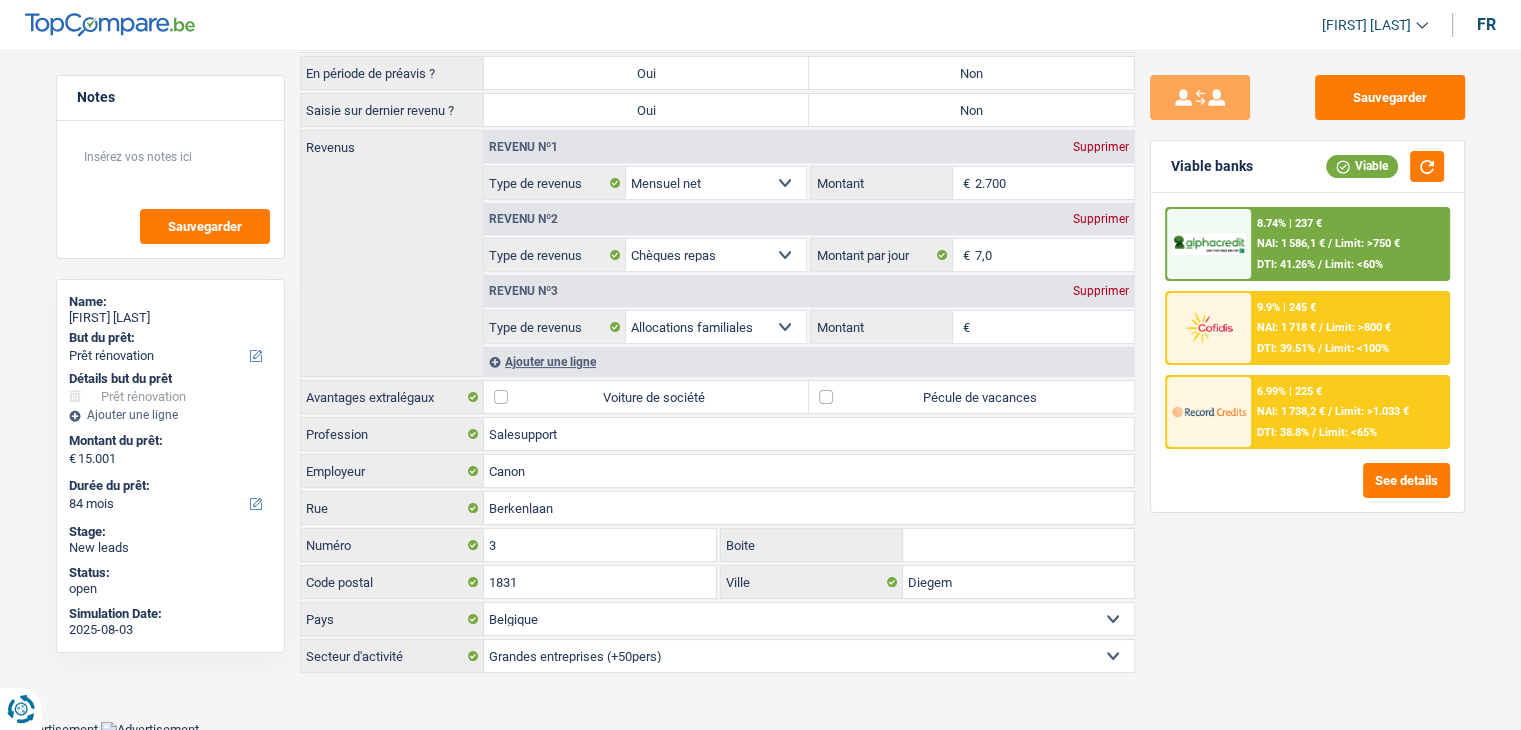 click on "Montant" at bounding box center (1054, 327) 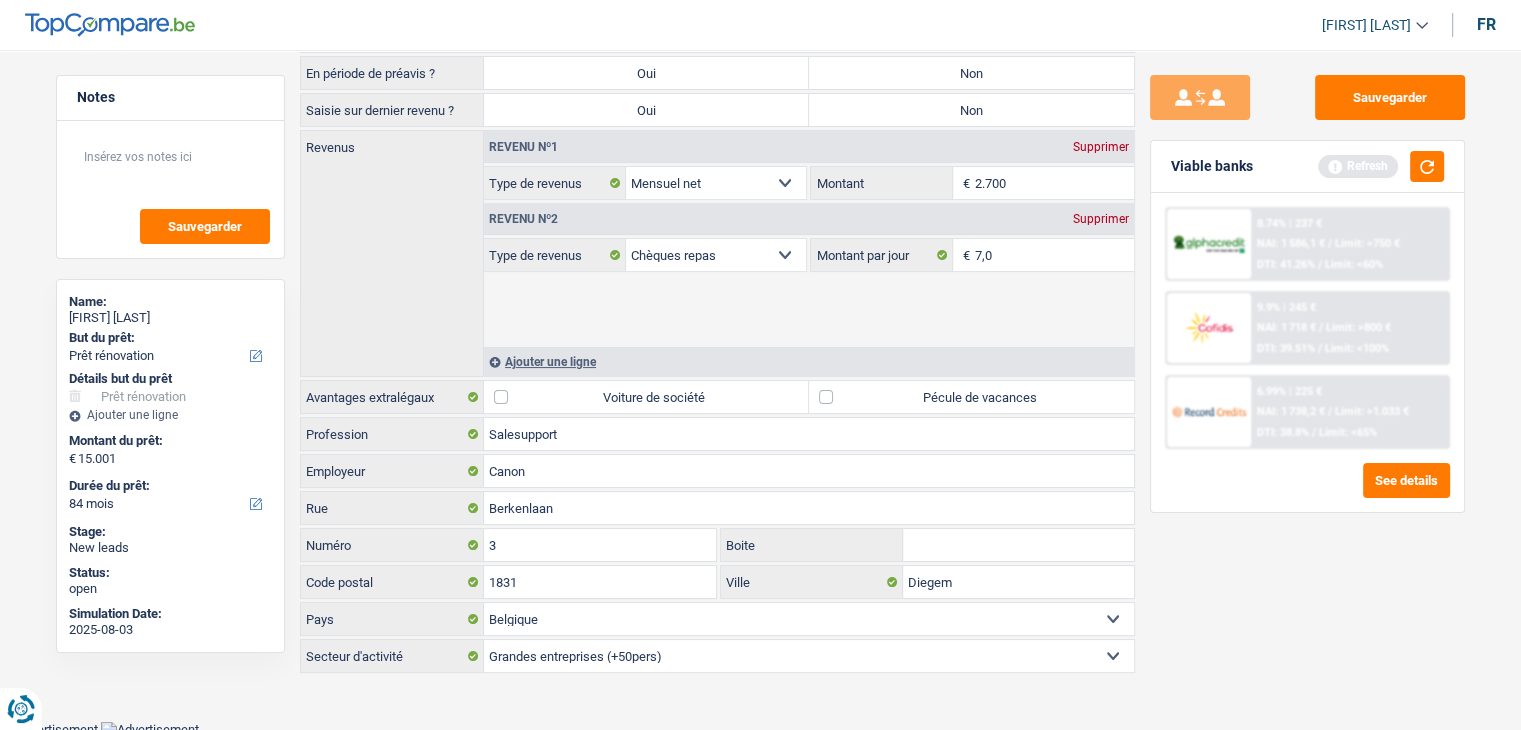 scroll, scrollTop: 156, scrollLeft: 0, axis: vertical 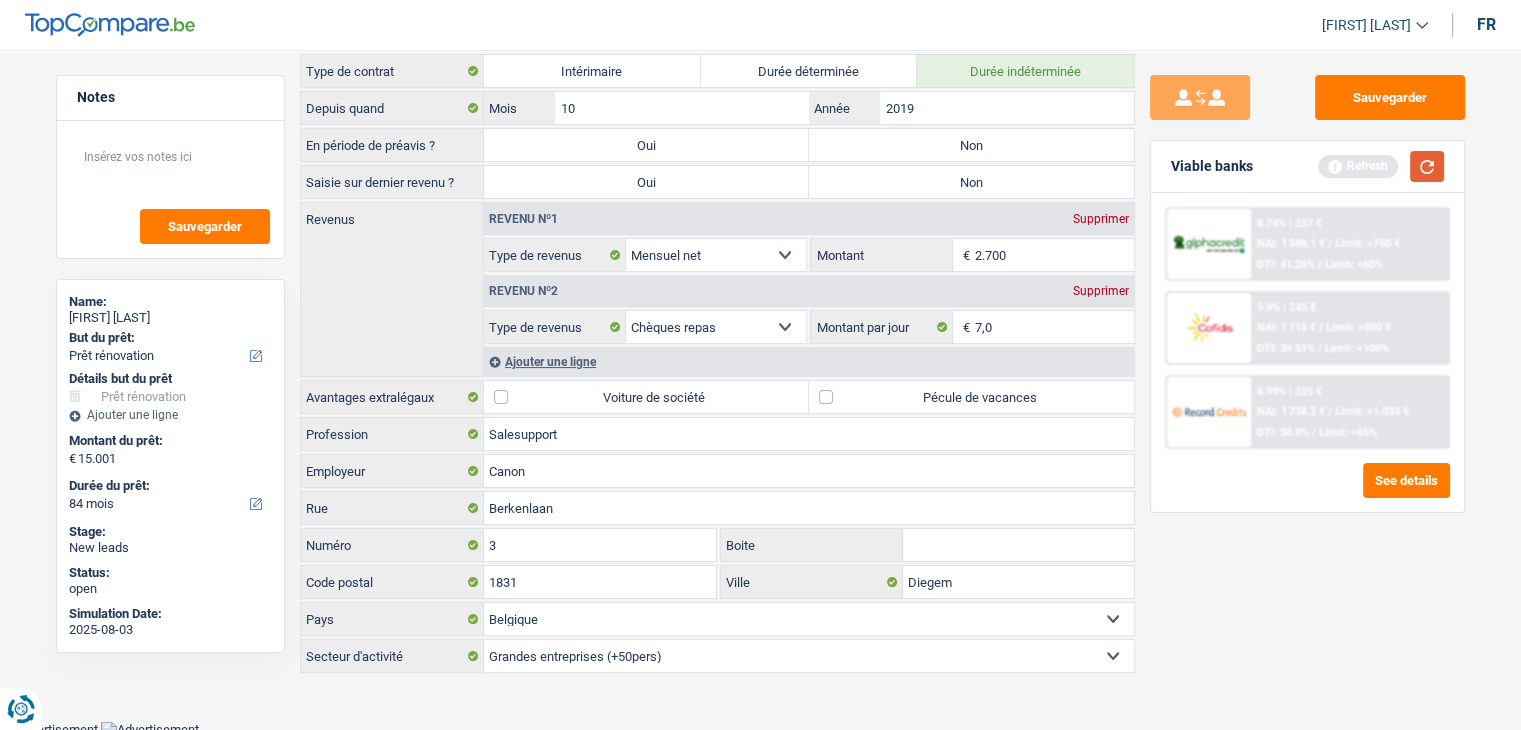 click on "Refresh" at bounding box center [1381, 166] 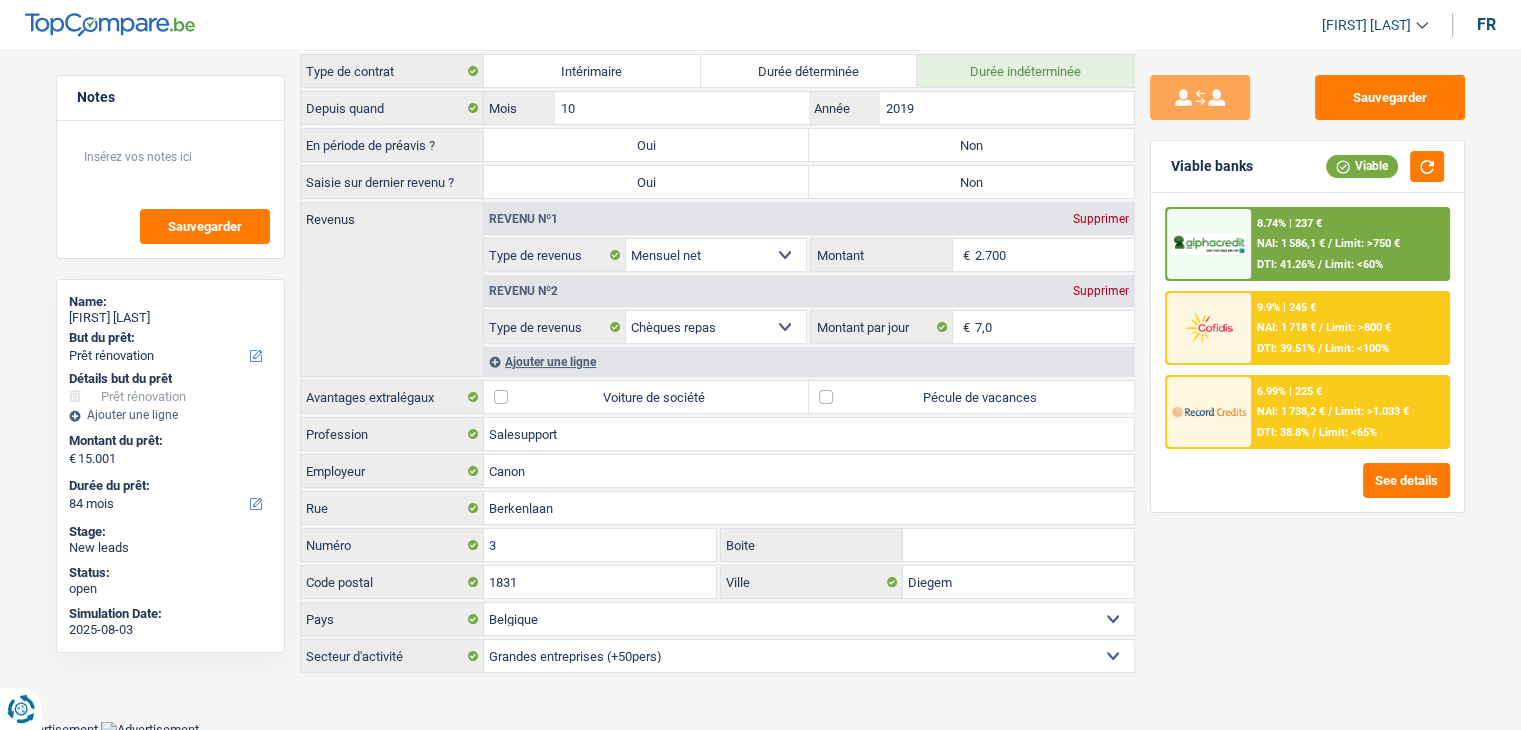 click on "Pécule de vacances" at bounding box center (971, 397) 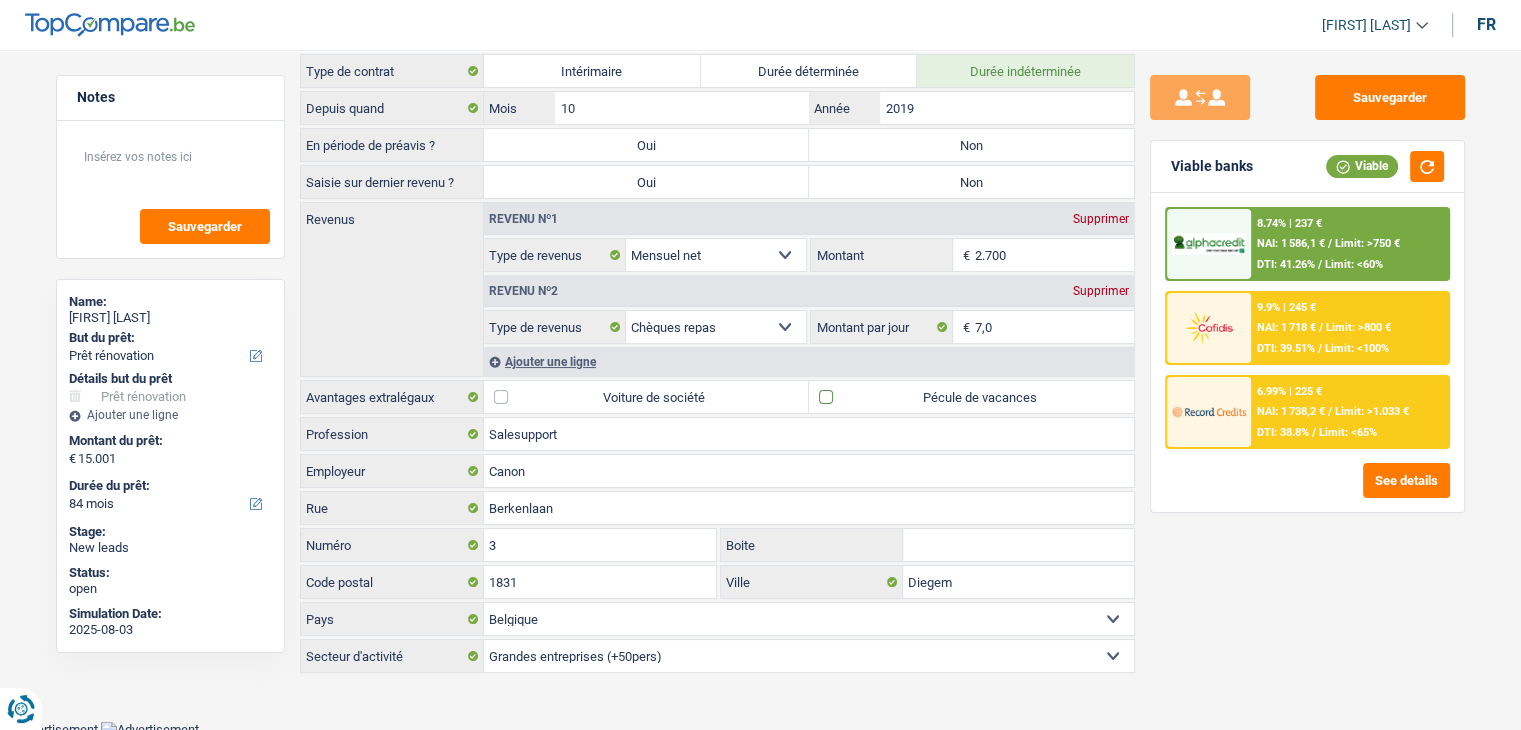 click on "Pécule de vacances" at bounding box center (971, 397) 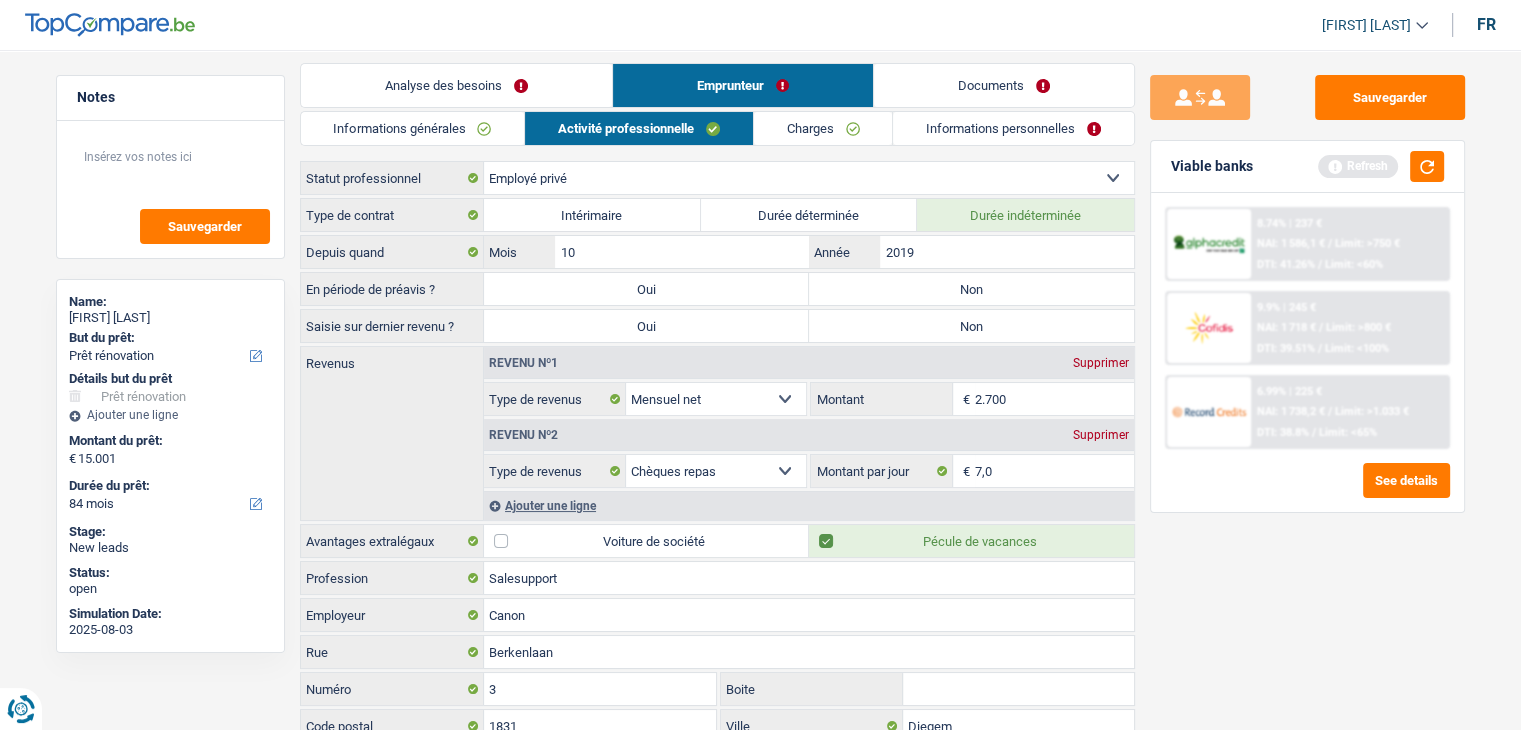 scroll, scrollTop: 0, scrollLeft: 0, axis: both 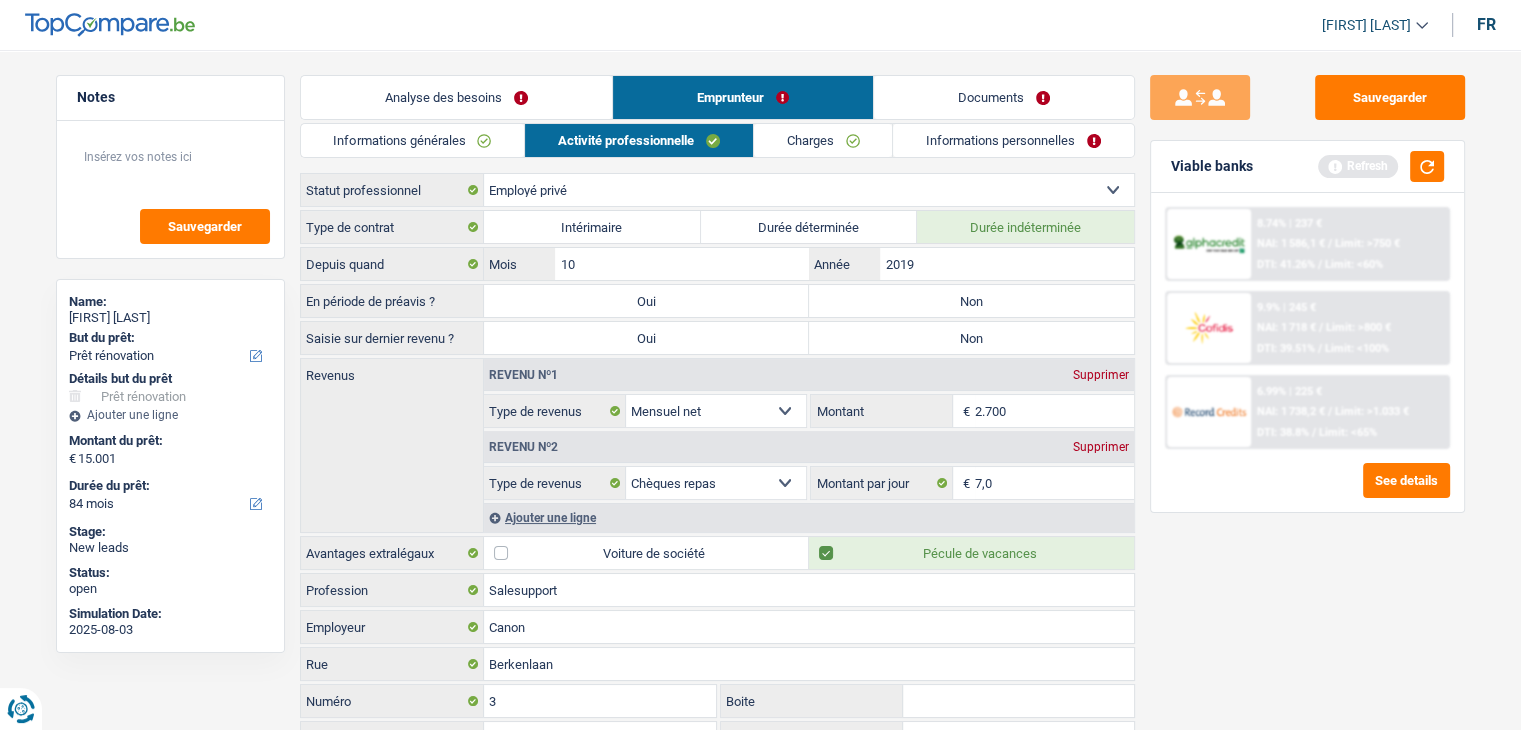 click on "Non" at bounding box center (971, 301) 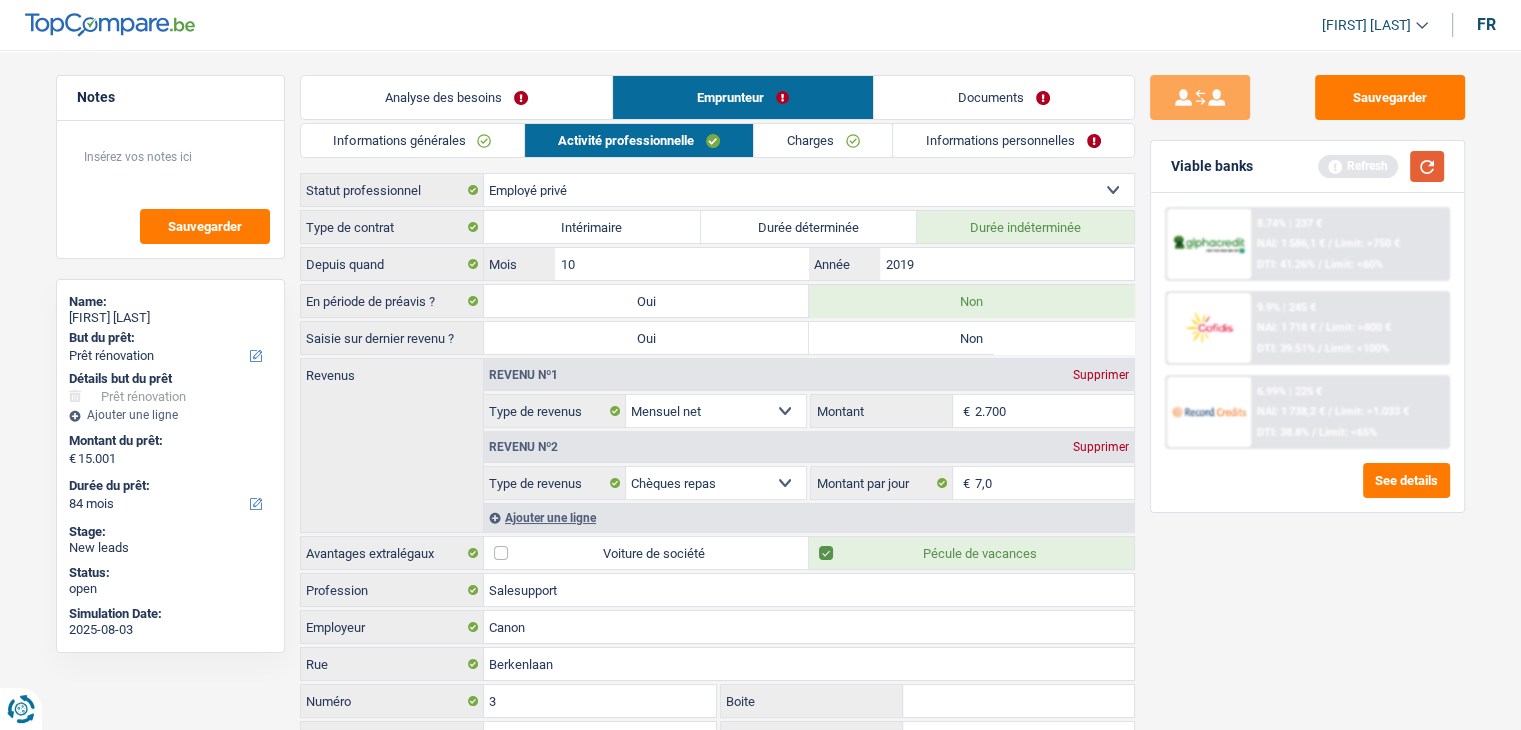 drag, startPoint x: 1414, startPoint y: 162, endPoint x: 1393, endPoint y: 162, distance: 21 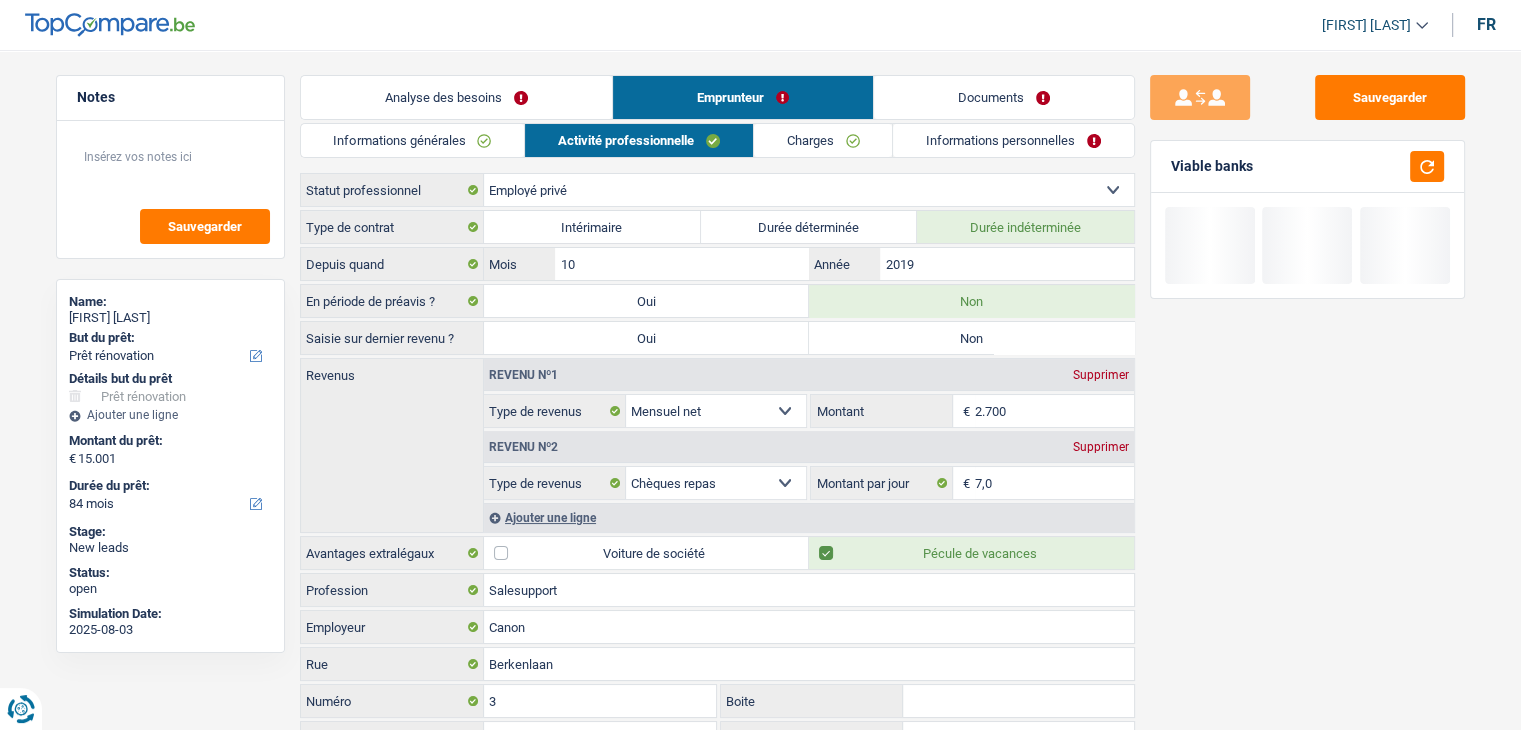 click on "Non" at bounding box center [971, 338] 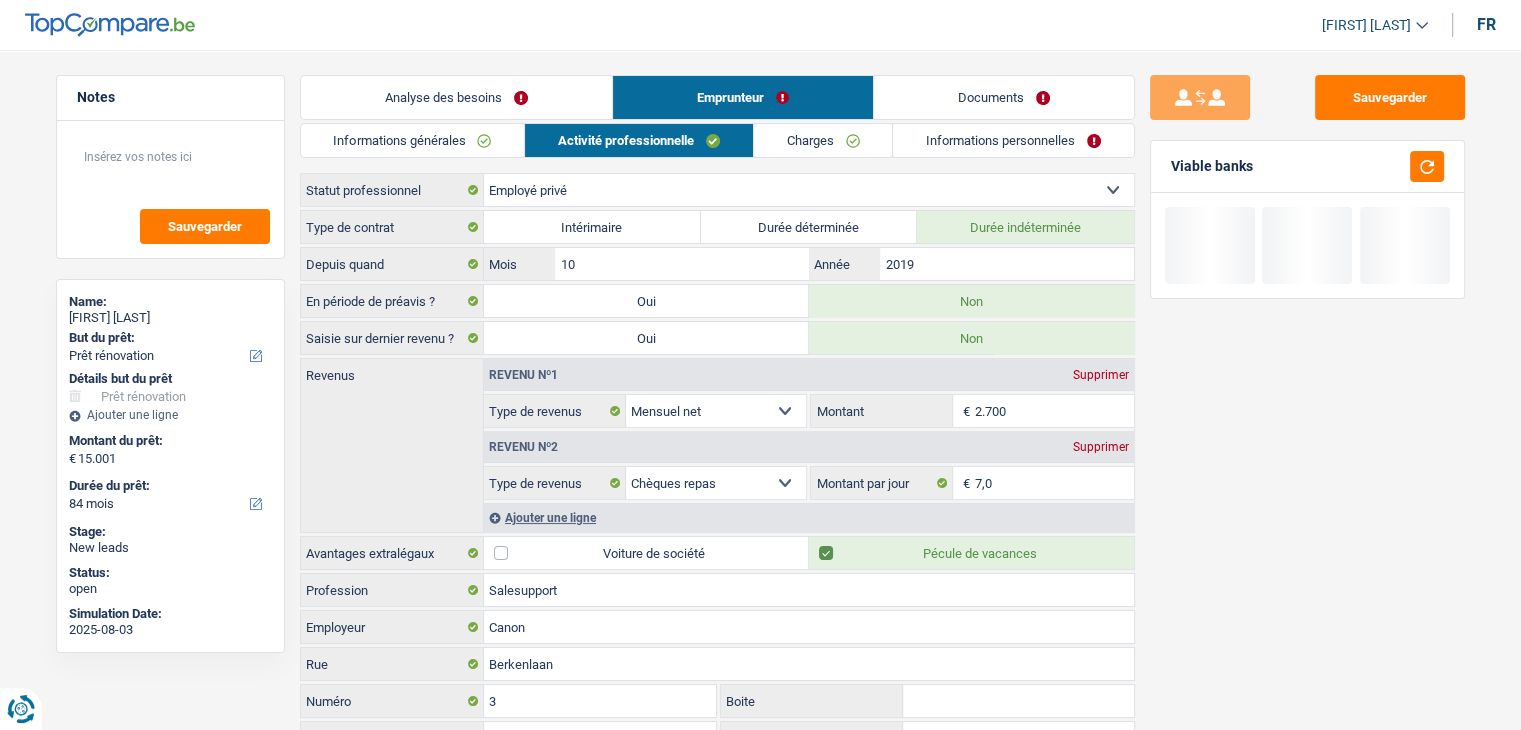 click on "Charges" at bounding box center (823, 140) 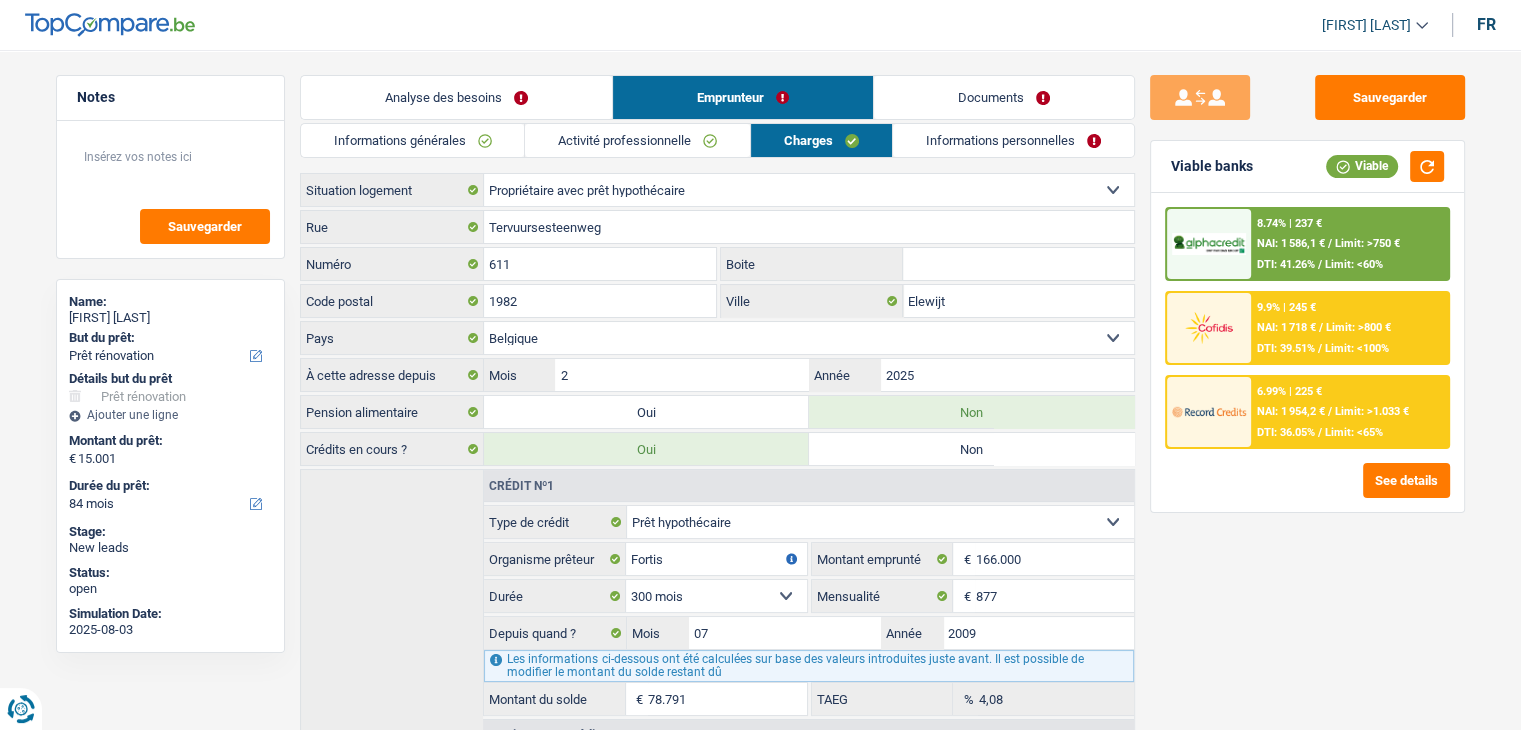 click on "Sauvegarder
Viable banks
Viable
8.74% | 237 €
NAI: 1 586,1 €
/
Limit: >750 €
DTI: 41.26%
/
Limit: <60%
9.9% | 245 €
NAI: 1 718 €
/
Limit: >800 €
DTI: 39.51%
/
Limit: <100%
/       /" at bounding box center (1307, 384) 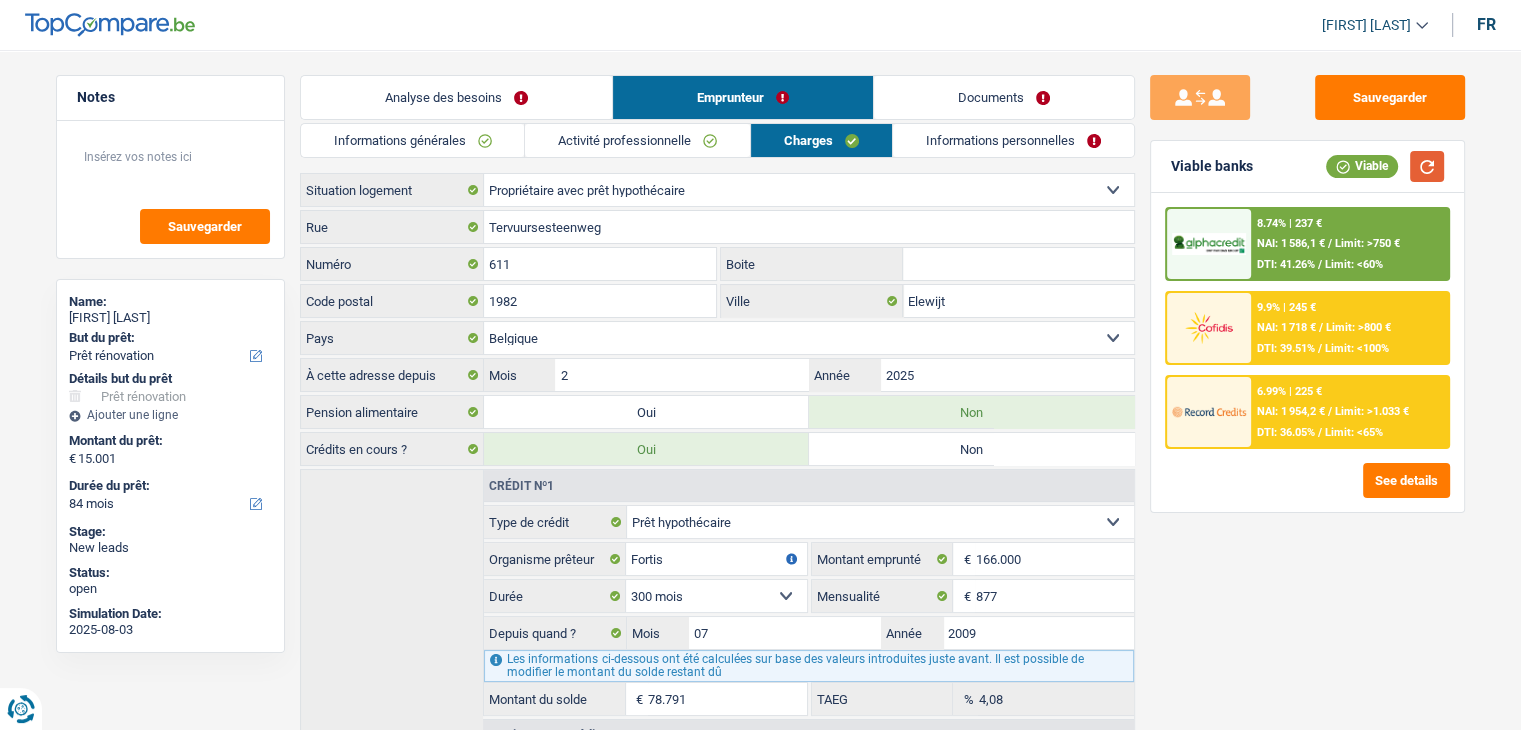 click at bounding box center [1427, 166] 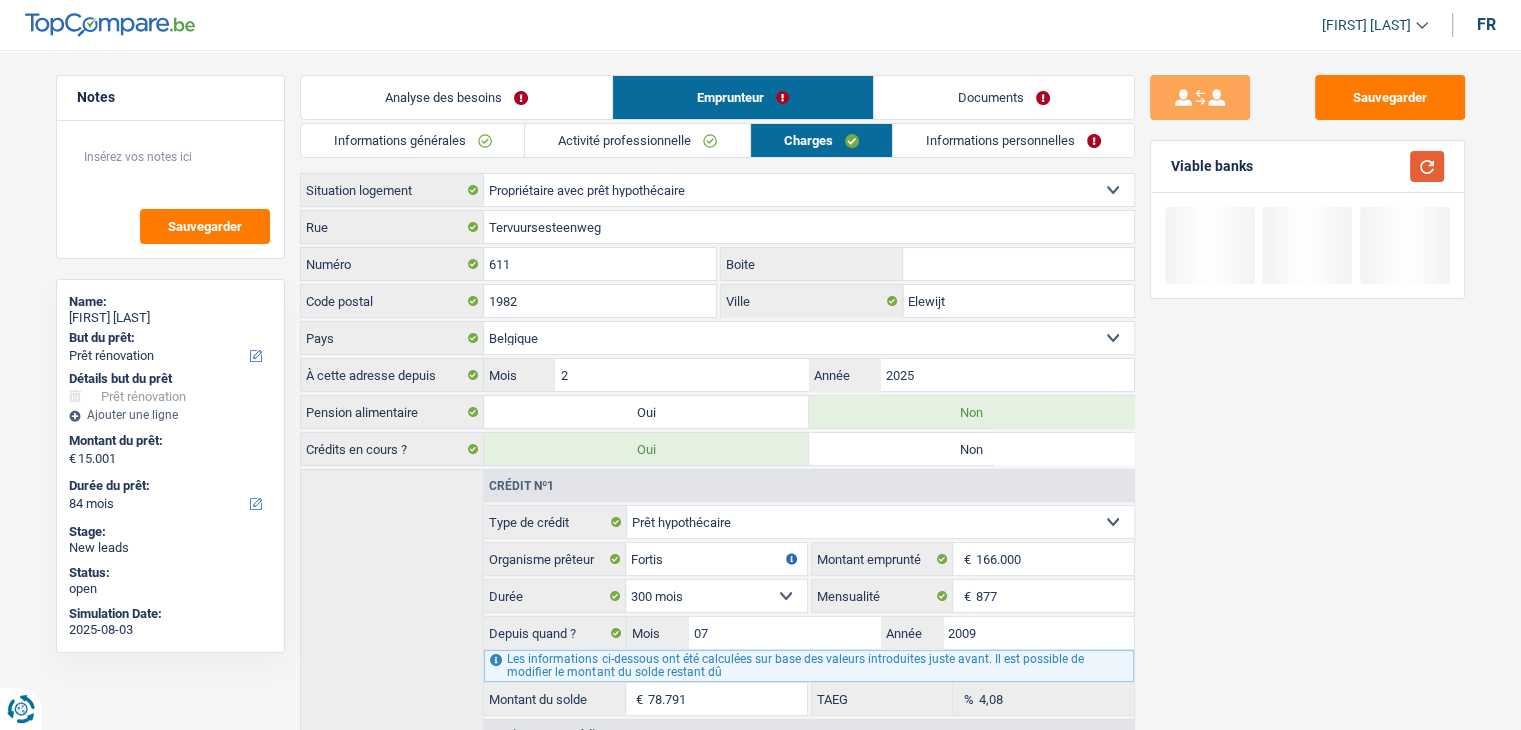 scroll, scrollTop: 0, scrollLeft: 0, axis: both 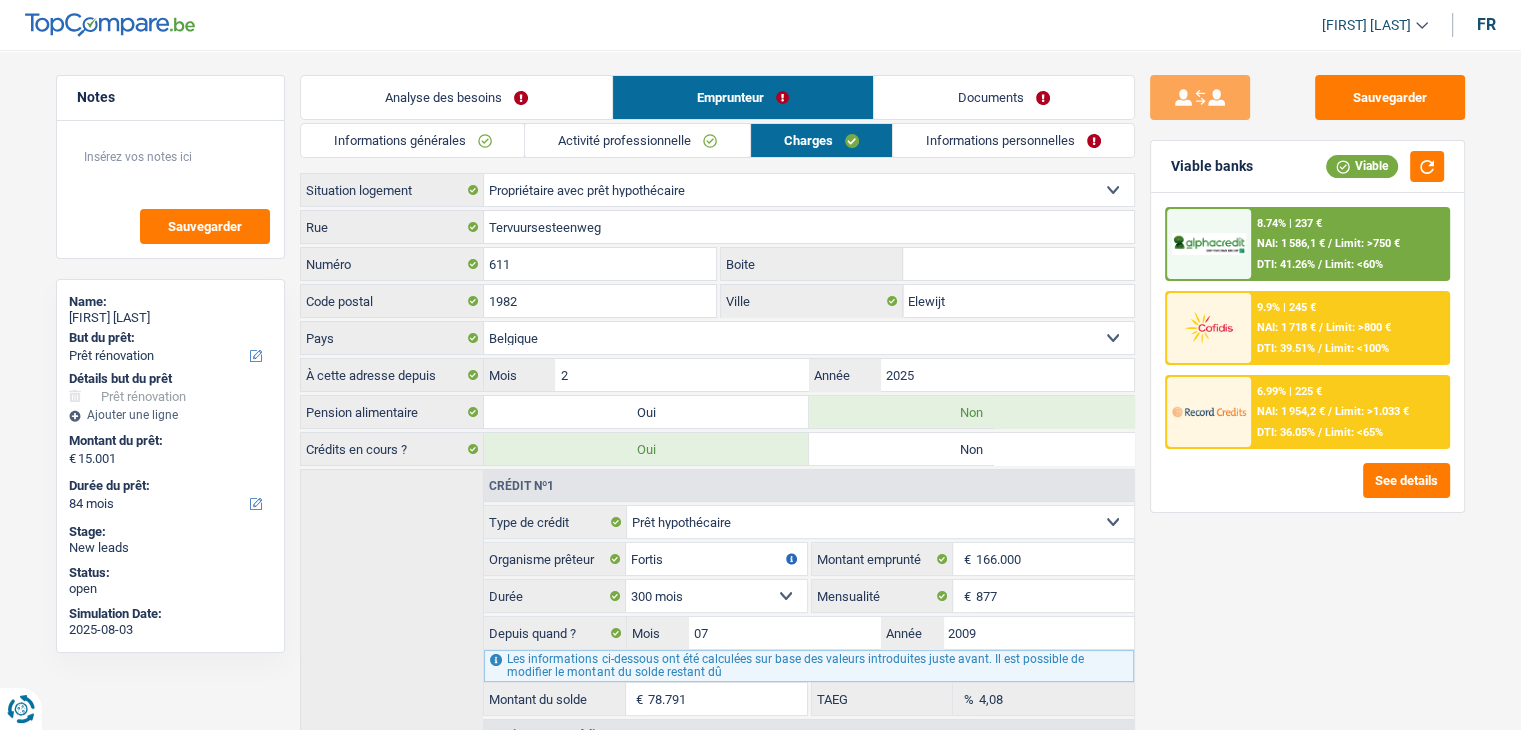 click on "Informations personnelles" at bounding box center (1013, 140) 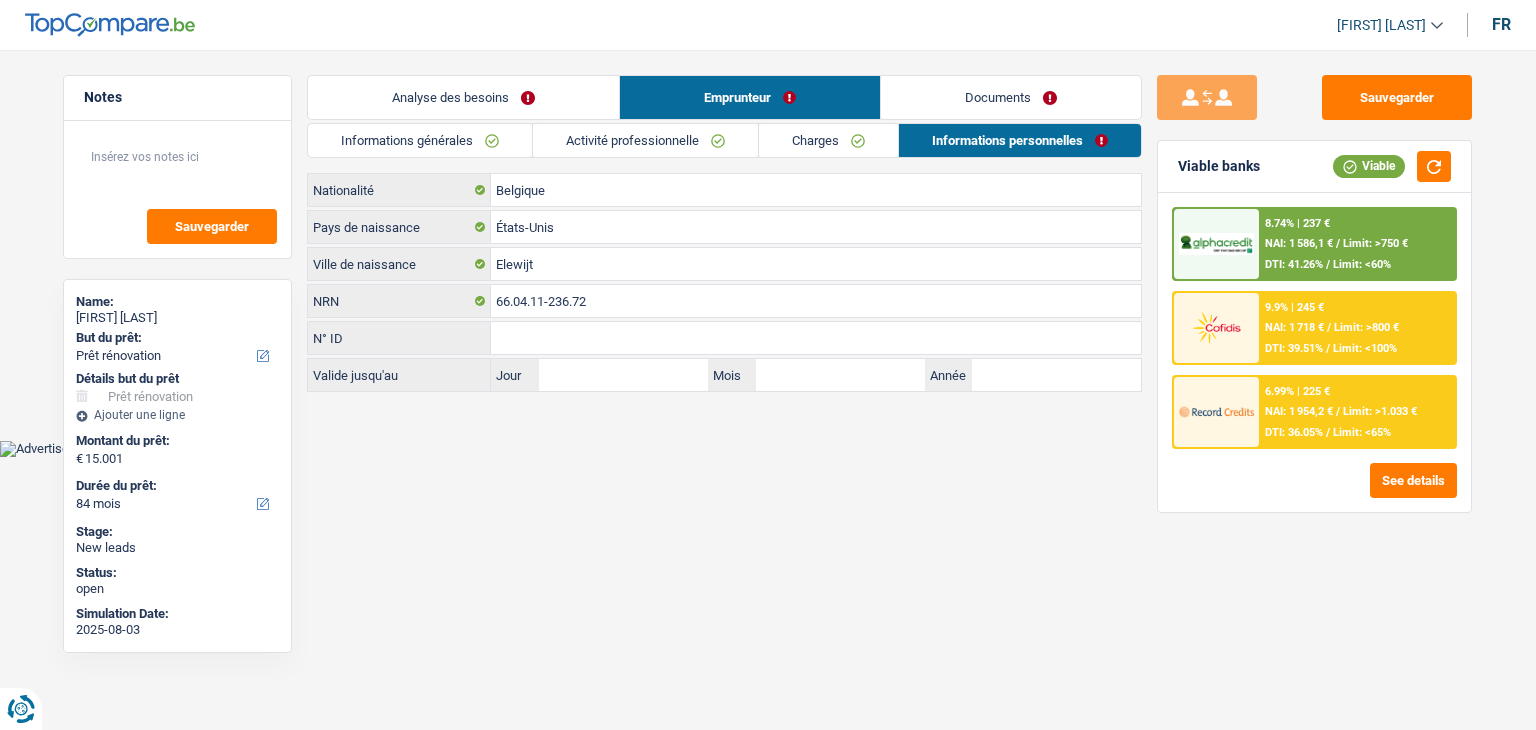 drag, startPoint x: 320, startPoint y: 191, endPoint x: 396, endPoint y: 193, distance: 76.02631 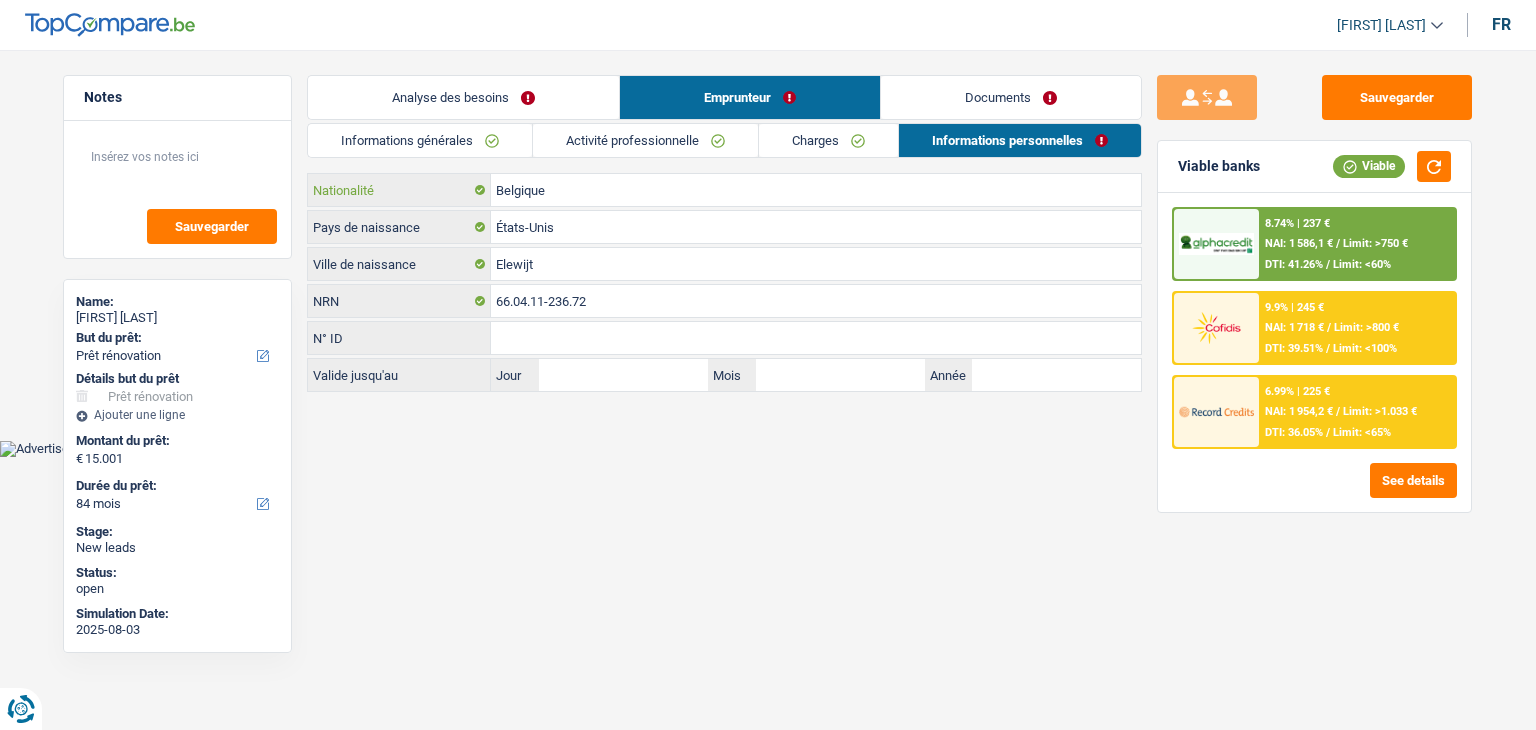 click on "Belgique" at bounding box center [816, 190] 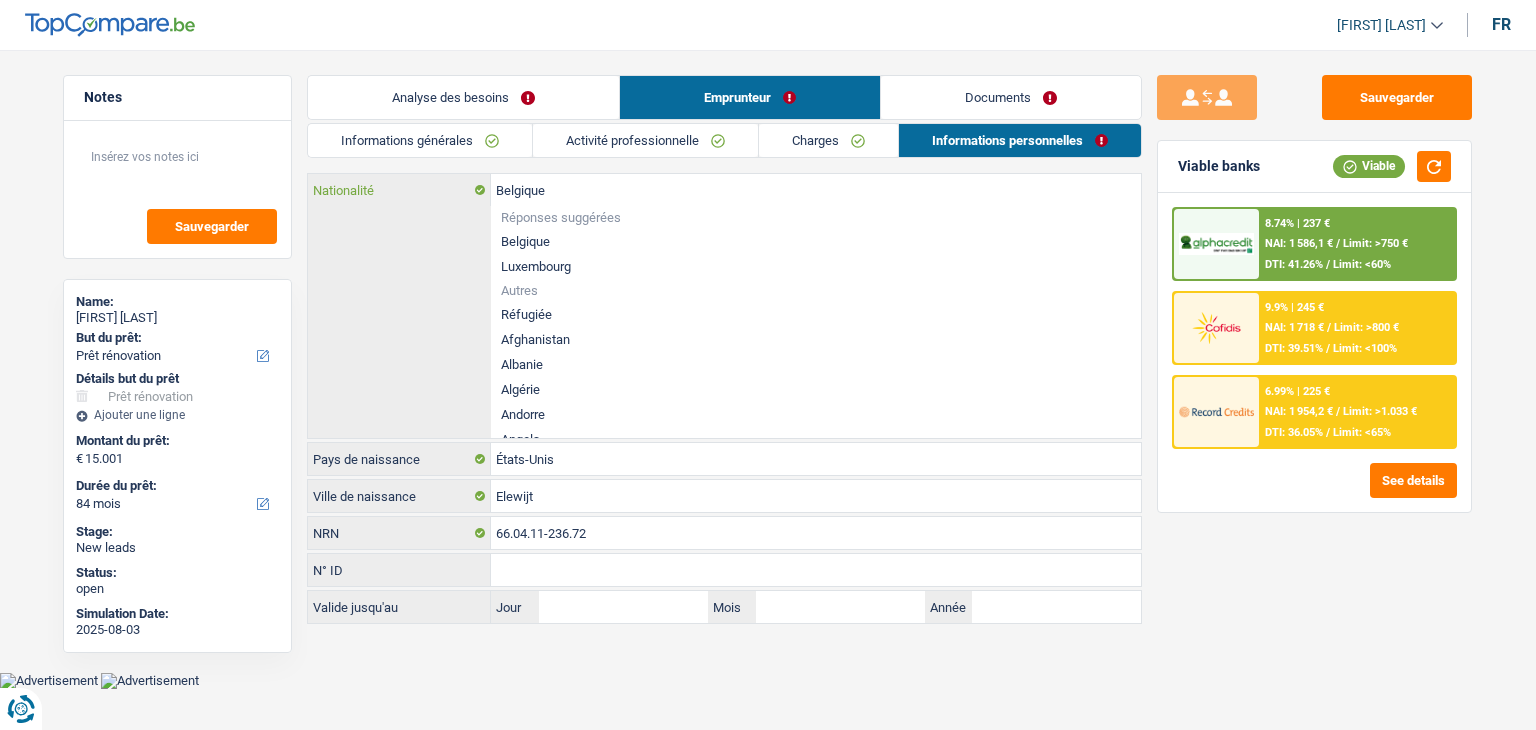 type on "Belgiqu" 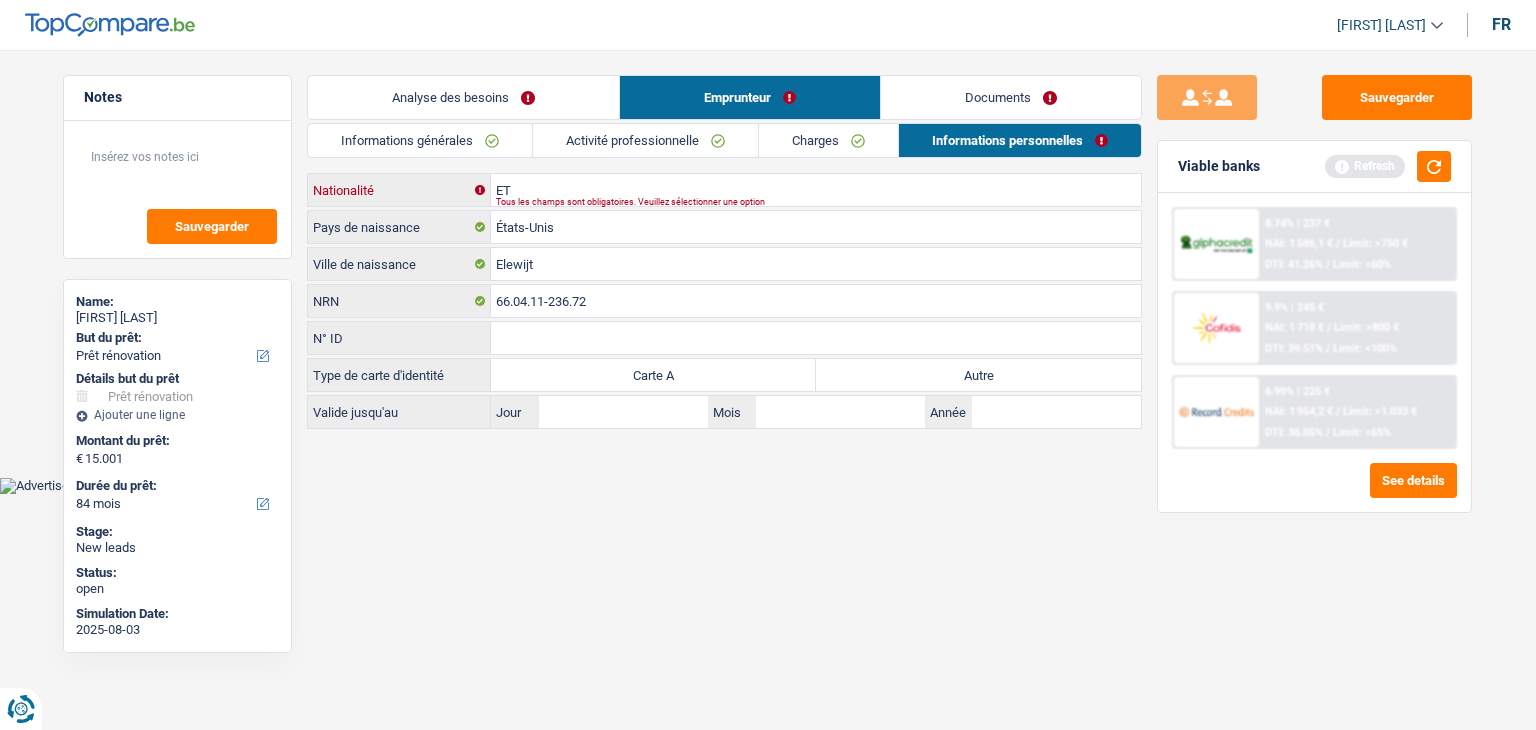 type on "E" 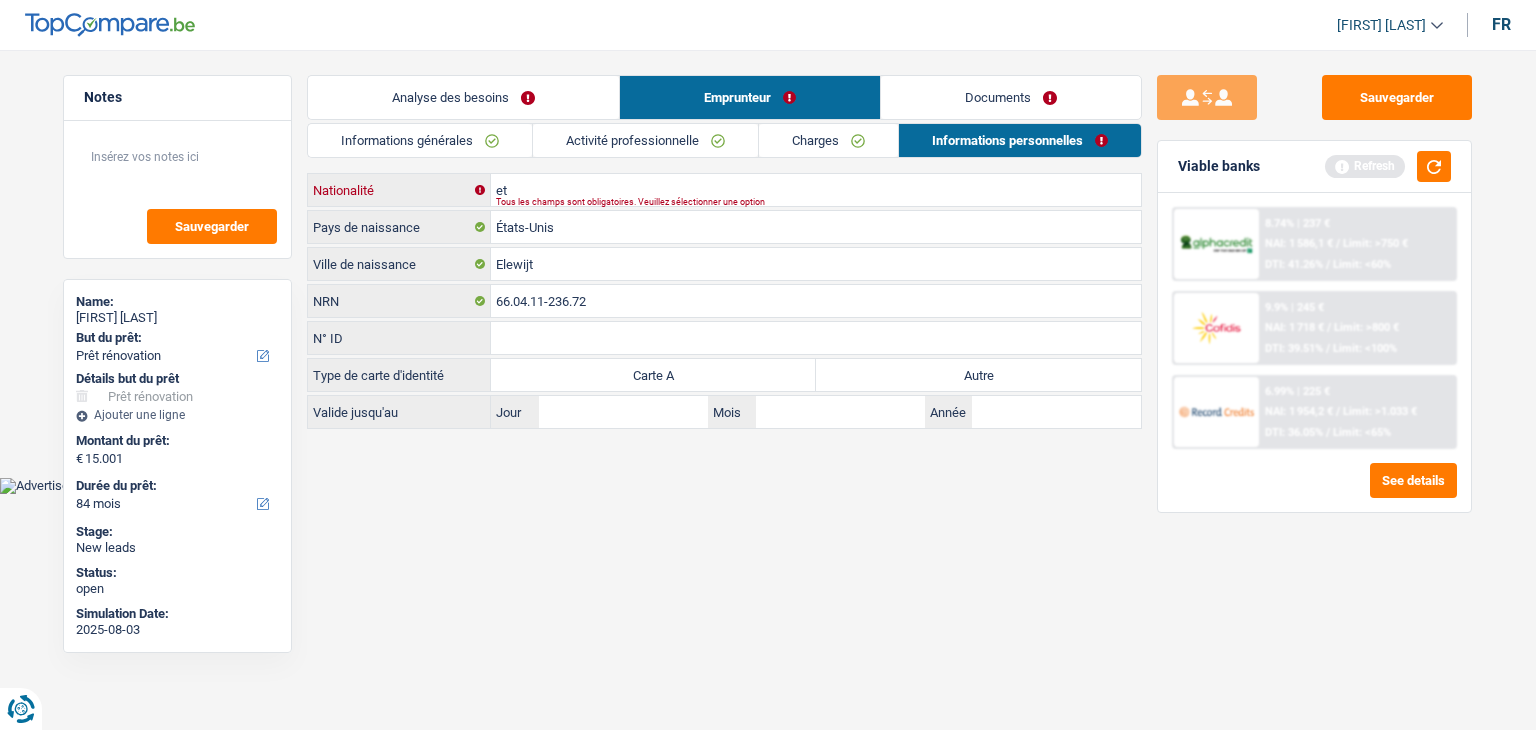 type on "e" 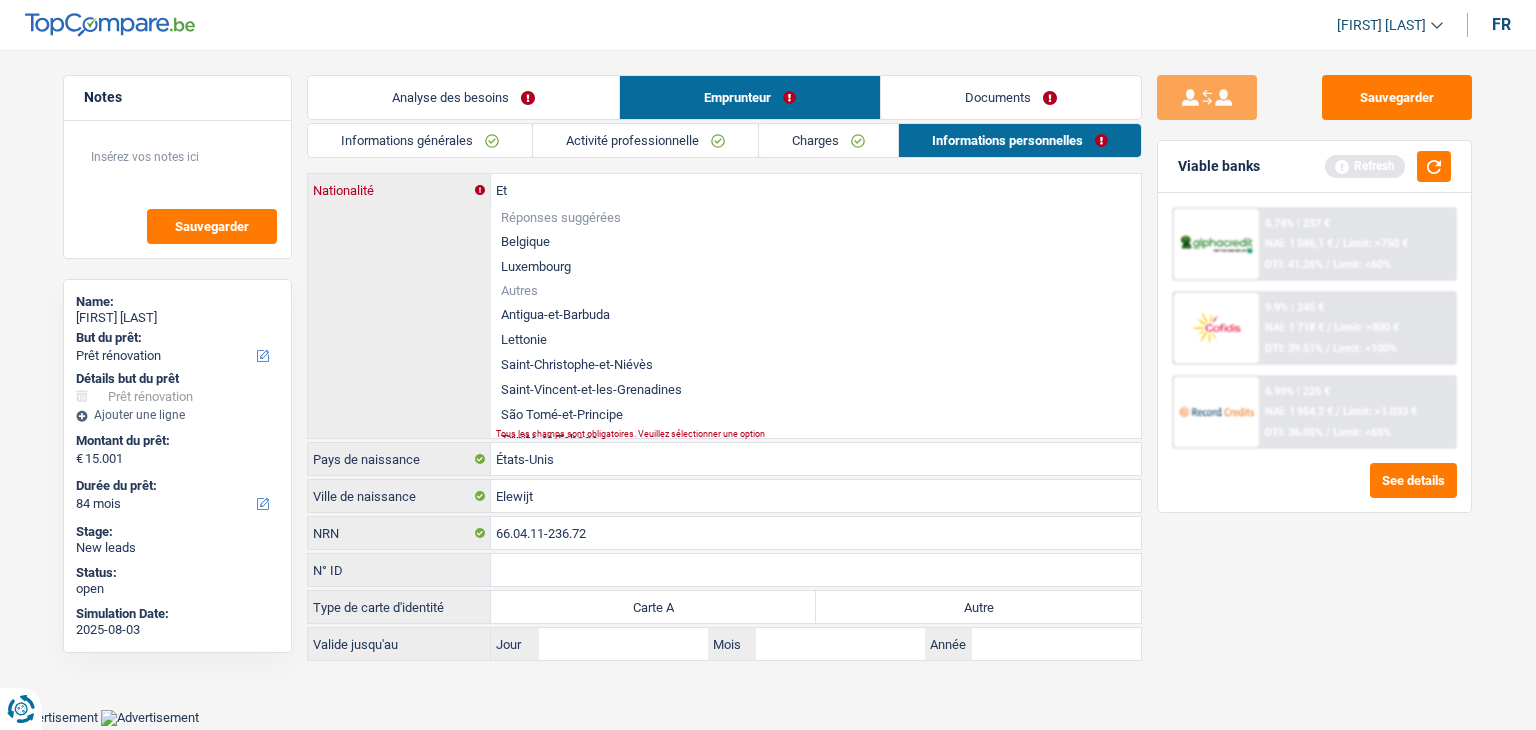 type on "E" 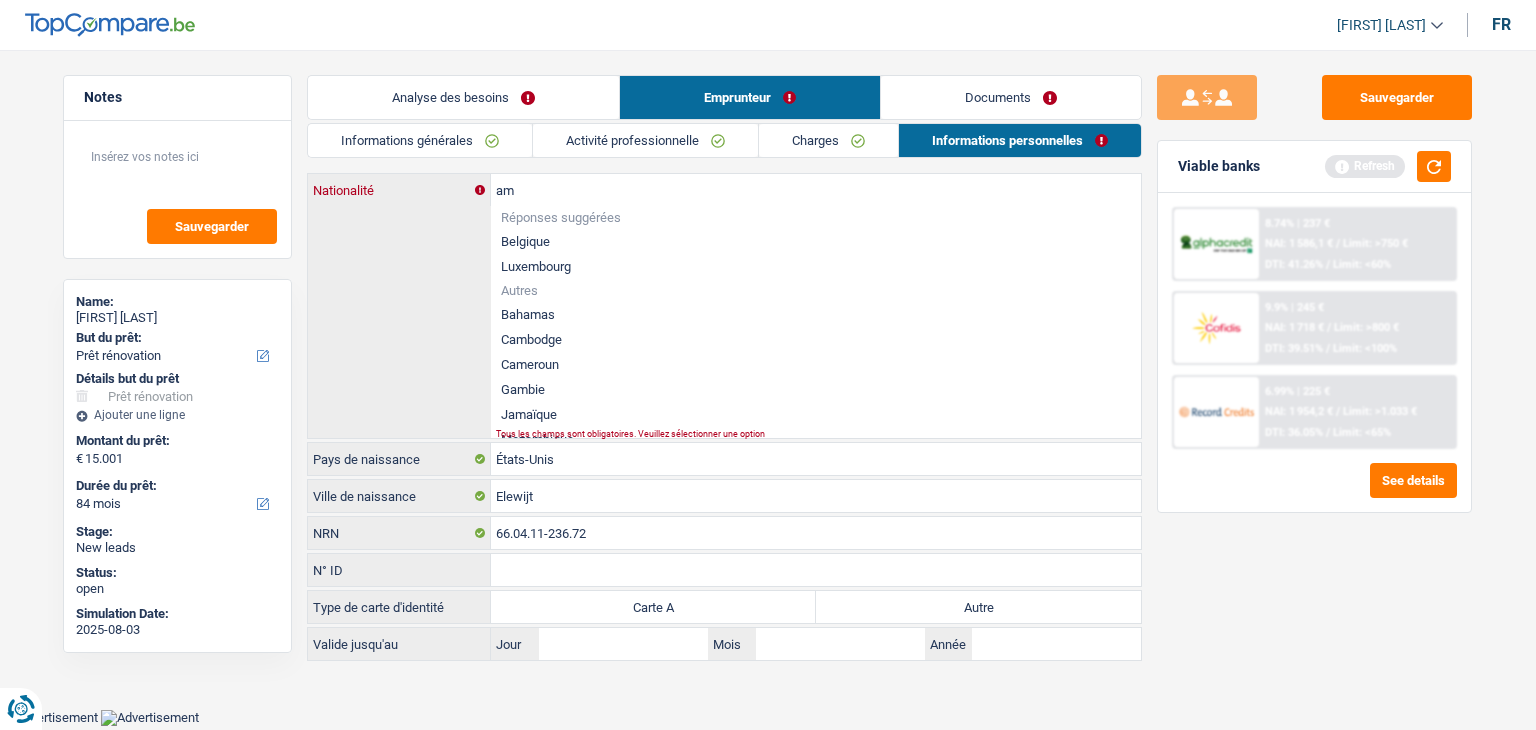 type on "a" 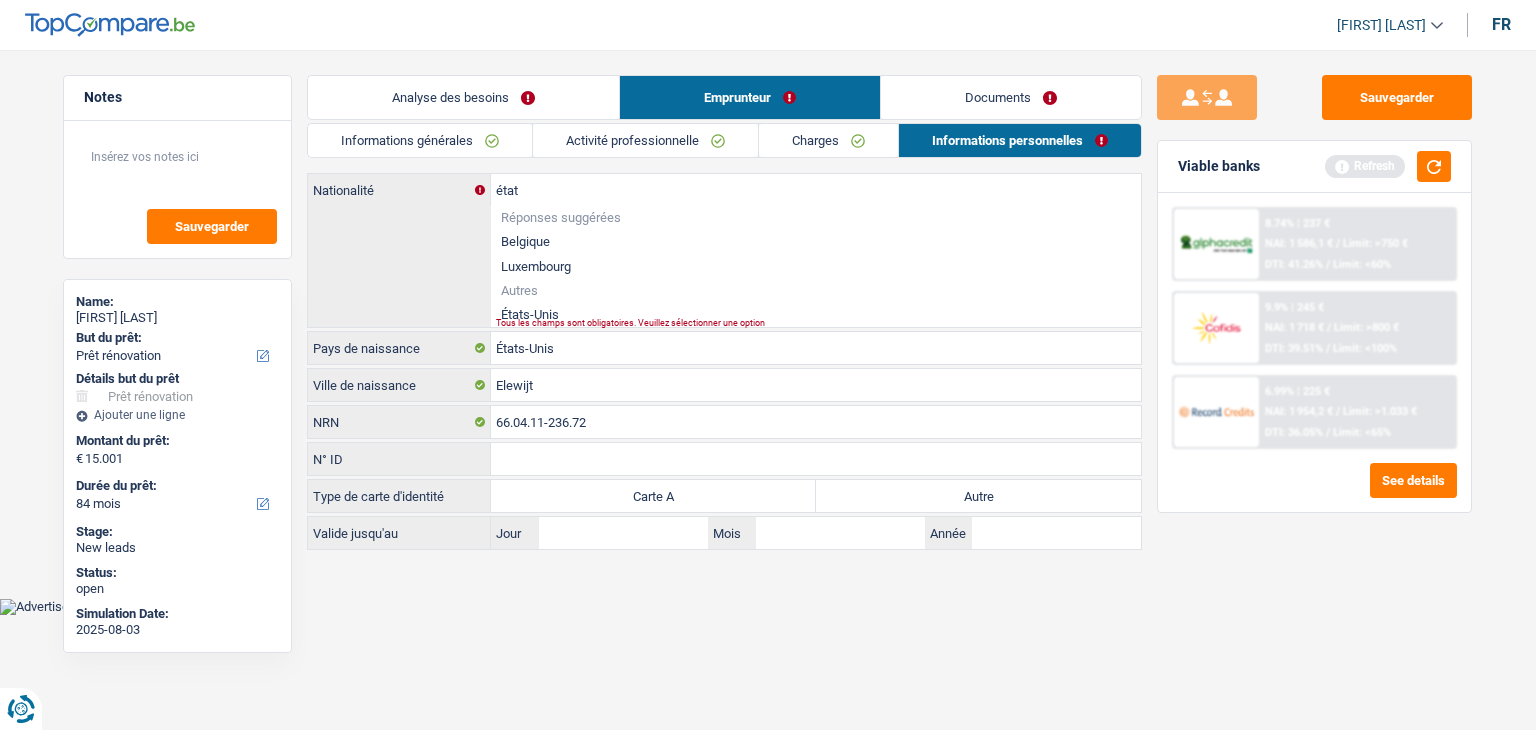 click on "États-Unis" at bounding box center [816, 314] 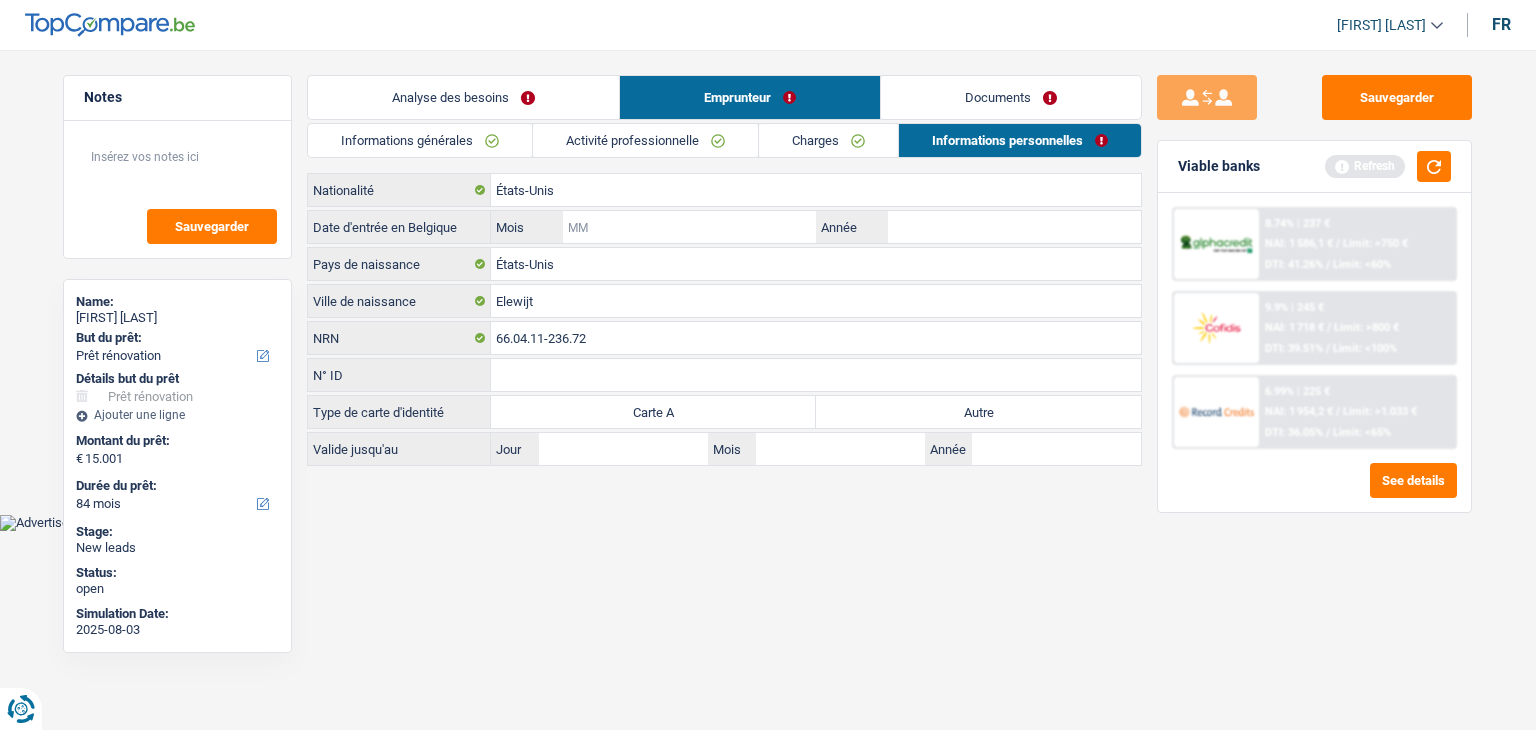 click on "Mois" at bounding box center (689, 227) 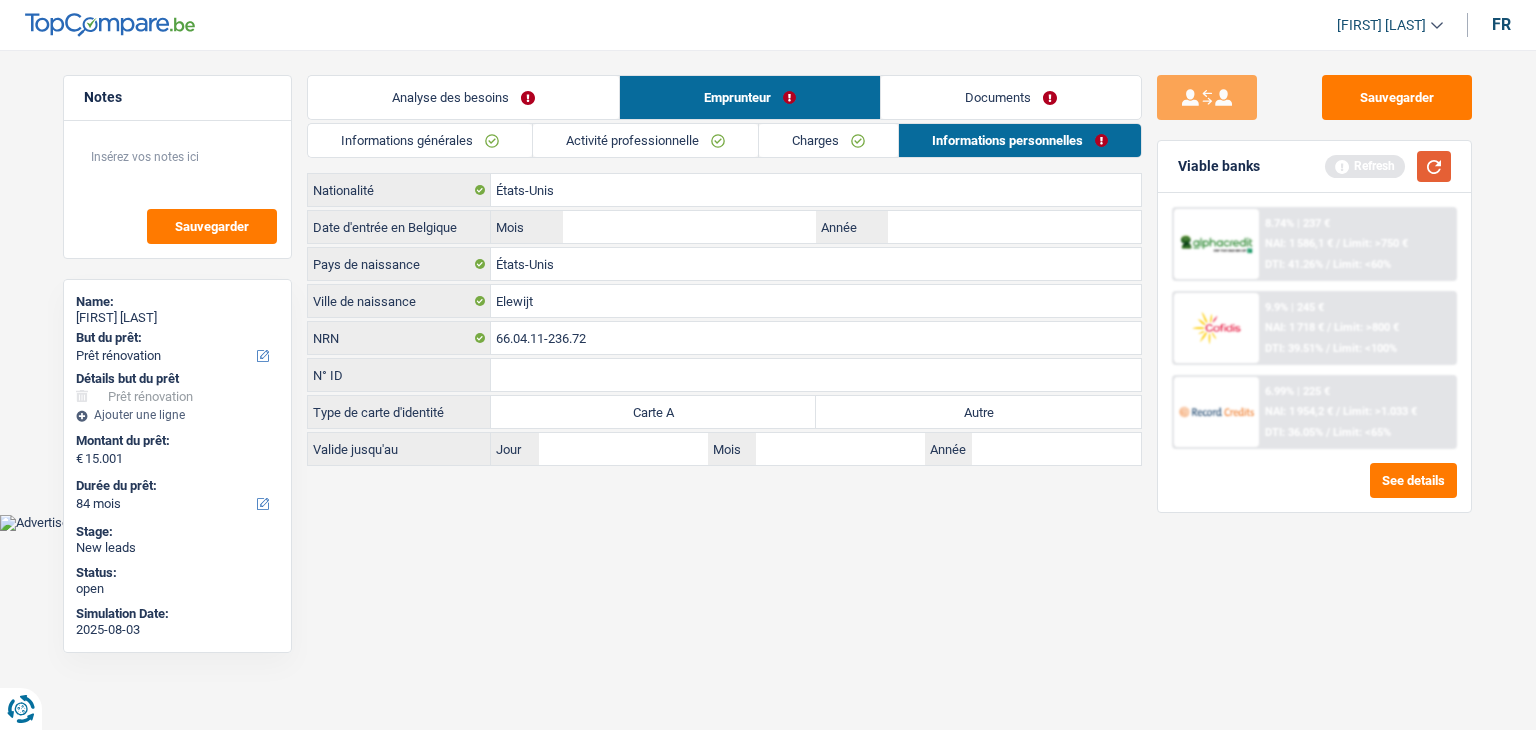 click at bounding box center (1434, 166) 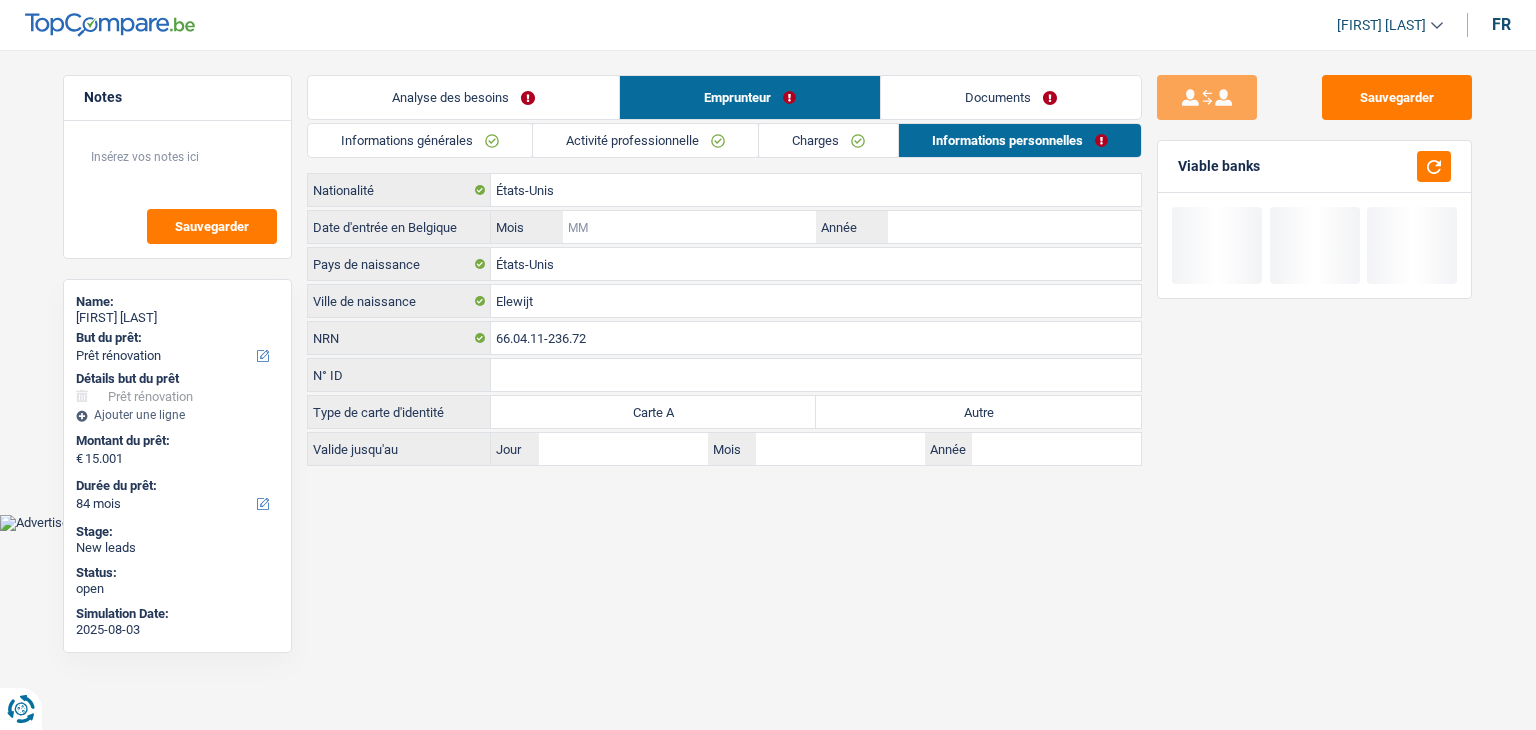 click on "Mois" at bounding box center (689, 227) 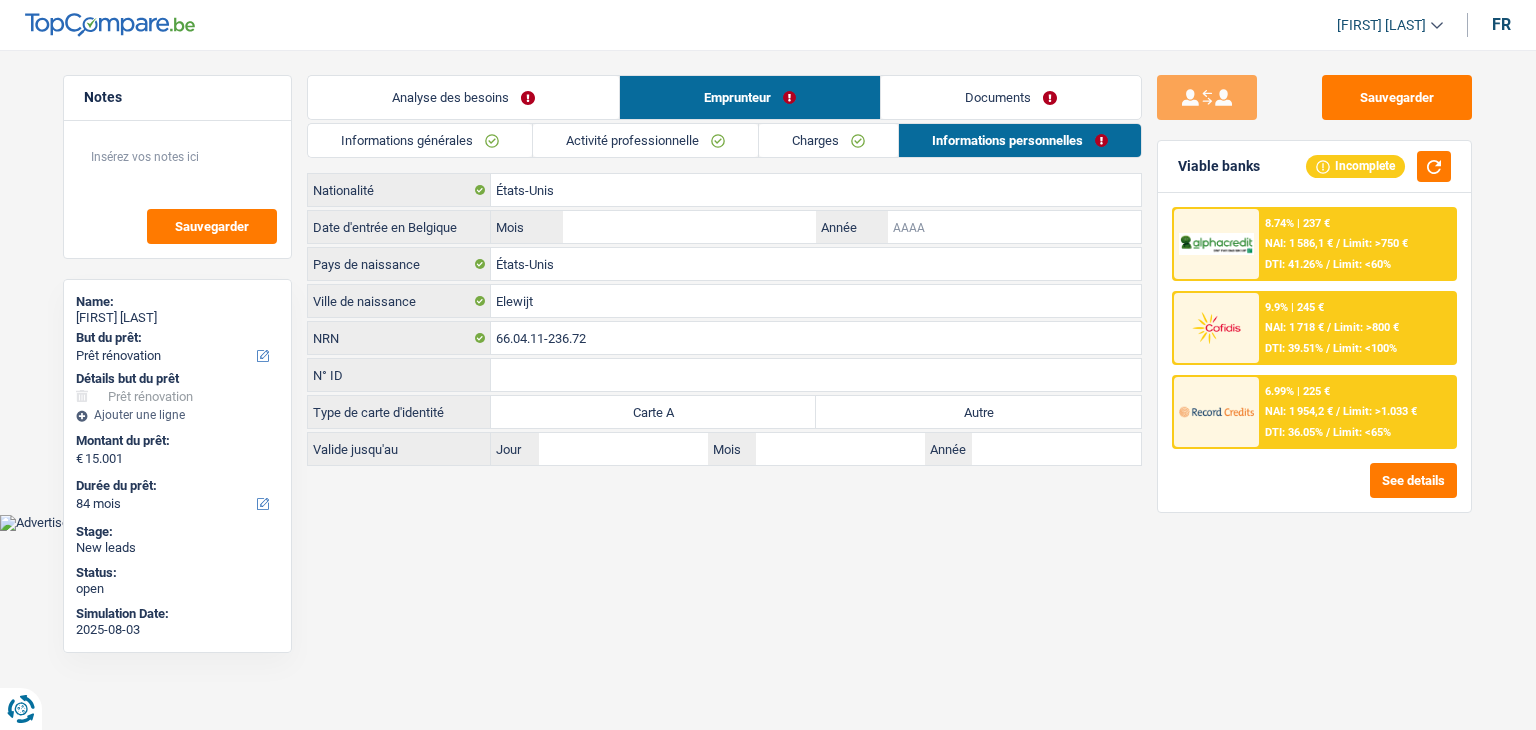 click on "Année" at bounding box center [1014, 227] 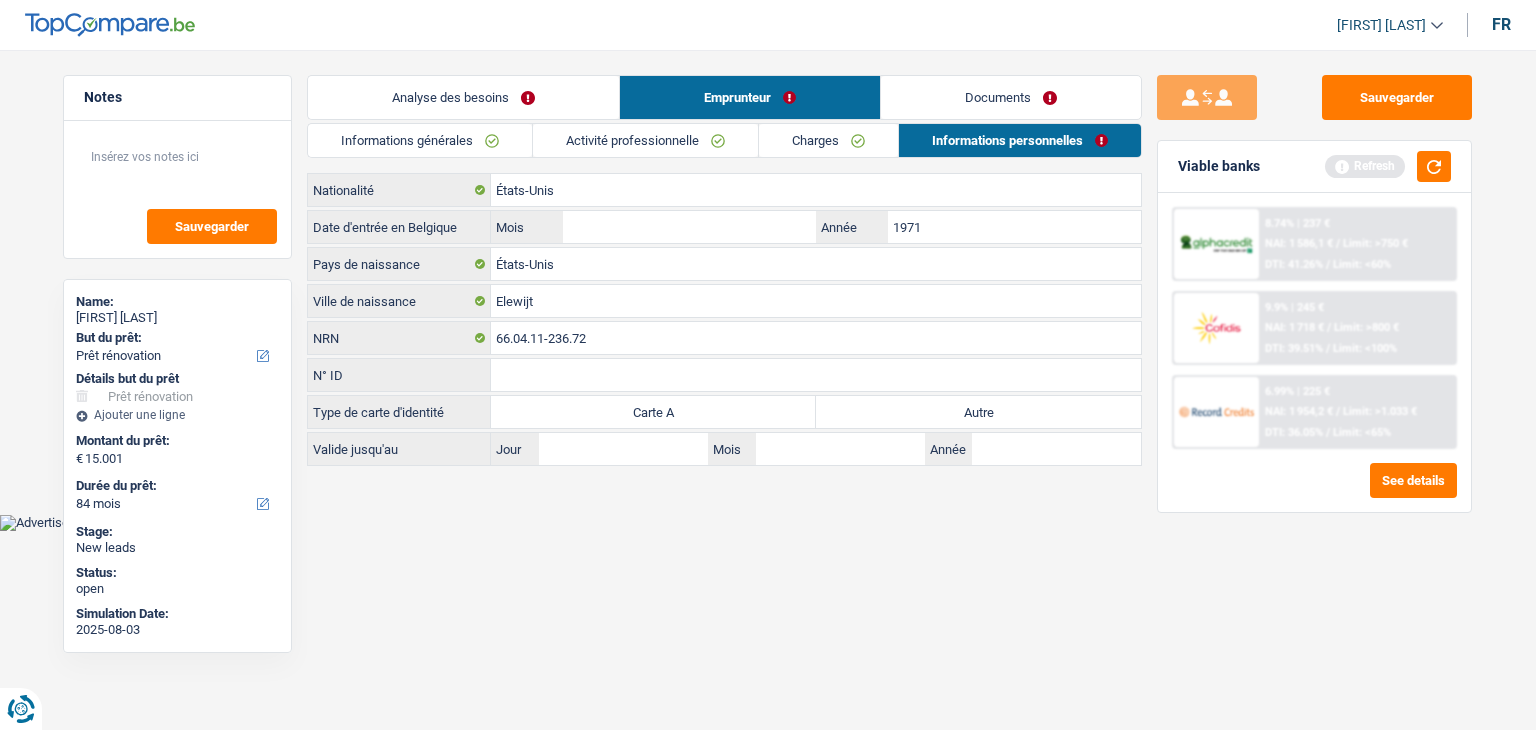 type on "1971" 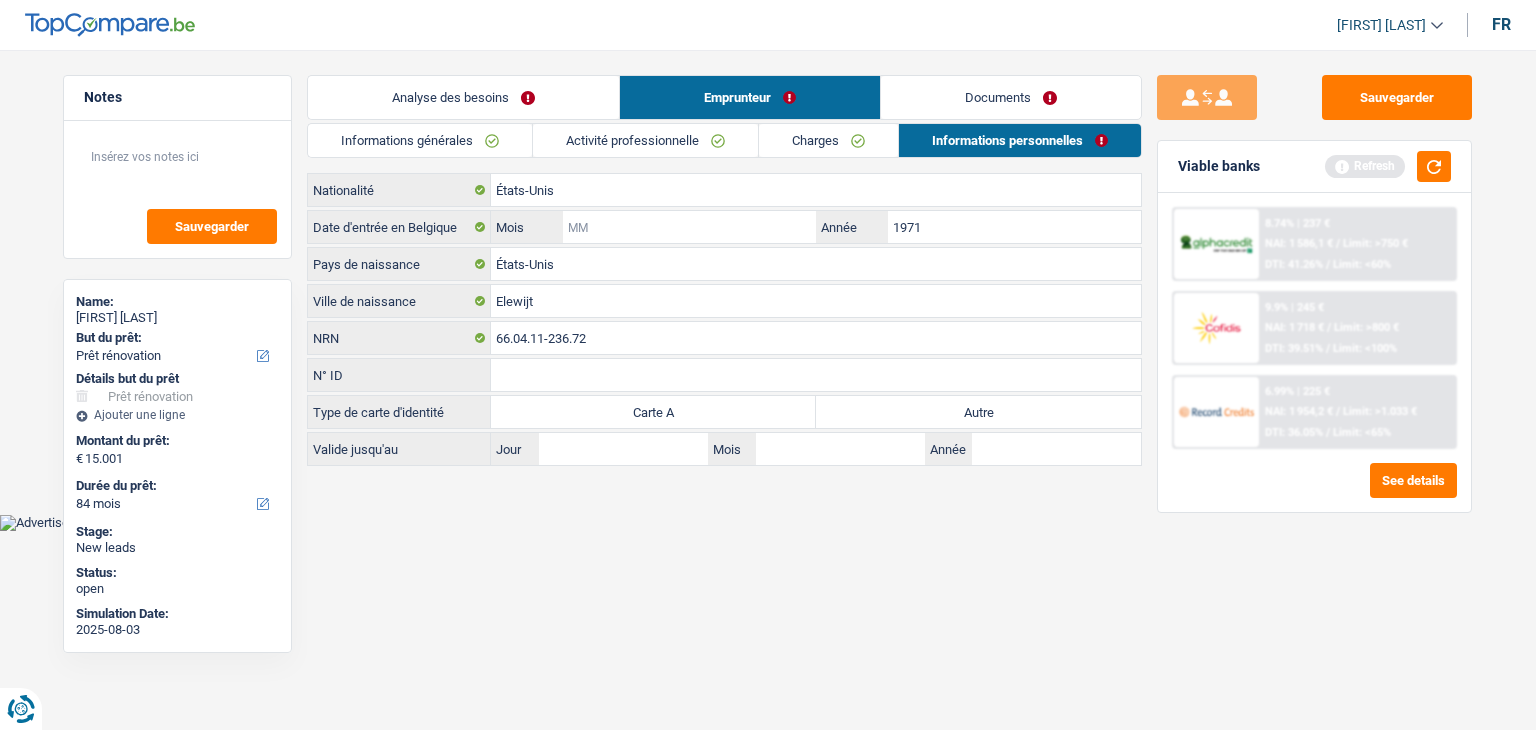 click on "Mois" at bounding box center (689, 227) 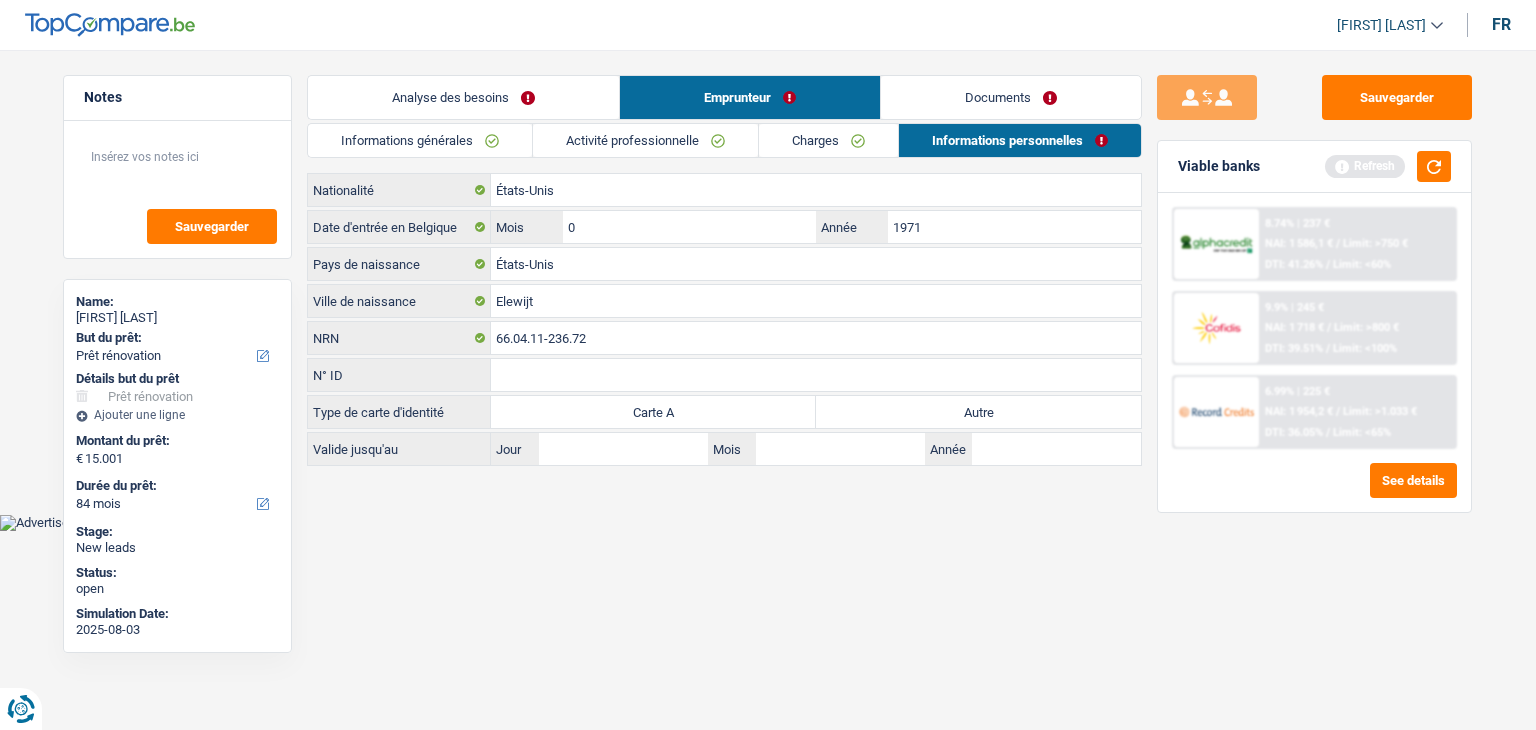 type on "01" 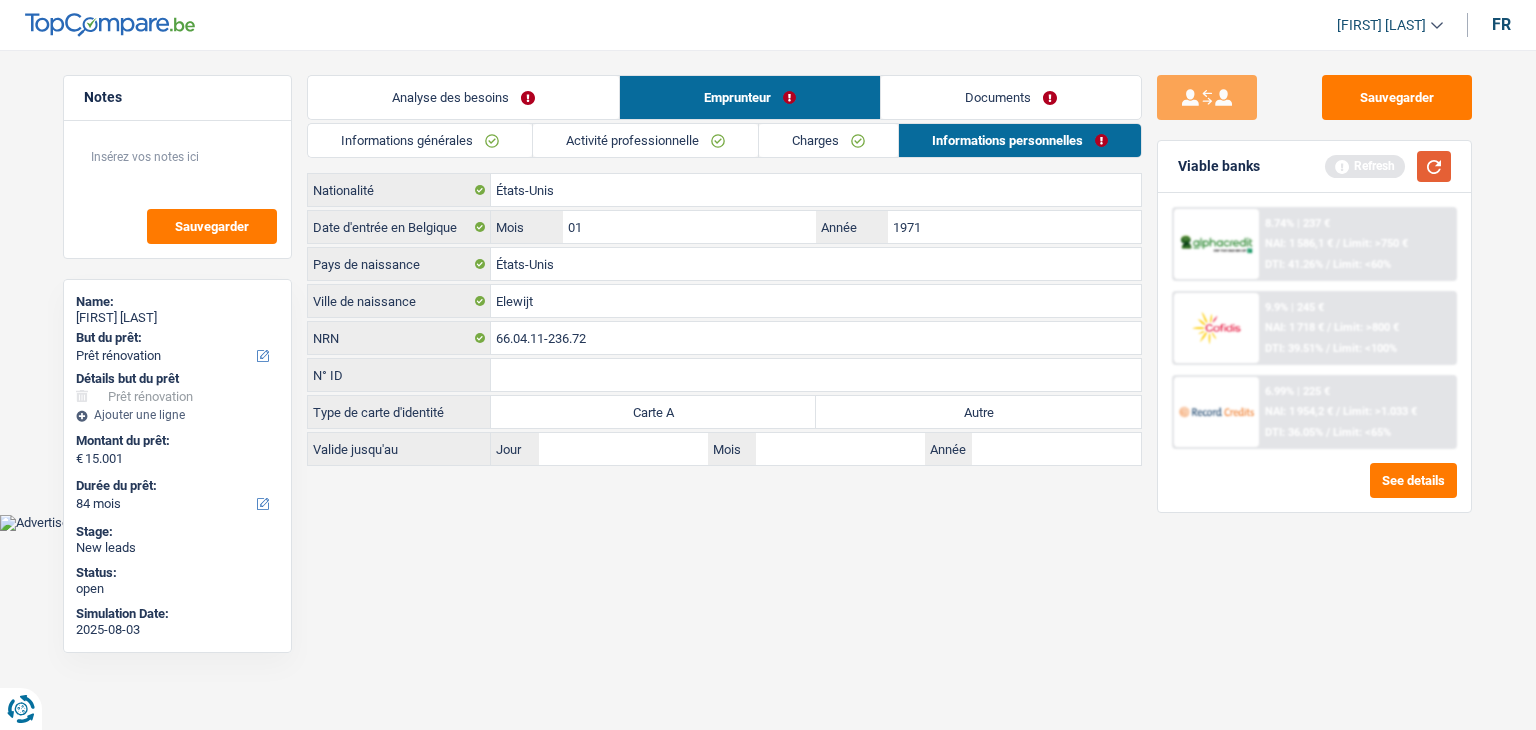 click at bounding box center (1434, 166) 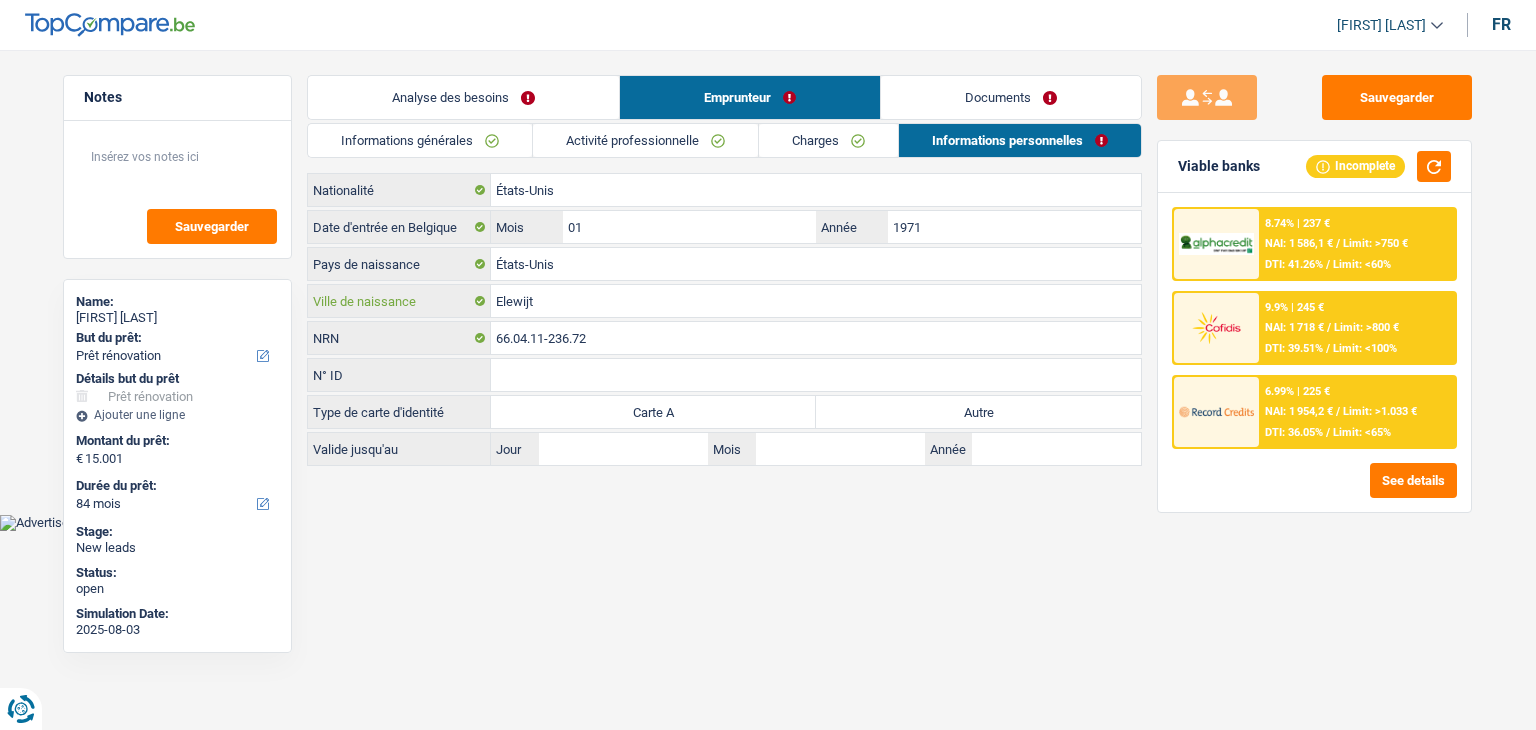 click on "Elewijt" at bounding box center (816, 301) 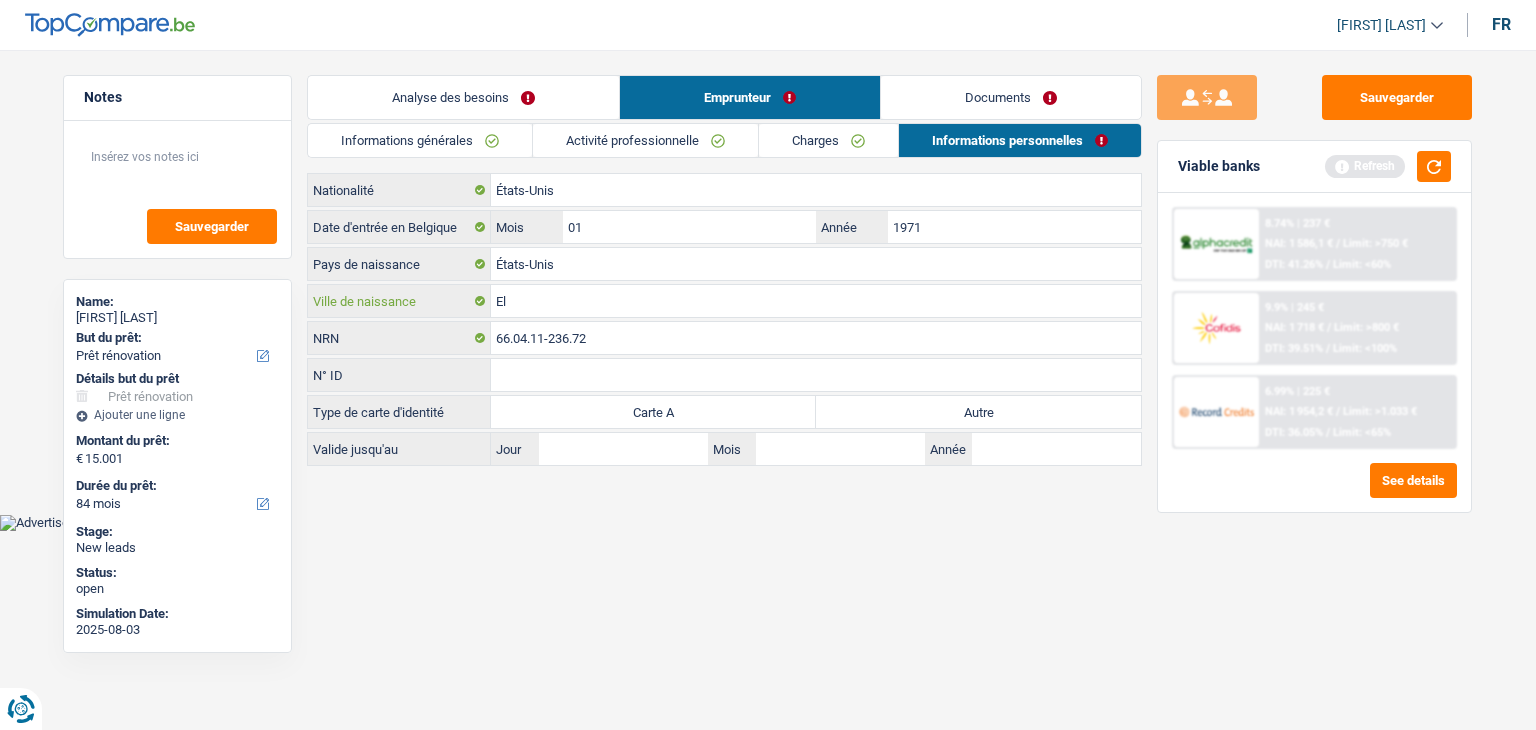 type on "E" 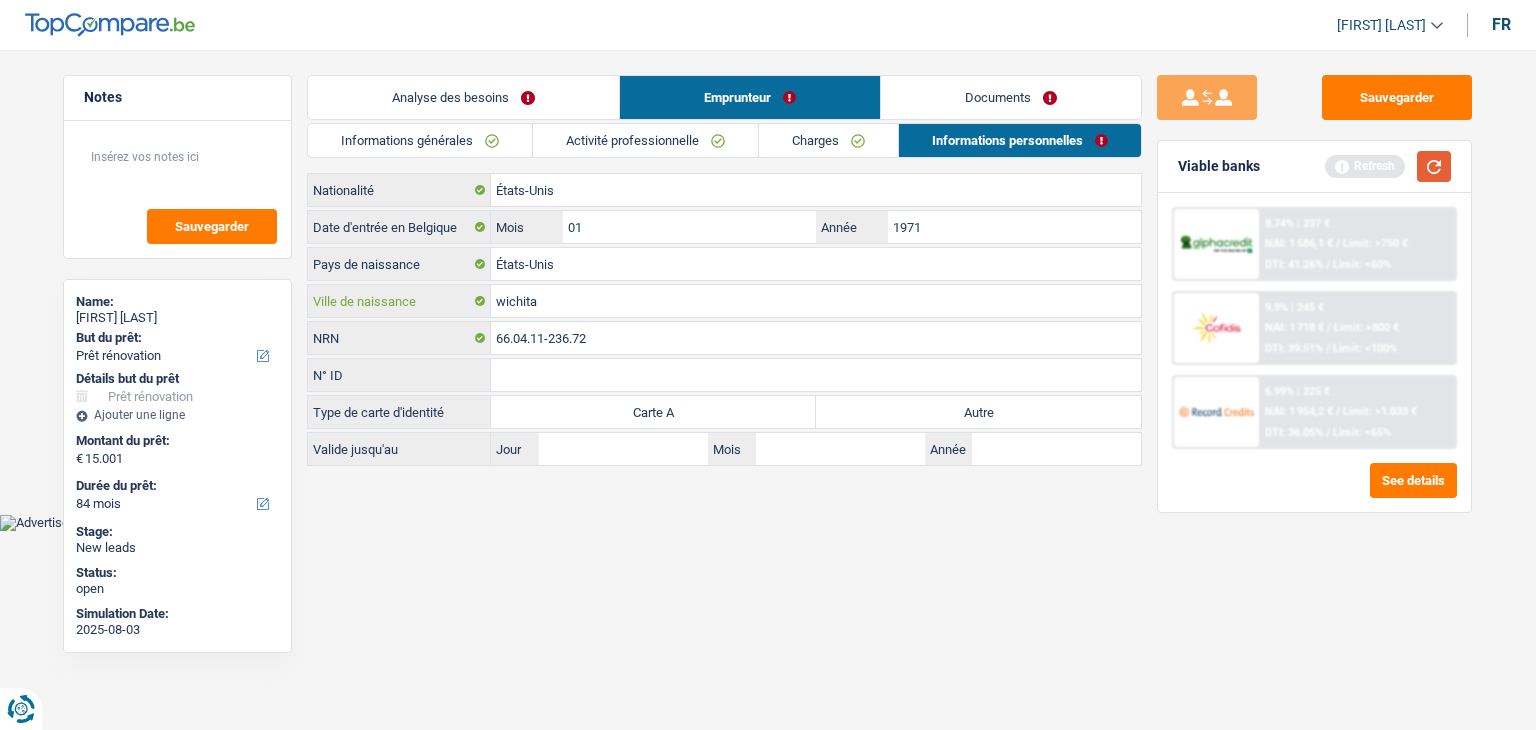 type on "wichita" 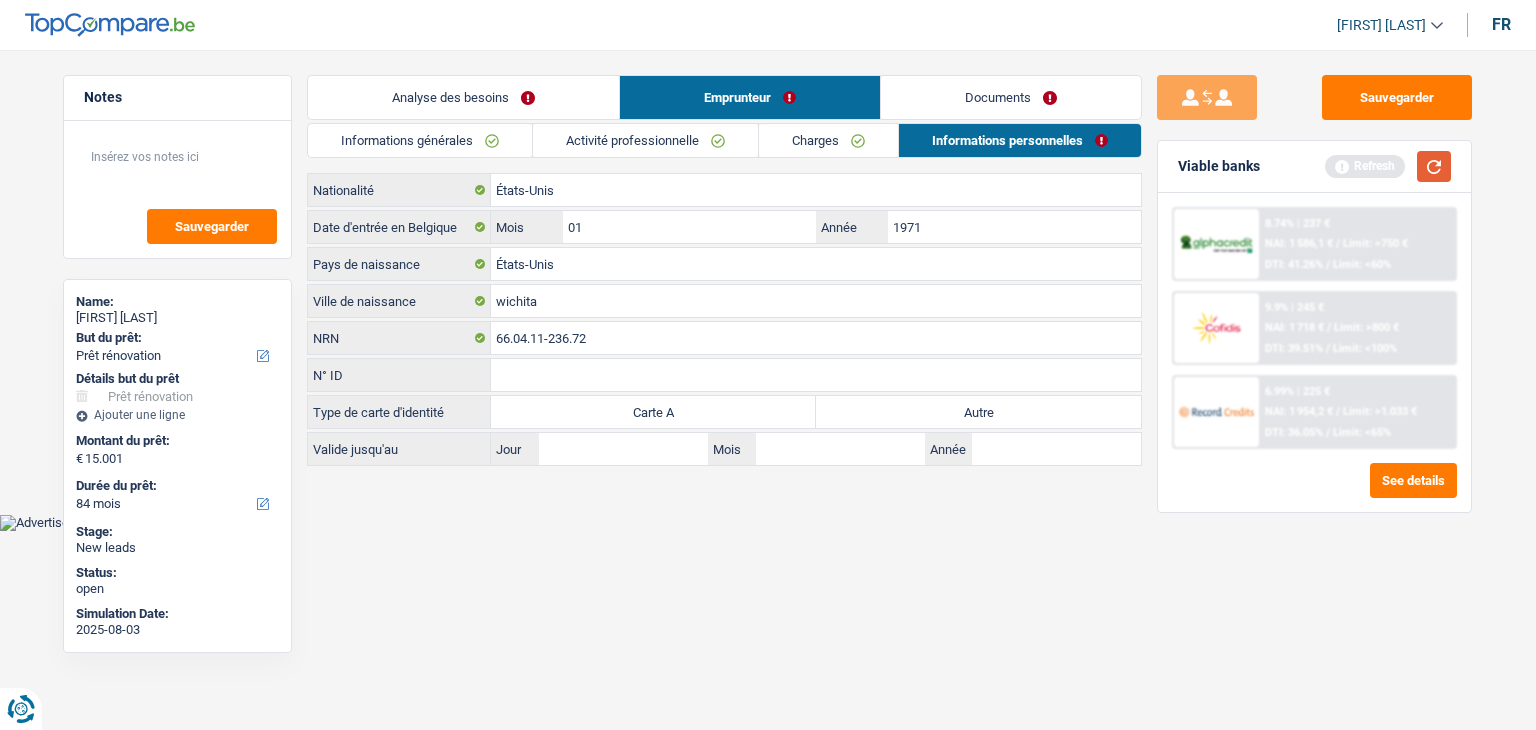 click at bounding box center [1434, 166] 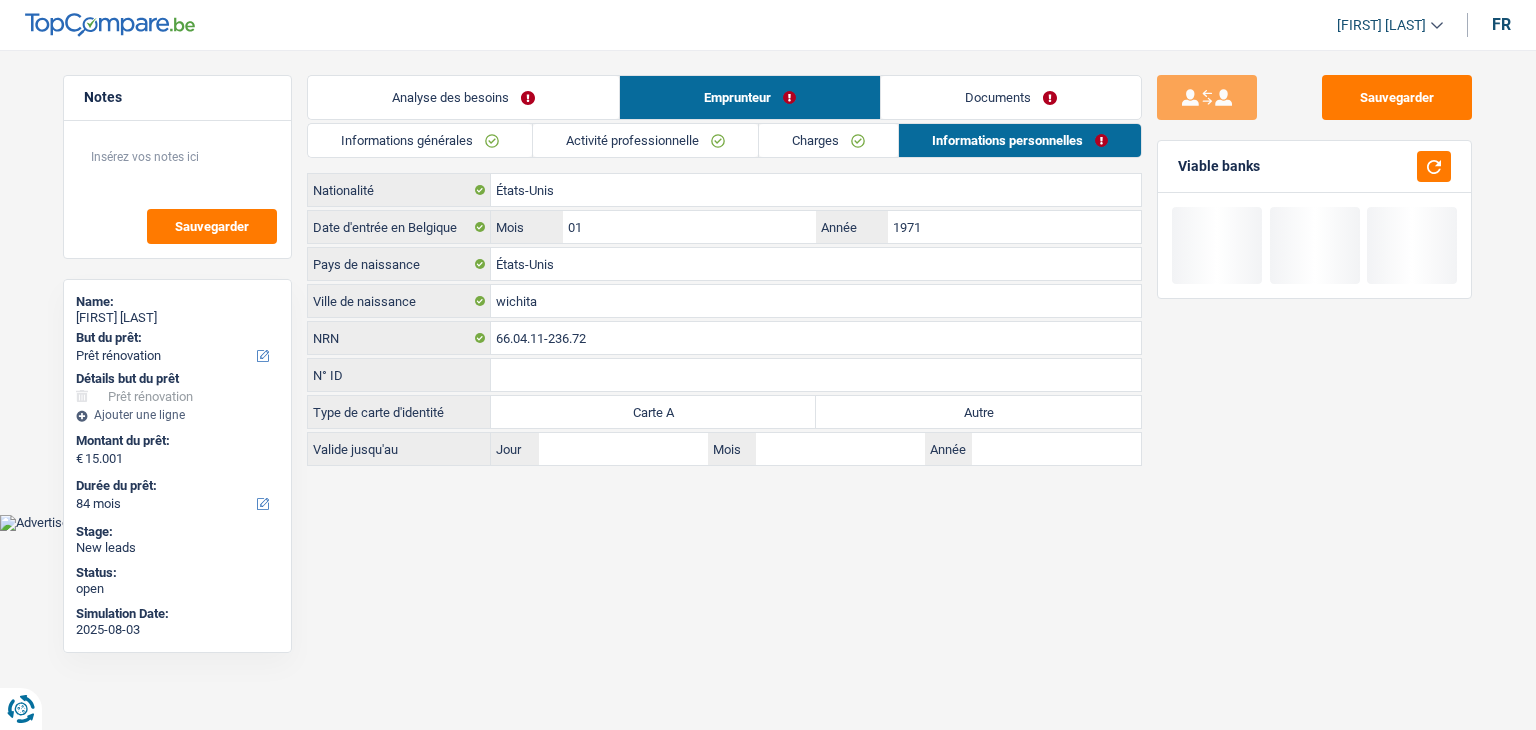 click on "Notes
Sauvegarder
Name:   Cynthia Trevino   But du prêt: Confort maison: meubles, textile, peinture, électroménager, outillage non-professionnel Hifi, multimédia, gsm, ordinateur Aménagement: frais d'installation, déménagement Evénement familial: naissance, mariage, divorce, communion, décès Frais médicaux Frais d'études Frais permis de conduire Loisirs: voyage, sport, musique Rafraîchissement: petits travaux maison et jardin Frais judiciaires Réparation voiture Prêt rénovation Prêt énergie Prêt voiture Taxes, impôts non professionnels Rénovation bien à l'étranger Dettes familiales Assurance Autre
Sélectionner une option
Détails but du prêt
Confort maison: meubles, textile, peinture, électroménager, outillage non-professionnel Hifi, multimédia, gsm, ordinateur Aménagement: frais d'installation, déménagement Frais médicaux Frais d'études Autre" at bounding box center [768, 272] 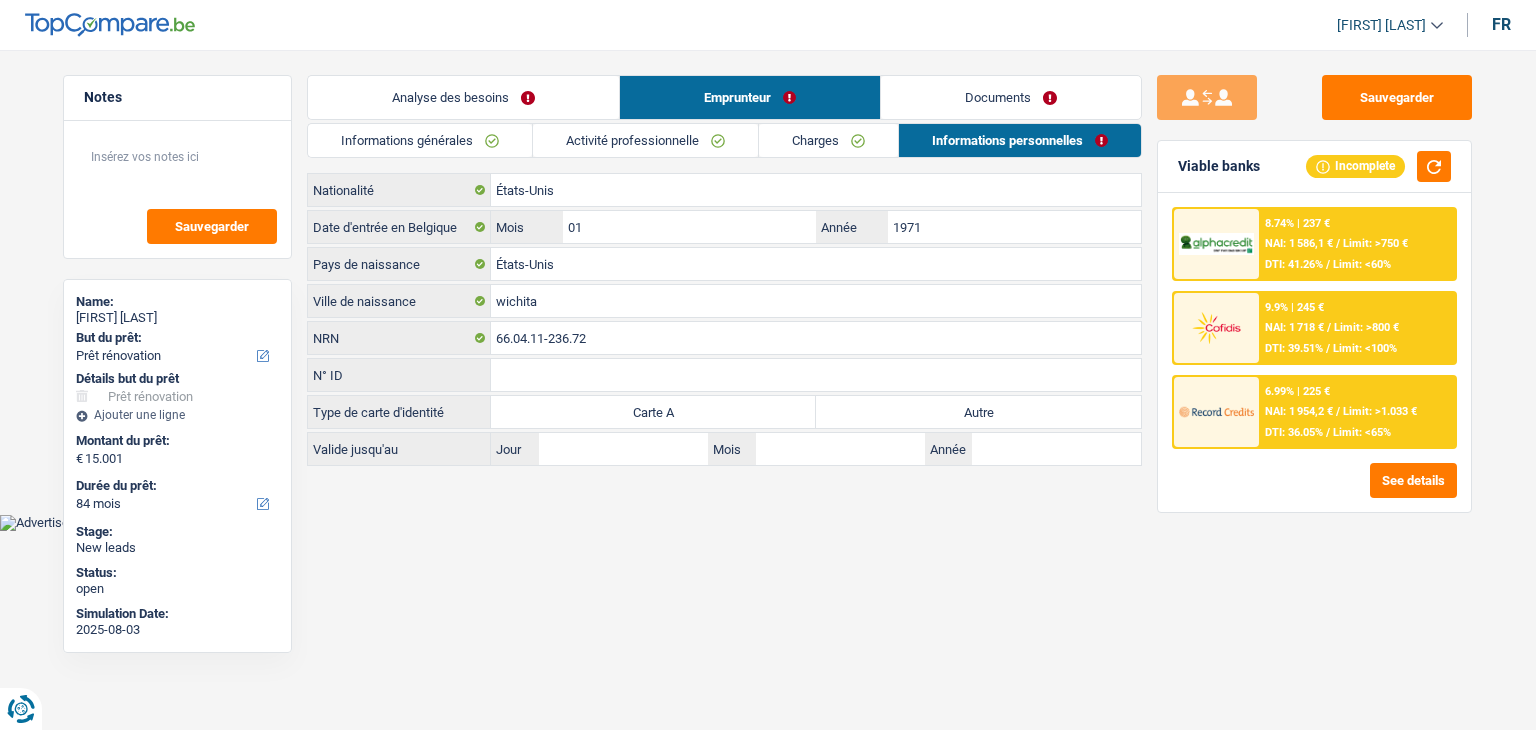 click on "Autre" at bounding box center [978, 412] 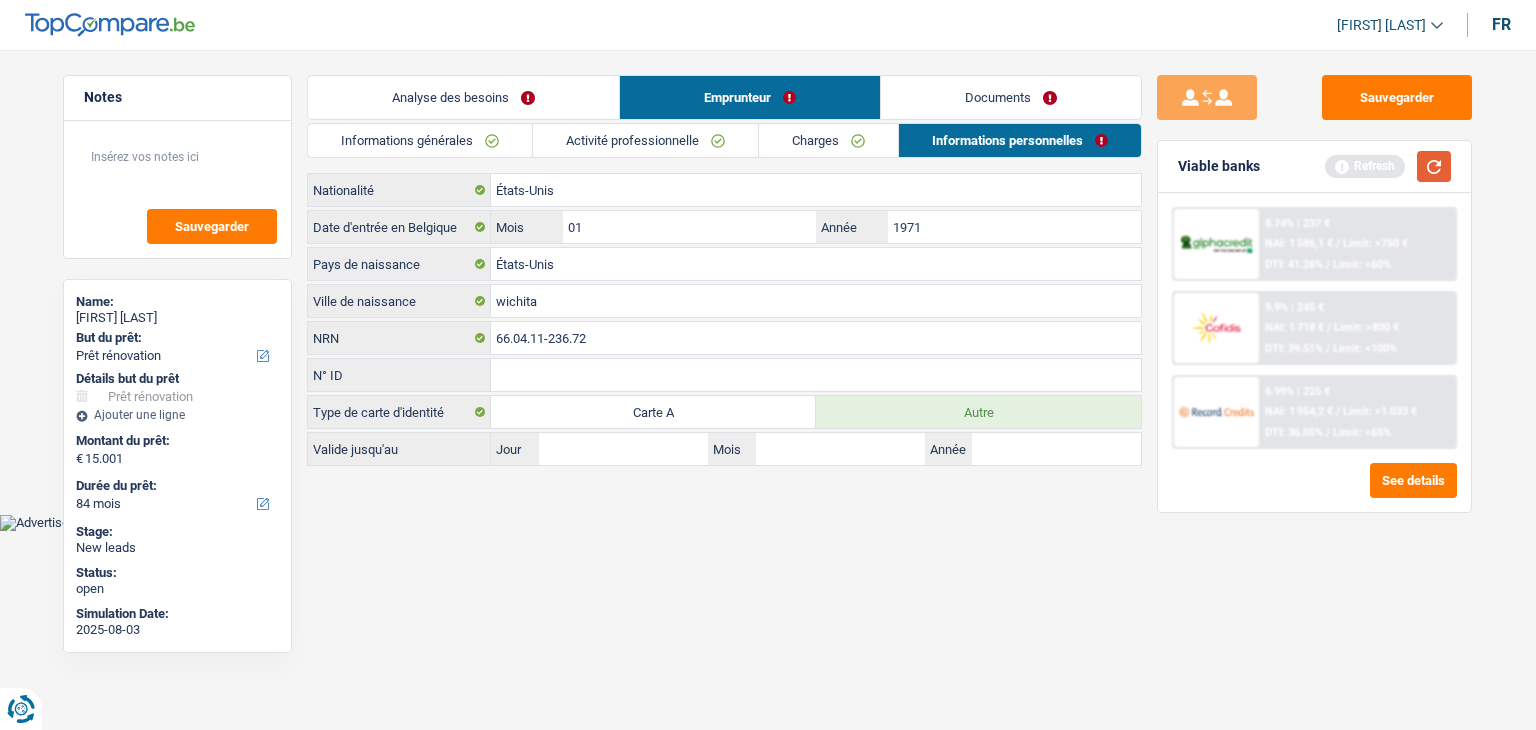click at bounding box center [1434, 166] 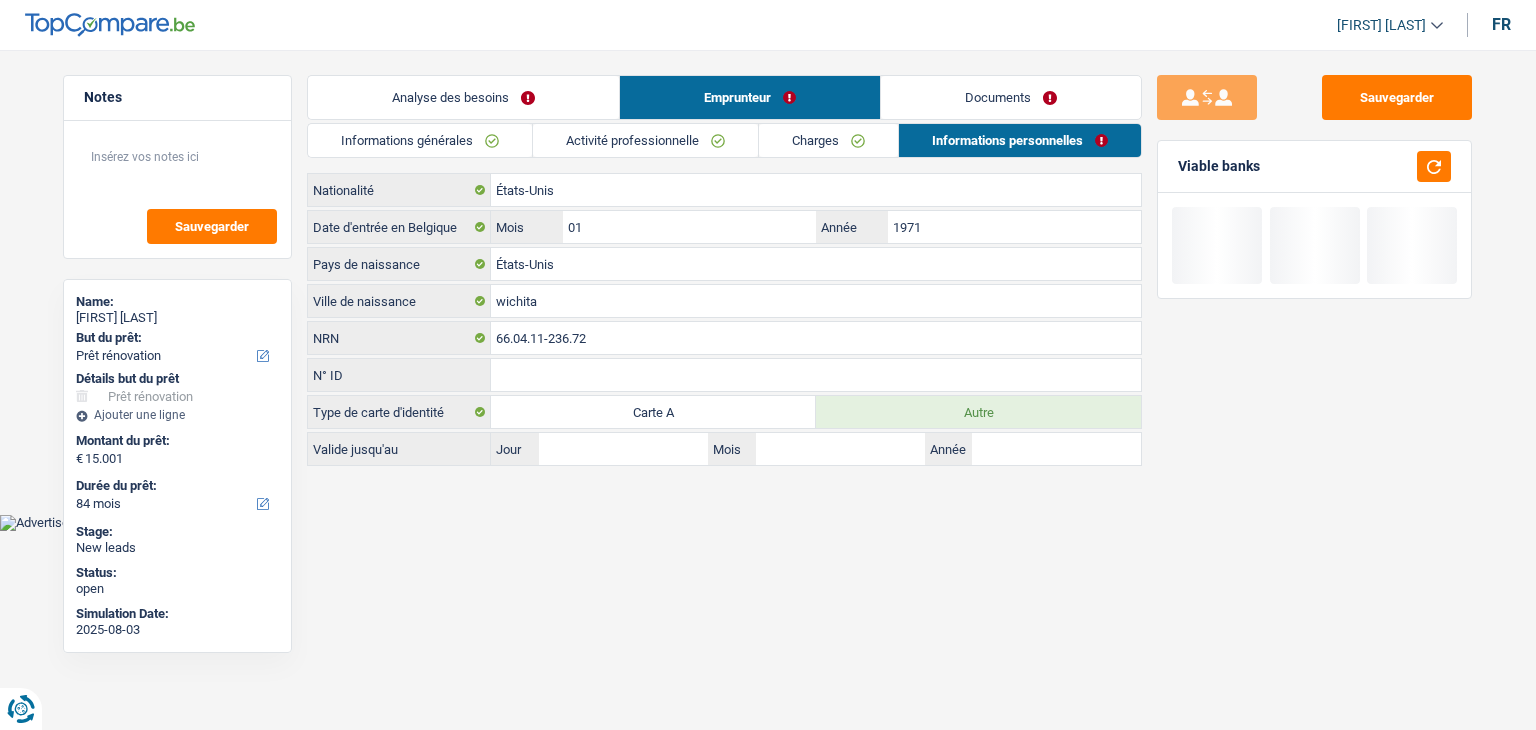 click on "Documents" at bounding box center [1011, 97] 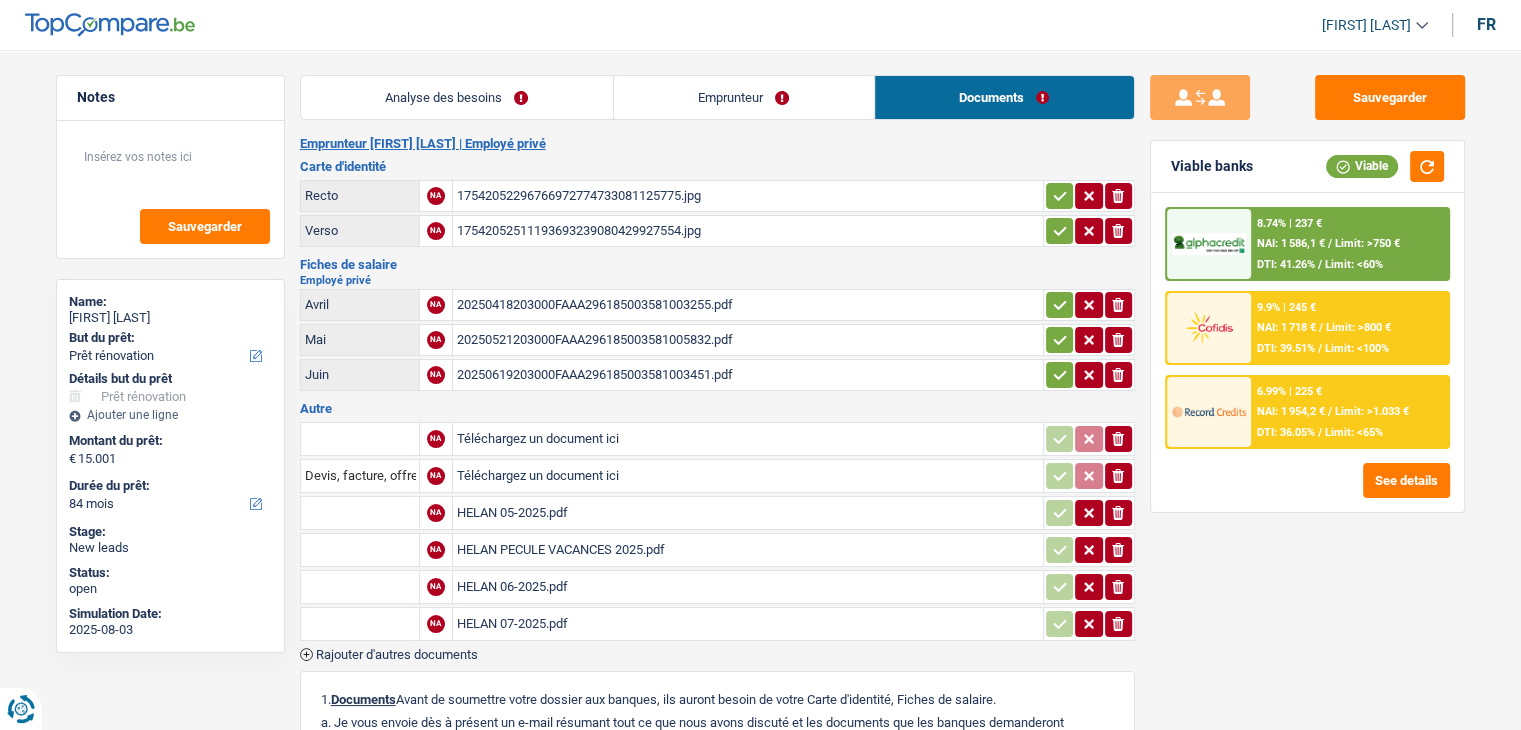 click on "Emprunteur Cynthia Trevino | Employé privé
Carte d'identité
Recto
NA
17542052296766972774733081125775.jpg
ionicons-v5-e
Verso
NA
17542052511193693239080429927554.jpg
ionicons-v5-e
Fiches de salaire
Employé privé
Avril
NA
20250418203000FAAA296185003581003255.pdf
ionicons-v5-e
Mai
NA
20250521203000FAAA296185003581005832.pdf
ionicons-v5-e
Juin
NA
20250619203000FAAA296185003581003451.pdf
ionicons-v5-e" at bounding box center [717, 586] 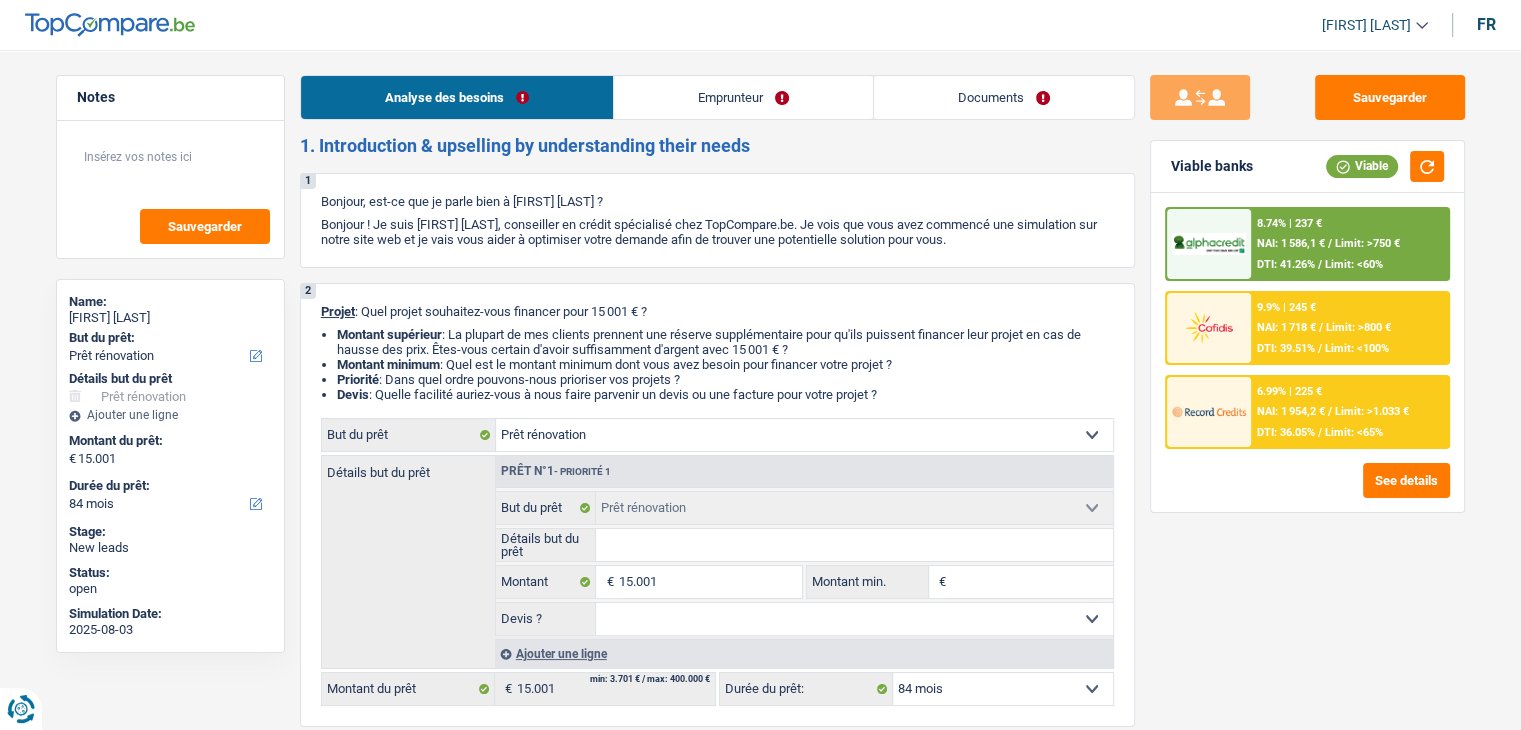 click on "Emprunteur" at bounding box center [743, 97] 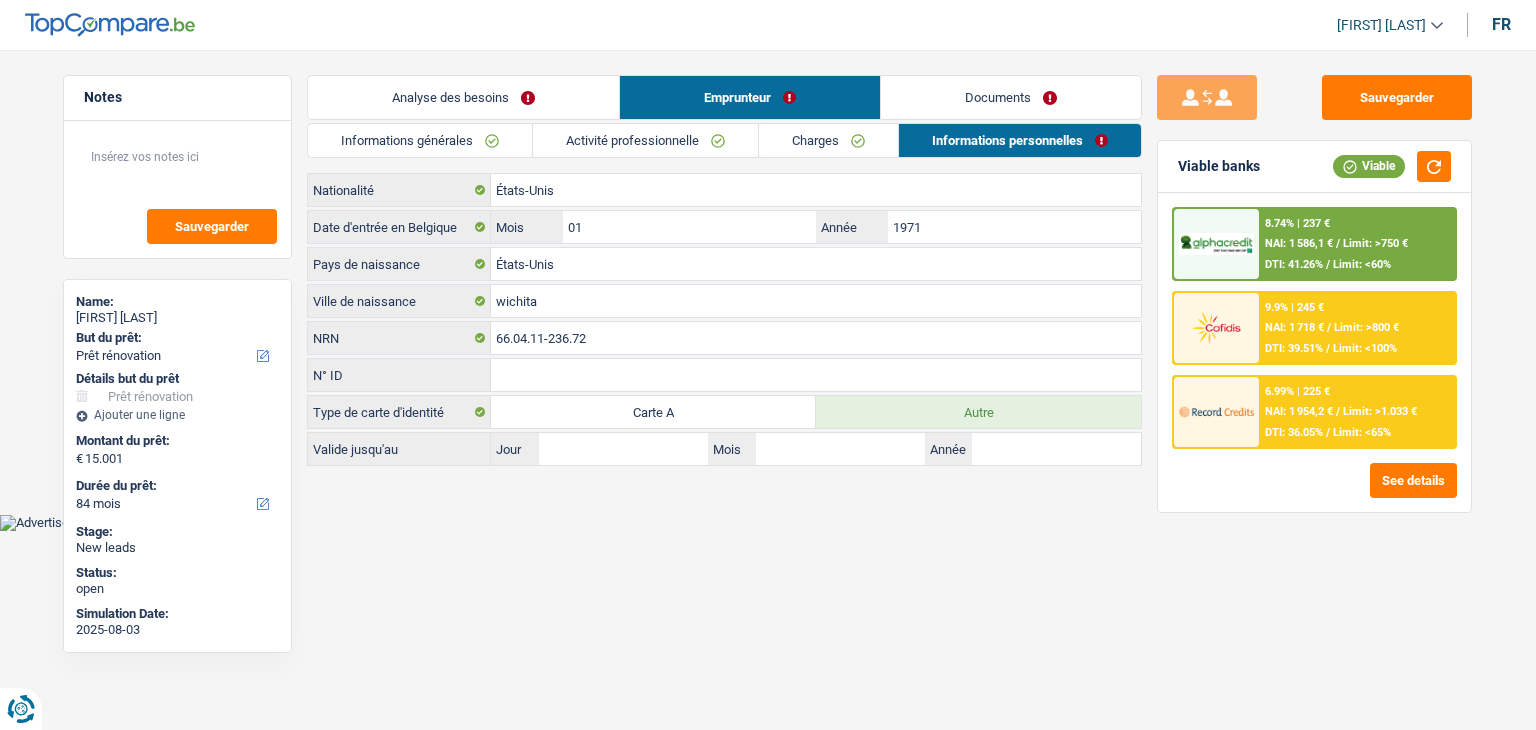 click on "Documents" at bounding box center (1011, 97) 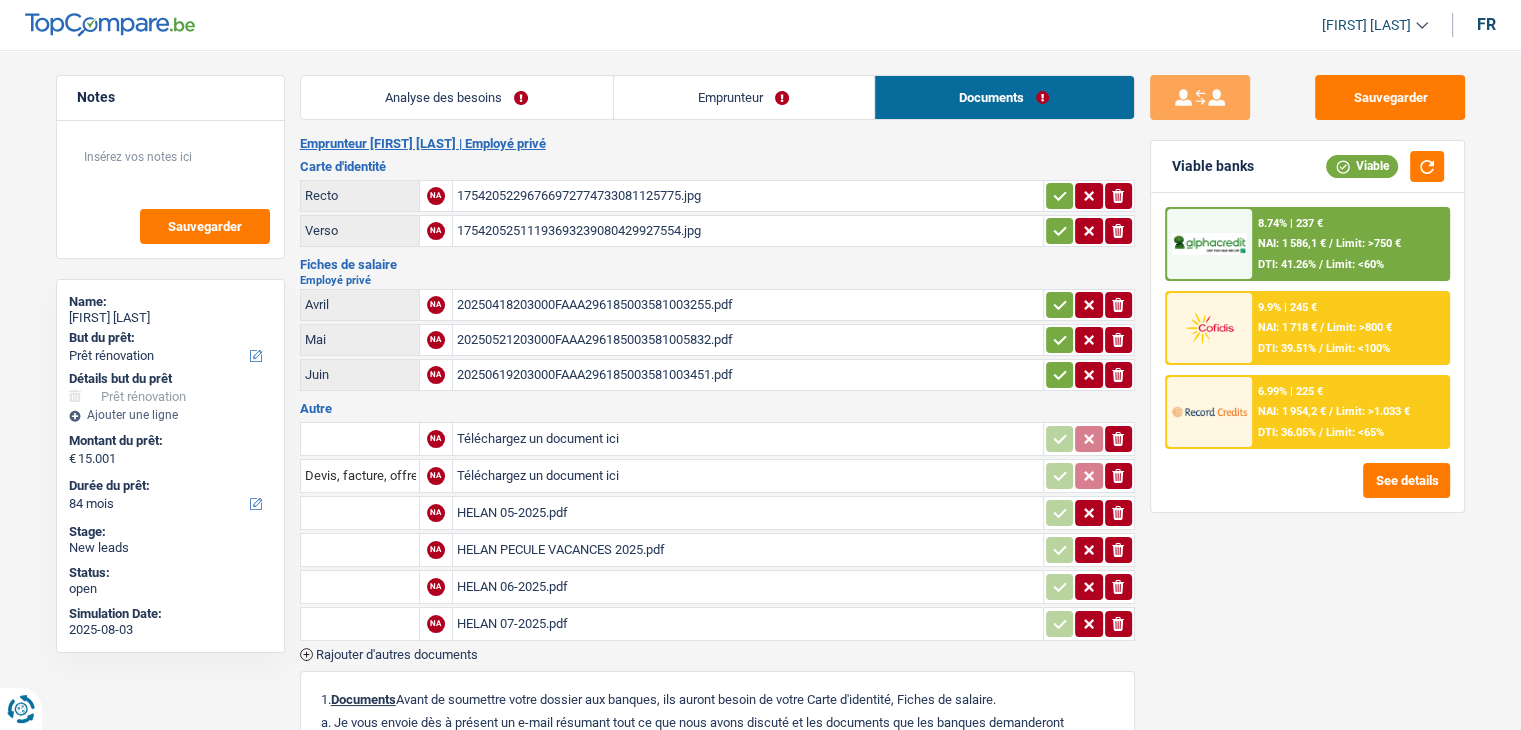 click on "17542052296766972774733081125775.jpg" at bounding box center [748, 196] 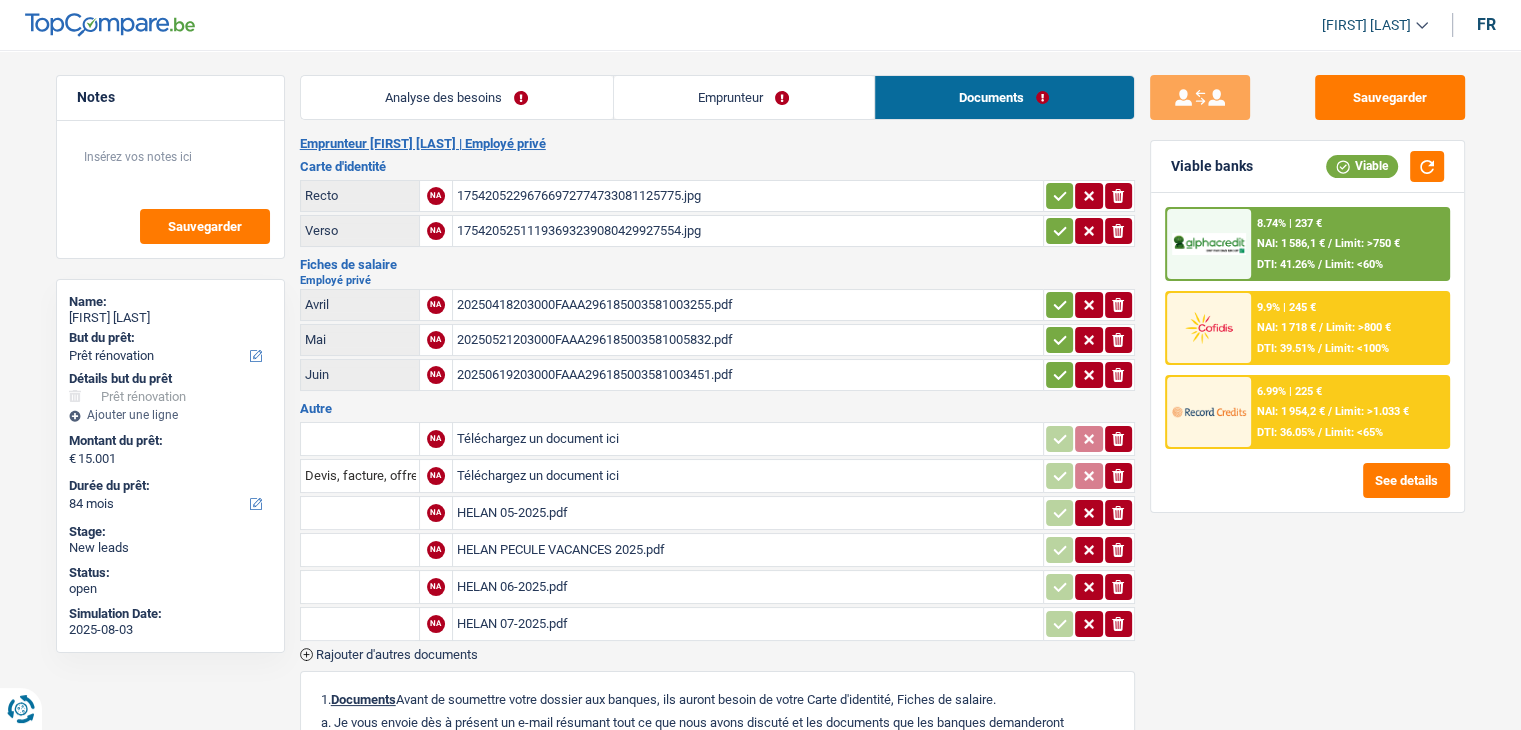 click on "17542052511193693239080429927554.jpg" at bounding box center (748, 231) 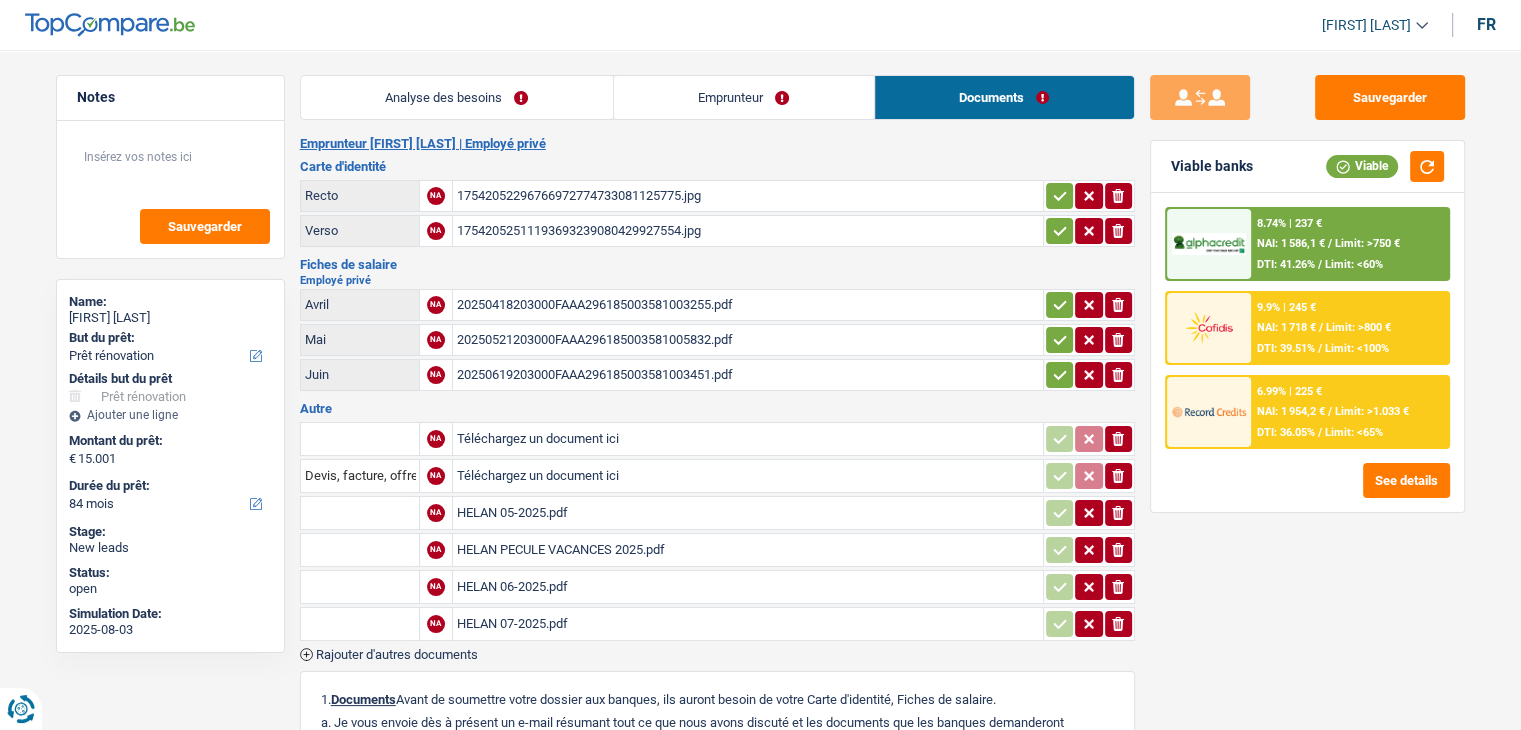 click on "20250418203000FAAA296185003581003255.pdf" at bounding box center [748, 305] 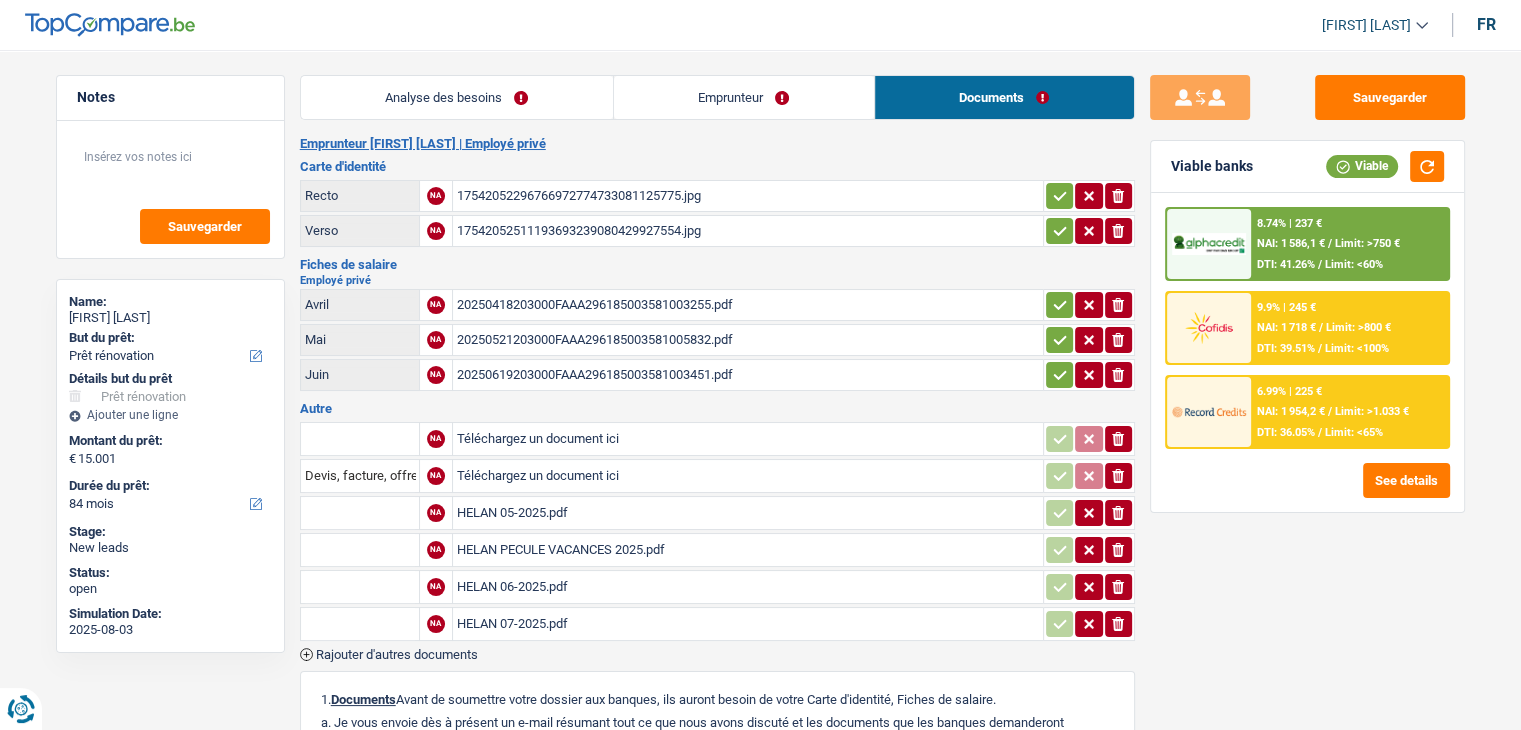 click on "20250619203000FAAA296185003581003451.pdf" at bounding box center (748, 375) 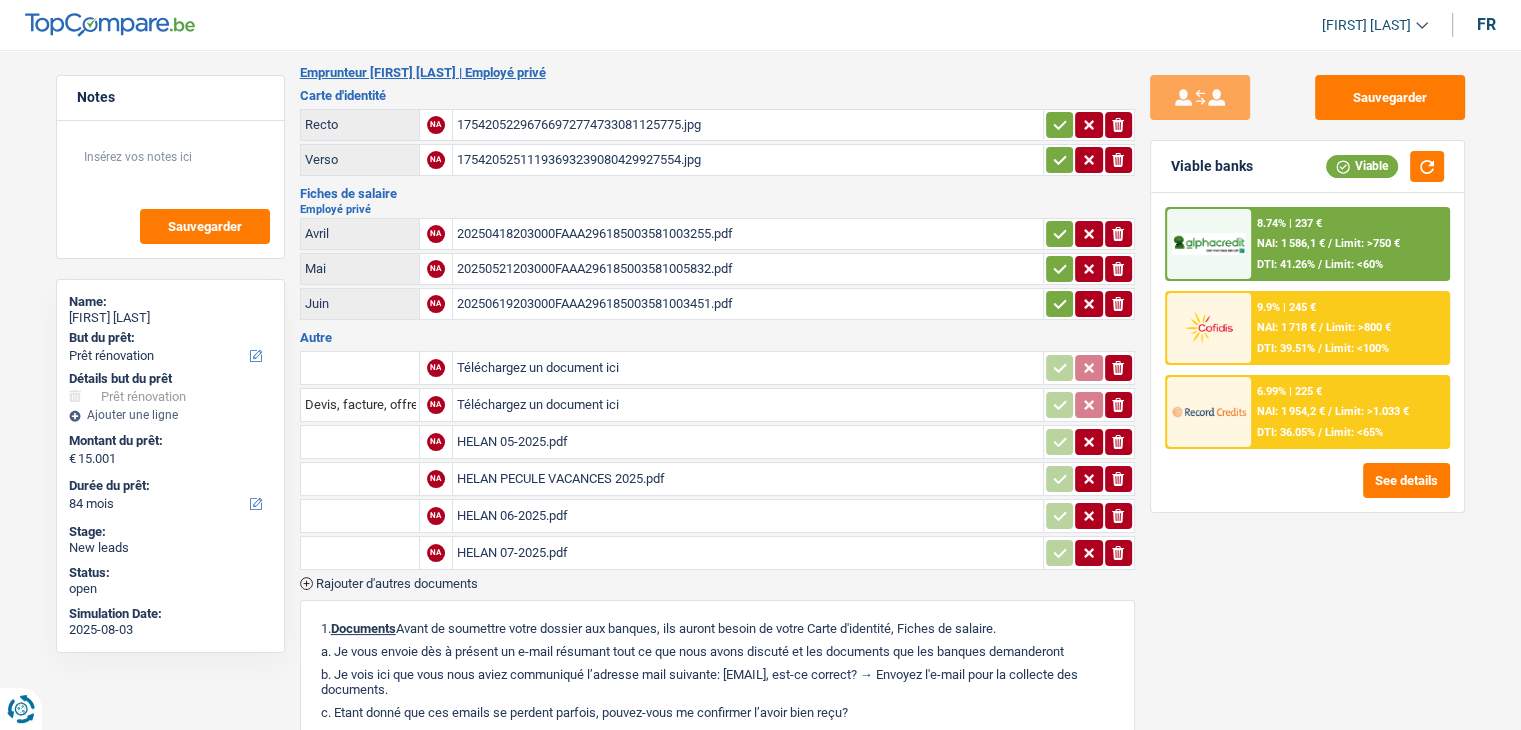 scroll, scrollTop: 200, scrollLeft: 0, axis: vertical 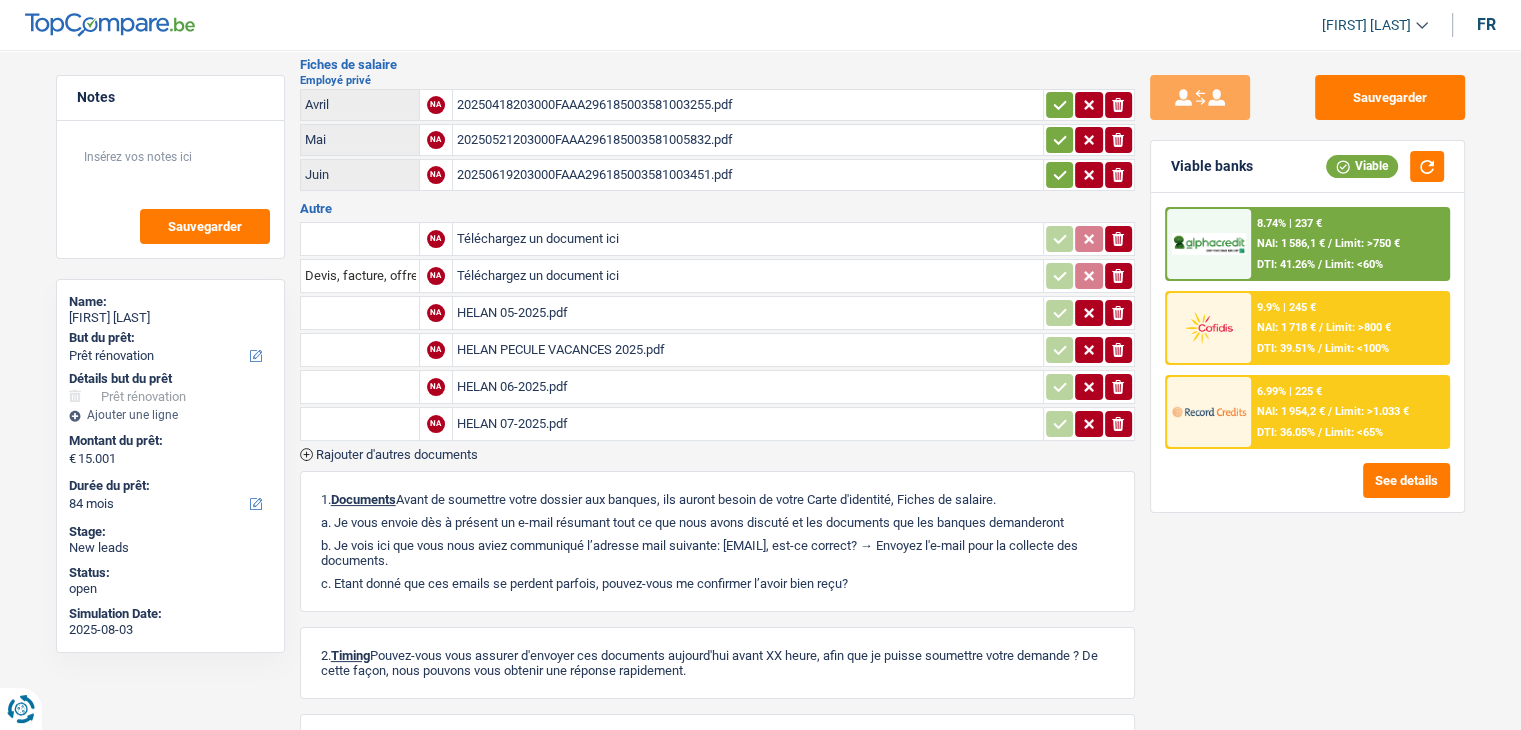 click on "HELAN 05-2025.pdf" at bounding box center (748, 313) 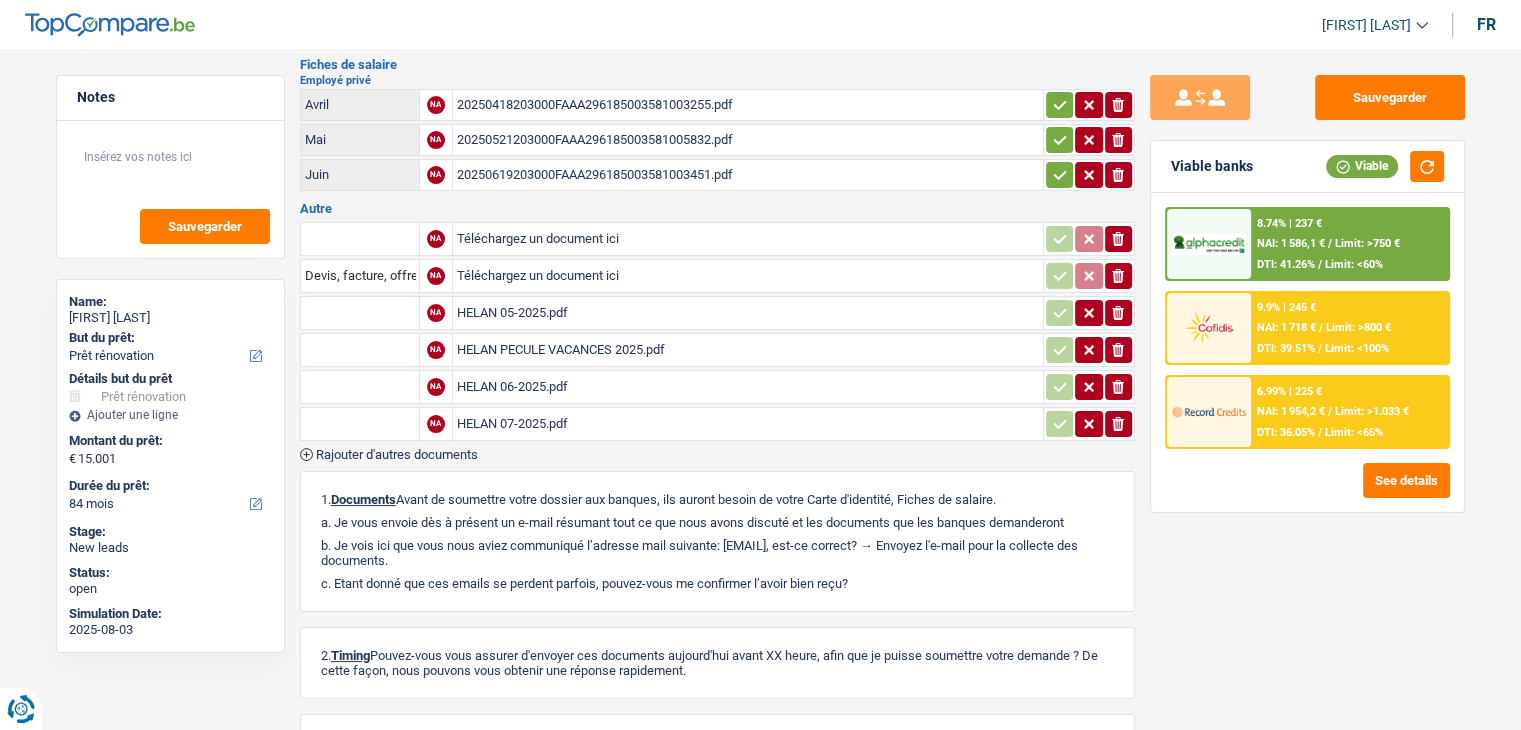 click on "HELAN 06-2025.pdf" at bounding box center [748, 387] 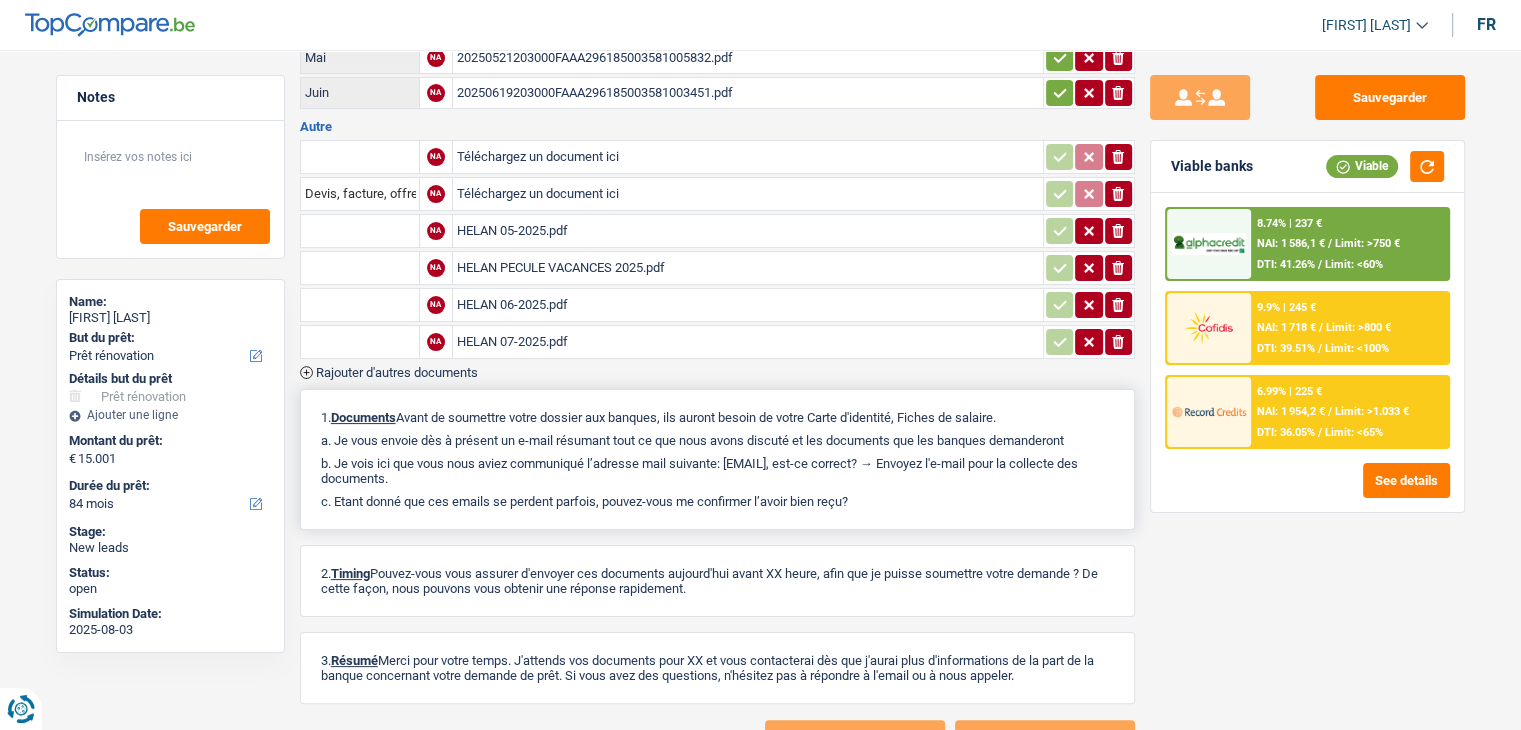scroll, scrollTop: 355, scrollLeft: 0, axis: vertical 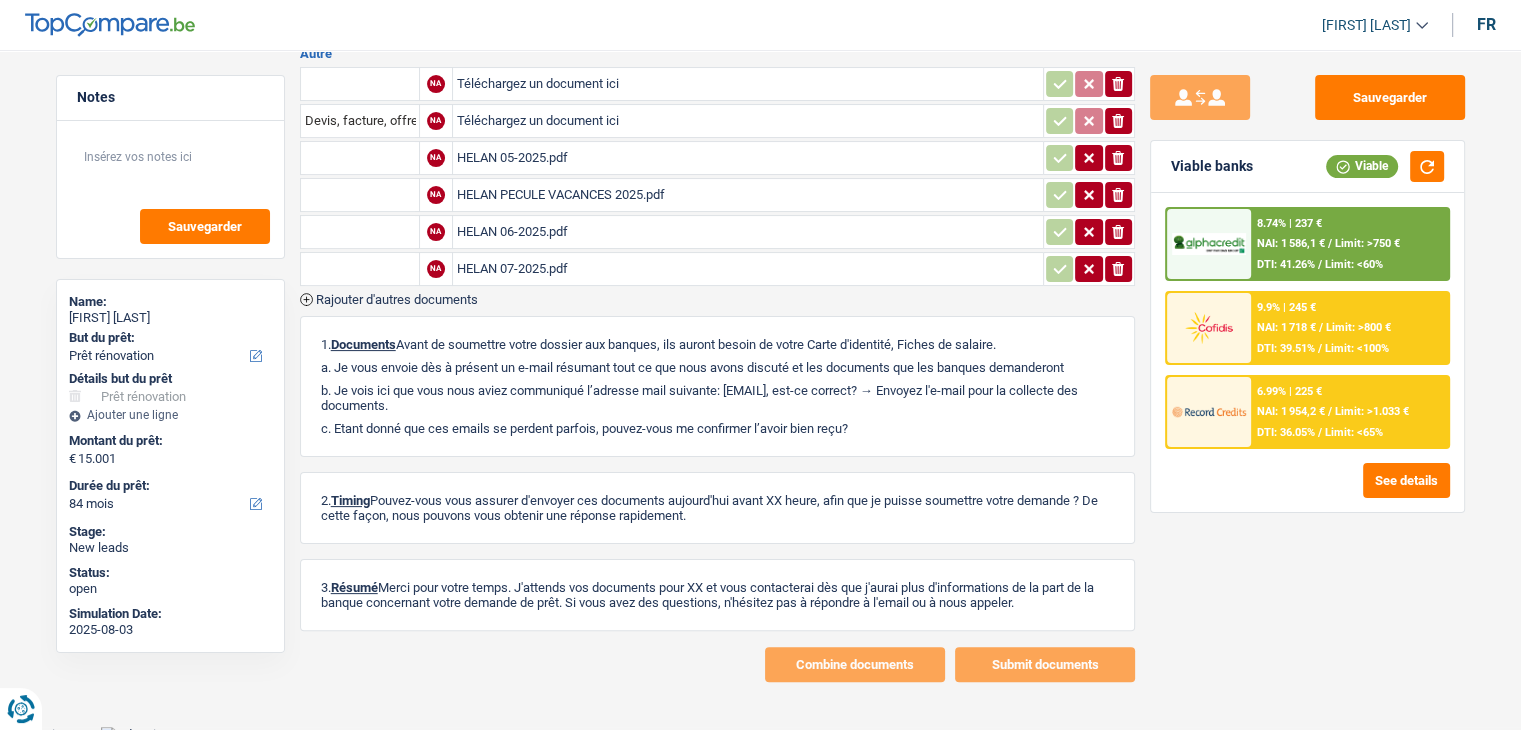 click on "HELAN 07-2025.pdf" at bounding box center (748, 269) 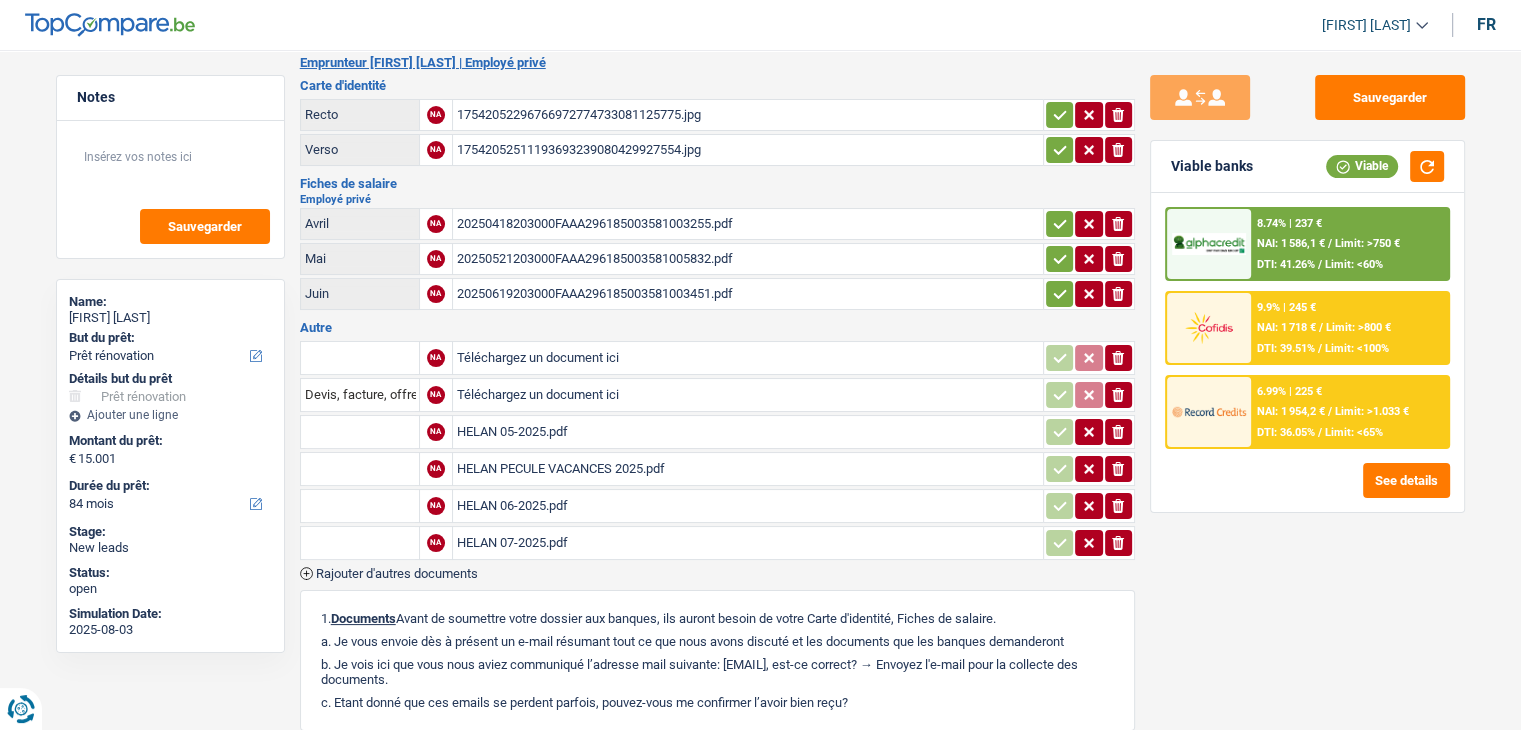 scroll, scrollTop: 0, scrollLeft: 0, axis: both 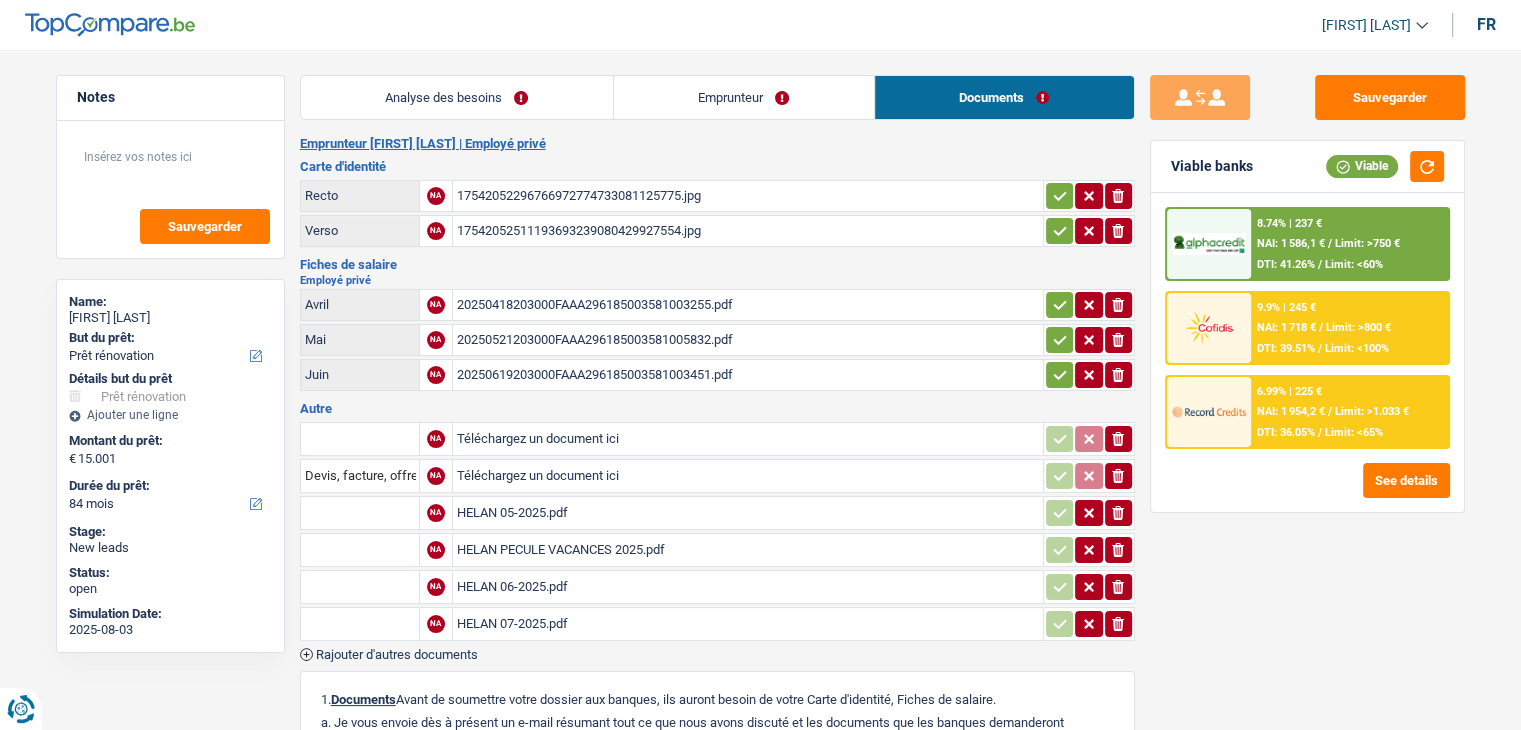 click on "Emprunteur" at bounding box center (744, 97) 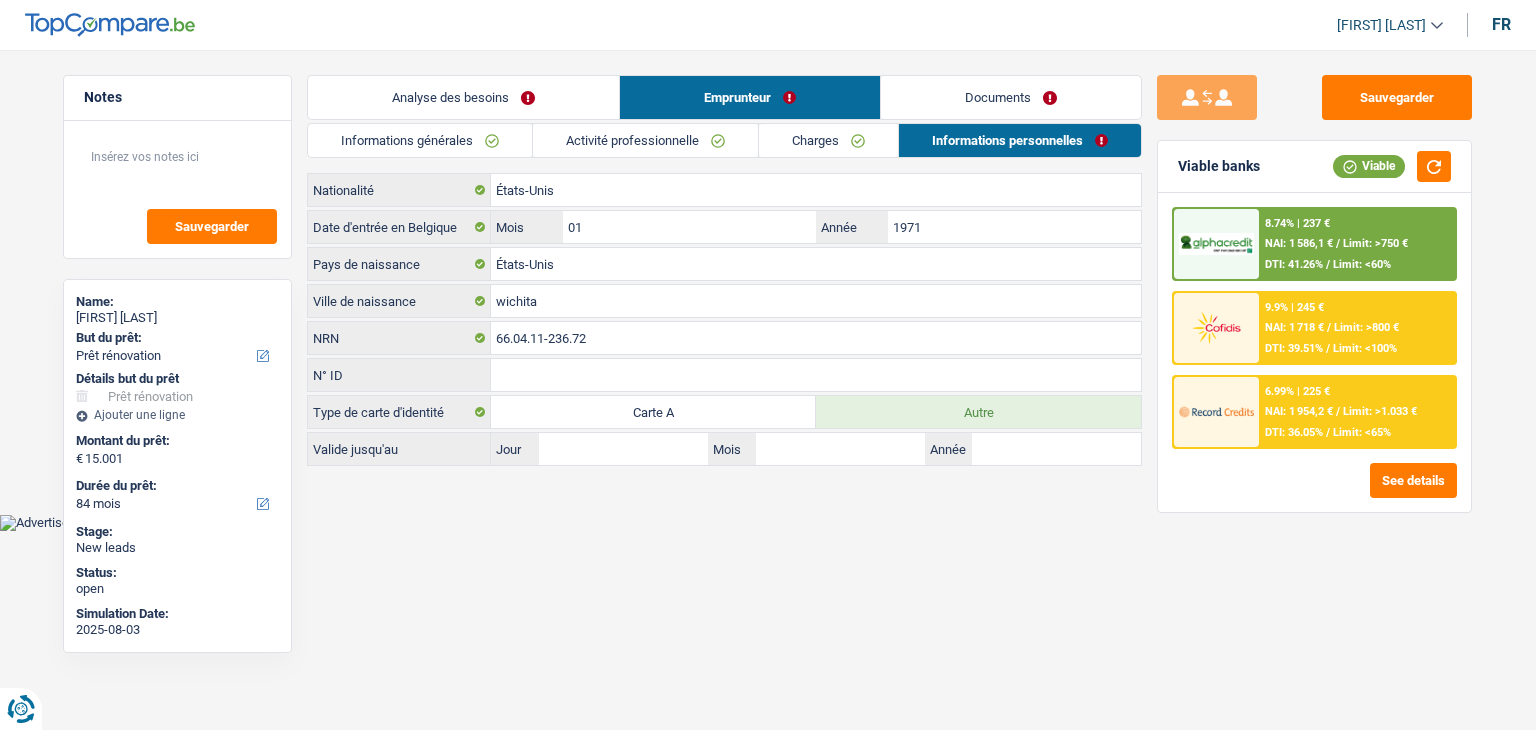 click on "Analyse des besoins" at bounding box center (463, 97) 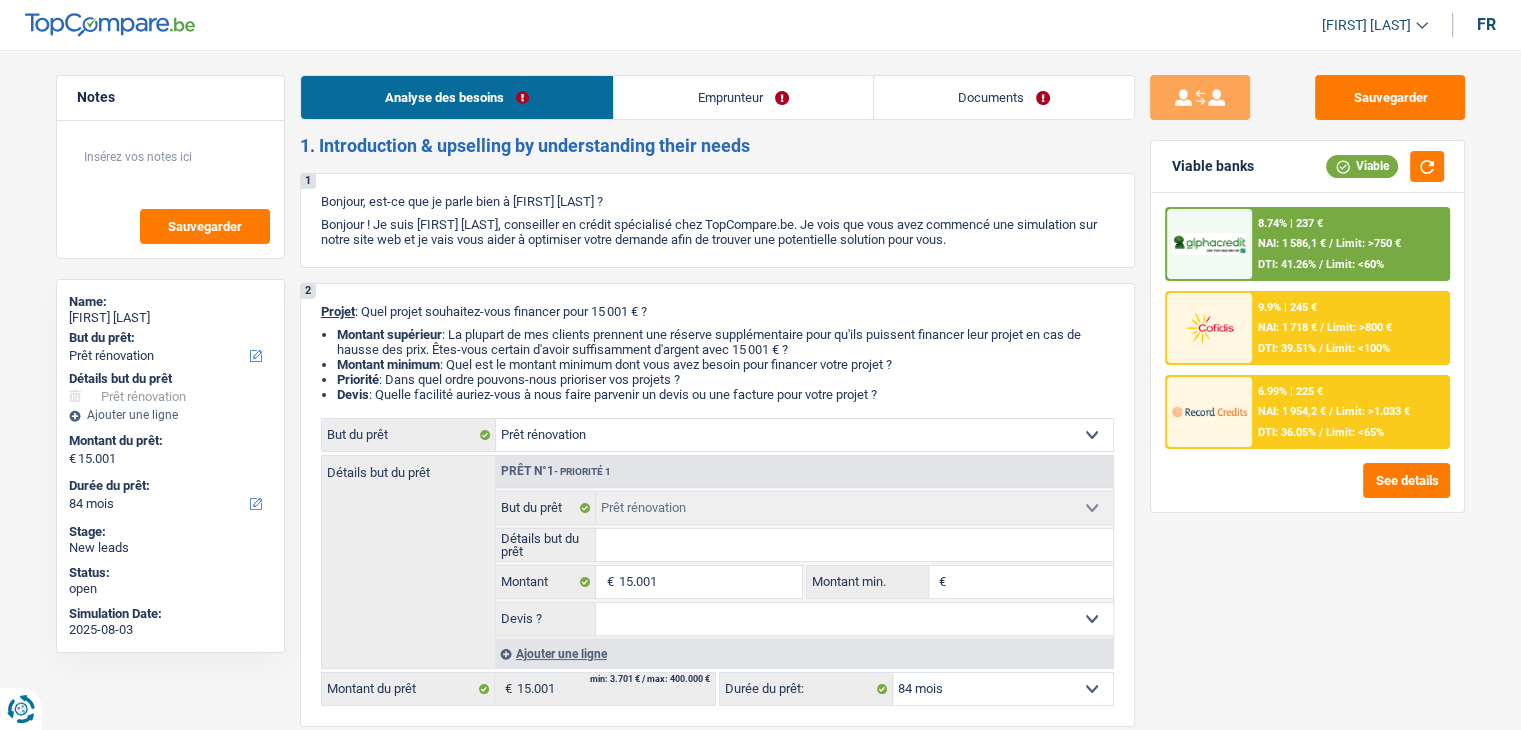 click on "Documents" at bounding box center (1004, 97) 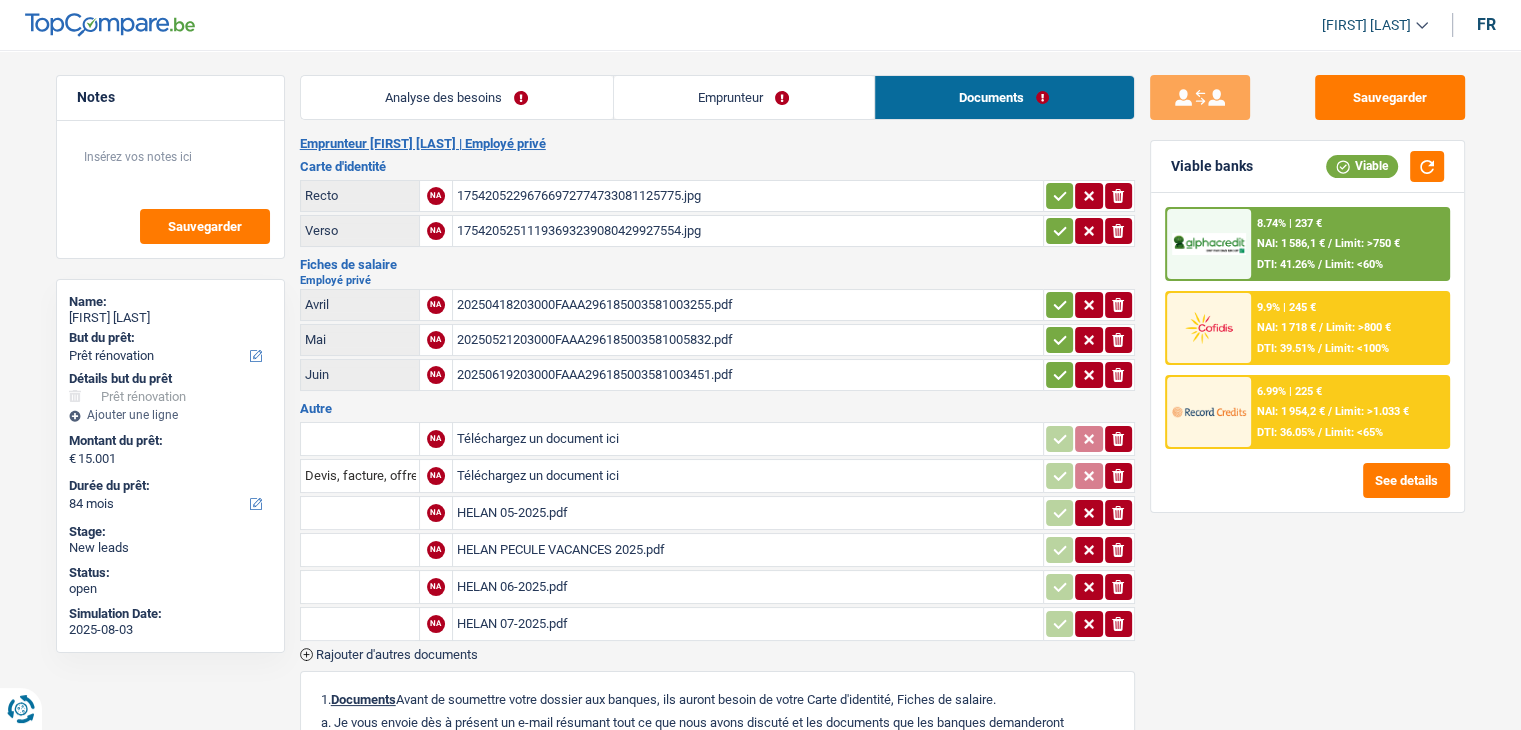 click on "Emprunteur" at bounding box center [744, 97] 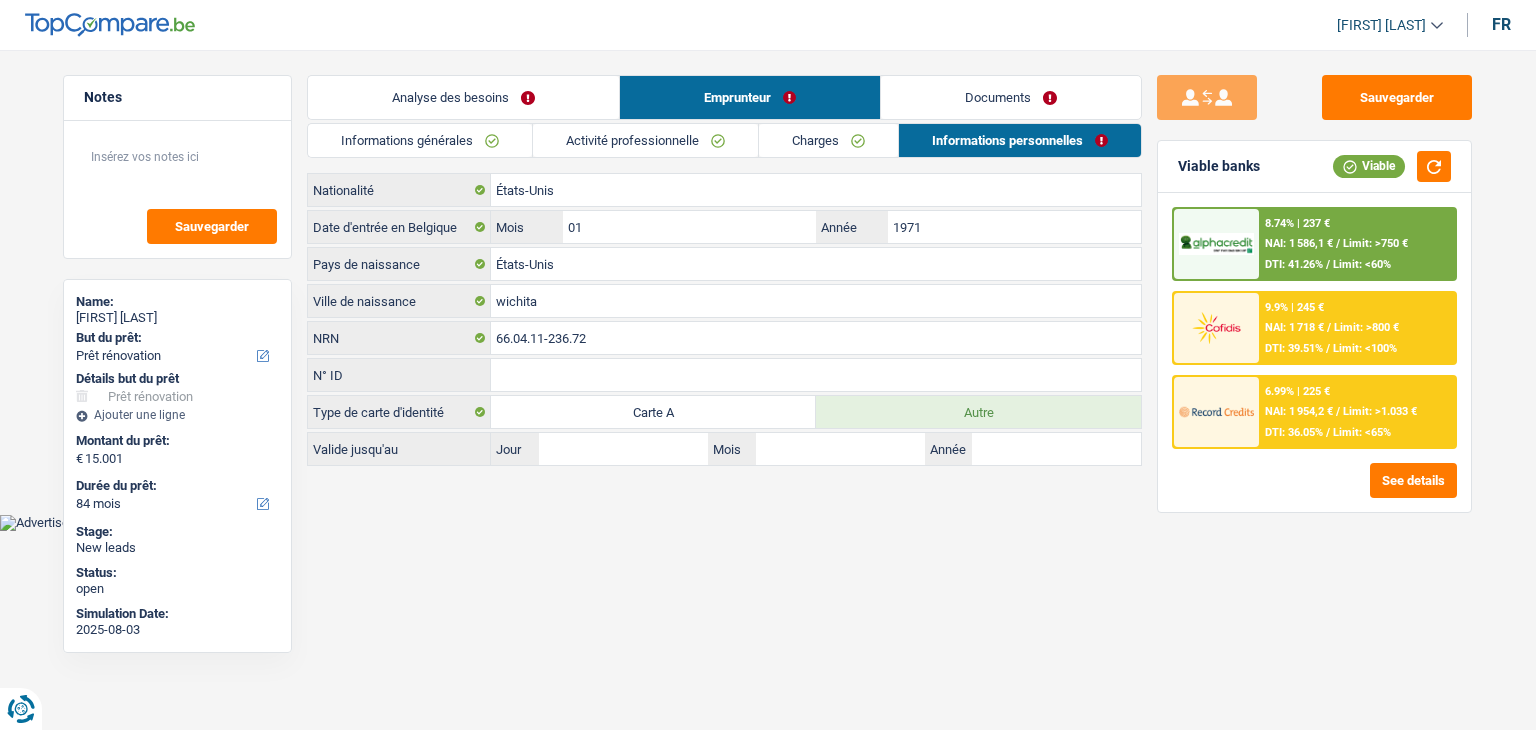 click on "Analyse des besoins" at bounding box center [463, 97] 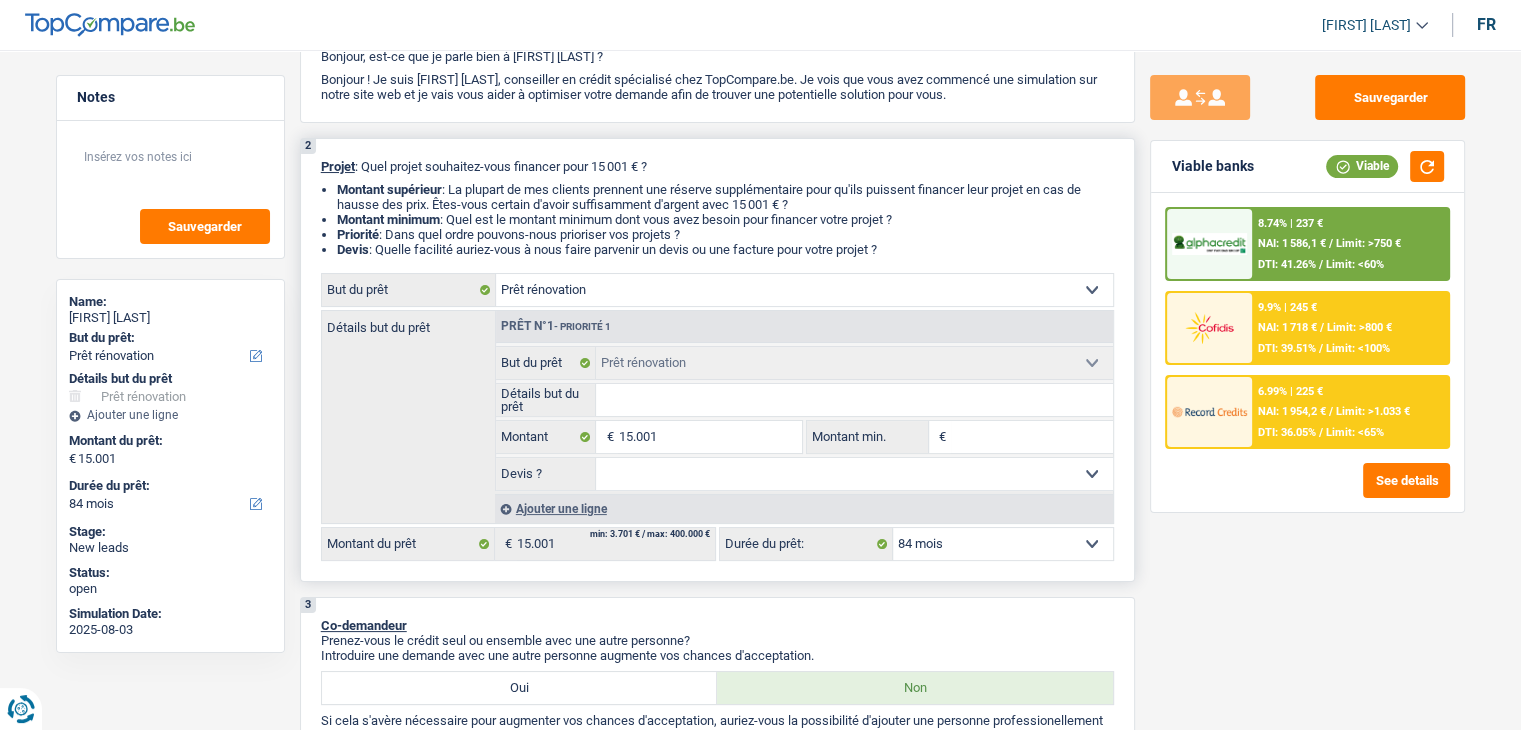 scroll, scrollTop: 300, scrollLeft: 0, axis: vertical 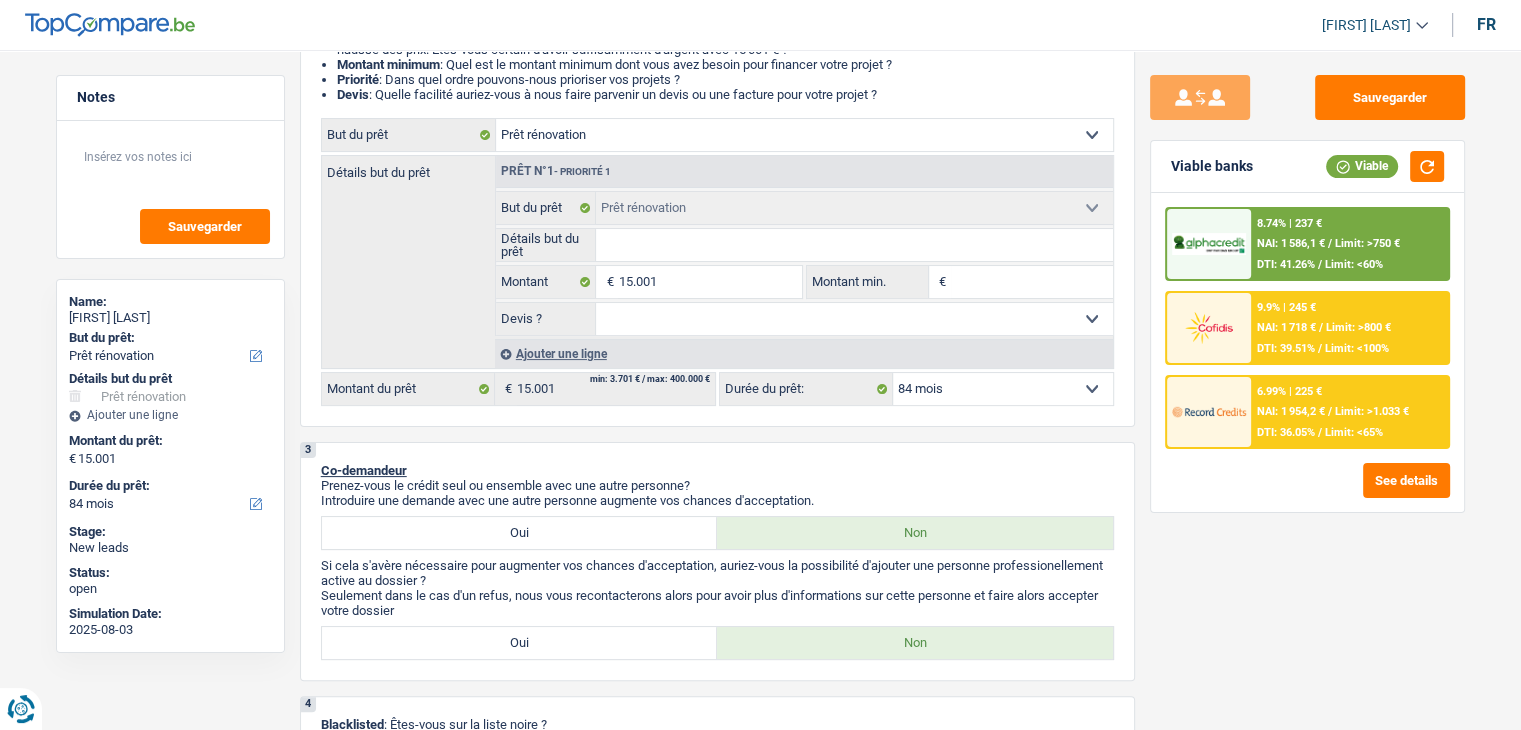 click on "Sauvegarder
Viable banks
Viable
8.74% | 237 €
NAI: 1 586,1 €
/
Limit: >750 €
DTI: 41.26%
/
Limit: <60%
9.9% | 245 €
NAI: 1 718 €
/
Limit: >800 €
DTI: 39.51%
/
Limit: <100%
/       /" at bounding box center [1307, 384] 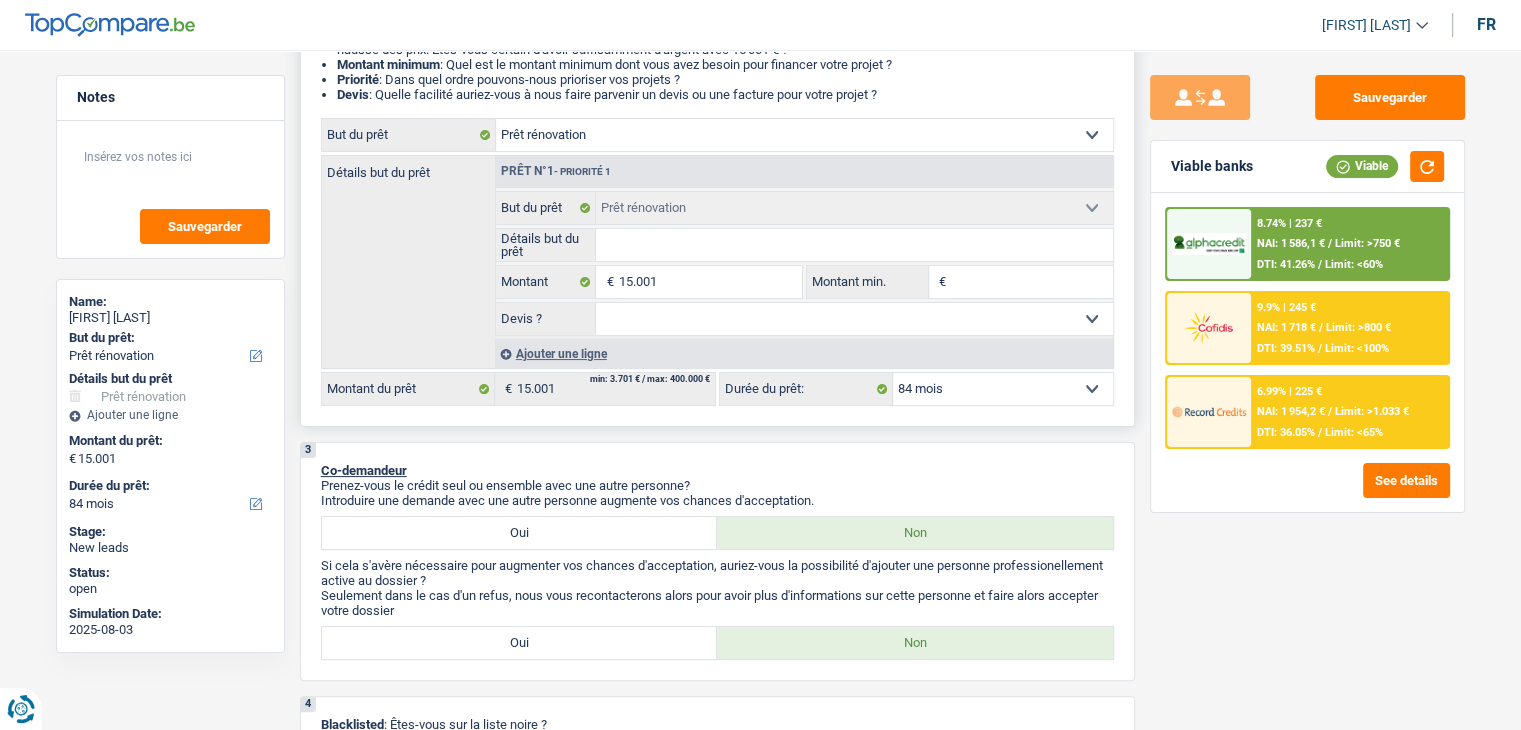 click on "Montant min." at bounding box center [1032, 282] 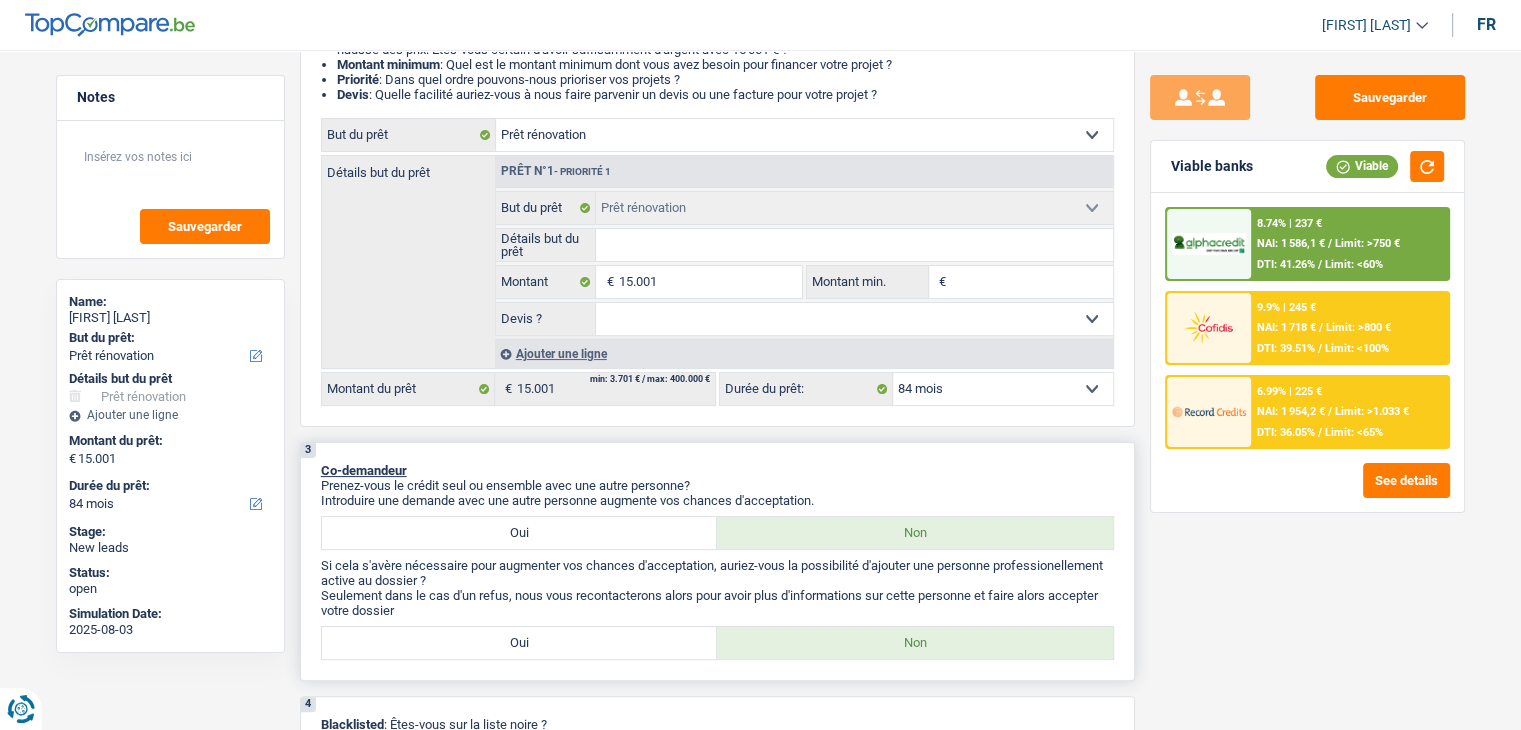 type on "1" 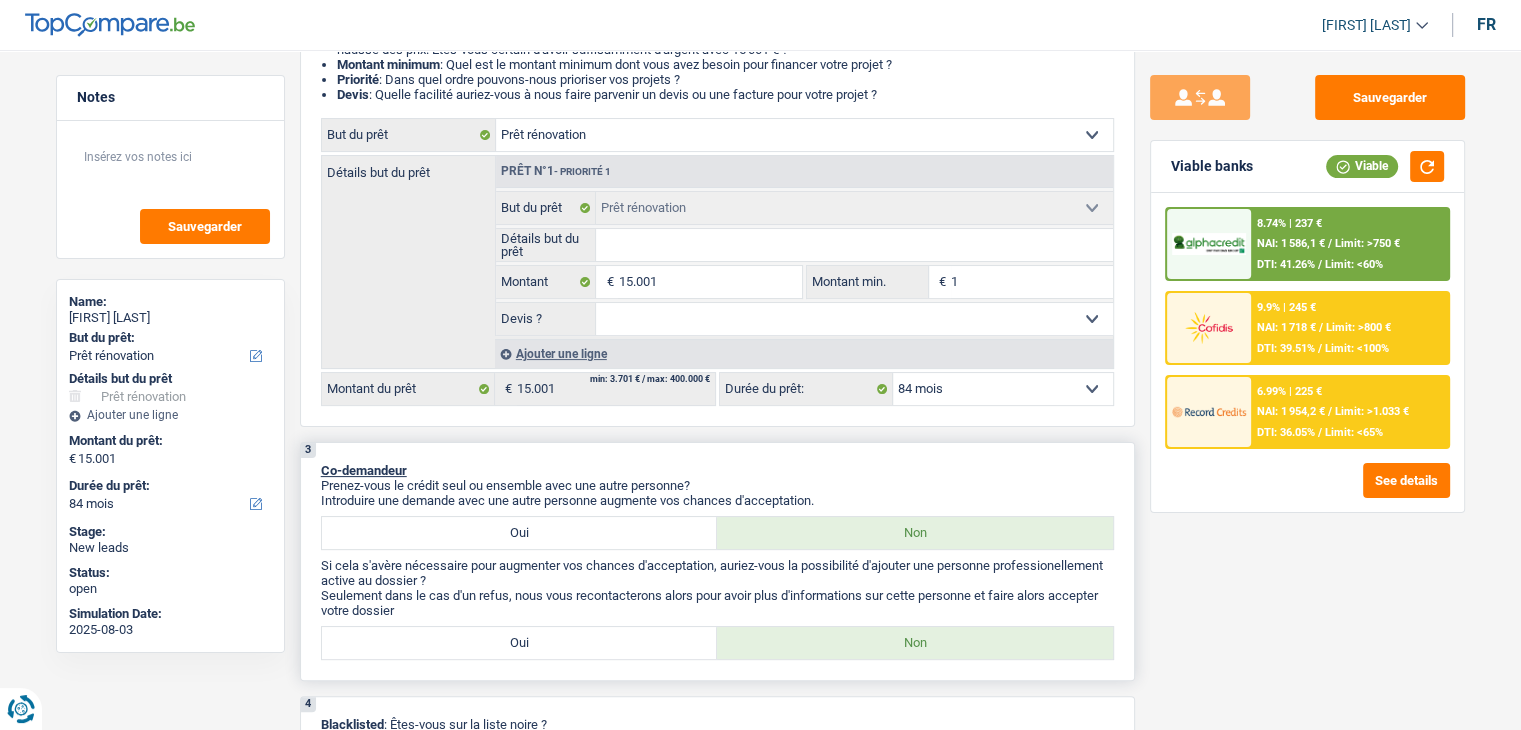type on "15" 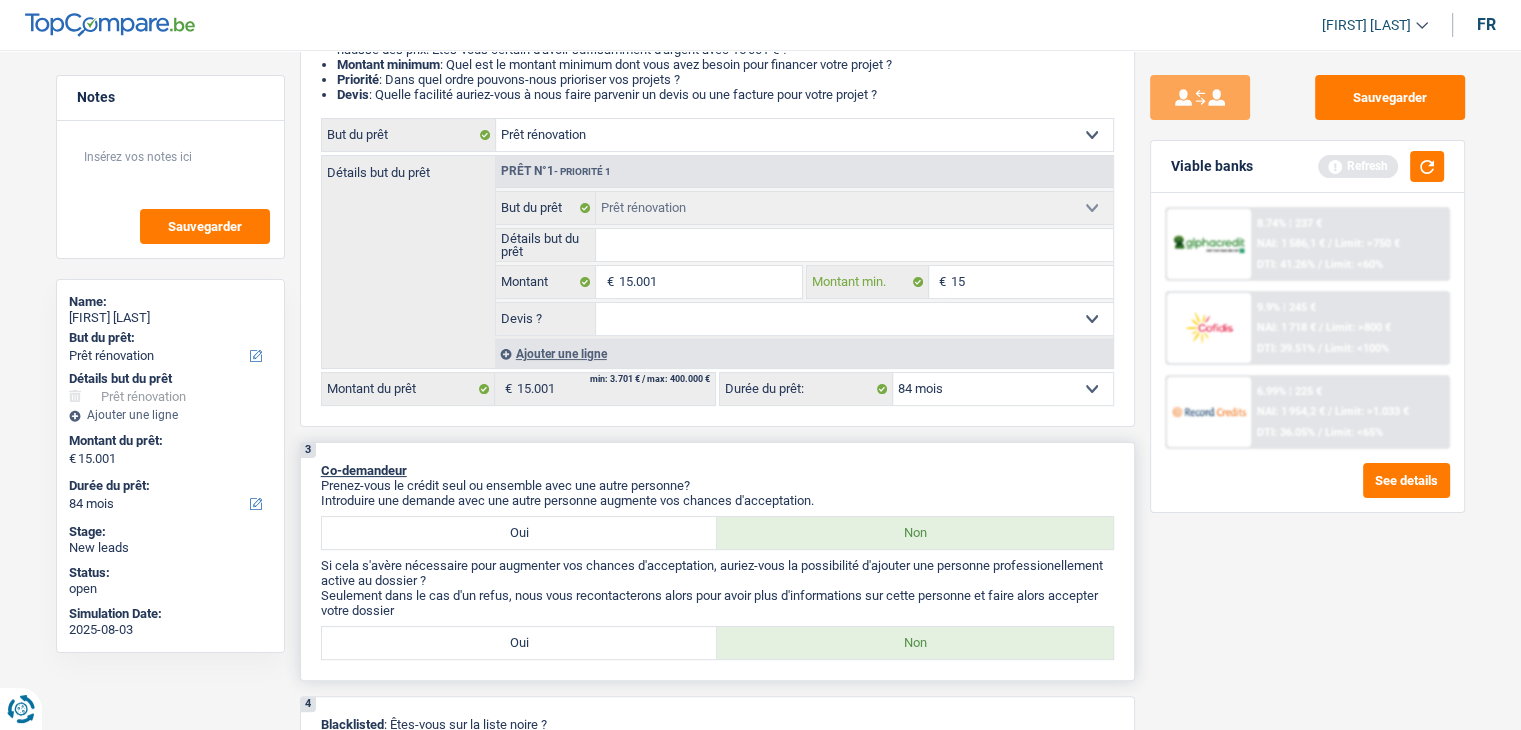 type on "150" 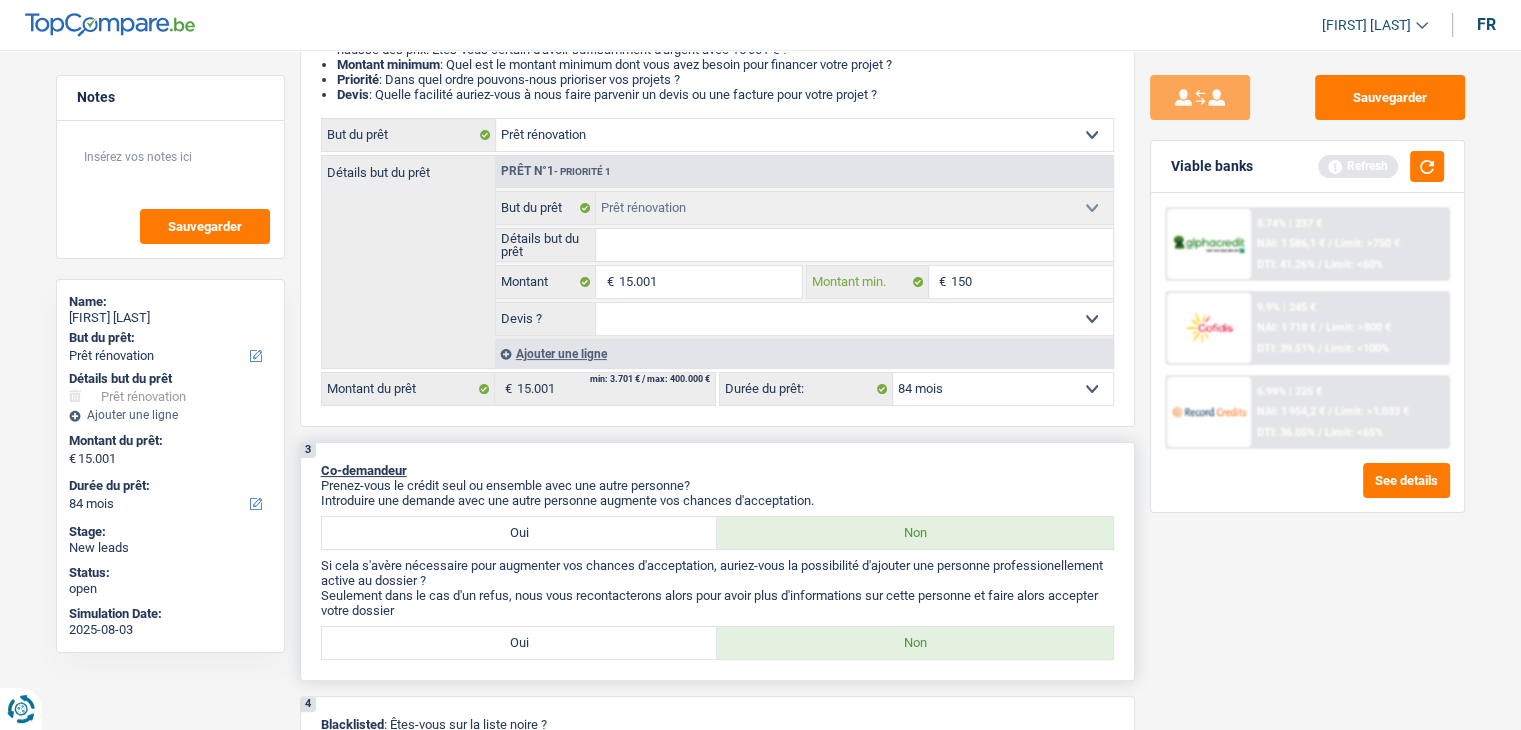 type on "1.500" 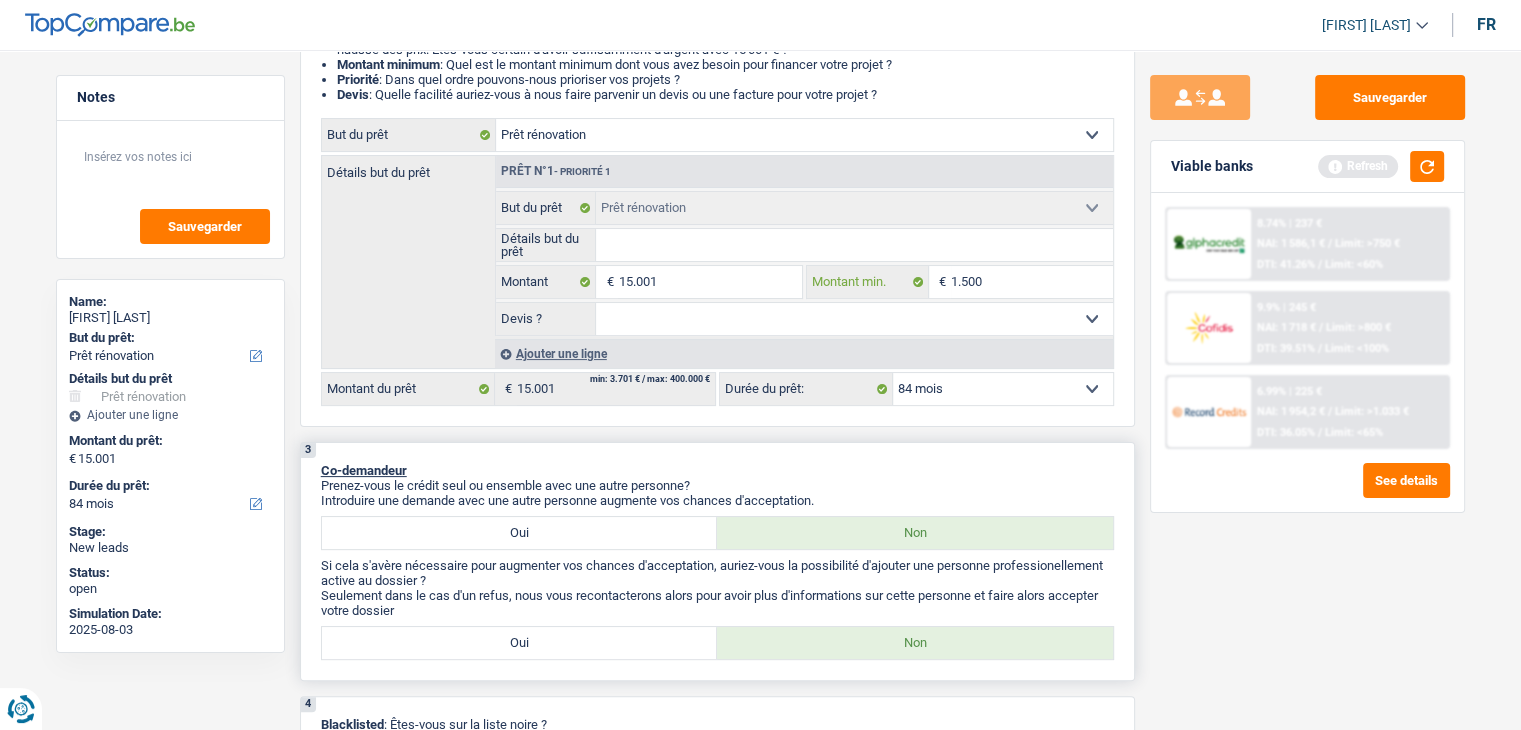 type on "15.001" 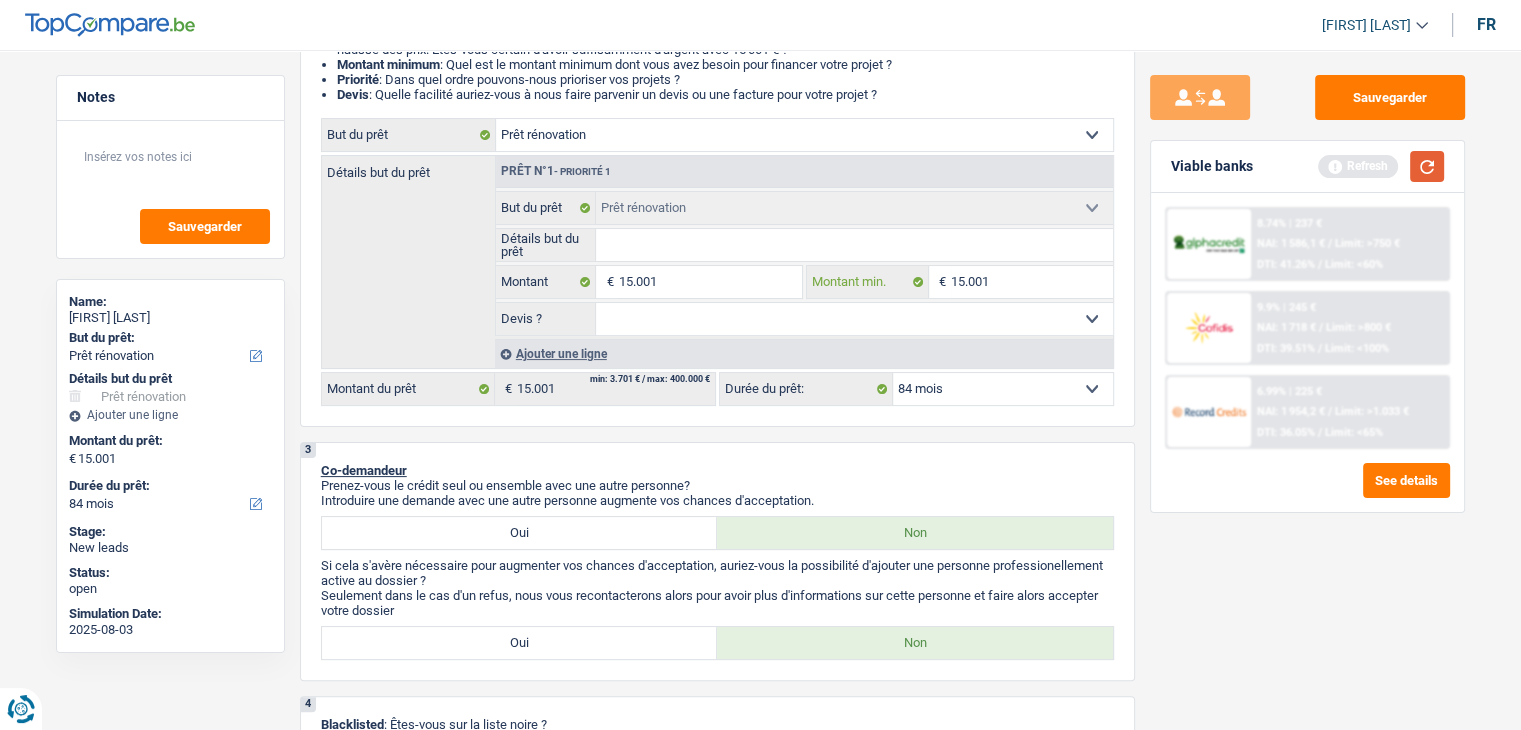 type on "15.001" 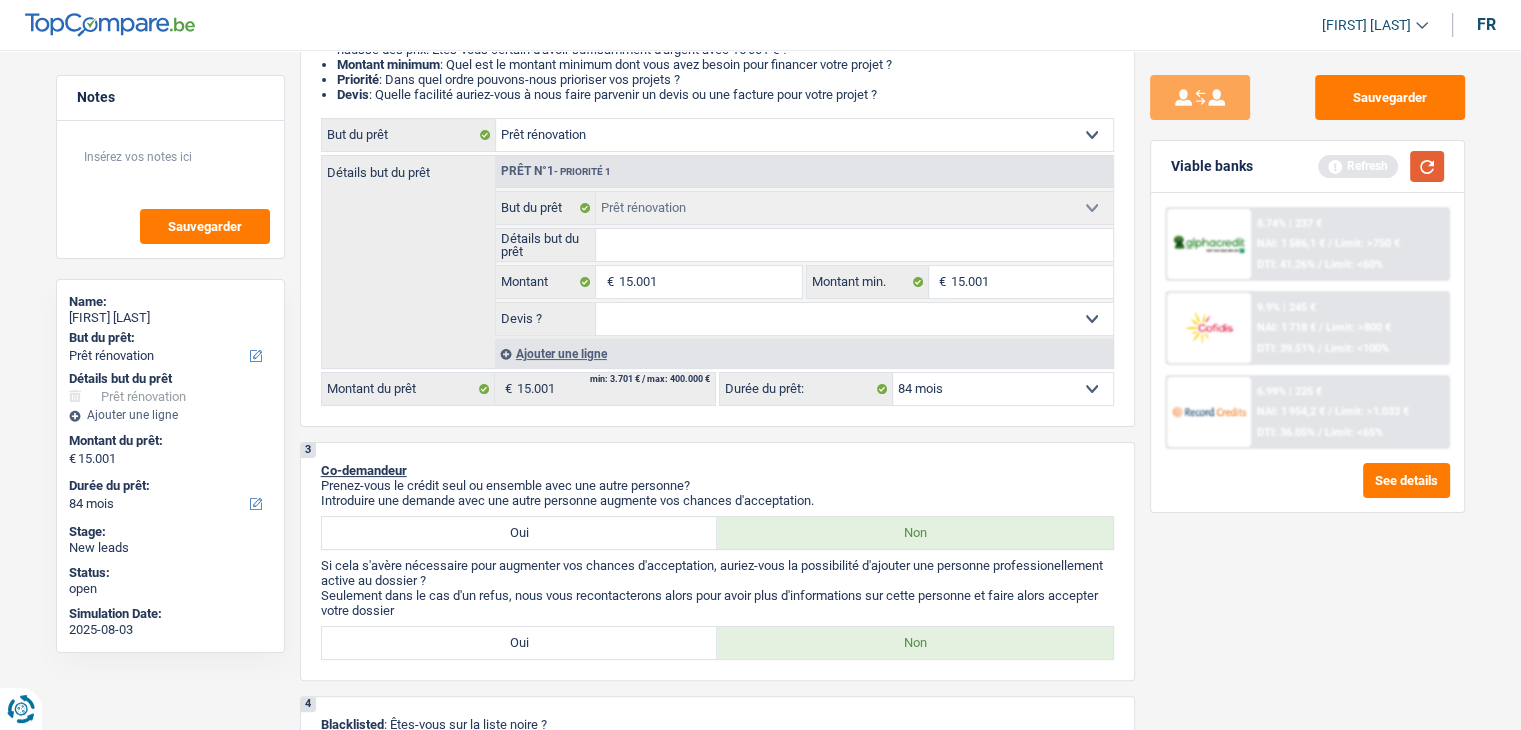 click at bounding box center [1427, 166] 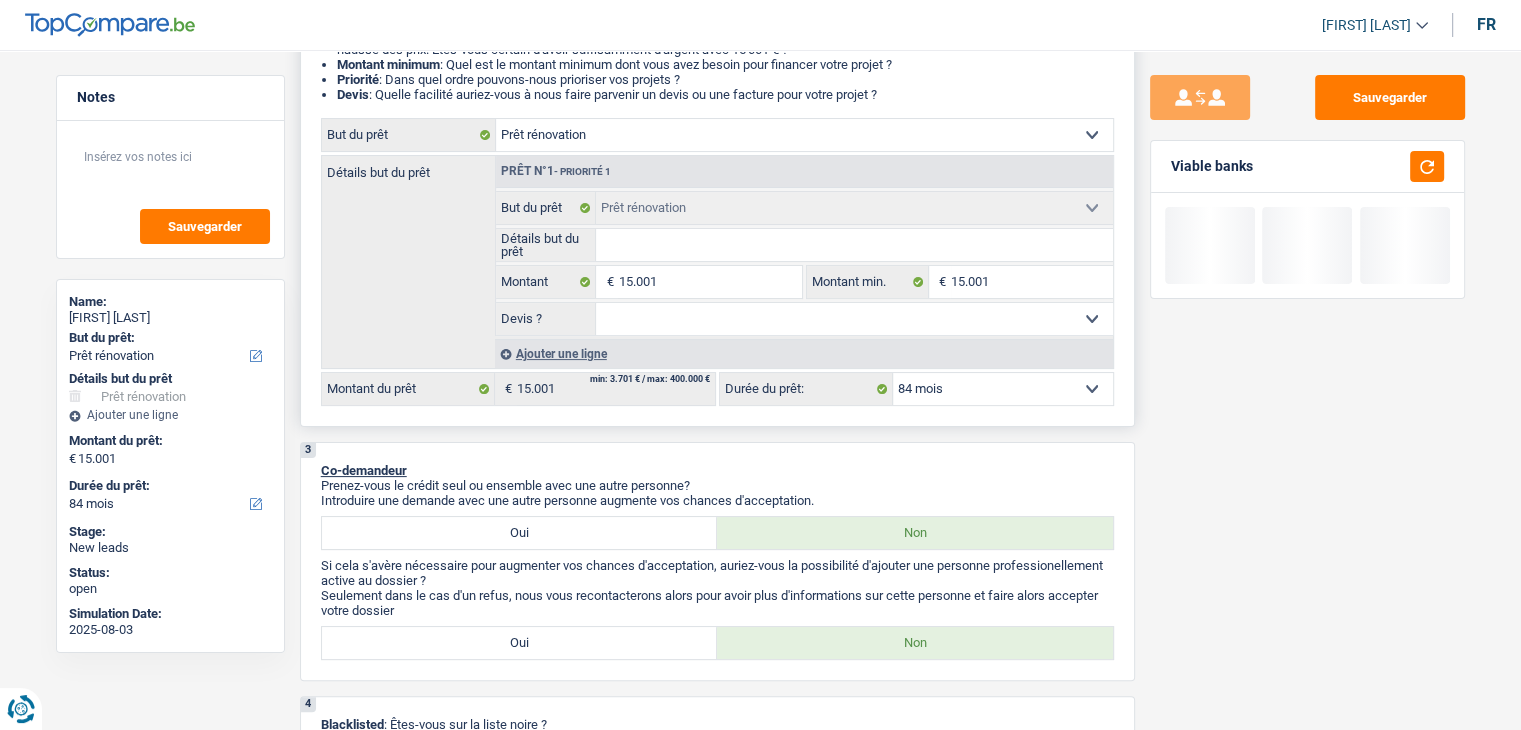 click on "Oui Non Non répondu
Sélectionner une option" at bounding box center (854, 319) 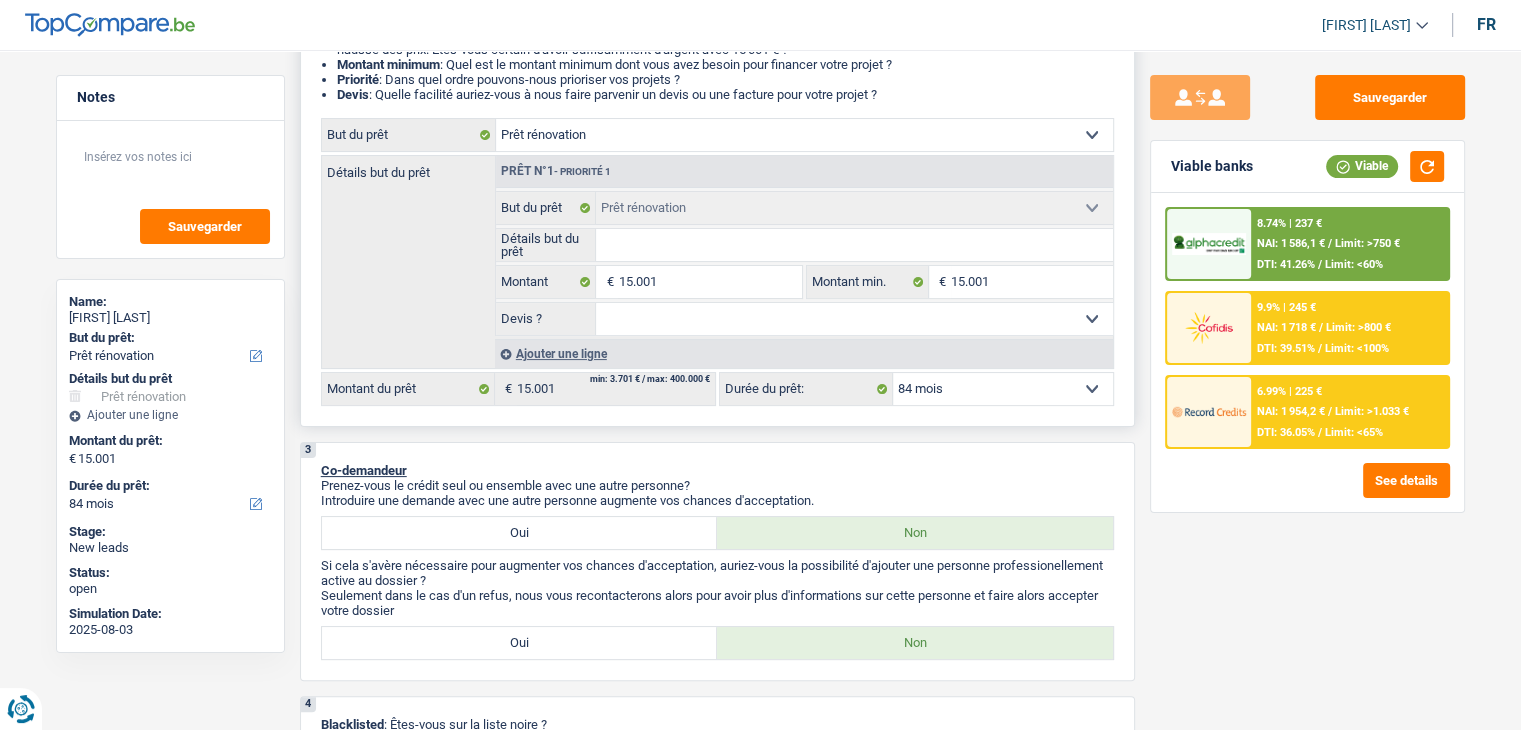 select on "yes" 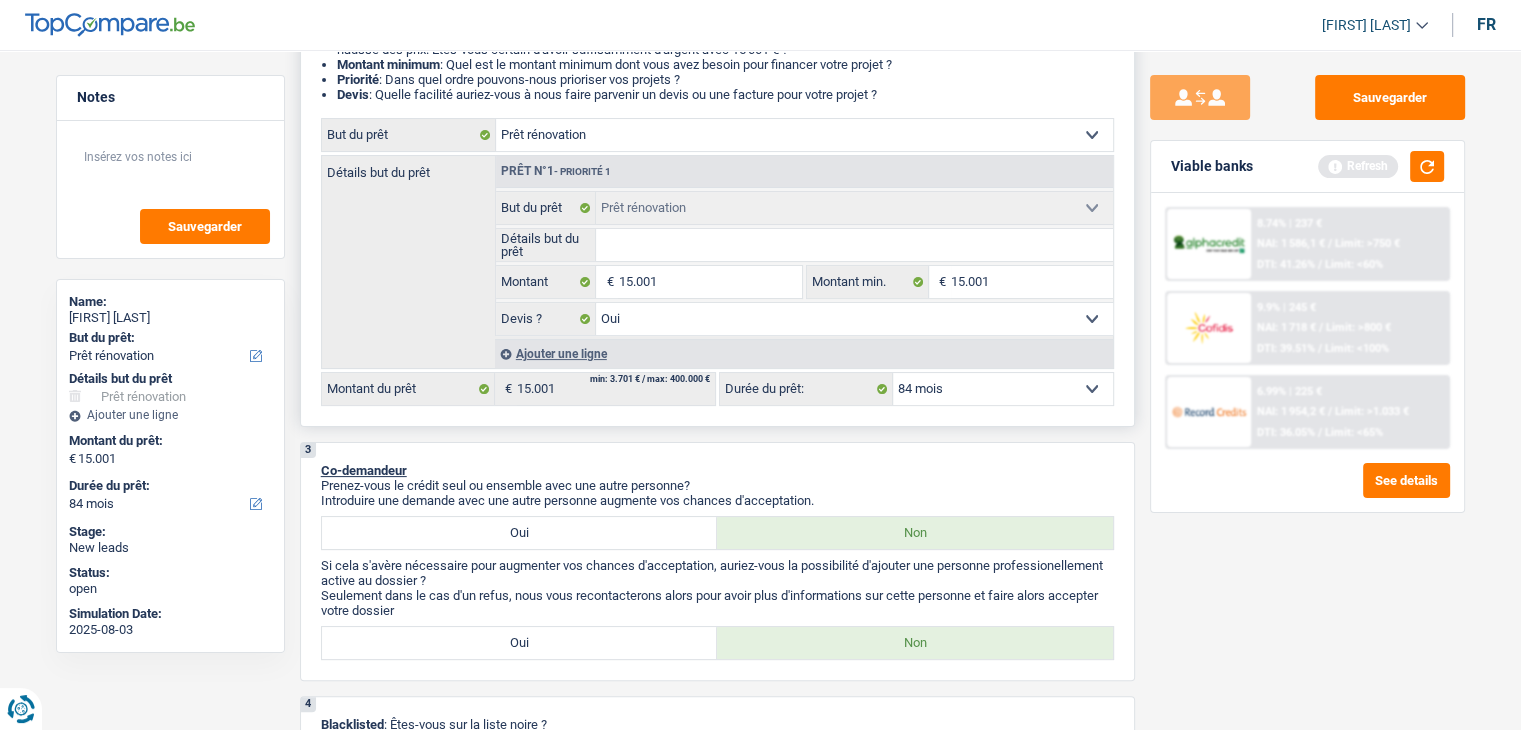 click on "Détails but du prêt" at bounding box center (854, 245) 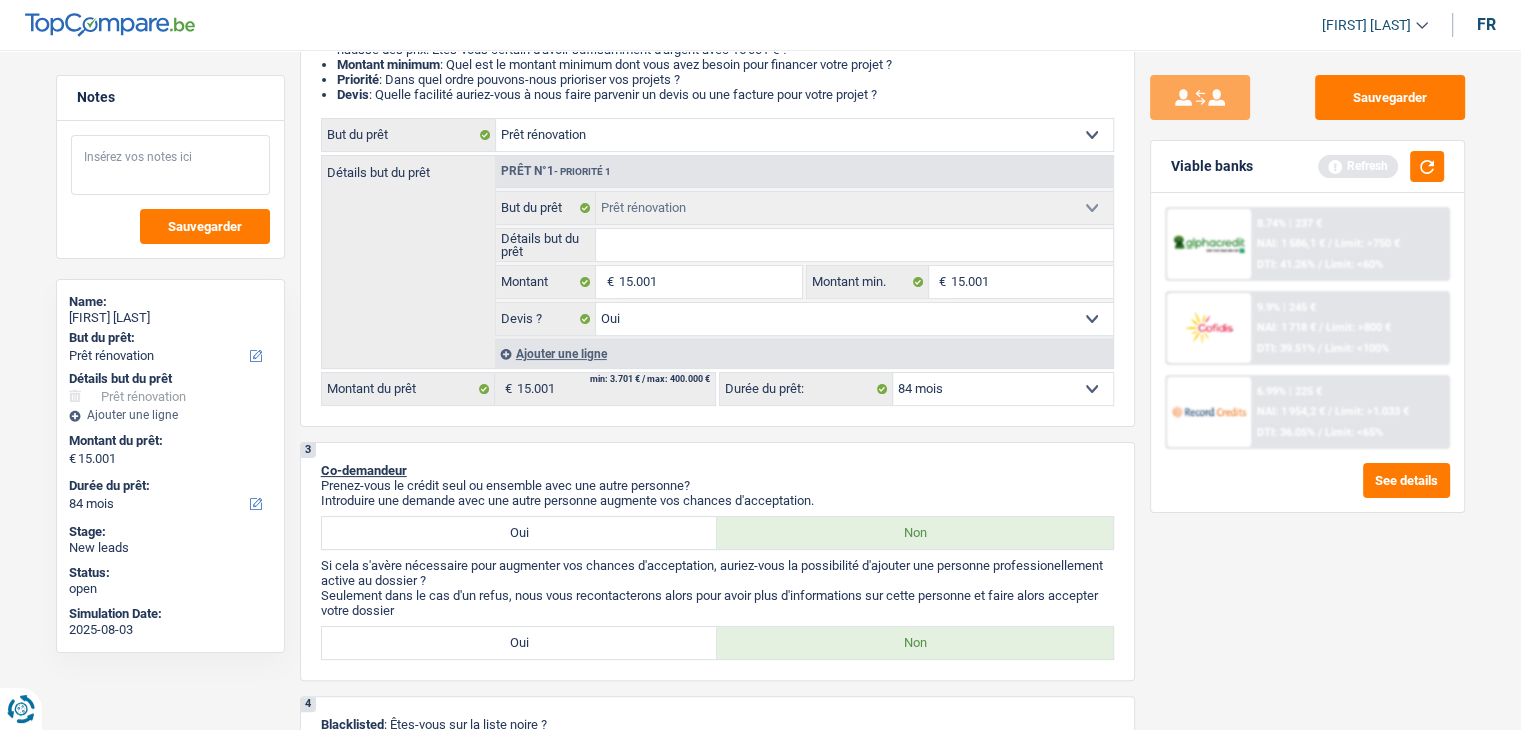 click at bounding box center [170, 165] 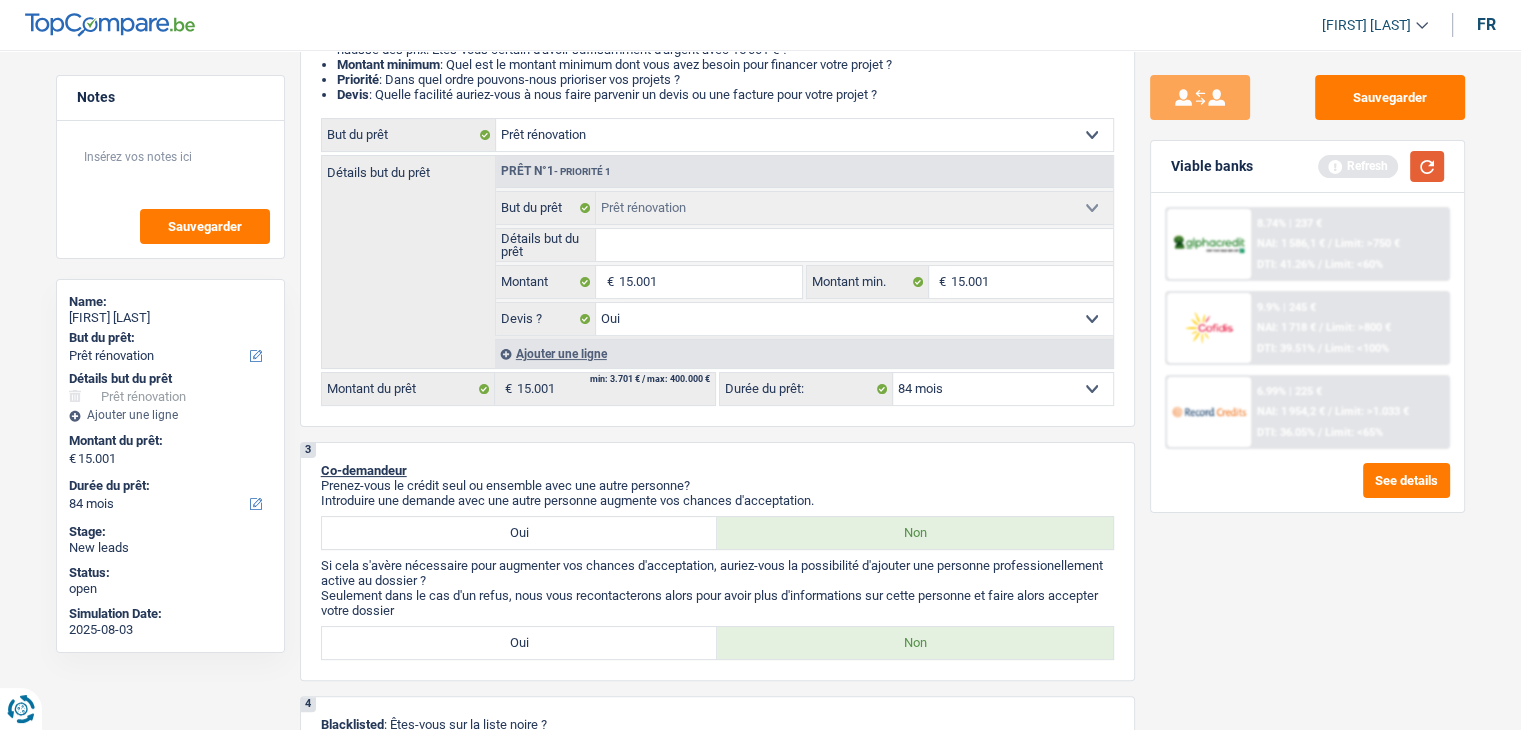 click at bounding box center (1427, 166) 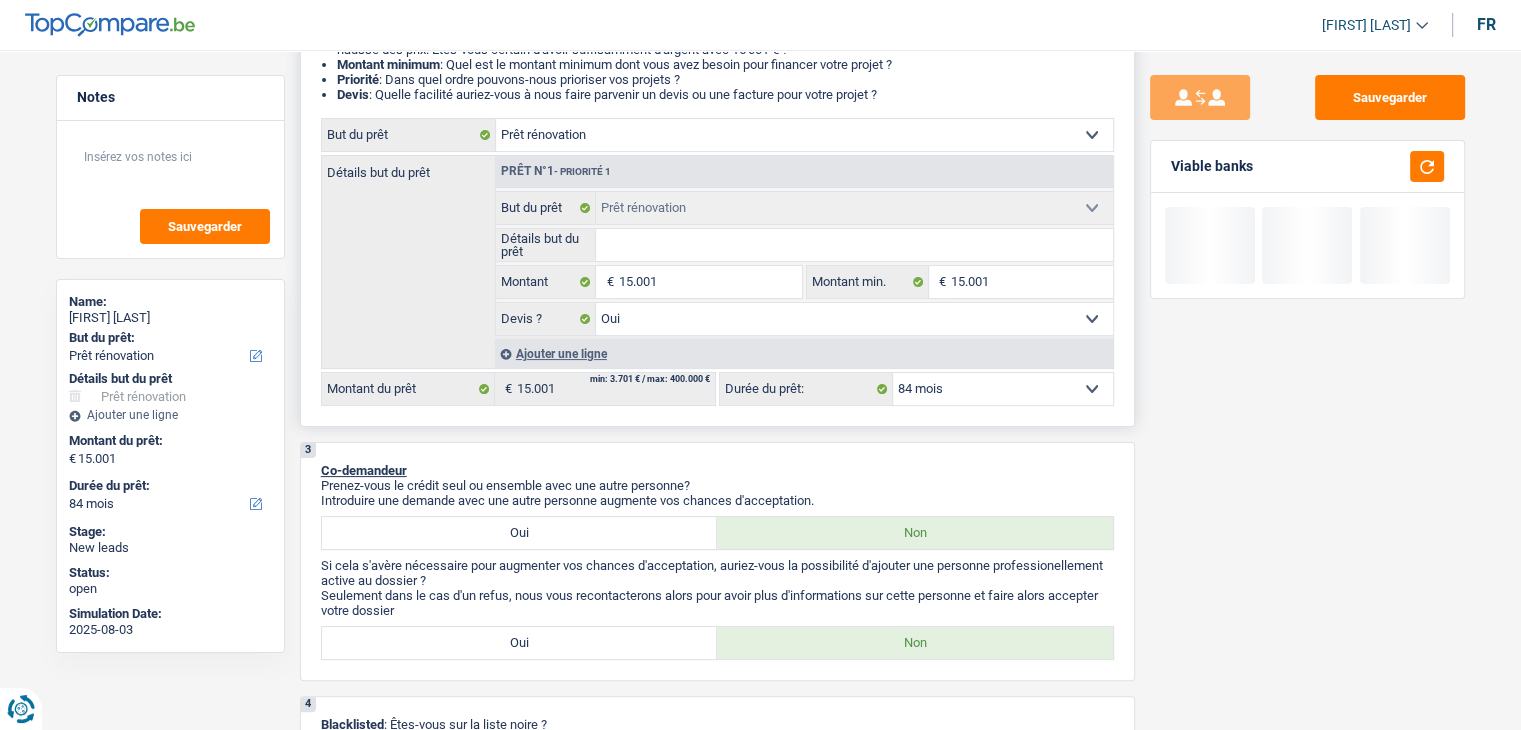 drag, startPoint x: 908, startPoint y: 94, endPoint x: 522, endPoint y: 81, distance: 386.21884 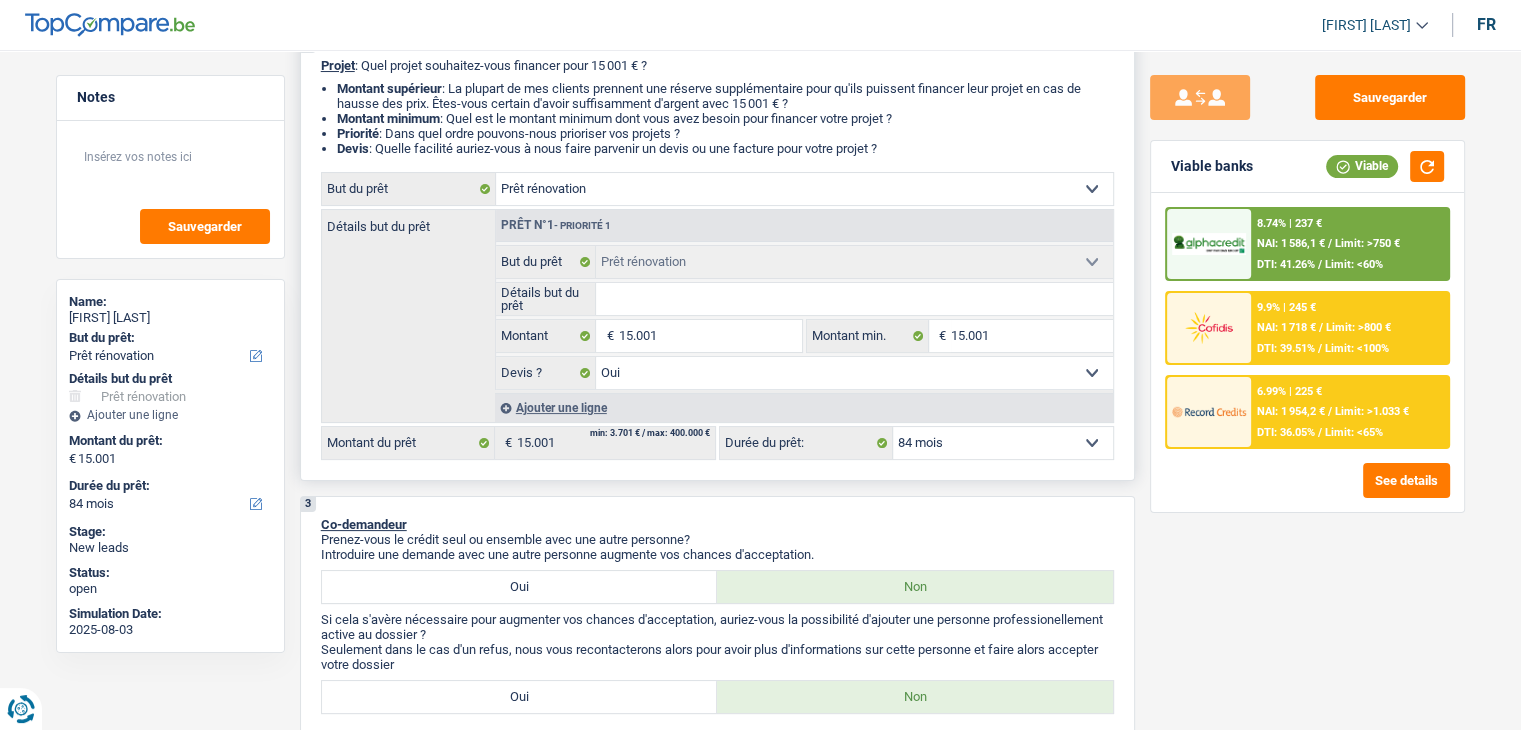 scroll, scrollTop: 200, scrollLeft: 0, axis: vertical 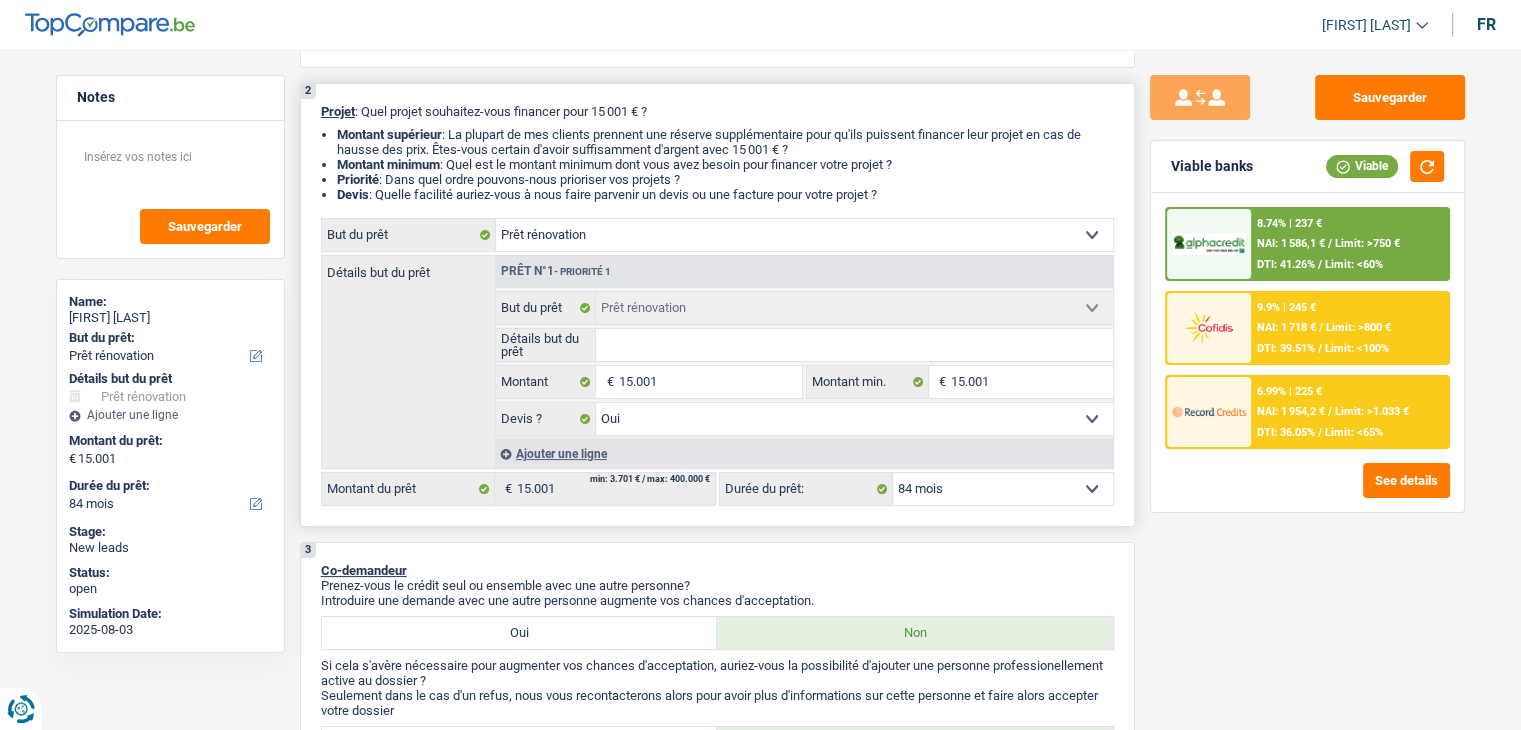 click on "Montant minimum : Quel est le montant minimum dont vous avez besoin pour financer votre projet ?" at bounding box center [725, 164] 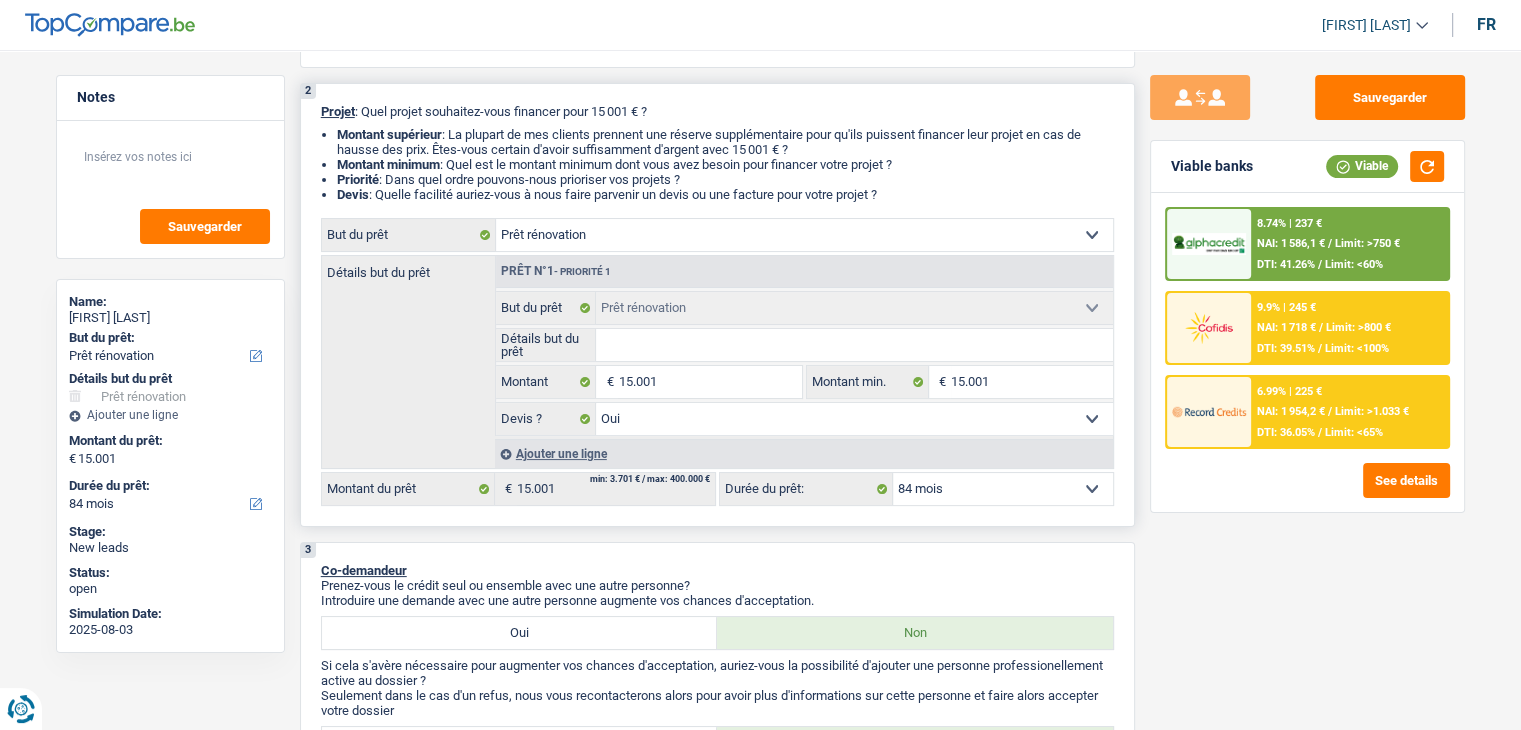 click on "Devis   : Quelle facilité auriez-vous à nous faire parvenir un devis ou une facture pour votre projet ?" at bounding box center [725, 194] 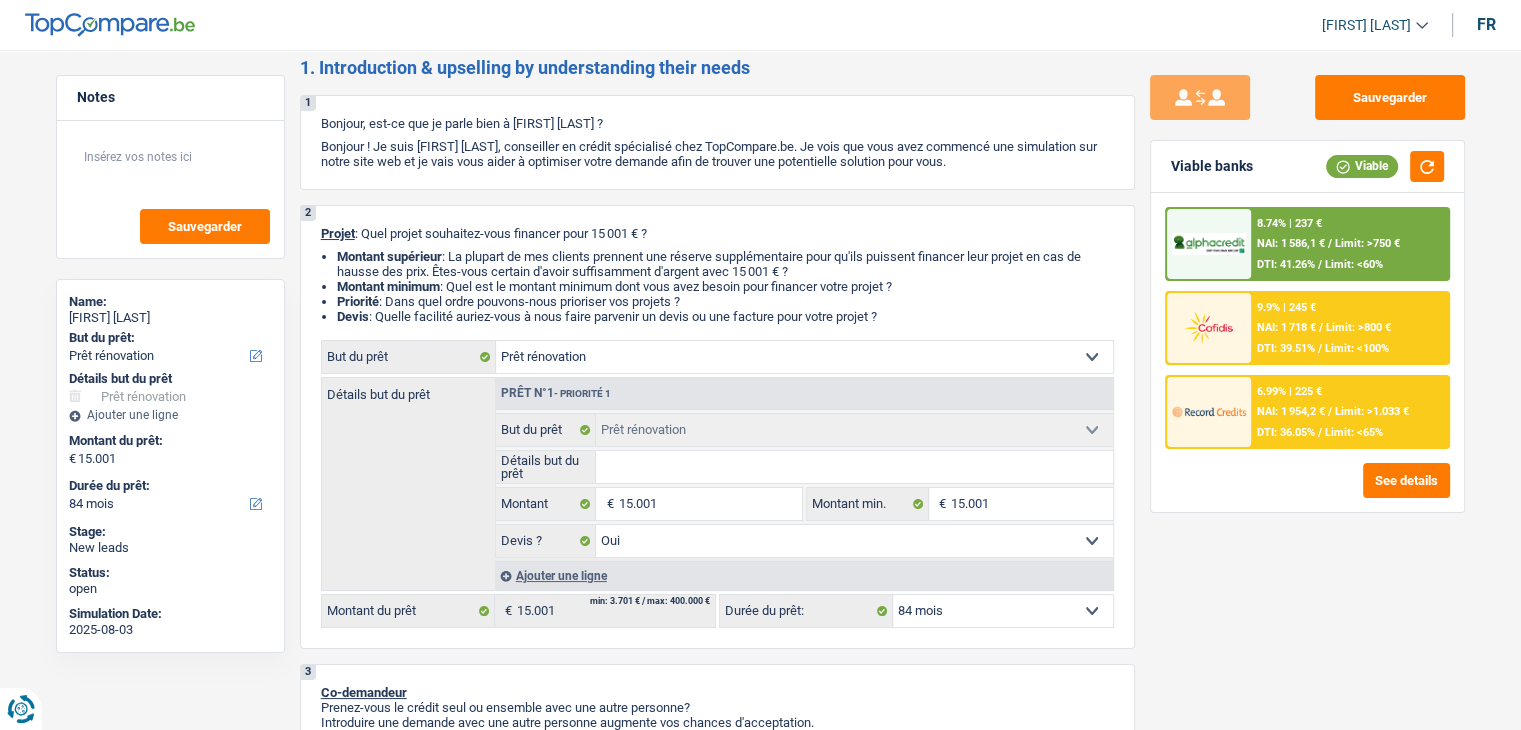 scroll, scrollTop: 0, scrollLeft: 0, axis: both 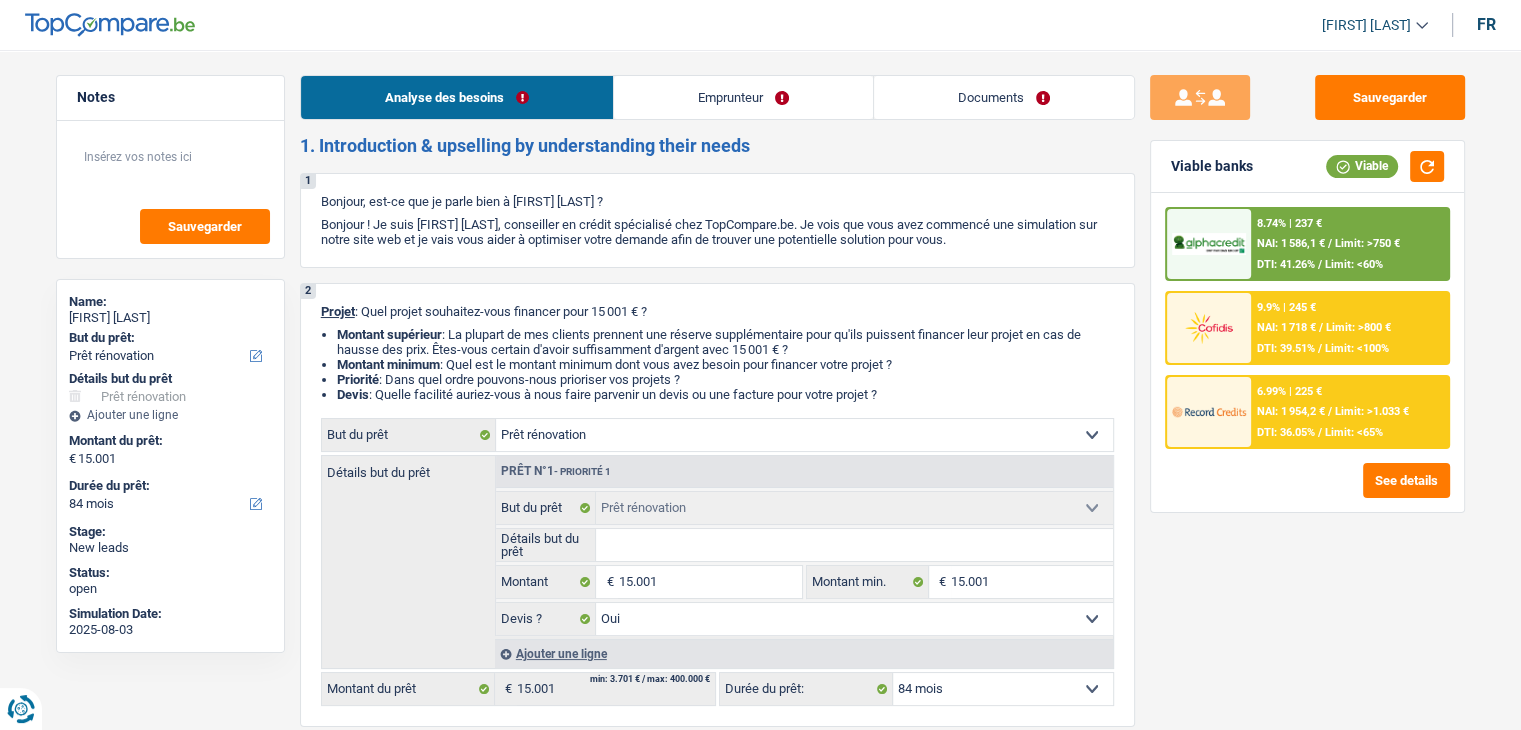click on "Documents" at bounding box center (1004, 97) 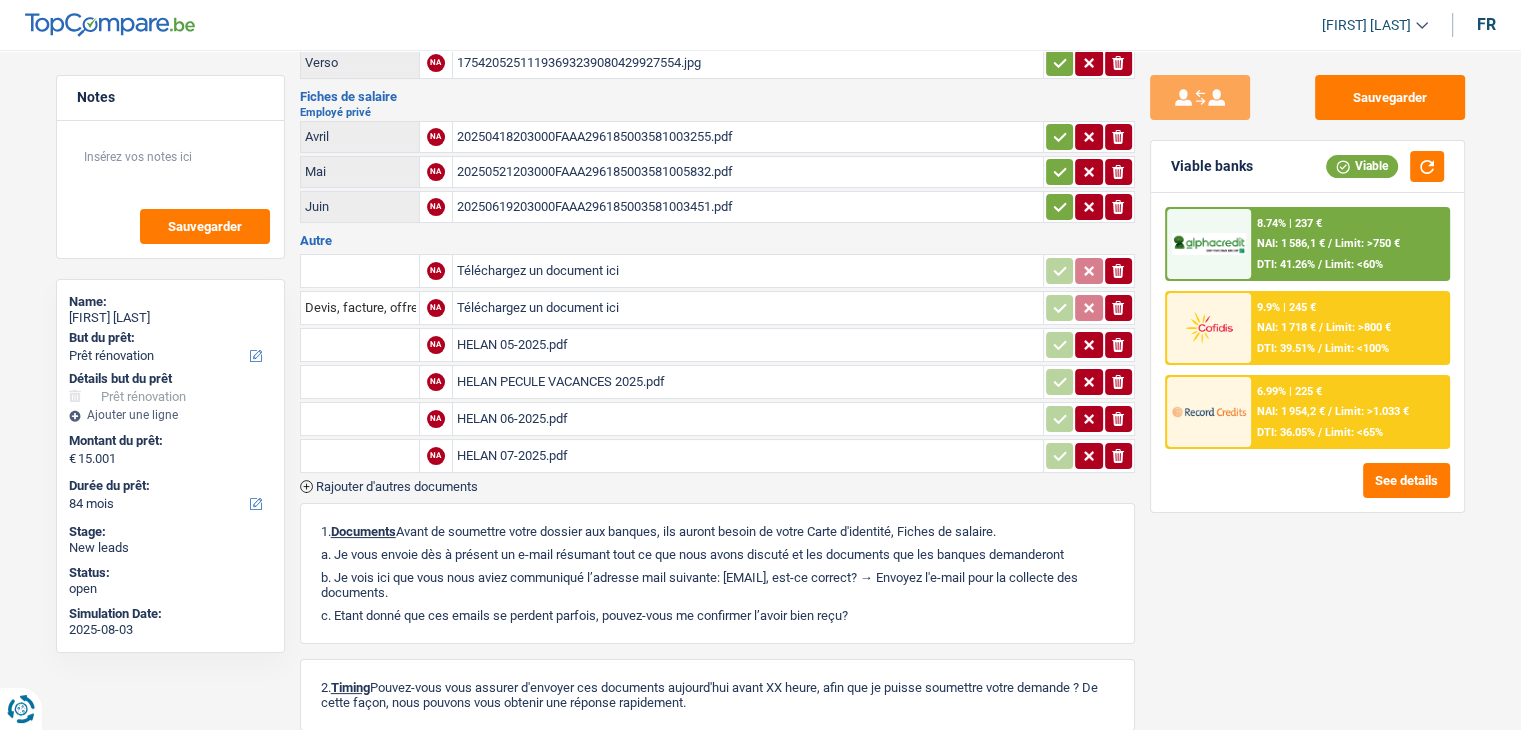 scroll, scrollTop: 0, scrollLeft: 0, axis: both 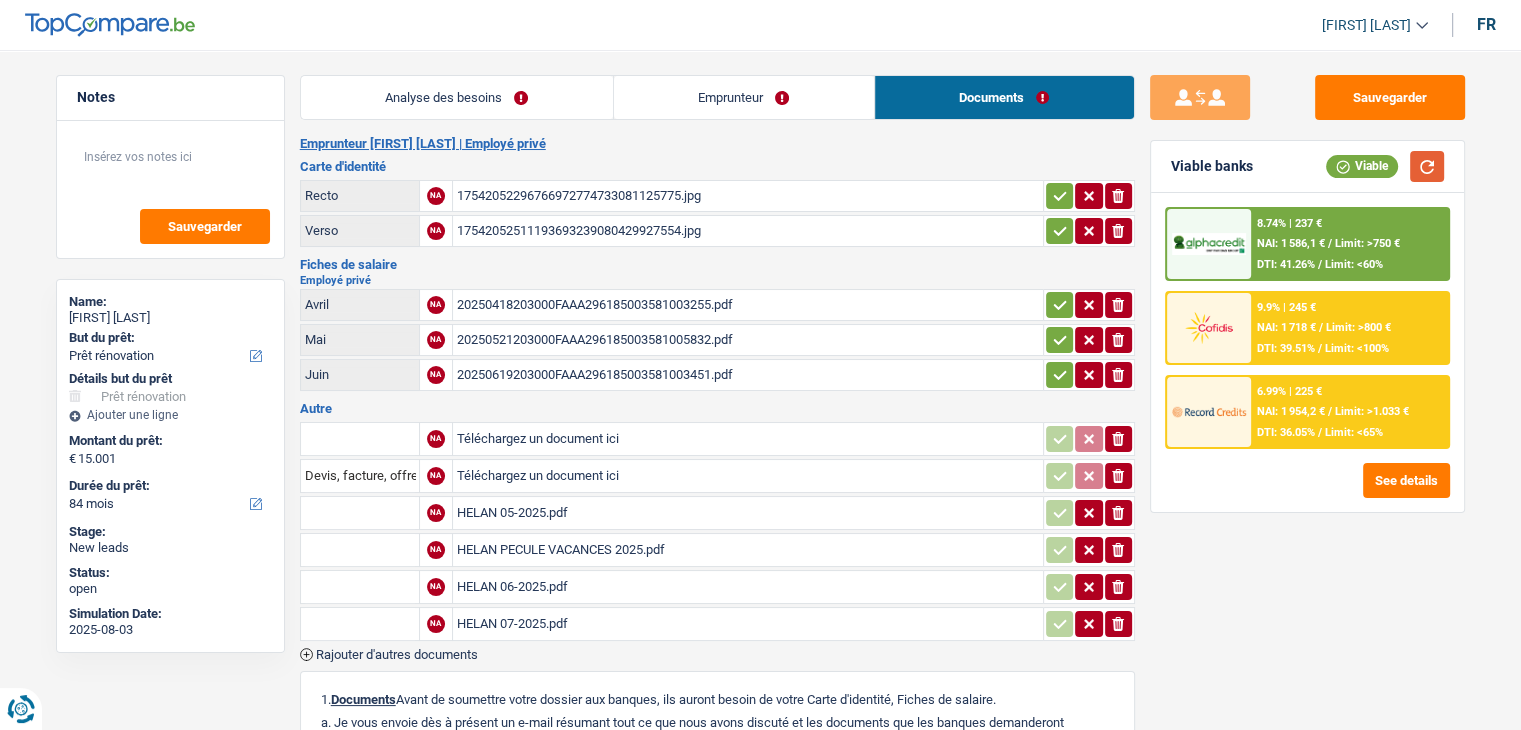 click at bounding box center (1427, 166) 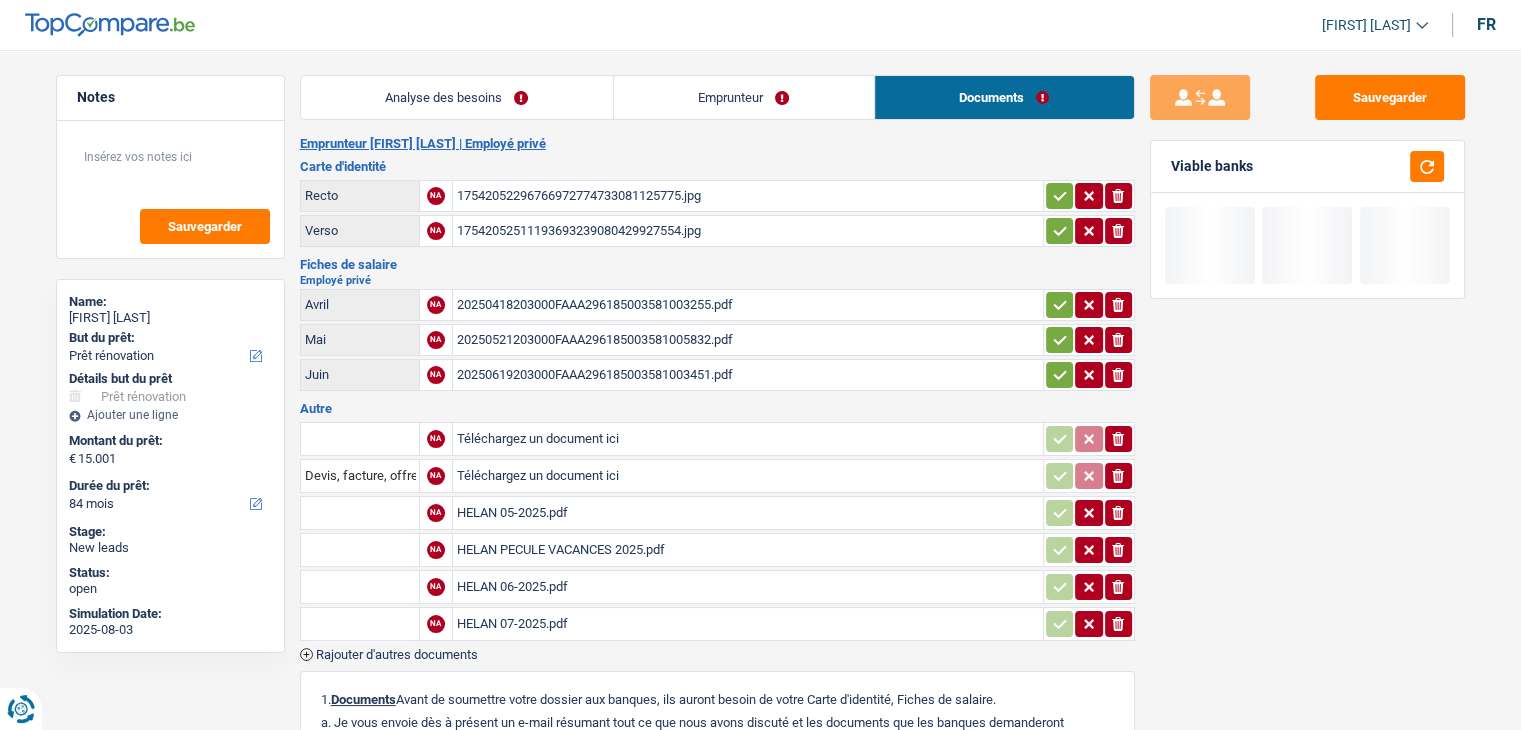 click on "Analyse des besoins" at bounding box center (457, 97) 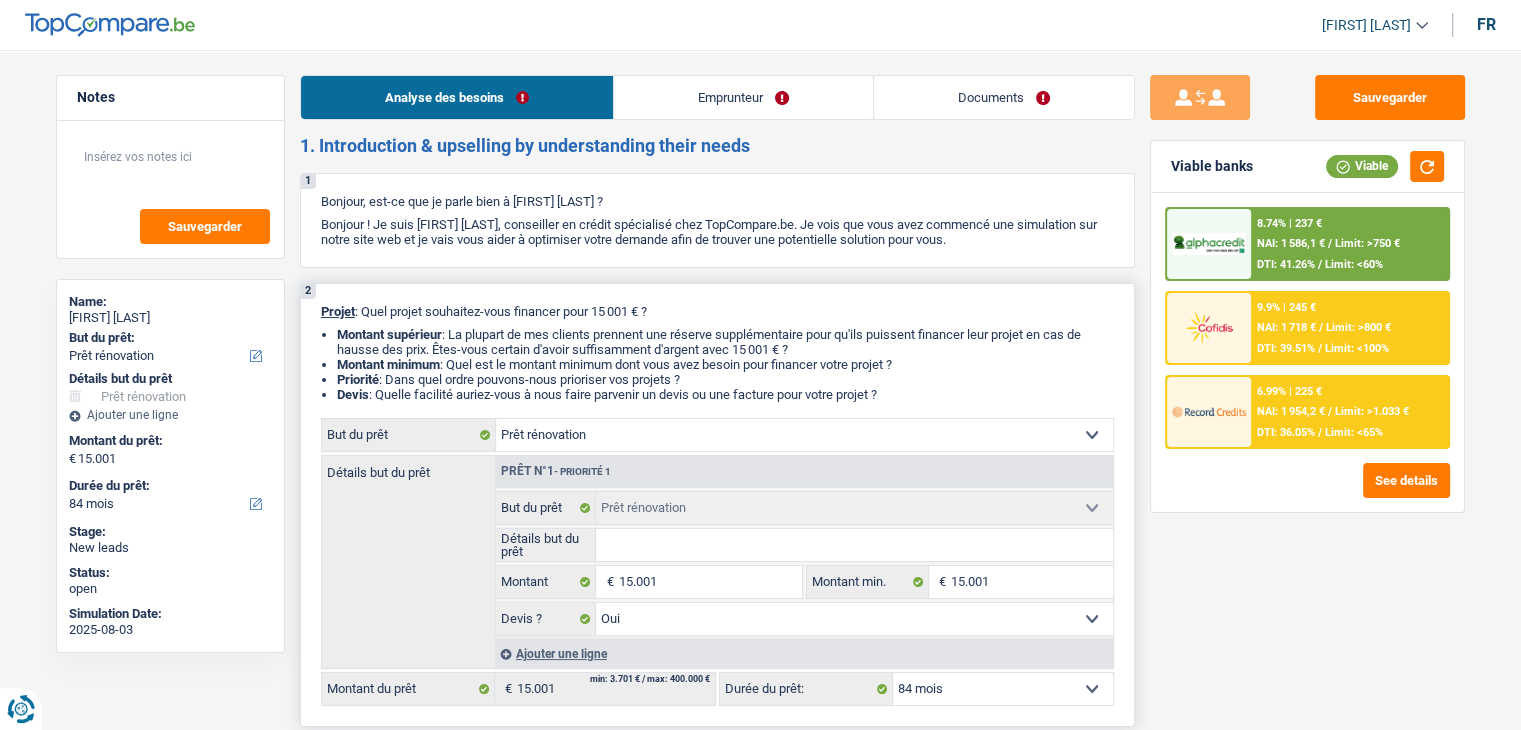 click on "2   Projet  : Quel projet souhaitez-vous financer pour 15 001 € ?
Montant supérieur : La plupart de mes clients prennent une réserve supplémentaire pour qu'ils puissent financer leur projet en cas de hausse des prix. Êtes-vous certain d'avoir suffisamment d'argent avec 15 001 € ?   Montant minimum : Quel est le montant minimum dont vous avez besoin pour financer votre projet ?   Priorité : Dans quel ordre pouvons-nous prioriser vos projets ?   Devis   : Quelle facilité auriez-vous à nous faire parvenir un devis ou une facture pour votre projet ?
Confort maison: meubles, textile, peinture, électroménager, outillage non-professionnel Hifi, multimédia, gsm, ordinateur Aménagement: frais d'installation, déménagement Evénement familial: naissance, mariage, divorce, communion, décès Frais médicaux Frais d'études Frais permis de conduire Loisirs: voyage, sport, musique Rafraîchissement: petits travaux maison et jardin Frais judiciaires Réparation voiture" at bounding box center [717, 505] 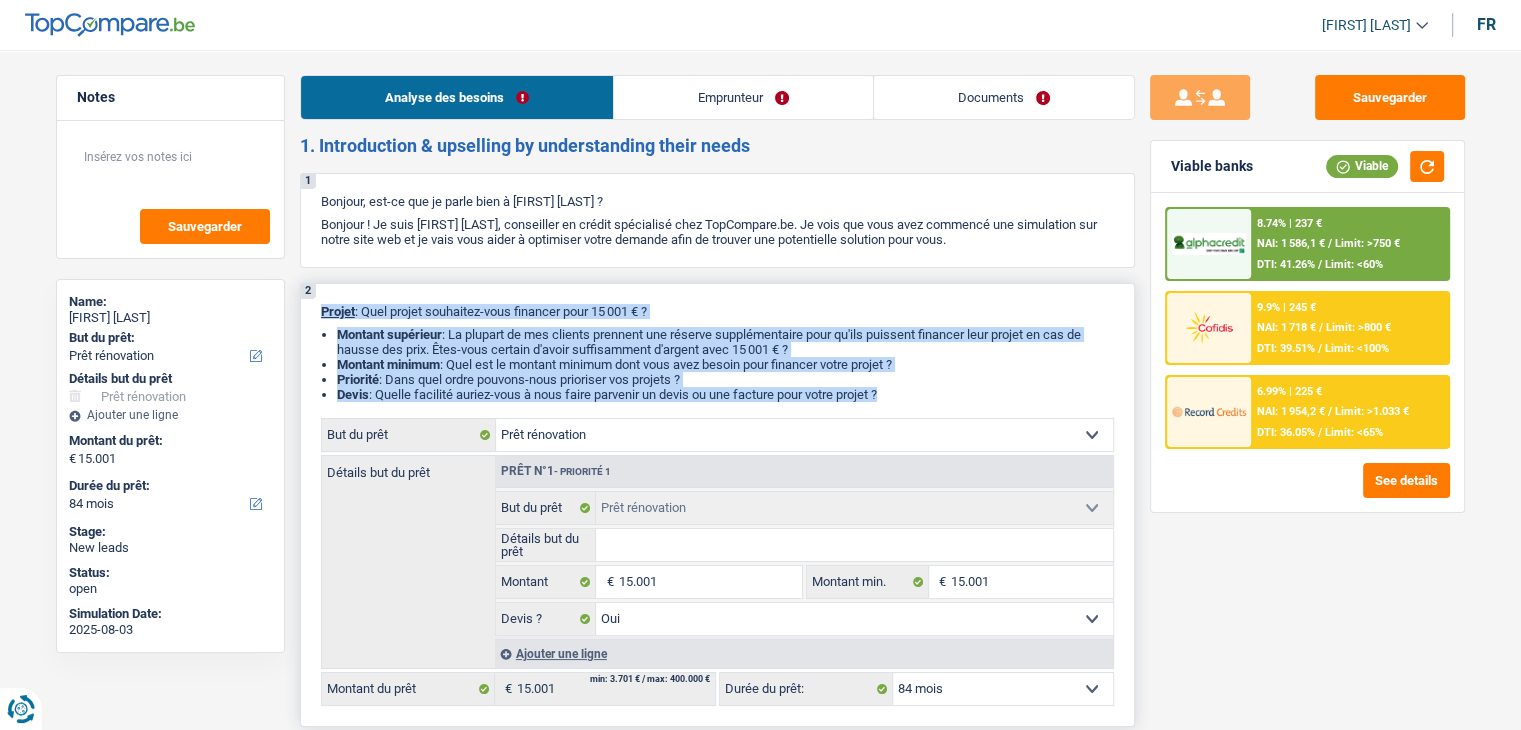 drag, startPoint x: 320, startPoint y: 309, endPoint x: 947, endPoint y: 407, distance: 634.6125 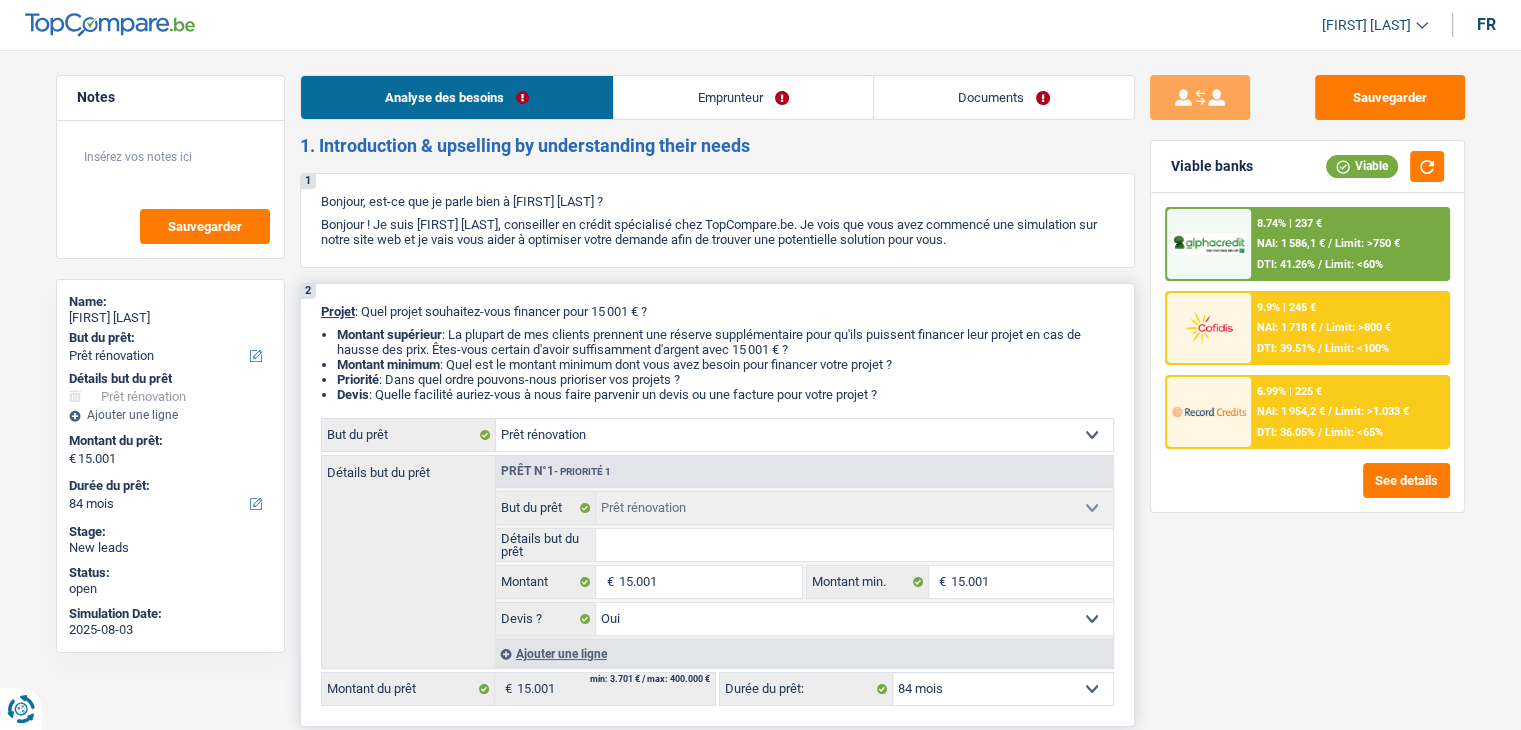 drag, startPoint x: 880, startPoint y: 396, endPoint x: 328, endPoint y: 306, distance: 559.2888 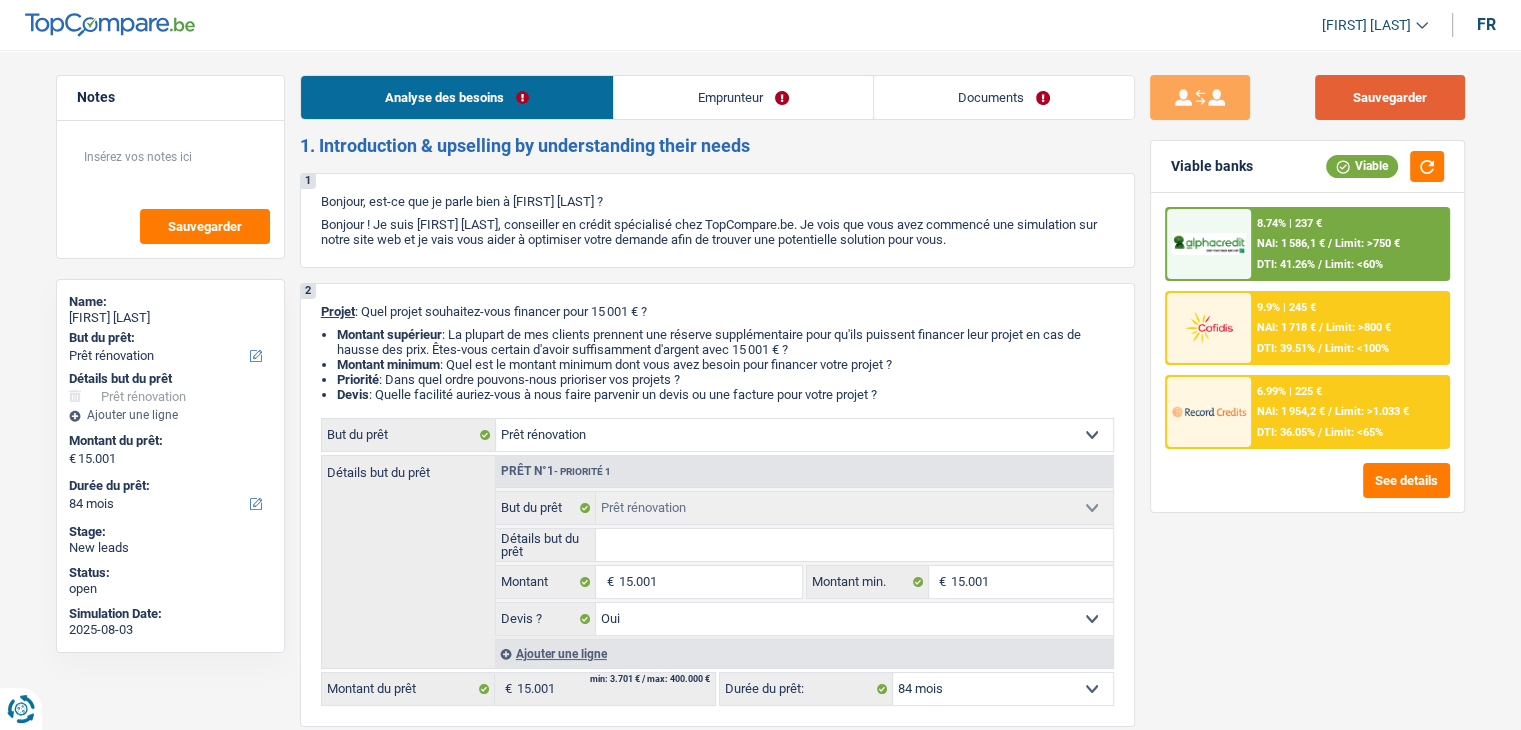 click on "Sauvegarder" at bounding box center [1390, 97] 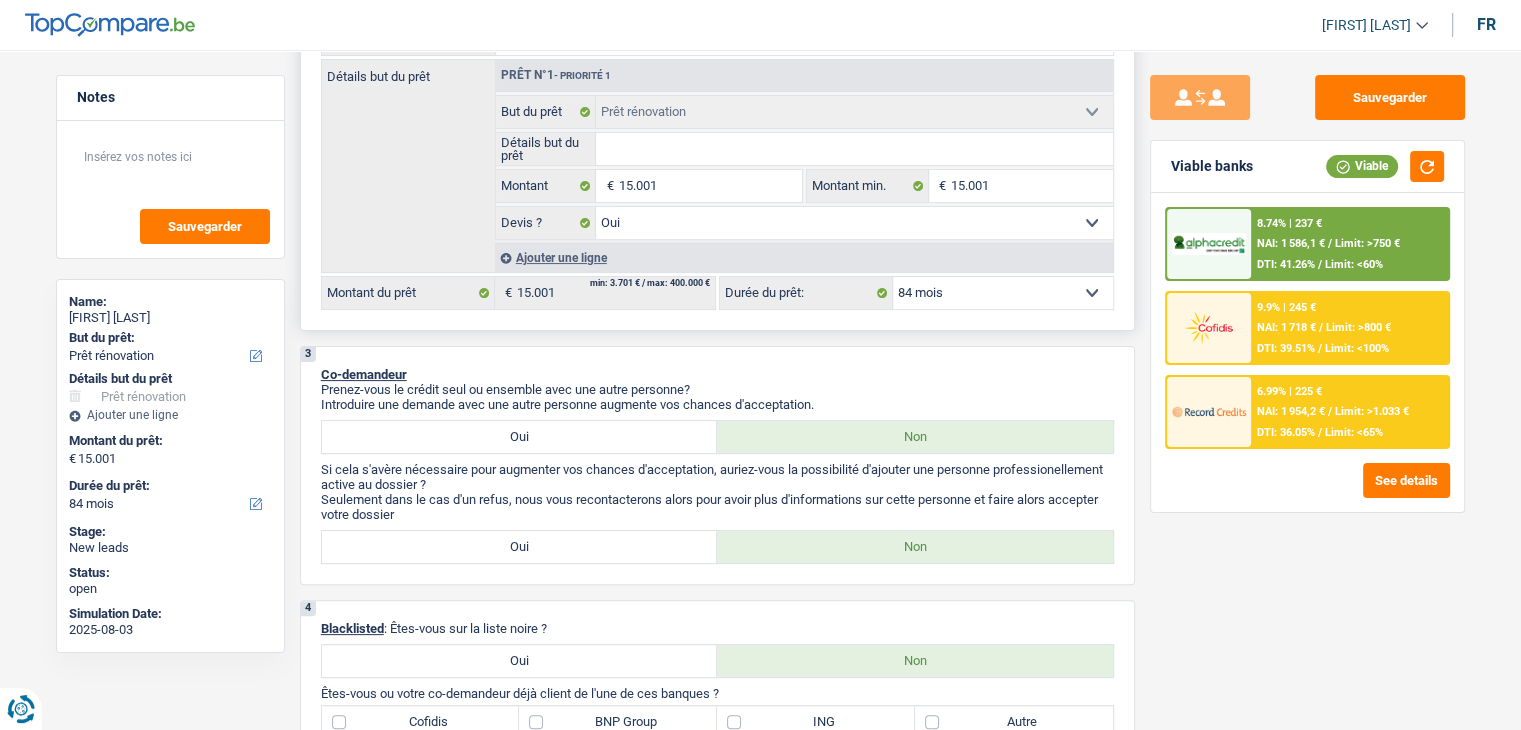 scroll, scrollTop: 400, scrollLeft: 0, axis: vertical 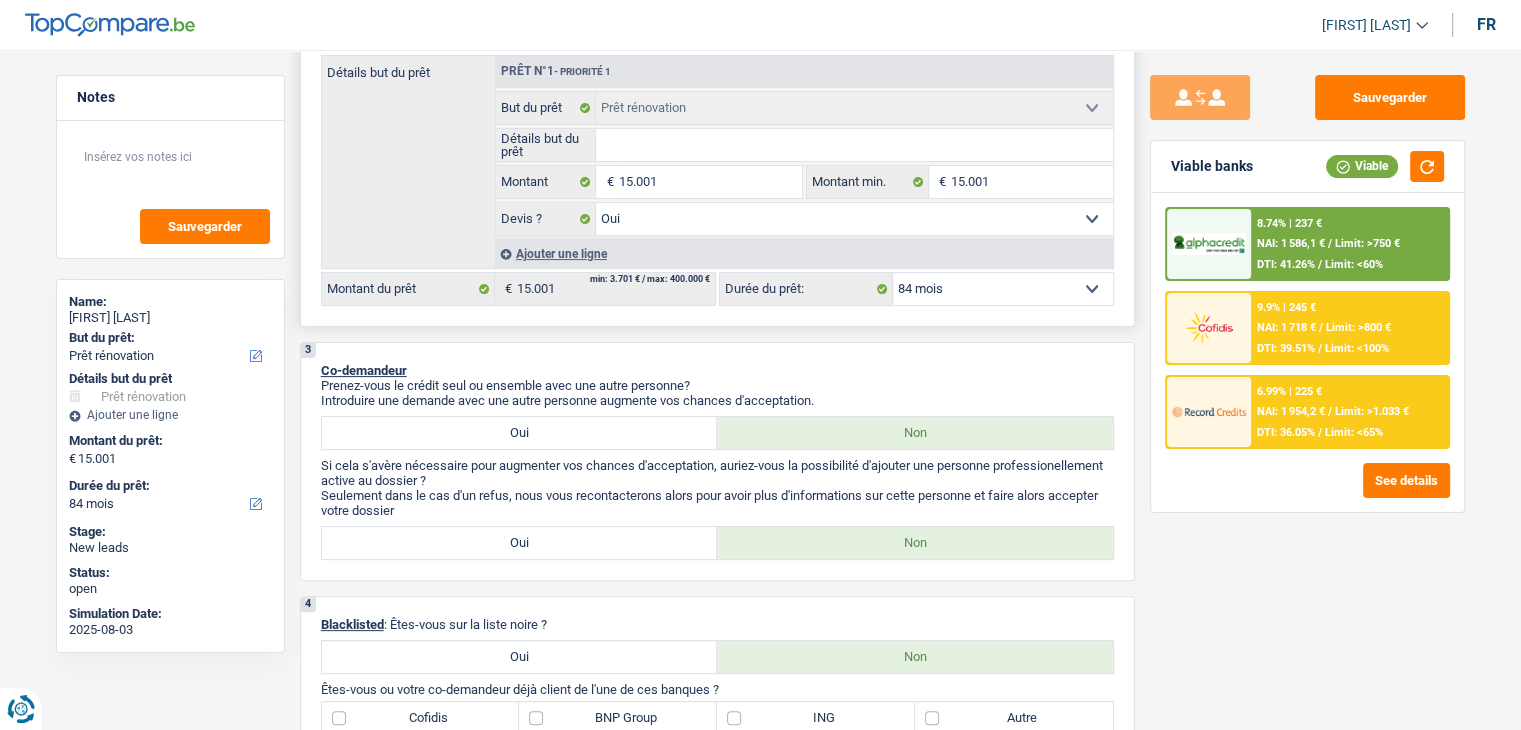 click on "Détails but du prêt" at bounding box center [854, 145] 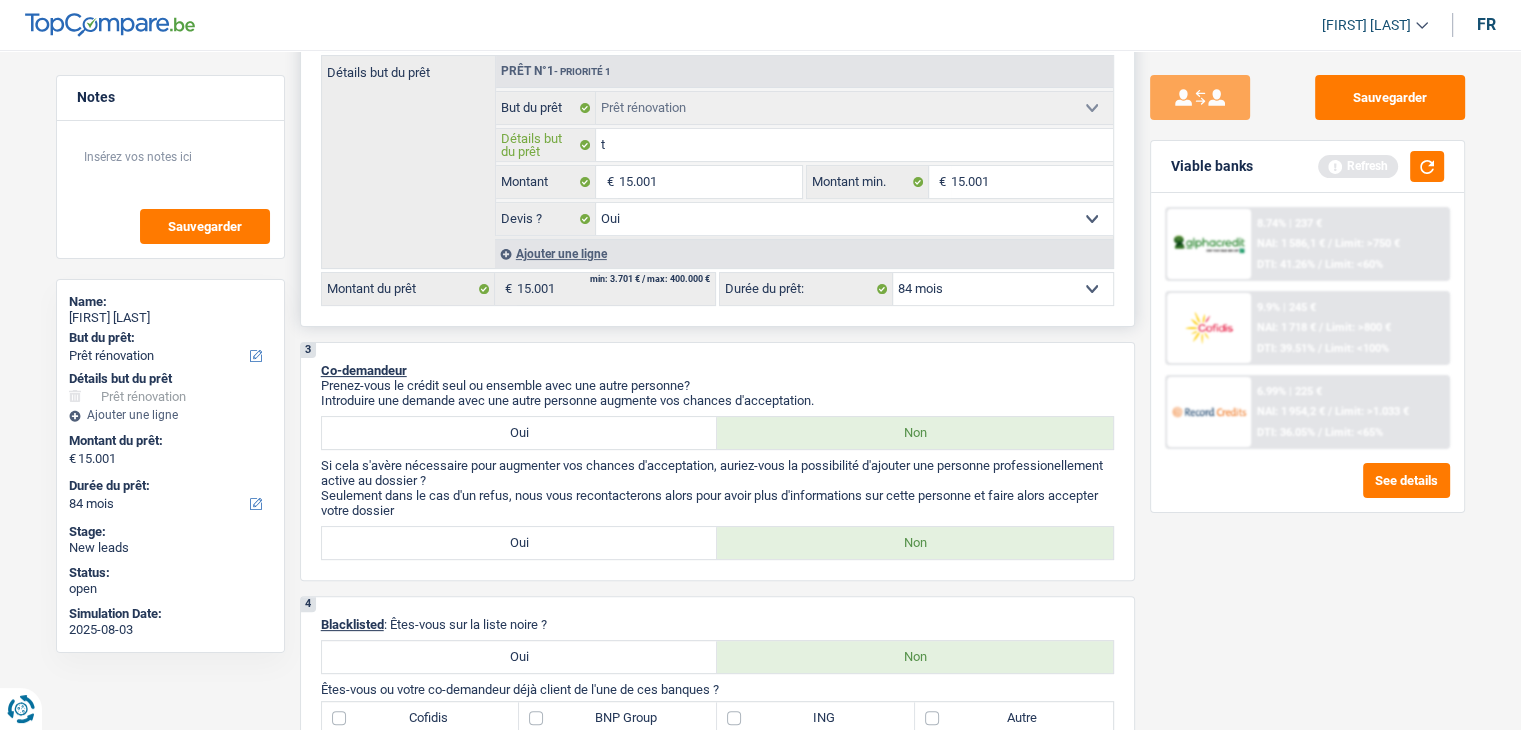 type on "tr" 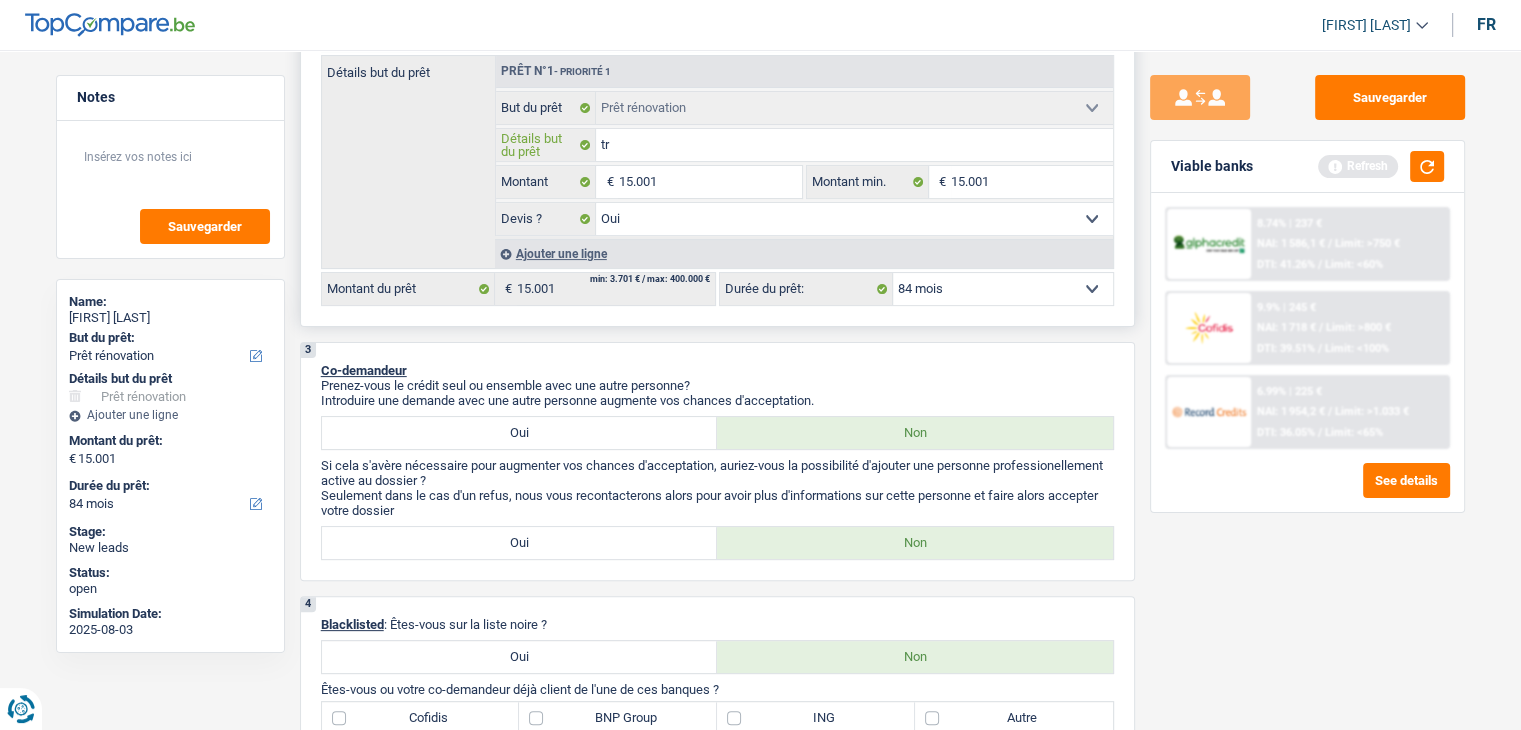 type on "tra" 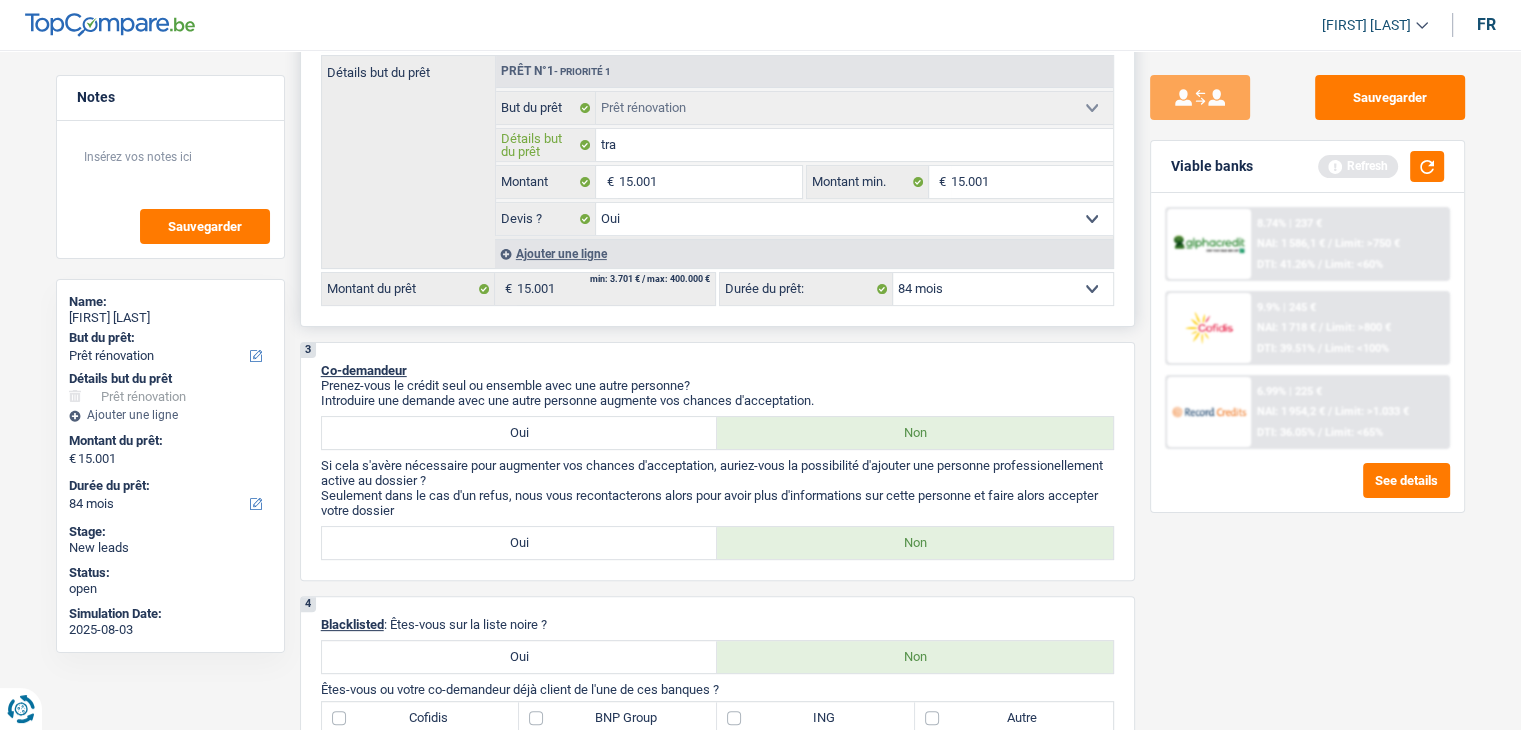 type on "trav" 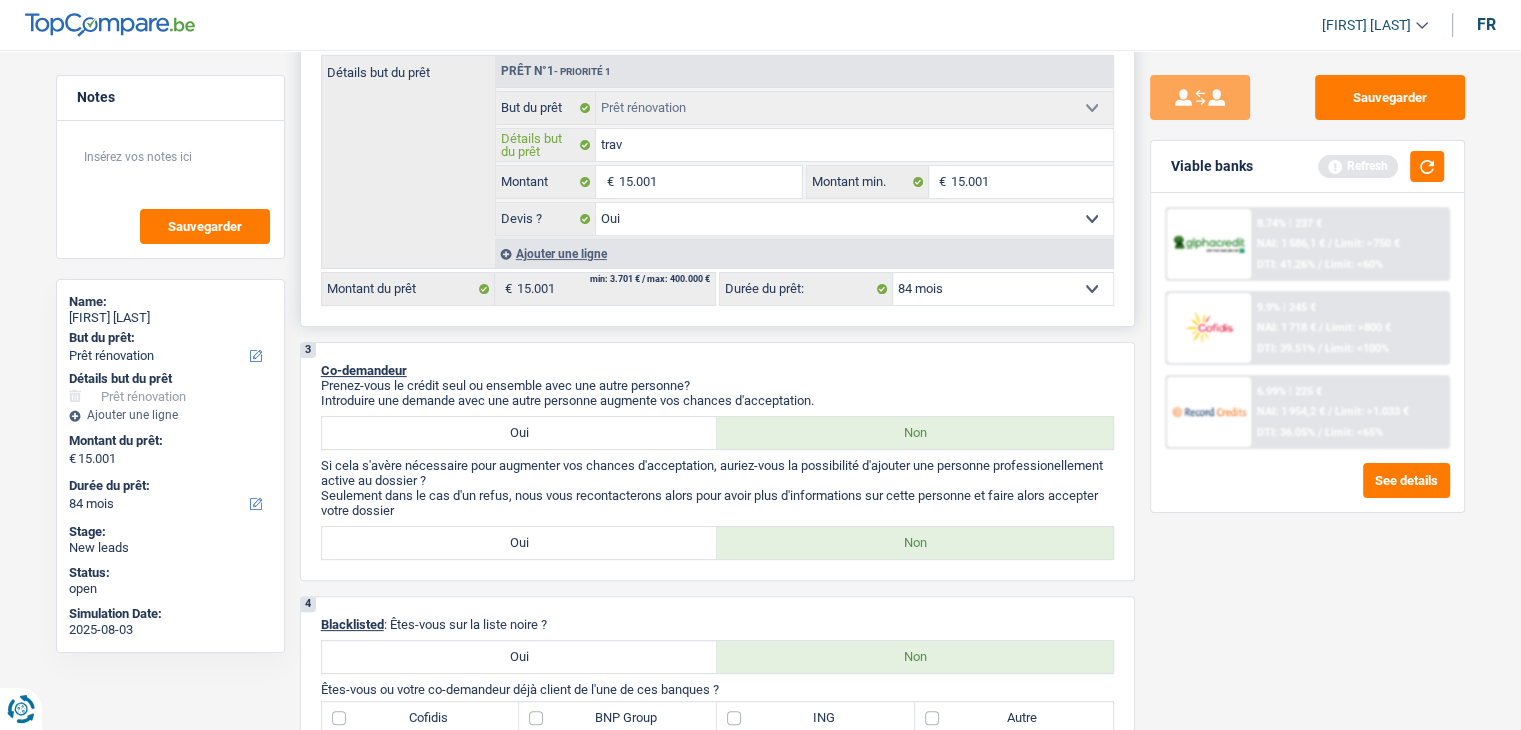 type on "trava" 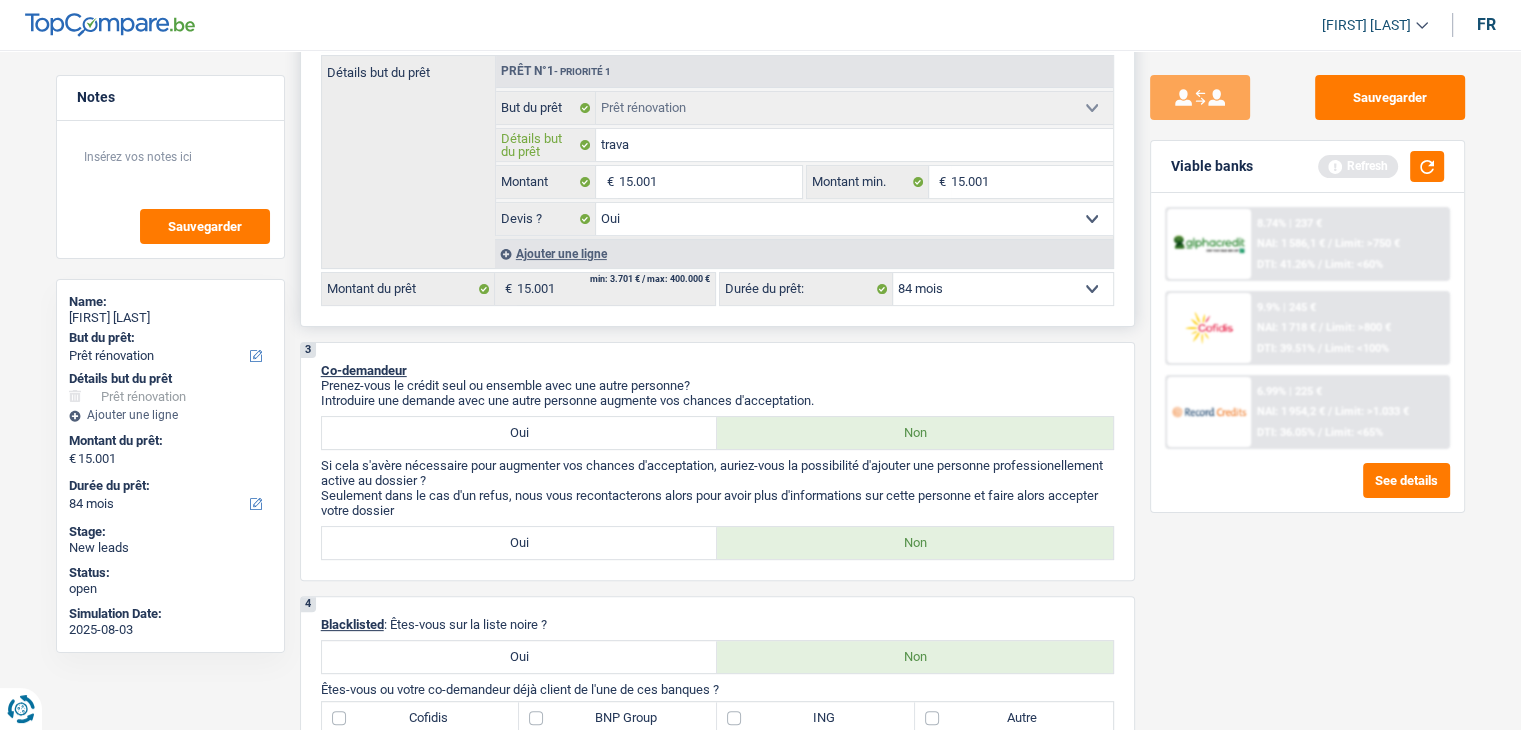 type on "travau" 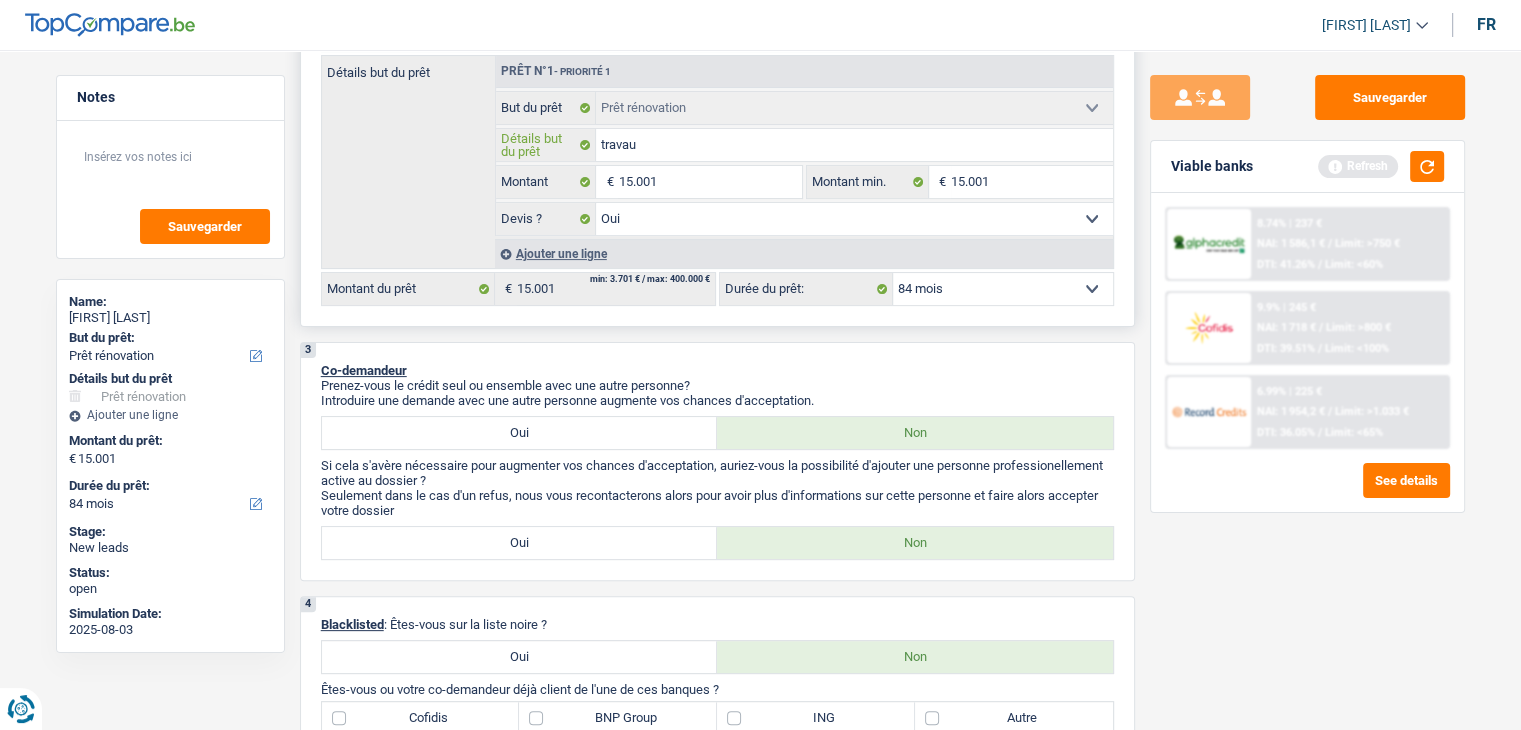 type on "travaux" 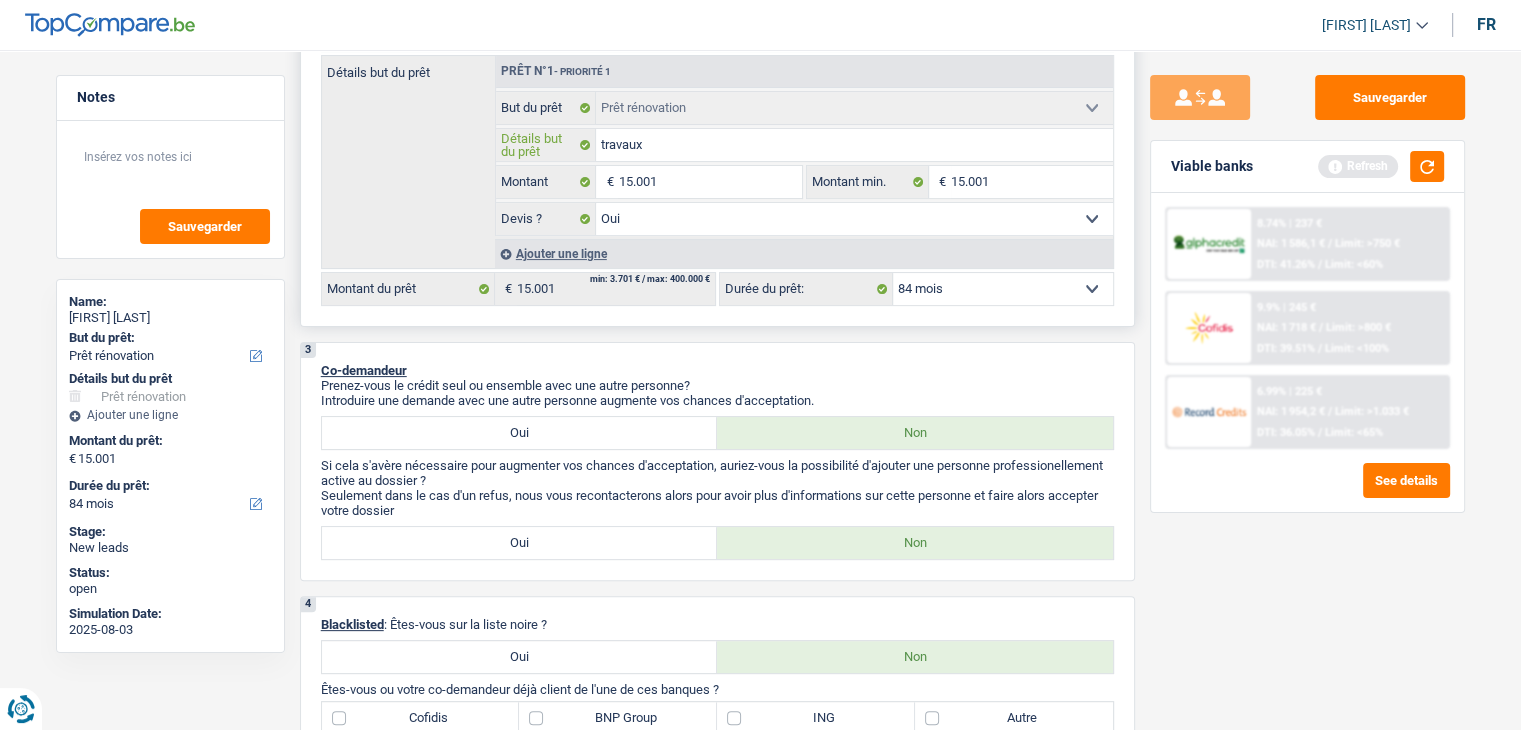 type on "travaux" 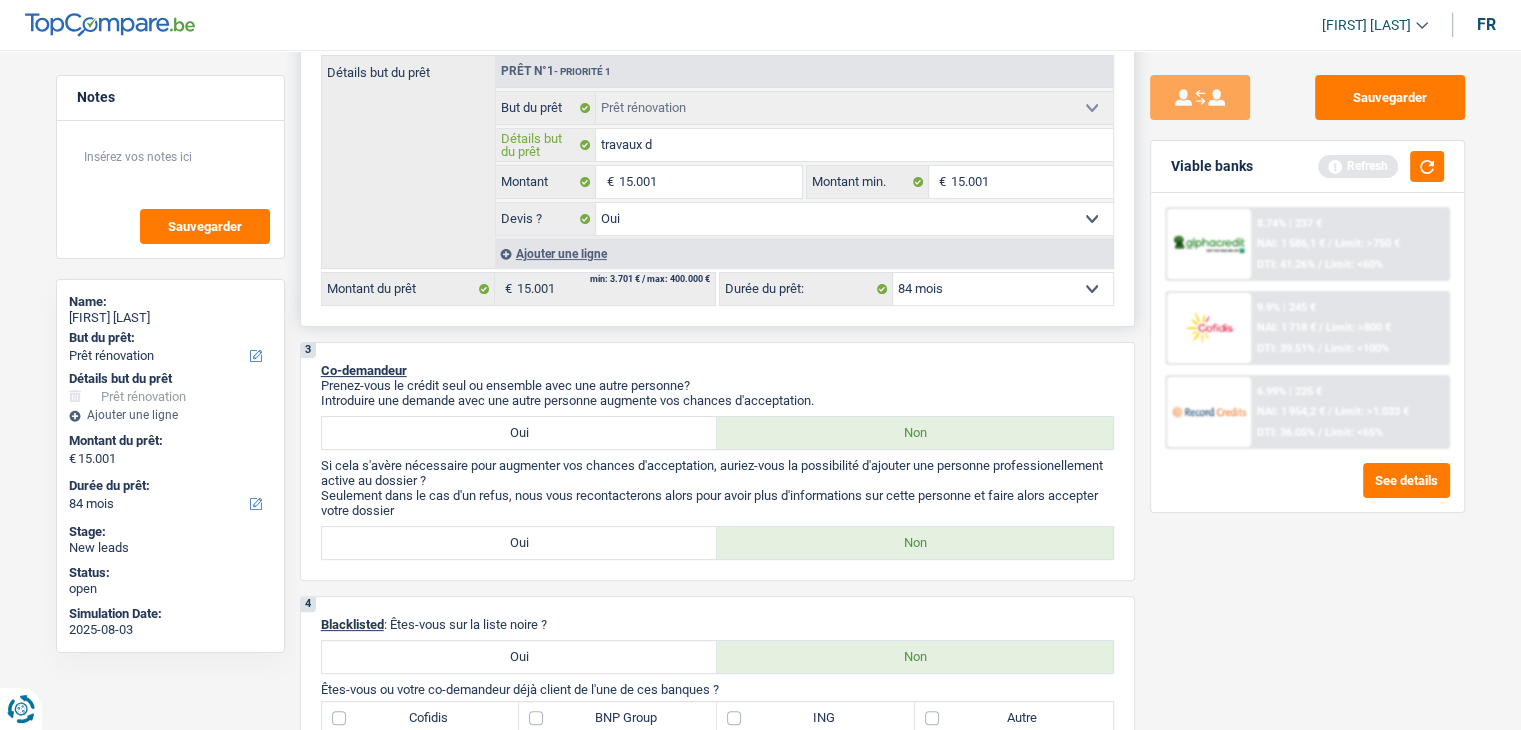 type on "travaux de" 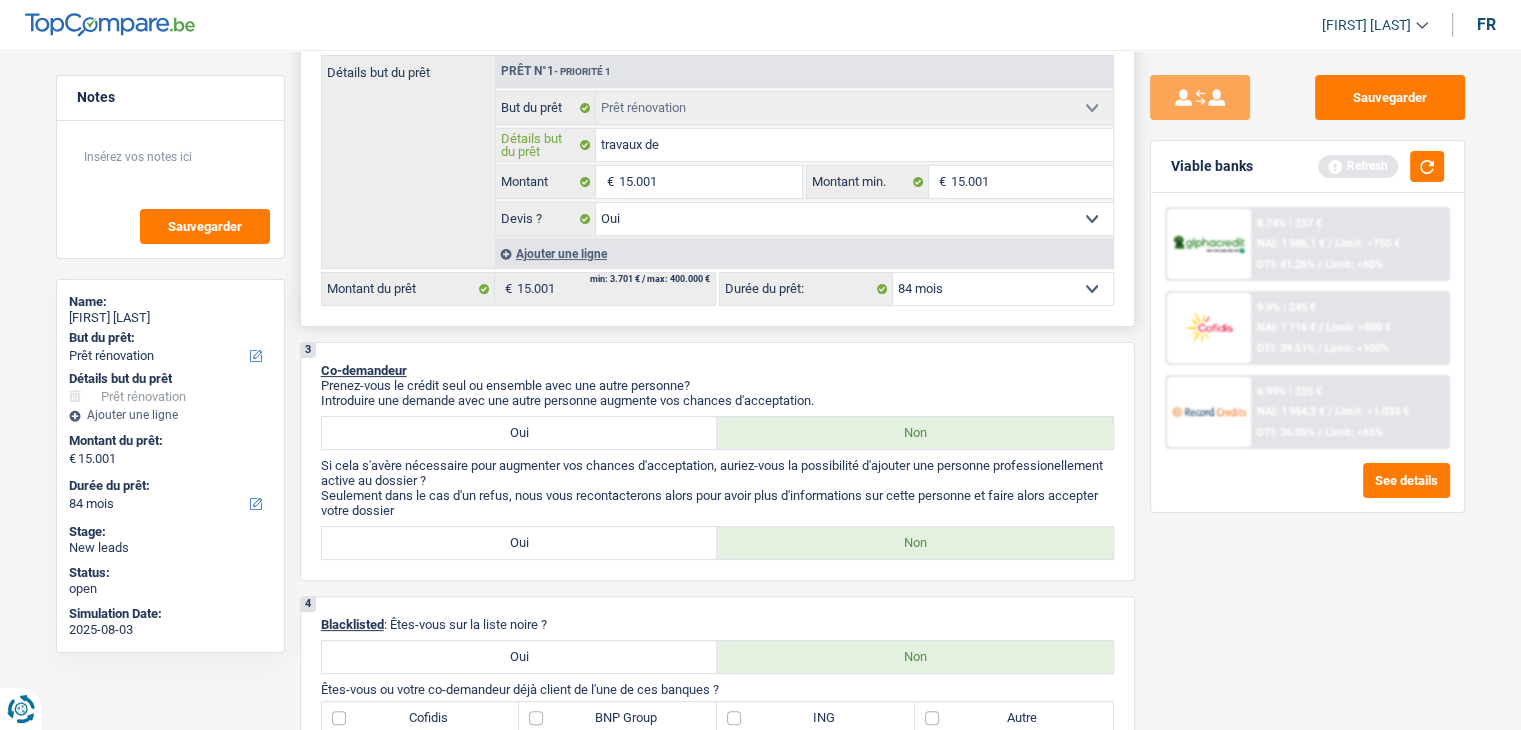 type on "travaux de" 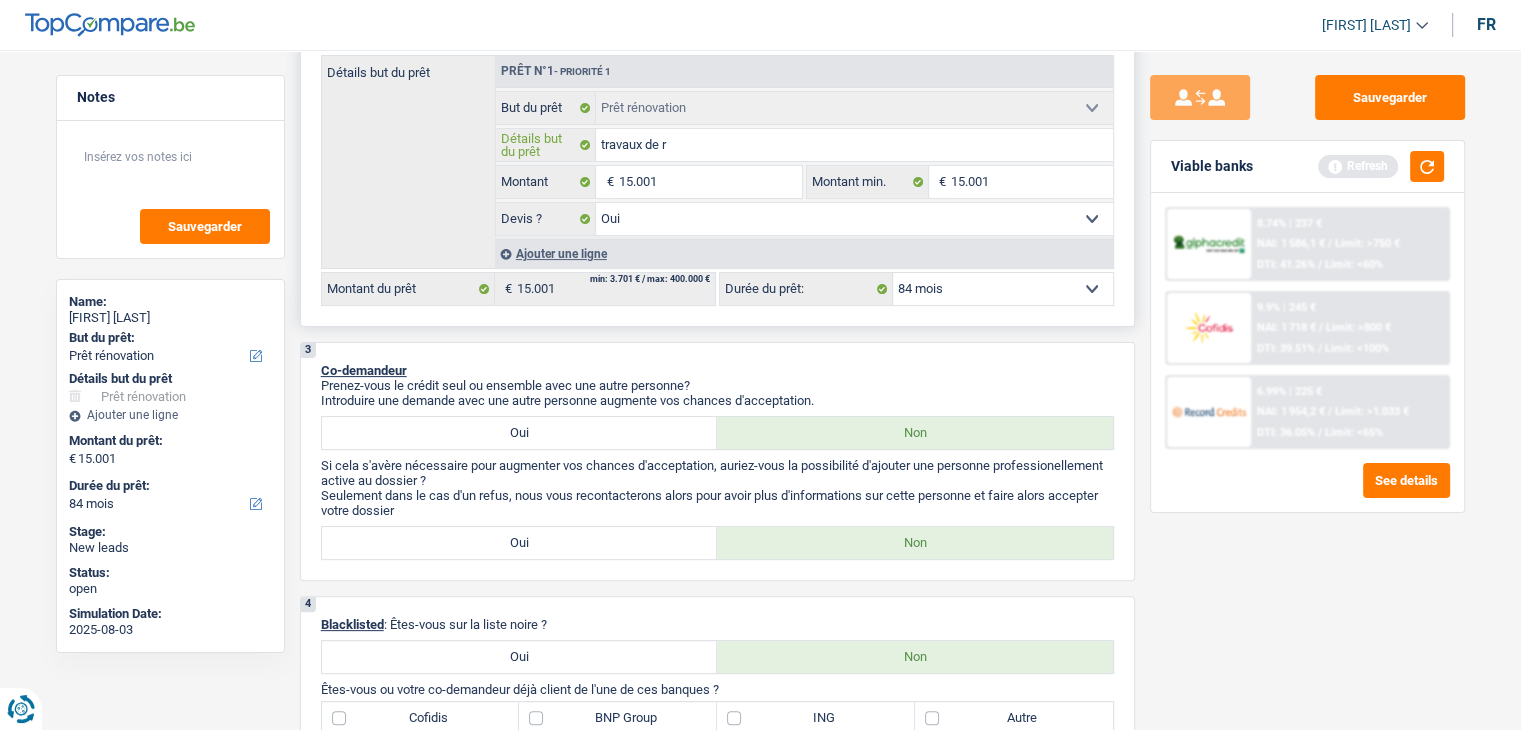 type on "travaux de r" 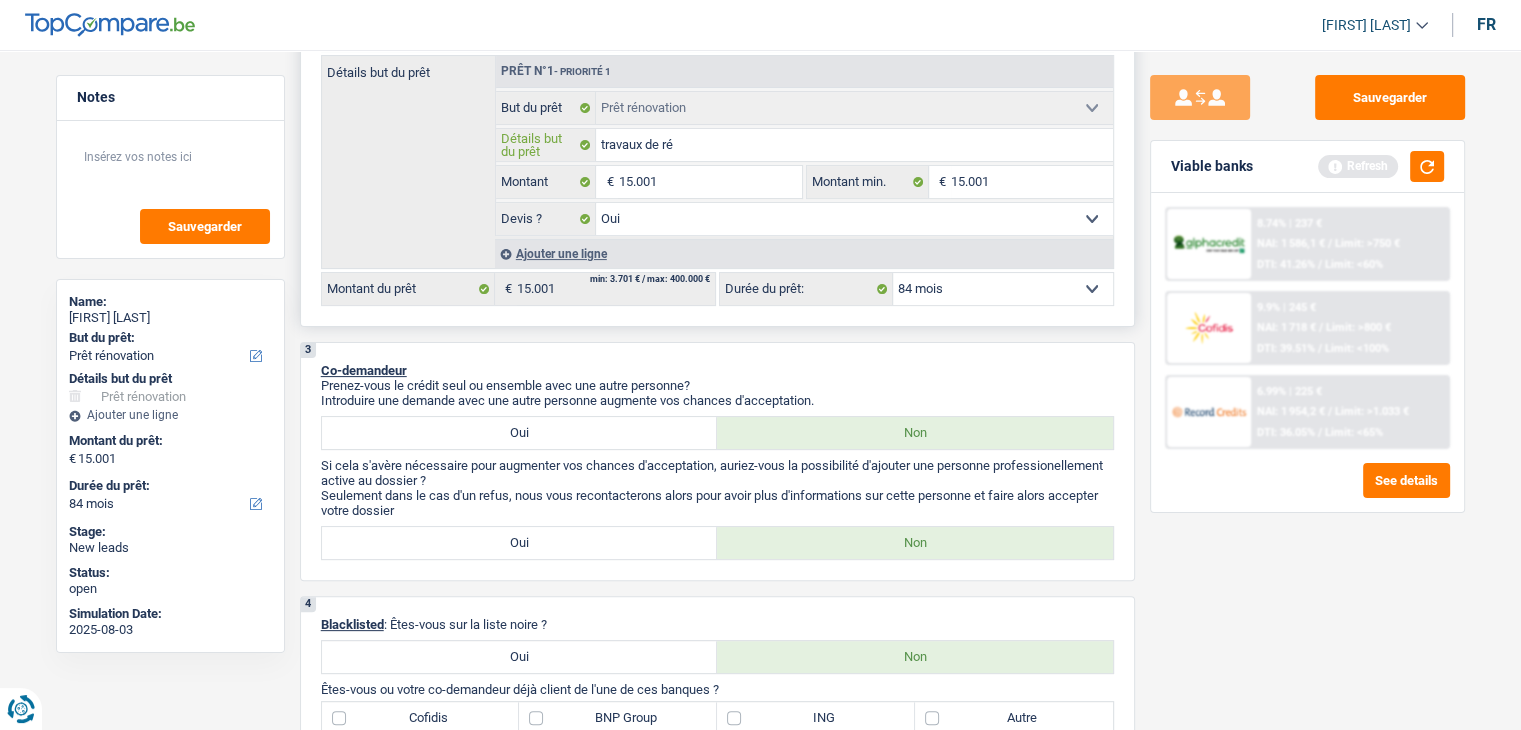 type on "travaux de rén" 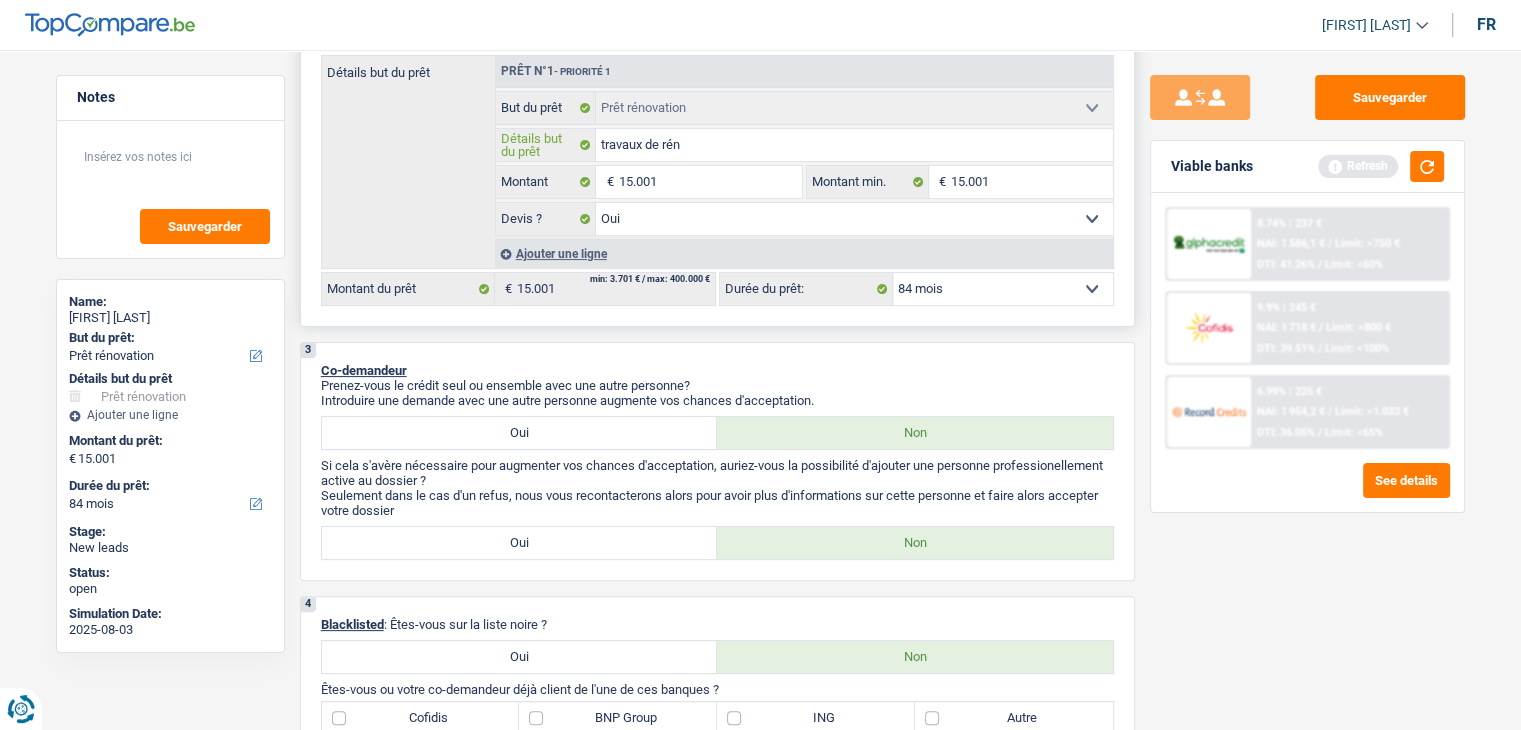 type on "travaux de réno" 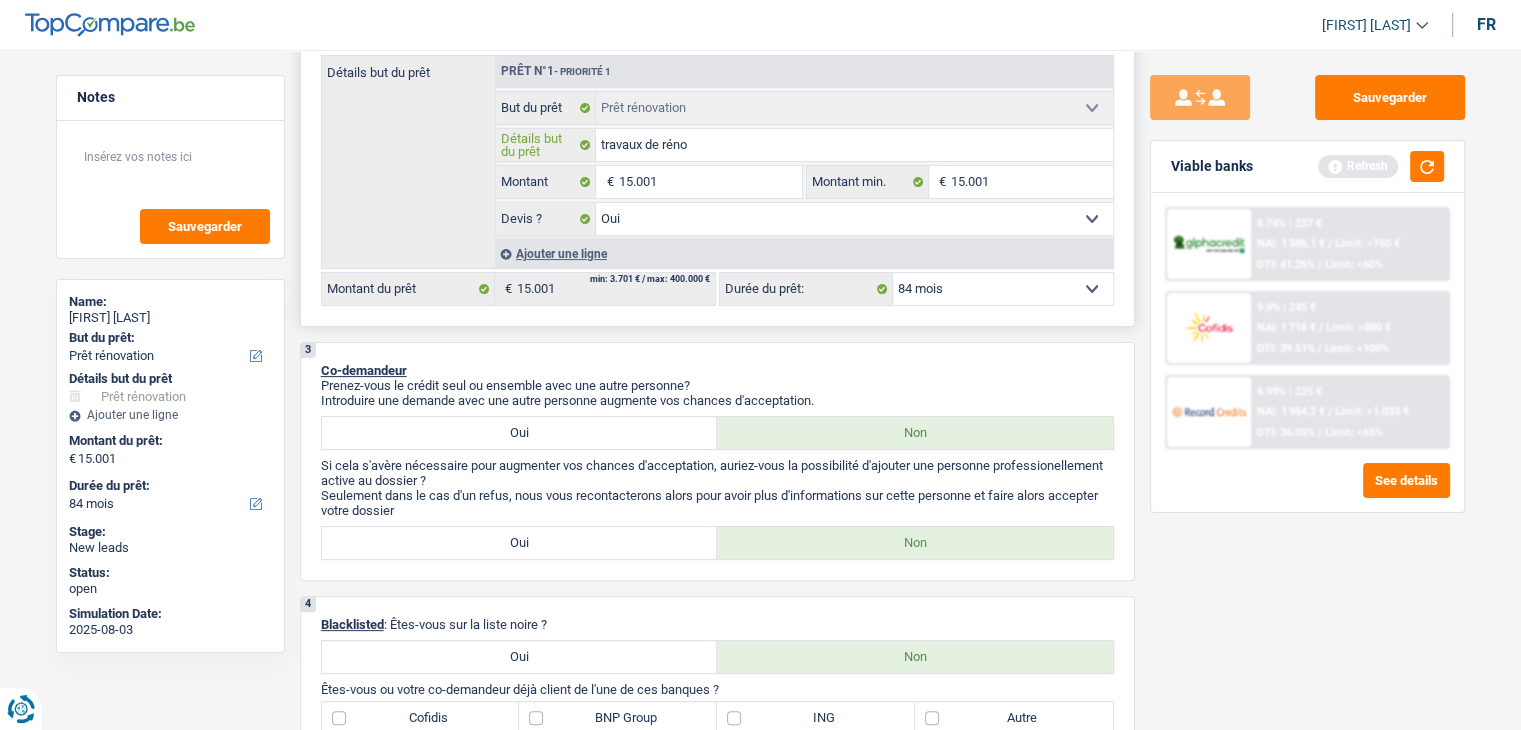 type on "travaux de rénov" 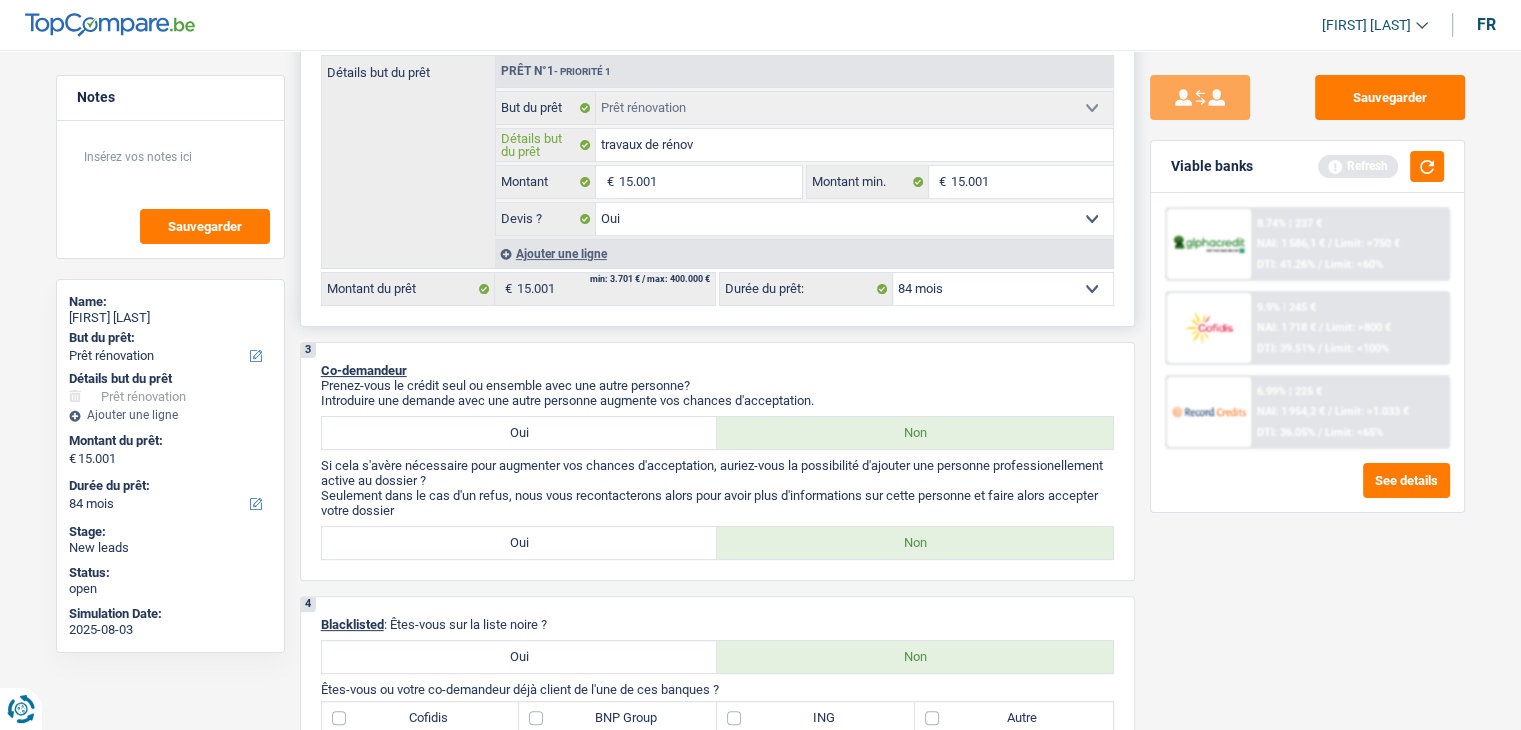 type on "travaux de rénova" 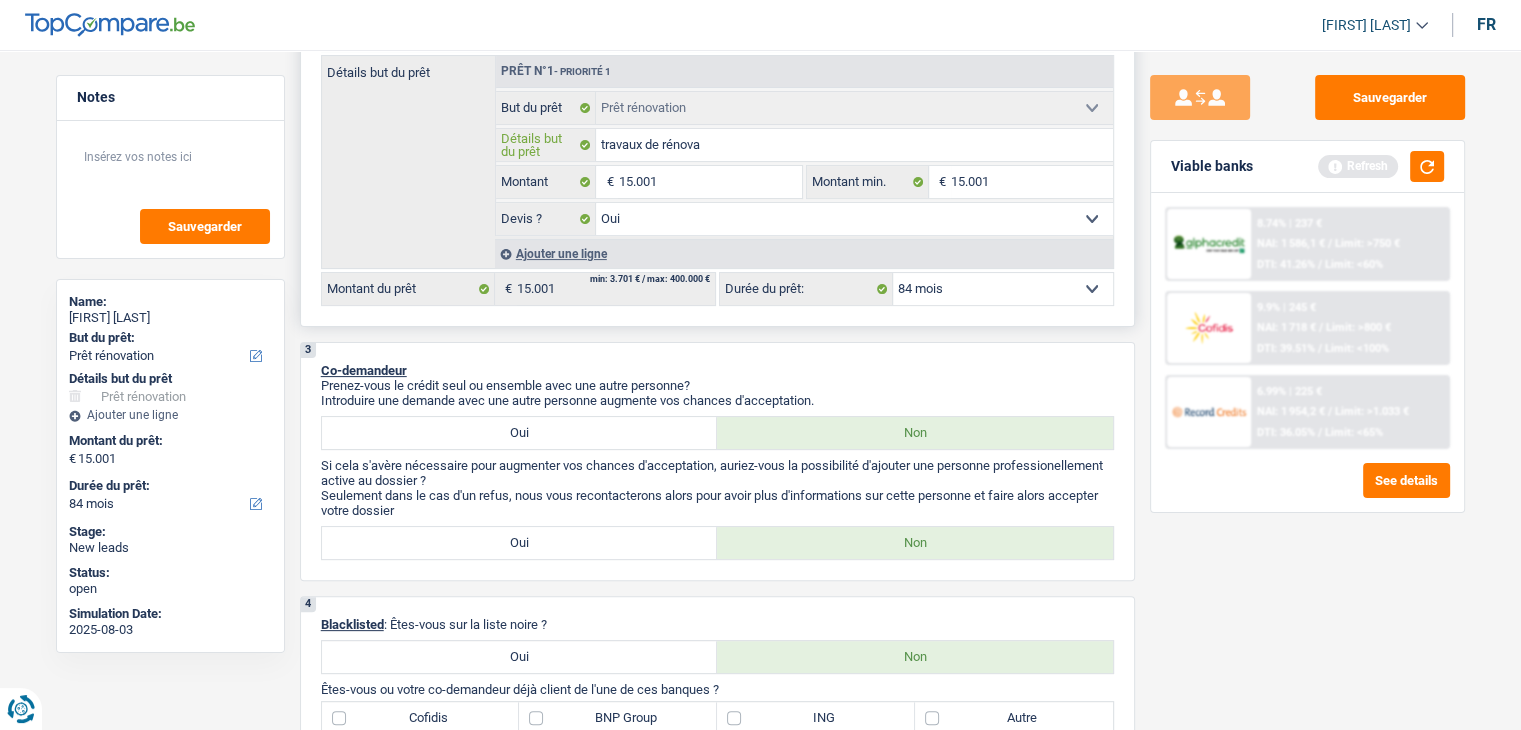 type on "travaux de rénovat" 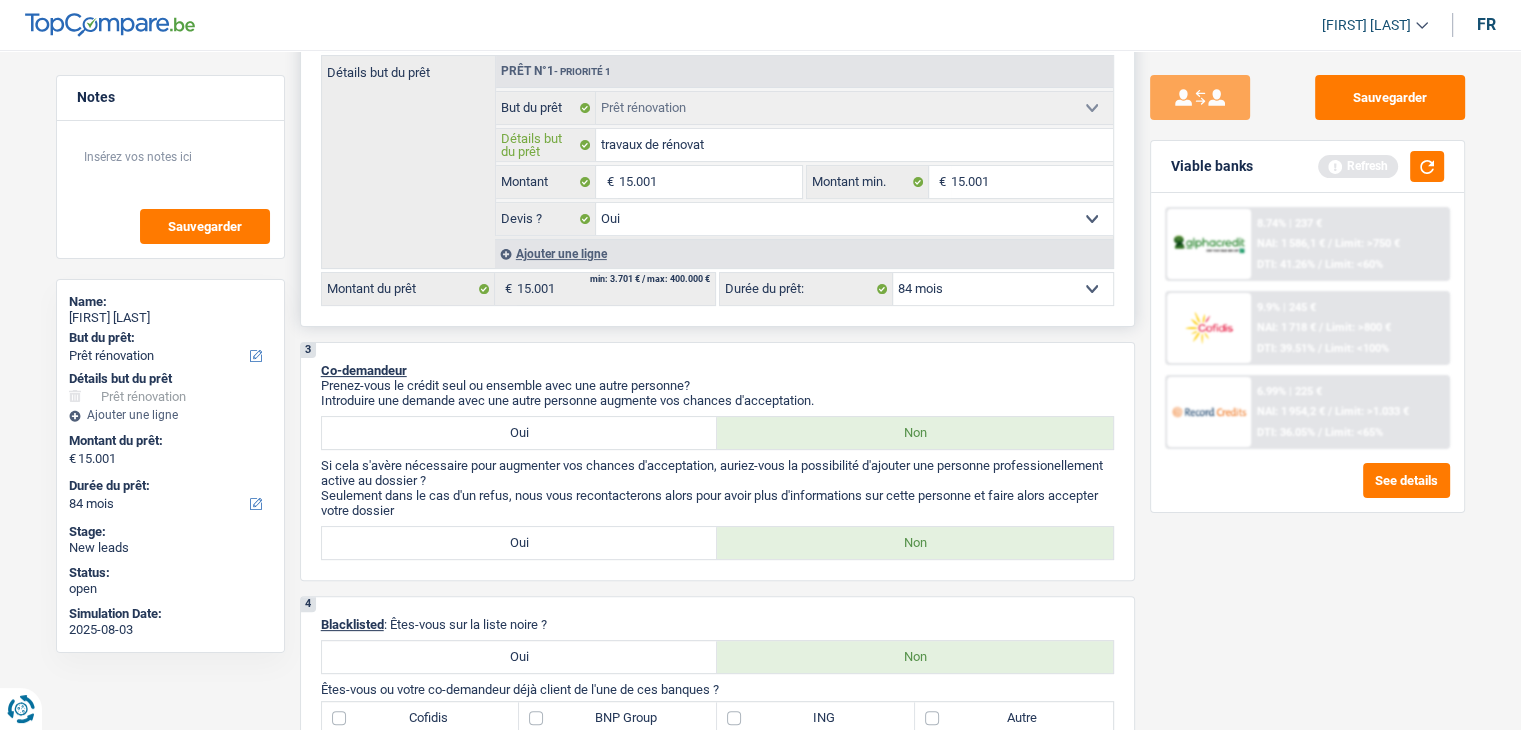 type on "travaux de rénovat" 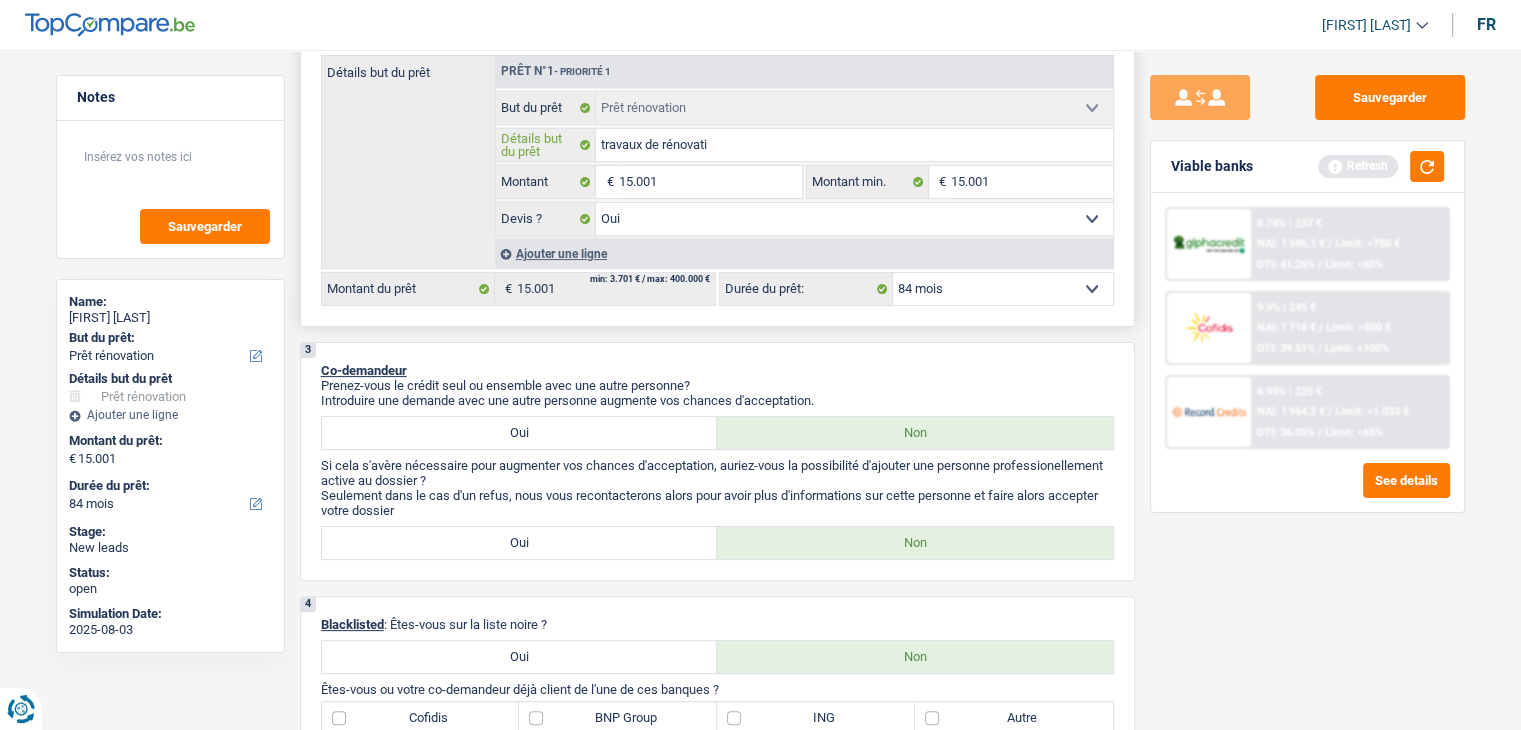 type on "travaux de rénovati" 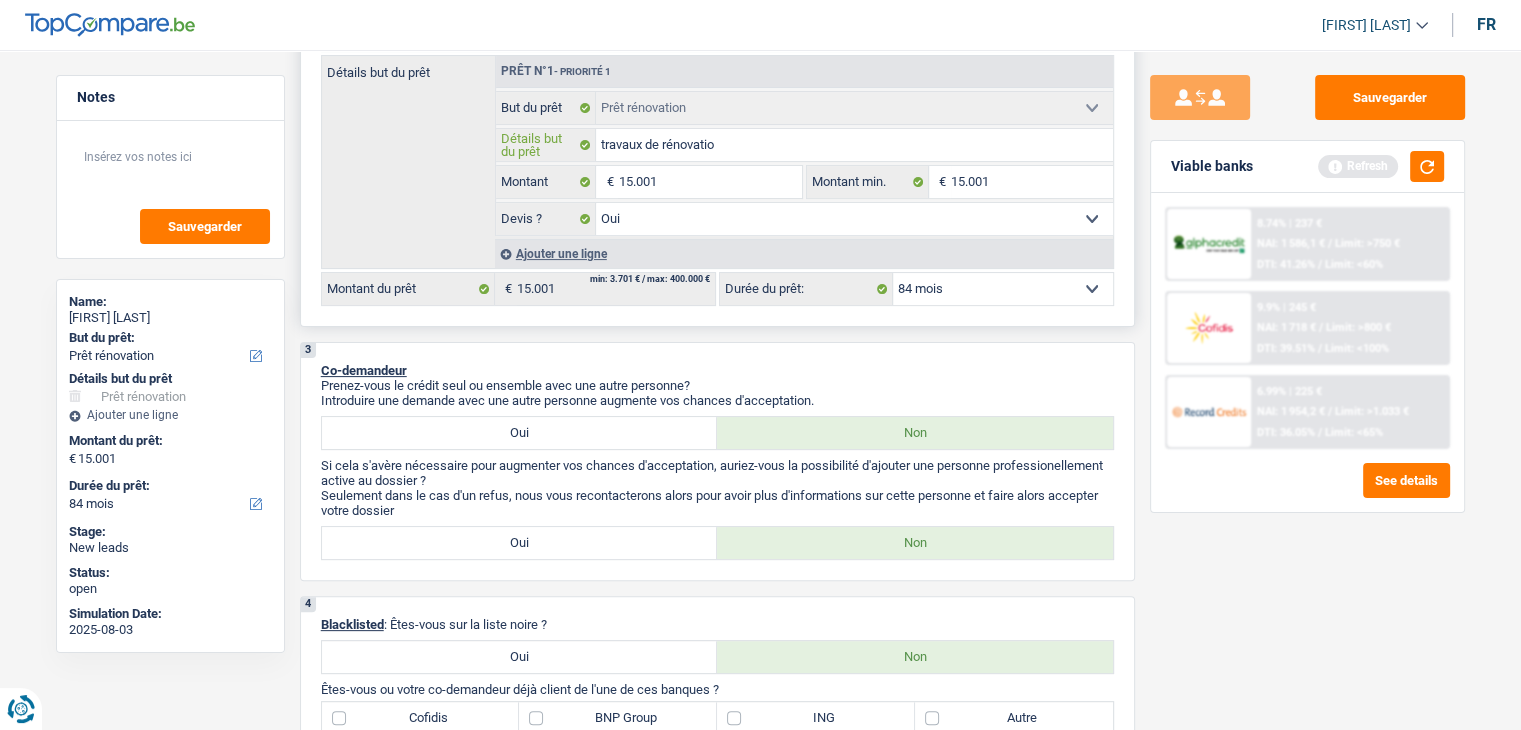 type on "travaux de rénovation" 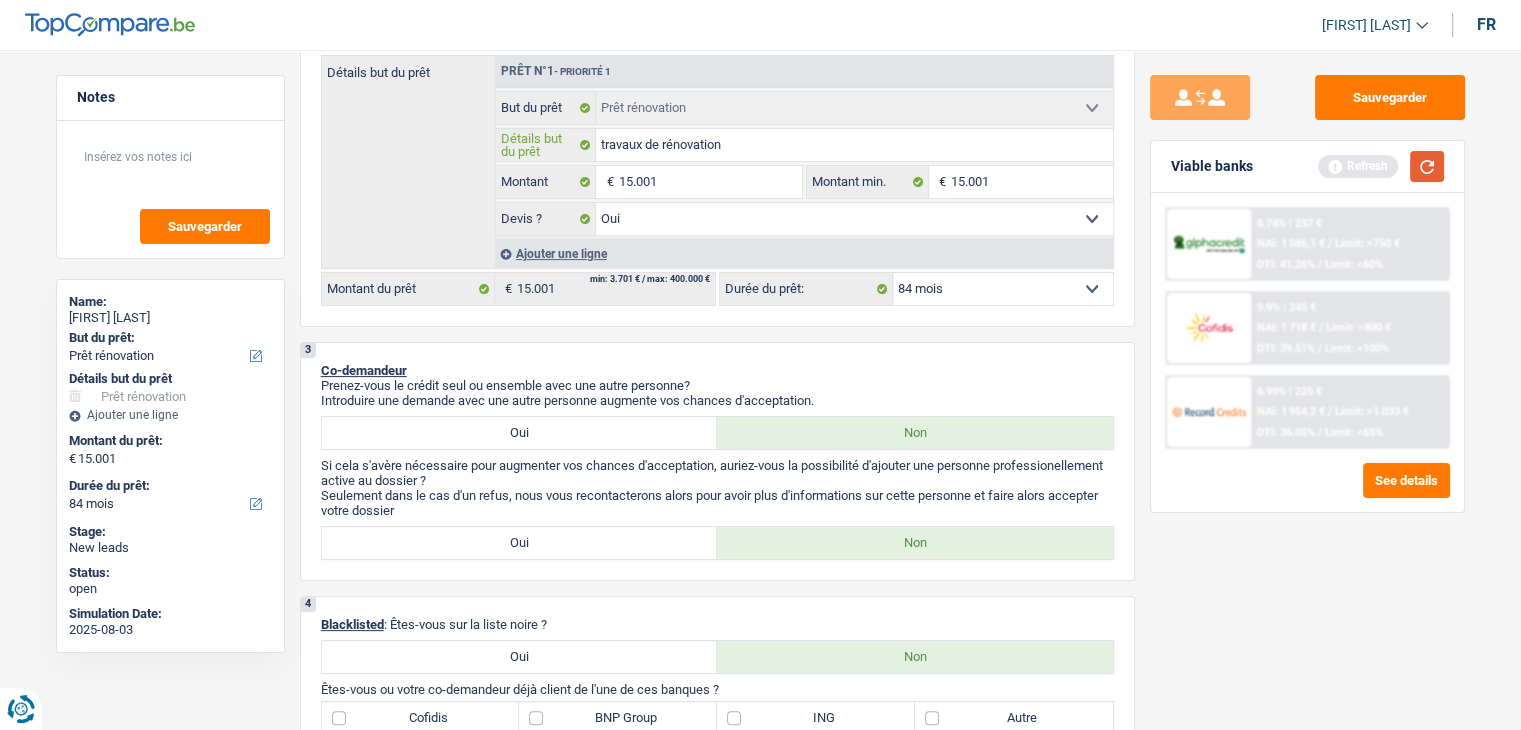 type on "travaux de rénovation" 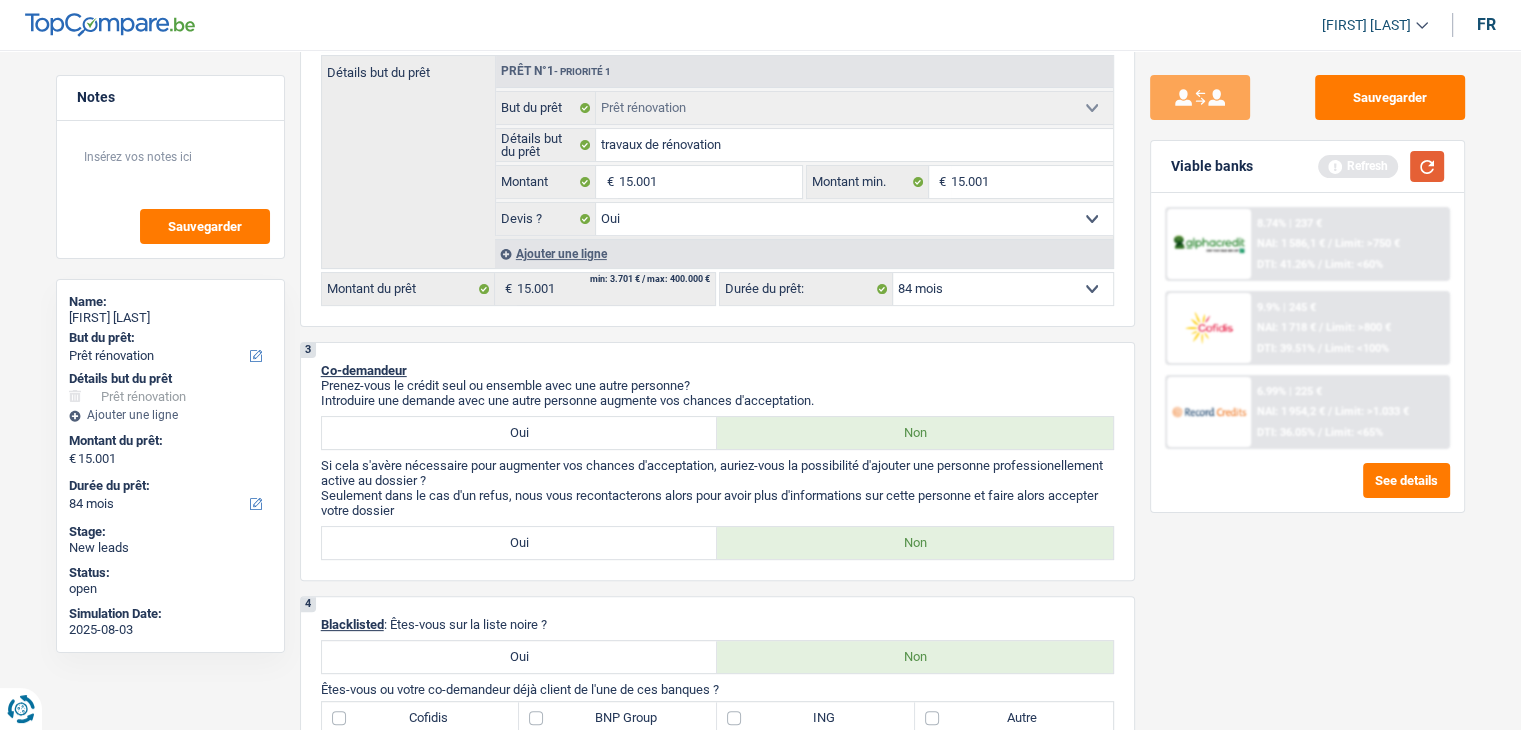 click at bounding box center (1427, 166) 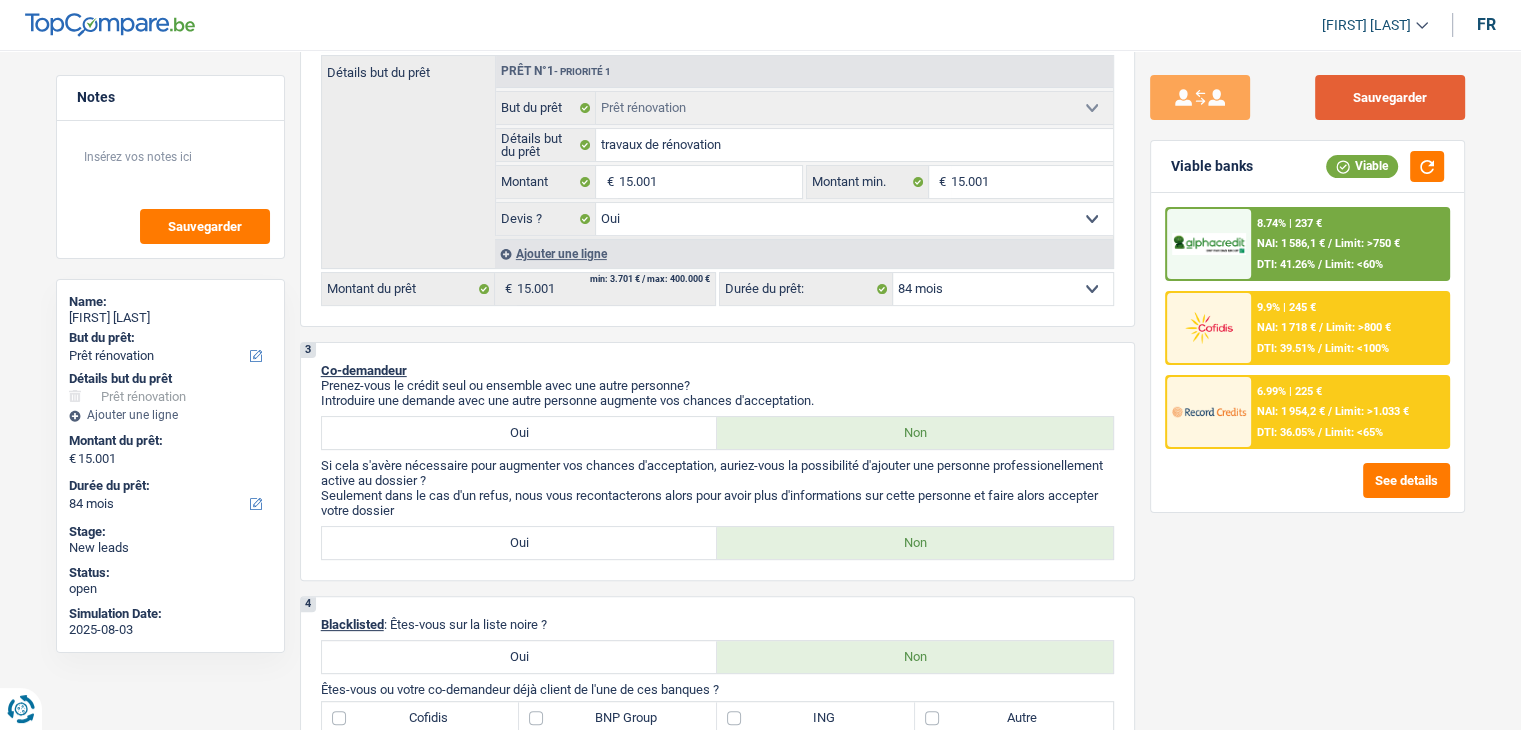 click on "Sauvegarder" at bounding box center [1390, 97] 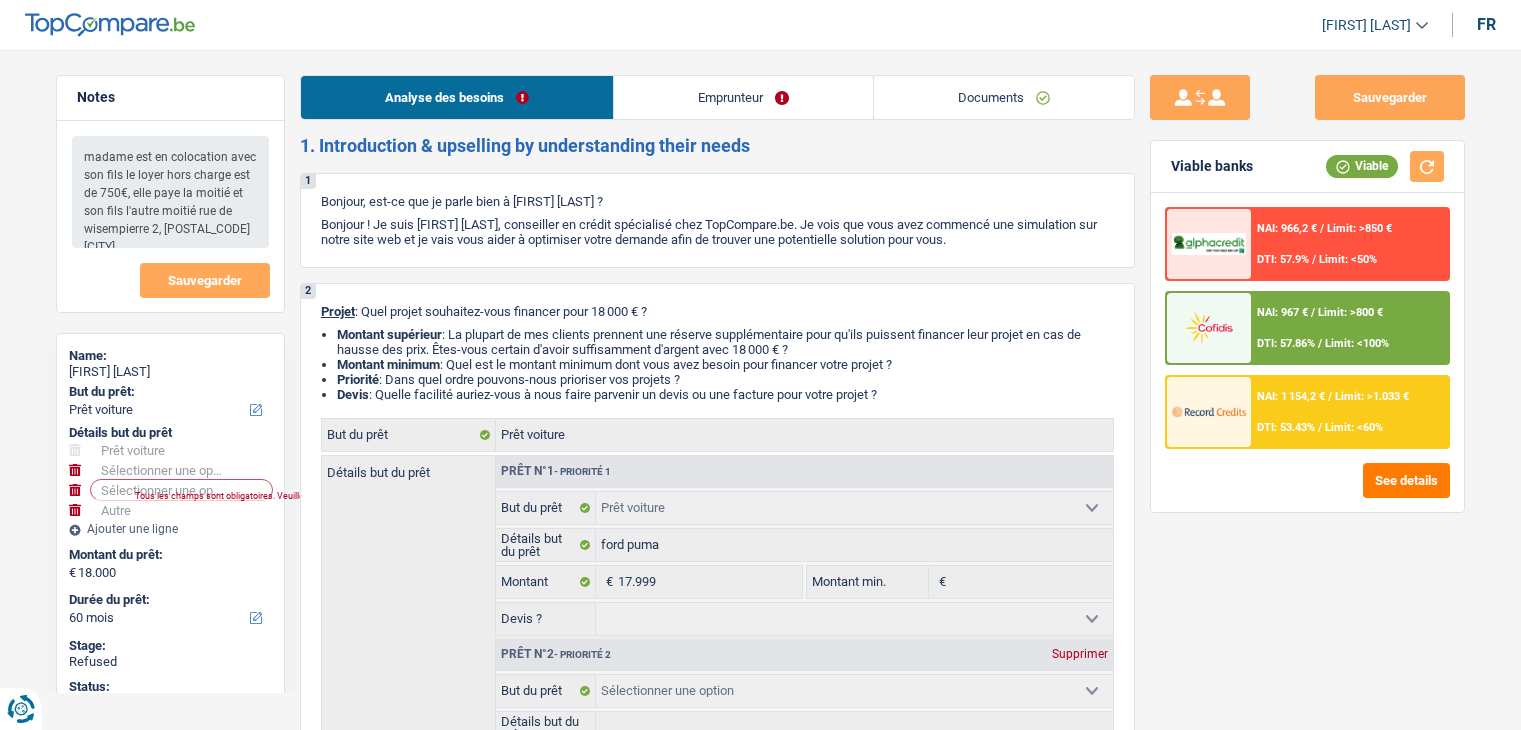 select on "car" 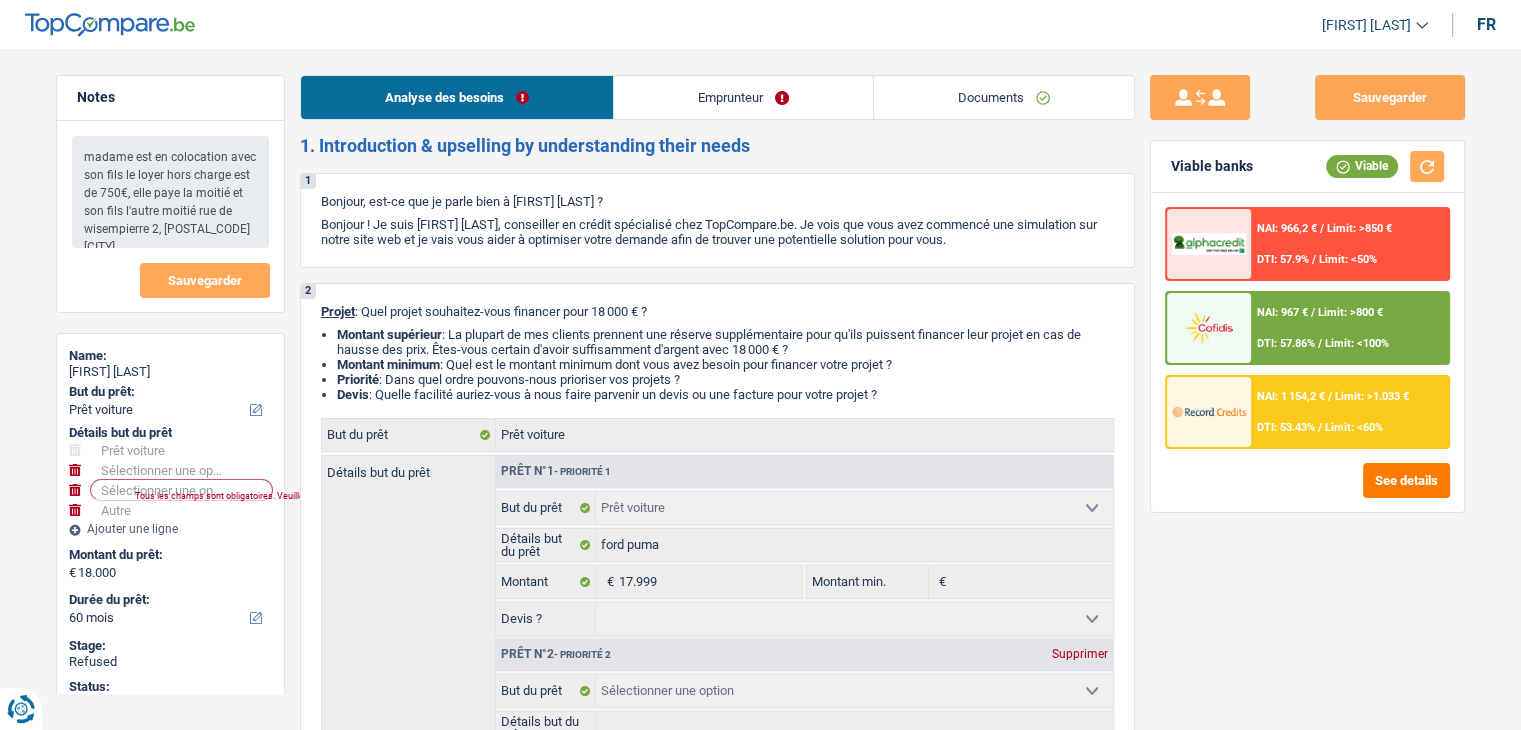 scroll, scrollTop: 0, scrollLeft: 0, axis: both 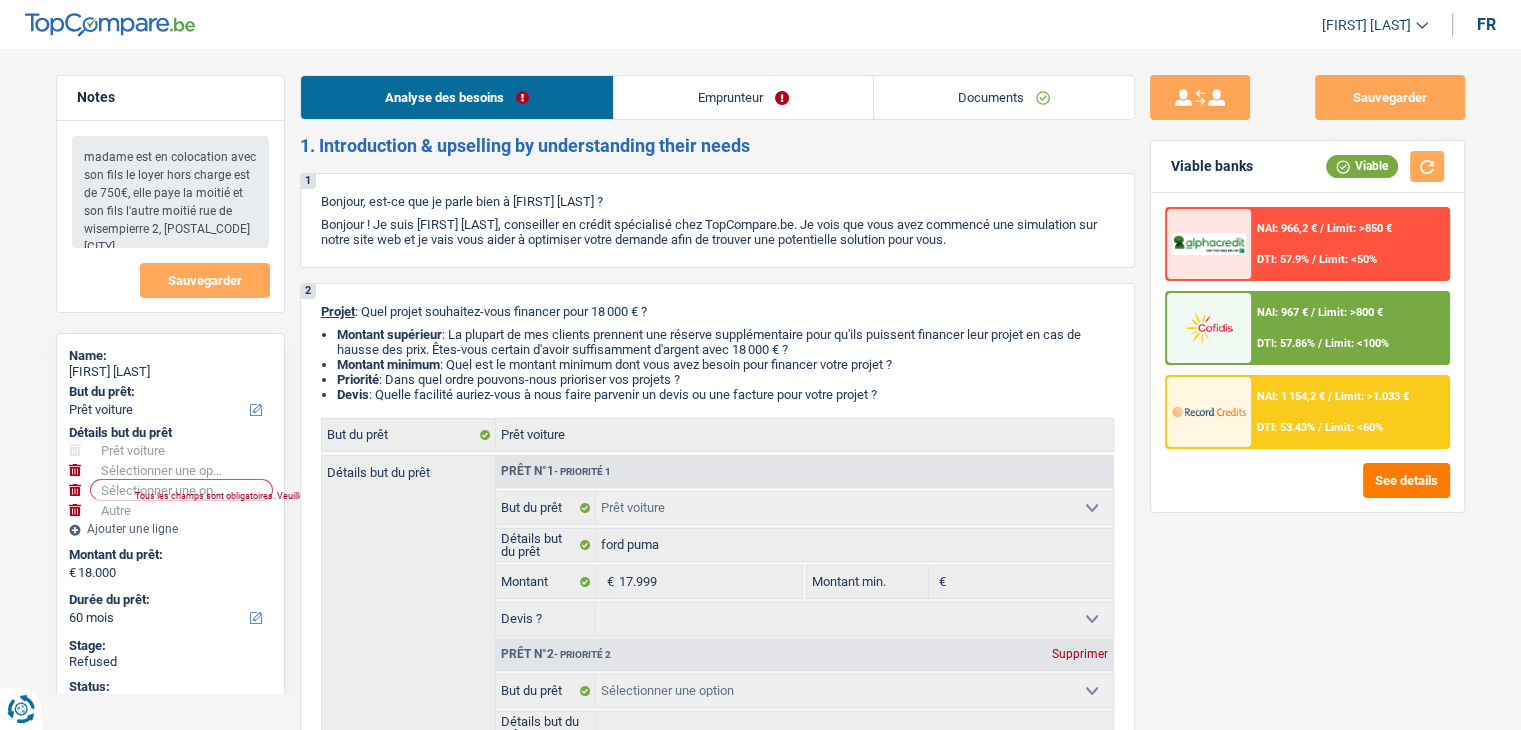 click on "Emprunteur" at bounding box center [743, 97] 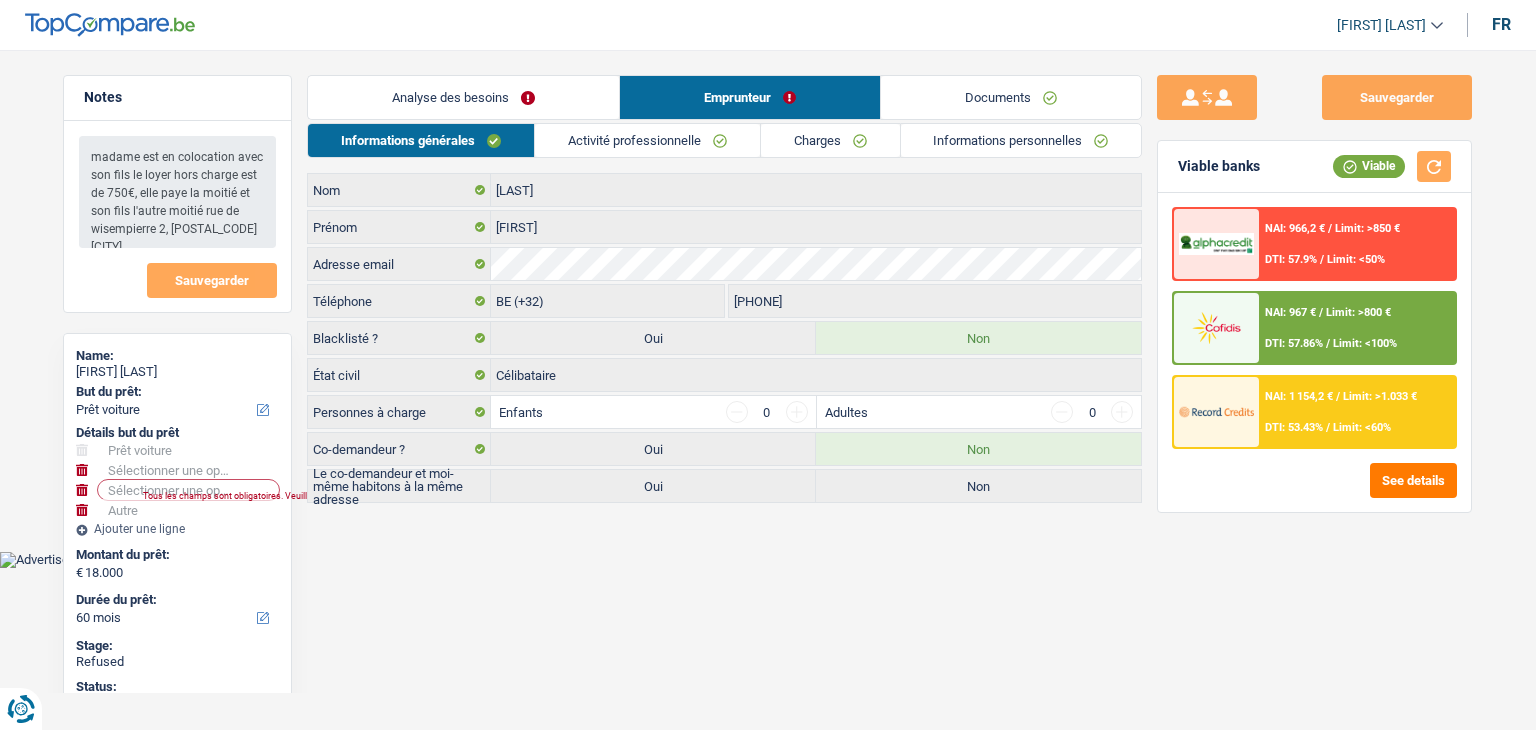 click on "Activité professionnelle" at bounding box center [647, 140] 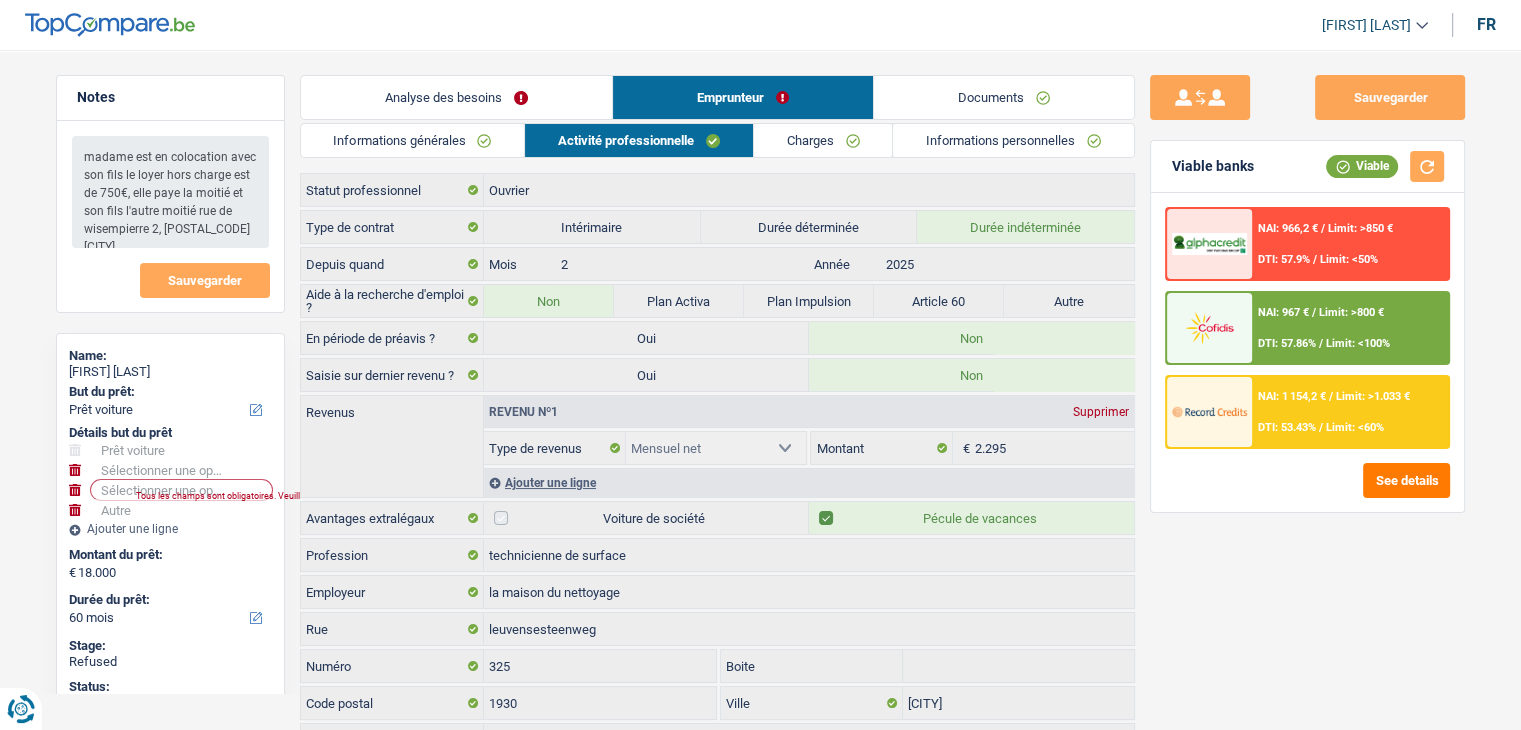click on "Charges" at bounding box center (823, 140) 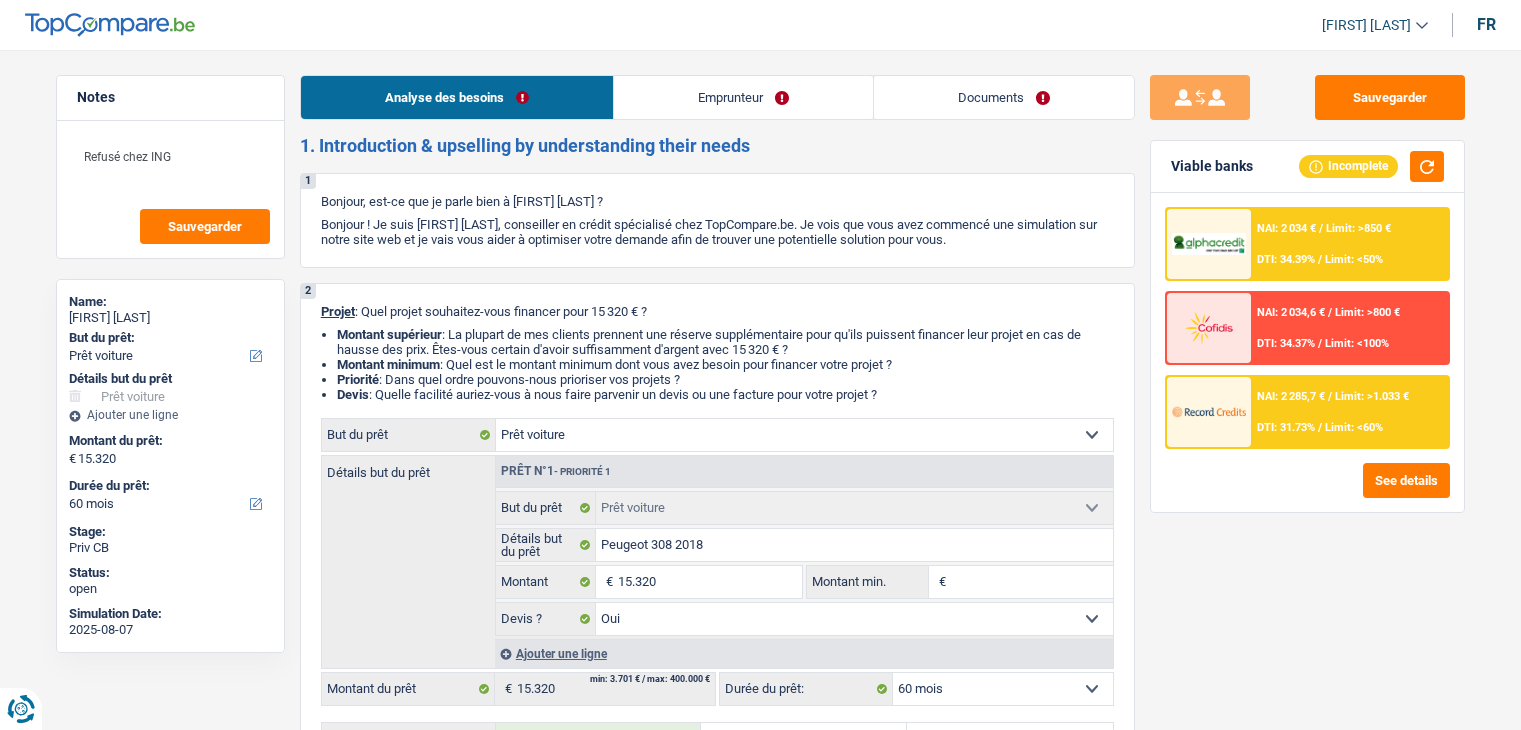 select on "car" 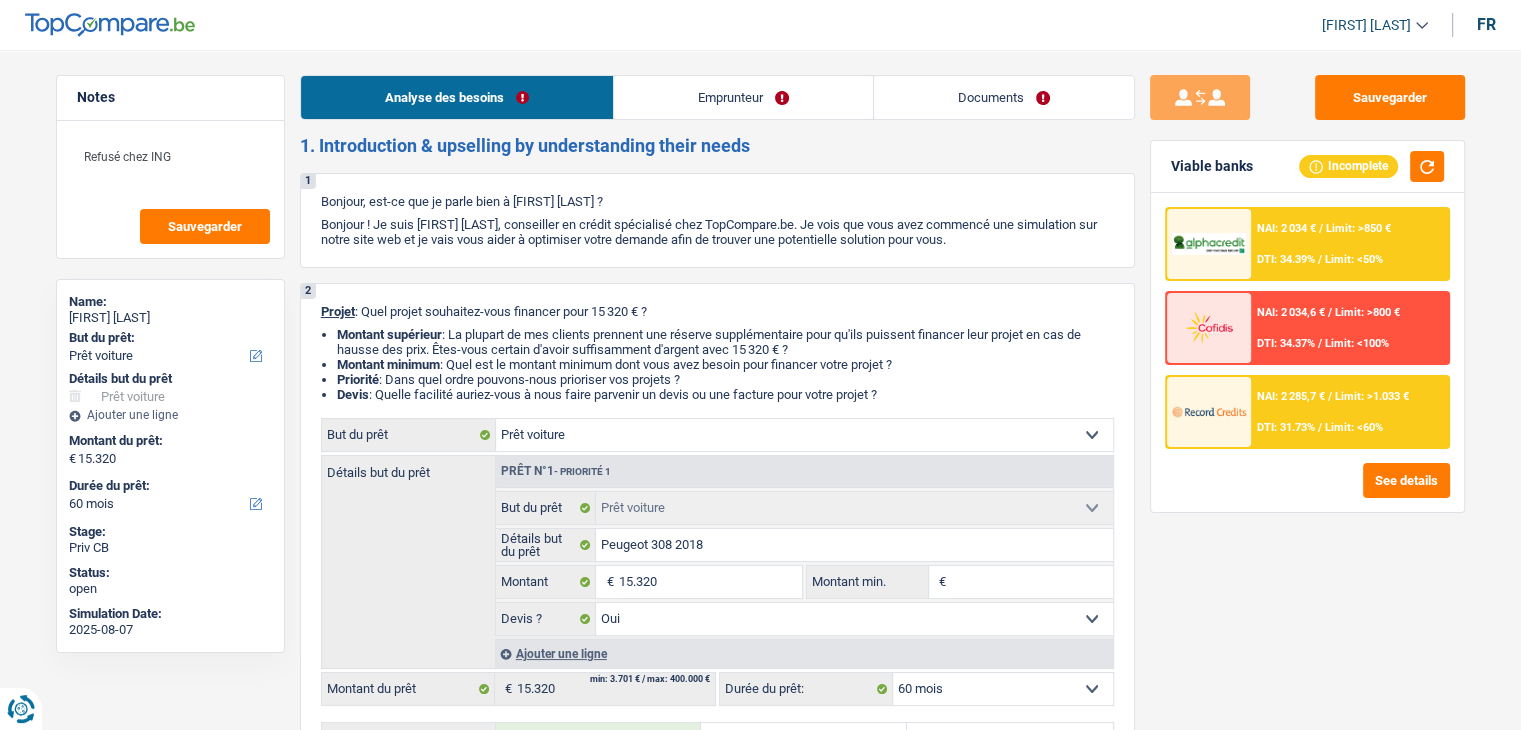 scroll, scrollTop: 0, scrollLeft: 0, axis: both 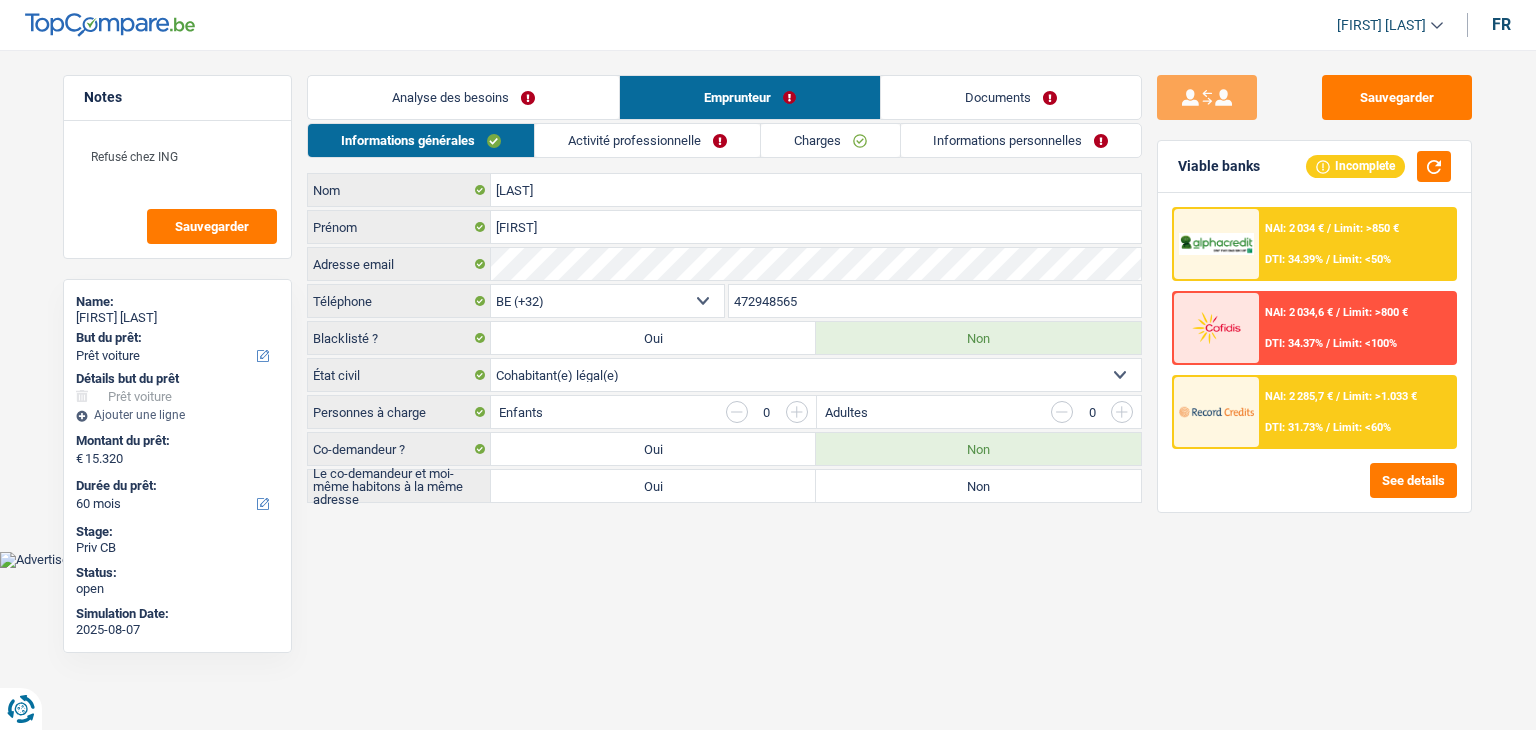 click on "Activité professionnelle" at bounding box center [647, 140] 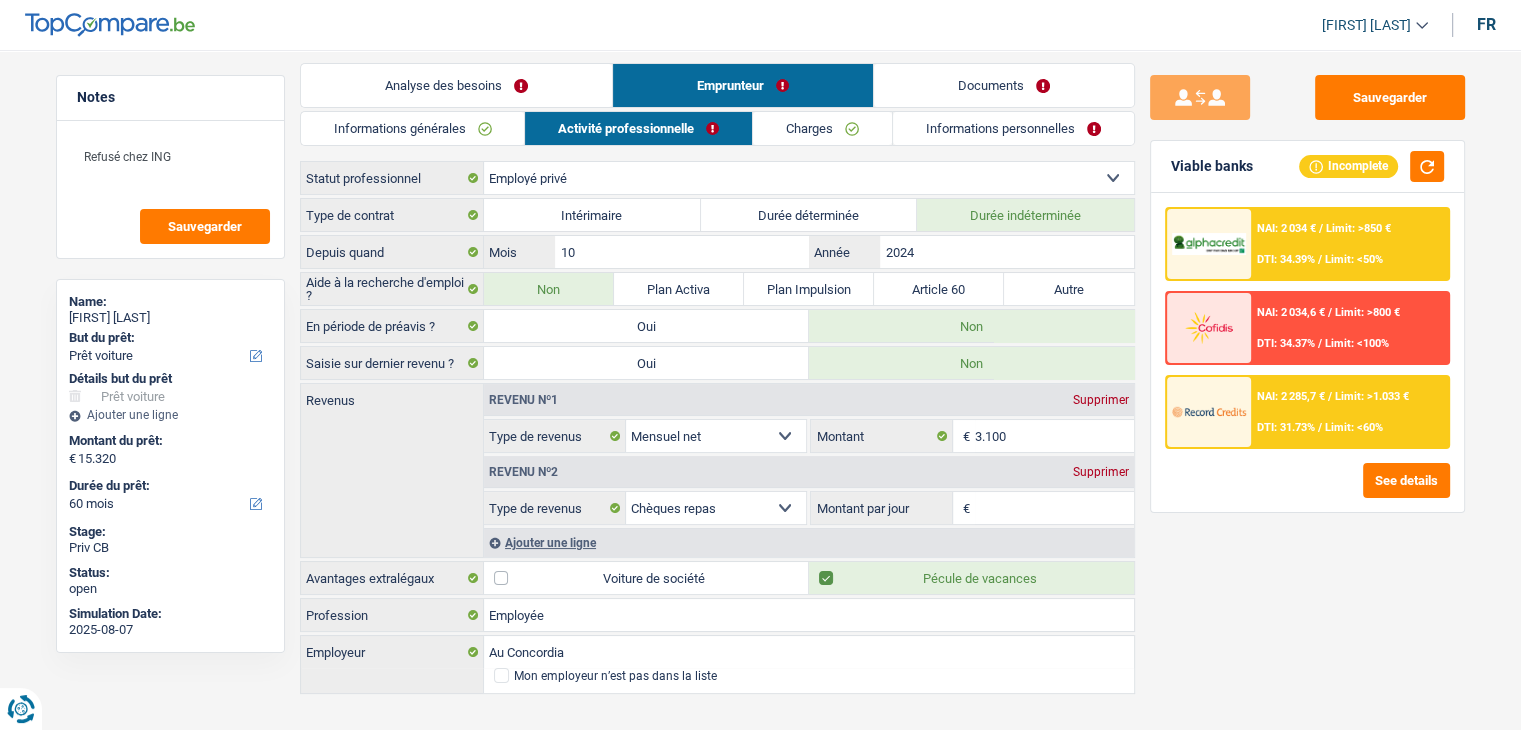 scroll, scrollTop: 0, scrollLeft: 0, axis: both 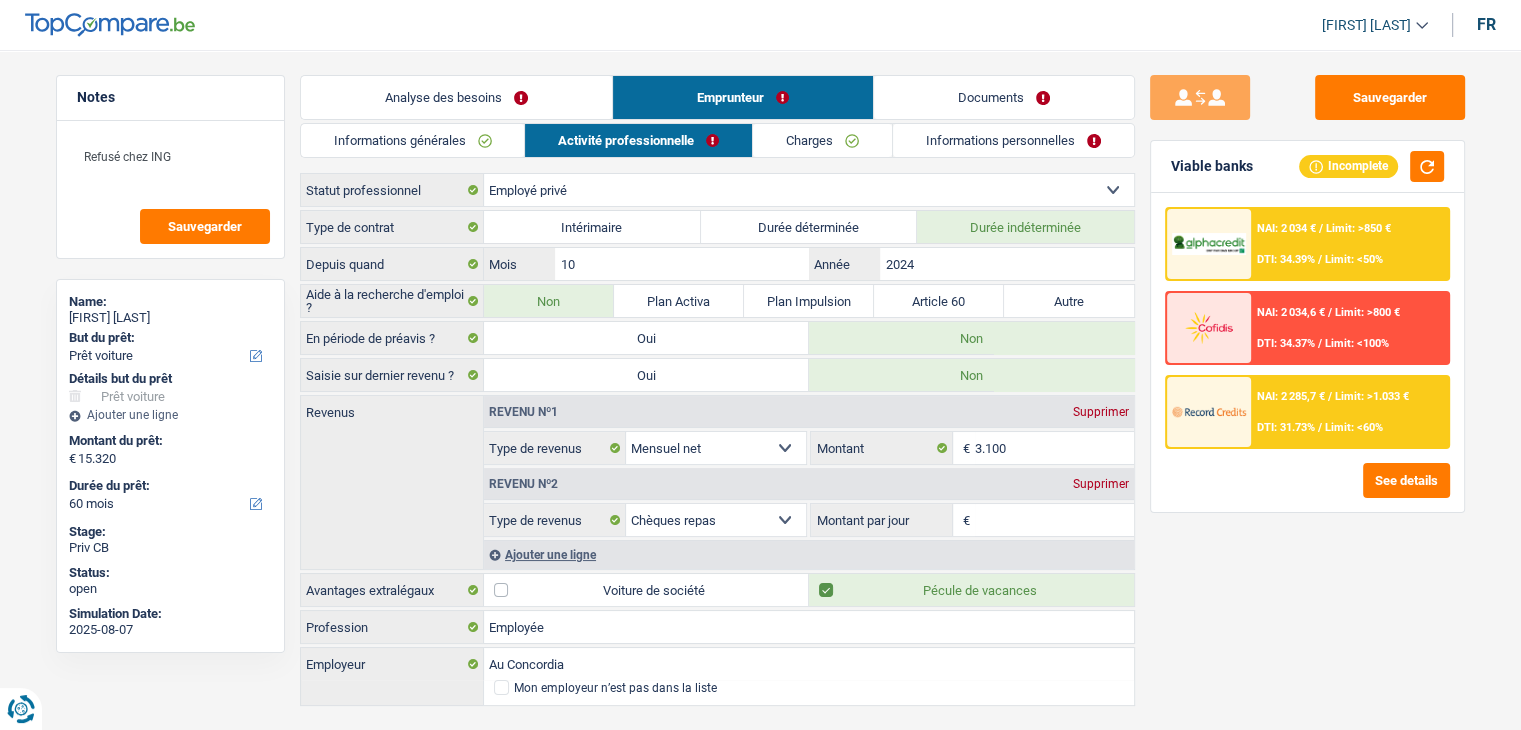 click on "Charges" at bounding box center (822, 140) 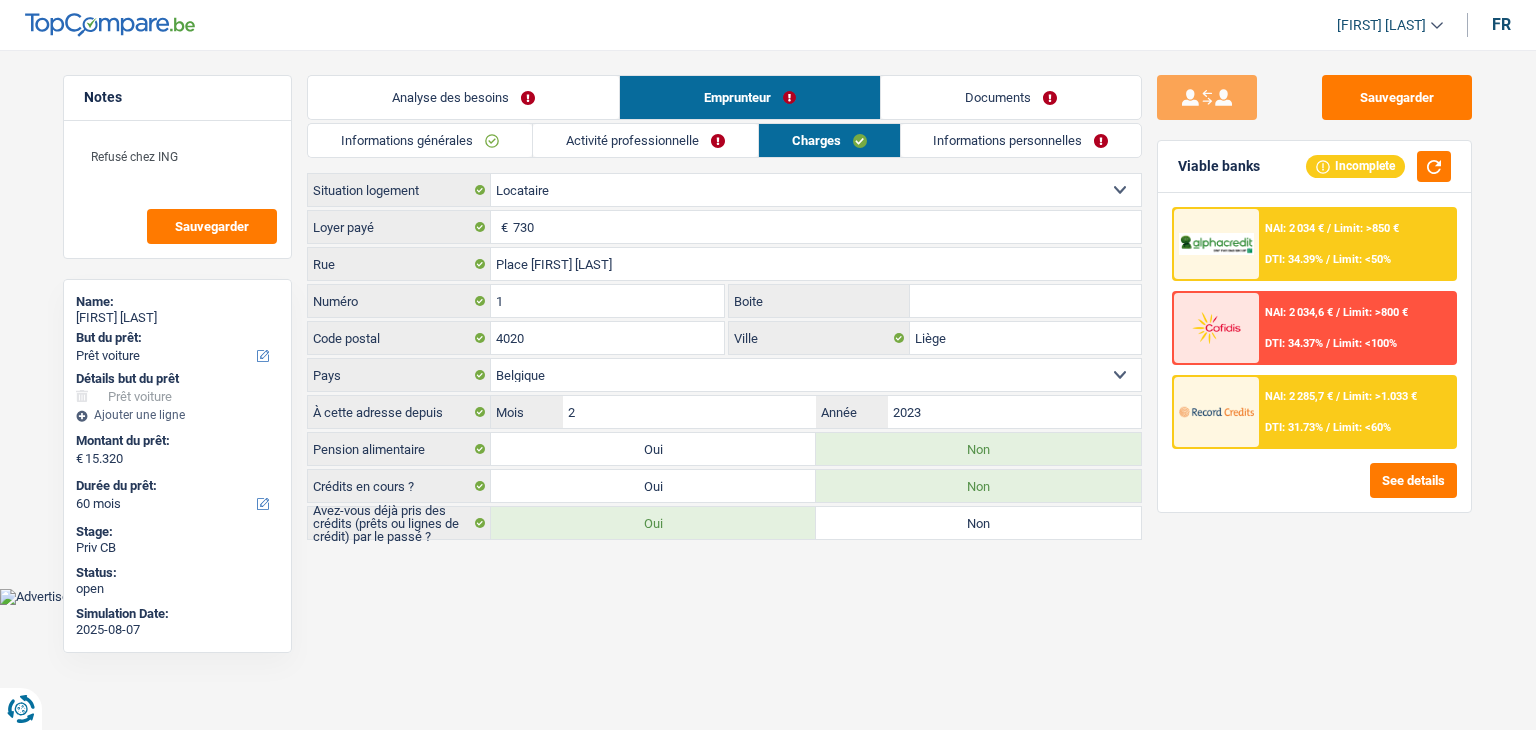click on "Informations personnelles" at bounding box center (1021, 140) 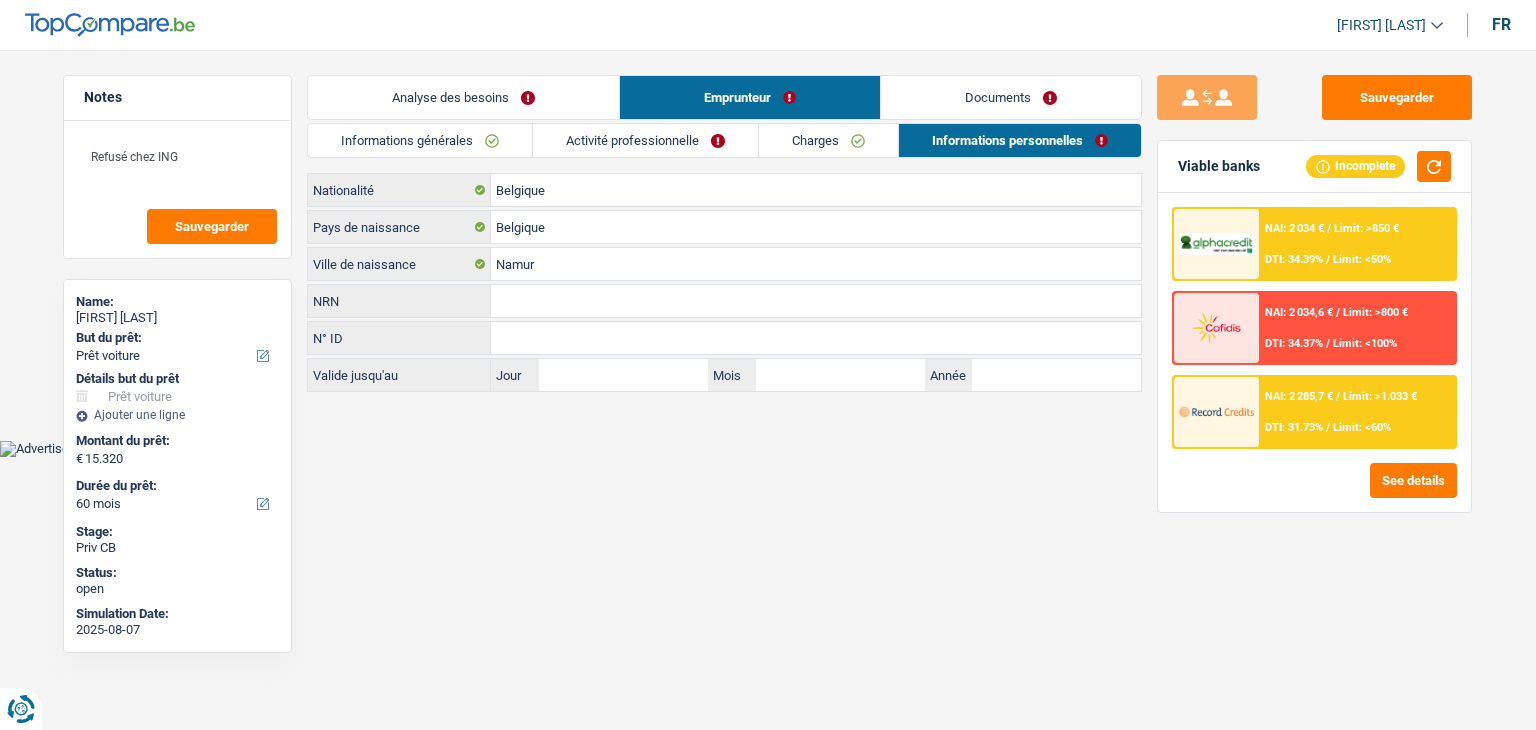 click on "Documents" at bounding box center [1011, 97] 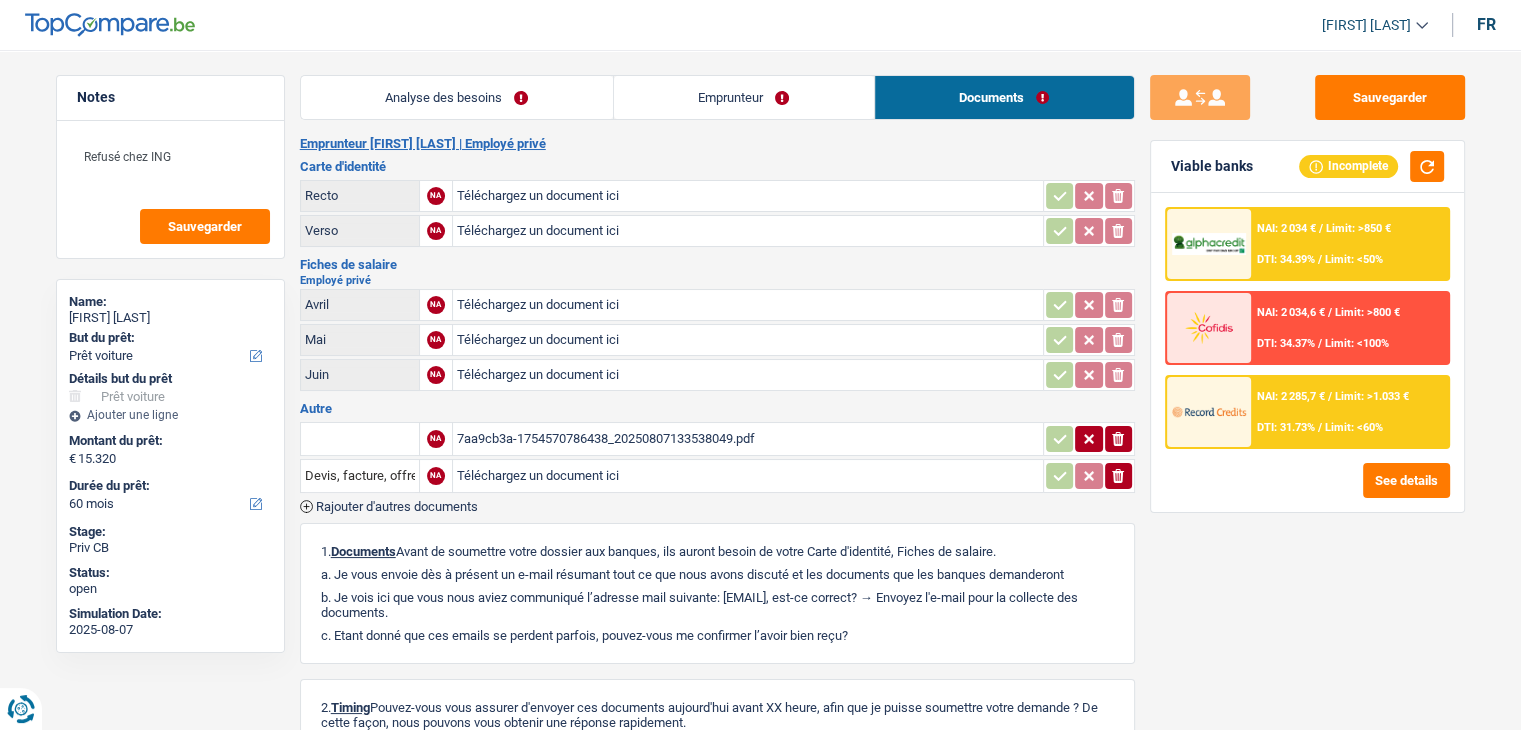 click on "7aa9cb3a-1754570786438_20250807133538049.pdf" at bounding box center [748, 439] 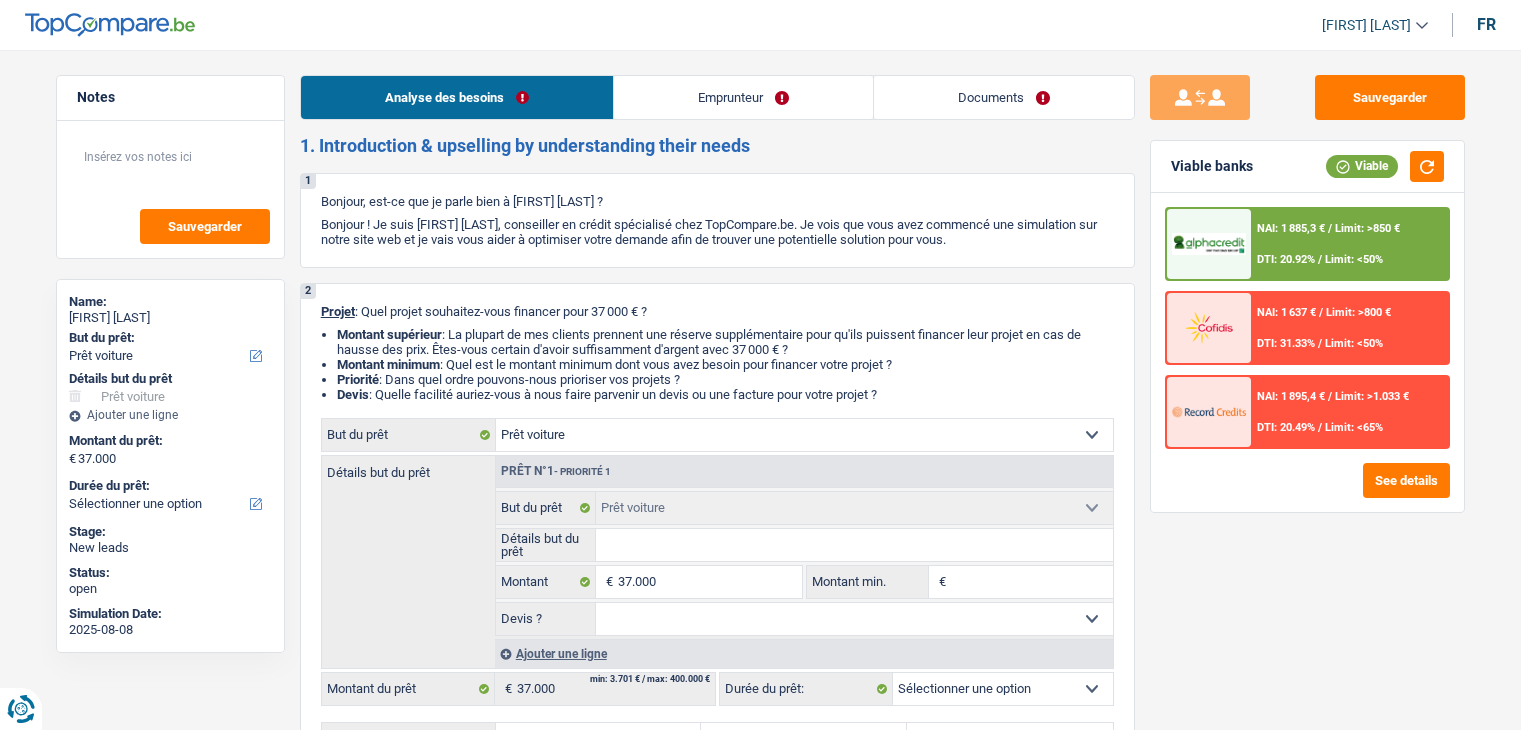 select on "car" 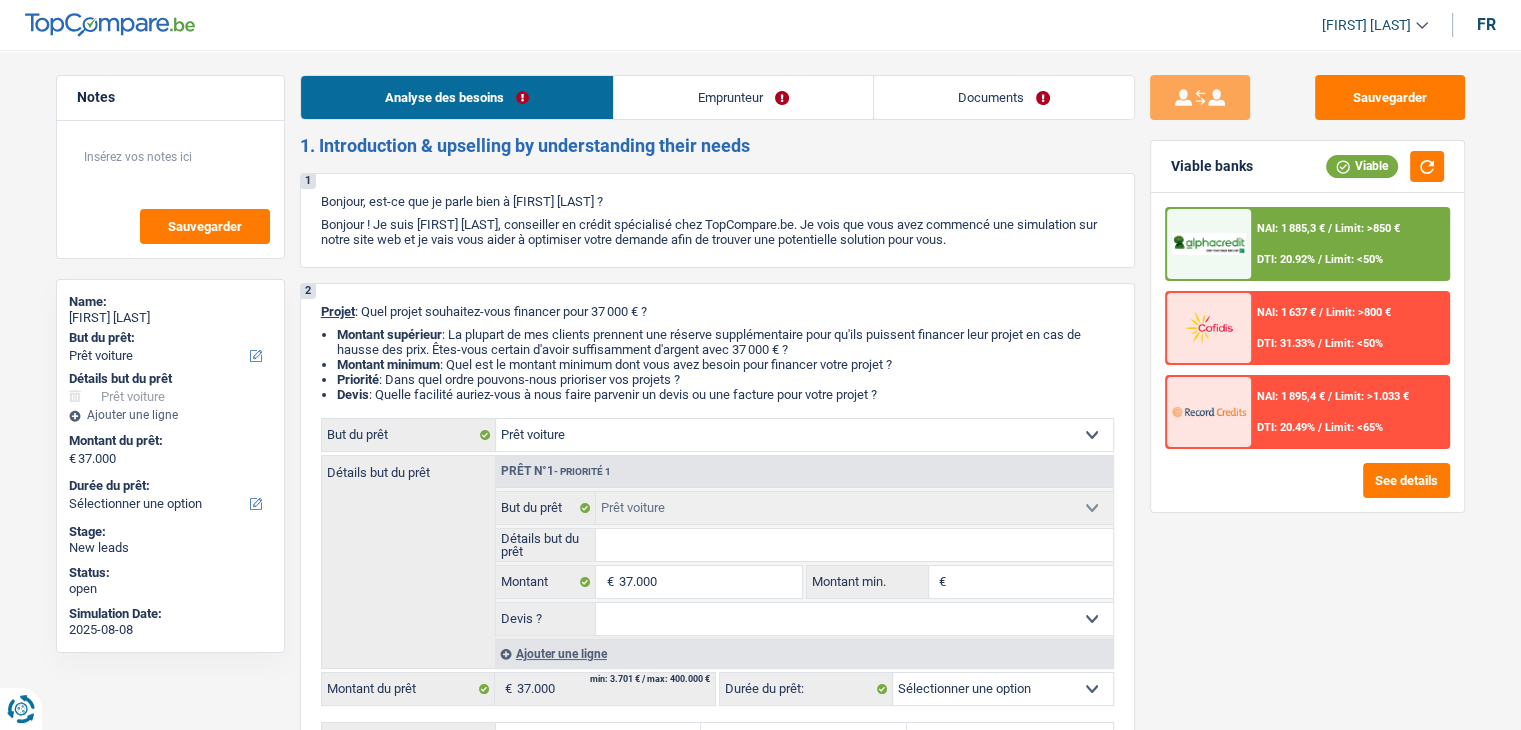 scroll, scrollTop: 0, scrollLeft: 0, axis: both 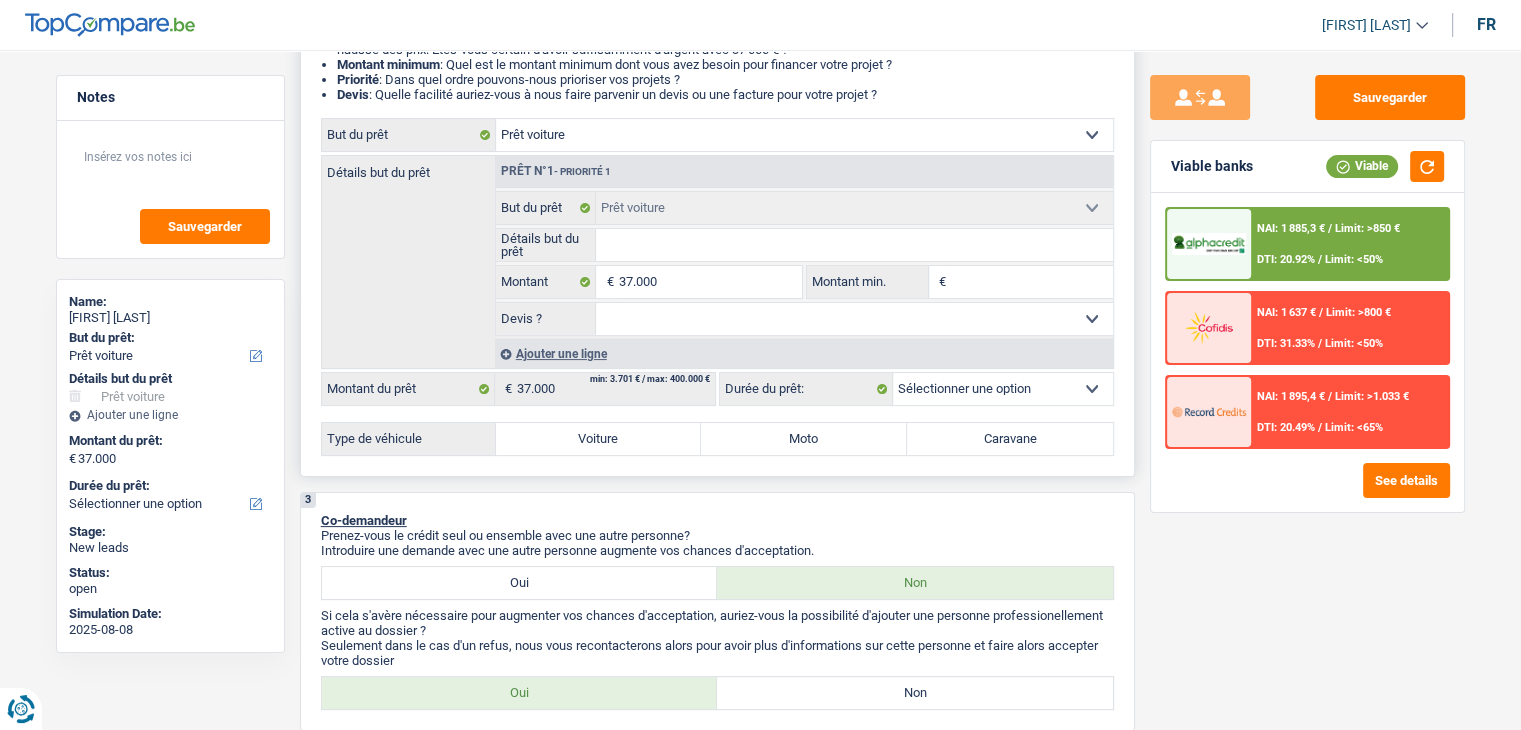 click on "Voiture" at bounding box center [599, 439] 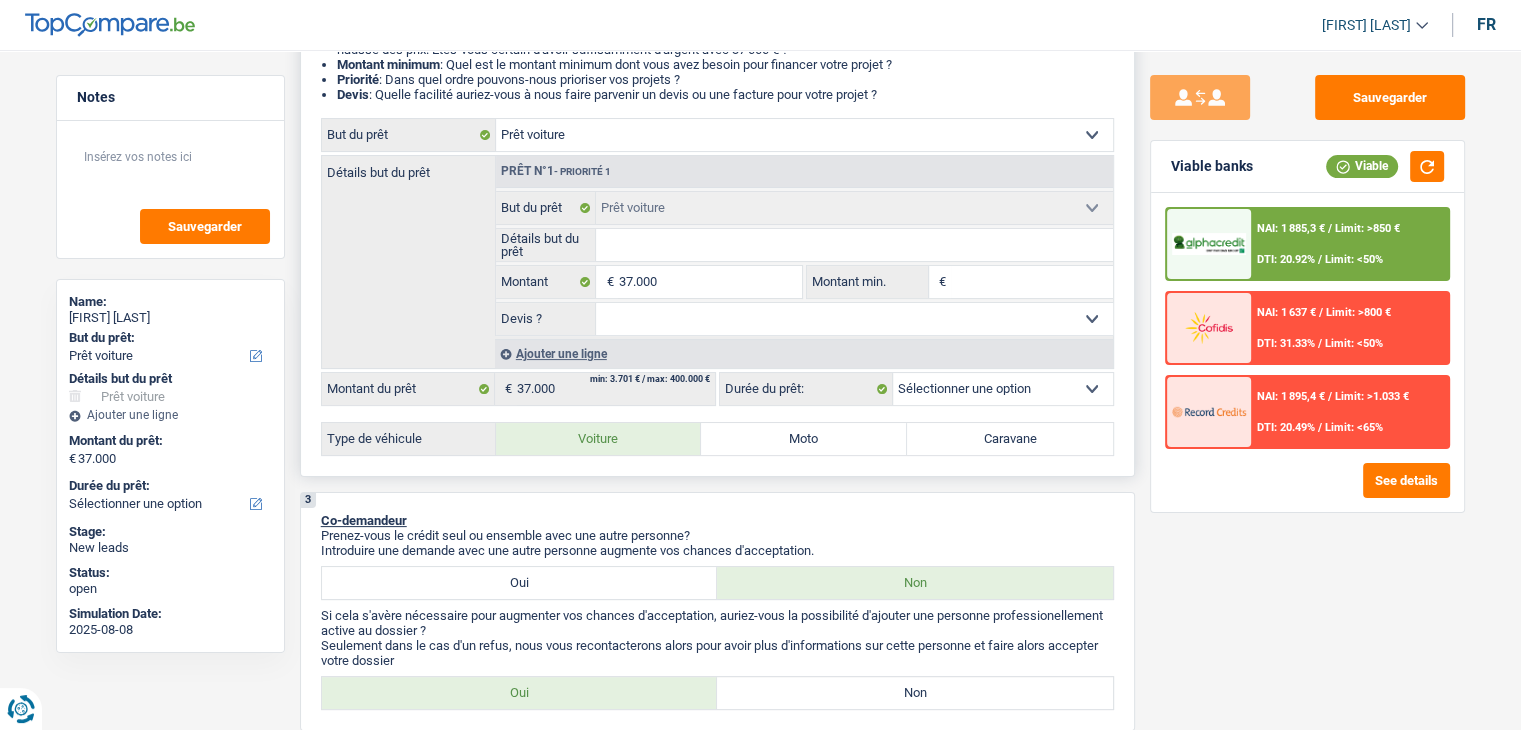 select on "60" 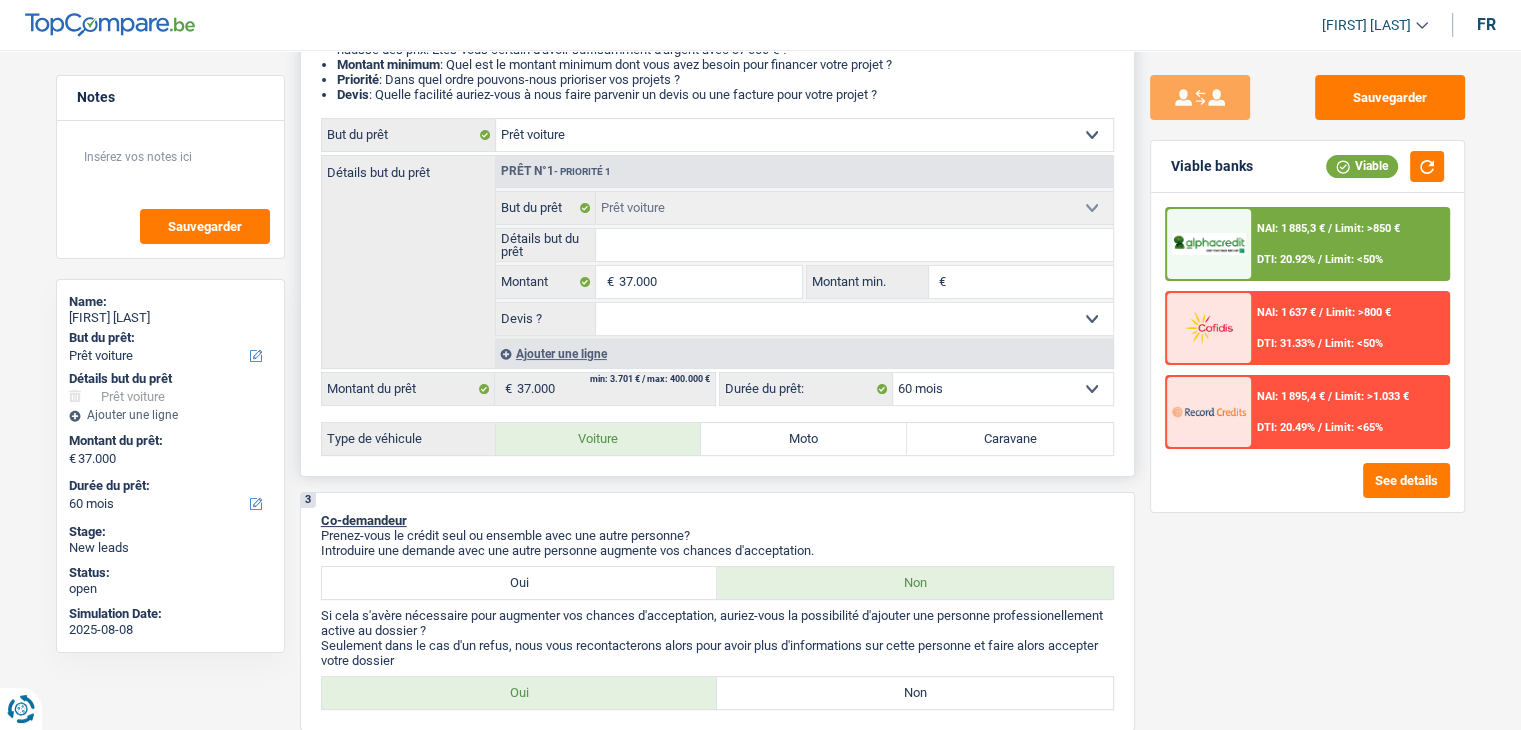 radio on "true" 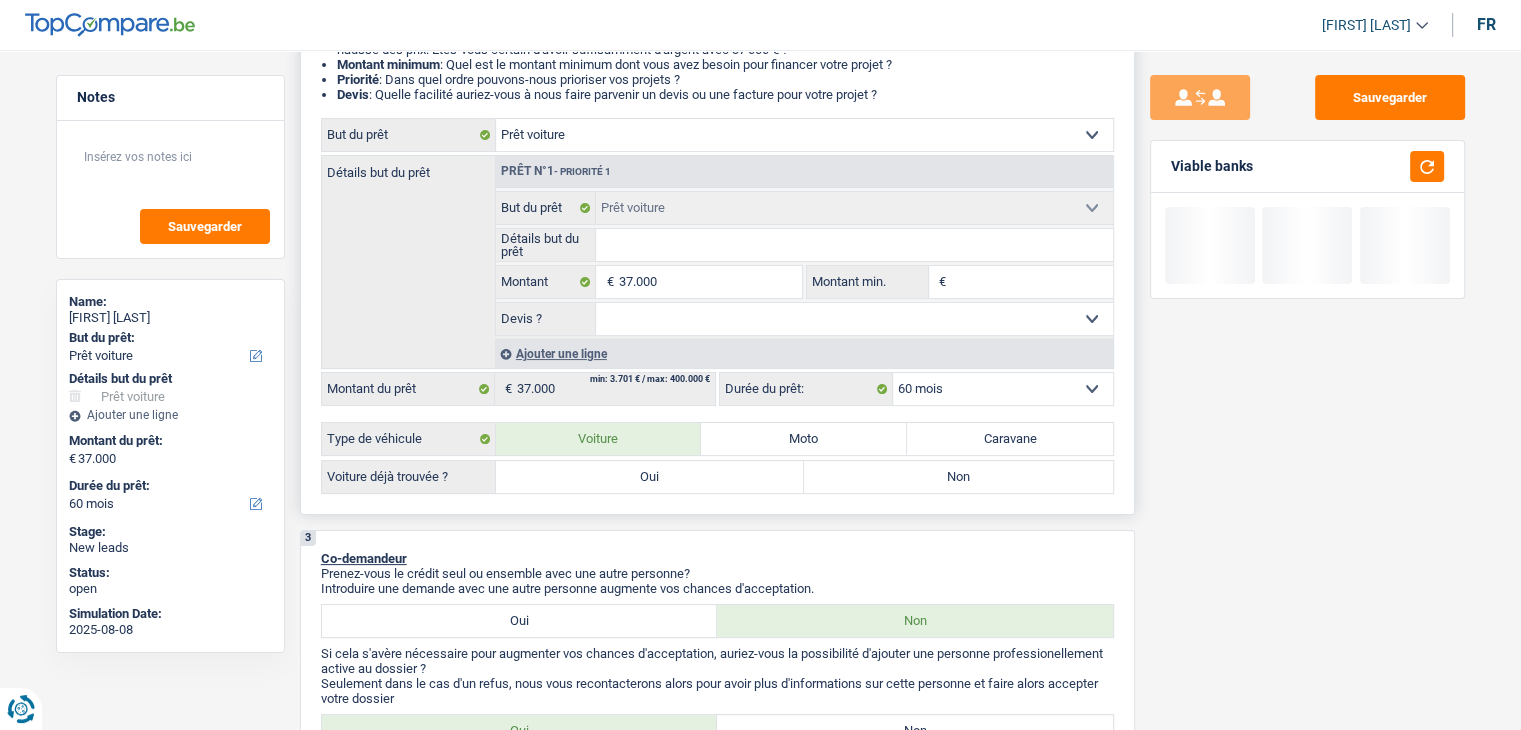 click on "Oui" at bounding box center [650, 477] 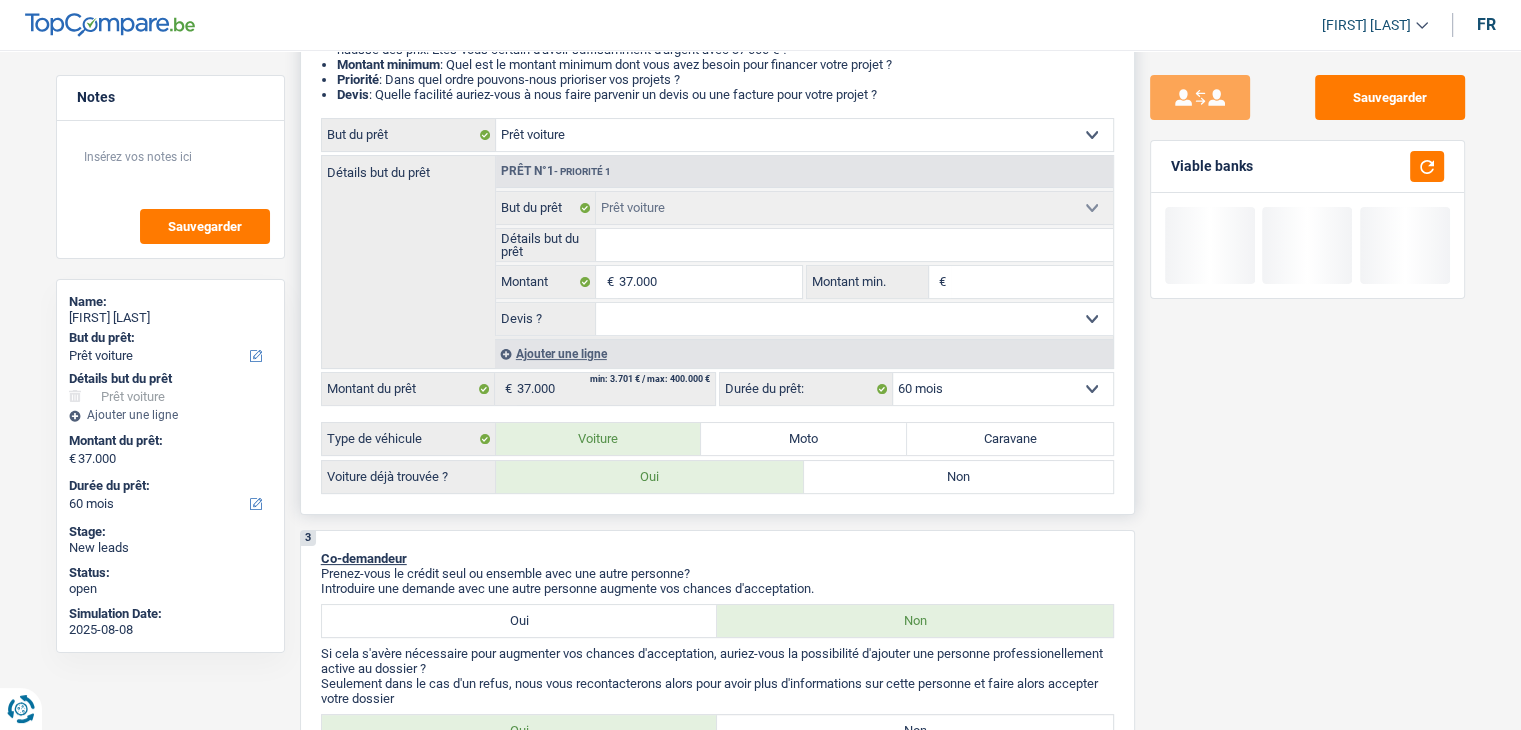 radio on "true" 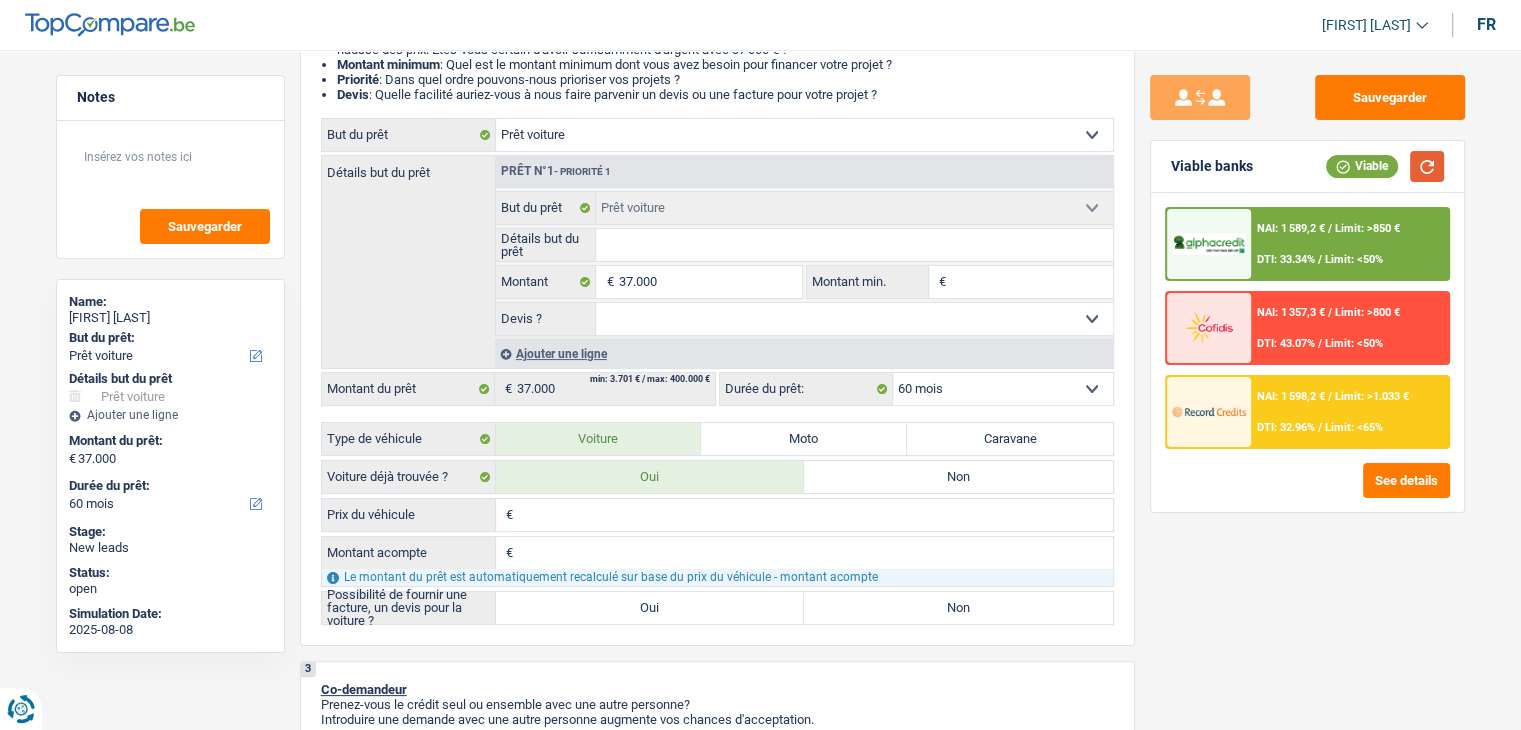click at bounding box center (1427, 166) 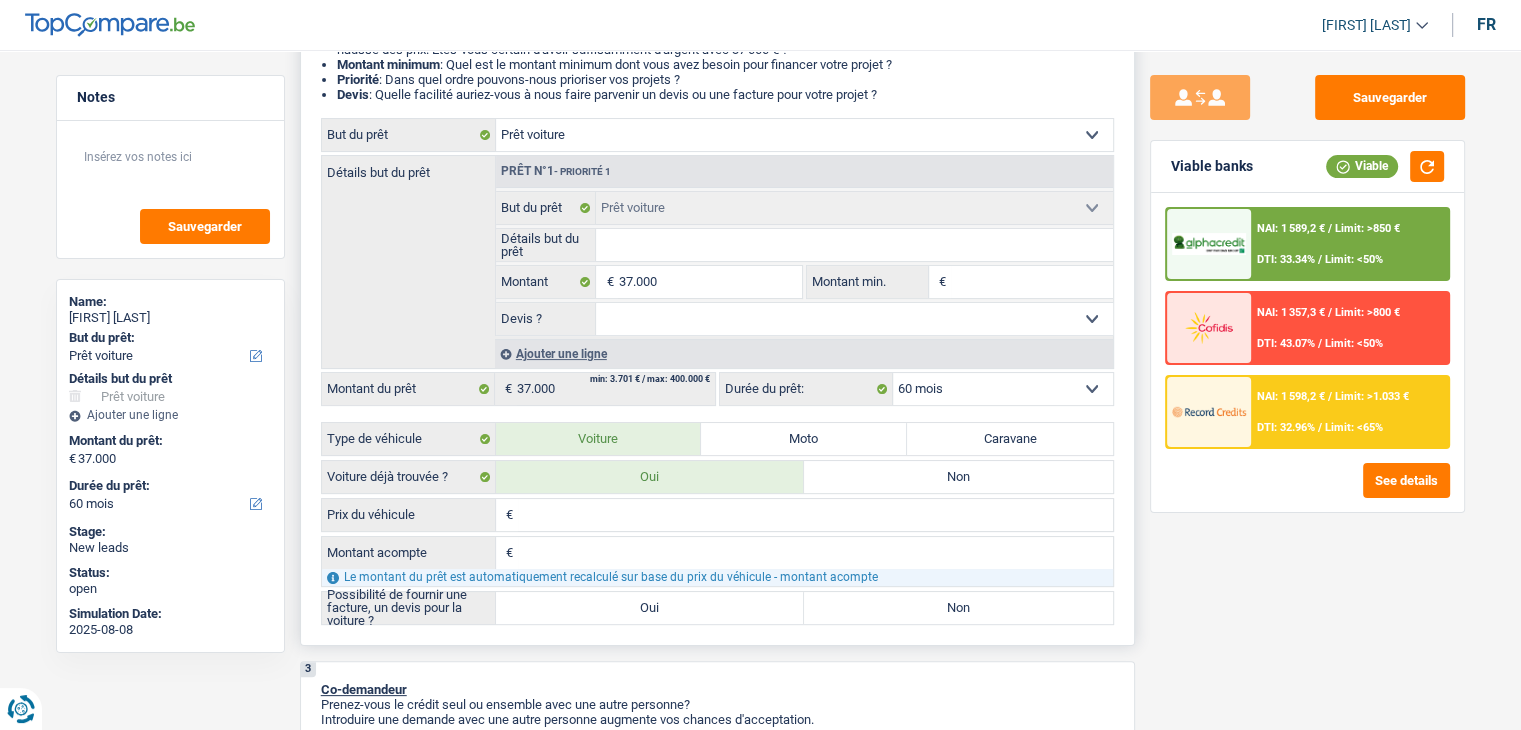 click on "Détails but du prêt" at bounding box center (854, 245) 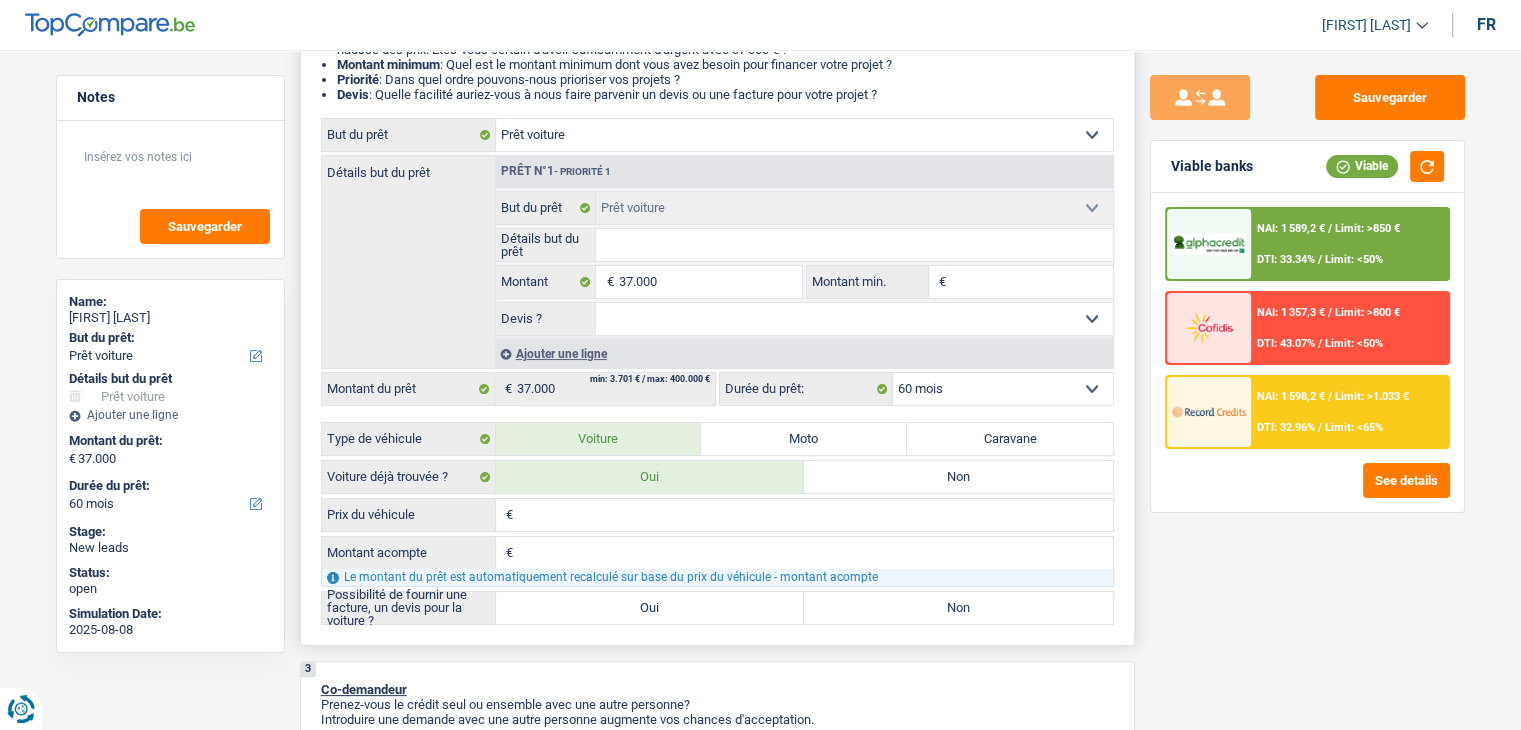 type on "b" 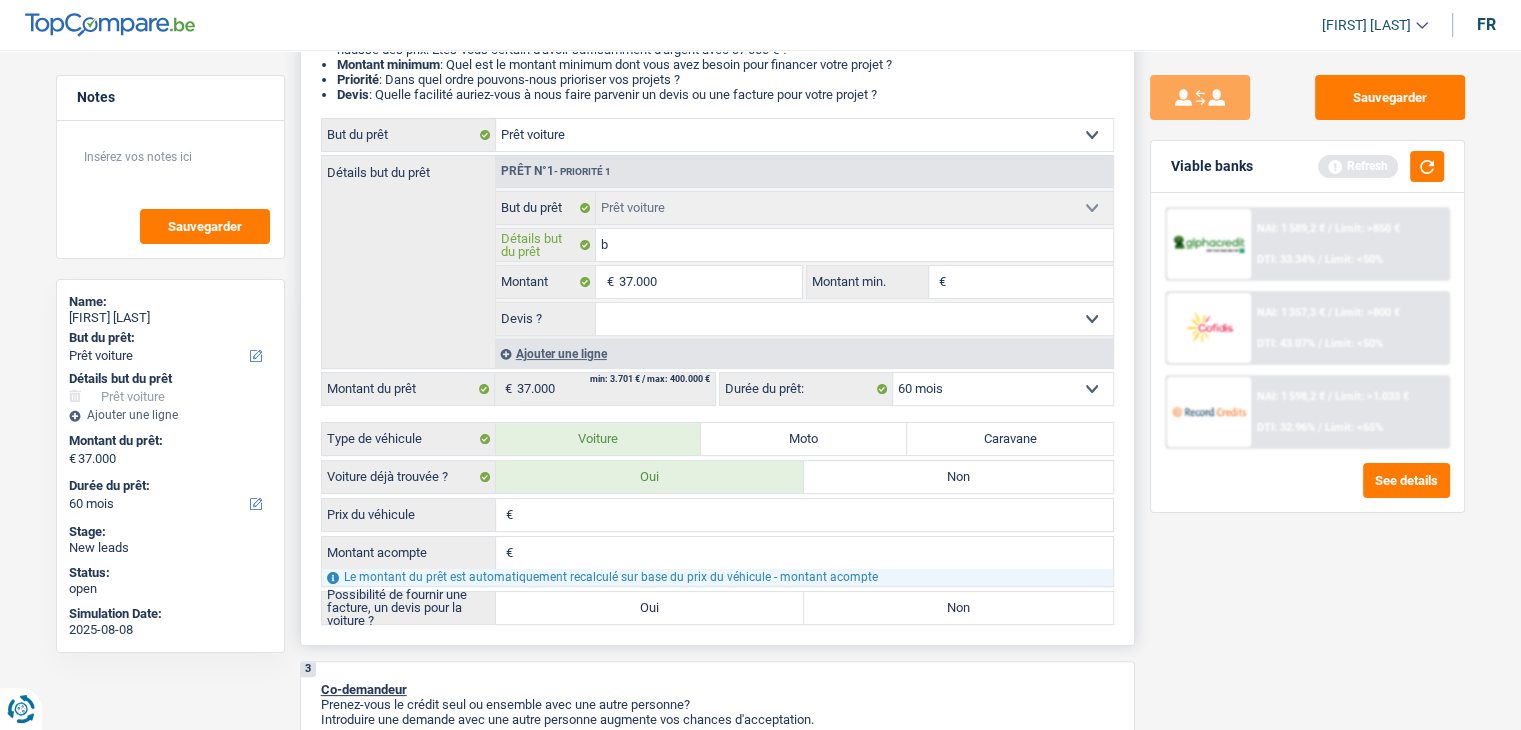 type on "bm" 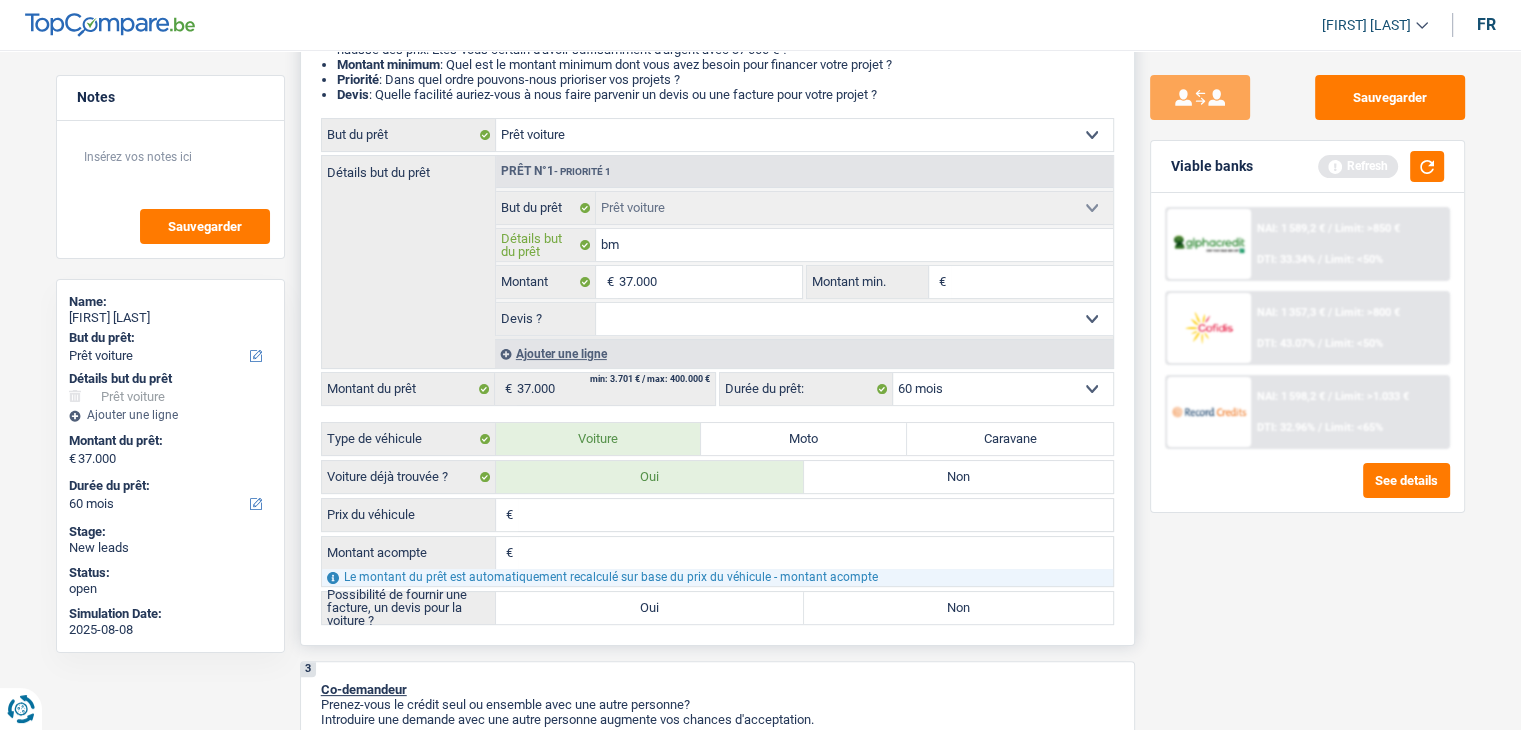 type on "bmw" 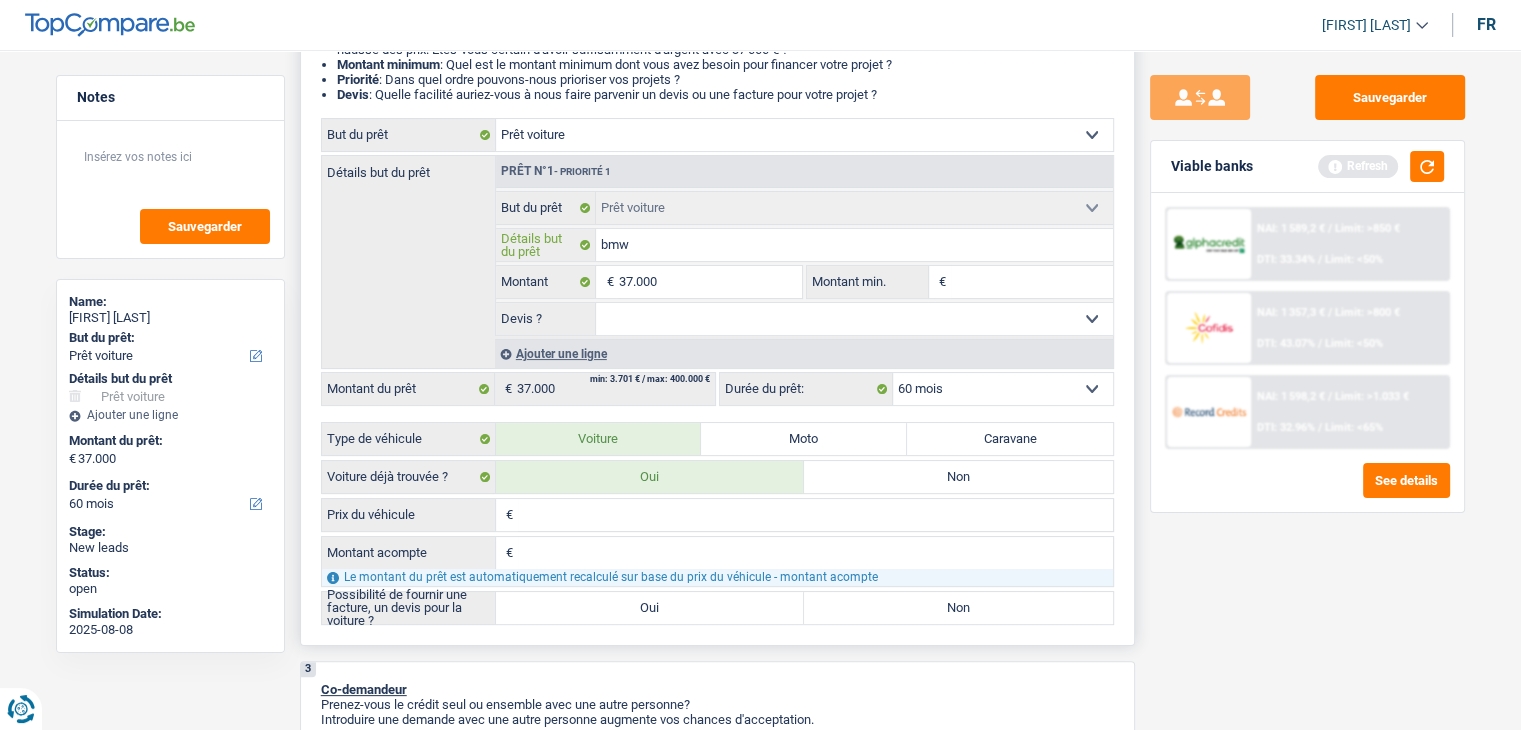 type on "bmw" 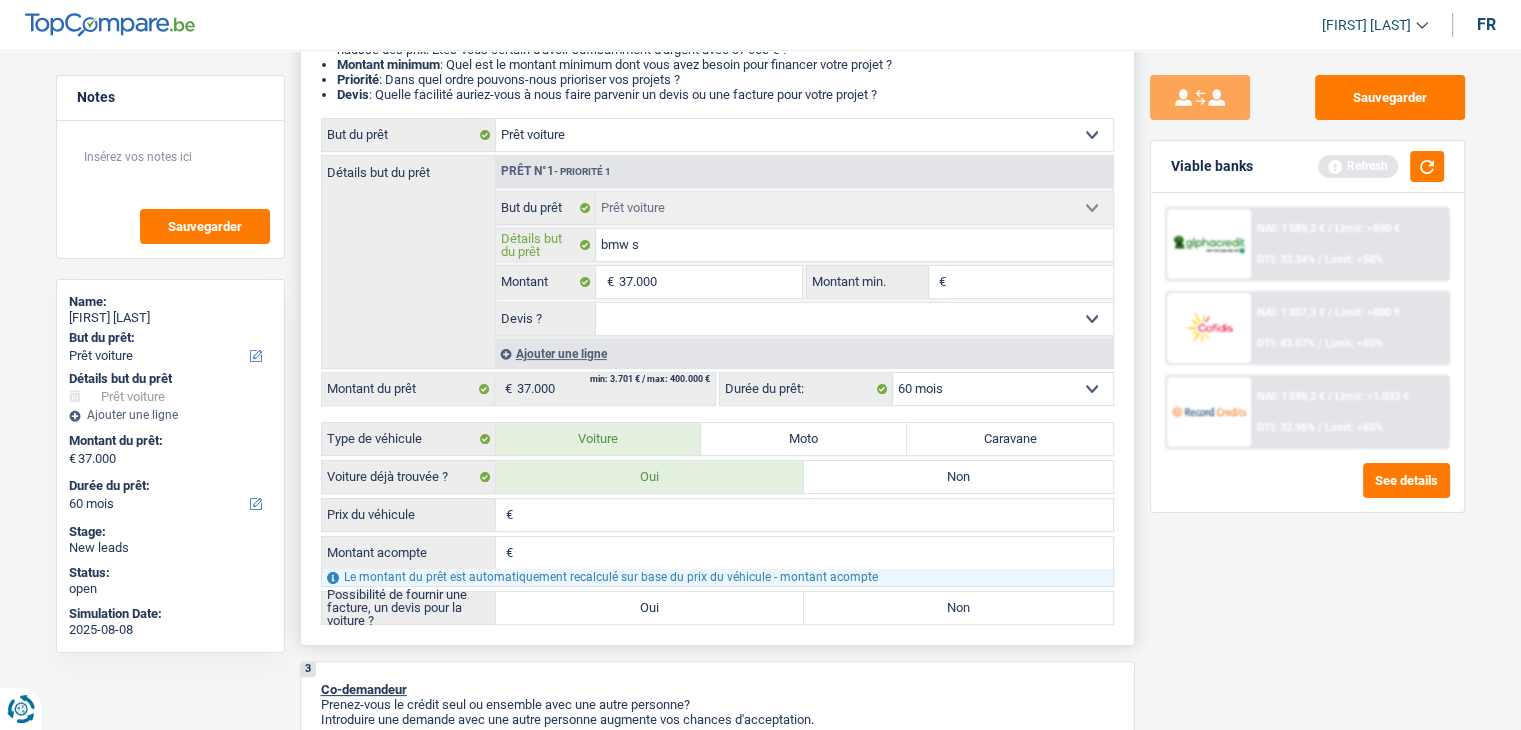 type on "bmw se" 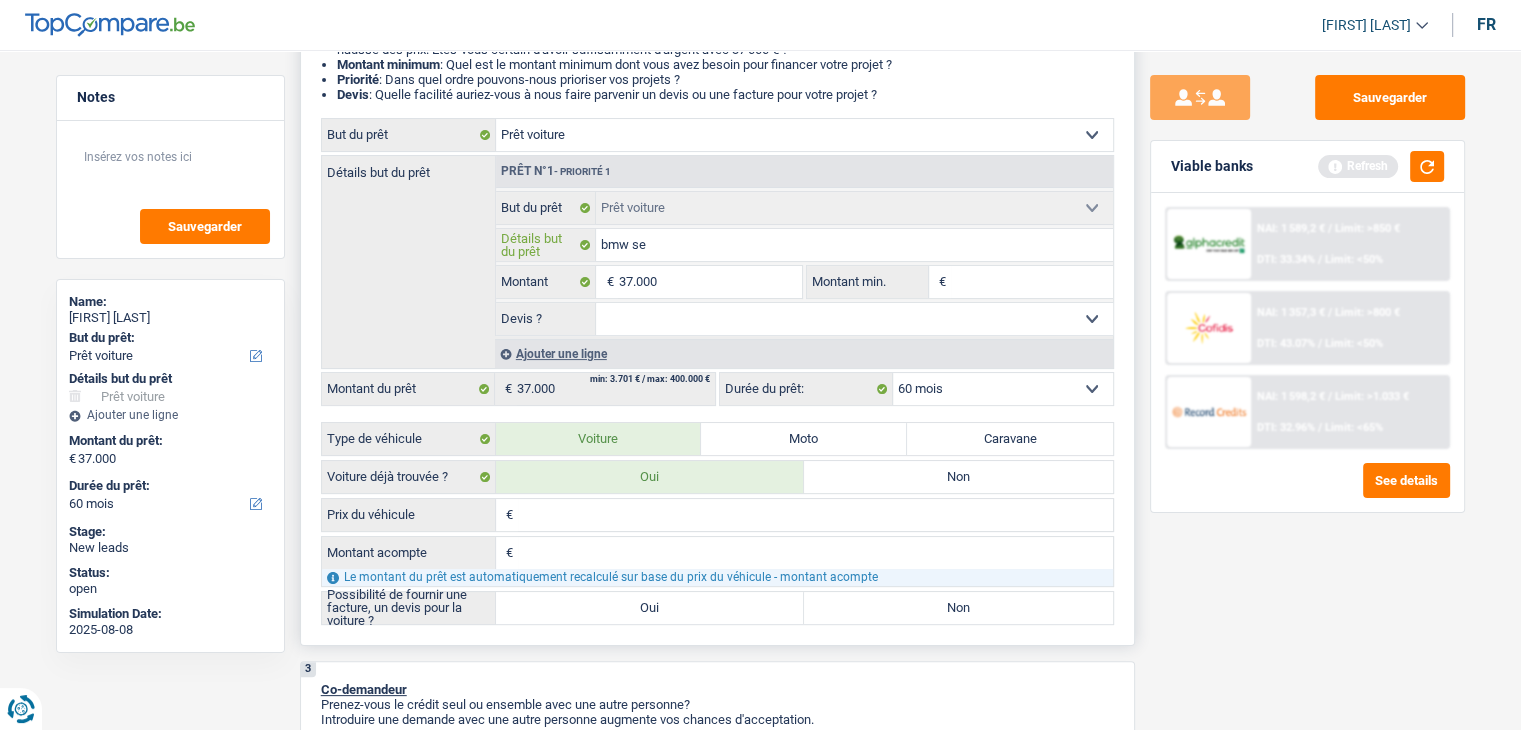 type on "bmw ser" 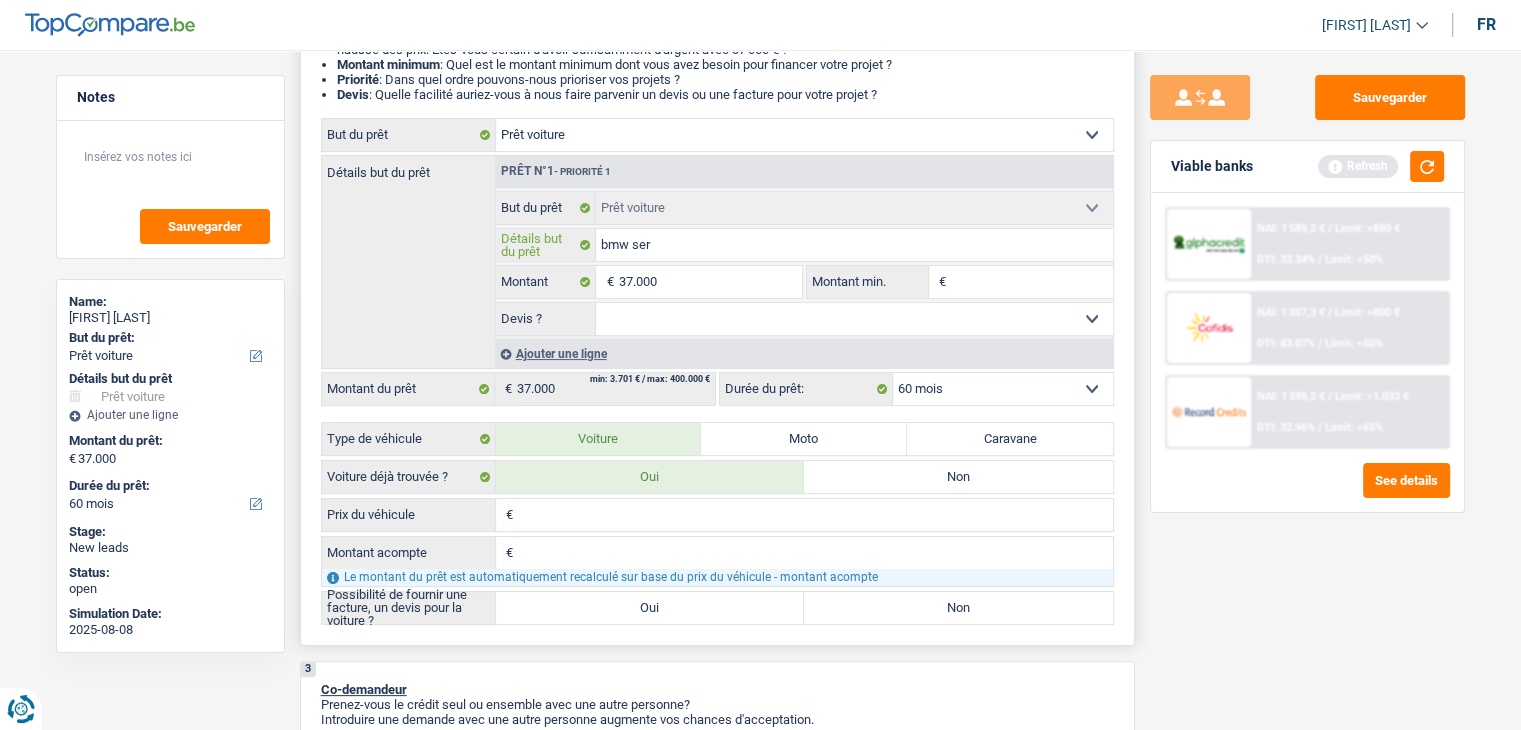 type on "bmw seri" 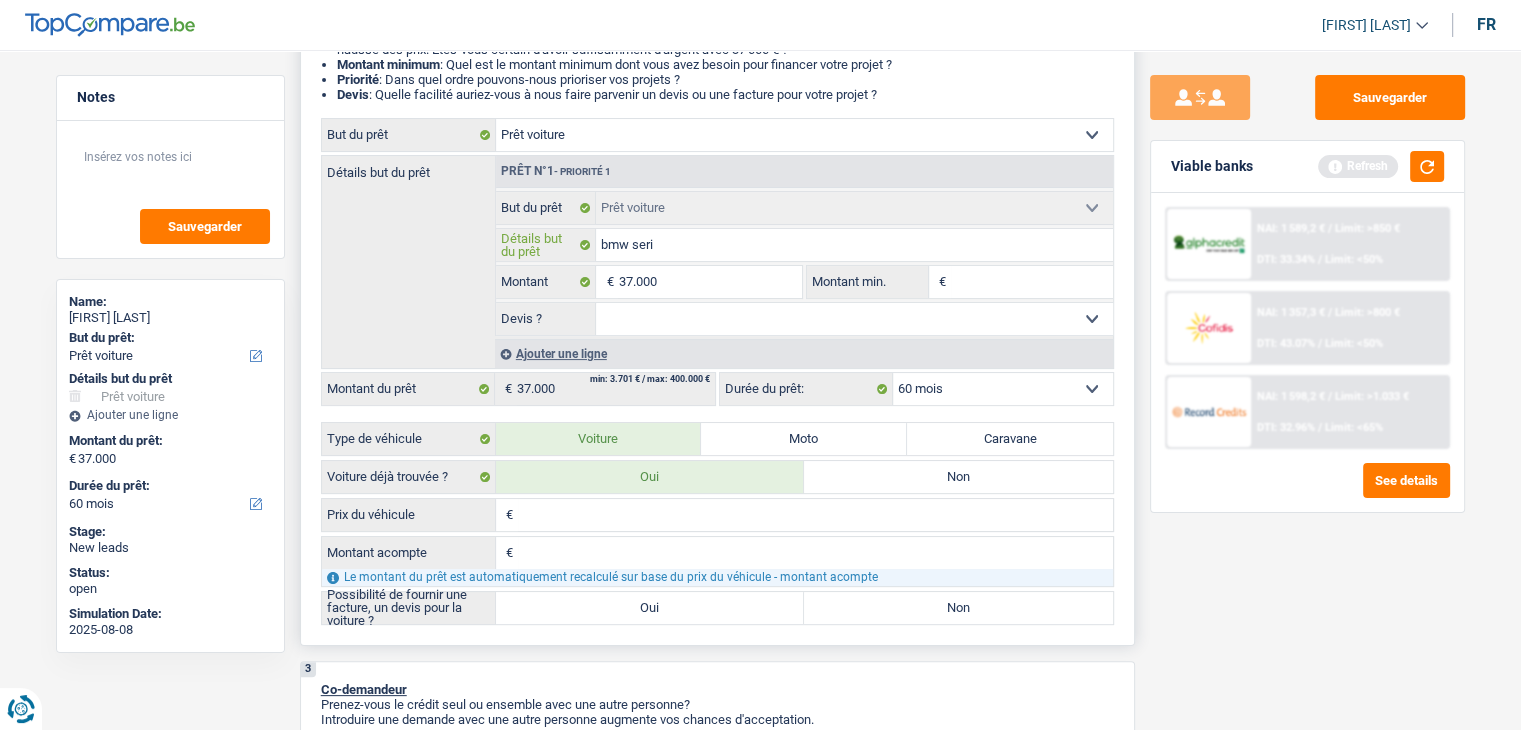 type on "bmw ser" 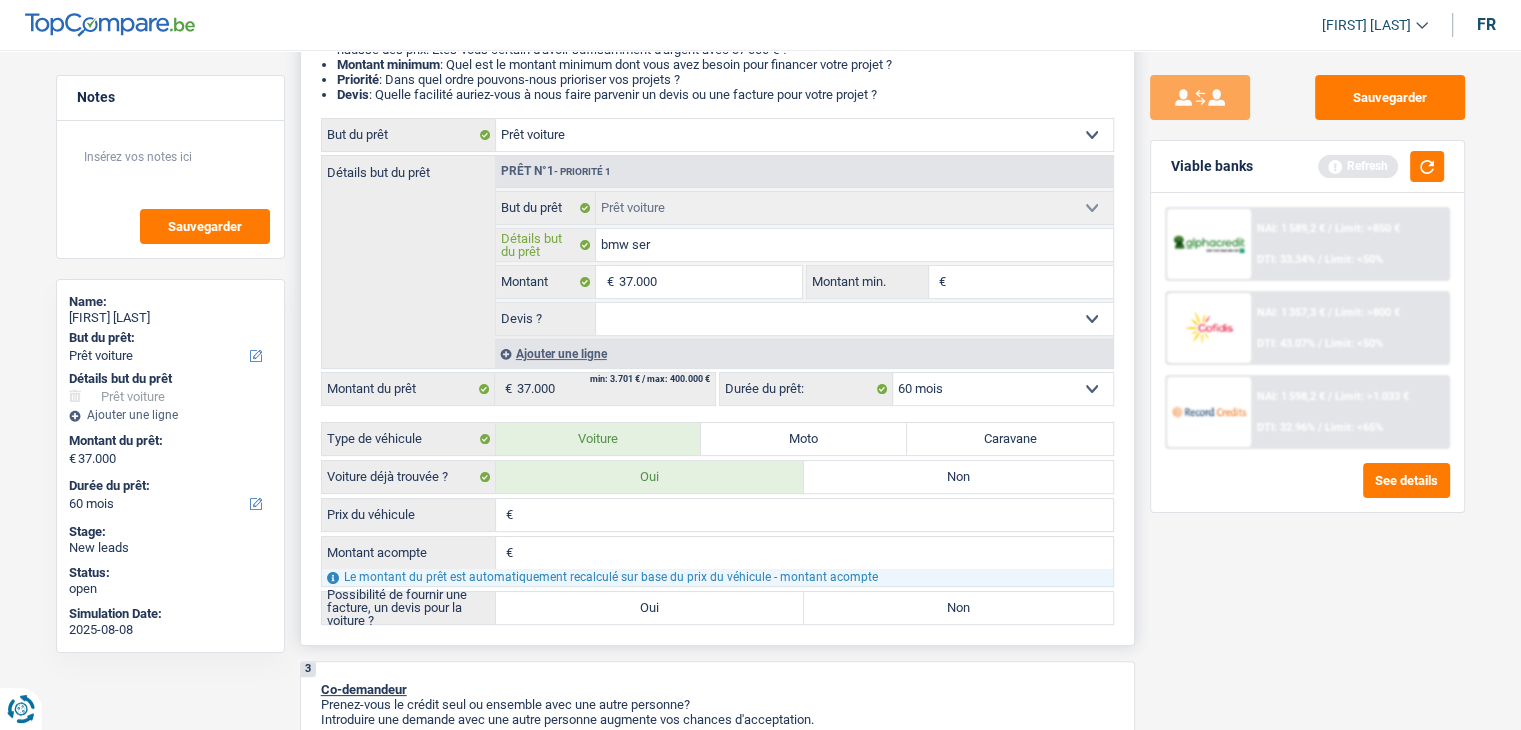 type on "bmw se" 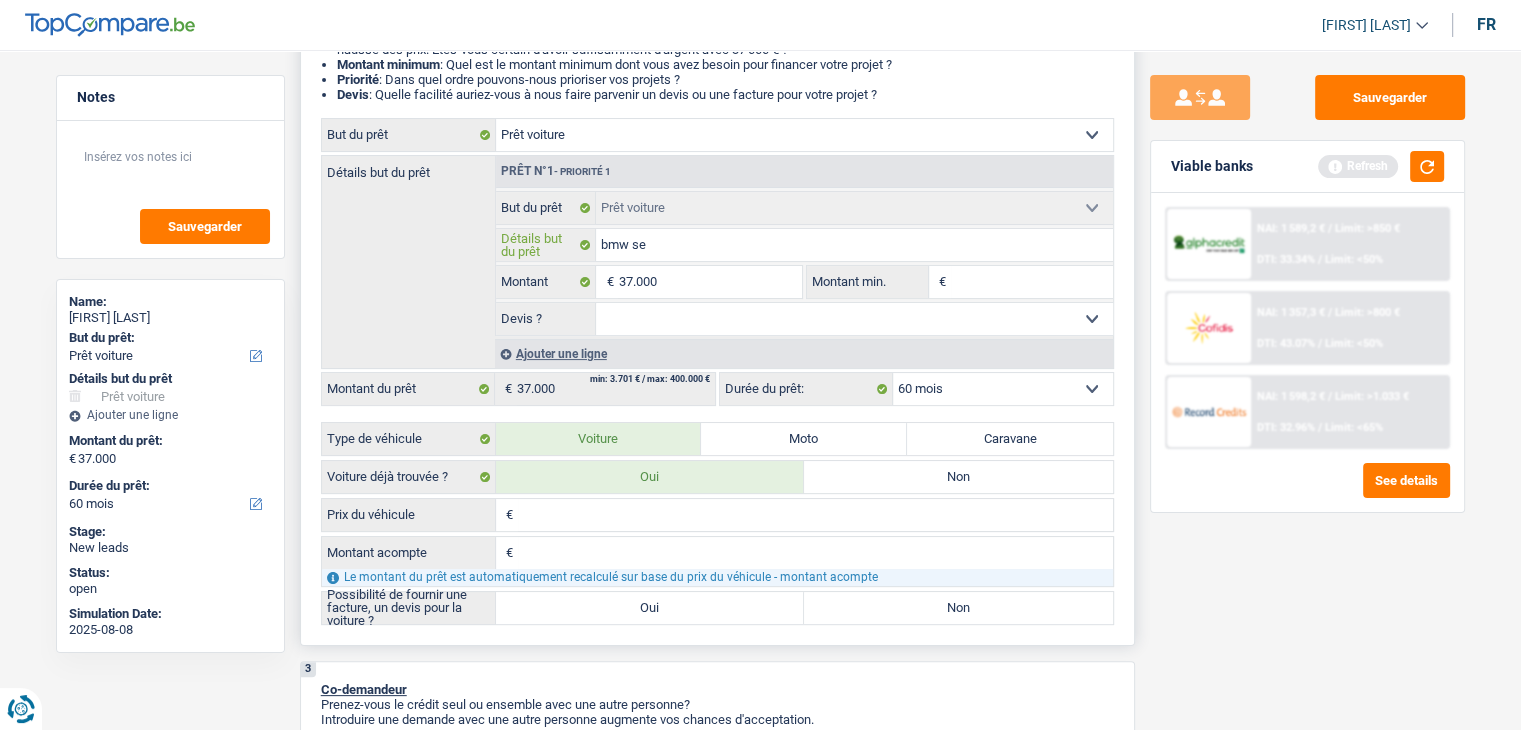 type on "bmw seé" 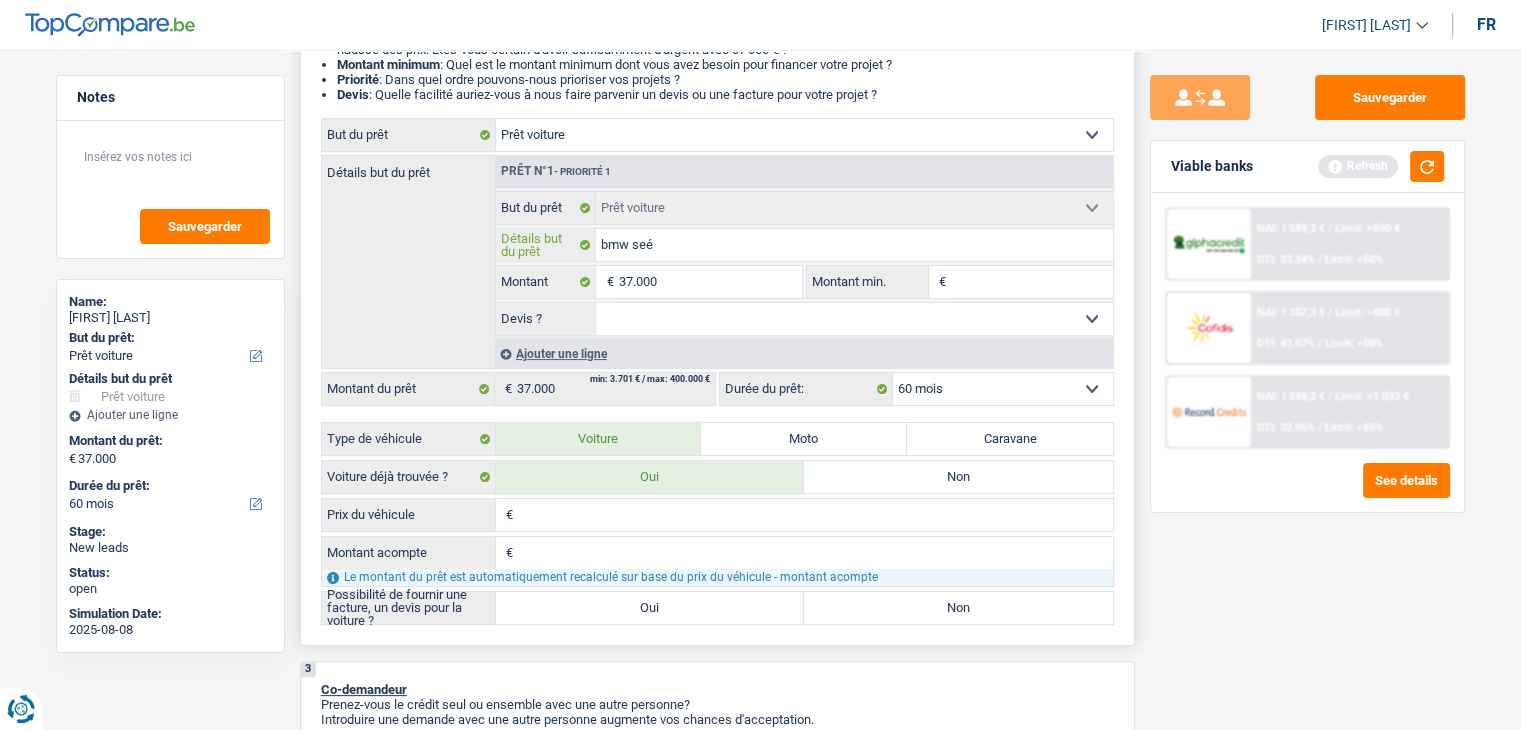 type on "bmw seé" 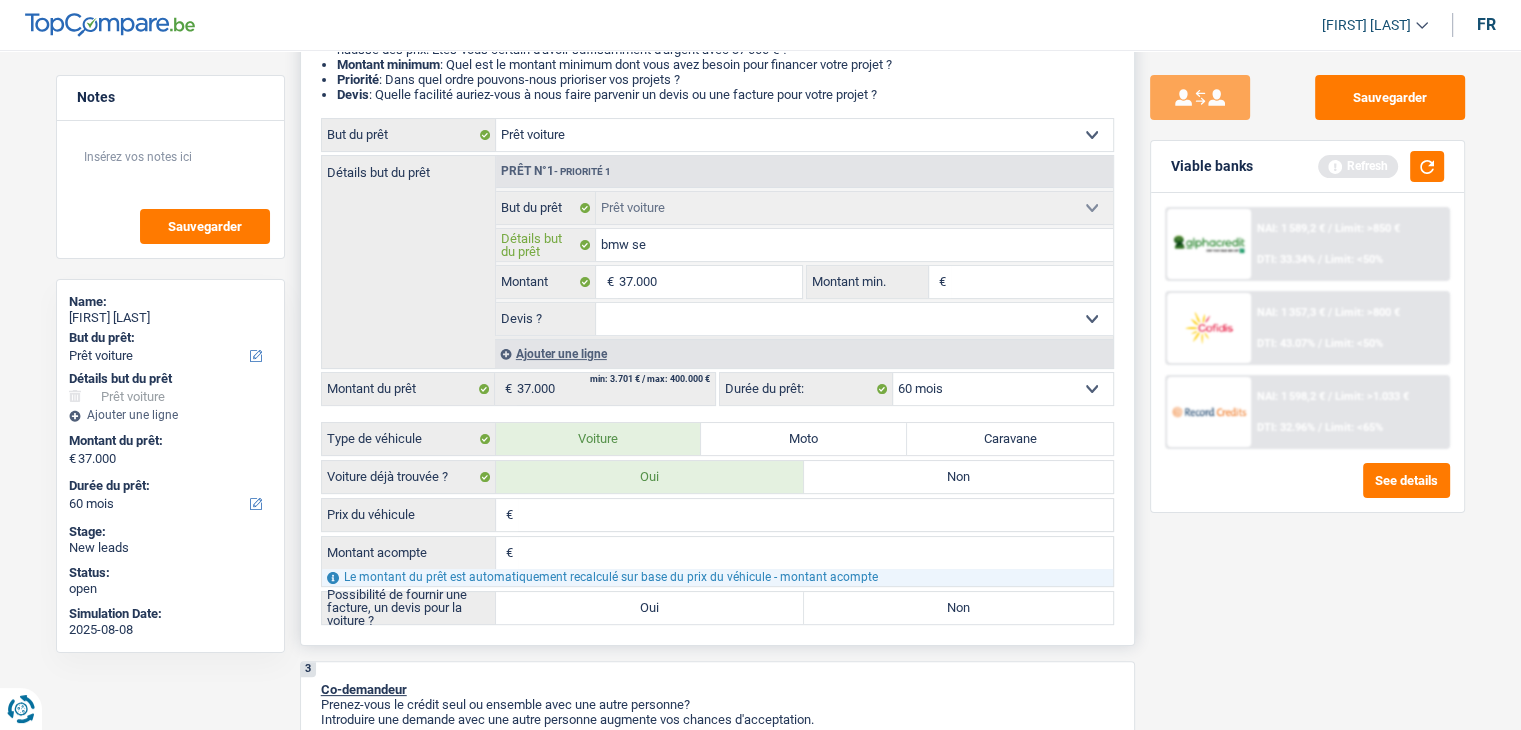 type on "bmw s" 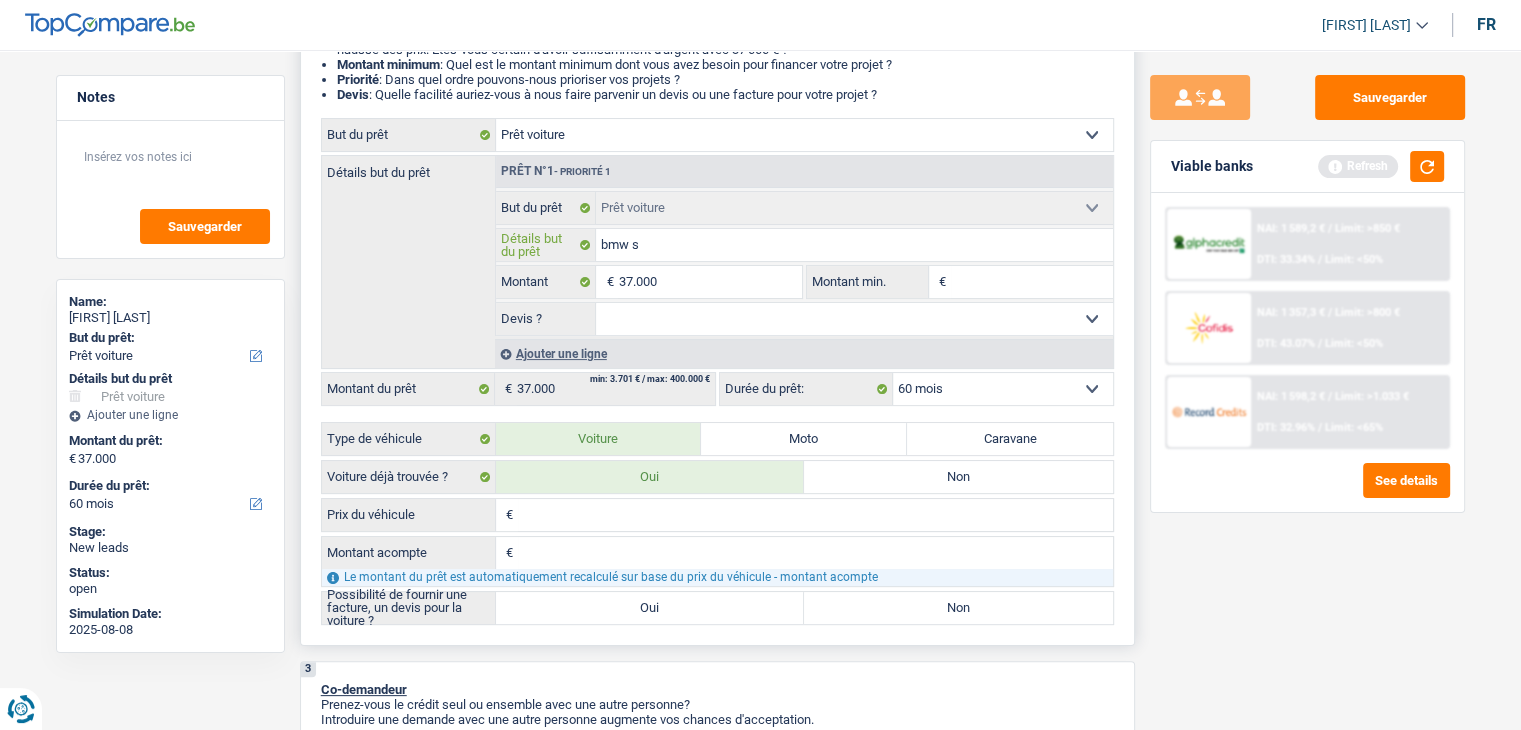 type on "bmw s" 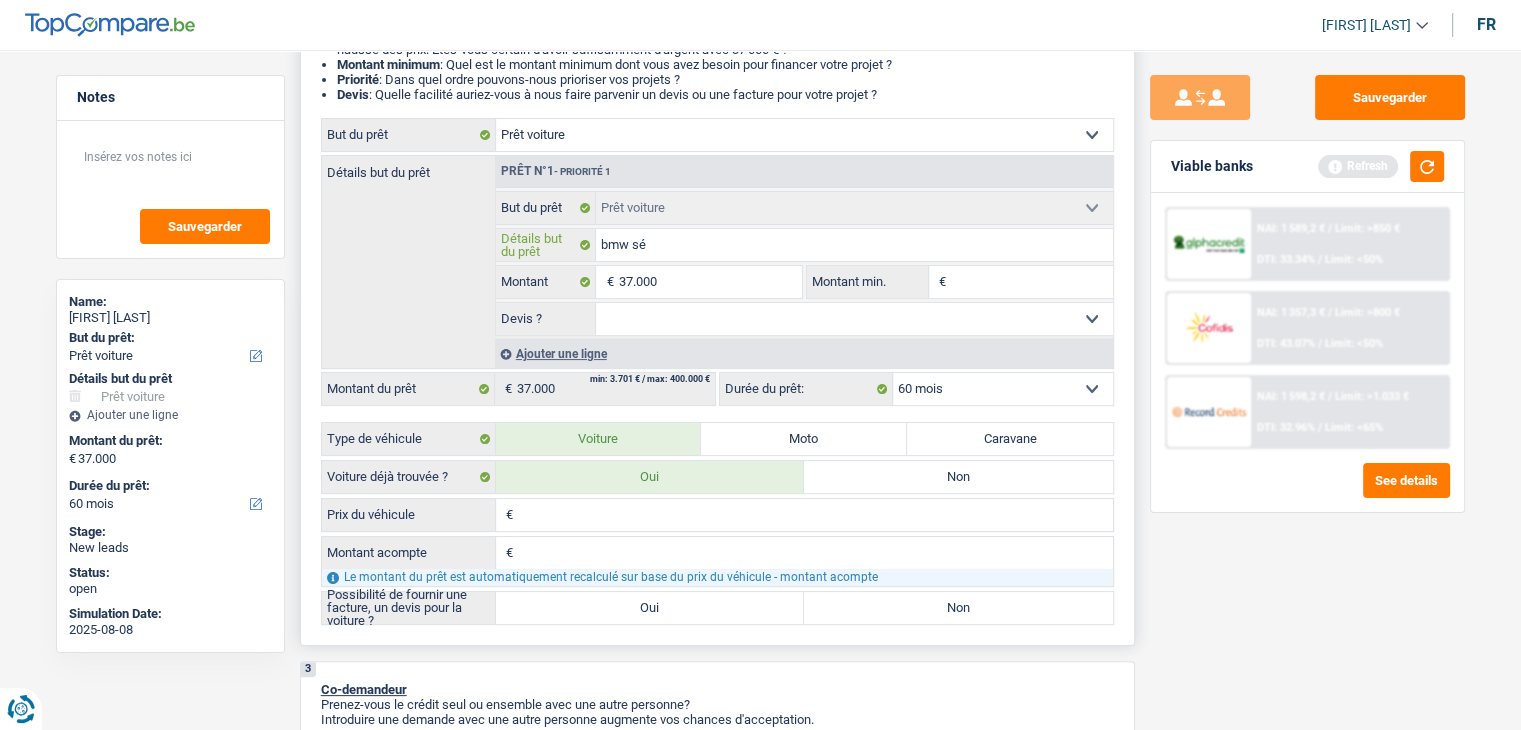 type on "bmw sér" 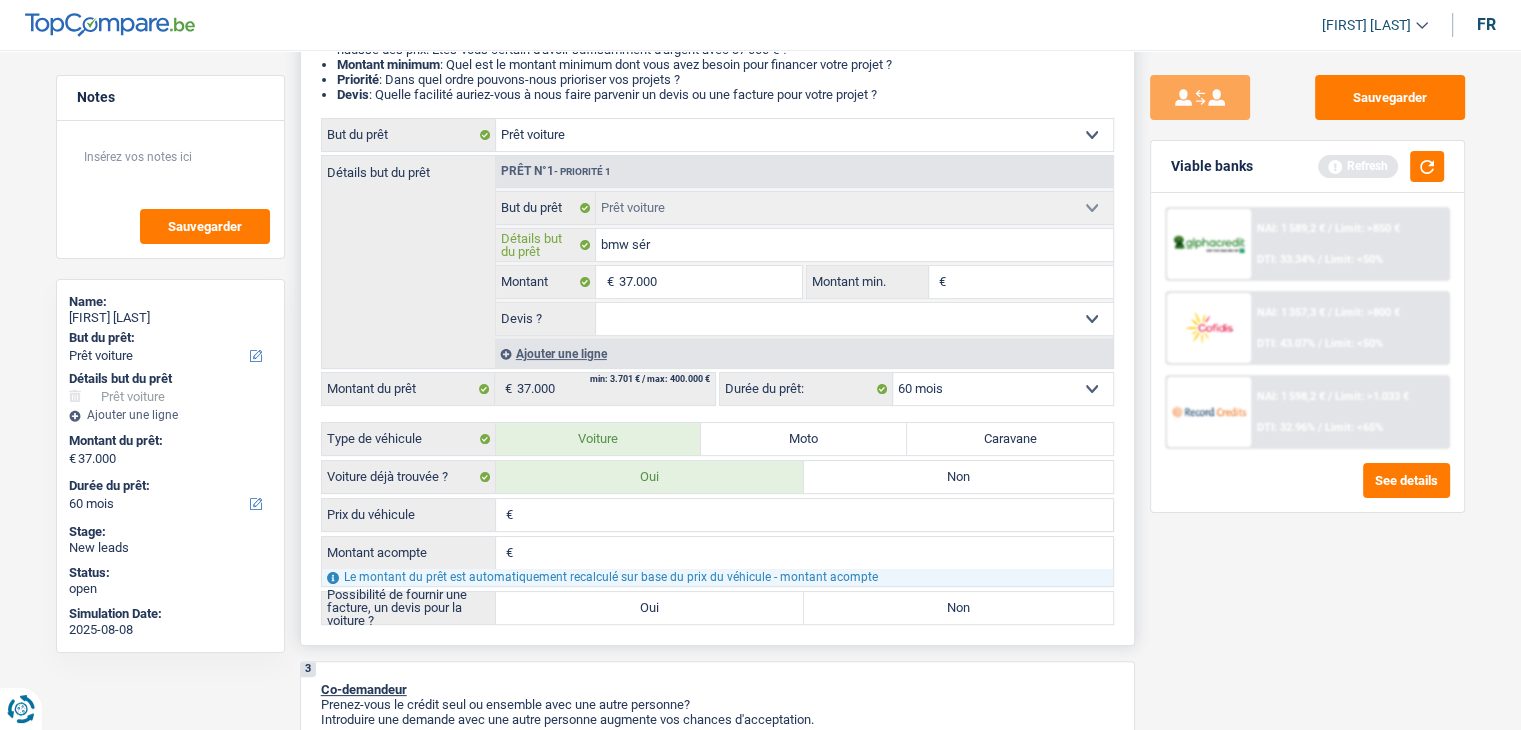 type on "bmw séri" 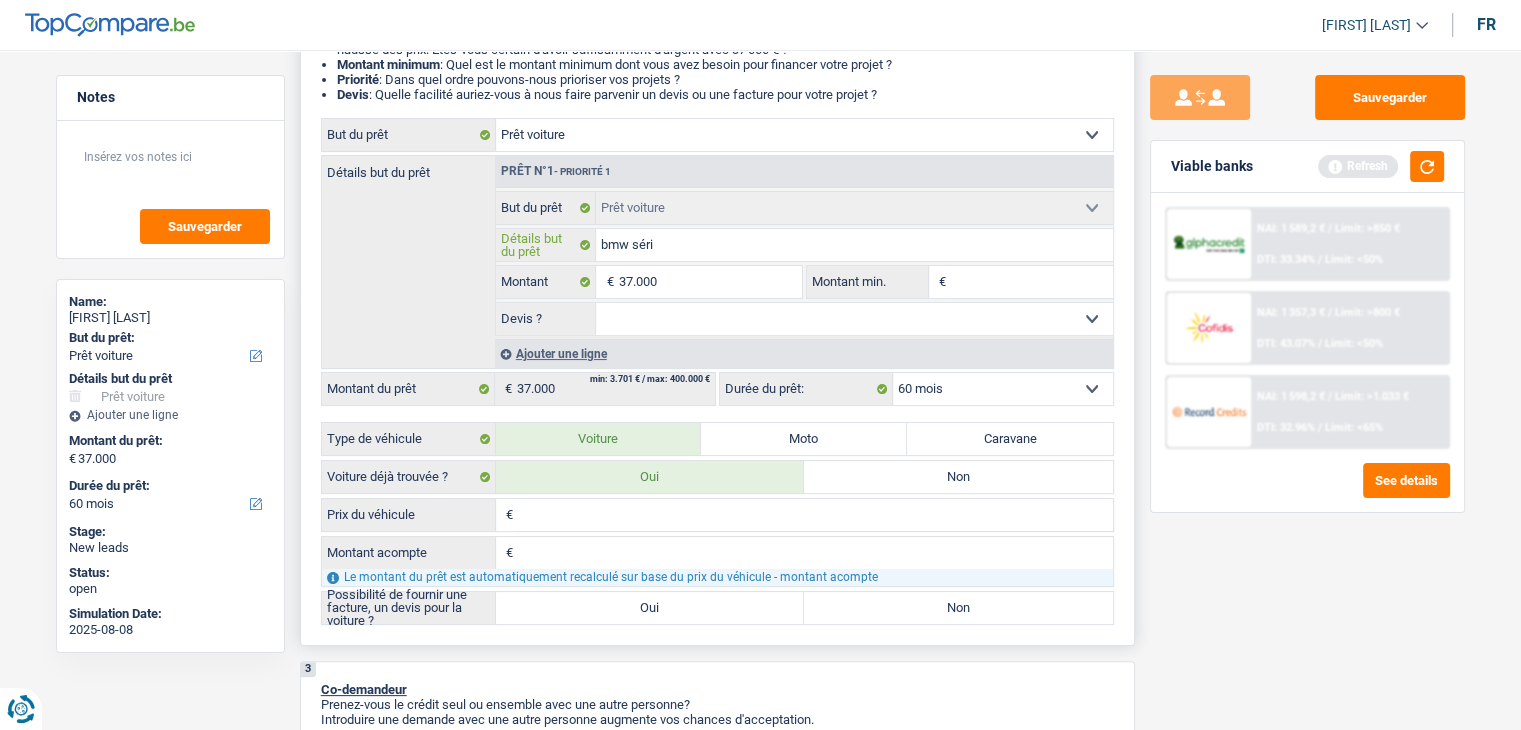 type on "bmw série" 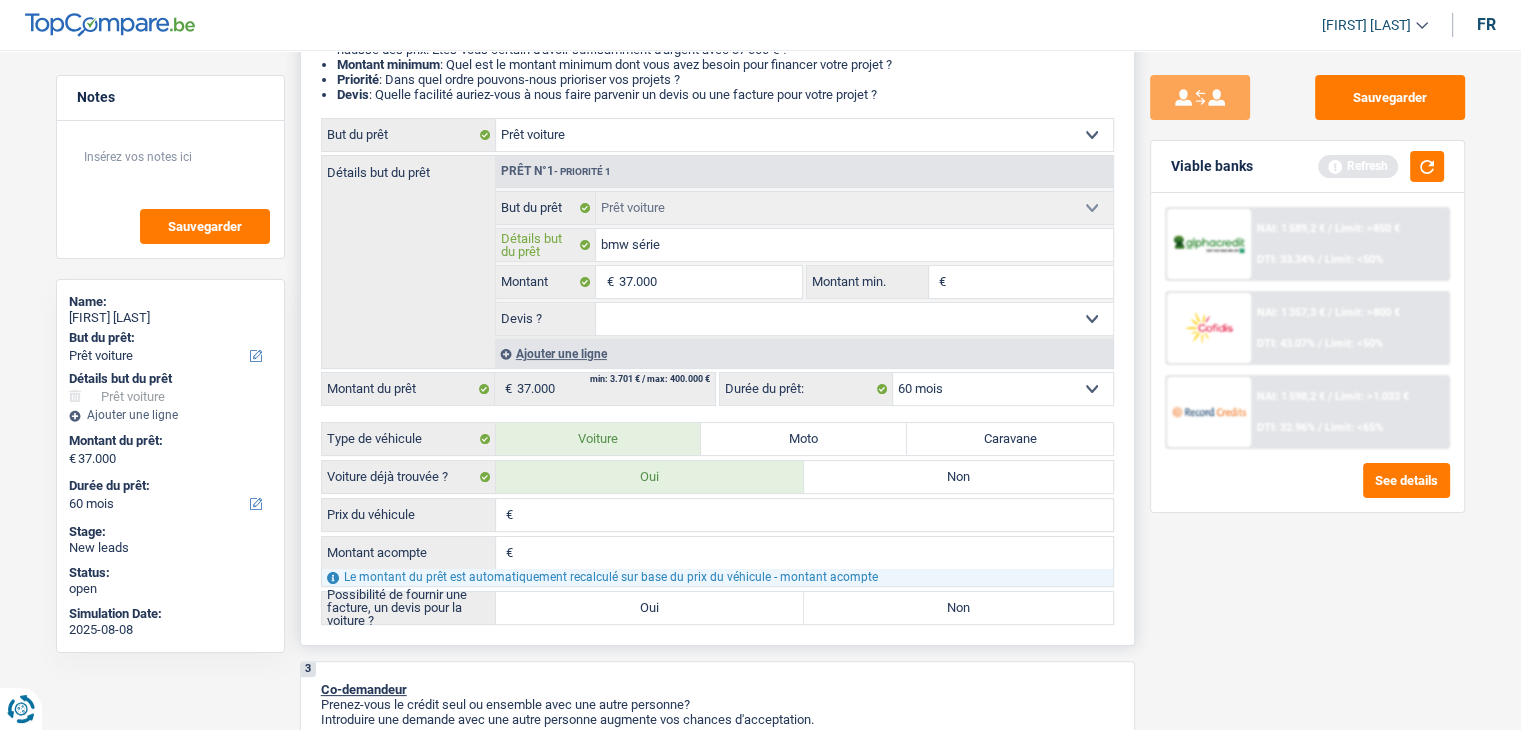 type on "bmw série" 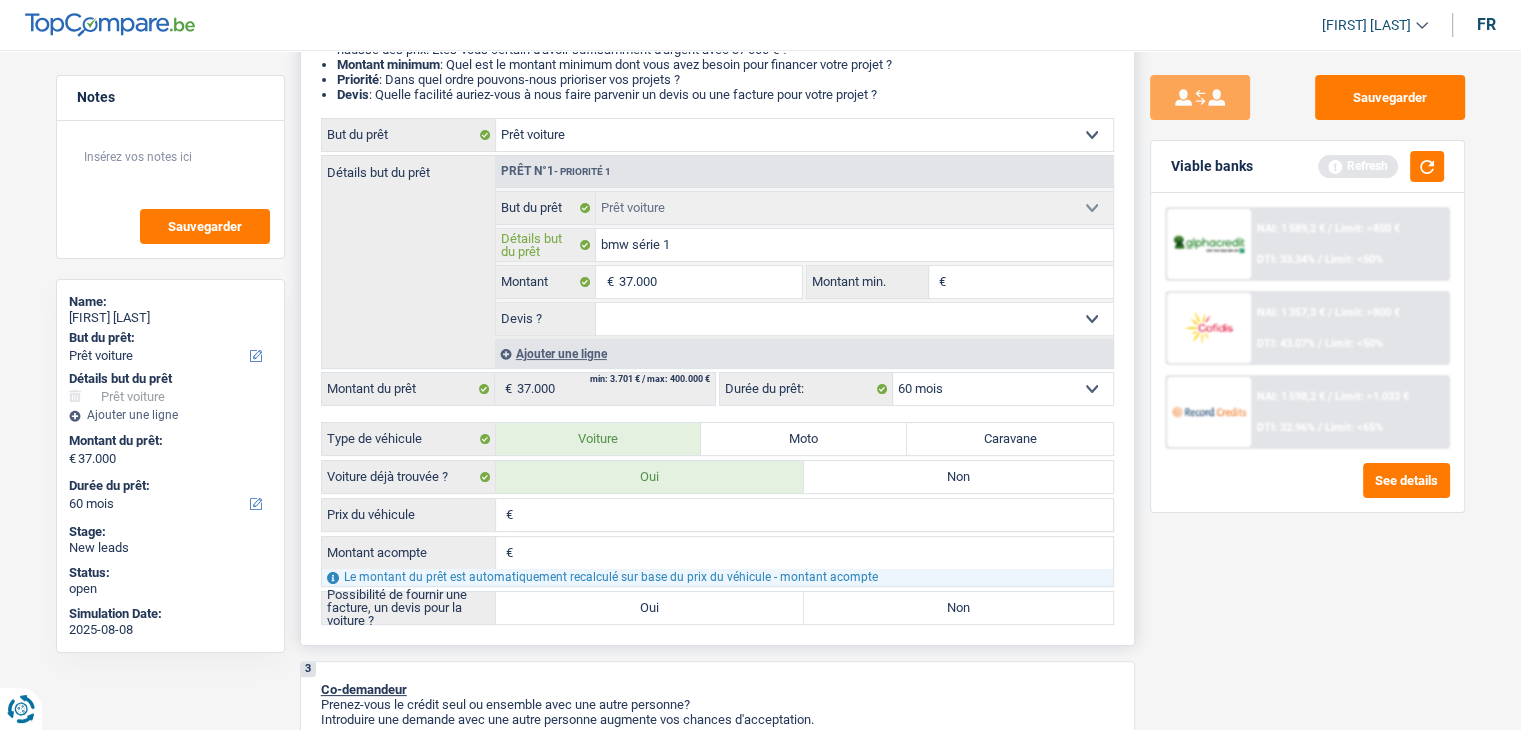 type on "bmw série 1" 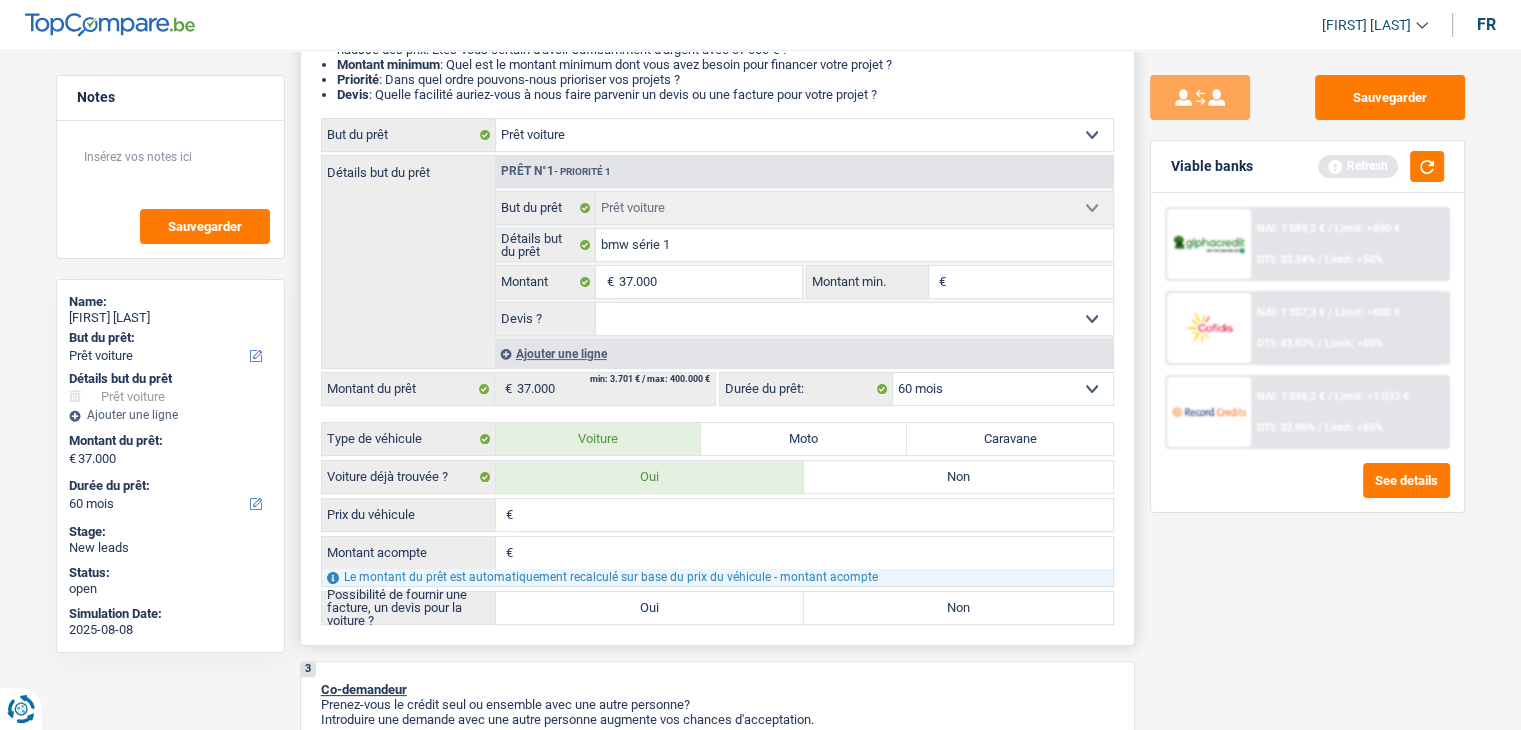 click on "Prix du véhicule" at bounding box center [815, 515] 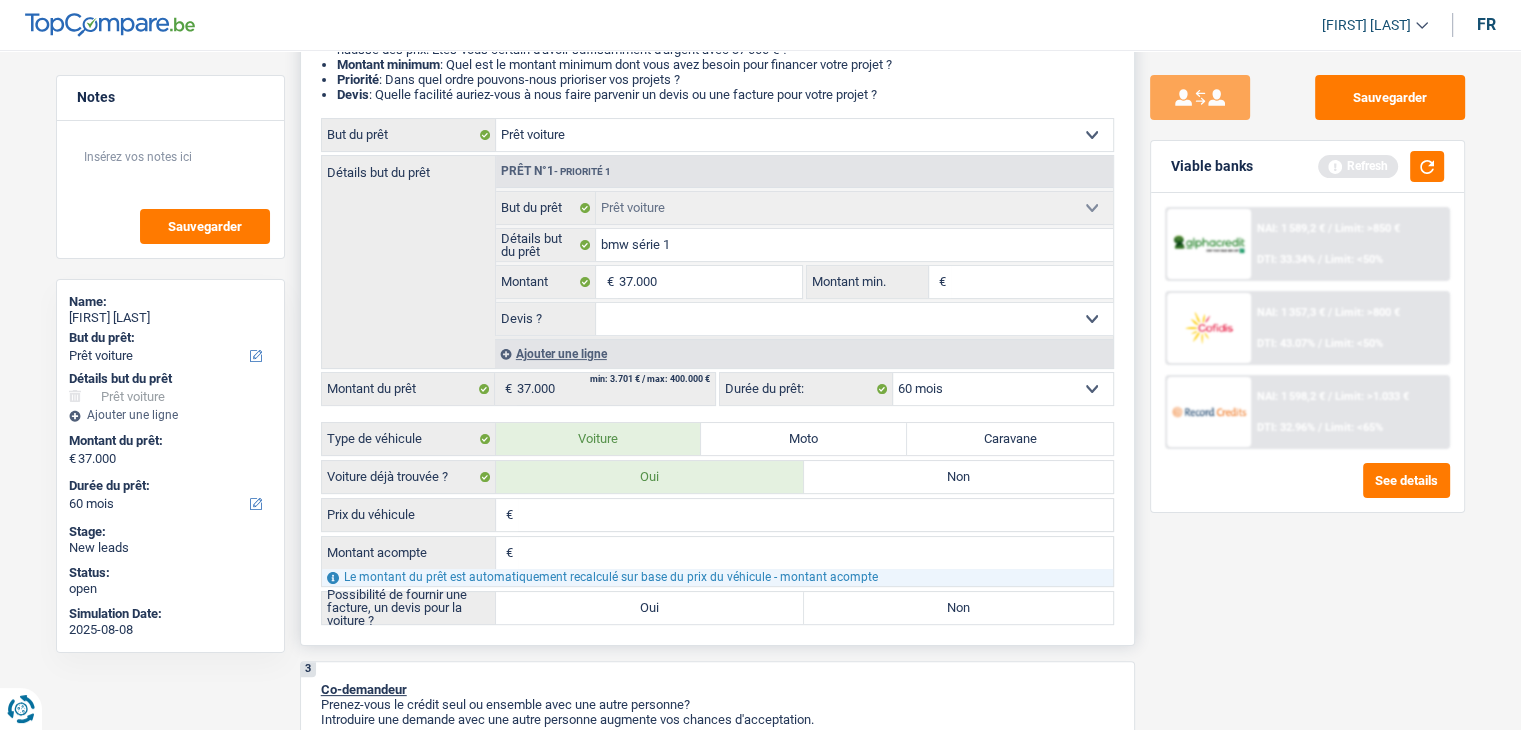 type on "3" 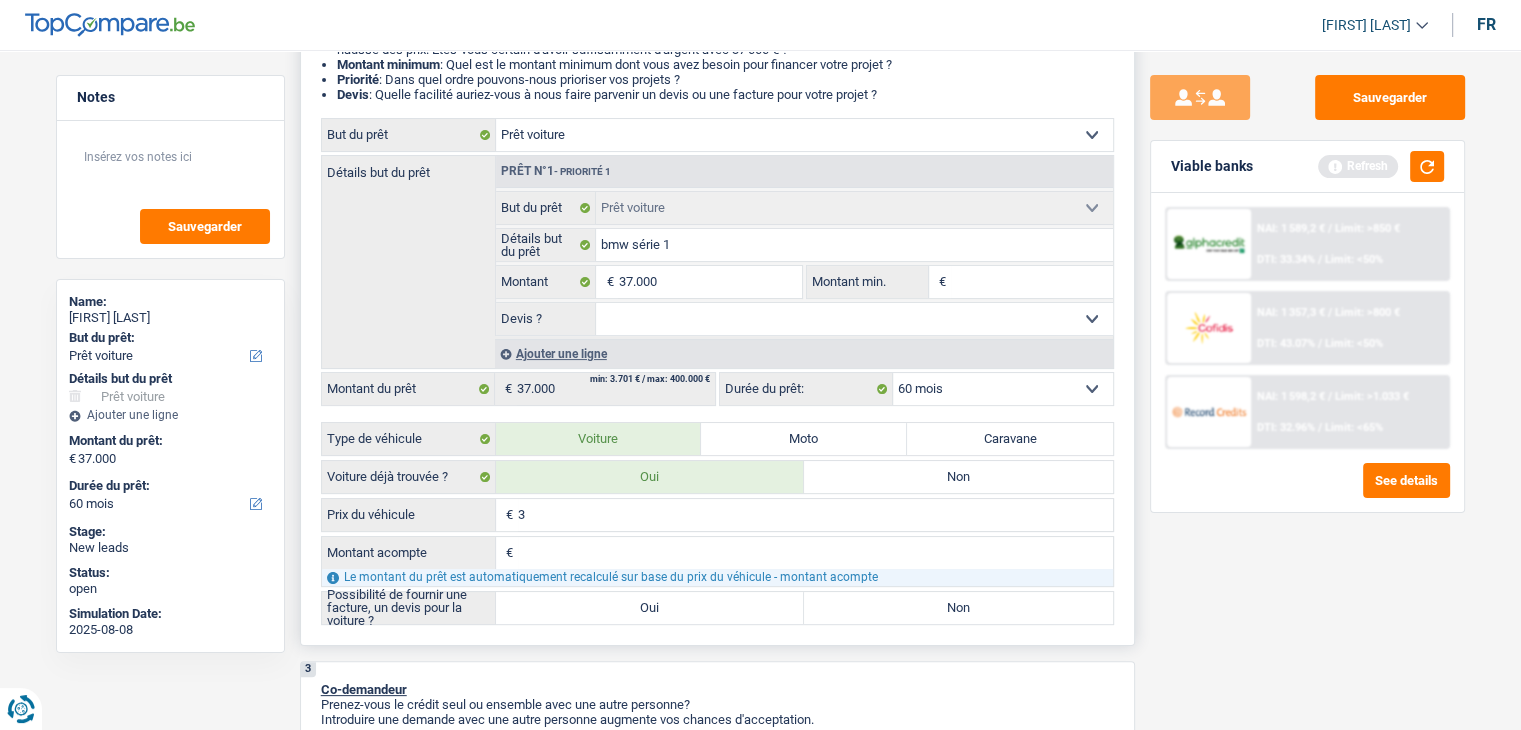 type on "3" 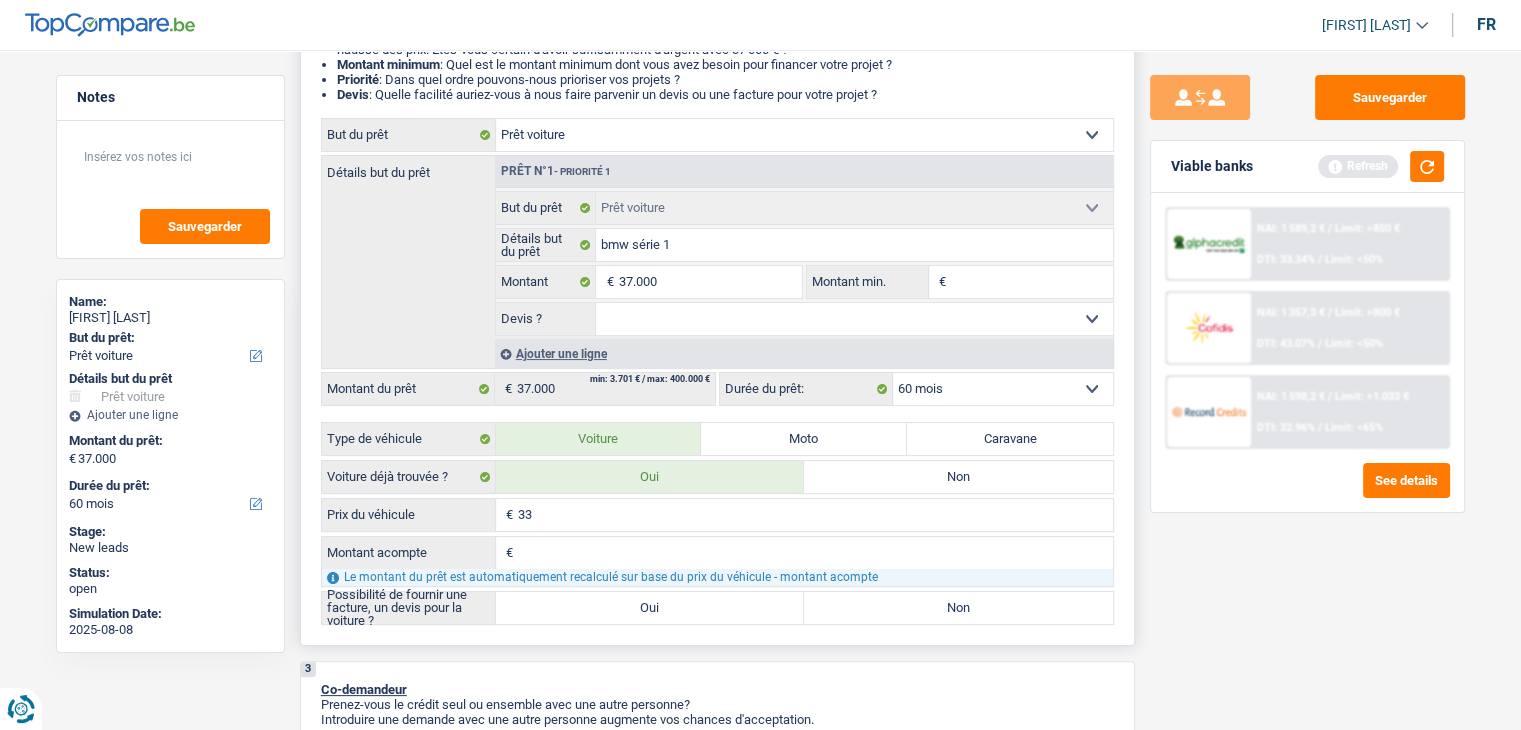type on "337" 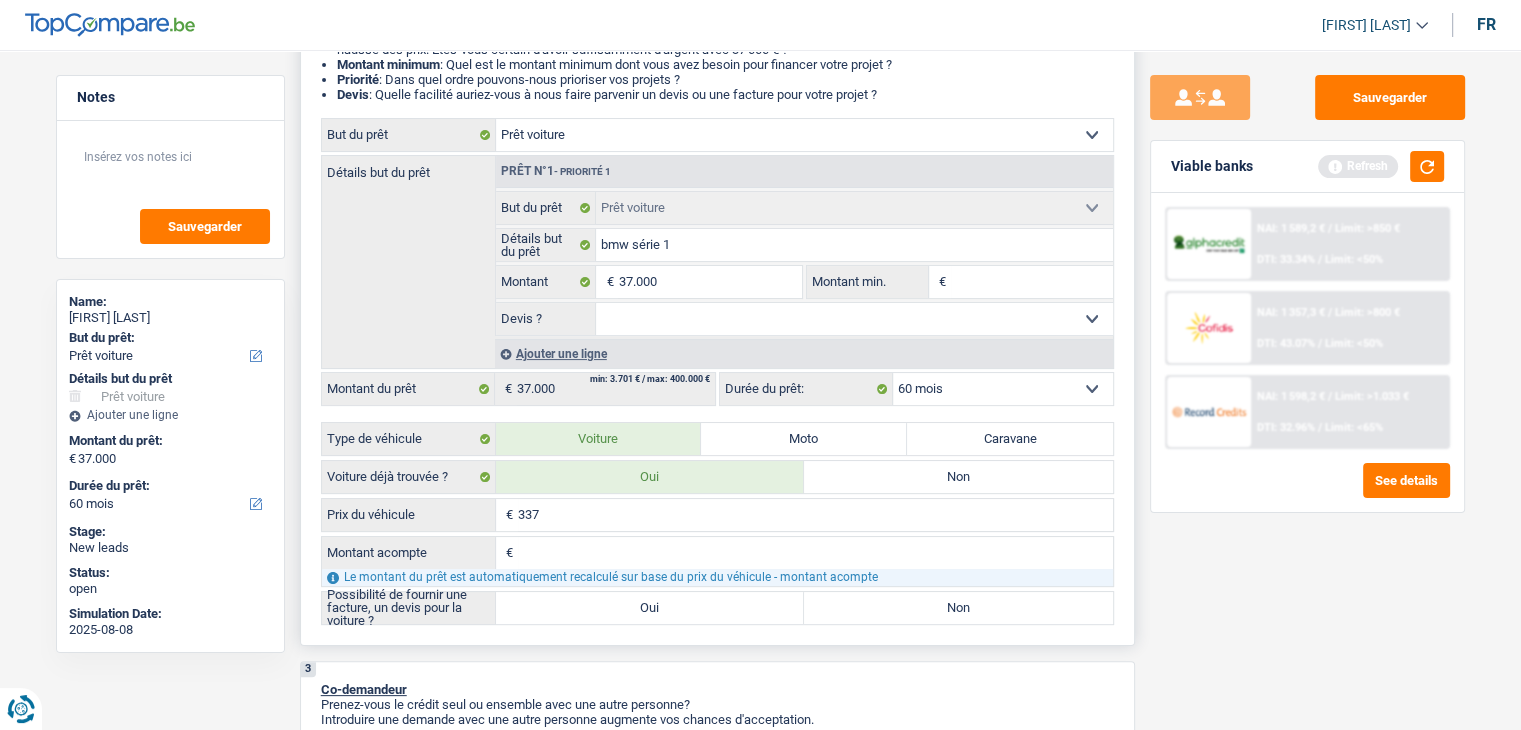 type on "3.370" 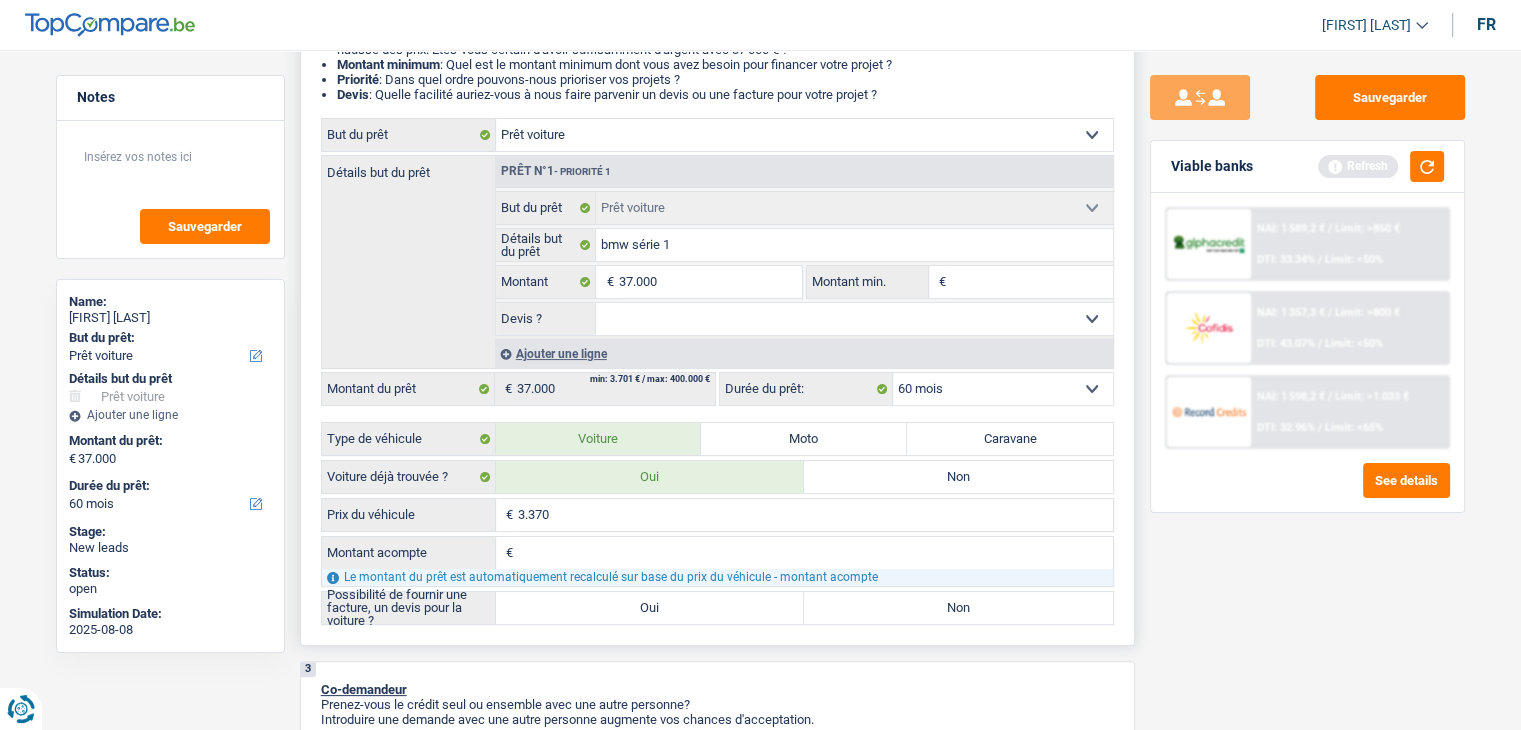 type on "33.700" 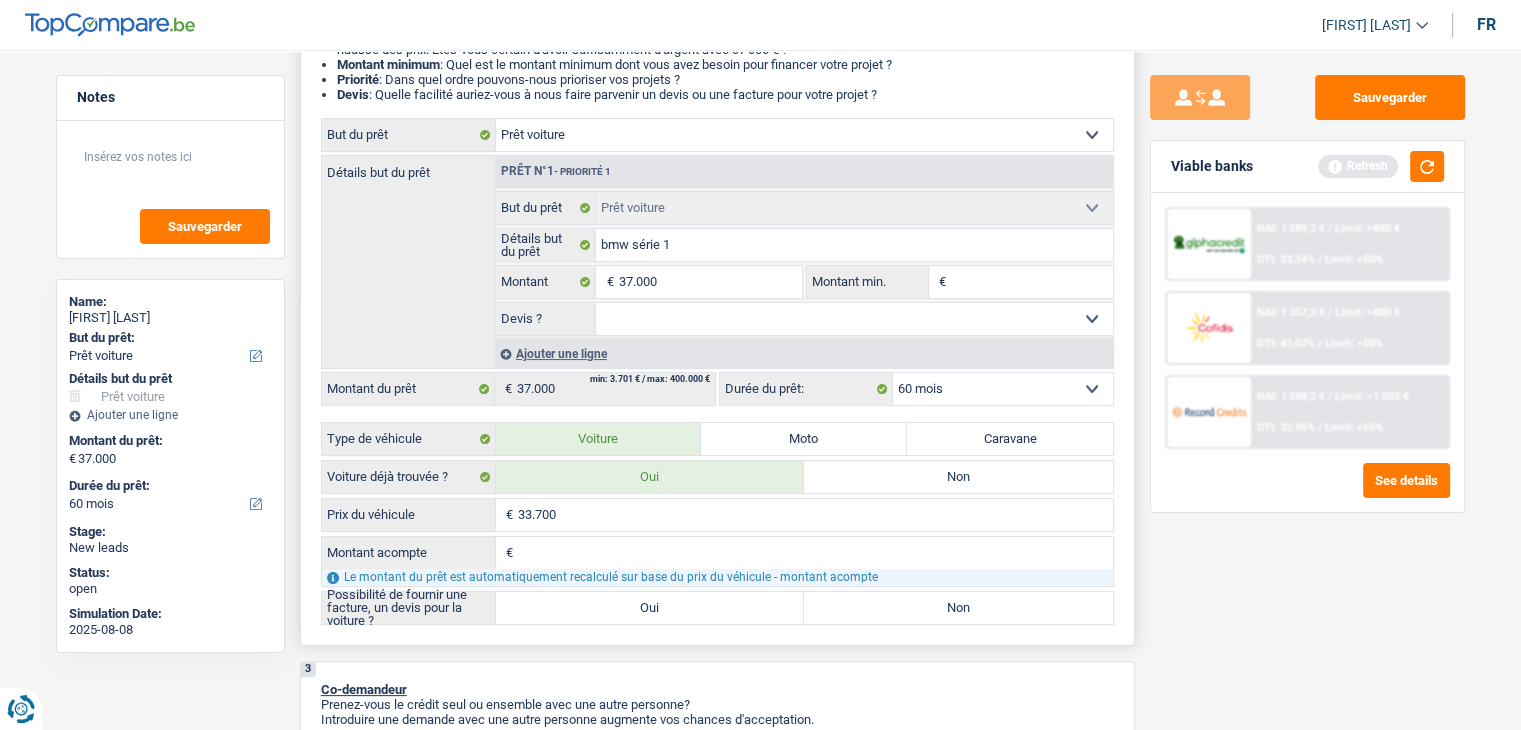 type on "3.370" 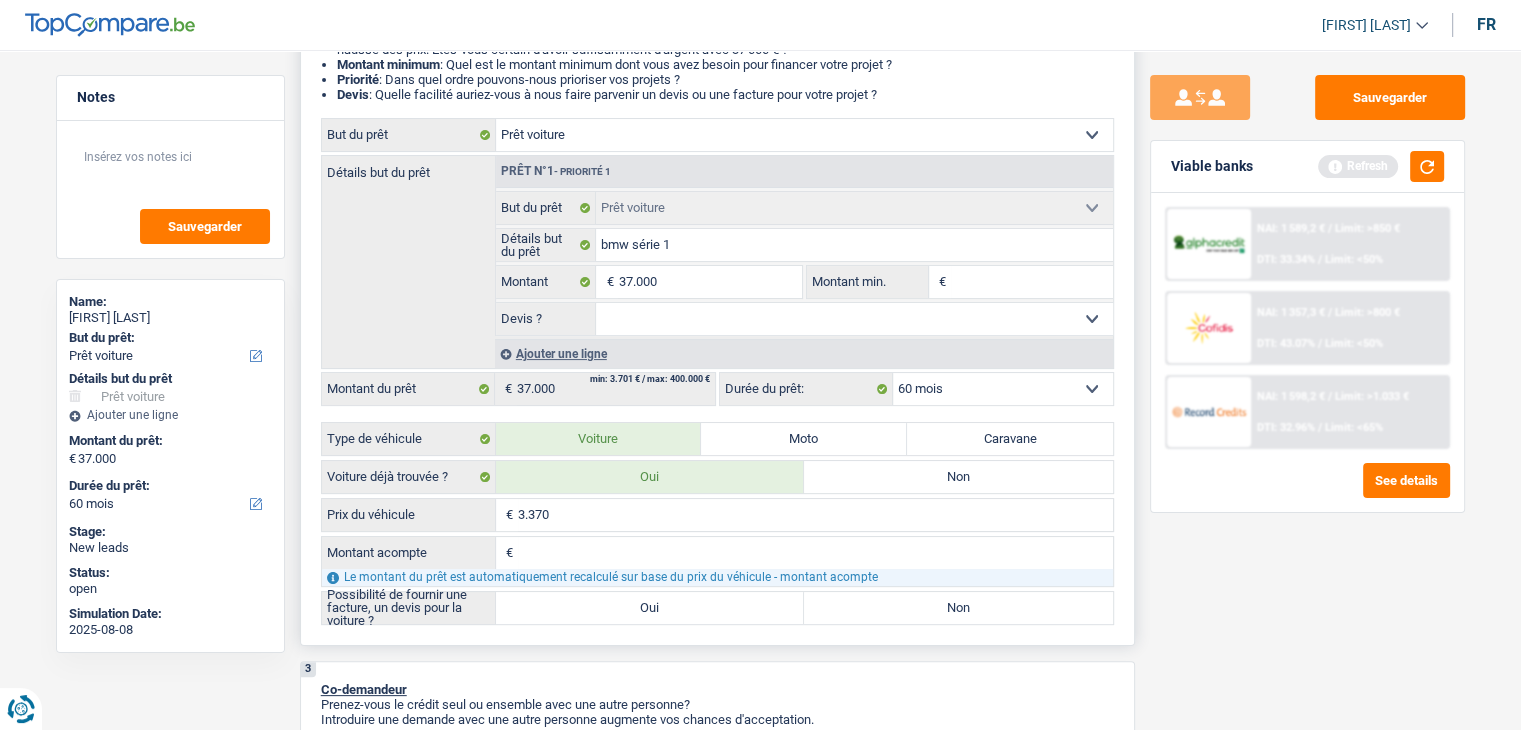 type on "337" 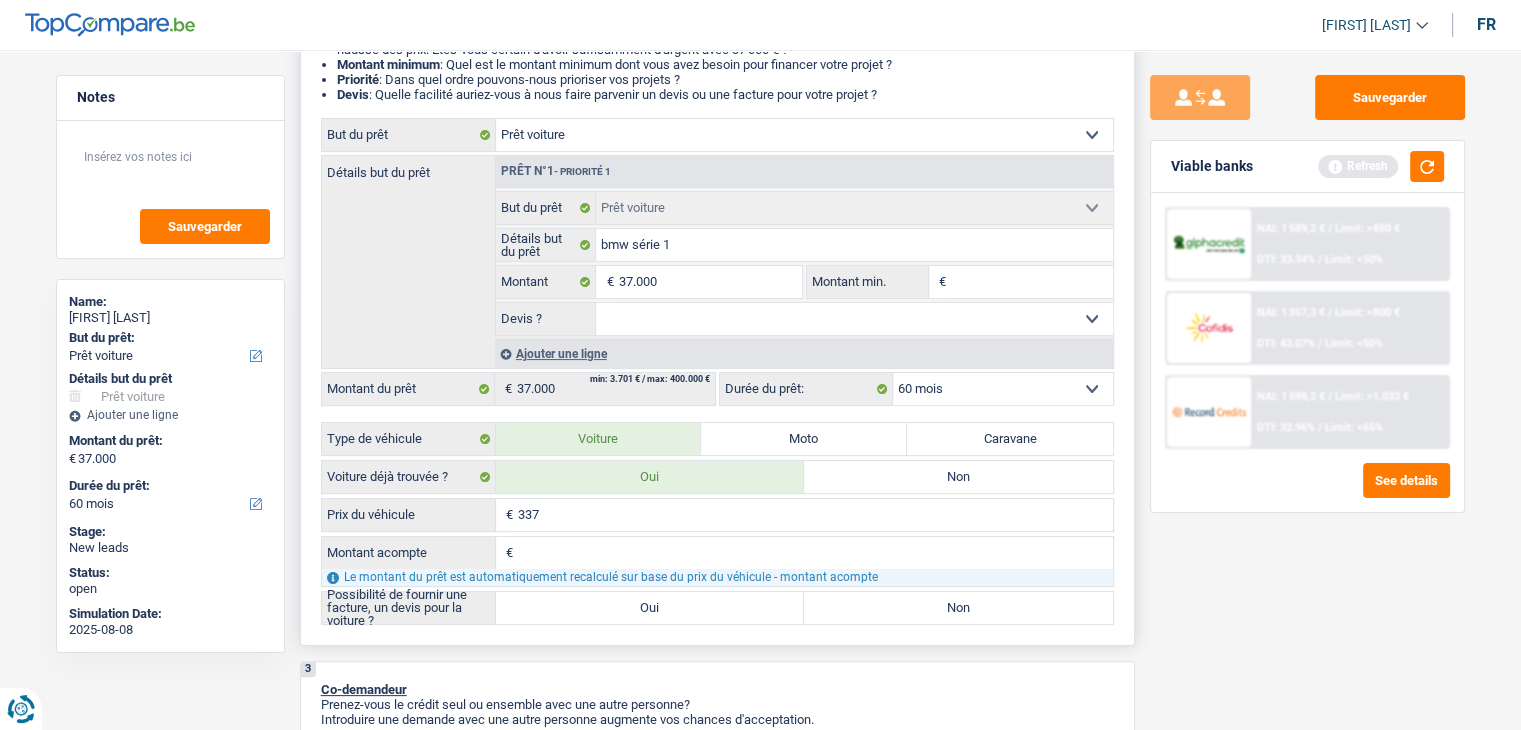 type on "33" 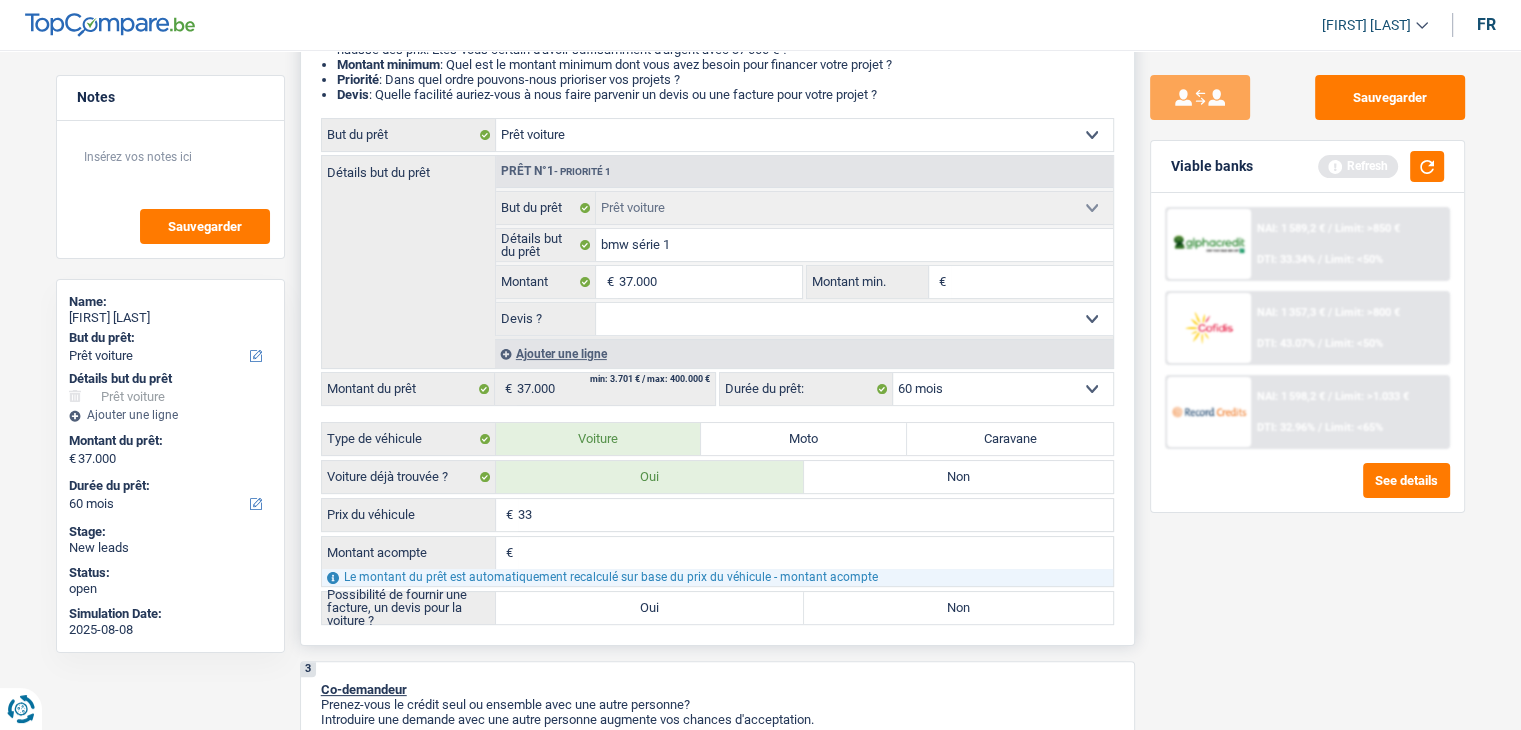 type on "3" 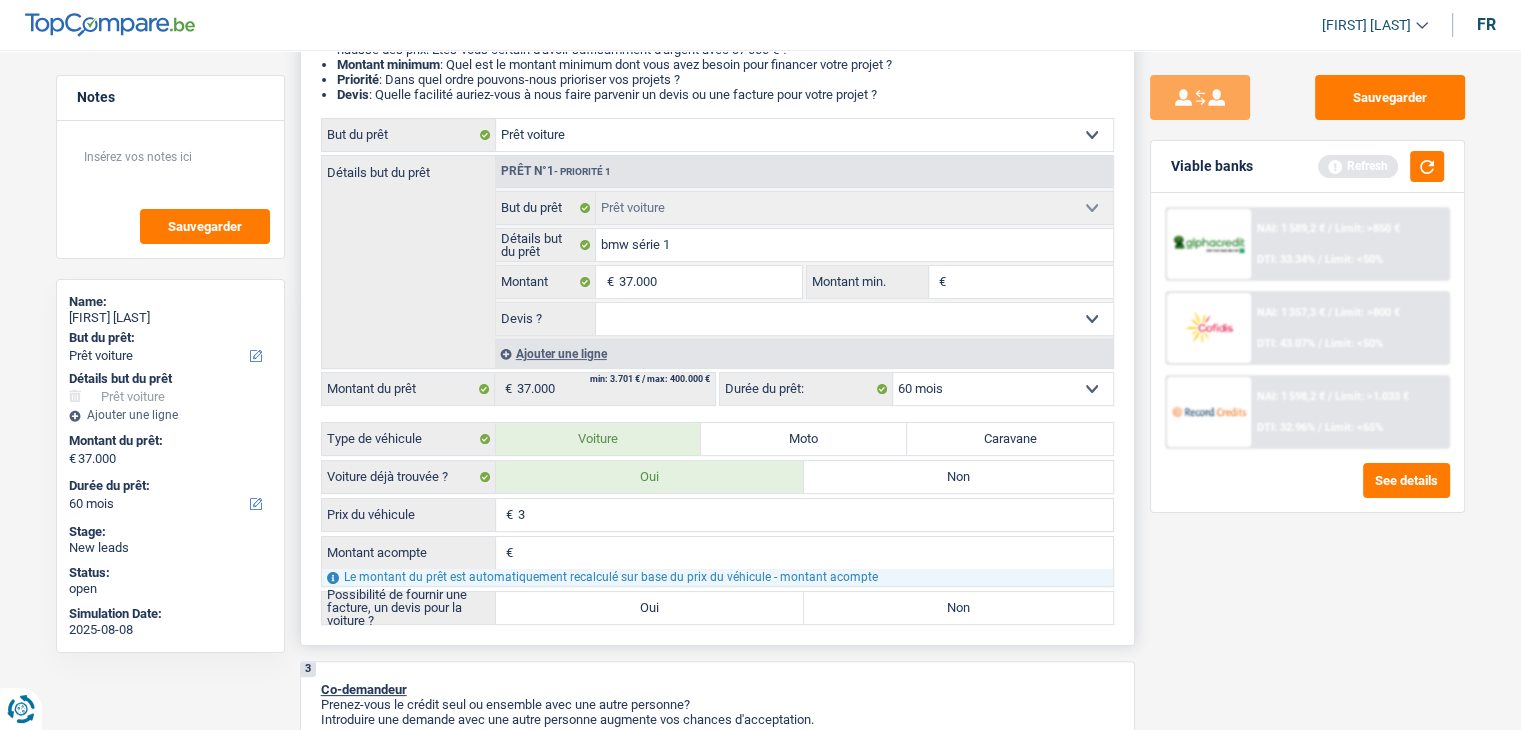 type on "37" 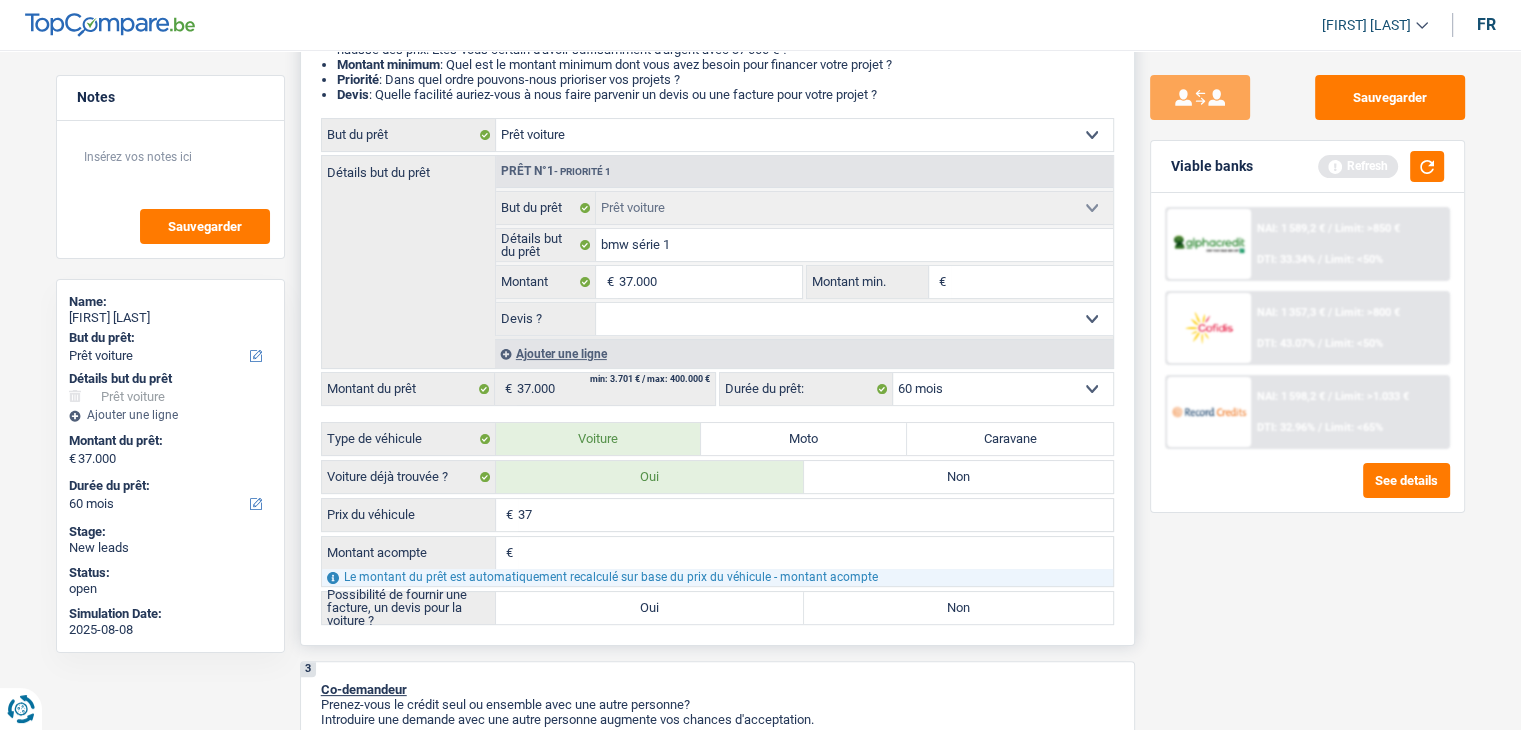 type on "370" 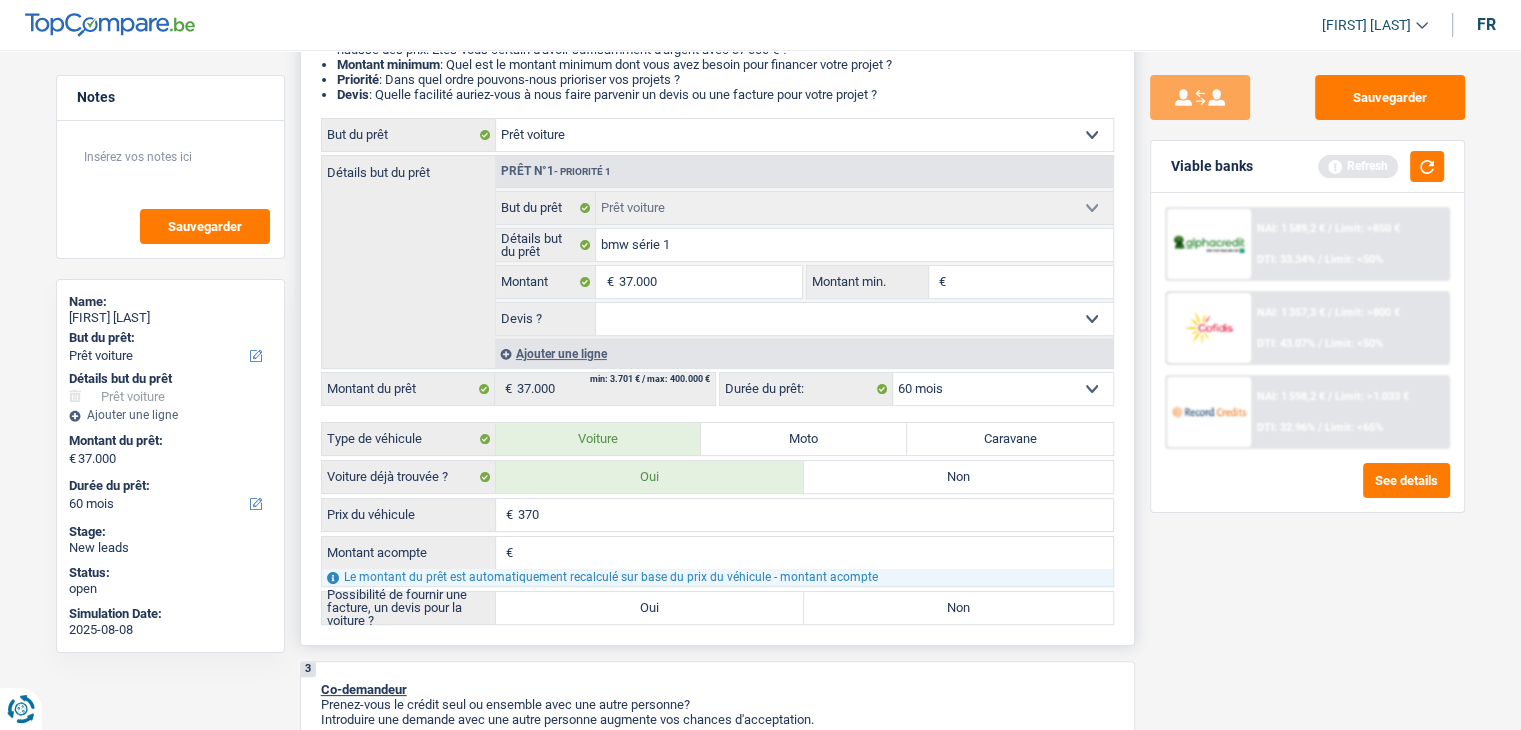 type on "3.700" 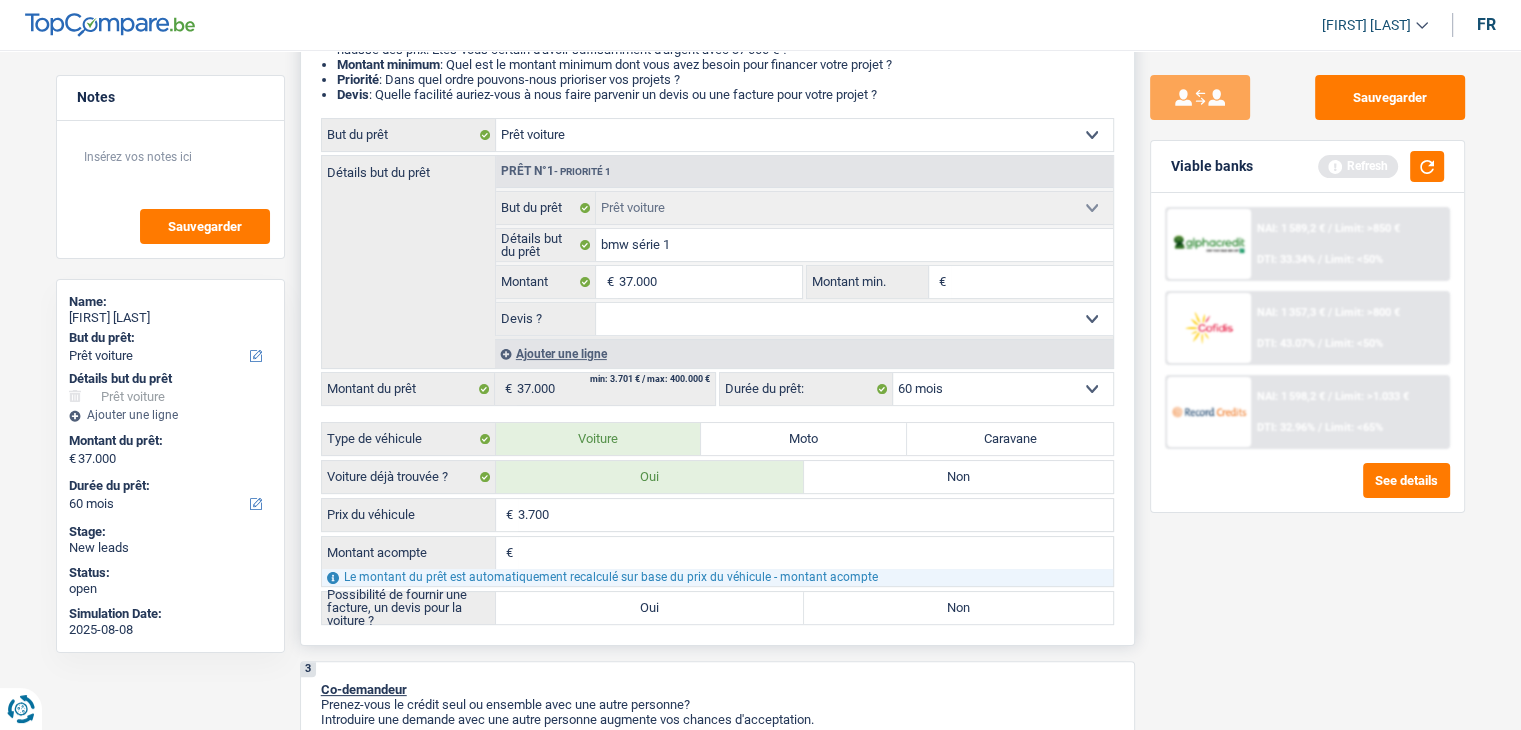 type on "37.000" 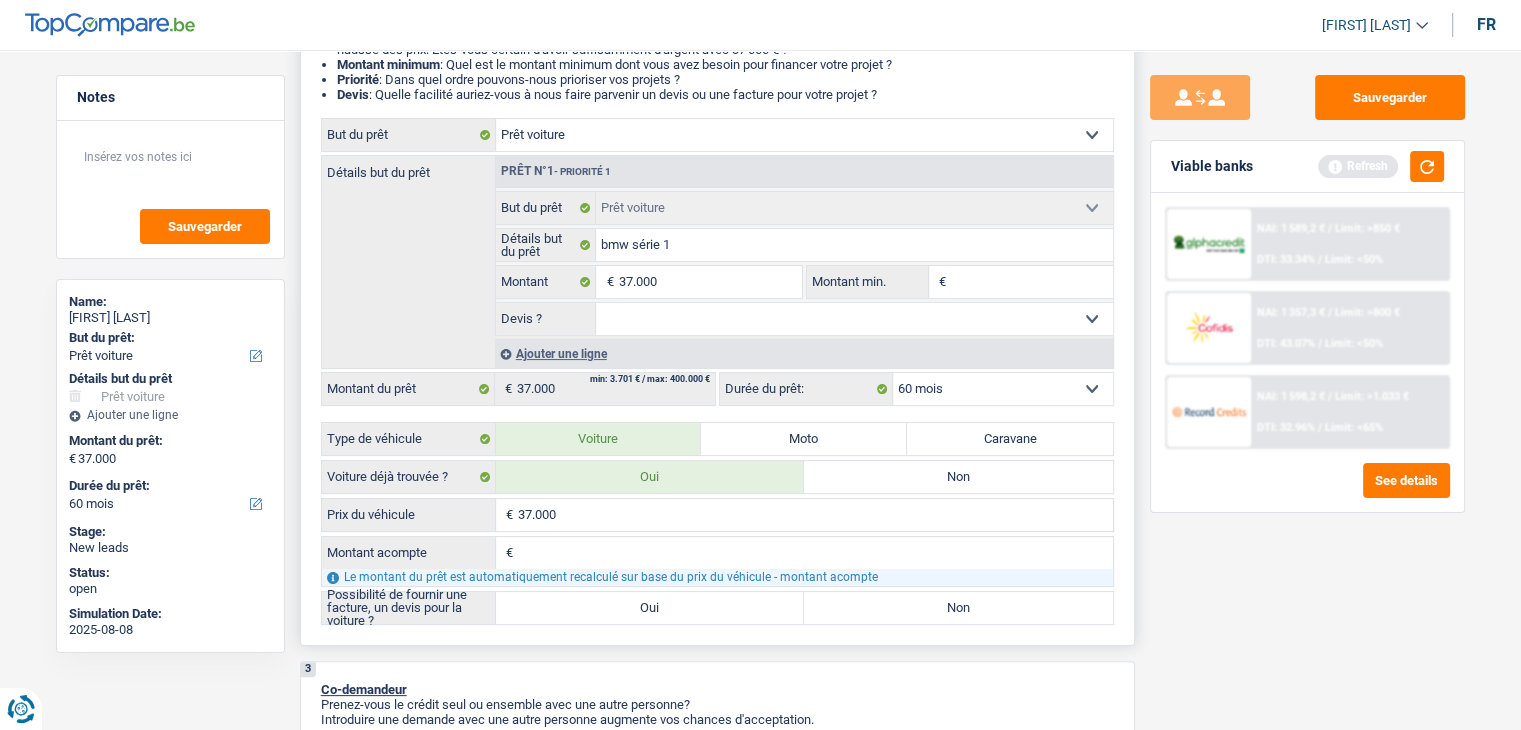 type on "37.000" 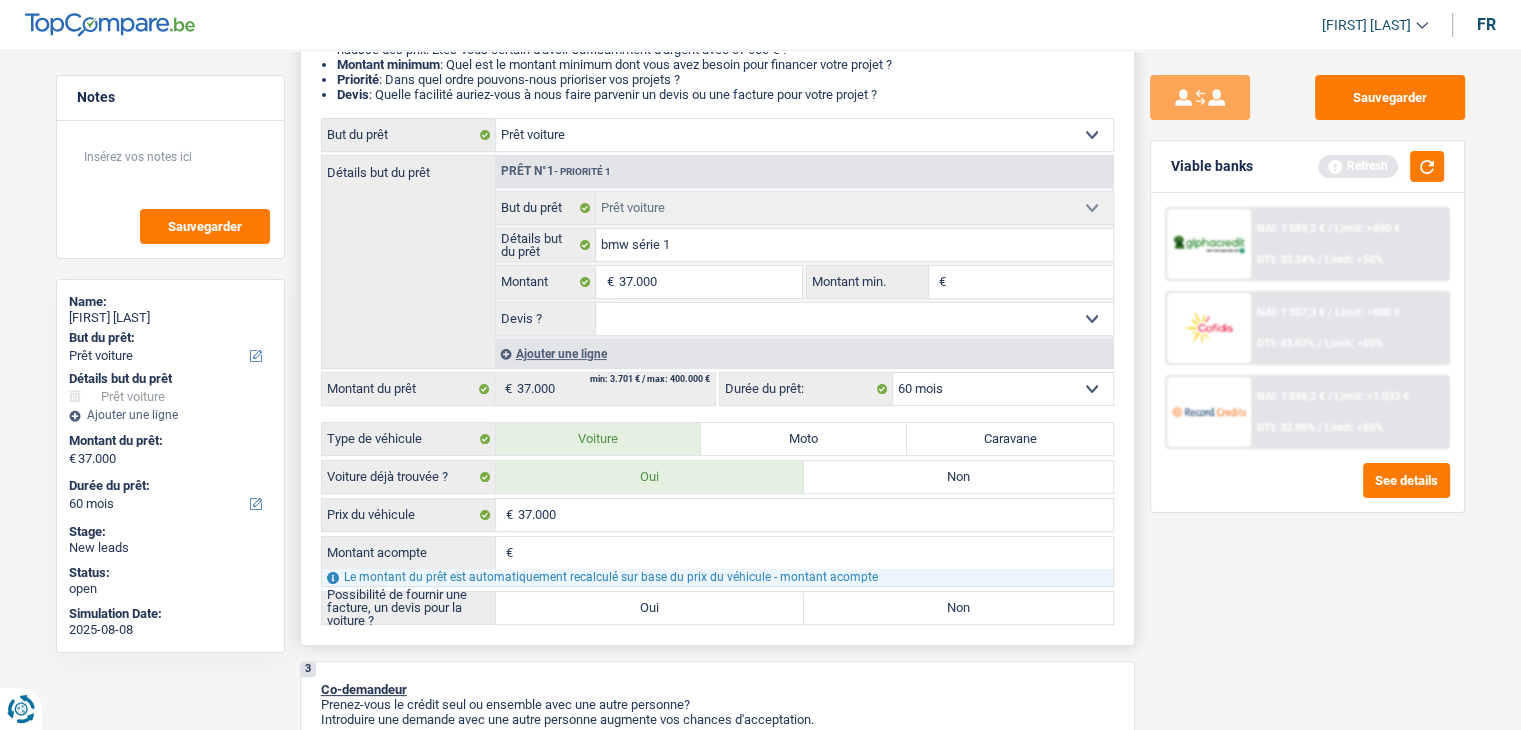 click on "Montant acompte" at bounding box center [815, 553] 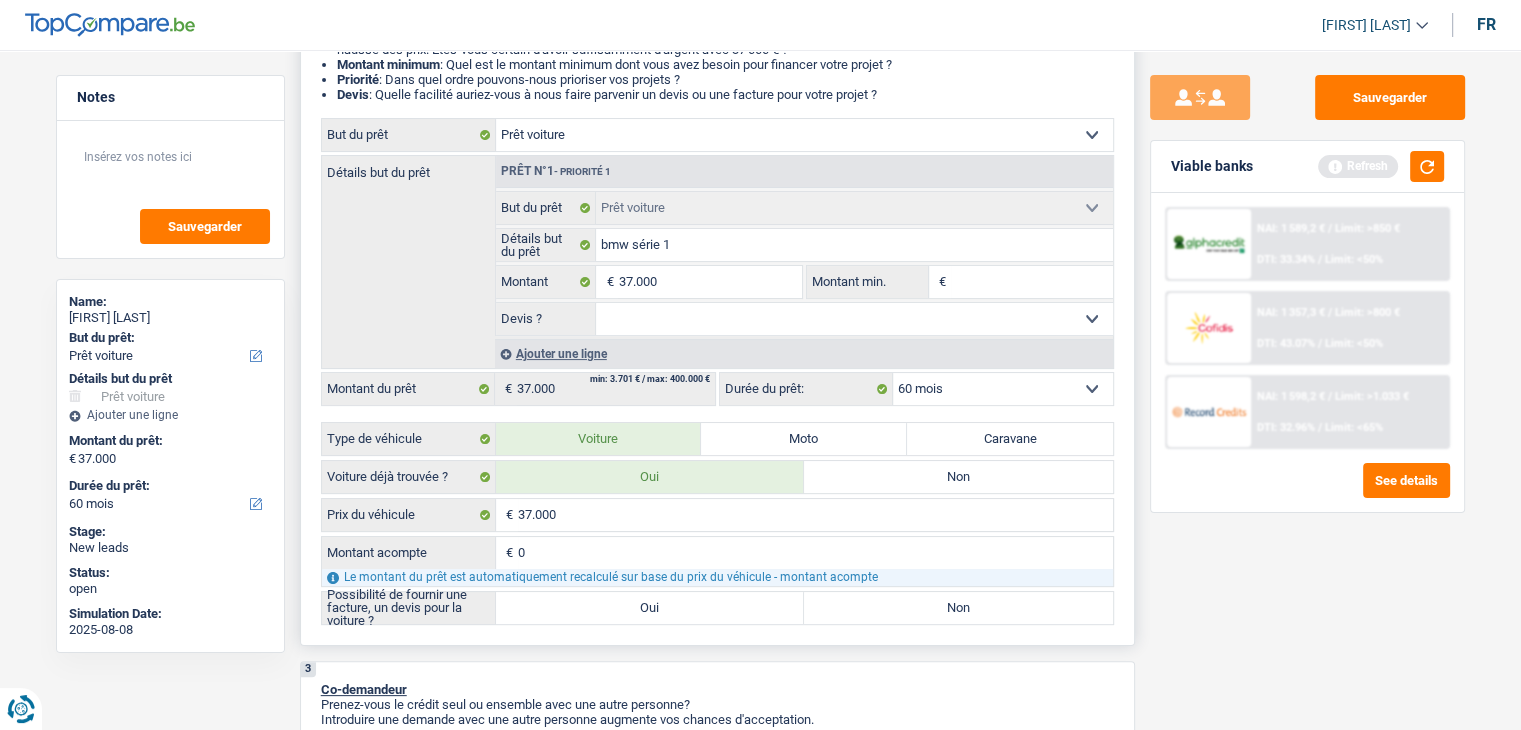 type on "0" 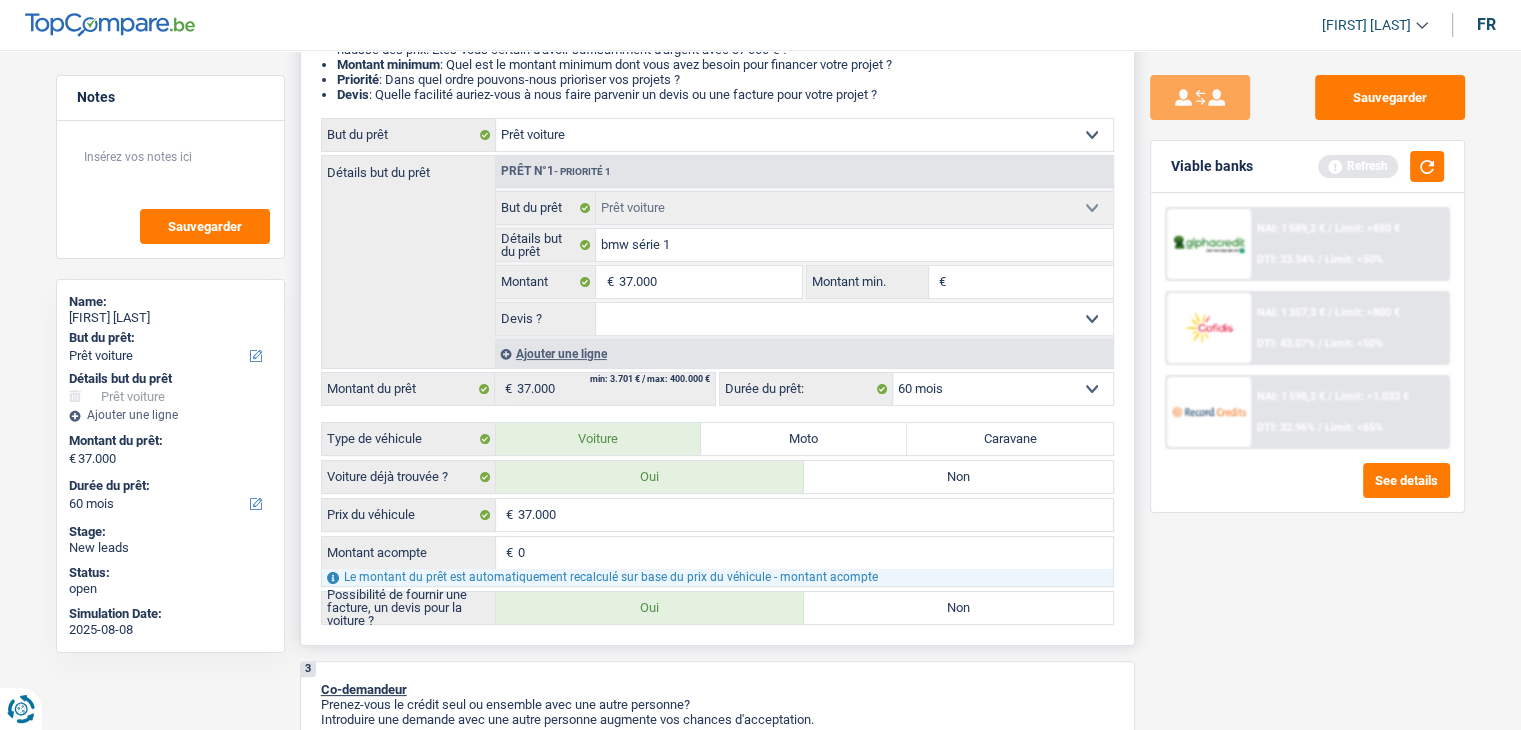 radio on "true" 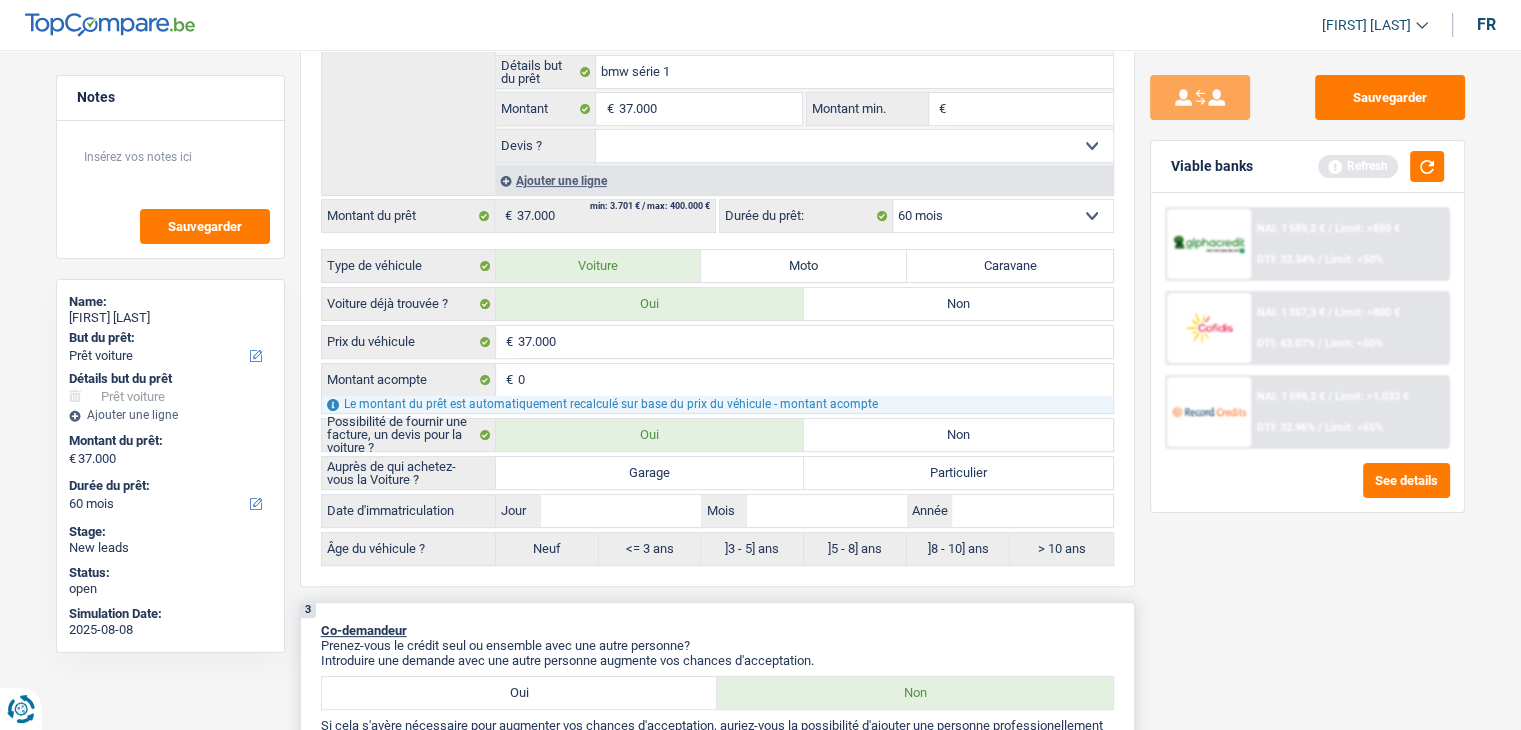 scroll, scrollTop: 600, scrollLeft: 0, axis: vertical 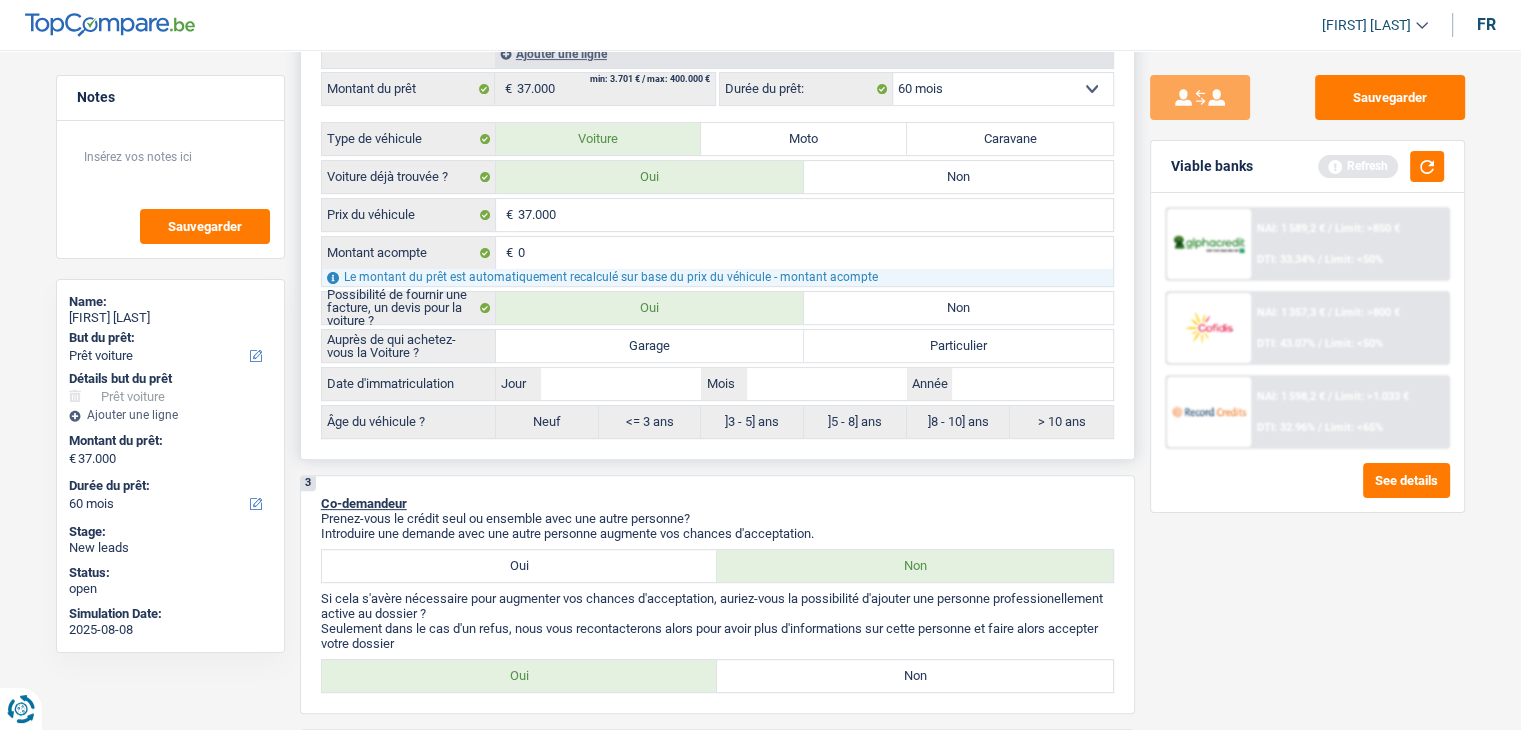 click on "Garage" at bounding box center (650, 346) 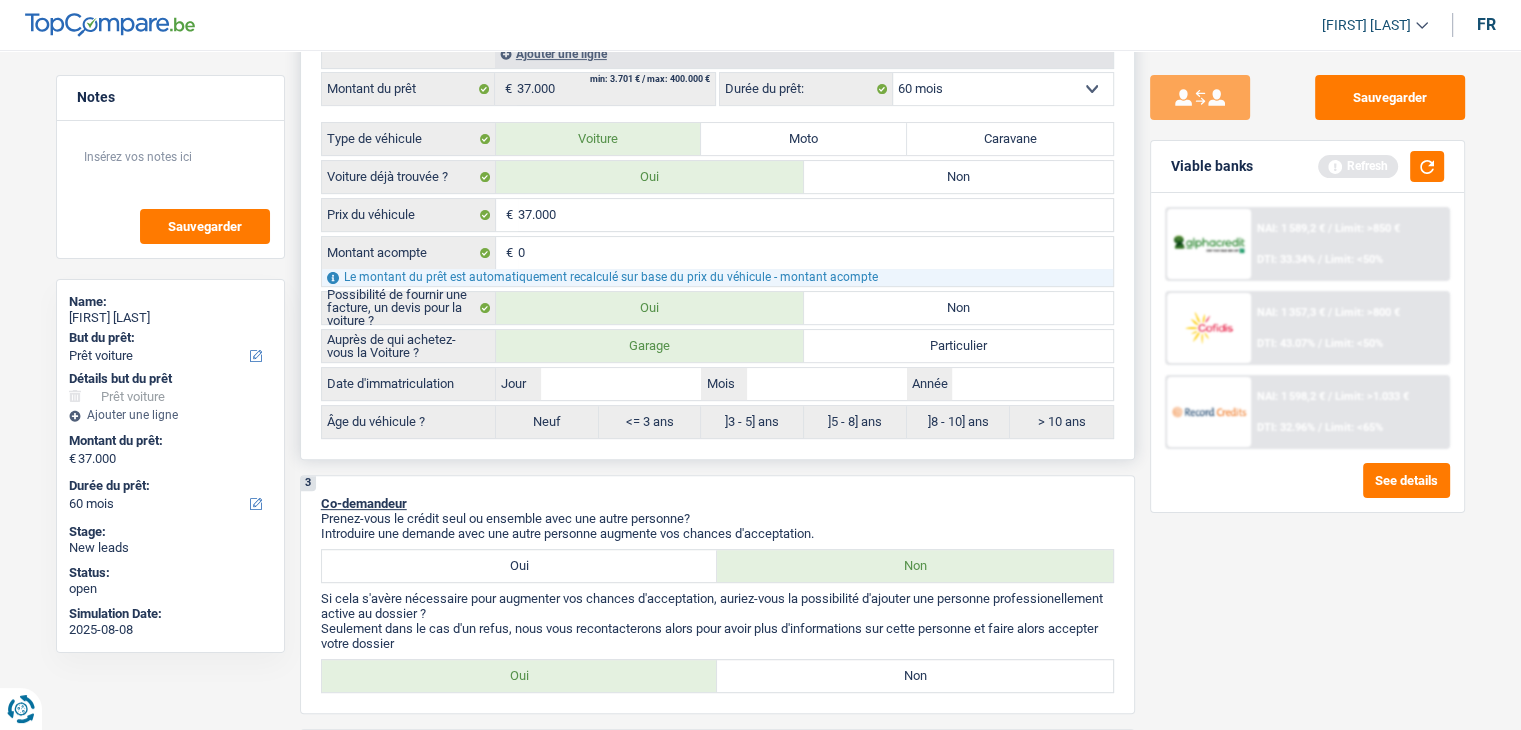 radio on "true" 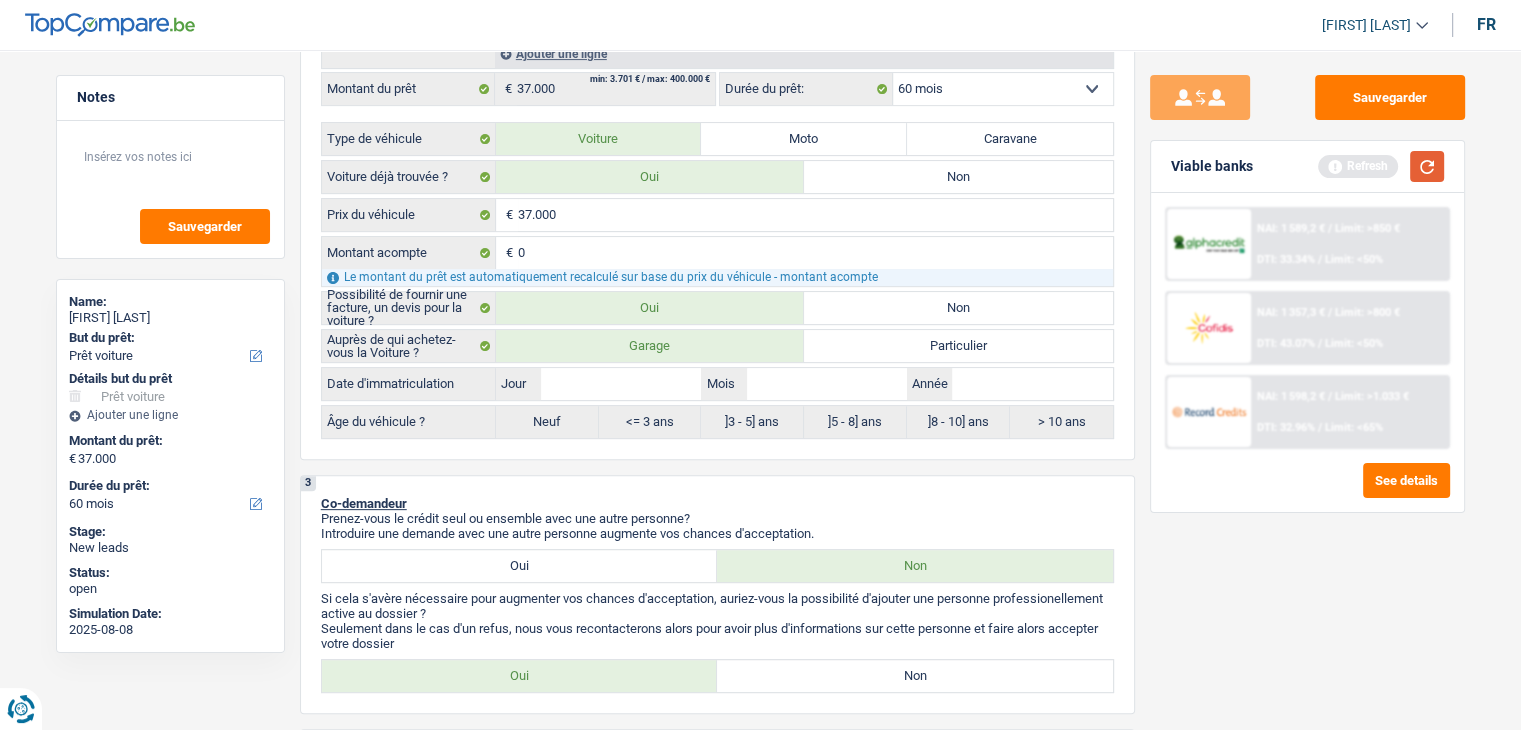 click at bounding box center (1427, 166) 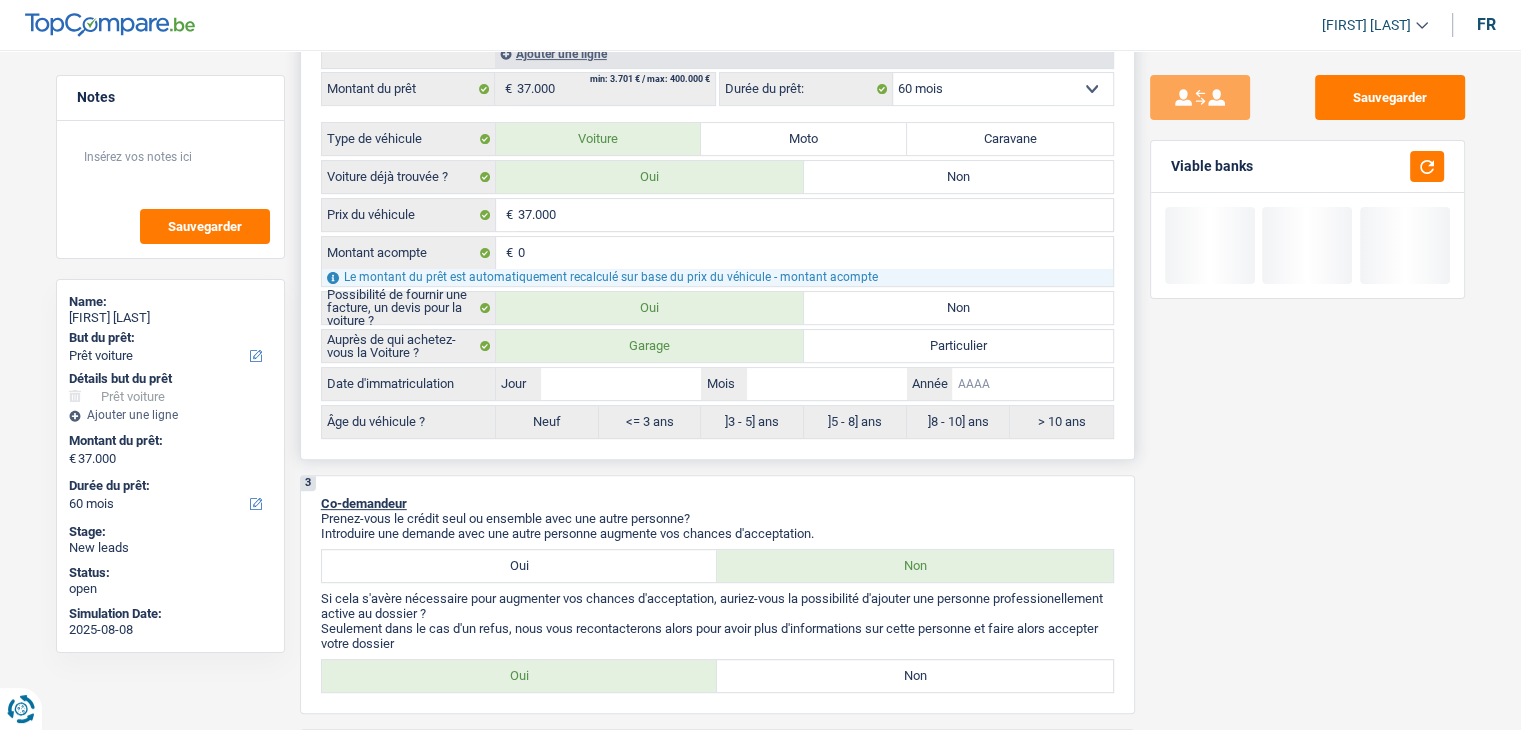 click on "Année" at bounding box center [1032, 384] 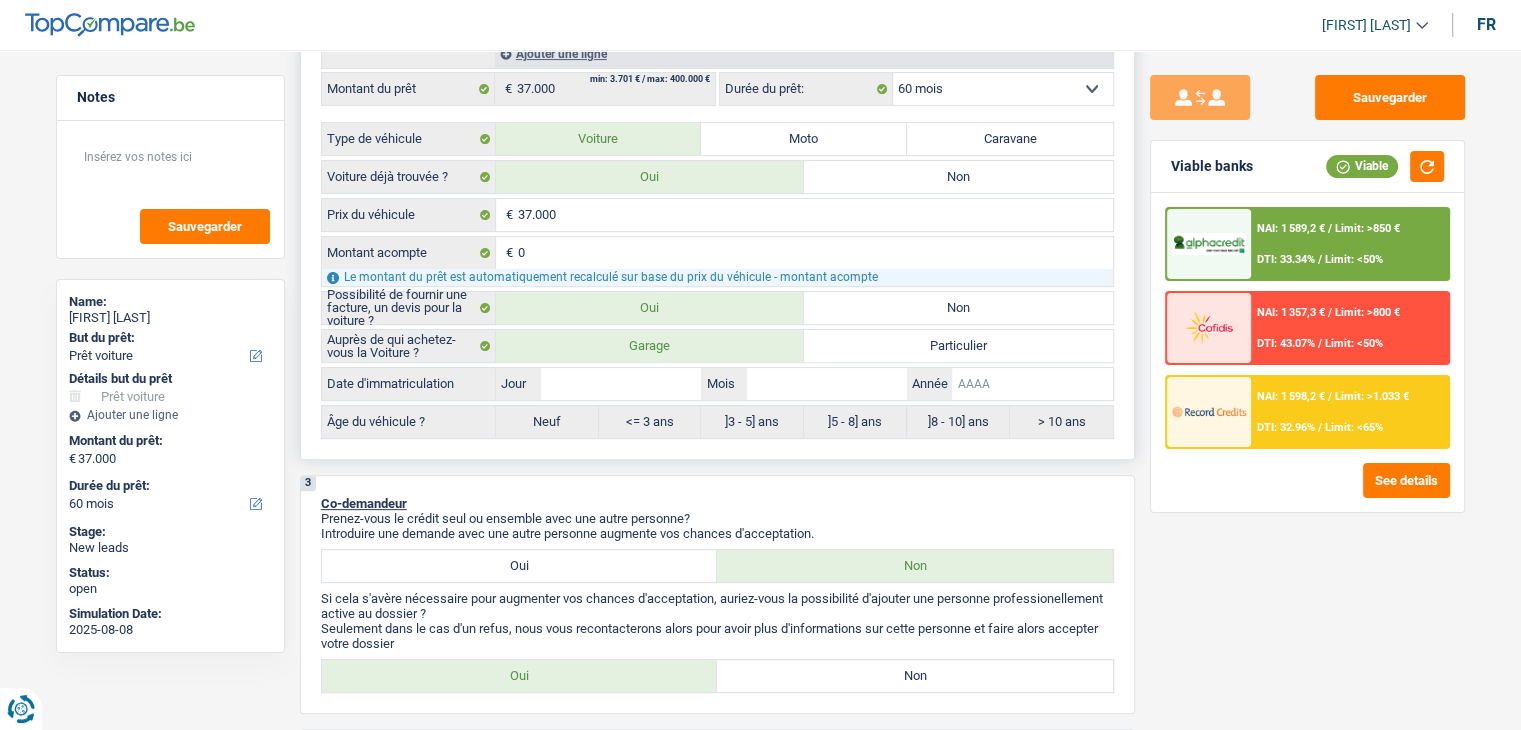 type on "2" 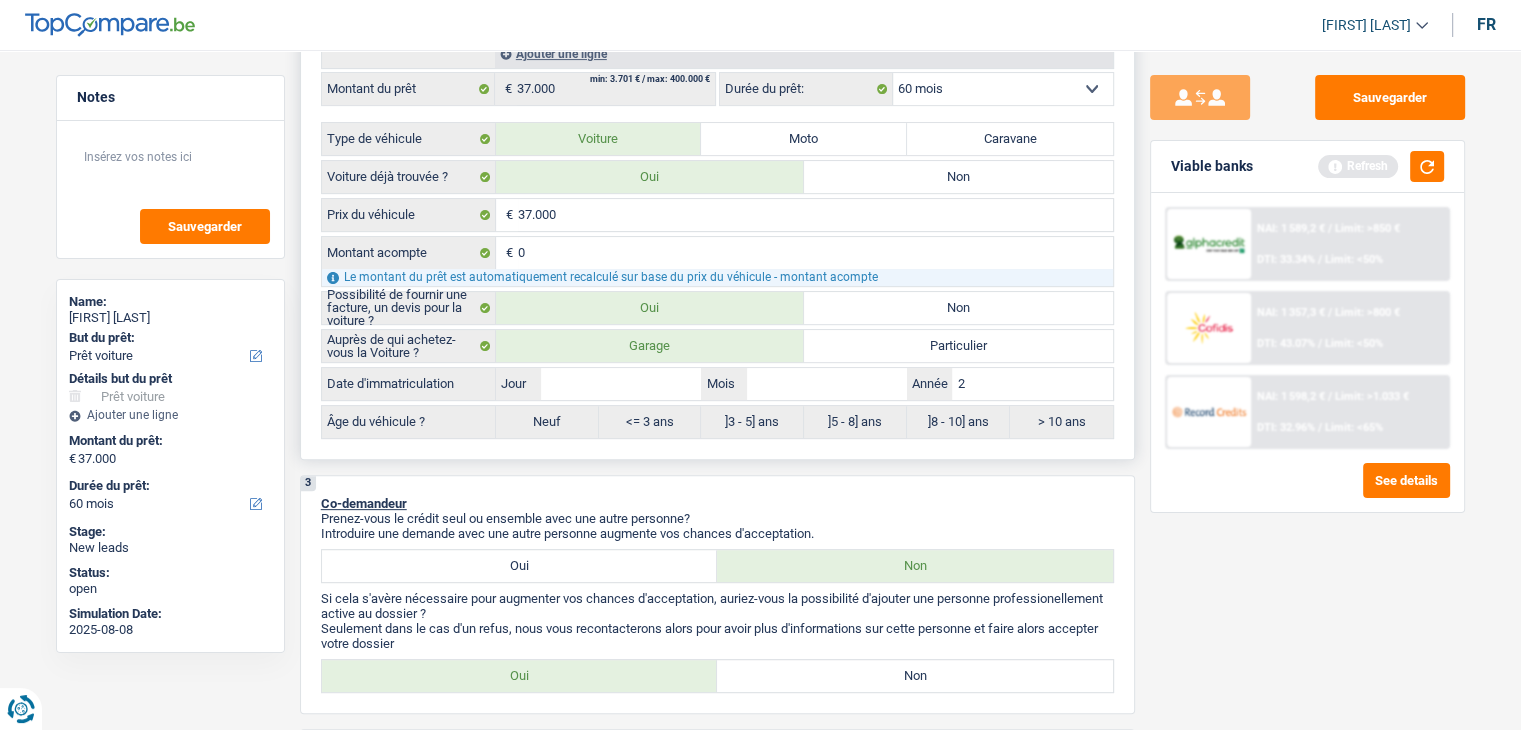 type on "20" 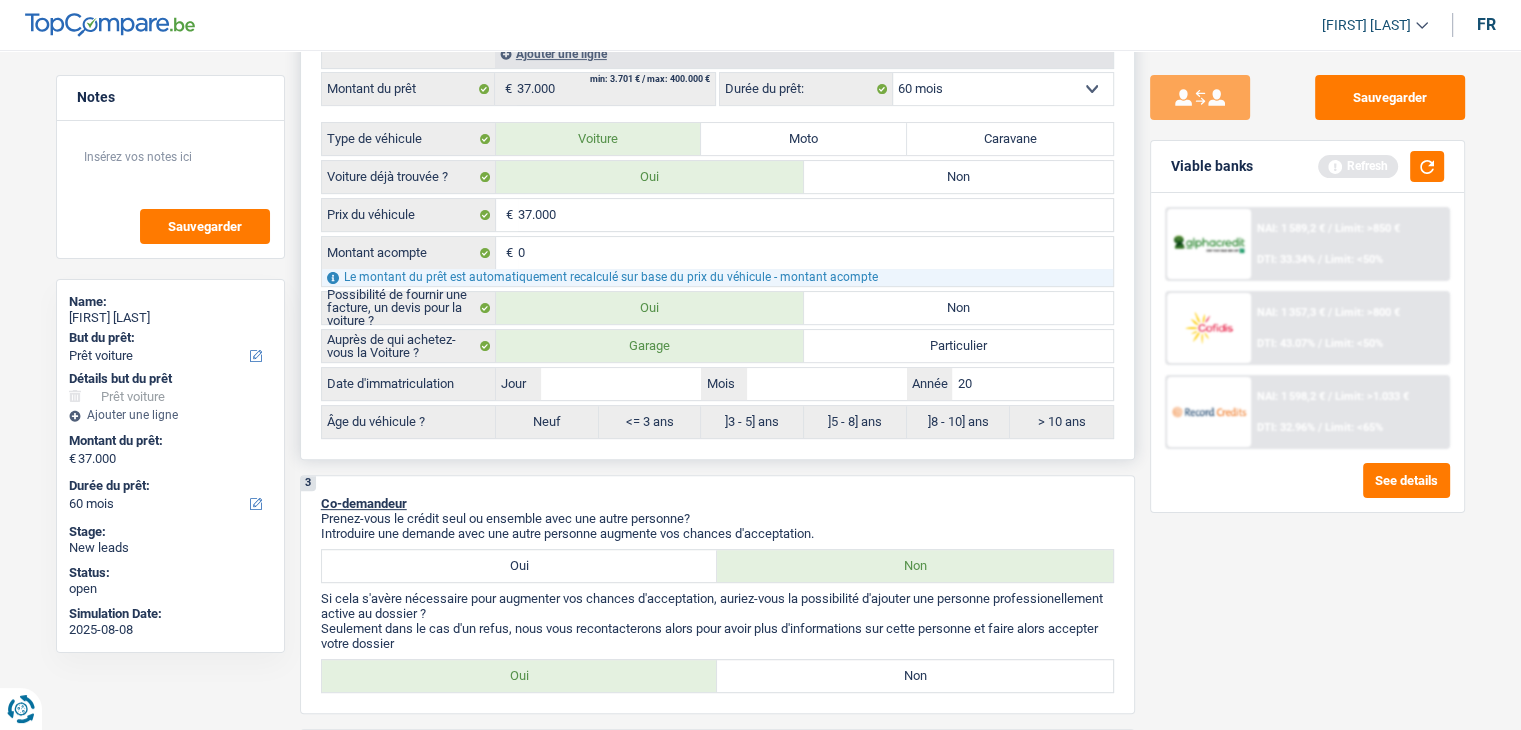 type on "202" 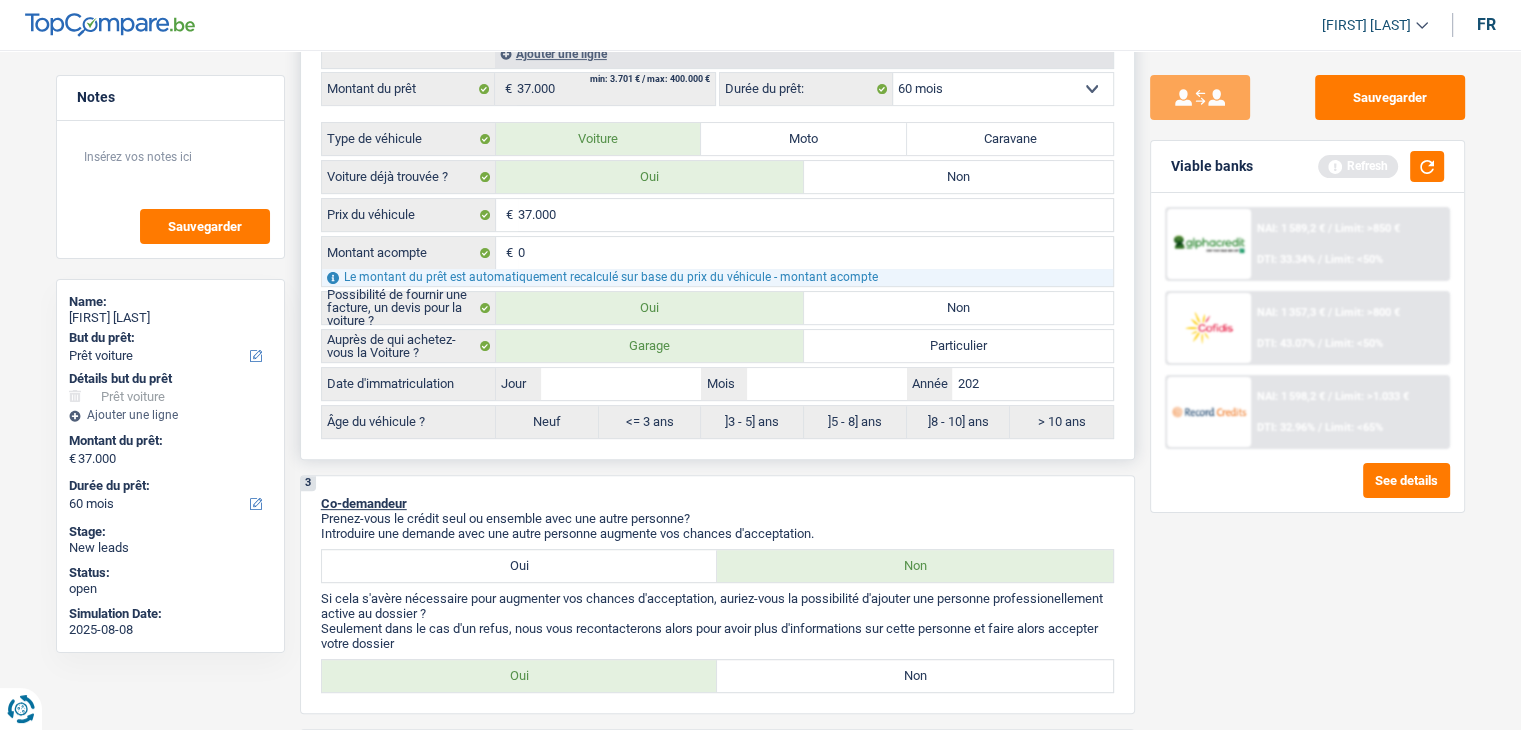 type on "2025" 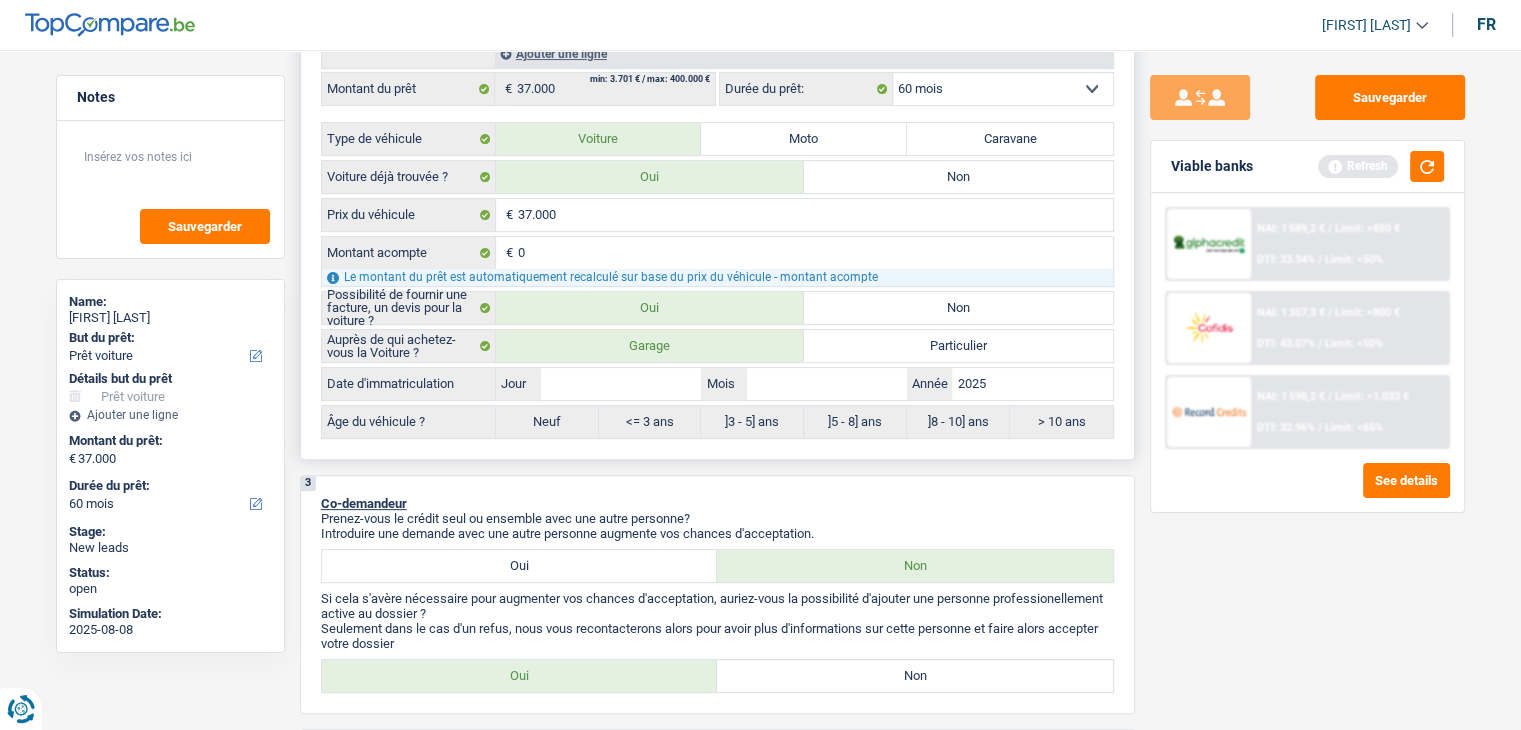 type on "2025" 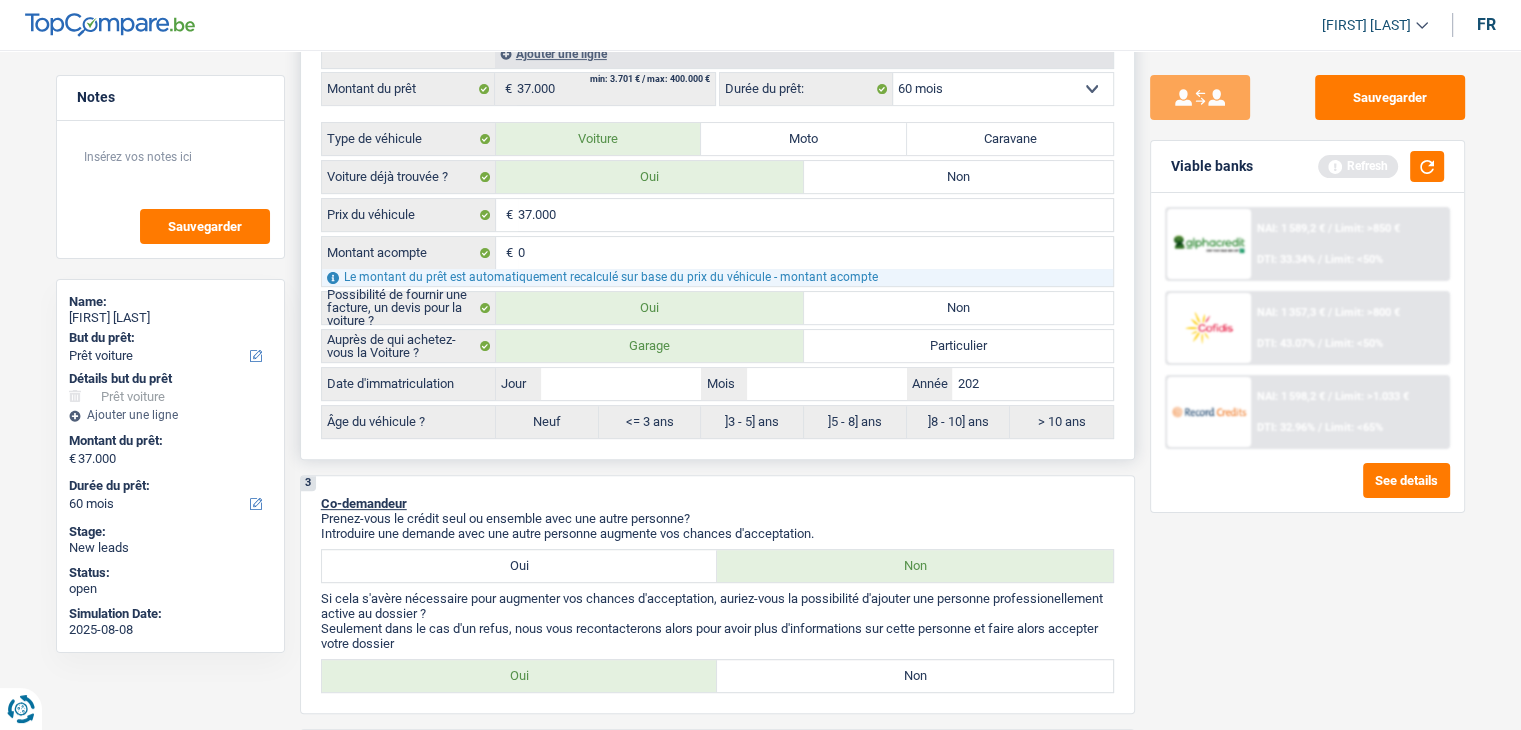 type on "2023" 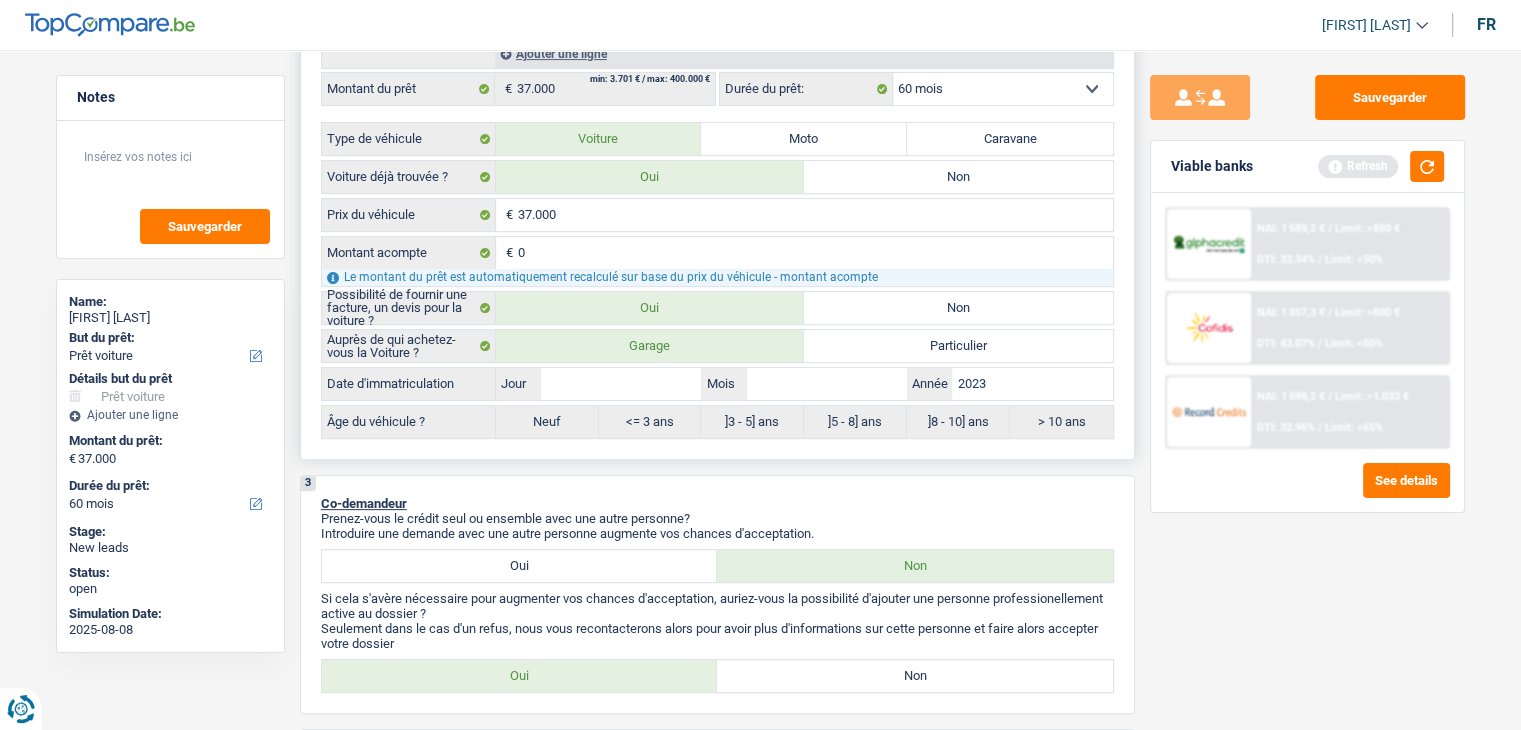 type on "2023" 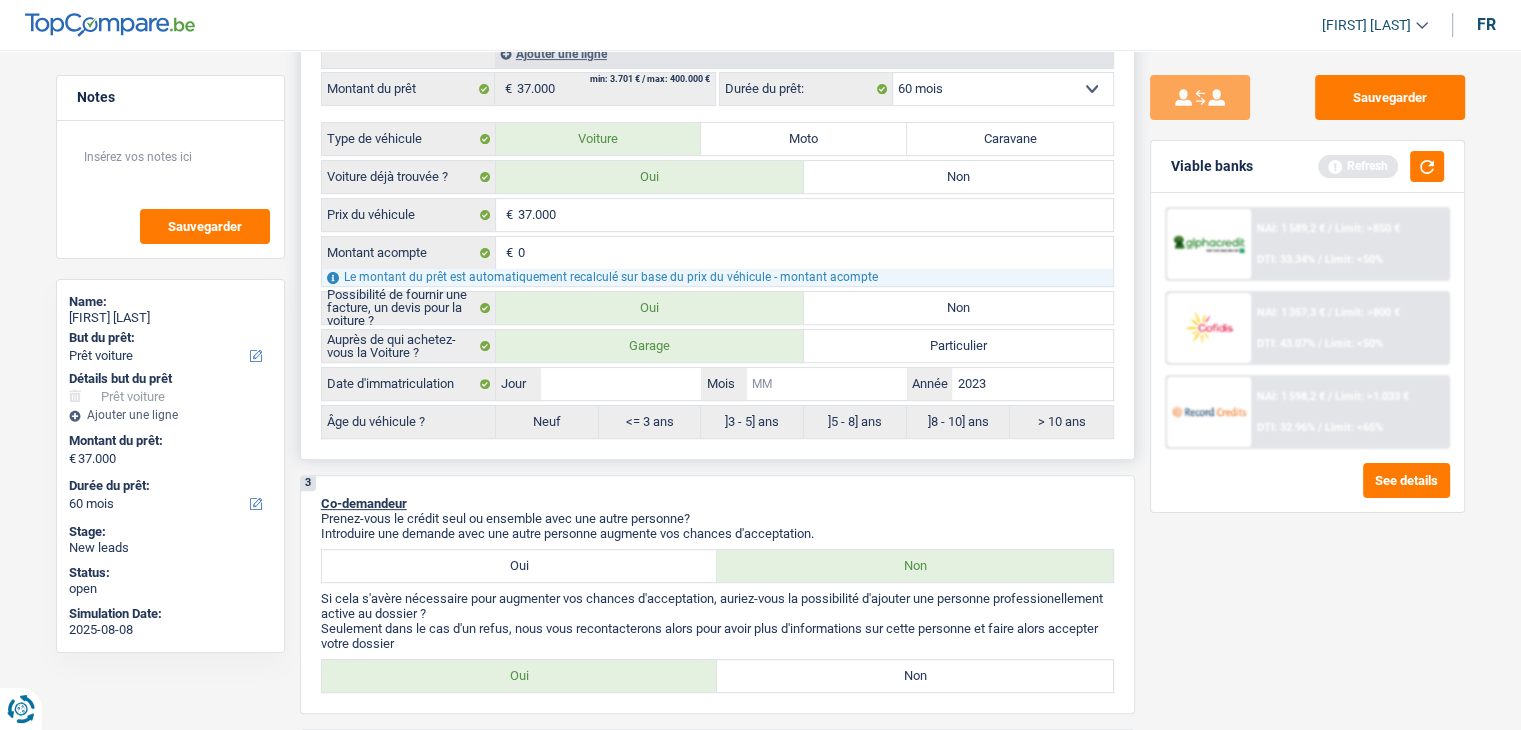 click on "Mois" at bounding box center (827, 384) 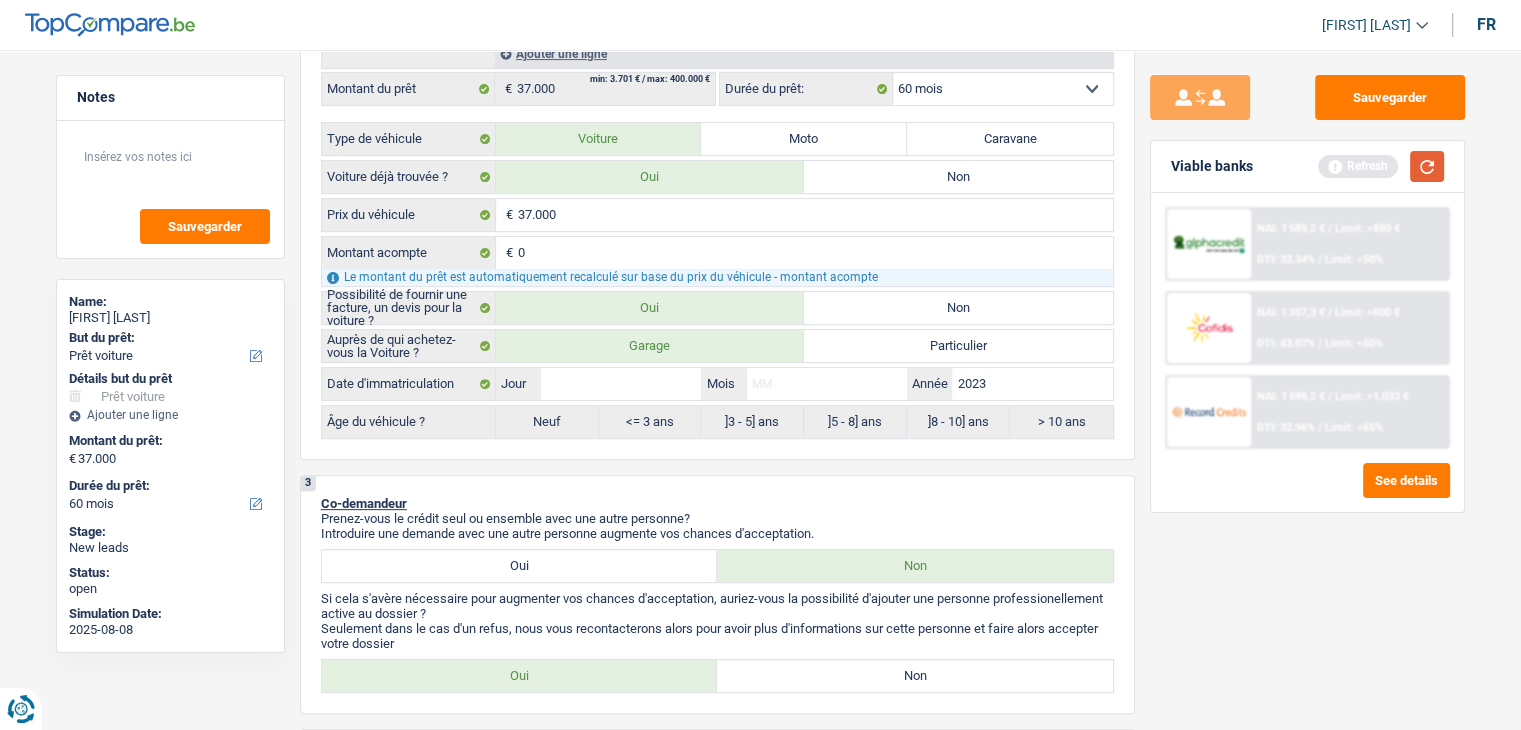 drag, startPoint x: 1440, startPoint y: 171, endPoint x: 1103, endPoint y: 270, distance: 351.24066 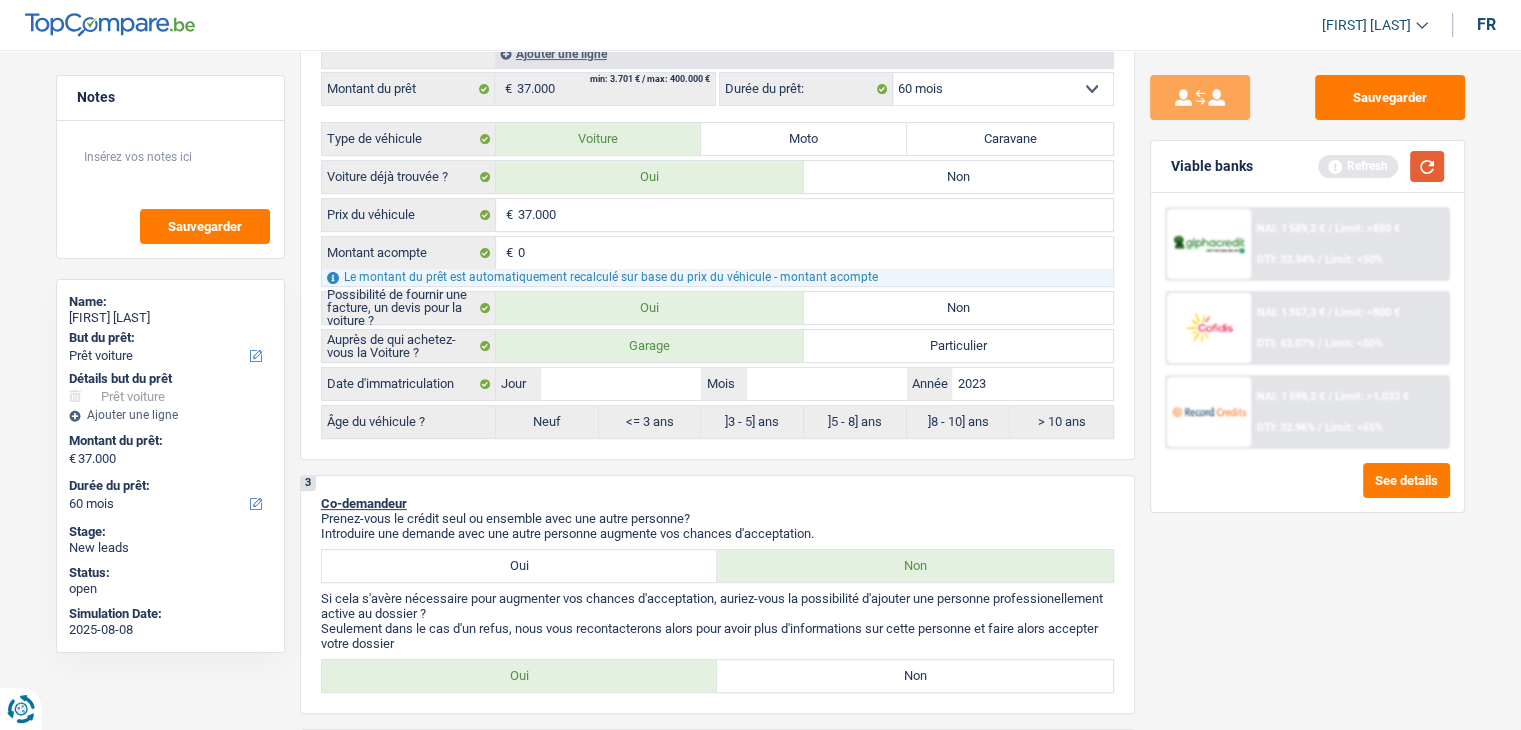 click at bounding box center [1427, 166] 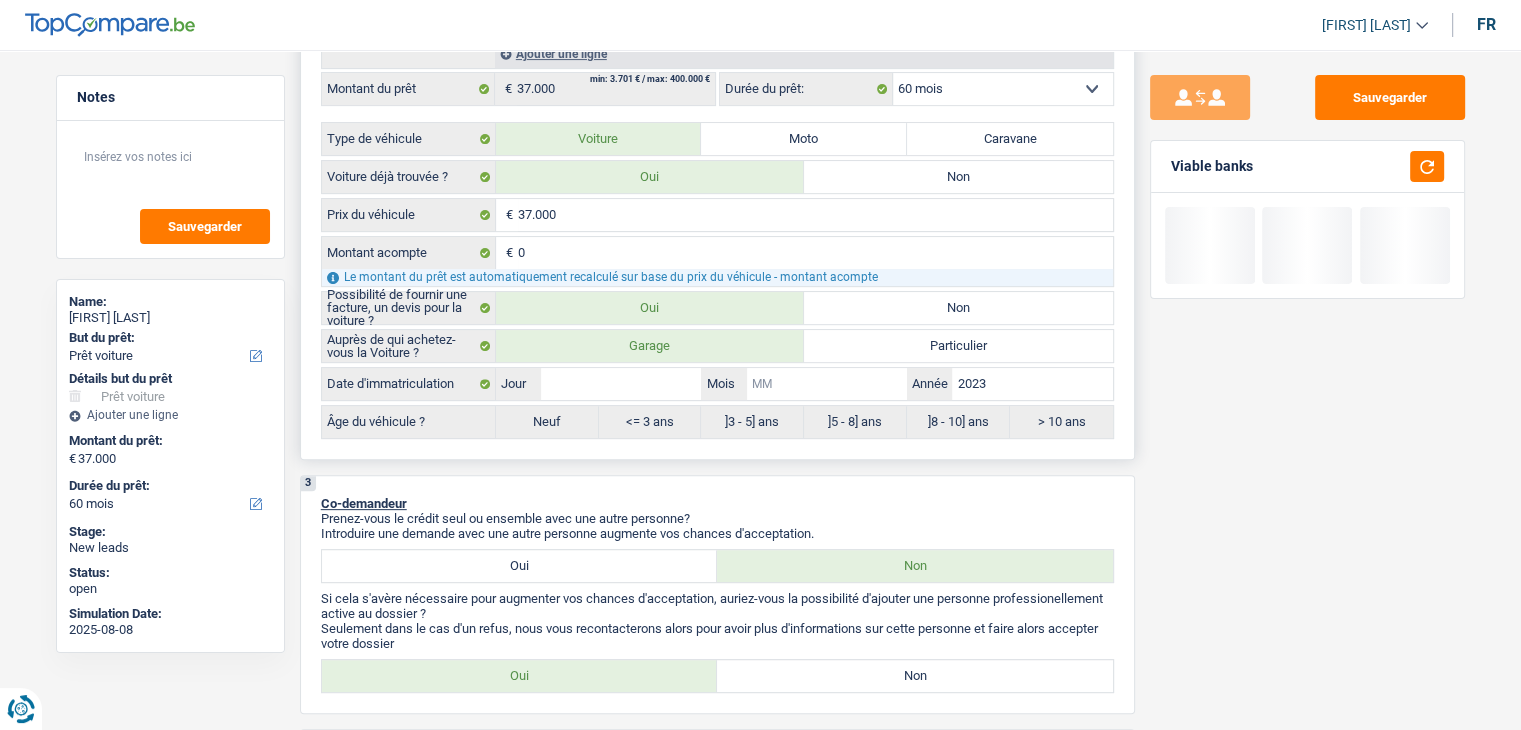 click on "Mois" at bounding box center (827, 384) 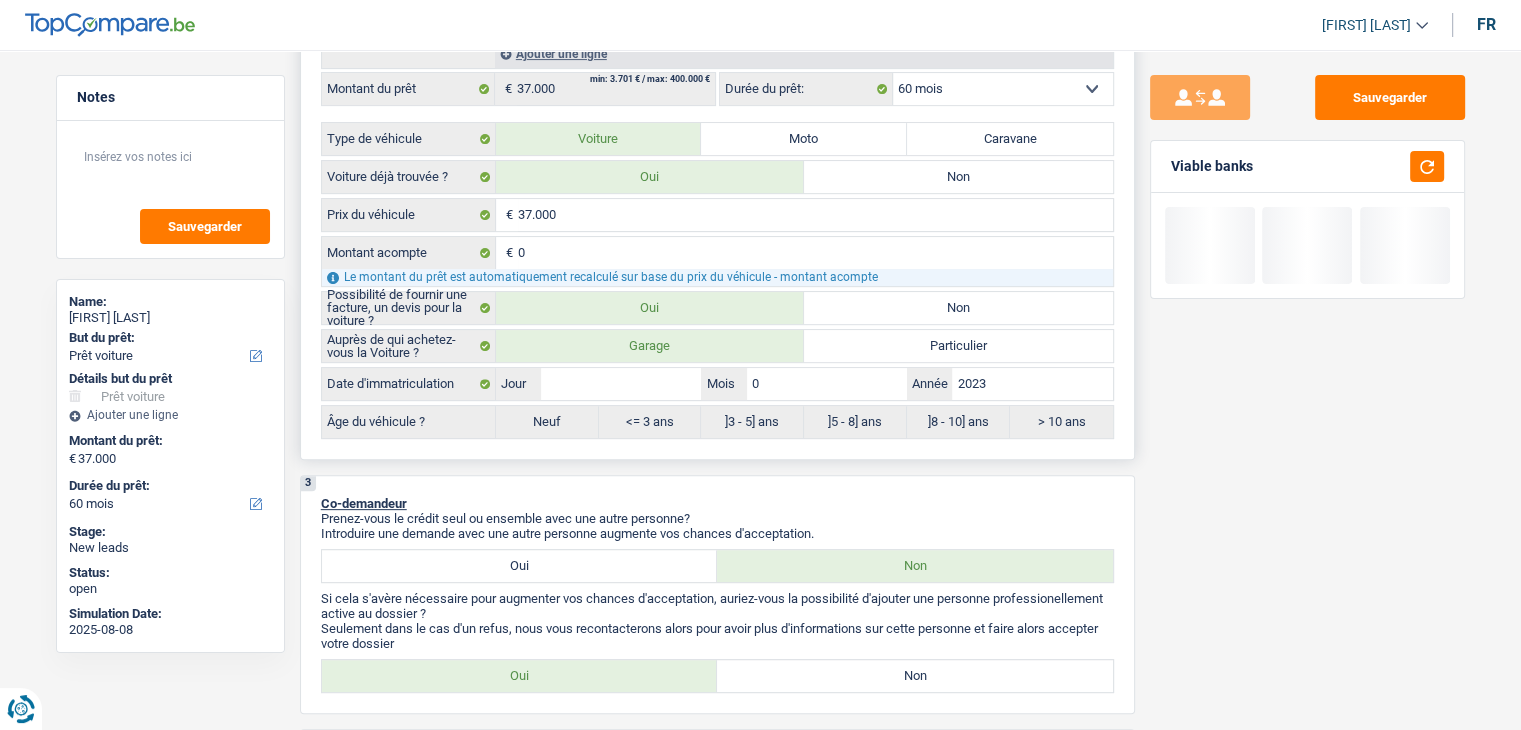 type on "06" 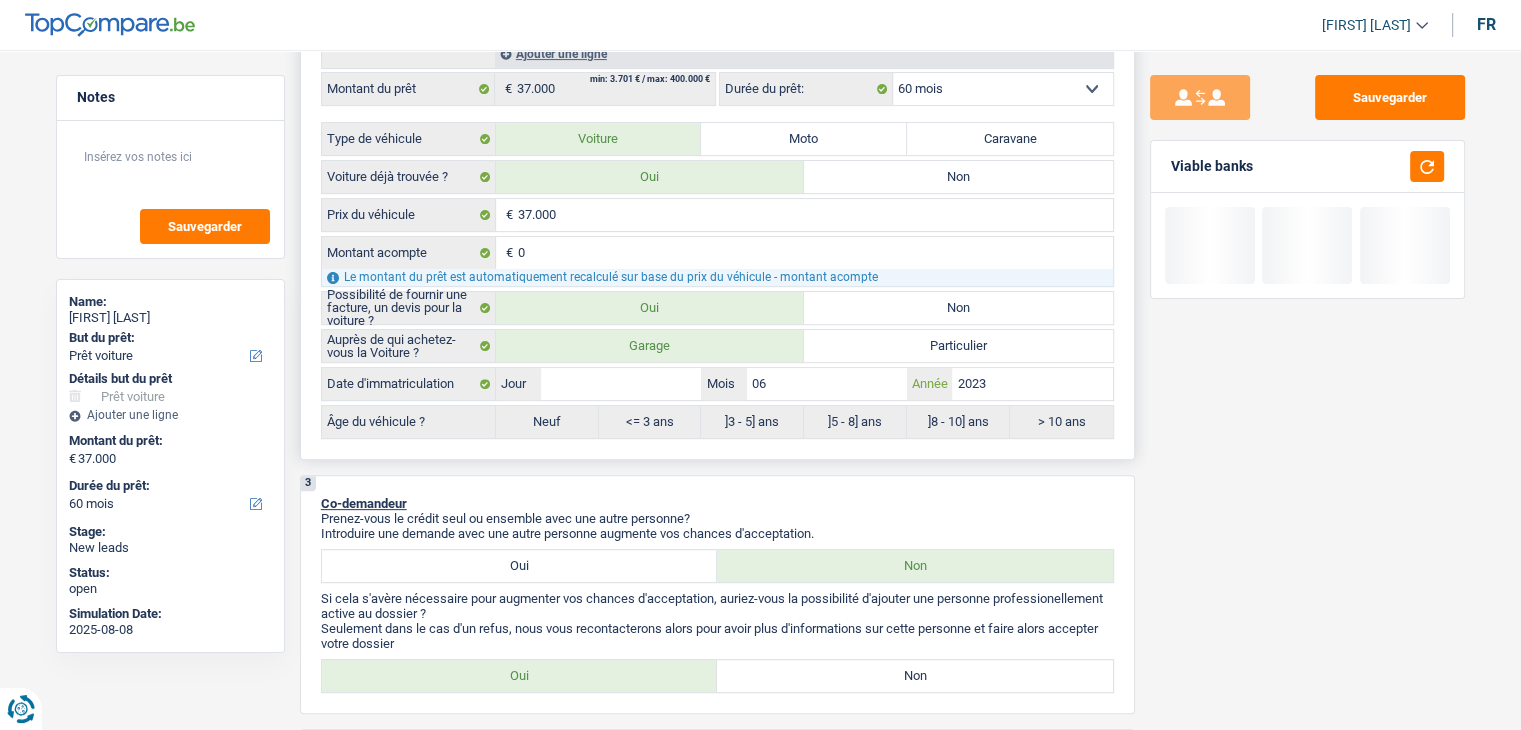 type on "06" 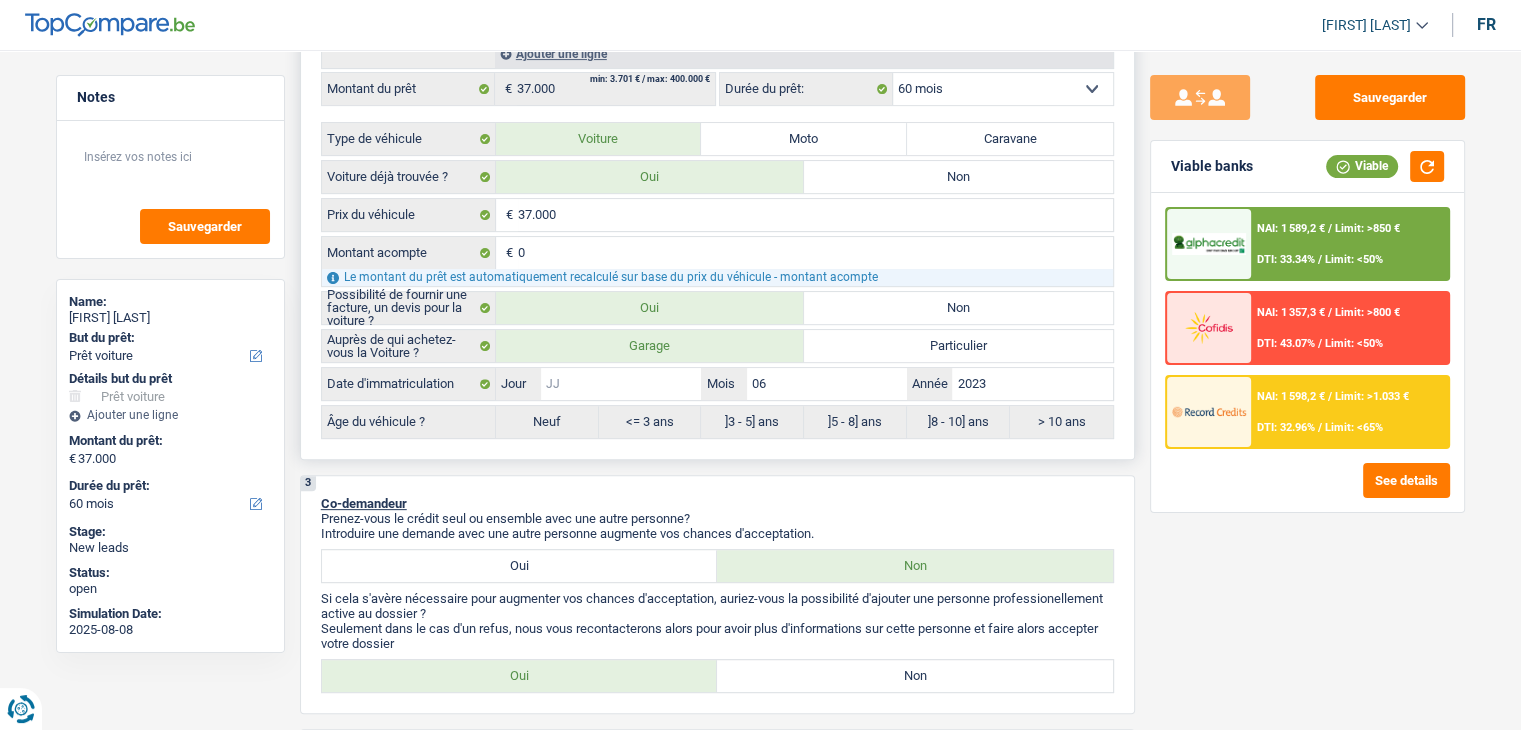 click on "Jour" at bounding box center [621, 384] 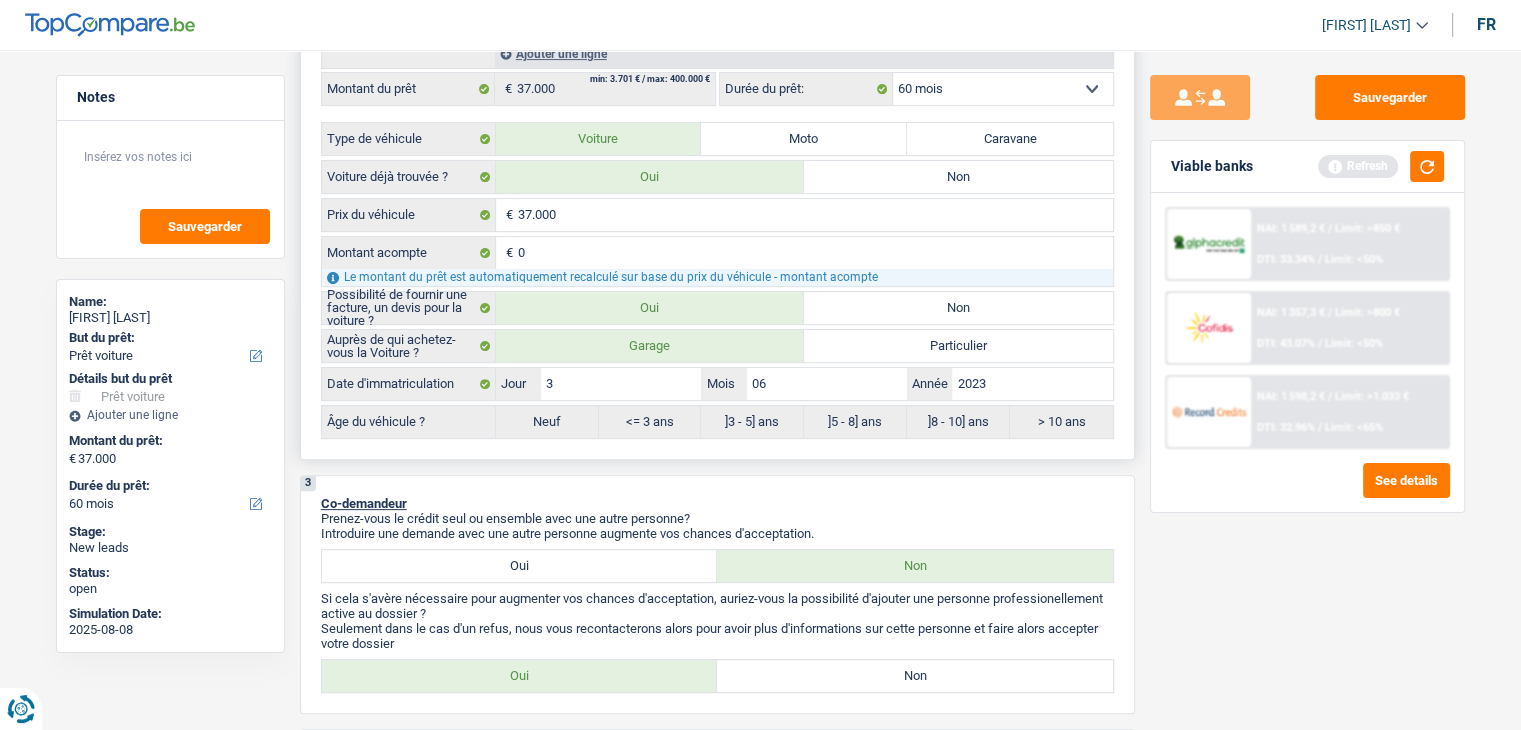 type on "30" 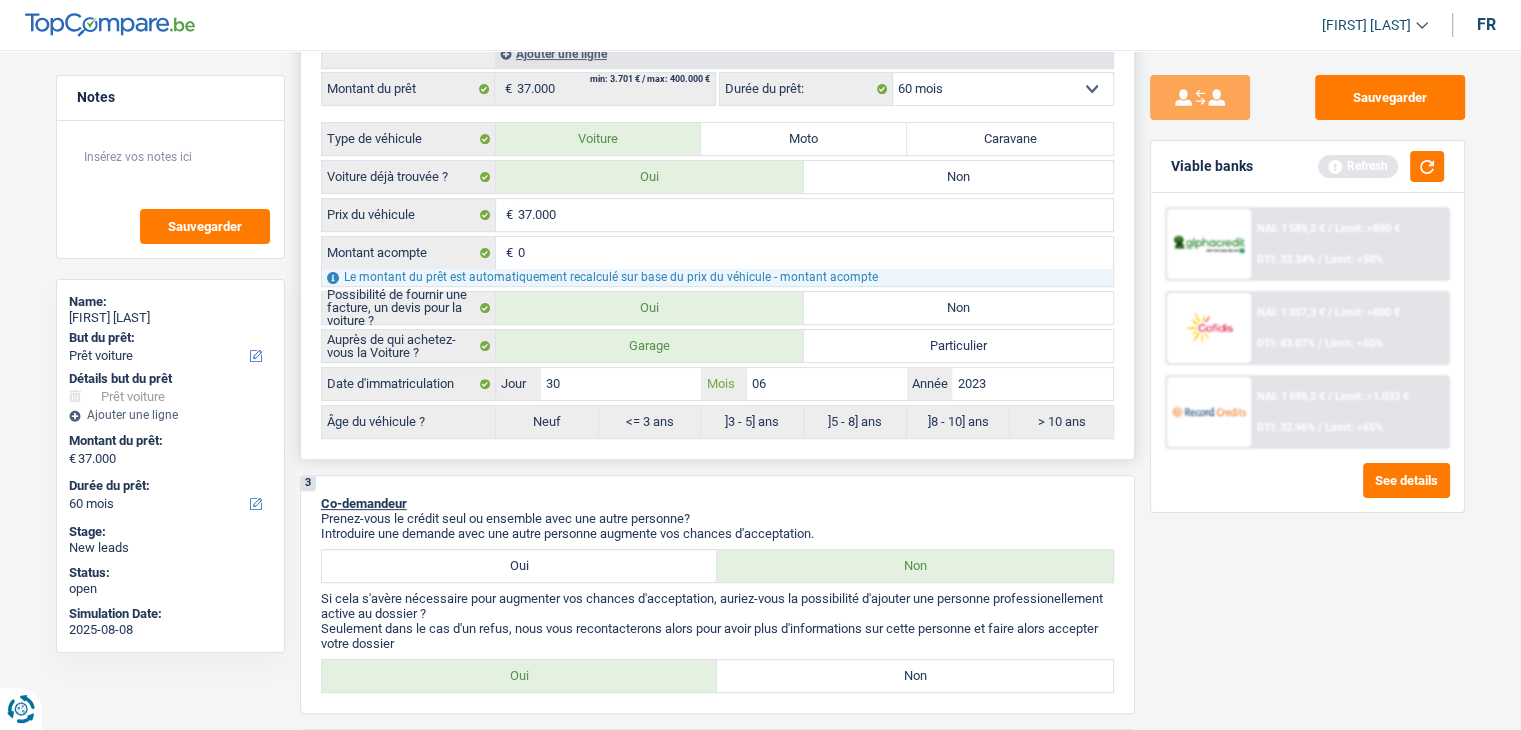radio on "false" 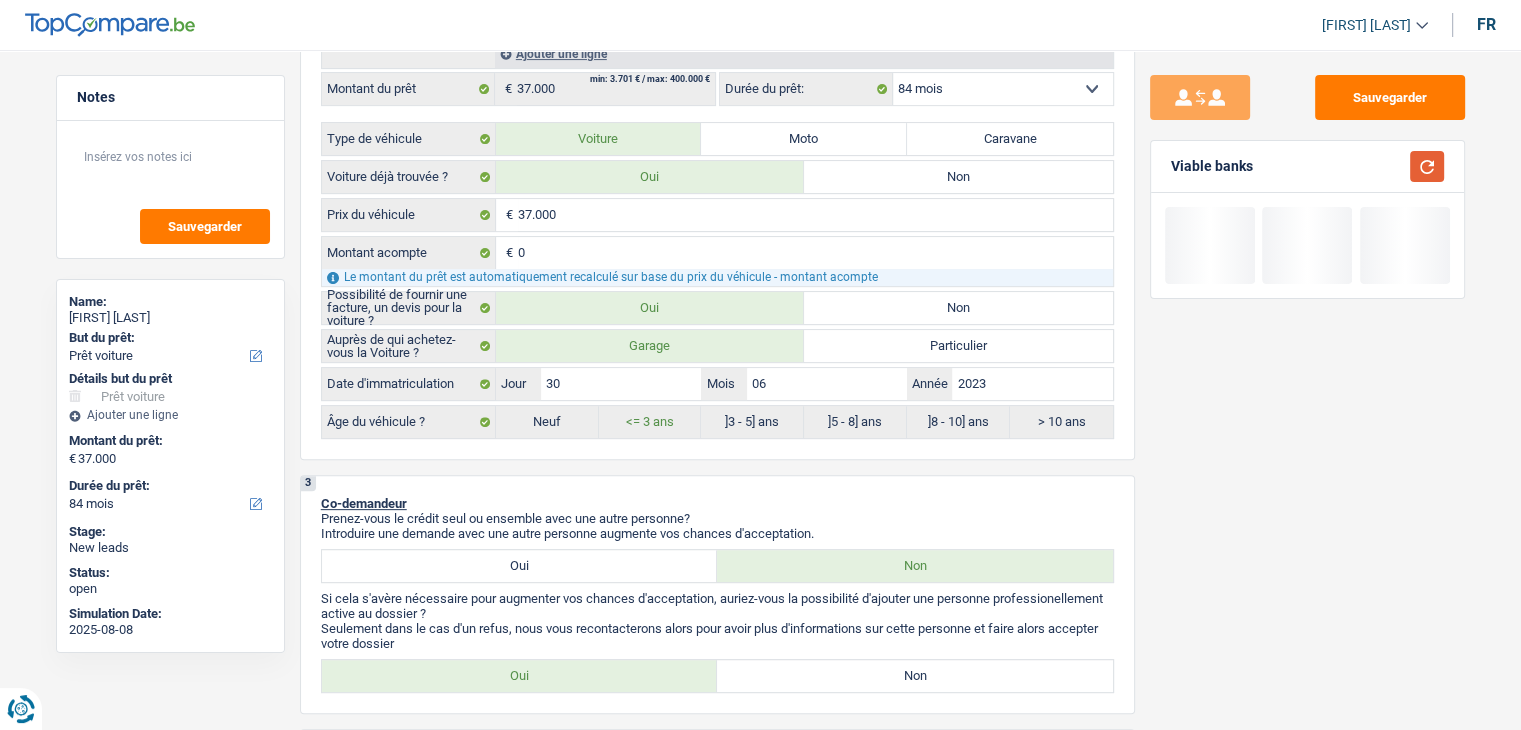 click at bounding box center [1427, 166] 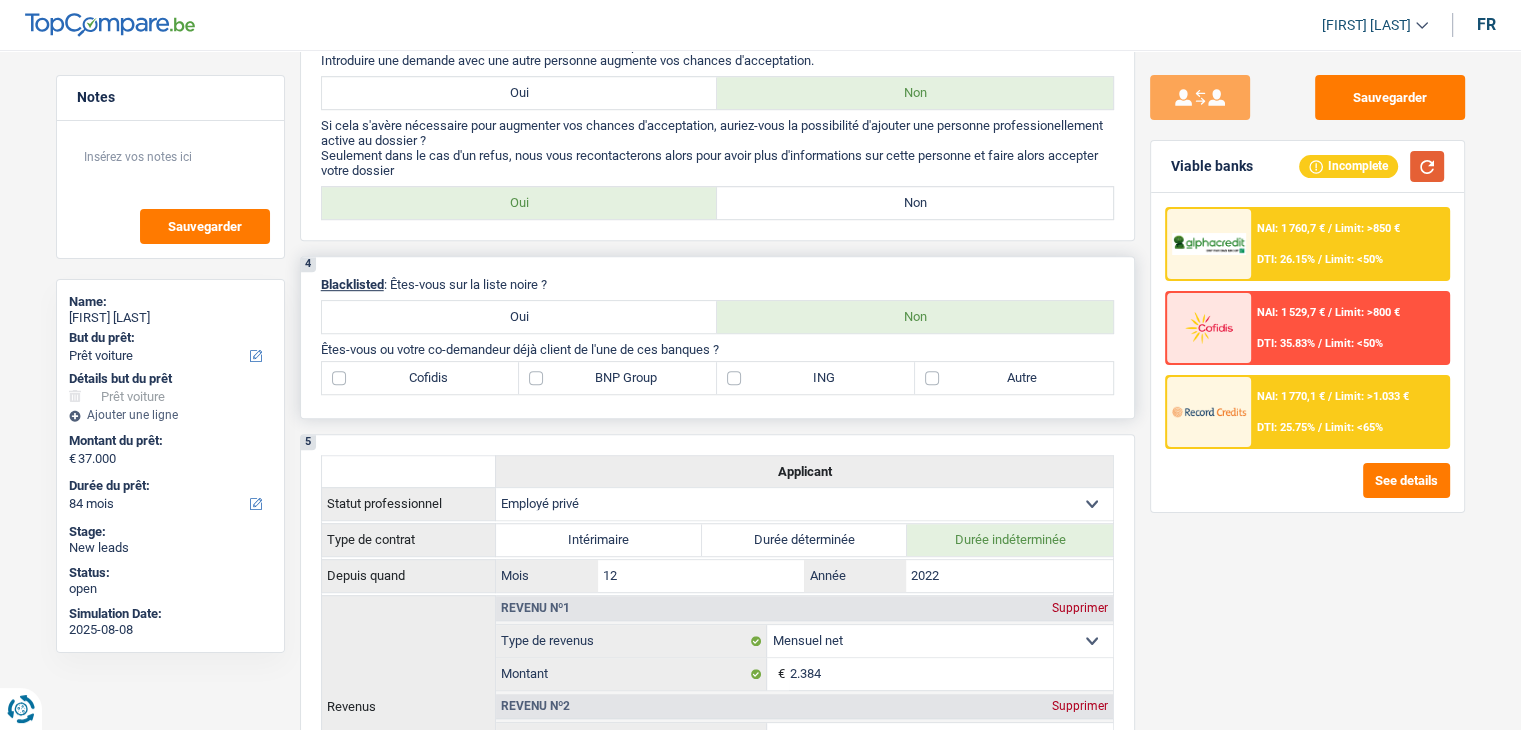 scroll, scrollTop: 1000, scrollLeft: 0, axis: vertical 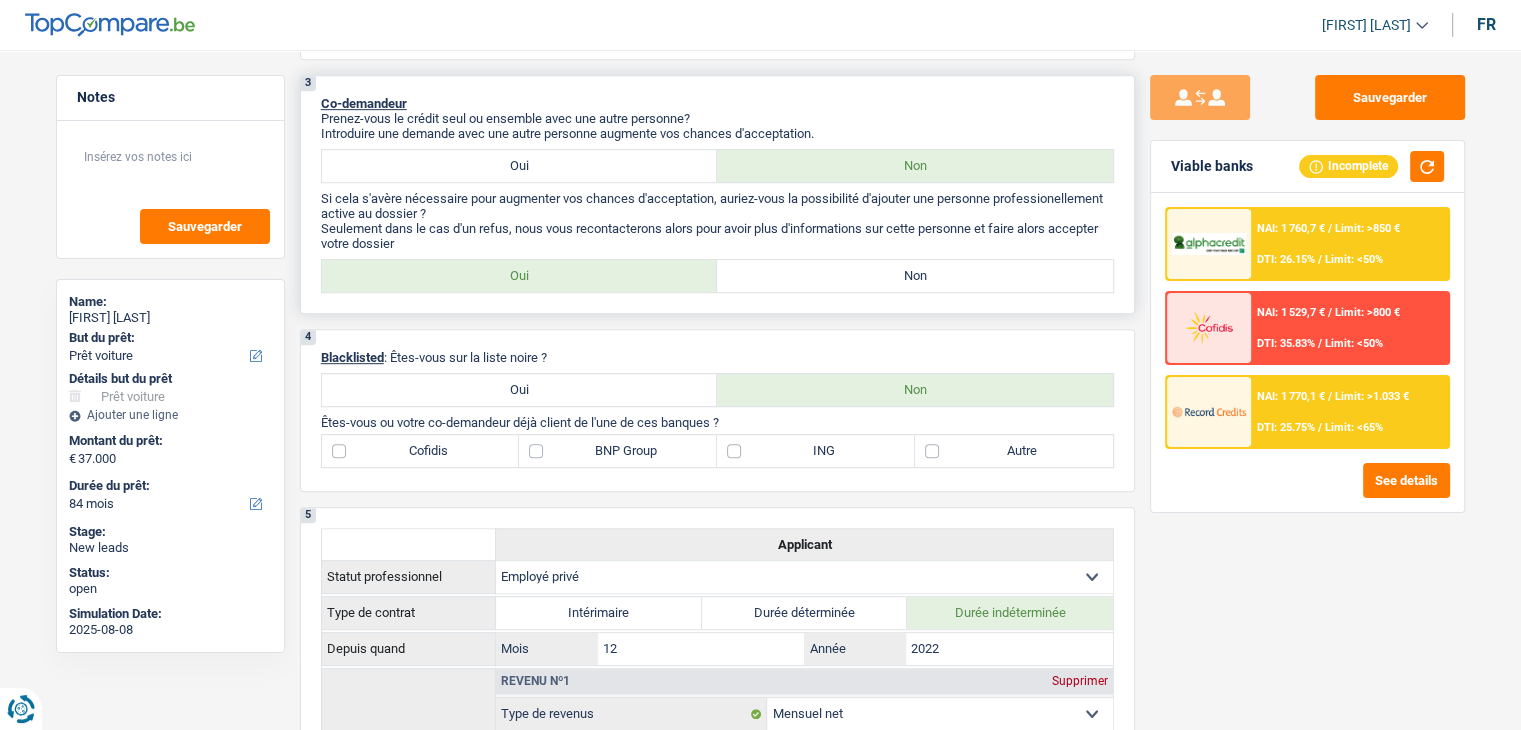 click on "Non" at bounding box center (915, 276) 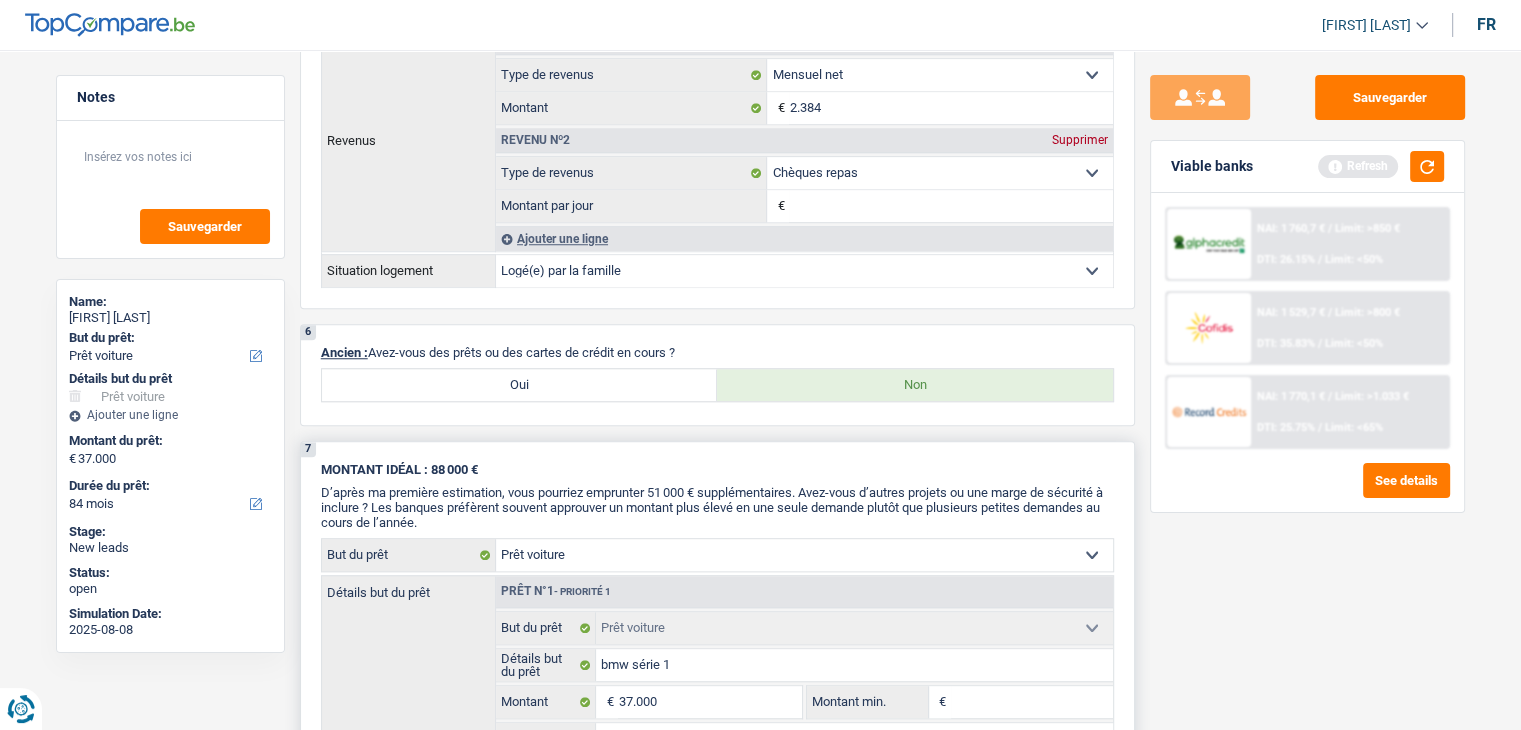 scroll, scrollTop: 1800, scrollLeft: 0, axis: vertical 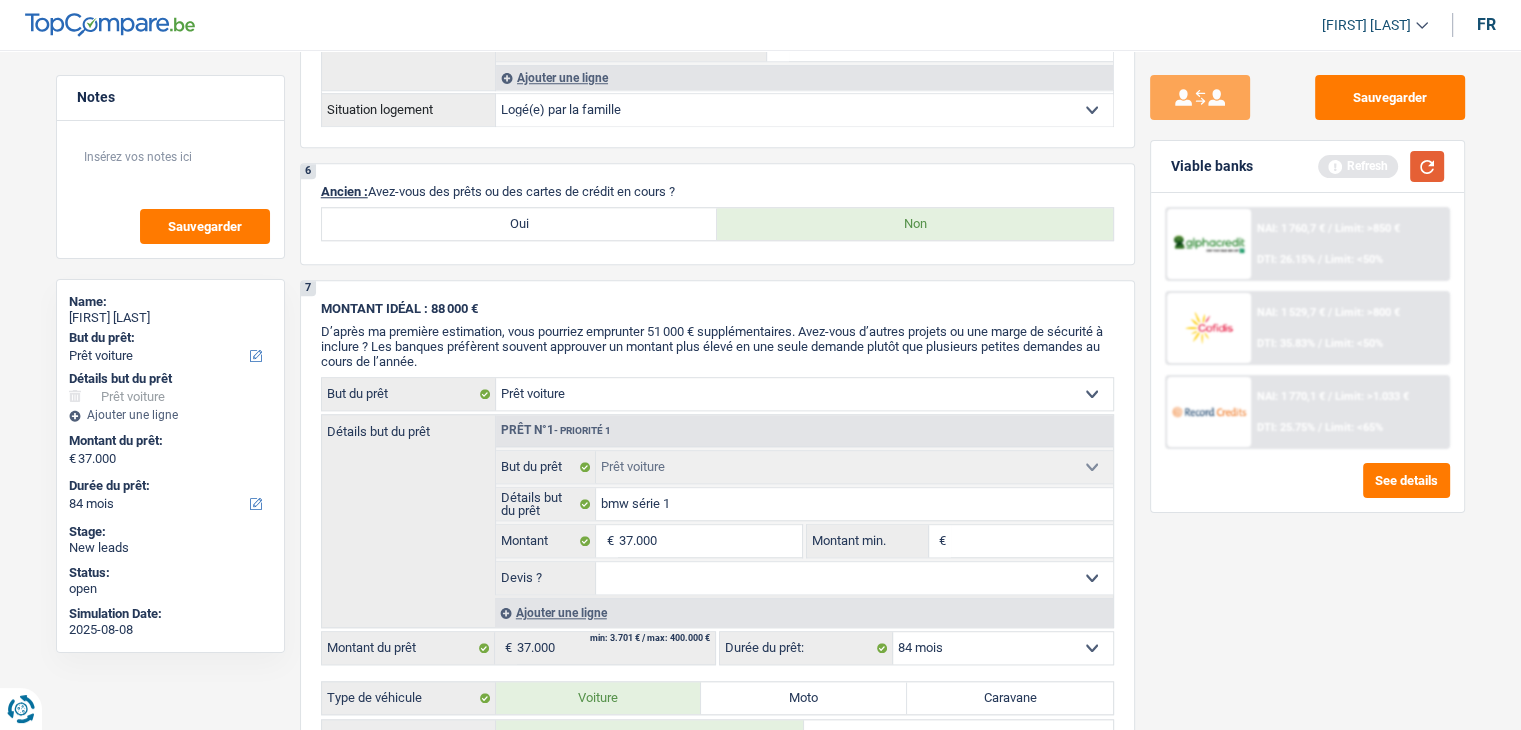 click at bounding box center (1427, 166) 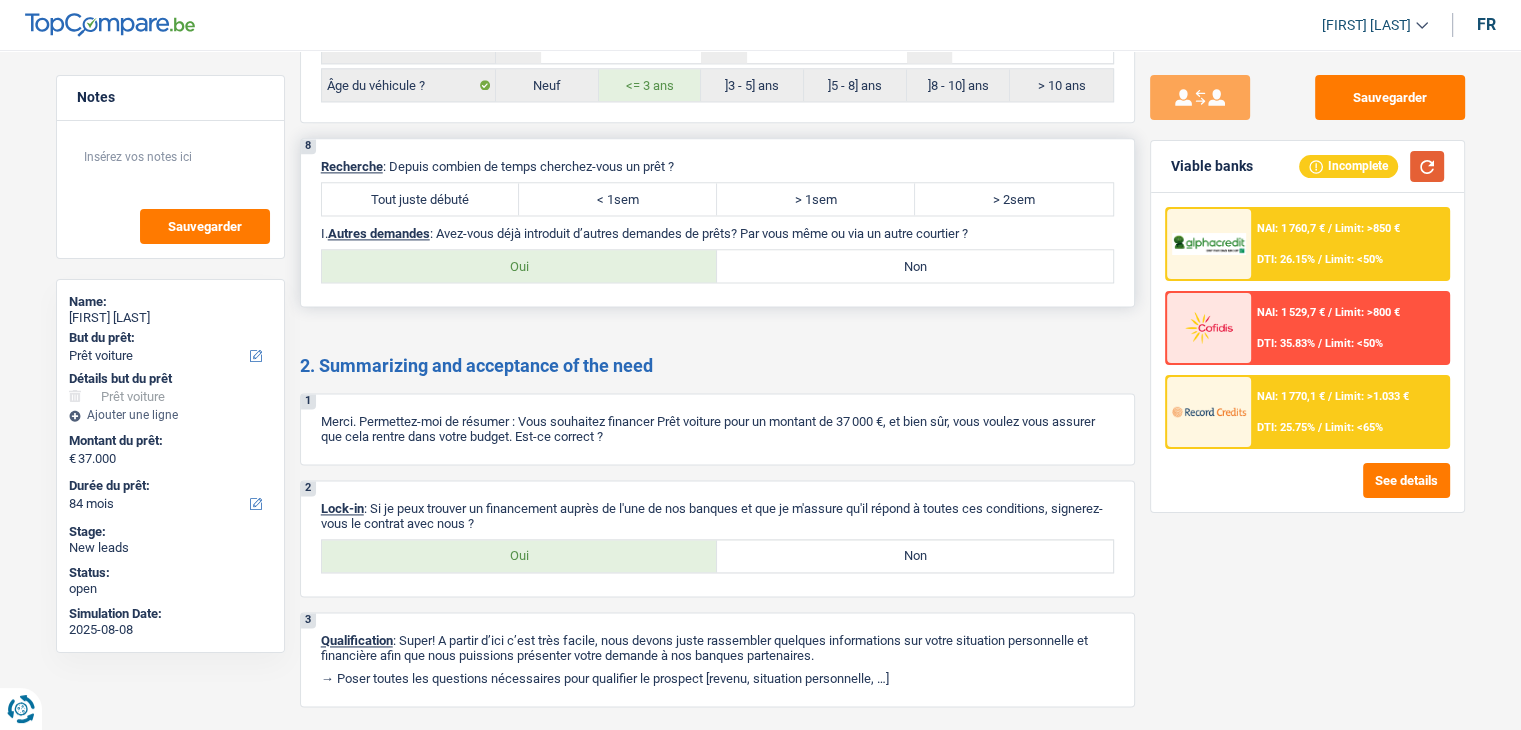 scroll, scrollTop: 2700, scrollLeft: 0, axis: vertical 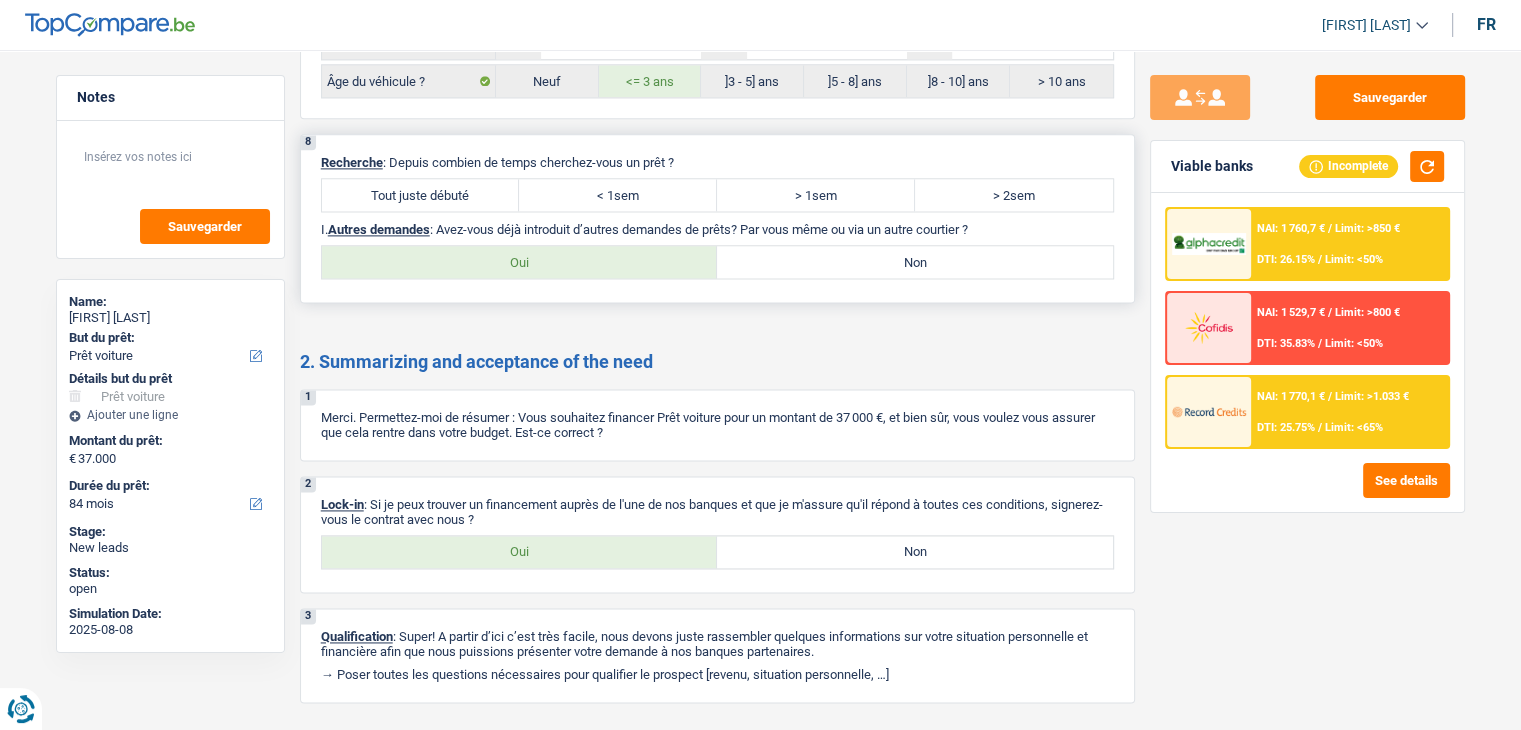 click on "Tout juste débuté
< 1sem
> 1sem
> 2sem
Tous les champs sont obligatoires. Veuillez sélectionner une option" at bounding box center [717, 195] 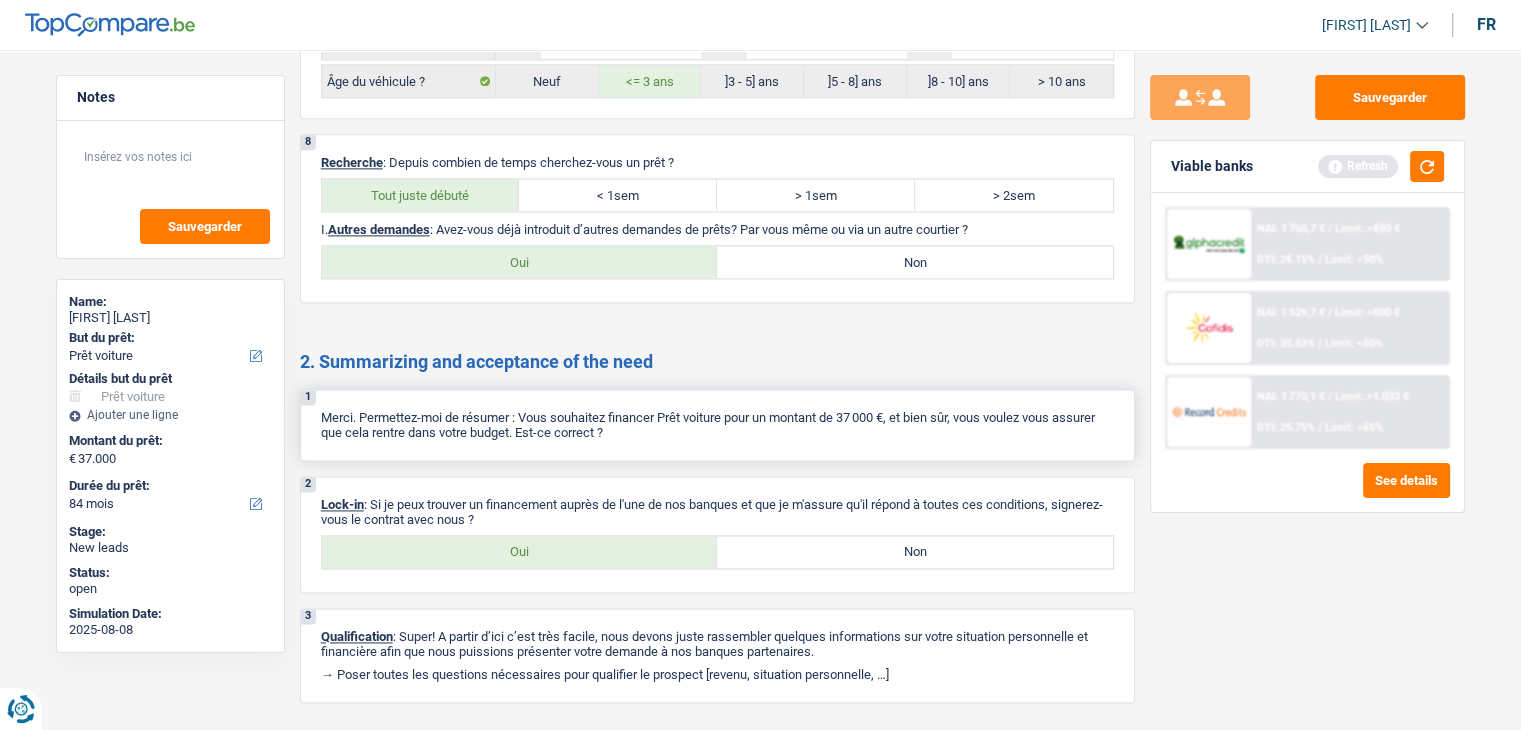 drag, startPoint x: 824, startPoint y: 256, endPoint x: 716, endPoint y: 375, distance: 160.70158 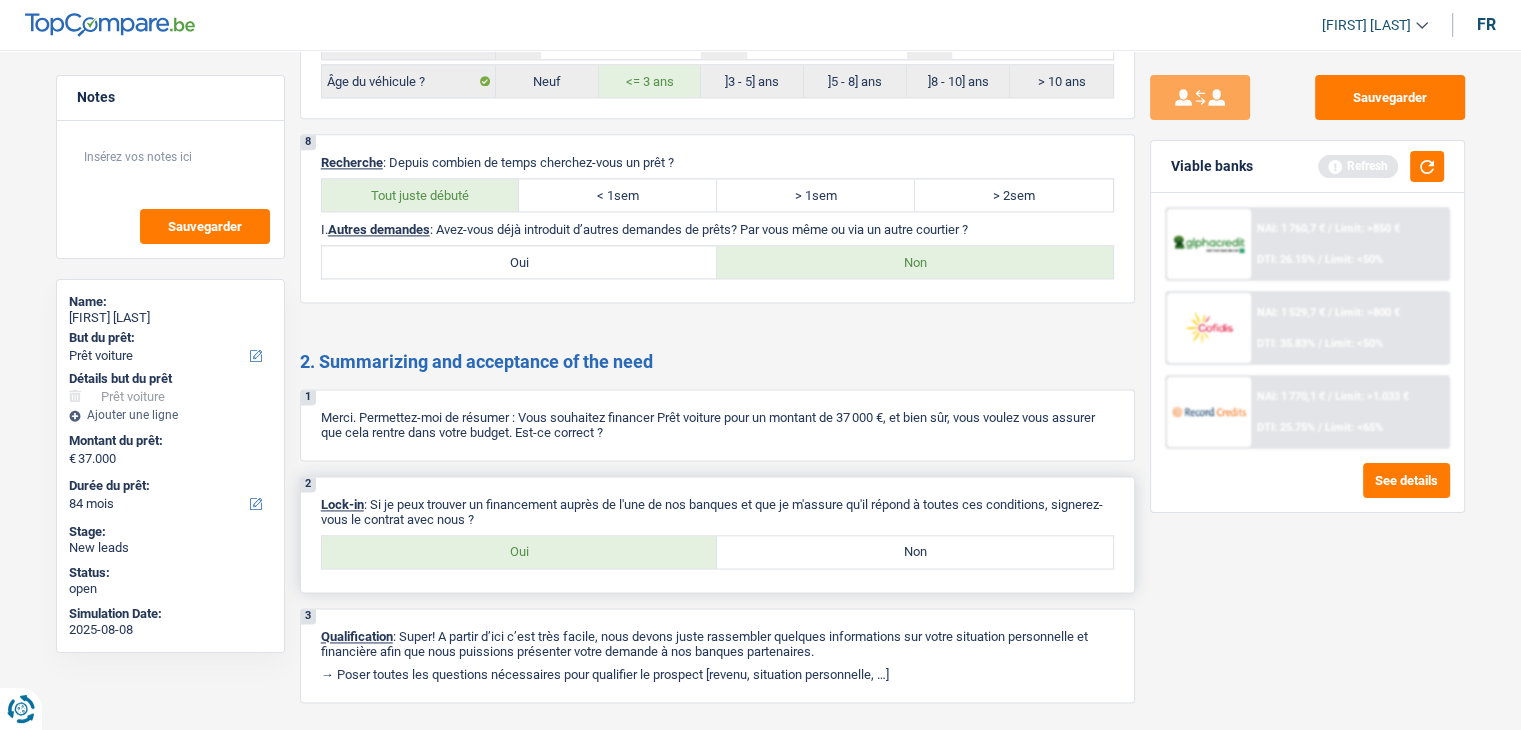 click on "Oui" at bounding box center [520, 552] 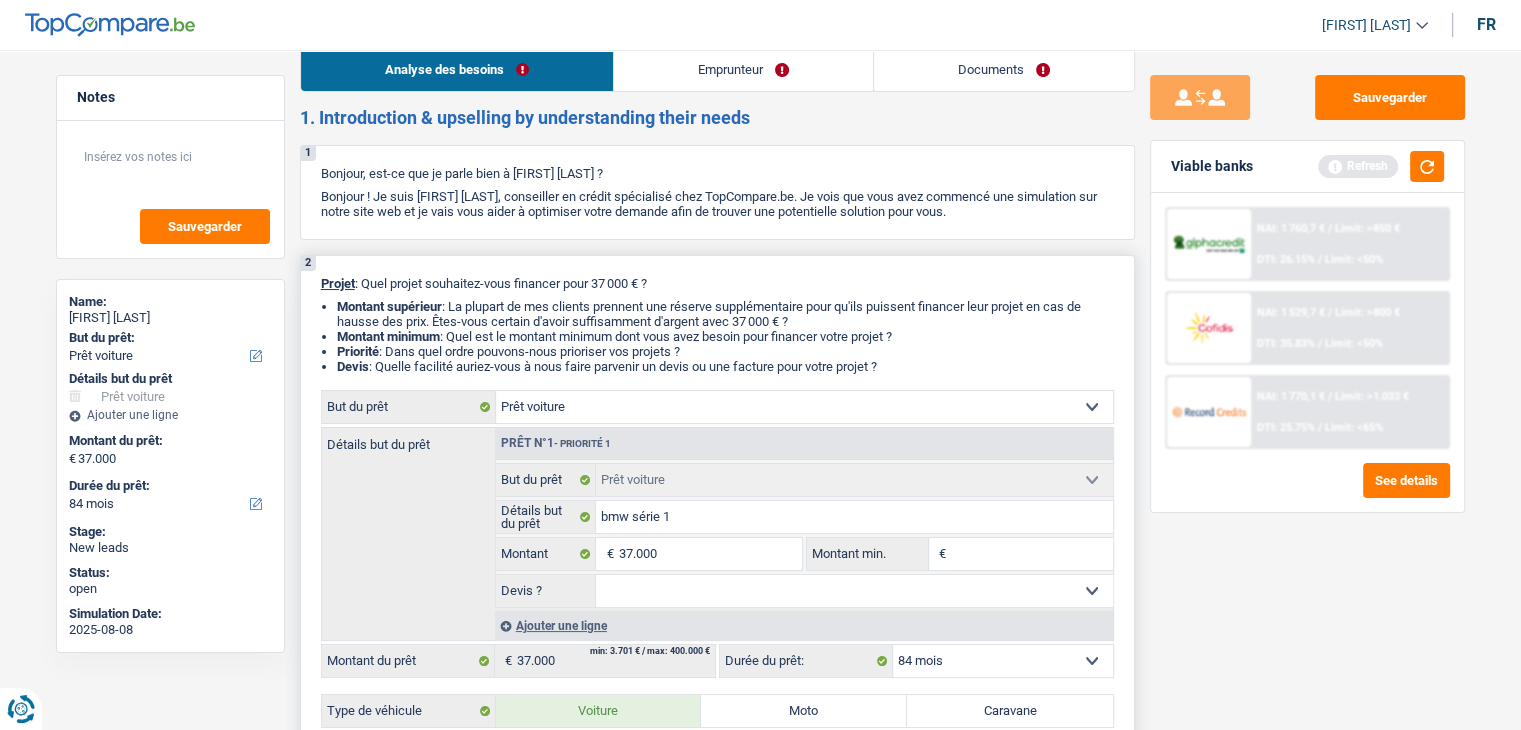 scroll, scrollTop: 0, scrollLeft: 0, axis: both 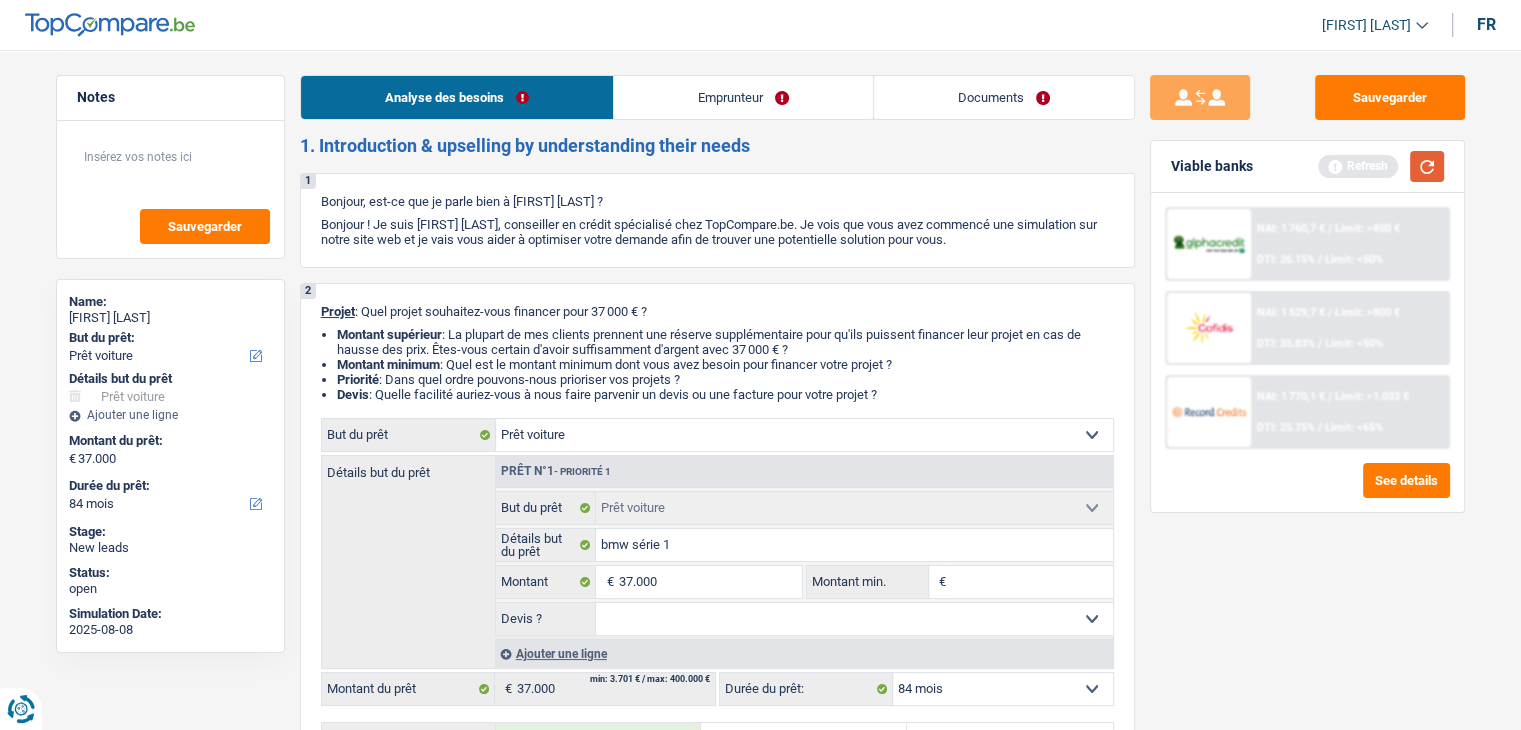 click at bounding box center (1427, 166) 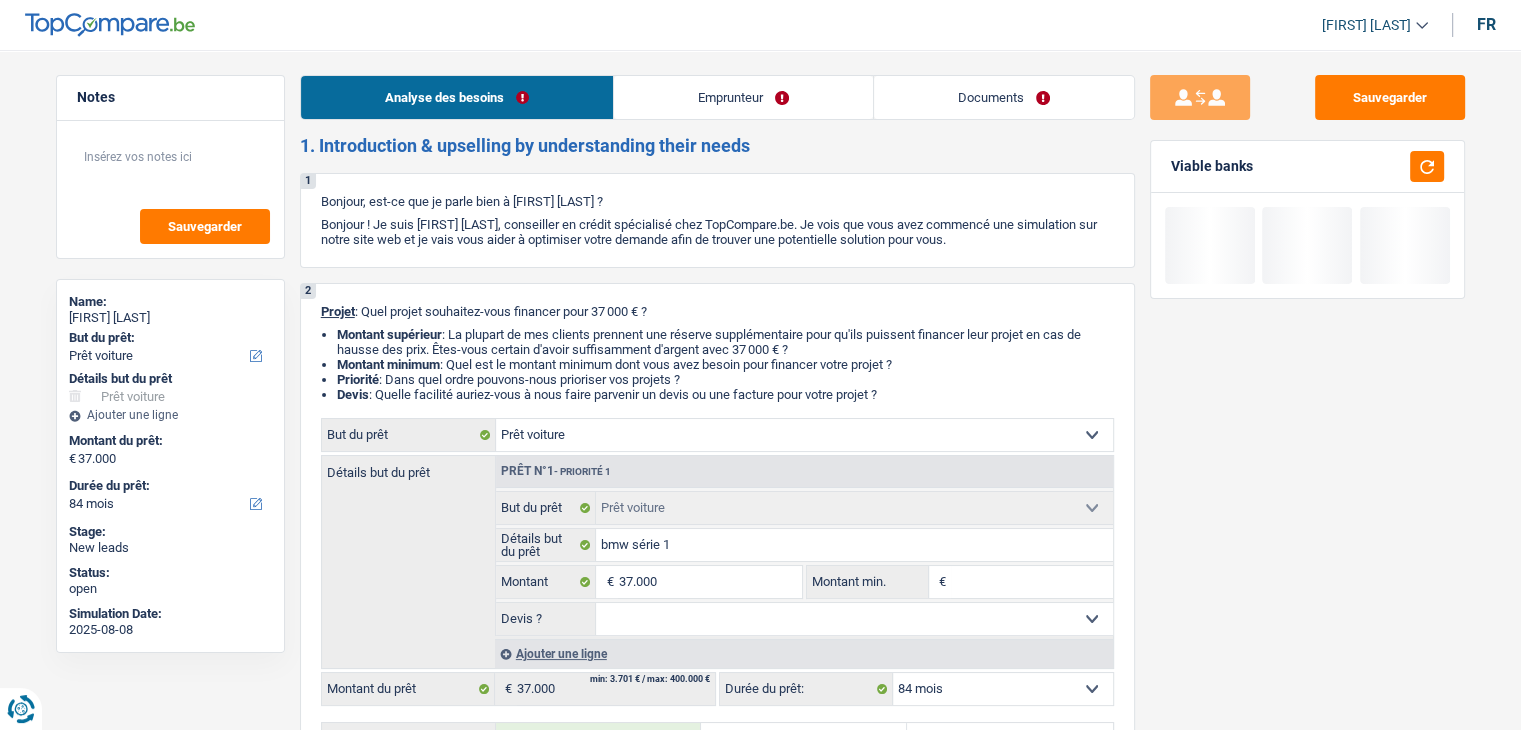 click on "Emprunteur" at bounding box center [743, 97] 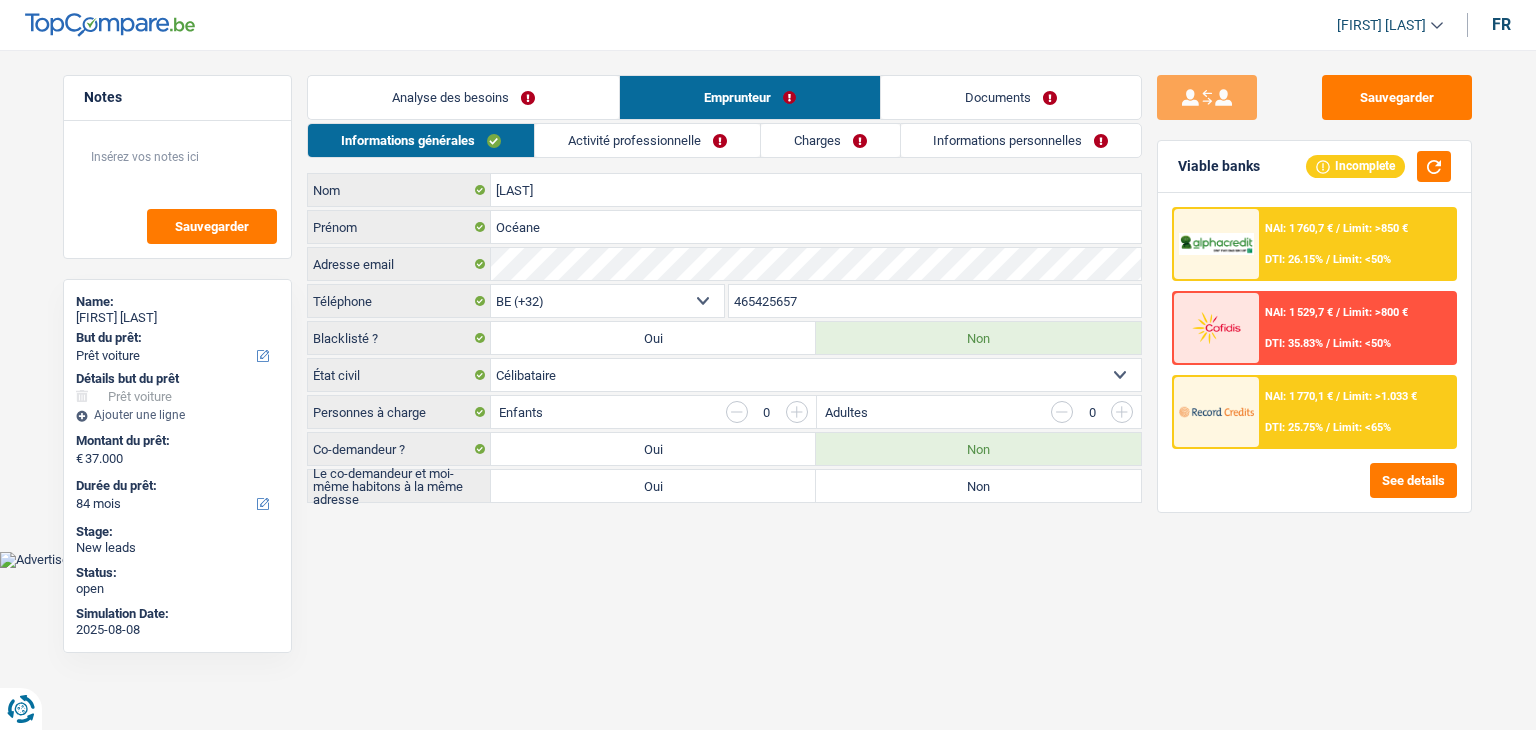 click on "Vous avez le contrôle de vos données
Nous utilisons des cookies, tout comme nos partenaires commerciaux, afin de collecter des informations sur vous à des fins diverses, notamment :
En cliquant sur « Accepter », vous donnez votre consentement à toutes les fins énoncées. Vous pouvez également choisir de spécifier les finalités auxquelles vous souhaitez donner votre consentement. Pour ce faire, il vous suffit de cocher la case située à côté de la finalité et d’appuyer sur « Enregistrer les paramètres ».
Vous pouvez à tout moment révoquer votre consentement en cliquant sur la petite icône située dans le coin inférieur gauche du site Internet. En savoir plus sur les cookies
Politique de confidentialité de Google
Service:" at bounding box center [768, 299] 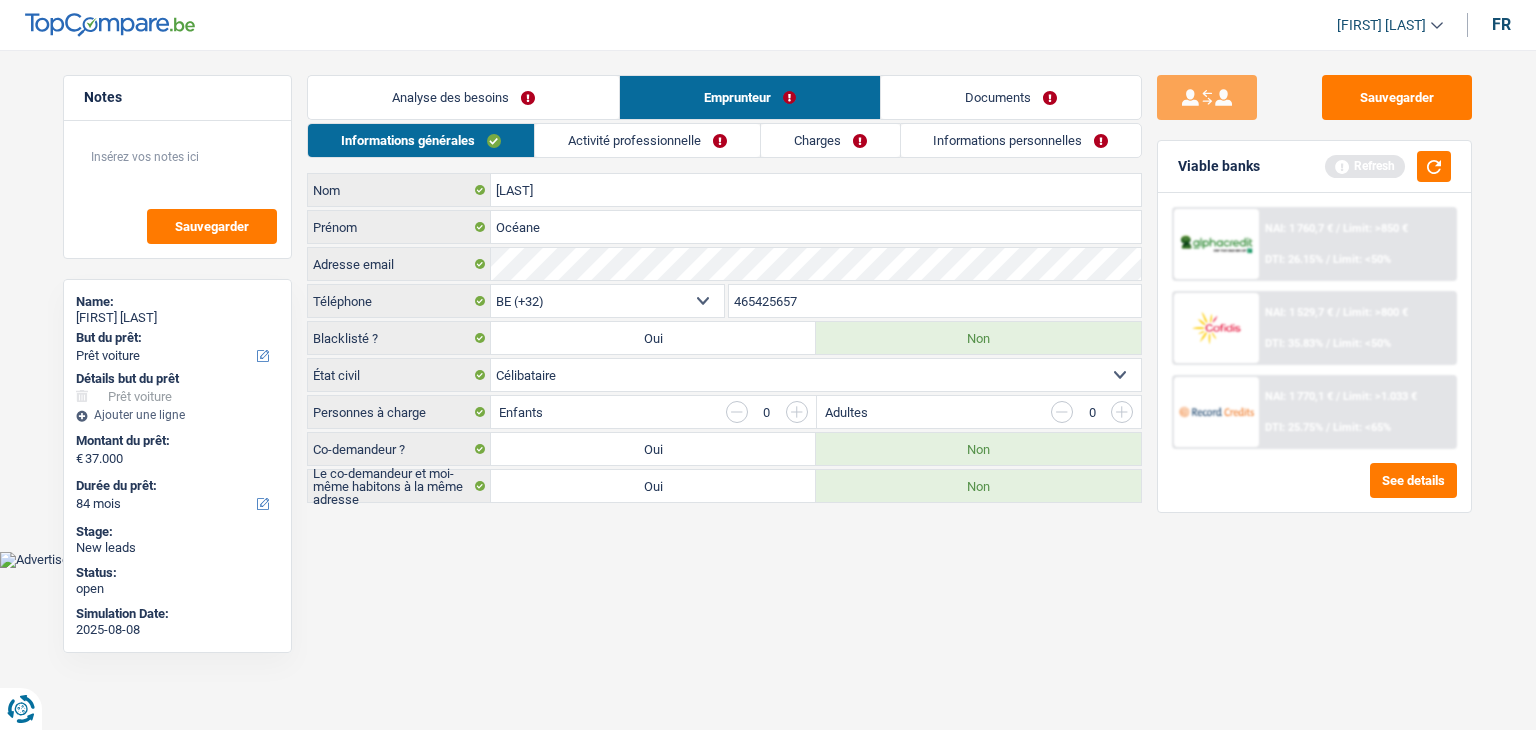 click on "Emprunteur" at bounding box center [750, 97] 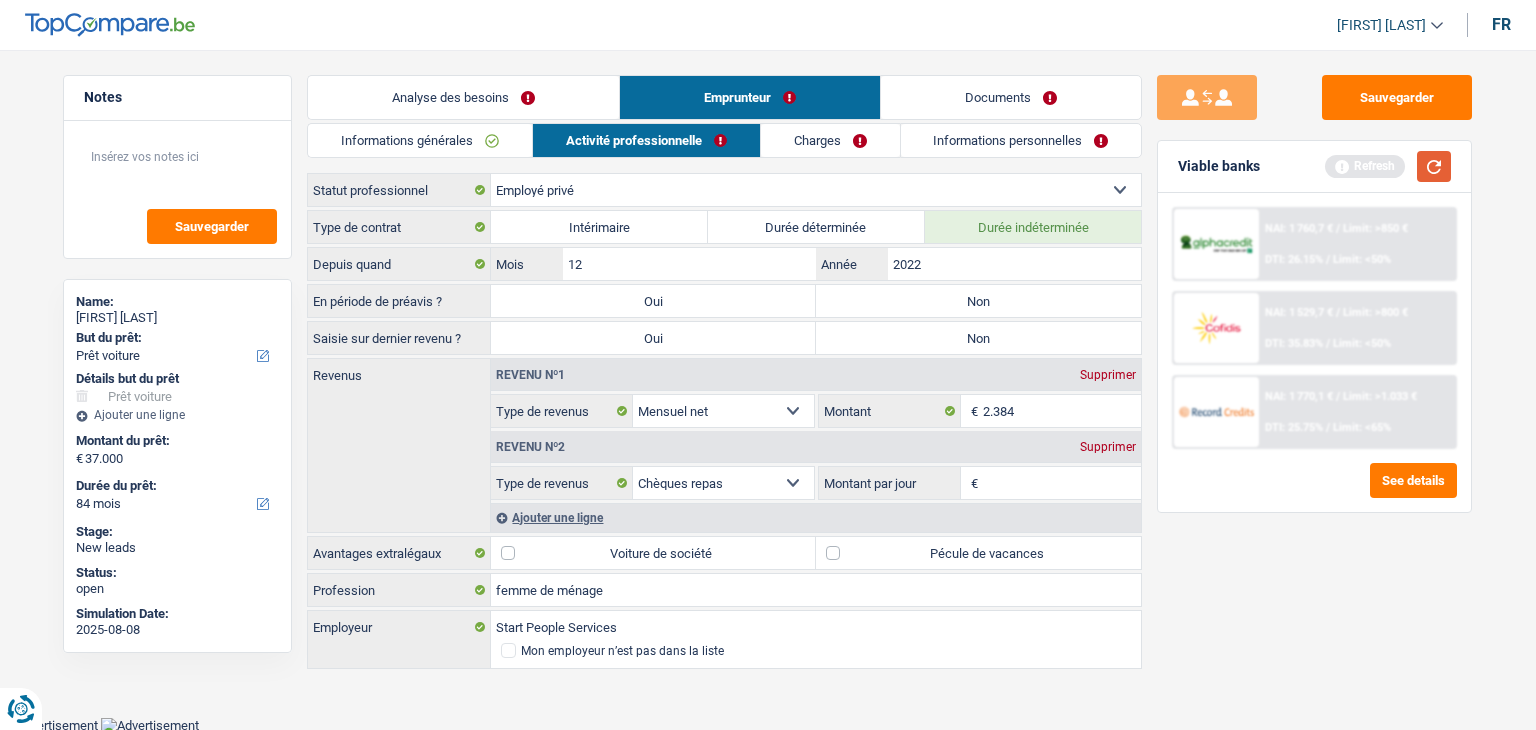 click at bounding box center (1434, 166) 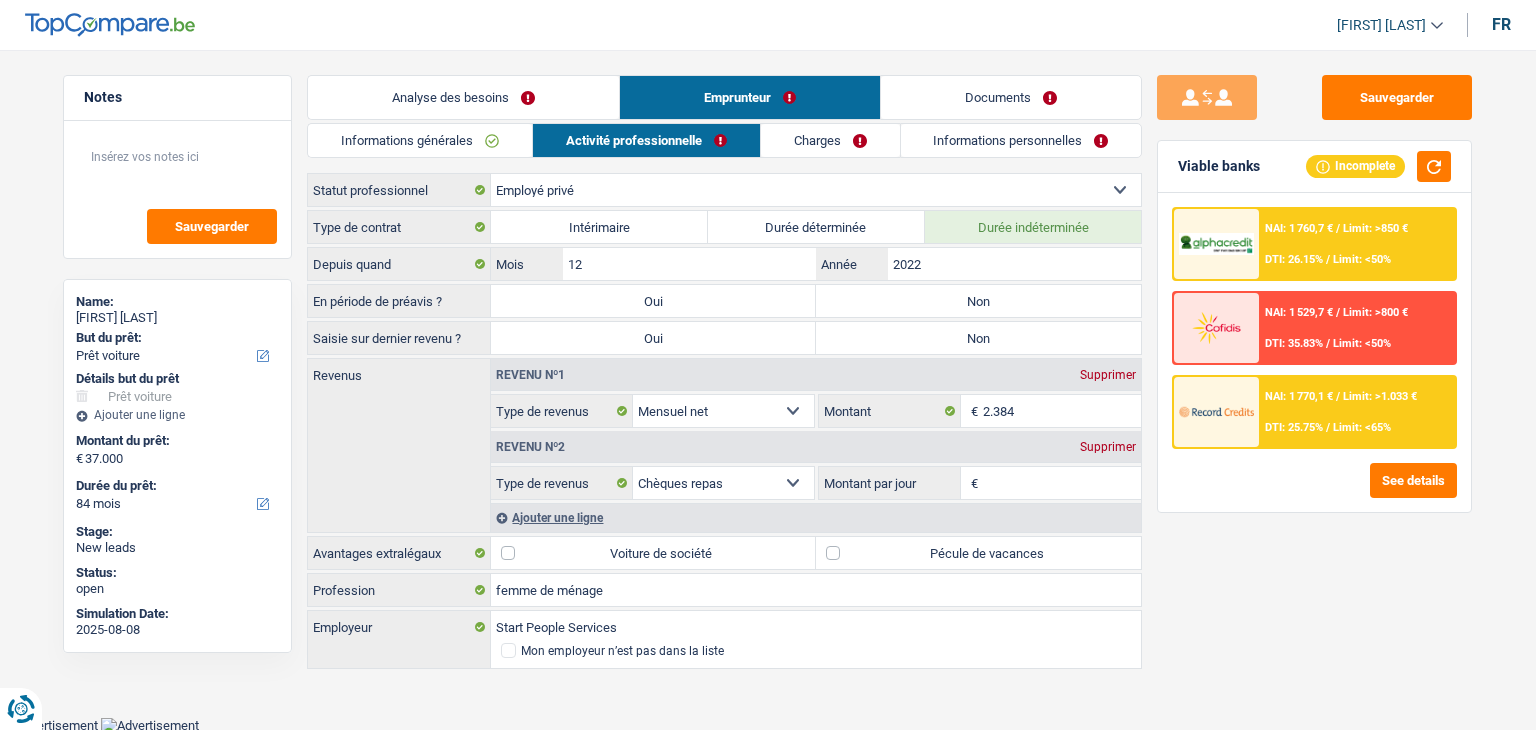 click on "Sauvegarder
Viable banks
Incomplete
NAI: 1 760,7 €
/
Limit: >850 €
DTI: 26.15%
/
Limit: <50%
NAI: 1 529,7 €
/
Limit: >800 €
DTI: 35.83%
/
Limit: <50%
NAI: 1 770,1 €
/       /
See details" at bounding box center [1314, 384] 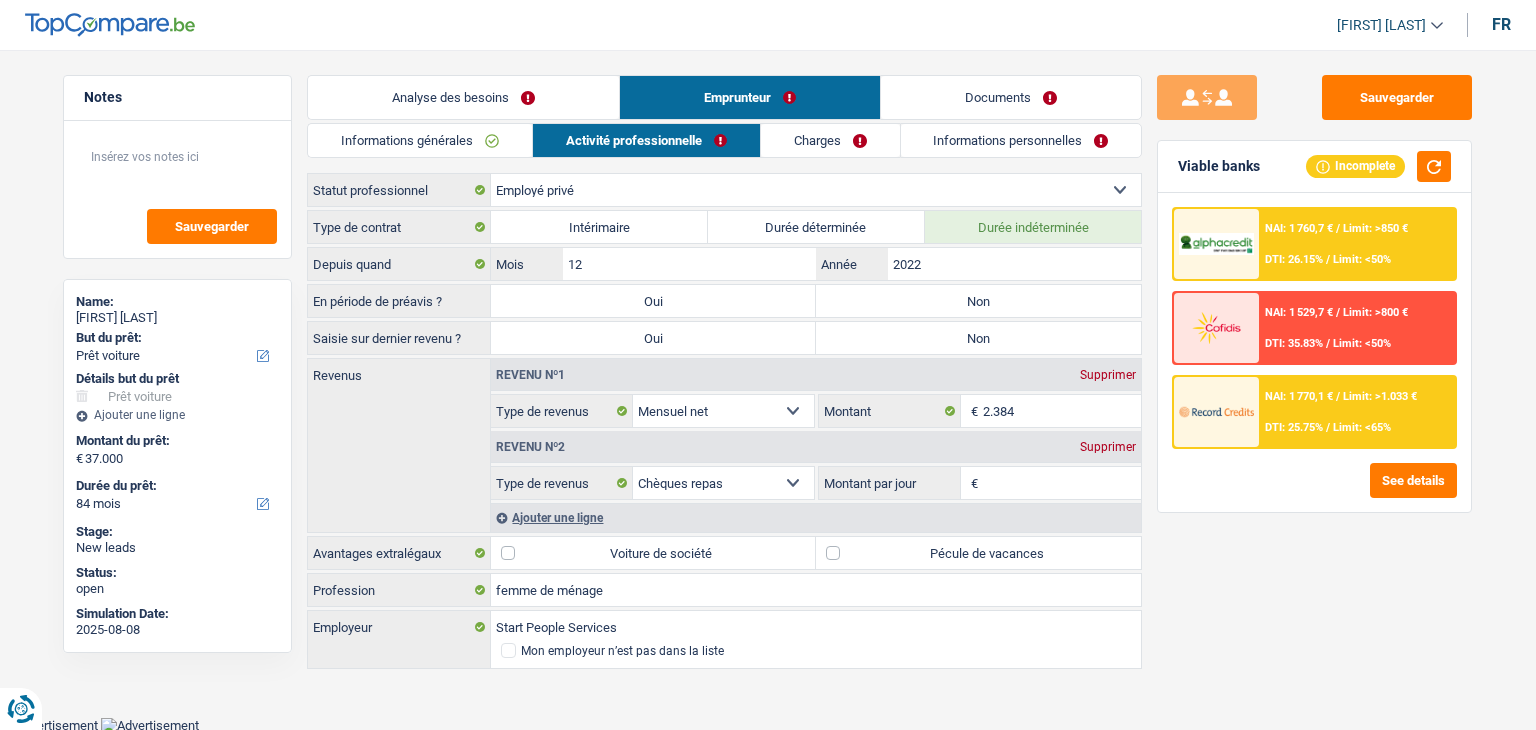 click on "Montant par jour" at bounding box center [1062, 483] 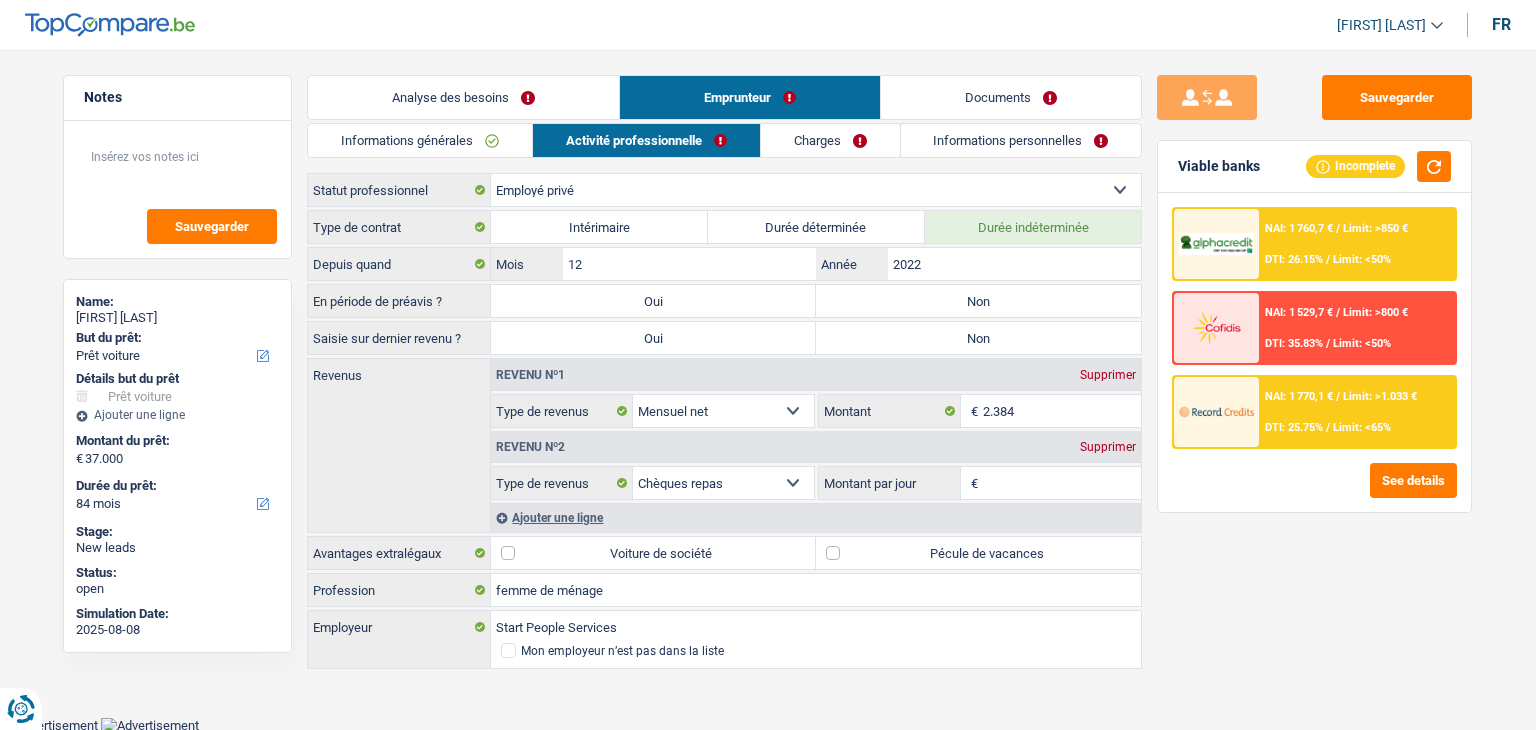 click on "Montant par jour" at bounding box center (1062, 483) 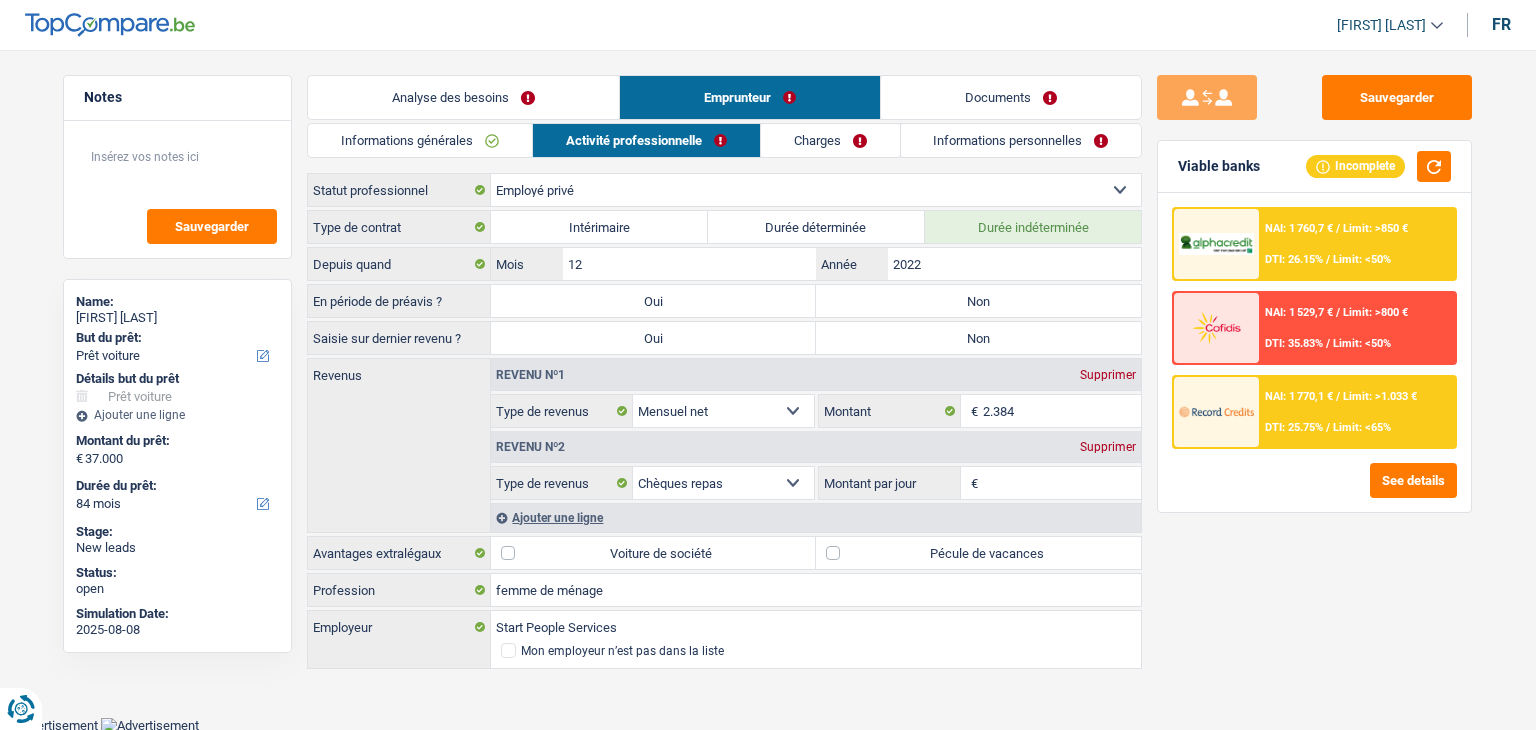 click on "Montant par jour" at bounding box center (1062, 483) 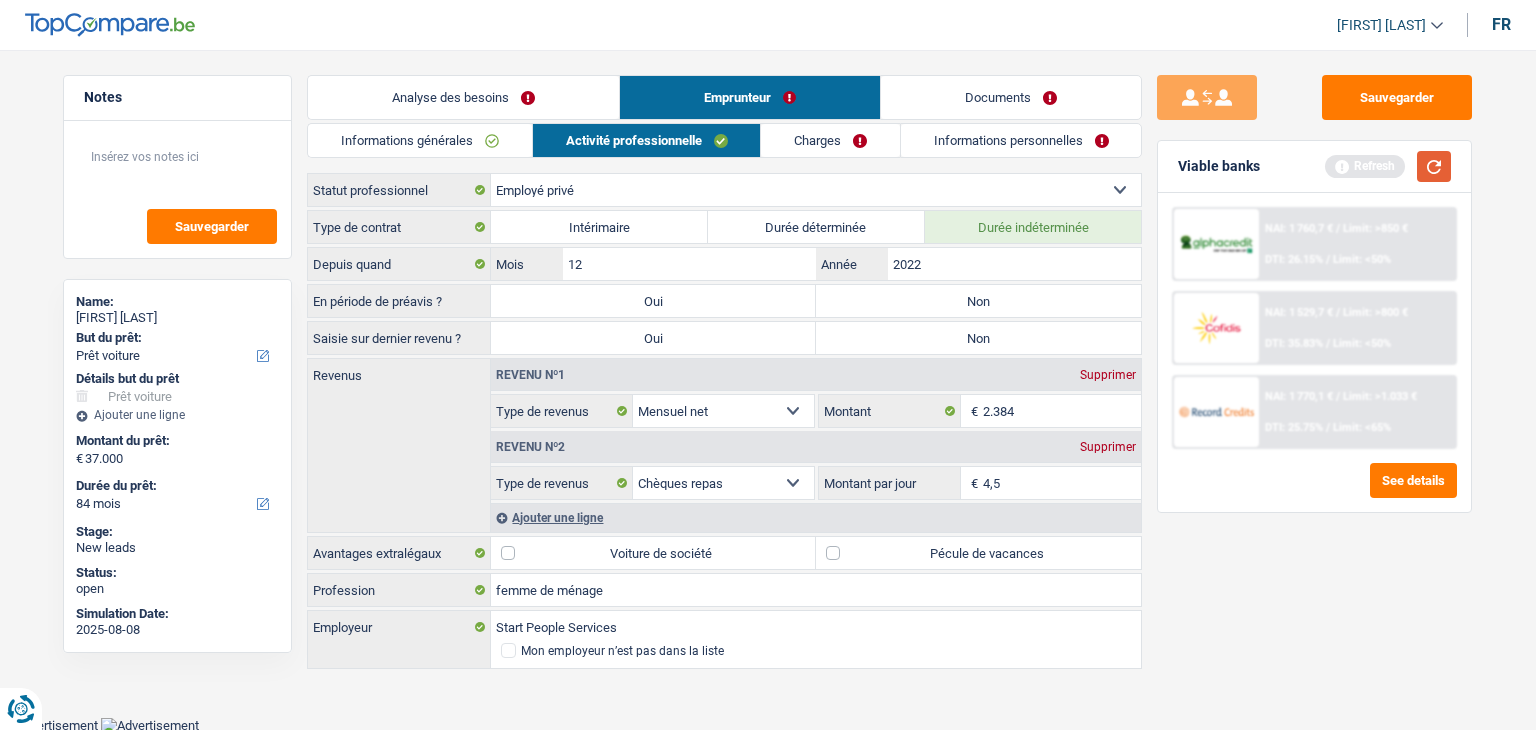 type on "4,5" 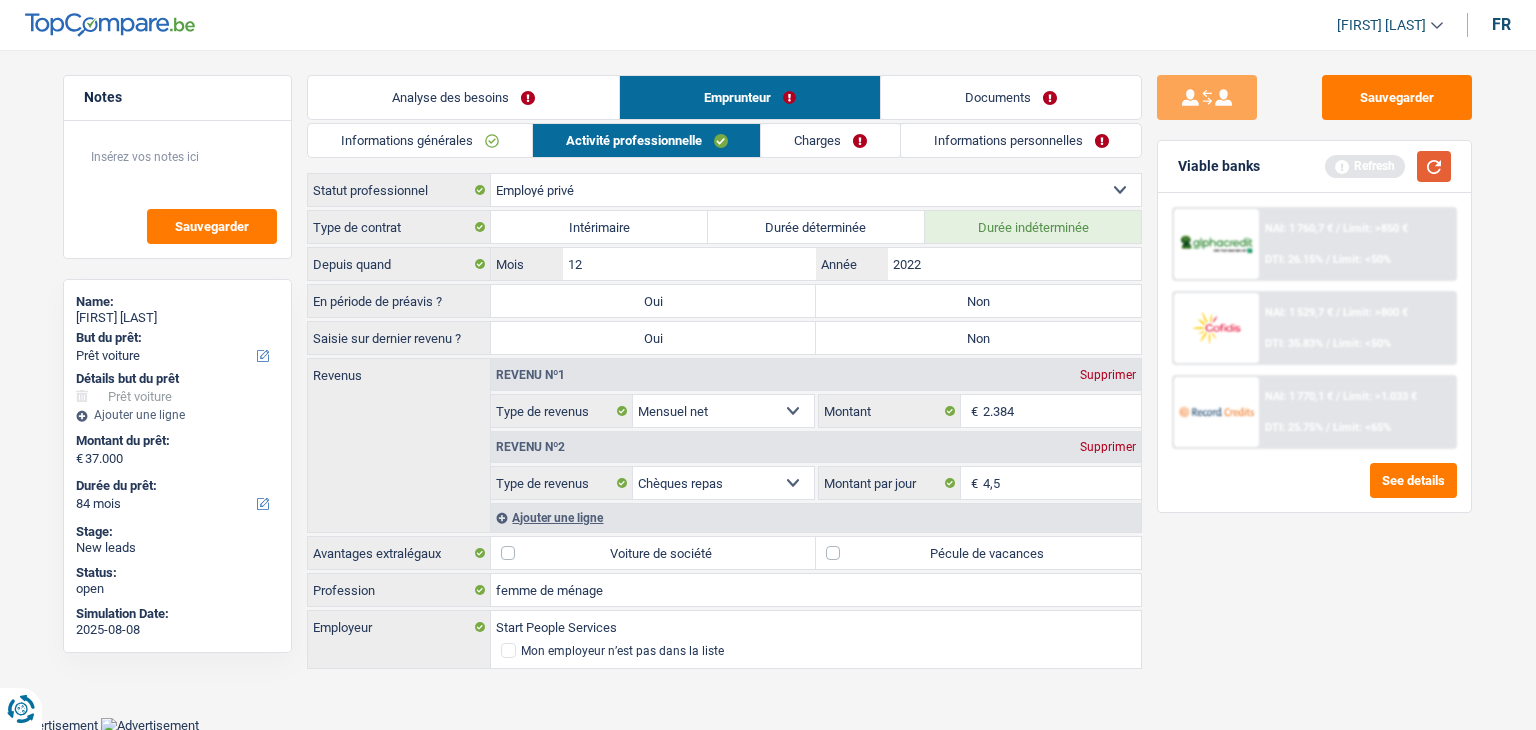 click at bounding box center [1434, 166] 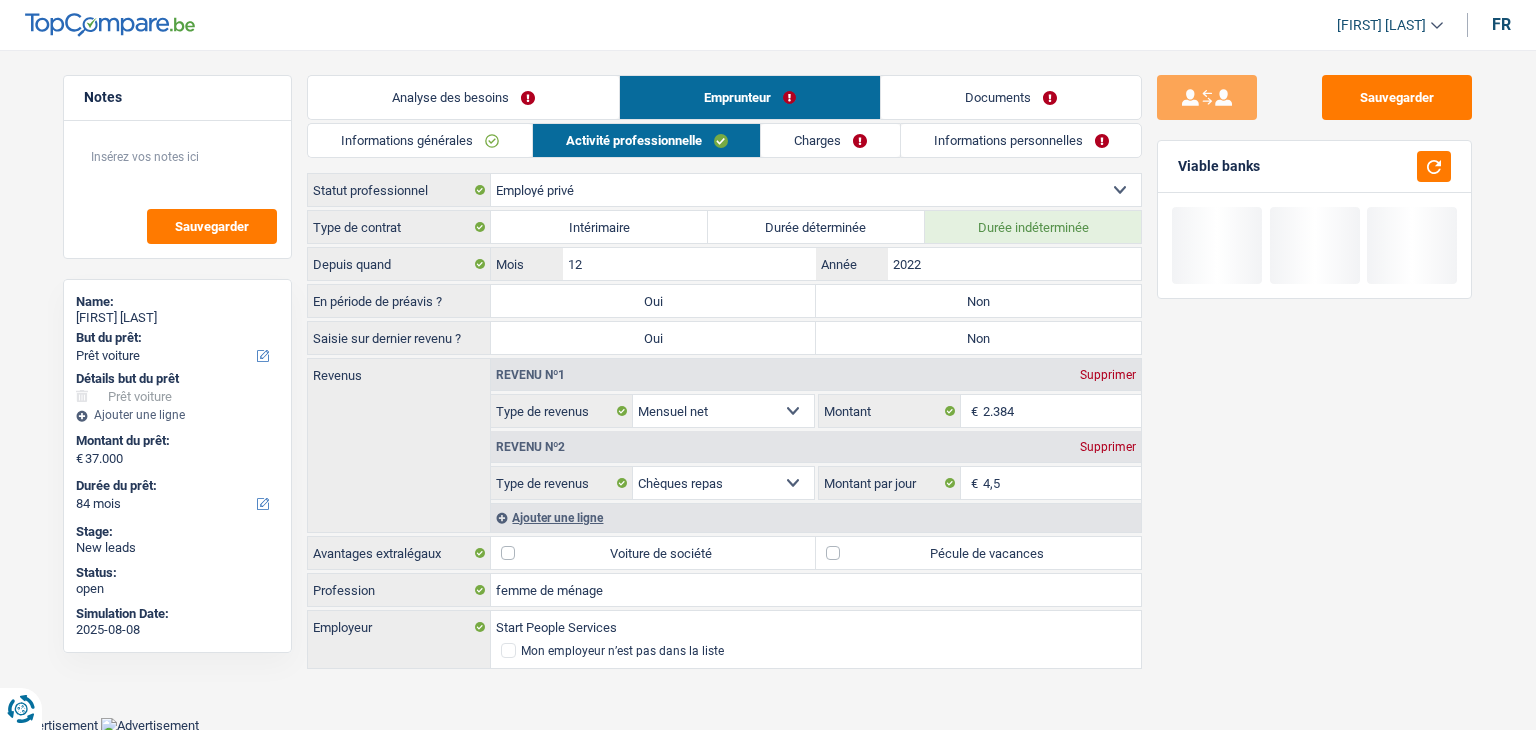 click on "Pécule de vacances" at bounding box center [978, 553] 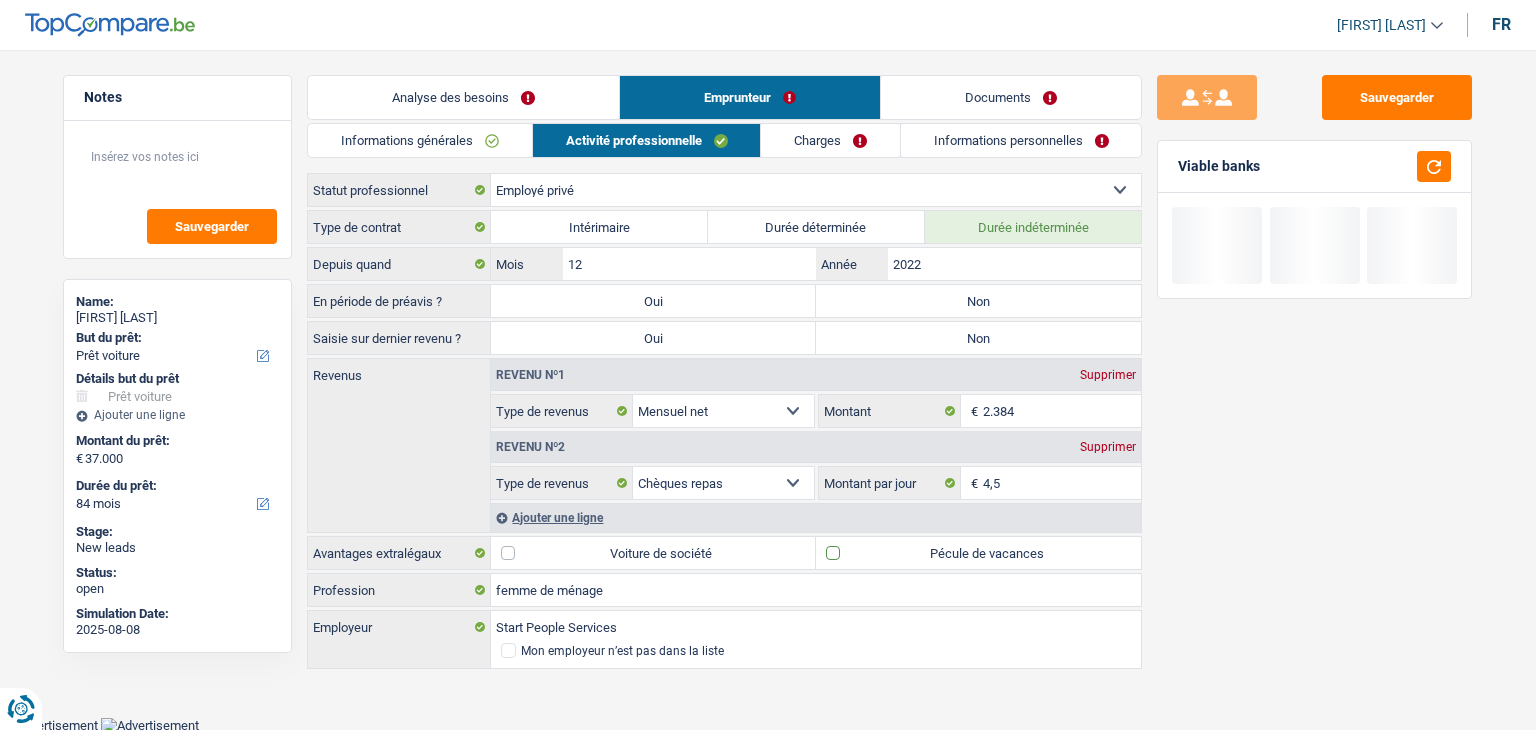 click on "Pécule de vacances" at bounding box center [978, 553] 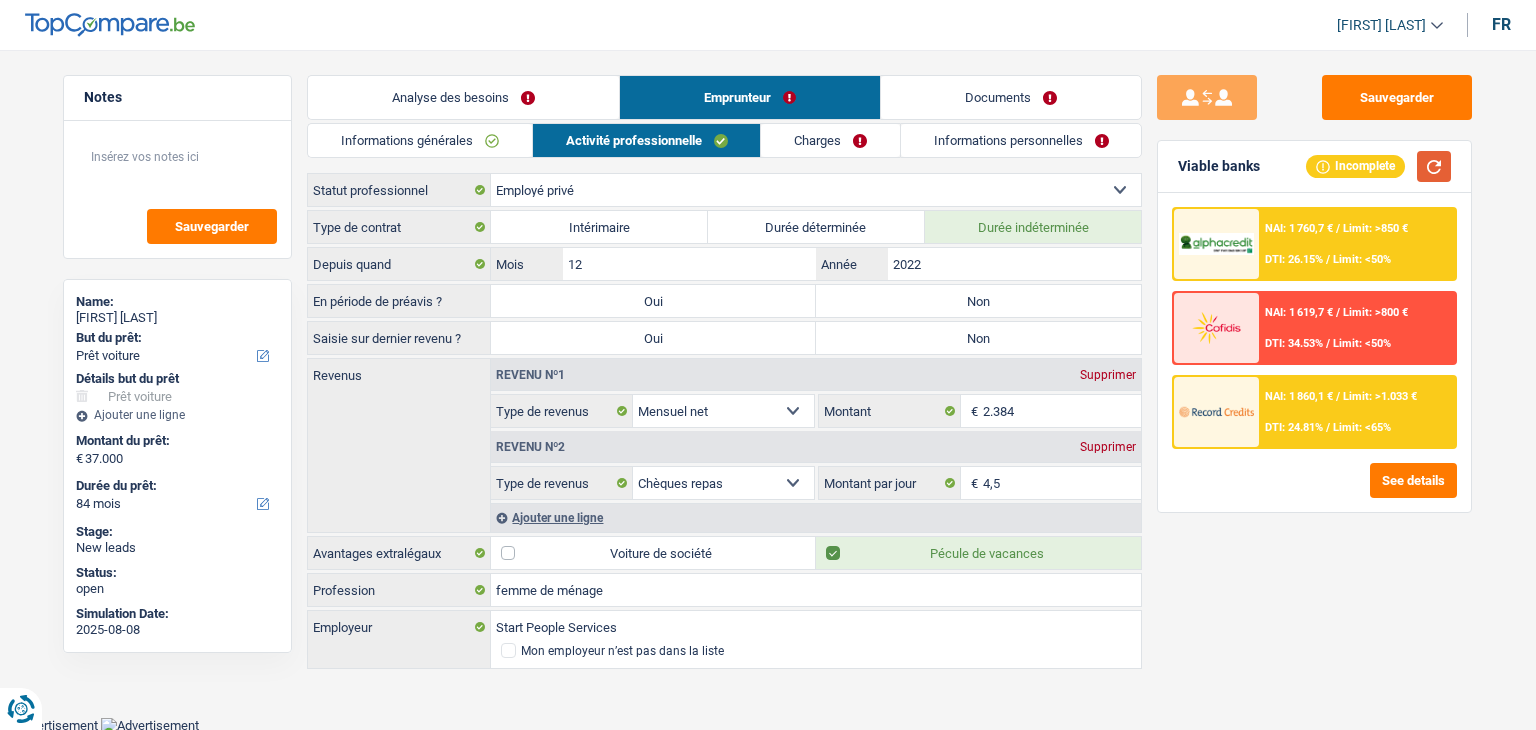 click at bounding box center (1434, 166) 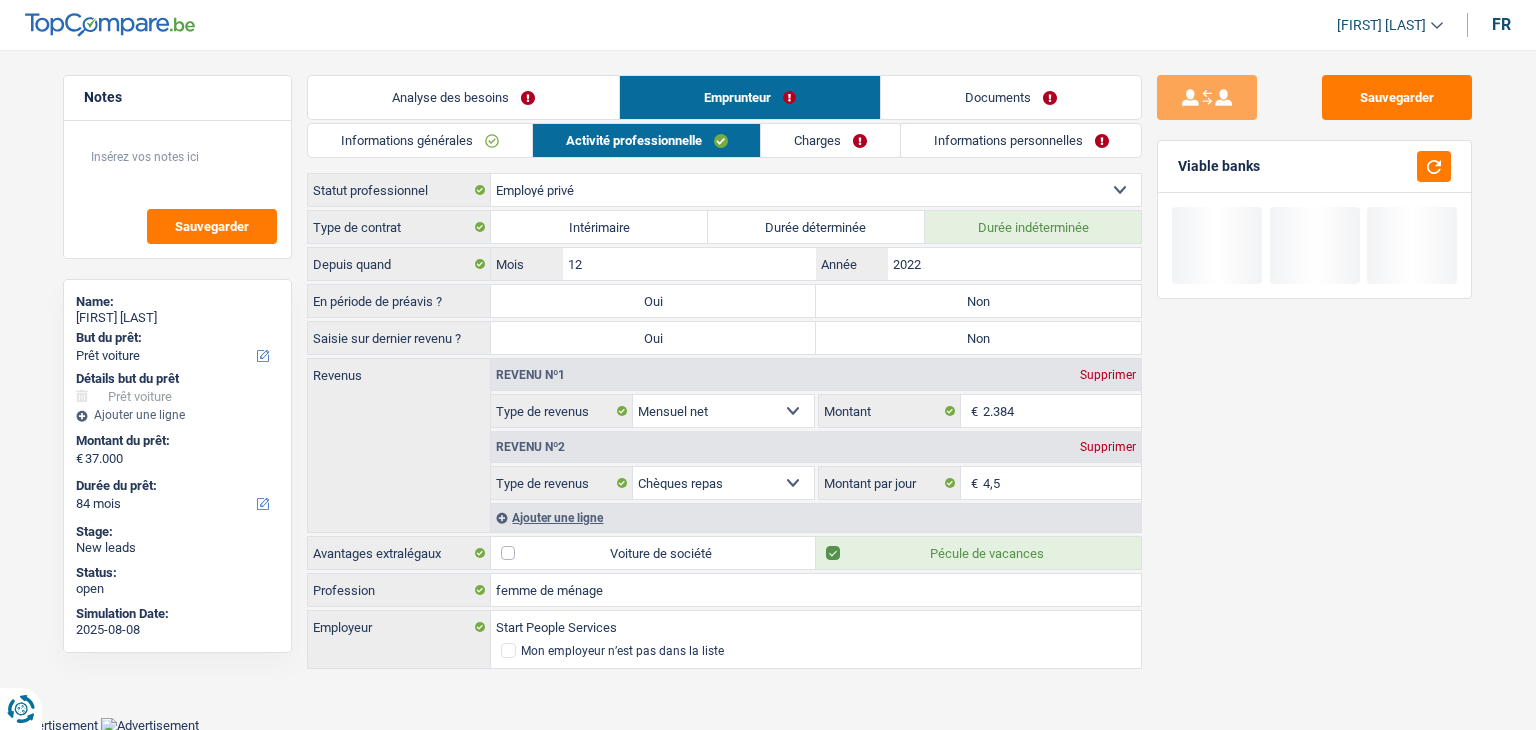 click on "Pécule de vacances" at bounding box center [978, 553] 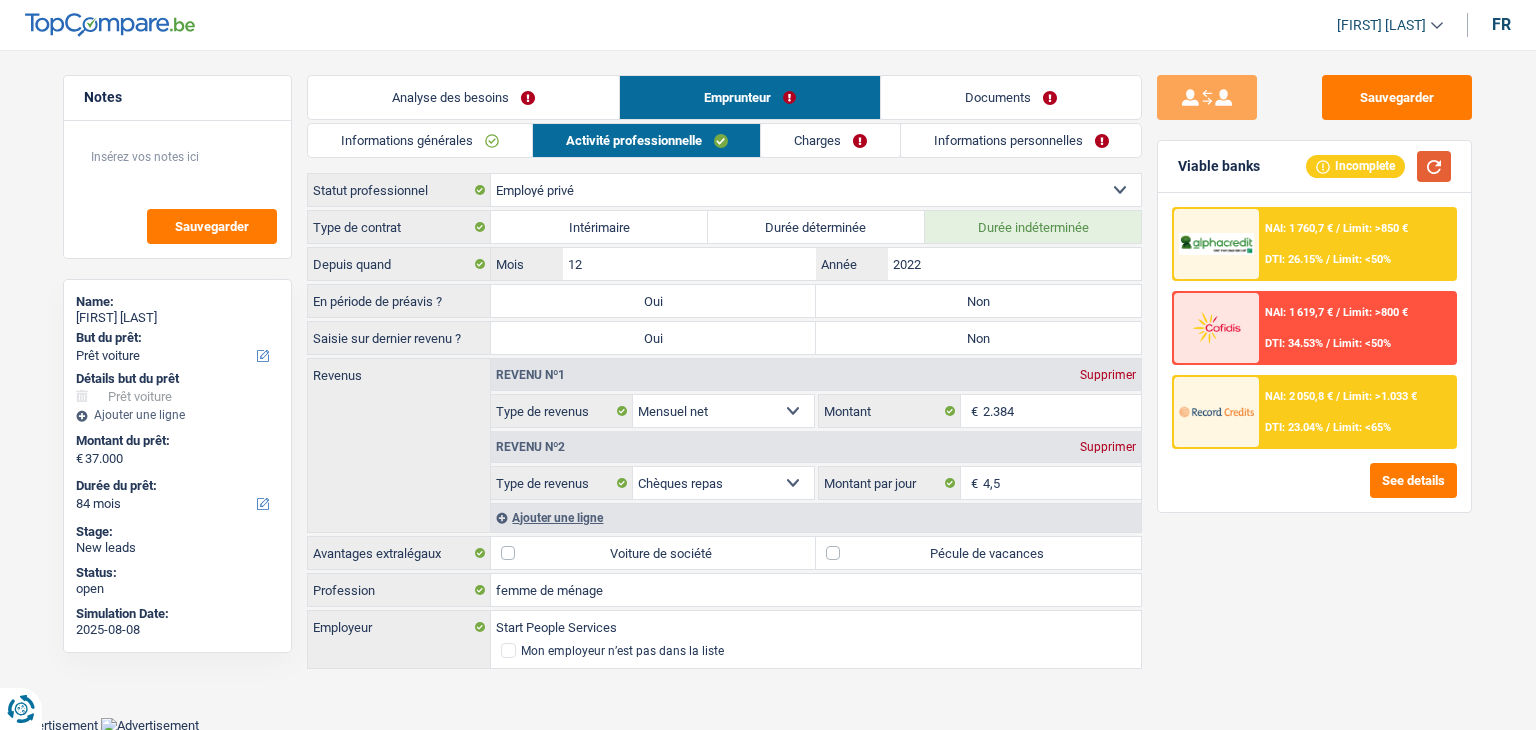 click at bounding box center (1434, 166) 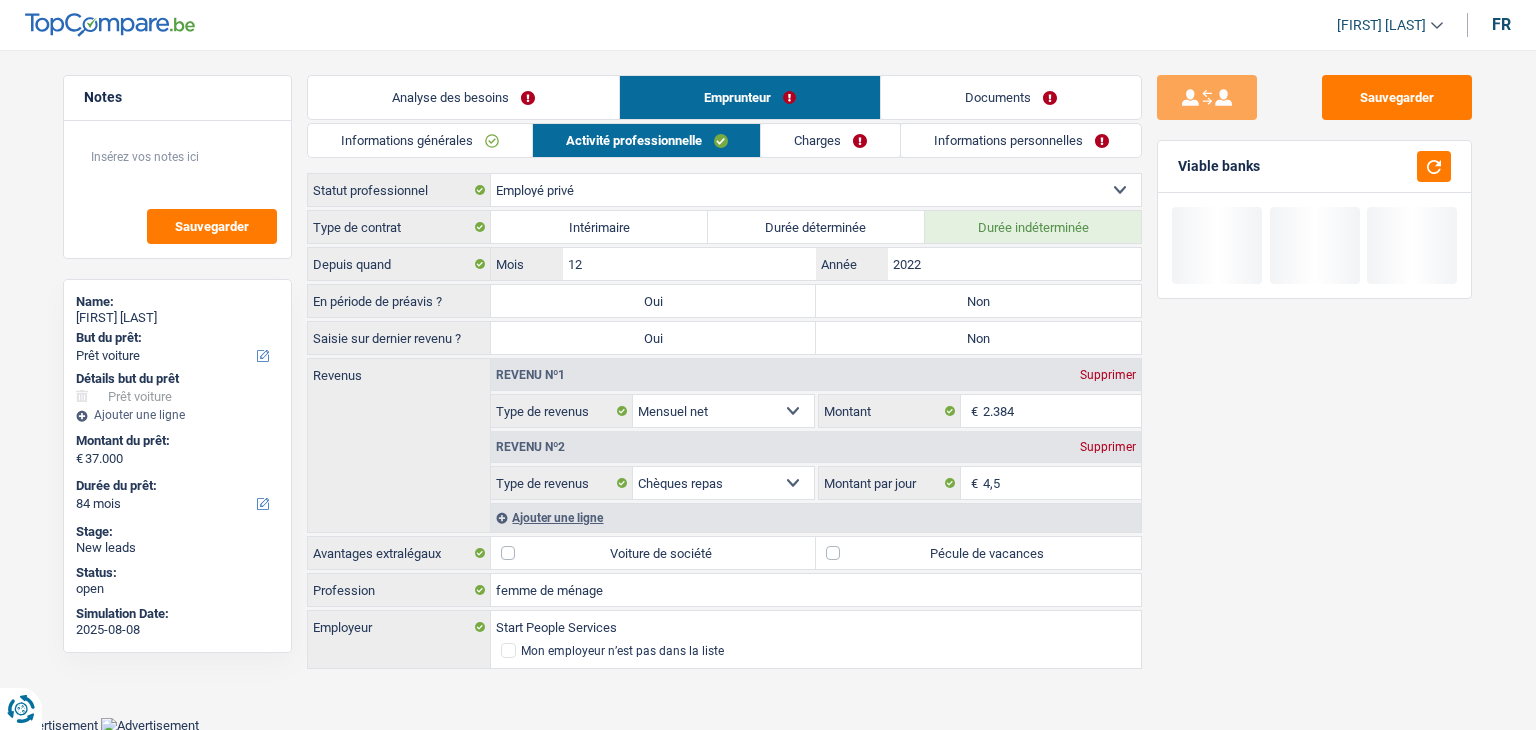click on "Charges" at bounding box center [830, 140] 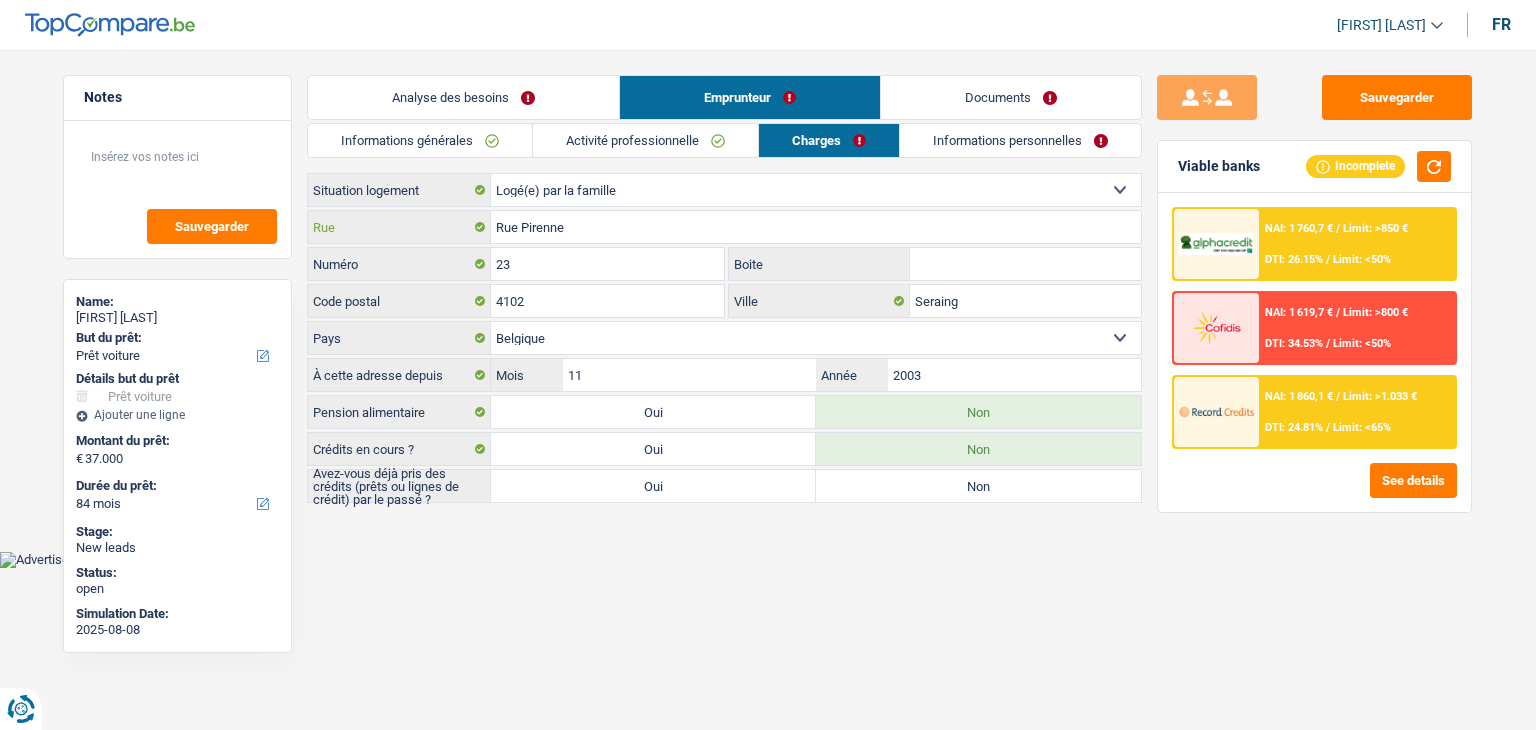 click on "Rue Pirenne" at bounding box center [816, 227] 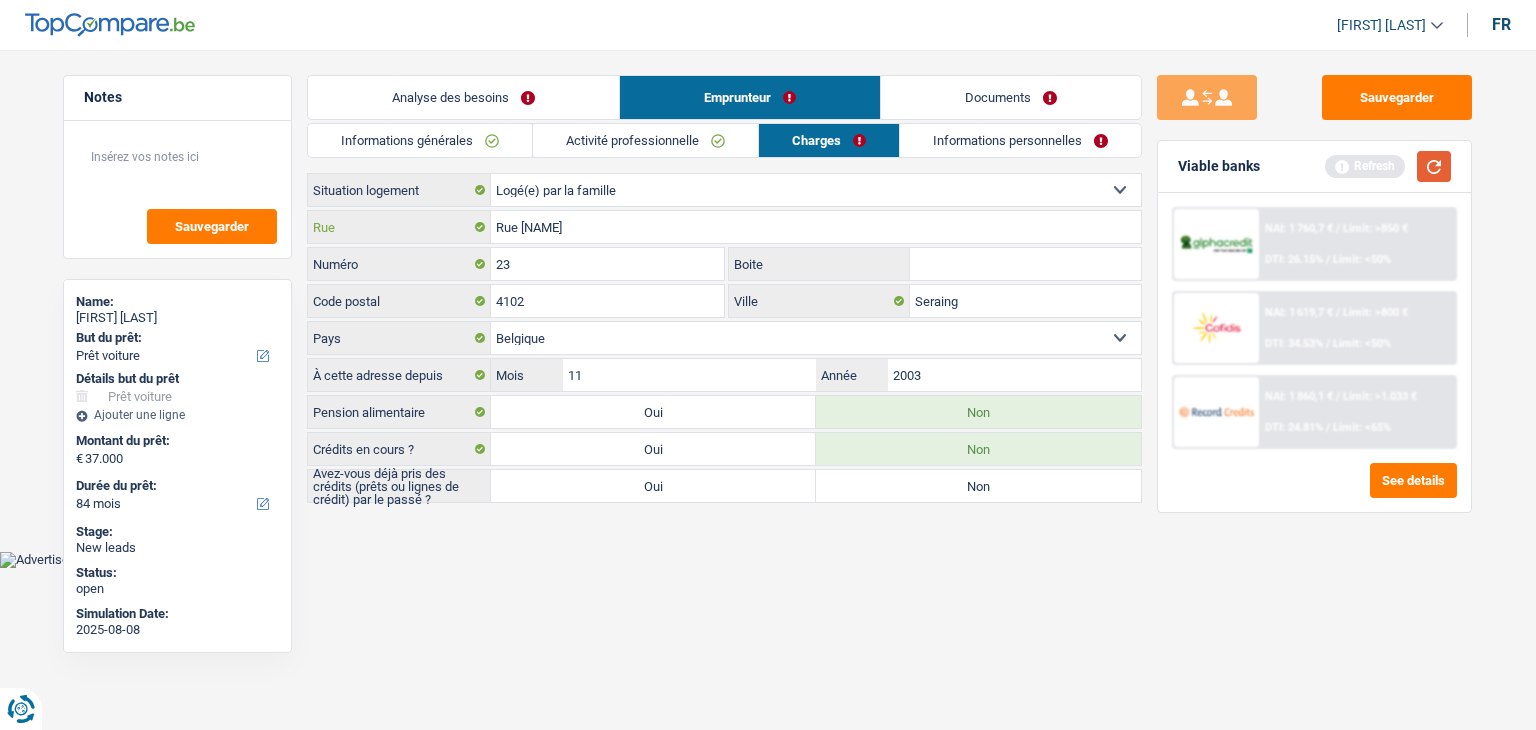 type on "Rue noidans" 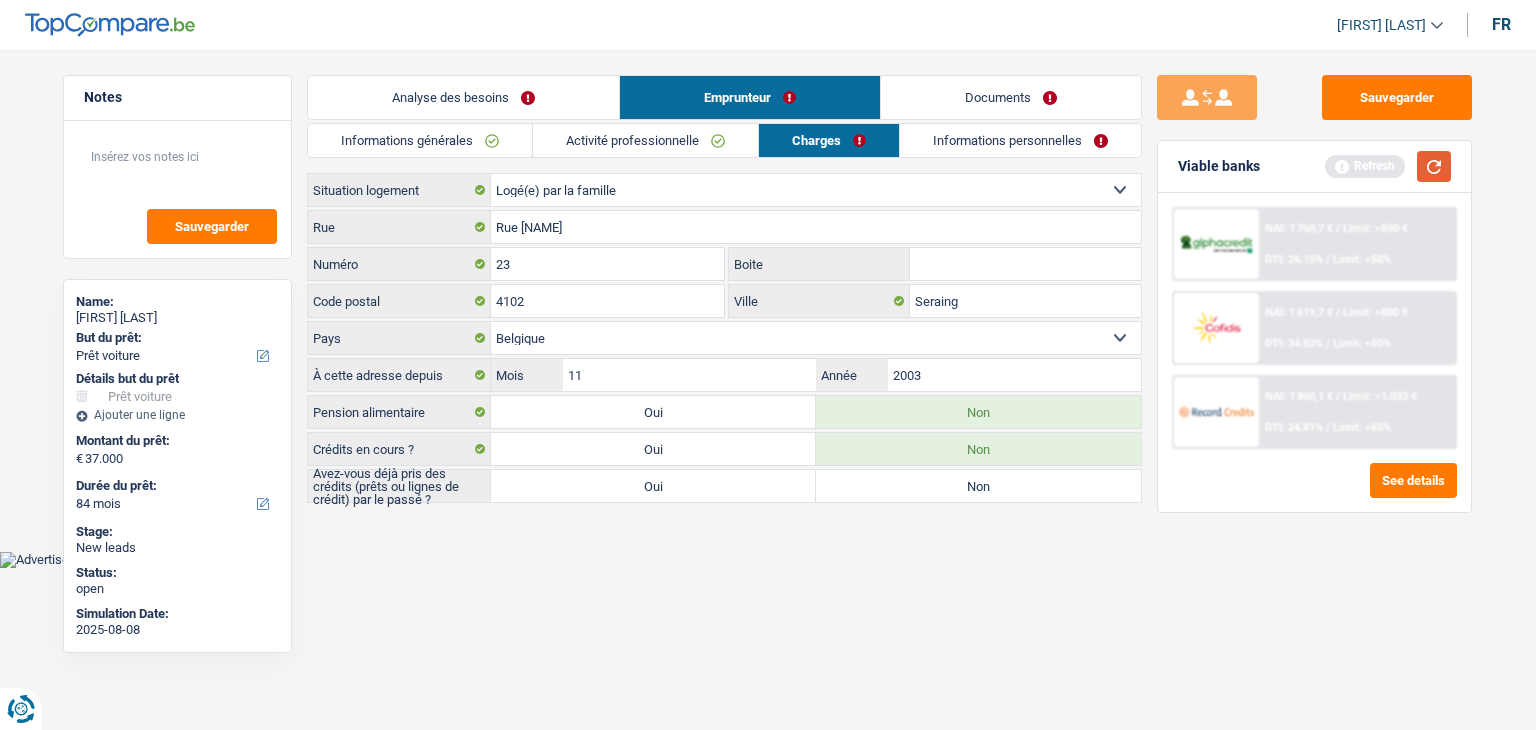 click at bounding box center (1434, 166) 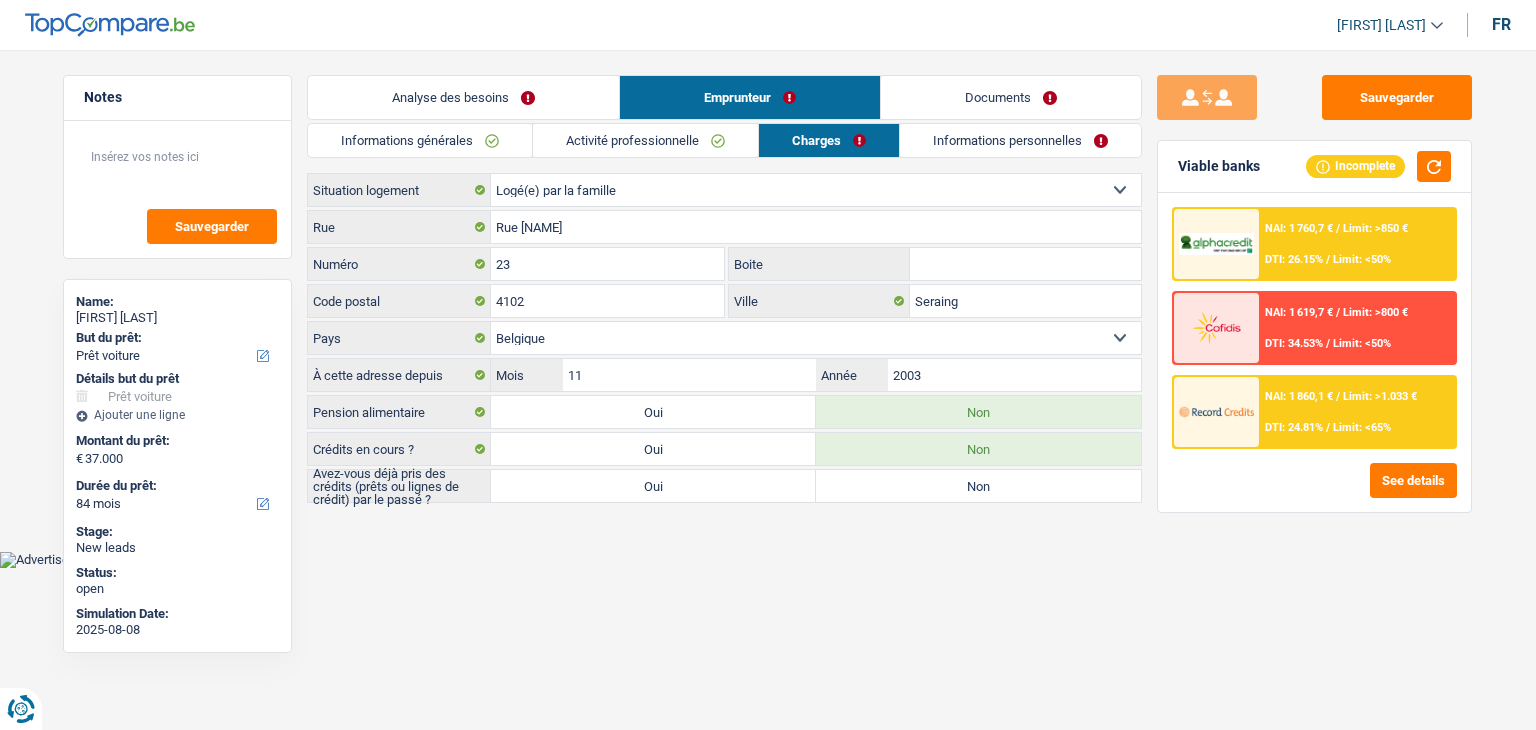 click on "Notes
Sauvegarder
Name:   Océane Tamburrini   But du prêt: Confort maison: meubles, textile, peinture, électroménager, outillage non-professionnel Hifi, multimédia, gsm, ordinateur Aménagement: frais d'installation, déménagement Evénement familial: naissance, mariage, divorce, communion, décès Frais médicaux Frais d'études Frais permis de conduire Loisirs: voyage, sport, musique Rafraîchissement: petits travaux maison et jardin Frais judiciaires Réparation voiture Prêt rénovation (non disponible pour les non-propriétaires) Prêt énergie (non disponible pour les non-propriétaires) Prêt voiture Taxes, impôts non professionnels Rénovation bien à l'étranger Dettes familiales Assurance Autre
Sélectionner une option
Détails but du prêt
Confort maison: meubles, textile, peinture, électroménager, outillage non-professionnel Frais médicaux Frais d'études" at bounding box center (768, 290) 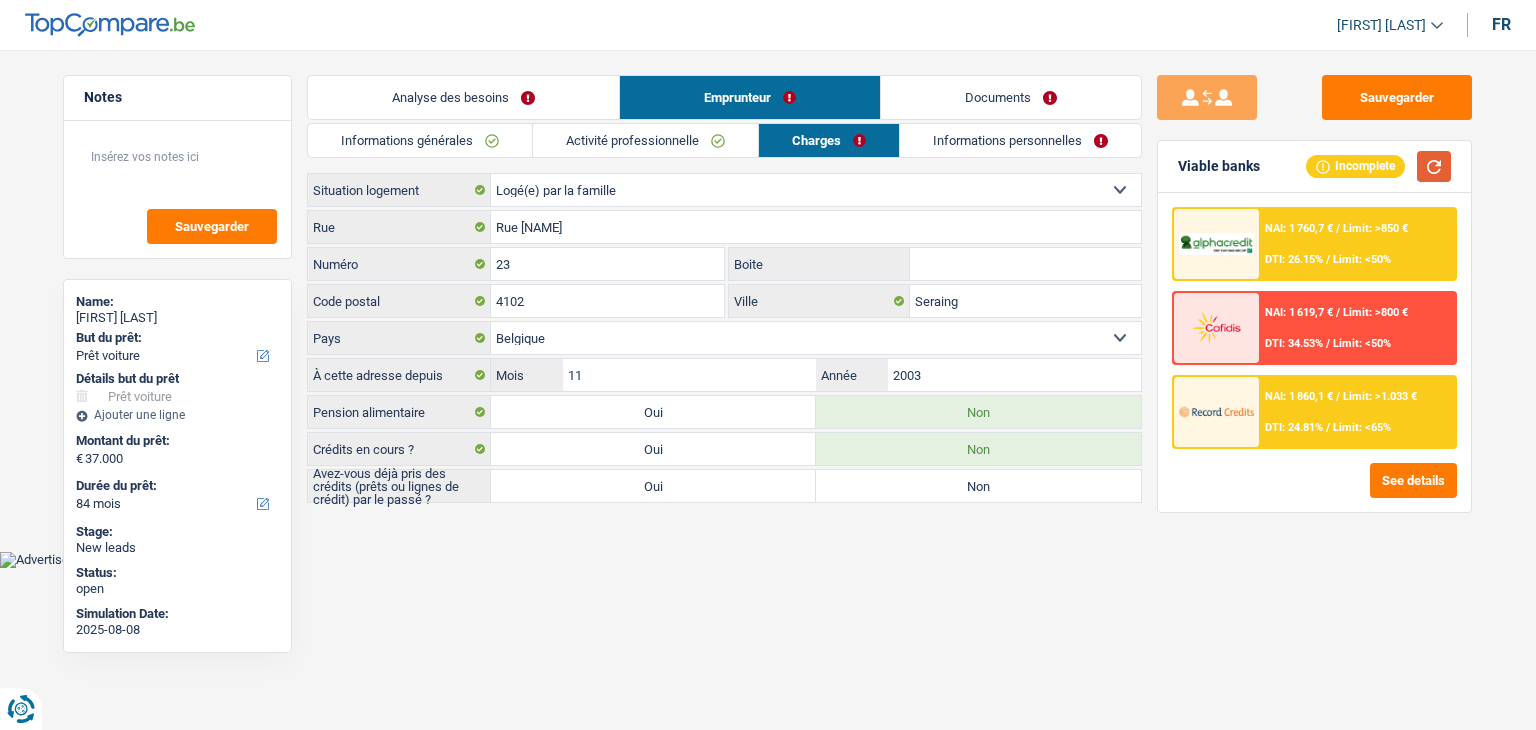 click at bounding box center (1434, 166) 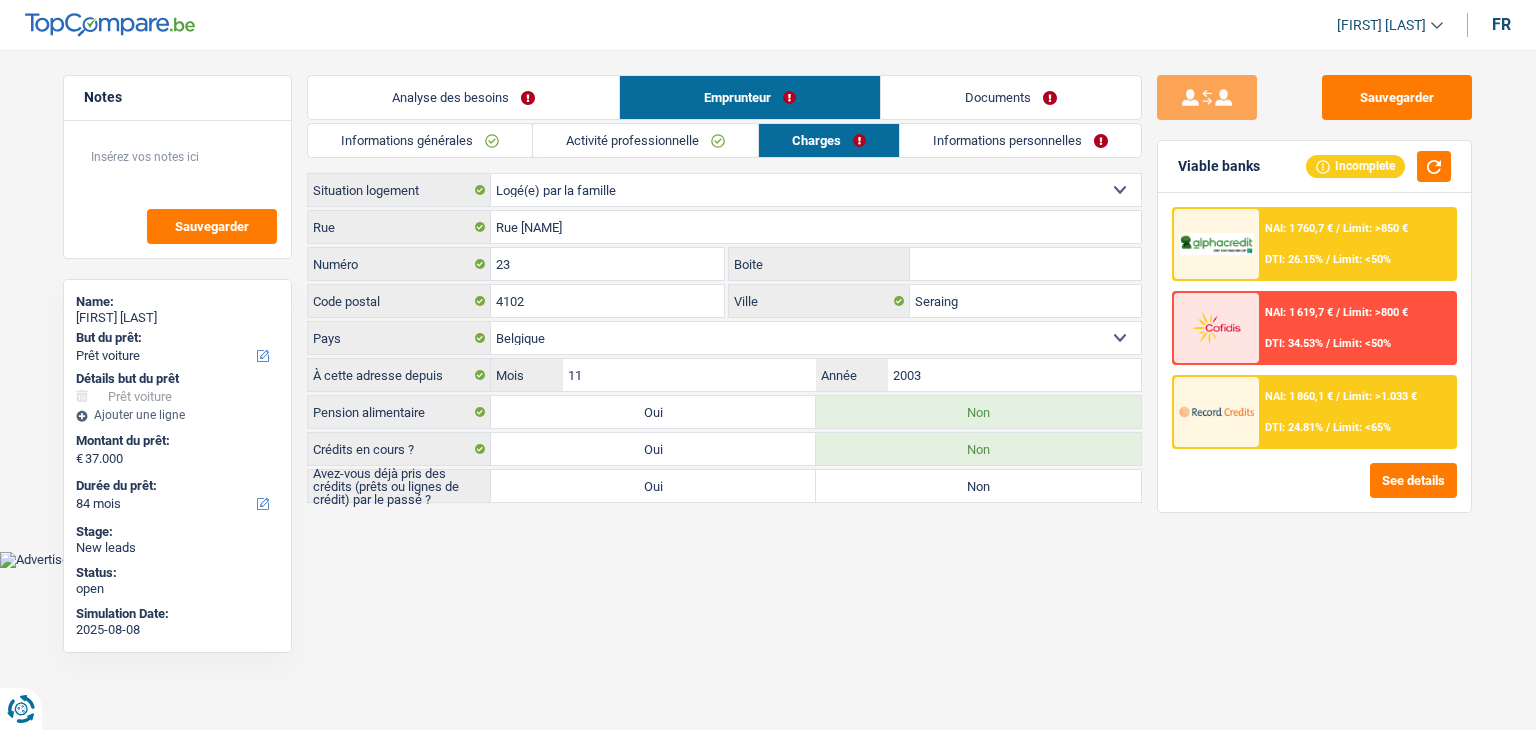 click on "Non" at bounding box center [978, 486] 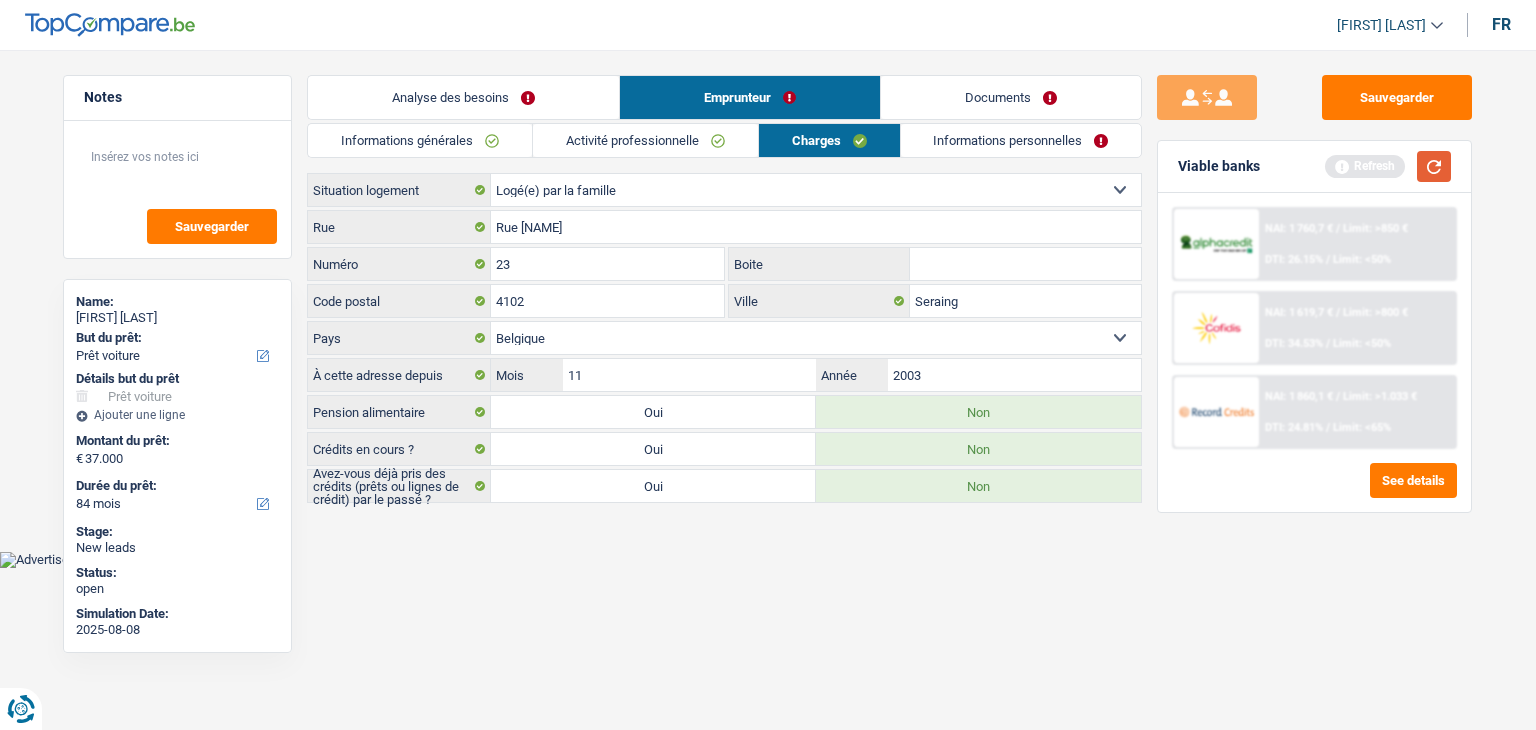 click at bounding box center [1434, 166] 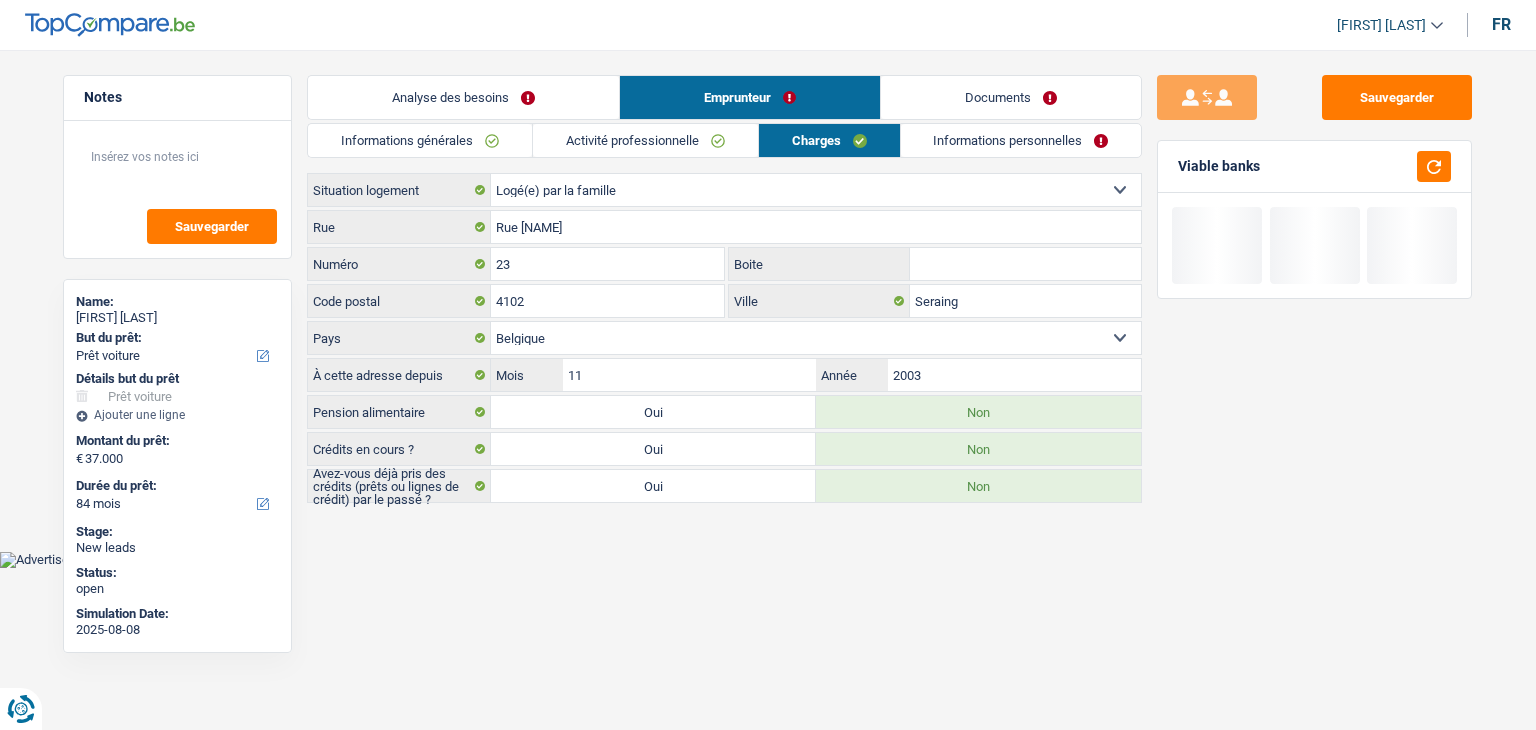 click on "Informations personnelles" at bounding box center (1021, 140) 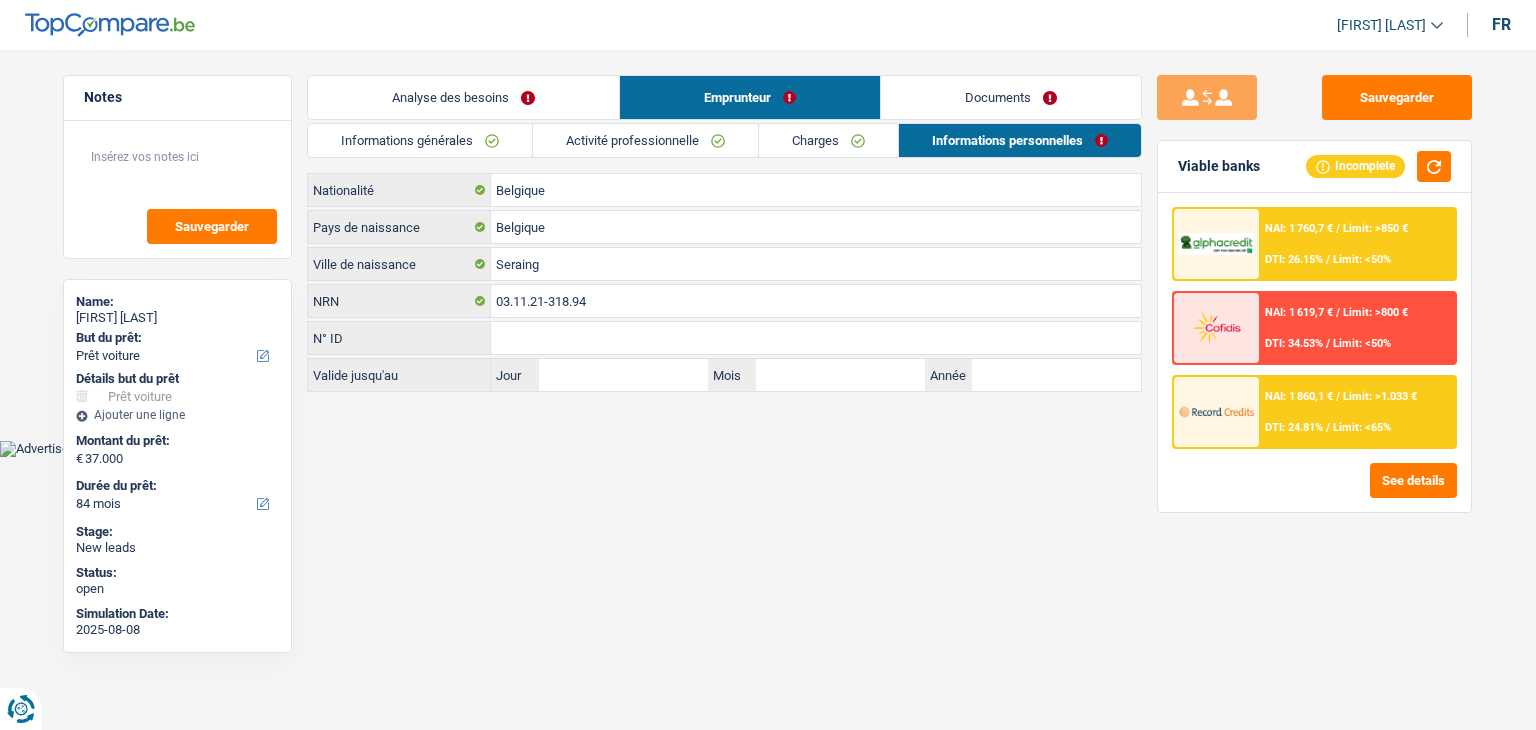 click on "Documents" at bounding box center (1011, 97) 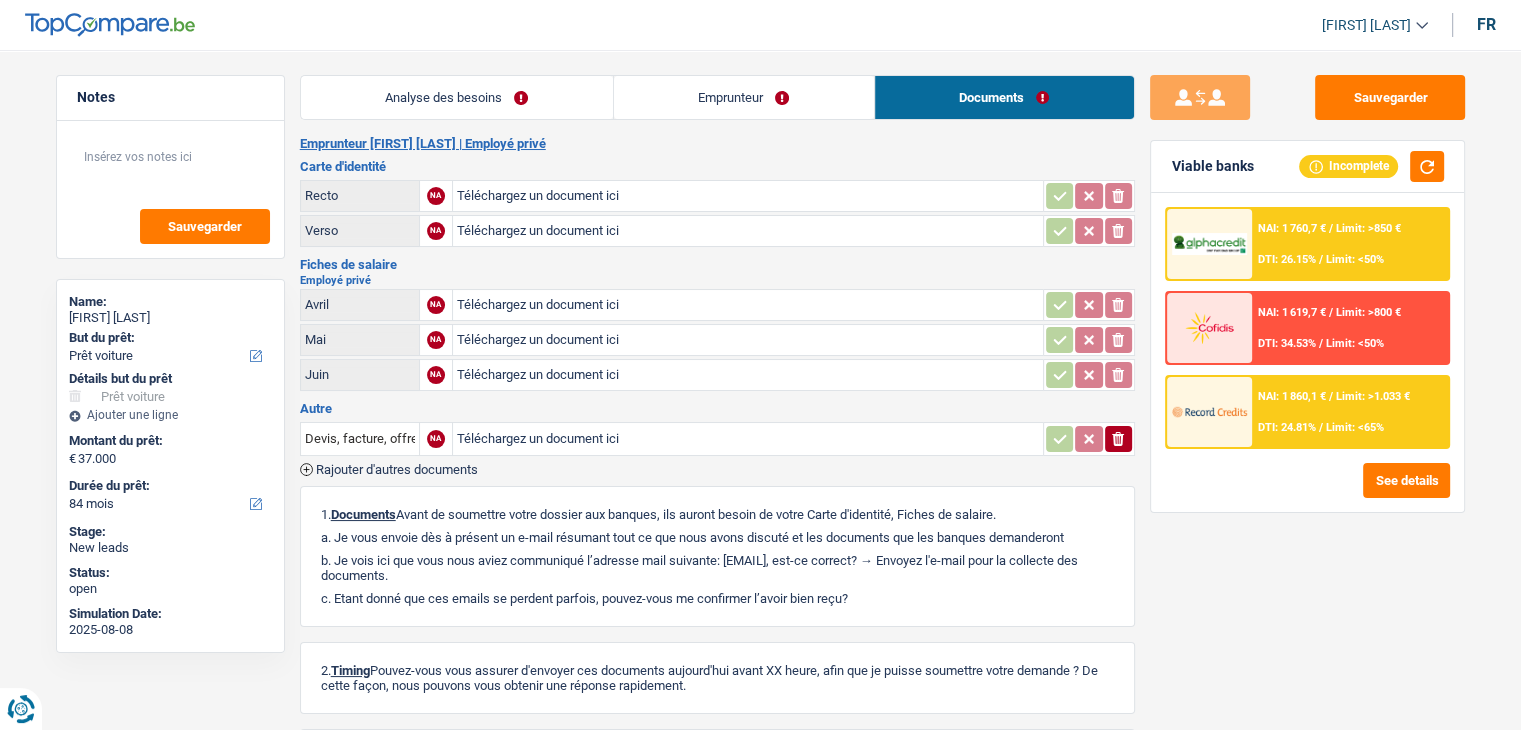 click on "Analyse des besoins" at bounding box center [457, 97] 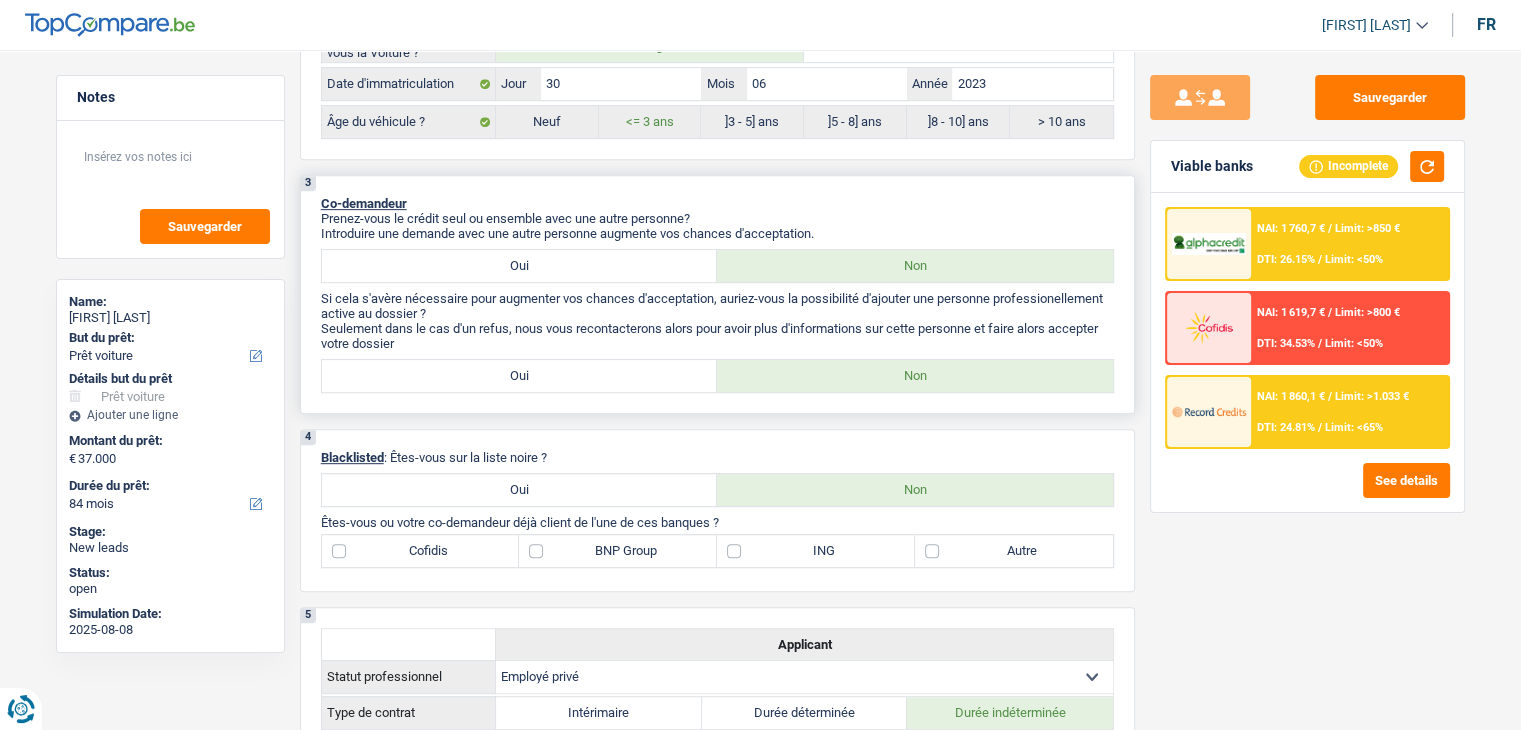 scroll, scrollTop: 300, scrollLeft: 0, axis: vertical 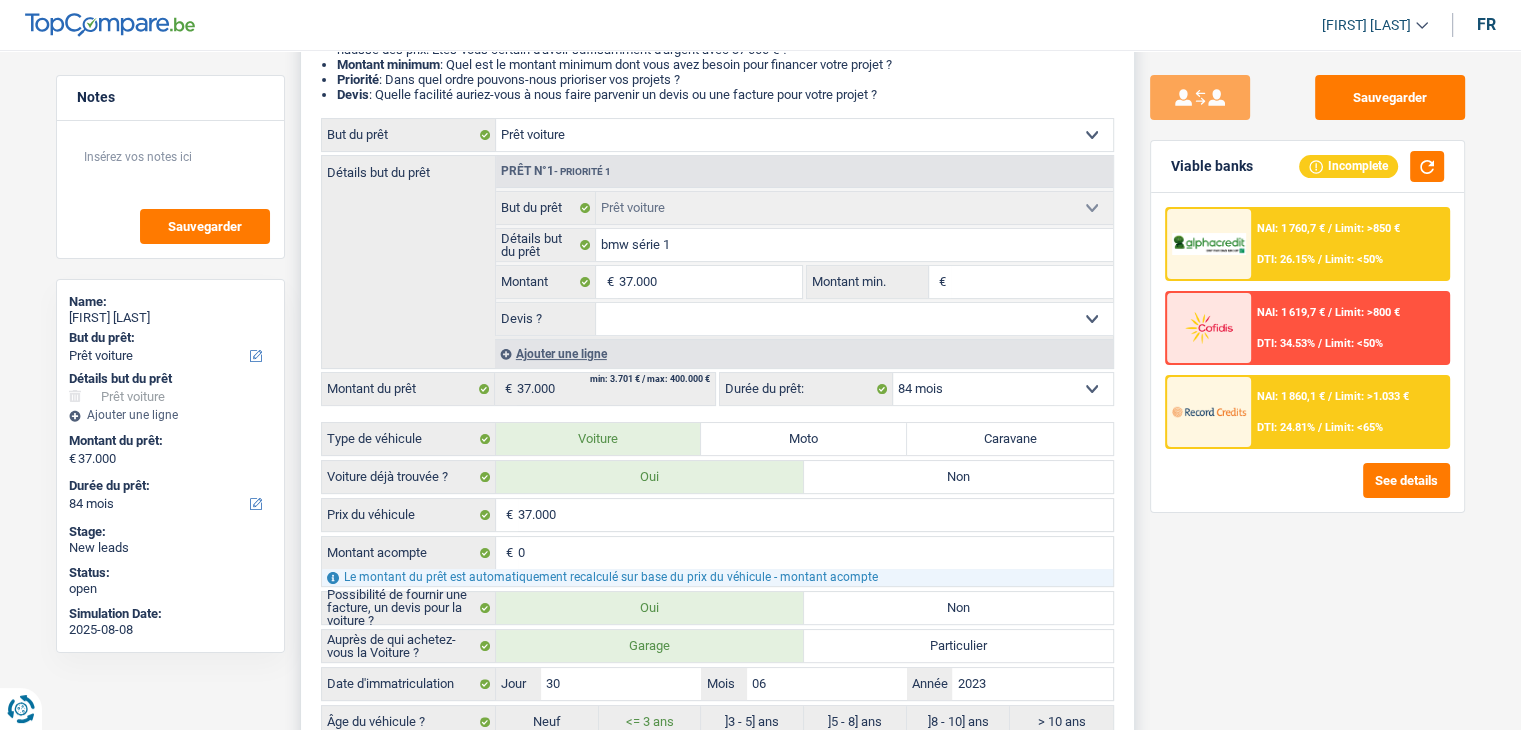 click on "Montant min." at bounding box center [1032, 282] 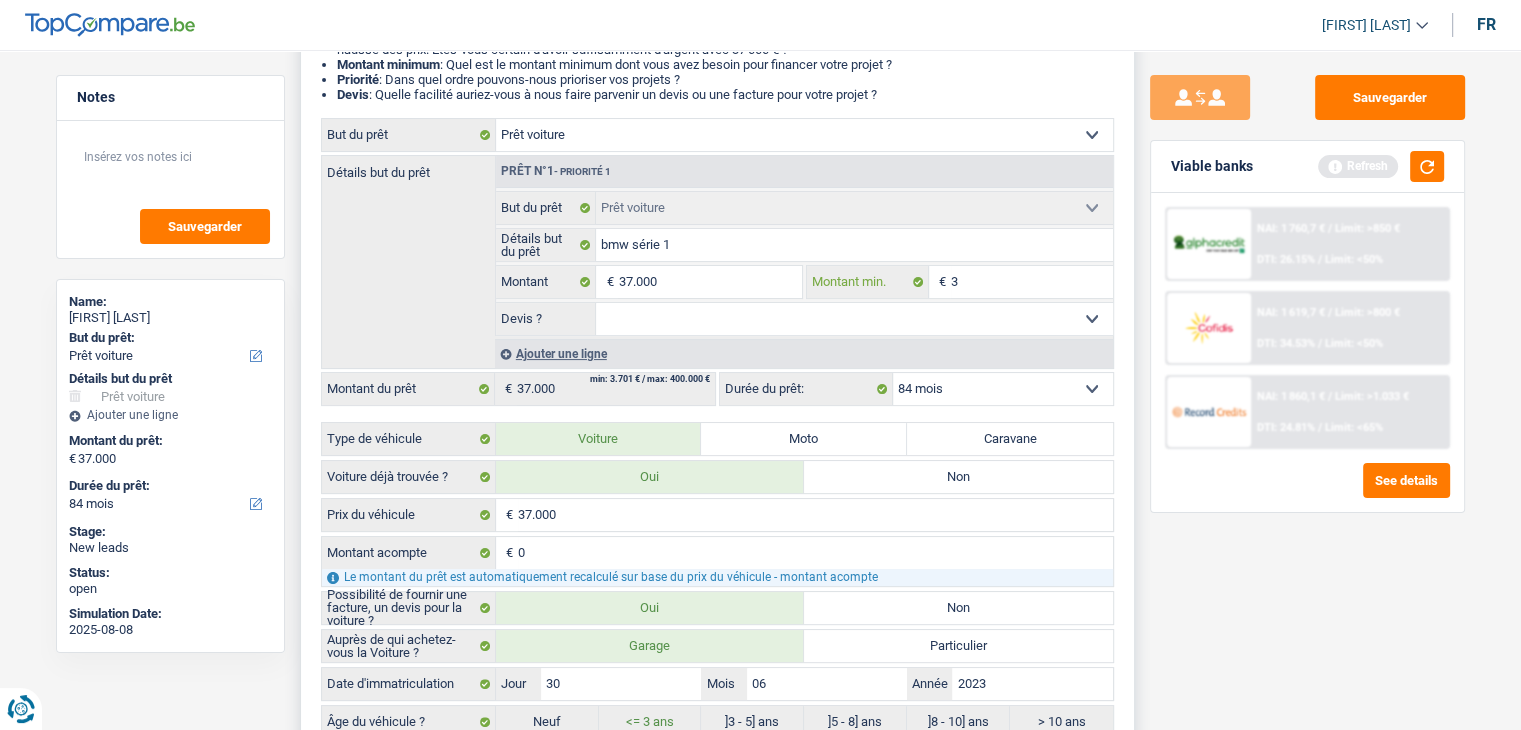 type on "37" 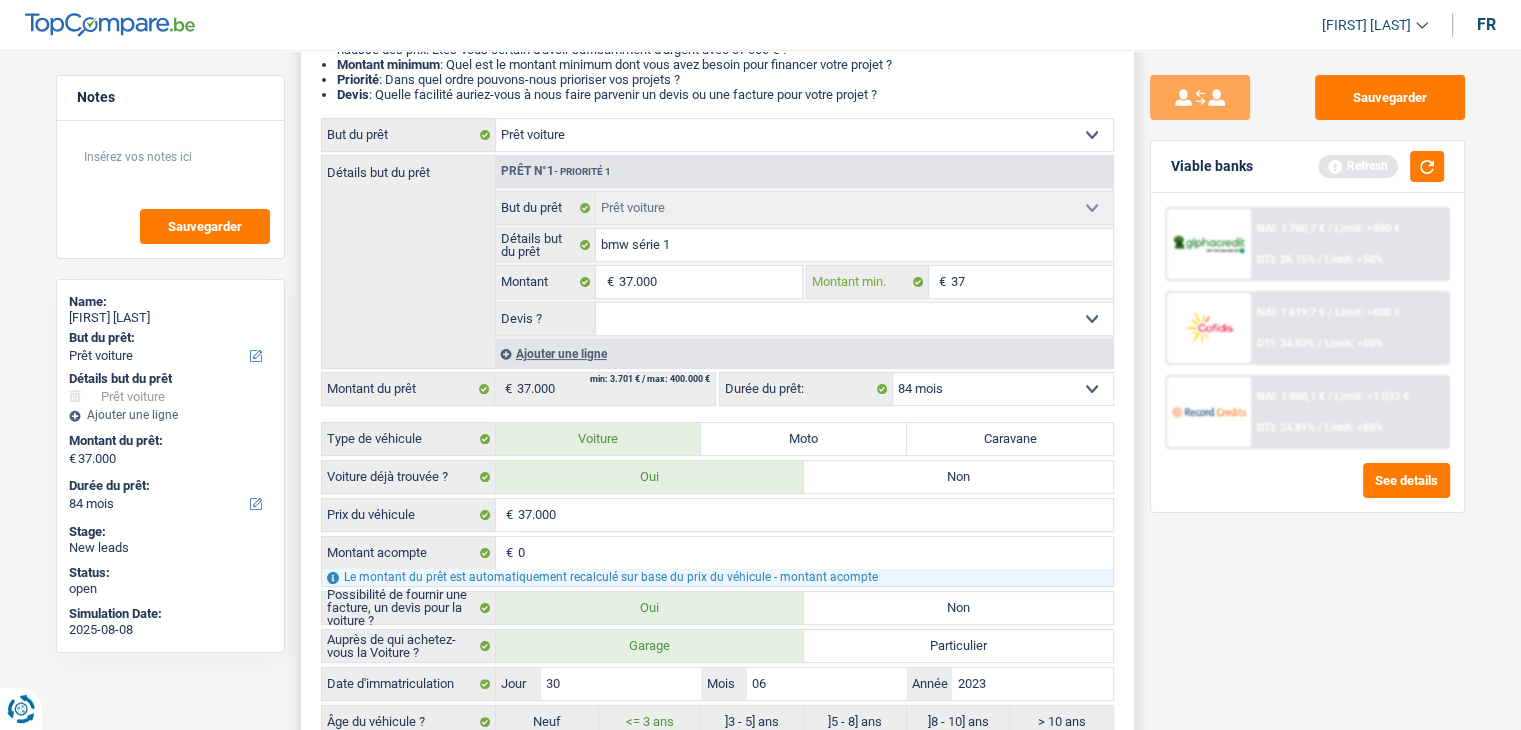 type on "370" 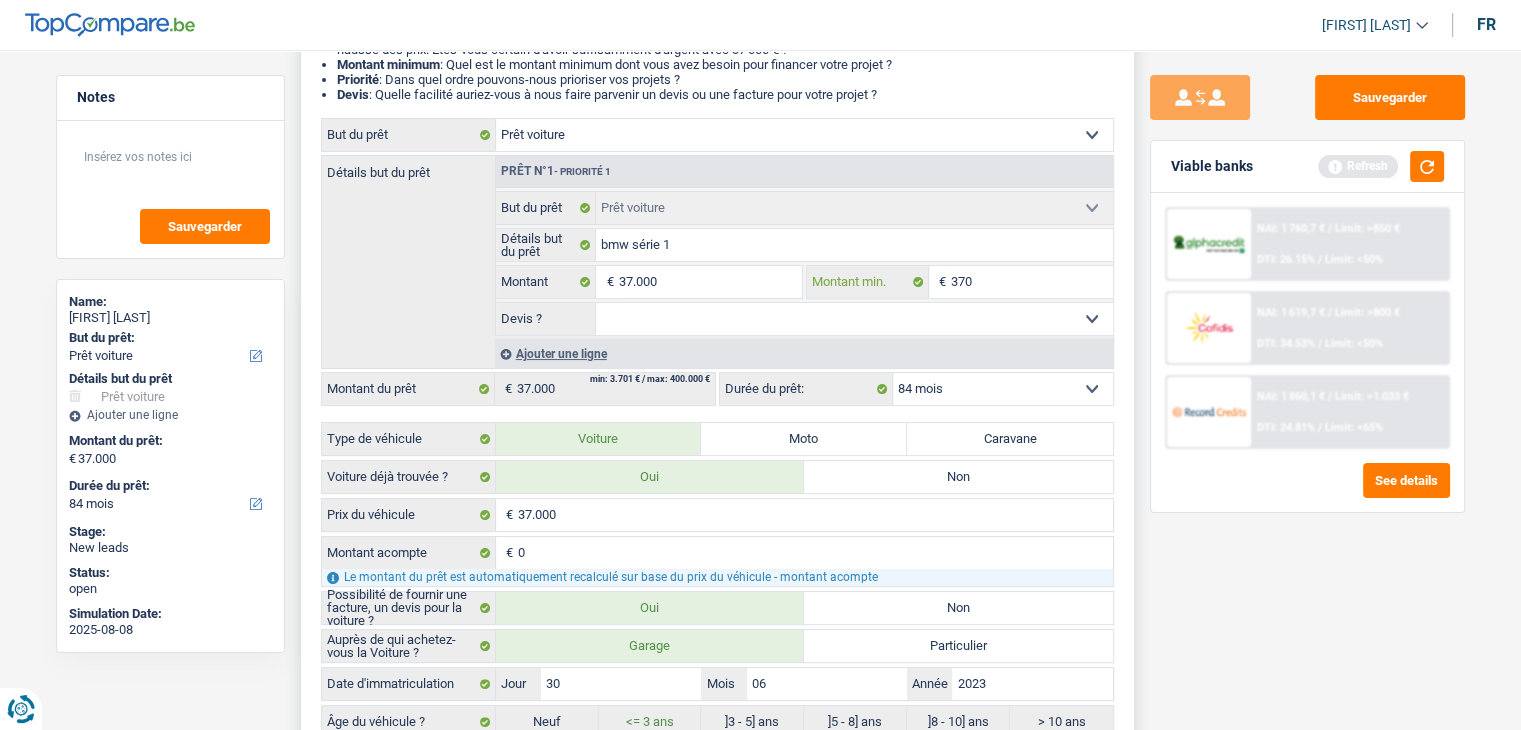 type on "370" 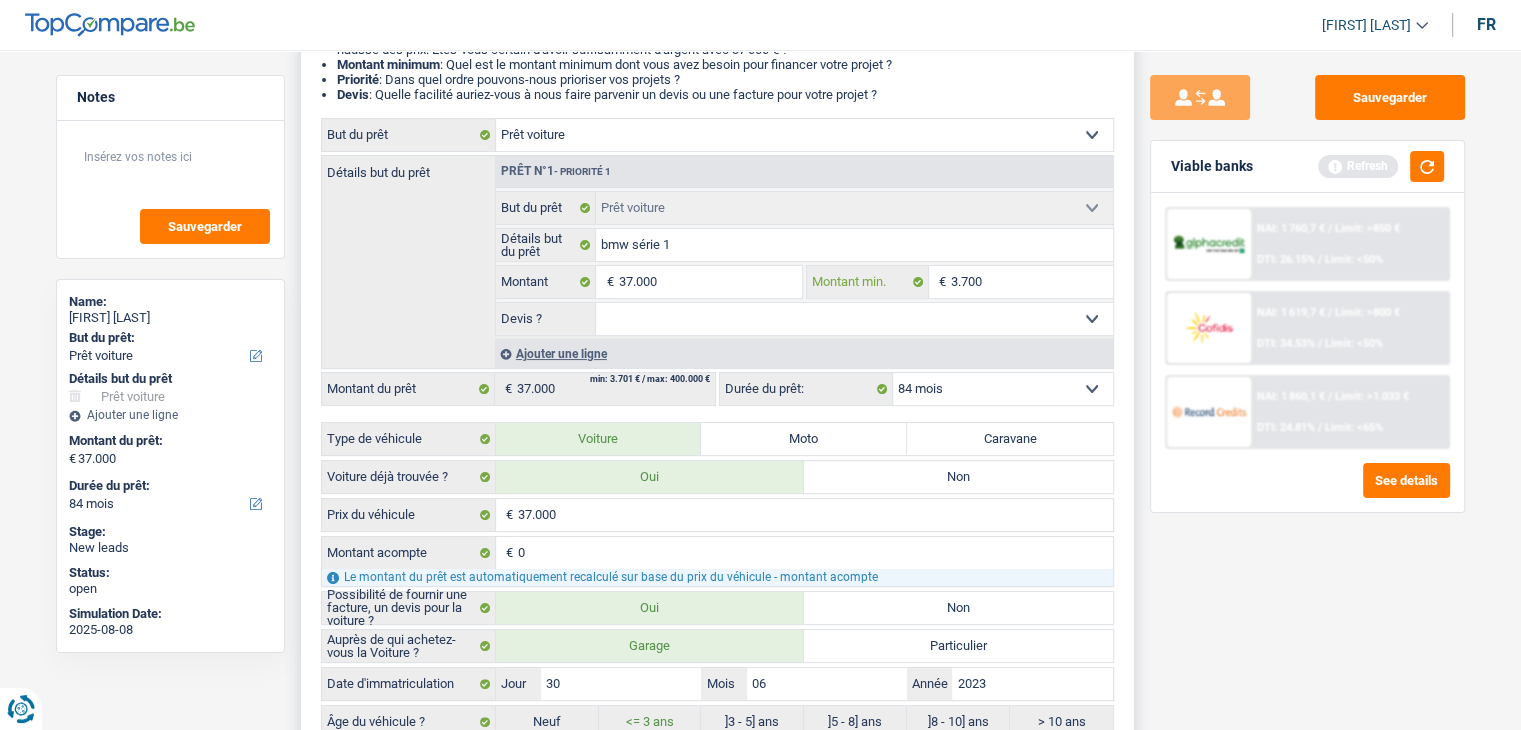 type on "37.000" 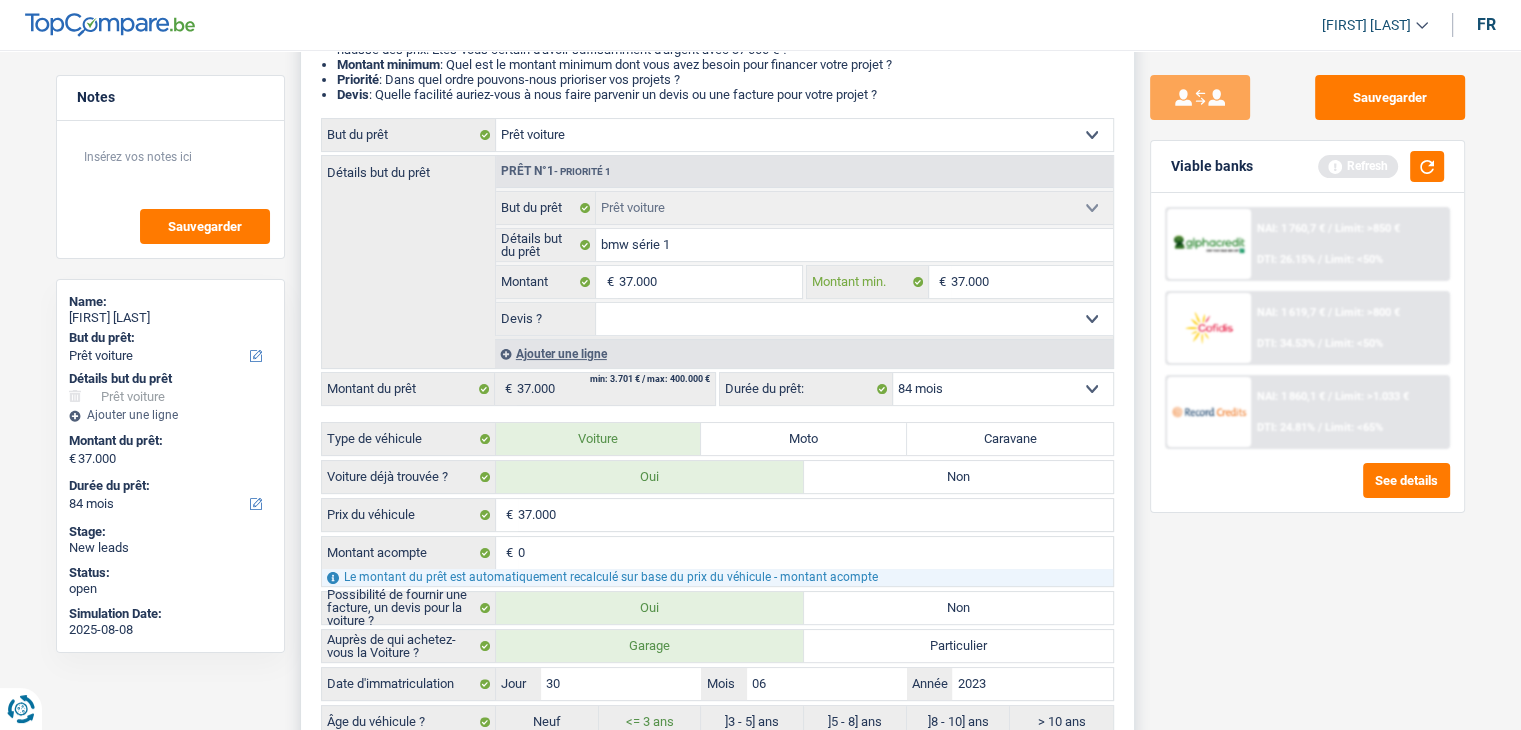 type on "37.000" 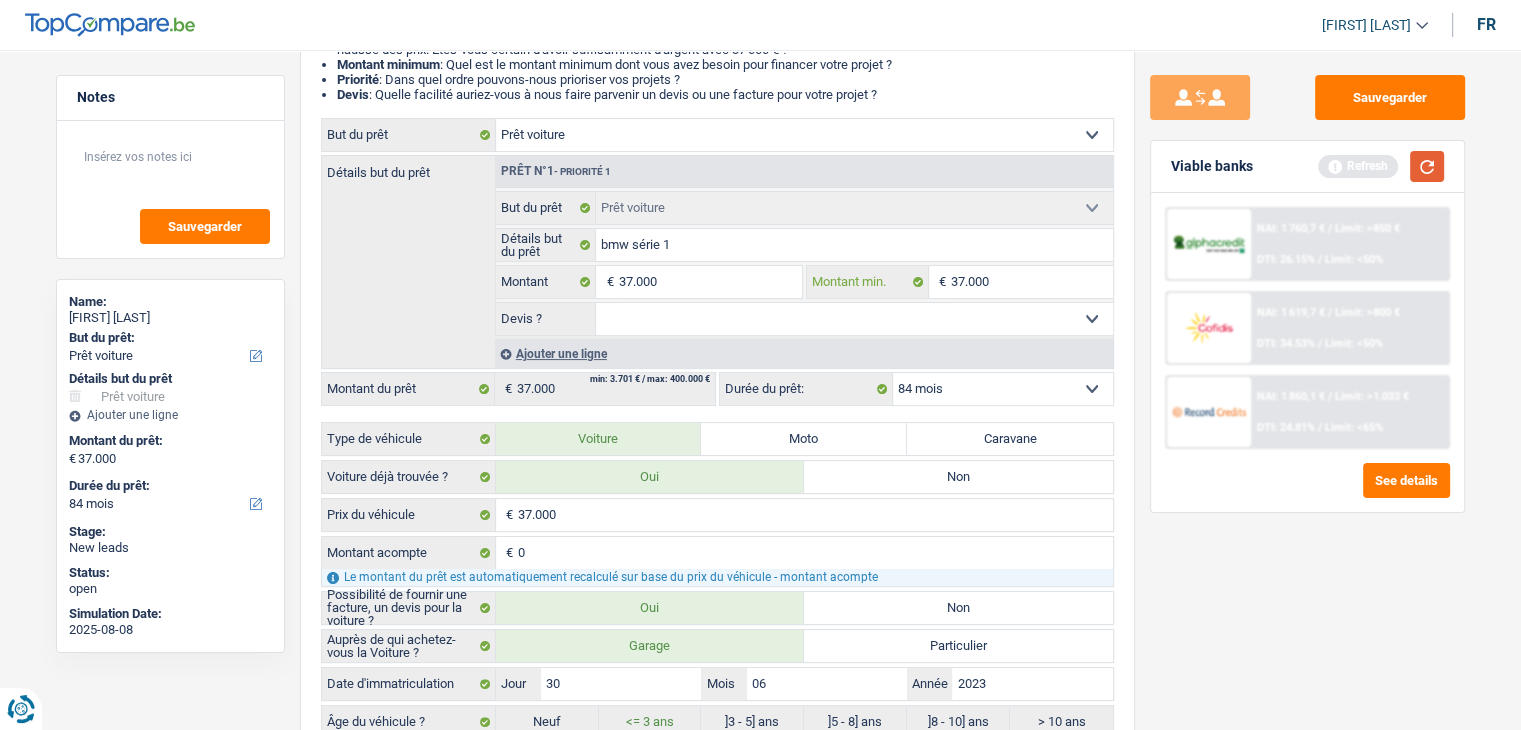 type on "37.000" 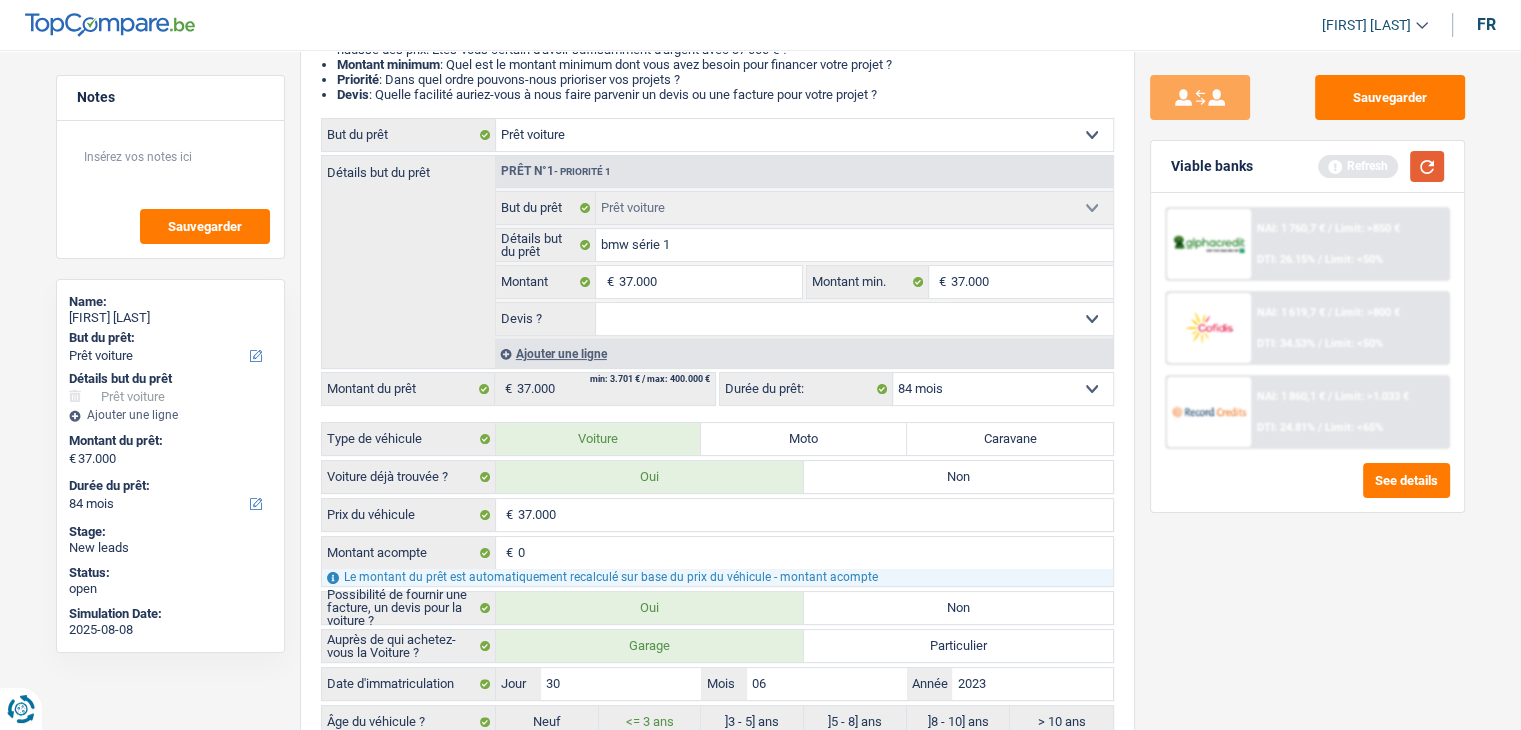 click at bounding box center (1427, 166) 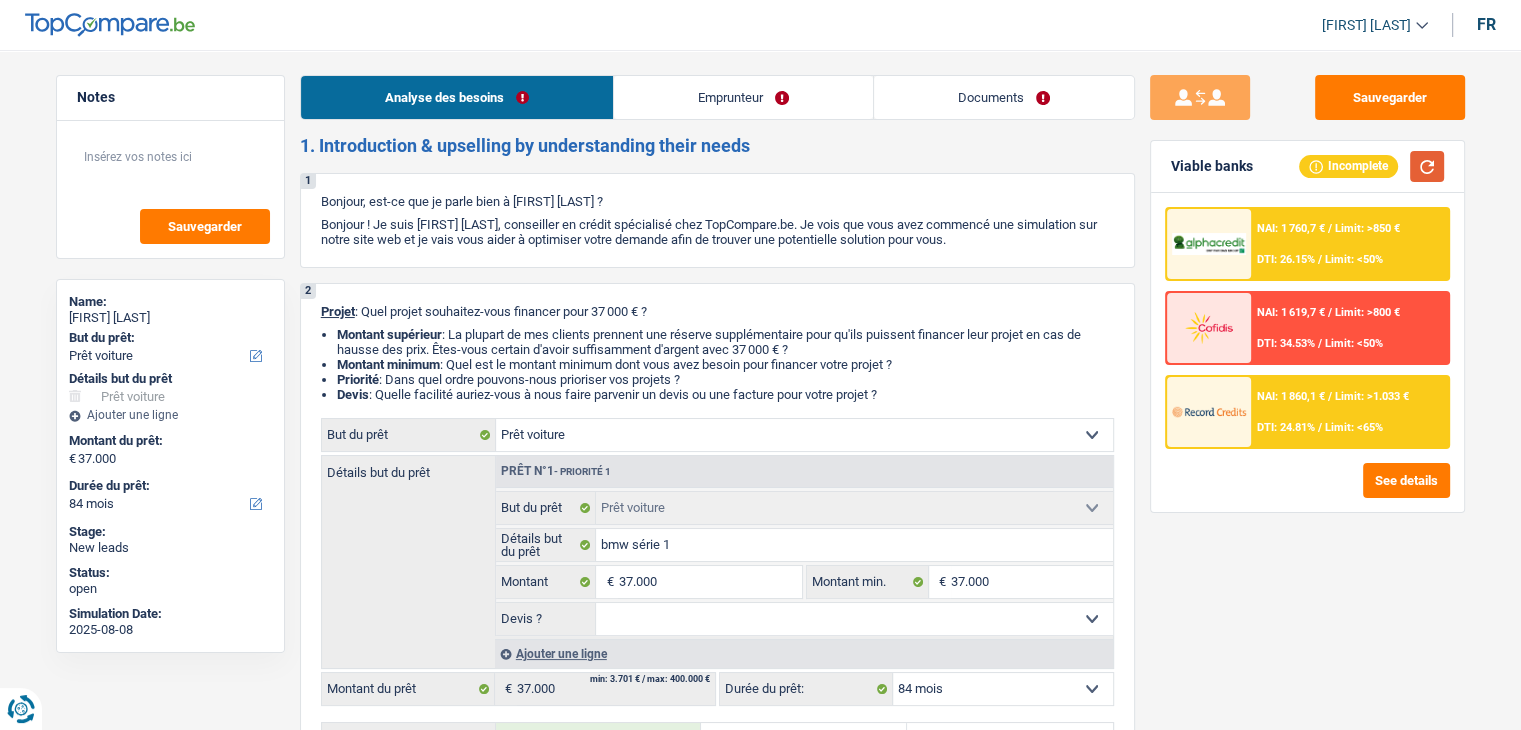 scroll, scrollTop: 0, scrollLeft: 0, axis: both 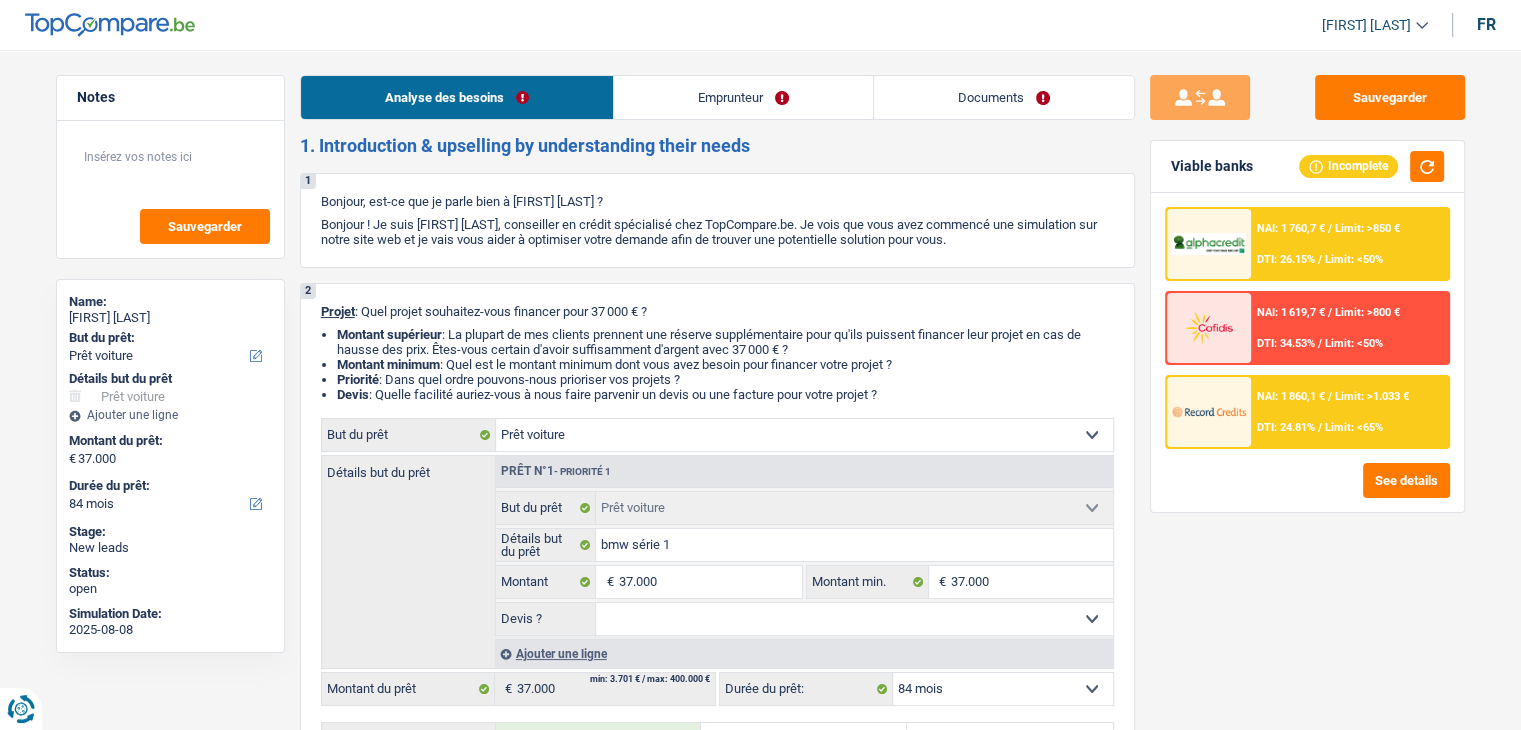 click on "Emprunteur" at bounding box center [743, 97] 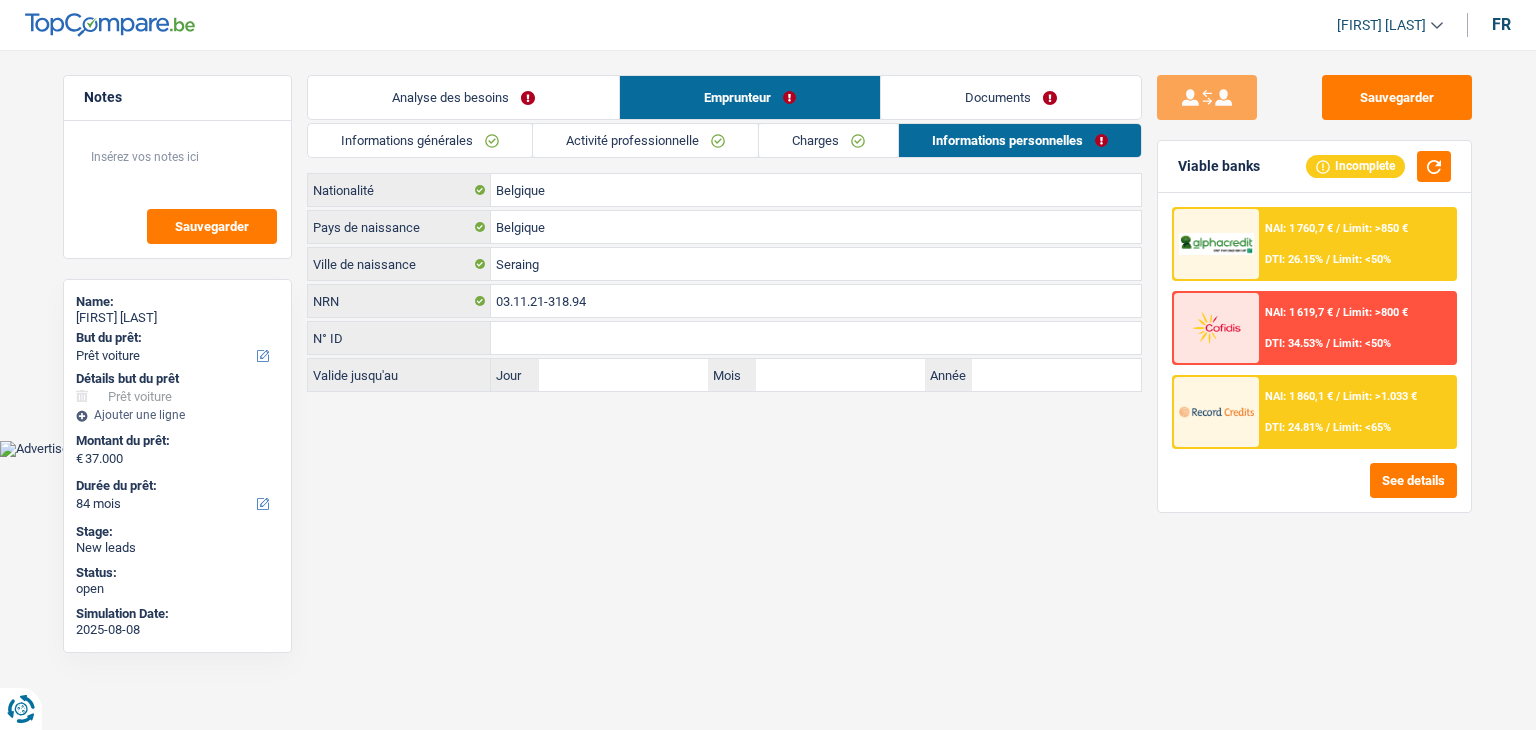 click on "Activité professionnelle" at bounding box center [645, 140] 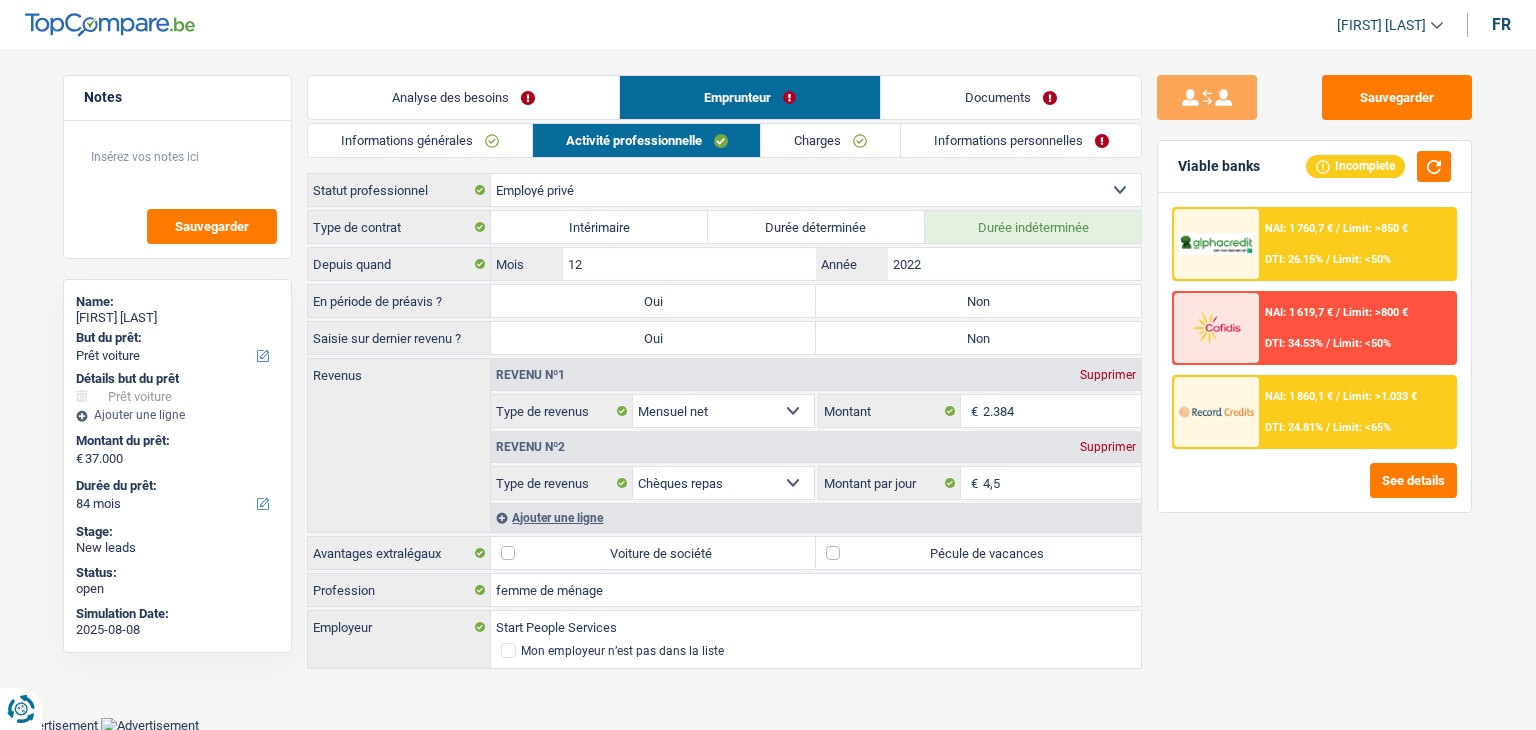 drag, startPoint x: 876, startPoint y: 141, endPoint x: 974, endPoint y: 163, distance: 100.43903 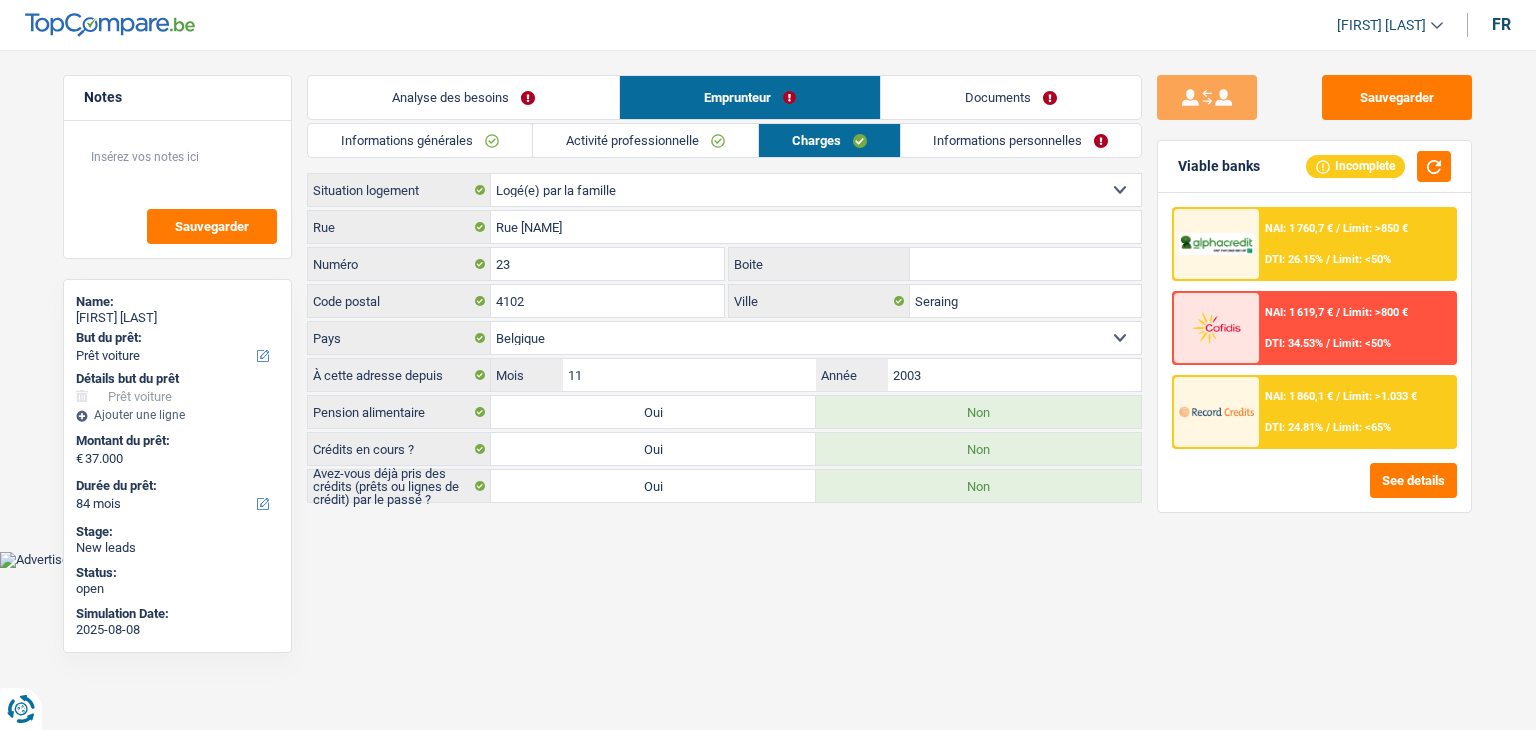 click on "Informations personnelles" at bounding box center [1021, 140] 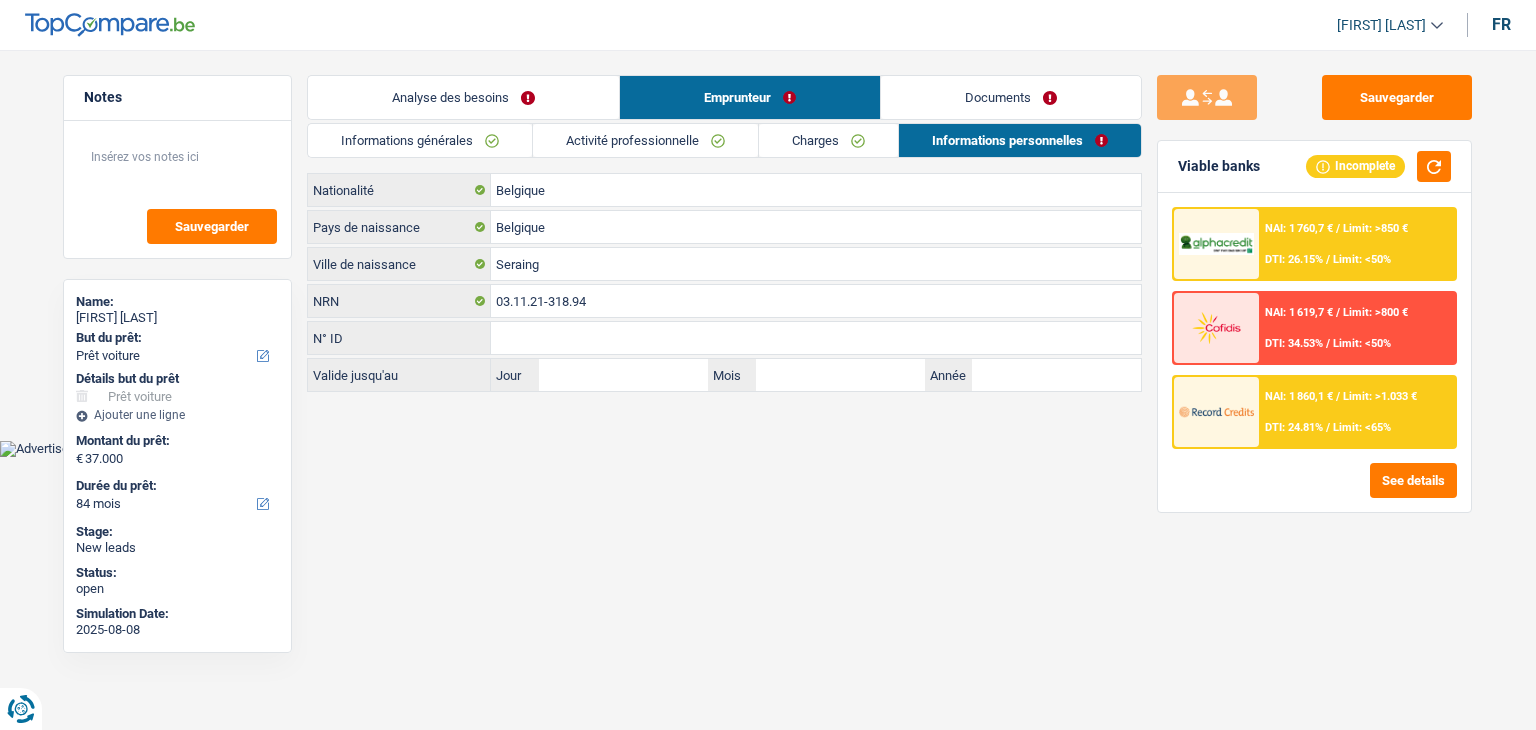 click on "Documents" at bounding box center [1011, 97] 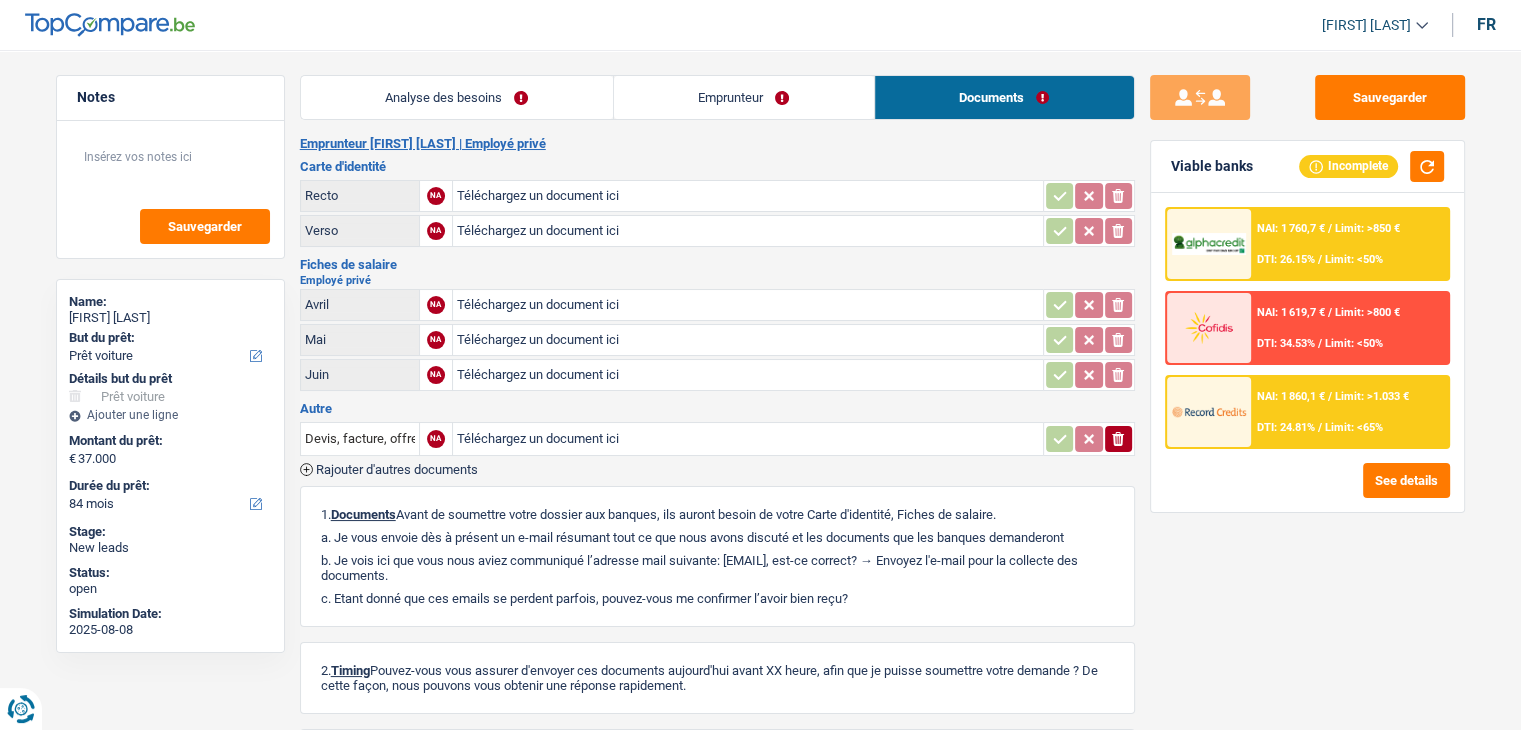 click on "Fiches de salaire" at bounding box center (717, 264) 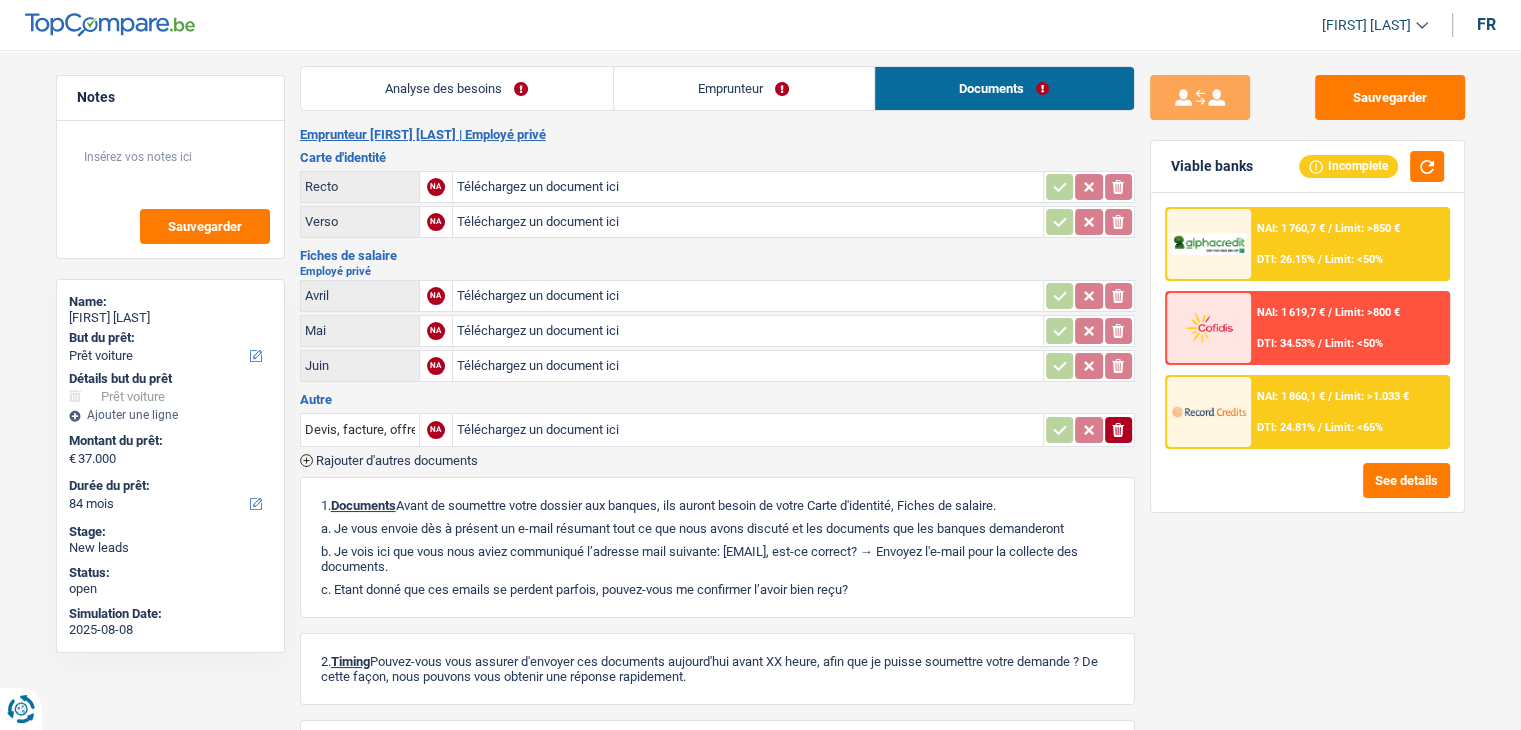 scroll, scrollTop: 0, scrollLeft: 0, axis: both 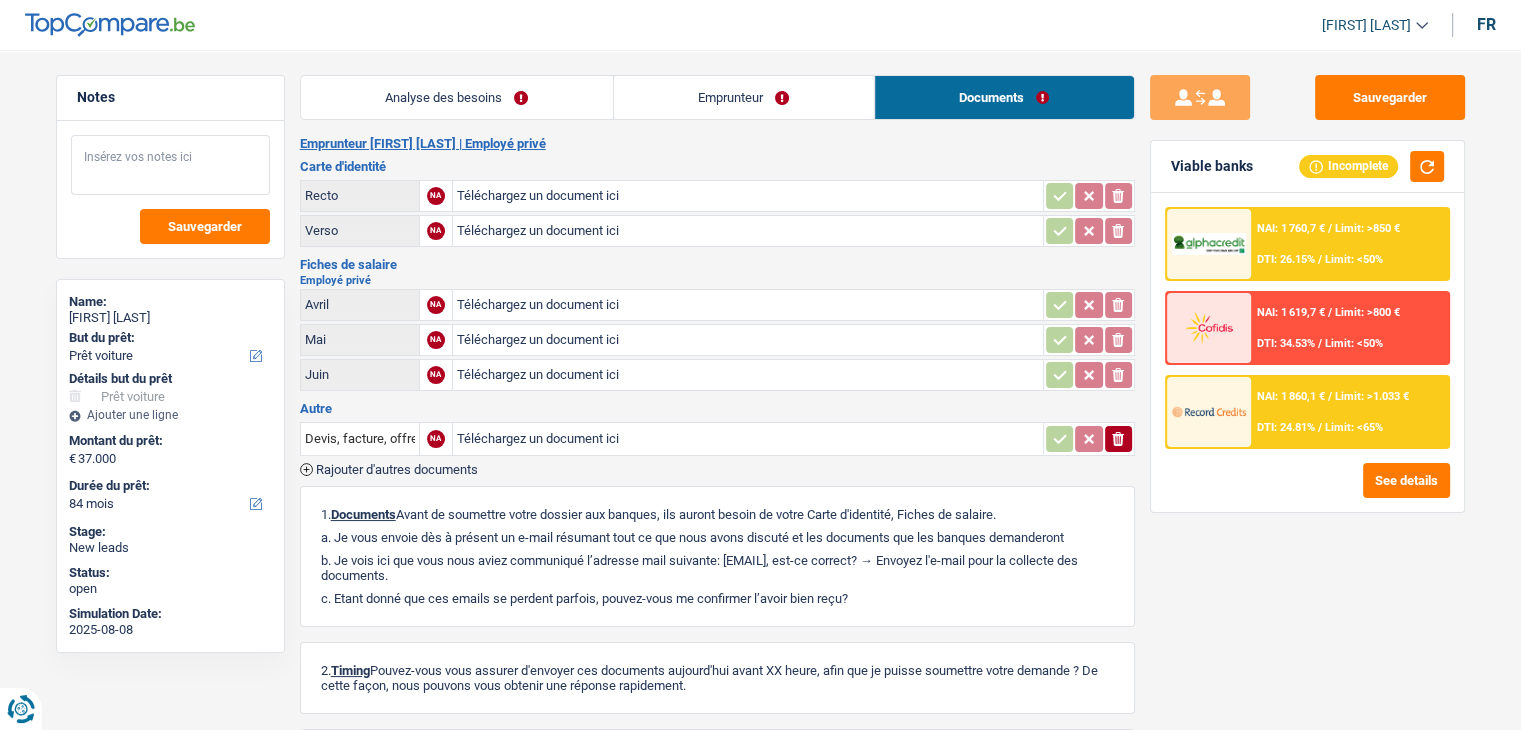click at bounding box center [170, 165] 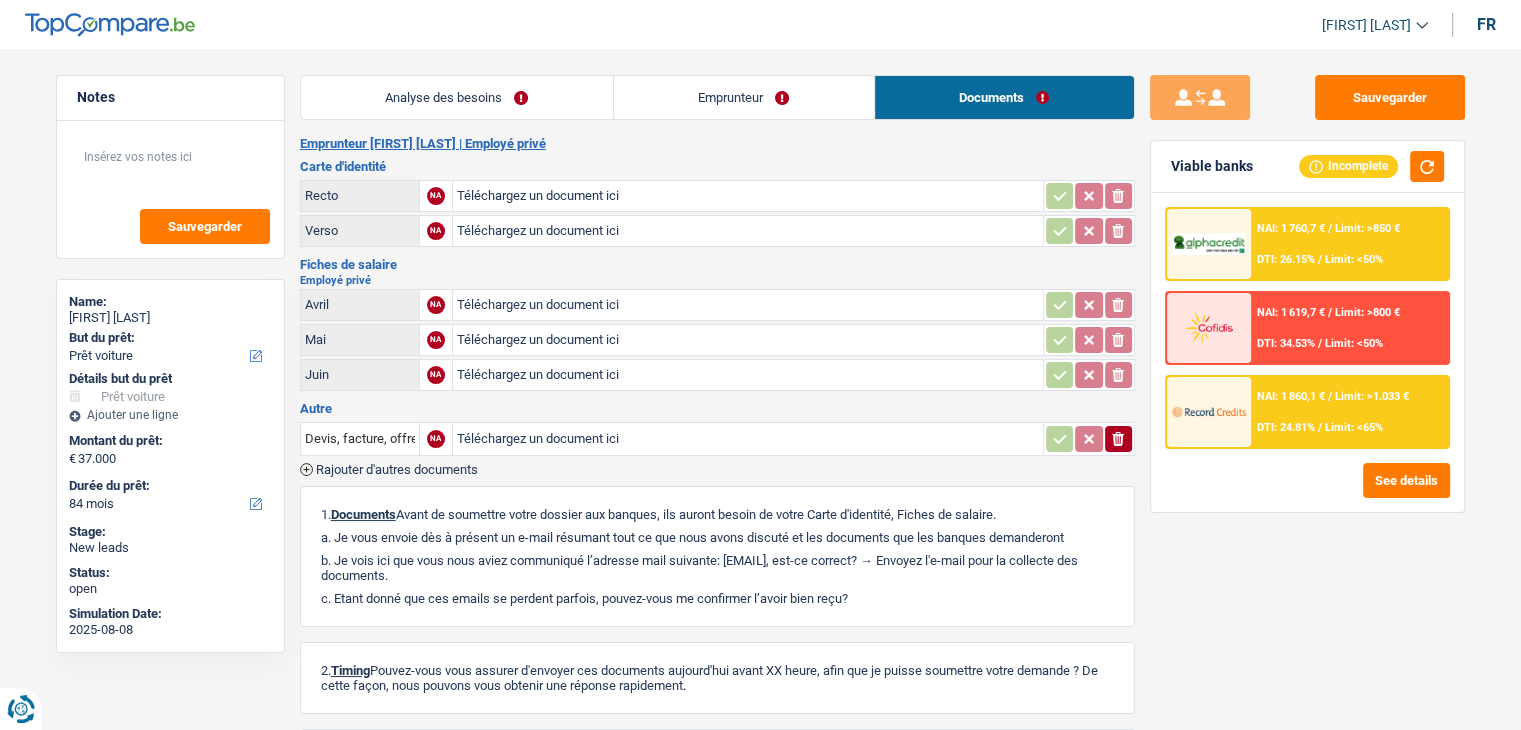 click on "Océane Tamburrini" at bounding box center [170, 318] 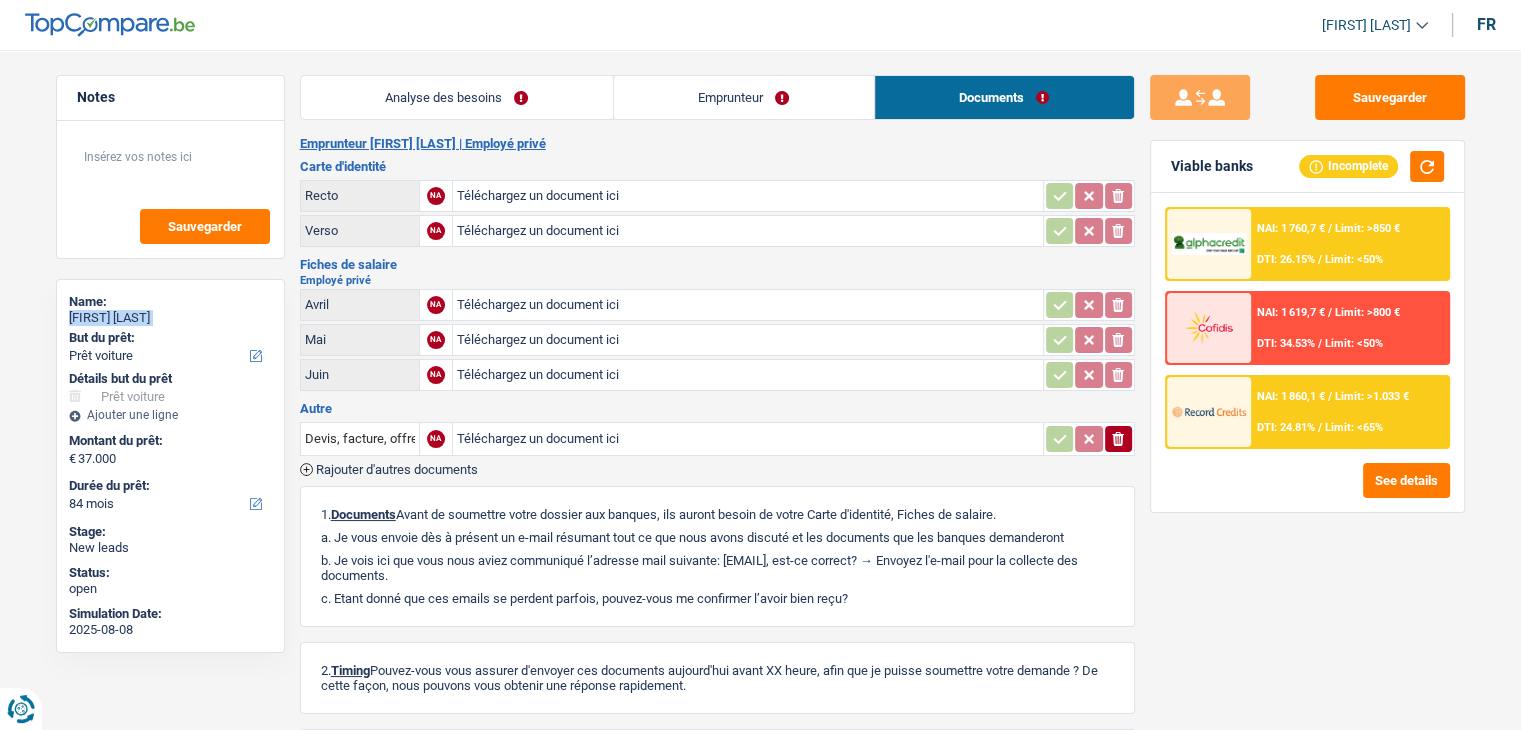 click on "Océane Tamburrini" at bounding box center (170, 318) 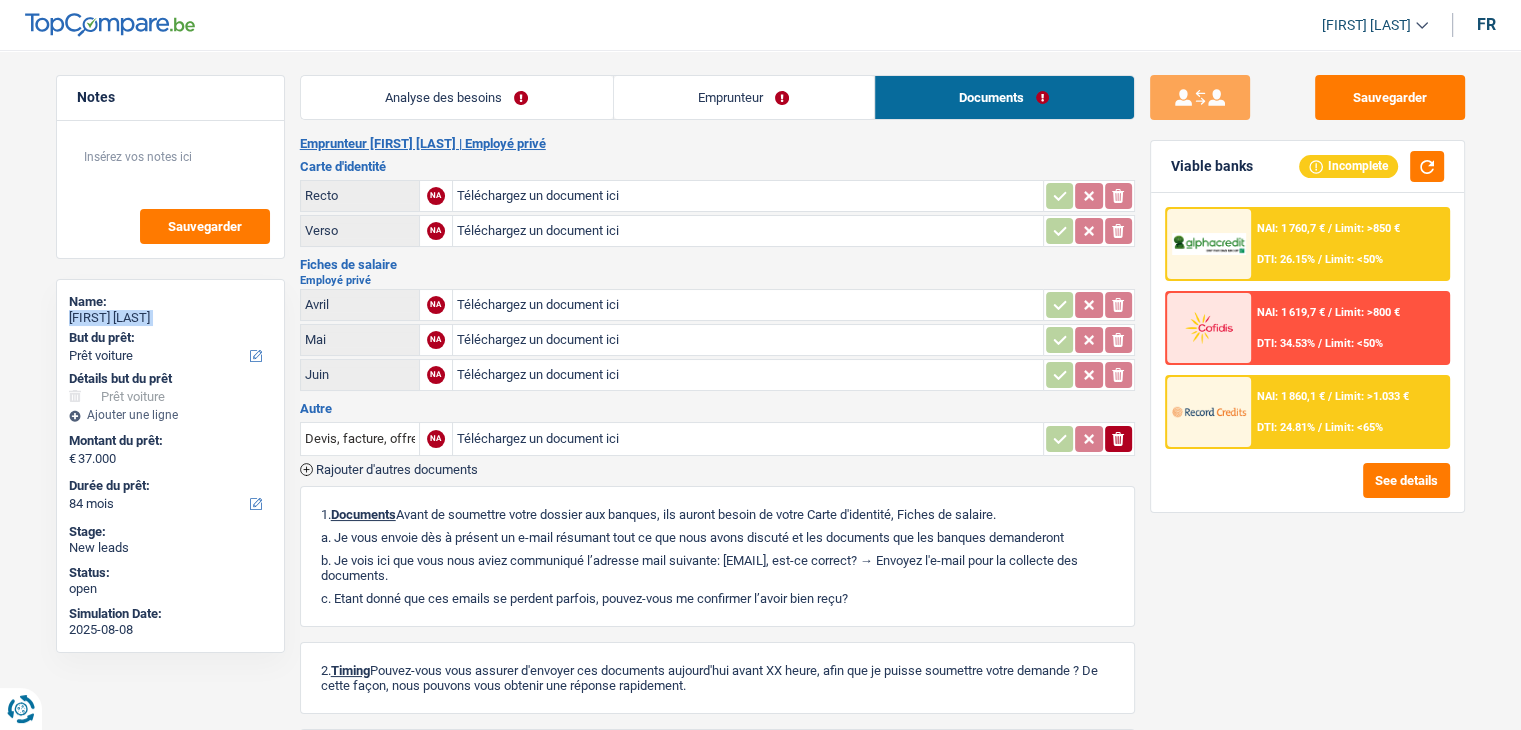 copy on "Océane Tamburrini" 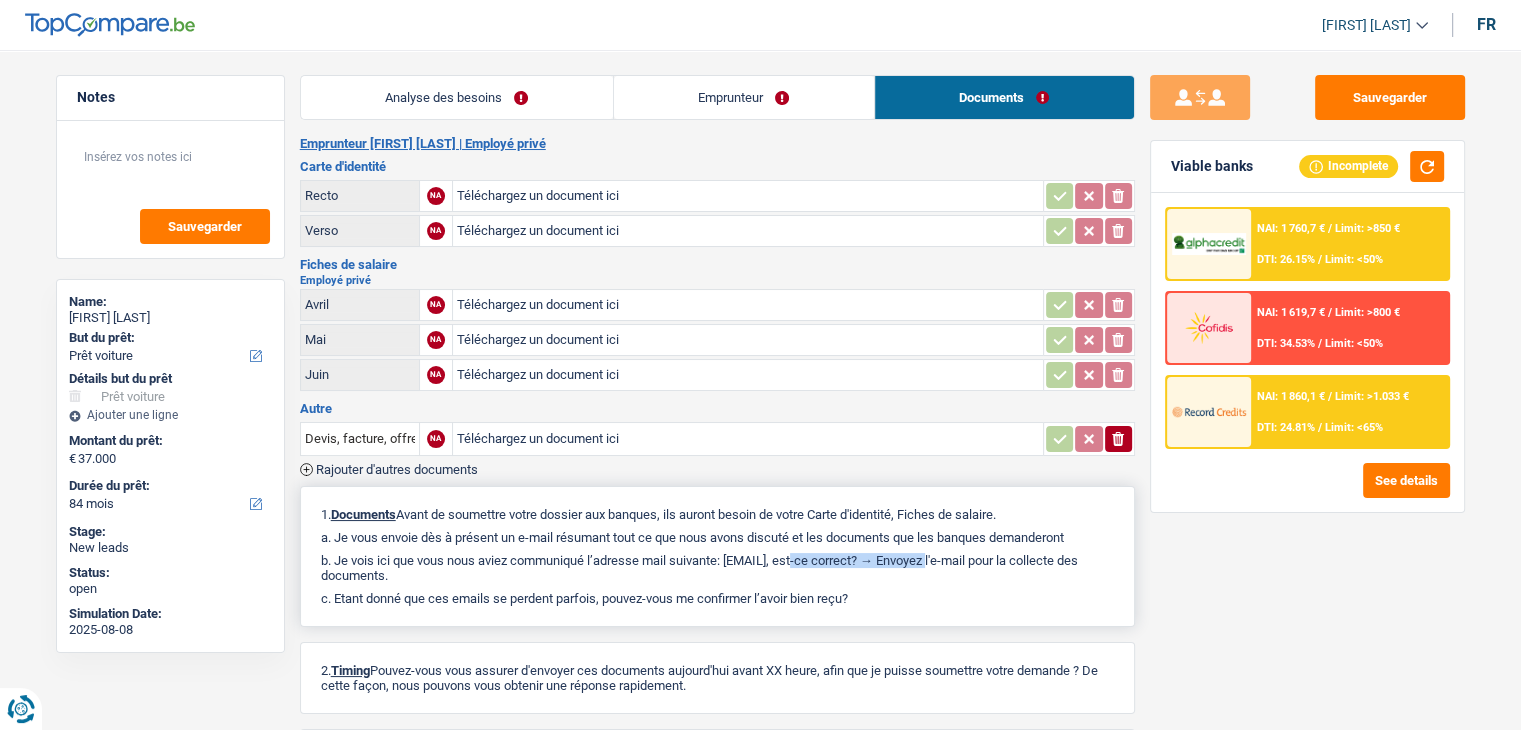 drag, startPoint x: 877, startPoint y: 556, endPoint x: 729, endPoint y: 553, distance: 148.0304 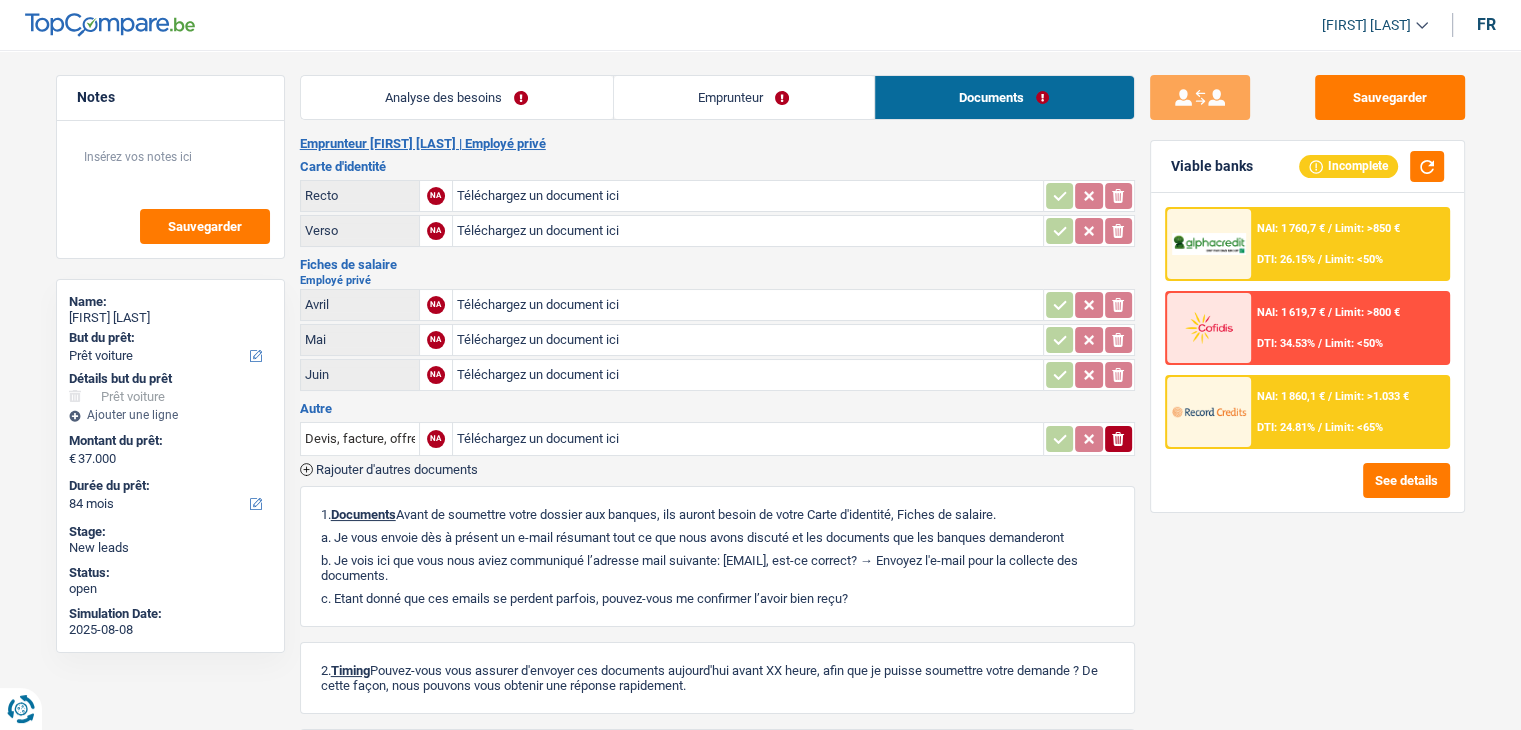 click on "DTI: 24.81%" at bounding box center (1286, 427) 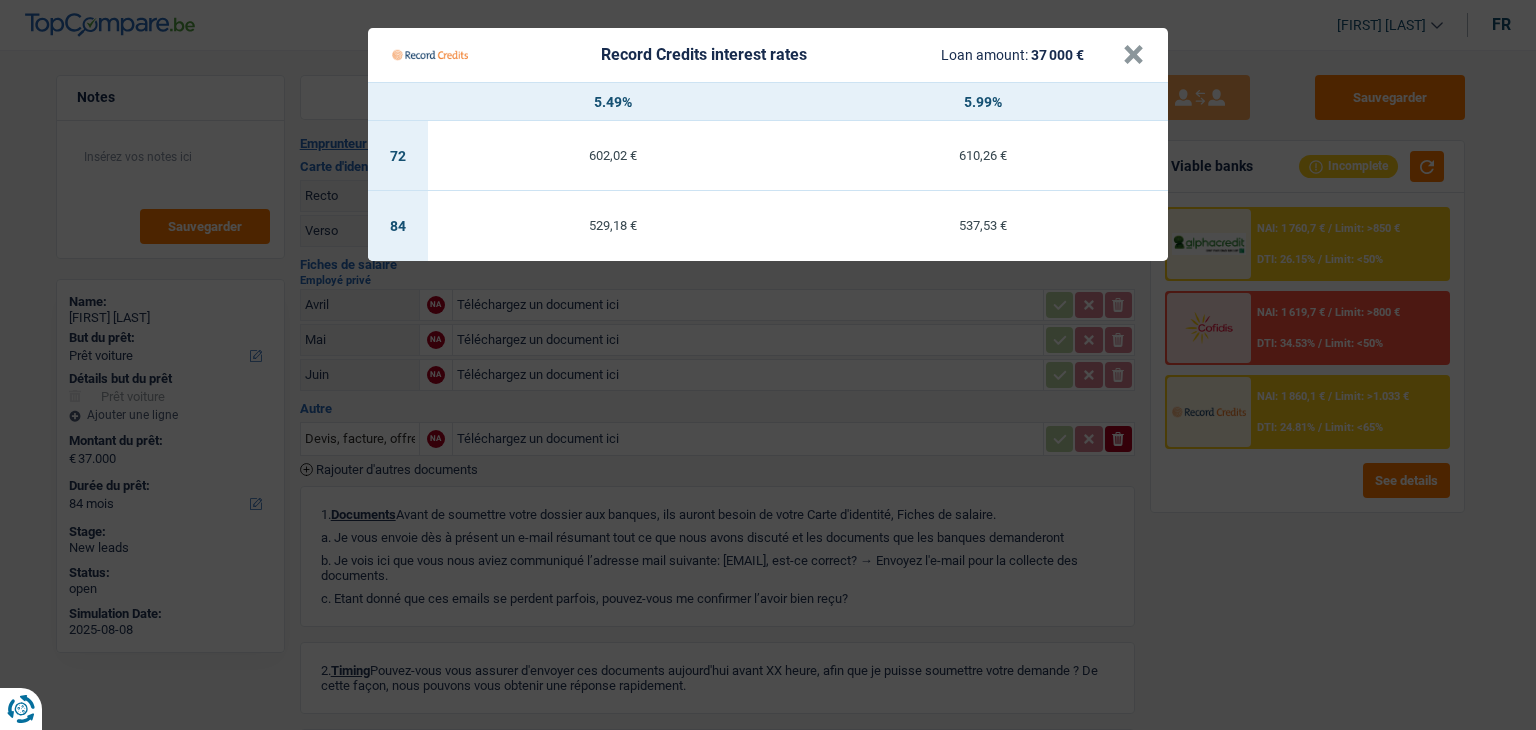 click on "Record Credits interest rates
Loan amount:
37 000 €
×
5.49%
5.99%
72
602,02 €
610,26 €
84
529,18 €
537,53 €" at bounding box center (768, 365) 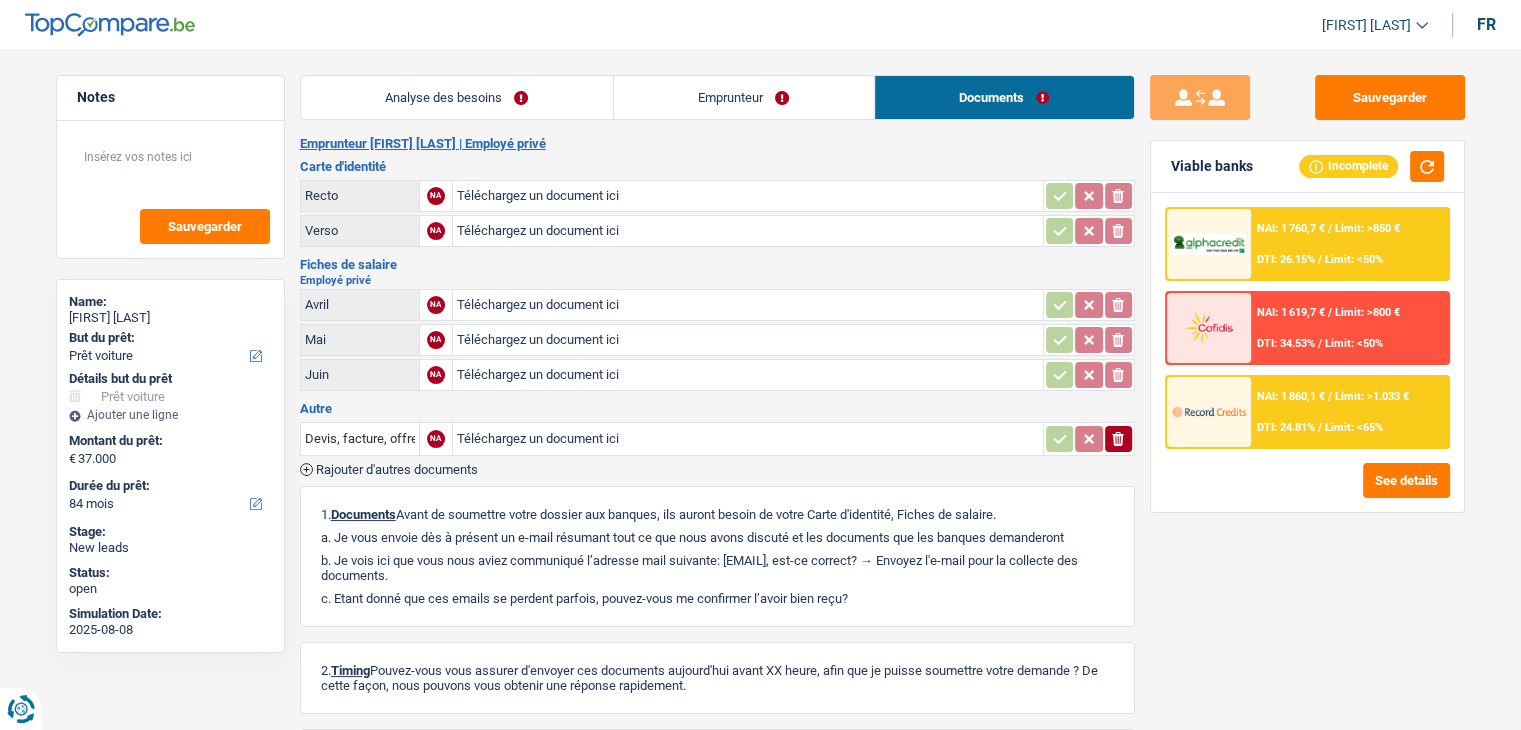 click on "DTI: 26.15%" at bounding box center [1286, 259] 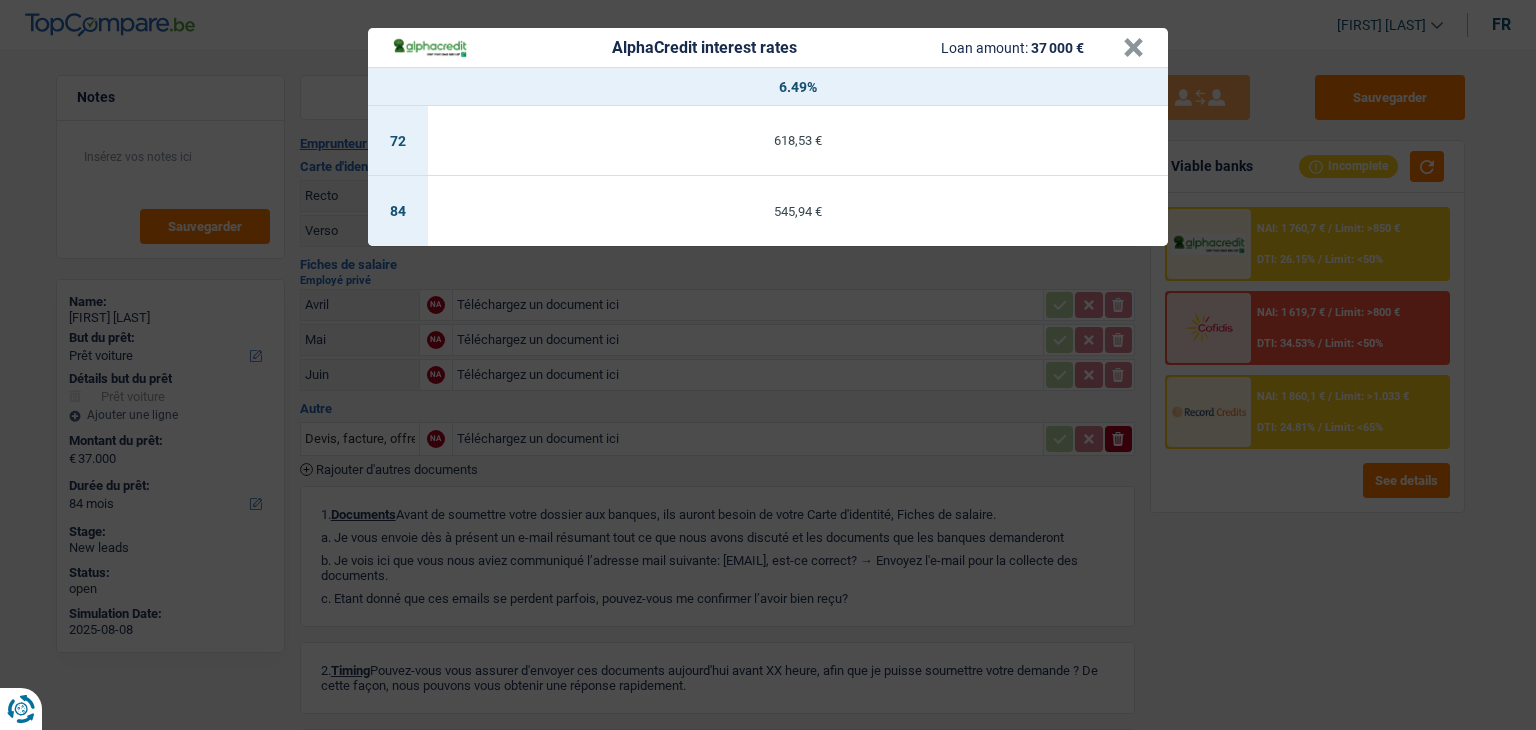 click on "AlphaCredit interest rates
Loan amount:
37 000 €
×
6.49%
72
618,53 €
84
545,94 €" at bounding box center [768, 365] 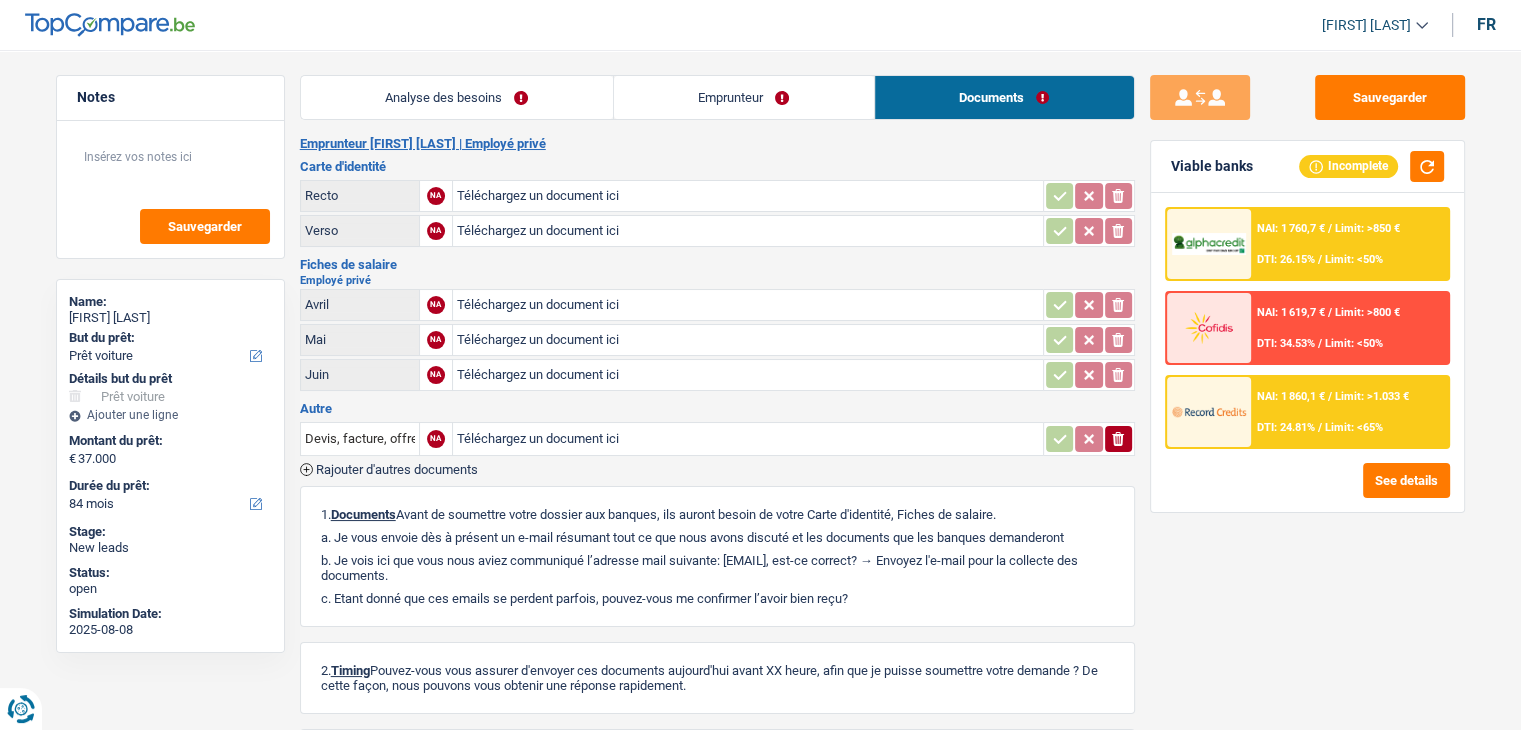 click on "NAI: 1 860,1 €
/
Limit: >1.033 €
DTI: 24.81%
/
Limit: <65%" at bounding box center [1349, 412] 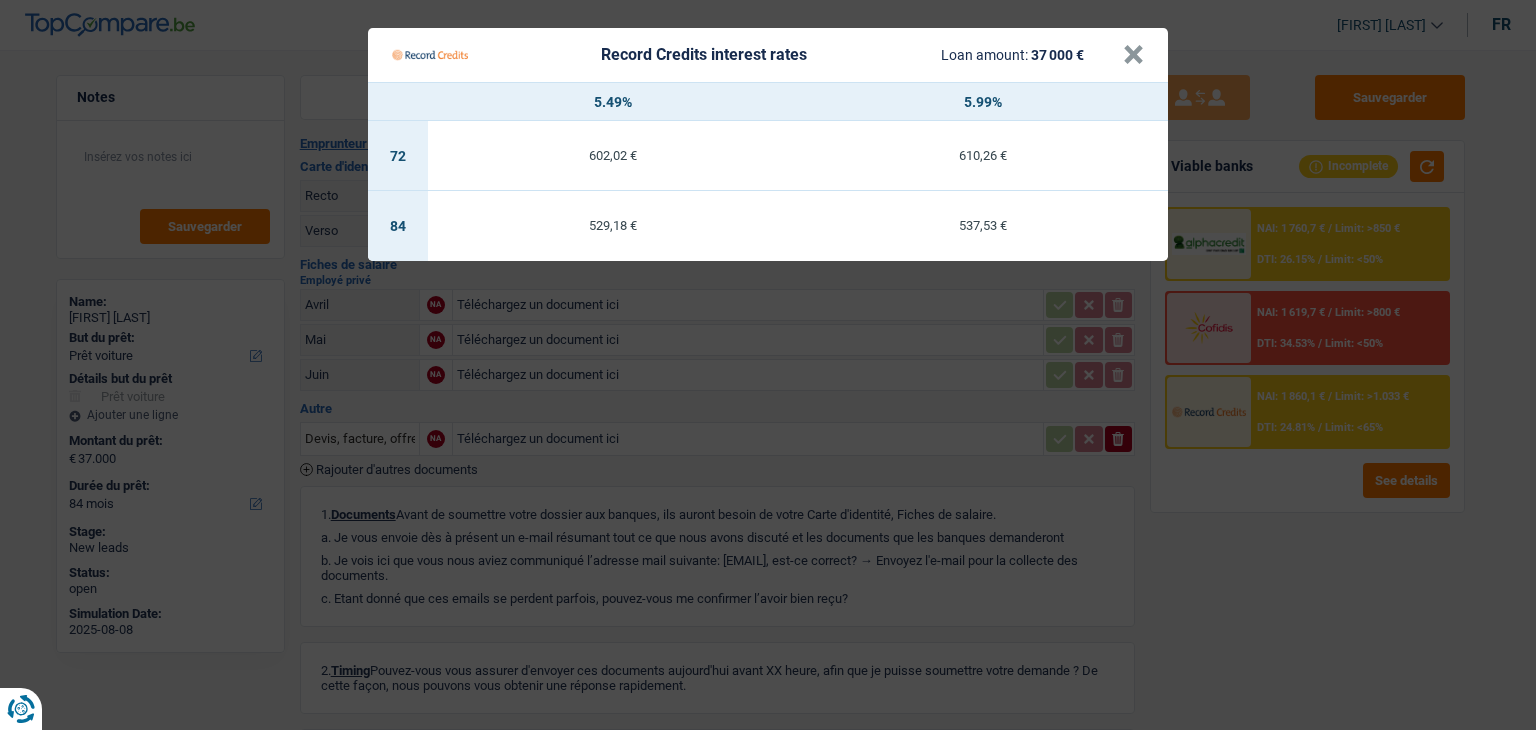 click on "Record Credits interest rates
Loan amount:
37 000 €
×
5.49%
5.99%
72
602,02 €
610,26 €
84
529,18 €
537,53 €" at bounding box center [768, 365] 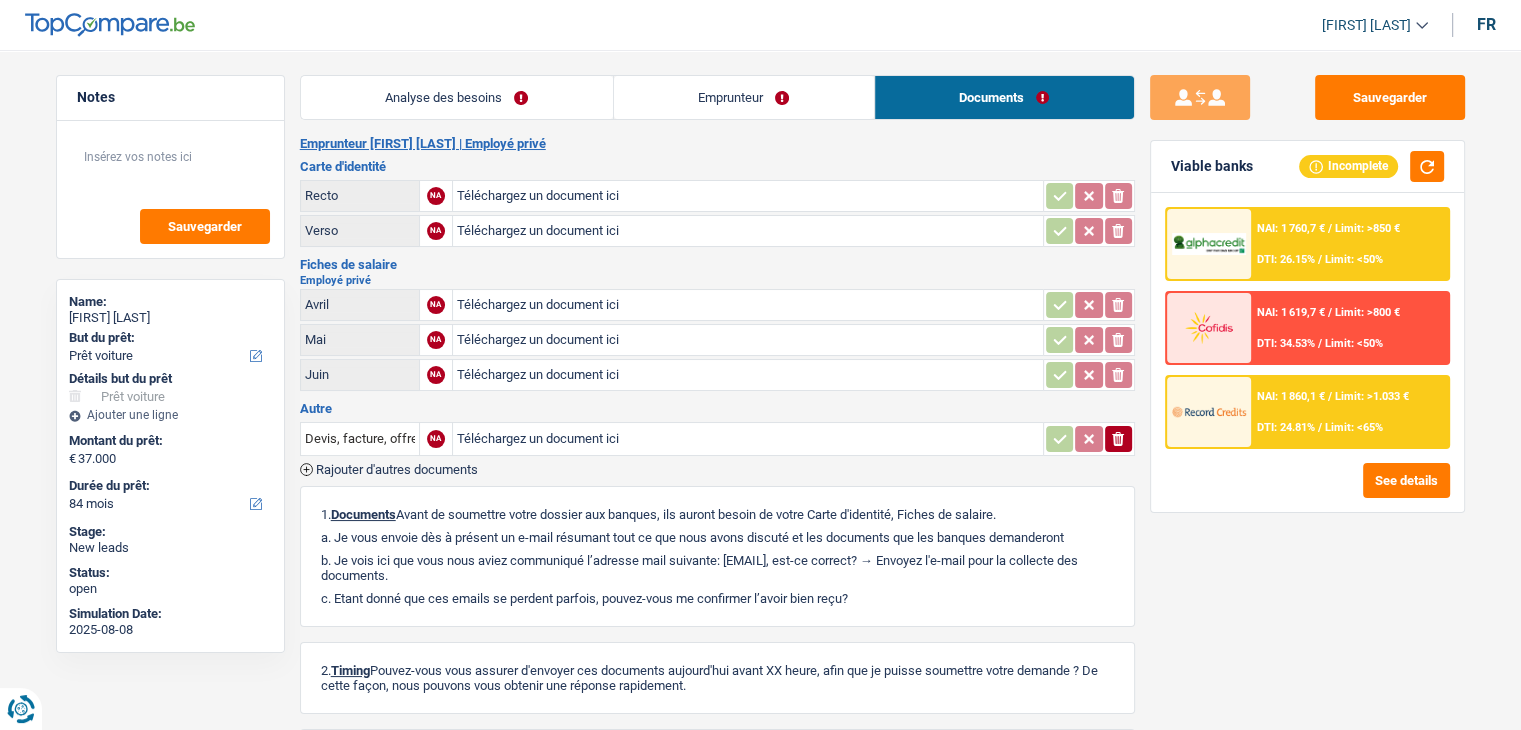 click on "NAI: 1 760,7 €
/
Limit: >850 €
DTI: 26.15%
/
Limit: <50%" at bounding box center [1349, 244] 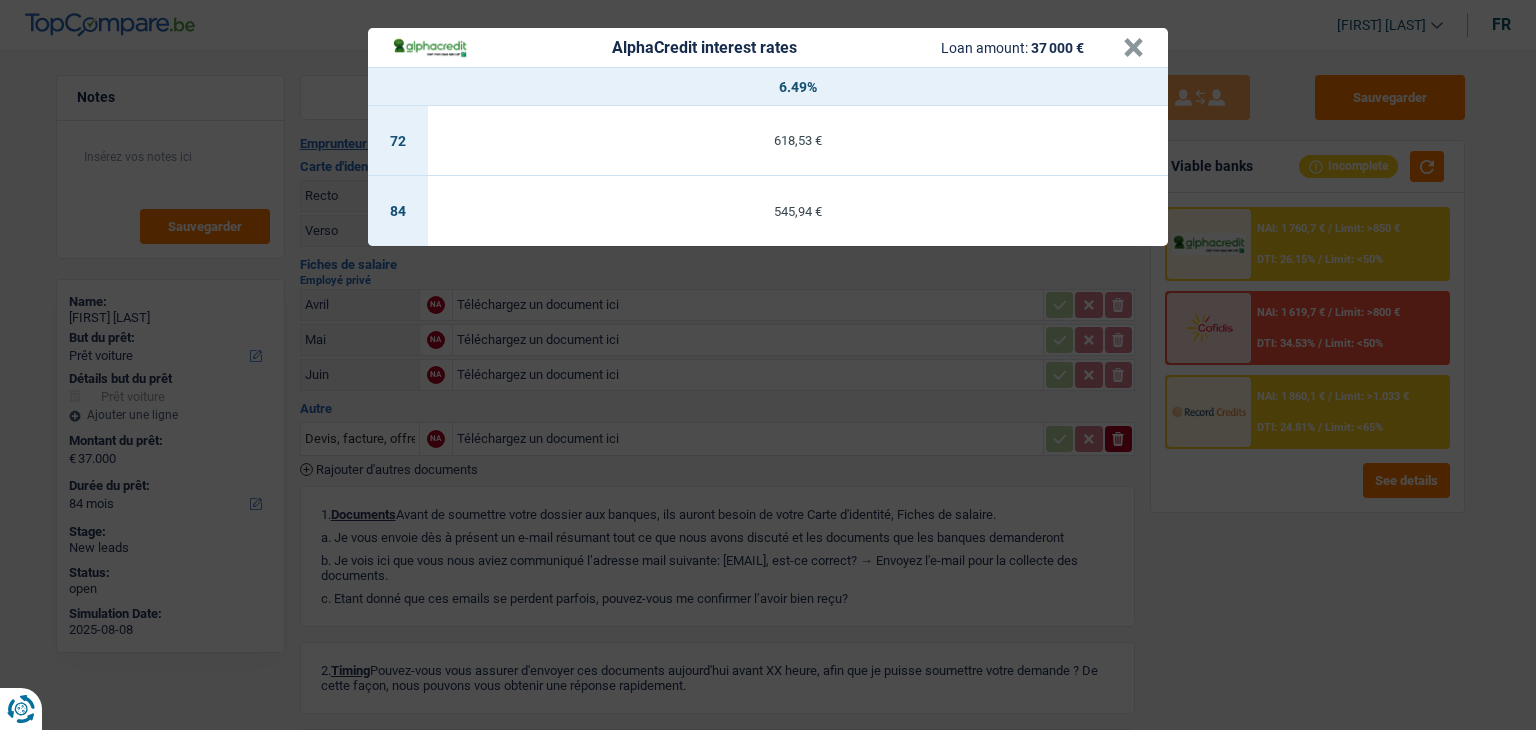 click on "AlphaCredit interest rates
Loan amount:
37 000 €
×
6.49%
72
618,53 €
84
545,94 €" at bounding box center (768, 365) 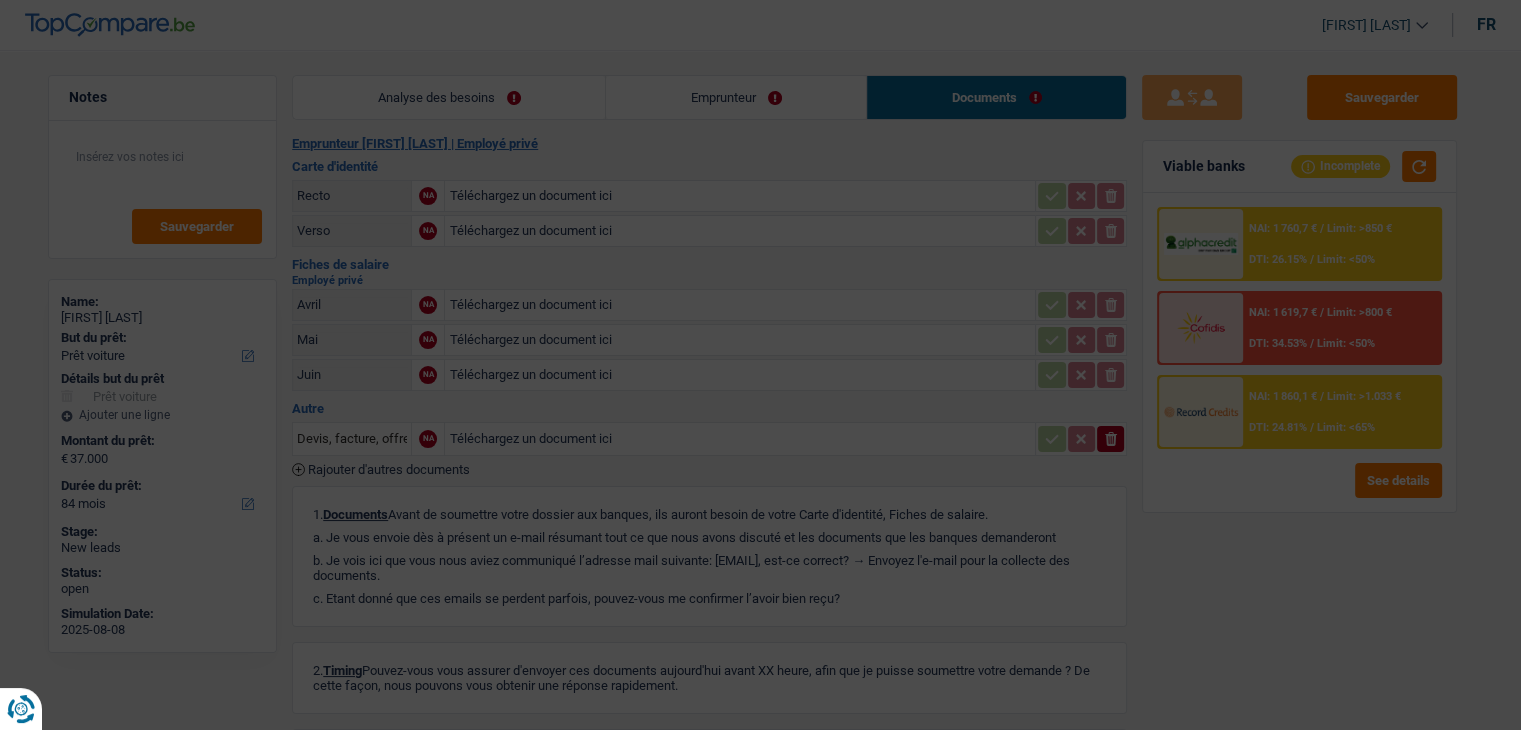 click on "NAI: 1 619,7 €
/
Limit: >800 €
DTI: 34.53%
/
Limit: <50%" at bounding box center (1342, 328) 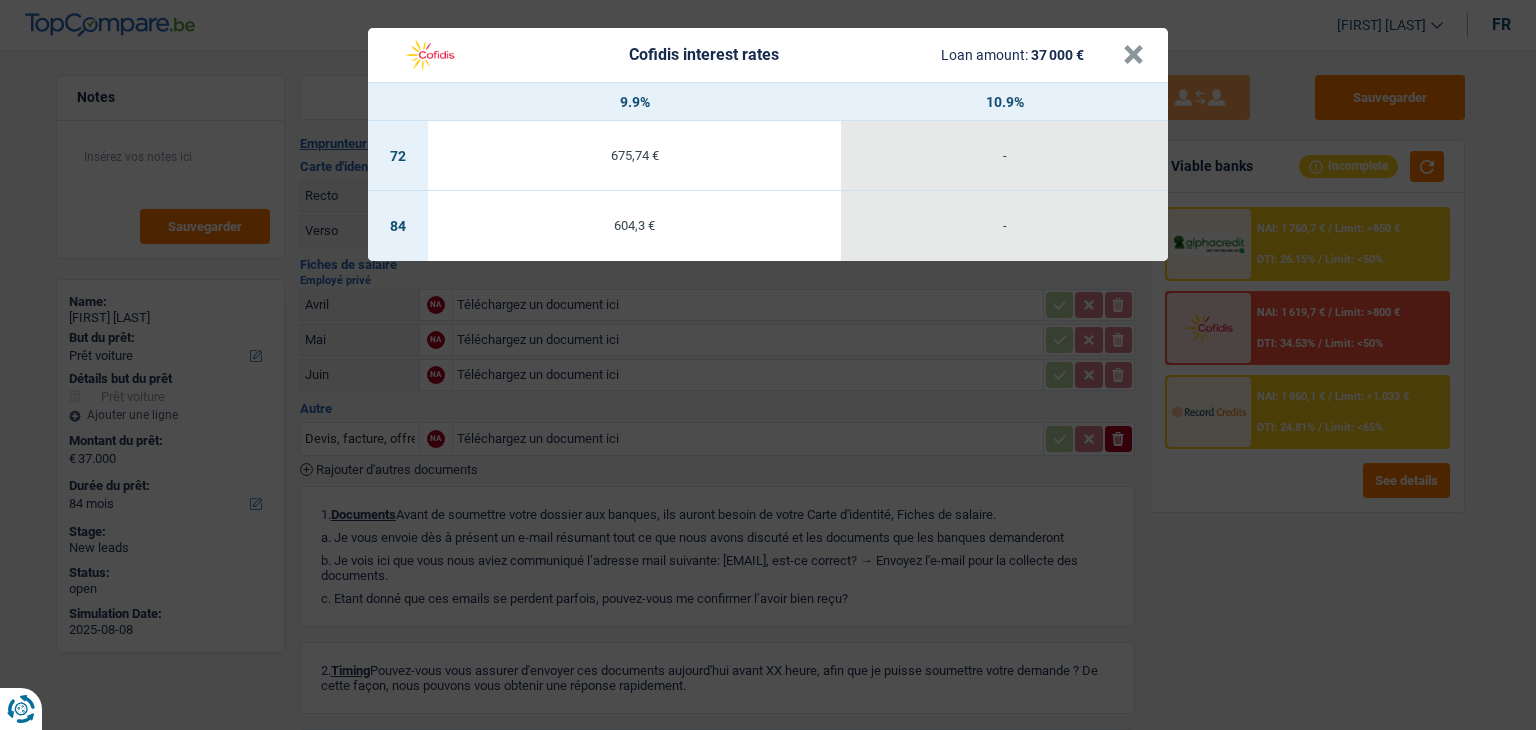 click on "Cofidis interest rates
Loan amount:
37 000 €
×
9.9%
10.9%
72
675,74 €
-
84
604,3 €
-" at bounding box center [768, 365] 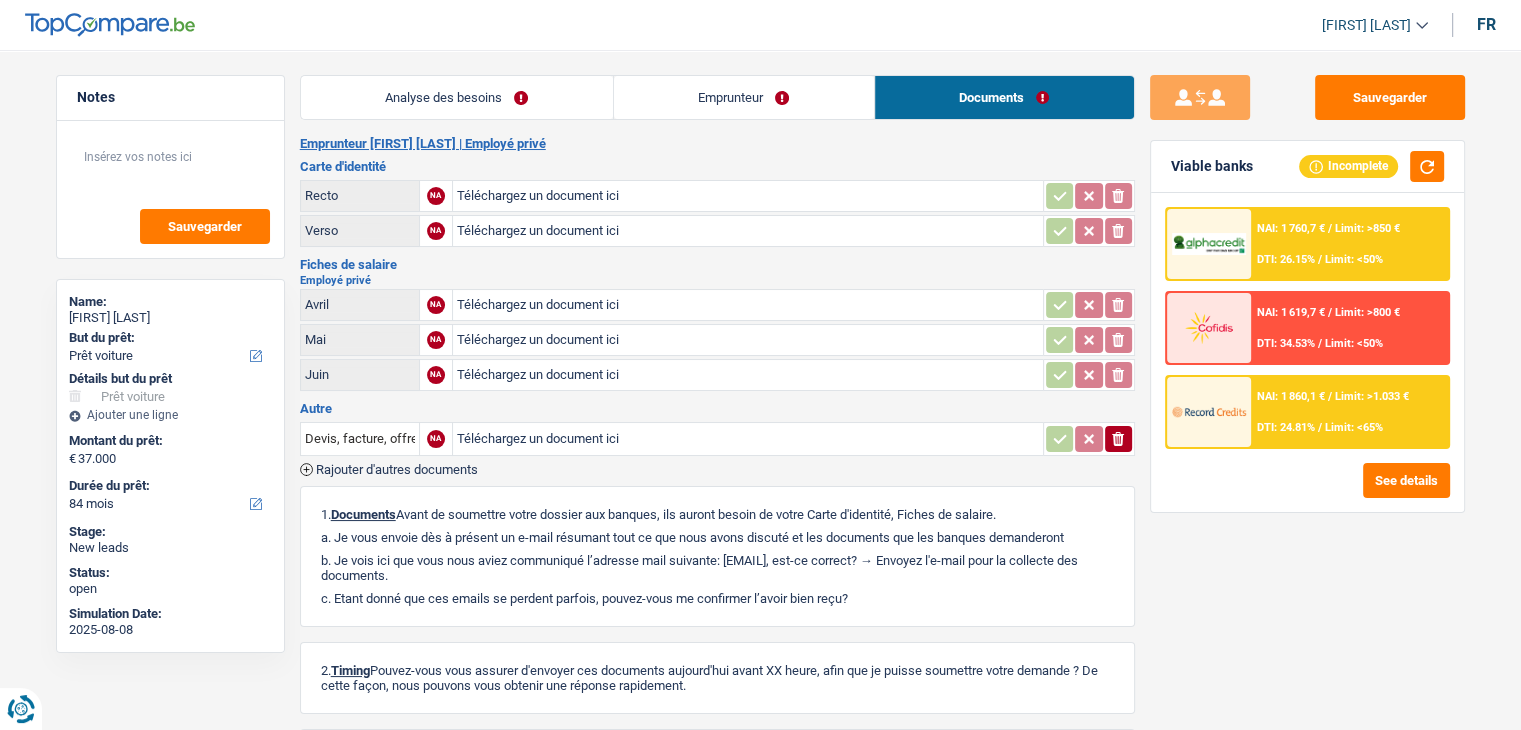 click on "DTI: 26.15%" at bounding box center [1286, 259] 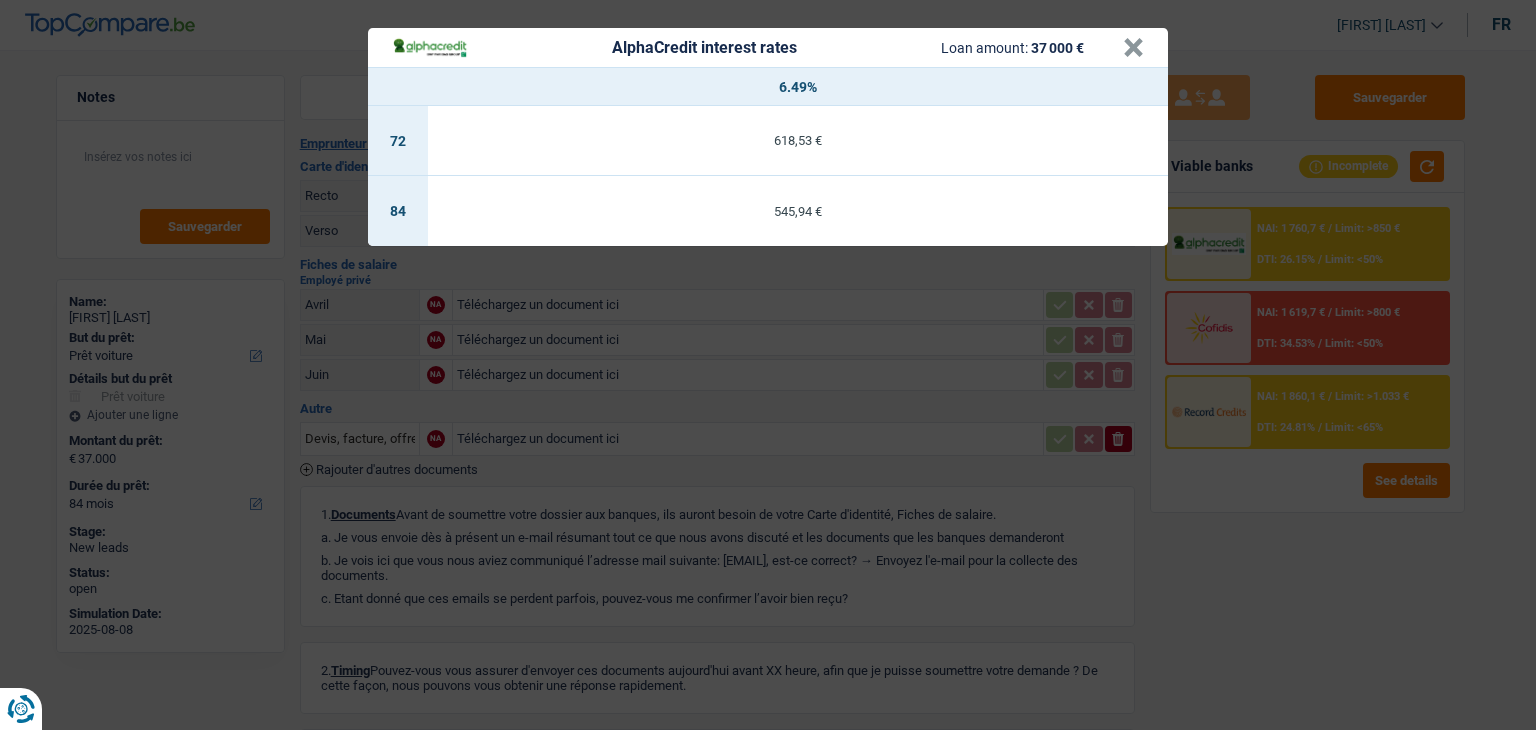 click on "AlphaCredit interest rates
Loan amount:
37 000 €
×
6.49%
72
618,53 €
84
545,94 €" at bounding box center [768, 365] 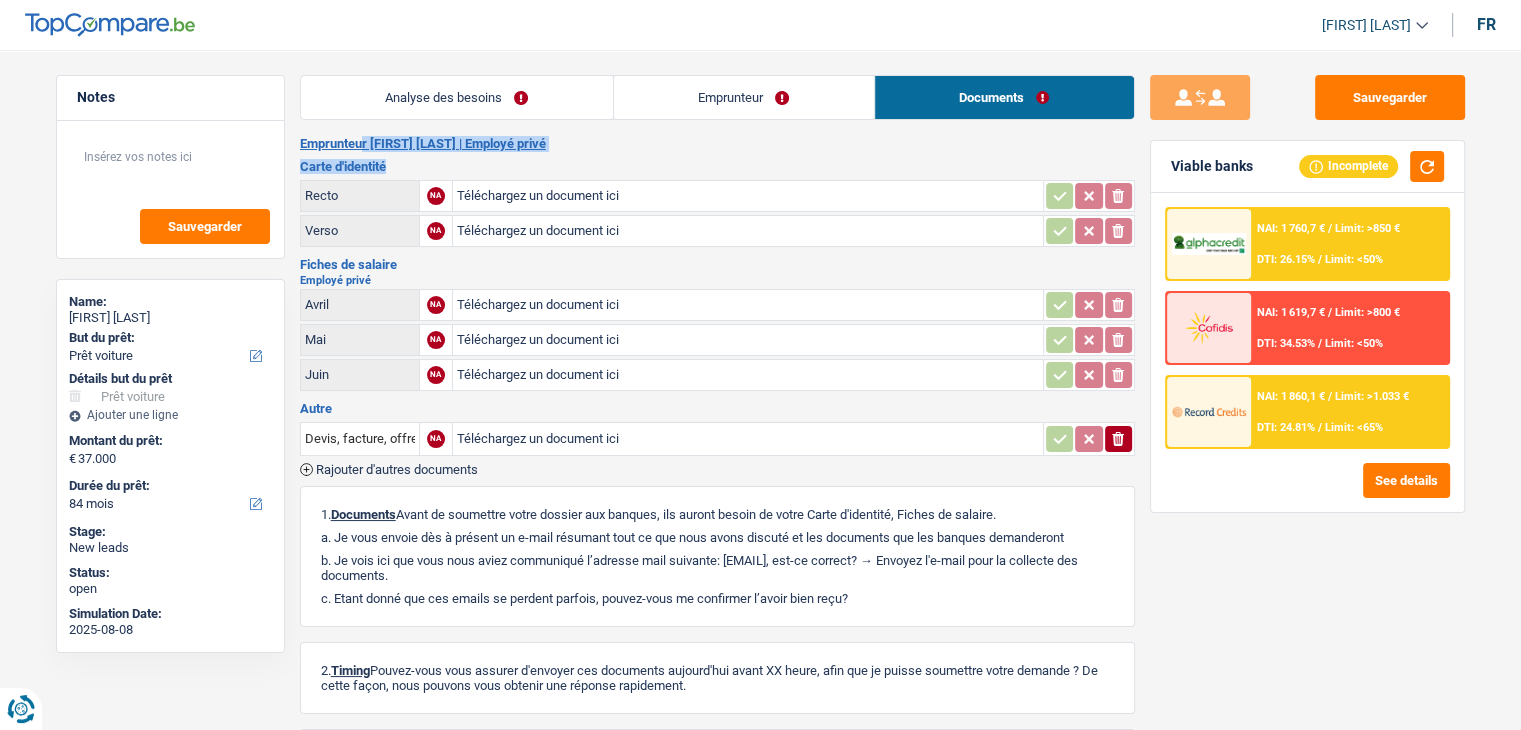 drag, startPoint x: 388, startPoint y: 159, endPoint x: 303, endPoint y: 131, distance: 89.49302 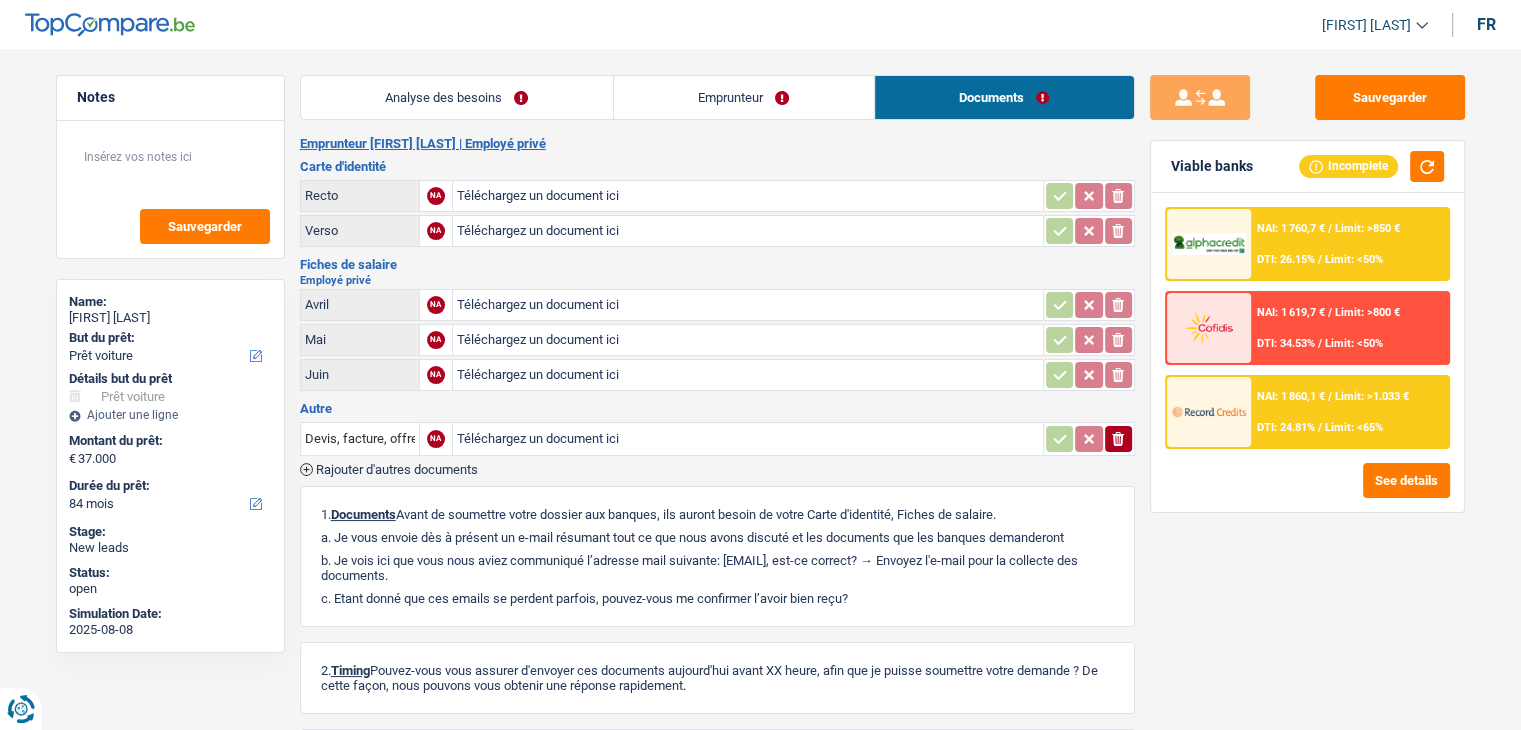click at bounding box center [1209, 412] 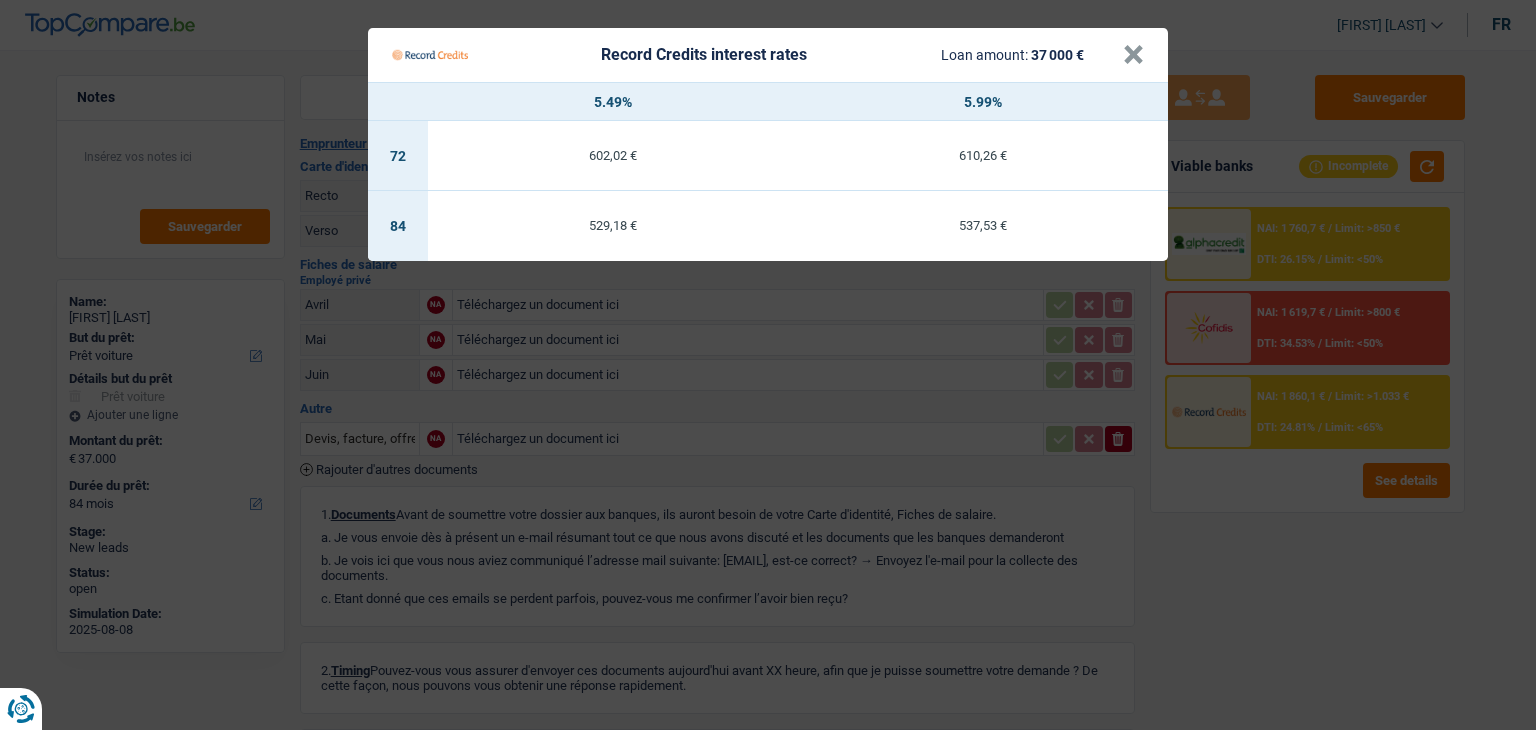 click on "Record Credits interest rates
Loan amount:
37 000 €
×
5.49%
5.99%
72
602,02 €
610,26 €
84
529,18 €
537,53 €" at bounding box center [768, 365] 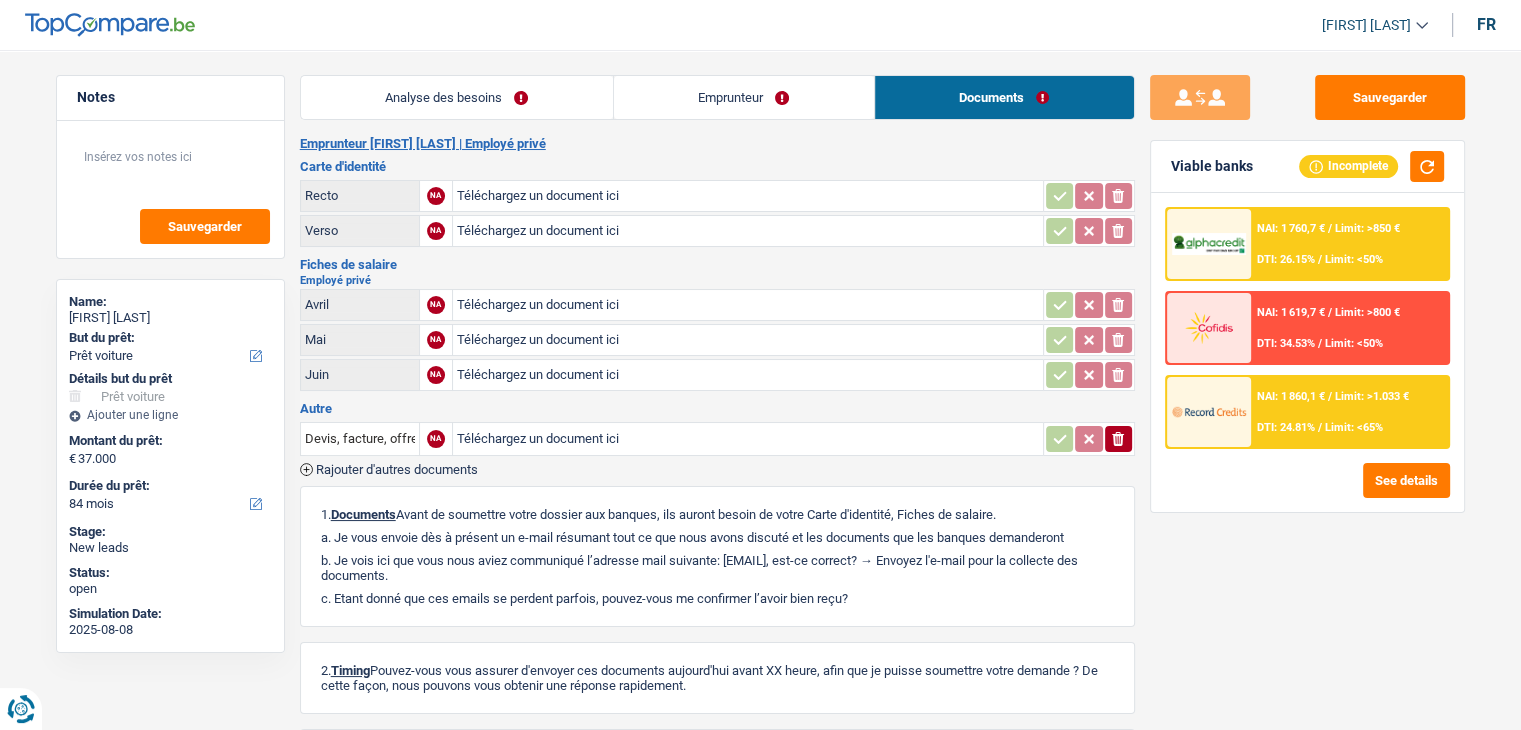 click on "Analyse des besoins Emprunteur Documents
1. Introduction & upselling by understanding their needs
1
Bonjour, est-ce que je parle bien à Océane Tamburrini ?
Bonjour ! Je suis Yanis Duboc, conseiller en crédit spécialisé chez TopCompare.be. Je vois que vous avez commencé une simulation sur notre site web et je vais vous aider à optimiser votre demande afin de trouver une potentielle solution pour vous.
2   Projet  : Quel projet souhaitez-vous financer pour 37 000 € ?
Montant supérieur : La plupart de mes clients prennent une réserve supplémentaire pour qu'ils puissent financer leur projet en cas de hausse des prix. Êtes-vous certain d'avoir suffisamment d'argent avec 37 000 € ?   Montant minimum : Quel est le montant minimum dont vous avez besoin pour financer votre projet ?   Priorité : Dans quel ordre pouvons-nous prioriser vos projets ?   Devis     Hifi, multimédia, gsm, ordinateur Frais médicaux Assurance" at bounding box center [717, 463] 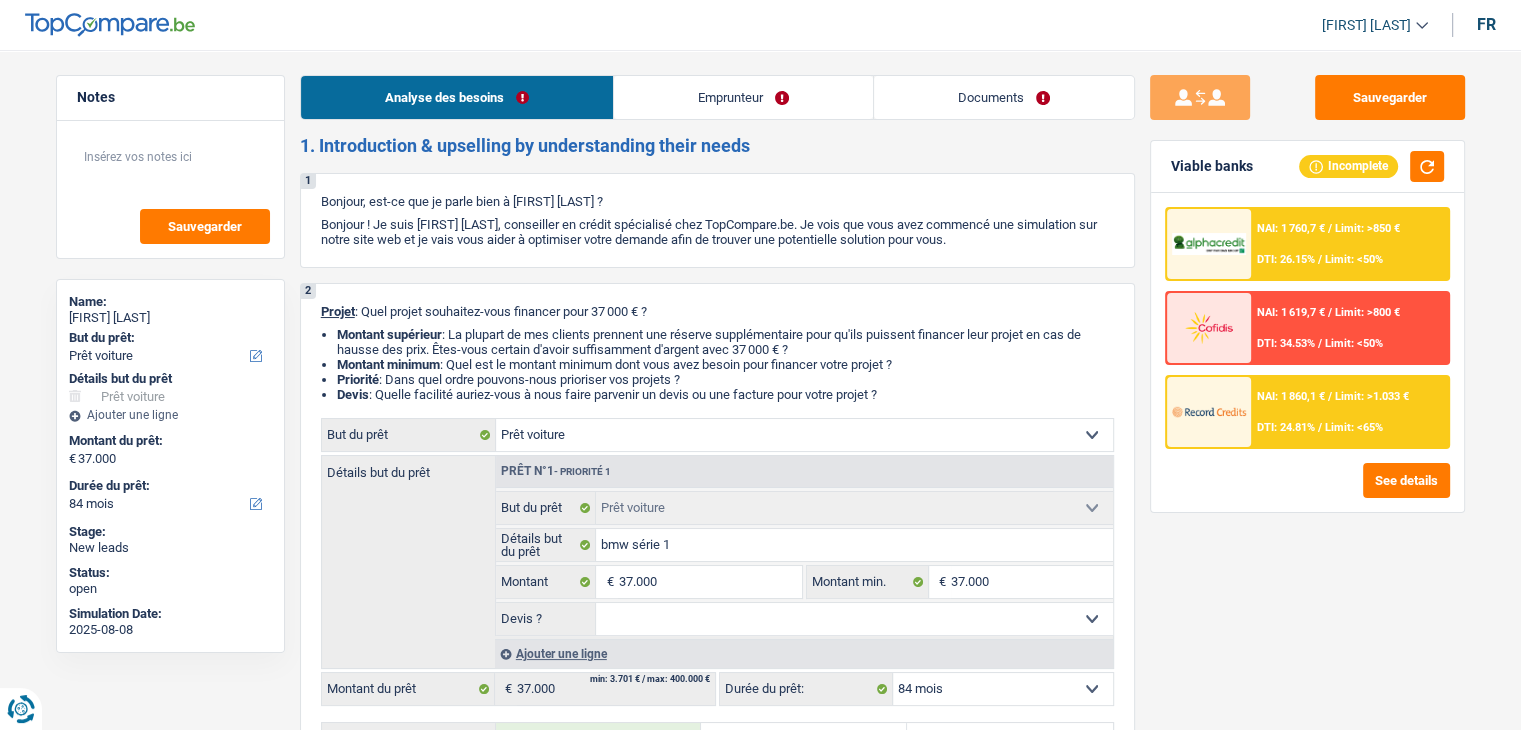 click on "NAI: 1 860,1 €" at bounding box center [1291, 396] 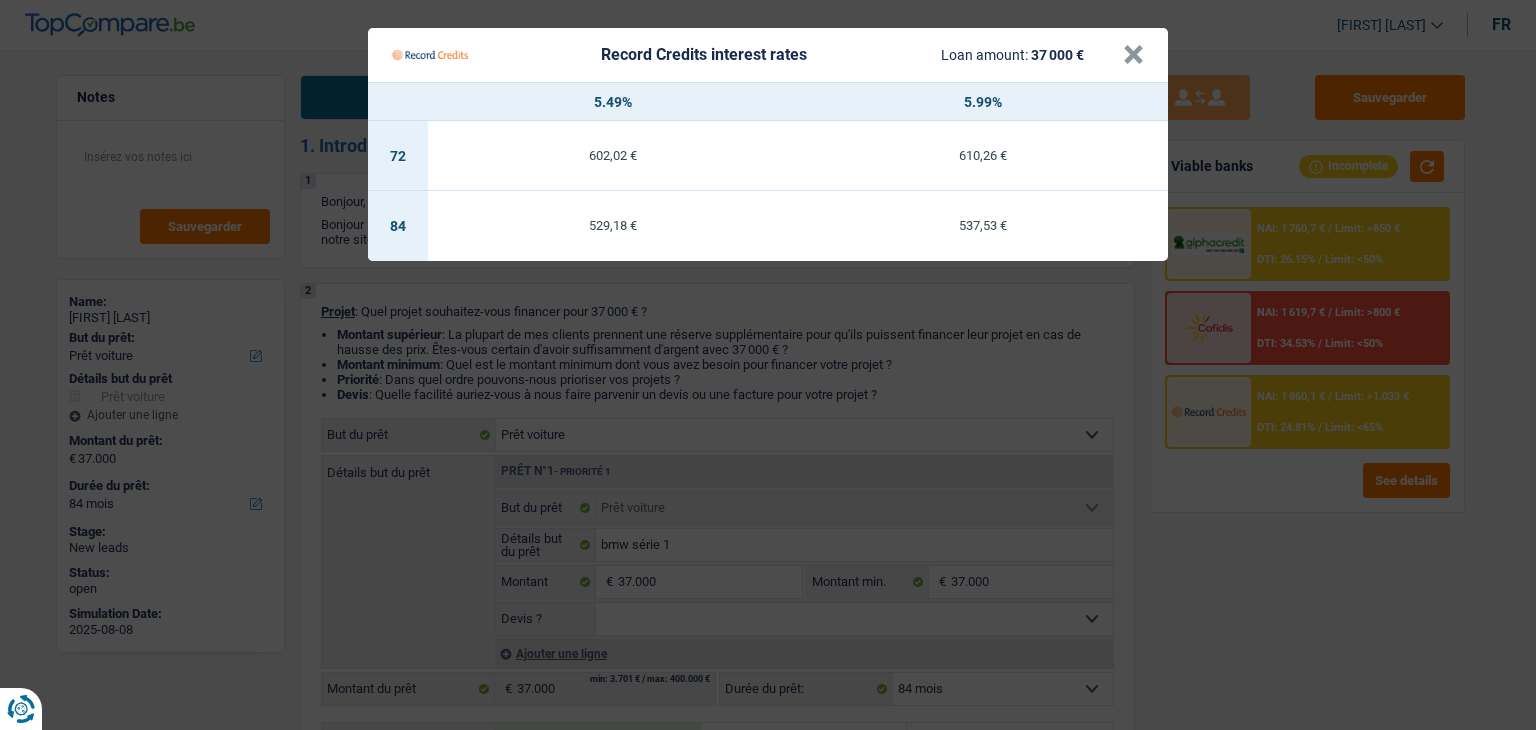 click on "Record Credits interest rates
Loan amount:
37 000 €
×
5.49%
5.99%
72
602,02 €
610,26 €
84
529,18 €
537,53 €" at bounding box center (768, 365) 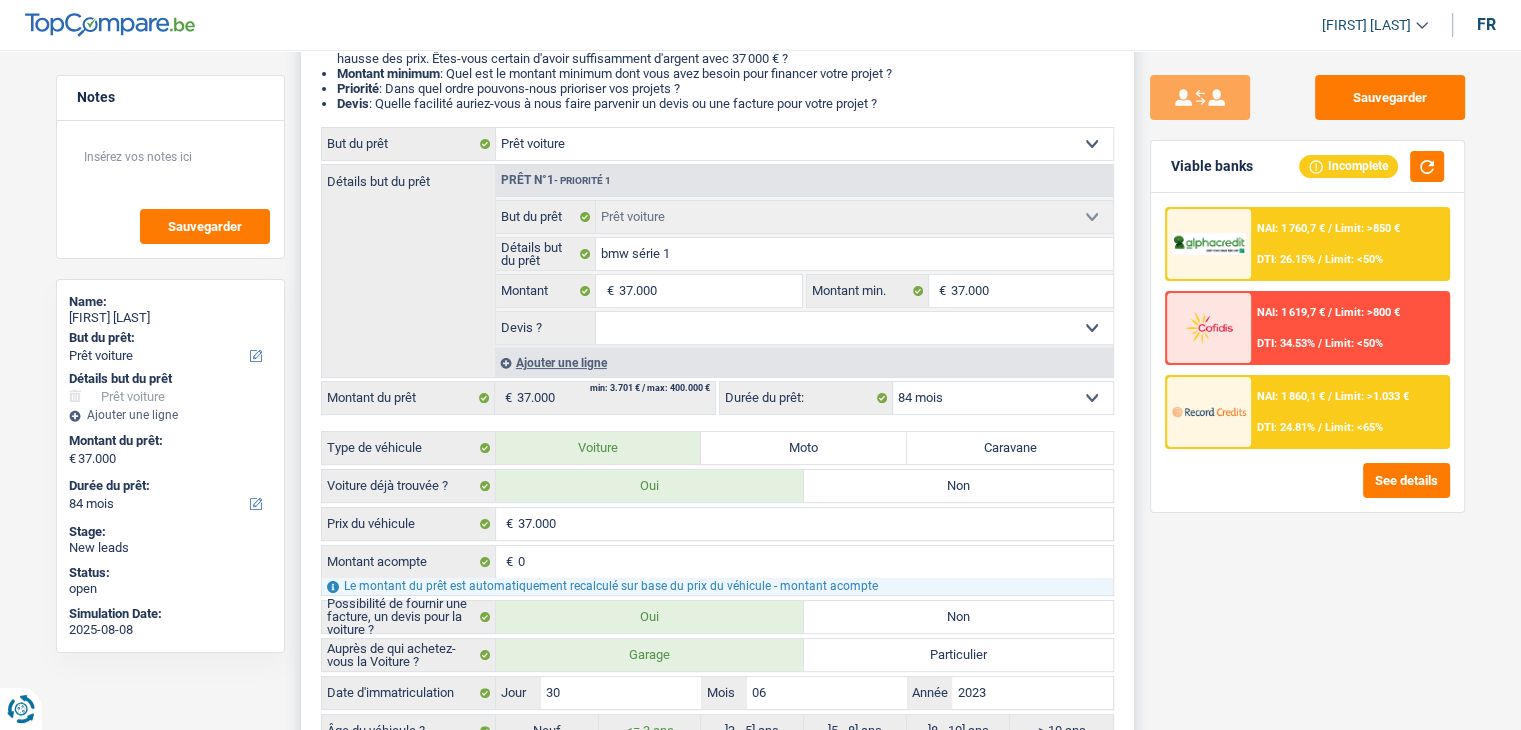 scroll, scrollTop: 400, scrollLeft: 0, axis: vertical 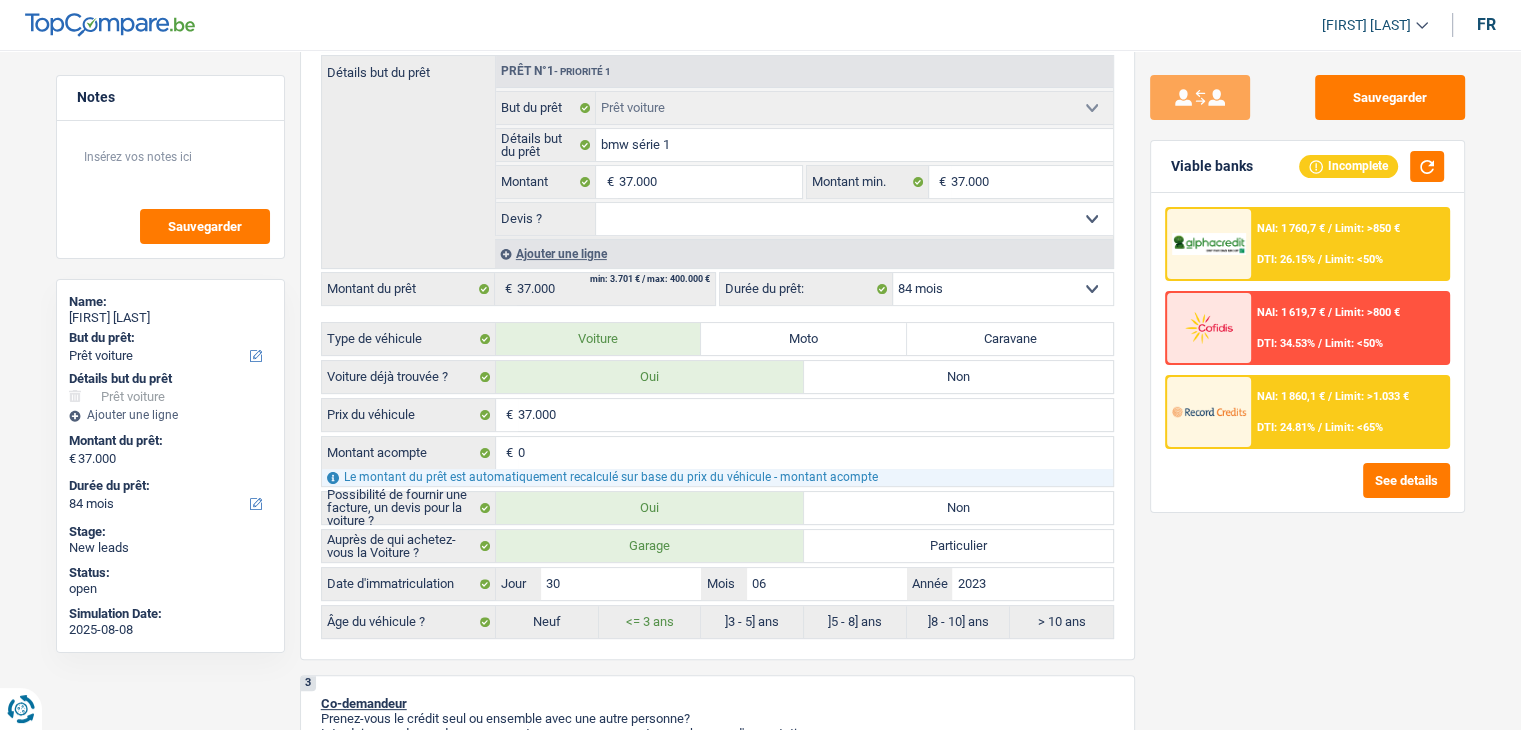 click on "NAI: 1 760,7 €" at bounding box center [1291, 228] 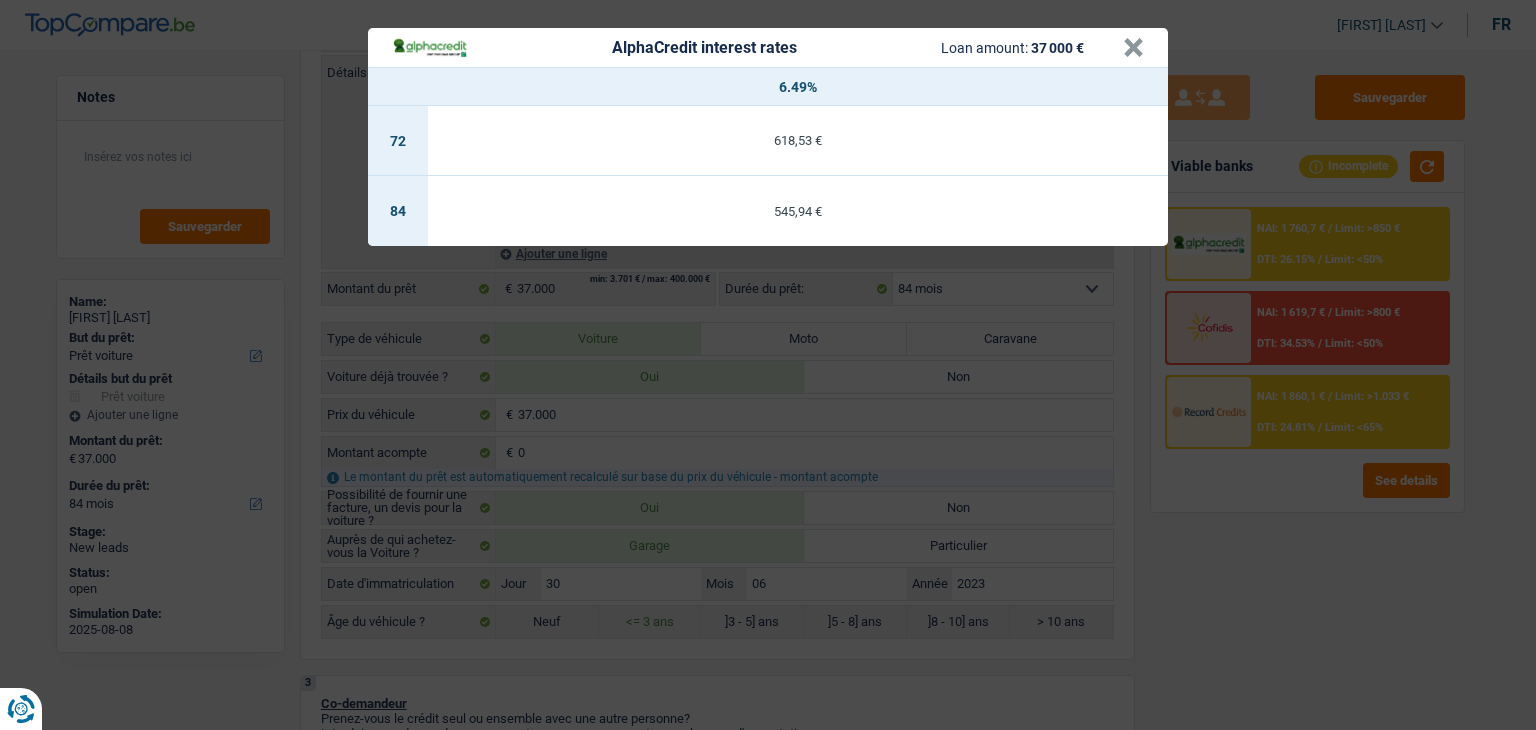 click on "AlphaCredit interest rates
Loan amount:
37 000 €
×
6.49%
72
618,53 €
84
545,94 €" at bounding box center [768, 365] 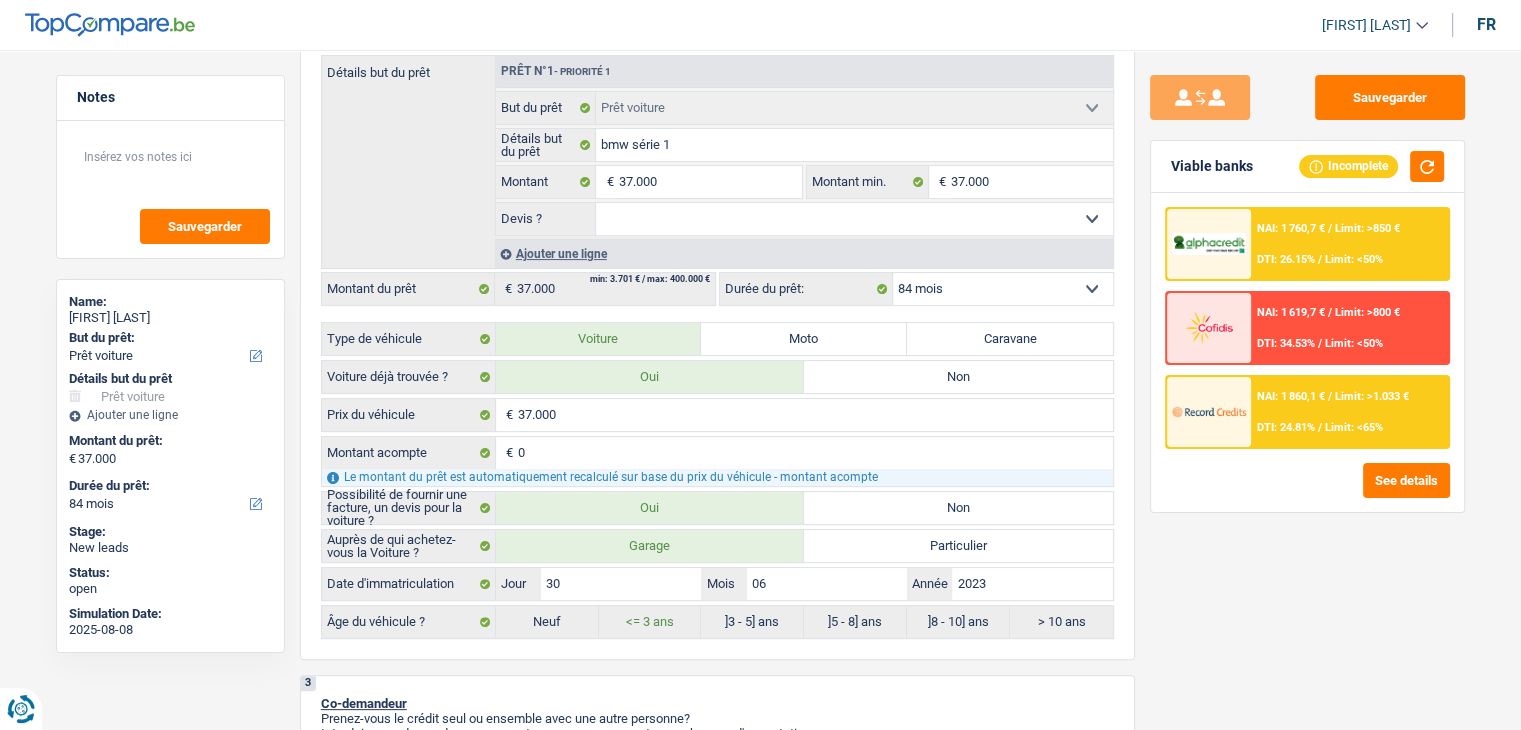 click on "NAI: 1 860,1 €" at bounding box center (1291, 396) 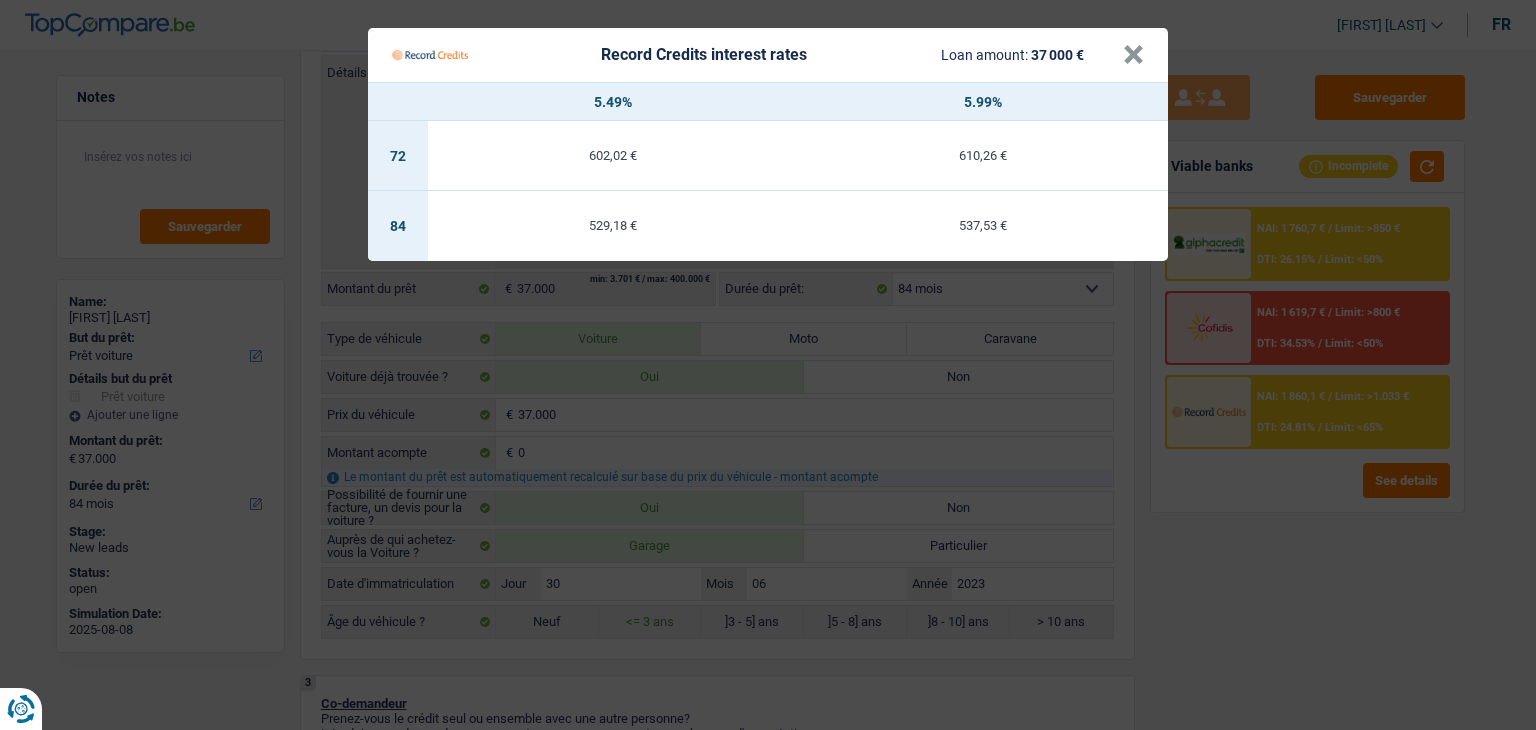 click on "Record Credits interest rates
Loan amount:
37 000 €
×
5.49%
5.99%
72
602,02 €
610,26 €
84
529,18 €
537,53 €" at bounding box center [768, 365] 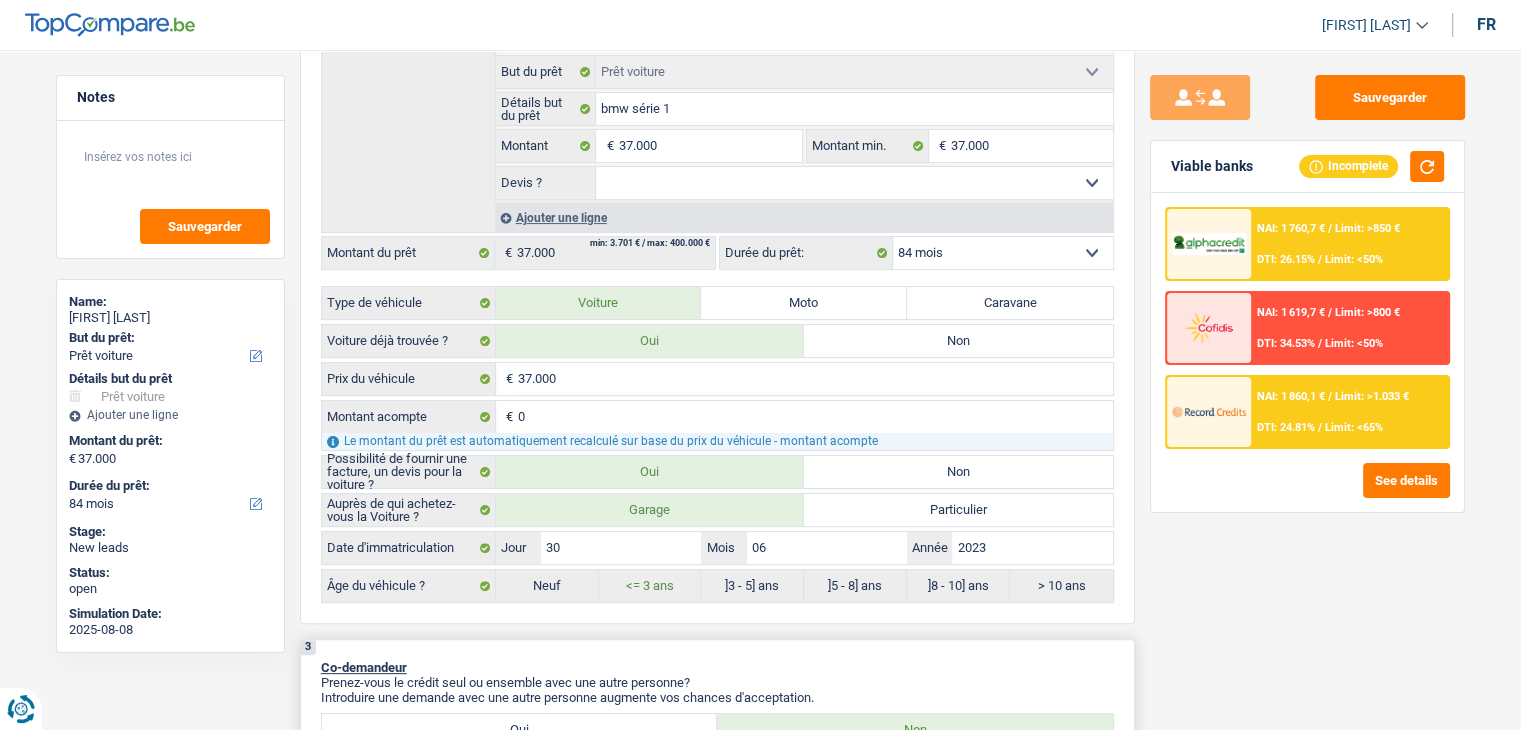 scroll, scrollTop: 400, scrollLeft: 0, axis: vertical 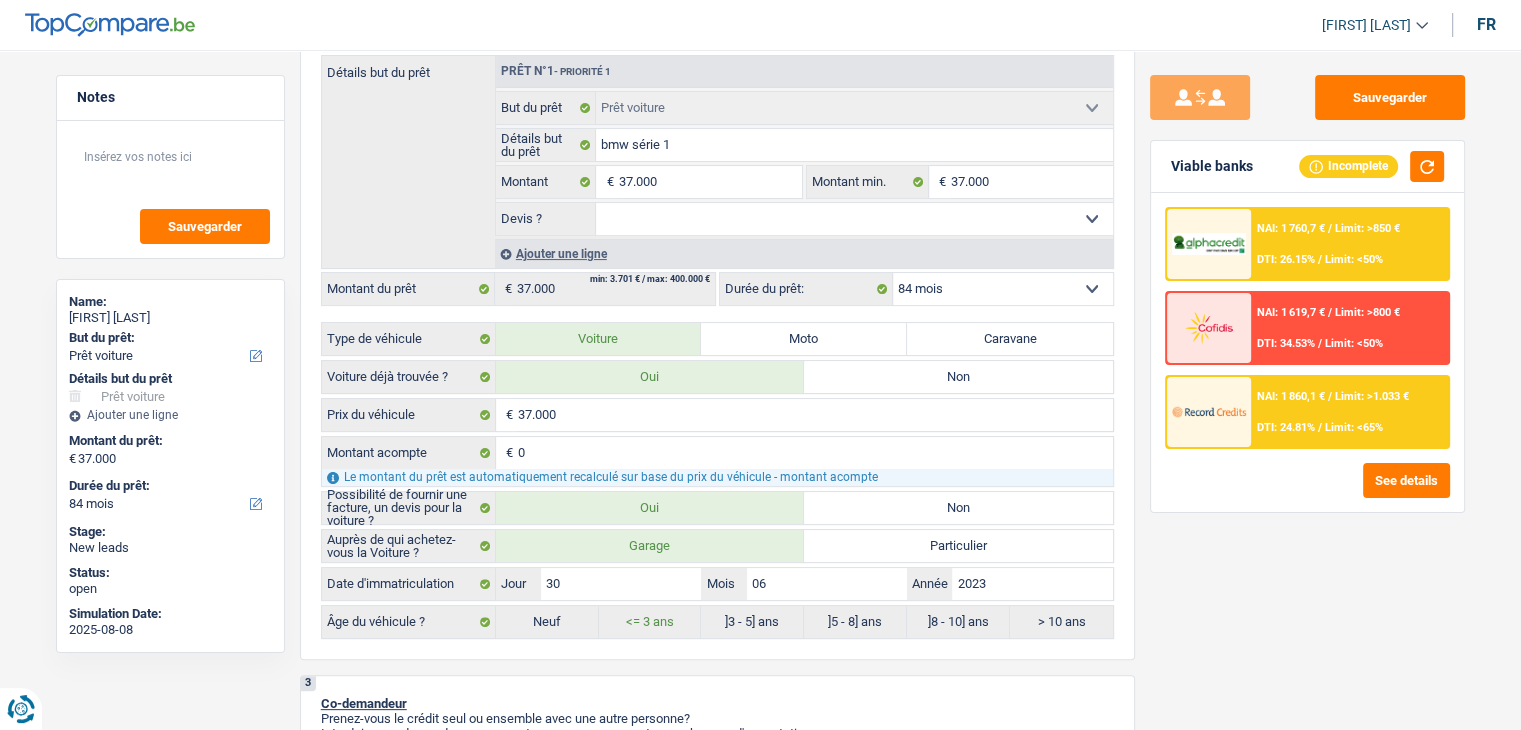 click at bounding box center [1209, 244] 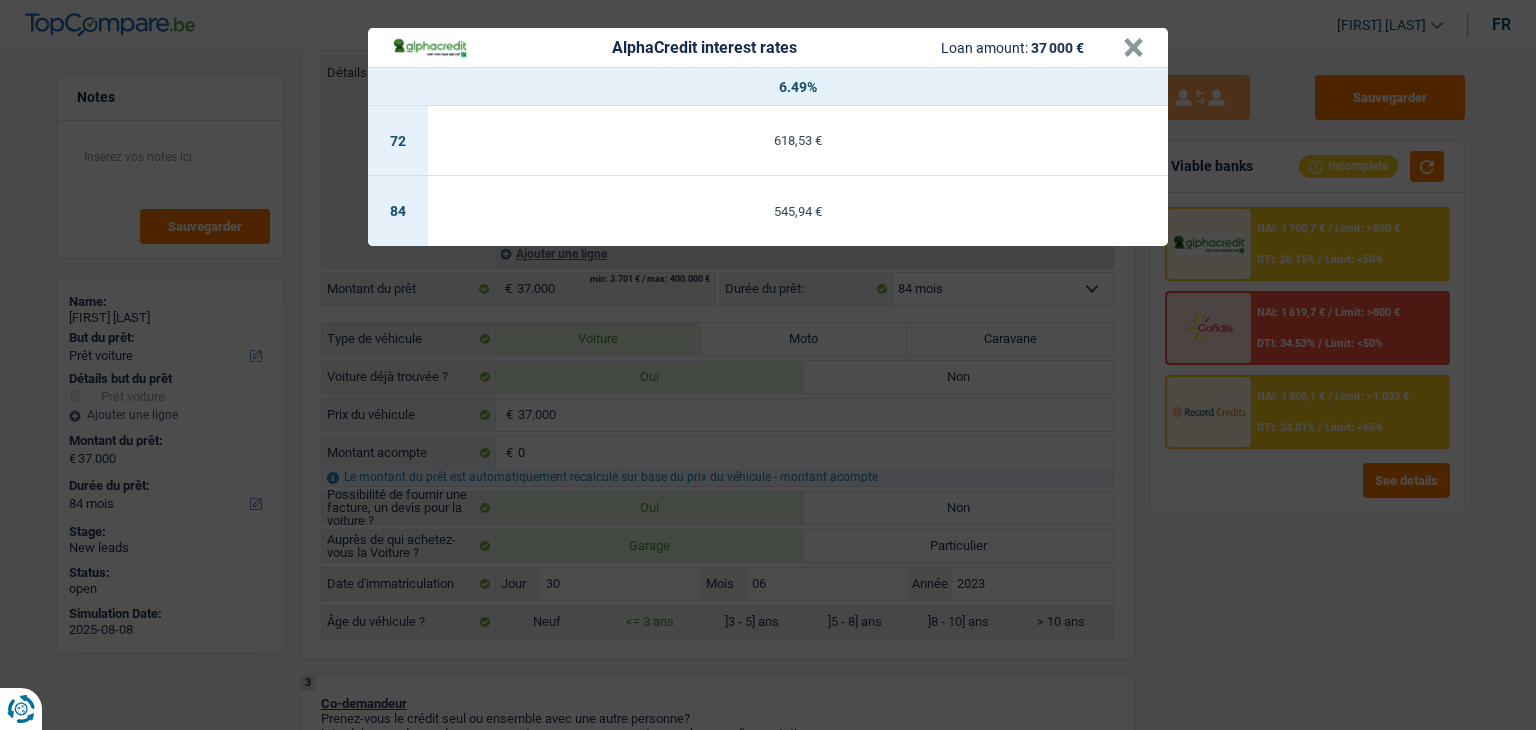 click on "AlphaCredit interest rates
Loan amount:
37 000 €
×
6.49%
72
618,53 €
84
545,94 €" at bounding box center [768, 365] 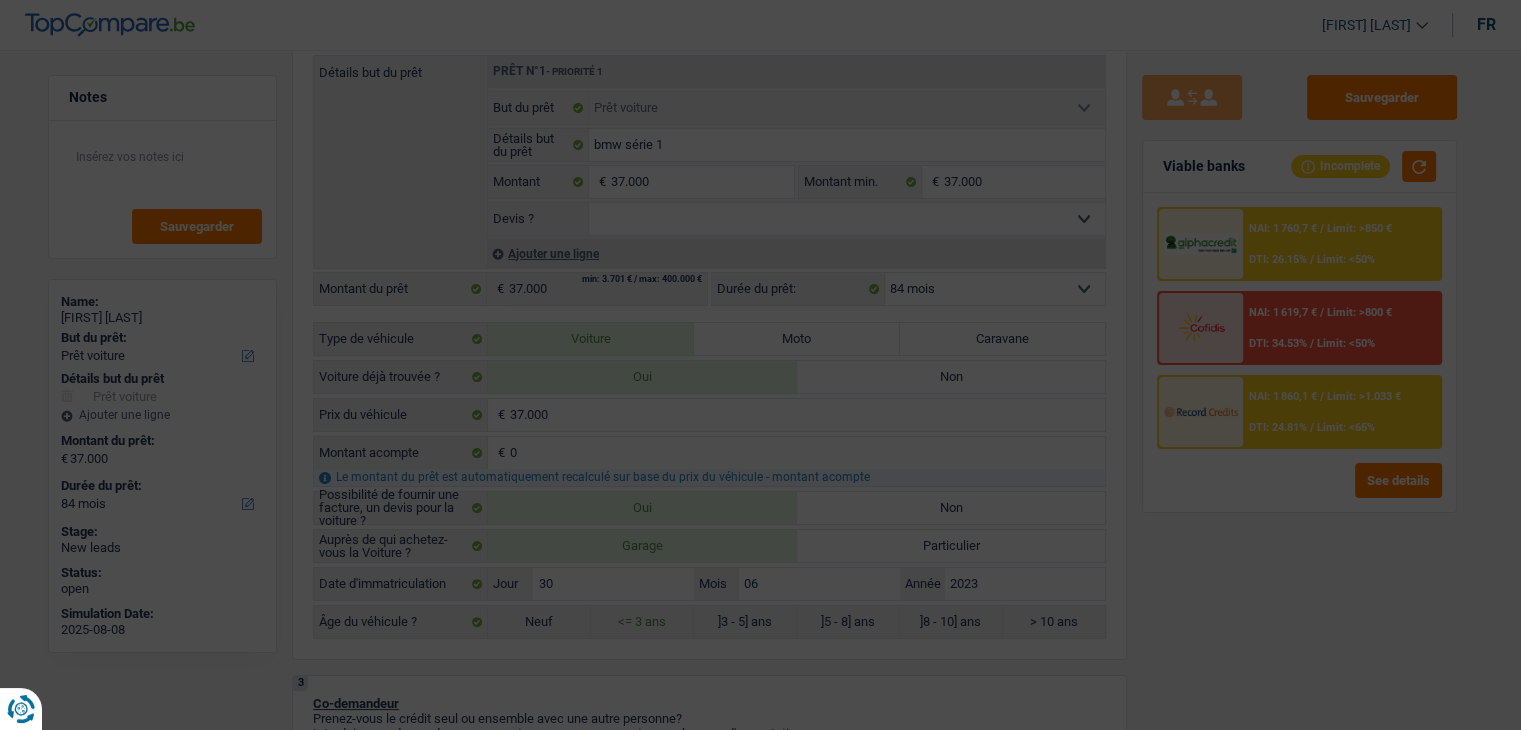 click on "NAI: 1 860,1 €
/
Limit: >1.033 €
DTI: 24.81%
/
Limit: <65%" at bounding box center (1342, 412) 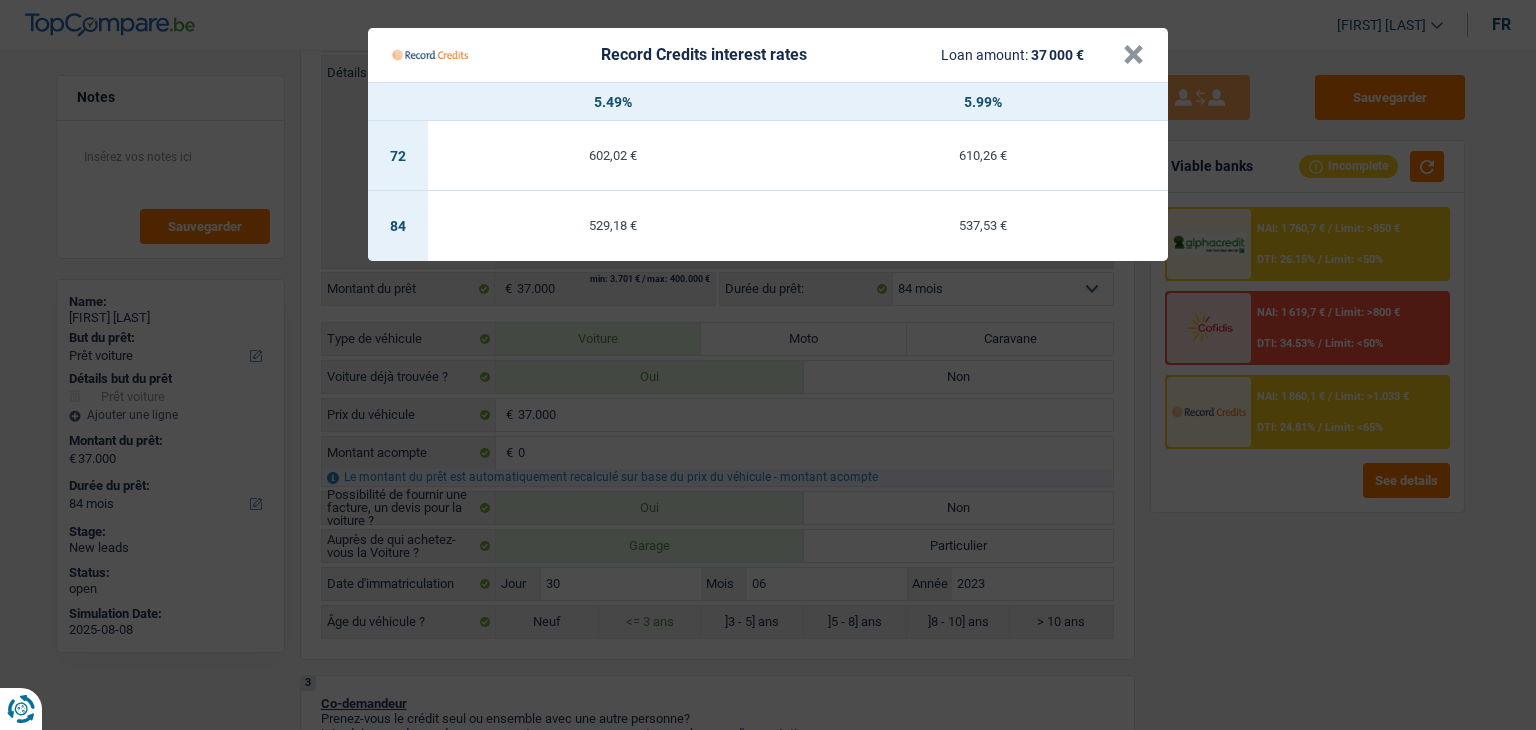 click on "Record Credits interest rates
Loan amount:
37 000 €
×
5.49%
5.99%
72
602,02 €
610,26 €
84
529,18 €
537,53 €" at bounding box center [768, 365] 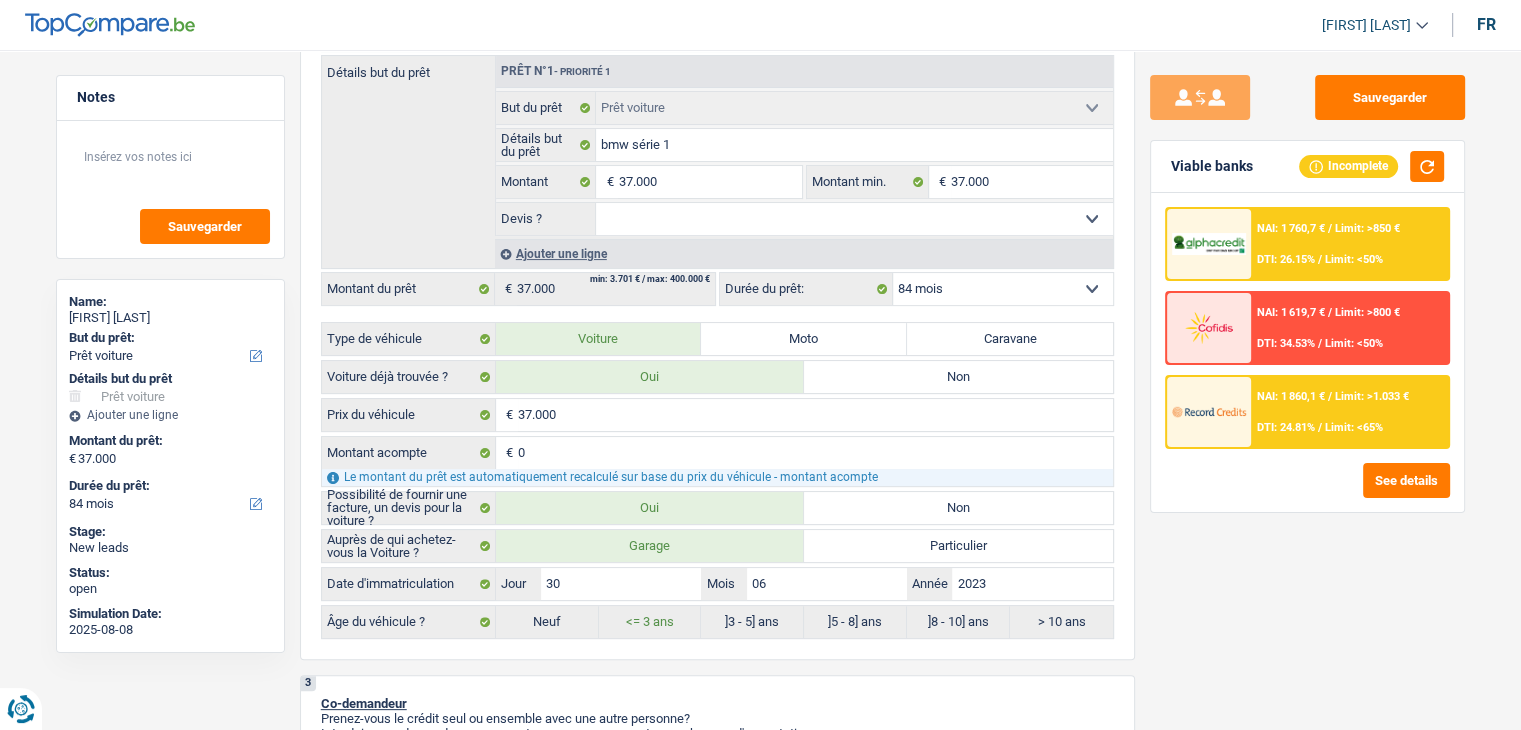 click on "NAI: 1 860,1 €
/
Limit: >1.033 €
DTI: 24.81%
/
Limit: <65%" at bounding box center [1349, 412] 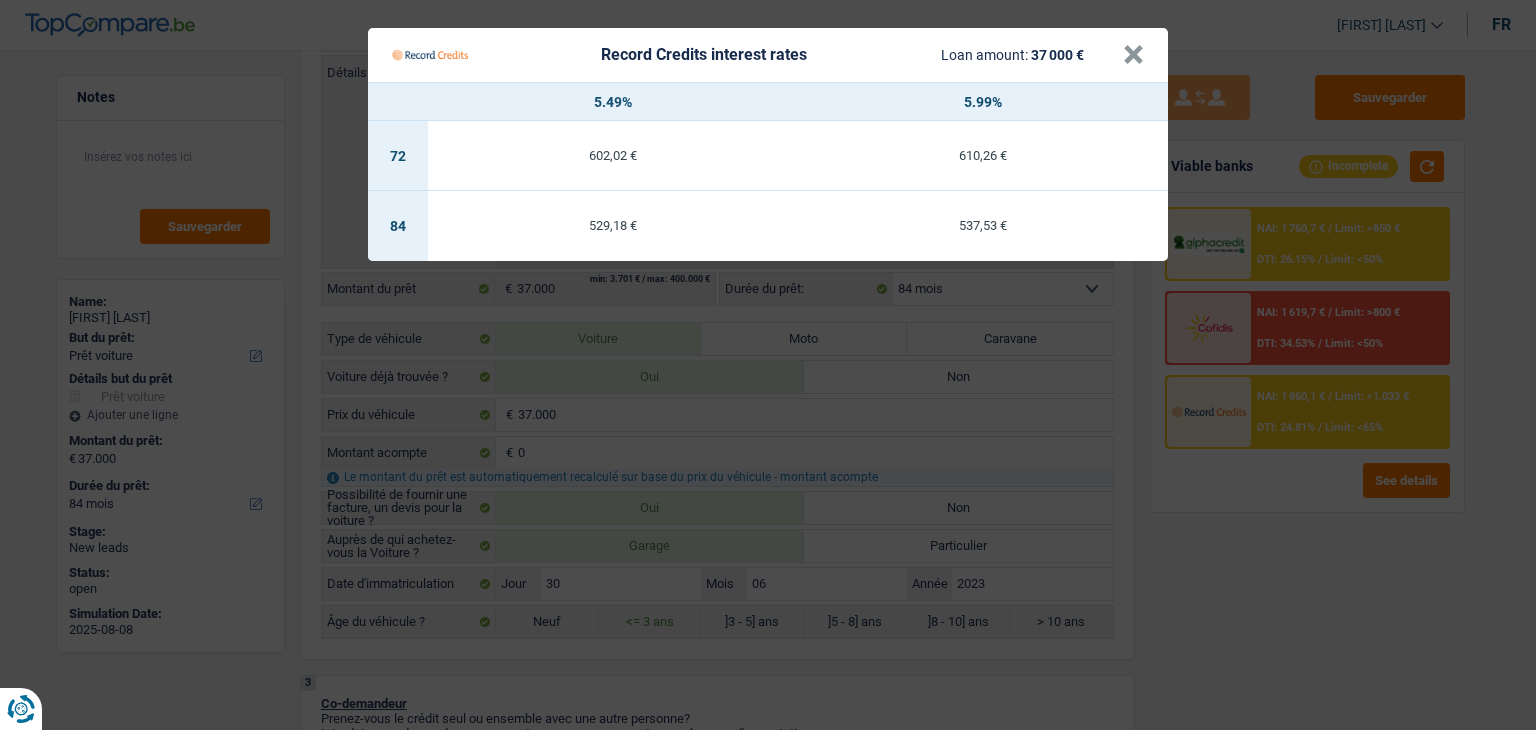 click on "Record Credits interest rates
Loan amount:
37 000 €
×
5.49%
5.99%
72
602,02 €
610,26 €
84
529,18 €
537,53 €" at bounding box center [768, 365] 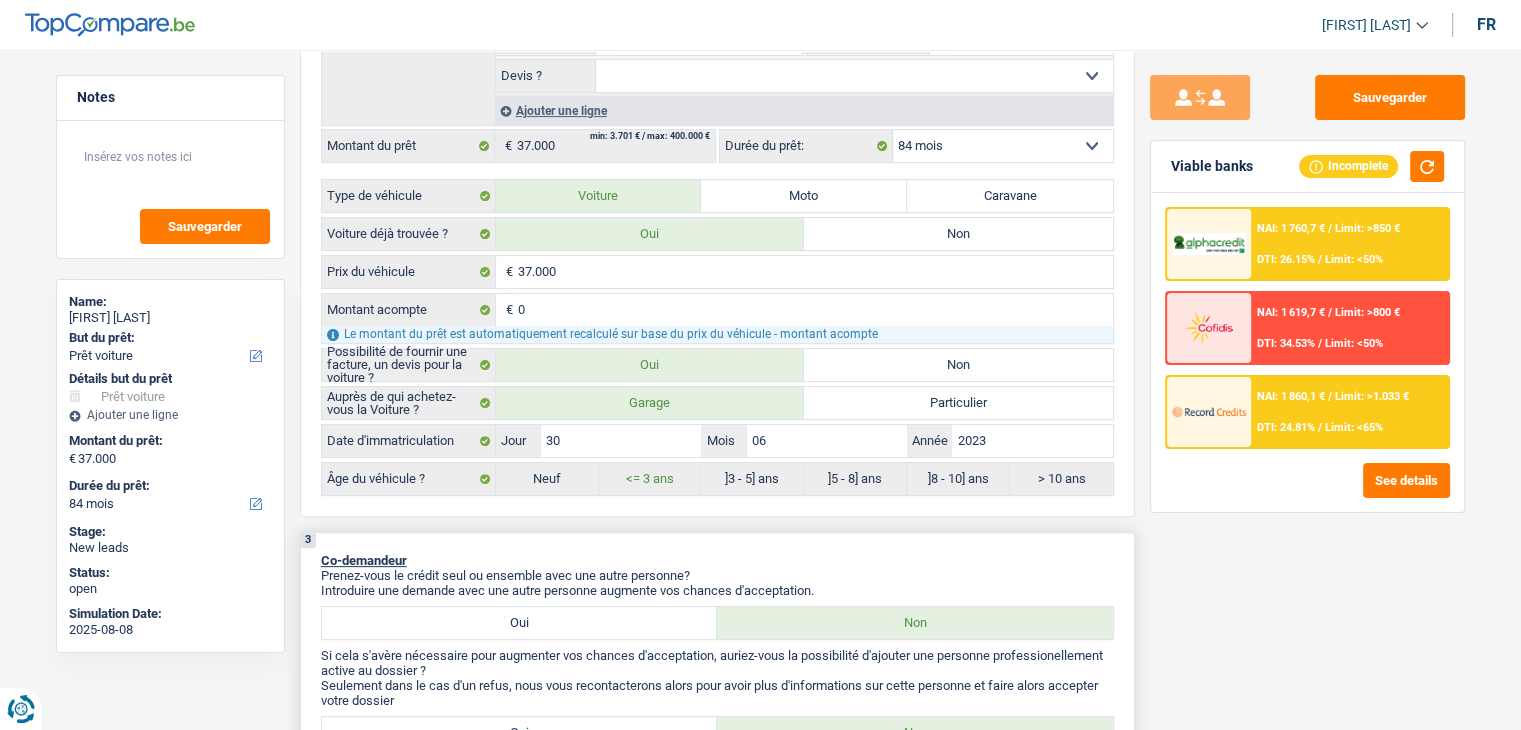 scroll, scrollTop: 400, scrollLeft: 0, axis: vertical 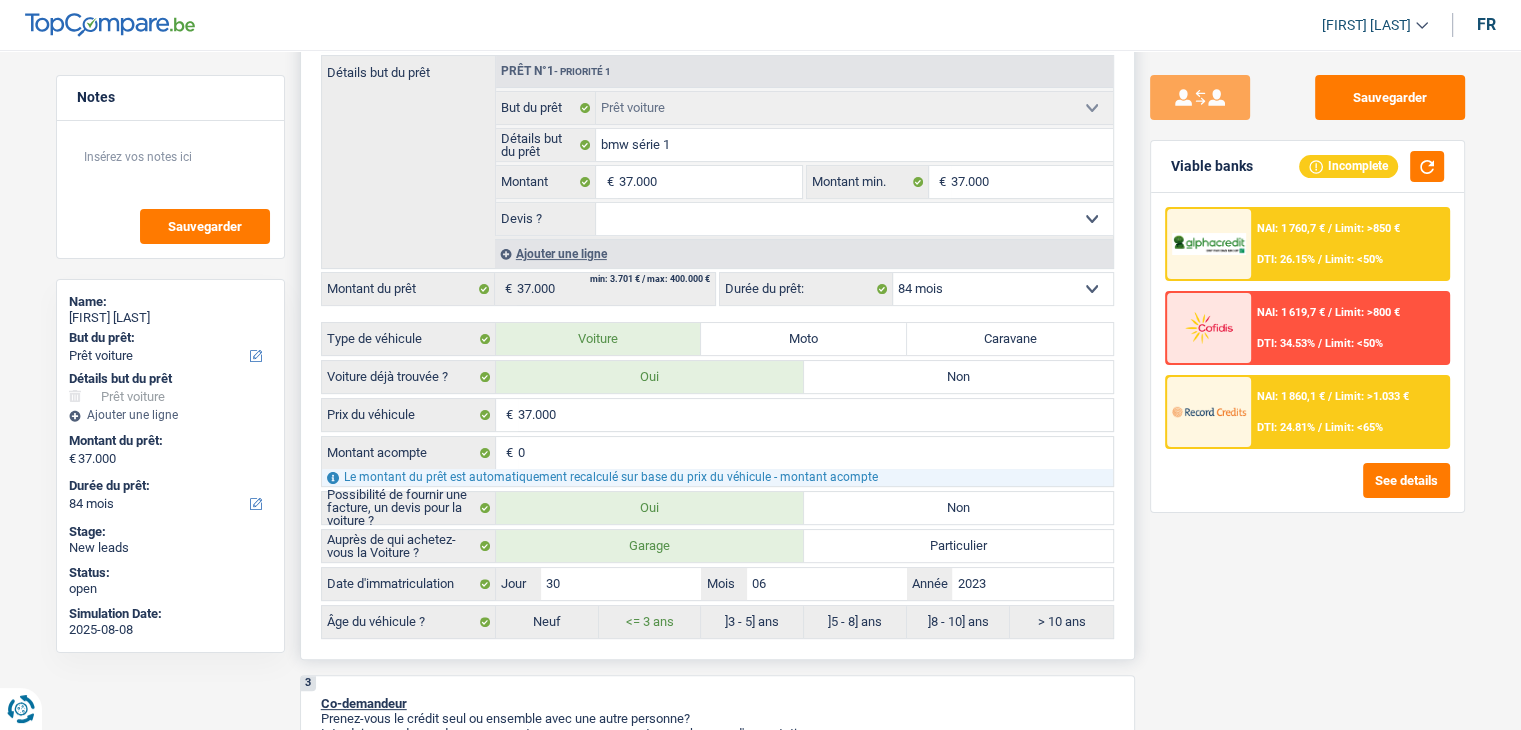 click on "12 mois 18 mois 24 mois 30 mois 36 mois 42 mois 48 mois 60 mois 72 mois 84 mois
Sélectionner une option" at bounding box center [1003, 289] 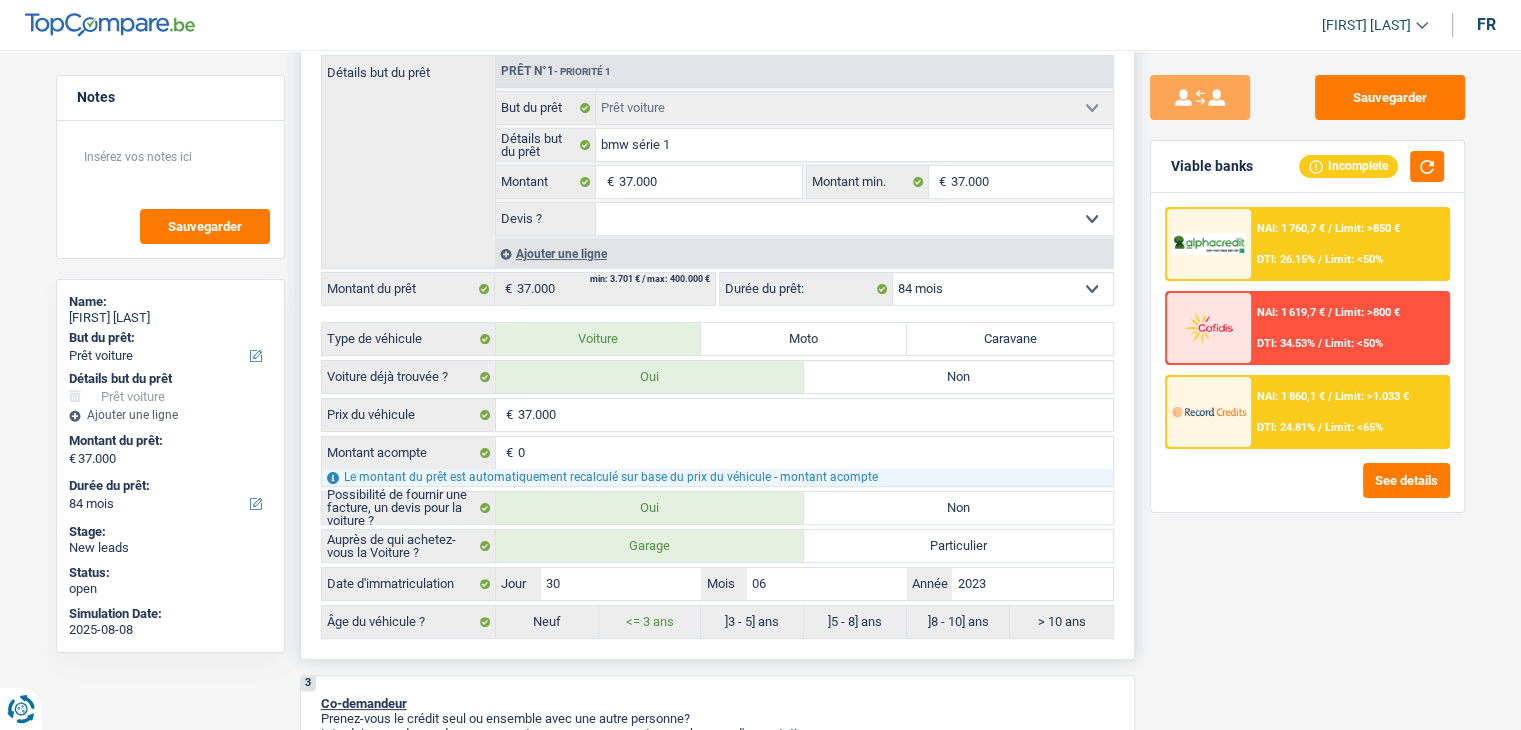 click on "12 mois 18 mois 24 mois 30 mois 36 mois 42 mois 48 mois 60 mois 72 mois 84 mois
Sélectionner une option" at bounding box center (1003, 289) 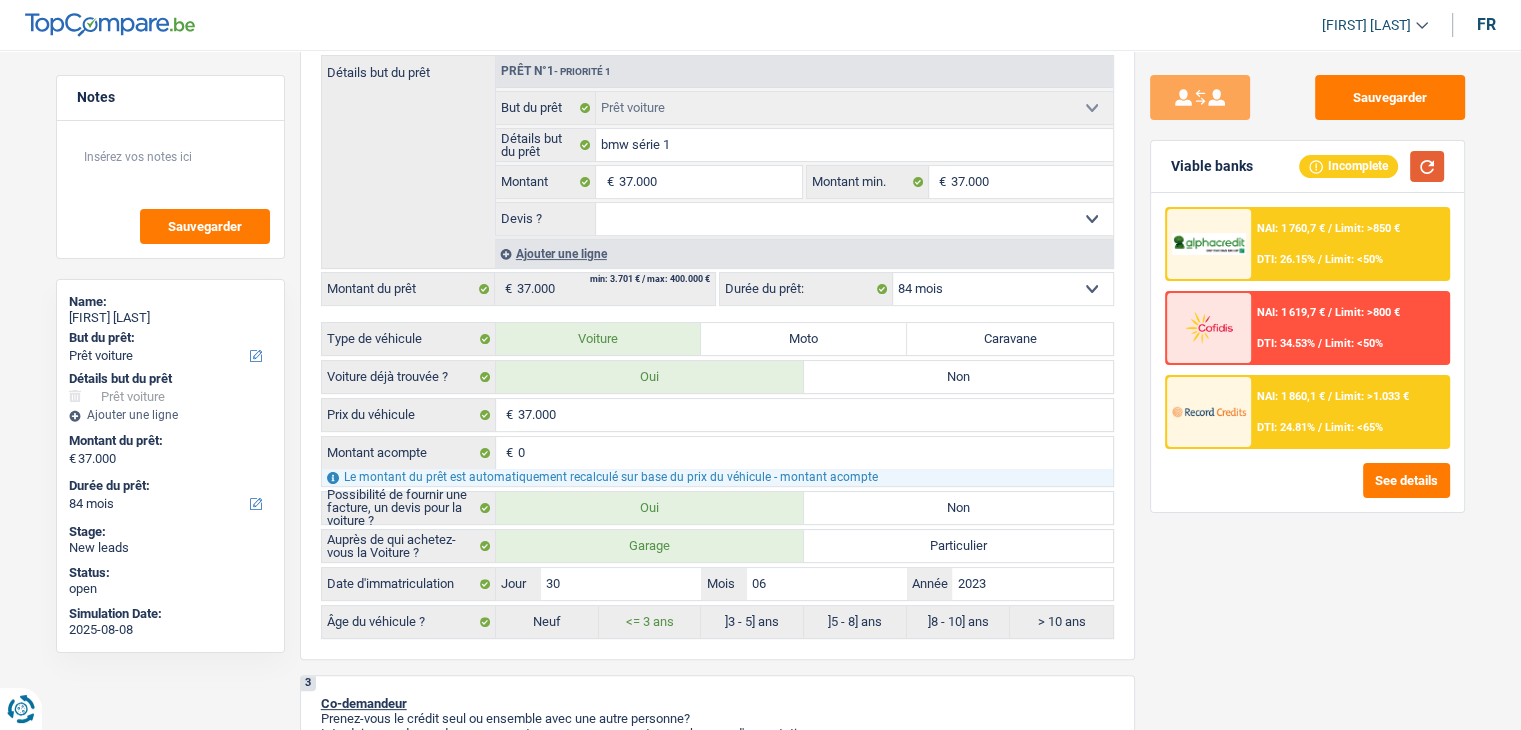 click at bounding box center (1427, 166) 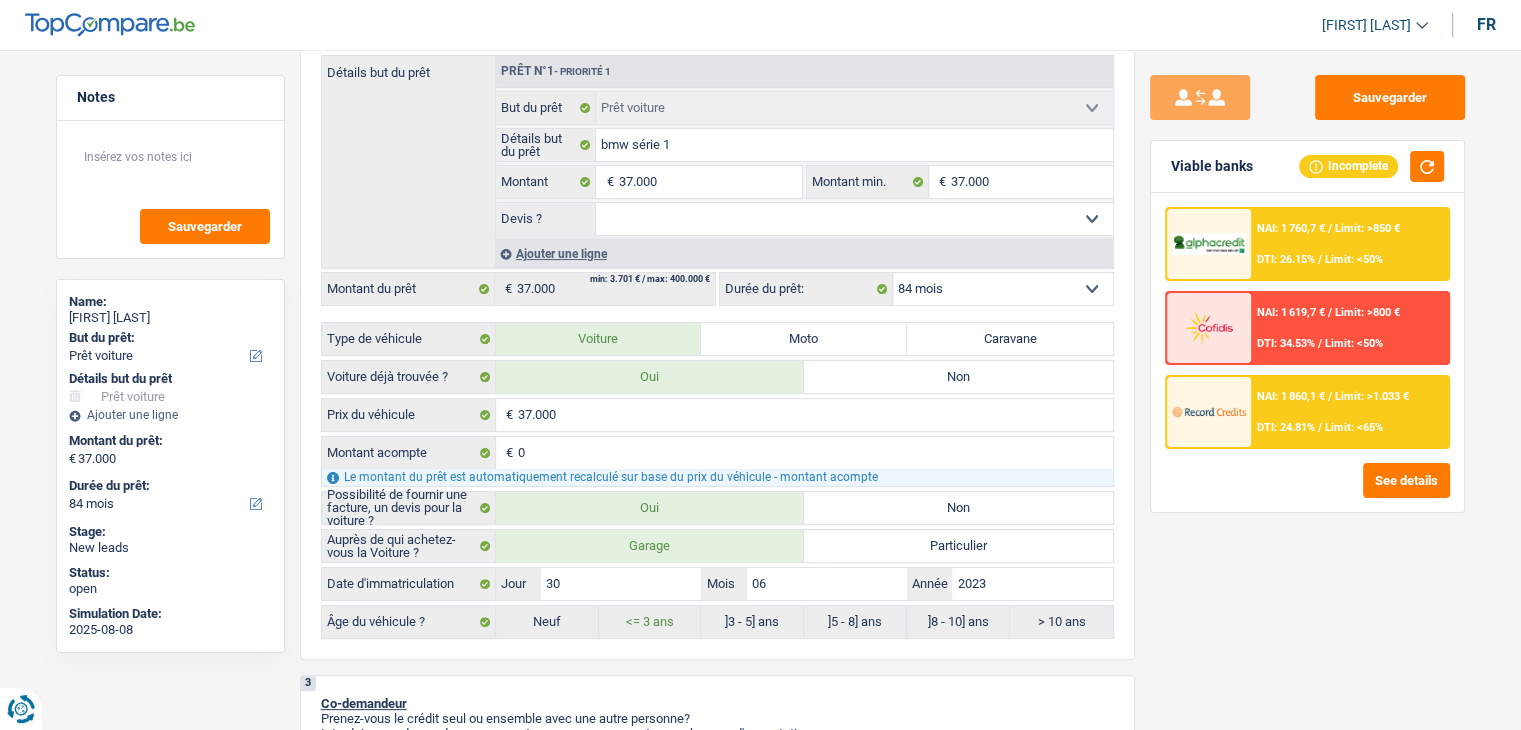 click on "Limit: <50%" at bounding box center [1354, 259] 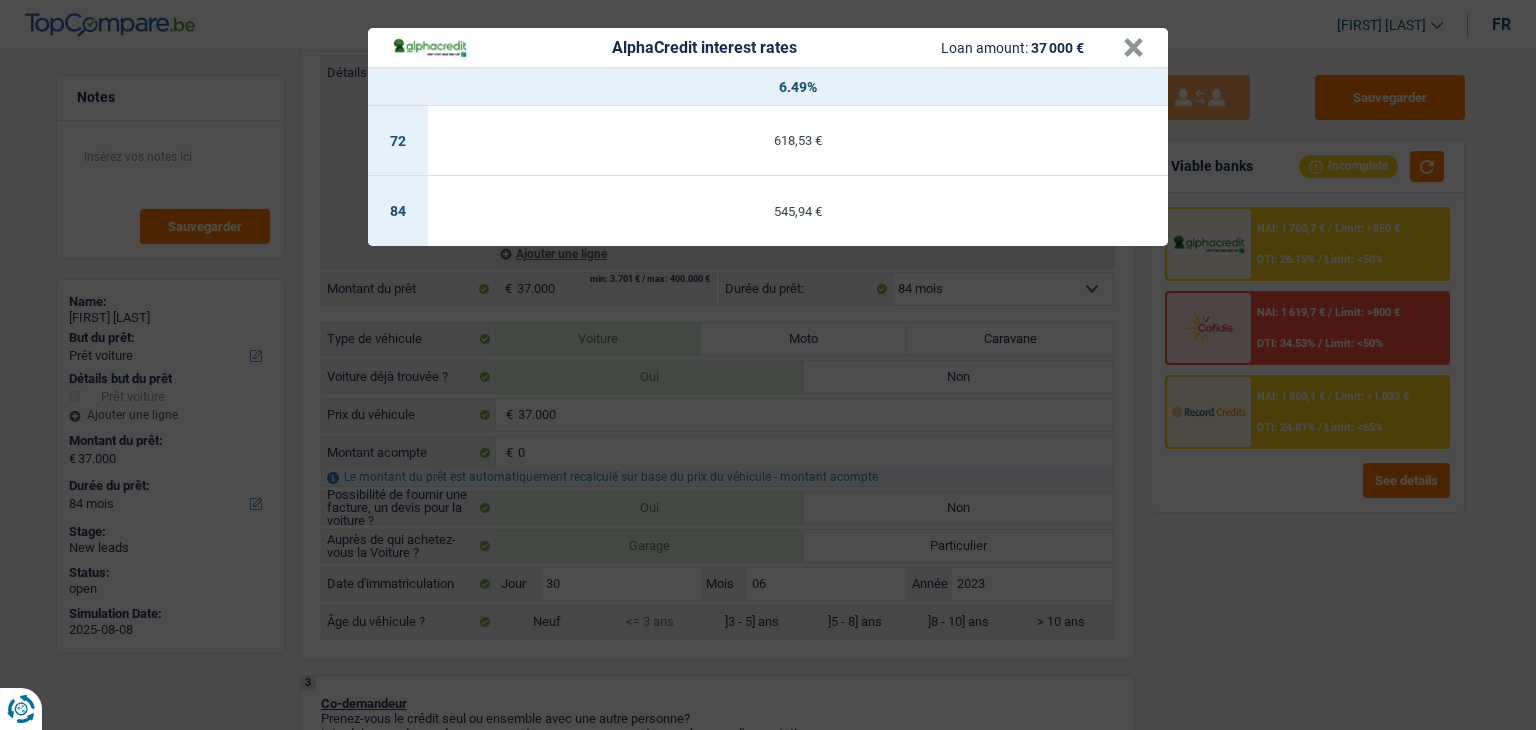 click on "AlphaCredit interest rates
Loan amount:
37 000 €
×
6.49%
72
618,53 €
84
545,94 €" at bounding box center [768, 365] 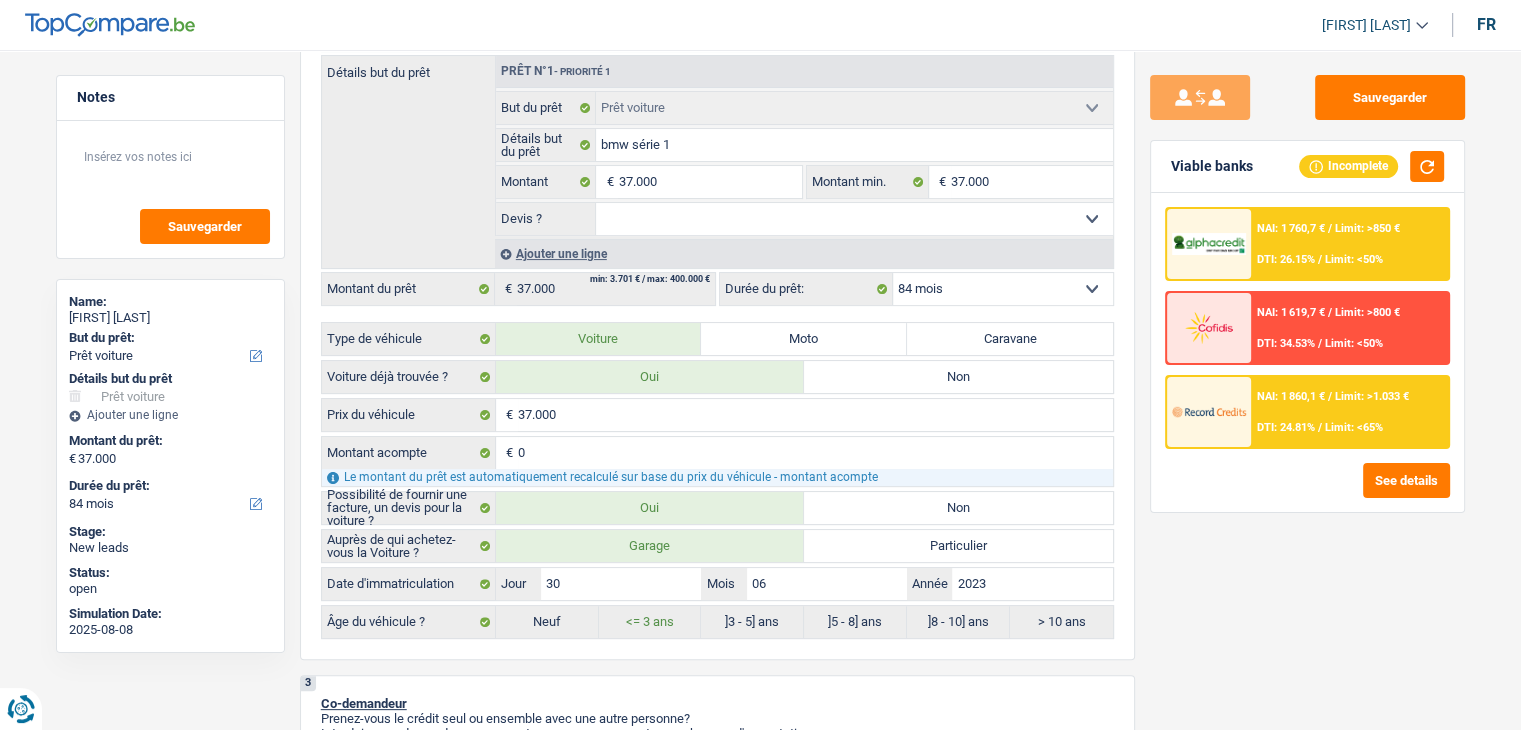 click on "NAI: 1 860,1 €
/
Limit: >1.033 €
DTI: 24.81%
/
Limit: <65%" at bounding box center [1349, 412] 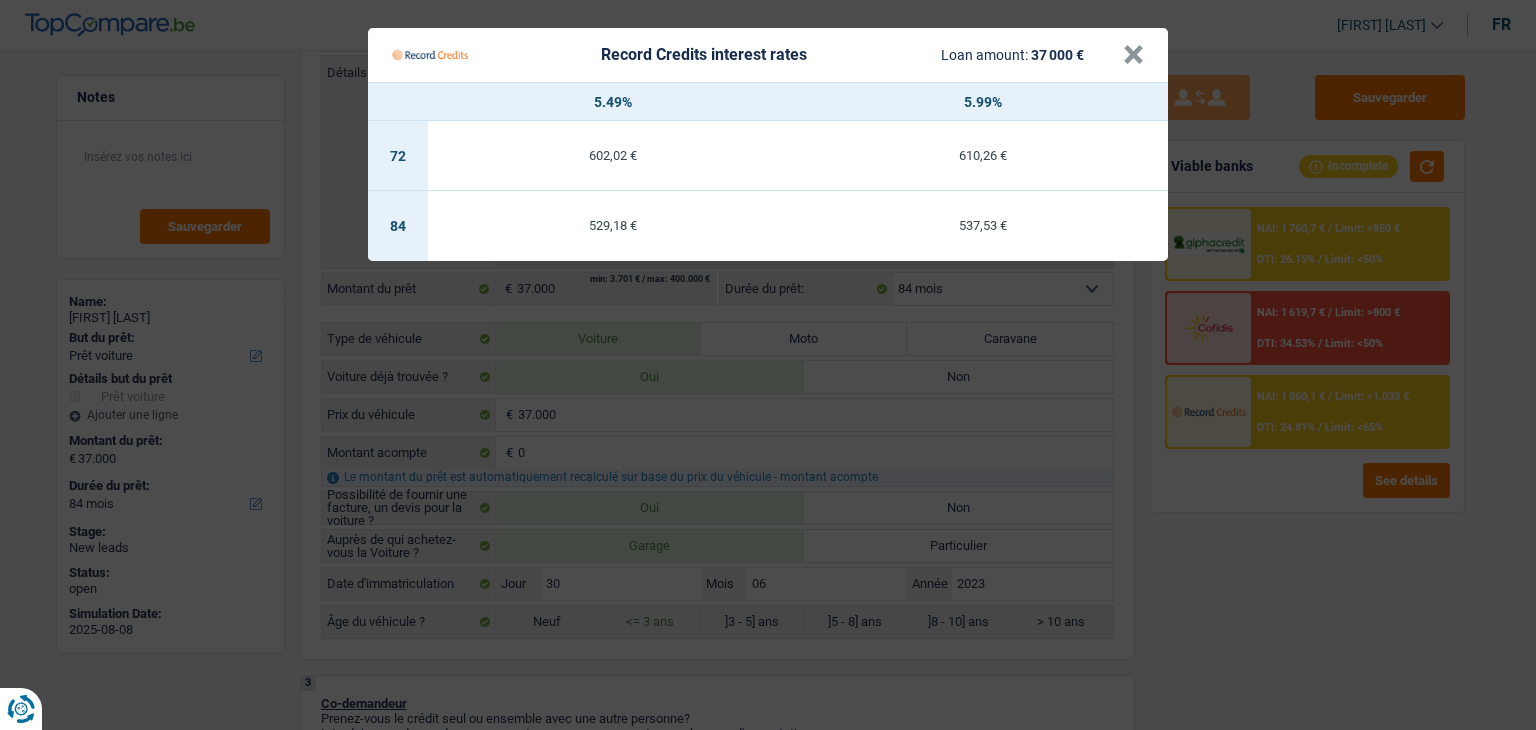 click on "Record Credits interest rates
Loan amount:
37 000 €
×
5.49%
5.99%
72
602,02 €
610,26 €
84
529,18 €
537,53 €" at bounding box center [768, 365] 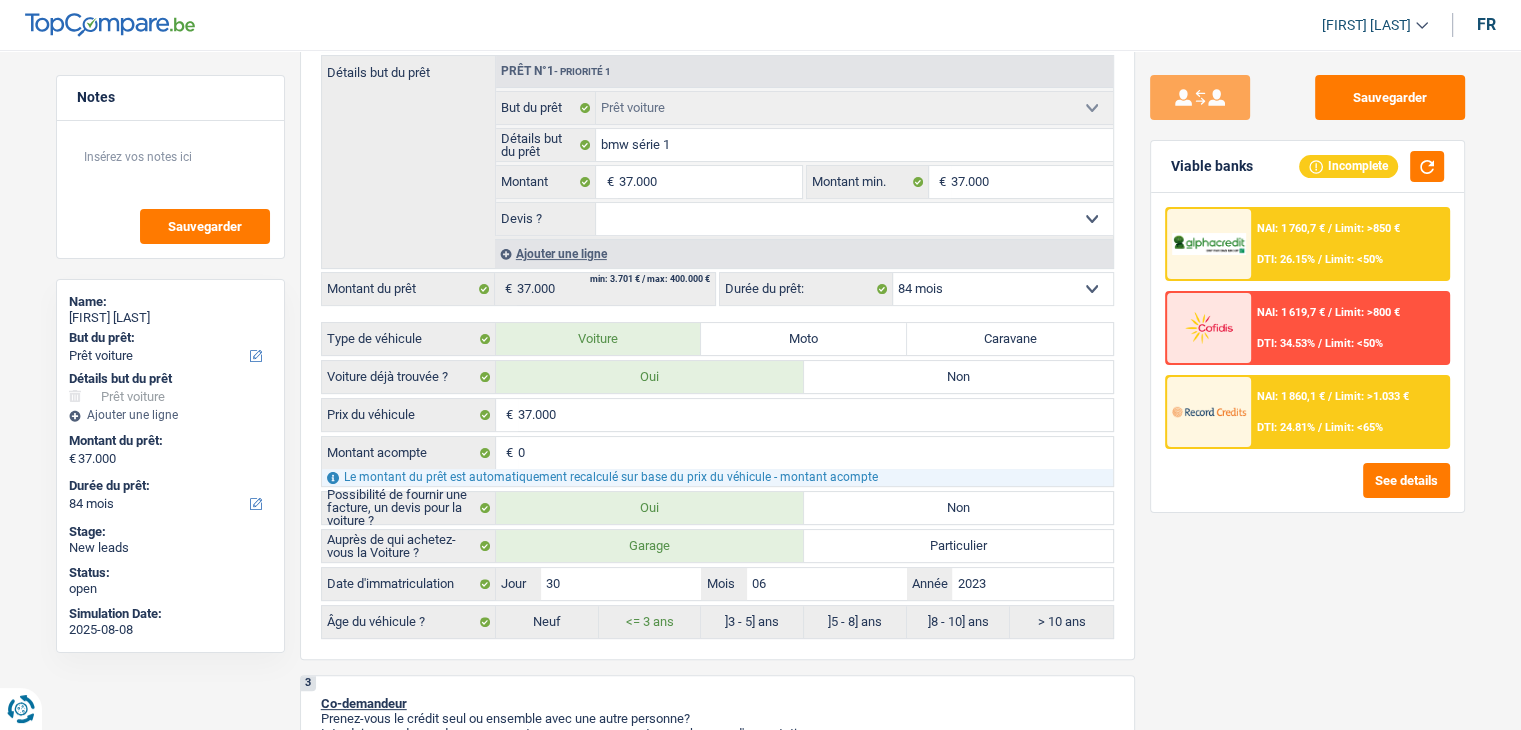 click on "NAI: 1 619,7 €
/
Limit: >800 €
DTI: 34.53%
/
Limit: <50%" at bounding box center (1349, 328) 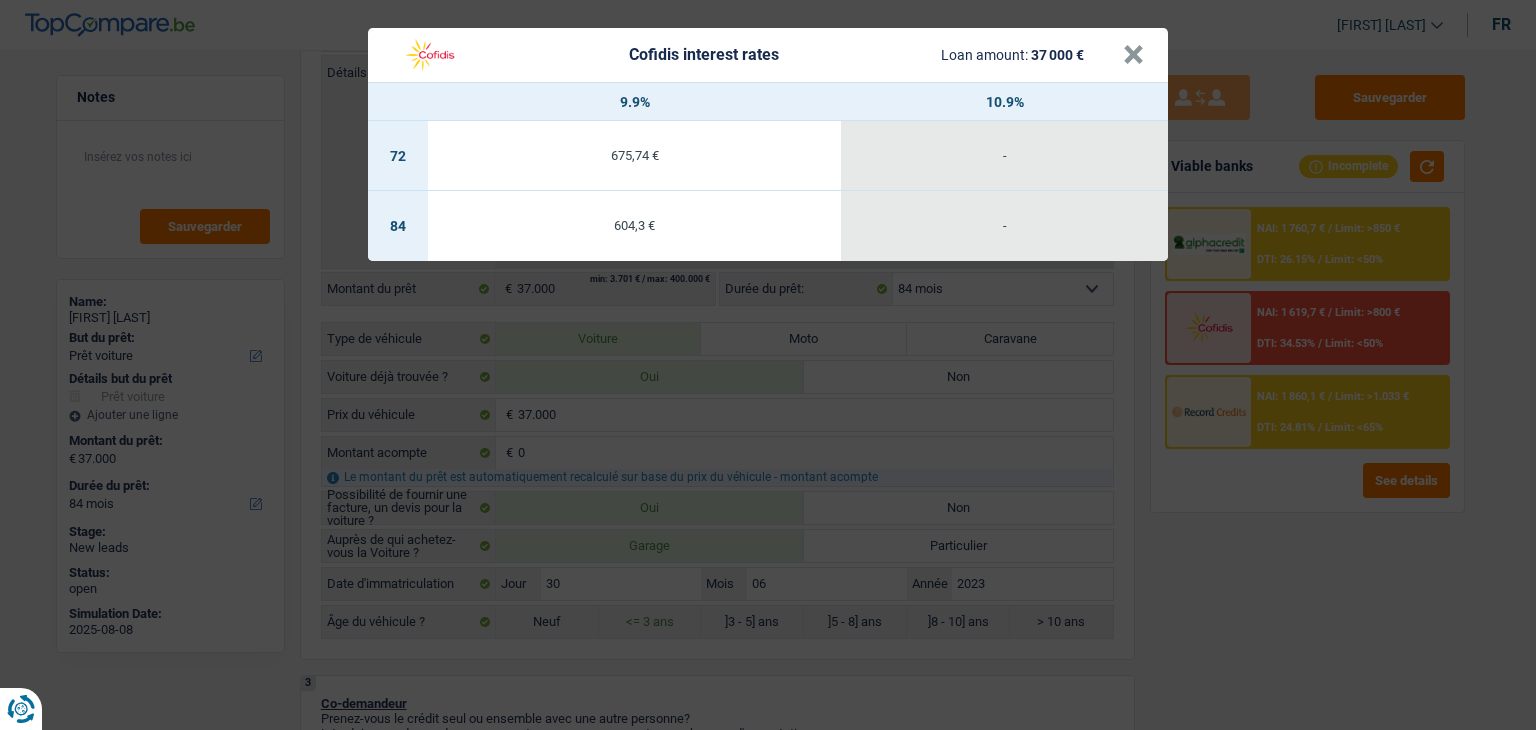click on "Cofidis interest rates
Loan amount:
37 000 €
×
9.9%
10.9%
72
675,74 €
-
84
604,3 €
-" at bounding box center (768, 365) 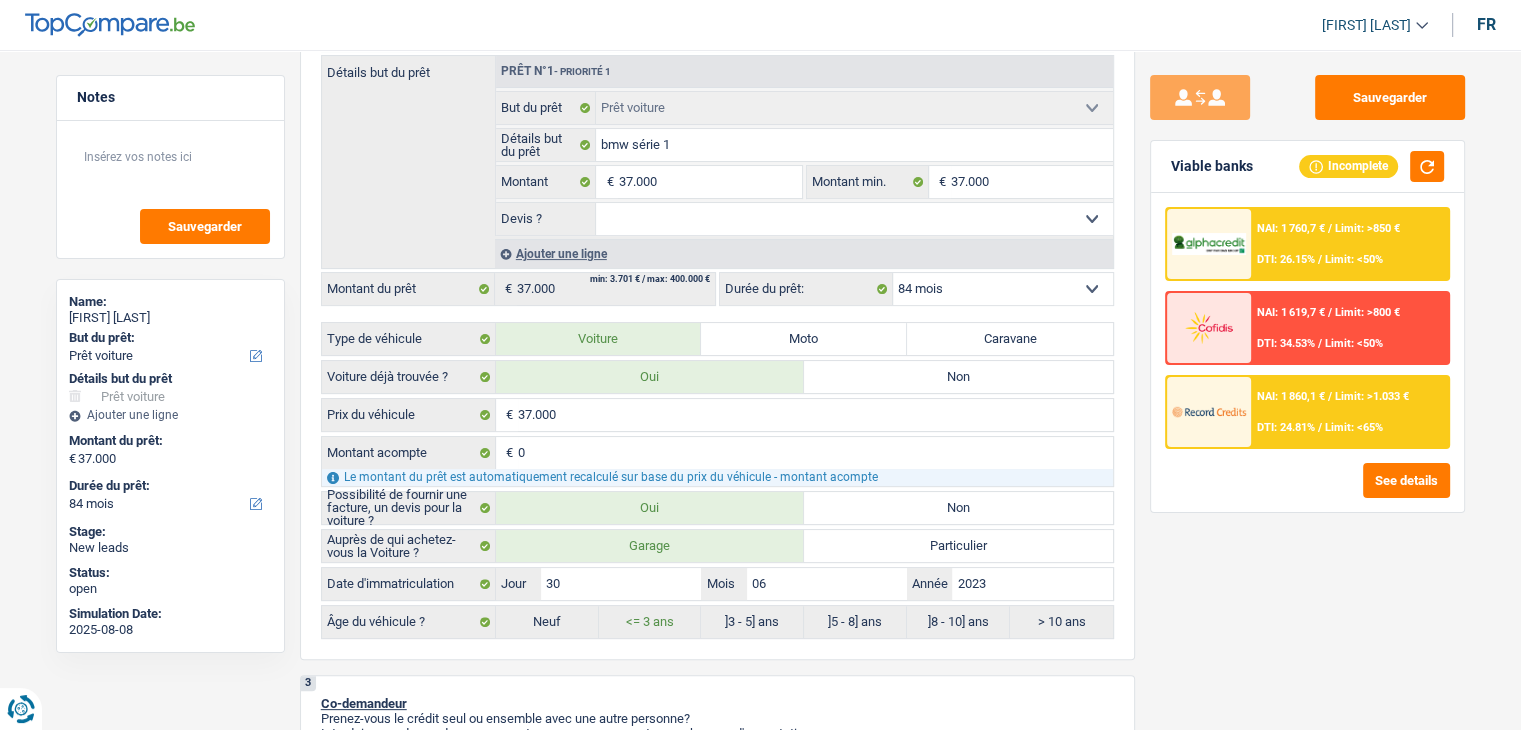 click on "NAI: 1 760,7 €" at bounding box center (1291, 228) 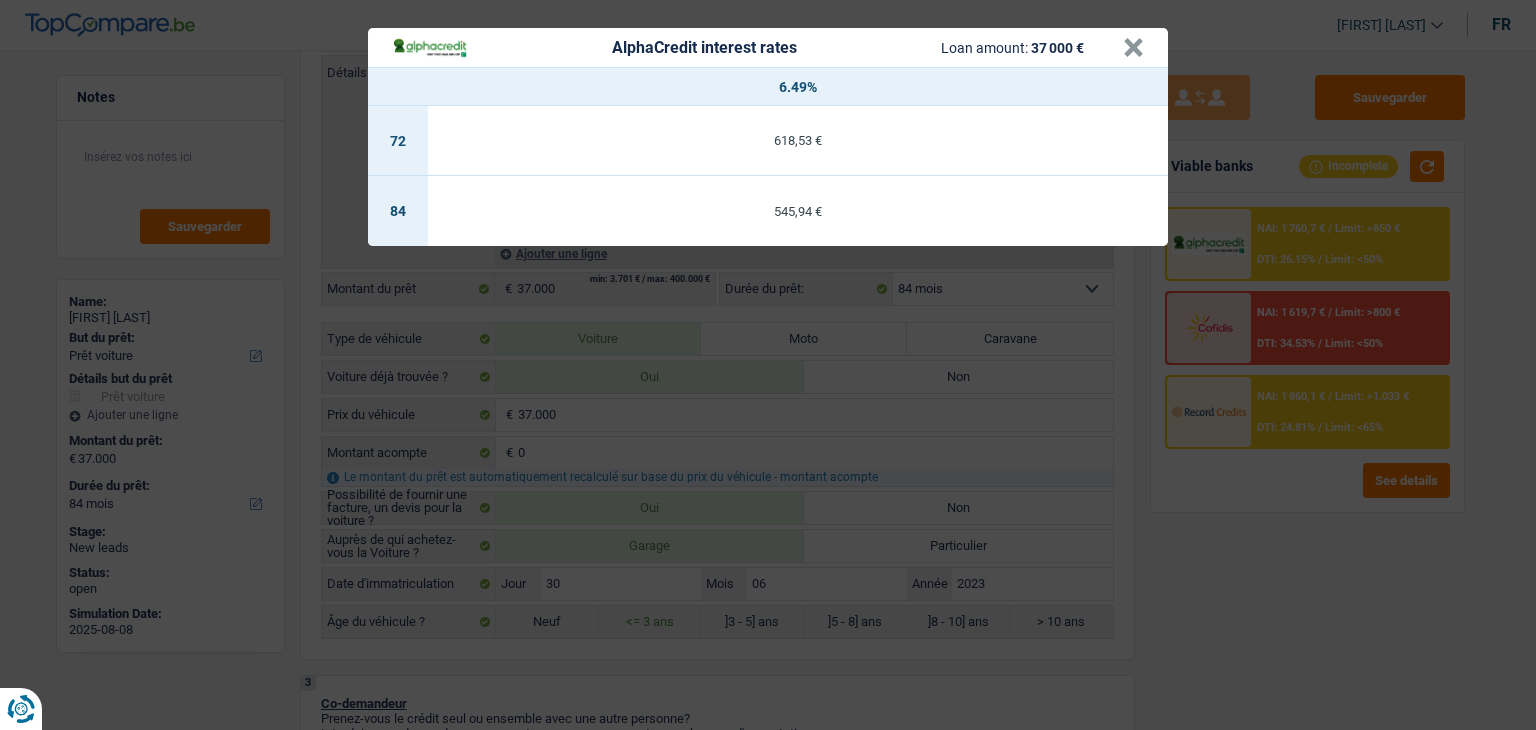 click on "AlphaCredit interest rates
Loan amount:
37 000 €
×
6.49%
72
618,53 €
84
545,94 €" at bounding box center (768, 365) 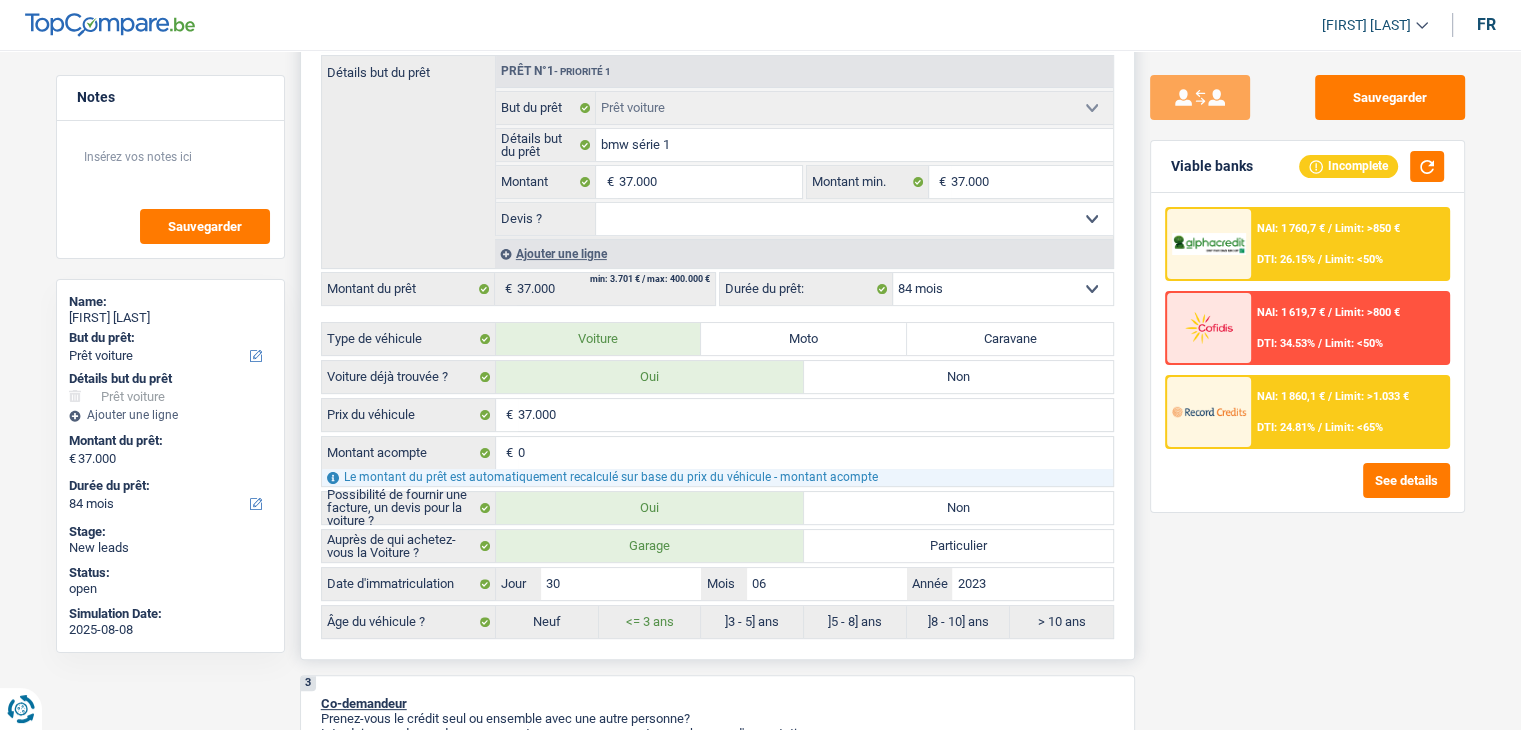 click on "12 mois 18 mois 24 mois 30 mois 36 mois 42 mois 48 mois 60 mois 72 mois 84 mois
Sélectionner une option" at bounding box center (1003, 289) 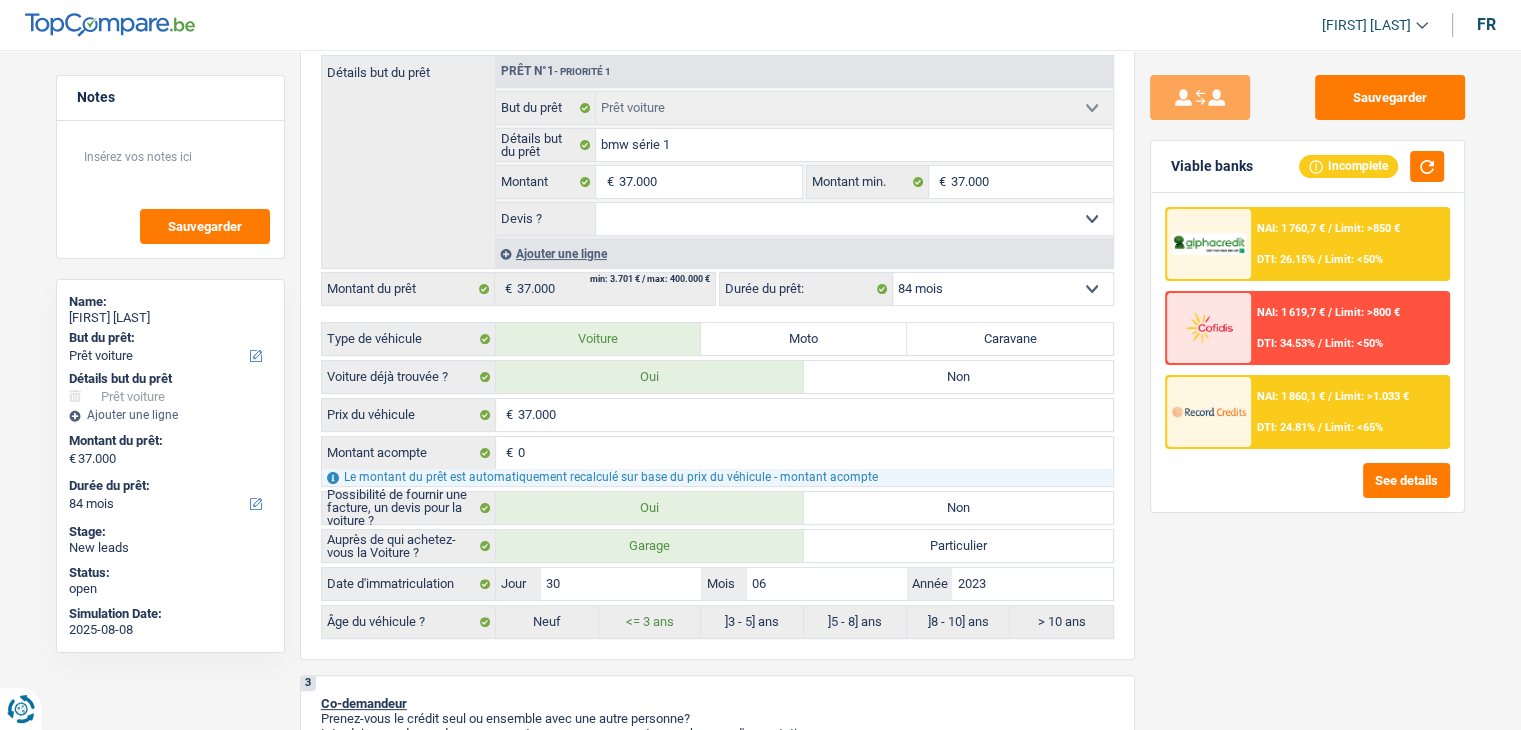 click on "NAI: 1 760,7 €
/
Limit: >850 €
DTI: 26.15%
/
Limit: <50%" at bounding box center (1349, 244) 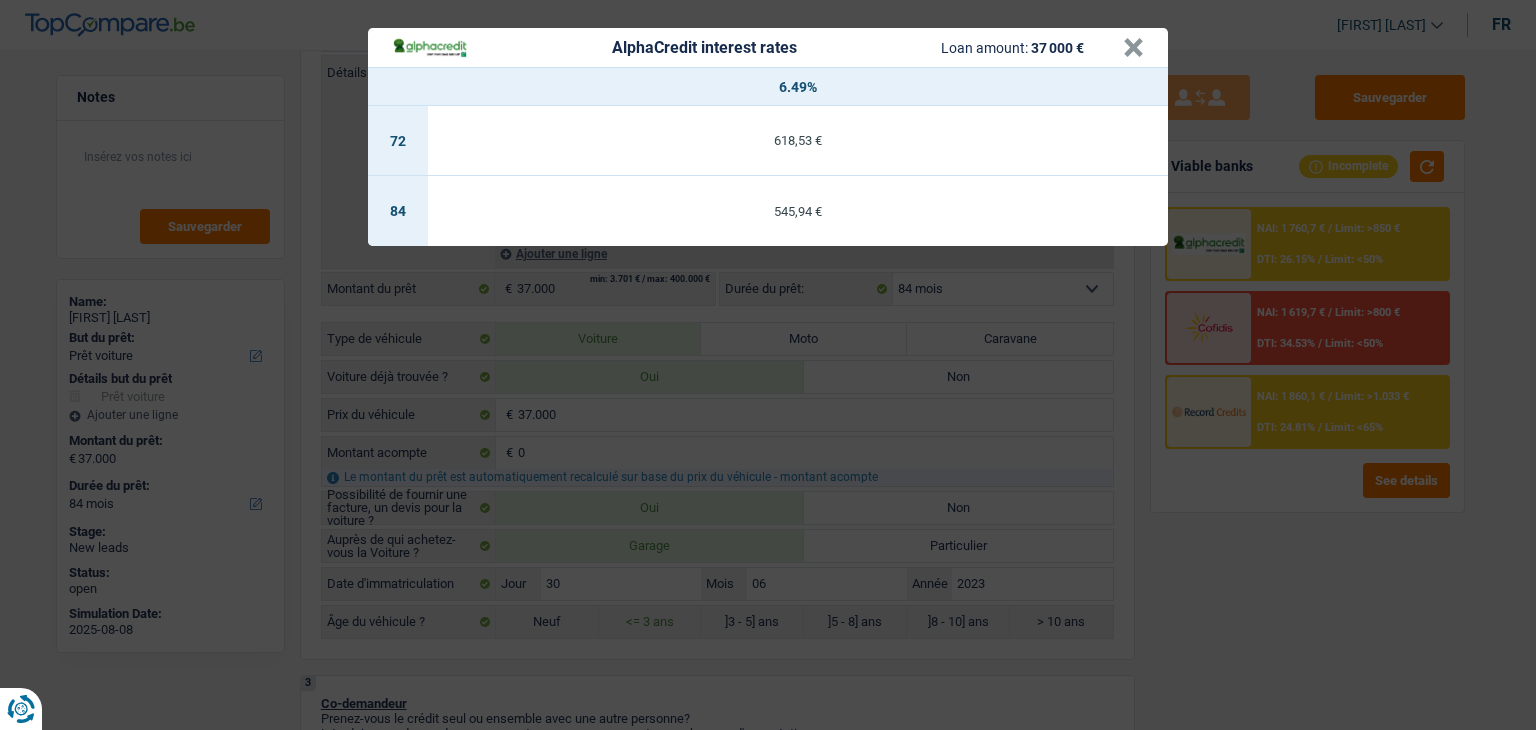 click on "AlphaCredit interest rates
Loan amount:
37 000 €
×
6.49%
72
618,53 €
84
545,94 €" at bounding box center (768, 365) 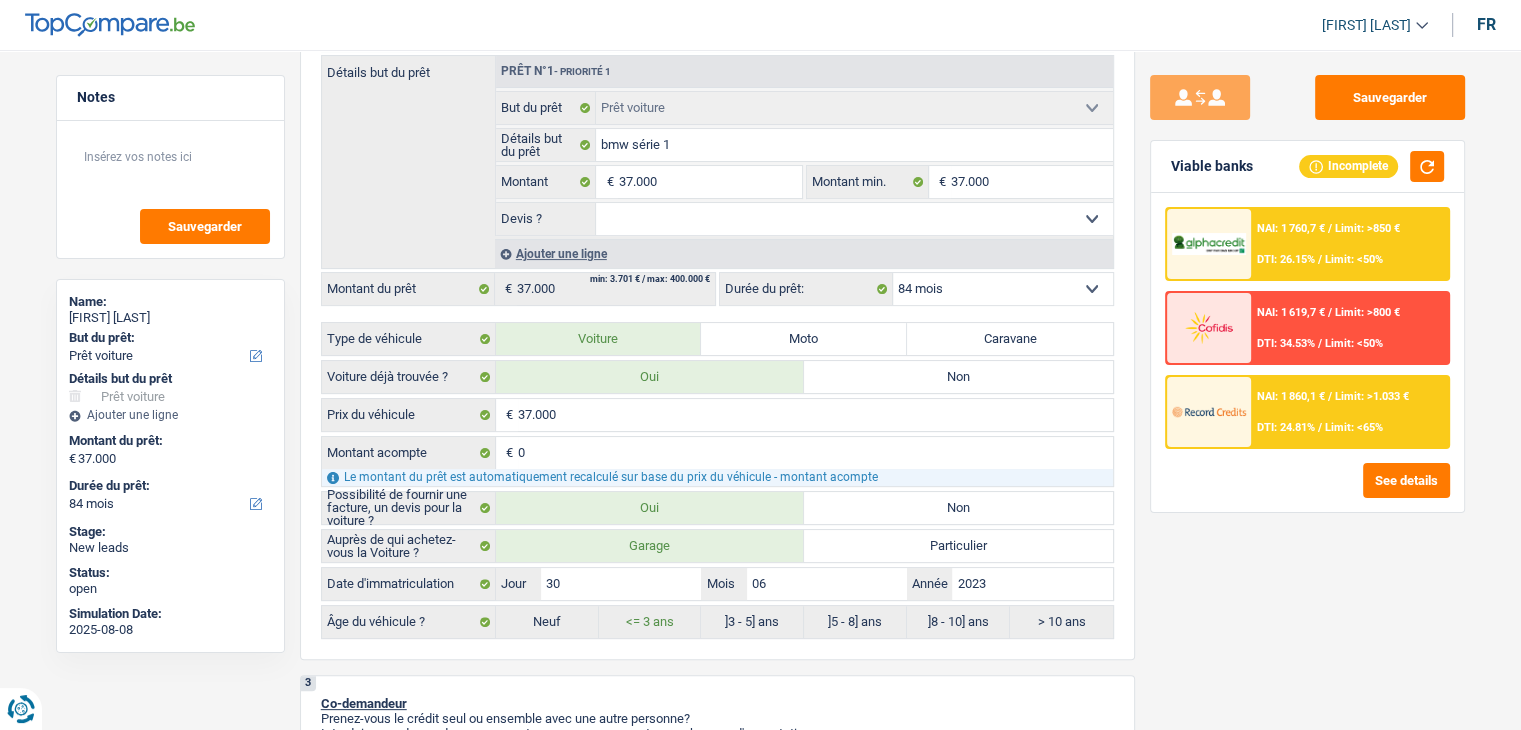 click on "NAI: 1 860,1 €
/
Limit: >1.033 €
DTI: 24.81%
/
Limit: <65%" at bounding box center [1349, 412] 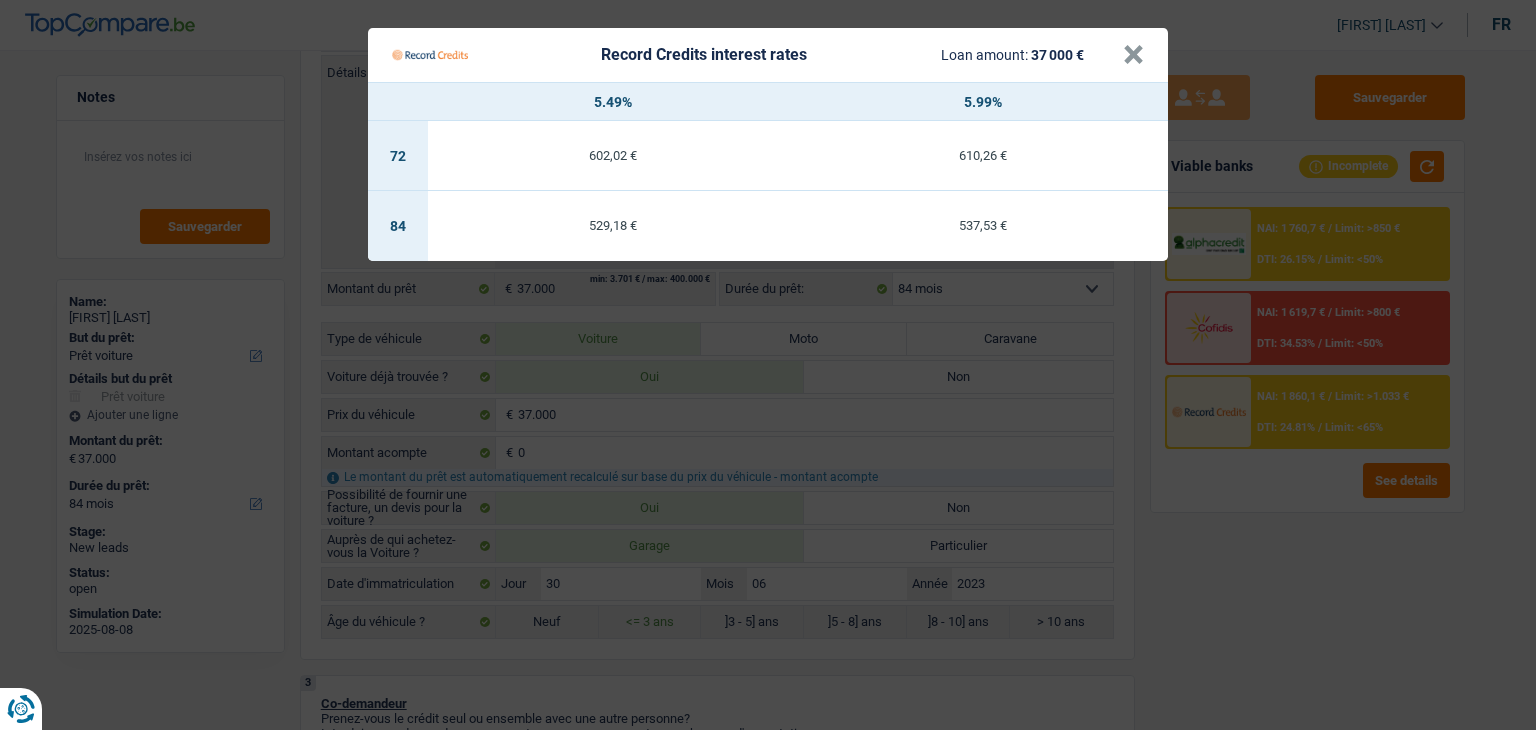 click on "Record Credits interest rates
Loan amount:
37 000 €
×
5.49%
5.99%
72
602,02 €
610,26 €
84
529,18 €
537,53 €" at bounding box center (768, 365) 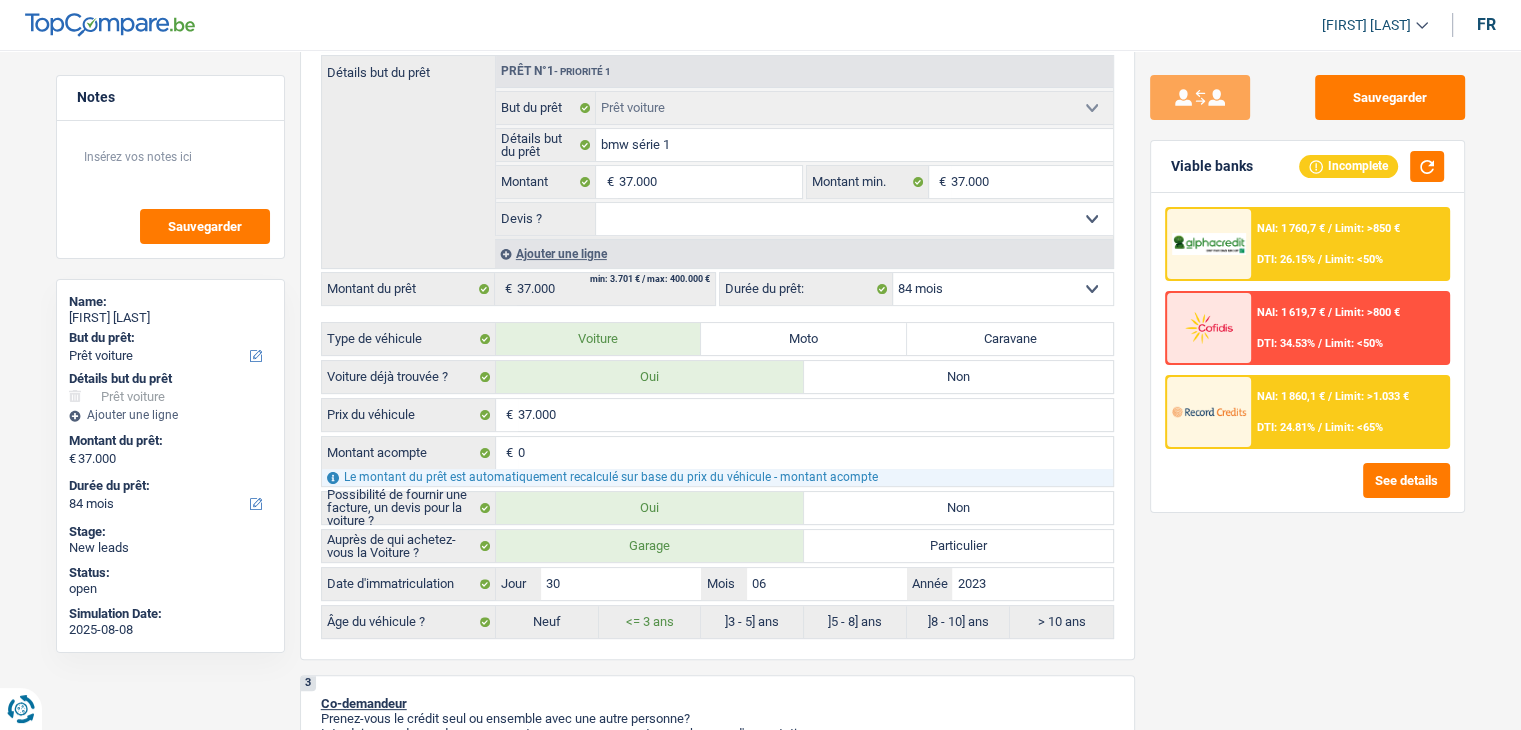 click on "DTI: 26.15%" at bounding box center [1286, 259] 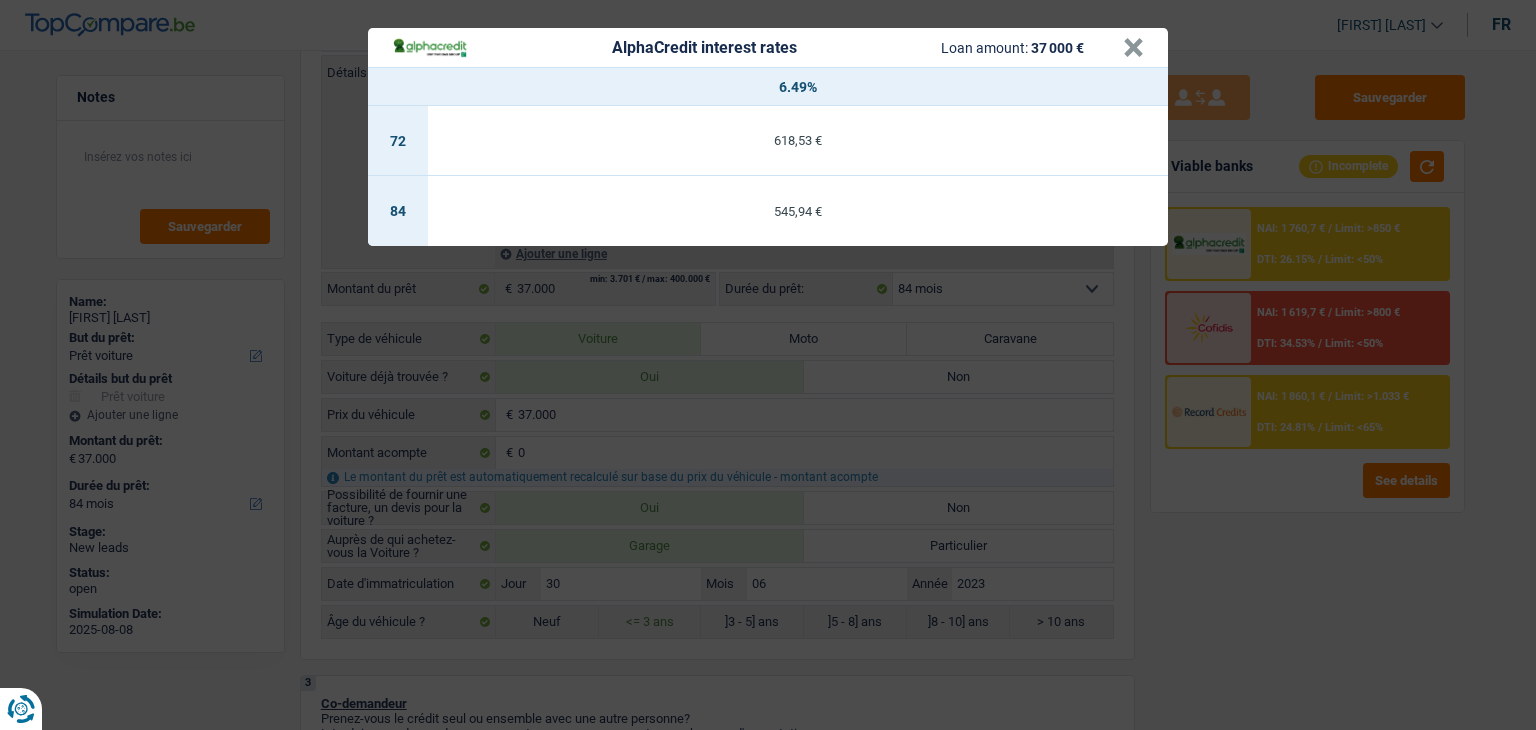 click on "AlphaCredit interest rates
Loan amount:
37 000 €
×
6.49%
72
618,53 €
84
545,94 €" at bounding box center (768, 365) 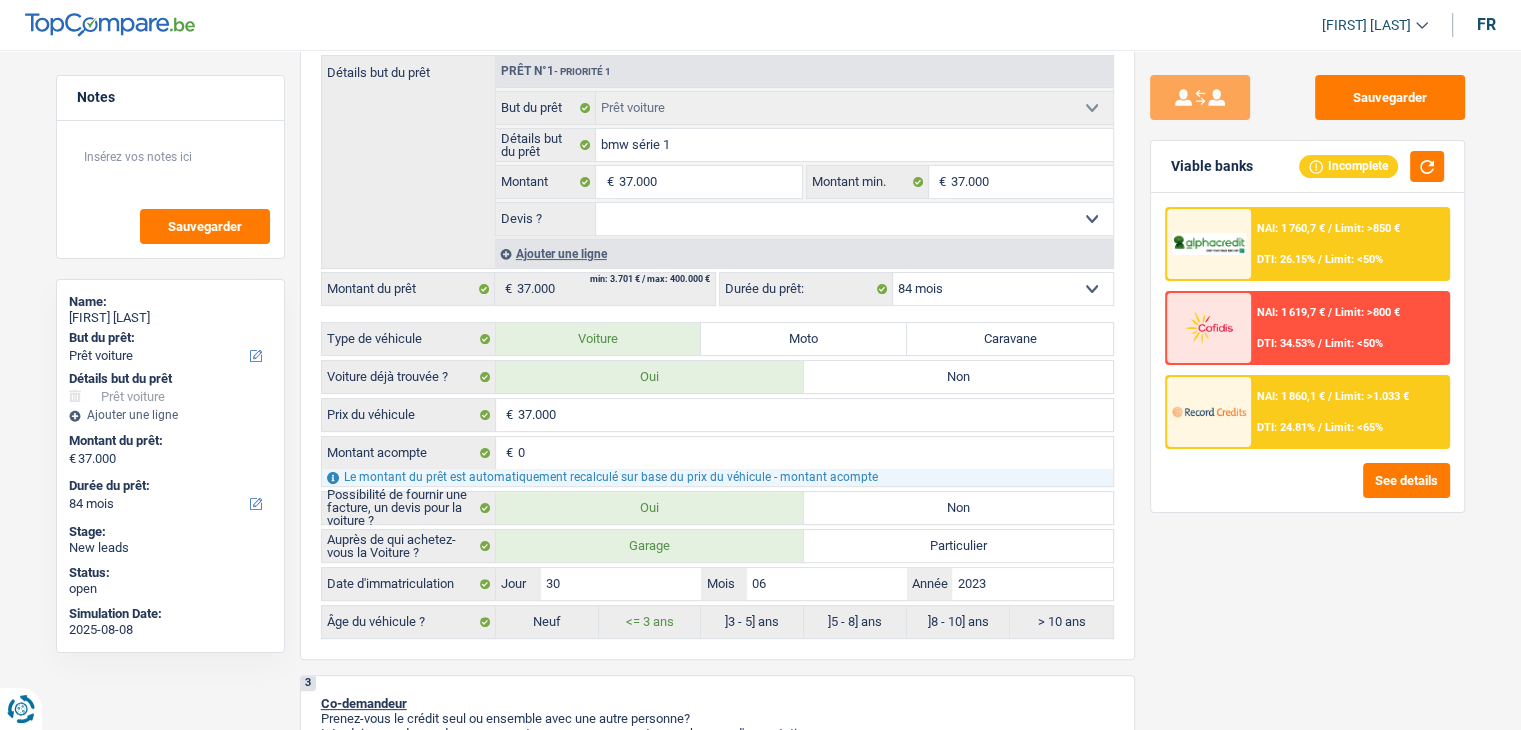 click on "DTI: 24.81%" at bounding box center (1286, 427) 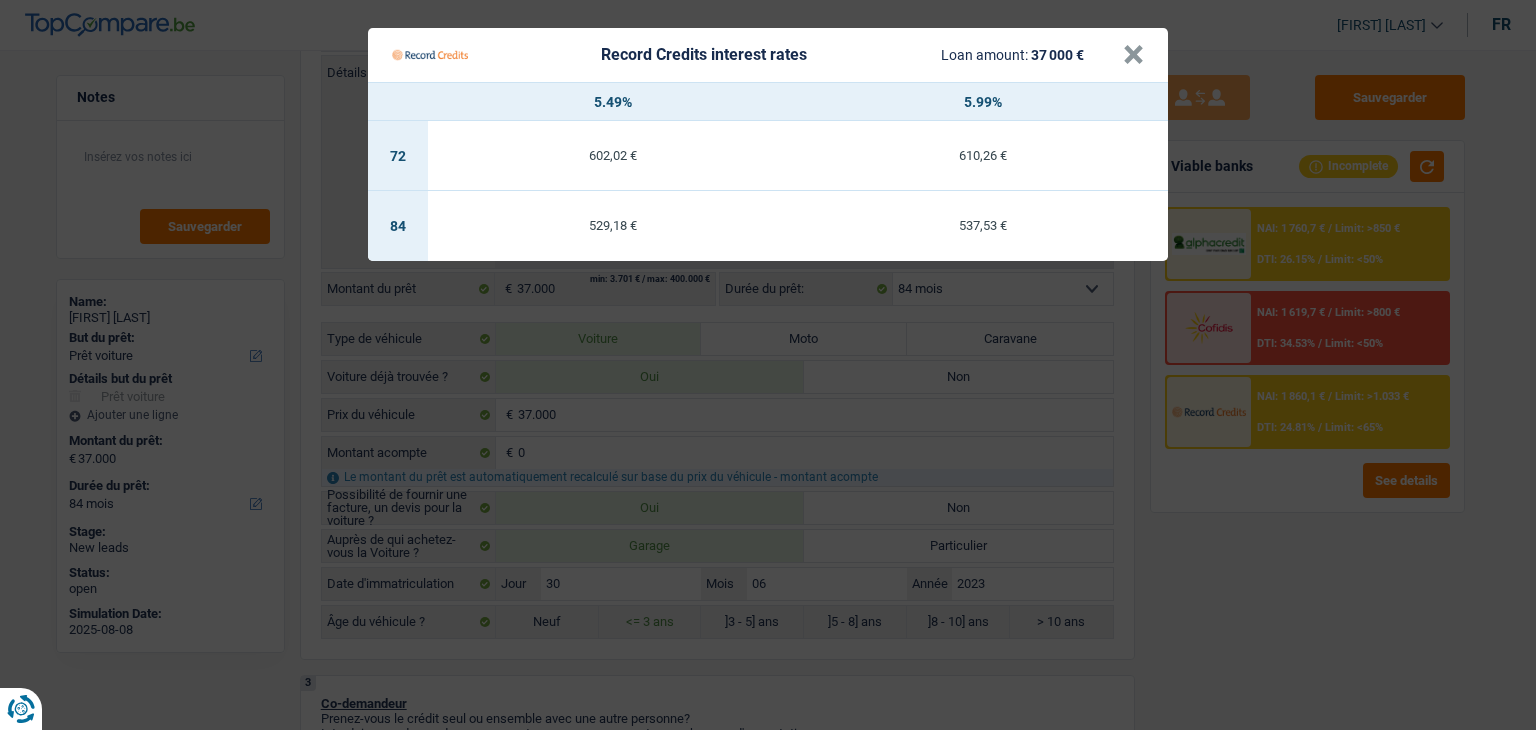 click on "Record Credits interest rates
Loan amount:
37 000 €
×
5.49%
5.99%
72
602,02 €
610,26 €
84
529,18 €
537,53 €" at bounding box center (768, 365) 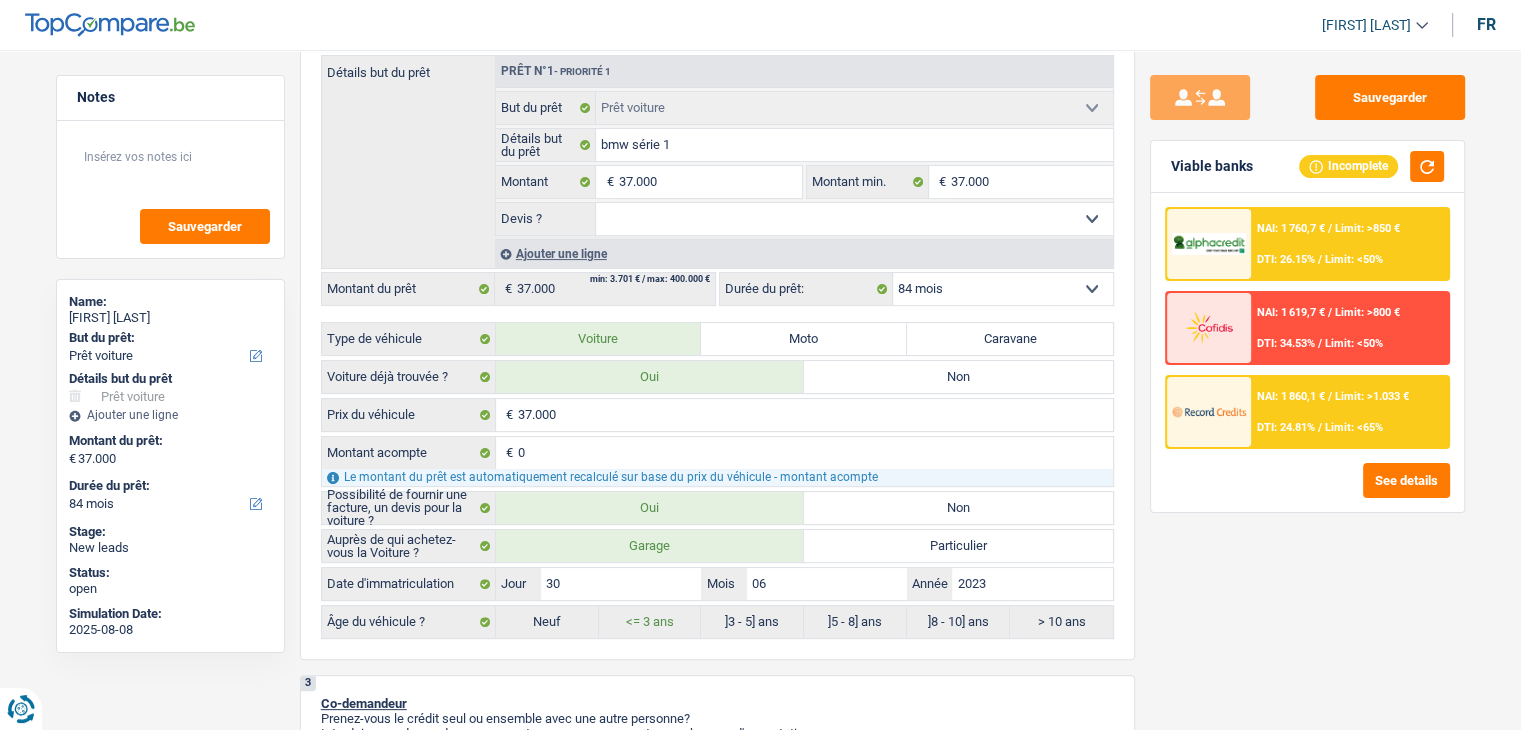 click on "NAI: 1 760,7 €
/
Limit: >850 €
DTI: 26.15%
/
Limit: <50%" at bounding box center [1349, 244] 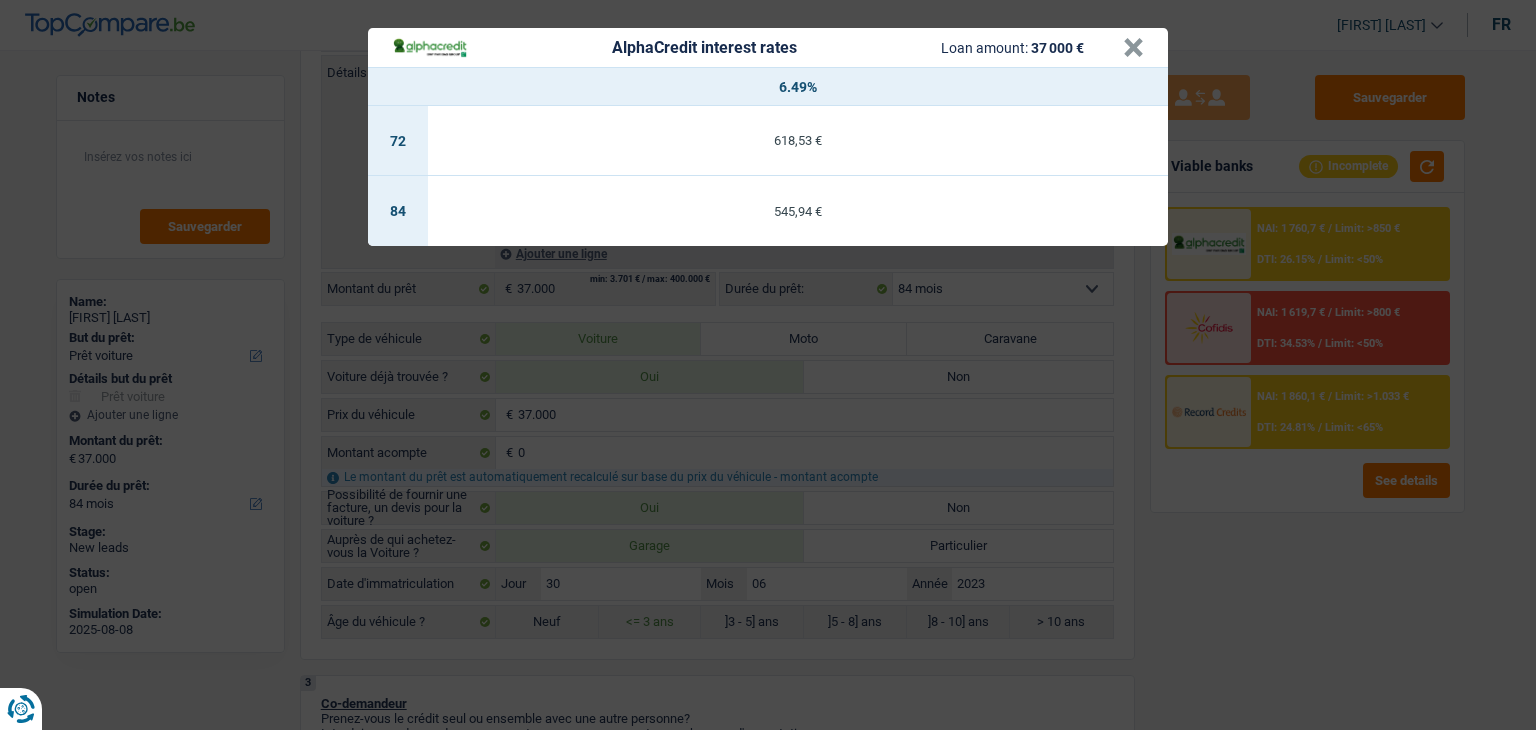 click on "AlphaCredit interest rates
Loan amount:
37 000 €
×
6.49%
72
618,53 €
84
545,94 €" at bounding box center [768, 365] 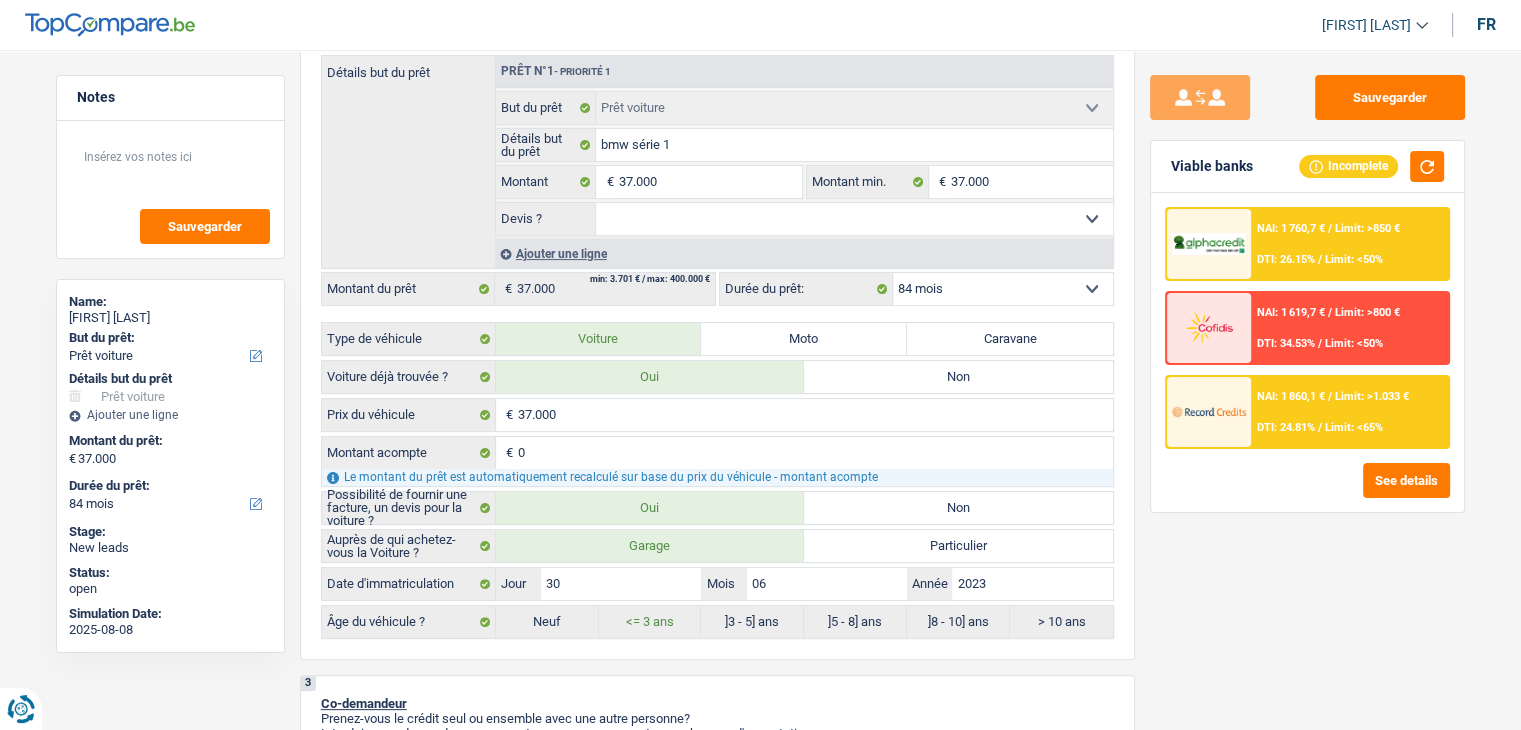 click at bounding box center (1209, 244) 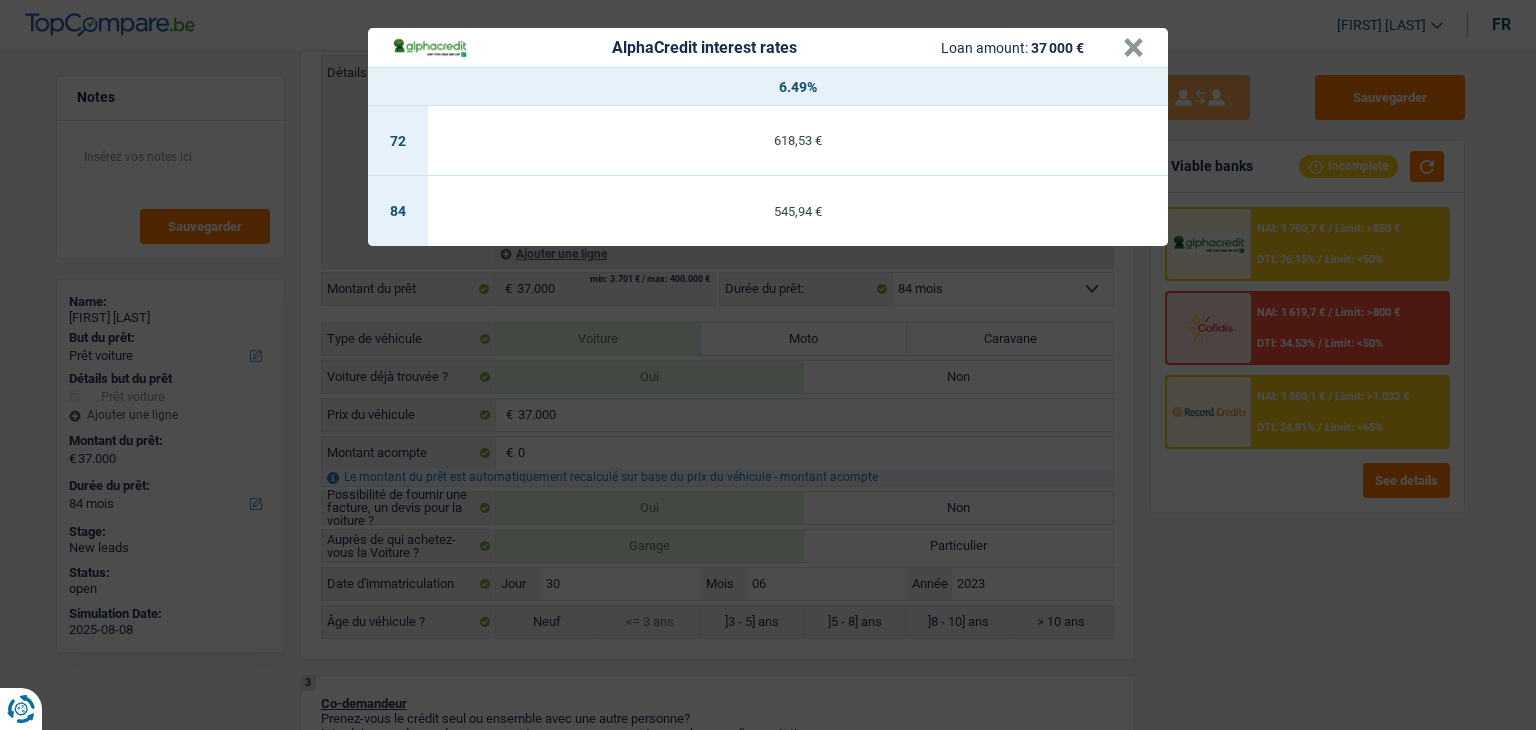 click on "AlphaCredit interest rates
Loan amount:
37 000 €
×
6.49%
72
618,53 €
84
545,94 €" at bounding box center [768, 365] 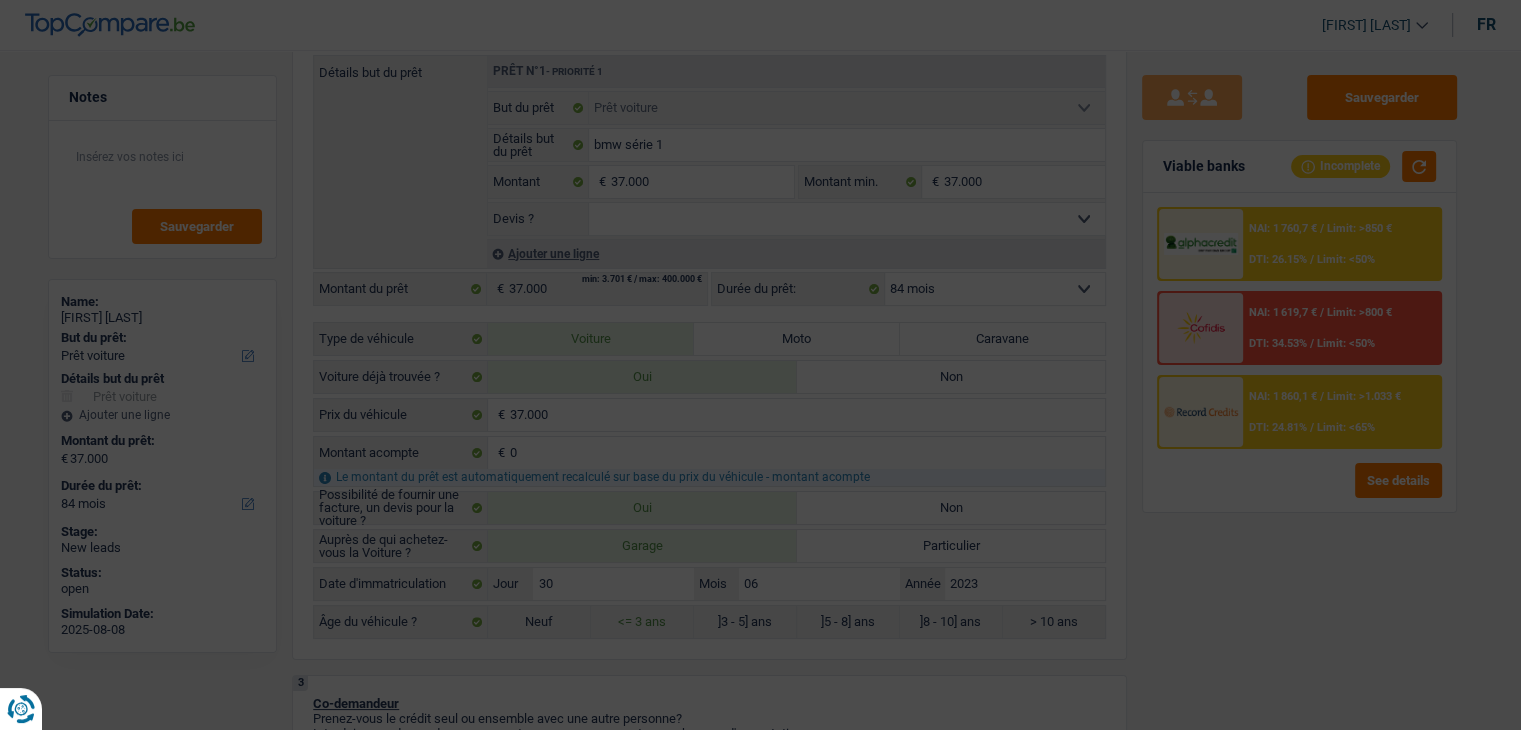 click on "DTI: 24.81%" at bounding box center [1279, 427] 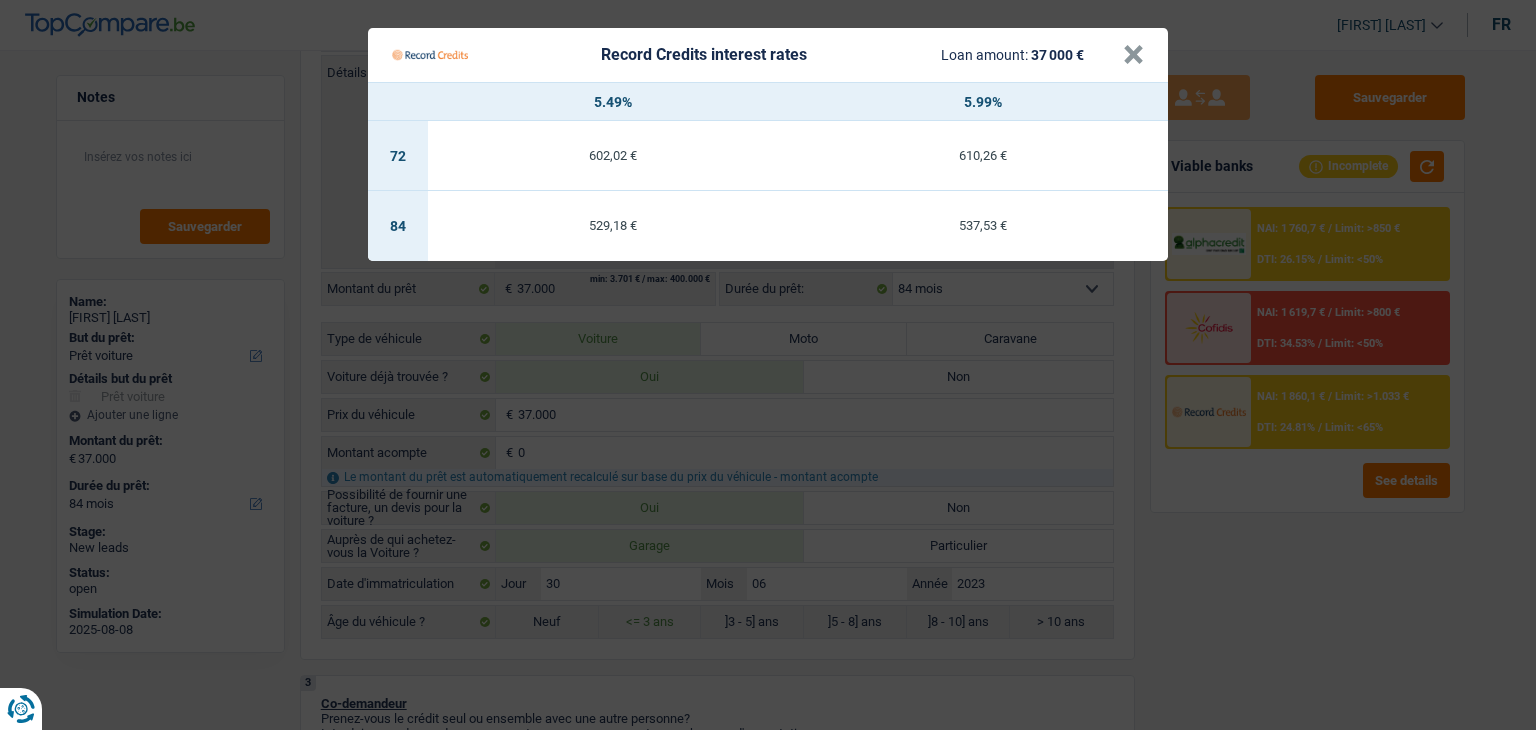click on "Record Credits interest rates
Loan amount:
37 000 €
×
5.49%
5.99%
72
602,02 €
610,26 €
84
529,18 €
537,53 €" at bounding box center (768, 365) 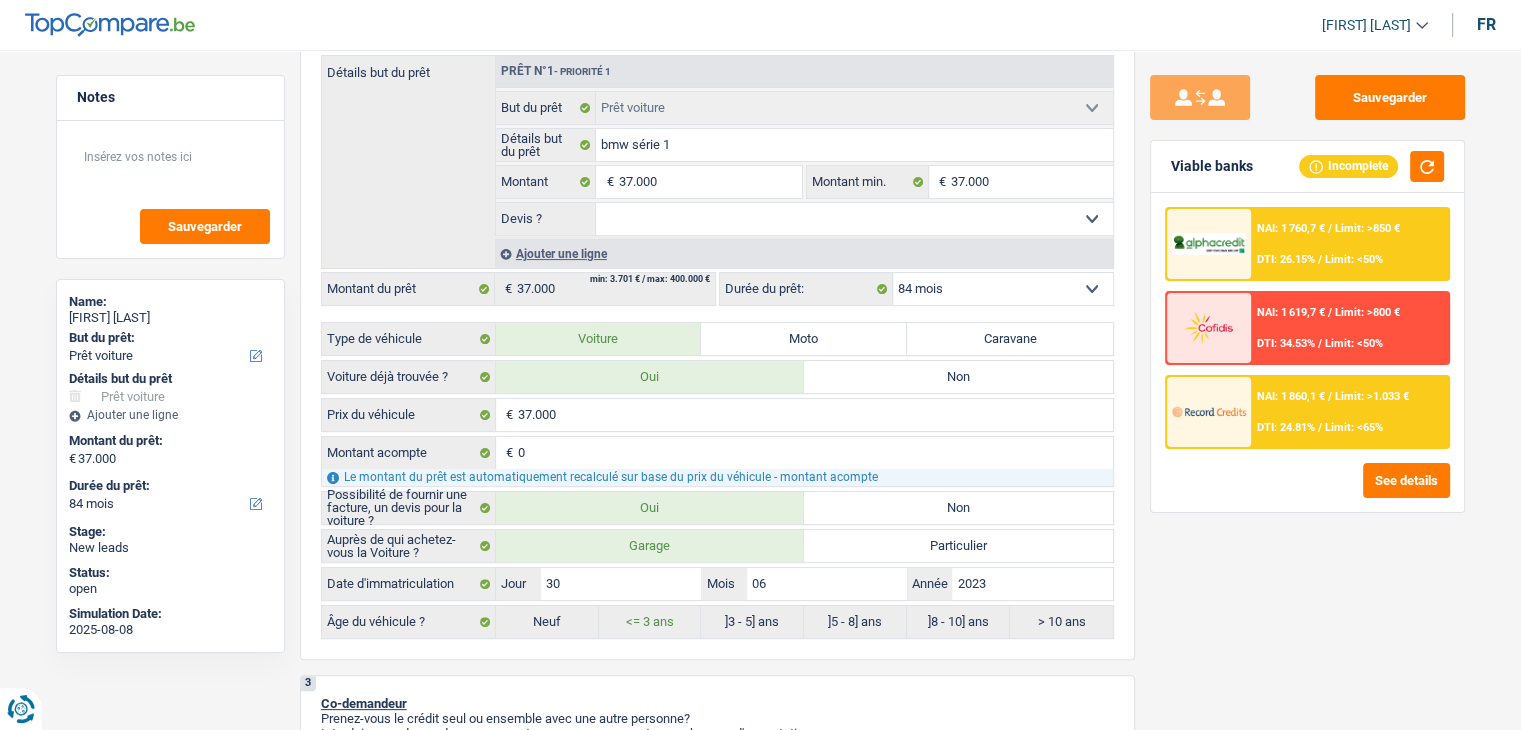 click on "NAI: 1 760,7 €
/
Limit: >850 €
DTI: 26.15%
/
Limit: <50%" at bounding box center (1349, 244) 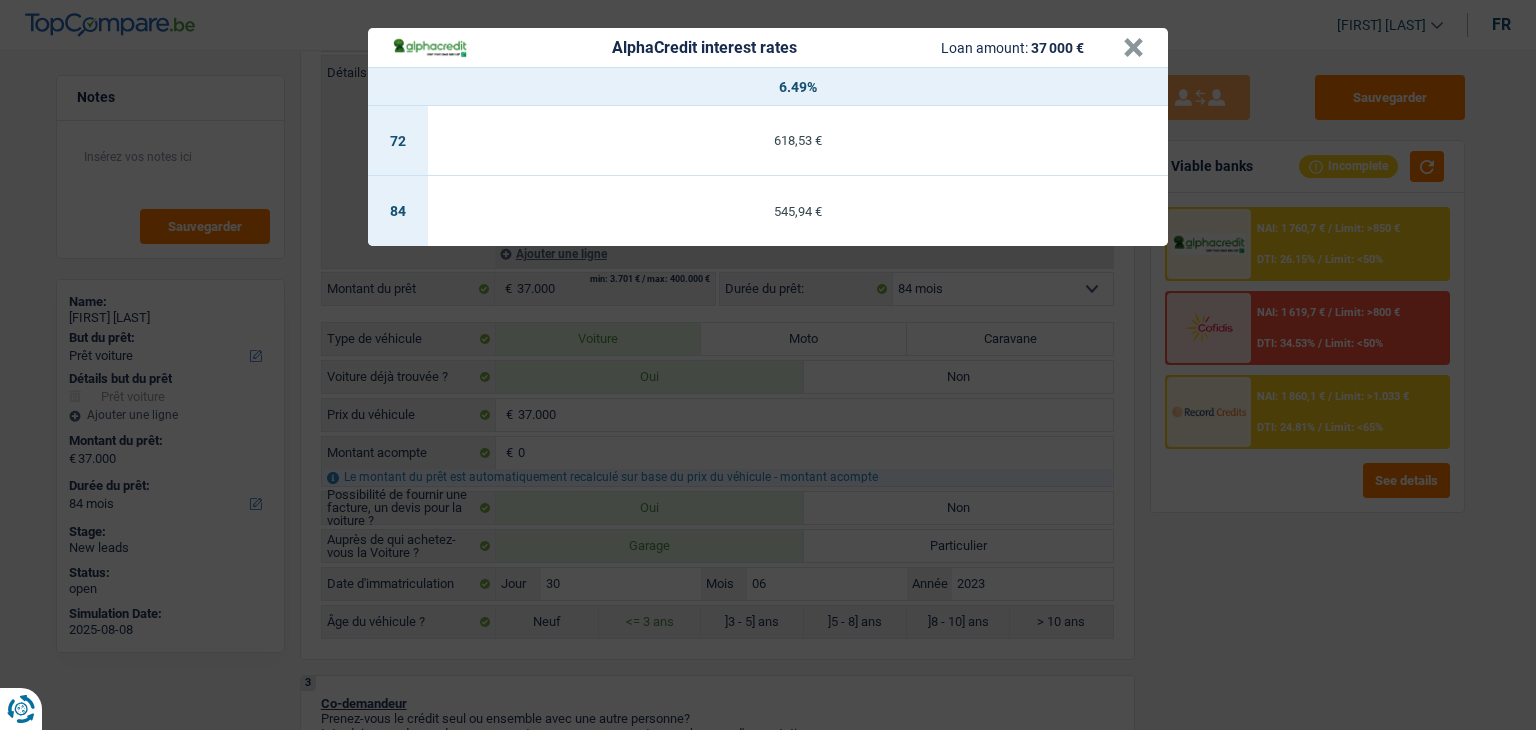 click on "AlphaCredit interest rates
Loan amount:
37 000 €
×
6.49%
72
618,53 €
84
545,94 €" at bounding box center [768, 365] 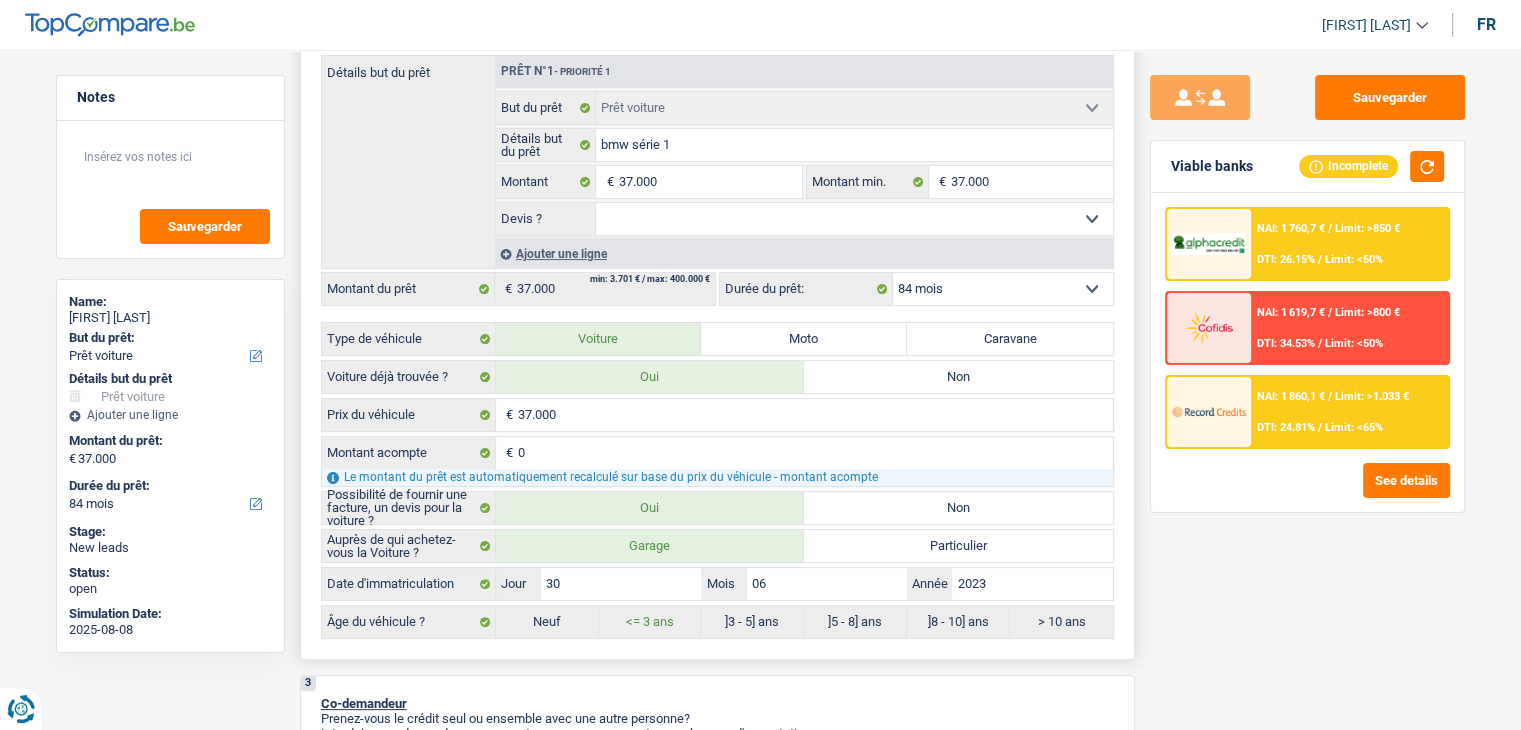 click on "min: 3.701 € / max: 400.000 €   37.000   €
Montant du prêt
12 mois 18 mois 24 mois 30 mois 36 mois 42 mois 48 mois 60 mois 72 mois 84 mois
Sélectionner une option
Durée du prêt:" at bounding box center [717, 289] 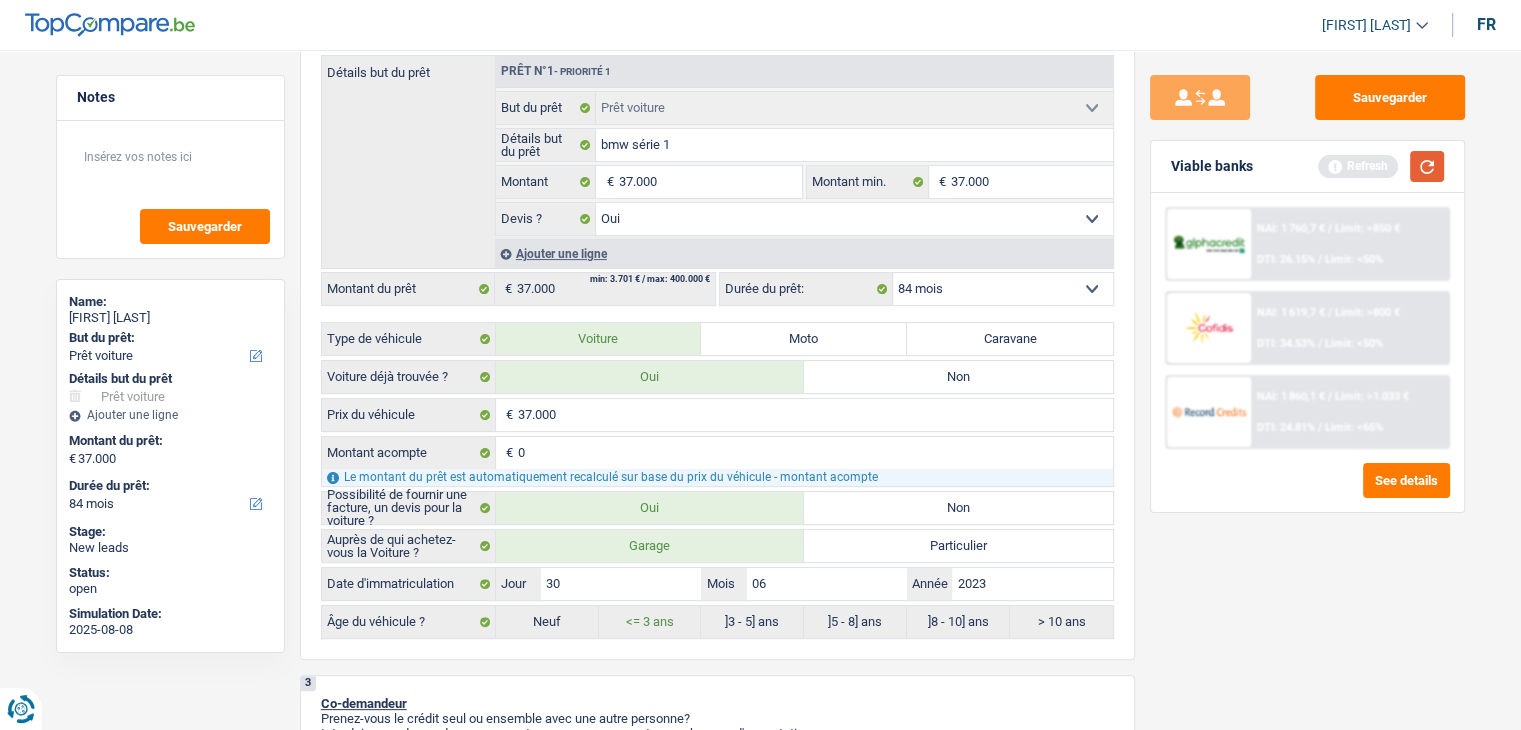 click at bounding box center (1427, 166) 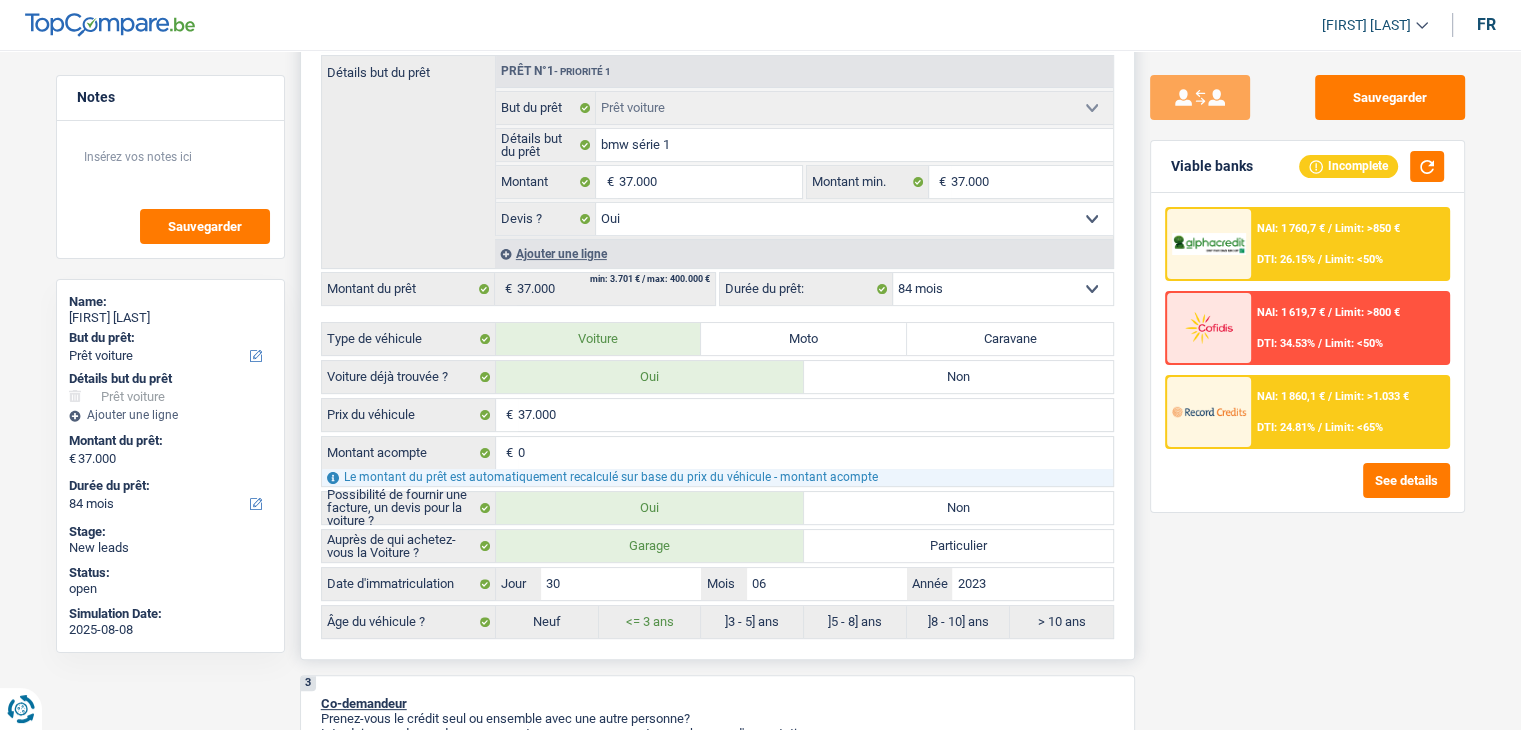 click on "12 mois 18 mois 24 mois 30 mois 36 mois 42 mois 48 mois 60 mois 72 mois 84 mois
Sélectionner une option" at bounding box center (1003, 289) 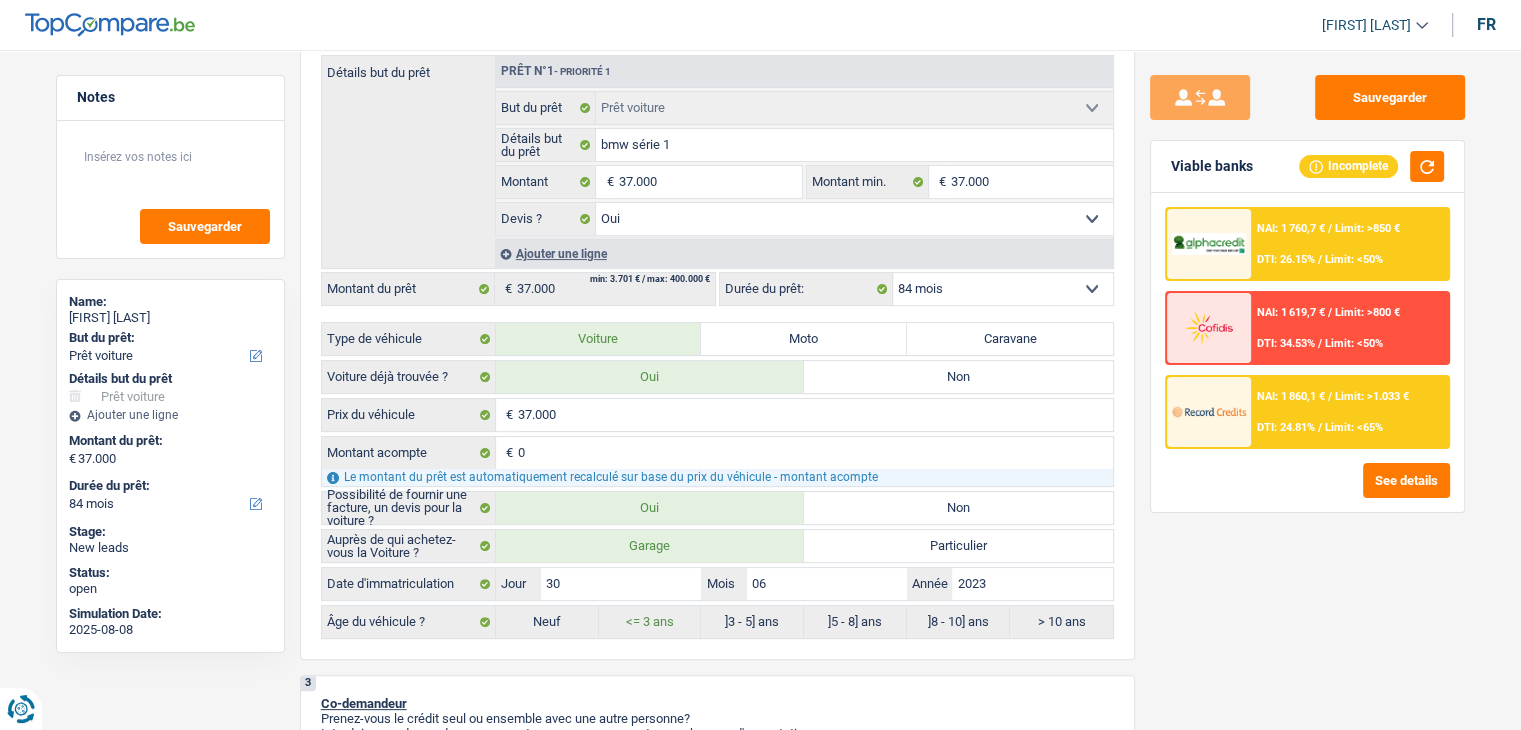 click on "Sauvegarder
Viable banks
Incomplete
NAI: 1 760,7 €
/
Limit: >850 €
DTI: 26.15%
/
Limit: <50%
NAI: 1 619,7 €
/
Limit: >800 €
DTI: 34.53%
/
Limit: <50%
NAI: 1 860,1 €
/       /
See details" at bounding box center (1307, 384) 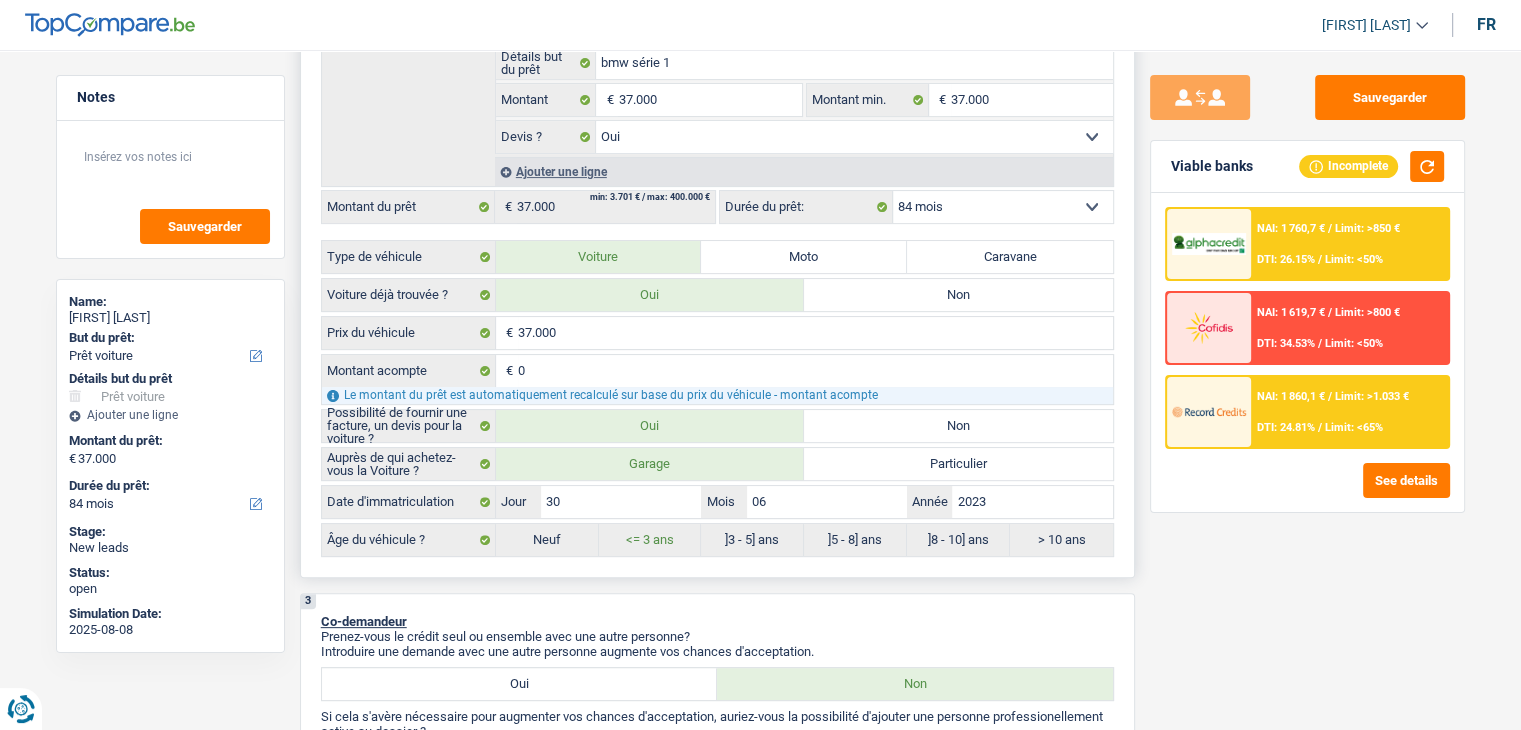scroll, scrollTop: 600, scrollLeft: 0, axis: vertical 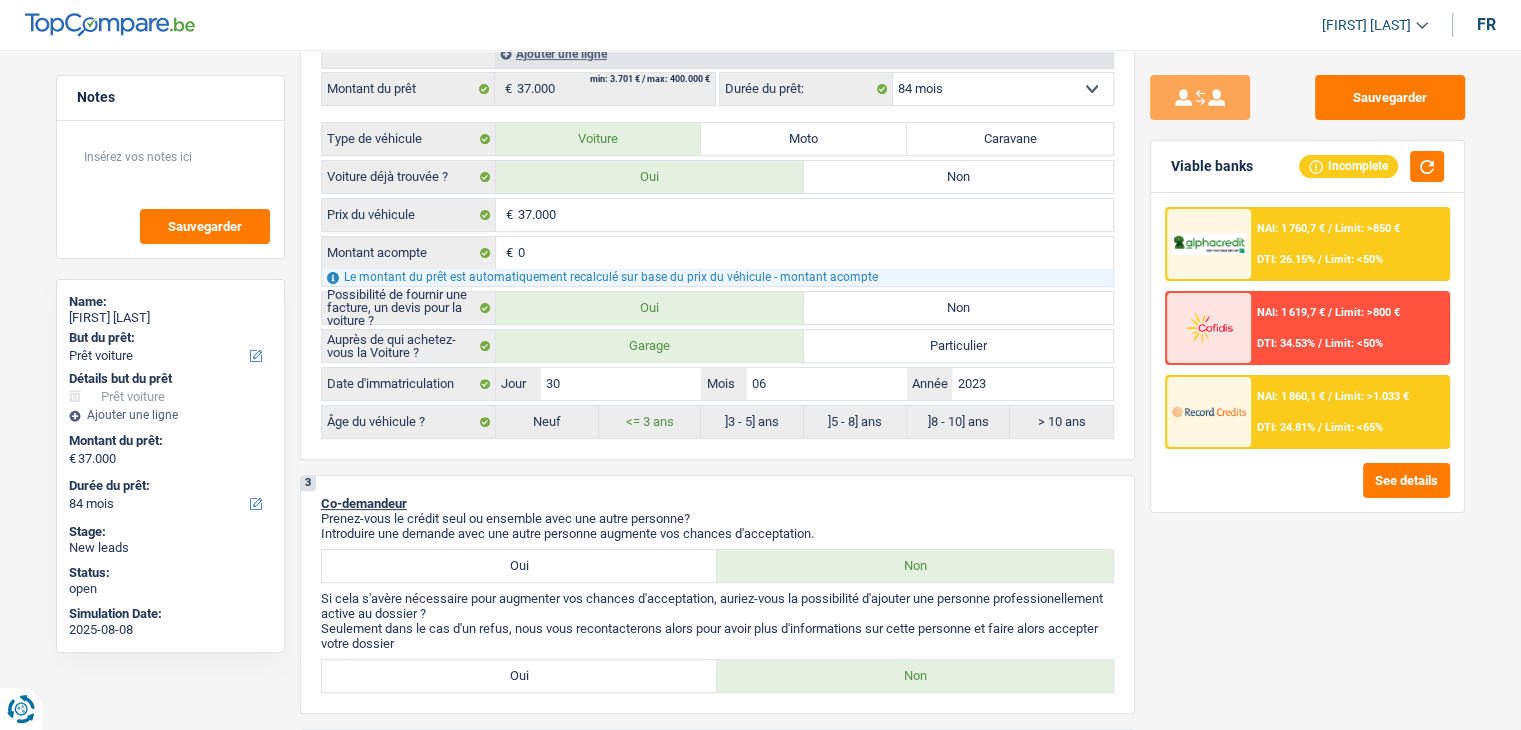 click at bounding box center [1209, 411] 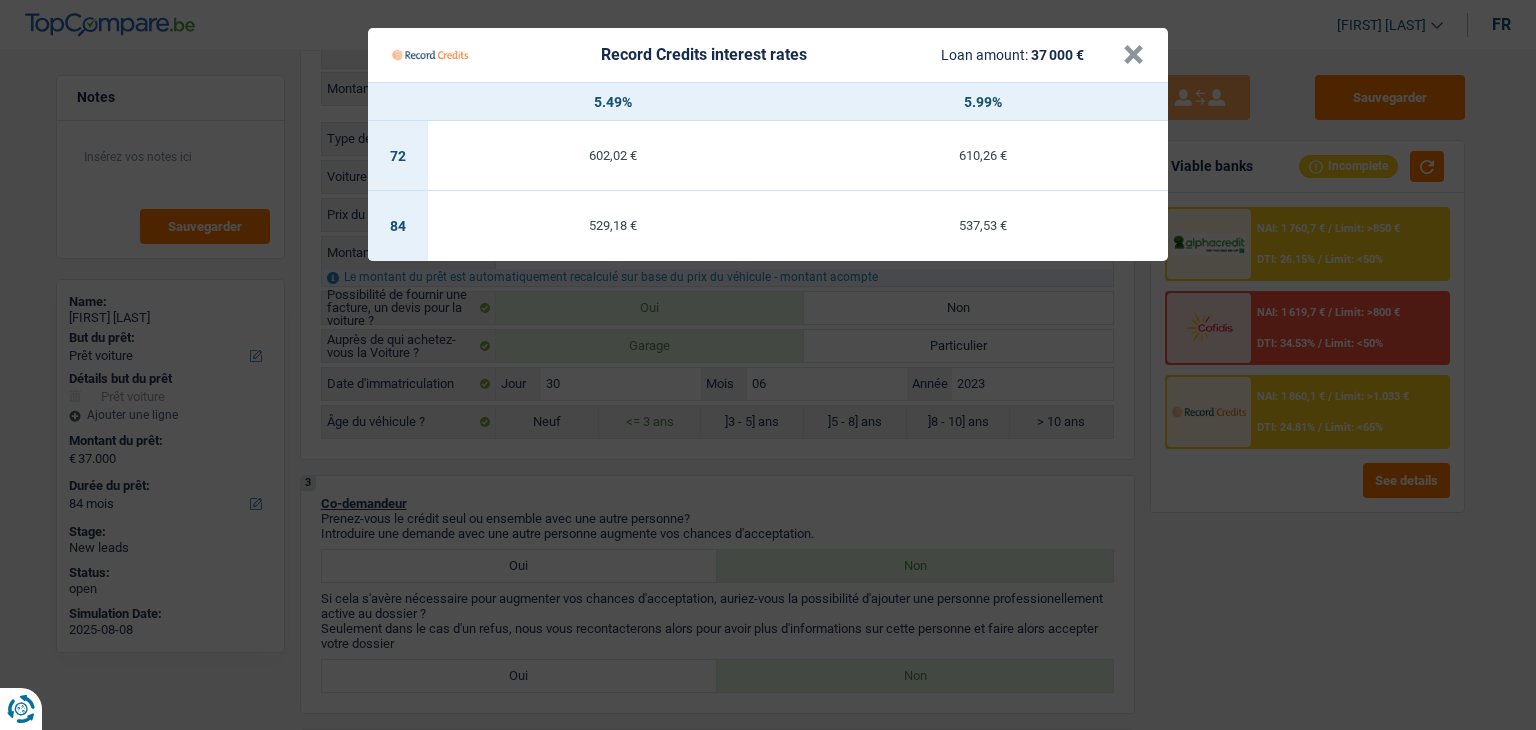 click on "Record Credits interest rates
Loan amount:
37 000 €
×
5.49%
5.99%
72
602,02 €
610,26 €
84
529,18 €
537,53 €" at bounding box center (768, 365) 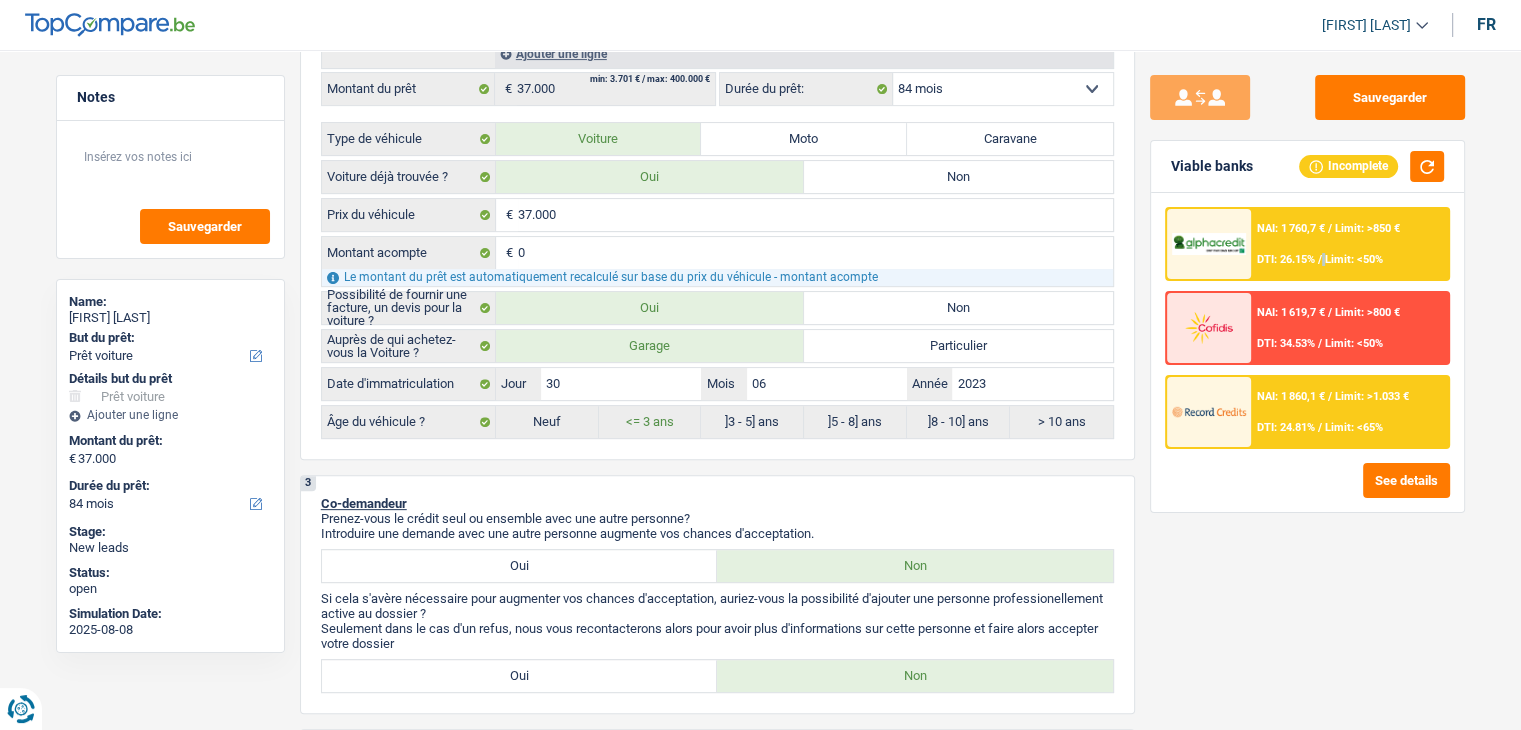 click on "/" at bounding box center [1320, 259] 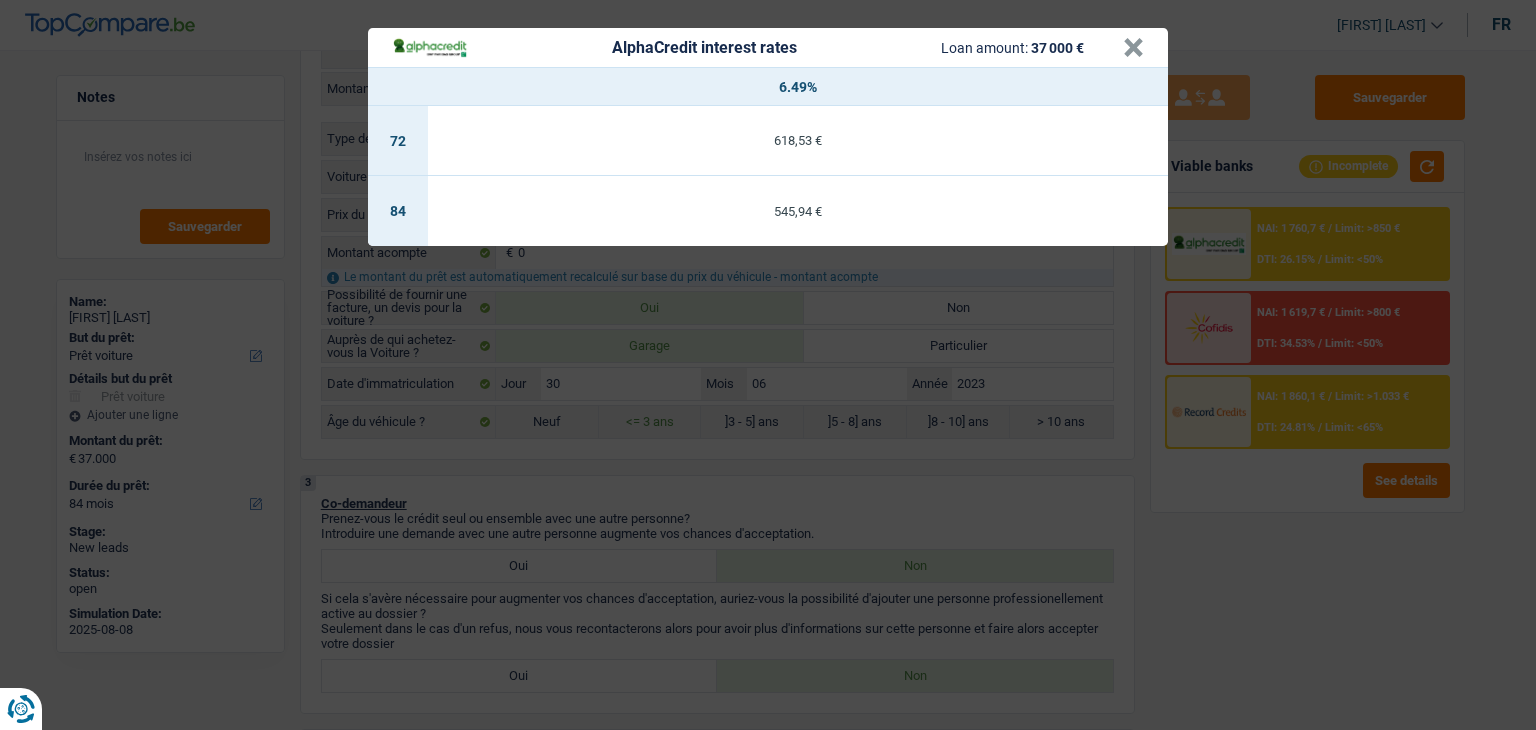 click on "AlphaCredit interest rates
Loan amount:
37 000 €
×
6.49%
72
618,53 €
84
545,94 €" at bounding box center [768, 365] 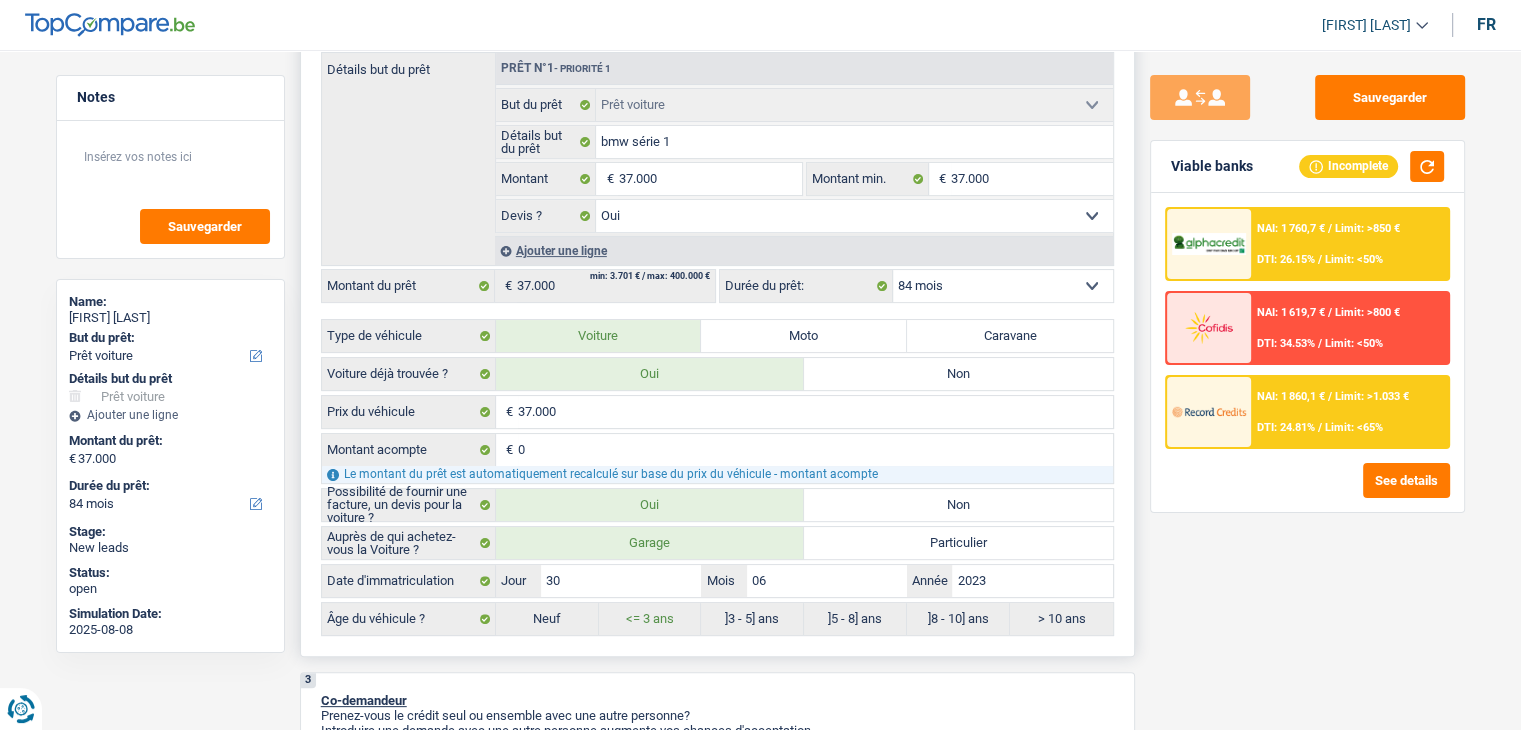 scroll, scrollTop: 400, scrollLeft: 0, axis: vertical 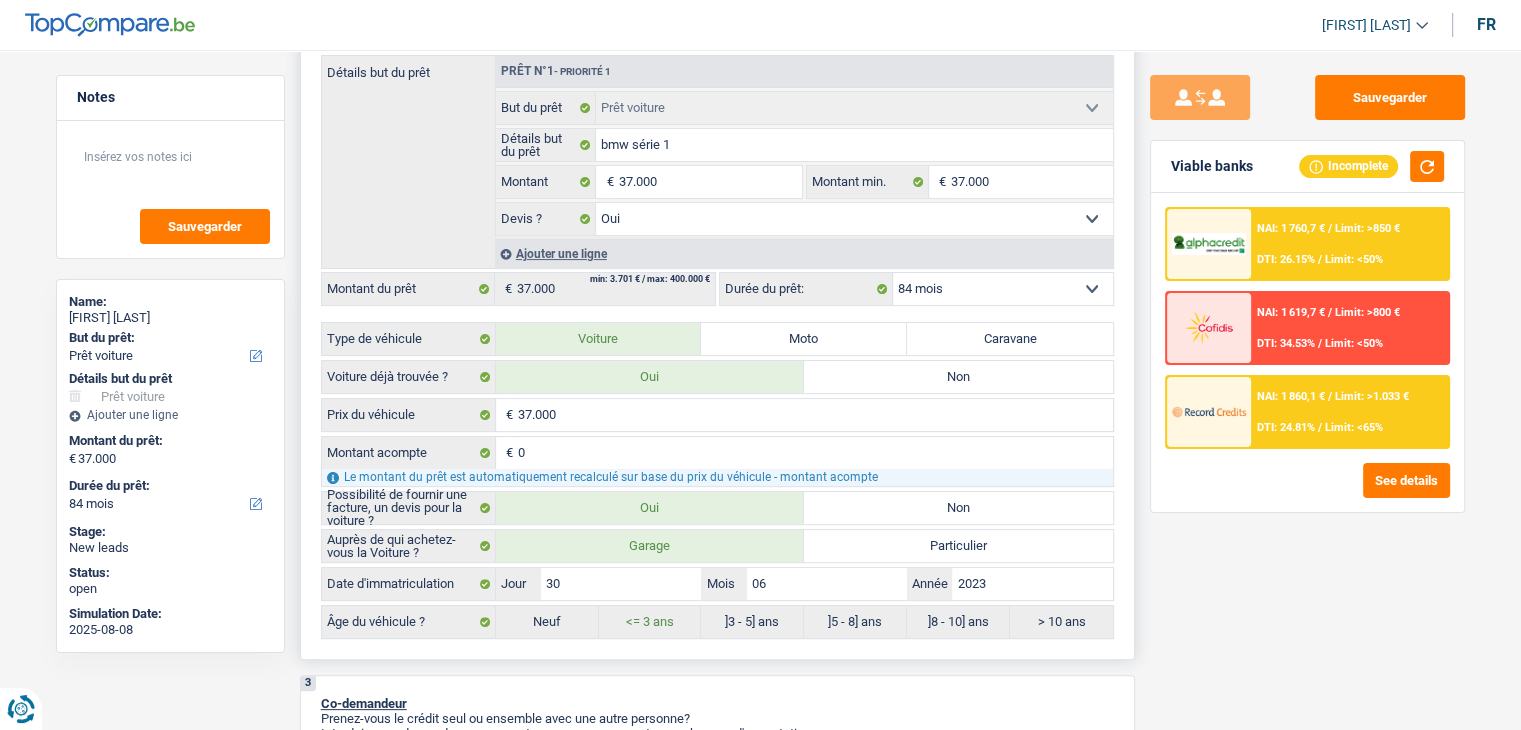 click on "12 mois 18 mois 24 mois 30 mois 36 mois 42 mois 48 mois 60 mois 72 mois 84 mois
Sélectionner une option" at bounding box center [1003, 289] 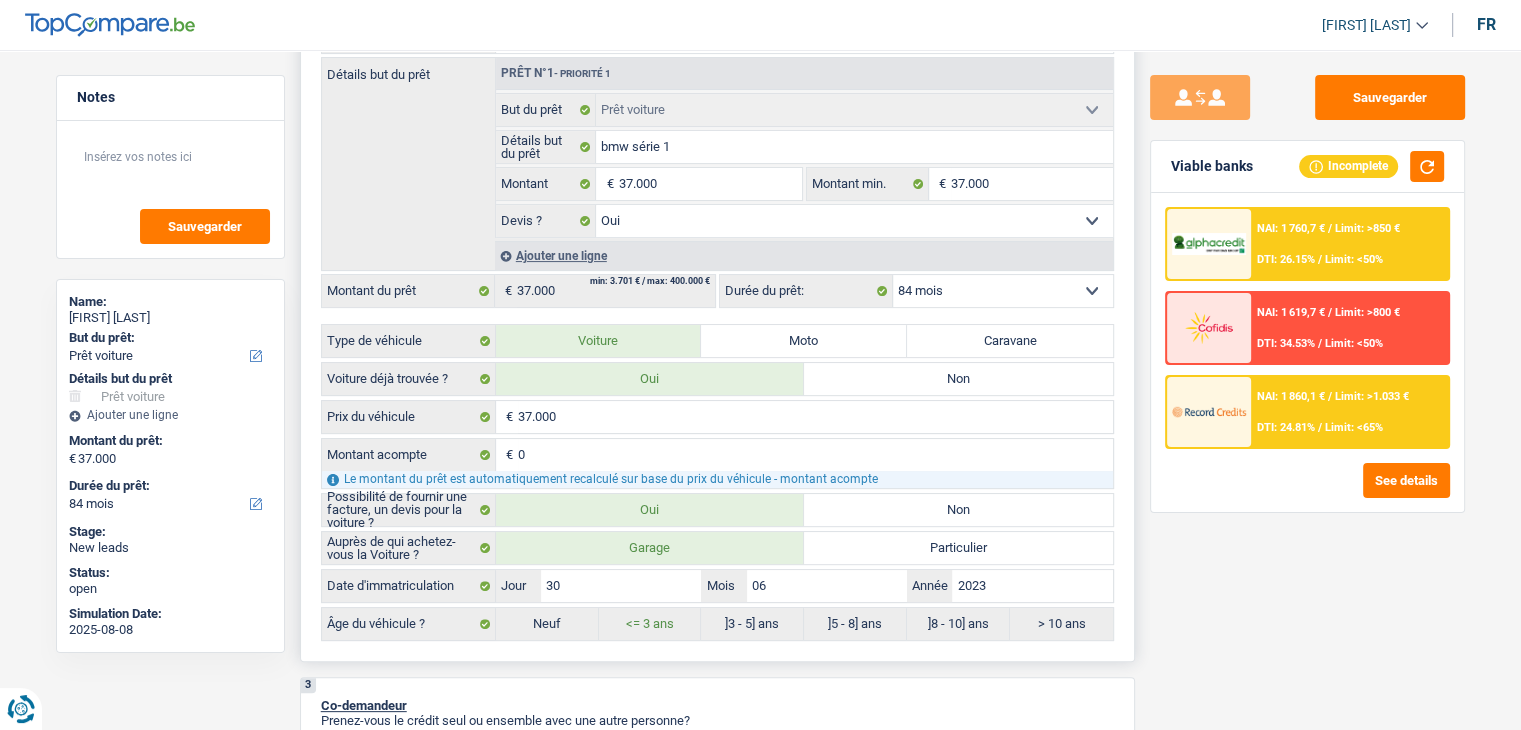 scroll, scrollTop: 300, scrollLeft: 0, axis: vertical 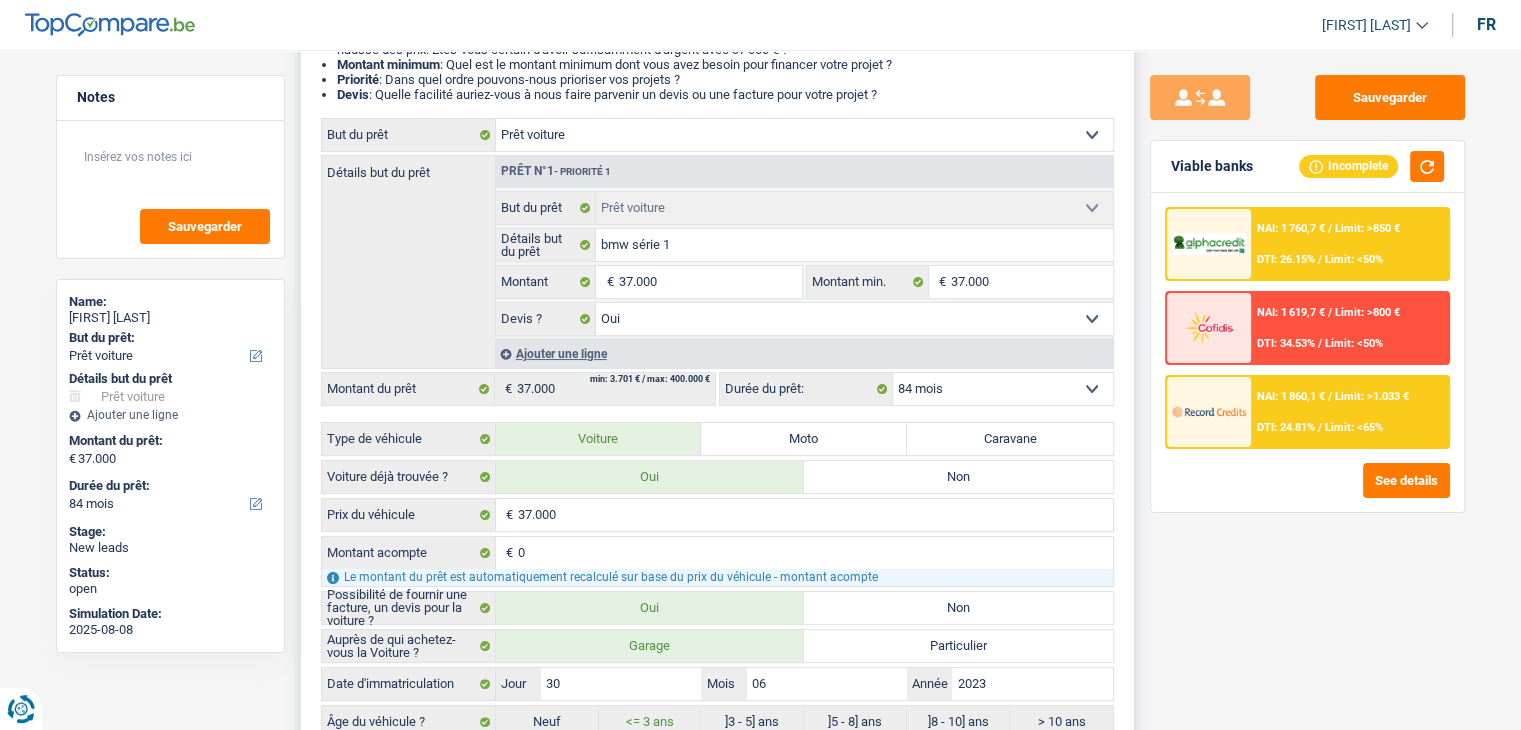click on "12 mois 18 mois 24 mois 30 mois 36 mois 42 mois 48 mois 60 mois 72 mois 84 mois
Sélectionner une option" at bounding box center (1003, 389) 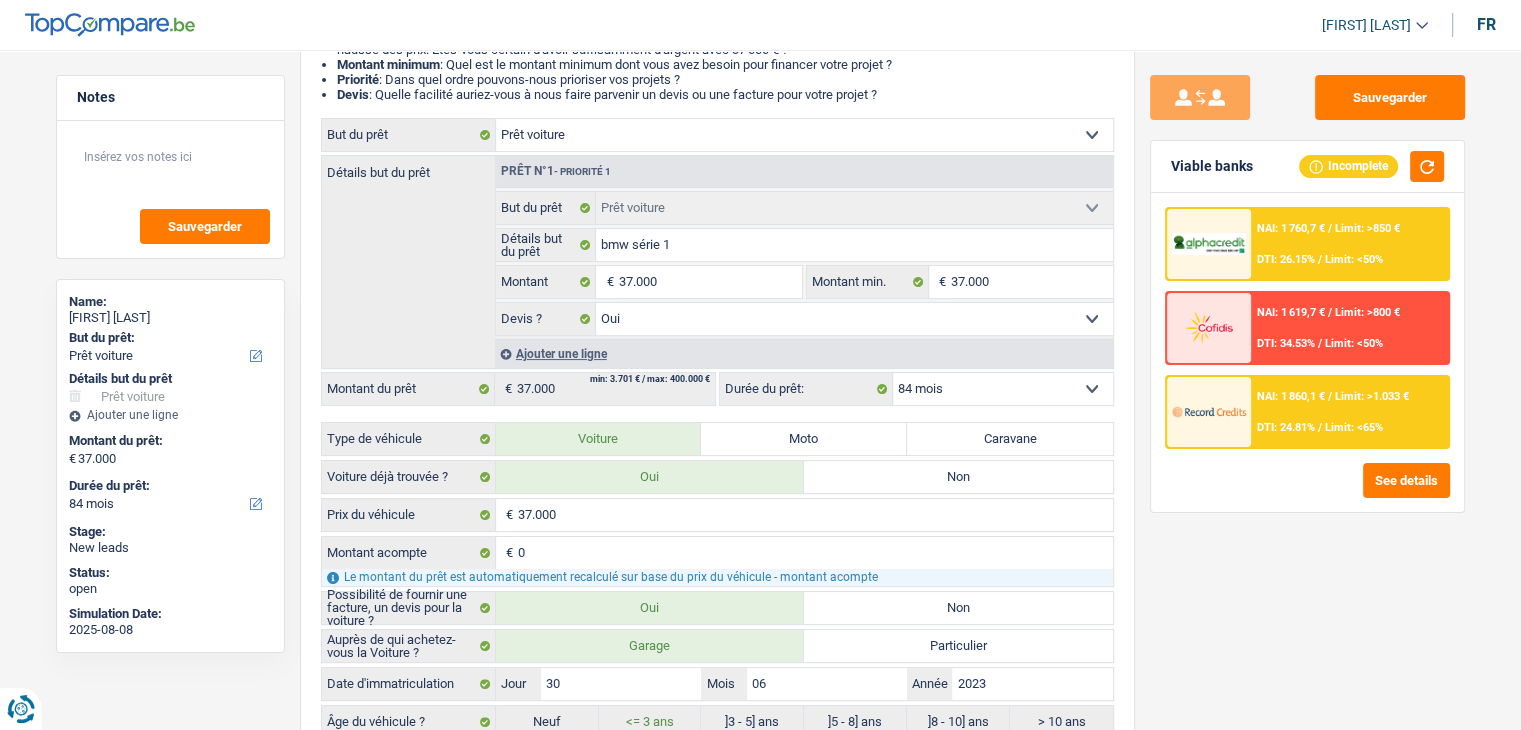 click on "Sauvegarder
Viable banks
Incomplete
NAI: 1 760,7 €
/
Limit: >850 €
DTI: 26.15%
/
Limit: <50%
NAI: 1 619,7 €
/
Limit: >800 €
DTI: 34.53%
/
Limit: <50%
NAI: 1 860,1 €
/       /
See details" at bounding box center [1307, 384] 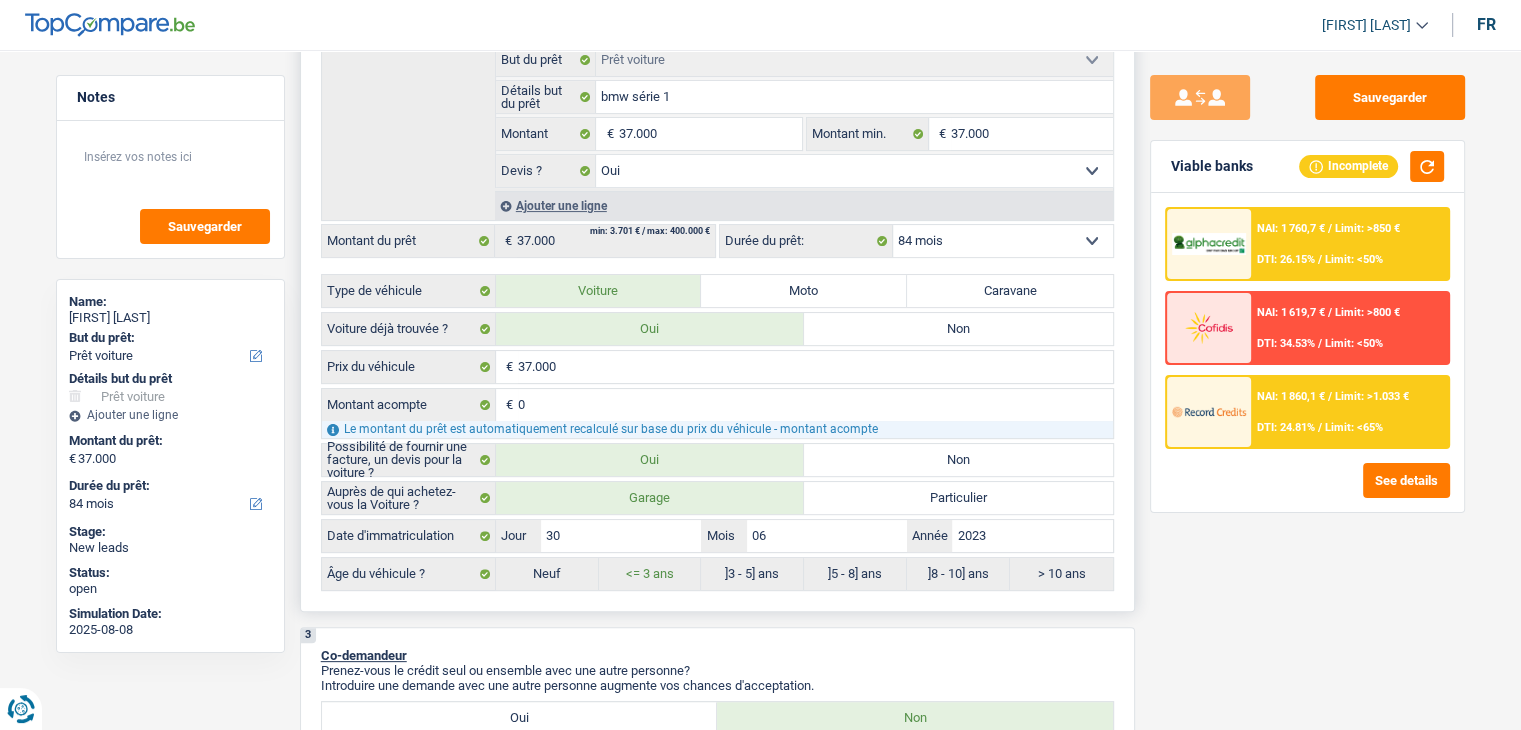 scroll, scrollTop: 400, scrollLeft: 0, axis: vertical 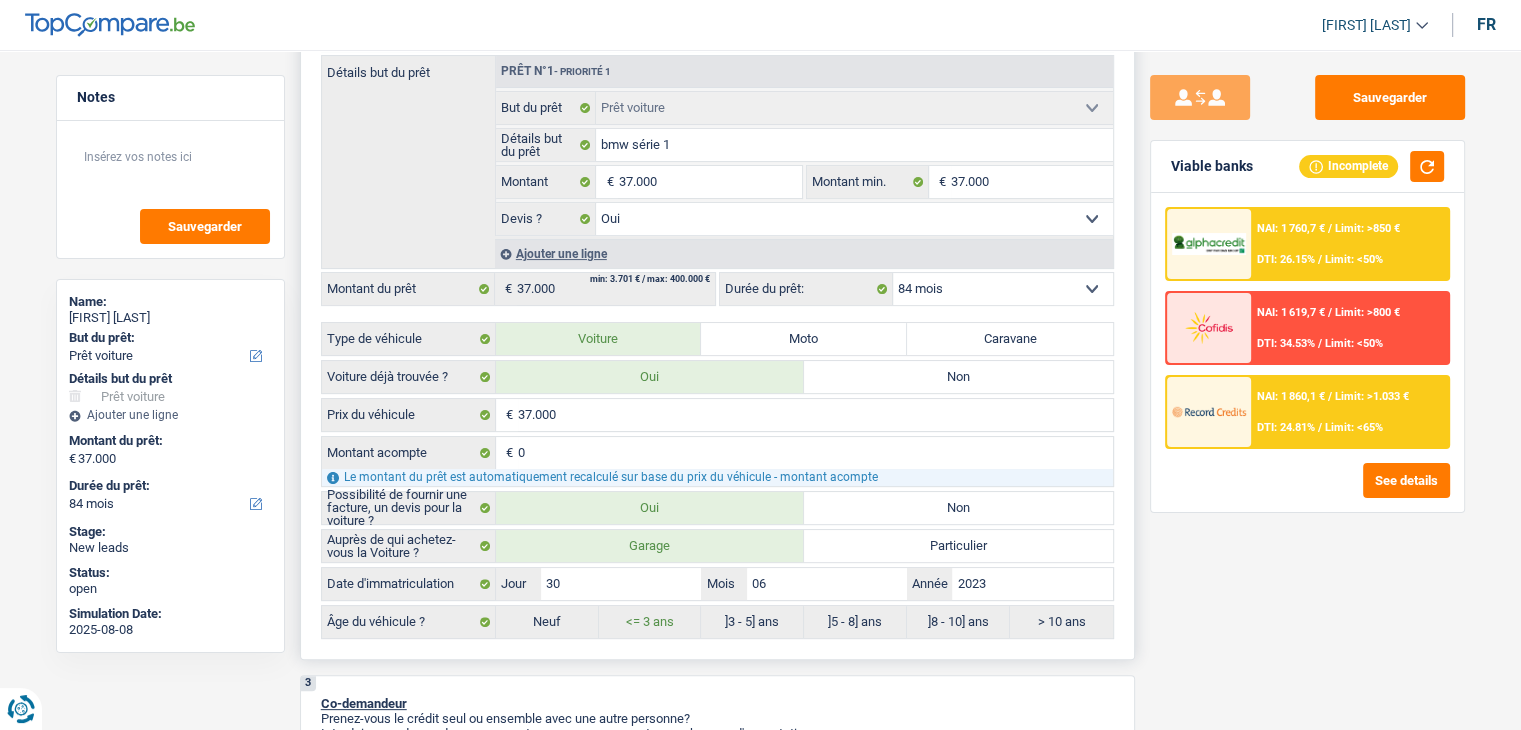 click on "12 mois 18 mois 24 mois 30 mois 36 mois 42 mois 48 mois 60 mois 72 mois 84 mois
Sélectionner une option" at bounding box center (1003, 289) 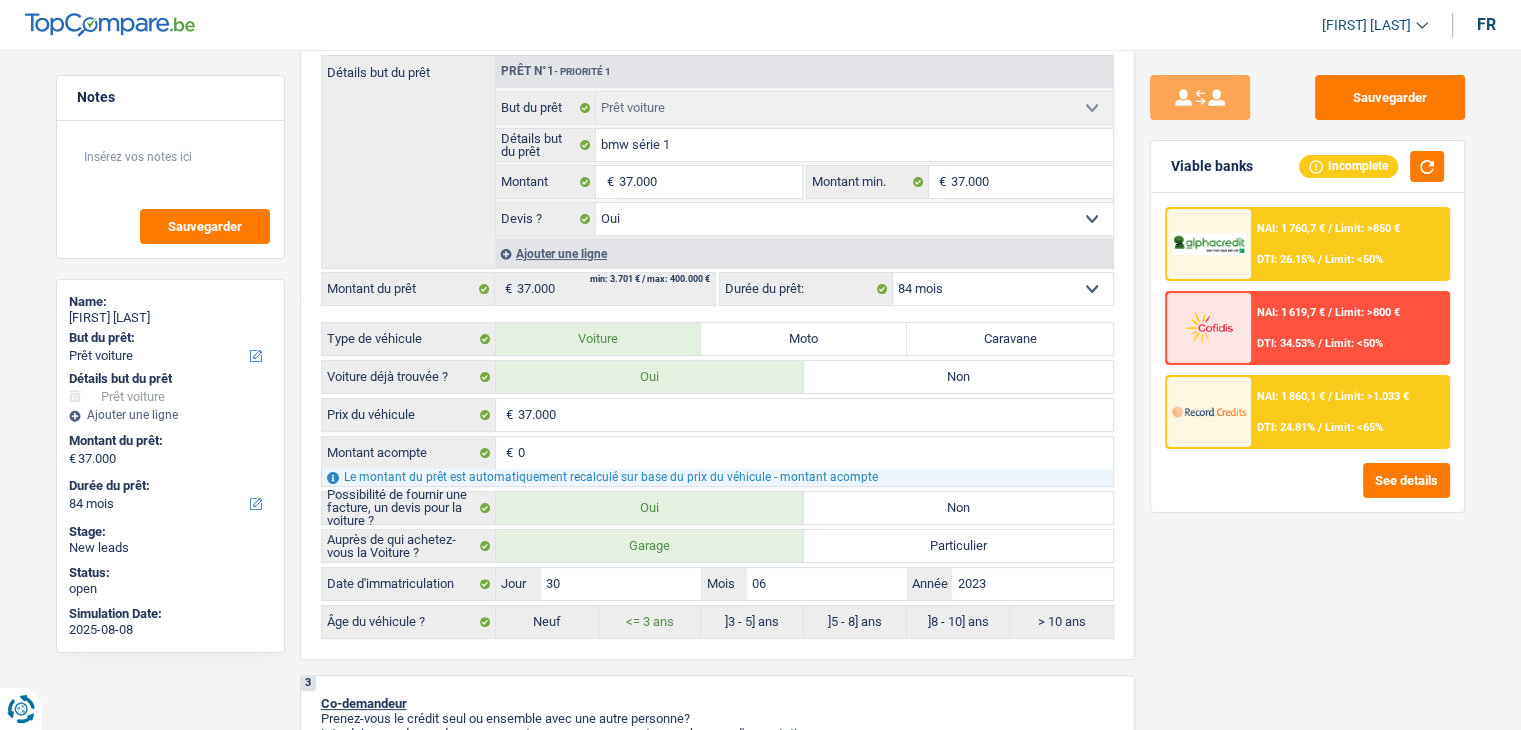 click on "Sauvegarder
Viable banks
Incomplete
NAI: 1 760,7 €
/
Limit: >850 €
DTI: 26.15%
/
Limit: <50%
NAI: 1 619,7 €
/
Limit: >800 €
DTI: 34.53%
/
Limit: <50%
NAI: 1 860,1 €
/       /
See details" at bounding box center (1307, 384) 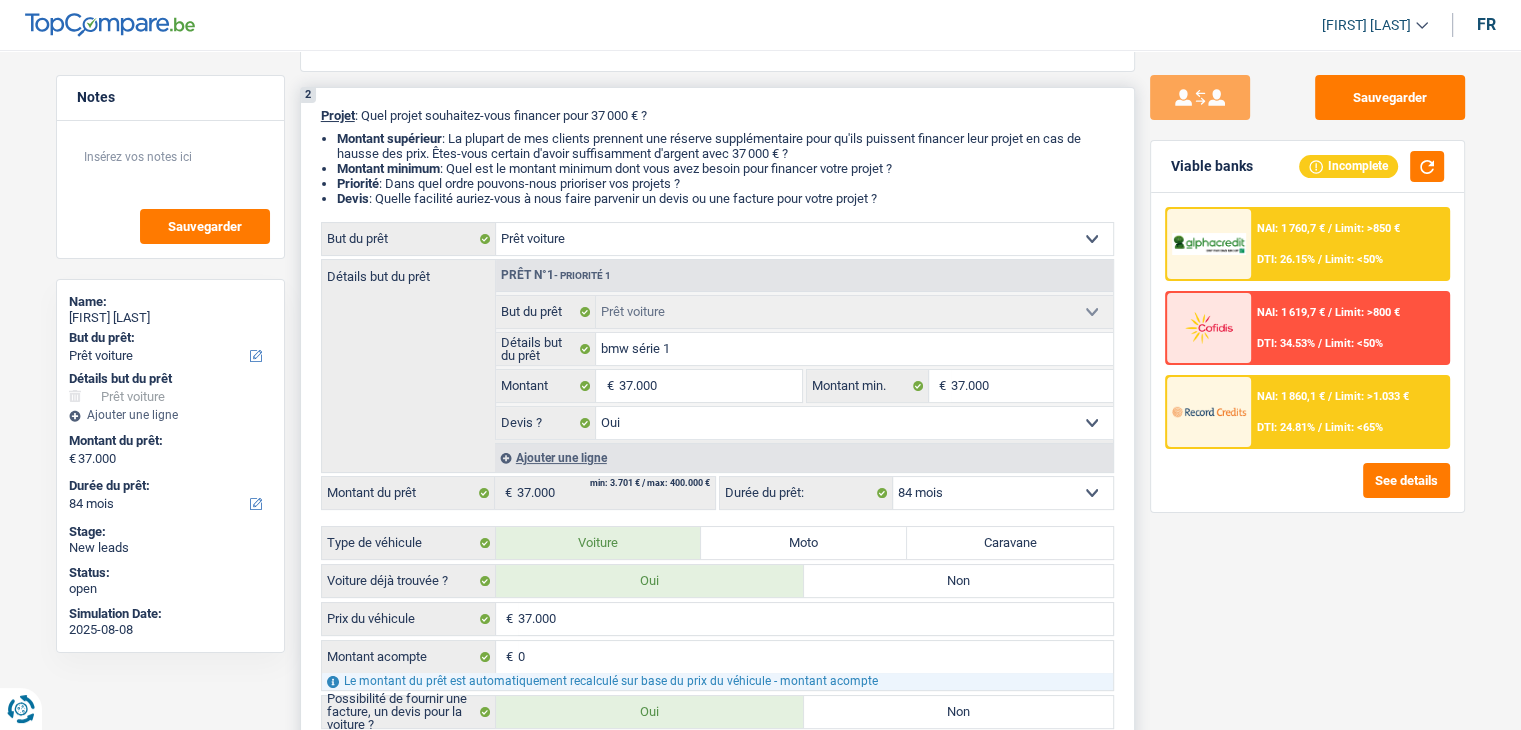 scroll, scrollTop: 200, scrollLeft: 0, axis: vertical 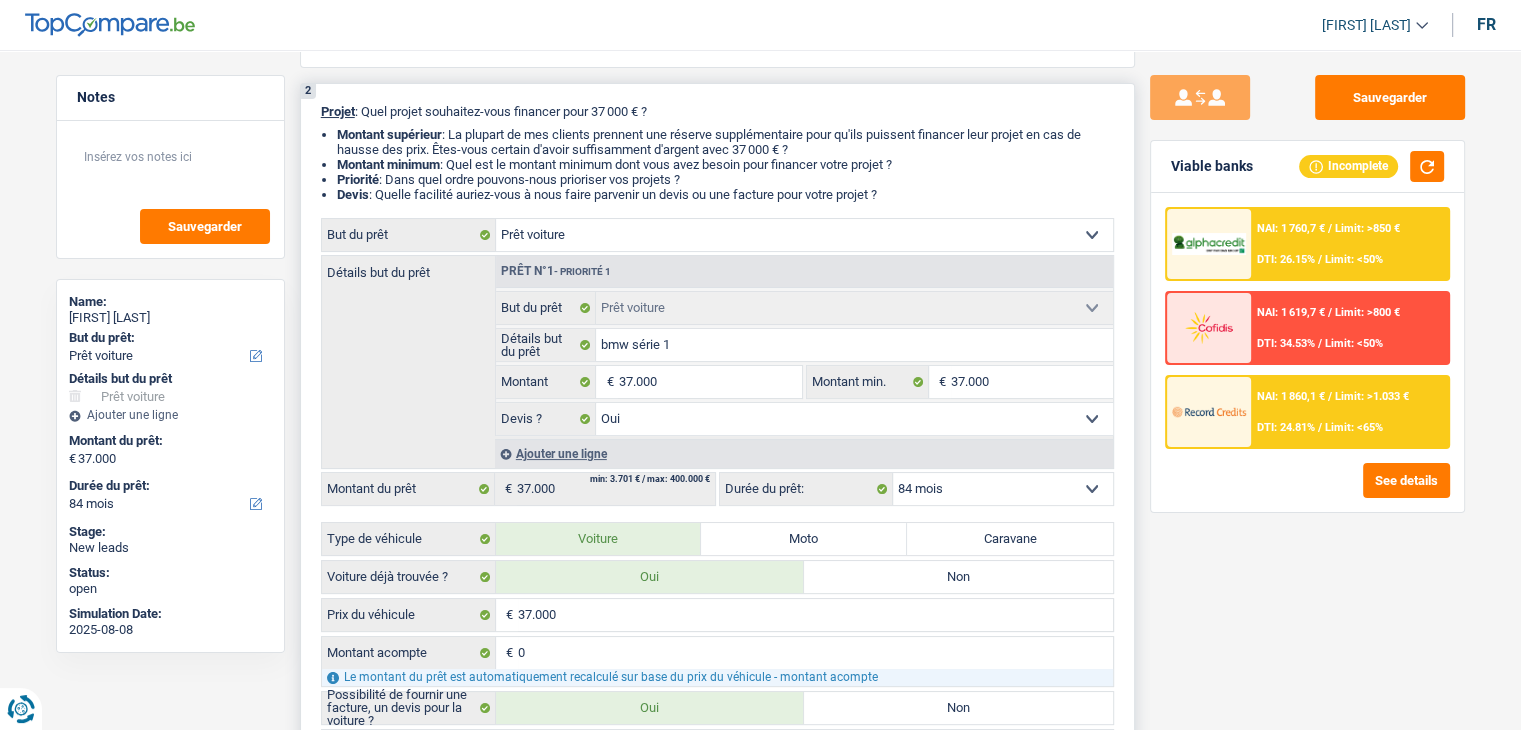 click on "Confort maison: meubles, textile, peinture, électroménager, outillage non-professionnel Hifi, multimédia, gsm, ordinateur Aménagement: frais d'installation, déménagement Evénement familial: naissance, mariage, divorce, communion, décès Frais médicaux Frais d'études Frais permis de conduire Loisirs: voyage, sport, musique Rafraîchissement: petits travaux maison et jardin Frais judiciaires Réparation voiture Prêt rénovation (non disponible pour les non-propriétaires) Prêt énergie (non disponible pour les non-propriétaires) Prêt voiture Taxes, impôts non professionnels Rénovation bien à l'étranger Dettes familiales Assurance Autre
Sélectionner une option" at bounding box center (804, 235) 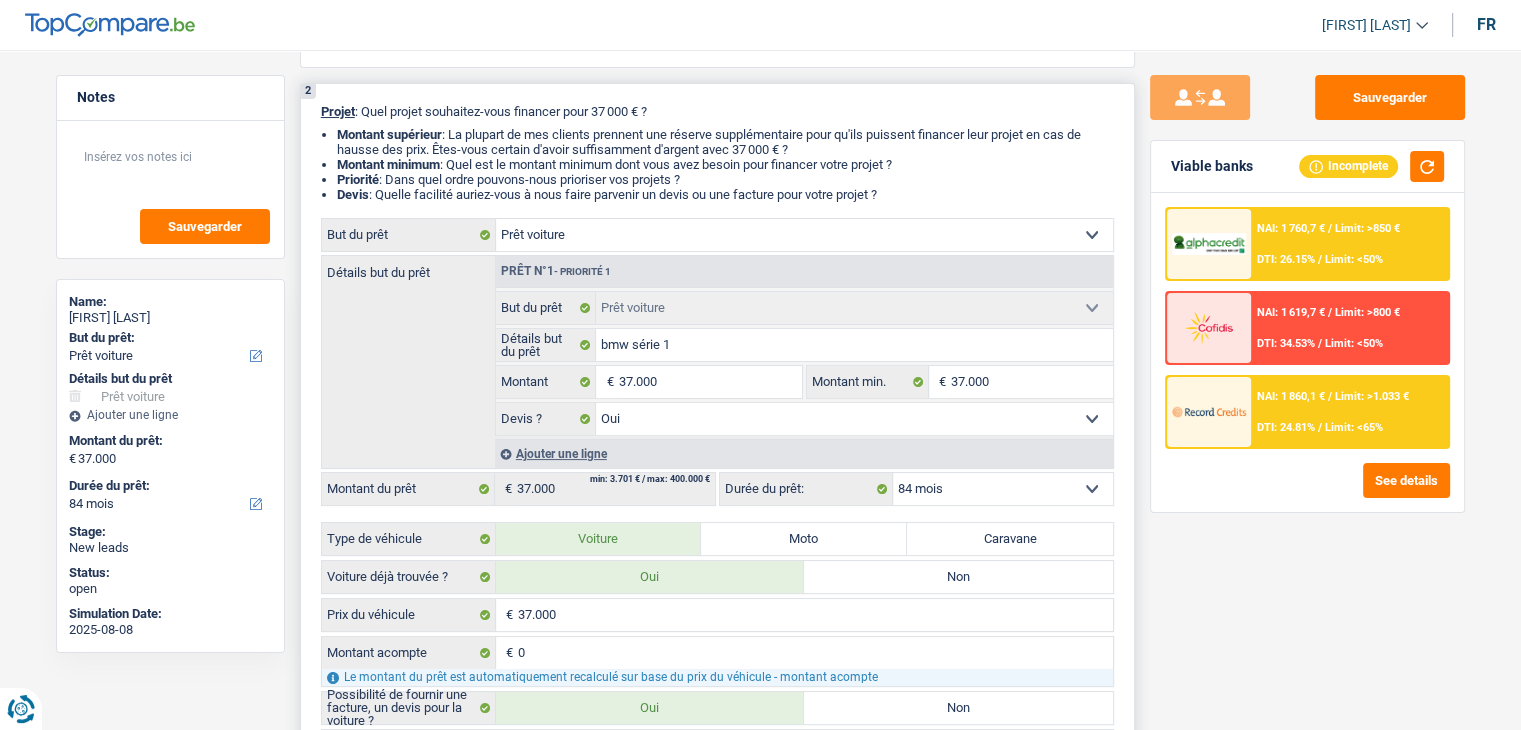 select on "other" 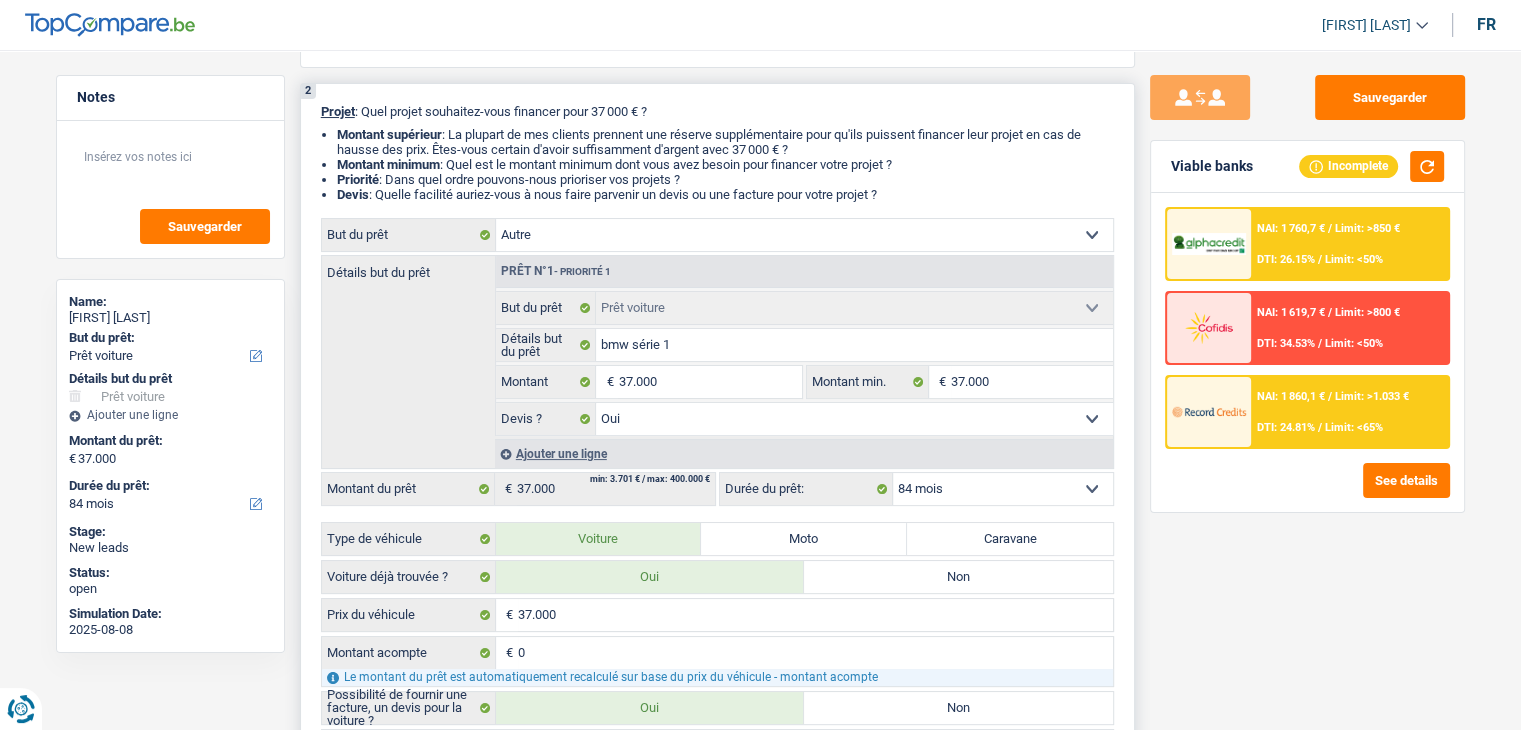 click on "Confort maison: meubles, textile, peinture, électroménager, outillage non-professionnel Hifi, multimédia, gsm, ordinateur Aménagement: frais d'installation, déménagement Evénement familial: naissance, mariage, divorce, communion, décès Frais médicaux Frais d'études Frais permis de conduire Loisirs: voyage, sport, musique Rafraîchissement: petits travaux maison et jardin Frais judiciaires Réparation voiture Prêt rénovation (non disponible pour les non-propriétaires) Prêt énergie (non disponible pour les non-propriétaires) Prêt voiture Taxes, impôts non professionnels Rénovation bien à l'étranger Dettes familiales Assurance Autre
Sélectionner une option" at bounding box center (804, 235) 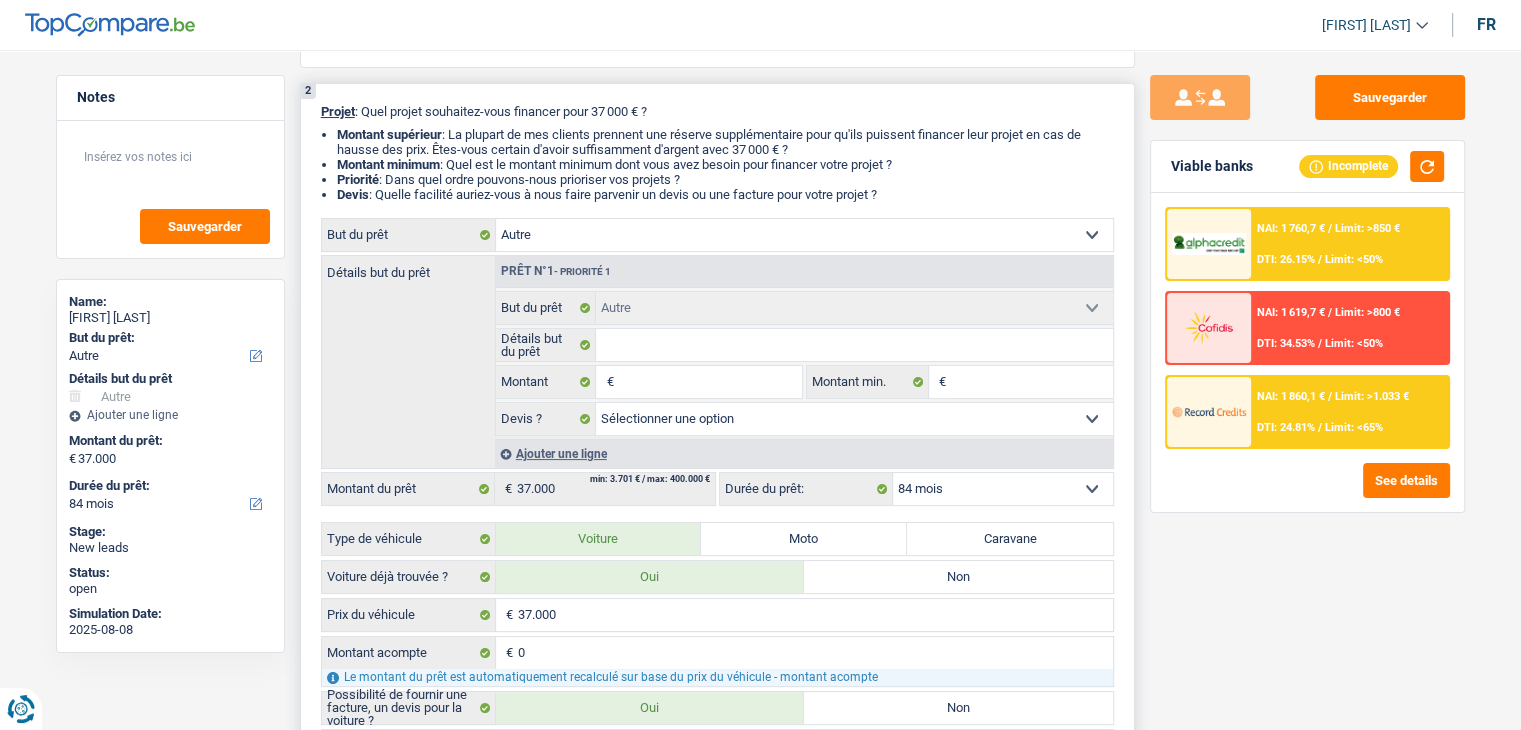 select on "120" 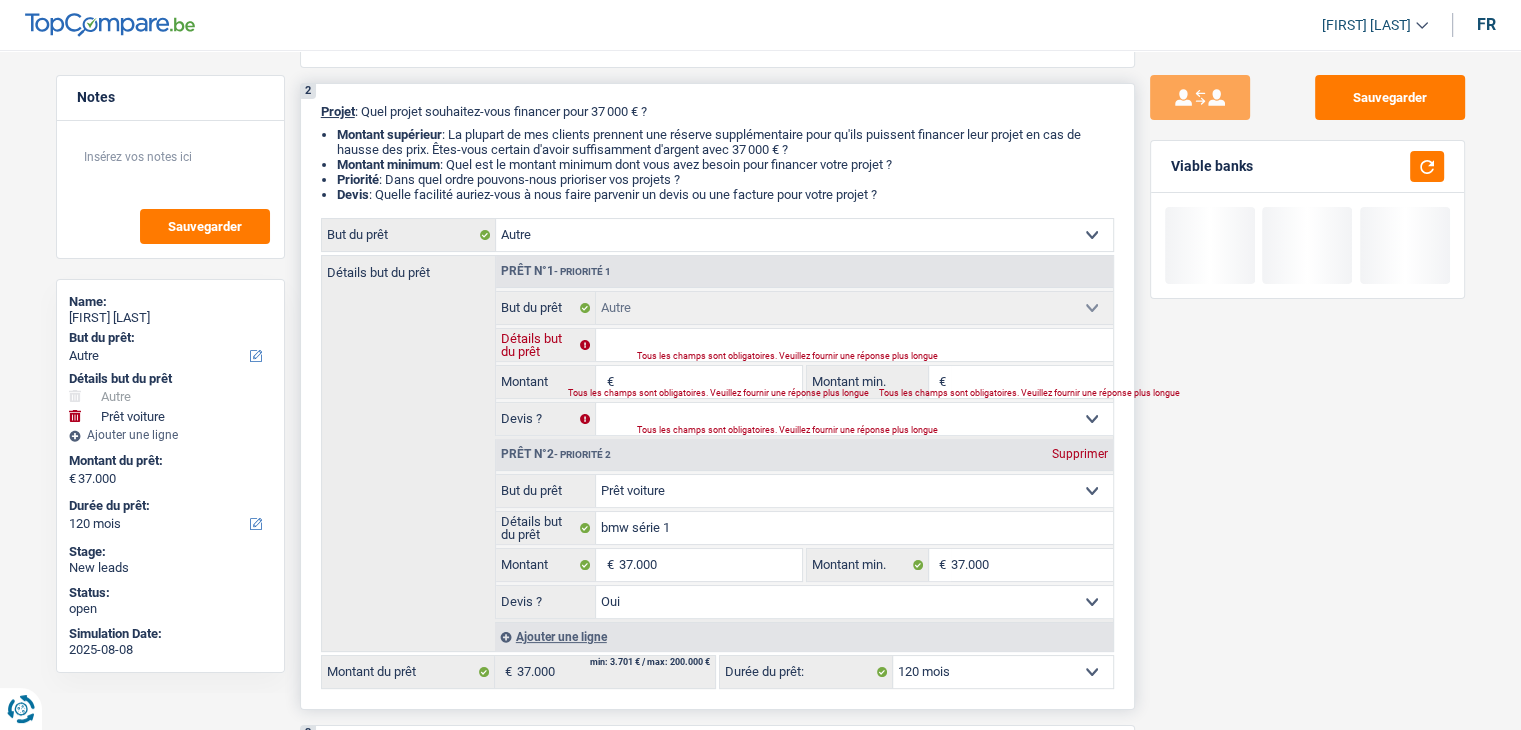 click on "Détails but du prêt" at bounding box center (854, 345) 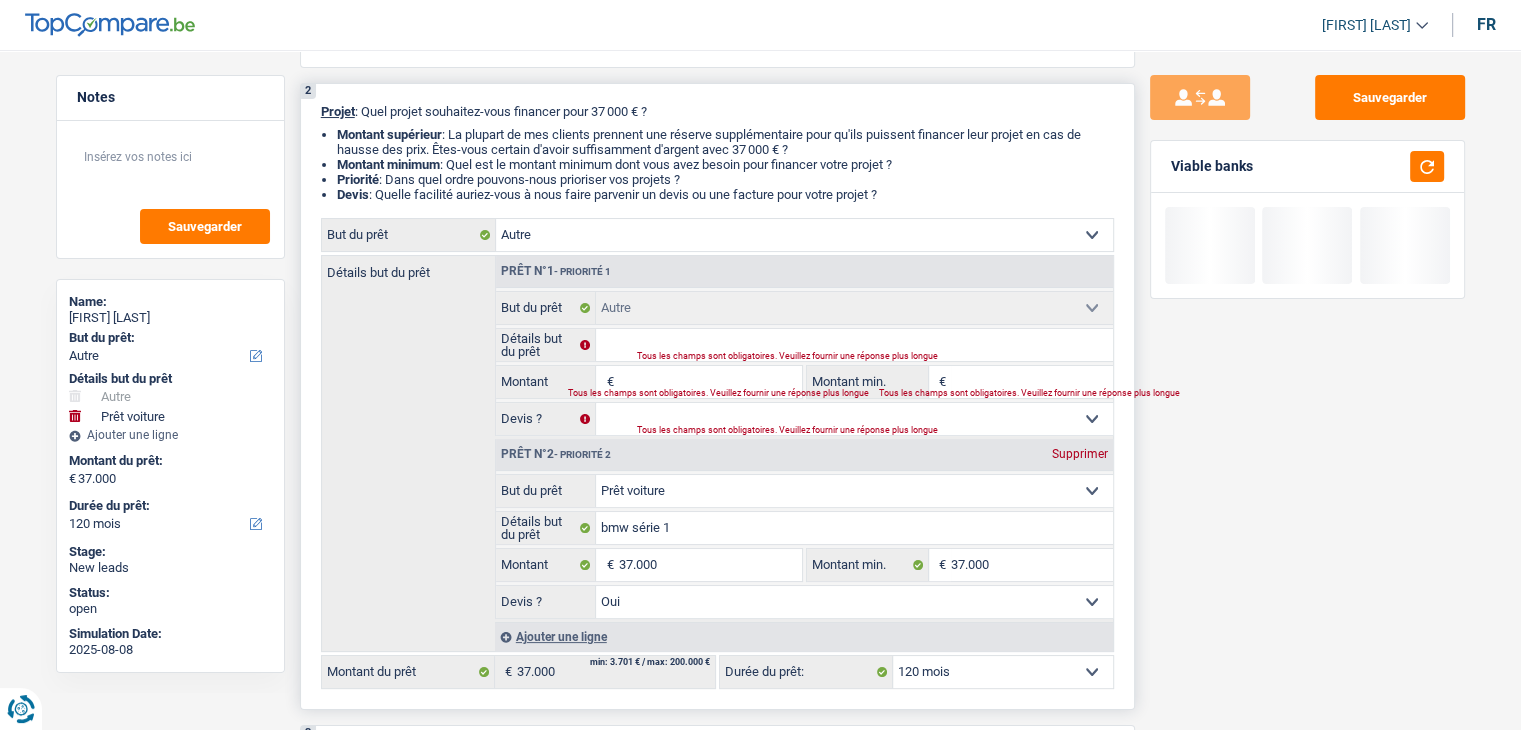 click on "Montant" at bounding box center [709, 382] 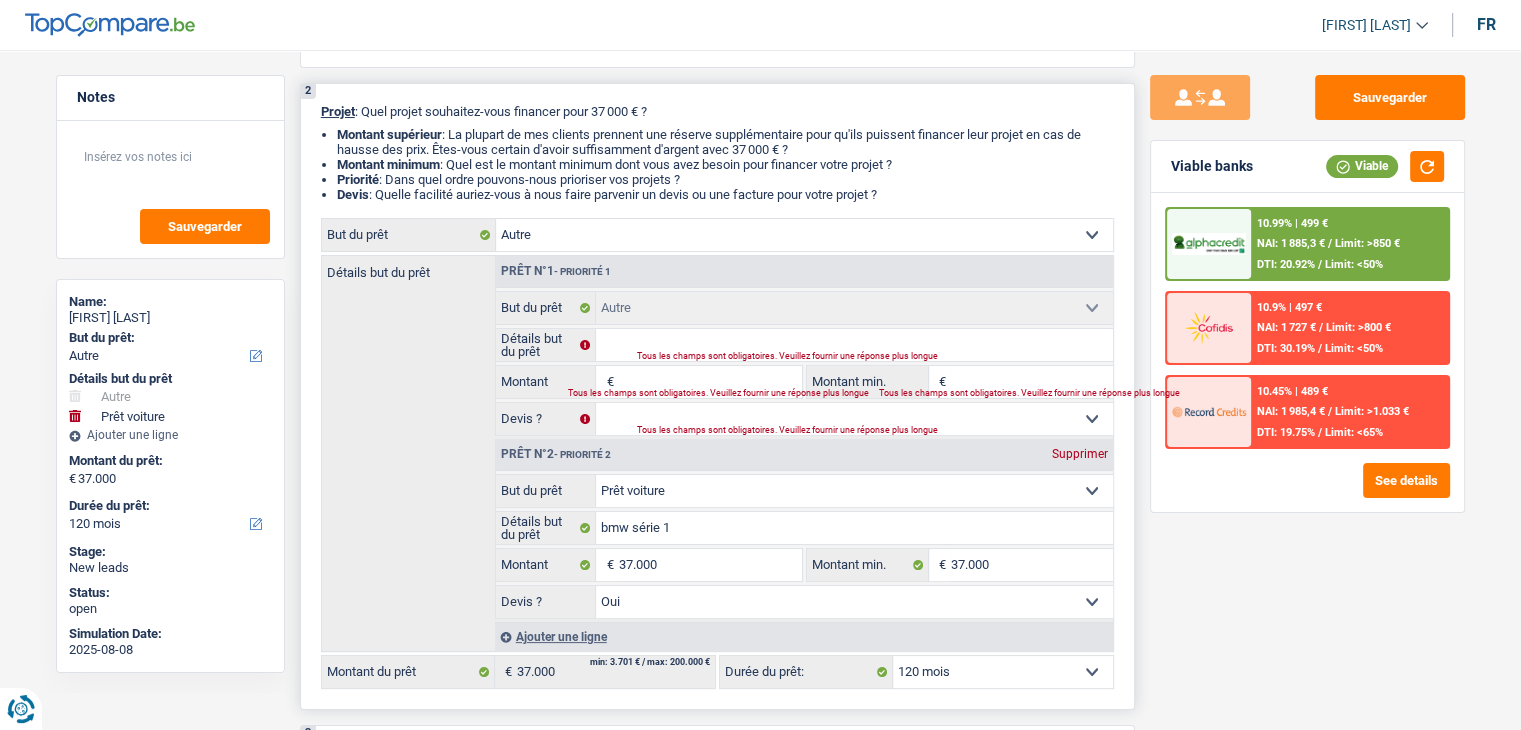 type on "3" 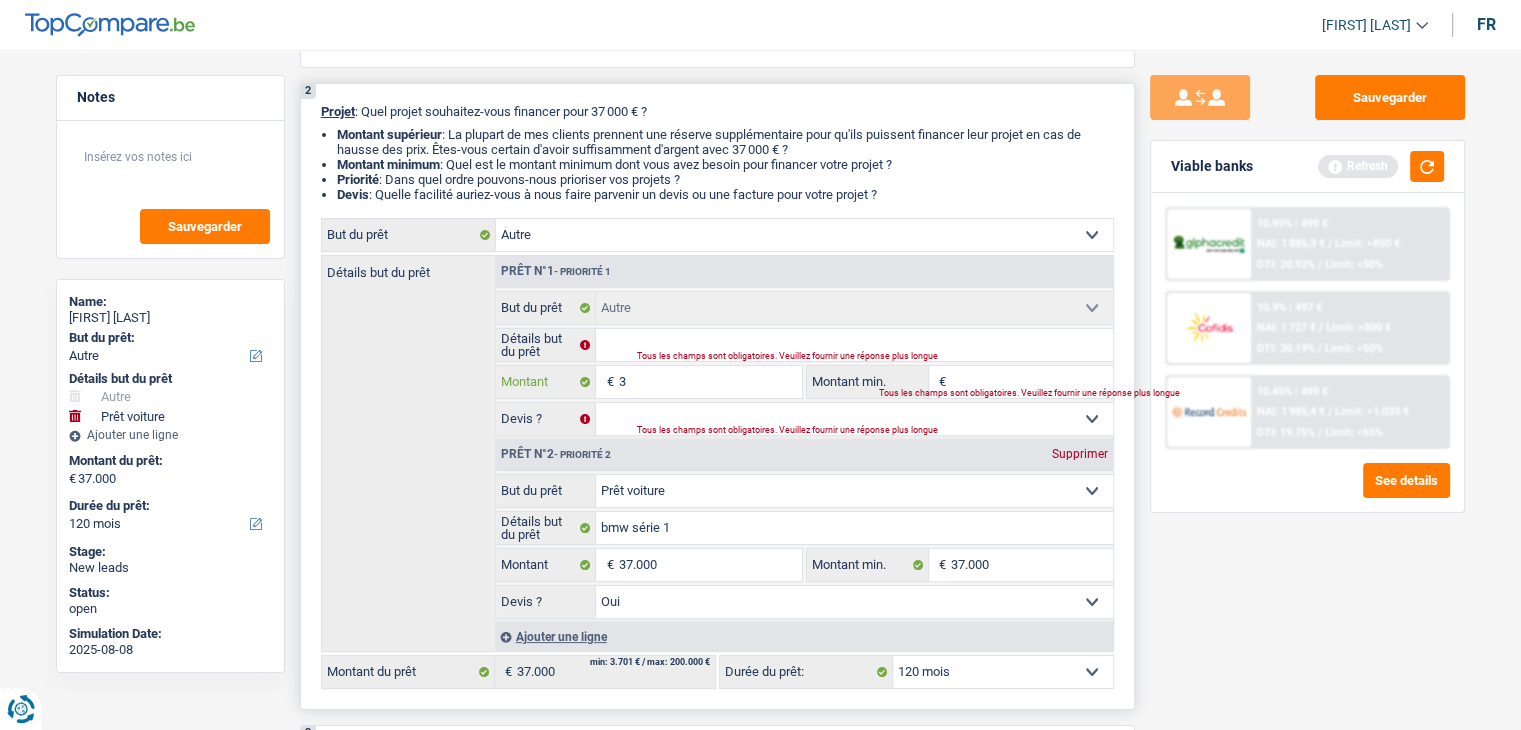 type on "37" 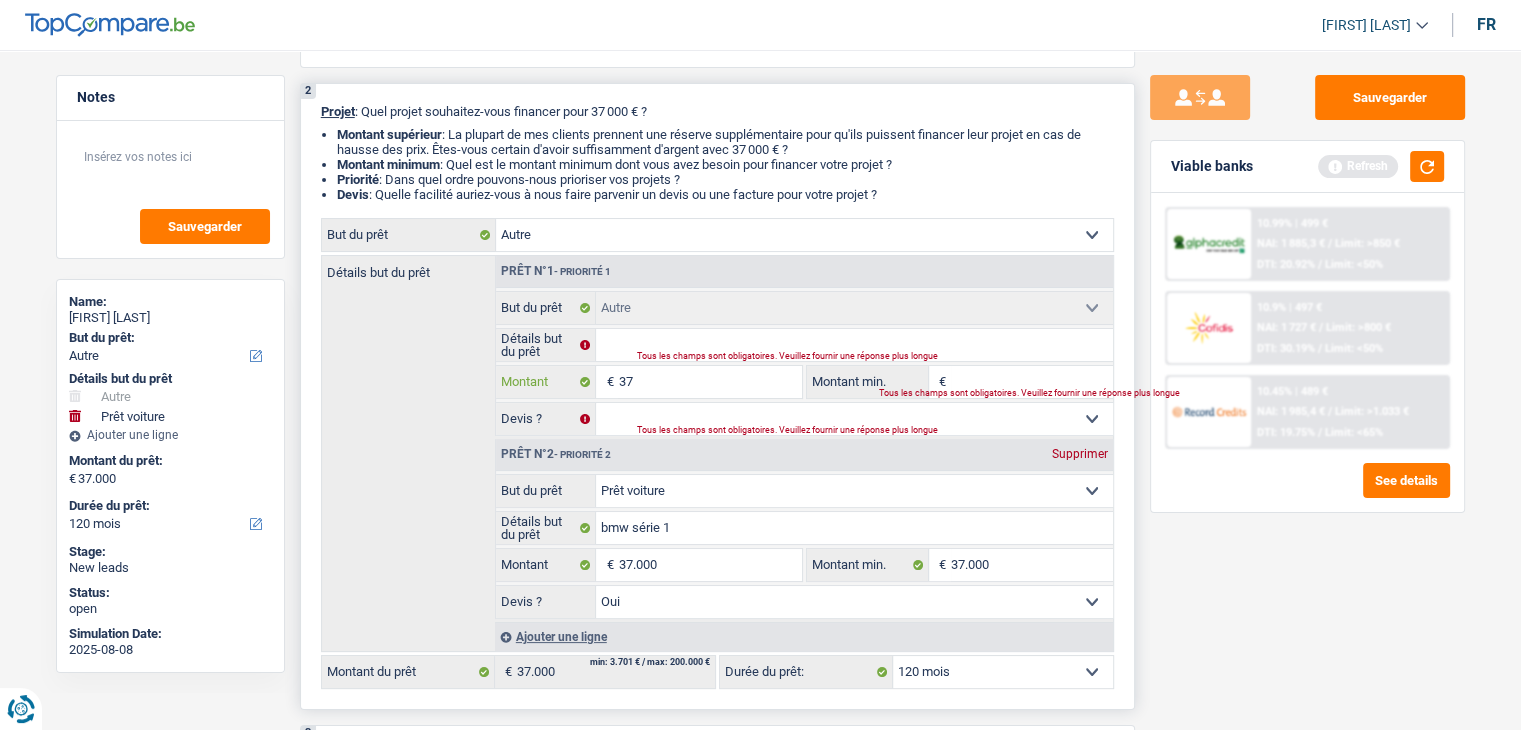 type on "370" 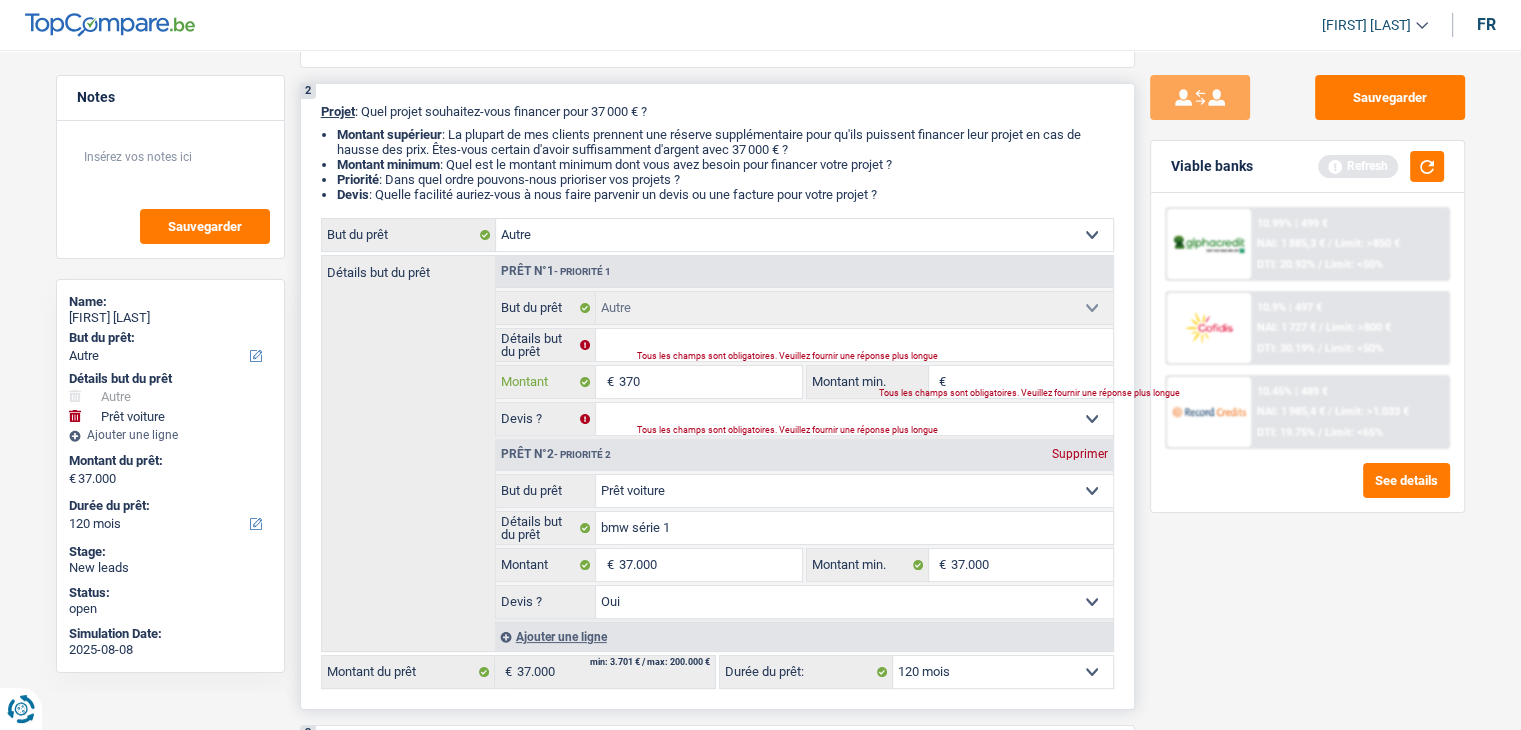 type on "3.700" 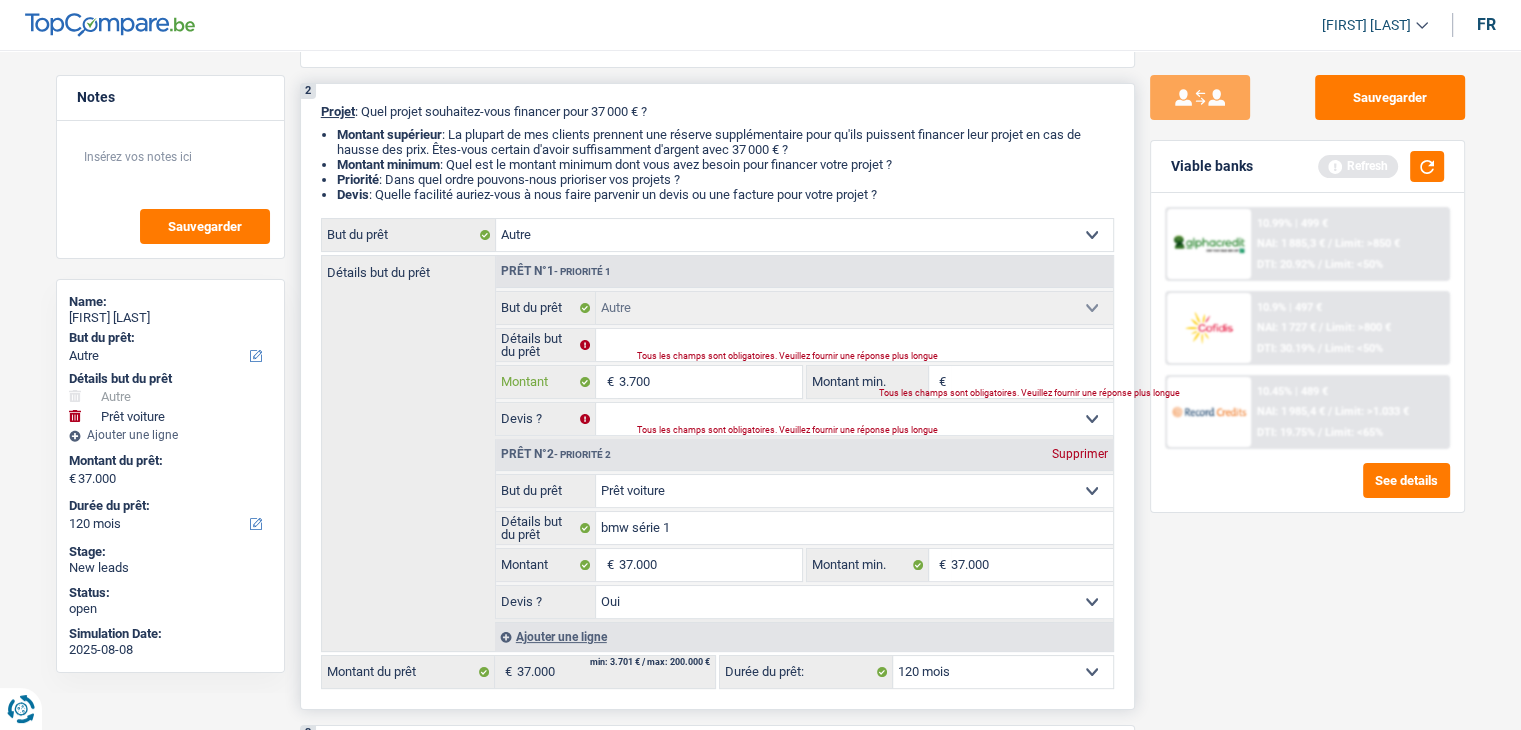 type on "37.000" 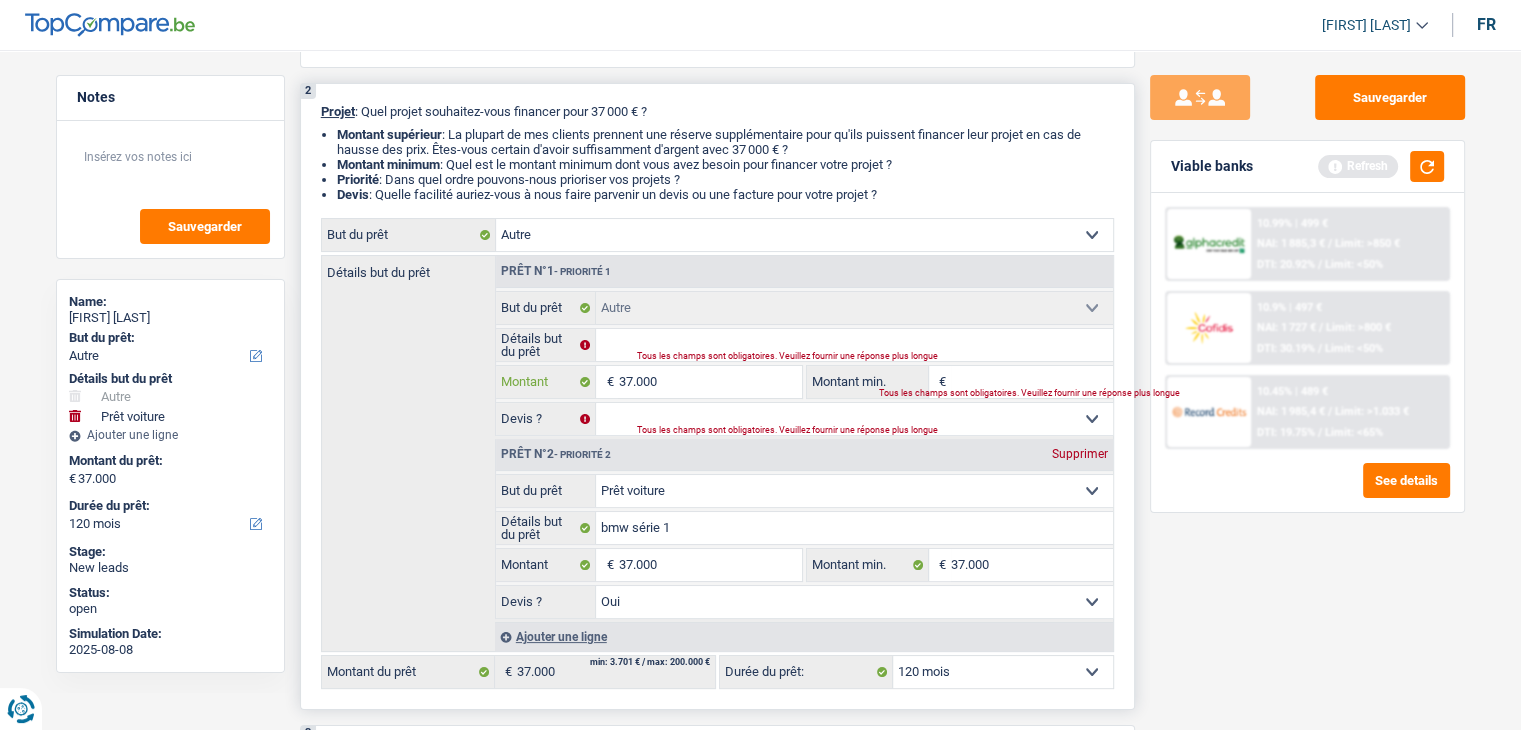 type on "37.000" 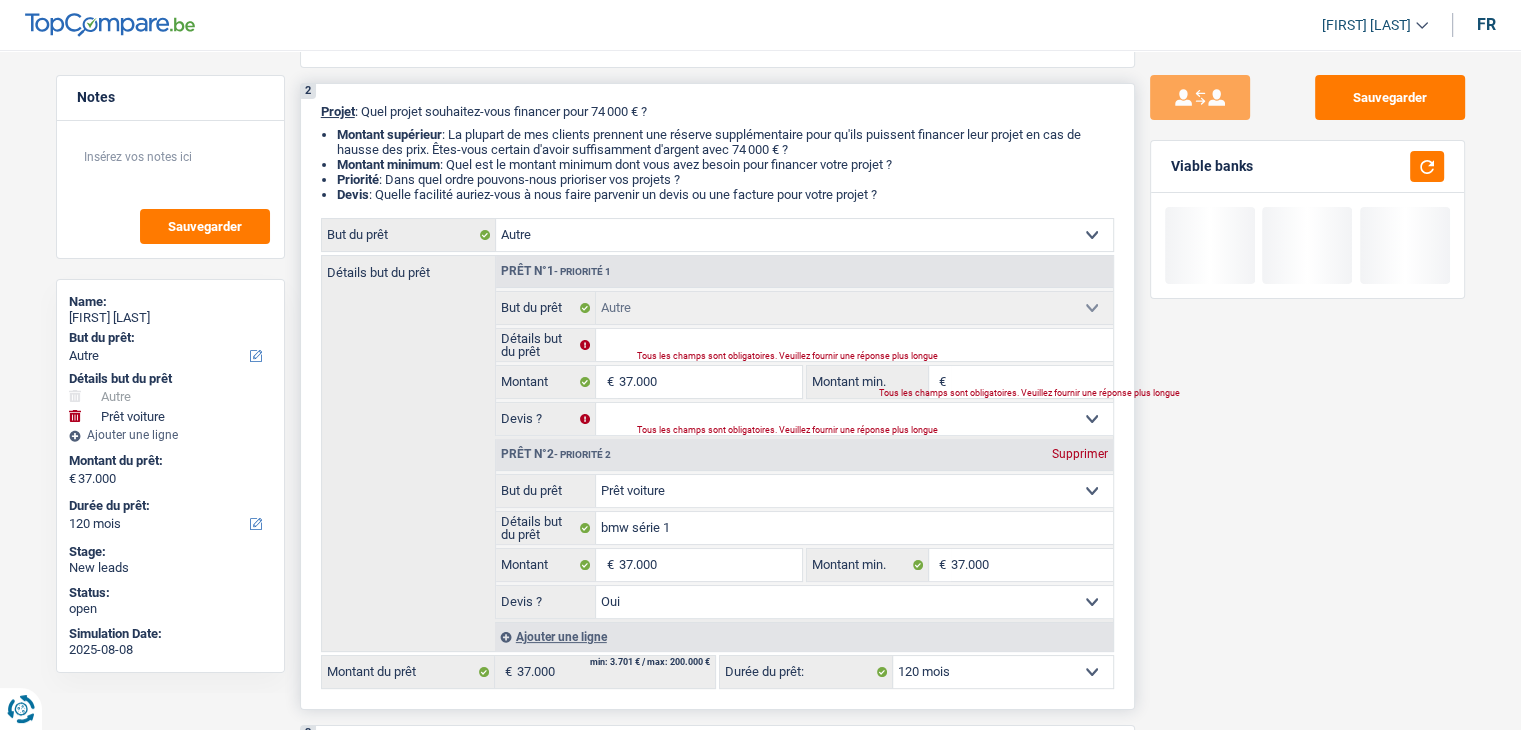 type on "74.000" 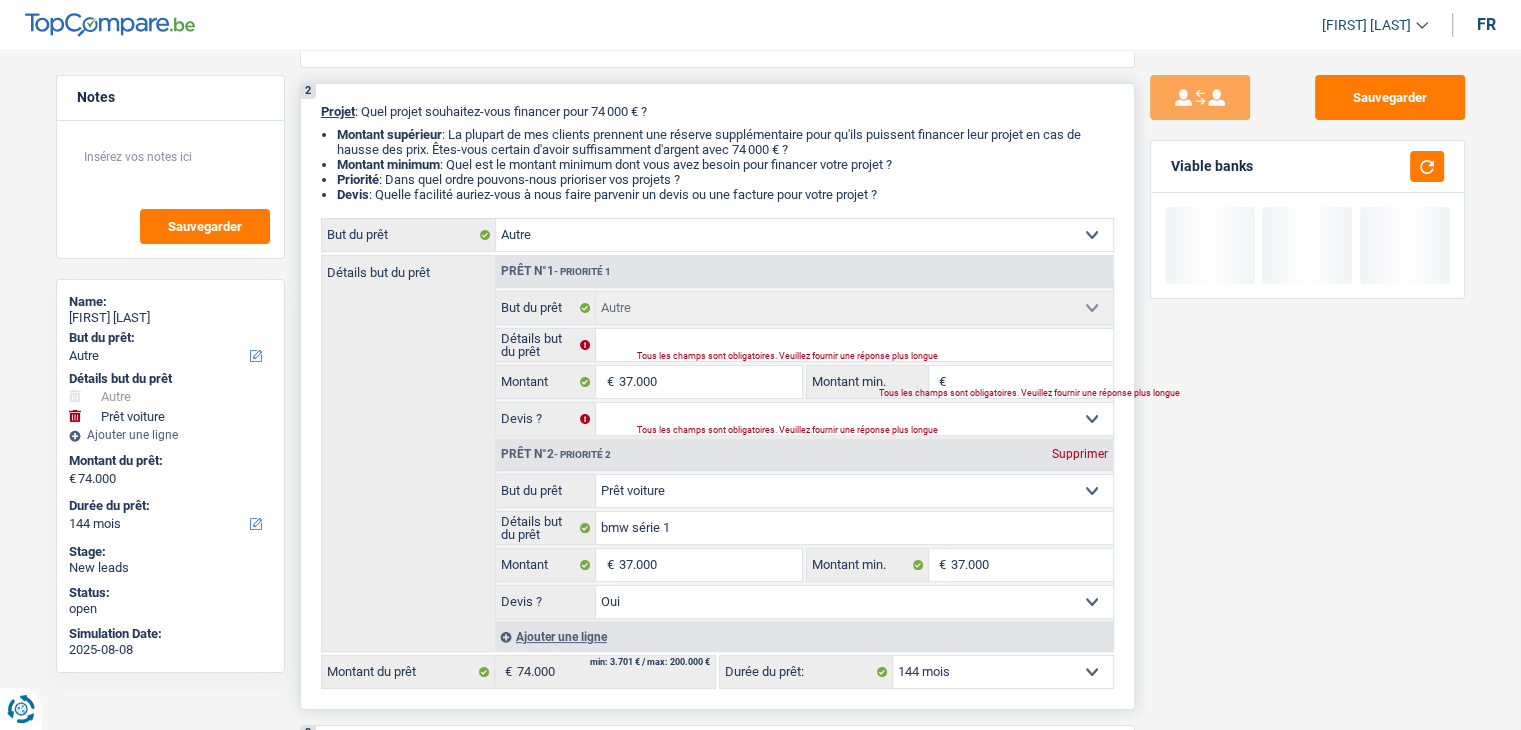 click on "Montant min." at bounding box center (1032, 382) 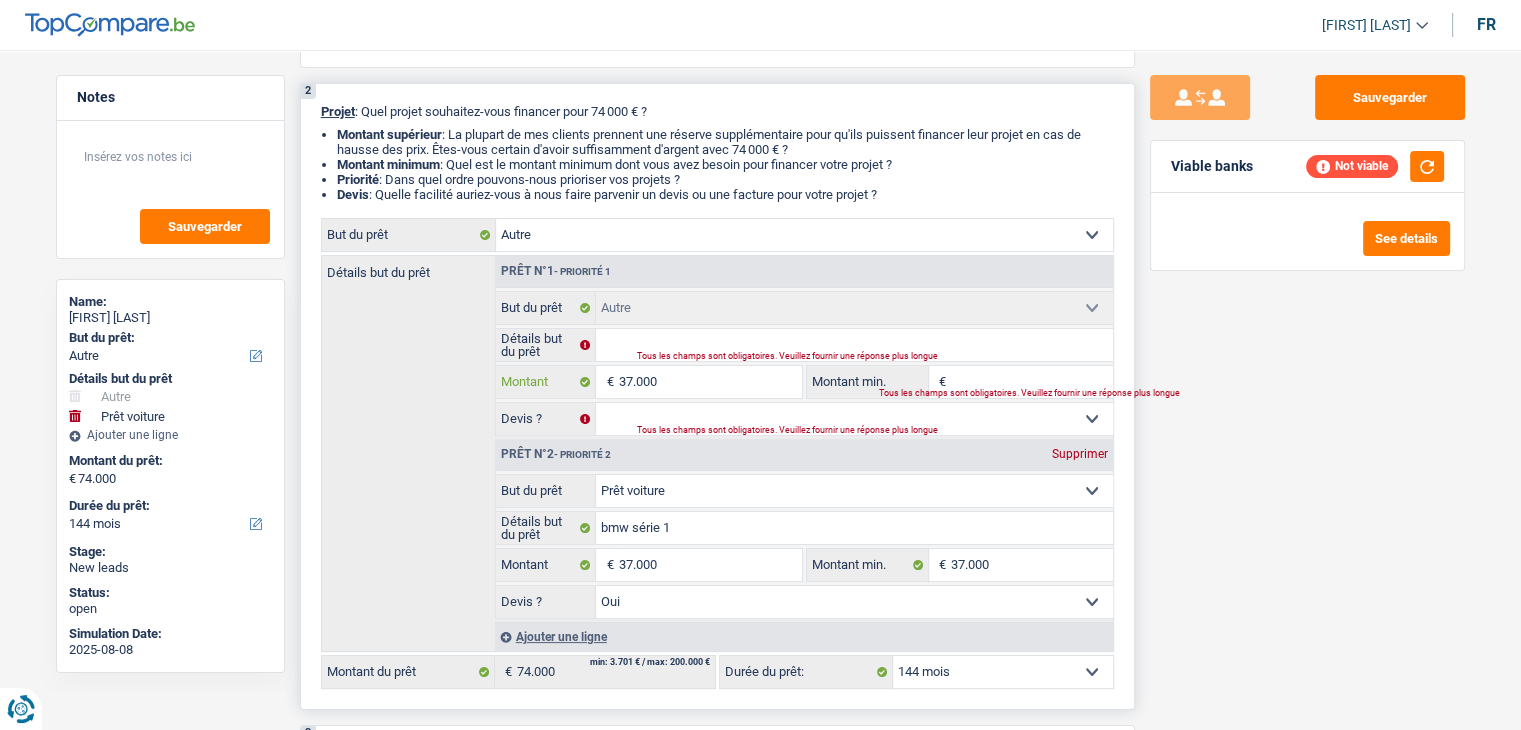 click on "37.000" at bounding box center [709, 382] 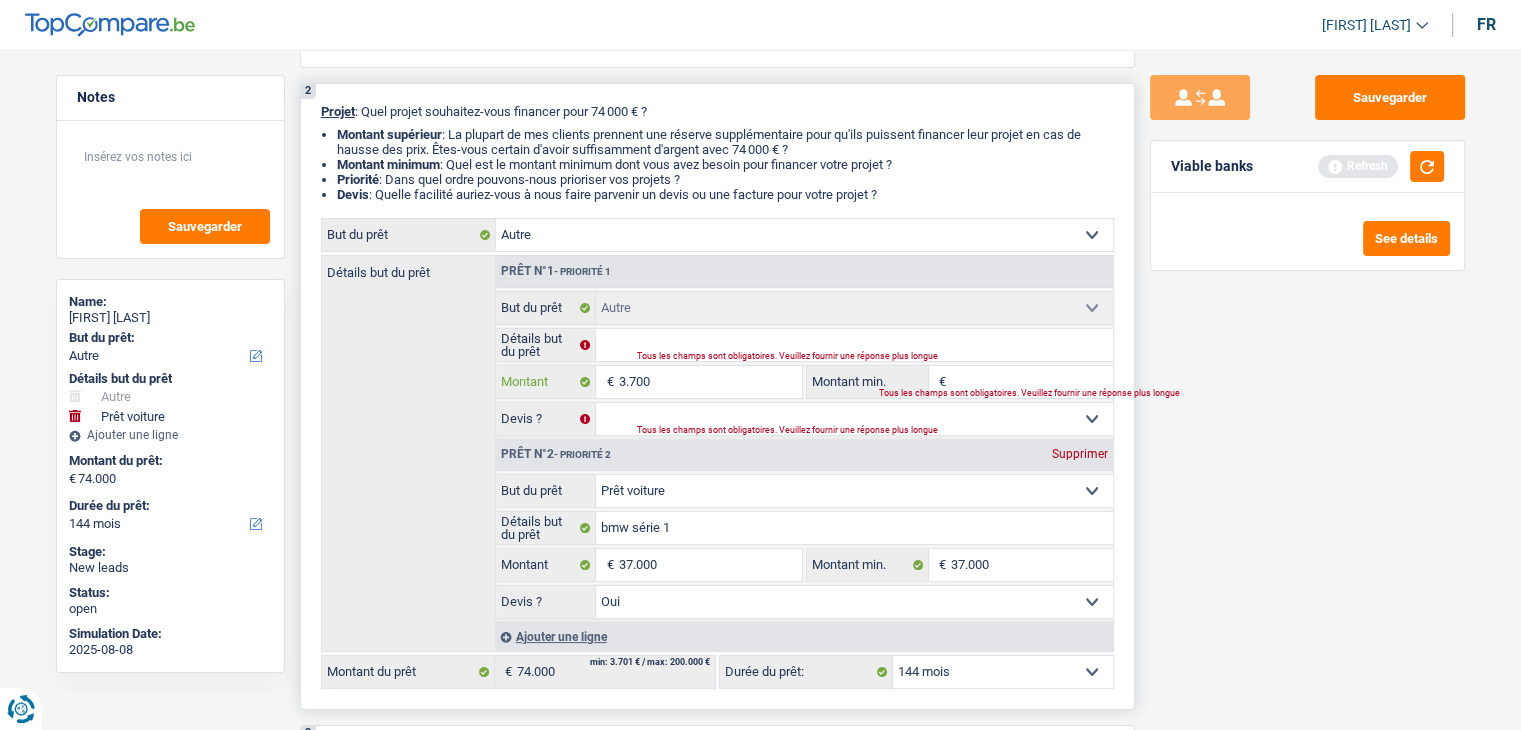 type on "370" 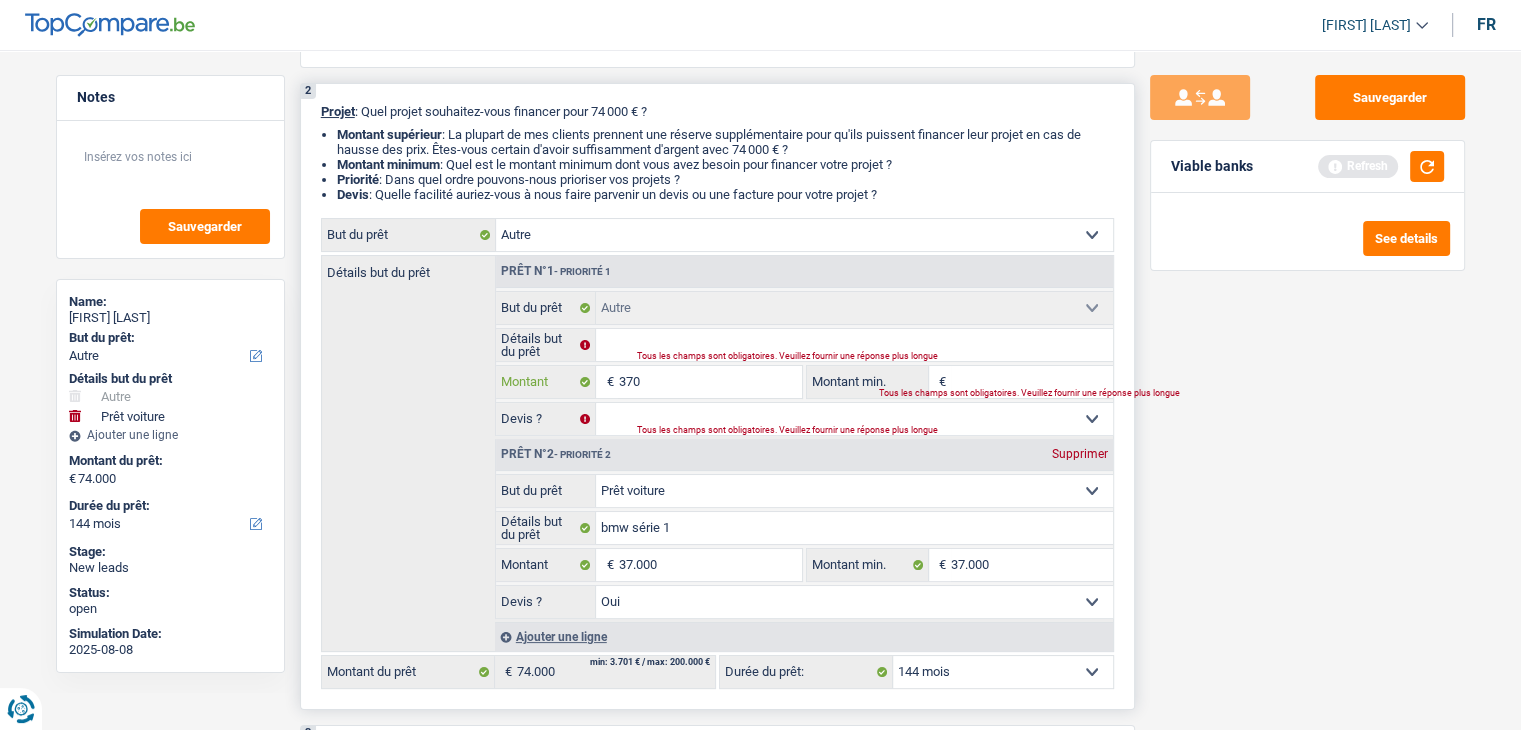 type on "37" 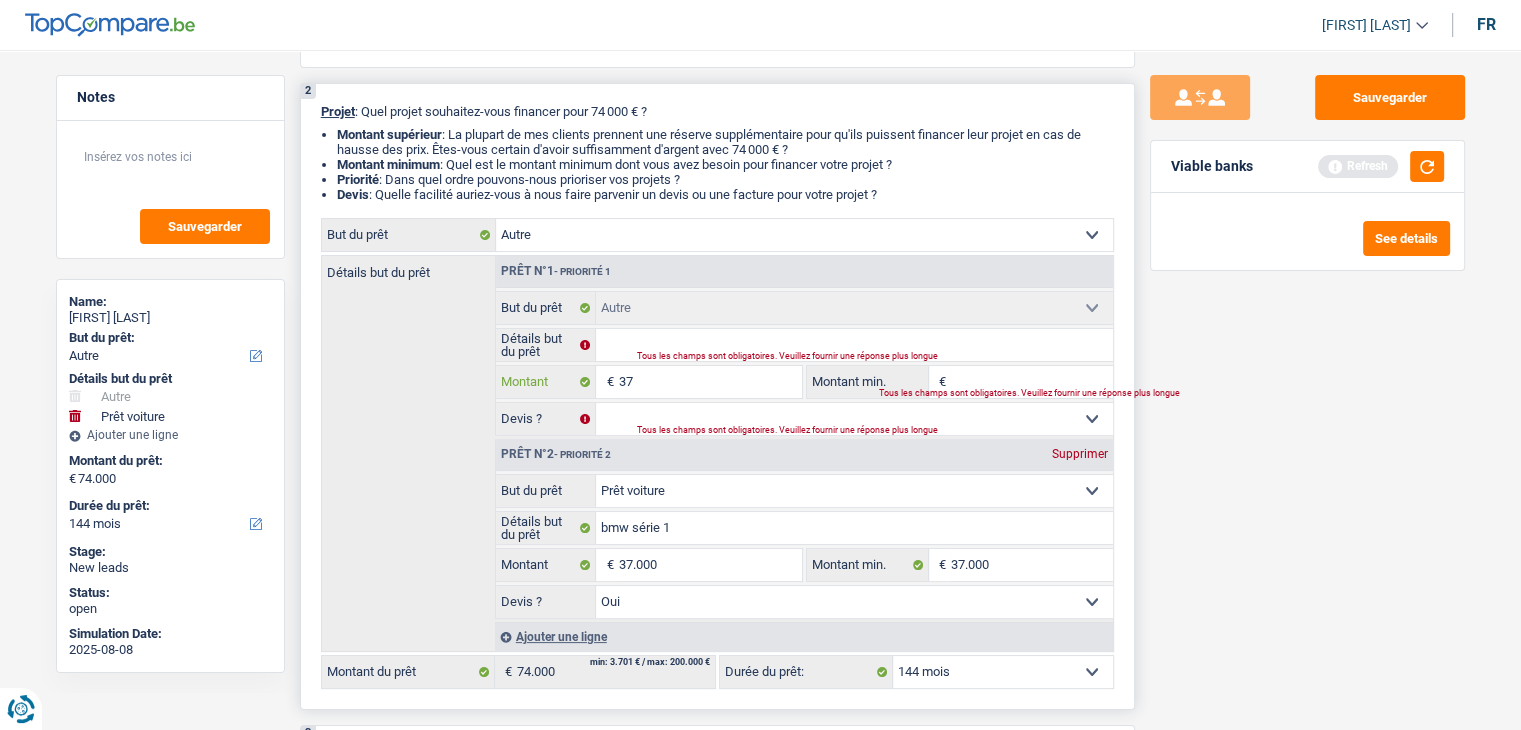 type on "3" 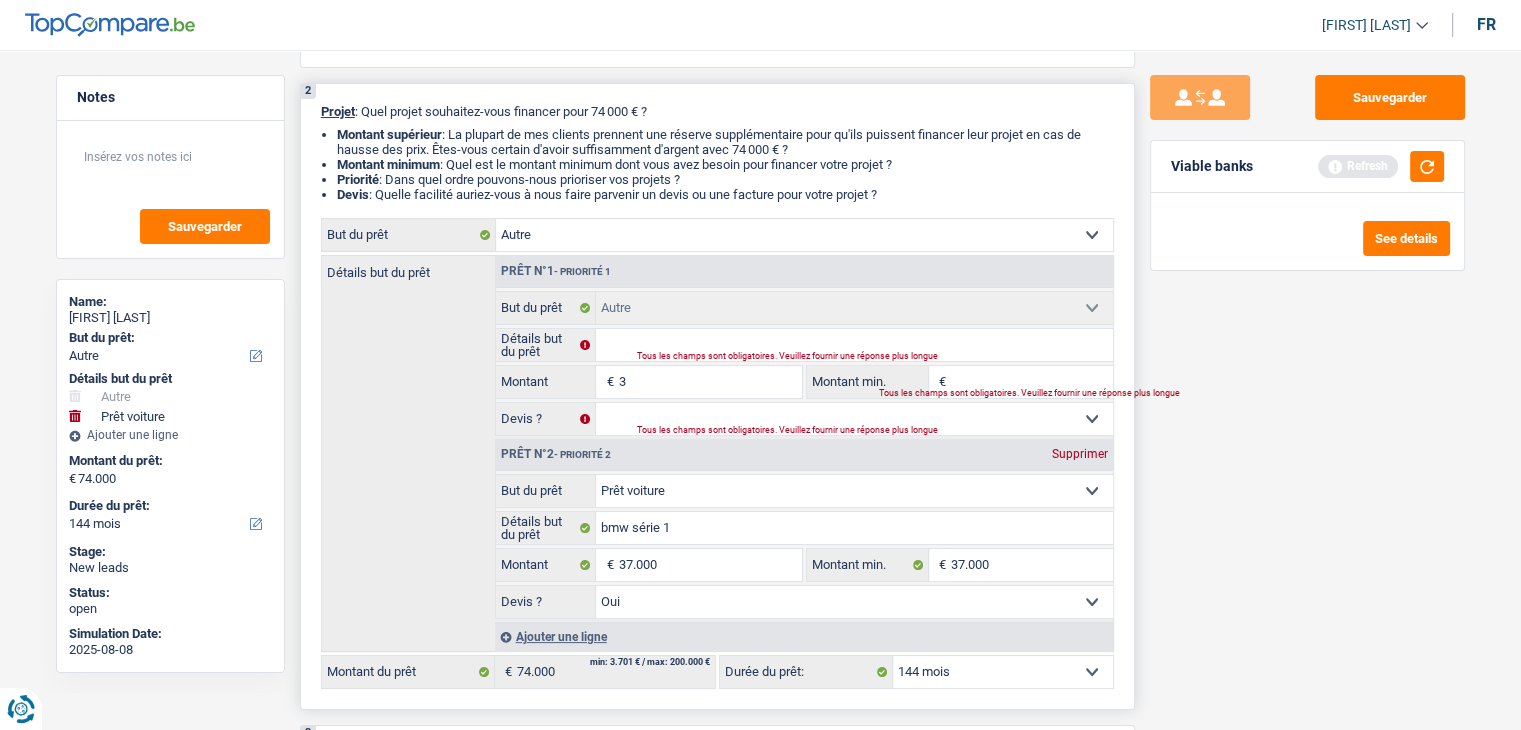 type 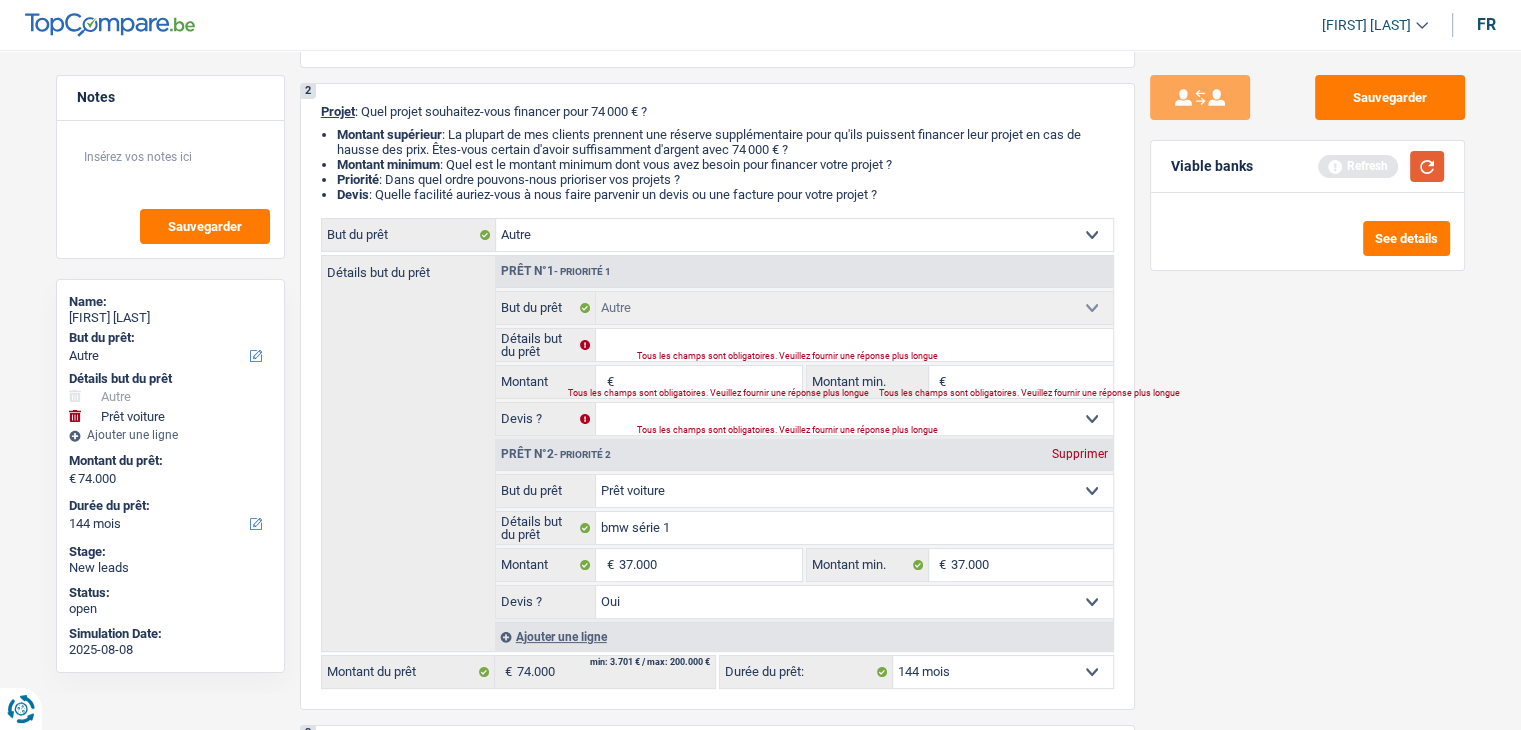 type 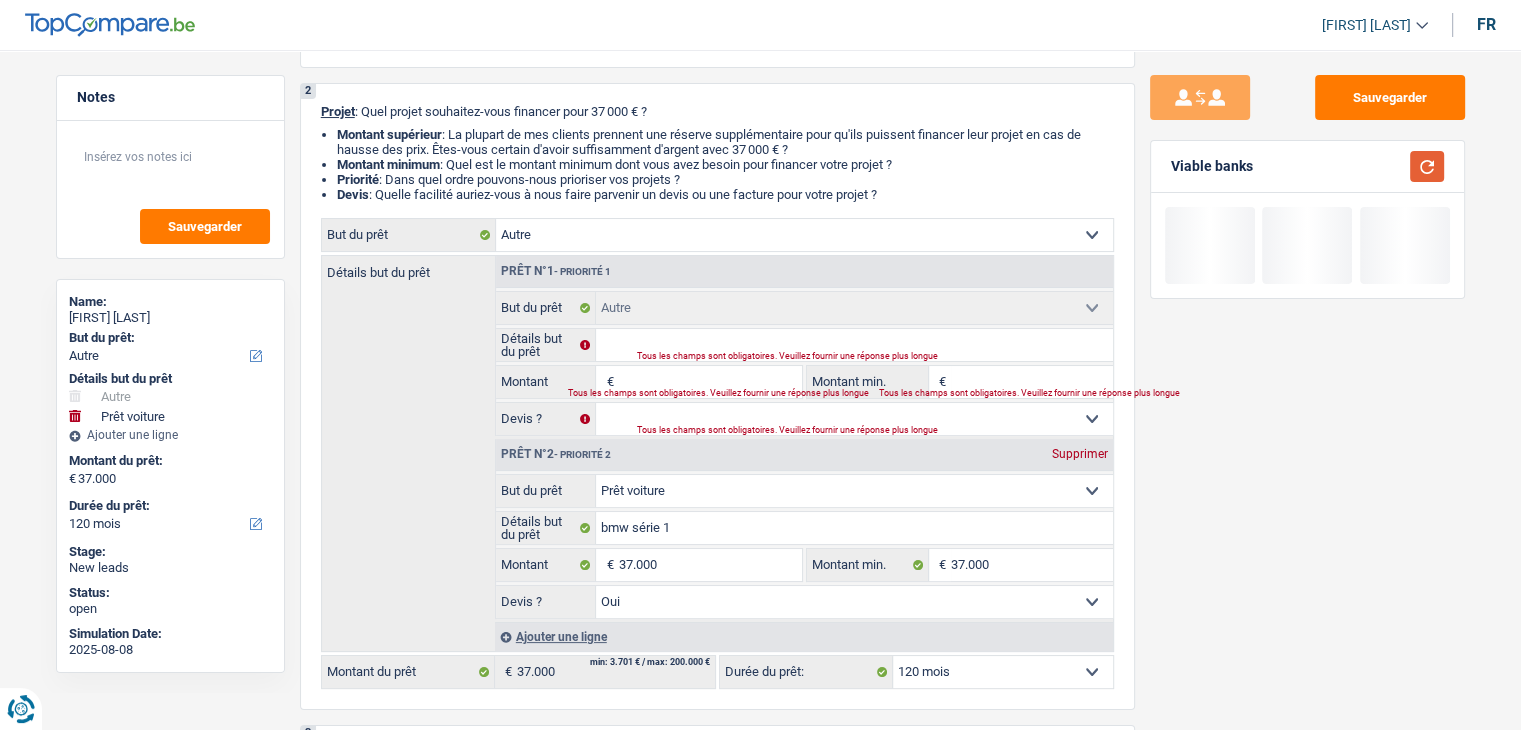 click at bounding box center [1427, 166] 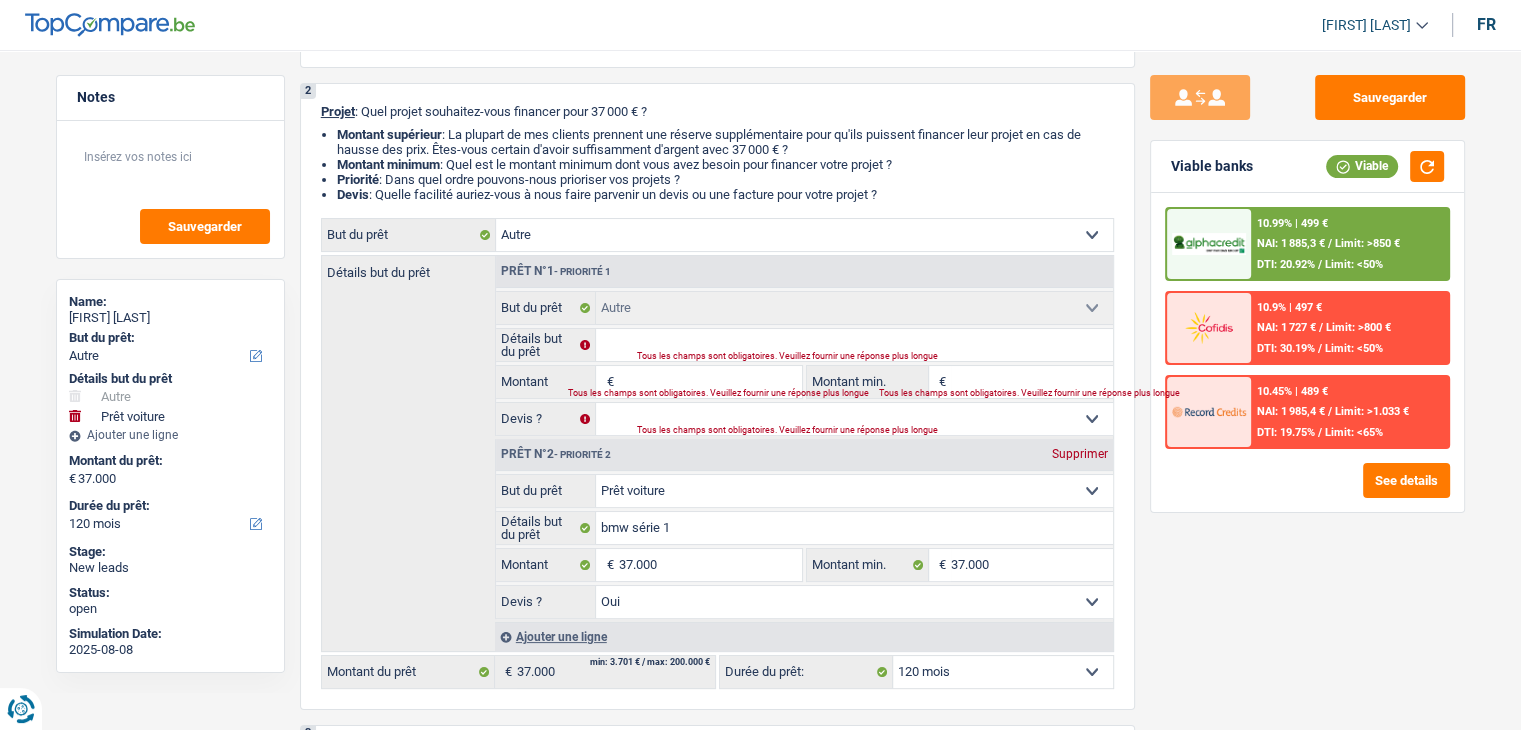 click on "NAI: 1 885,3 €" at bounding box center (1291, 243) 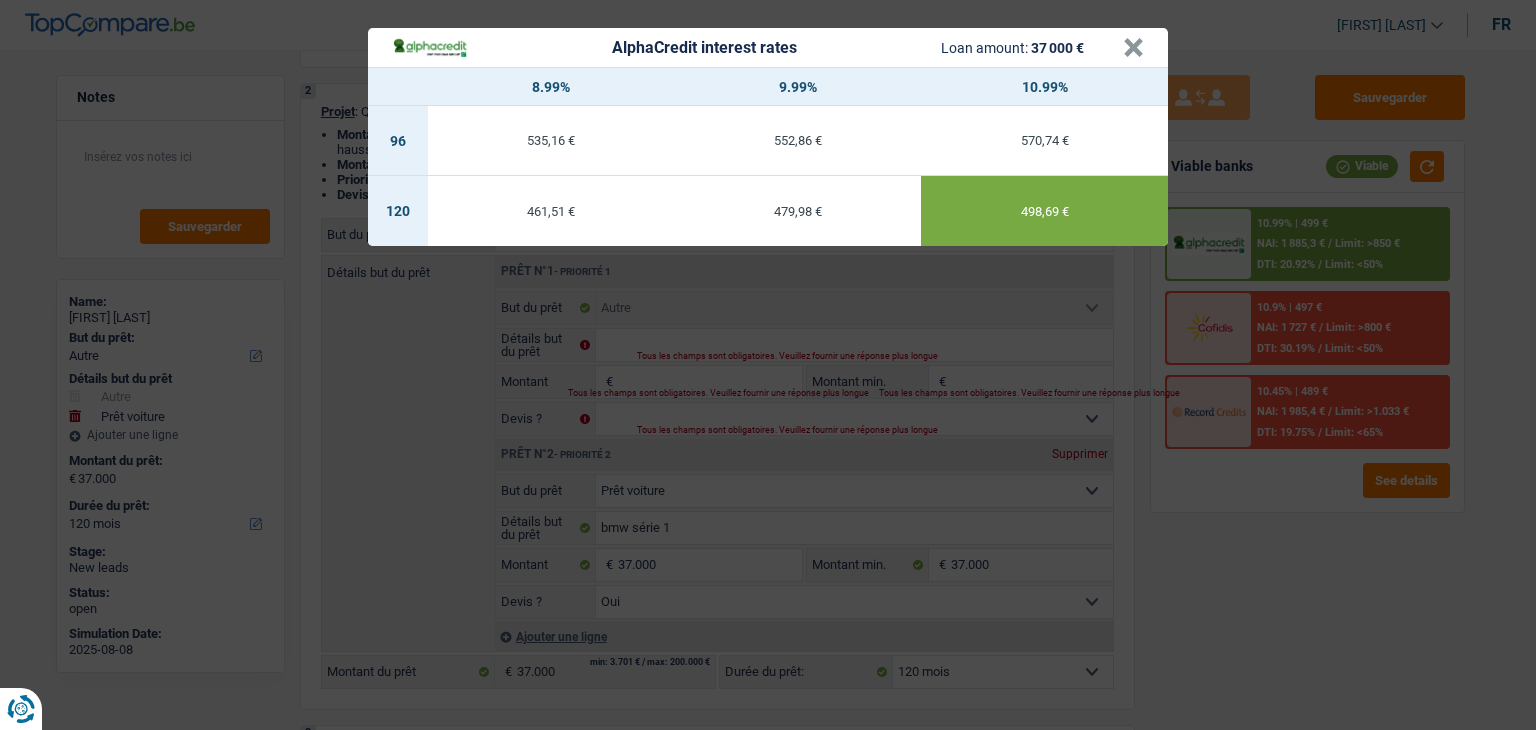 click on "AlphaCredit interest rates
Loan amount:
37 000 €
×
8.99%
9.99%
10.99%
96
535,16 €
552,86 €
570,74 €
120
461,51 €
479,98 €
498,69 €" at bounding box center [768, 365] 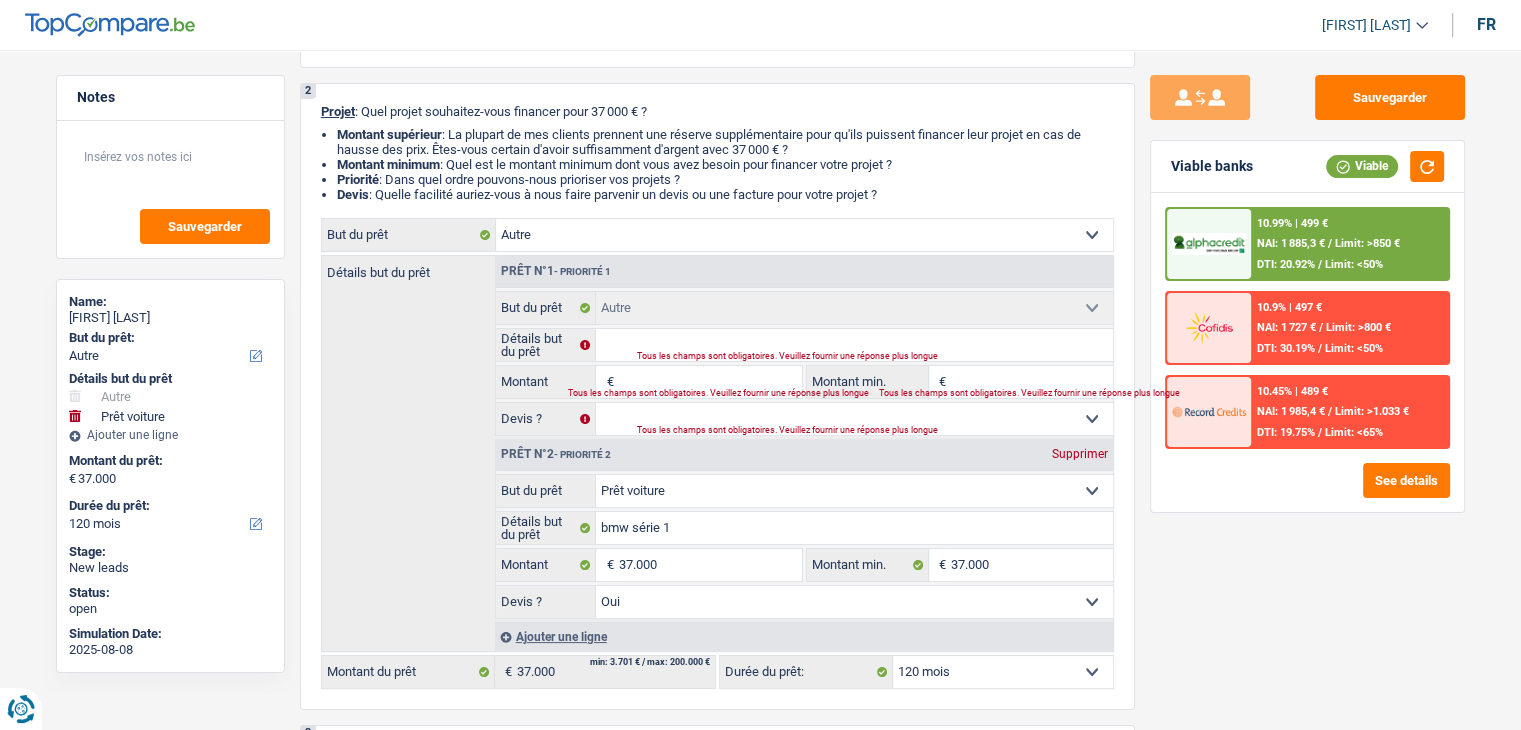 click at bounding box center (1209, 244) 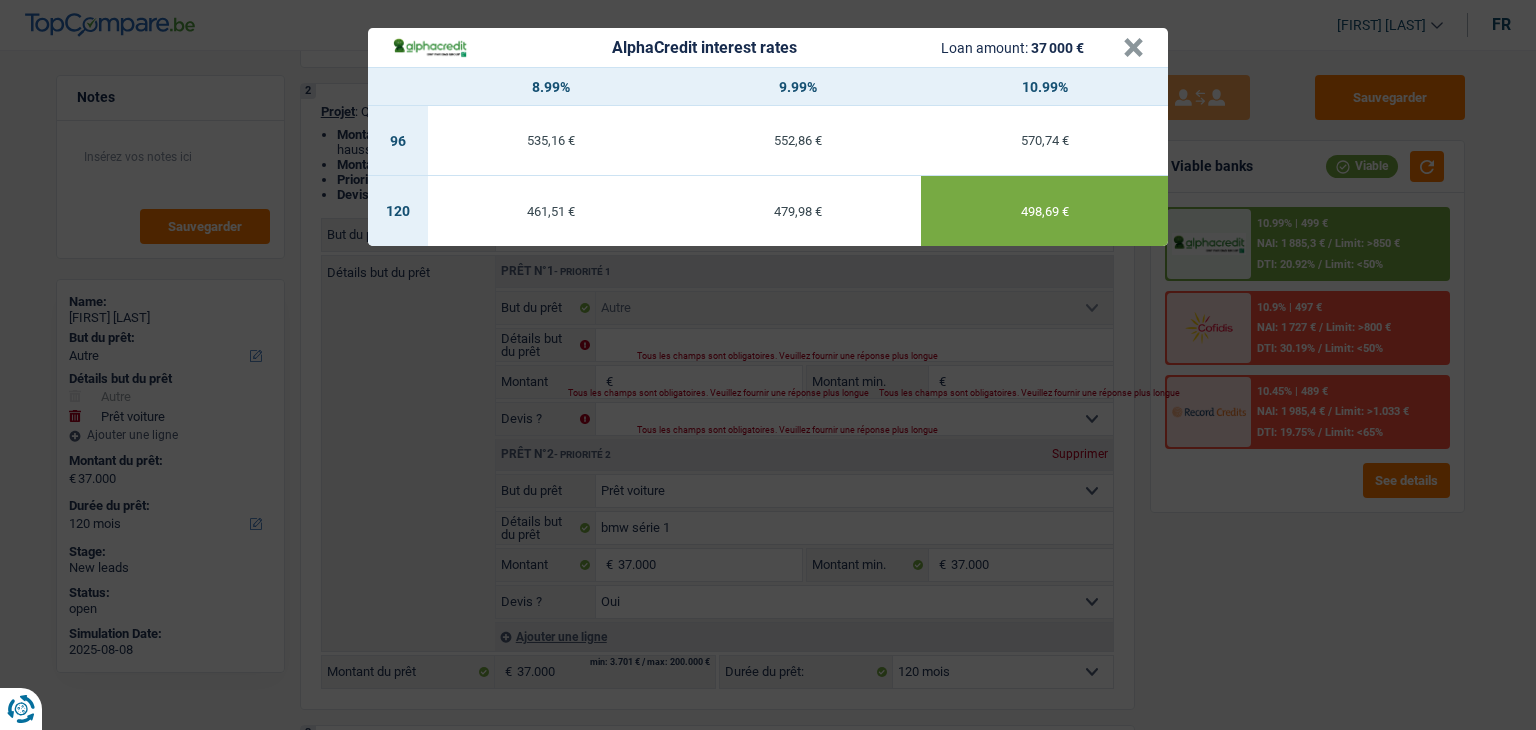 click on "AlphaCredit interest rates
Loan amount:
37 000 €
×
8.99%
9.99%
10.99%
96
535,16 €
552,86 €
570,74 €
120
461,51 €
479,98 €
498,69 €" at bounding box center [768, 365] 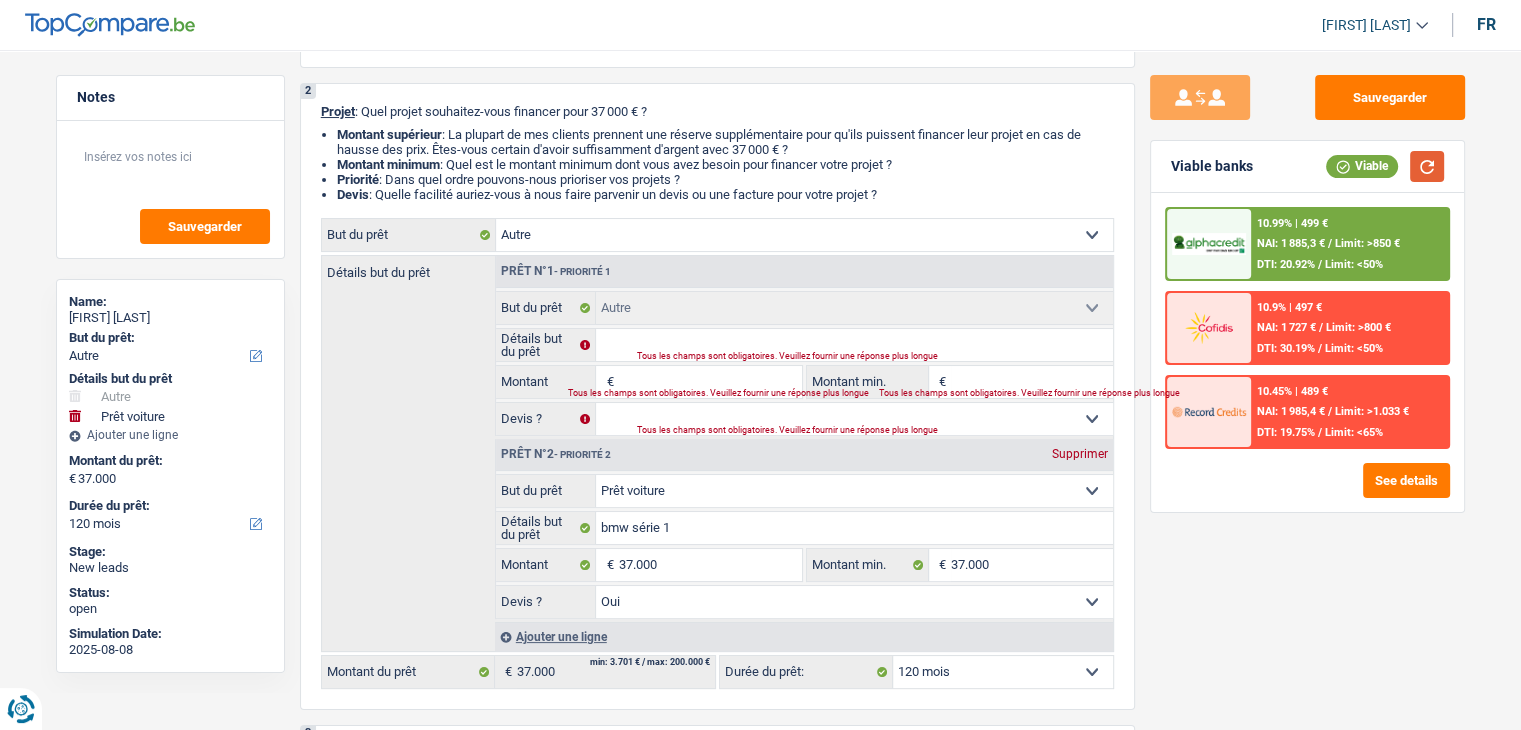 click at bounding box center [1427, 166] 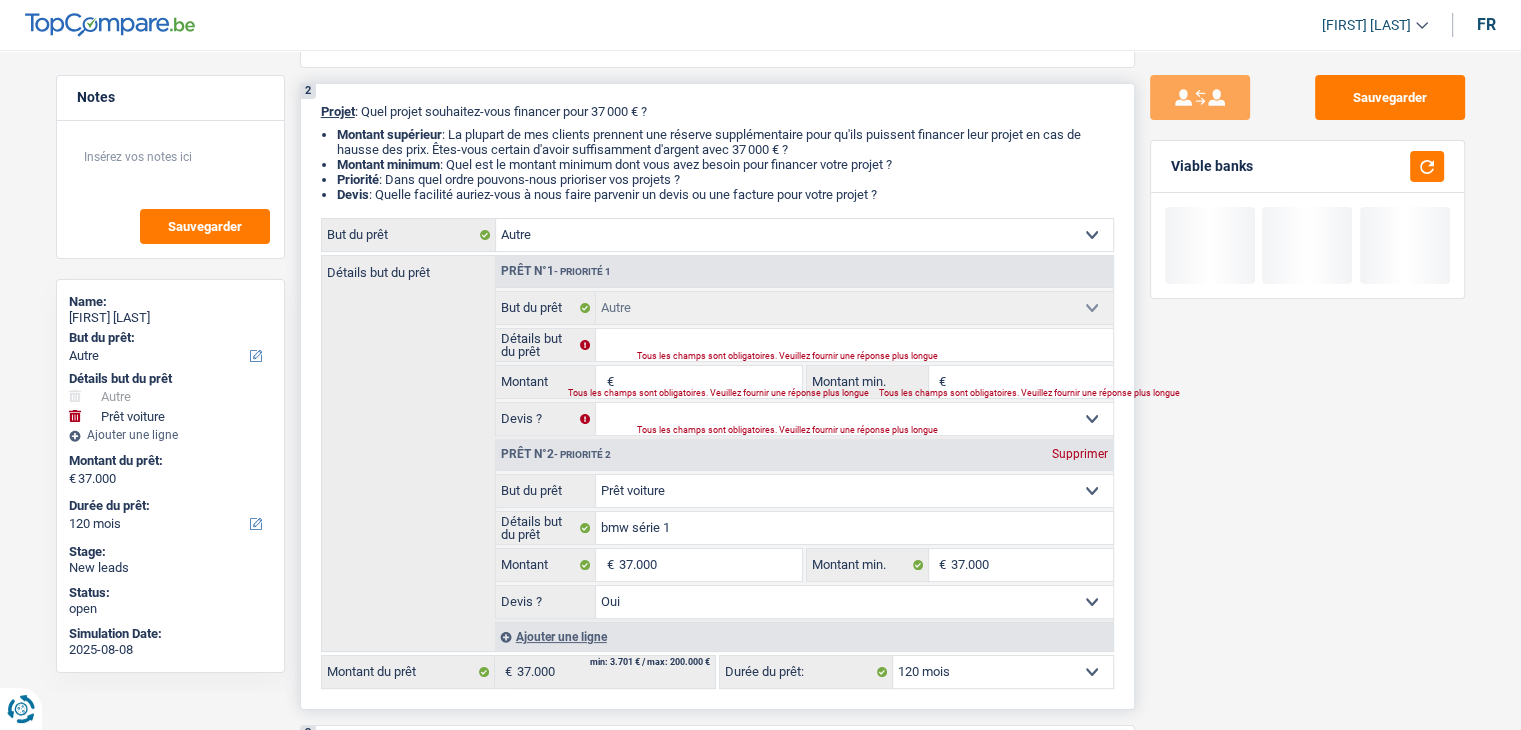 click on "Supprimer" at bounding box center (1080, 454) 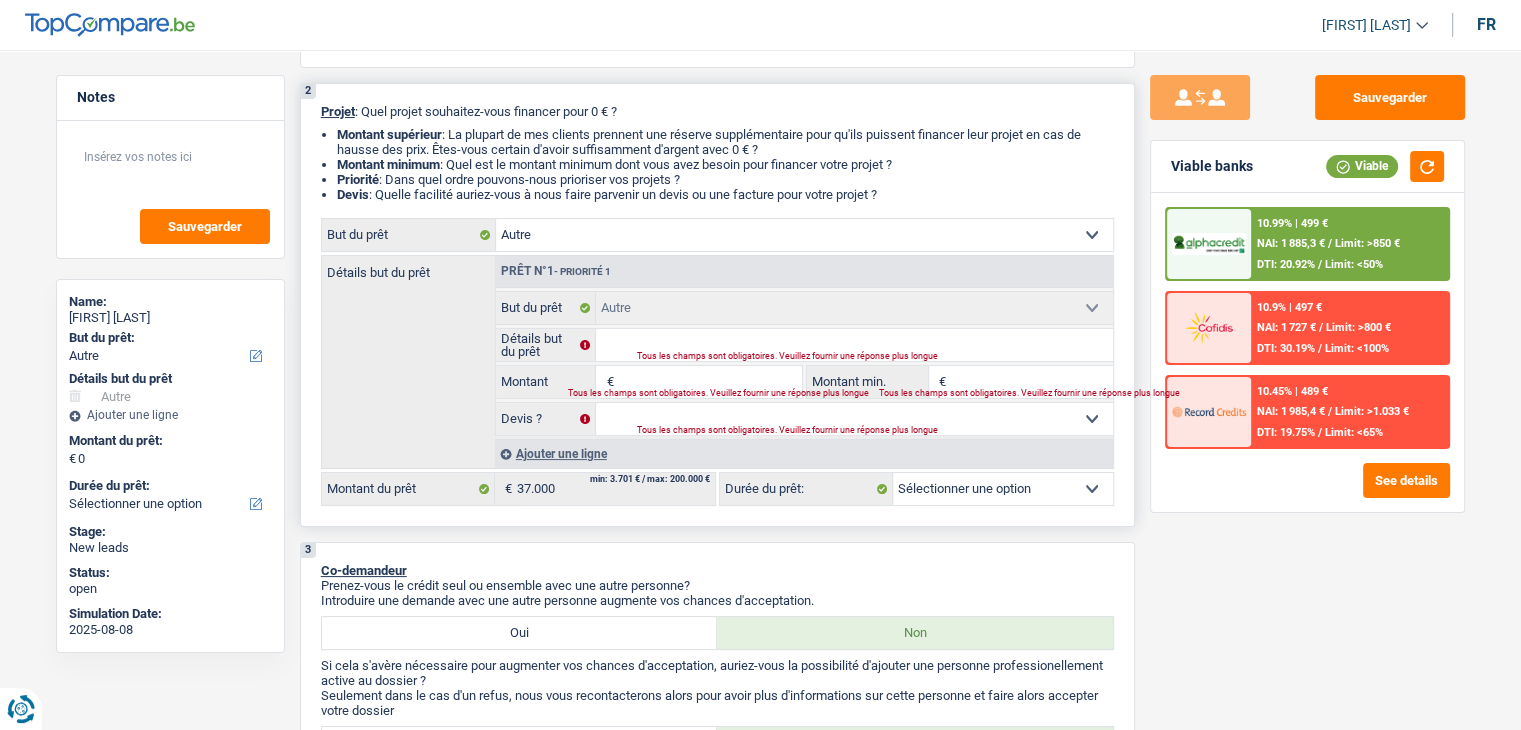 click on "Confort maison: meubles, textile, peinture, électroménager, outillage non-professionnel Hifi, multimédia, gsm, ordinateur Aménagement: frais d'installation, déménagement Evénement familial: naissance, mariage, divorce, communion, décès Frais médicaux Frais d'études Frais permis de conduire Loisirs: voyage, sport, musique Rafraîchissement: petits travaux maison et jardin Frais judiciaires Réparation voiture Prêt rénovation (non disponible pour les non-propriétaires) Prêt énergie (non disponible pour les non-propriétaires) Prêt voiture Taxes, impôts non professionnels Rénovation bien à l'étranger Dettes familiales Assurance Autre
Sélectionner une option" at bounding box center (804, 235) 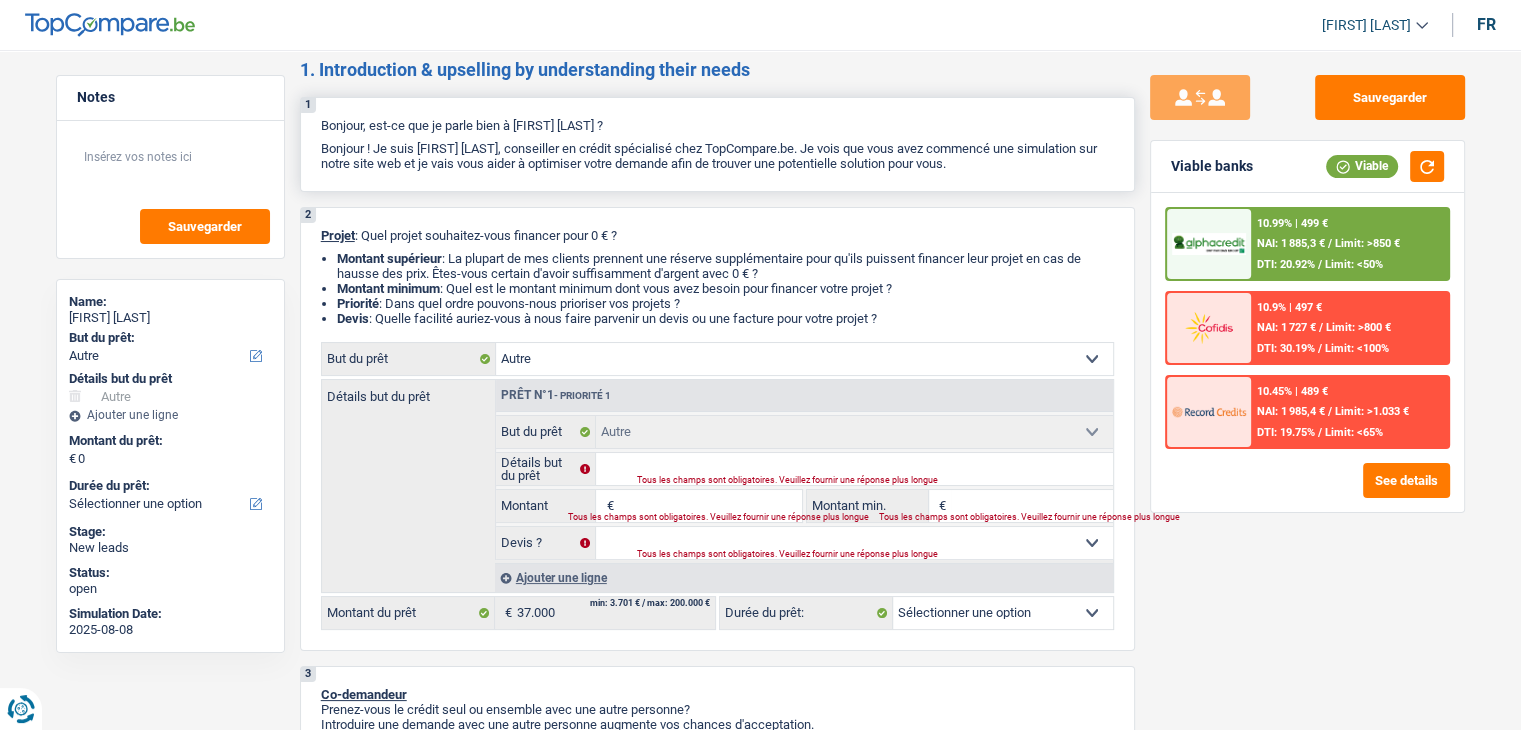 scroll, scrollTop: 0, scrollLeft: 0, axis: both 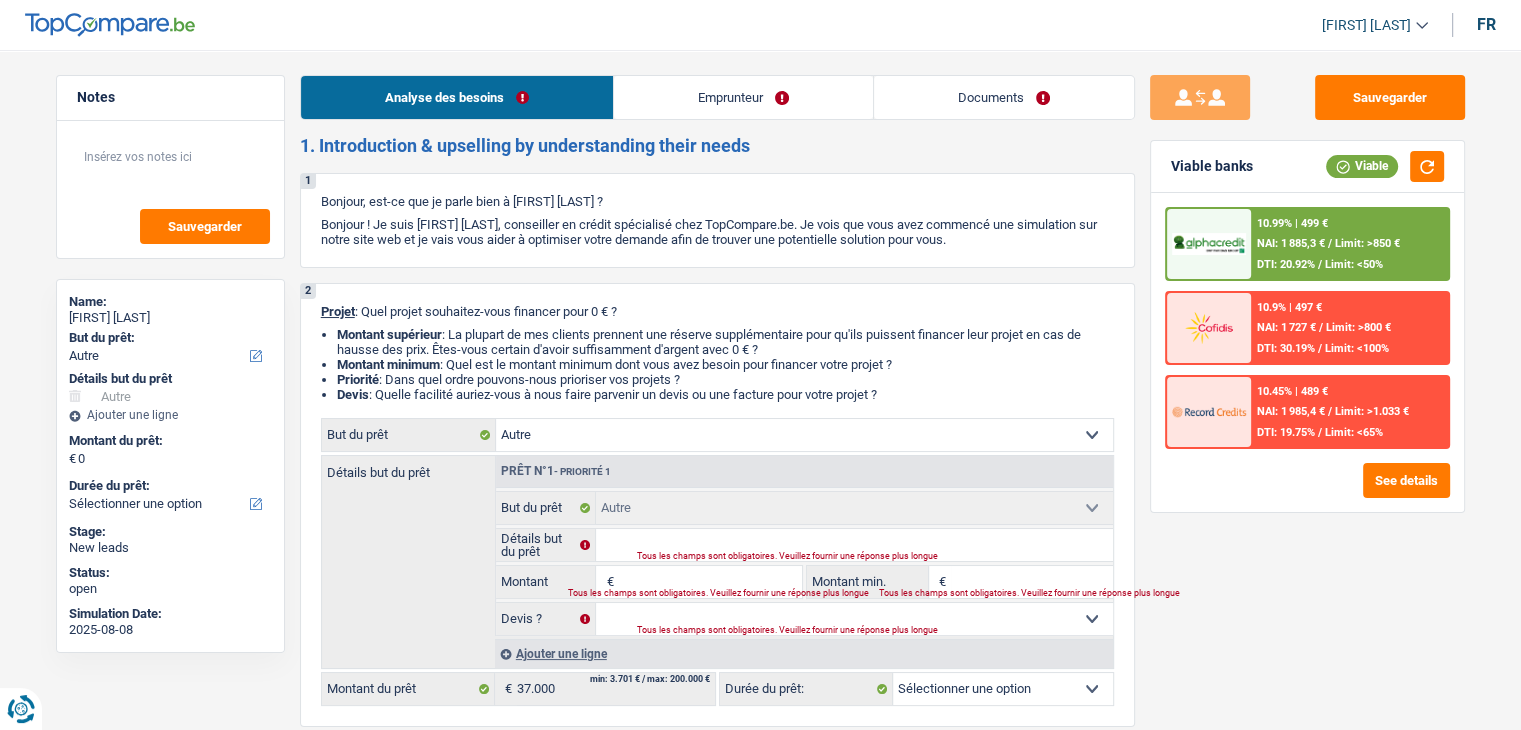click on "Documents" at bounding box center [1004, 97] 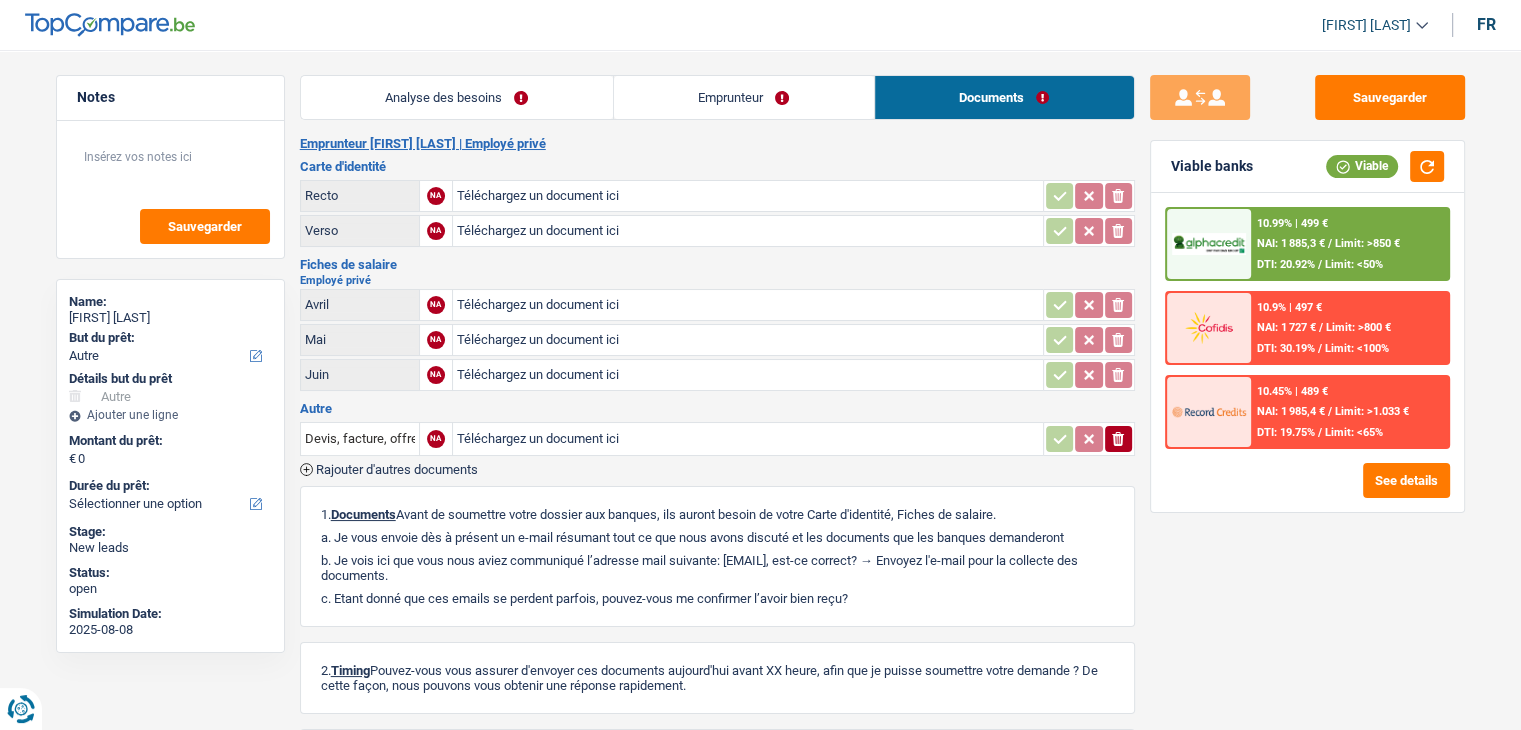 click on "Analyse des besoins" at bounding box center (457, 97) 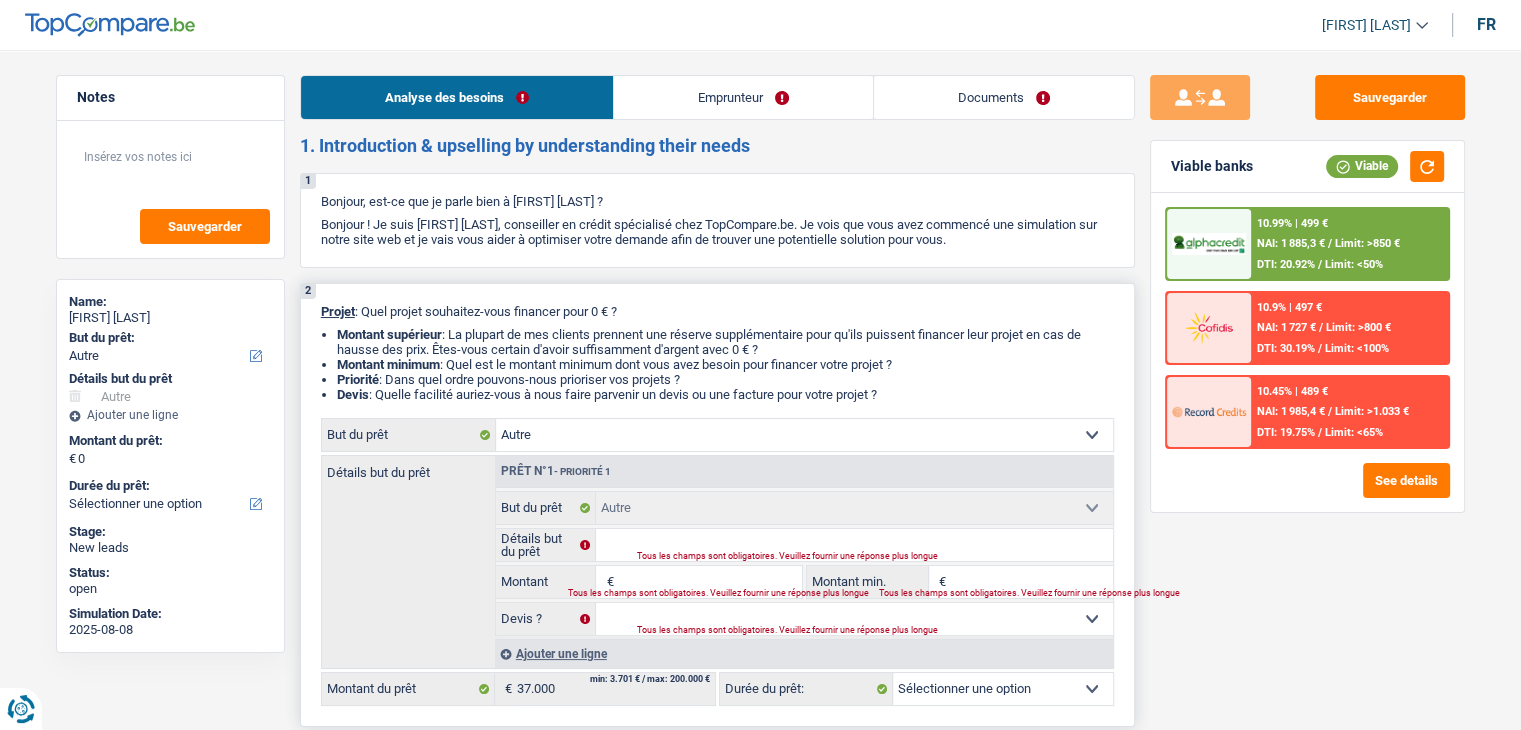 scroll, scrollTop: 200, scrollLeft: 0, axis: vertical 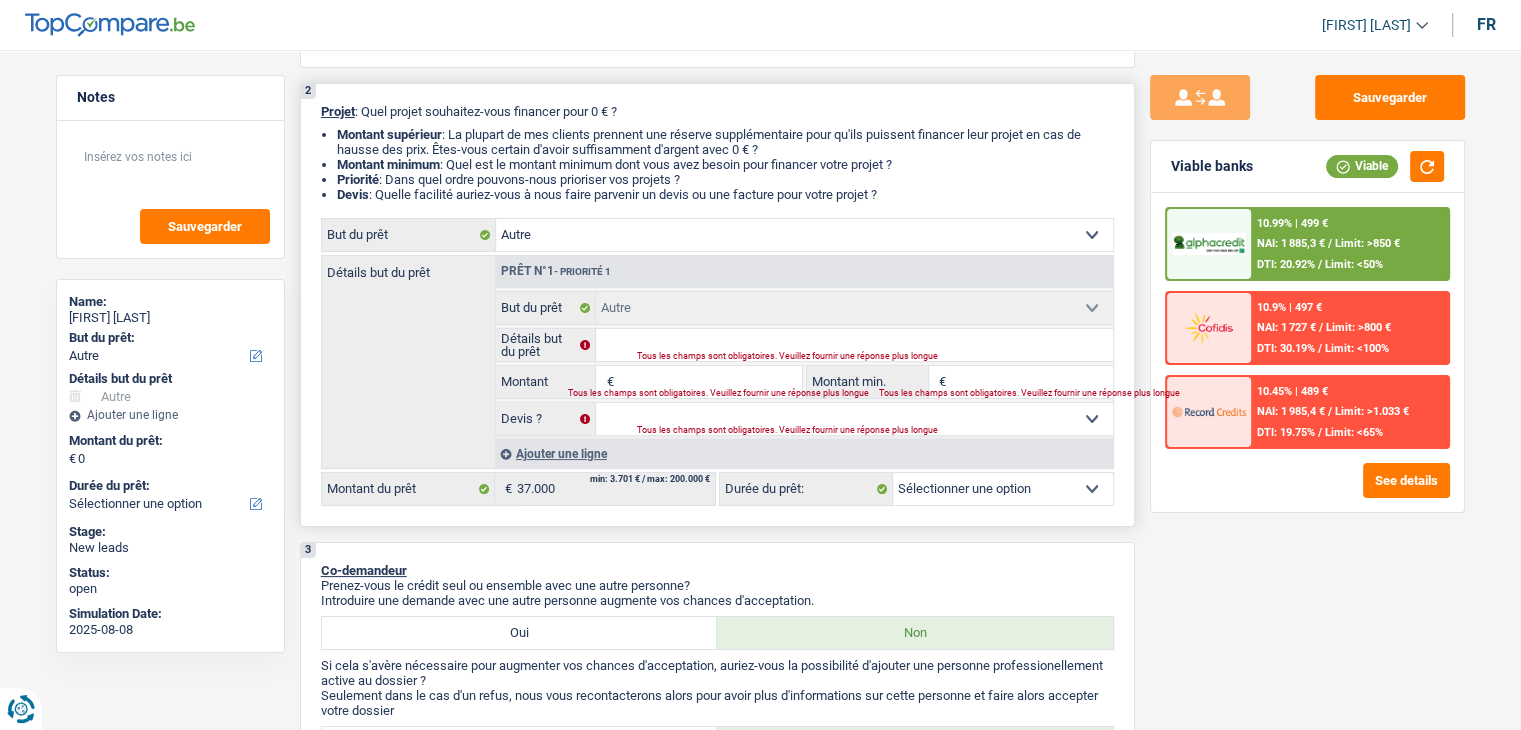 click on "Confort maison: meubles, textile, peinture, électroménager, outillage non-professionnel Hifi, multimédia, gsm, ordinateur Aménagement: frais d'installation, déménagement Evénement familial: naissance, mariage, divorce, communion, décès Frais médicaux Frais d'études Frais permis de conduire Loisirs: voyage, sport, musique Rafraîchissement: petits travaux maison et jardin Frais judiciaires Réparation voiture Prêt rénovation (non disponible pour les non-propriétaires) Prêt énergie (non disponible pour les non-propriétaires) Prêt voiture Taxes, impôts non professionnels Rénovation bien à l'étranger Dettes familiales Assurance Autre
Sélectionner une option" at bounding box center (804, 235) 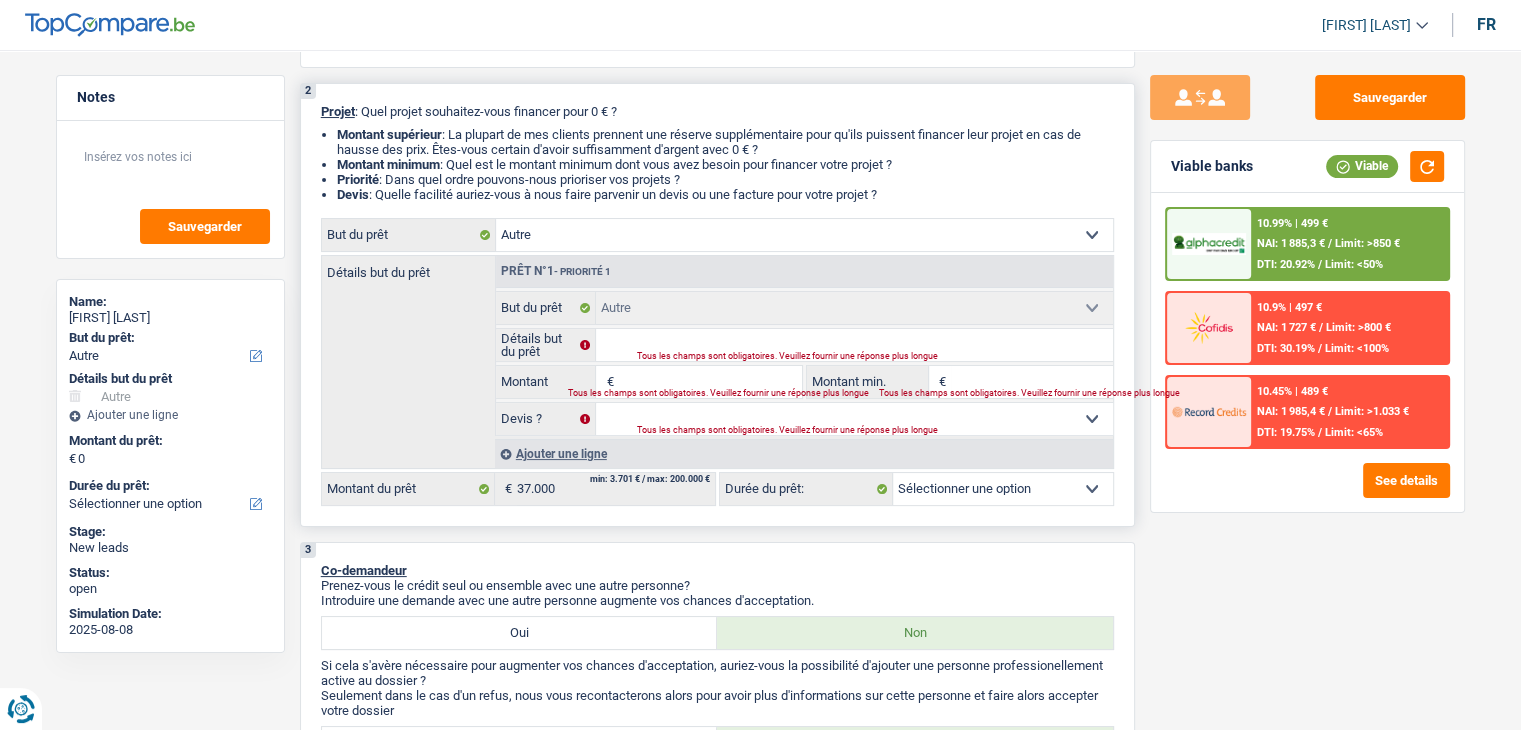 type 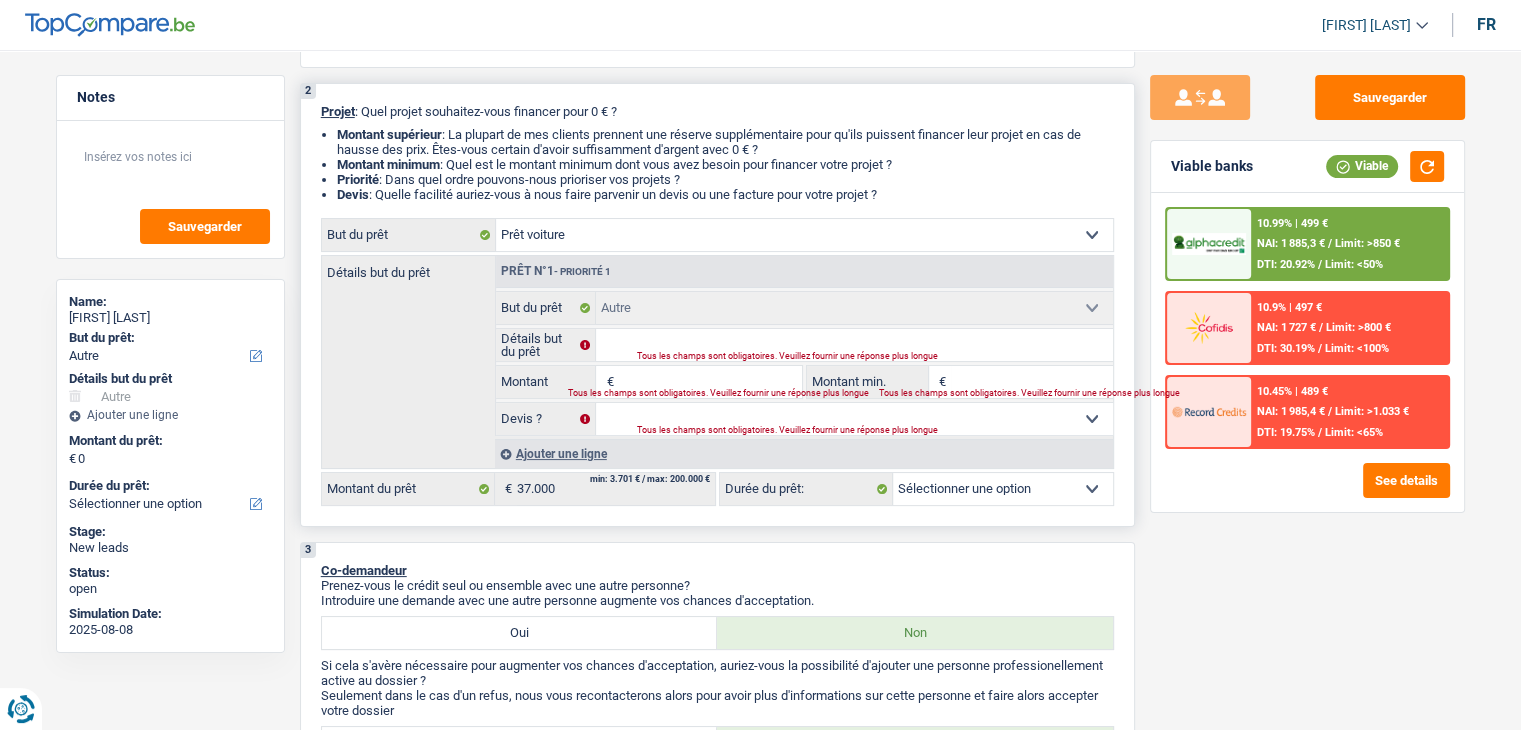 click on "Confort maison: meubles, textile, peinture, électroménager, outillage non-professionnel Hifi, multimédia, gsm, ordinateur Aménagement: frais d'installation, déménagement Evénement familial: naissance, mariage, divorce, communion, décès Frais médicaux Frais d'études Frais permis de conduire Loisirs: voyage, sport, musique Rafraîchissement: petits travaux maison et jardin Frais judiciaires Réparation voiture Prêt rénovation (non disponible pour les non-propriétaires) Prêt énergie (non disponible pour les non-propriétaires) Prêt voiture Taxes, impôts non professionnels Rénovation bien à l'étranger Dettes familiales Assurance Autre
Sélectionner une option" at bounding box center [804, 235] 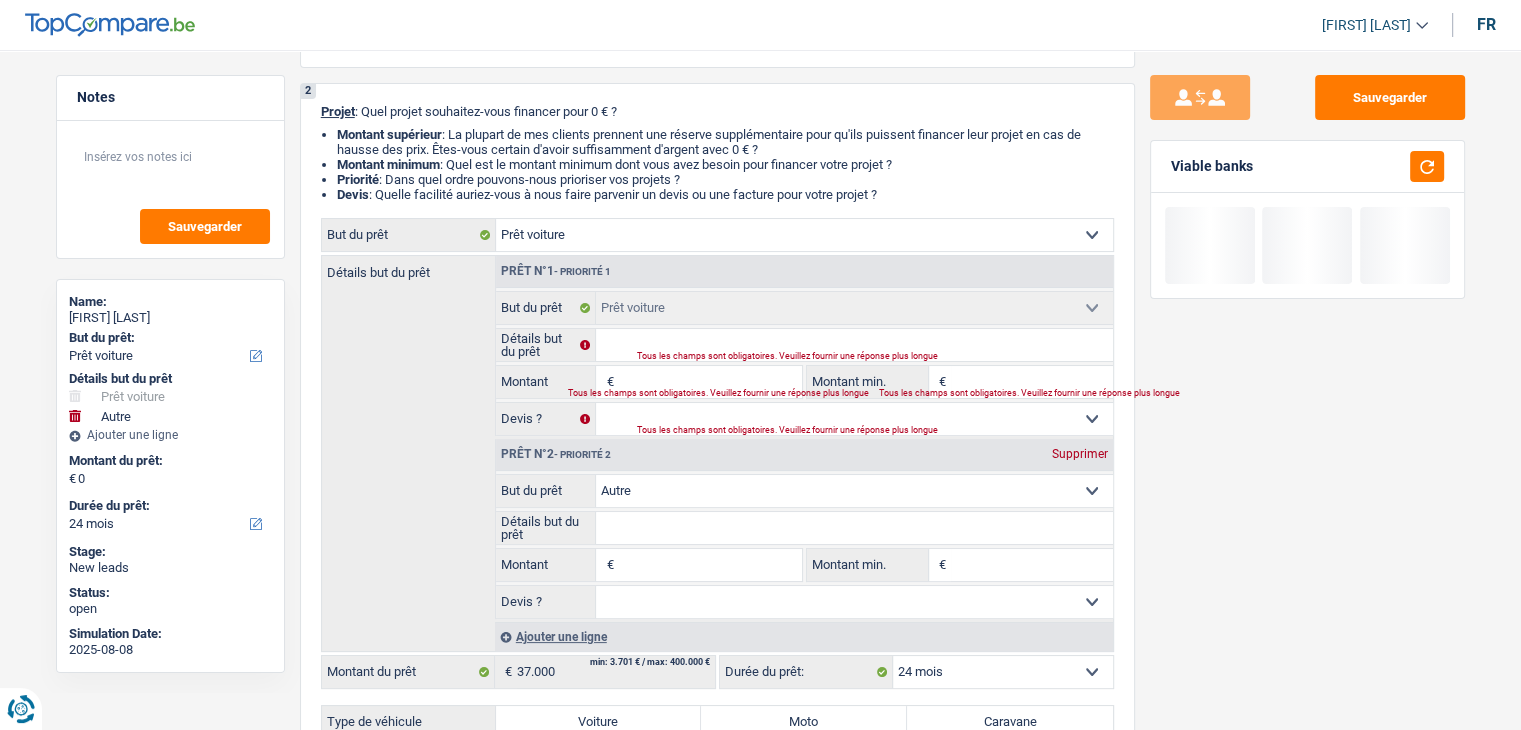 click on "Supprimer" at bounding box center (1080, 454) 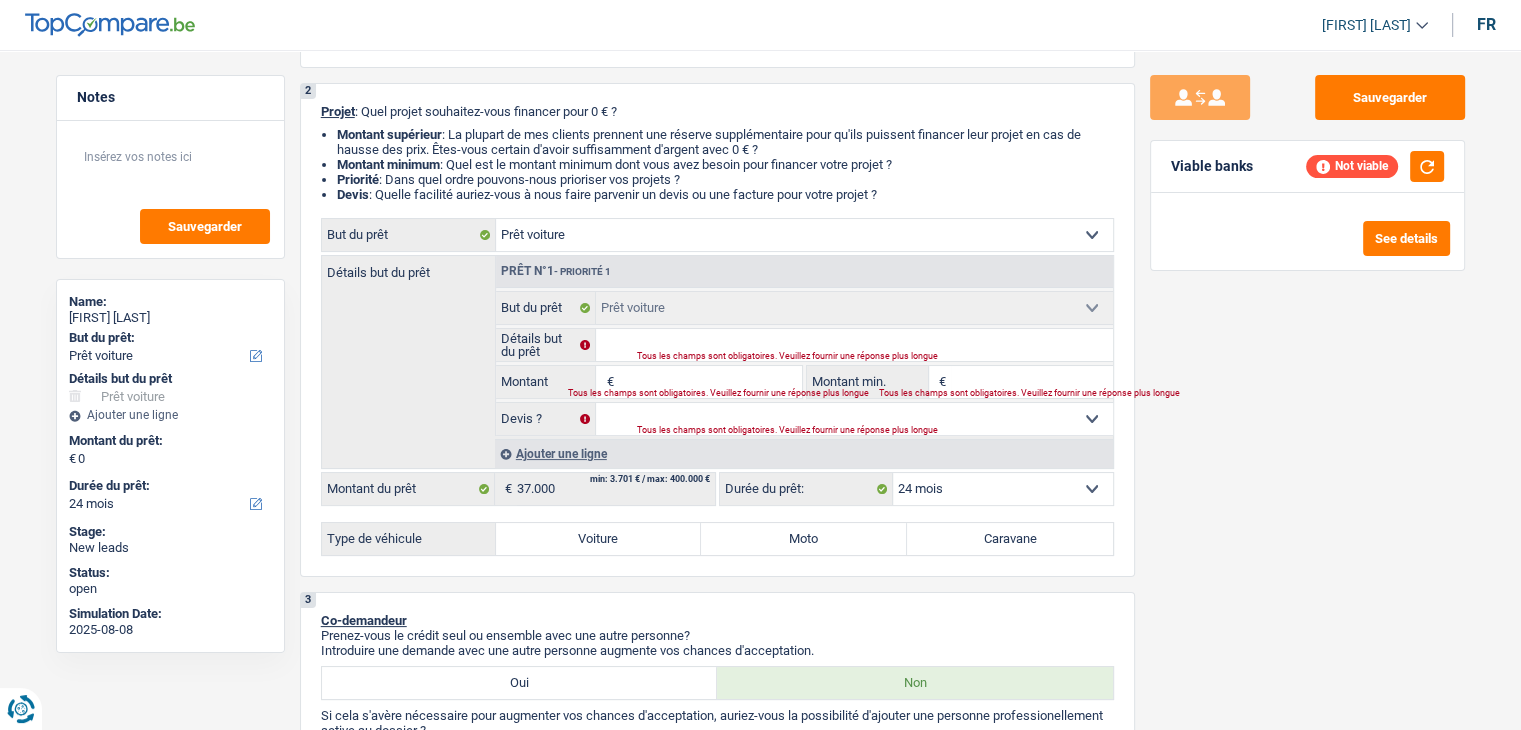 click on "Montant" at bounding box center [709, 382] 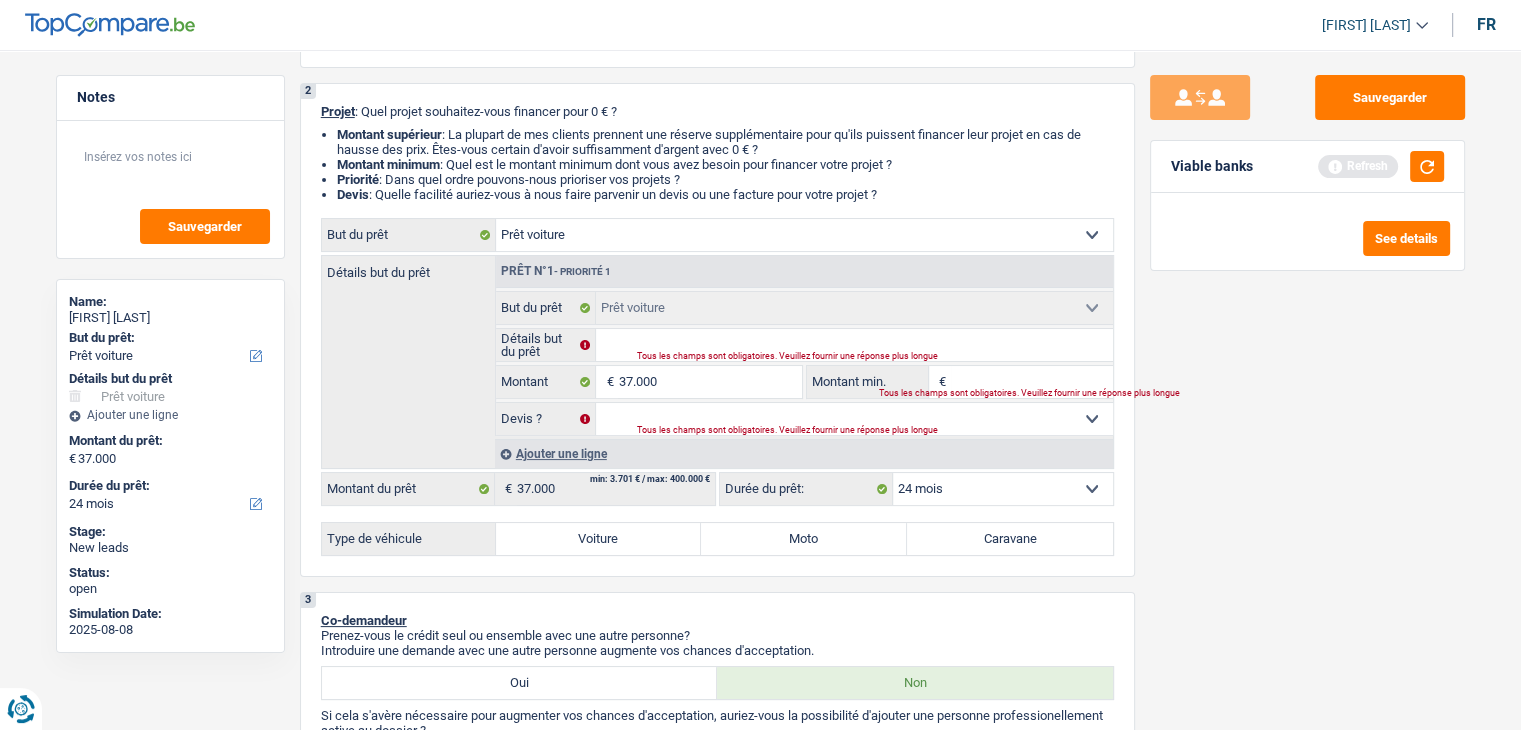 click on "Montant min." at bounding box center (1032, 382) 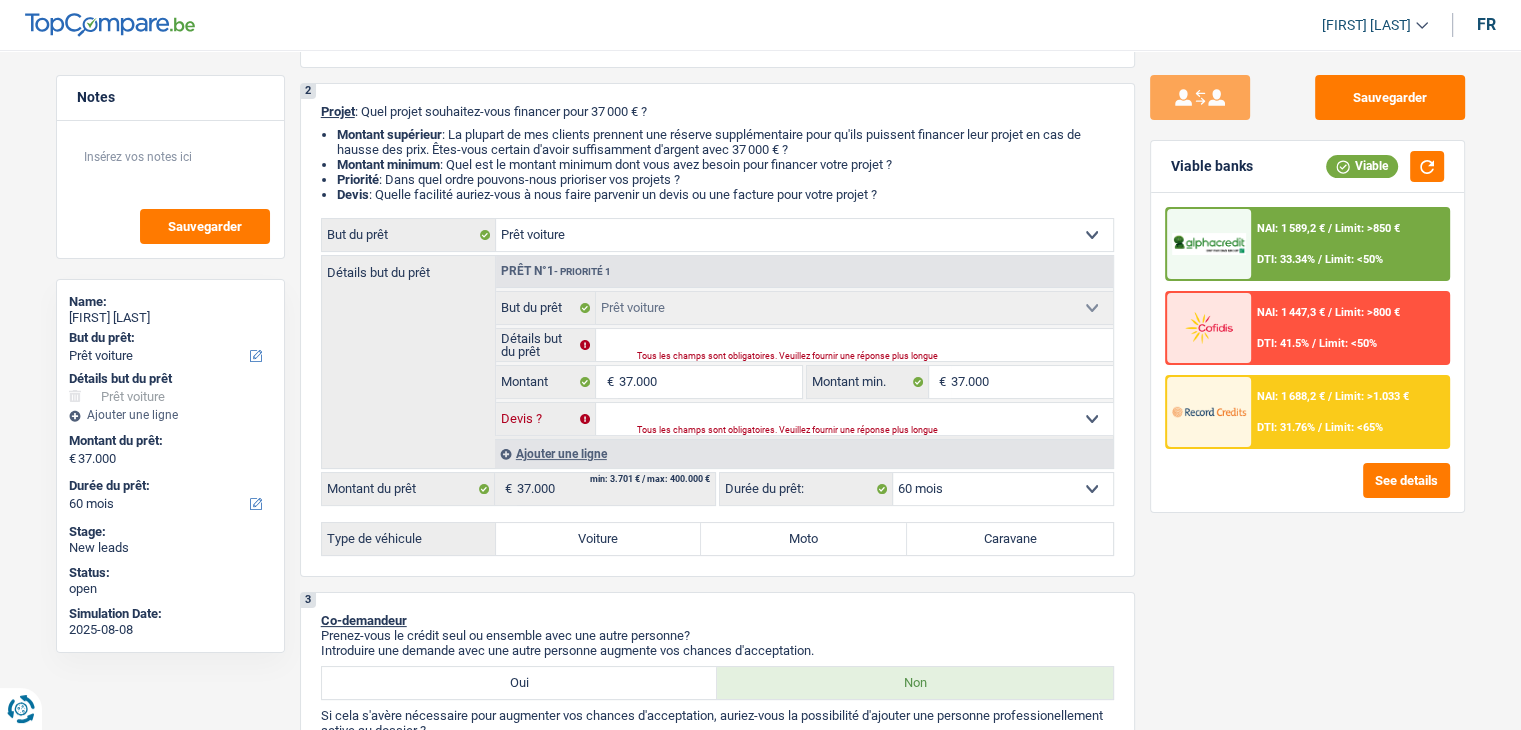 drag, startPoint x: 864, startPoint y: 417, endPoint x: 848, endPoint y: 423, distance: 17.088007 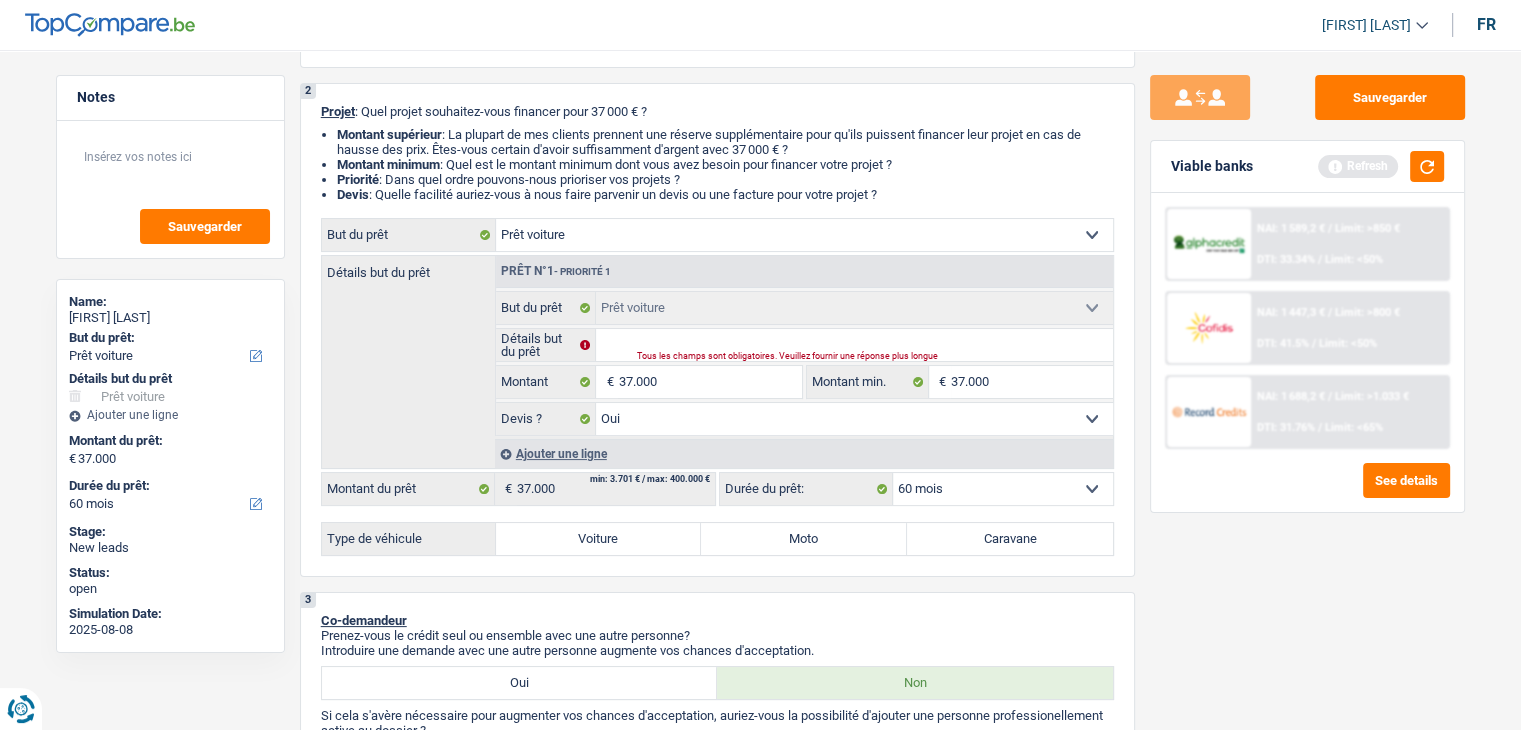 click on "Voiture" at bounding box center [599, 539] 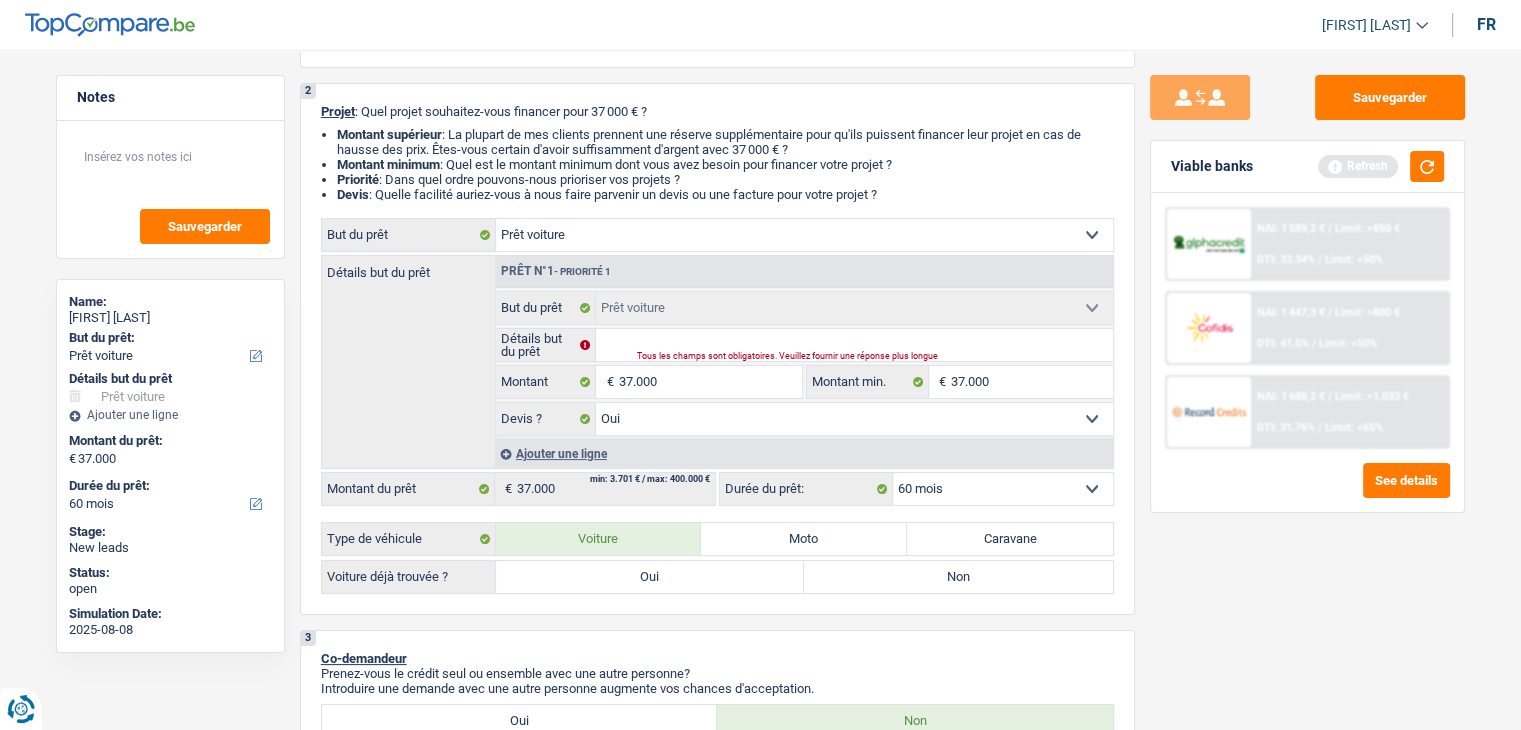 click on "Oui" at bounding box center (650, 577) 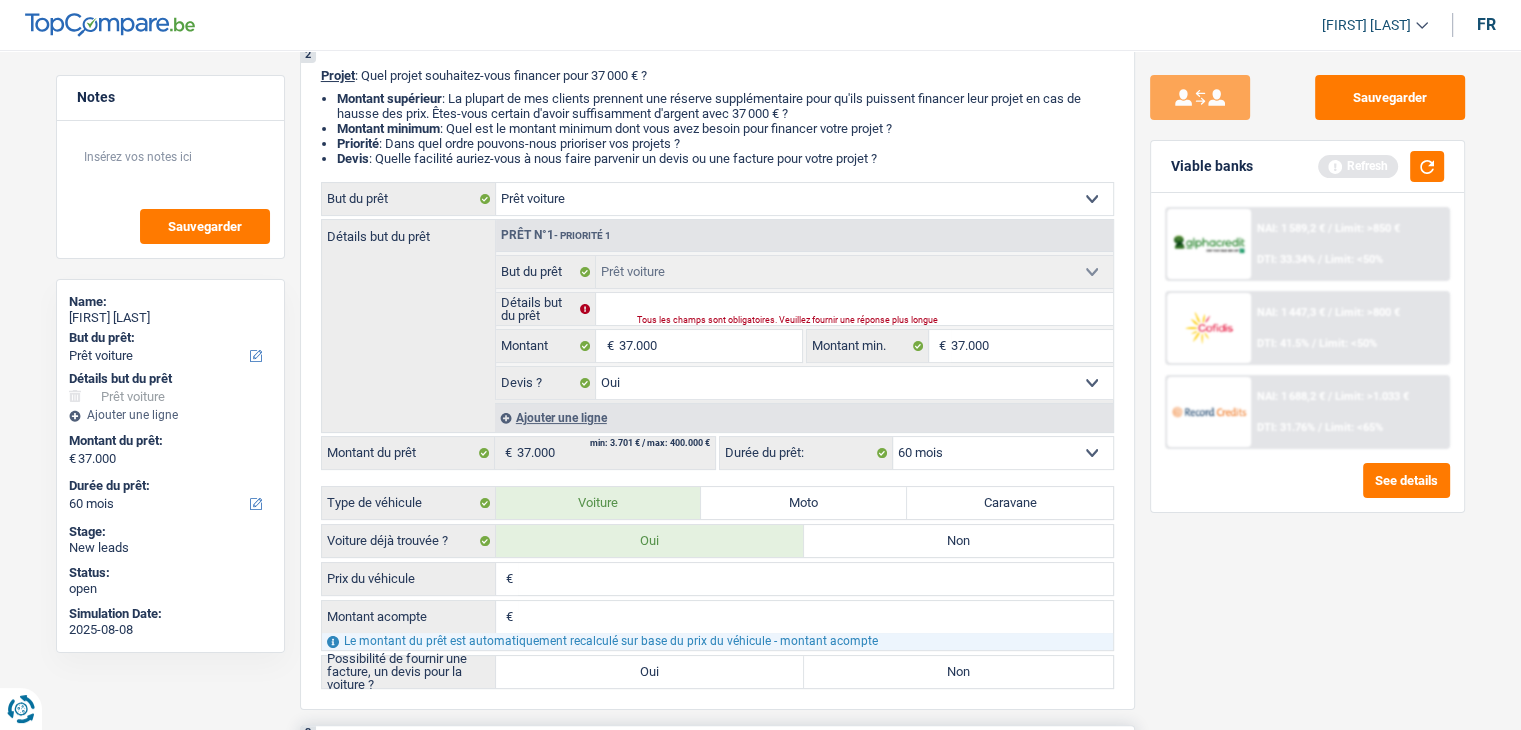scroll, scrollTop: 500, scrollLeft: 0, axis: vertical 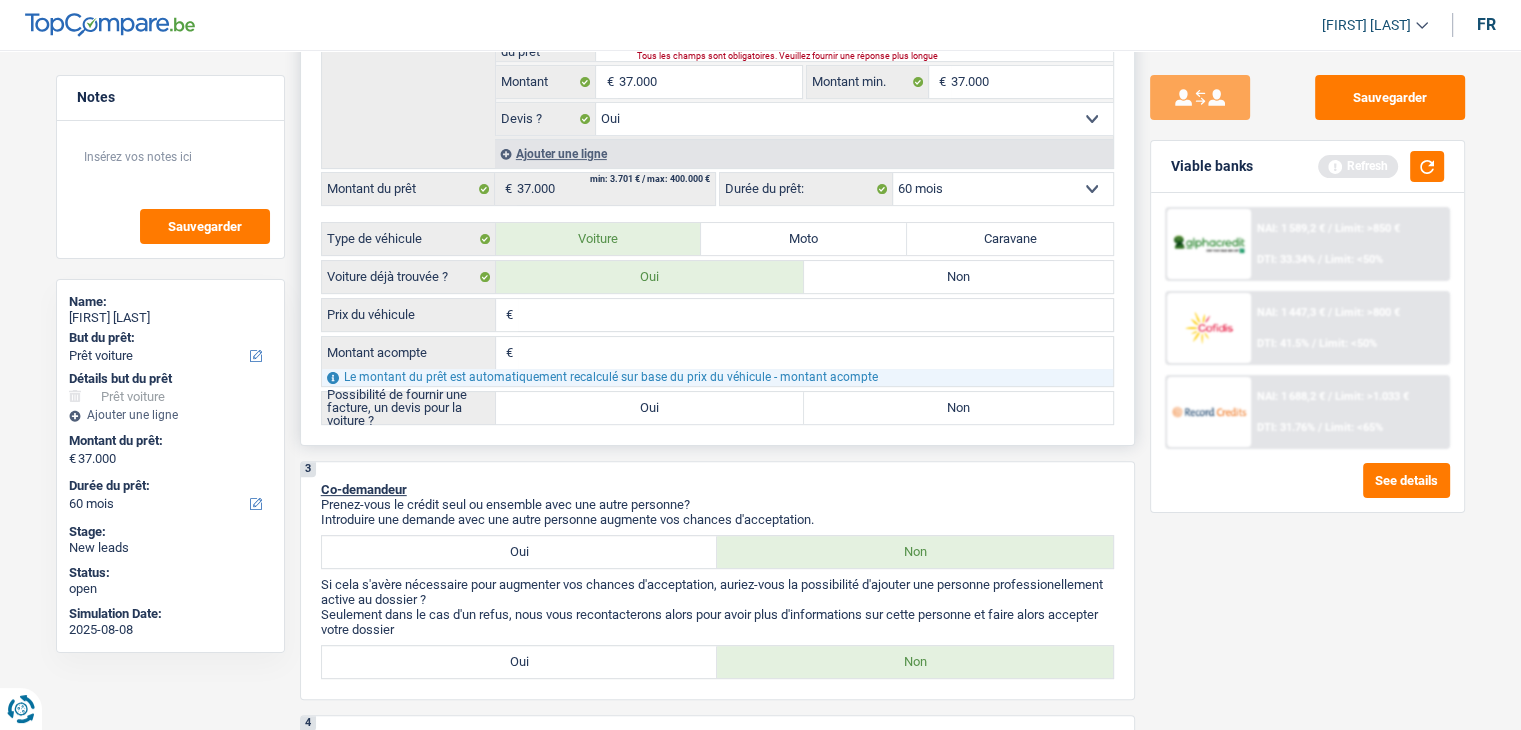 click on "Prix du véhicule" at bounding box center (815, 315) 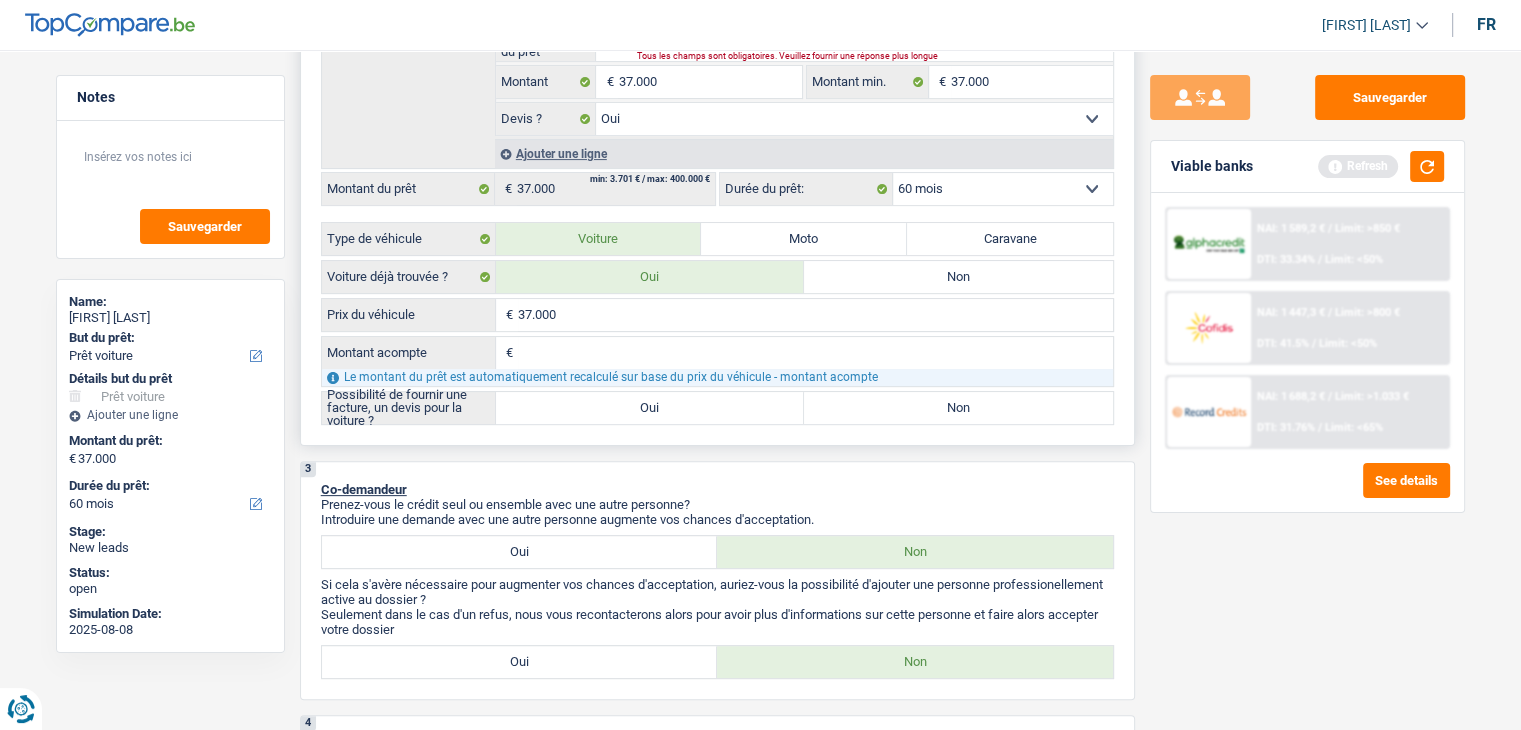 click on "37.000   €
Prix du véhicule
€
Montant acompte
Tous les champs sont obligatoires. Veuillez fournir une réponse plus longue
Le montant du prêt est automatiquement recalculé sur base du prix du véhicule - montant acompte
Possibilité de fournir une facture, un devis pour la voiture ?
Oui
Non
Tous les champs sont obligatoires. Veuillez sélectionner une option" at bounding box center (717, 361) 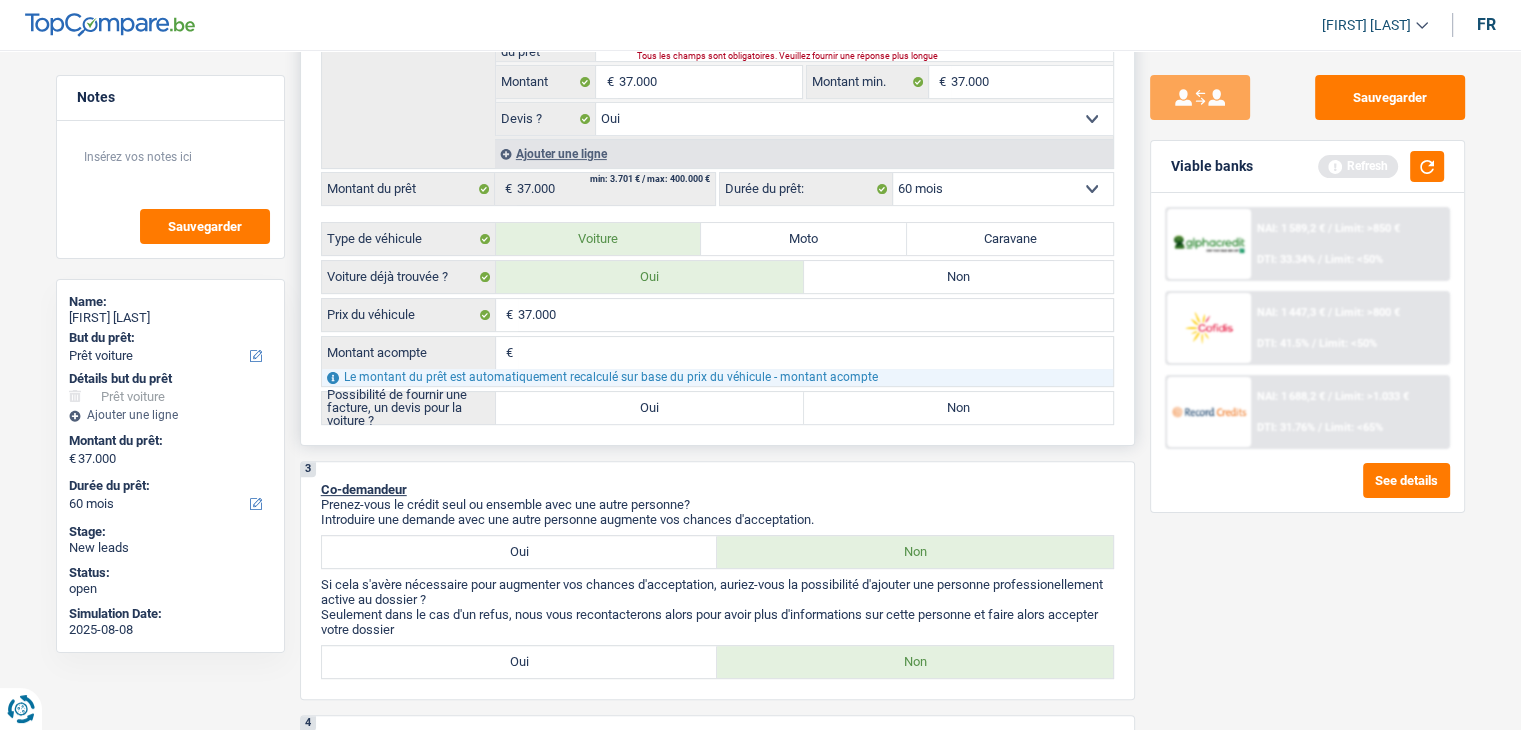 click on "Montant acompte" at bounding box center [815, 353] 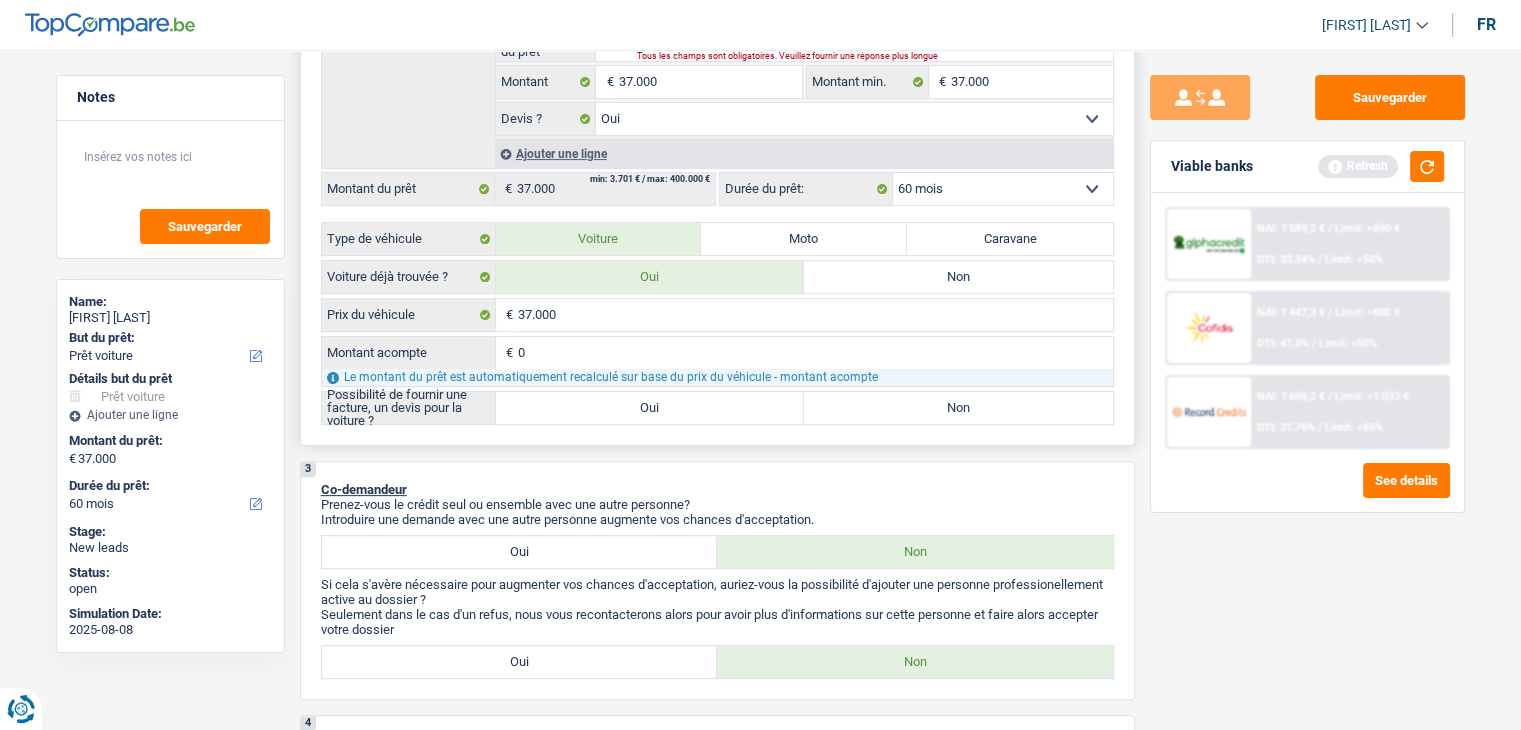 click on "Oui" at bounding box center (650, 408) 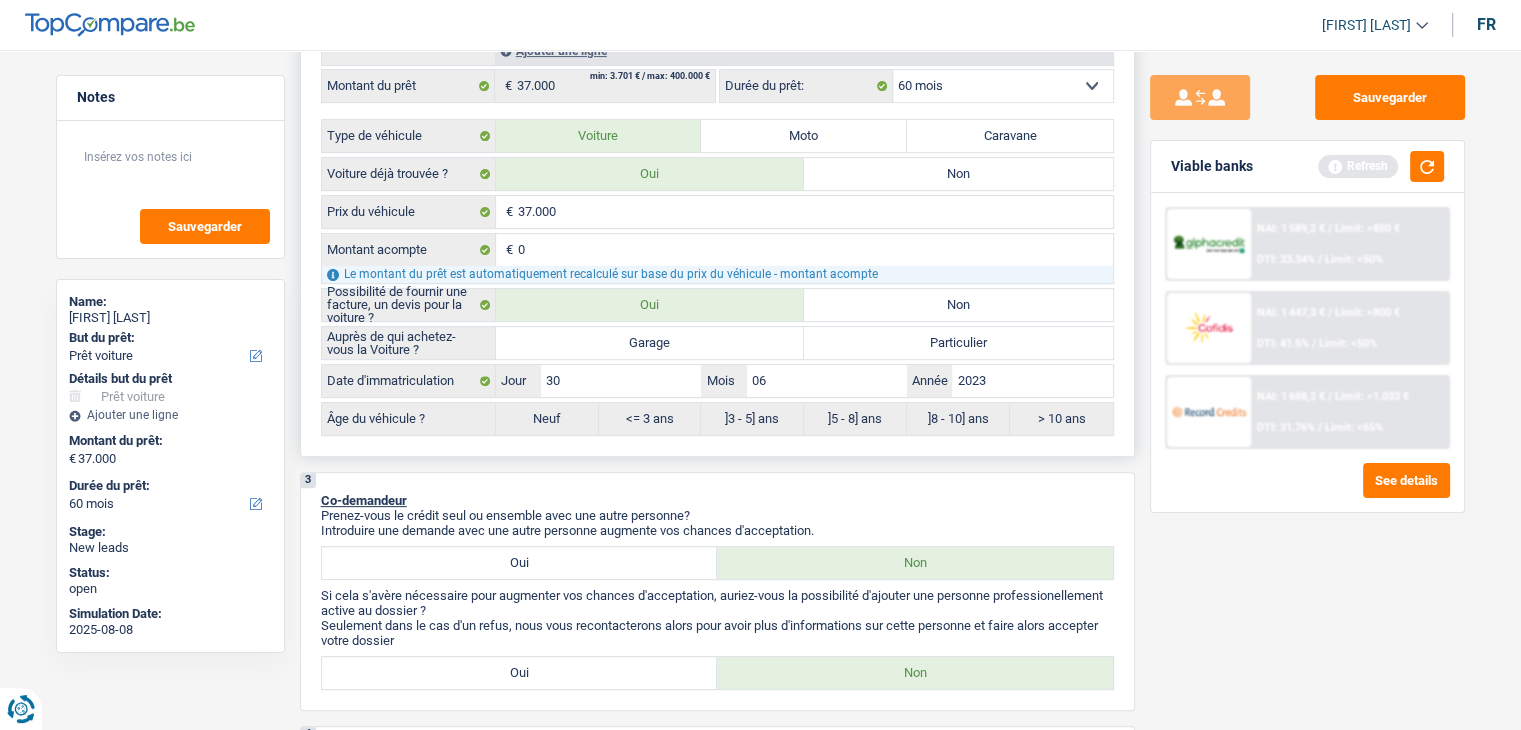 scroll, scrollTop: 700, scrollLeft: 0, axis: vertical 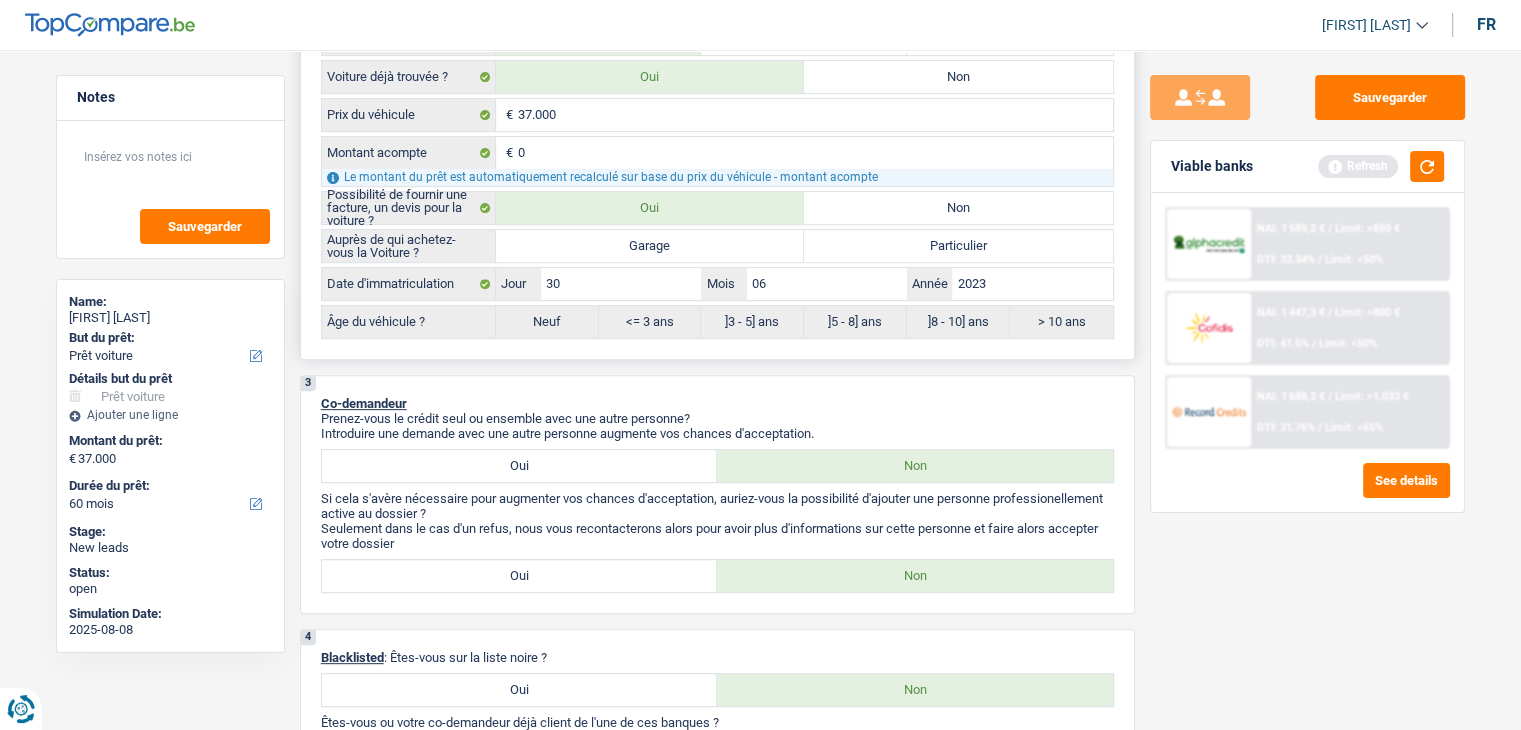 click on "Garage" at bounding box center [650, 246] 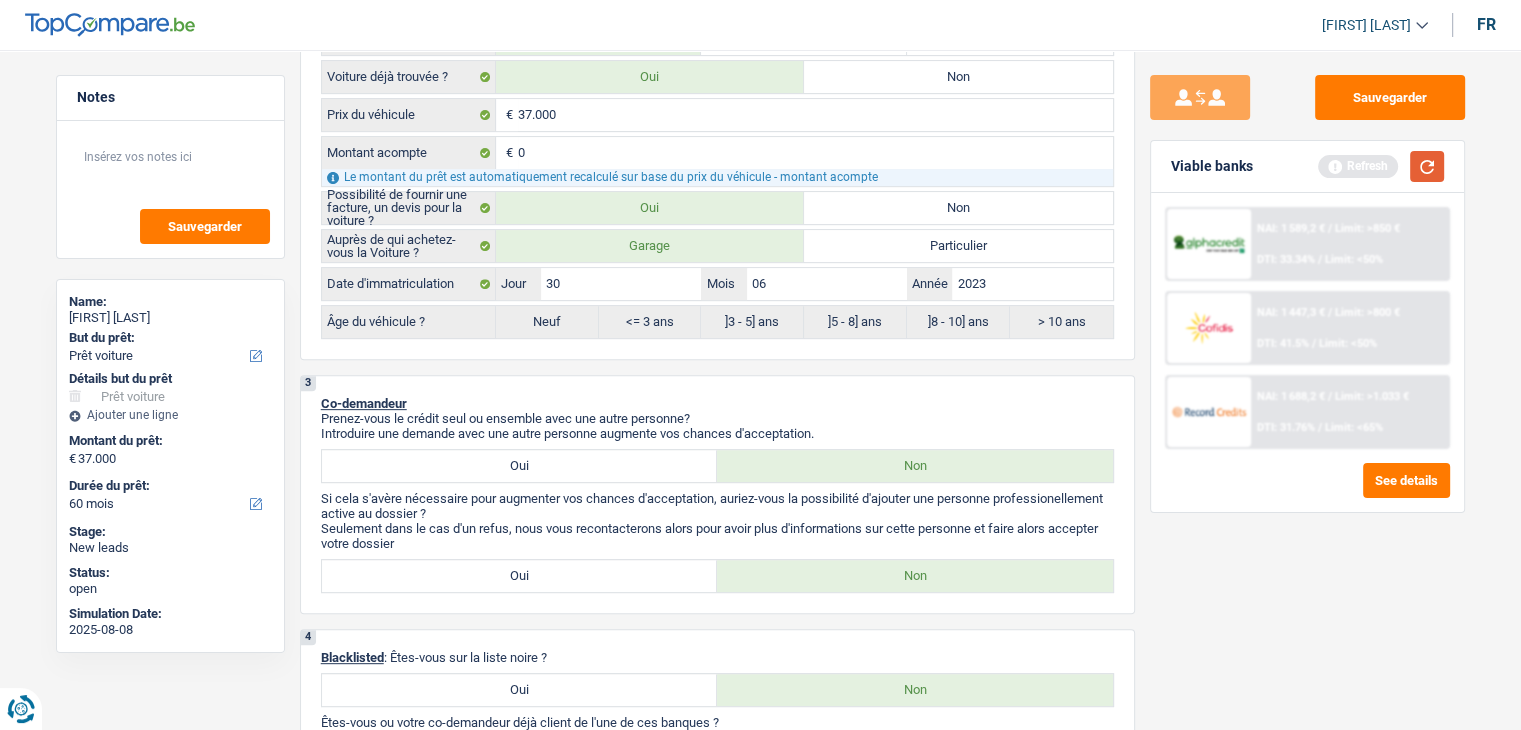 click at bounding box center [1427, 166] 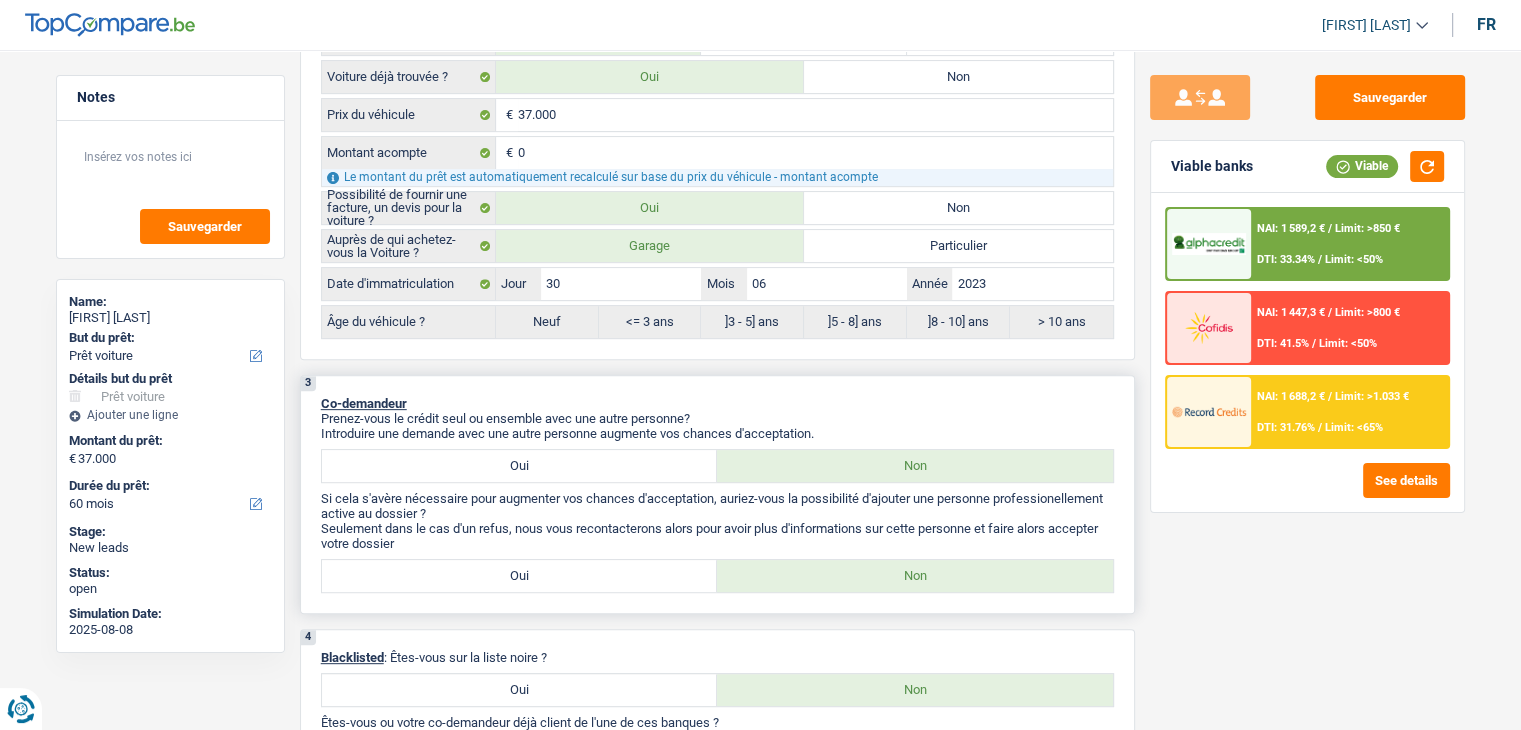 click on "Prenez-vous le crédit seul ou ensemble avec une autre personne?" at bounding box center [717, 418] 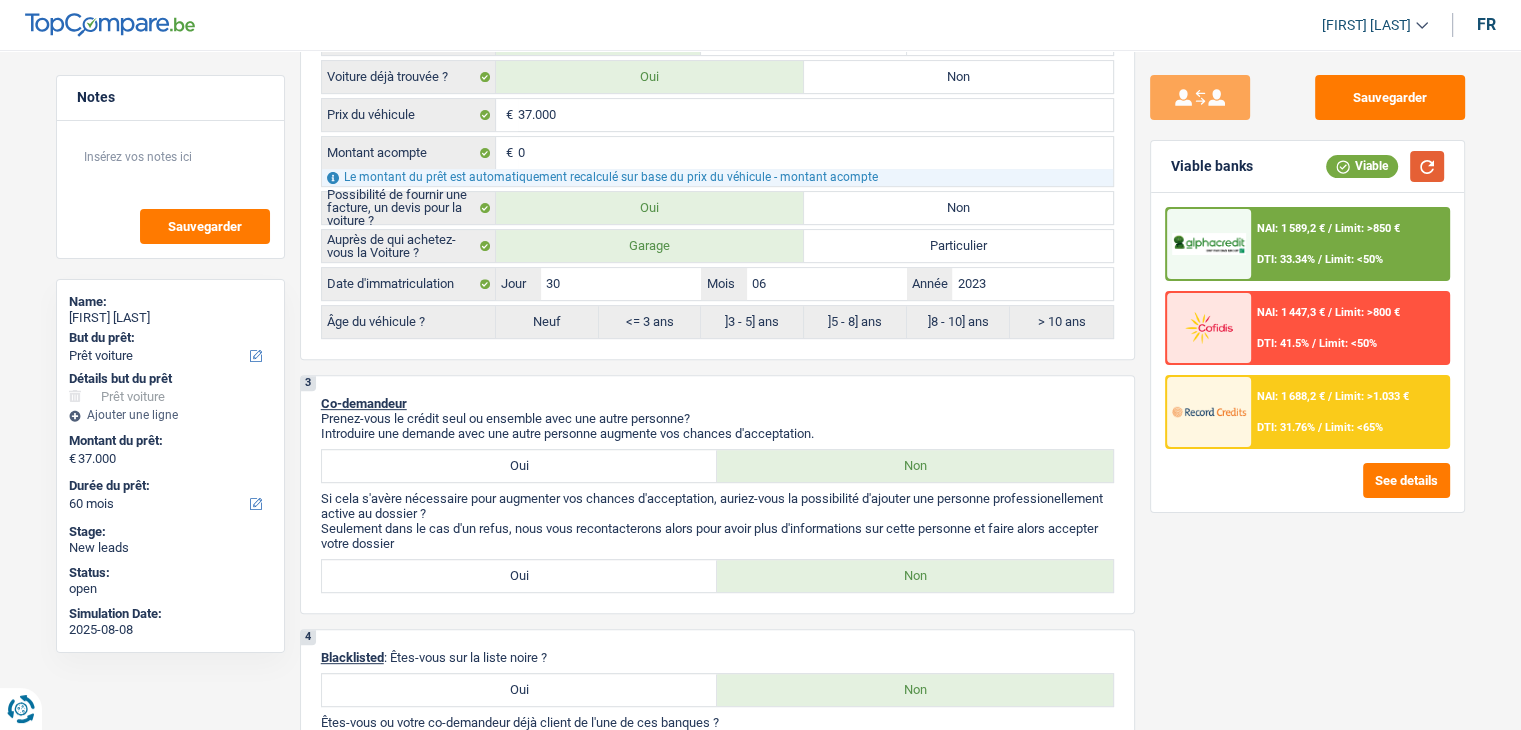 click at bounding box center [1427, 166] 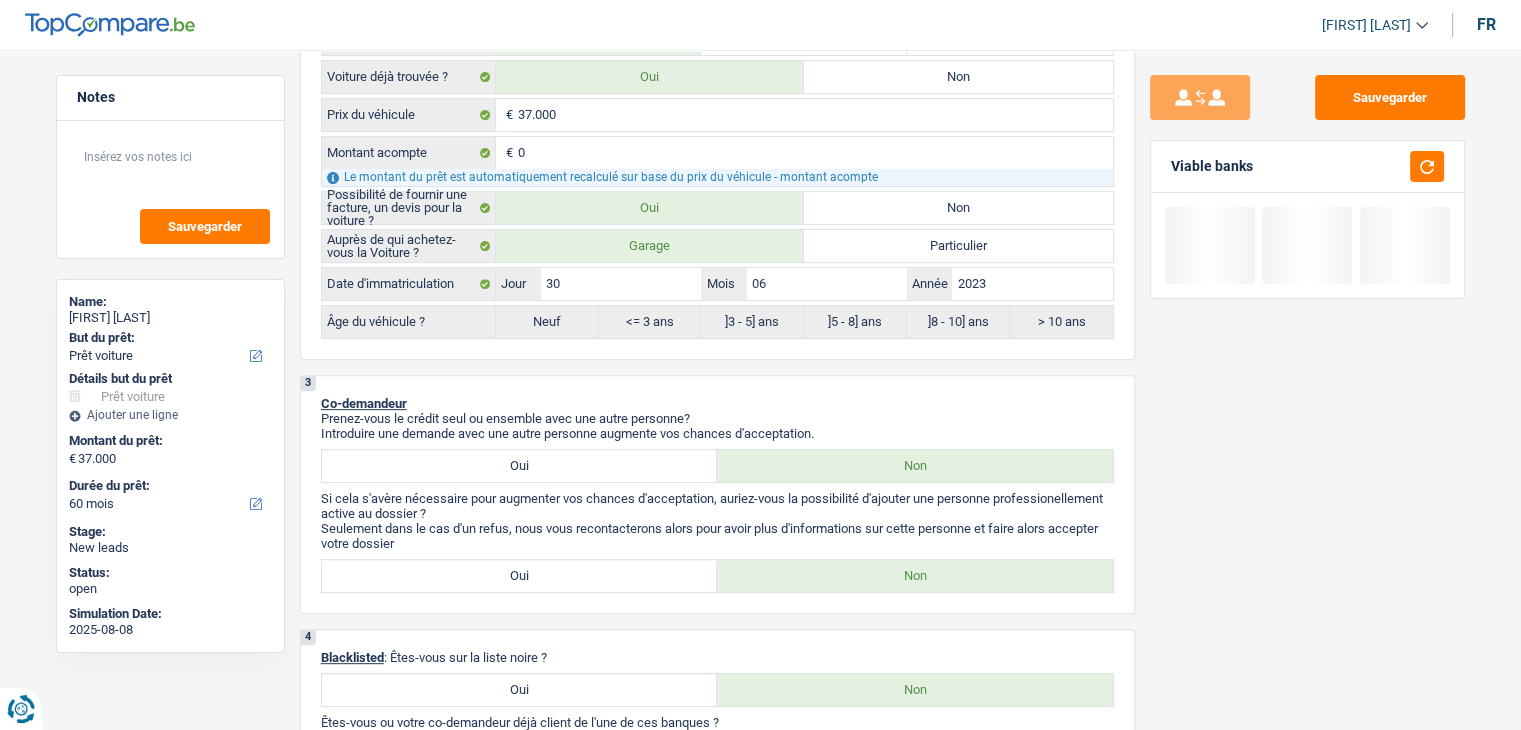 drag, startPoint x: 1267, startPoint y: 166, endPoint x: 1164, endPoint y: 169, distance: 103.04368 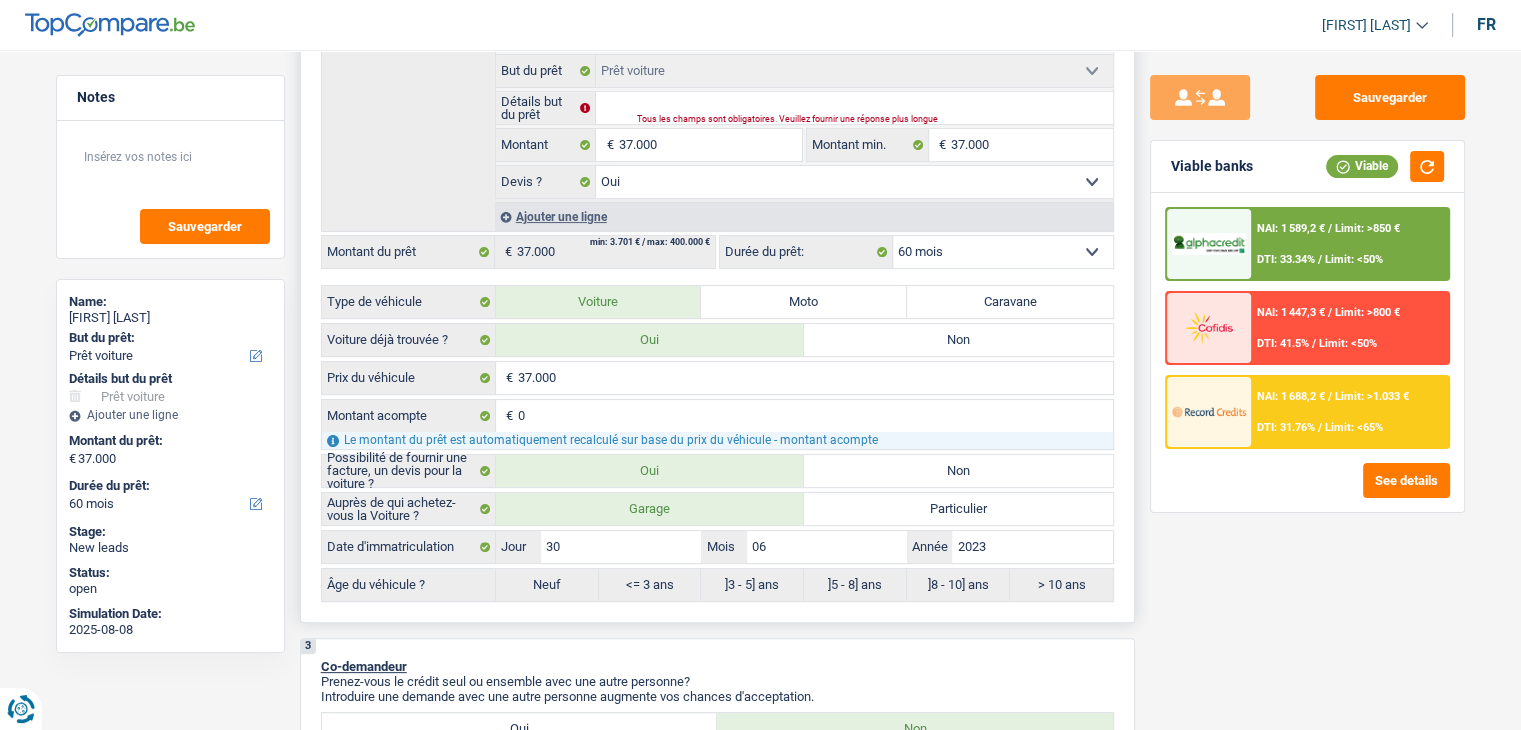 scroll, scrollTop: 200, scrollLeft: 0, axis: vertical 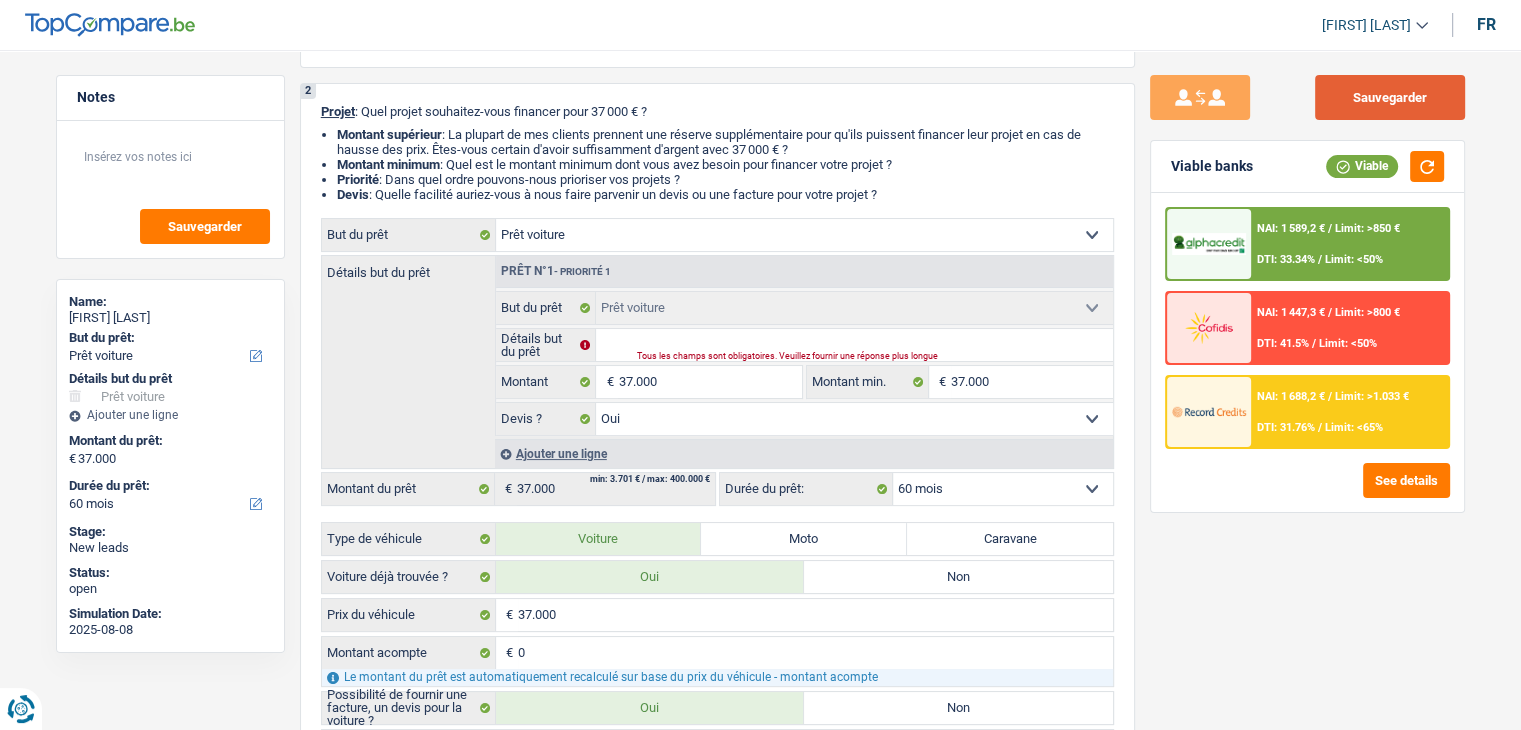 click on "Sauvegarder" at bounding box center (1390, 97) 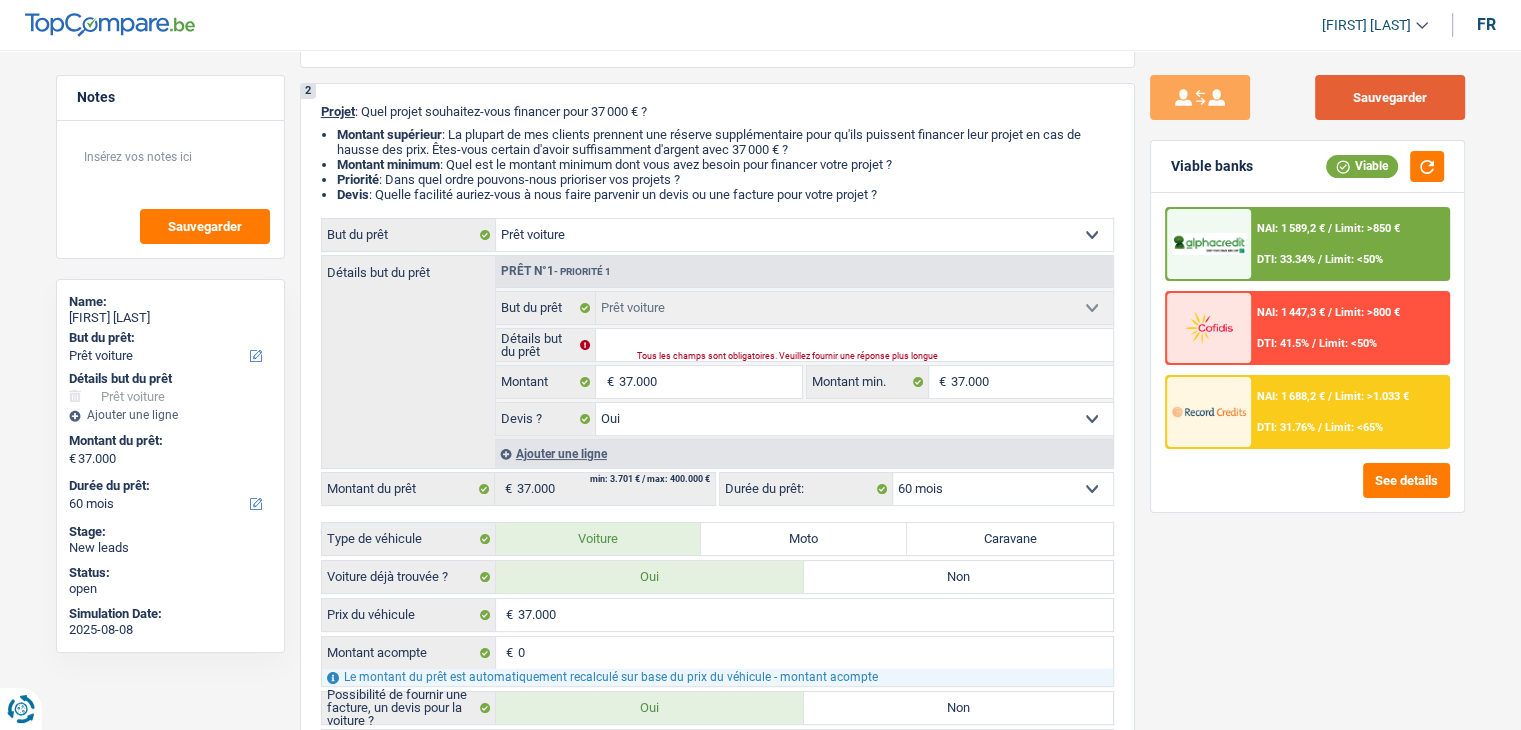 click on "Sauvegarder" at bounding box center (1390, 97) 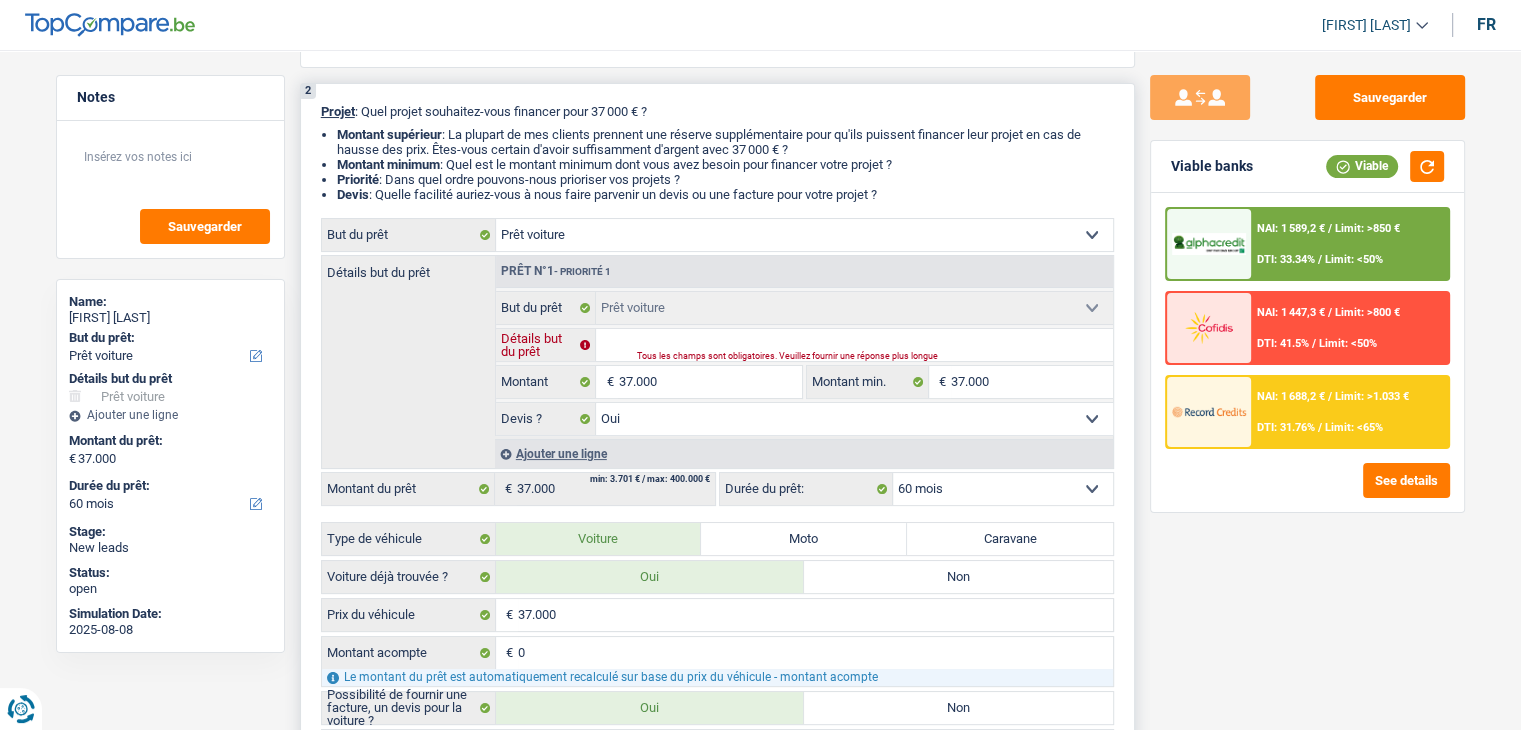 click on "Détails but du prêt" at bounding box center [854, 345] 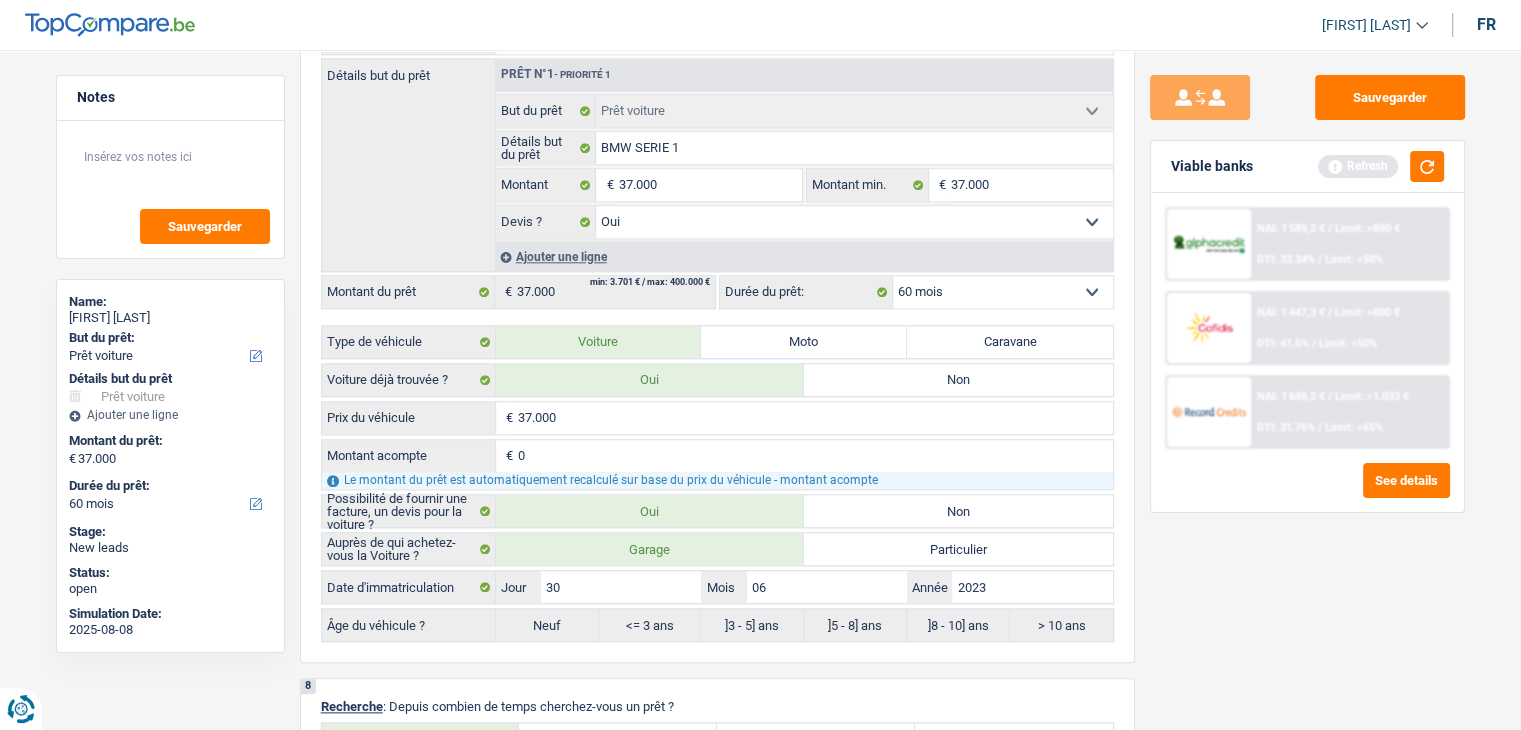 scroll, scrollTop: 2400, scrollLeft: 0, axis: vertical 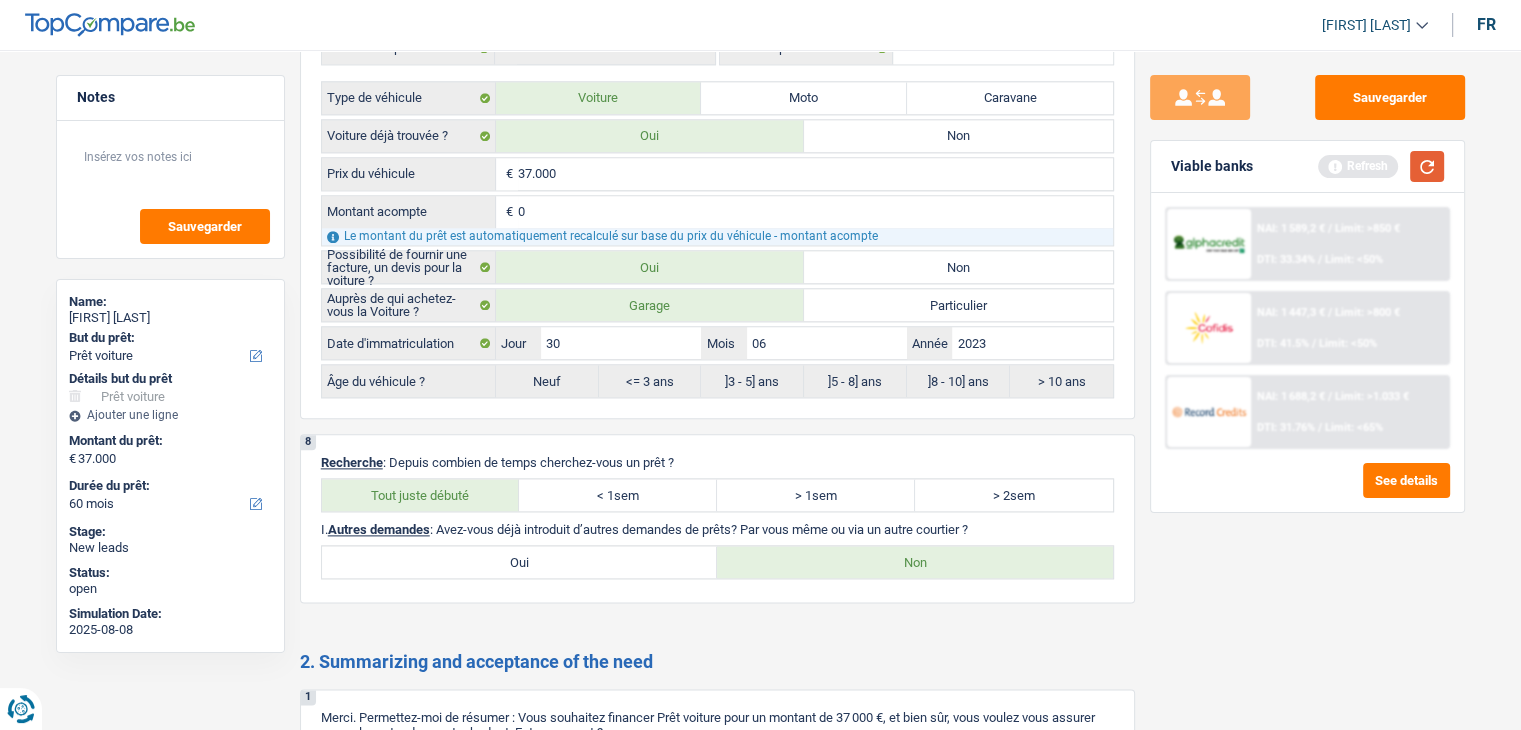 click at bounding box center (1427, 166) 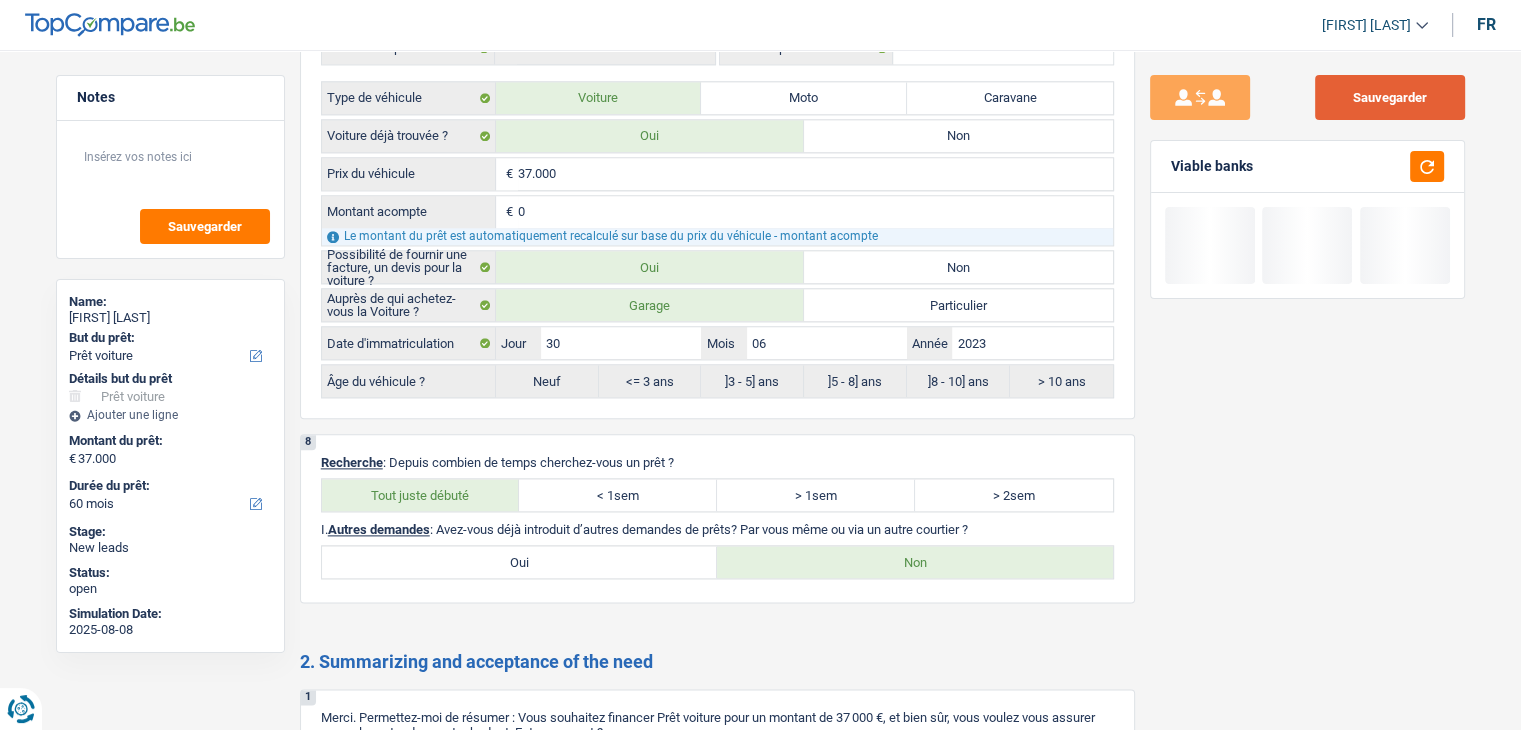 click on "Sauvegarder" at bounding box center (1390, 97) 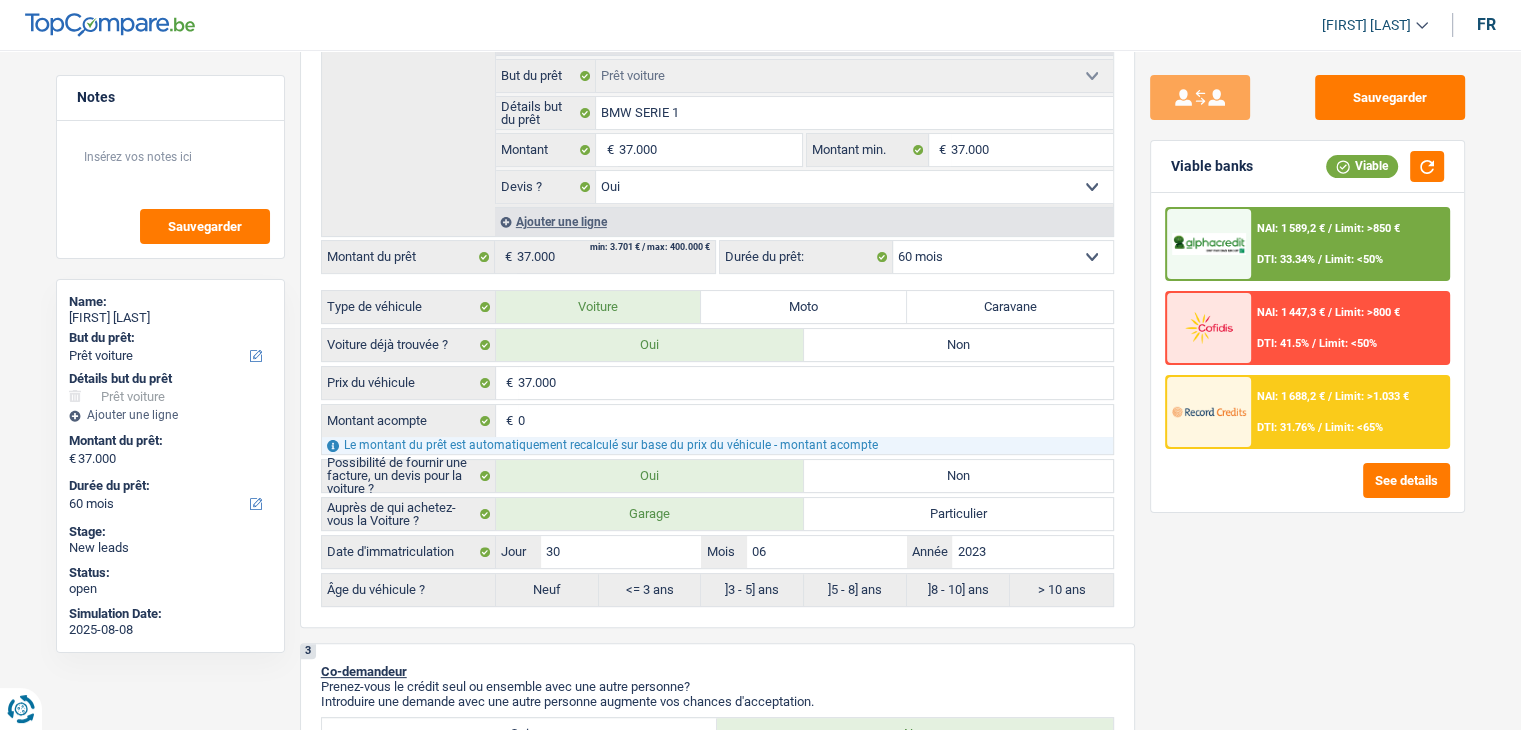 scroll, scrollTop: 0, scrollLeft: 0, axis: both 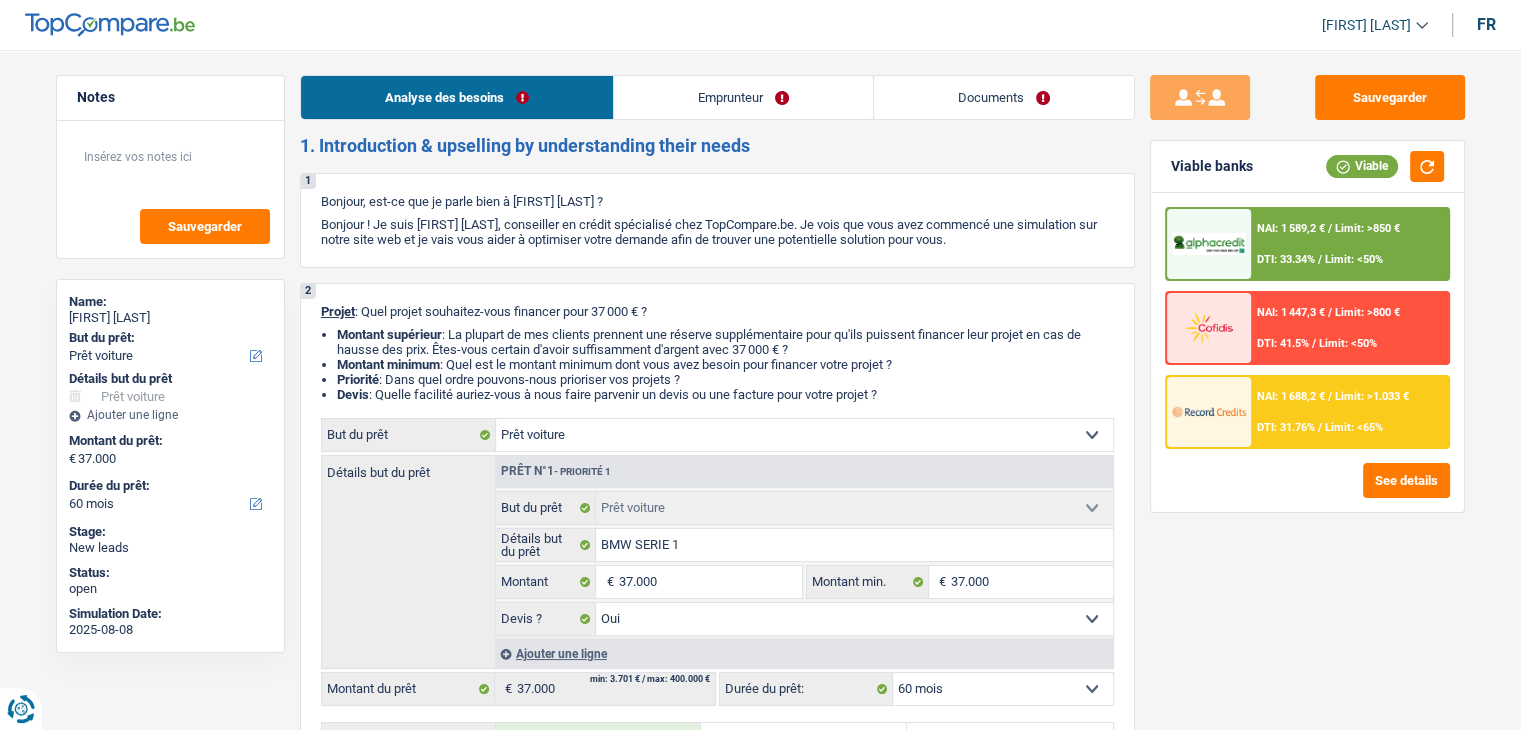click on "Emprunteur" at bounding box center (743, 97) 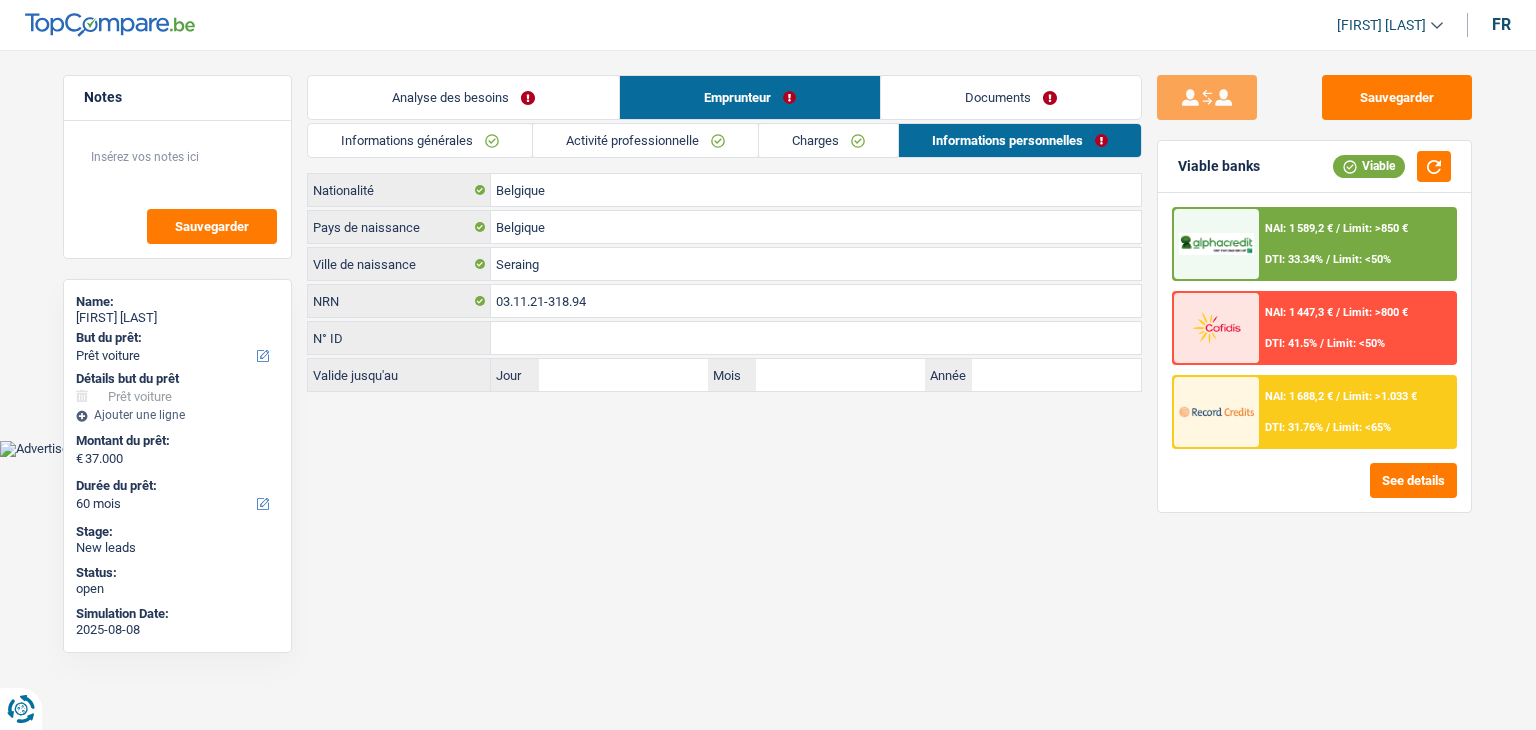 click on "Informations générales" at bounding box center (420, 140) 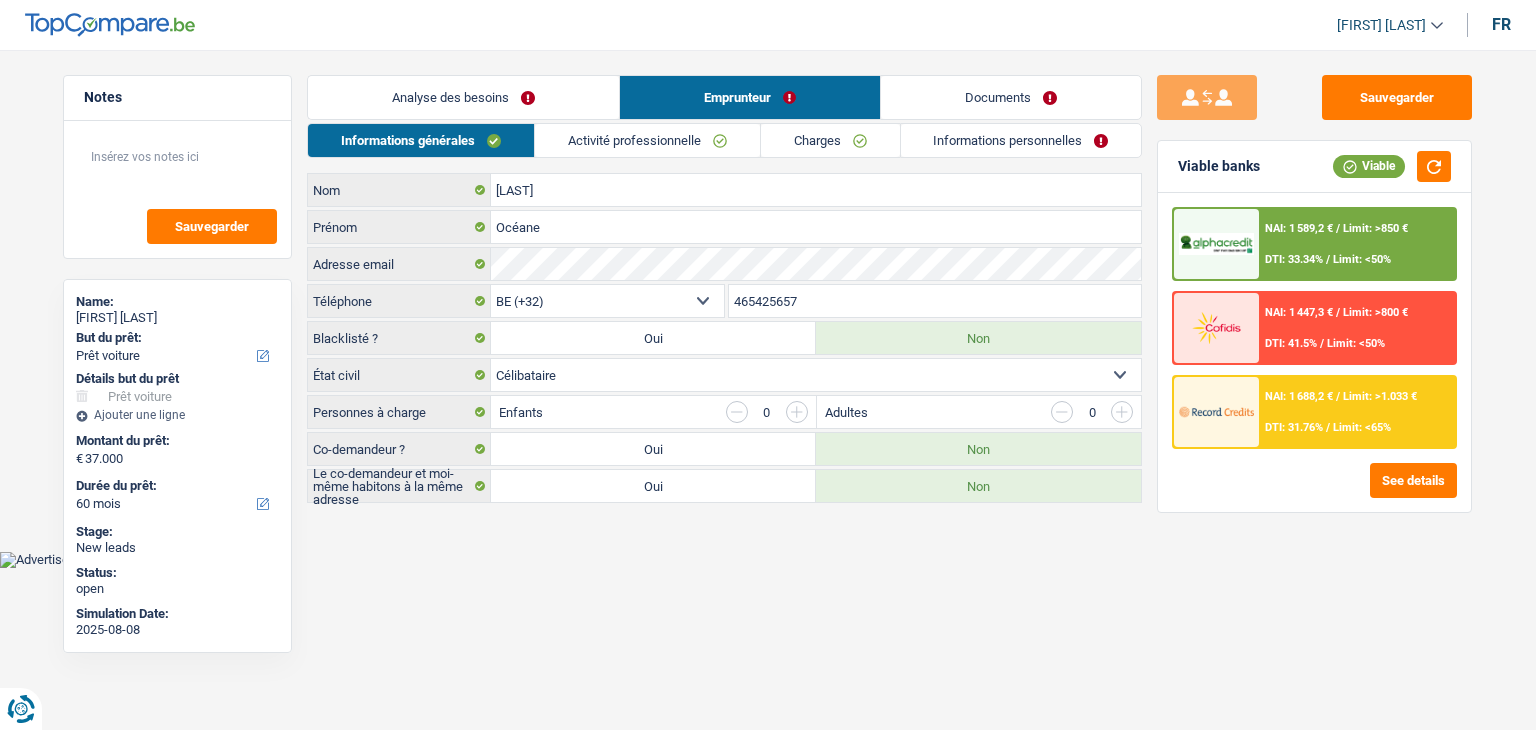 click on "Activité professionnelle" at bounding box center (647, 140) 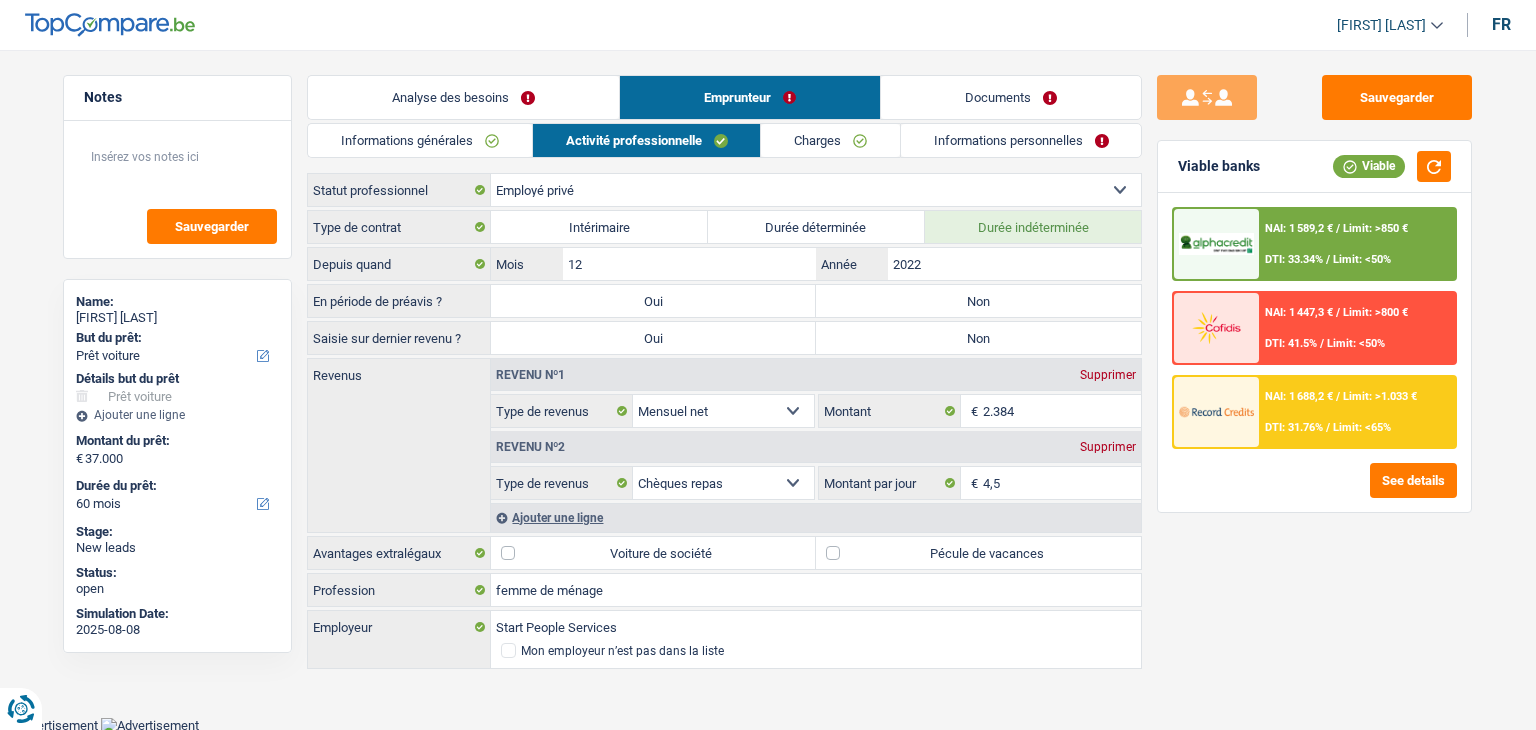 click on "Charges" at bounding box center (830, 140) 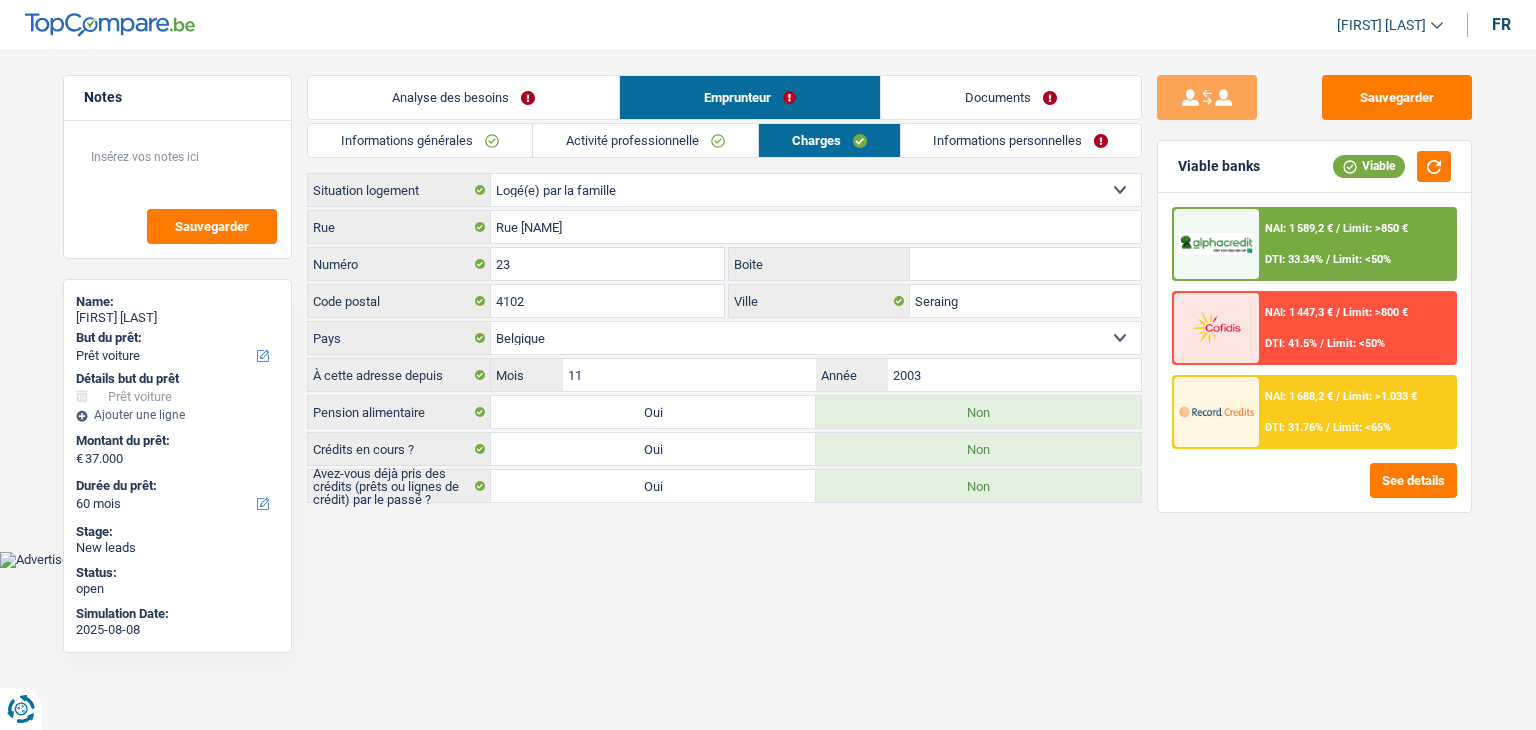 click on "Informations personnelles" at bounding box center [1021, 140] 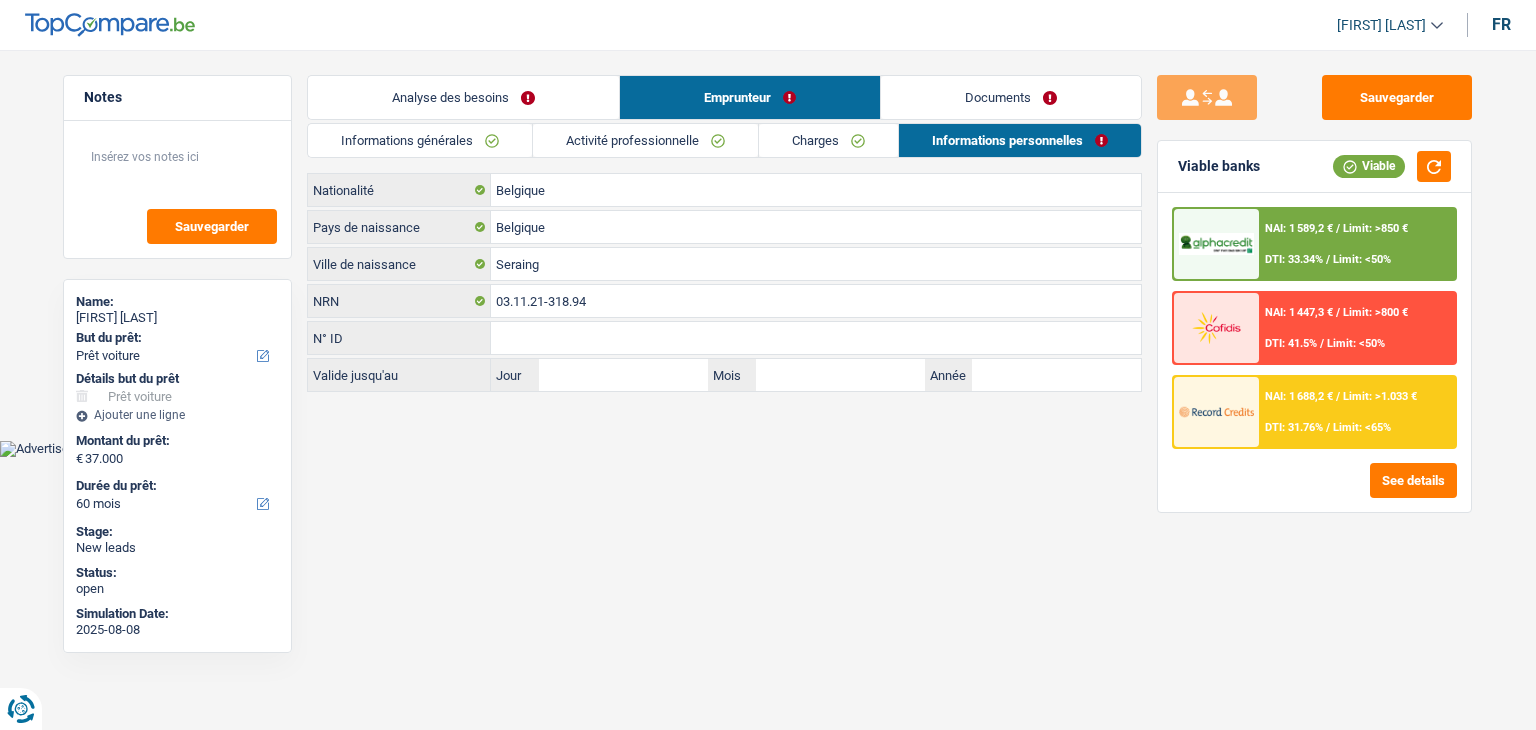click on "Documents" at bounding box center [1011, 97] 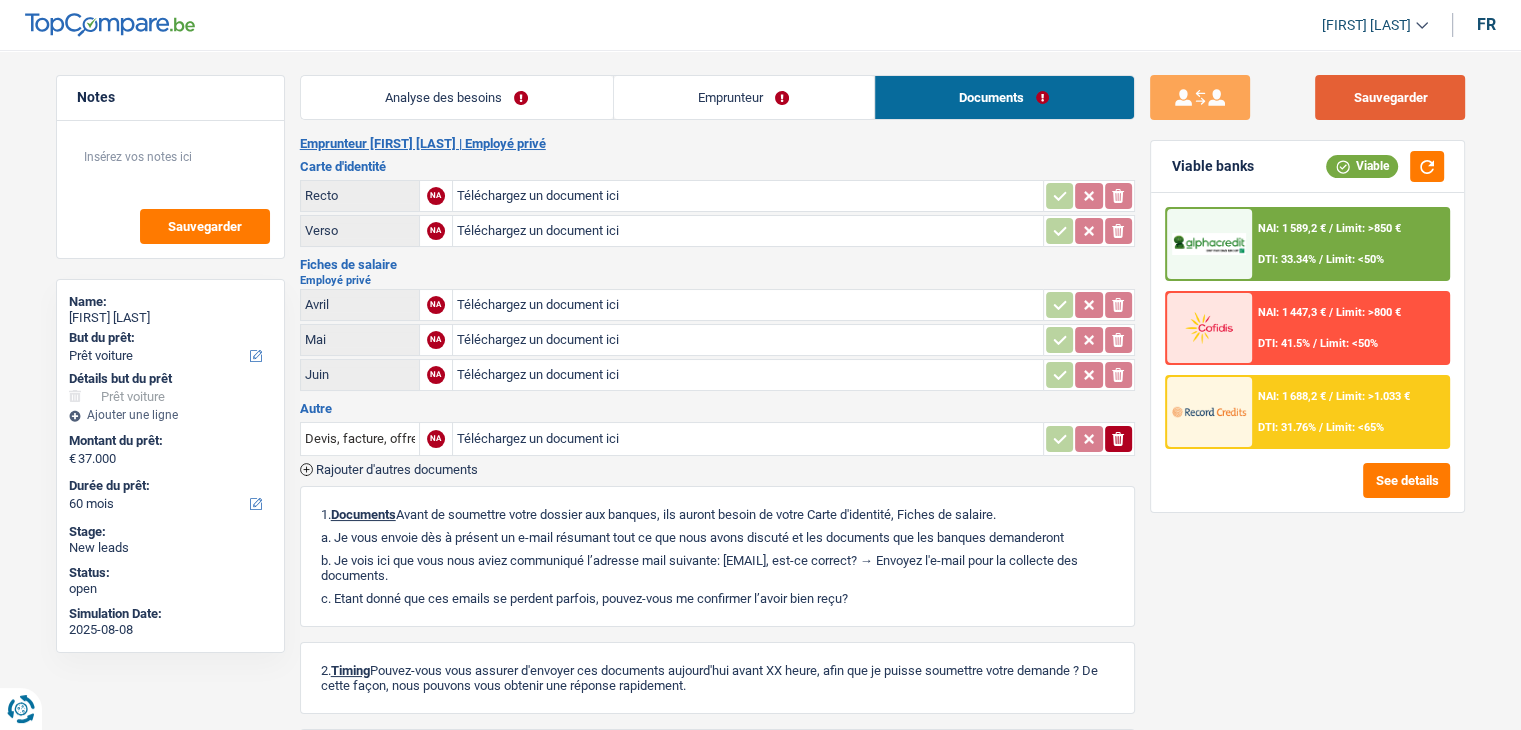click on "Sauvegarder" at bounding box center (1390, 97) 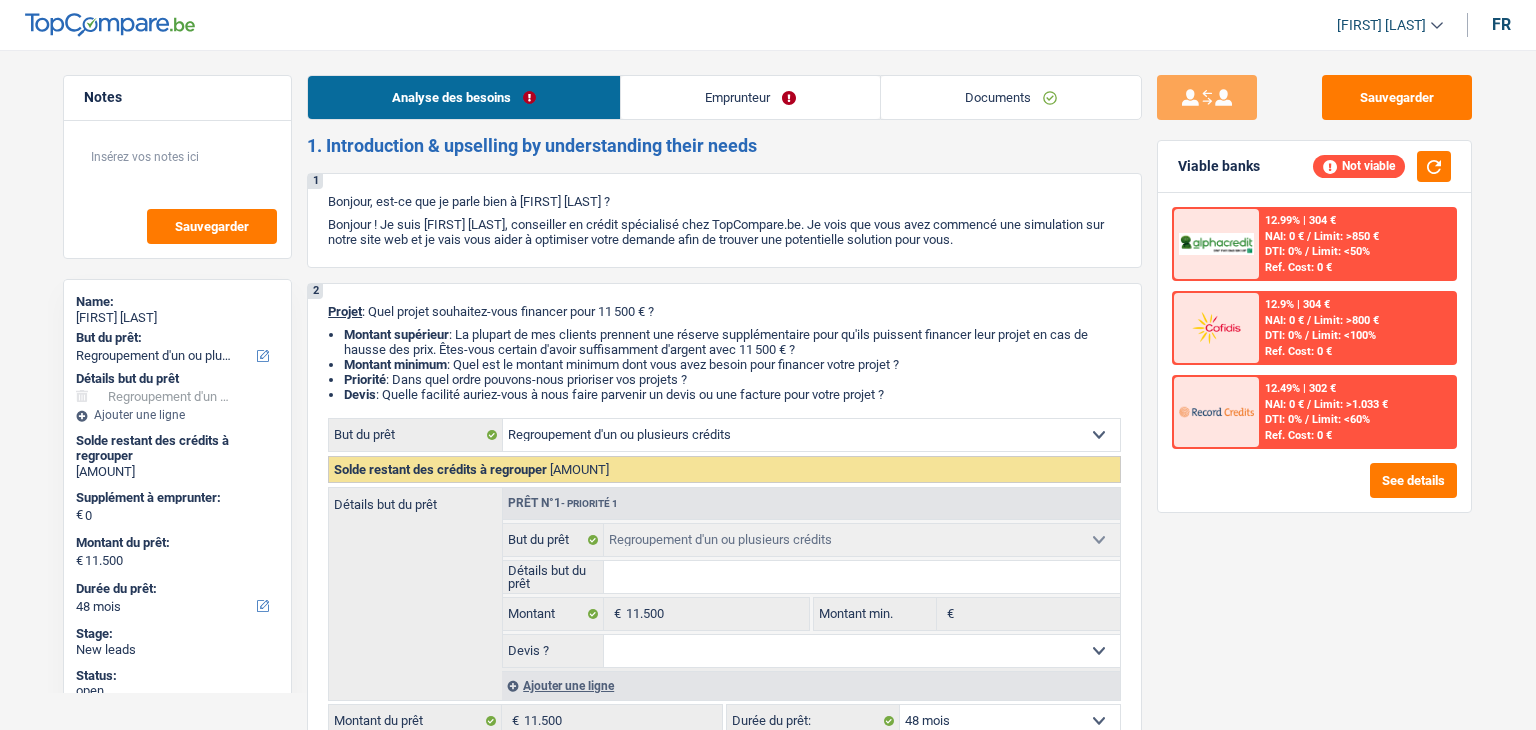 select on "refinancing" 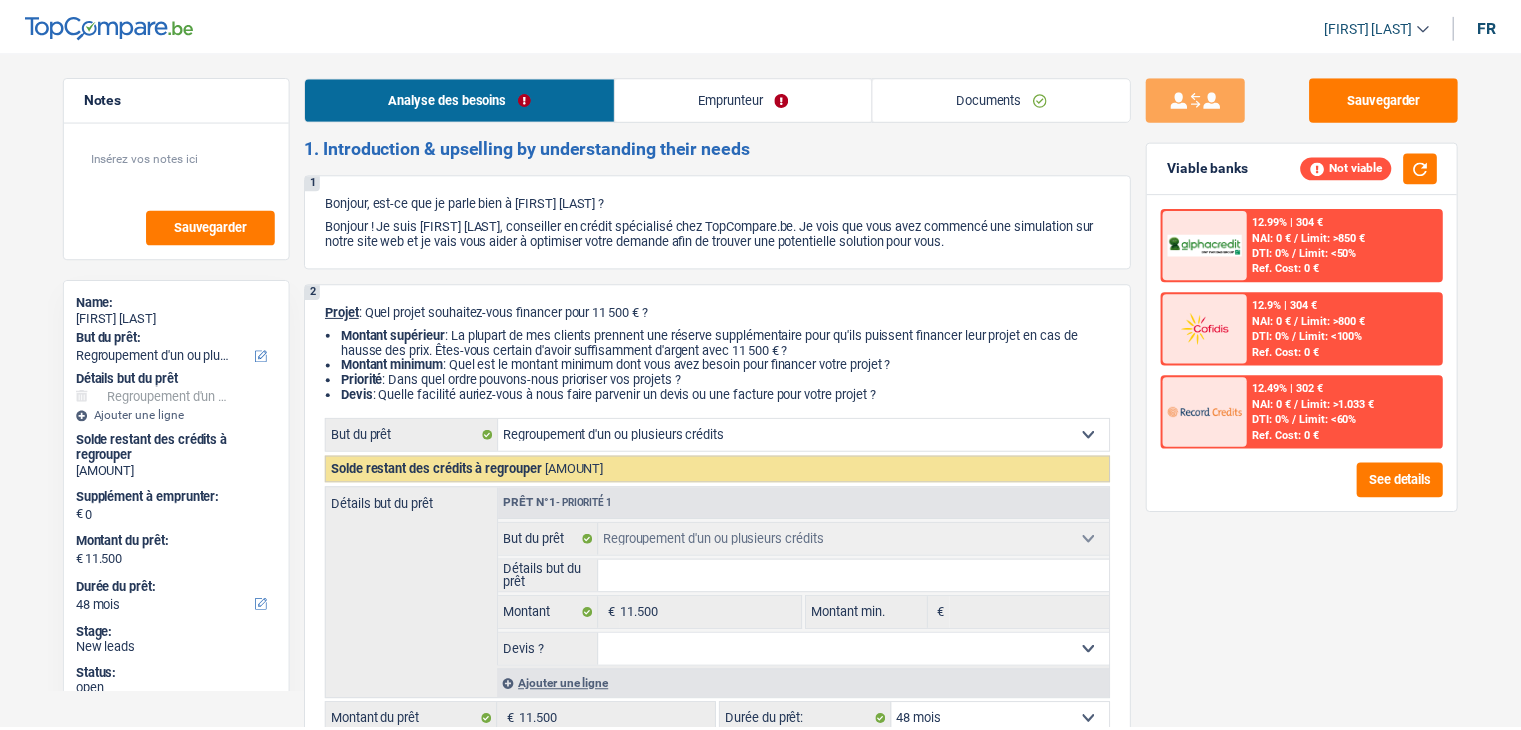 scroll, scrollTop: 0, scrollLeft: 0, axis: both 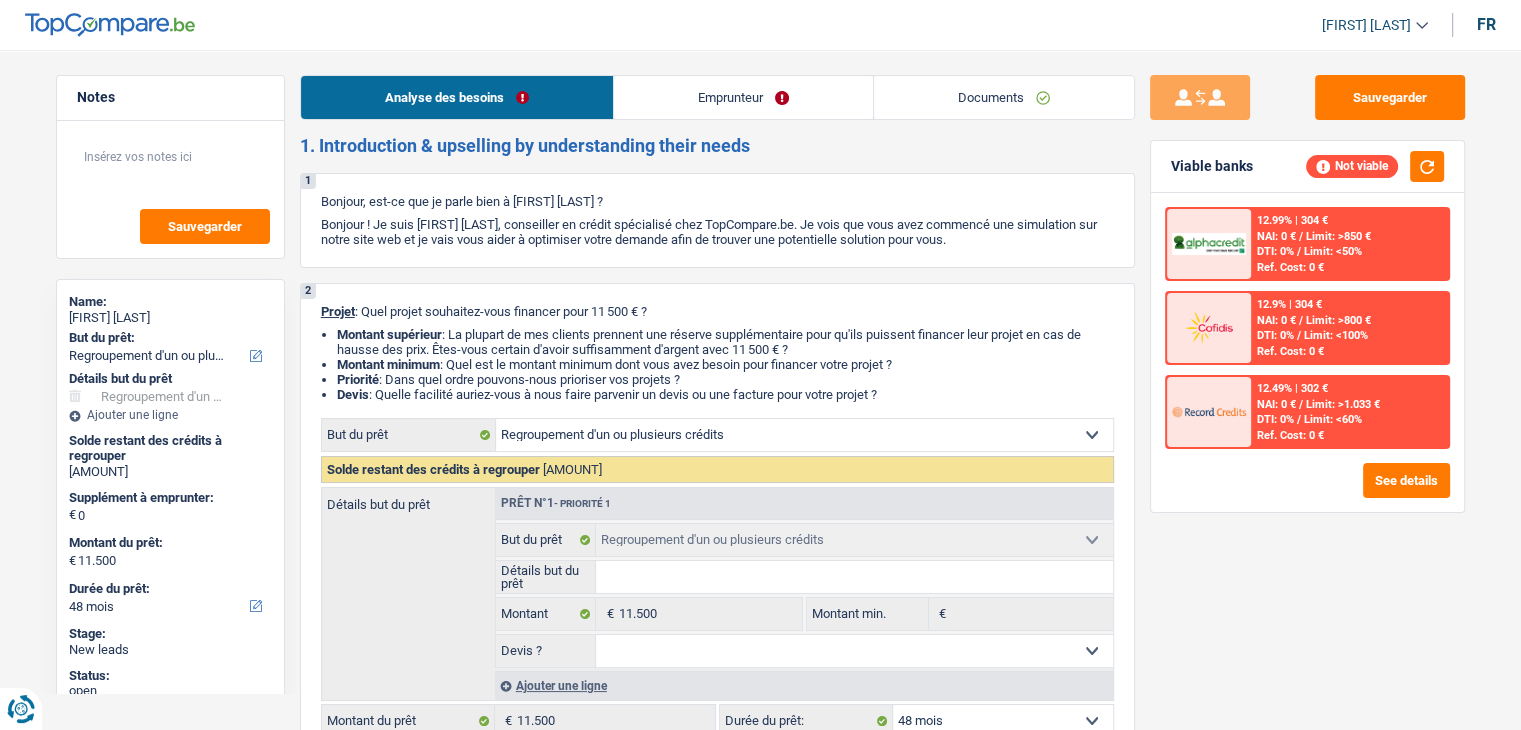 click on "Emprunteur" at bounding box center (743, 97) 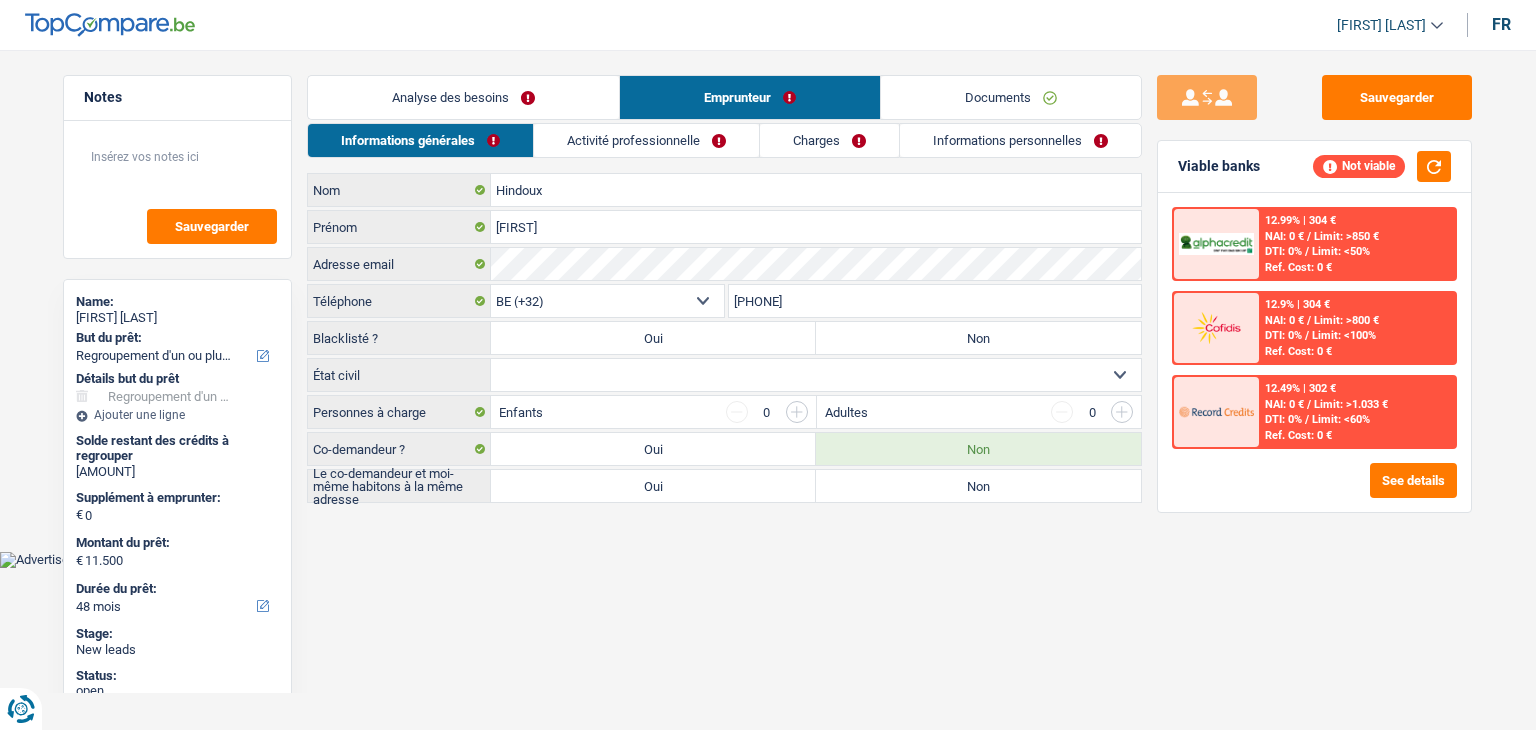 click on "Activité professionnelle" at bounding box center (646, 140) 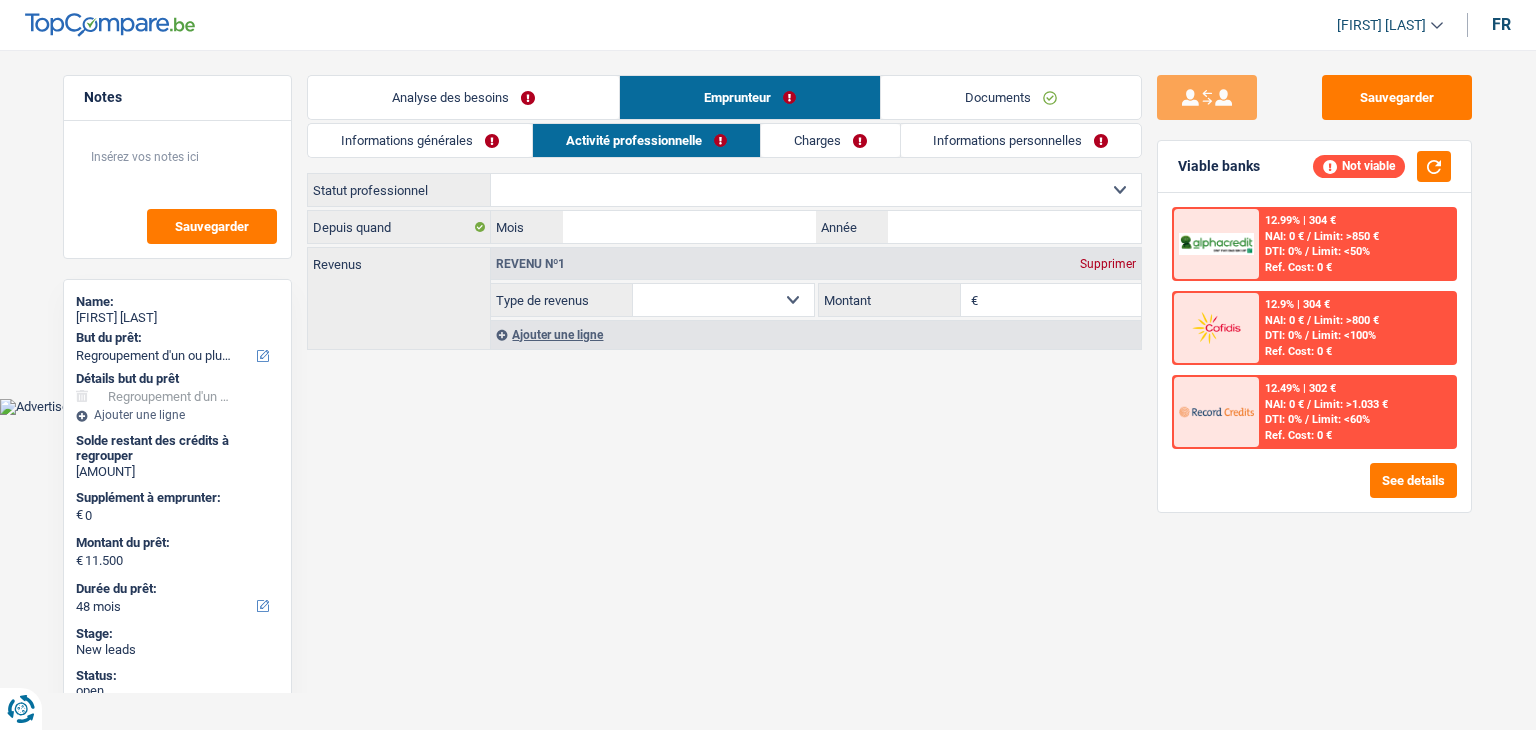 click on "Charges" at bounding box center (830, 140) 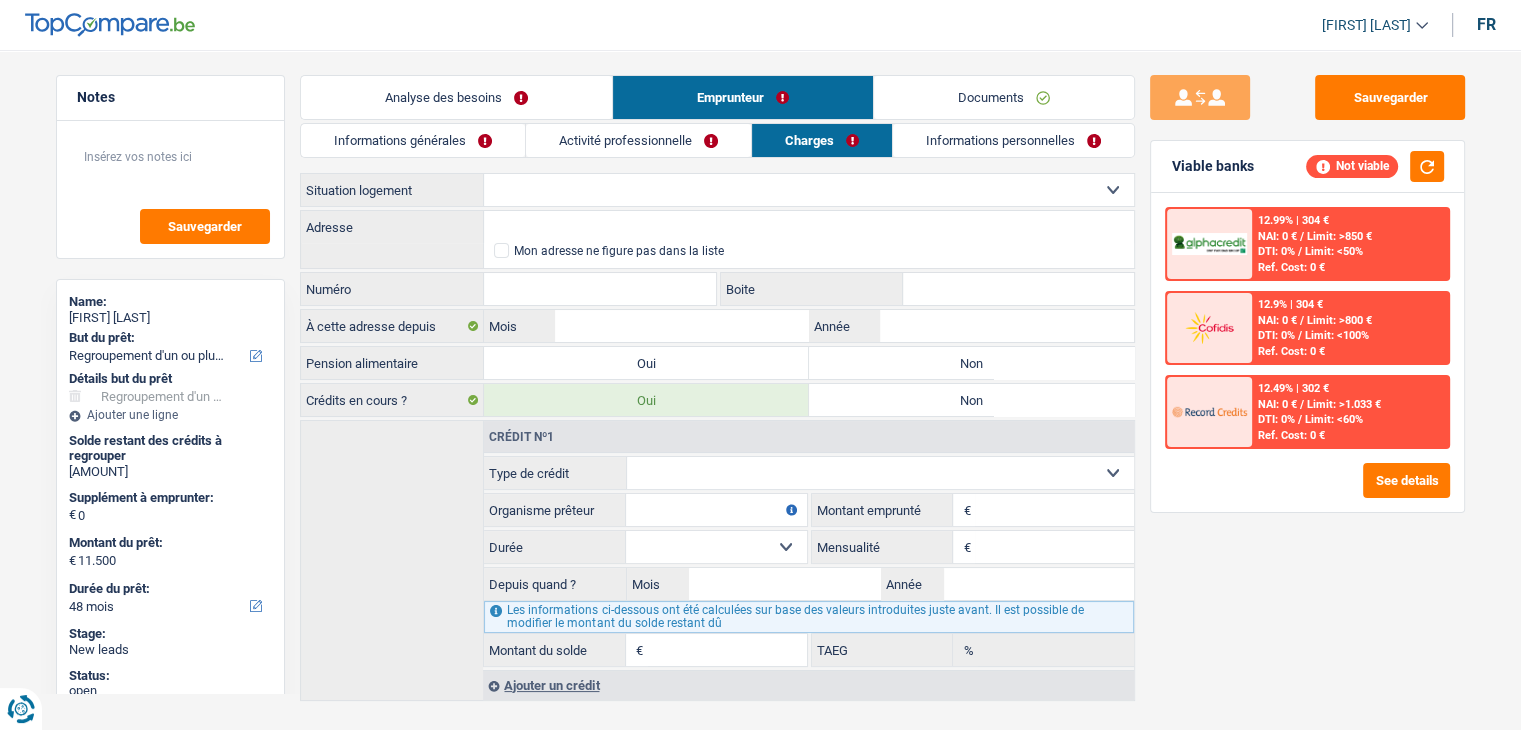 click on "Informations personnelles" at bounding box center (1013, 140) 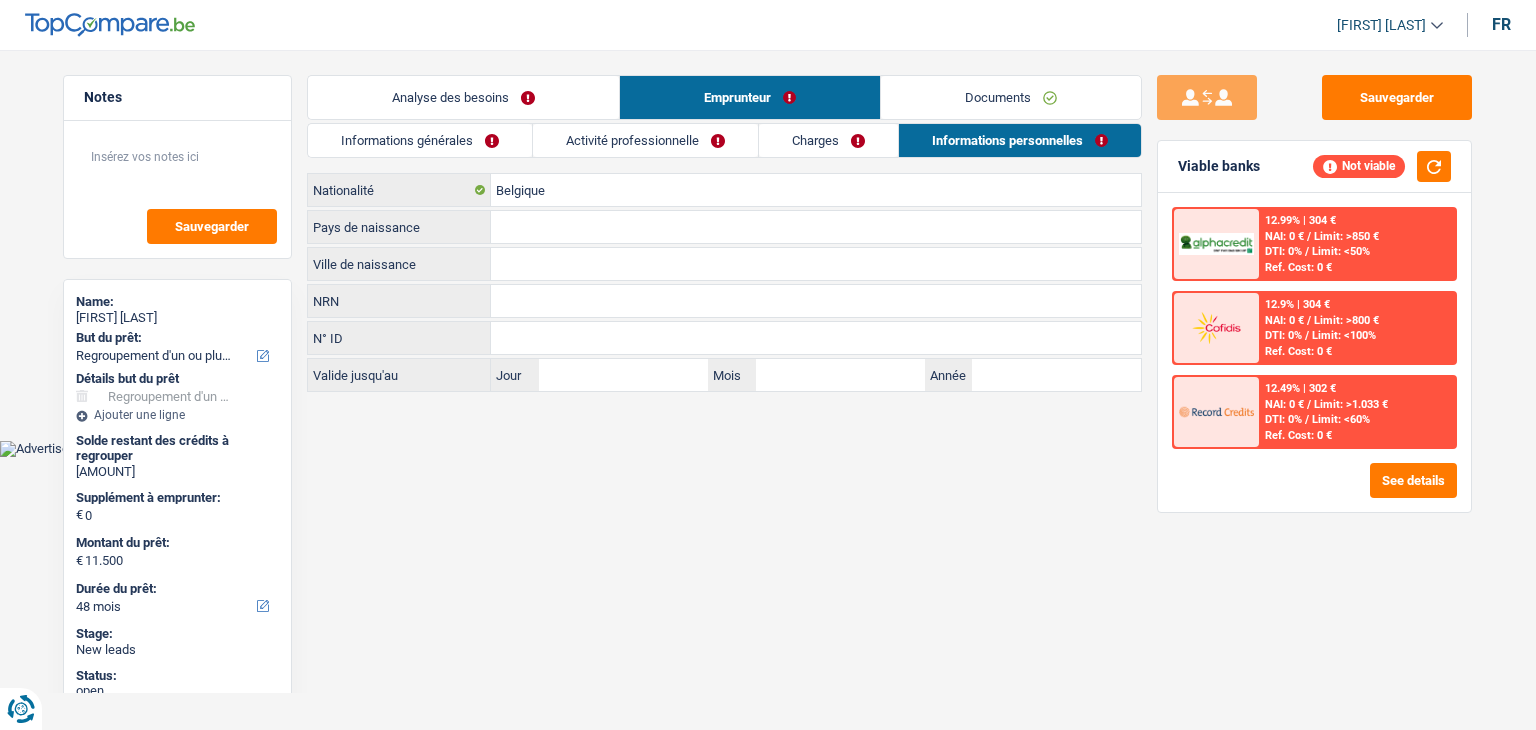 click on "Documents" at bounding box center (1011, 97) 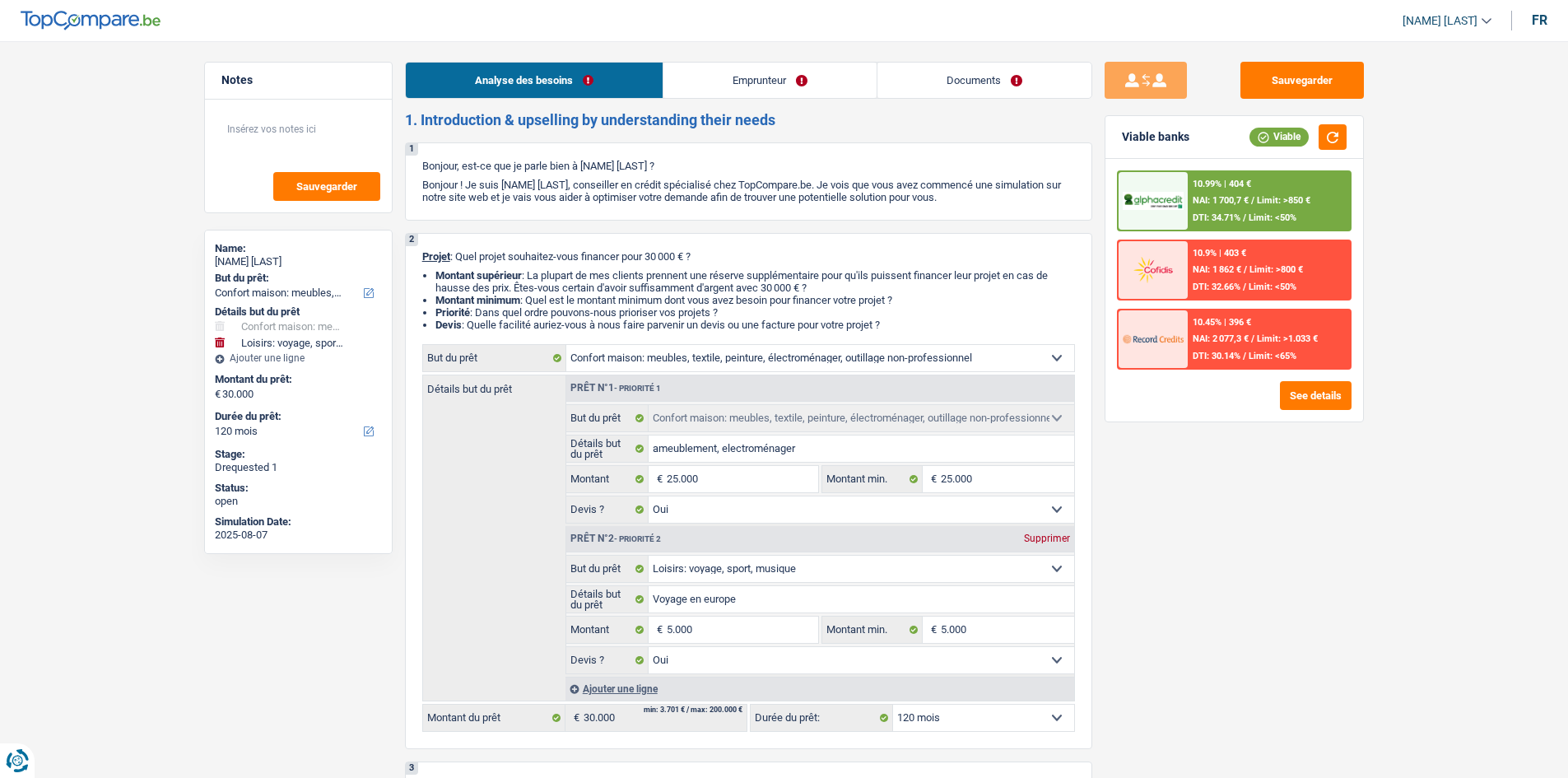 select on "household" 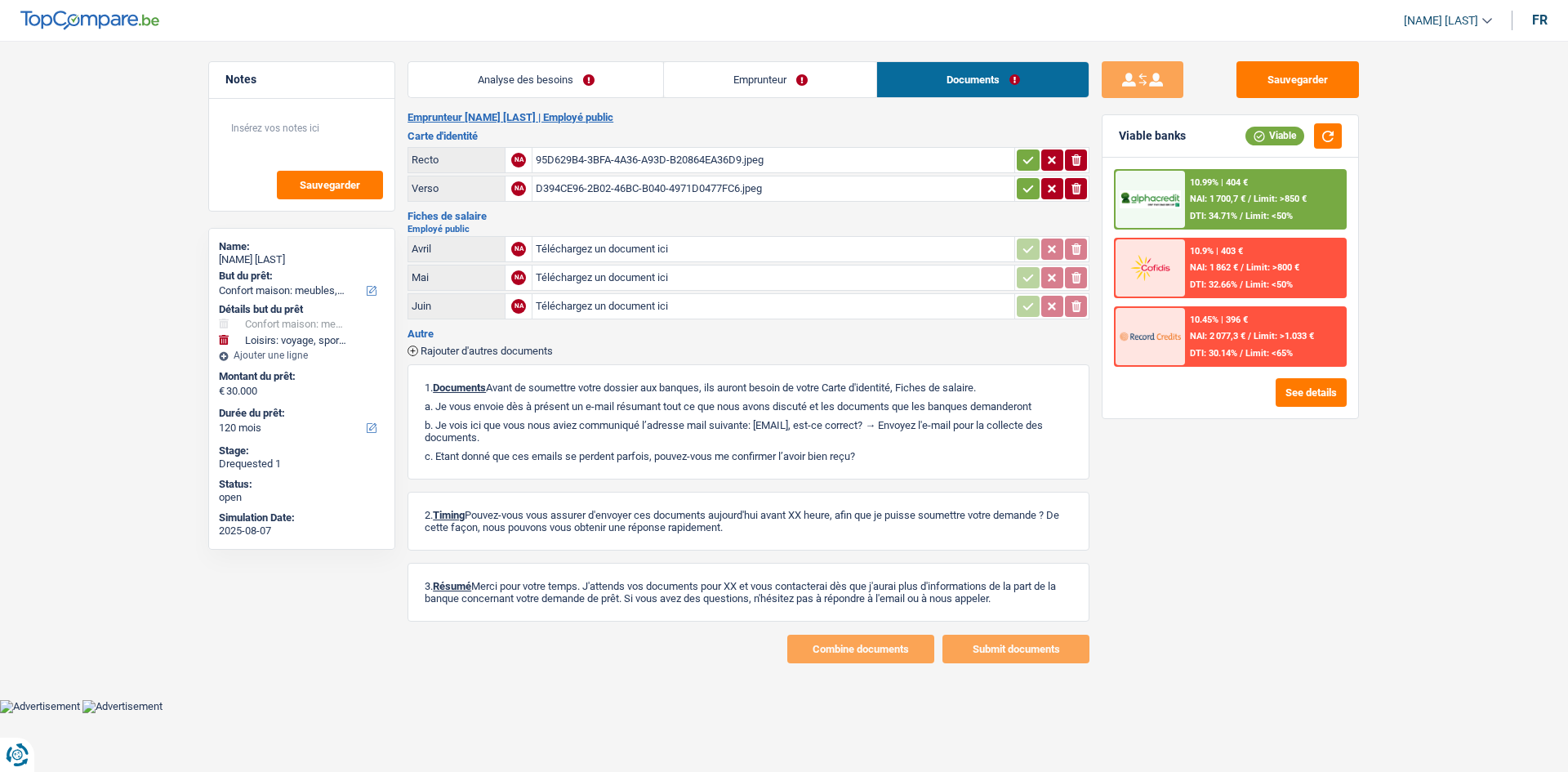 click on "Employé public" at bounding box center (748, 229) 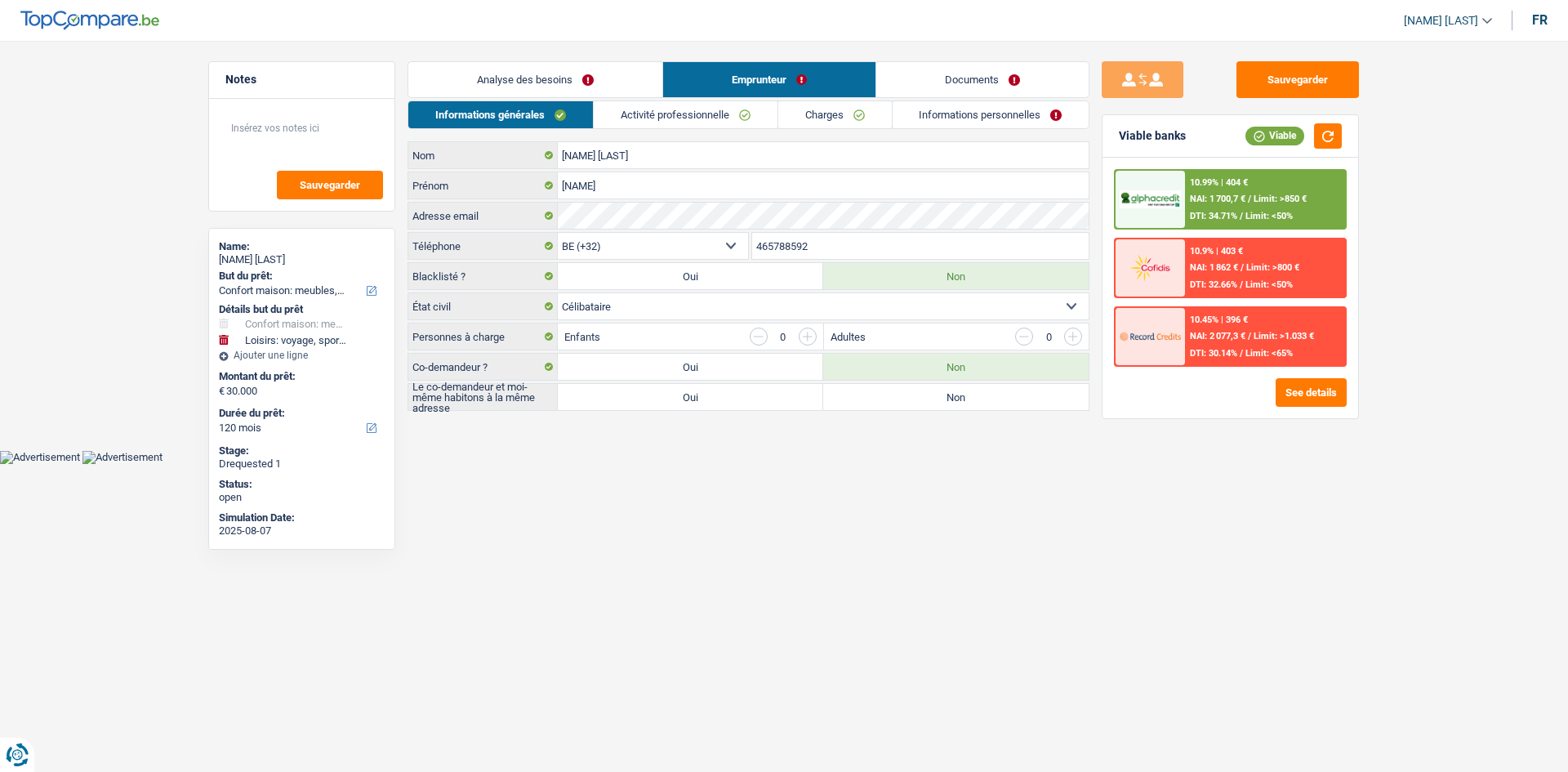 click on "Documents" at bounding box center (982, 79) 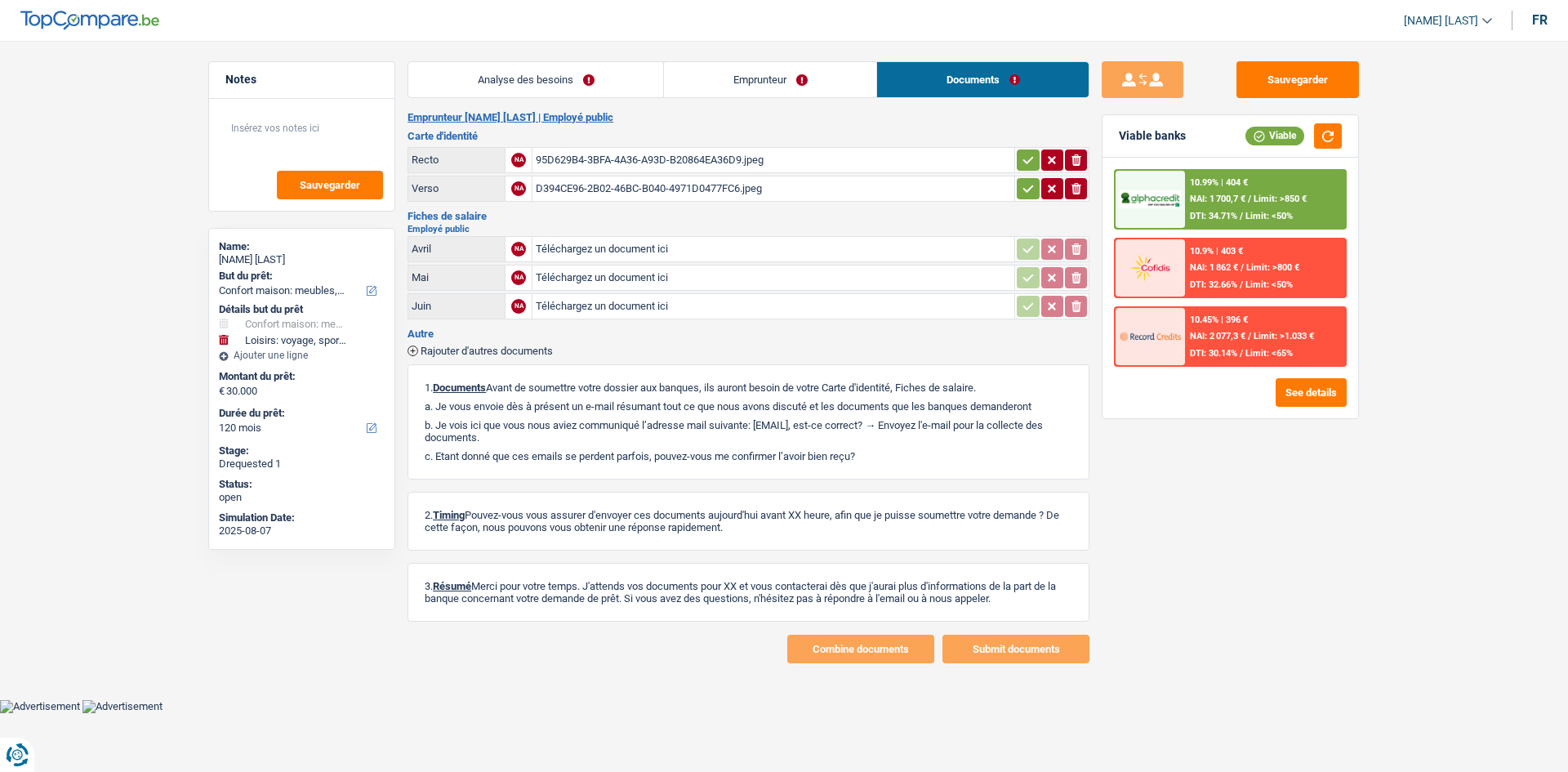 click on "Emprunteur" at bounding box center (770, 79) 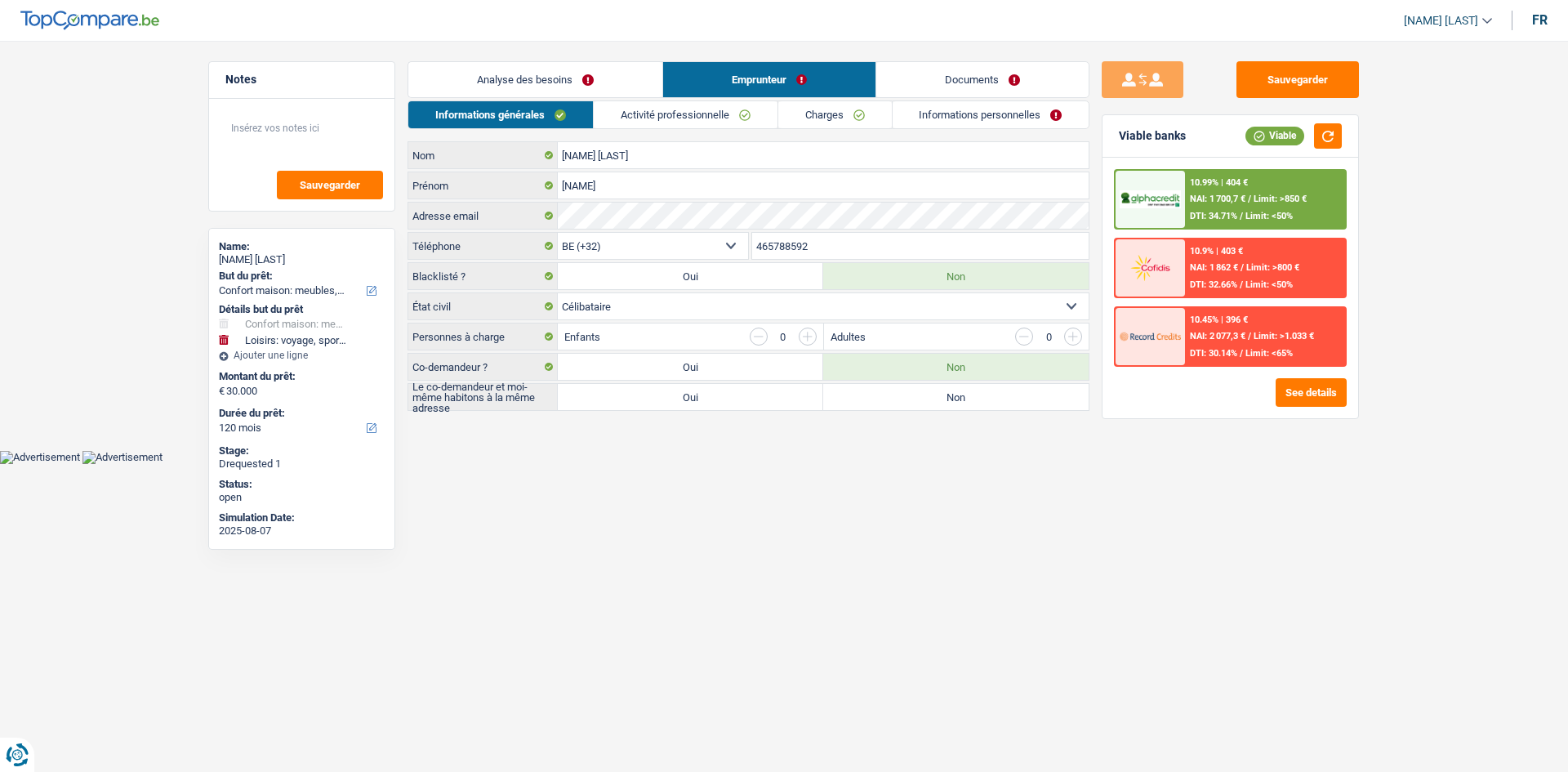 click on "Documents" at bounding box center (982, 79) 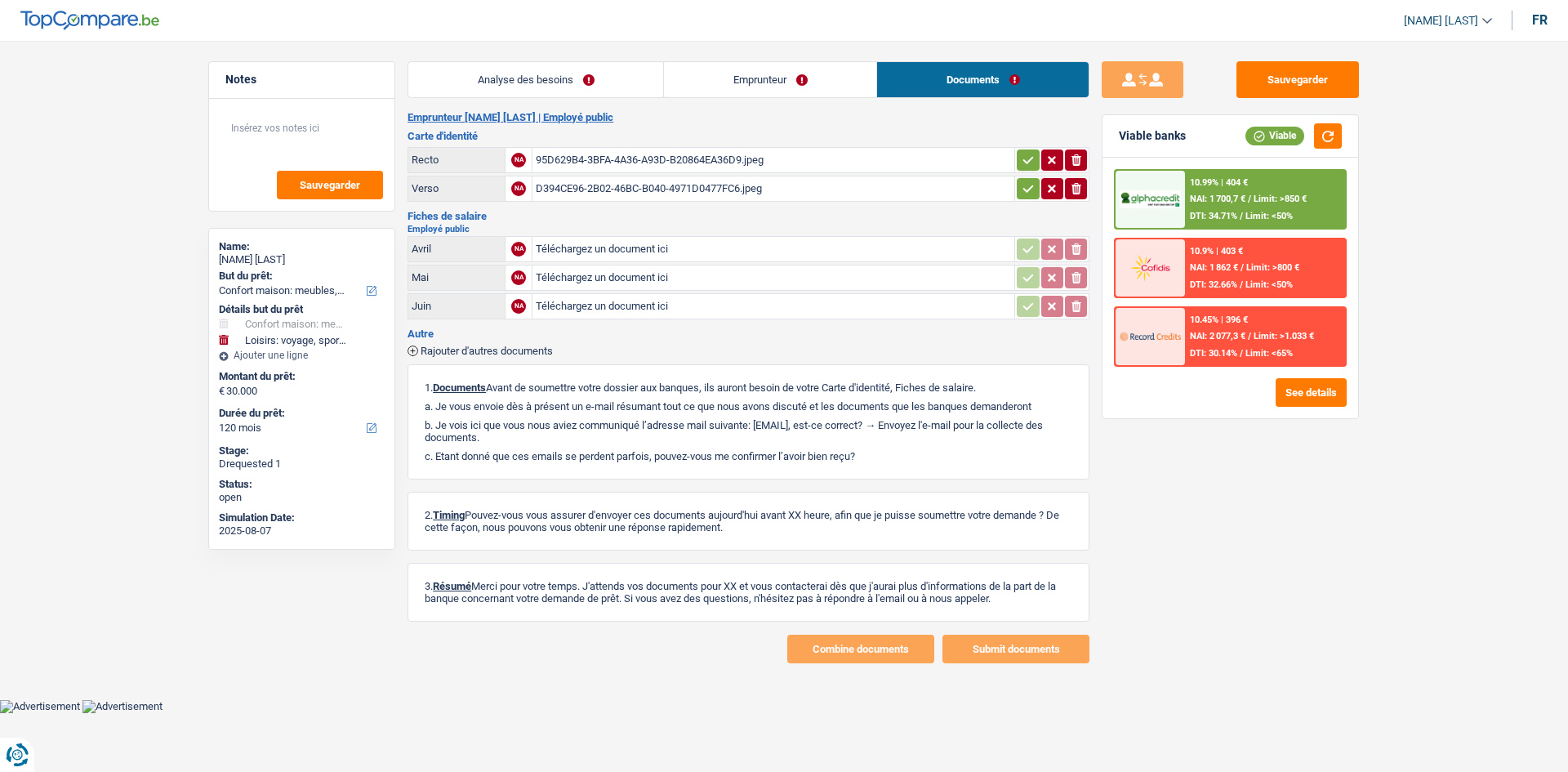 click on "Emprunteur" at bounding box center [770, 79] 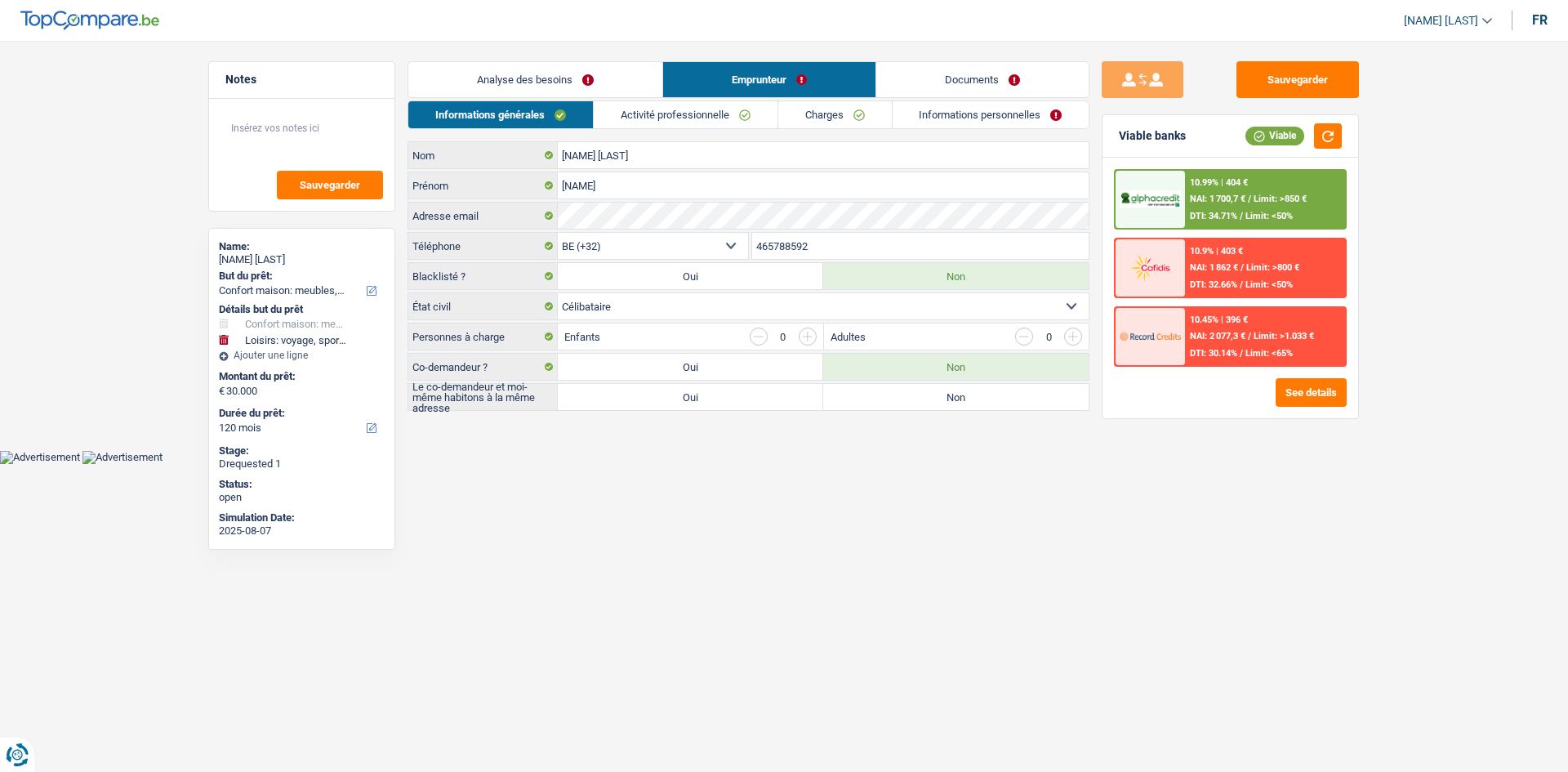 click on "Documents" at bounding box center [982, 79] 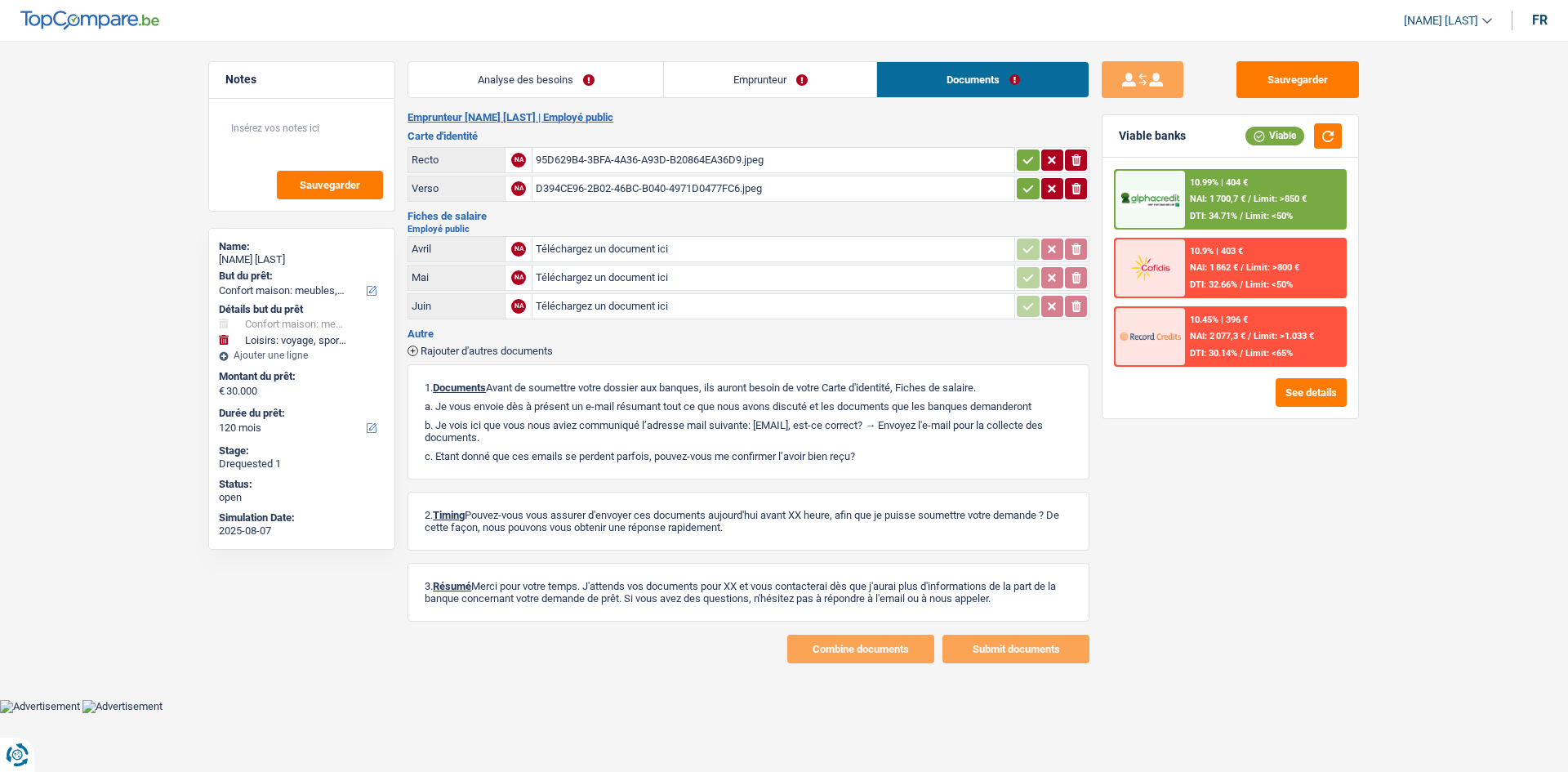 click on "Emprunteur" at bounding box center [770, 79] 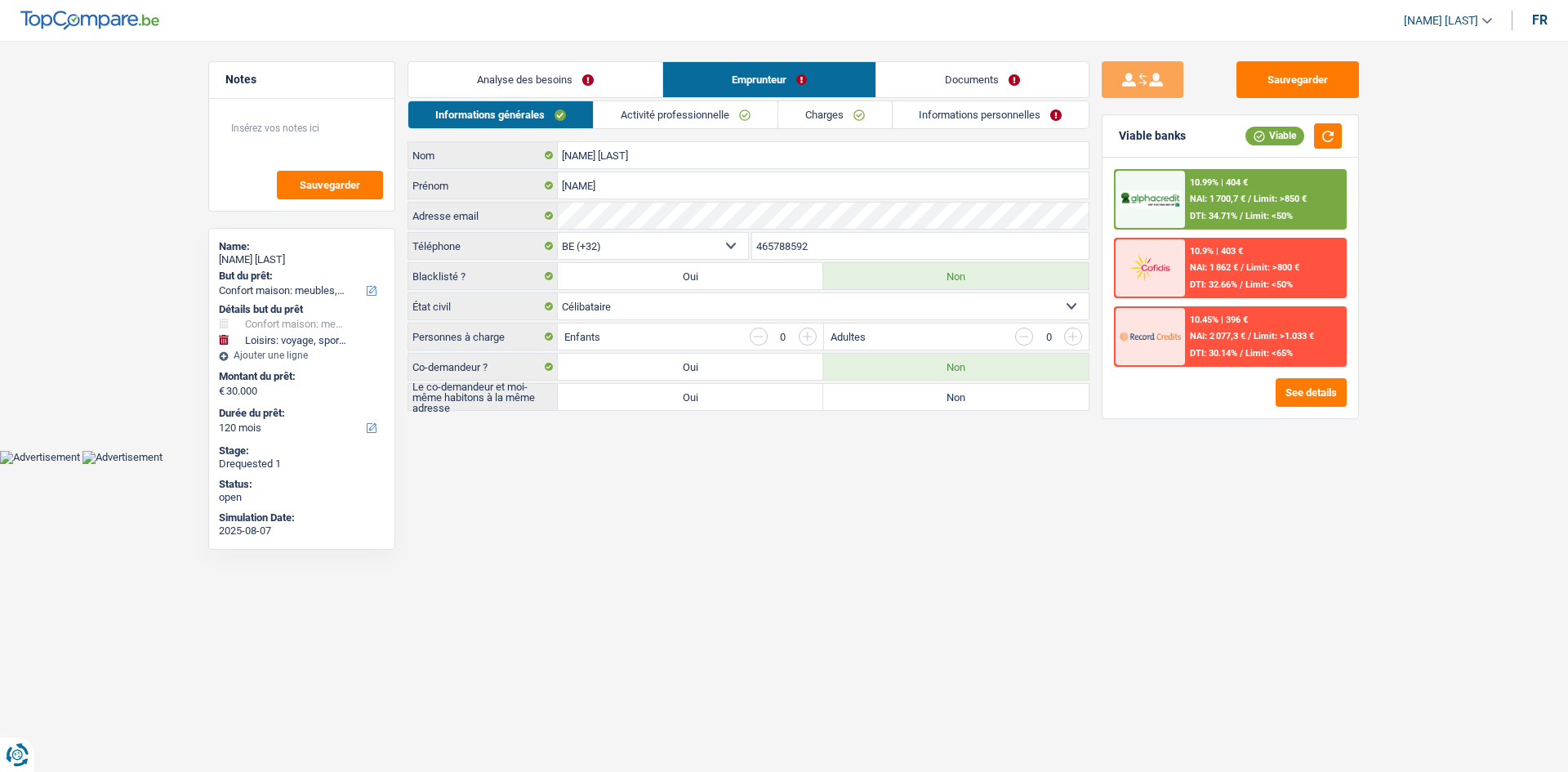 click on "Documents" at bounding box center (982, 79) 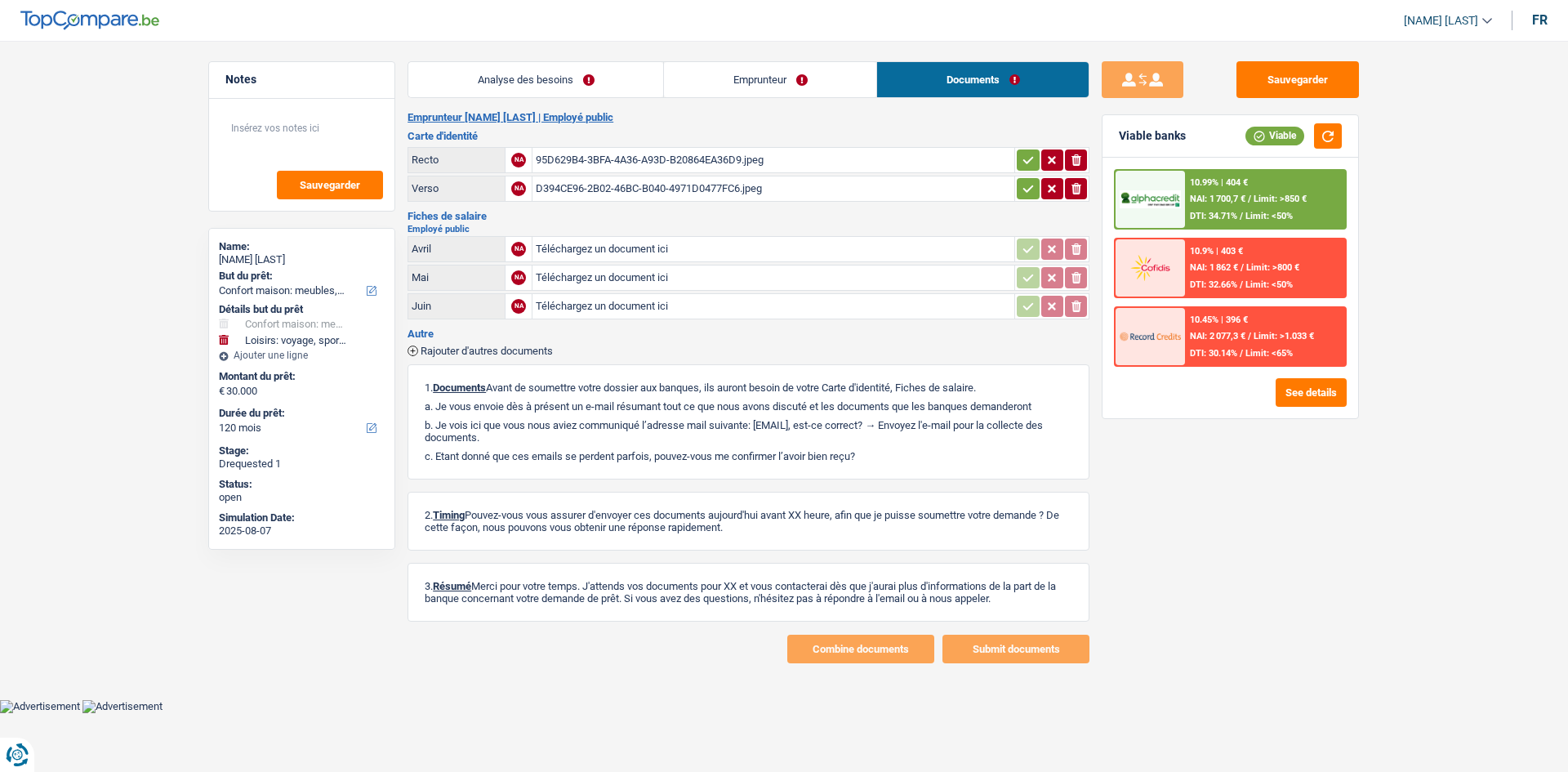 click on "Emprunteur" at bounding box center [770, 79] 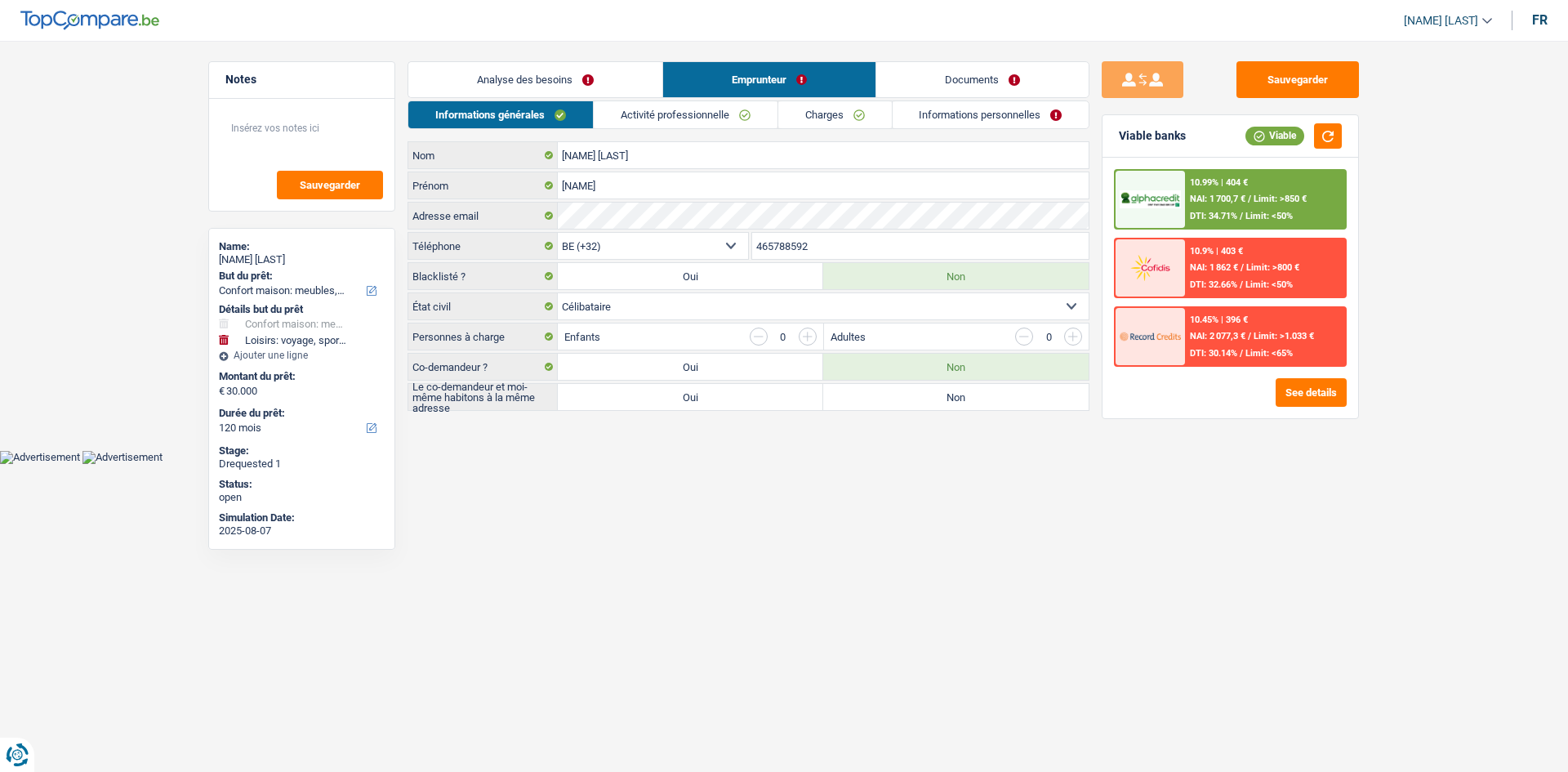 click on "Informations personnelles" at bounding box center (991, 114) 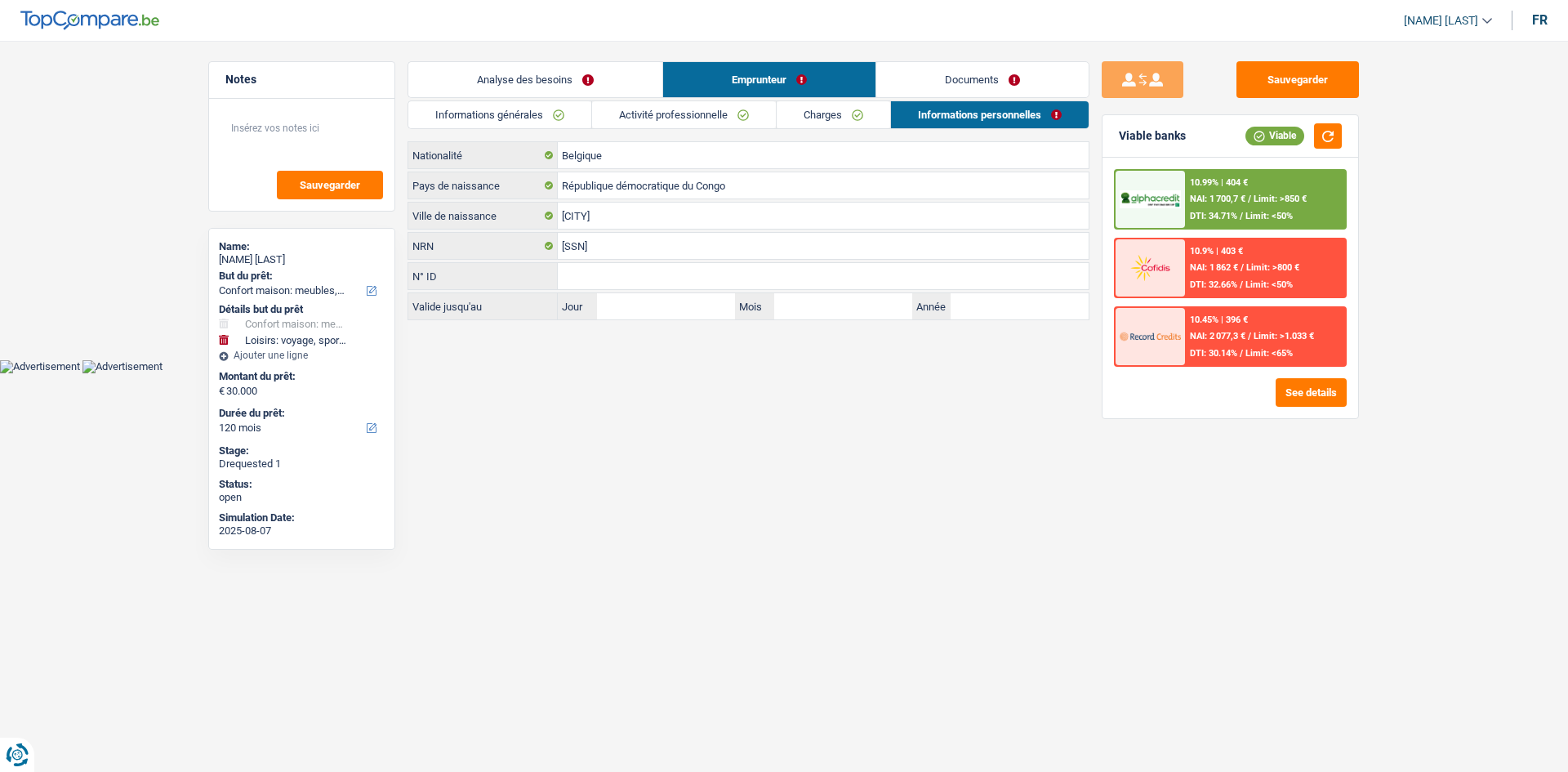 click on "Emprunteur" at bounding box center (769, 79) 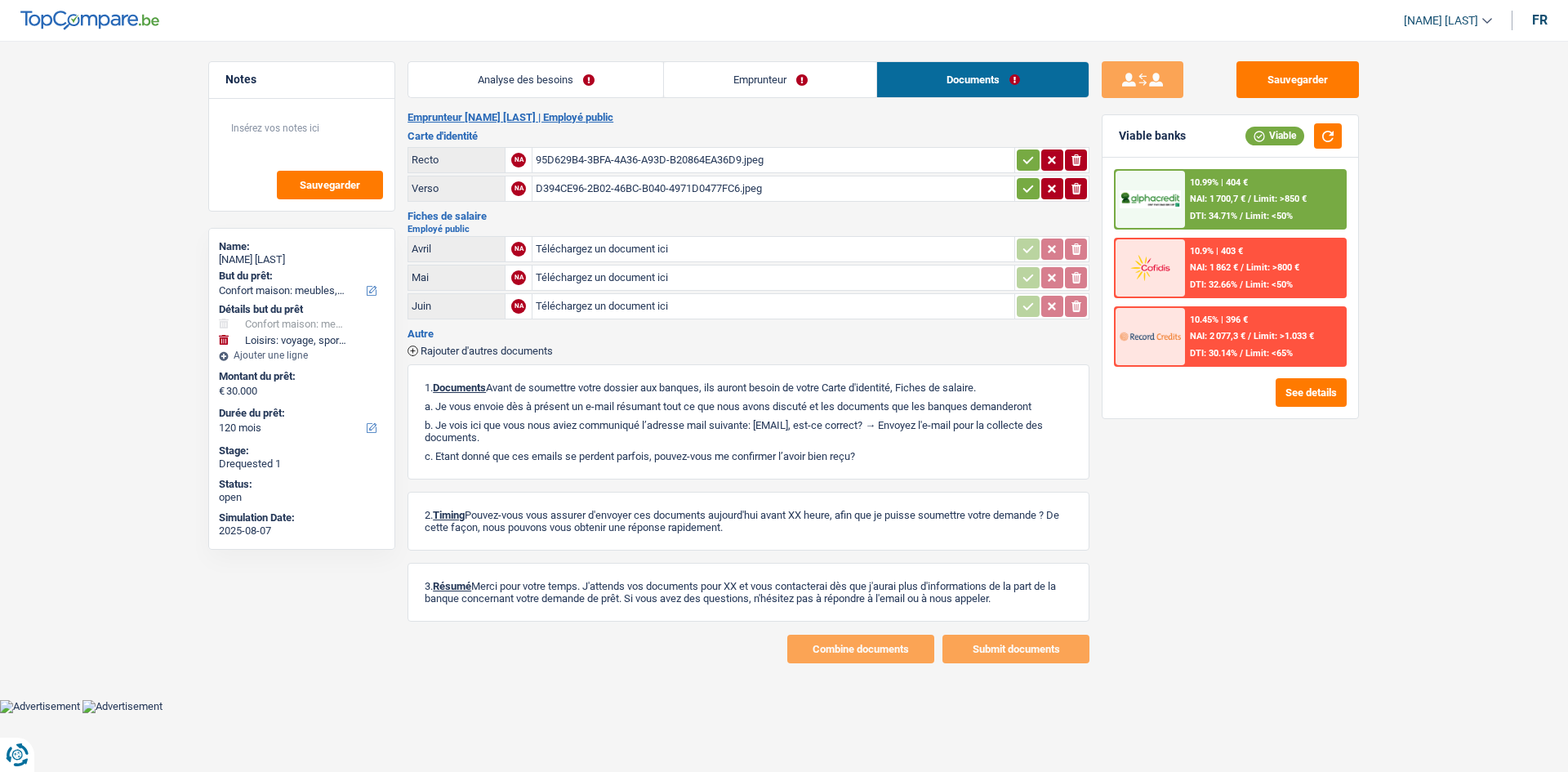 click on "95D629B4-3BFA-4A36-A93D-B20864EA36D9.jpeg" at bounding box center (773, 160) 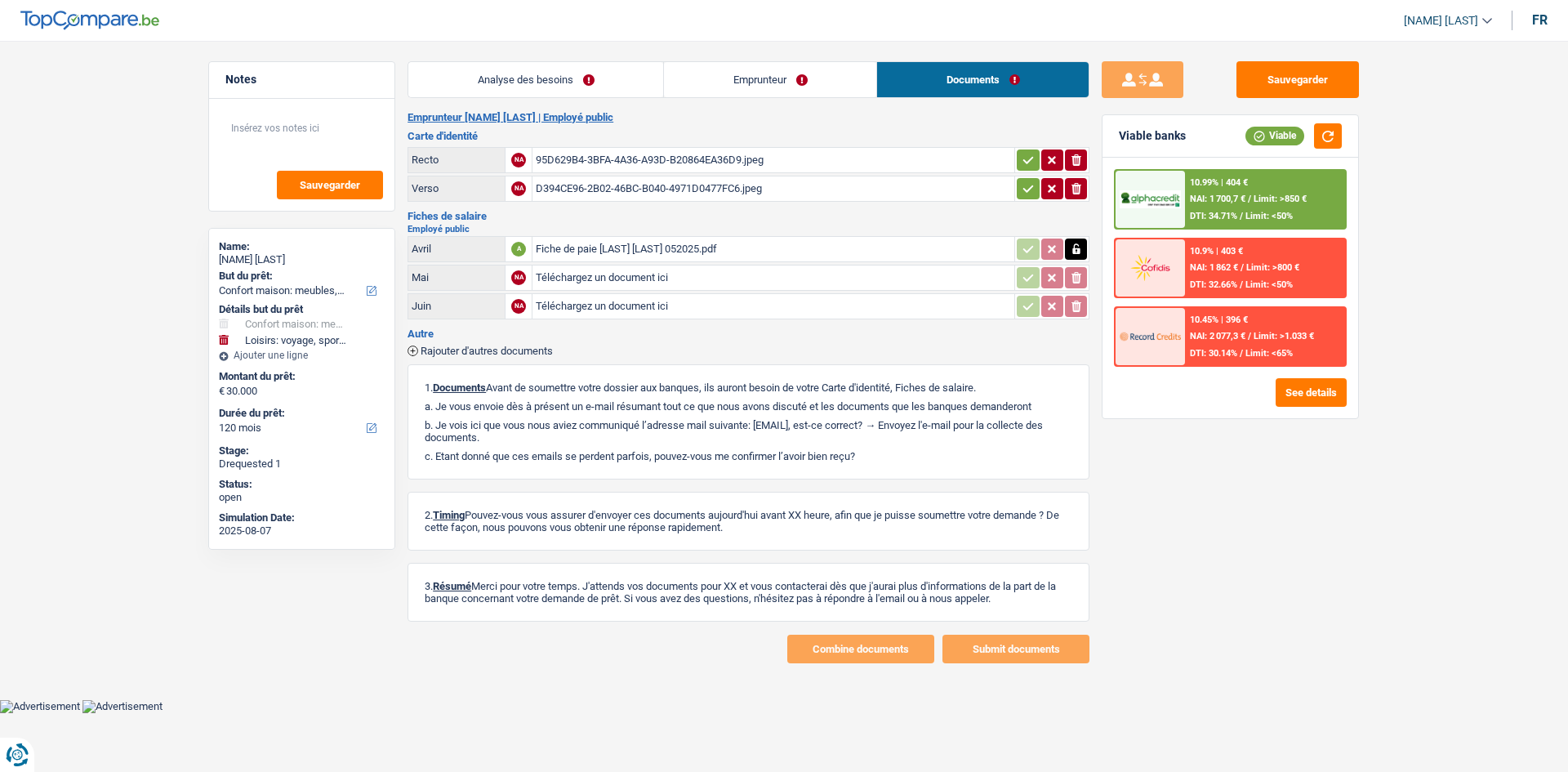 click on "Téléchargez un document ici" at bounding box center (773, 278) 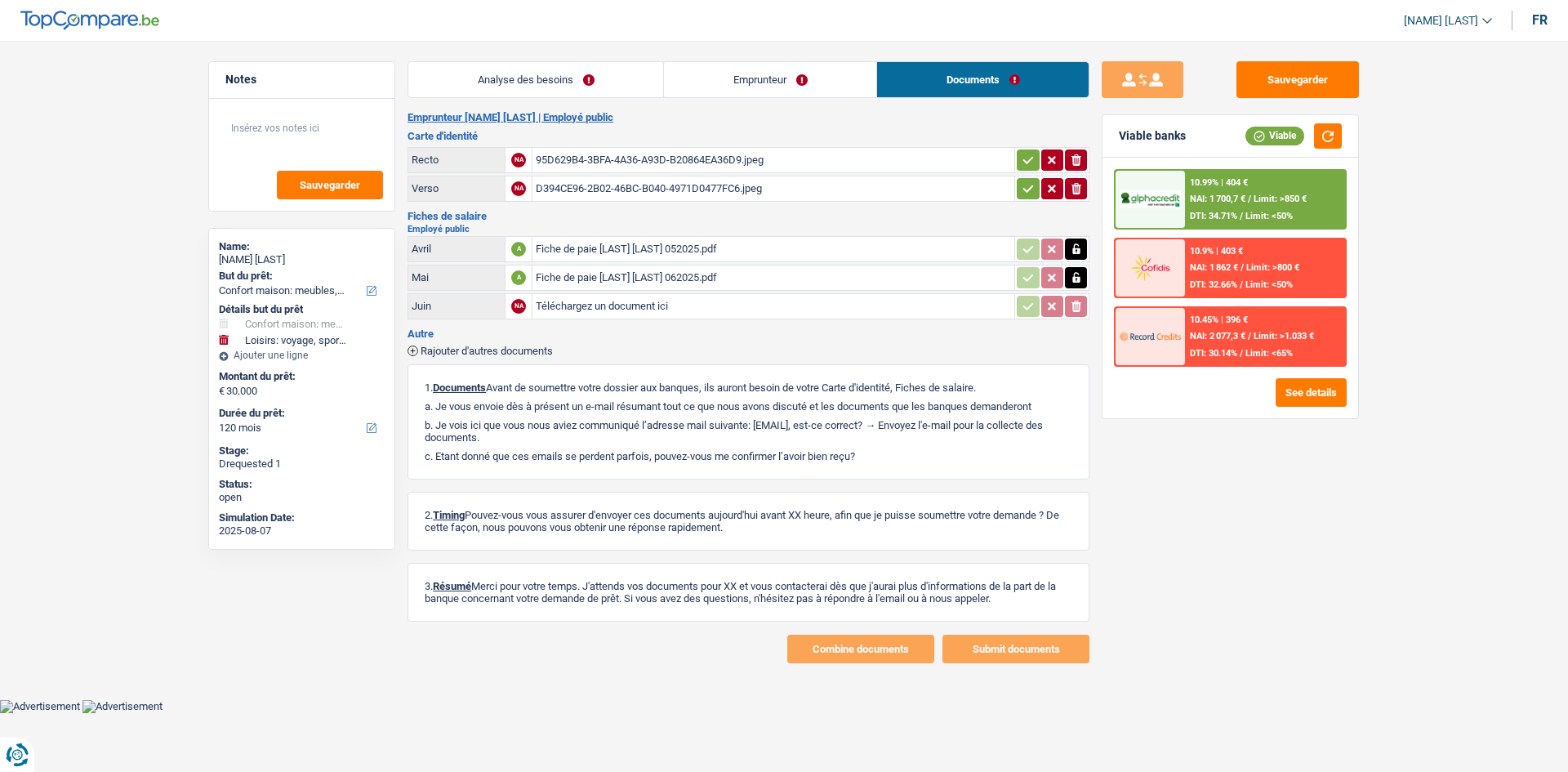 click on "Téléchargez un document ici" at bounding box center (773, 306) 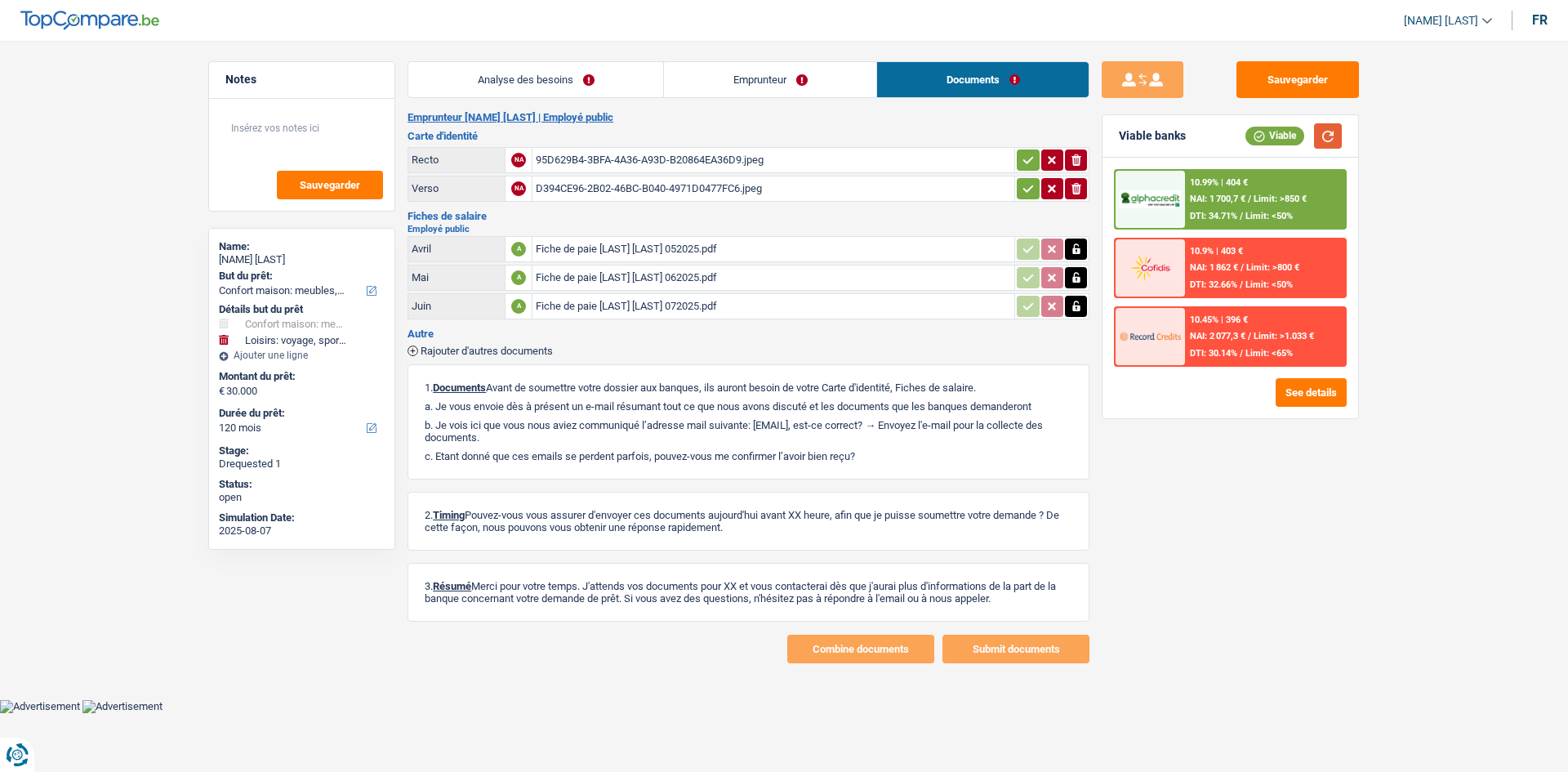click at bounding box center (1328, 136) 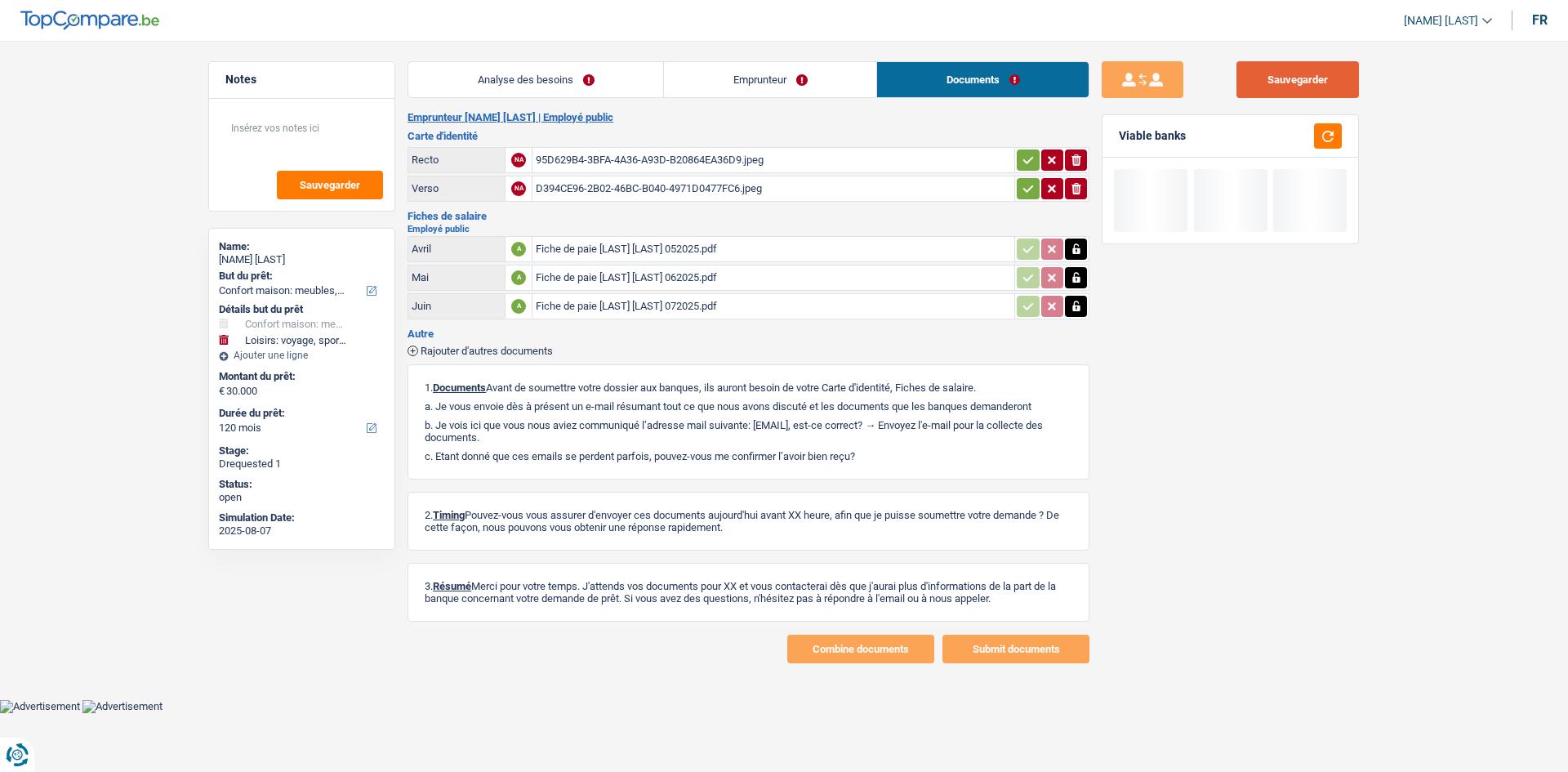 click on "Sauvegarder" at bounding box center (1298, 79) 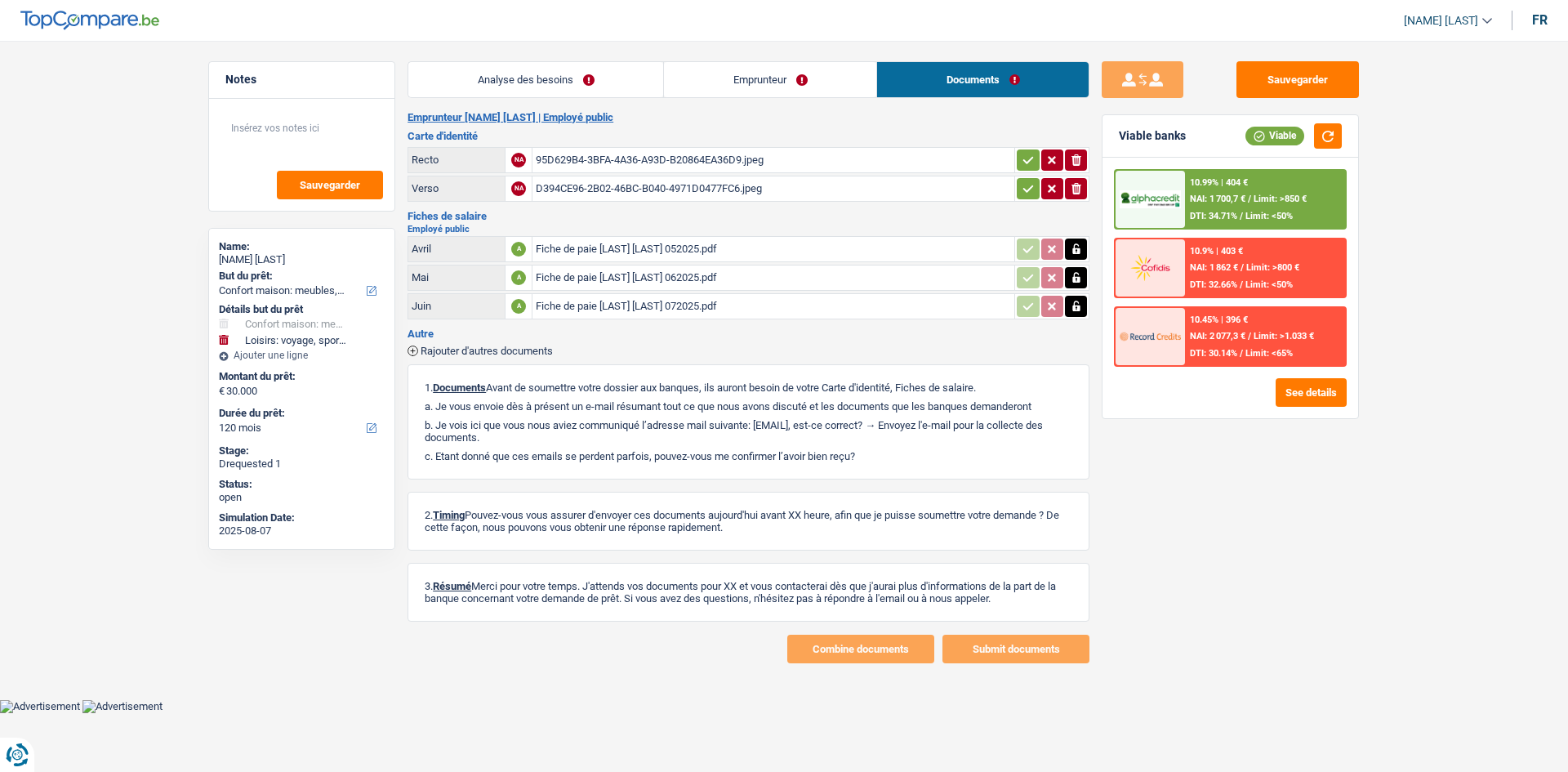 click on "Emprunteur" at bounding box center (770, 79) 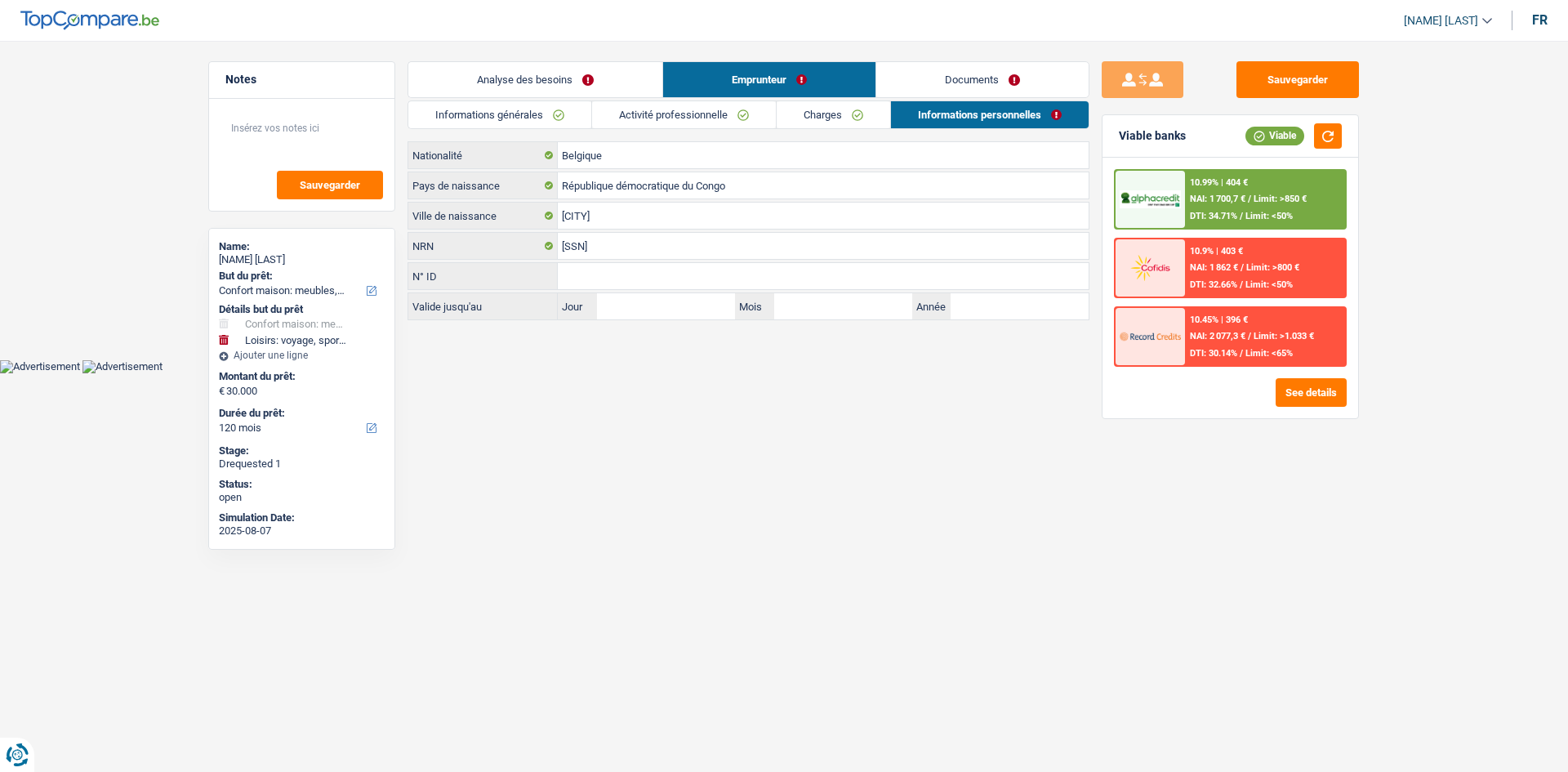 click on "Analyse des besoins" at bounding box center [535, 79] 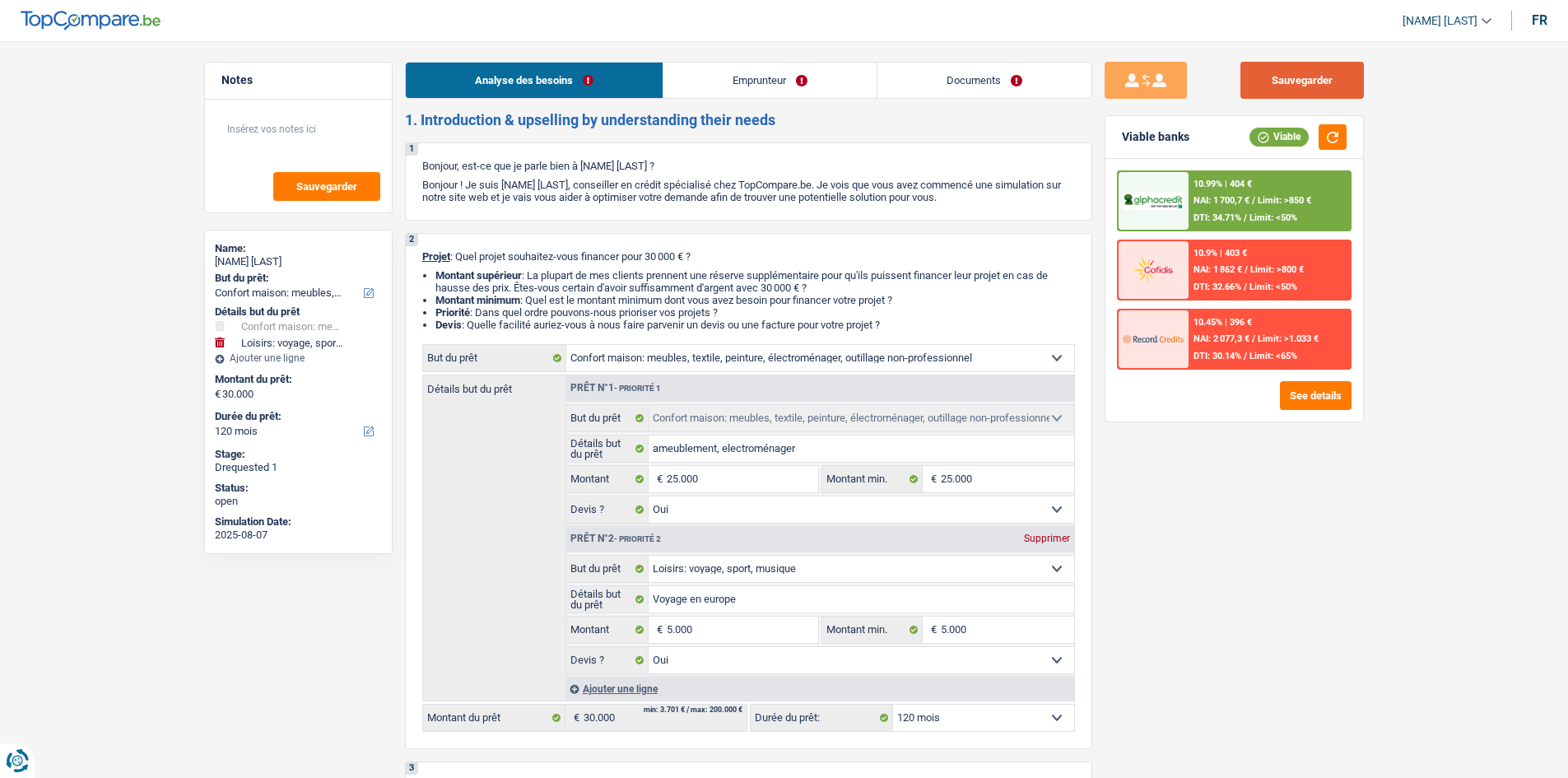 click on "Sauvegarder" at bounding box center [1302, 80] 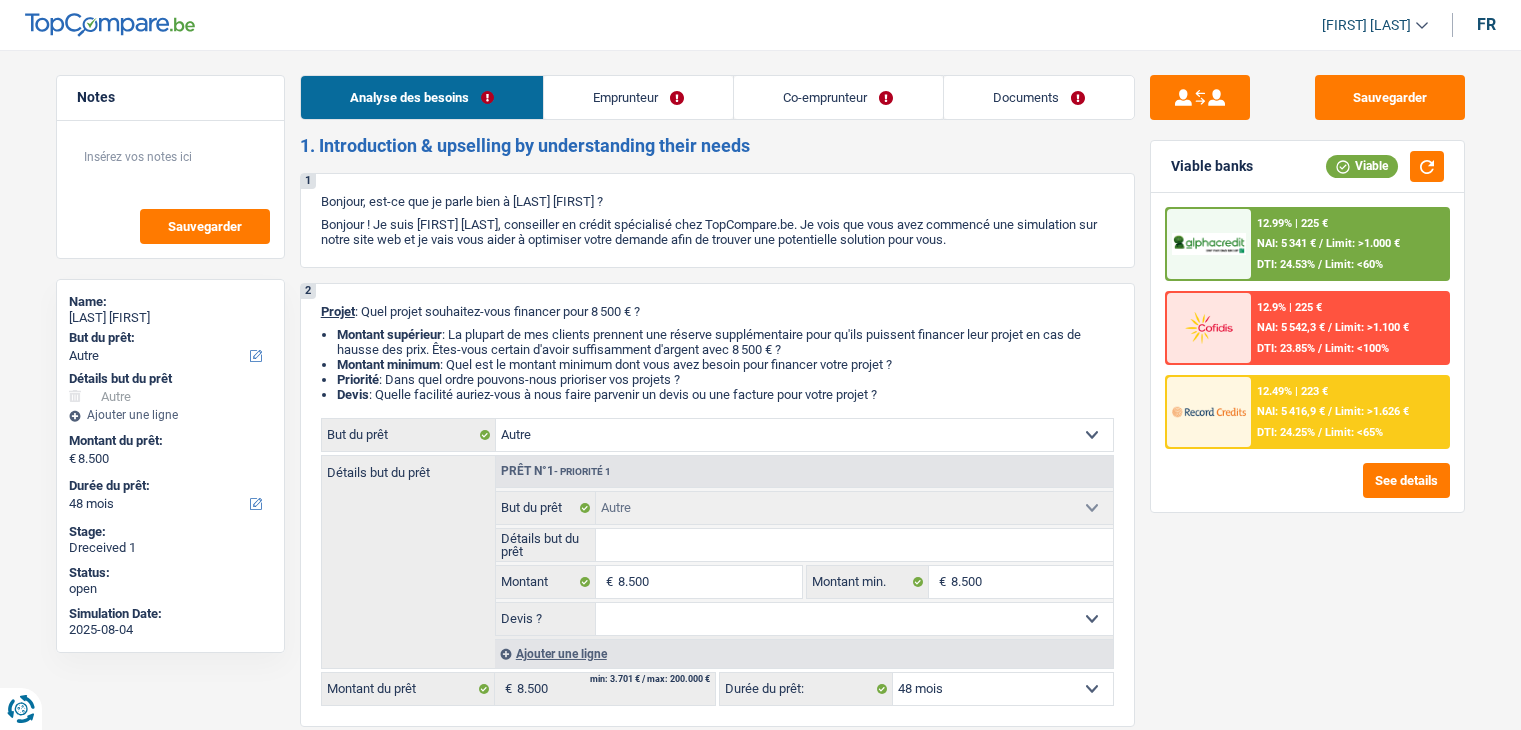 select on "other" 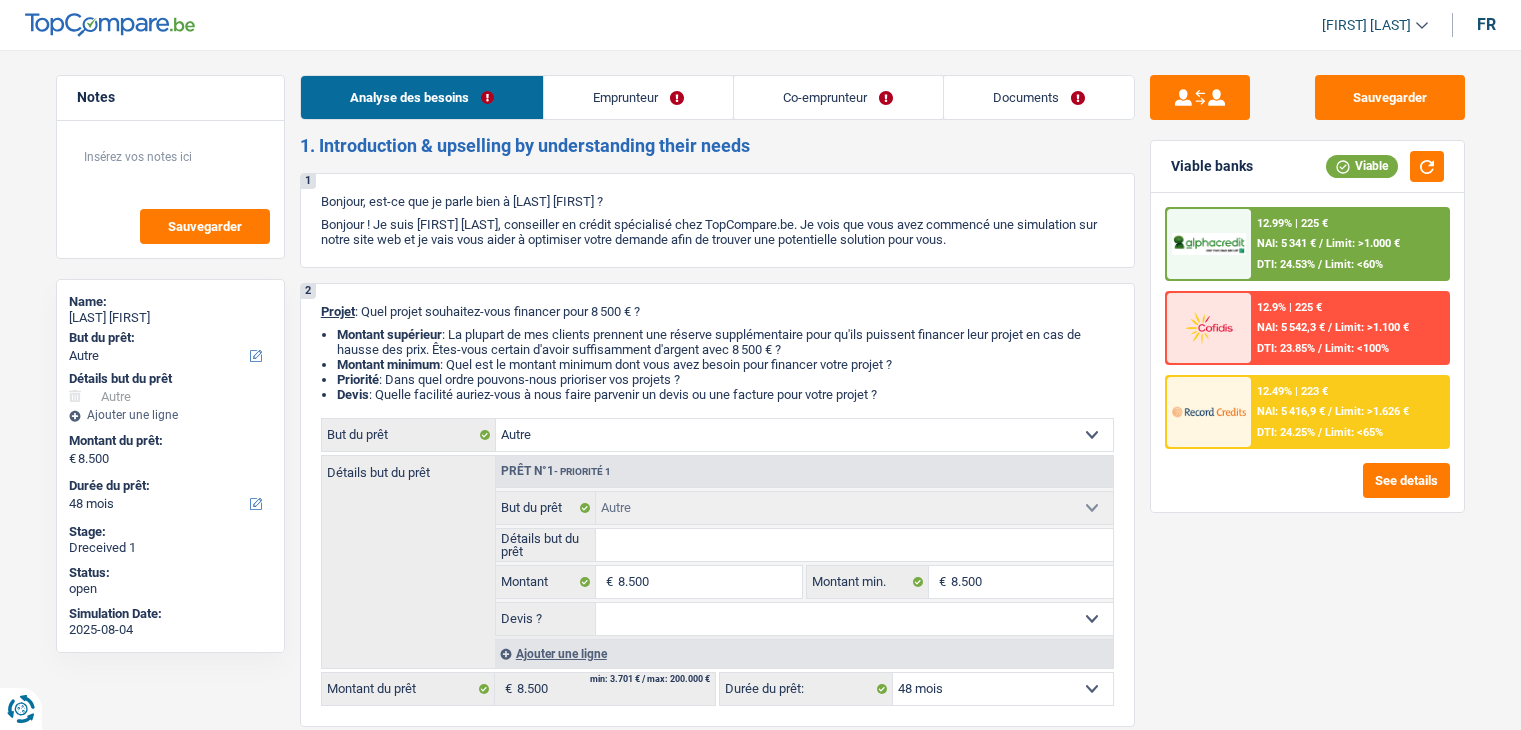 select on "other" 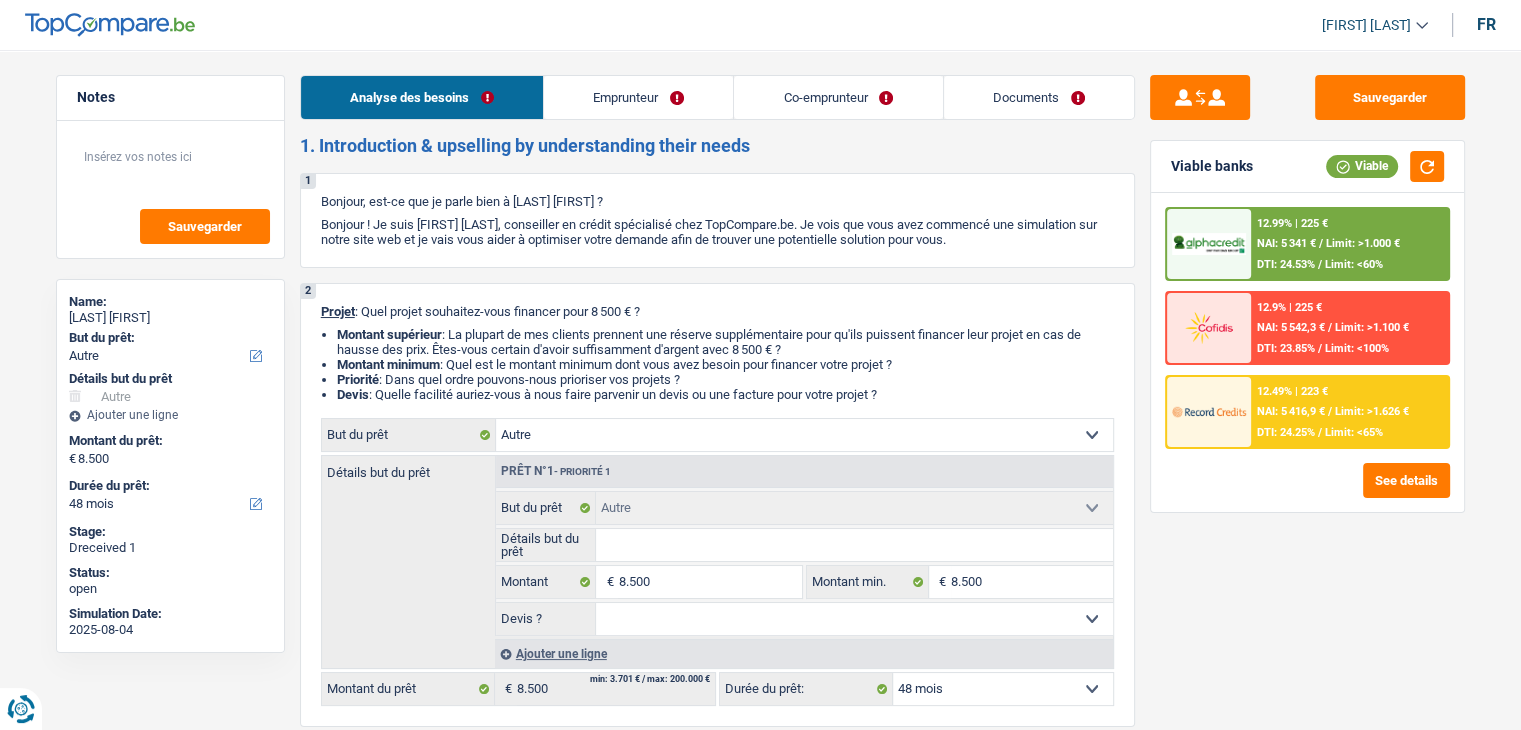 scroll, scrollTop: 0, scrollLeft: 0, axis: both 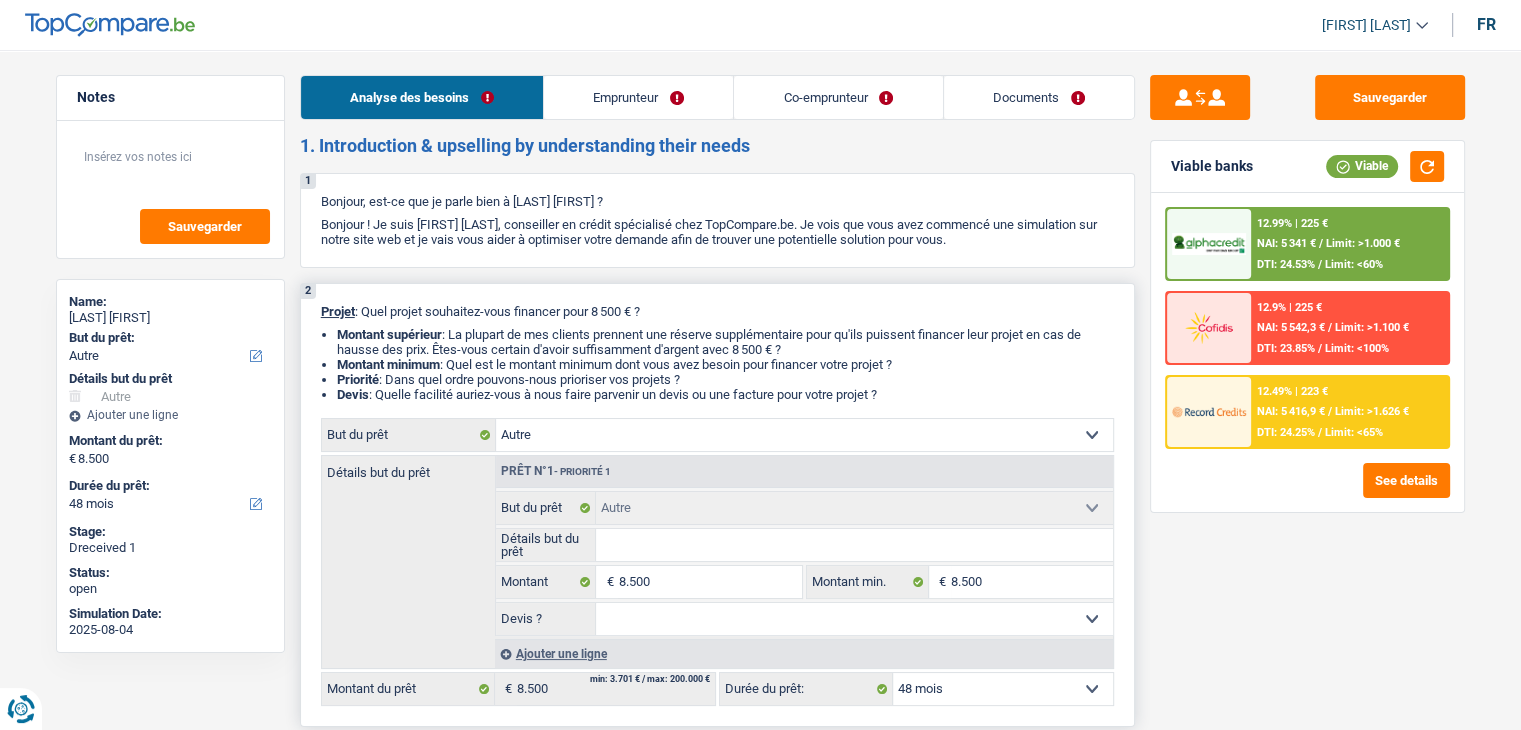 click on "Devis   : Quelle facilité auriez-vous à nous faire parvenir un devis ou une facture pour votre projet ?" at bounding box center [725, 394] 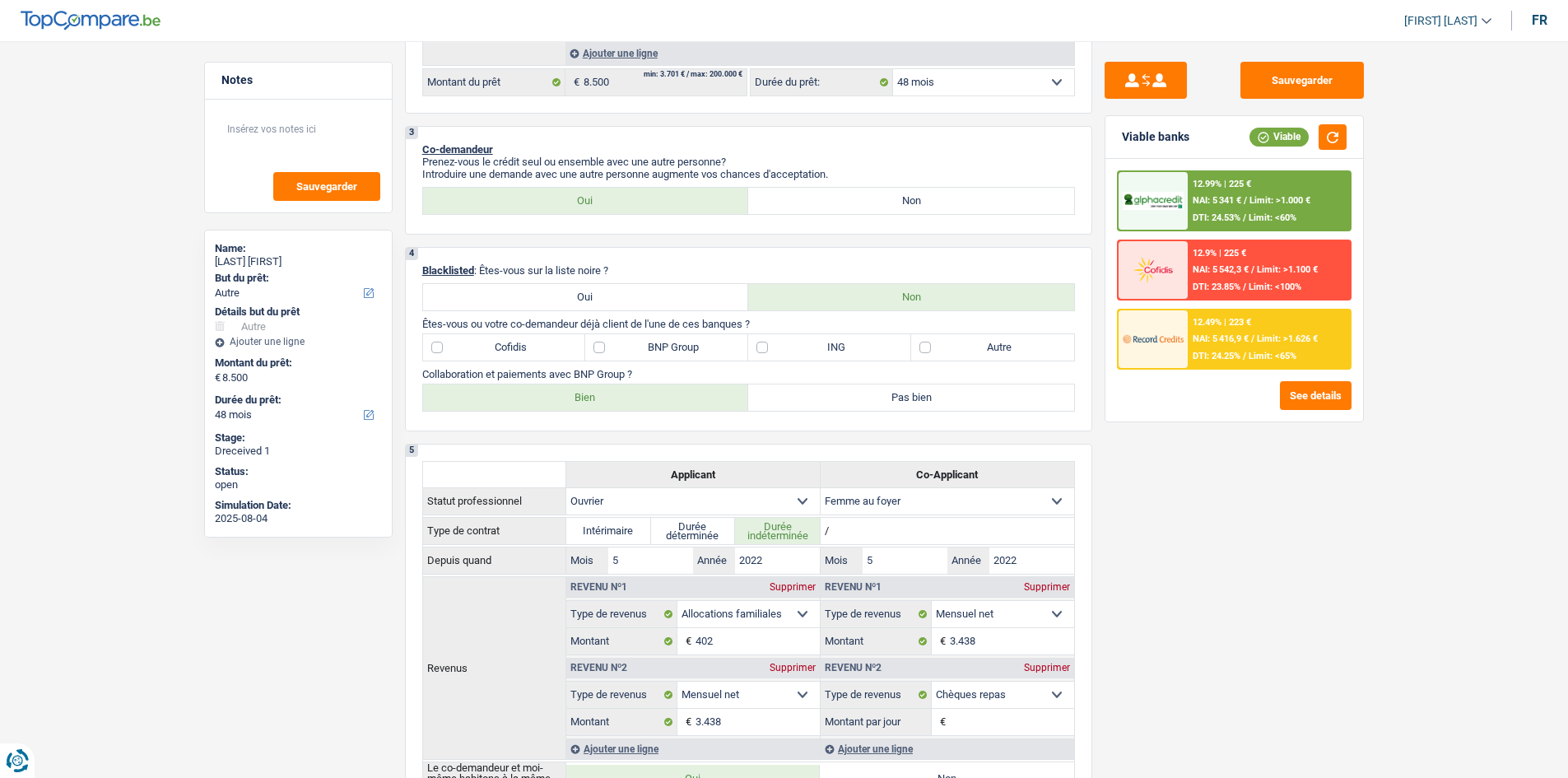 scroll, scrollTop: 494, scrollLeft: 0, axis: vertical 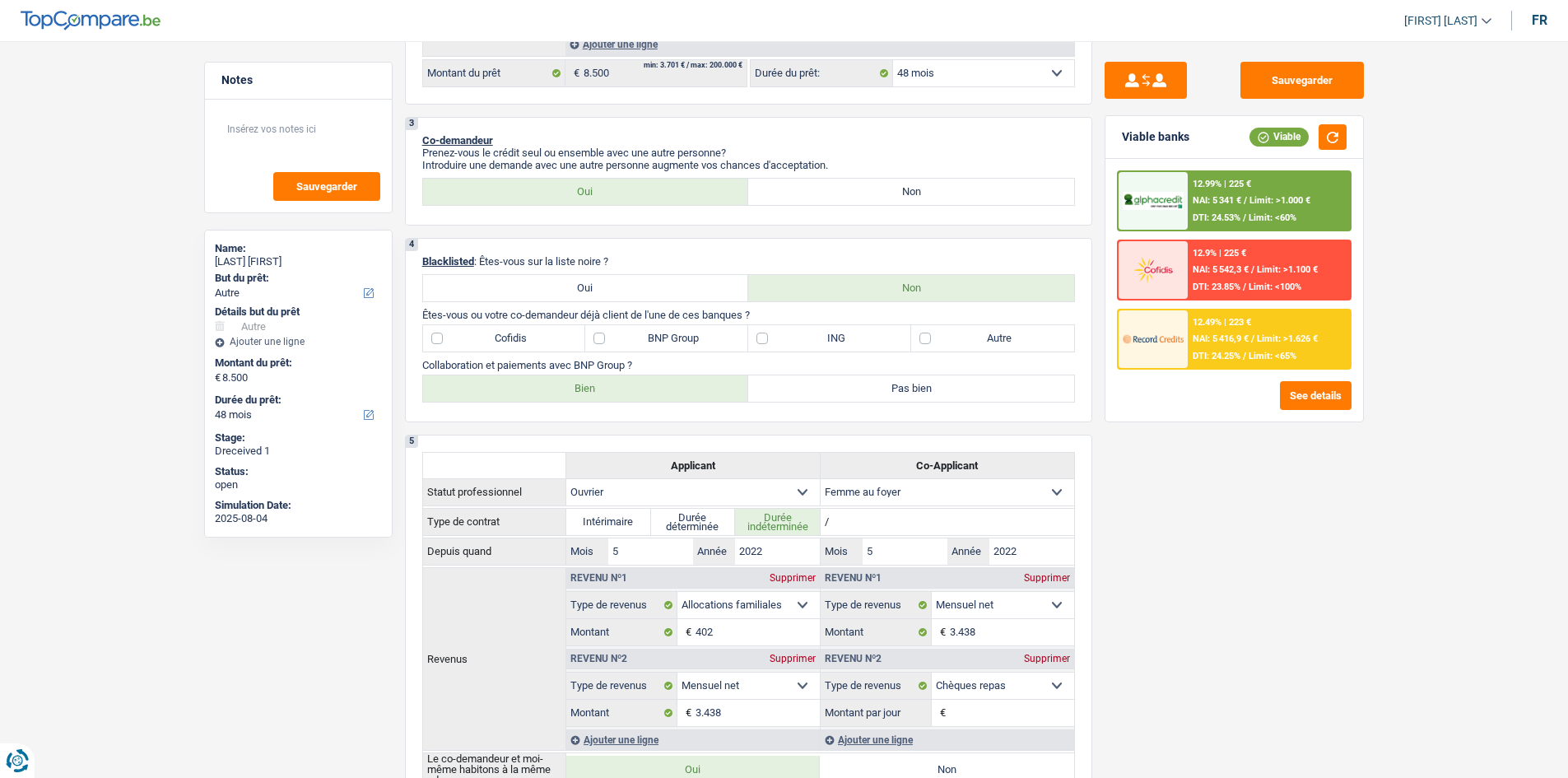 click on "Sauvegarder
Viable banks
Viable
12.99% | 225 €
NAI: 5 341 €
/
Limit: >1.000 €
DTI: 24.53%
/
Limit: <60%
12.9% | 225 €
NAI: 5 542,3 €
/
Limit: >1.100 €
DTI: 23.85%
/
Limit: <100%
/       /" at bounding box center [1234, 404] 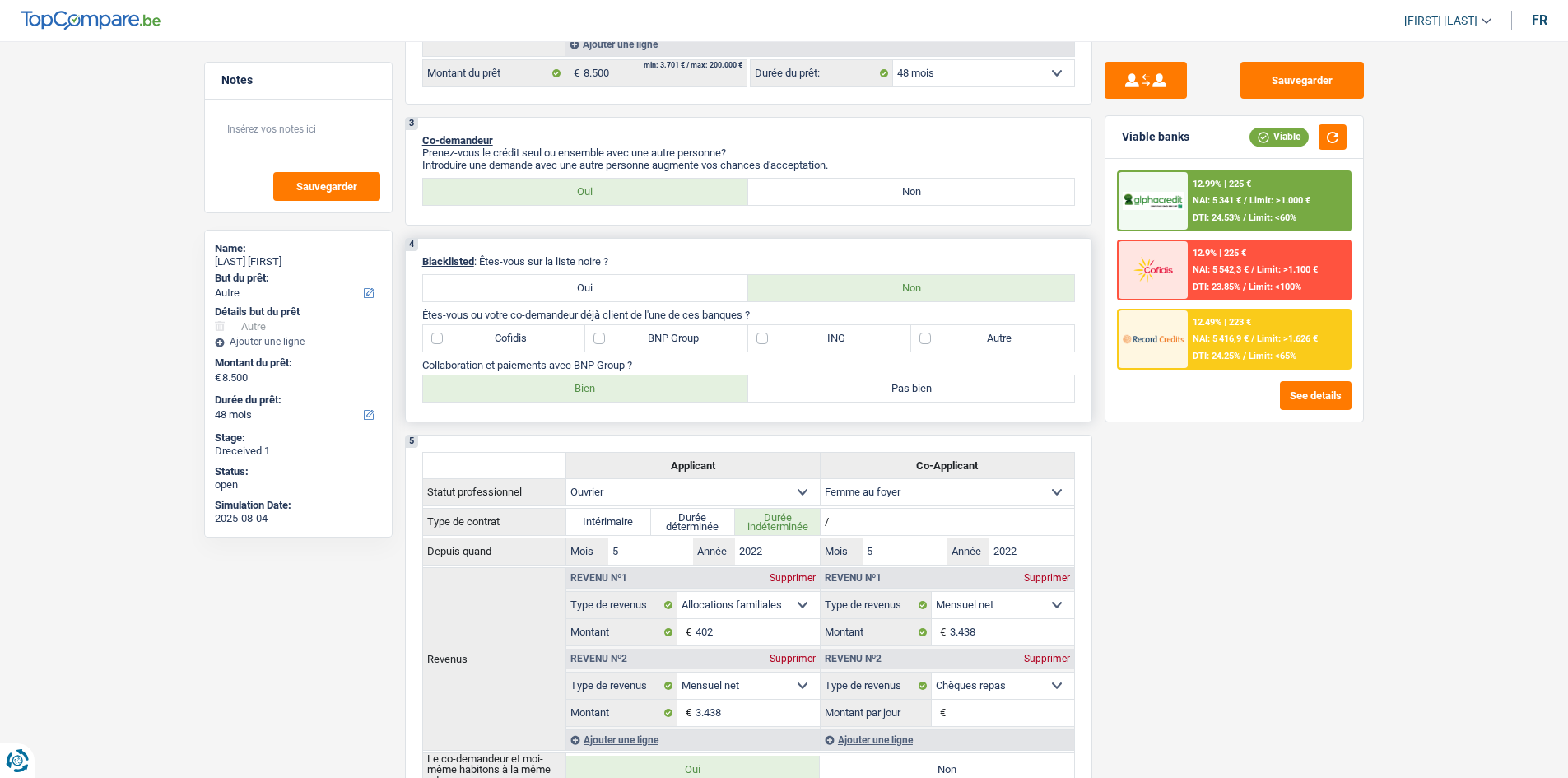 drag, startPoint x: 625, startPoint y: 258, endPoint x: 409, endPoint y: 267, distance: 216.1874 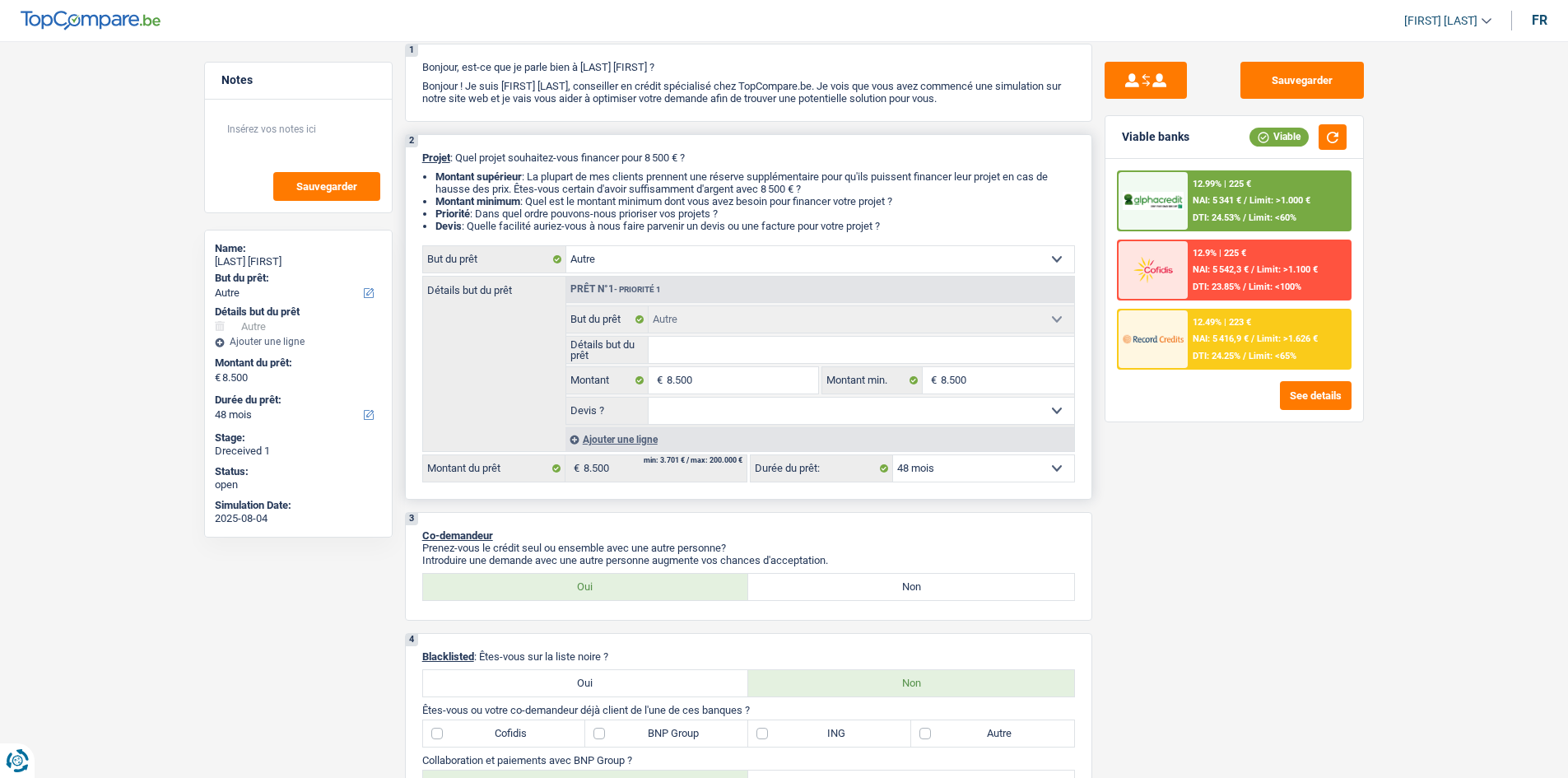 scroll, scrollTop: 0, scrollLeft: 0, axis: both 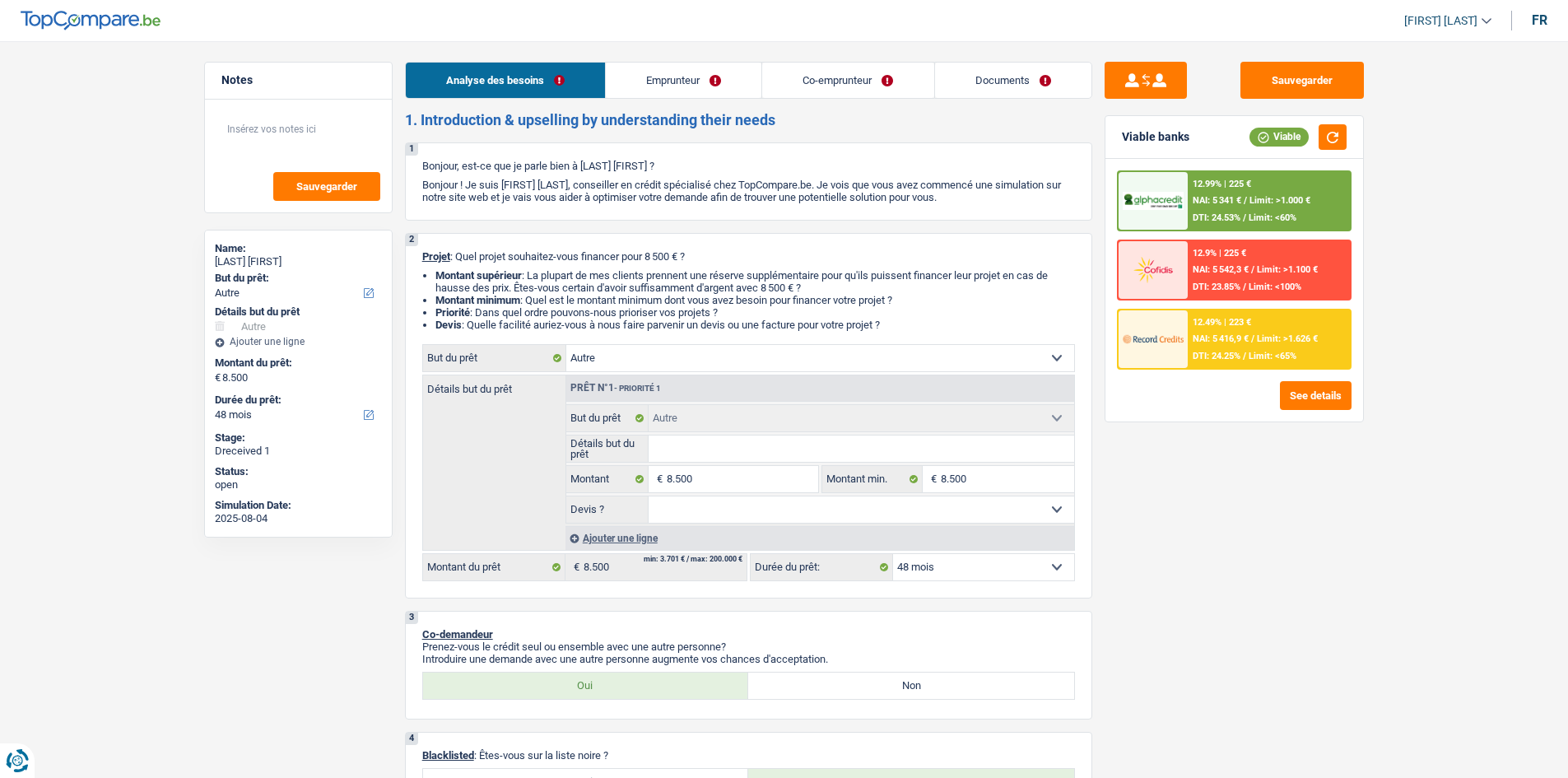 click on "Emprunteur" at bounding box center [683, 80] 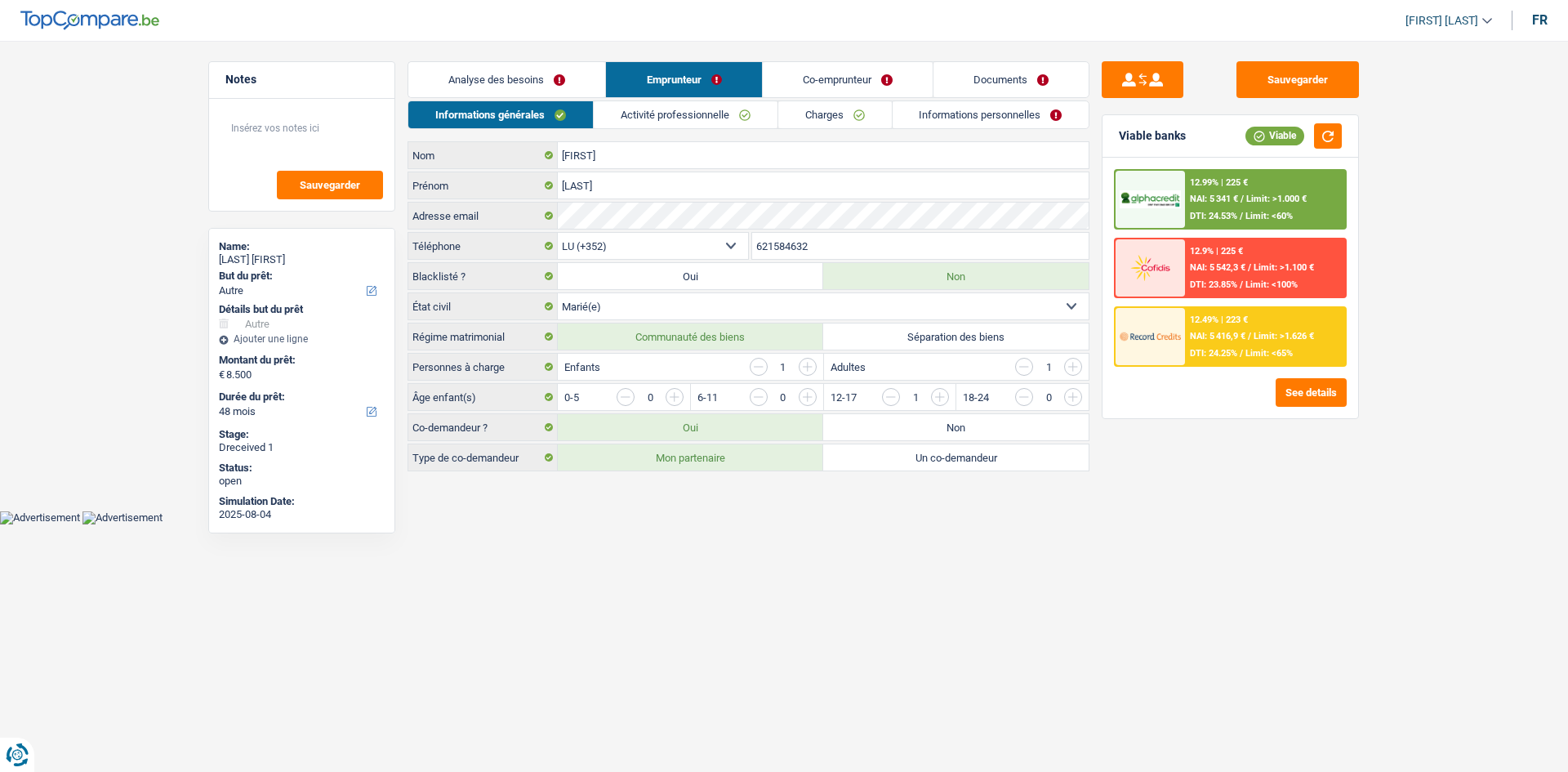 click at bounding box center (1024, 367) 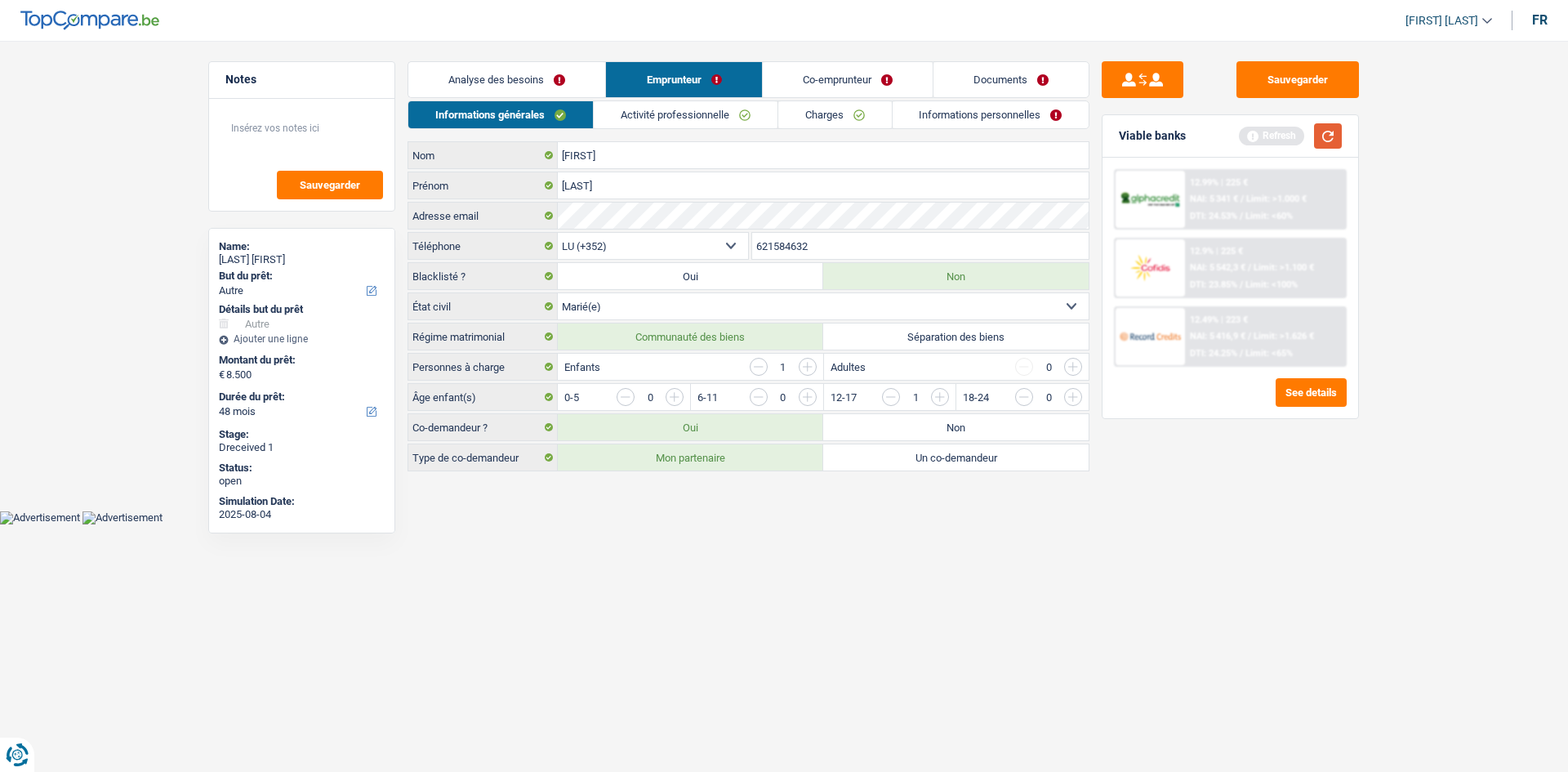 click at bounding box center [1328, 136] 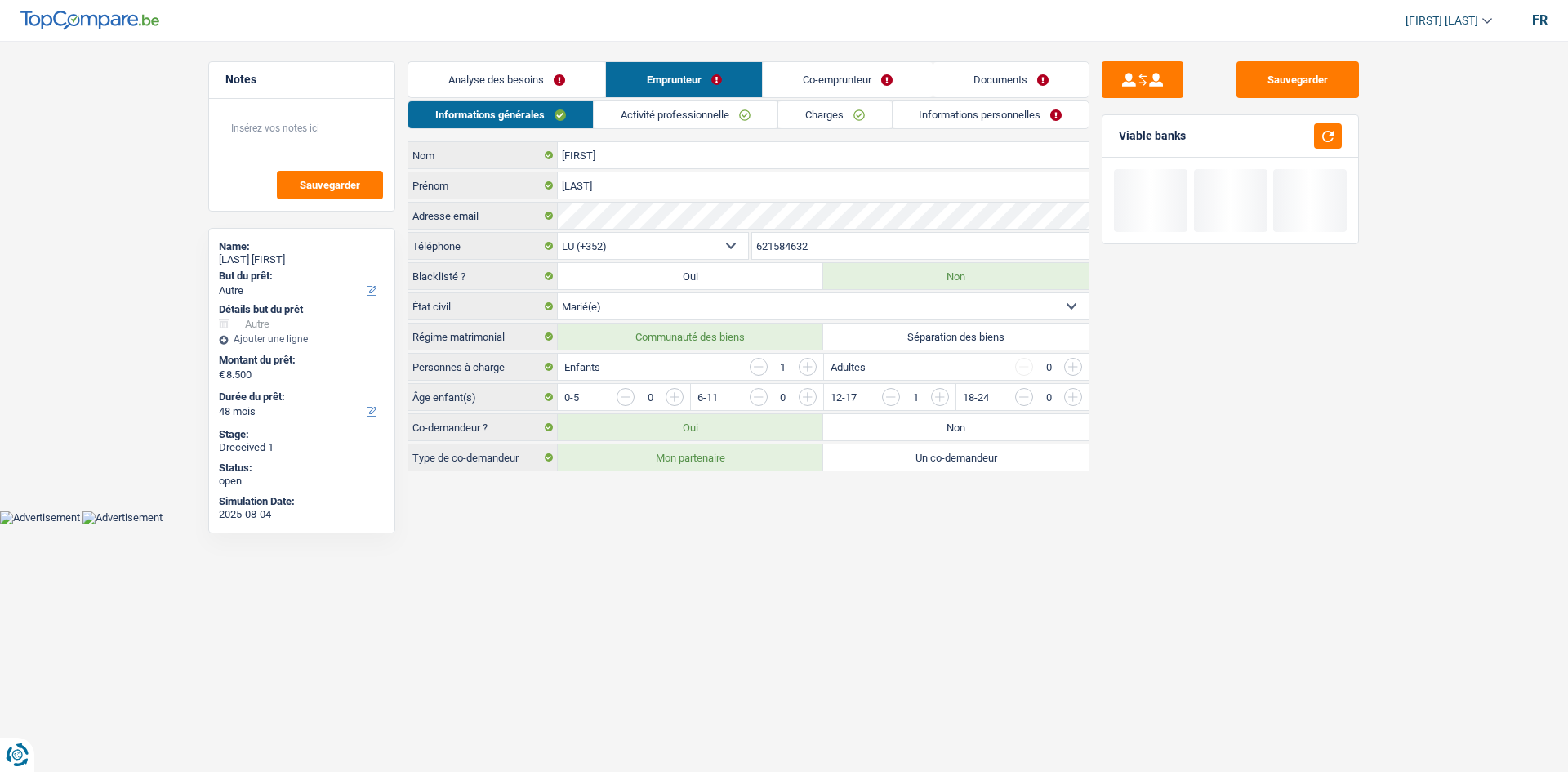 click on "Co-emprunteur" at bounding box center (848, 79) 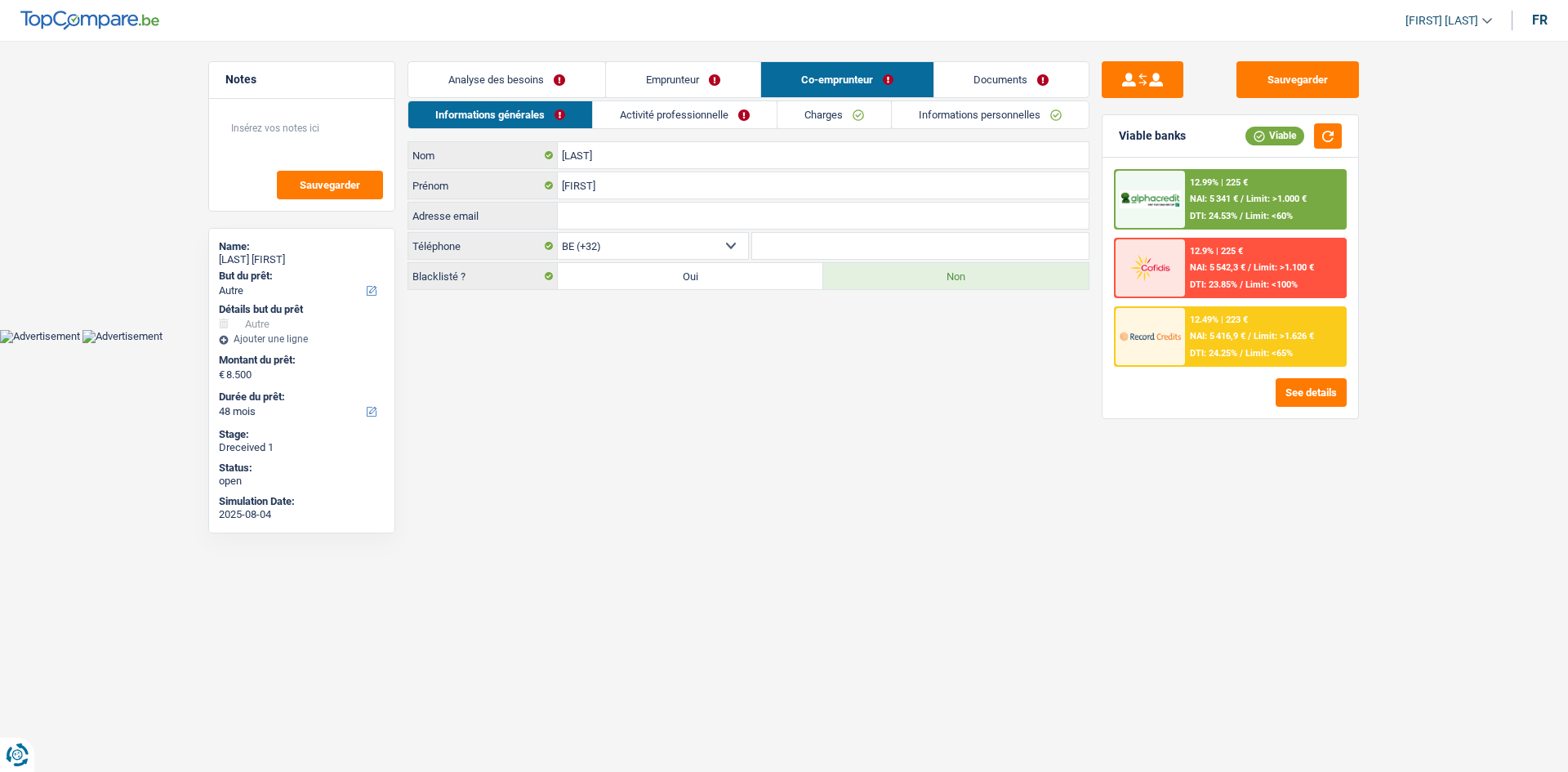 click on "Activité professionnelle" at bounding box center (684, 114) 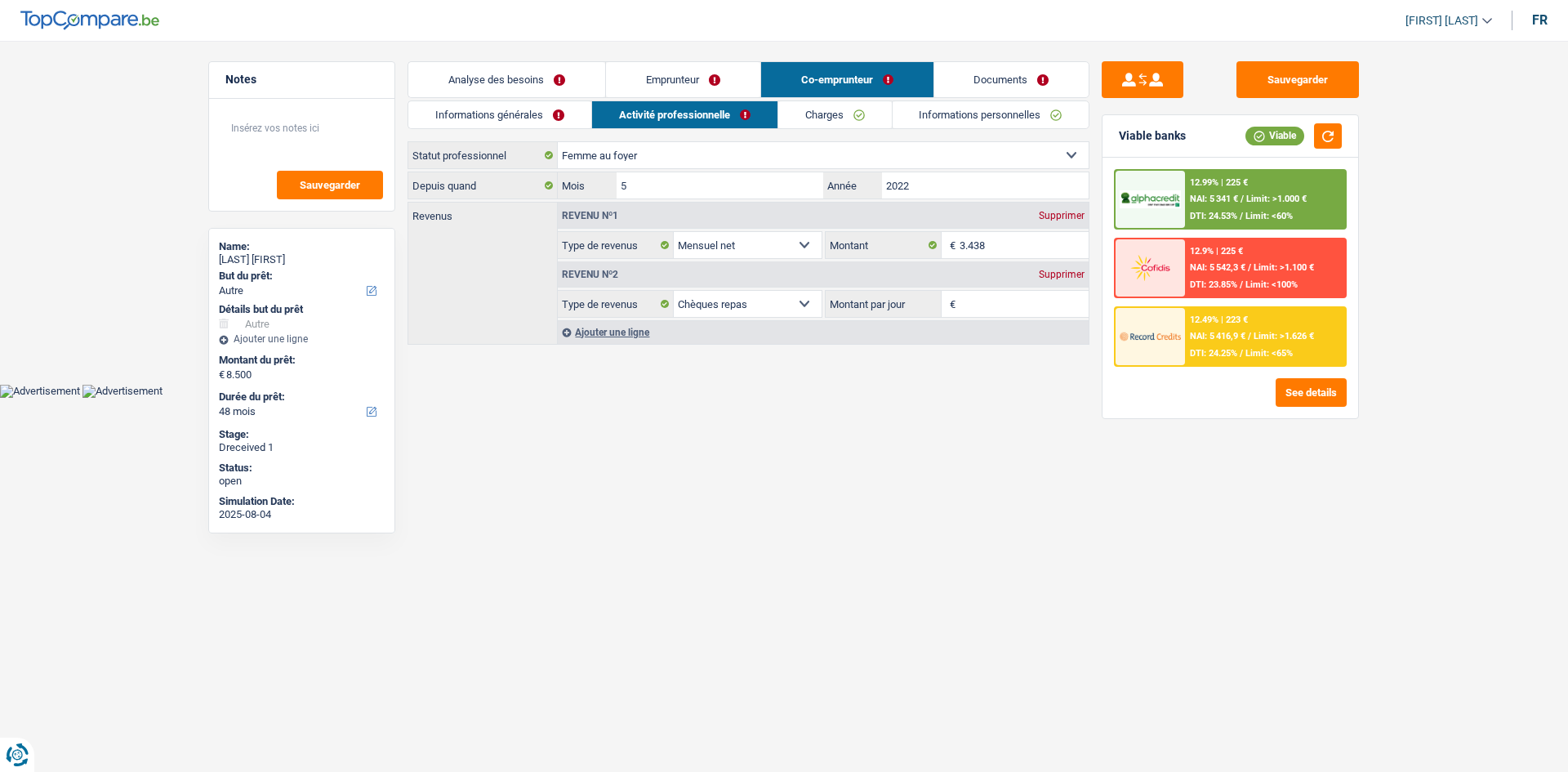 click on "Emprunteur" at bounding box center (683, 79) 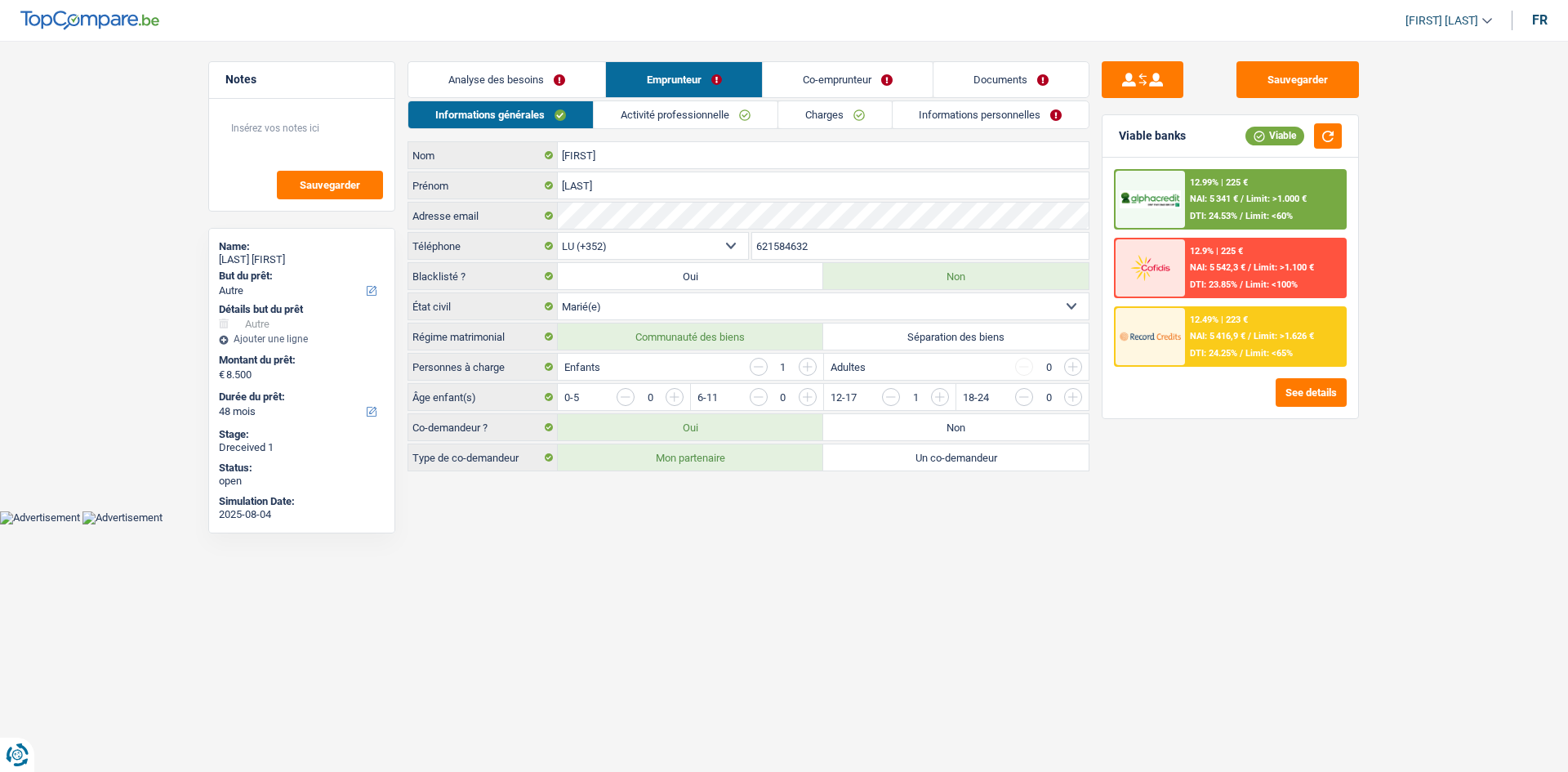 click on "Co-emprunteur" at bounding box center (848, 79) 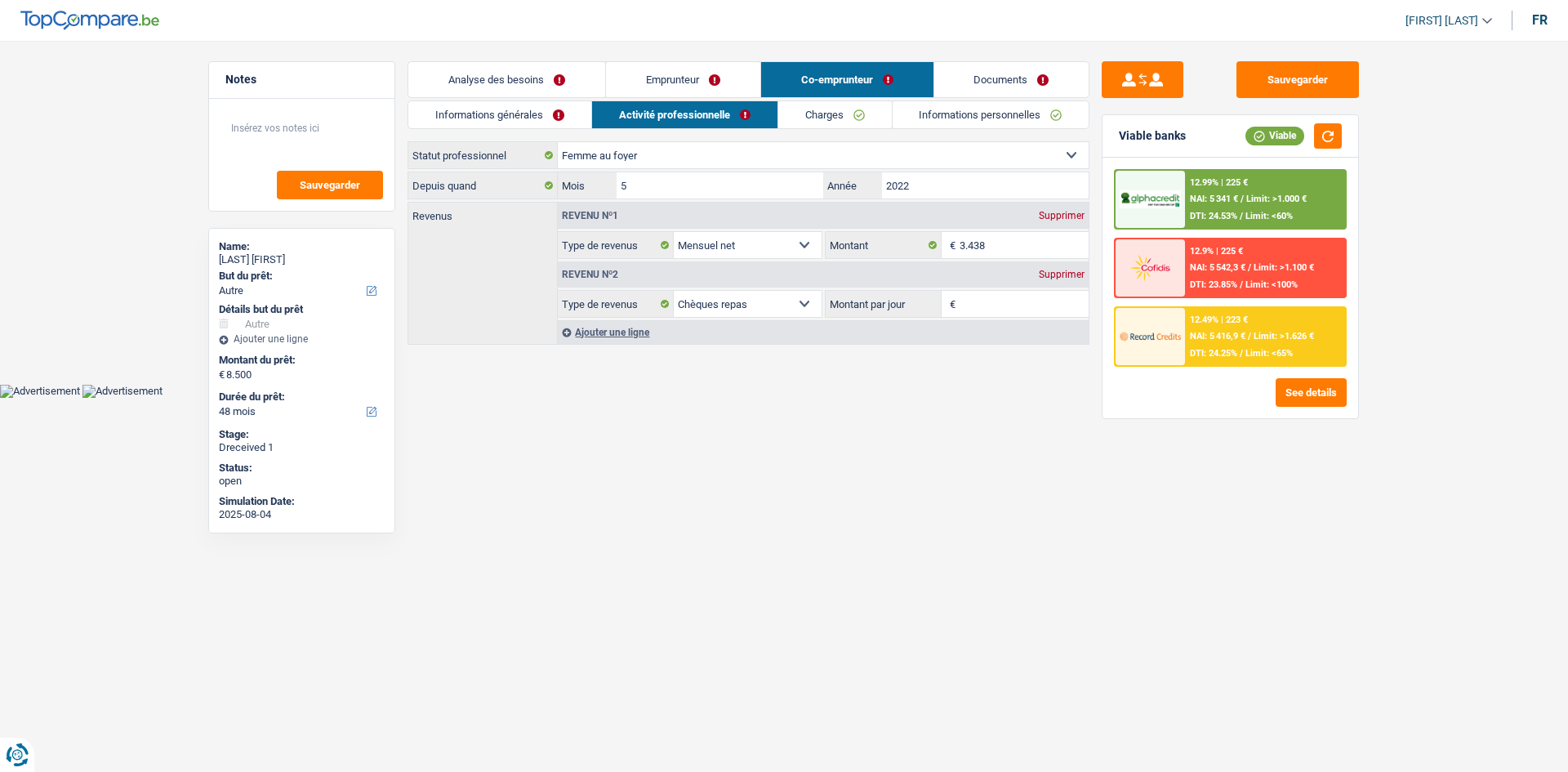 click on "Emprunteur" at bounding box center (683, 79) 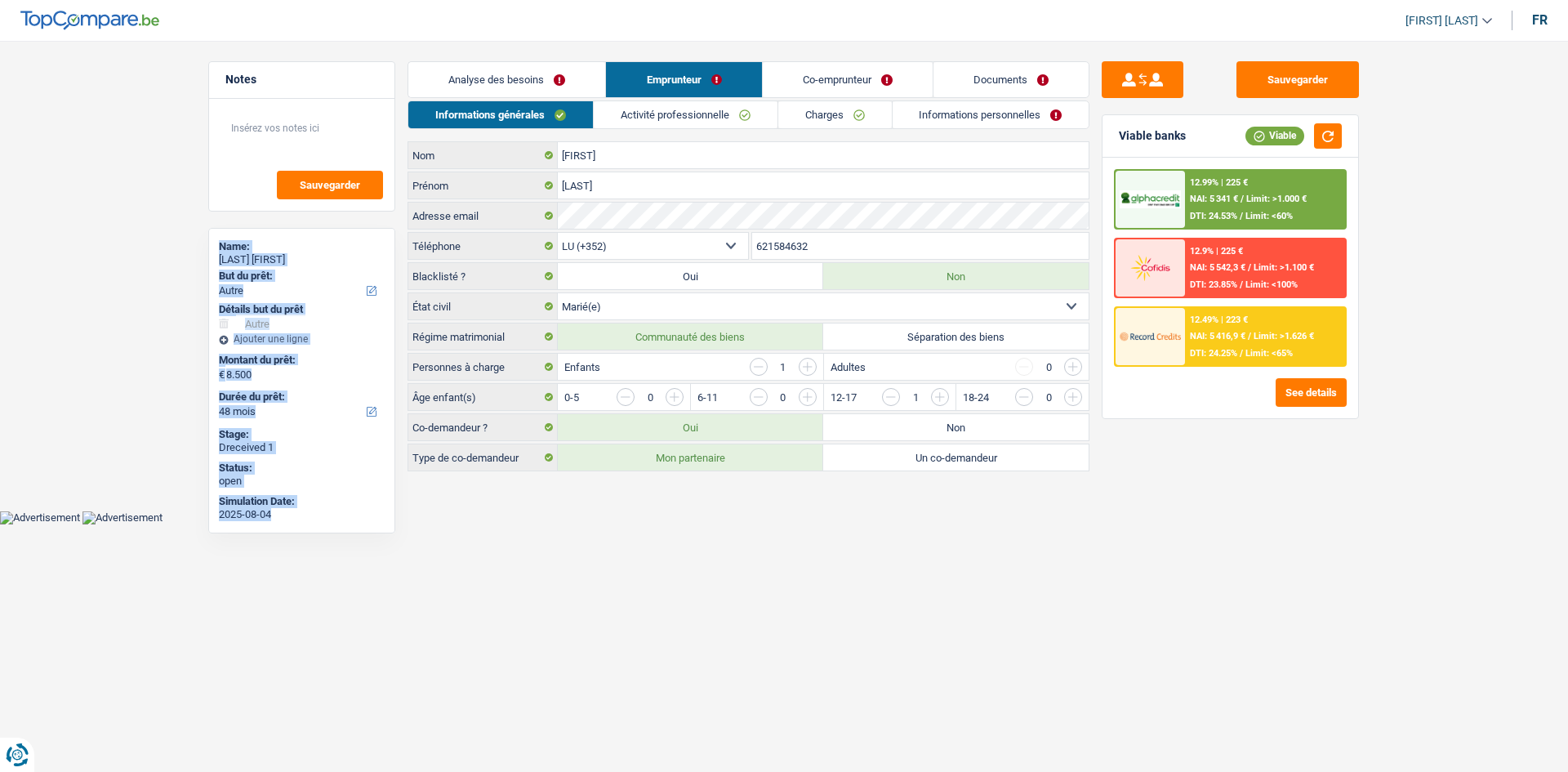 drag, startPoint x: 218, startPoint y: 246, endPoint x: 324, endPoint y: 517, distance: 290.99313 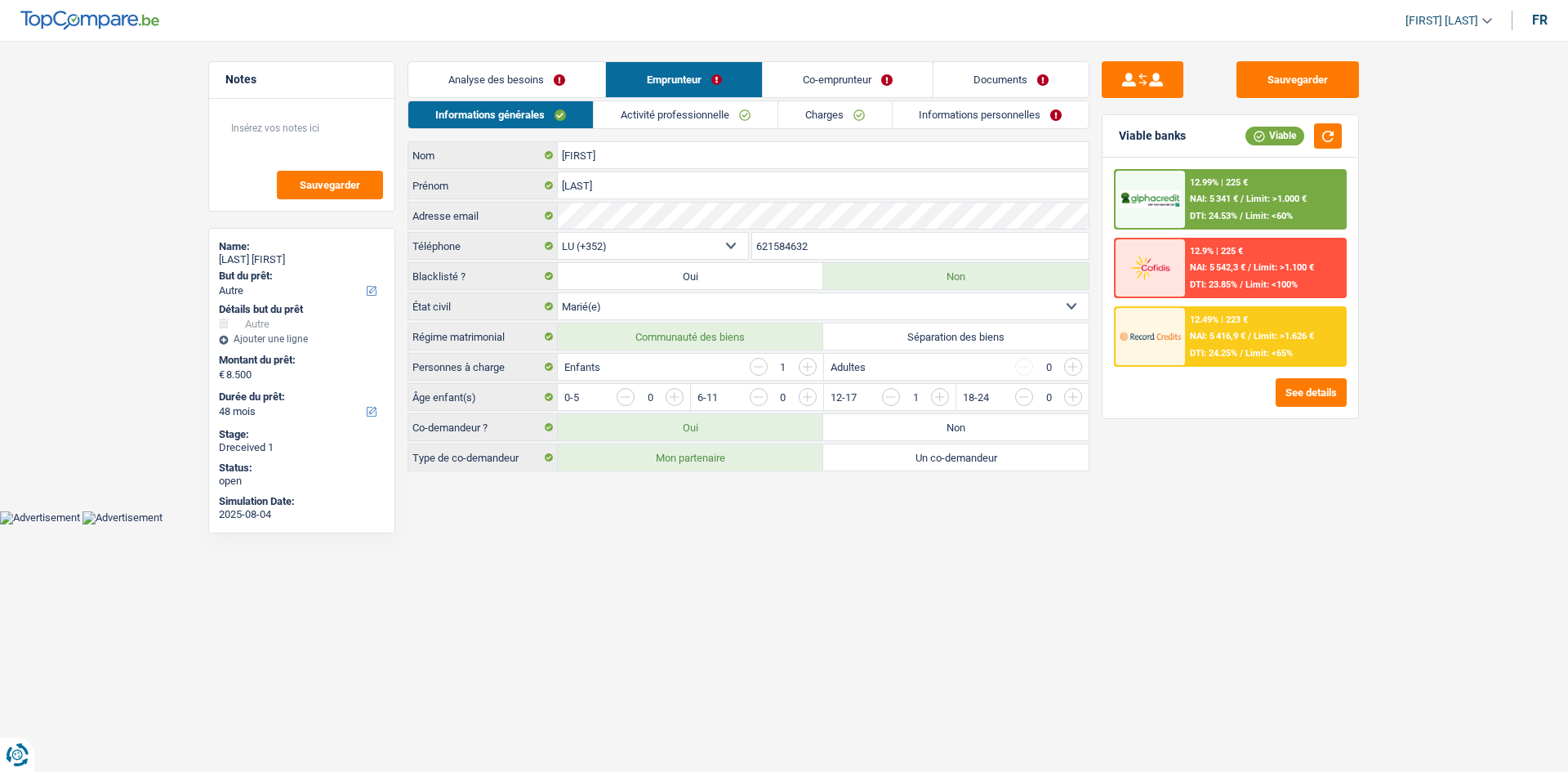 click on "Vous avez le contrôle de vos données
Nous utilisons des cookies, tout comme nos partenaires commerciaux, afin de collecter des informations sur vous à des fins diverses, notamment :
En cliquant sur « Accepter », vous donnez votre consentement à toutes les fins énoncées. Vous pouvez également choisir de spécifier les finalités auxquelles vous souhaitez donner votre consentement. Pour ce faire, il vous suffit de cocher la case située à côté de la finalité et d’appuyer sur « Enregistrer les paramètres ».
Vous pouvez à tout moment révoquer votre consentement en cliquant sur la petite icône située dans le coin inférieur gauche du site Internet. En savoir plus sur les cookies
Politique de confidentialité de Google
un an" at bounding box center (784, 262) 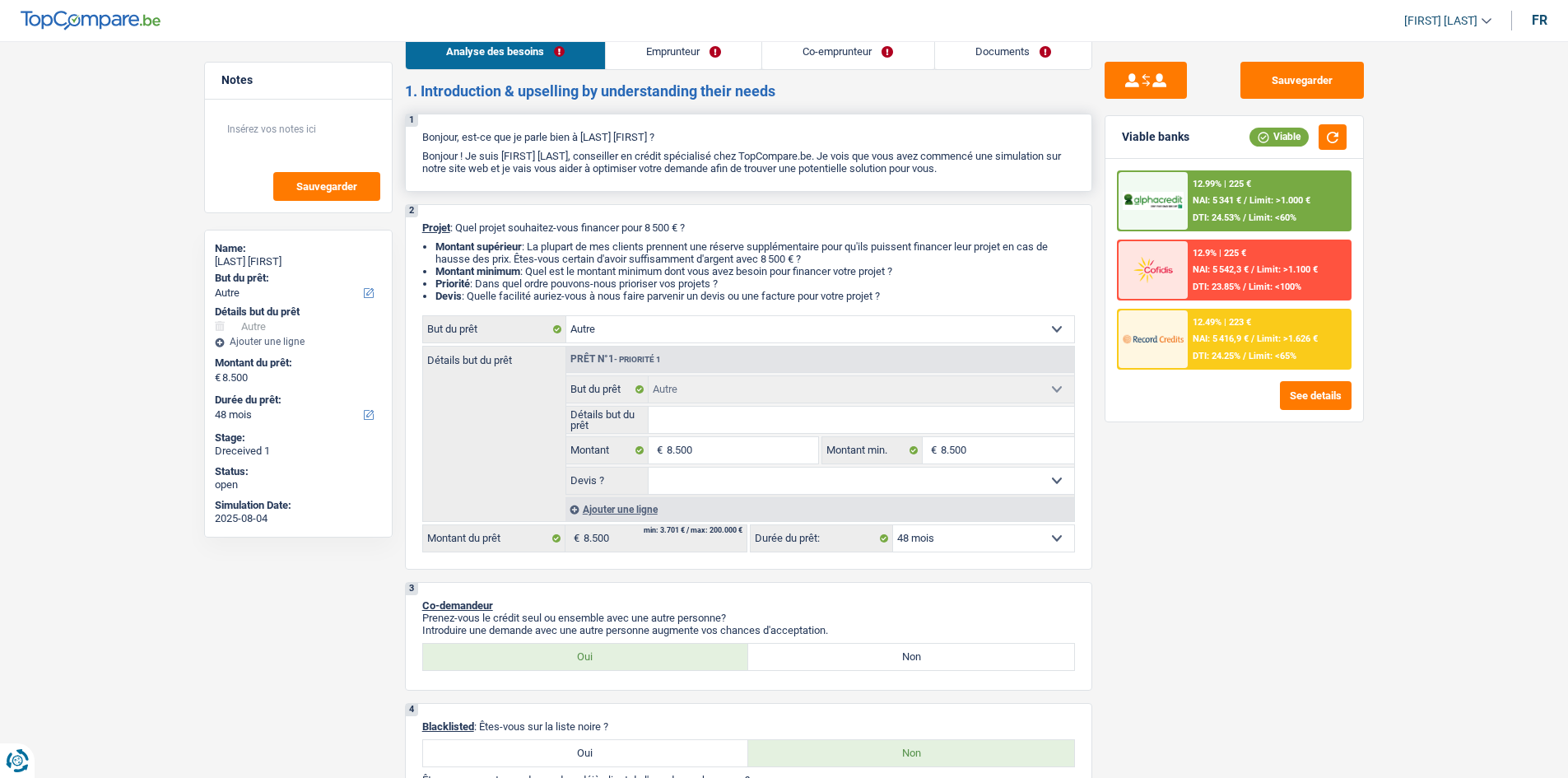 scroll, scrollTop: 0, scrollLeft: 0, axis: both 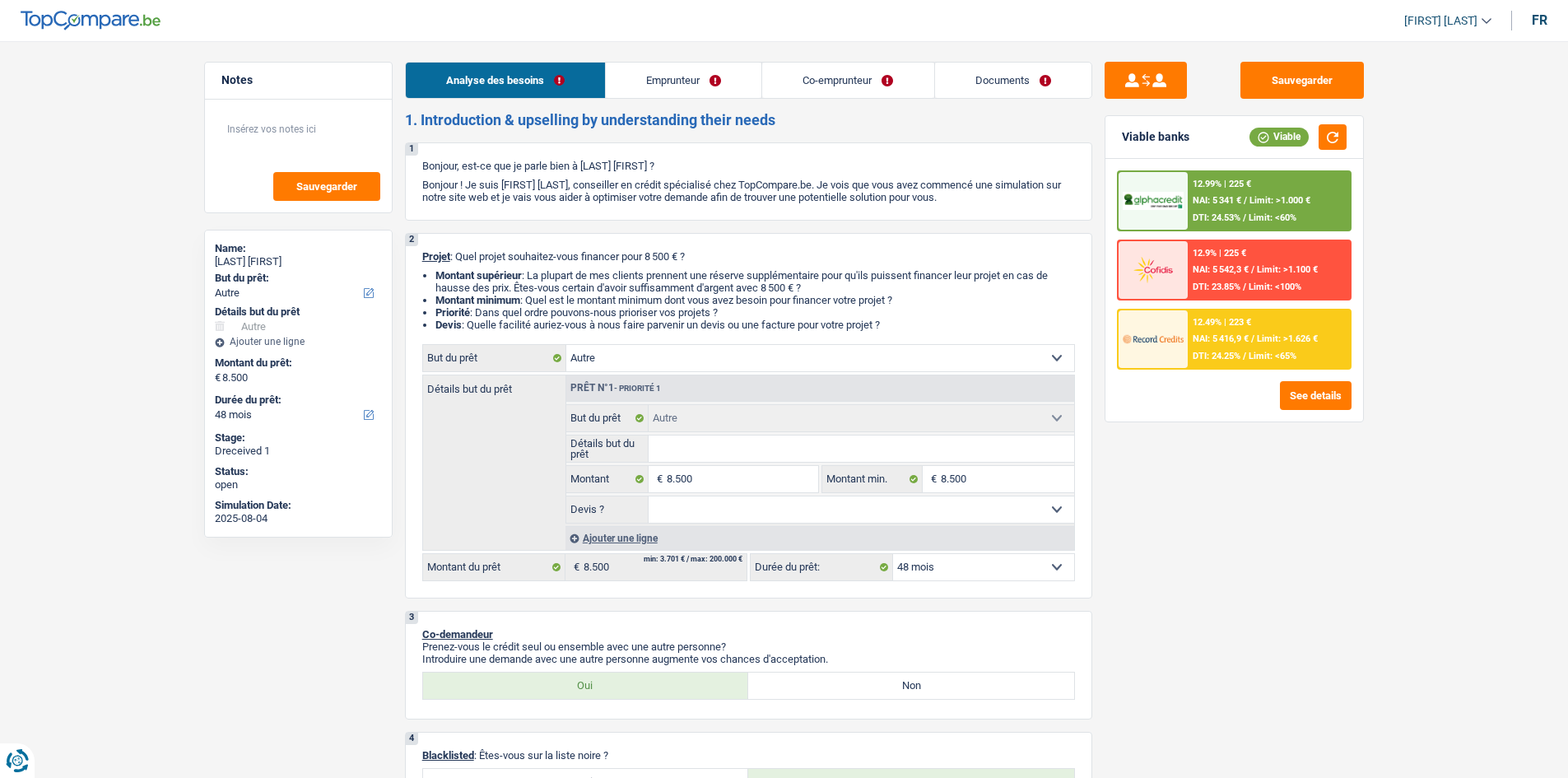 click on "Notes
Sauvegarder
Name:   Becker Max   But du prêt: Confort maison: meubles, textile, peinture, électroménager, outillage non-professionnel Hifi, multimédia, gsm, ordinateur Aménagement: frais d'installation, déménagement Evénement familial: naissance, mariage, divorce, communion, décès Frais médicaux Frais d'études Frais permis de conduire Loisirs: voyage, sport, musique Rafraîchissement: petits travaux maison et jardin Frais judiciaires Réparation voiture Prêt rénovation (non disponible pour les non-propriétaires) Prêt énergie (non disponible pour les non-propriétaires) Prêt voiture Taxes, impôts non professionnels Rénovation bien à l'étranger Dettes familiales Assurance Autre
Sélectionner une option
Détails but du prêt
Confort maison: meubles, textile, peinture, électroménager, outillage non-professionnel Hifi, multimédia, gsm, ordinateur Autre" at bounding box center (784, 1446) 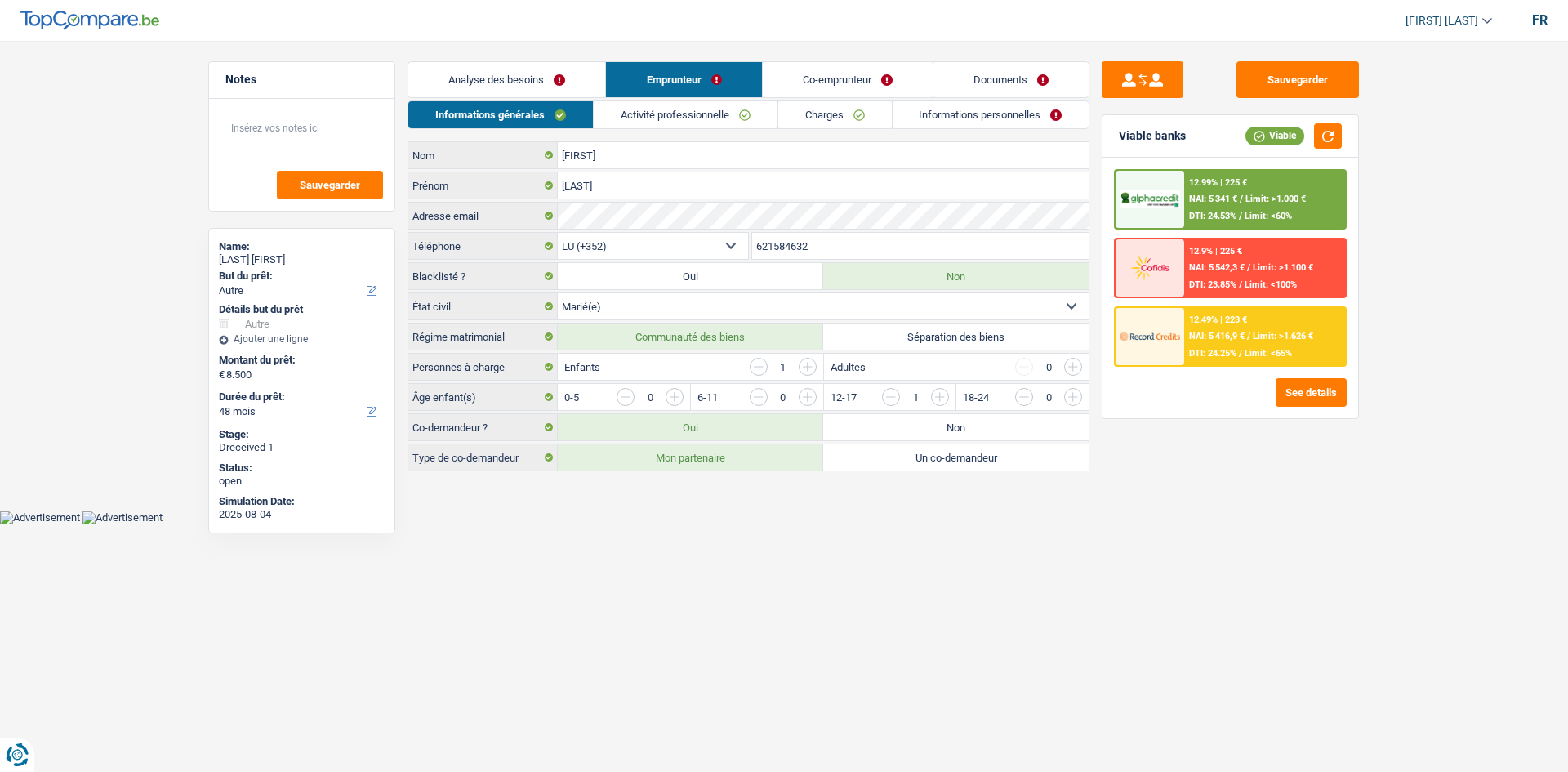 click on "Activité professionnelle" at bounding box center (685, 114) 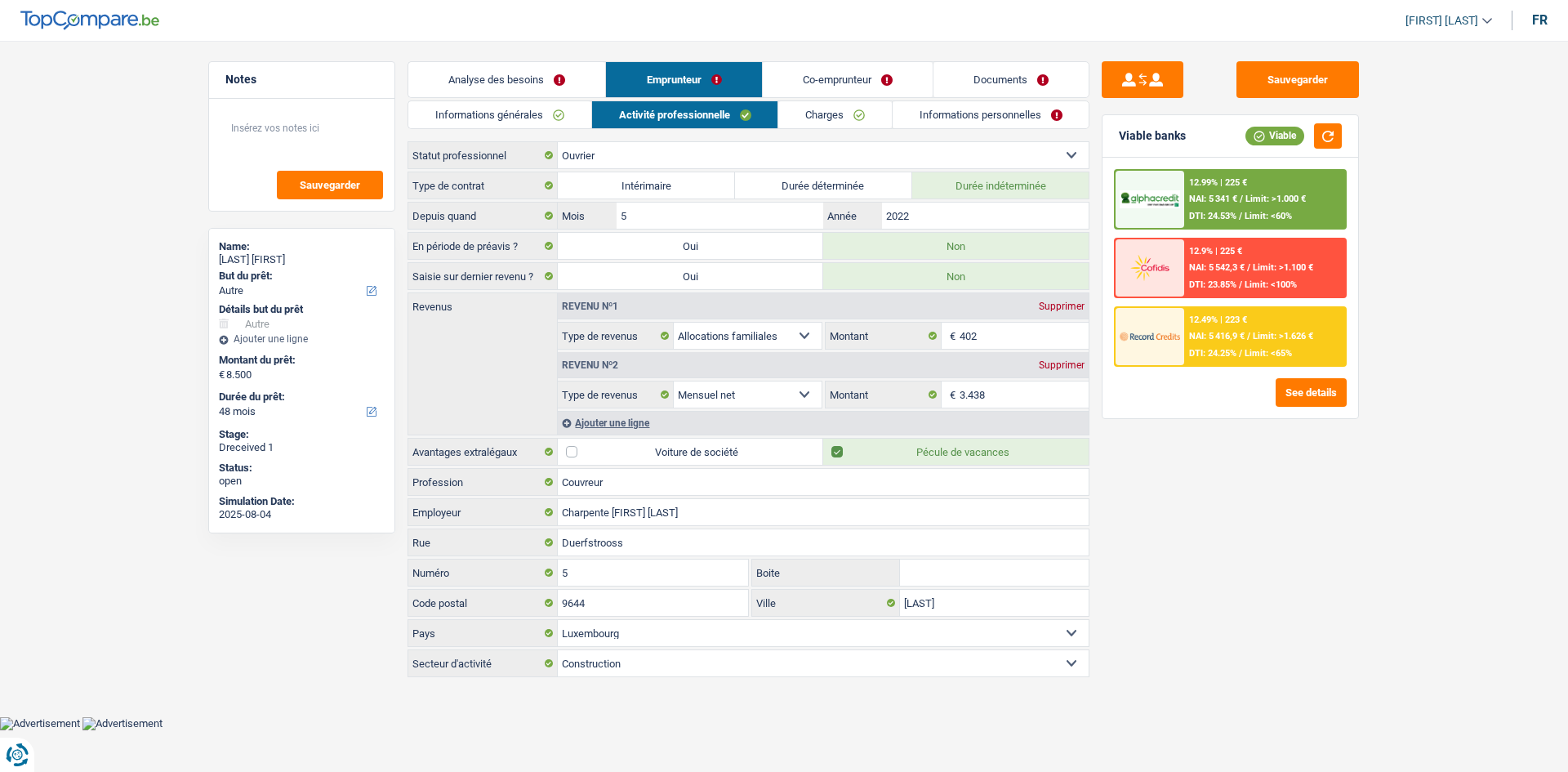 click on "Informations générales" at bounding box center (500, 114) 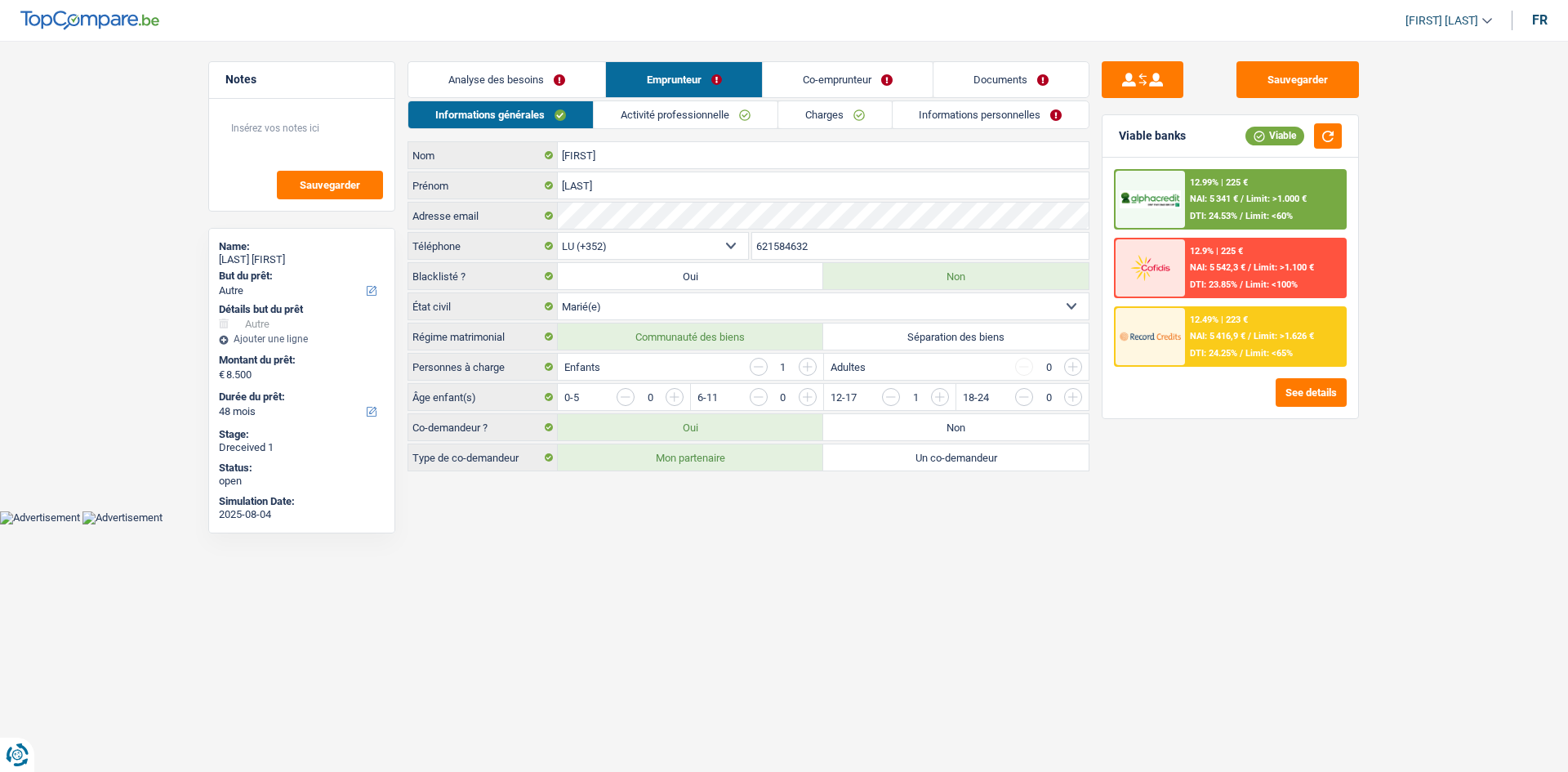 click on "Analyse des besoins" at bounding box center [506, 79] 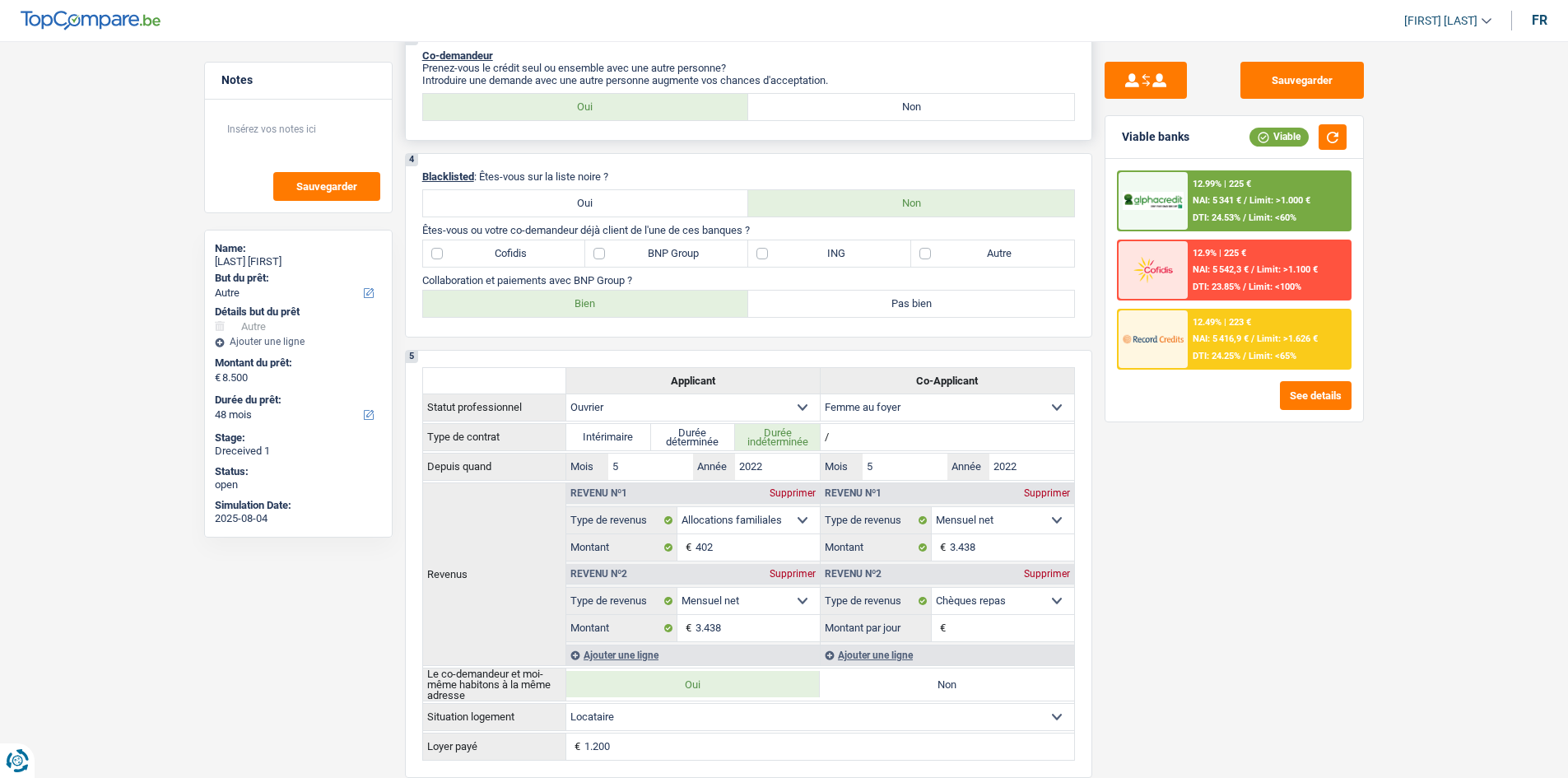 scroll, scrollTop: 659, scrollLeft: 0, axis: vertical 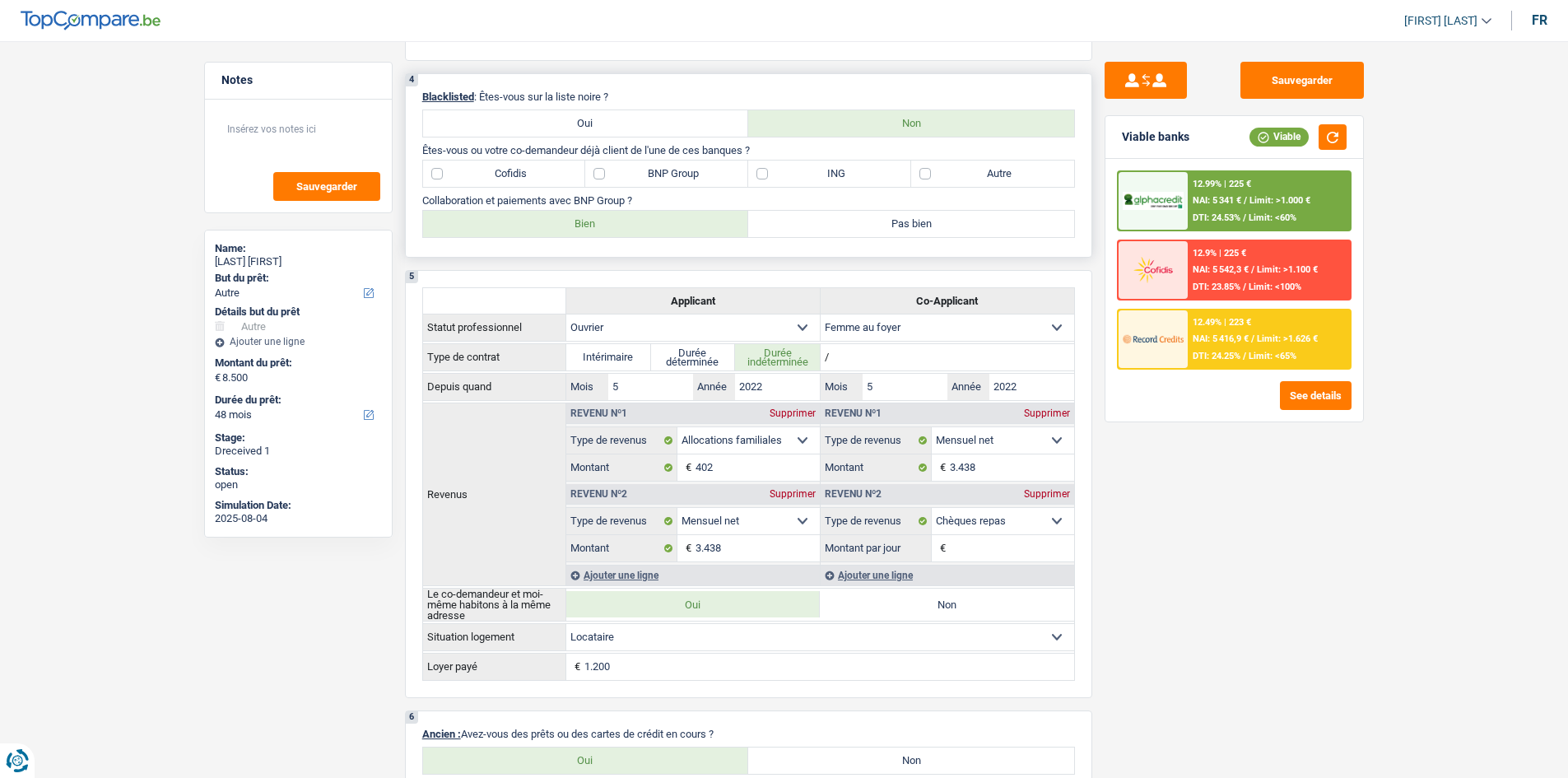 click on "BNP Group" at bounding box center [667, 174] 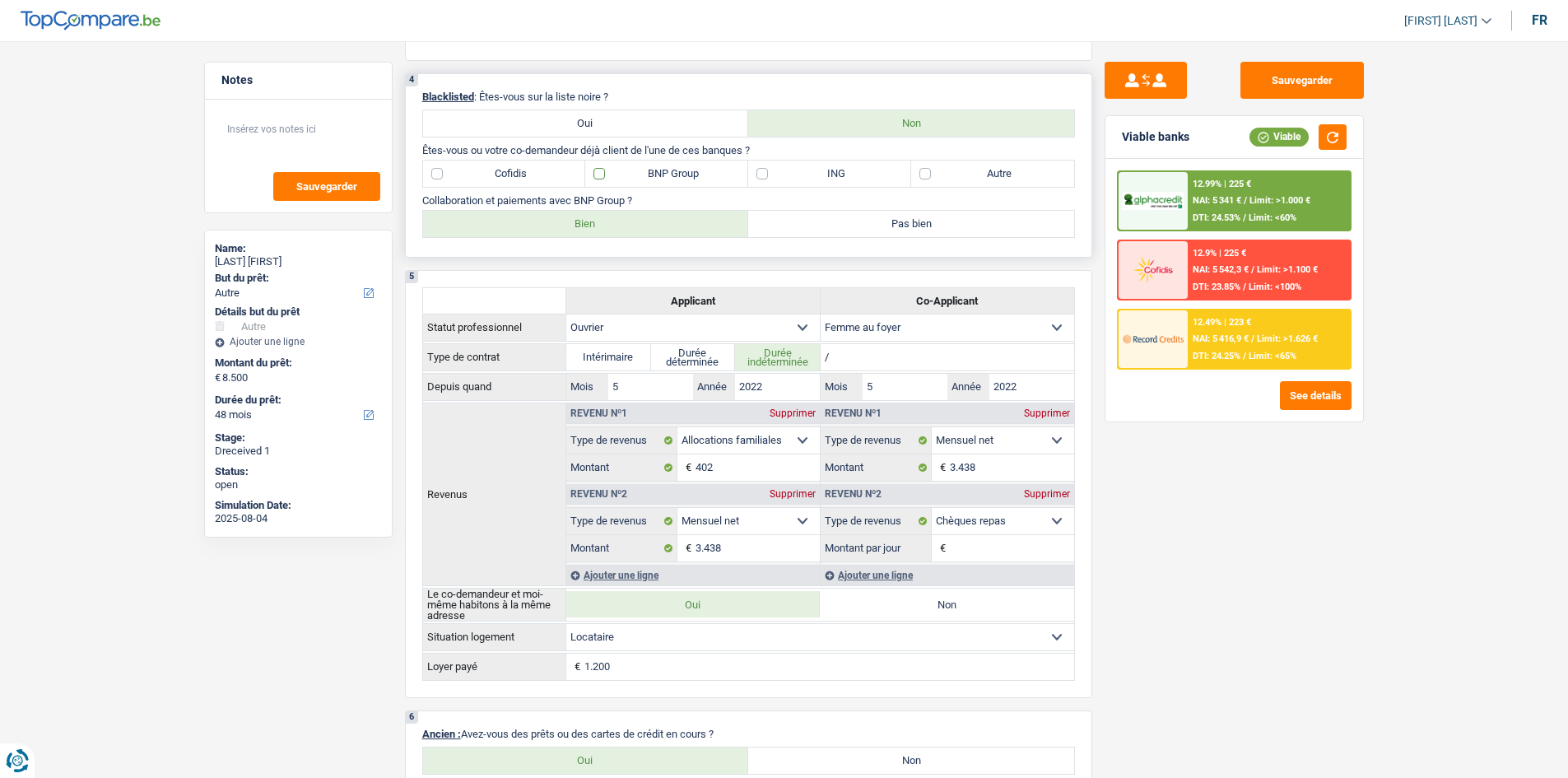 click on "BNP Group" at bounding box center [667, 174] 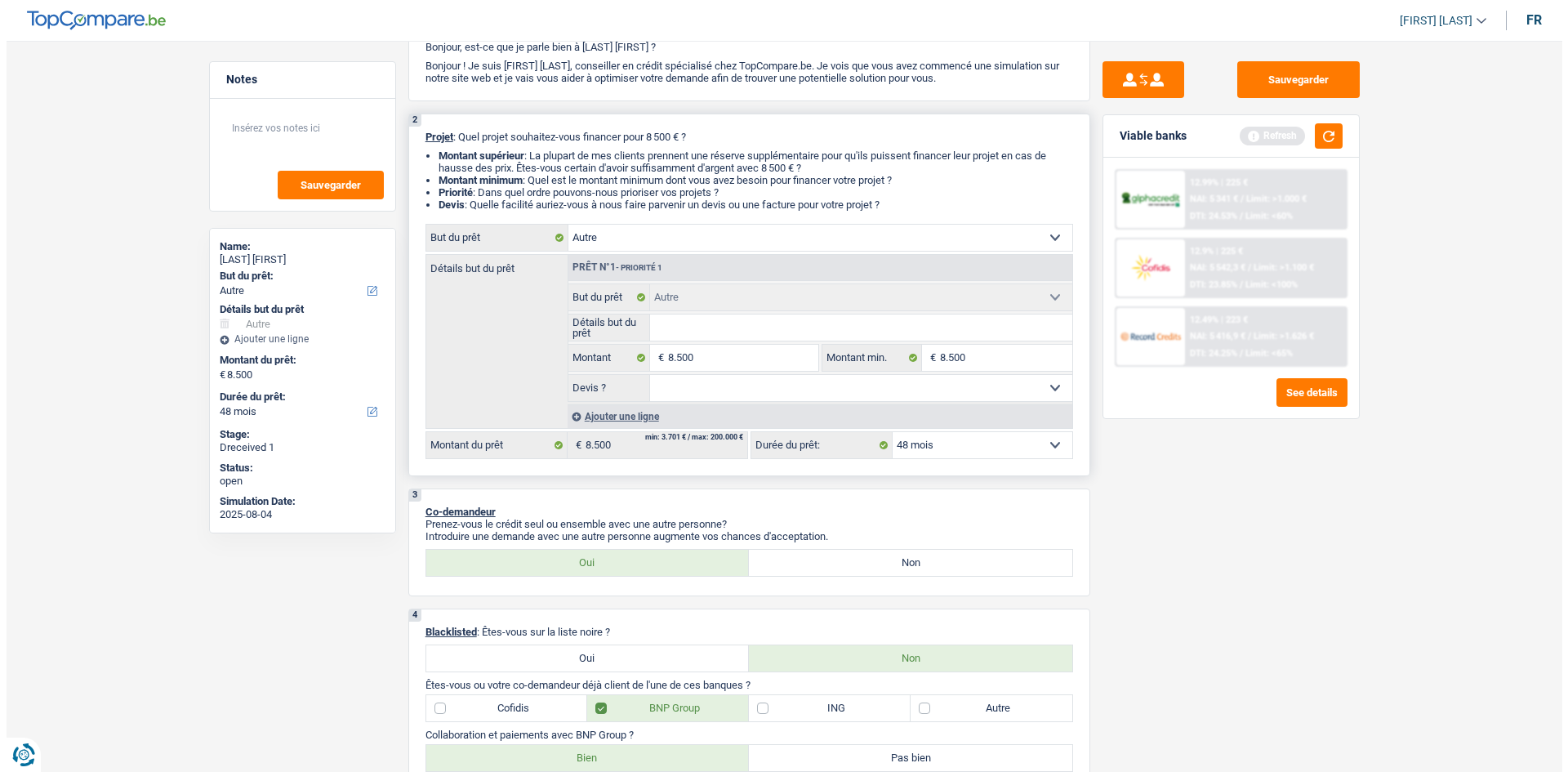 scroll, scrollTop: 0, scrollLeft: 0, axis: both 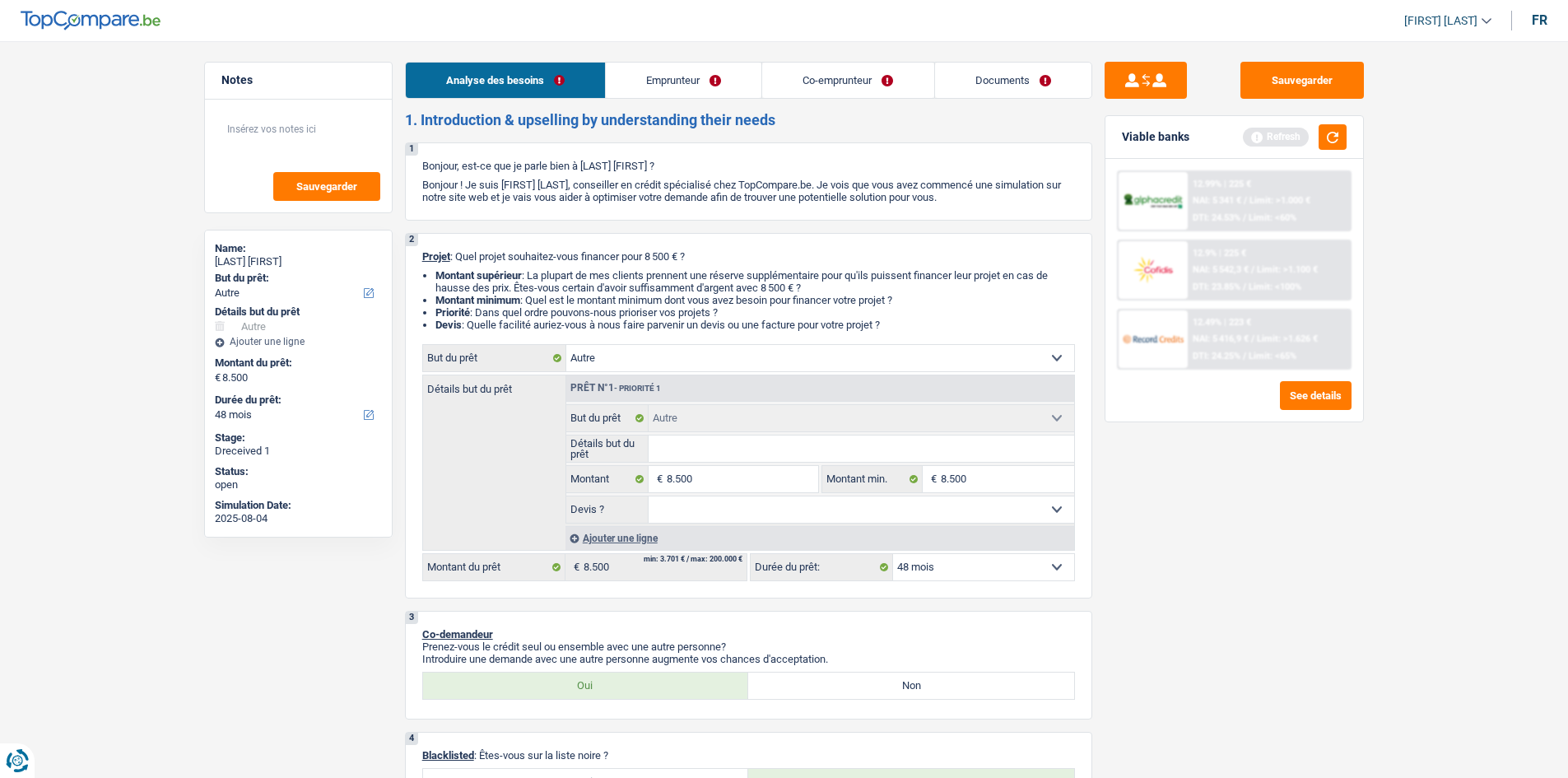 click on "Emprunteur" at bounding box center (683, 80) 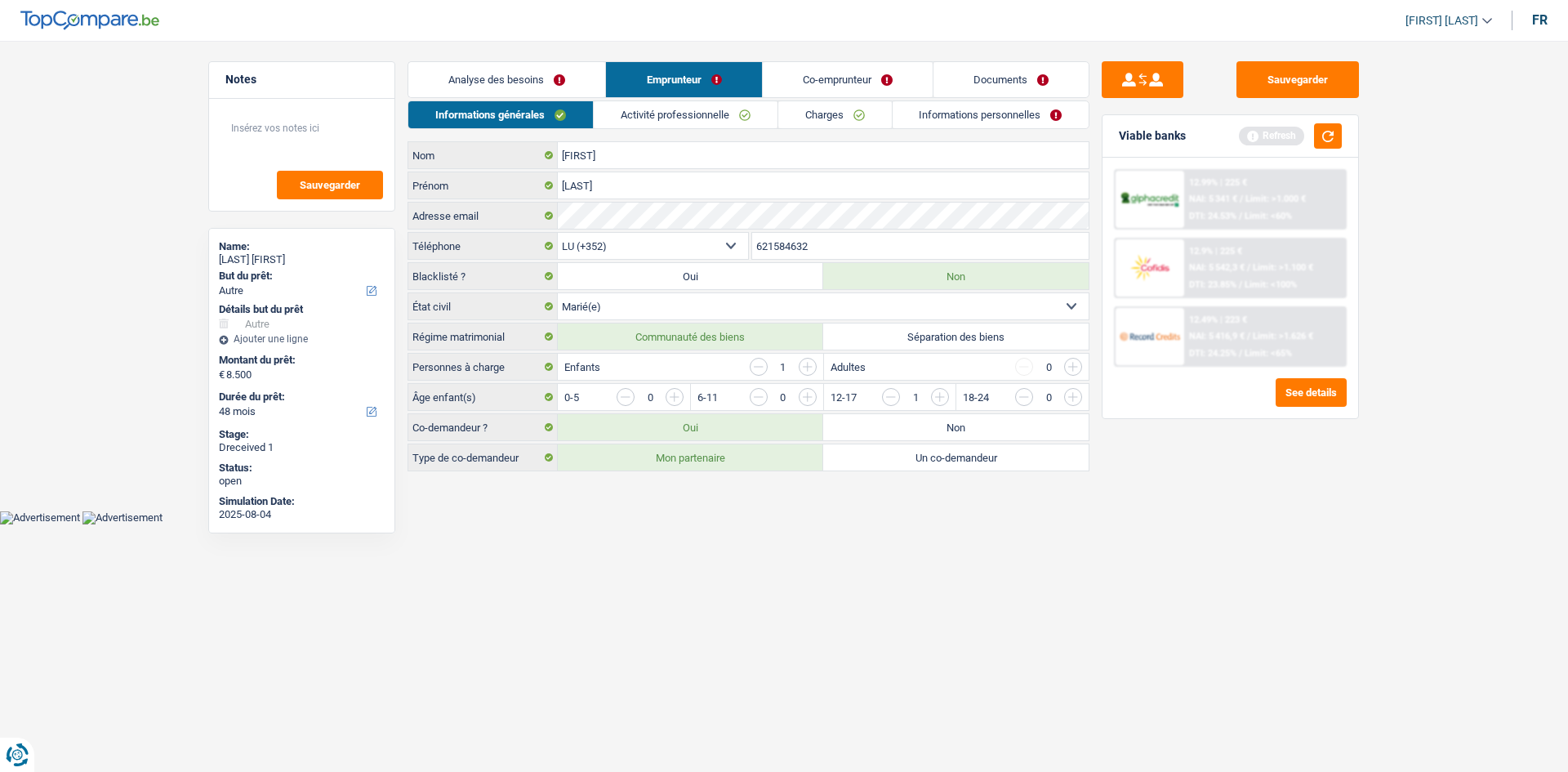 click on "Activité professionnelle" at bounding box center [685, 114] 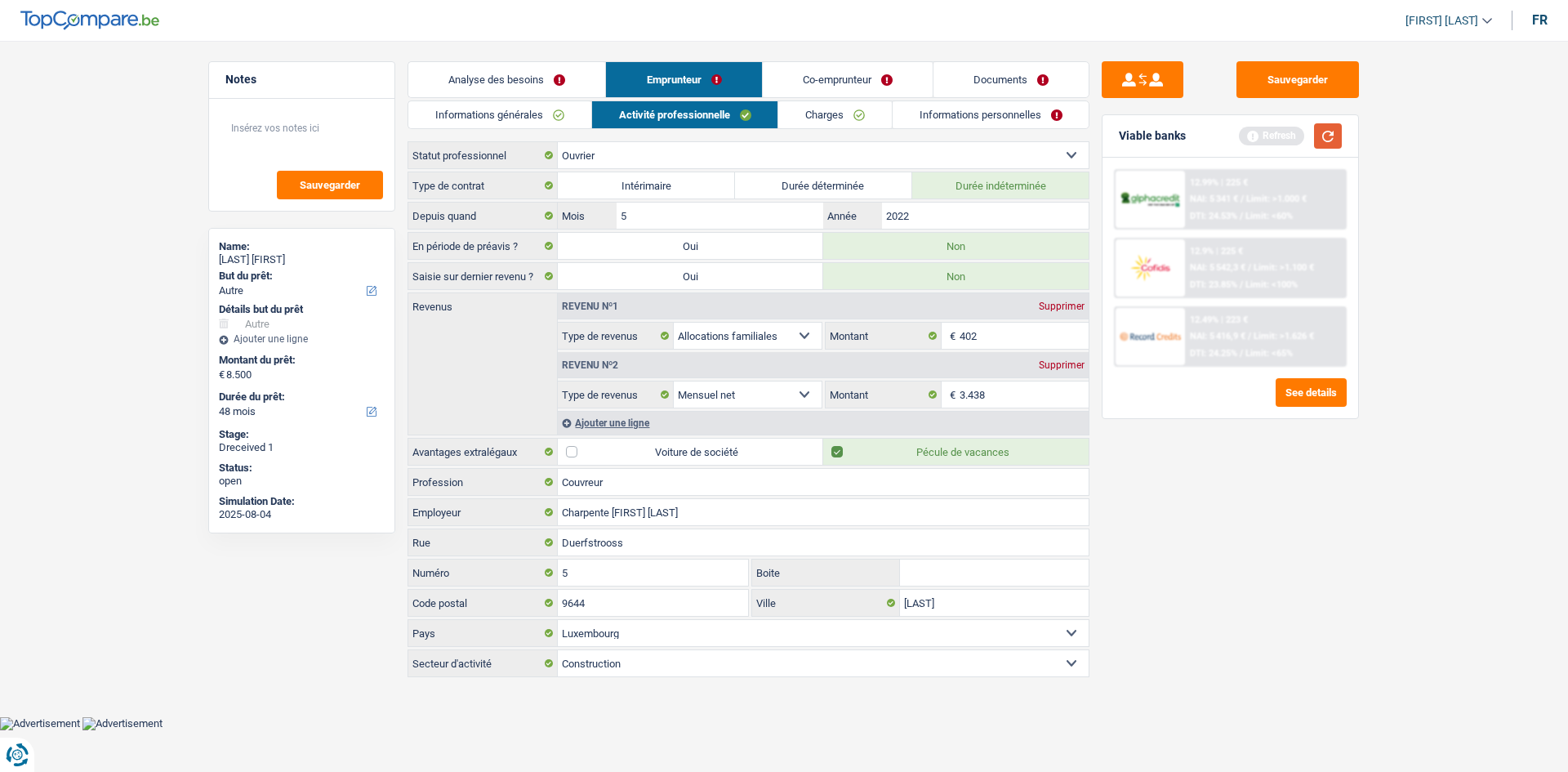 click at bounding box center (1328, 136) 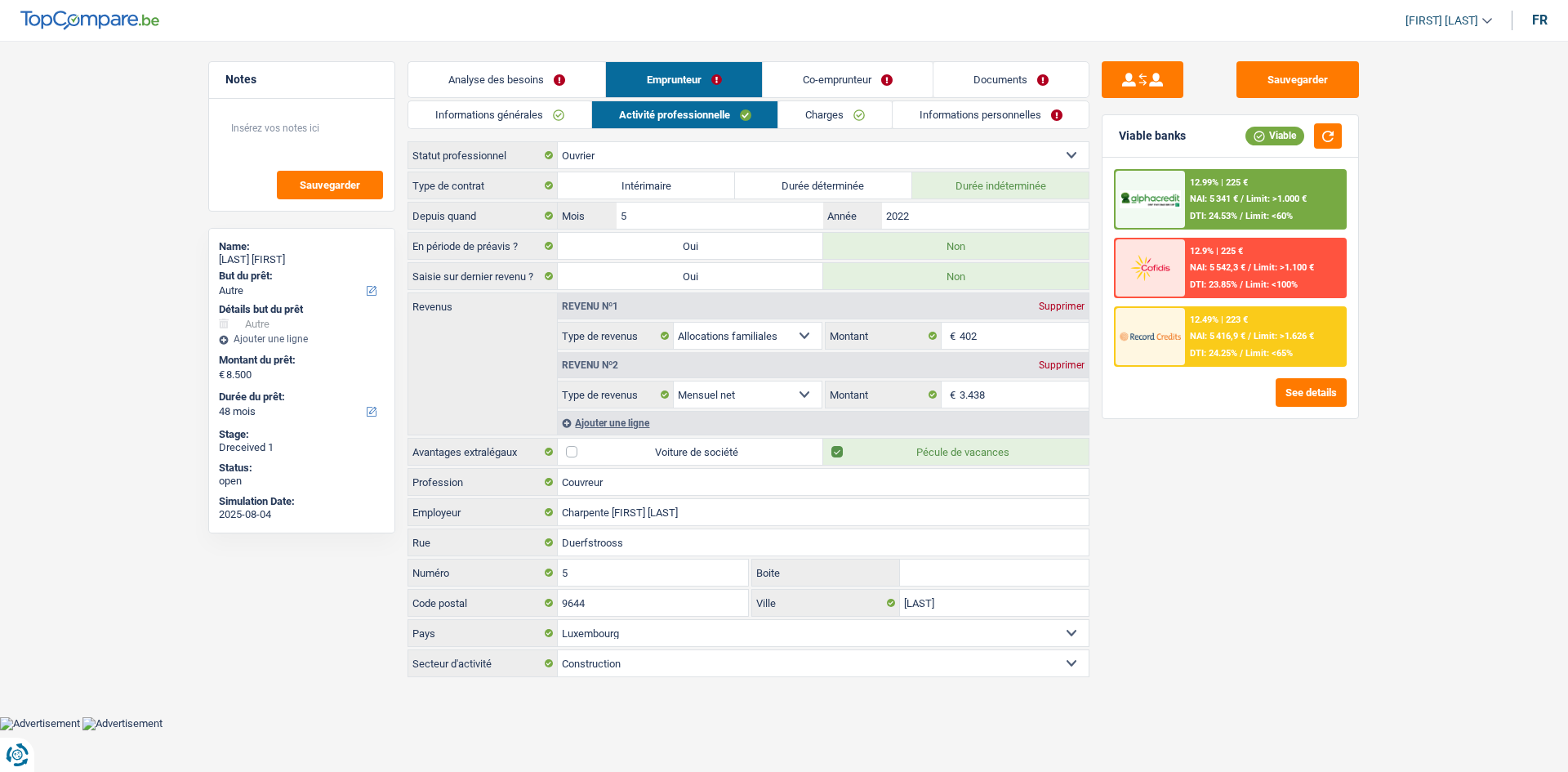 click on "Sauvegarder
Viable banks
Viable
12.99% | 225 €
NAI: 5 341 €
/
Limit: >1.000 €
DTI: 24.53%
/
Limit: <60%
12.9% | 225 €
NAI: 5 542,3 €
/
Limit: >1.100 €
DTI: 23.85%
/
Limit: <100%
/       /" at bounding box center (1230, 401) 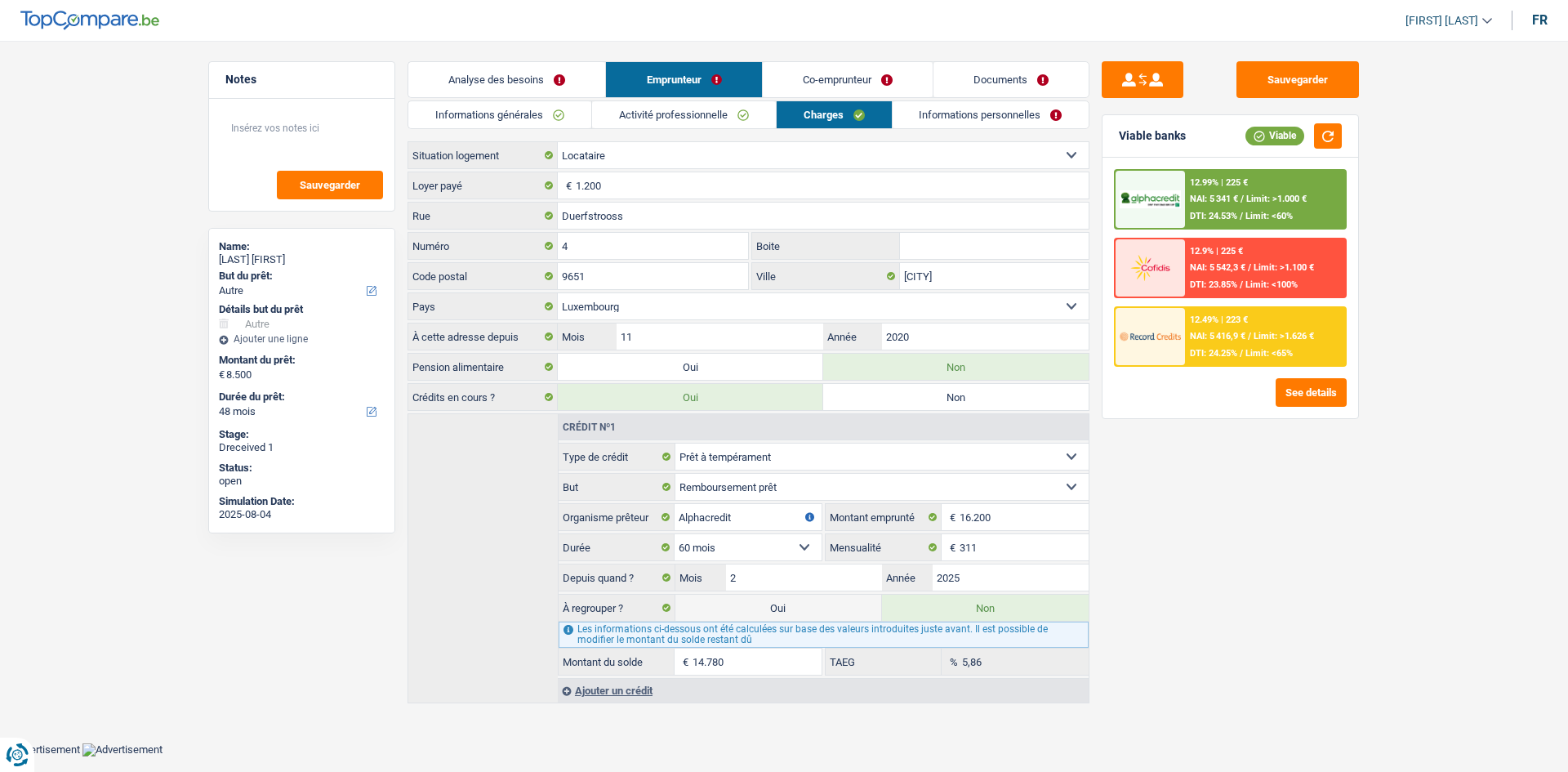 click on "Informations générales Activité professionnelle Charges Informations personnelles Max
Nom
Becker
Prénom
Adresse email
BE (+32) LU (+352)
Sélectionner une option
Téléphone
621584632
Téléphone
Blacklisté ?
Oui
Non
Célibataire Marié(e) Cohabitant(e) légal(e) Divorcé(e) Veuf(ve) Séparé (de fait)
Sélectionner une option
État civil
Régime matrimonial
Communauté des biens
Séparation des biens
Personnes à charge
Enfants" at bounding box center (748, 402) 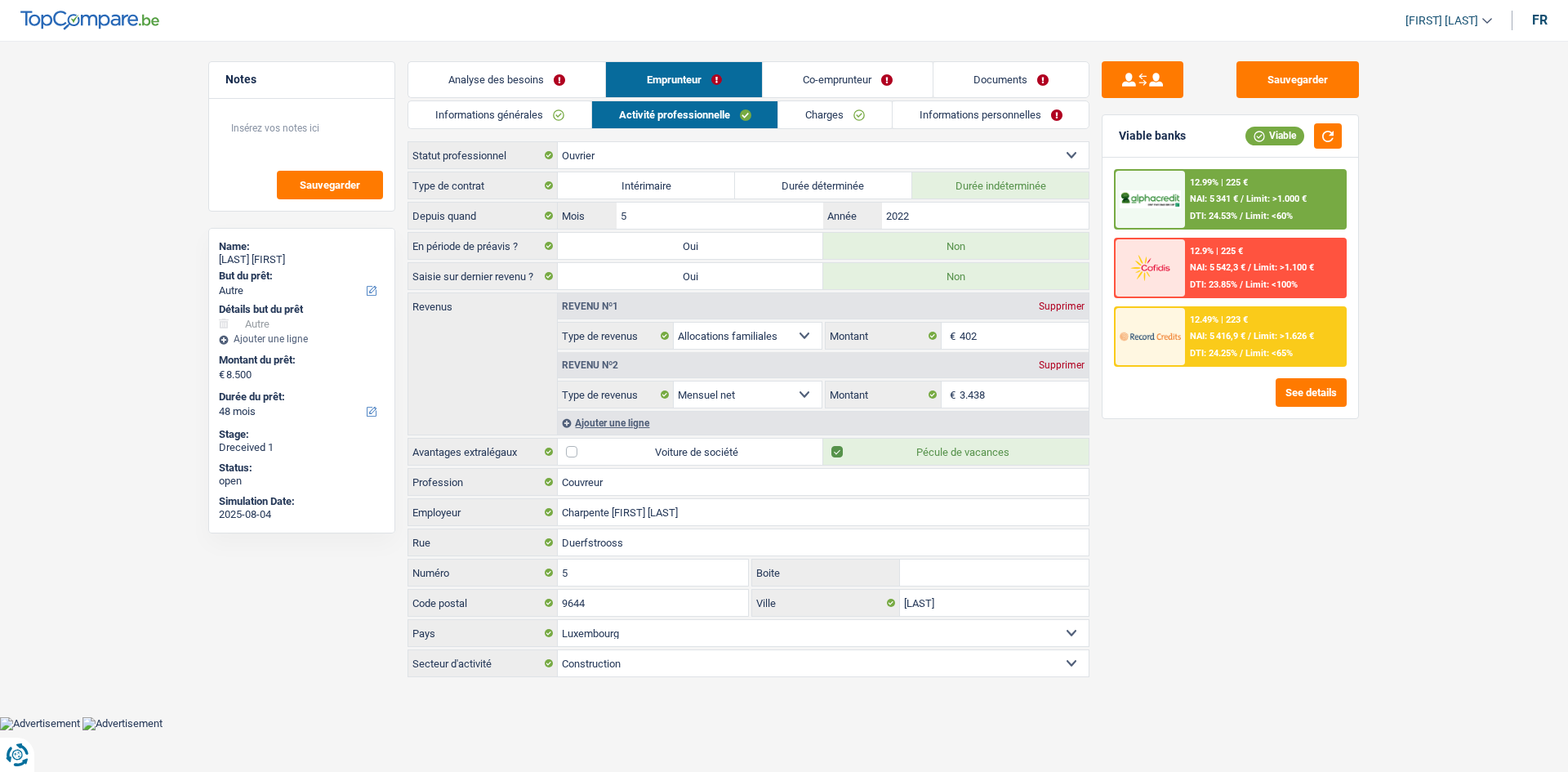 click on "Charges" at bounding box center (835, 114) 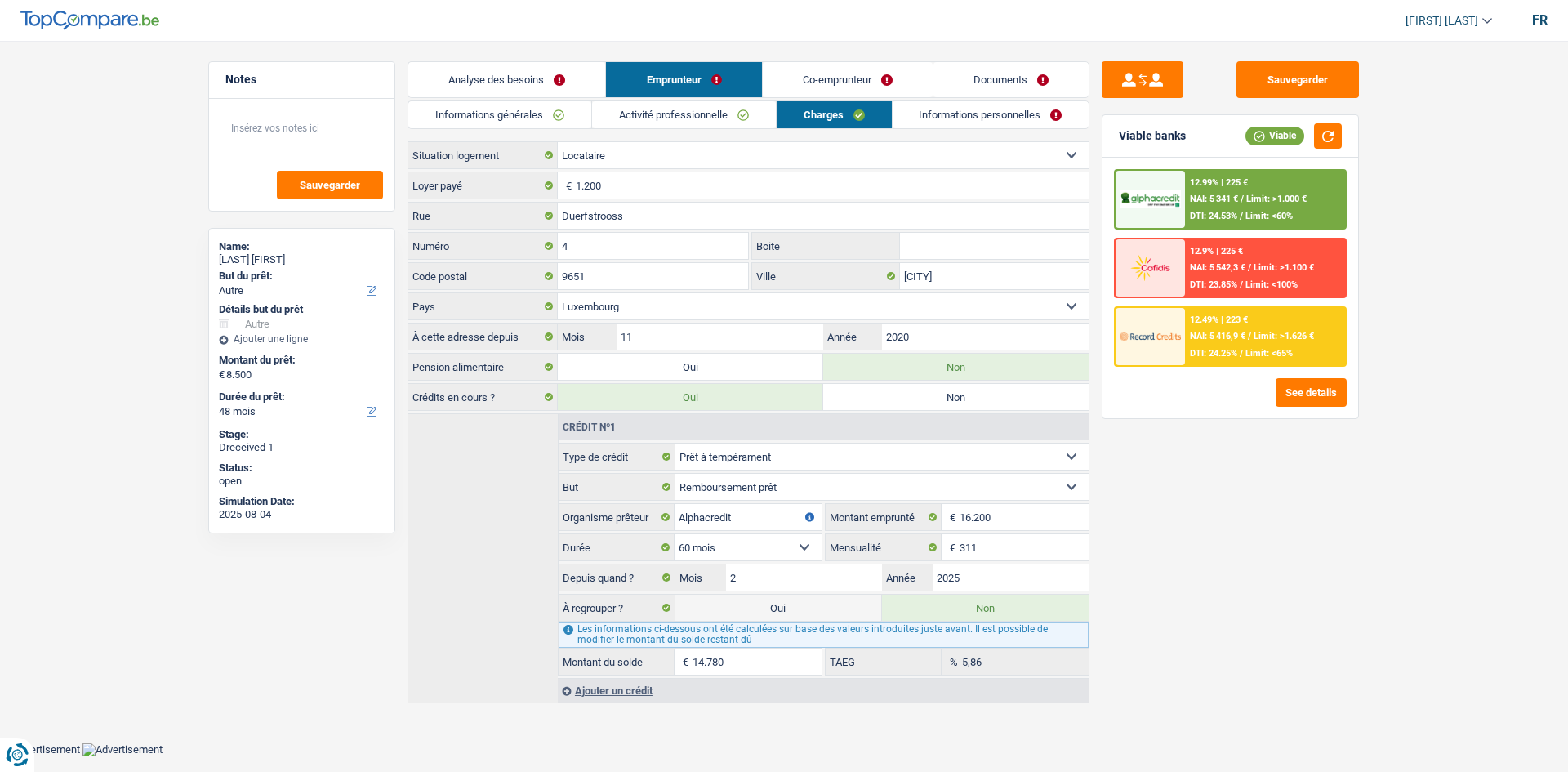 click on "Viable" at bounding box center (1294, 136) 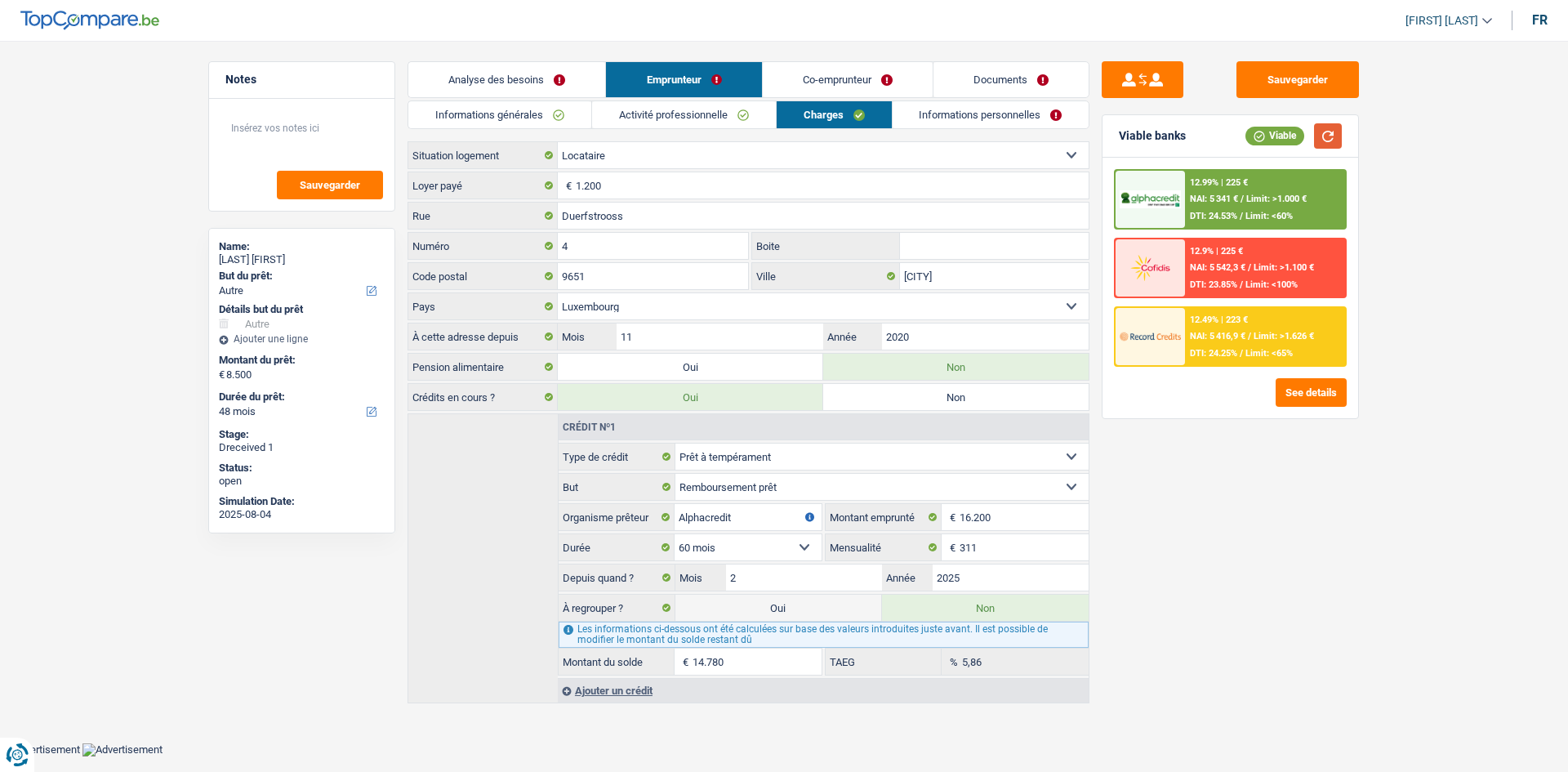 click at bounding box center [1328, 136] 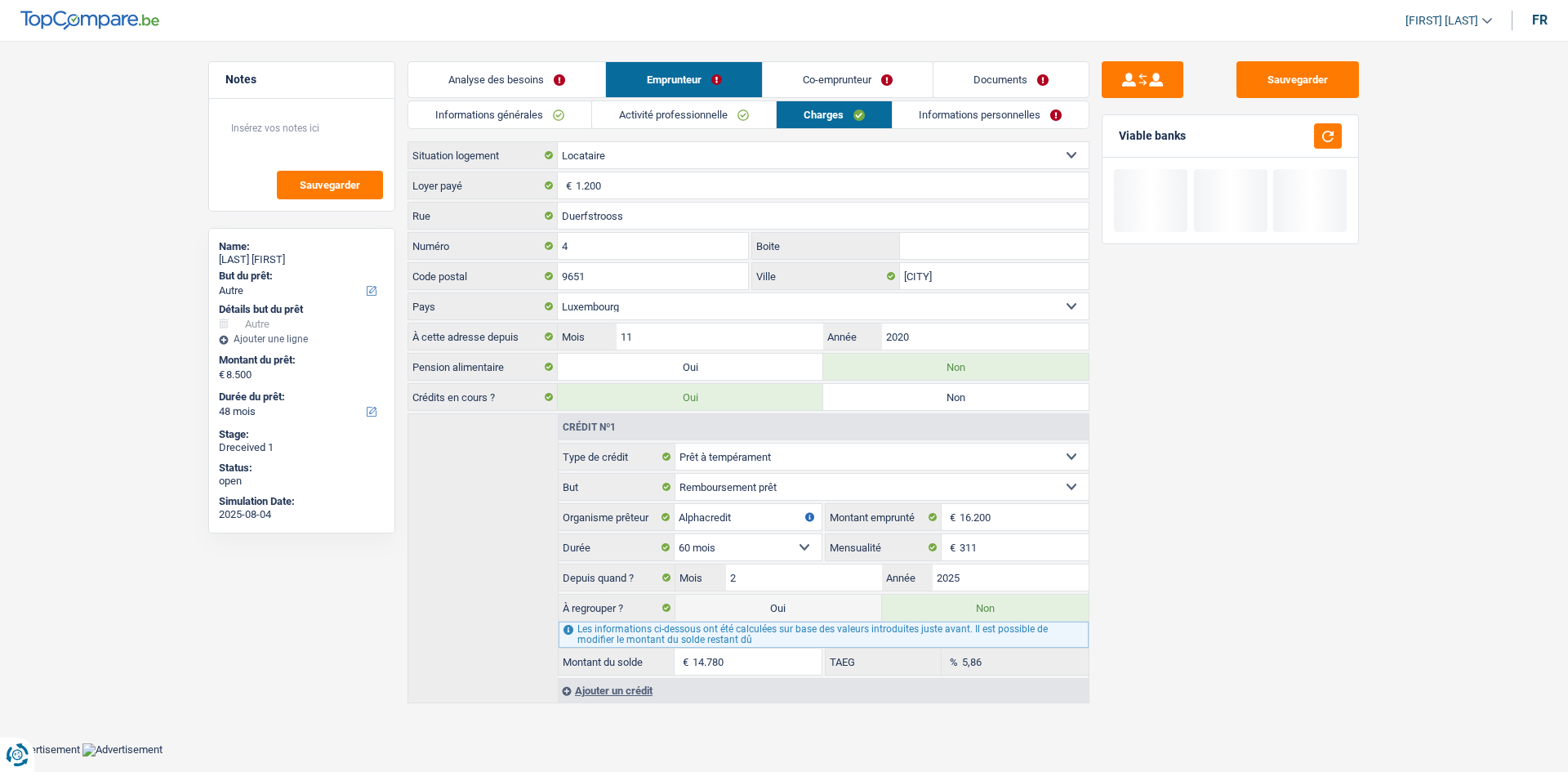 click on "Informations personnelles" at bounding box center (991, 114) 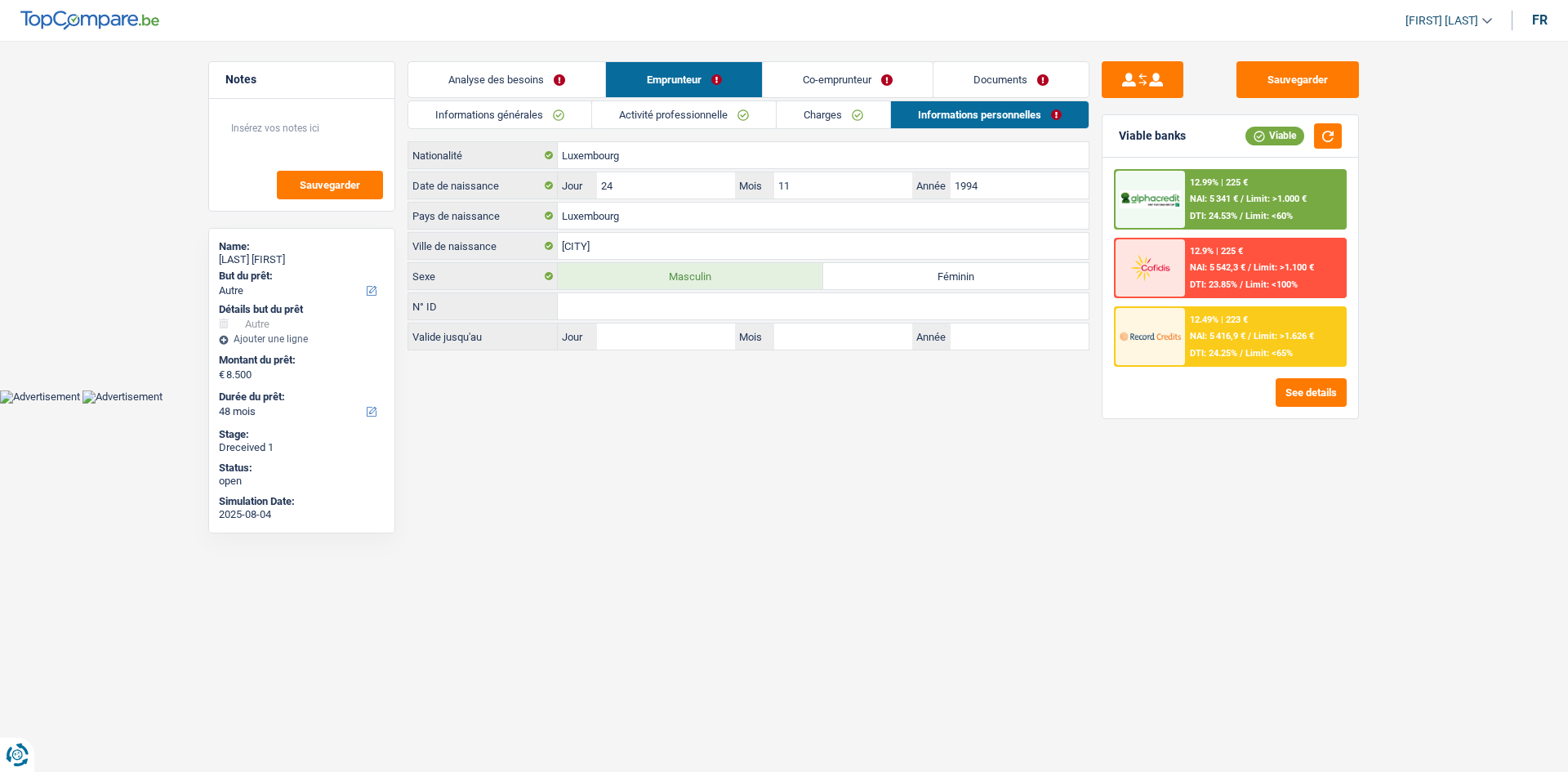 click on "Co-emprunteur" at bounding box center (848, 79) 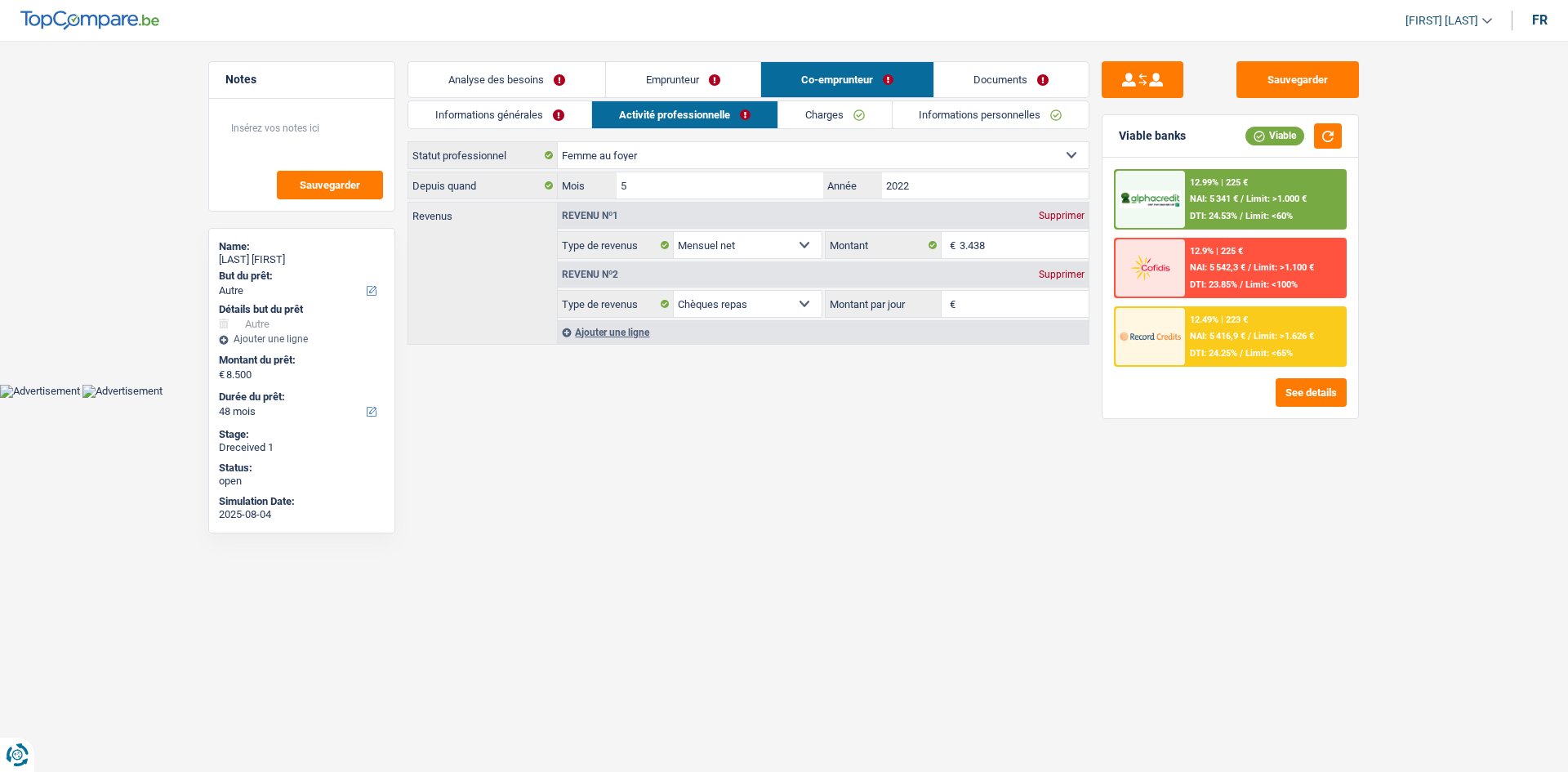 click on "Informations générales" at bounding box center [500, 114] 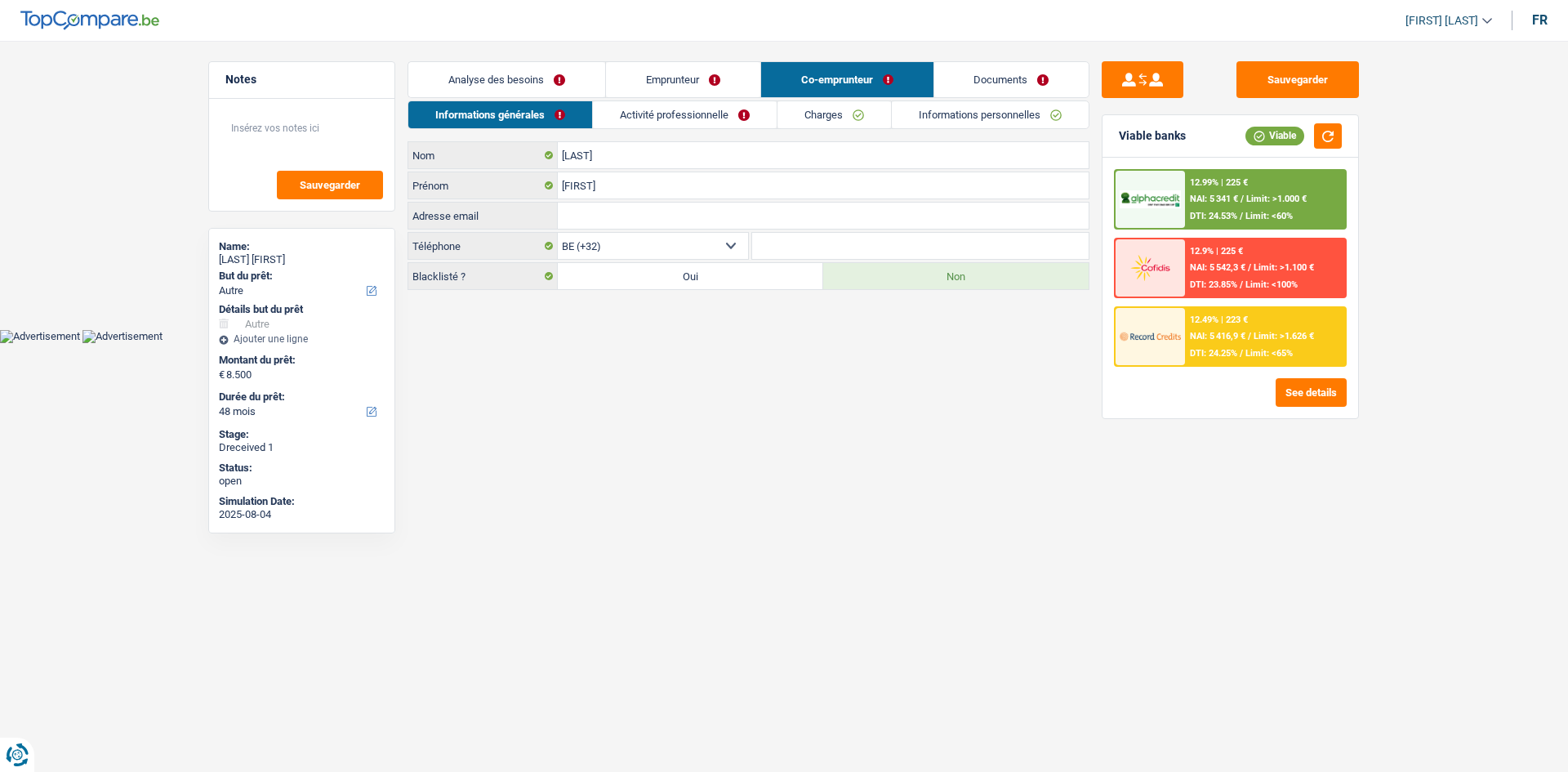 click on "Activité professionnelle" at bounding box center [684, 114] 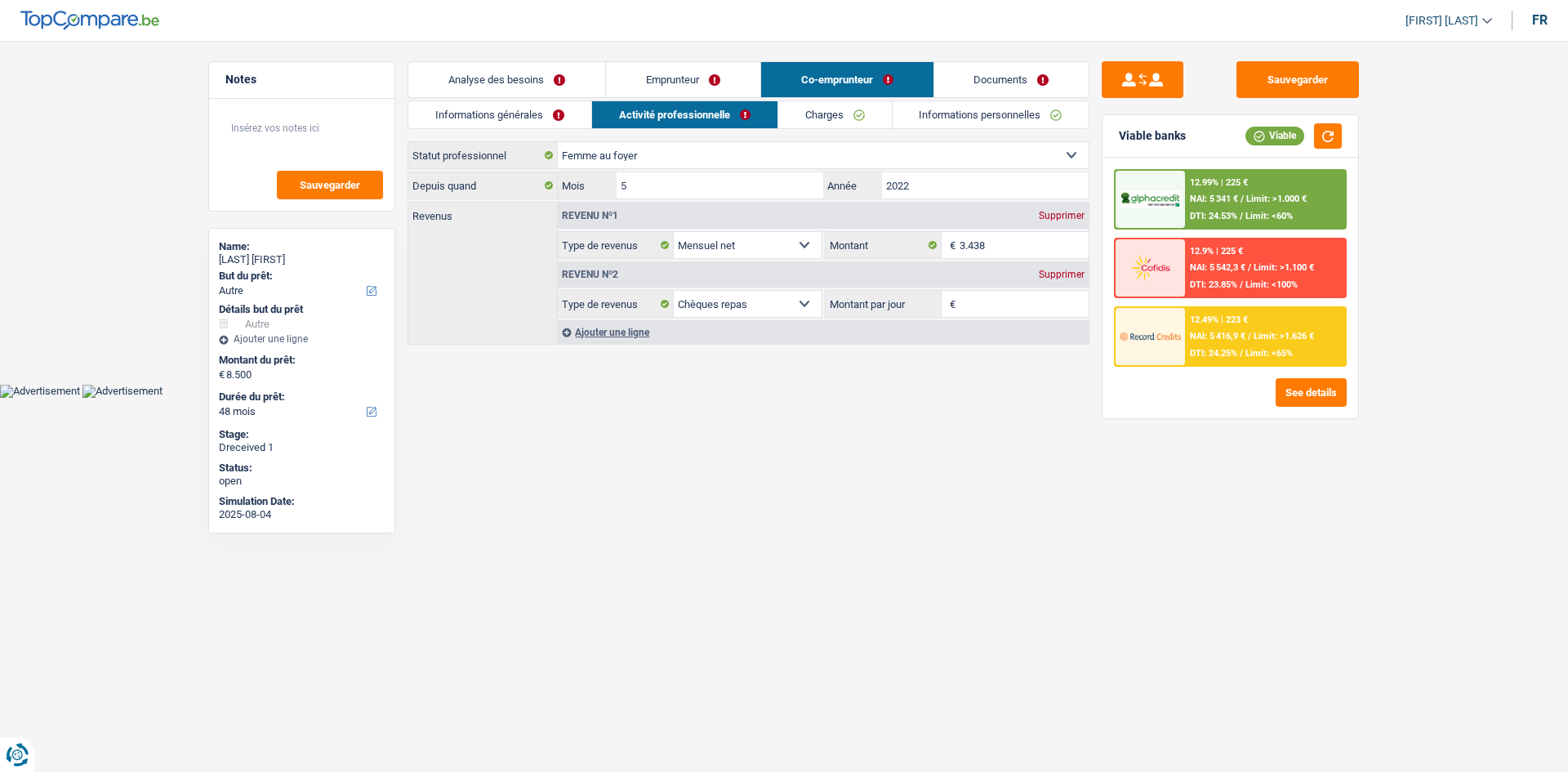 click on "Supprimer" at bounding box center [1062, 216] 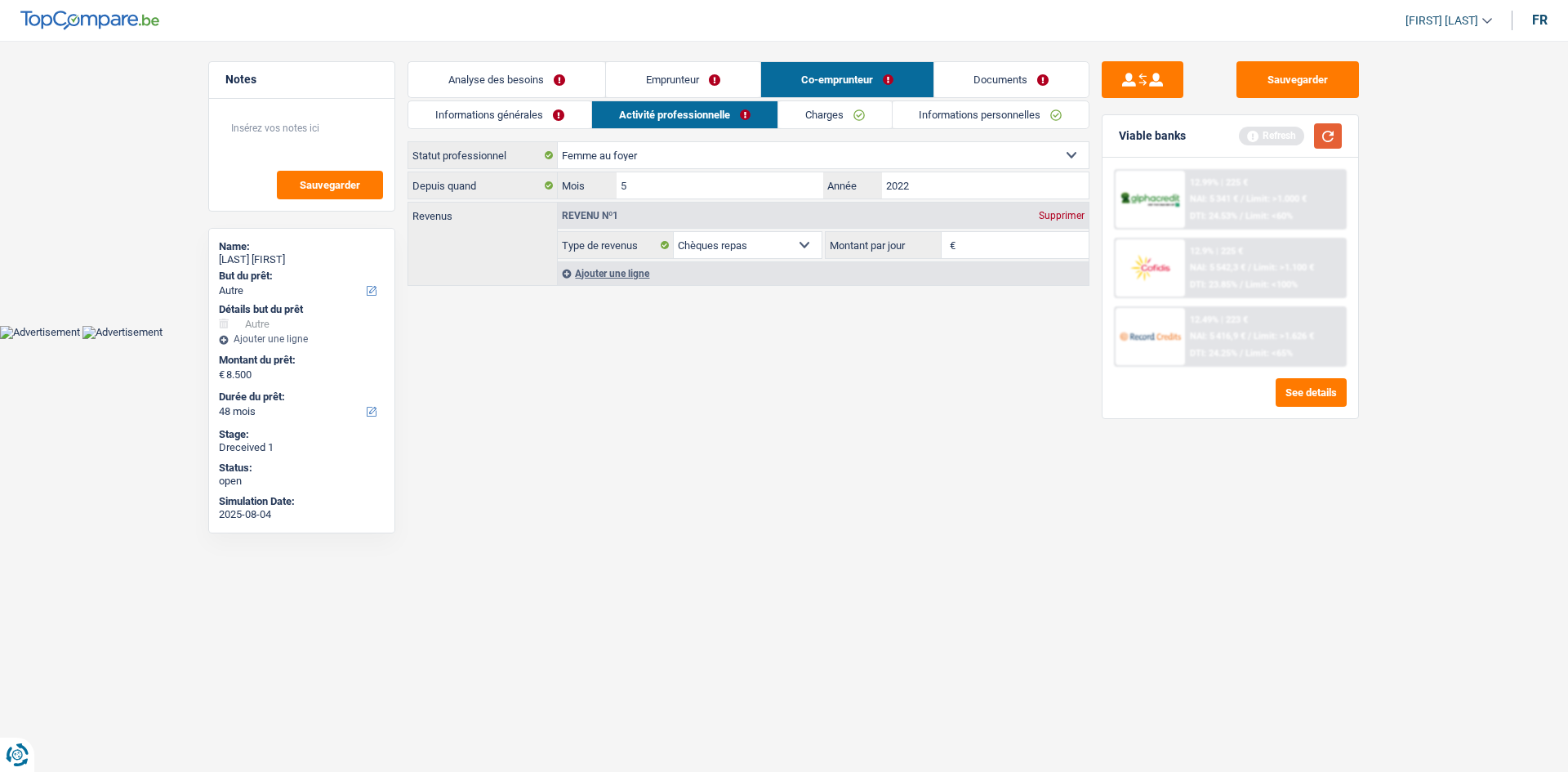 click at bounding box center (1328, 136) 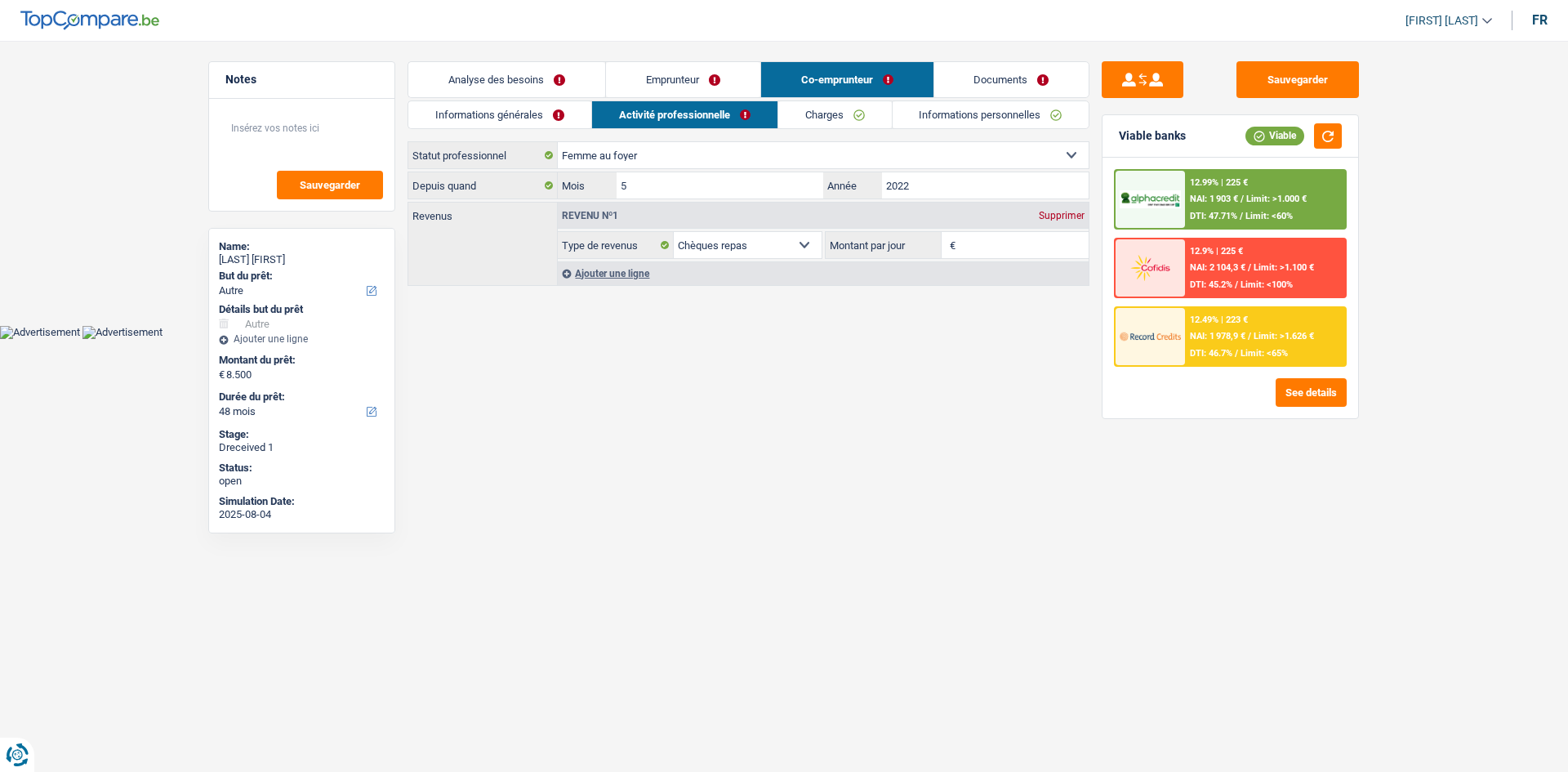click on "Supprimer" at bounding box center (1062, 216) 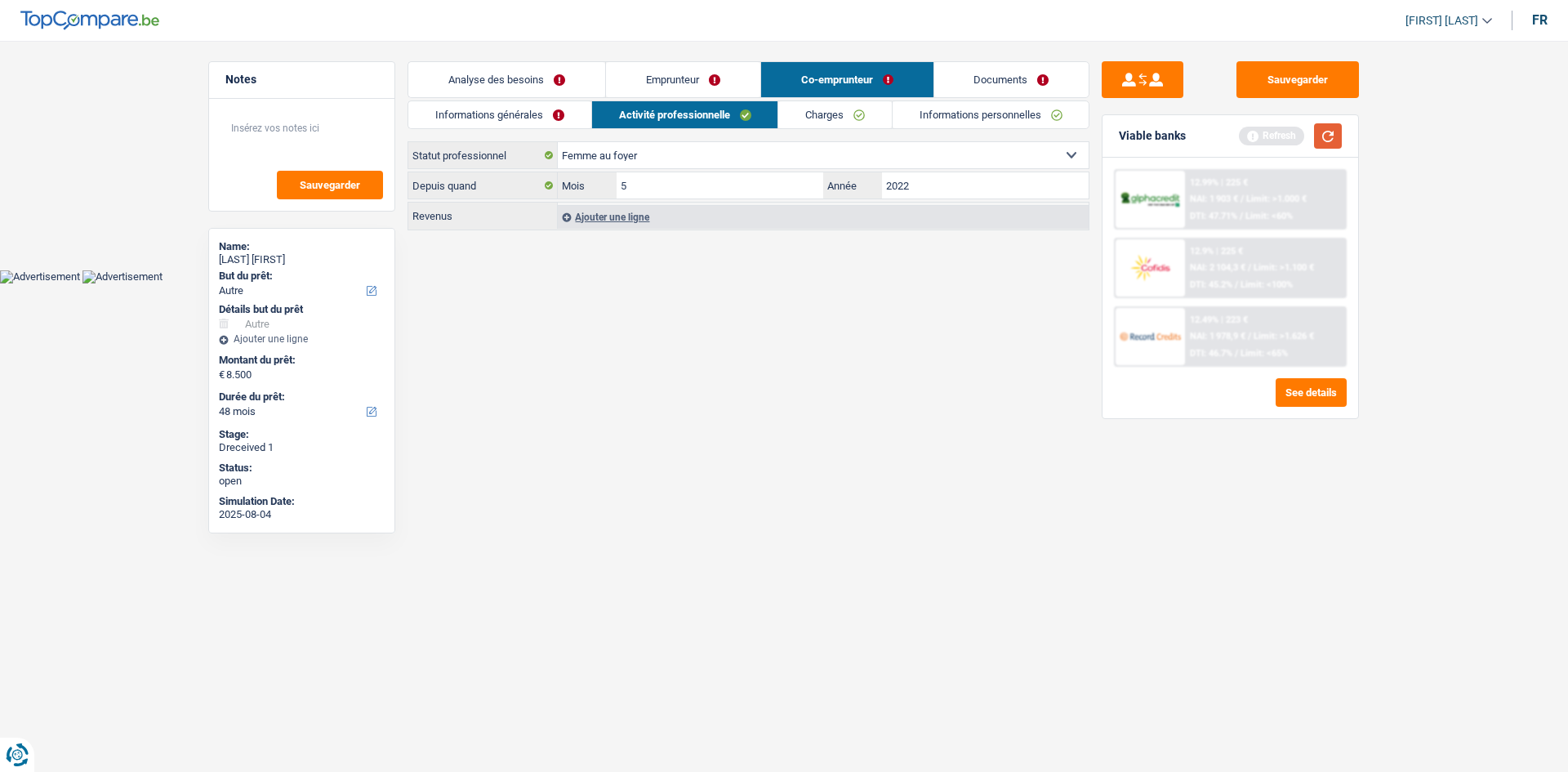 click at bounding box center [1328, 136] 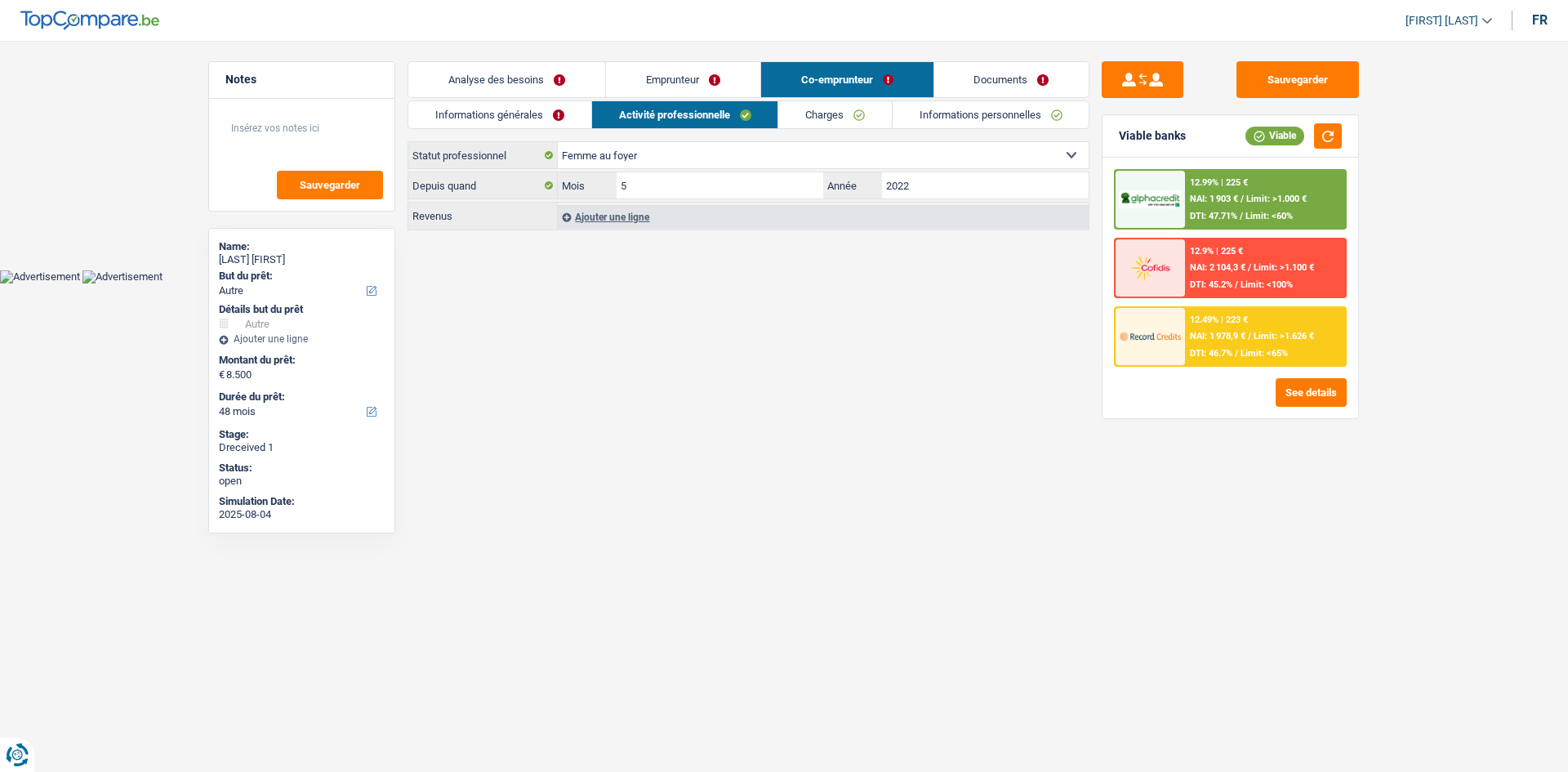 drag, startPoint x: 453, startPoint y: 215, endPoint x: 417, endPoint y: 149, distance: 75.1798 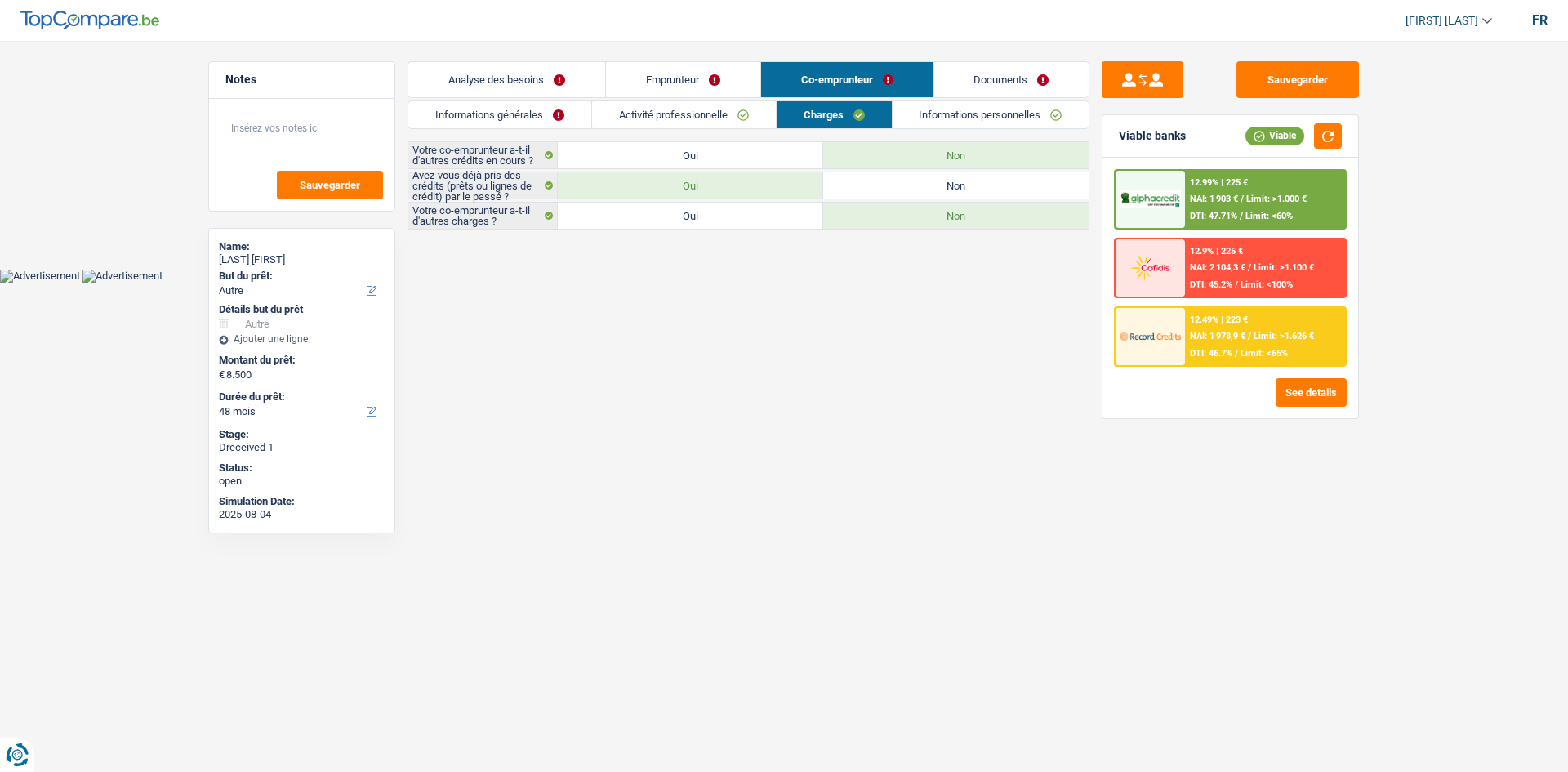click on "Activité professionnelle" at bounding box center [684, 114] 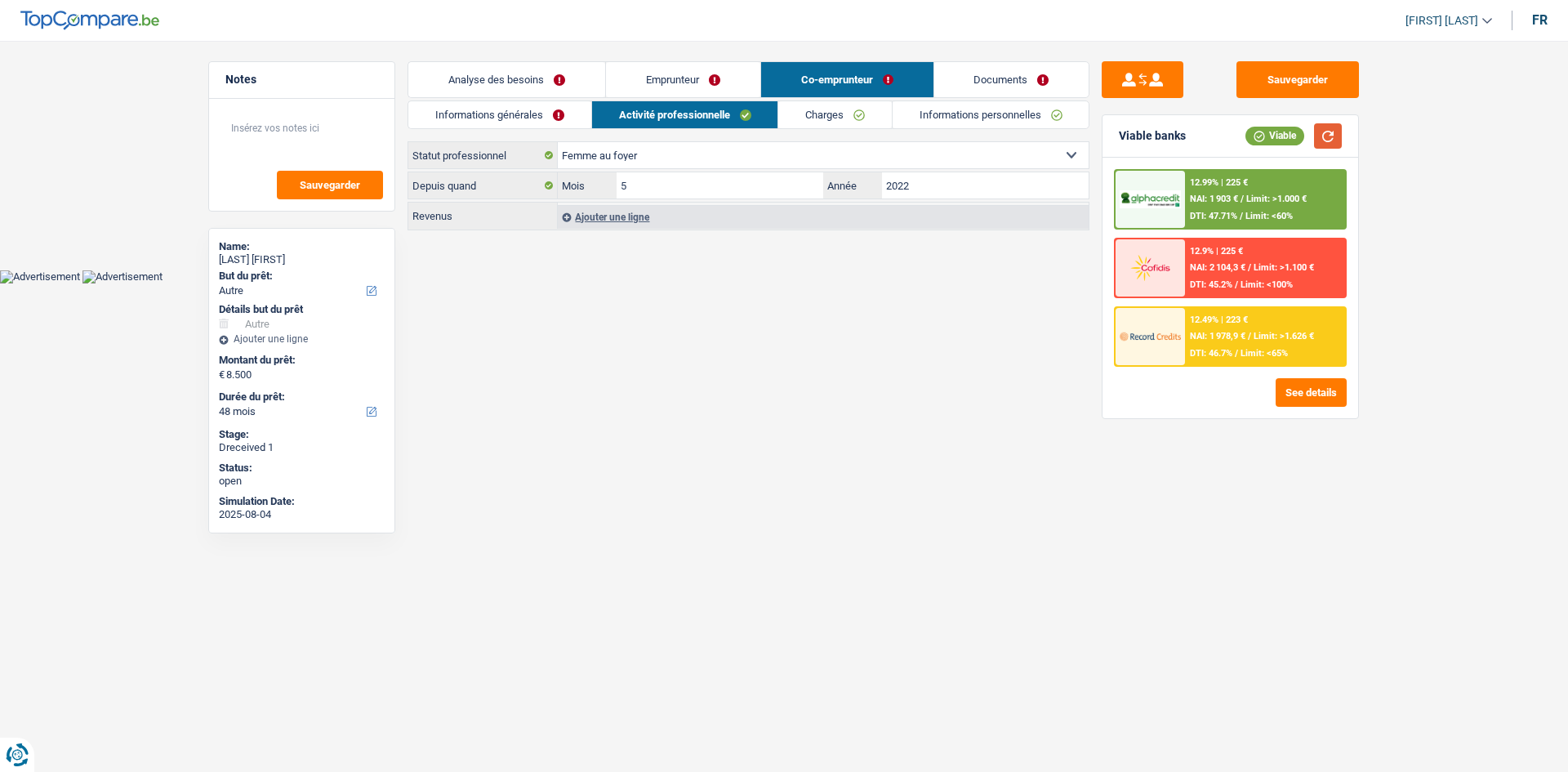 click at bounding box center (1328, 136) 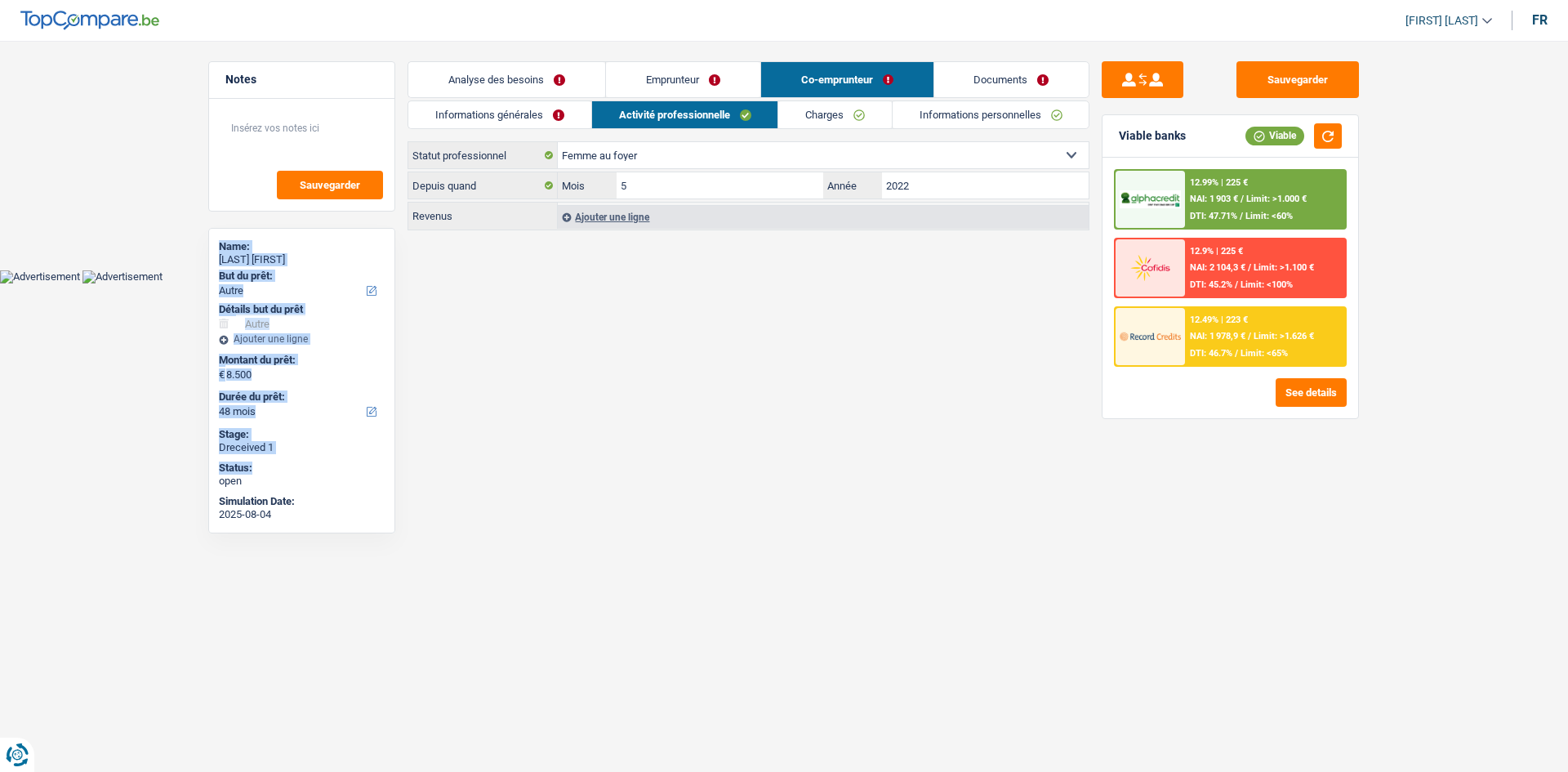 drag, startPoint x: 219, startPoint y: 243, endPoint x: 295, endPoint y: 467, distance: 236.54175 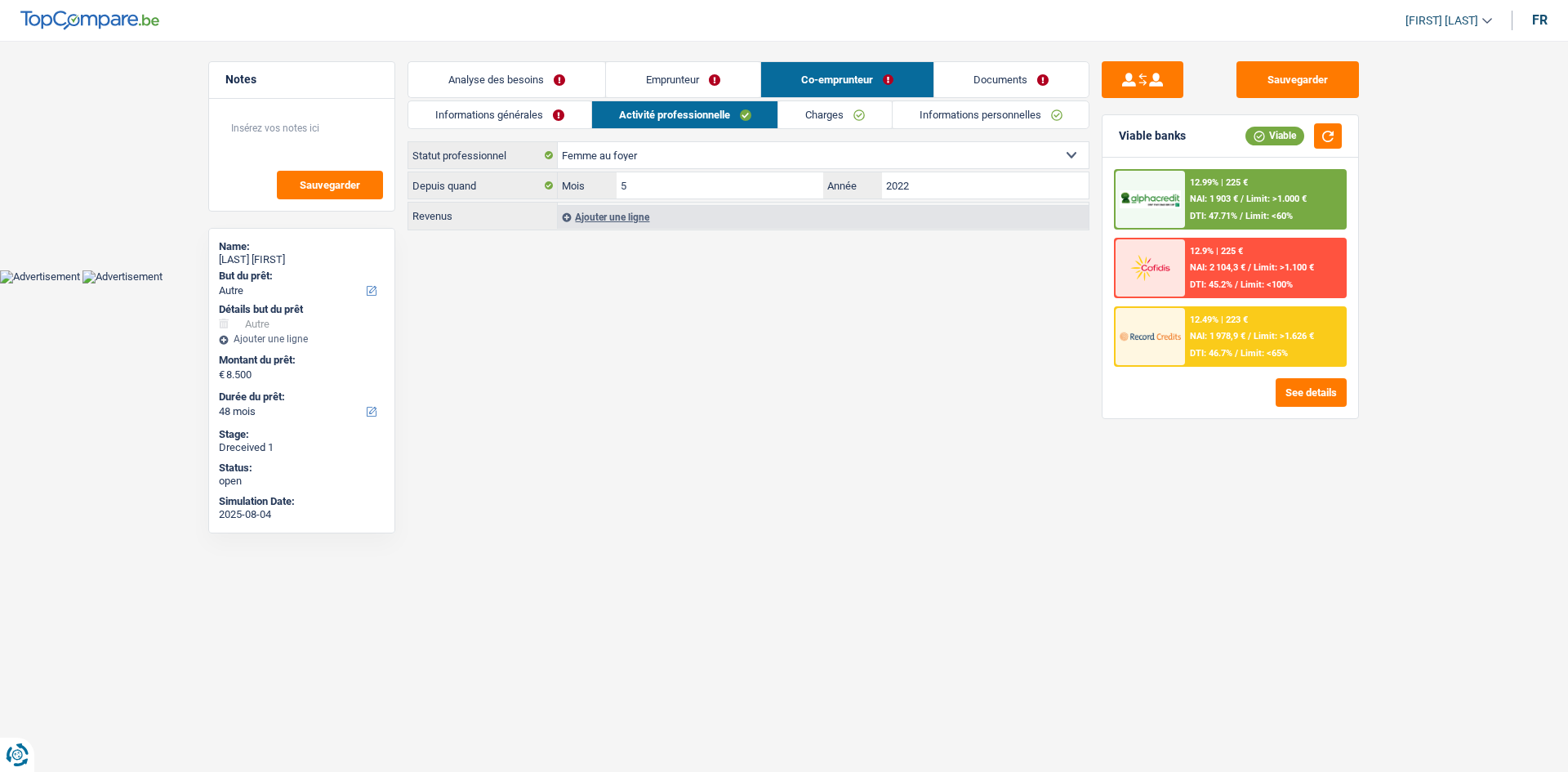 click on "Vous avez le contrôle de vos données
Nous utilisons des cookies, tout comme nos partenaires commerciaux, afin de collecter des informations sur vous à des fins diverses, notamment :
En cliquant sur « Accepter », vous donnez votre consentement à toutes les fins énoncées. Vous pouvez également choisir de spécifier les finalités auxquelles vous souhaitez donner votre consentement. Pour ce faire, il vous suffit de cocher la case située à côté de la finalité et d’appuyer sur « Enregistrer les paramètres ».
Vous pouvez à tout moment révoquer votre consentement en cliquant sur la petite icône située dans le coin inférieur gauche du site Internet. En savoir plus sur les cookies
Politique de confidentialité de Google
un an" at bounding box center [784, 141] 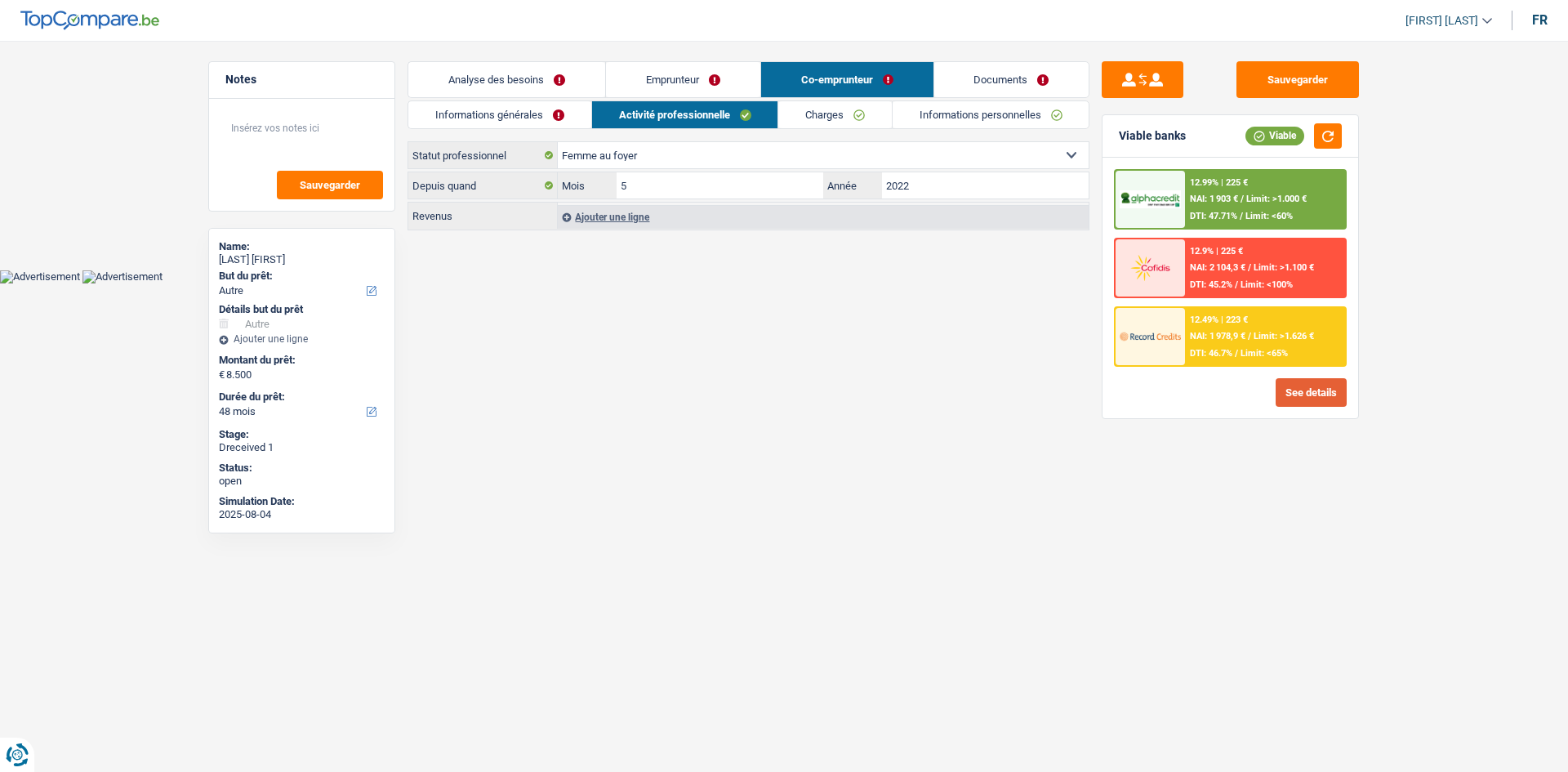 click on "See details" at bounding box center (1311, 392) 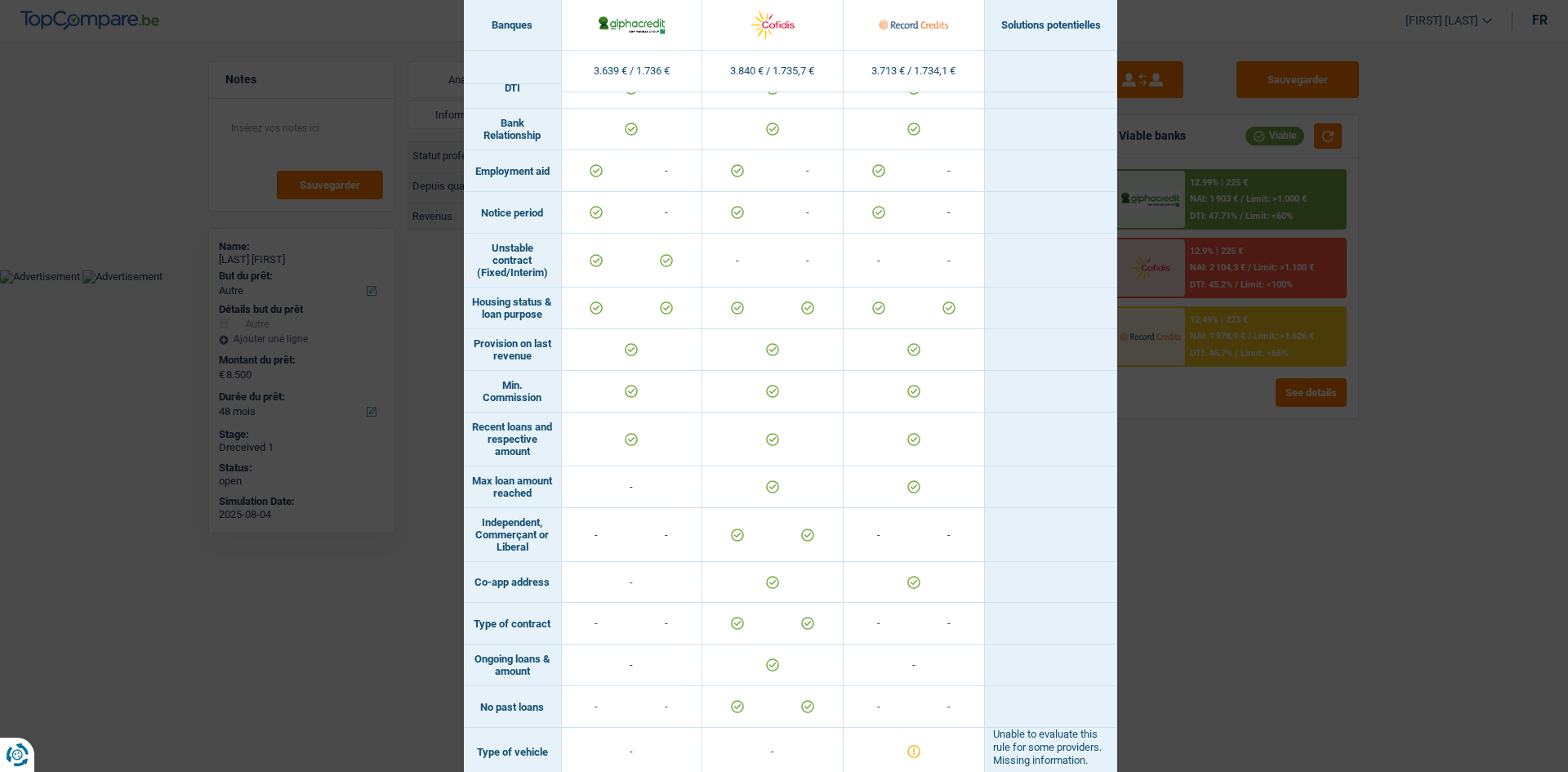 scroll, scrollTop: 894, scrollLeft: 0, axis: vertical 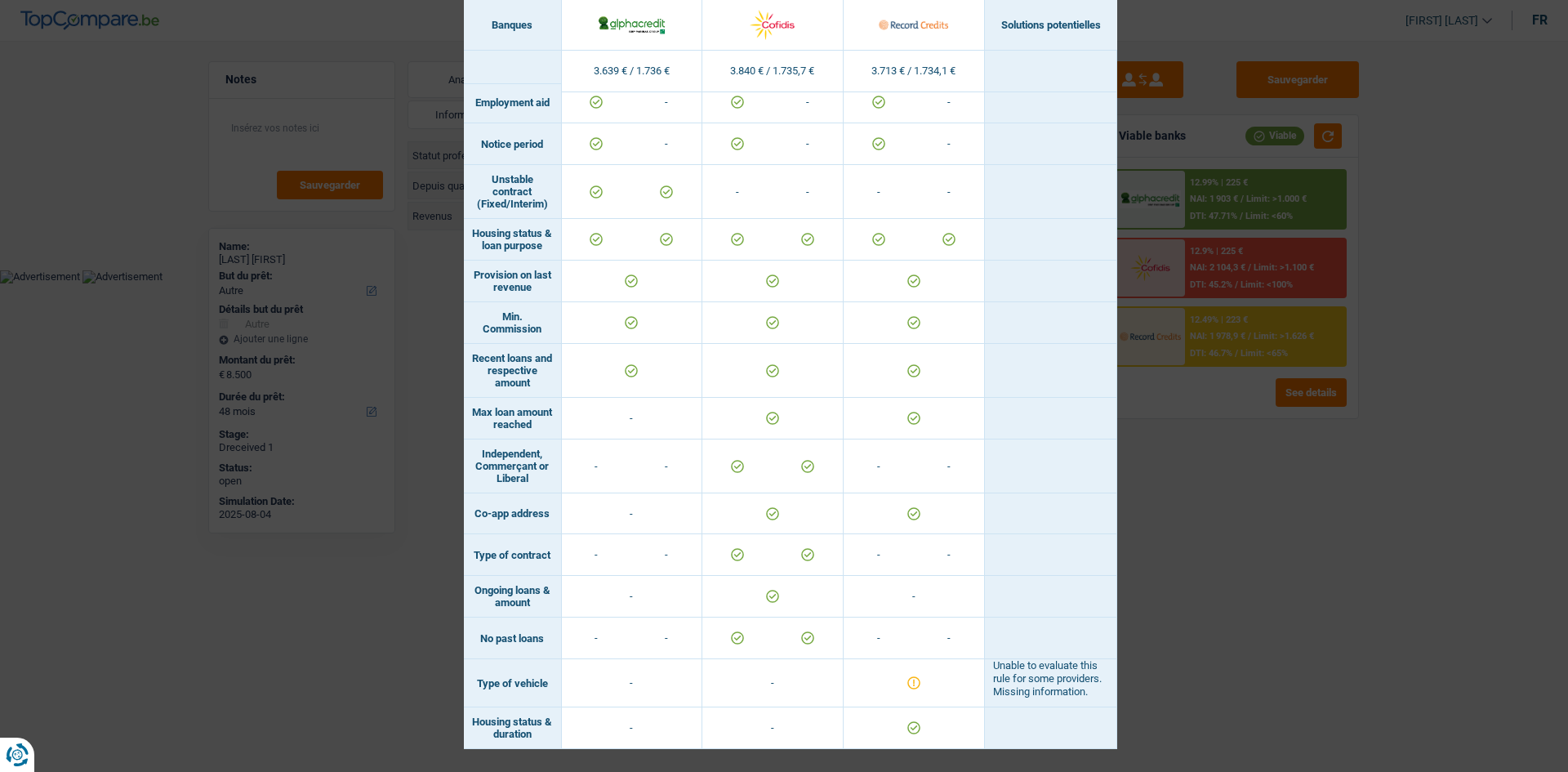click on "Banks conditions ×
Banques
Solutions potentielles
Revenus / Charges
3.639 € / 1.736 €
3.840 € / 1.735,7 €
3.713 € / 1.734,1 €
Professional activity
ID card type" at bounding box center [784, 386] 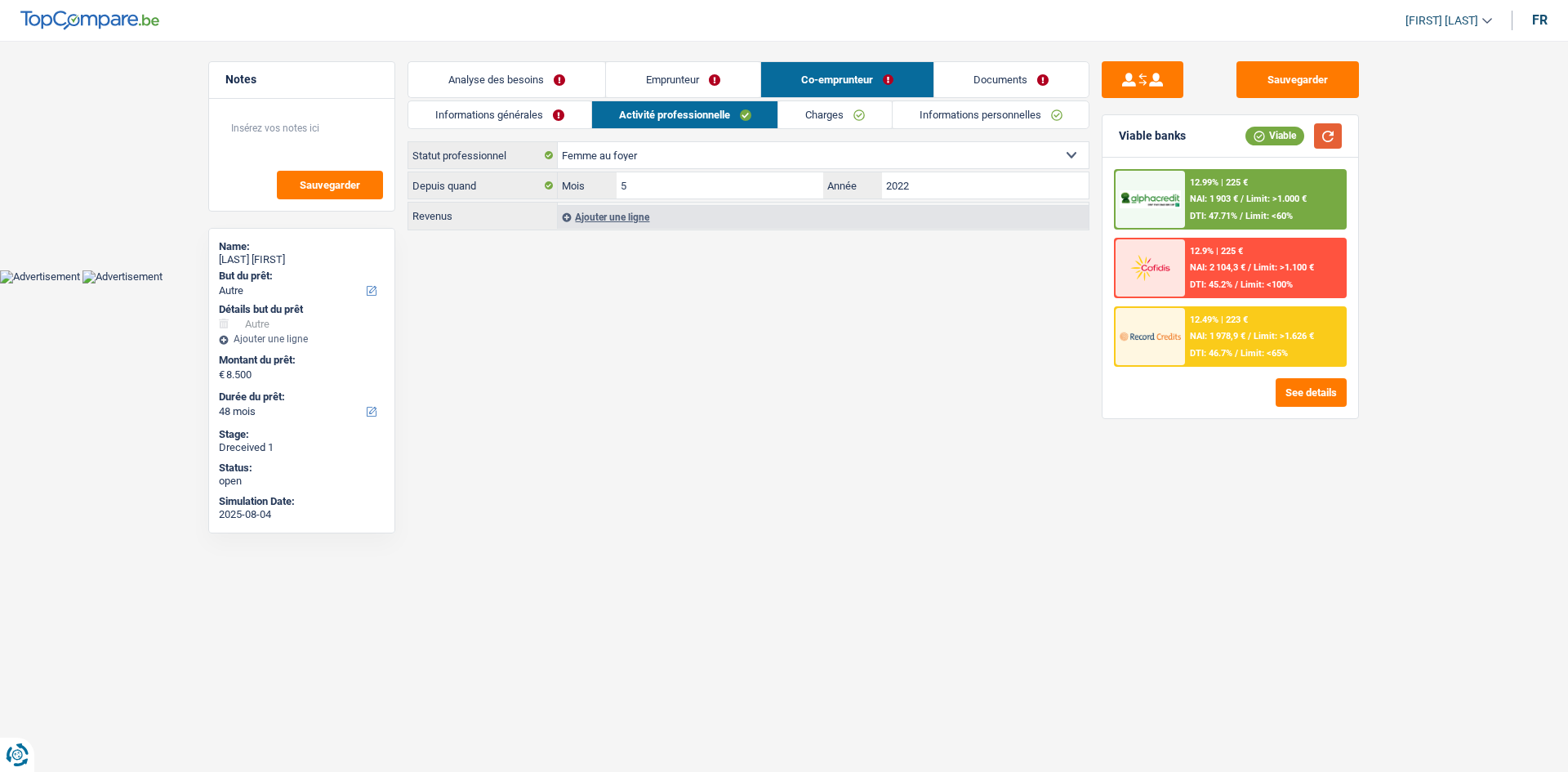 click at bounding box center [1328, 136] 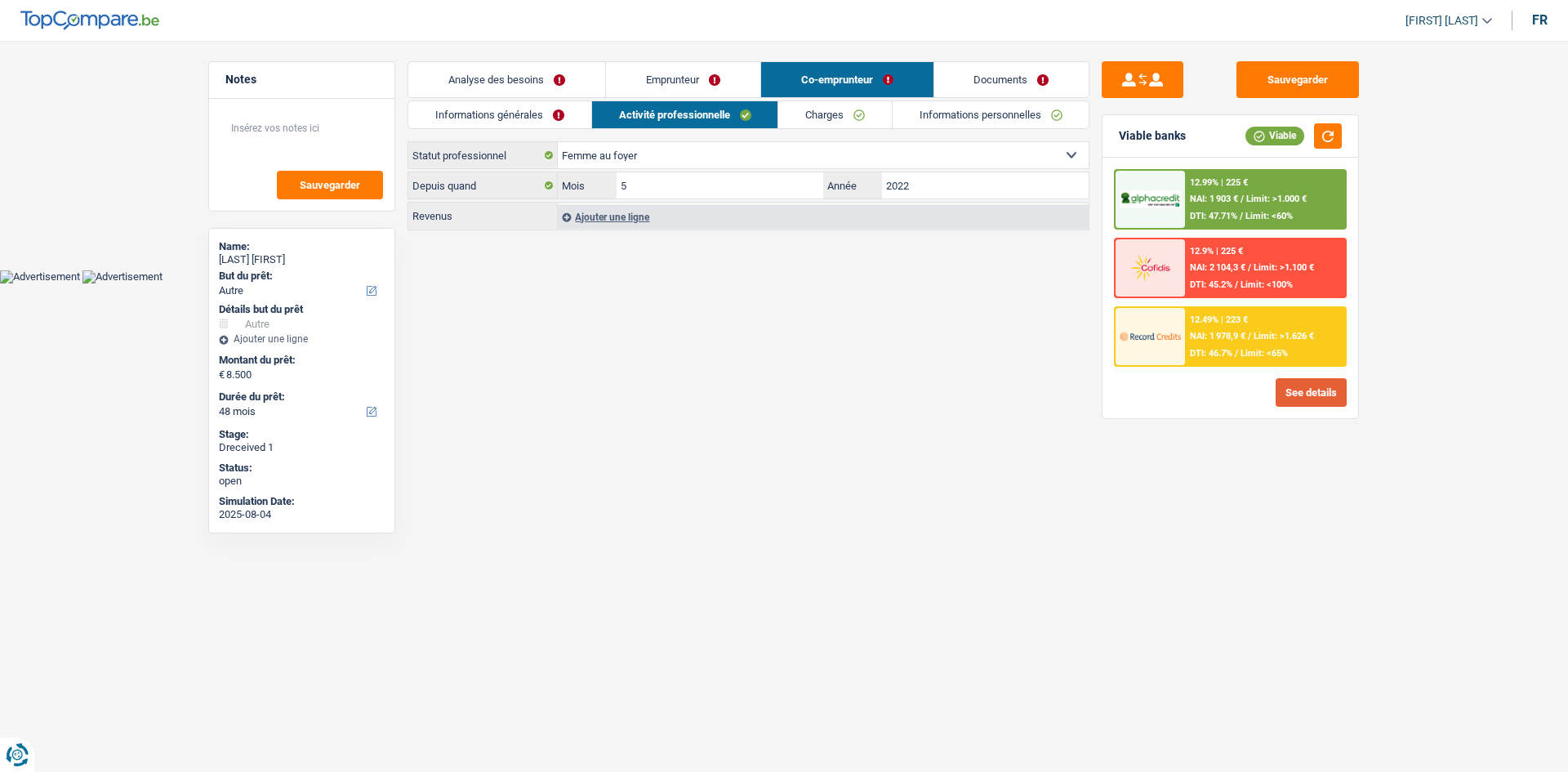 click on "See details" at bounding box center (1311, 392) 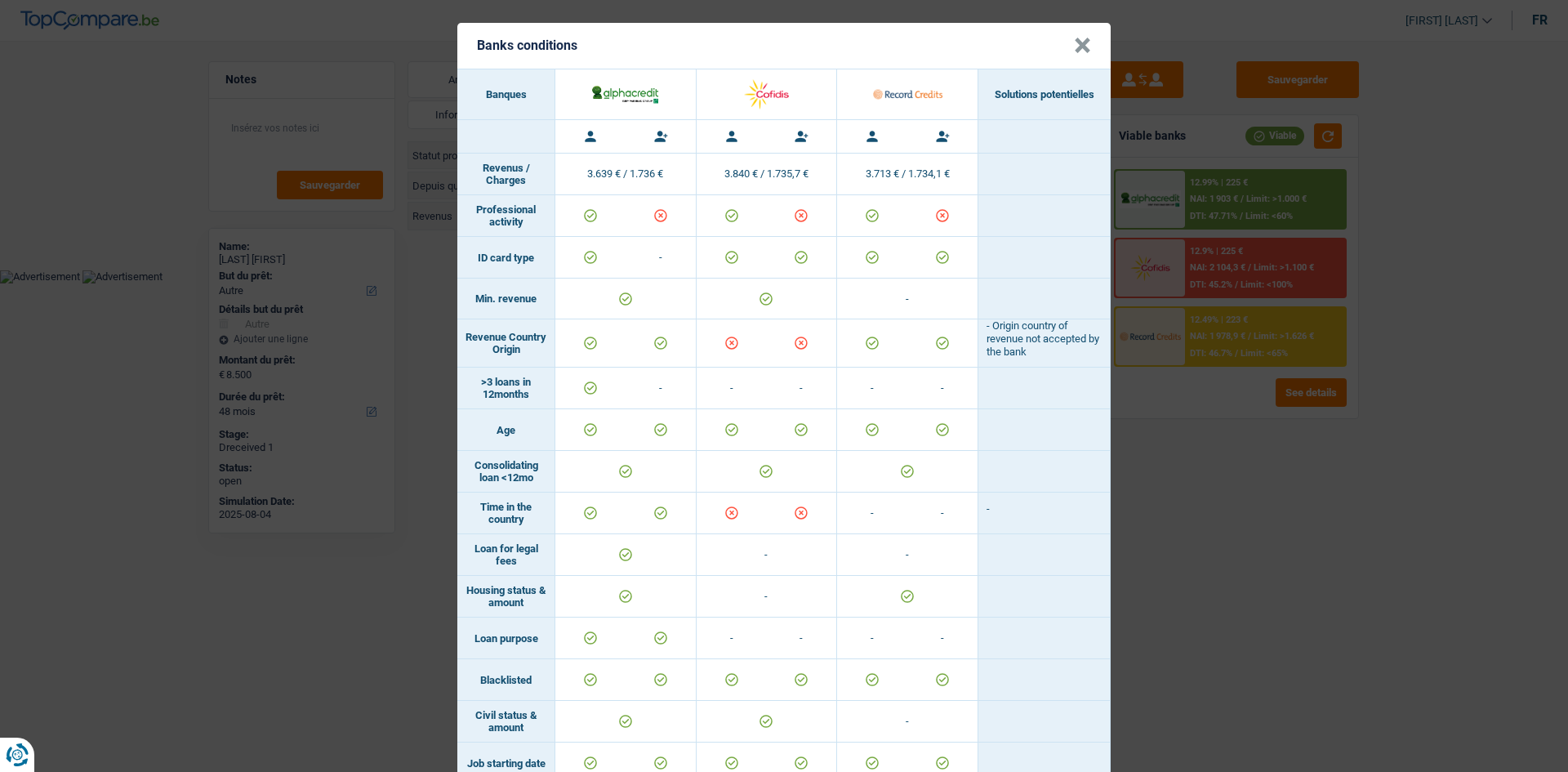 scroll, scrollTop: 0, scrollLeft: 0, axis: both 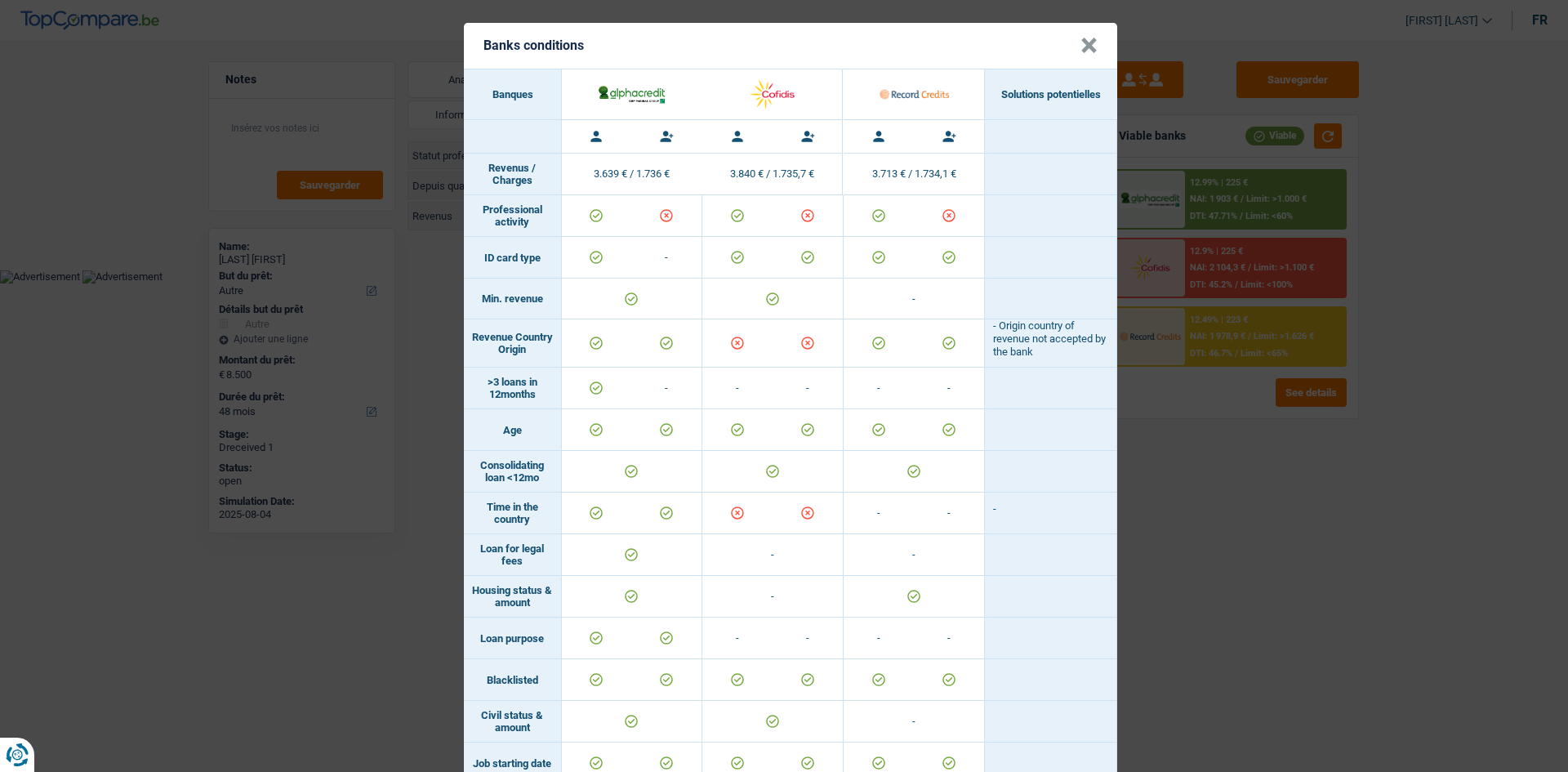 click at bounding box center [666, 216] 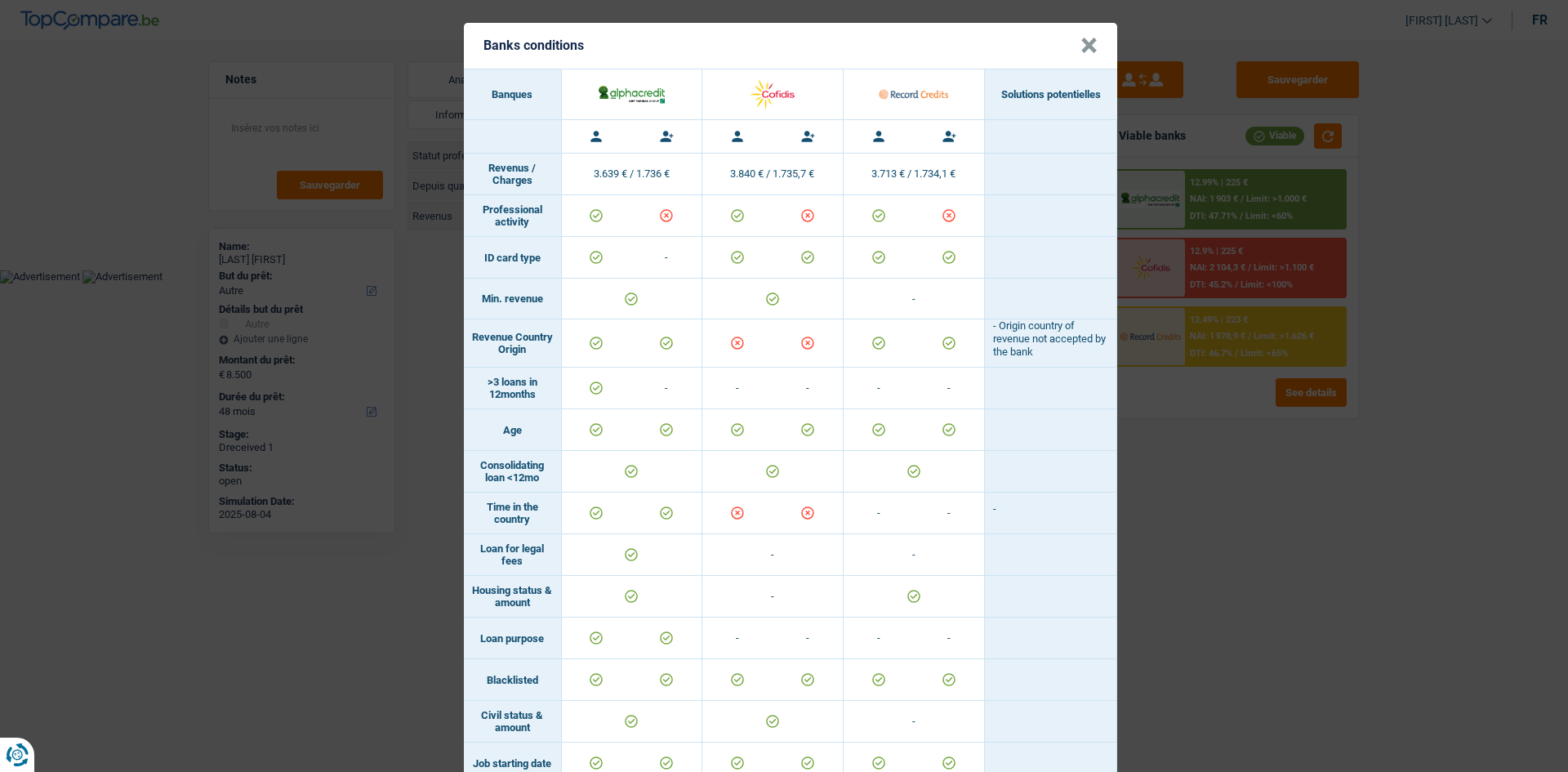 click on "Banks conditions ×
Banques
Solutions potentielles
Revenus / Charges
3.639 € / 1.736 €
3.840 € / 1.735,7 €
3.713 € / 1.734,1 €
Professional activity
ID card type" at bounding box center (784, 386) 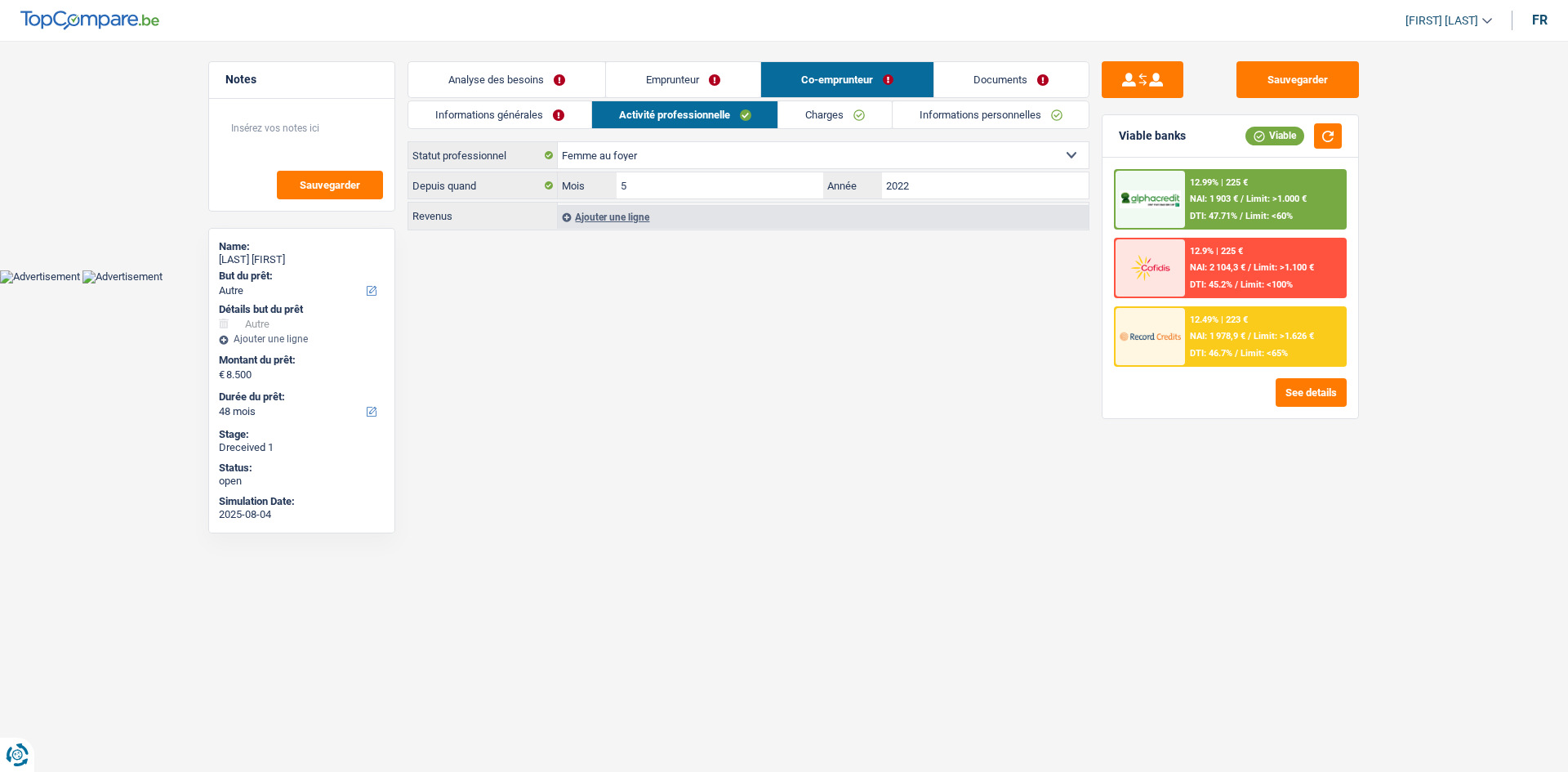 click on "Informations générales" at bounding box center (500, 114) 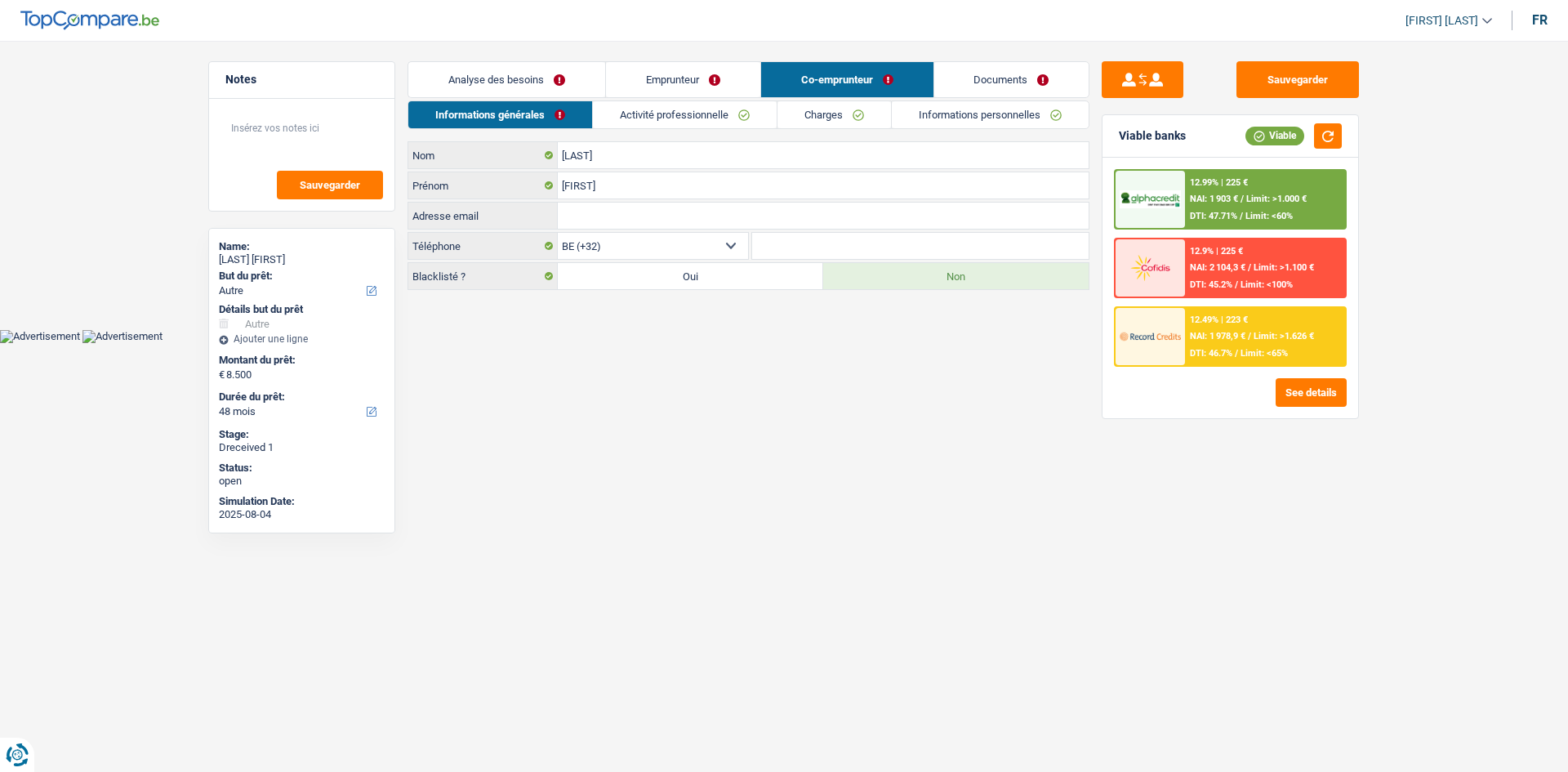 click on "Activité professionnelle" at bounding box center (684, 114) 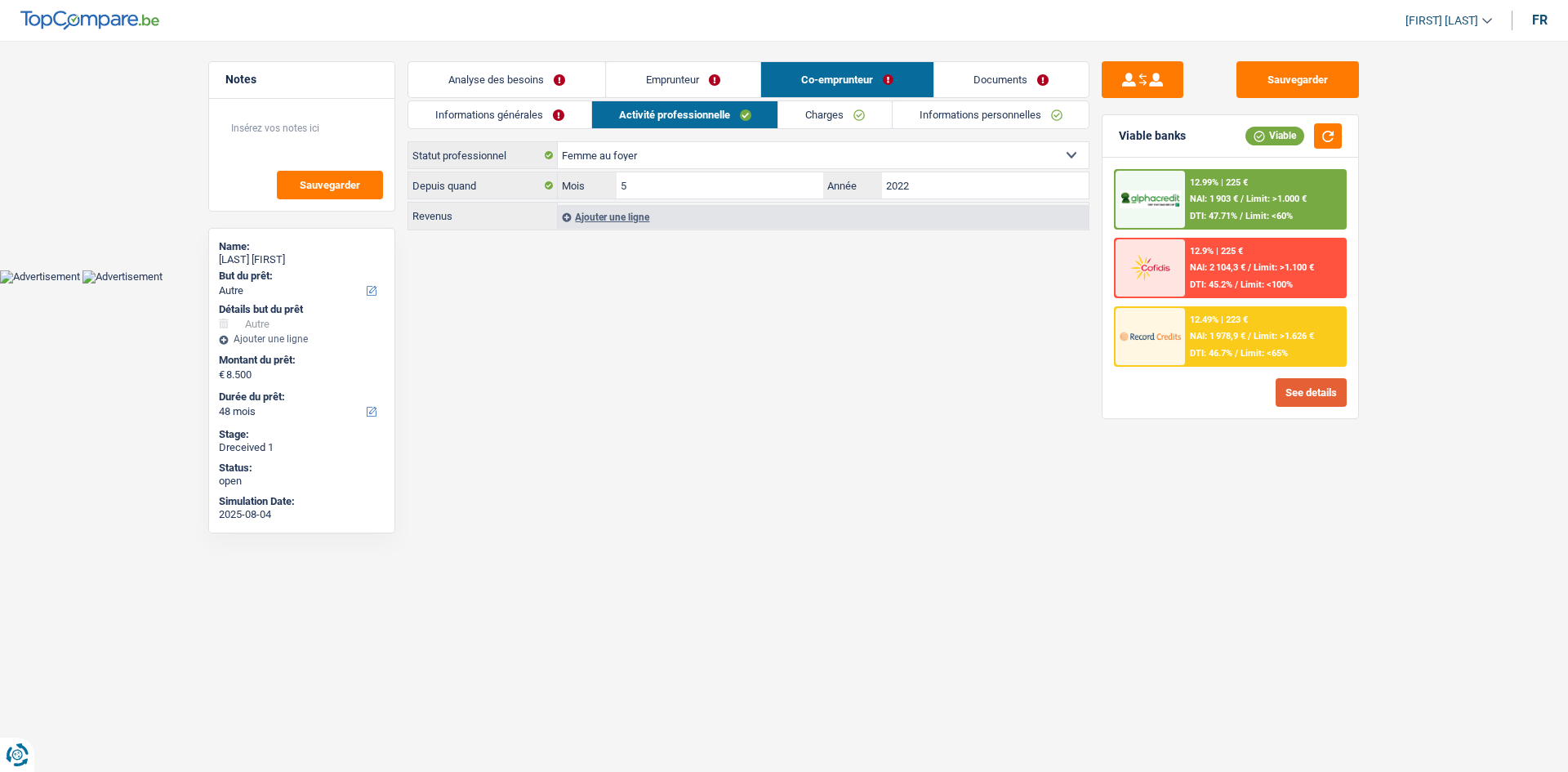 click on "See details" at bounding box center (1311, 392) 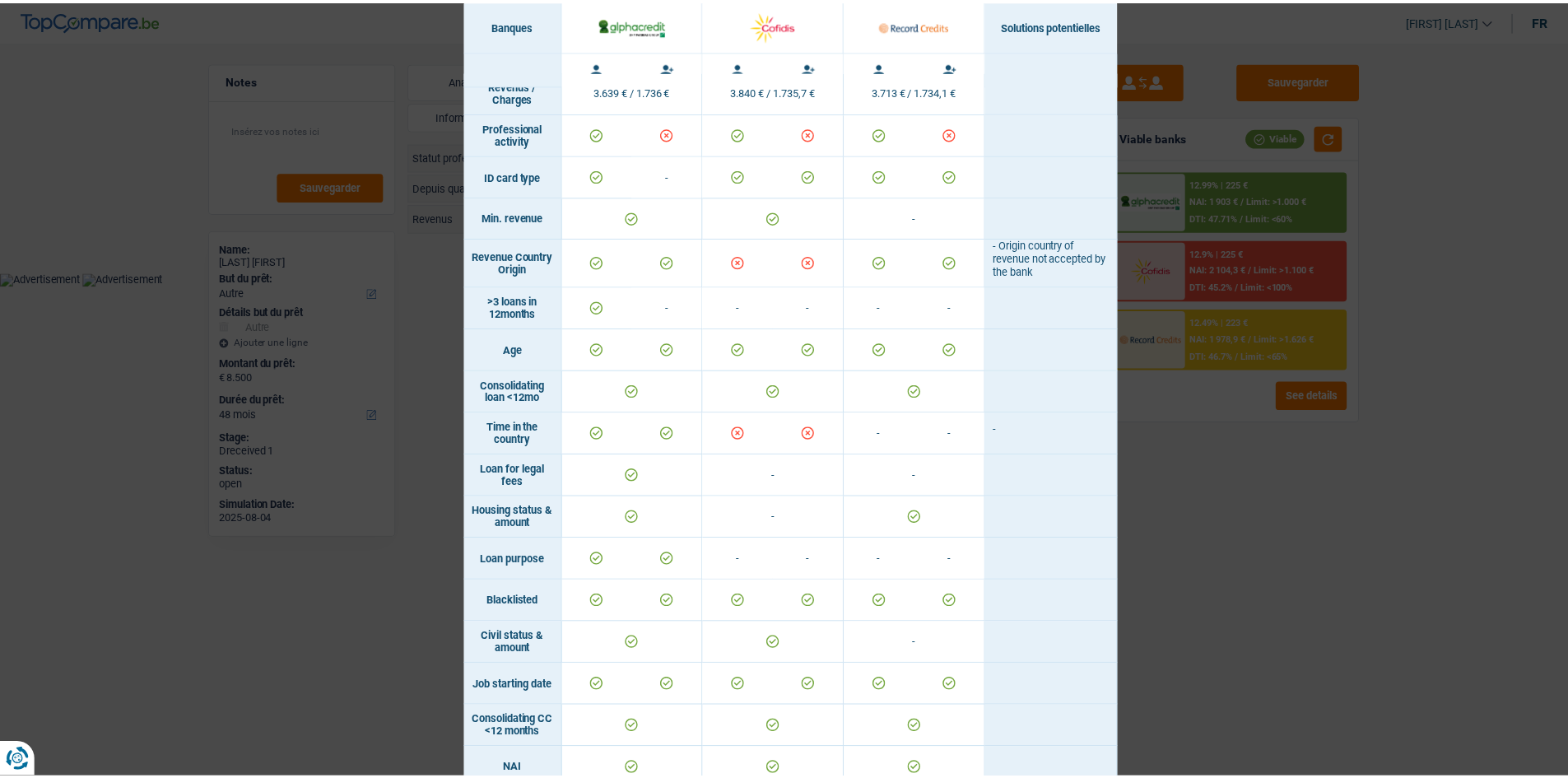 scroll, scrollTop: 165, scrollLeft: 0, axis: vertical 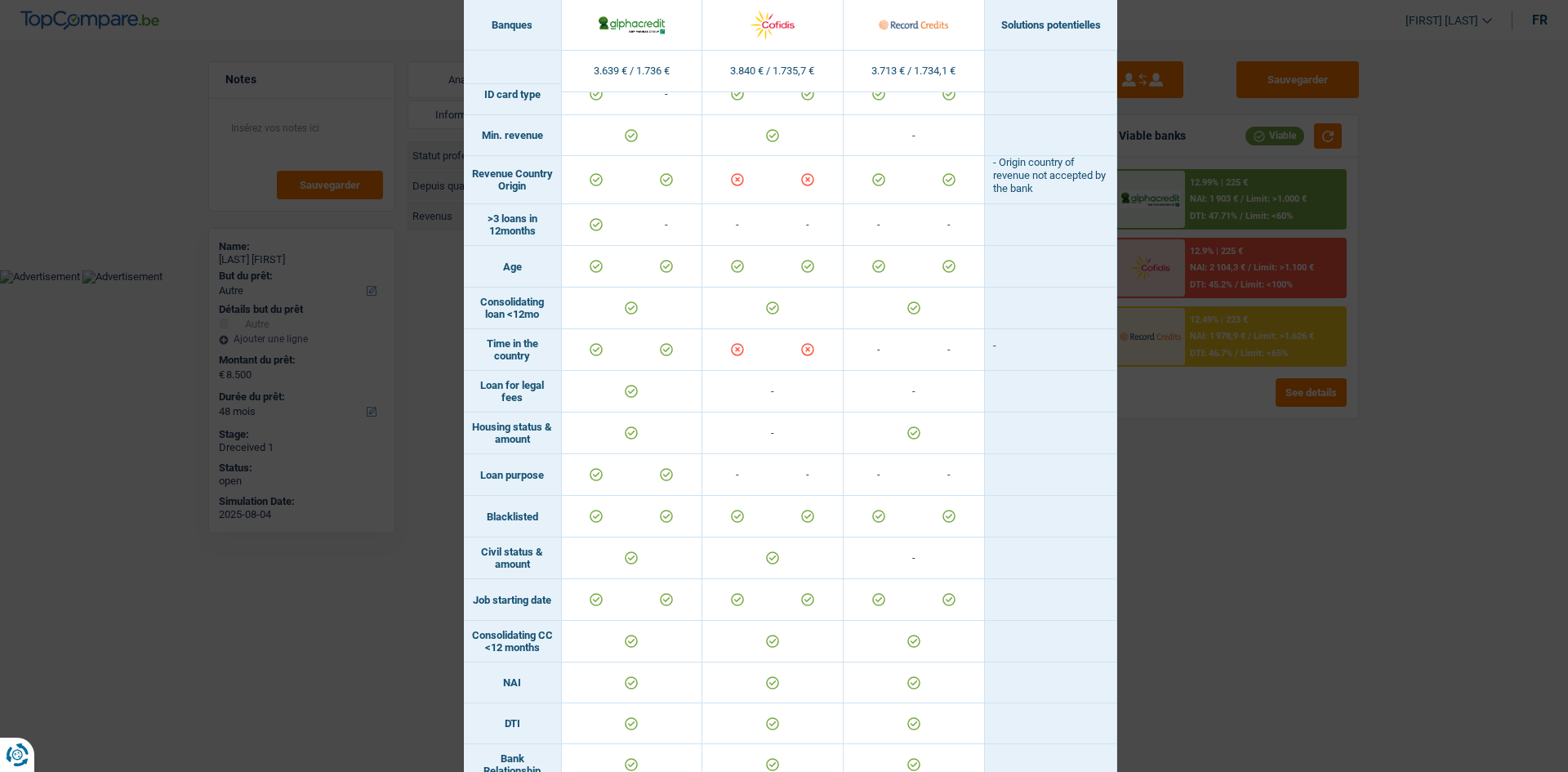 click on "Banks conditions ×
Banques
Solutions potentielles
Revenus / Charges
3.639 € / 1.736 €
3.840 € / 1.735,7 €
3.713 € / 1.734,1 €
Professional activity
ID card type" at bounding box center [784, 386] 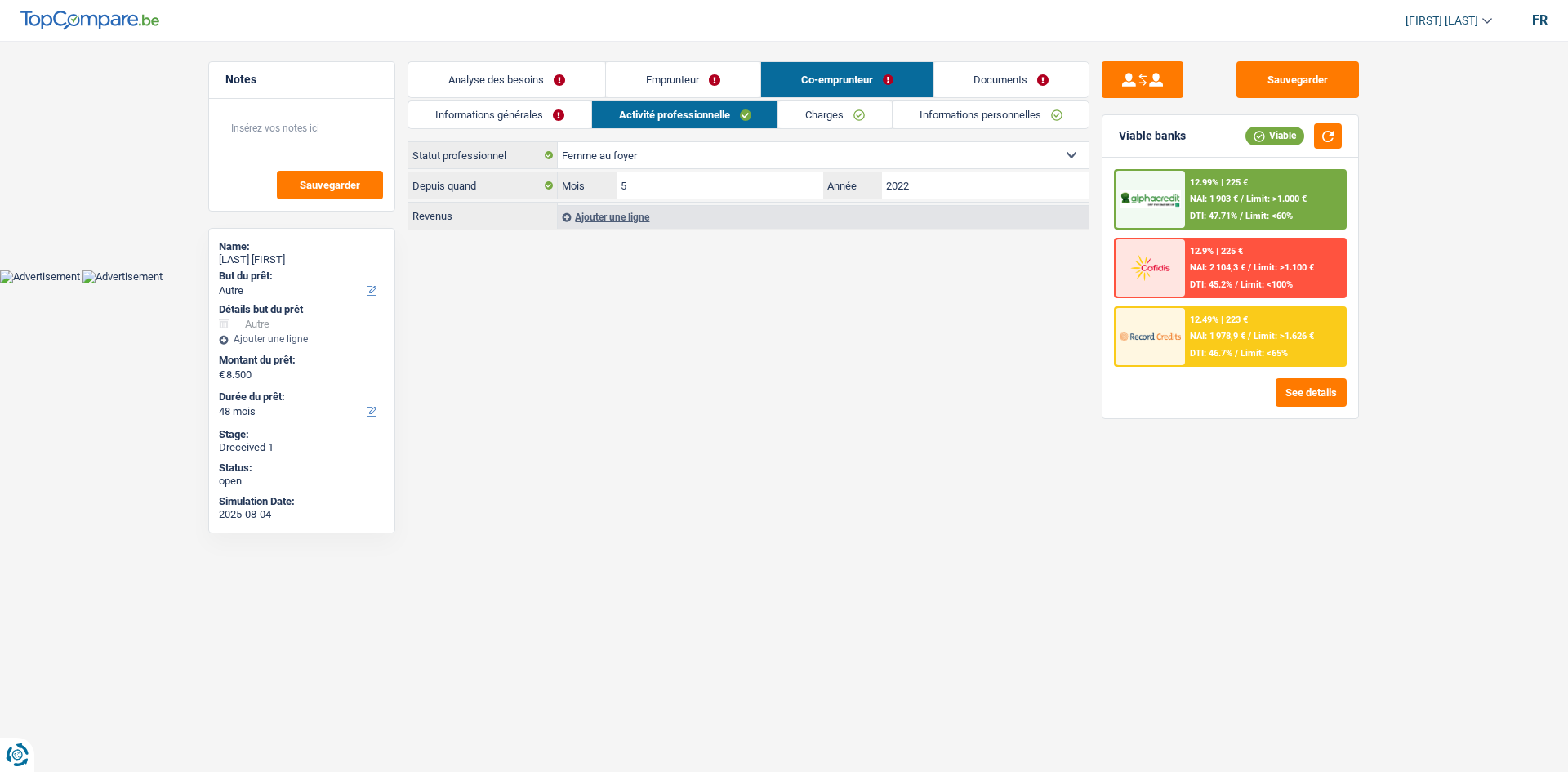 click on "Vous avez le contrôle de vos données
Nous utilisons des cookies, tout comme nos partenaires commerciaux, afin de collecter des informations sur vous à des fins diverses, notamment :
En cliquant sur « Accepter », vous donnez votre consentement à toutes les fins énoncées. Vous pouvez également choisir de spécifier les finalités auxquelles vous souhaitez donner votre consentement. Pour ce faire, il vous suffit de cocher la case située à côté de la finalité et d’appuyer sur « Enregistrer les paramètres ».
Vous pouvez à tout moment révoquer votre consentement en cliquant sur la petite icône située dans le coin inférieur gauche du site Internet. En savoir plus sur les cookies
Politique de confidentialité de Google
un an" at bounding box center (784, 141) 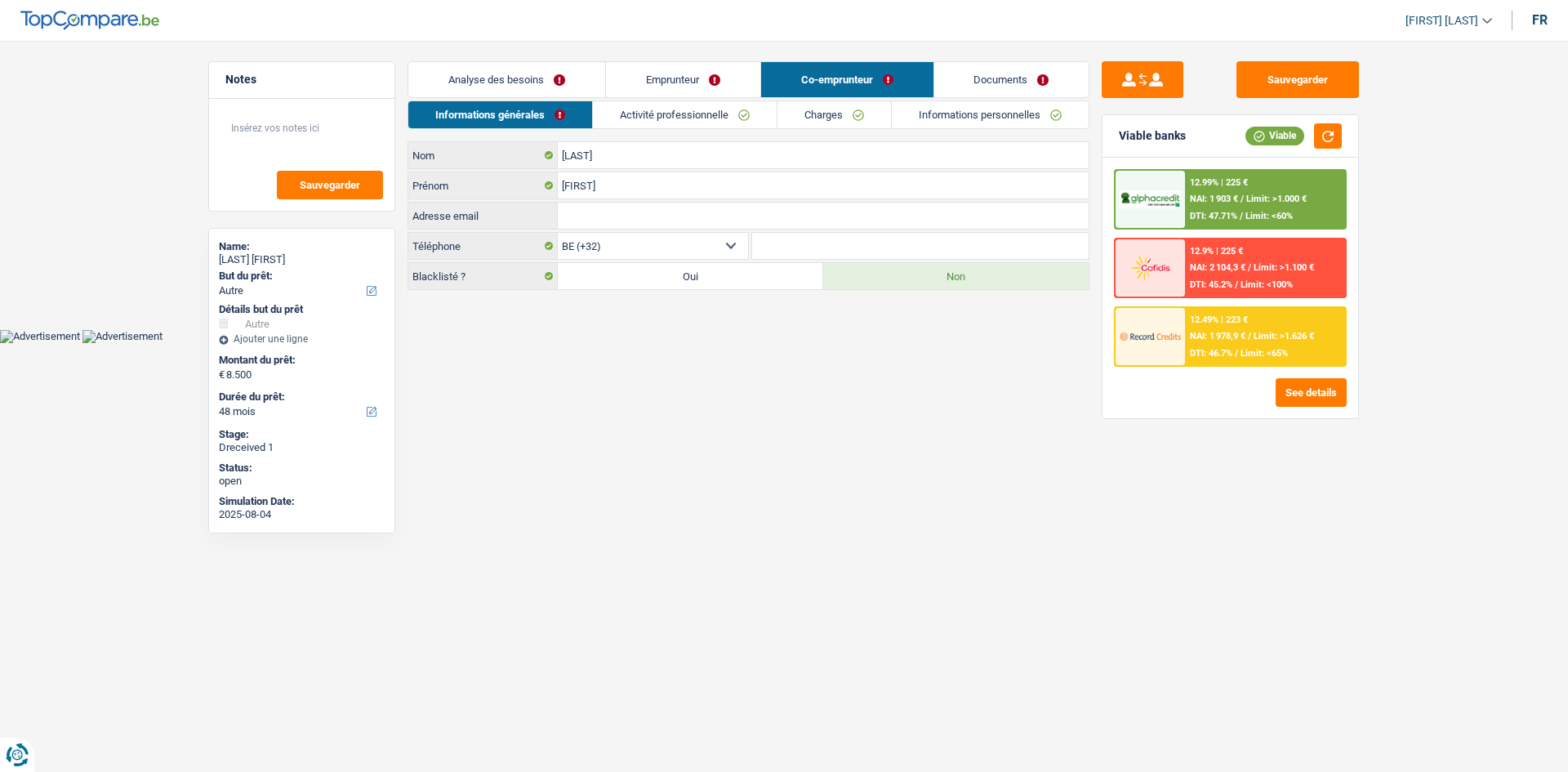 click on "Activité professionnelle" at bounding box center [684, 114] 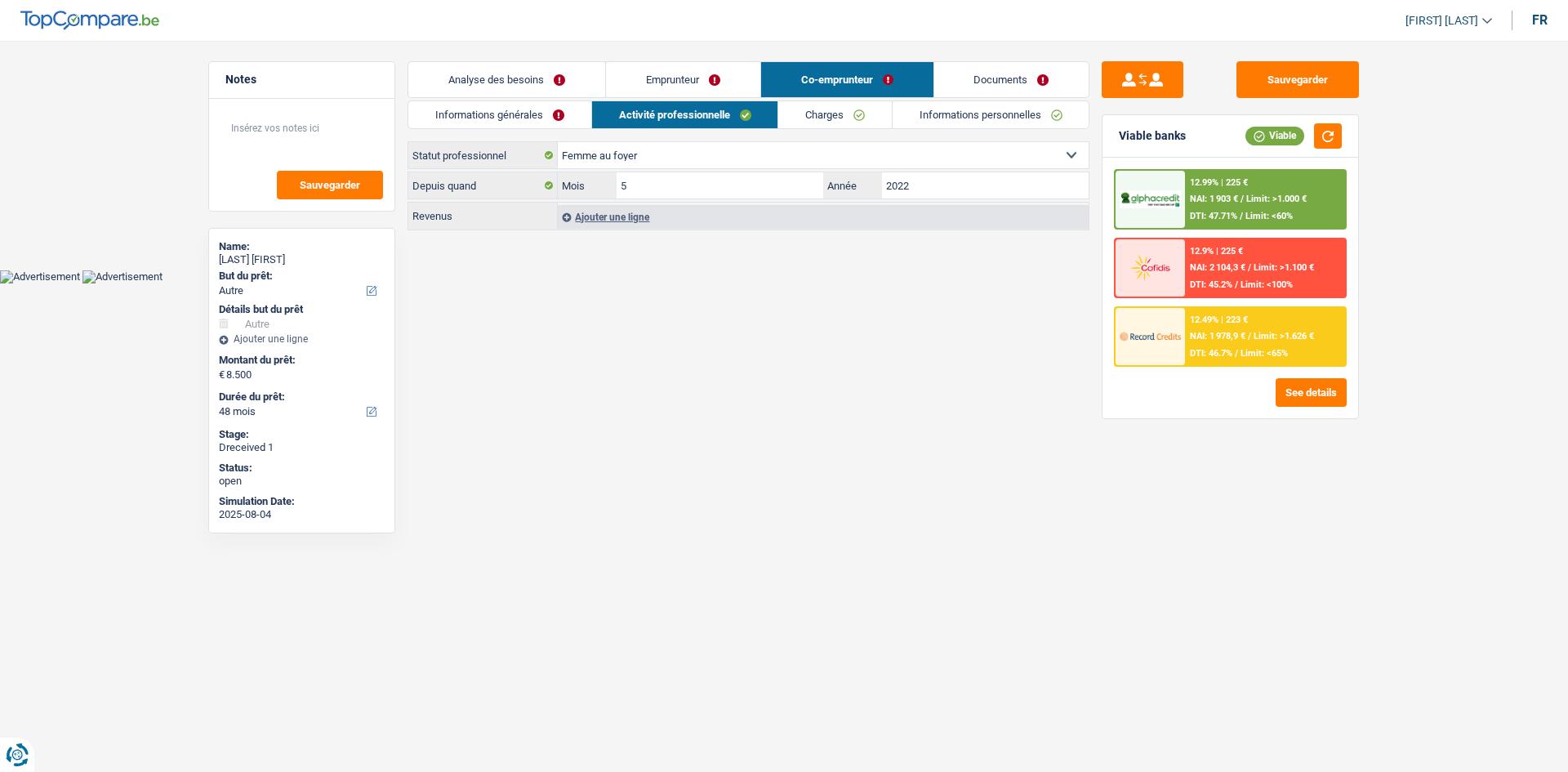 click on "Charges" at bounding box center [835, 114] 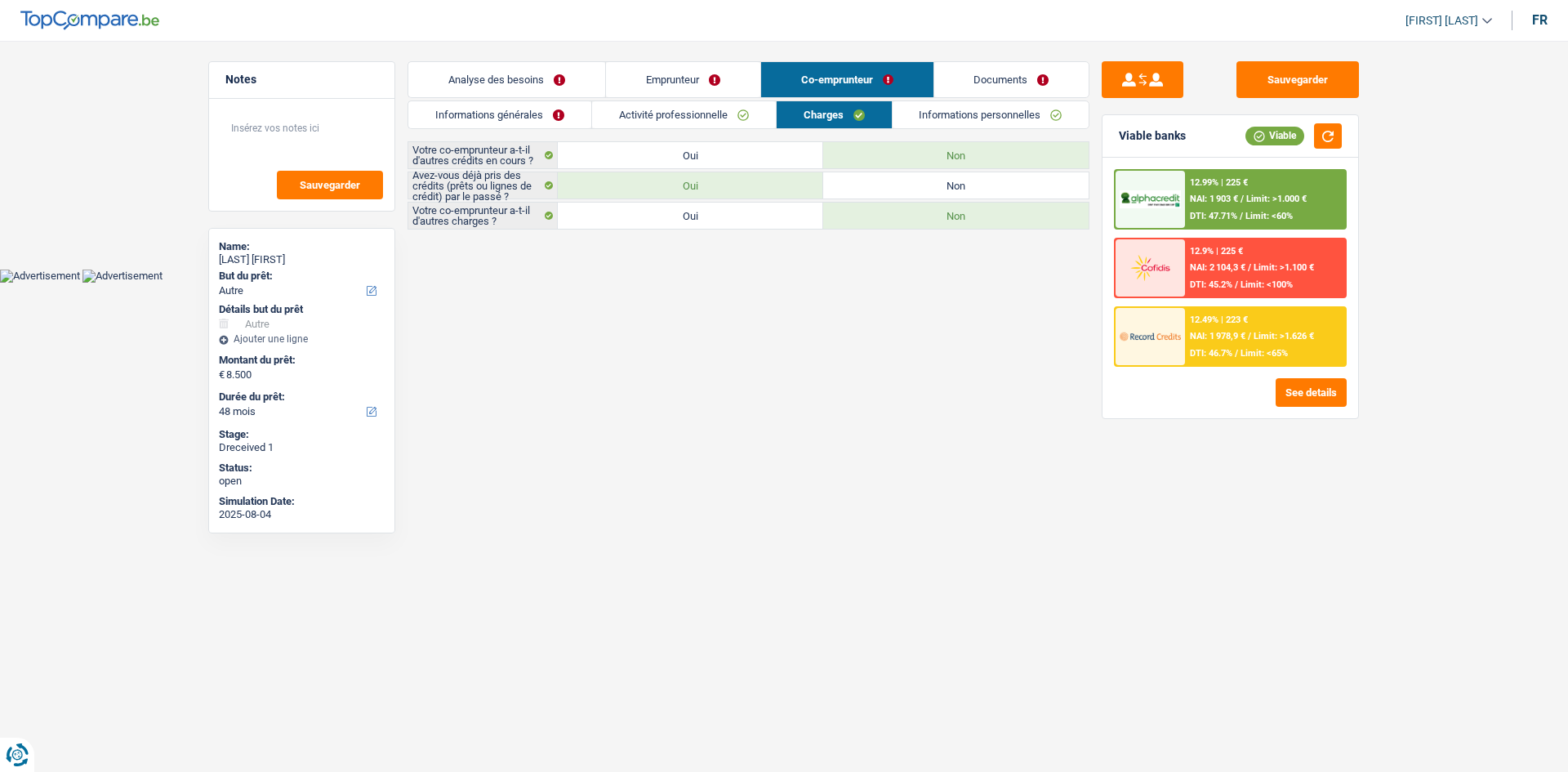 click on "Informations personnelles" at bounding box center (991, 114) 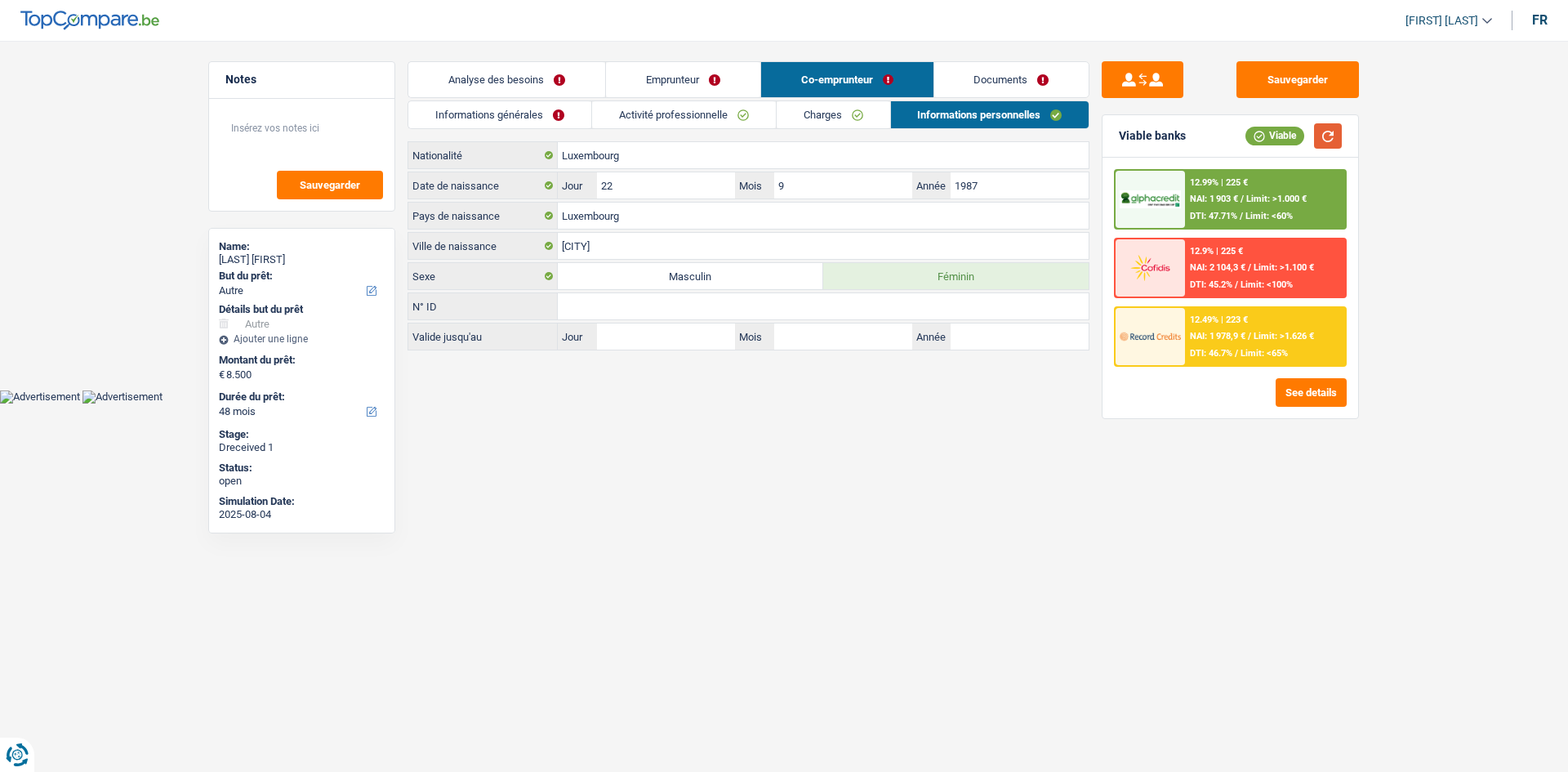 click at bounding box center (1328, 136) 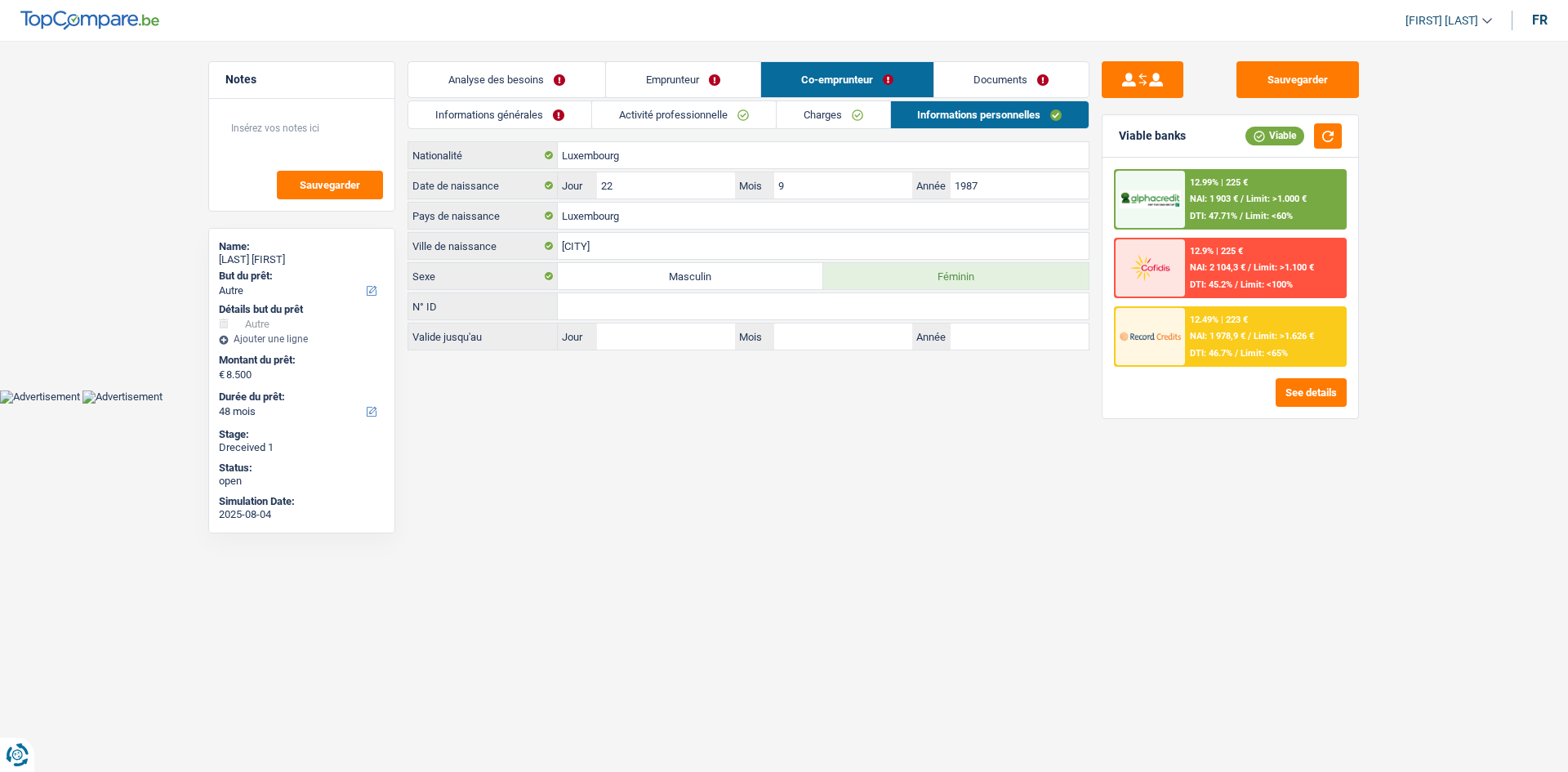 click on "Sauvegarder" at bounding box center [1230, 79] 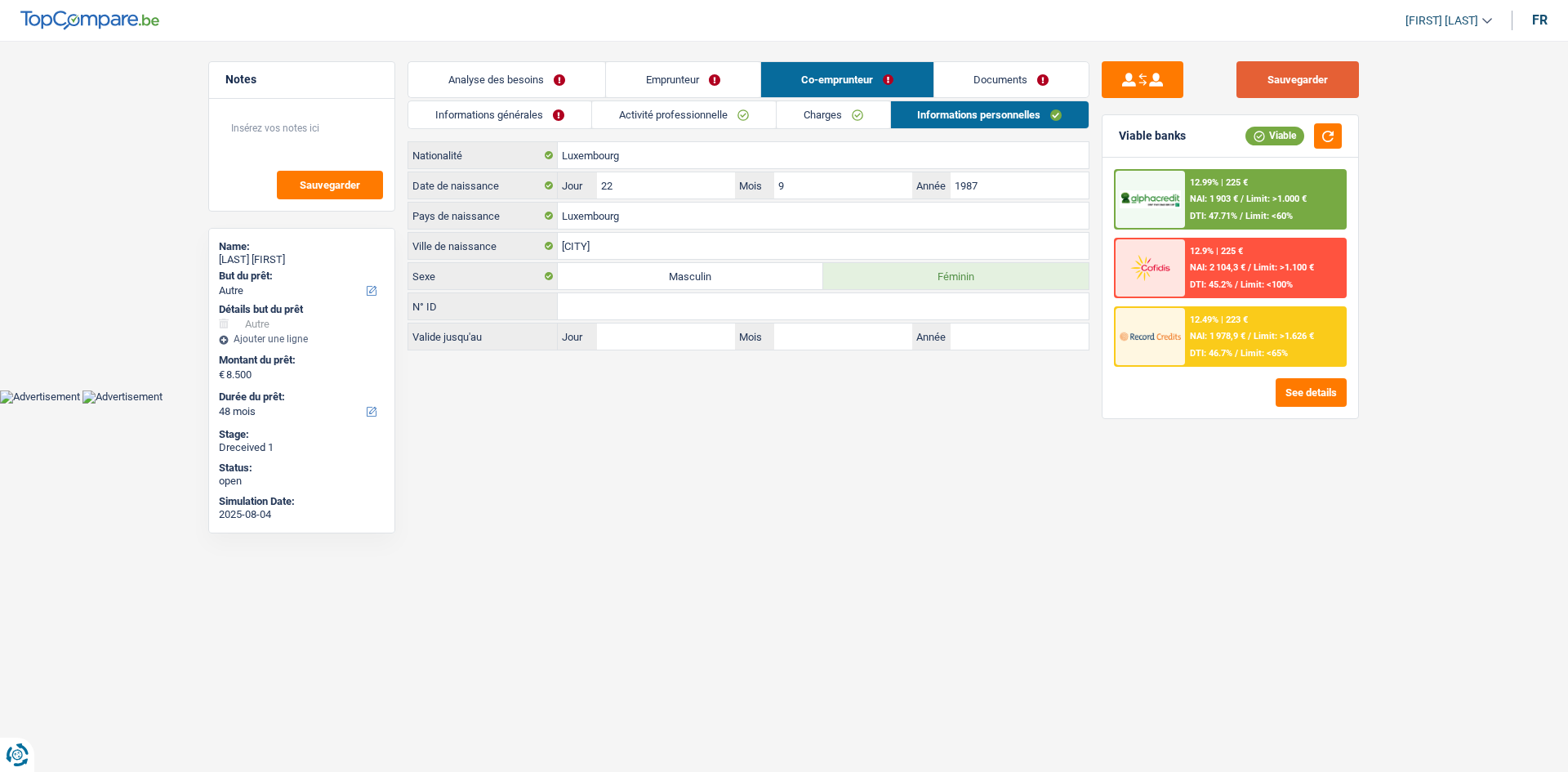 click on "Sauvegarder" at bounding box center [1298, 79] 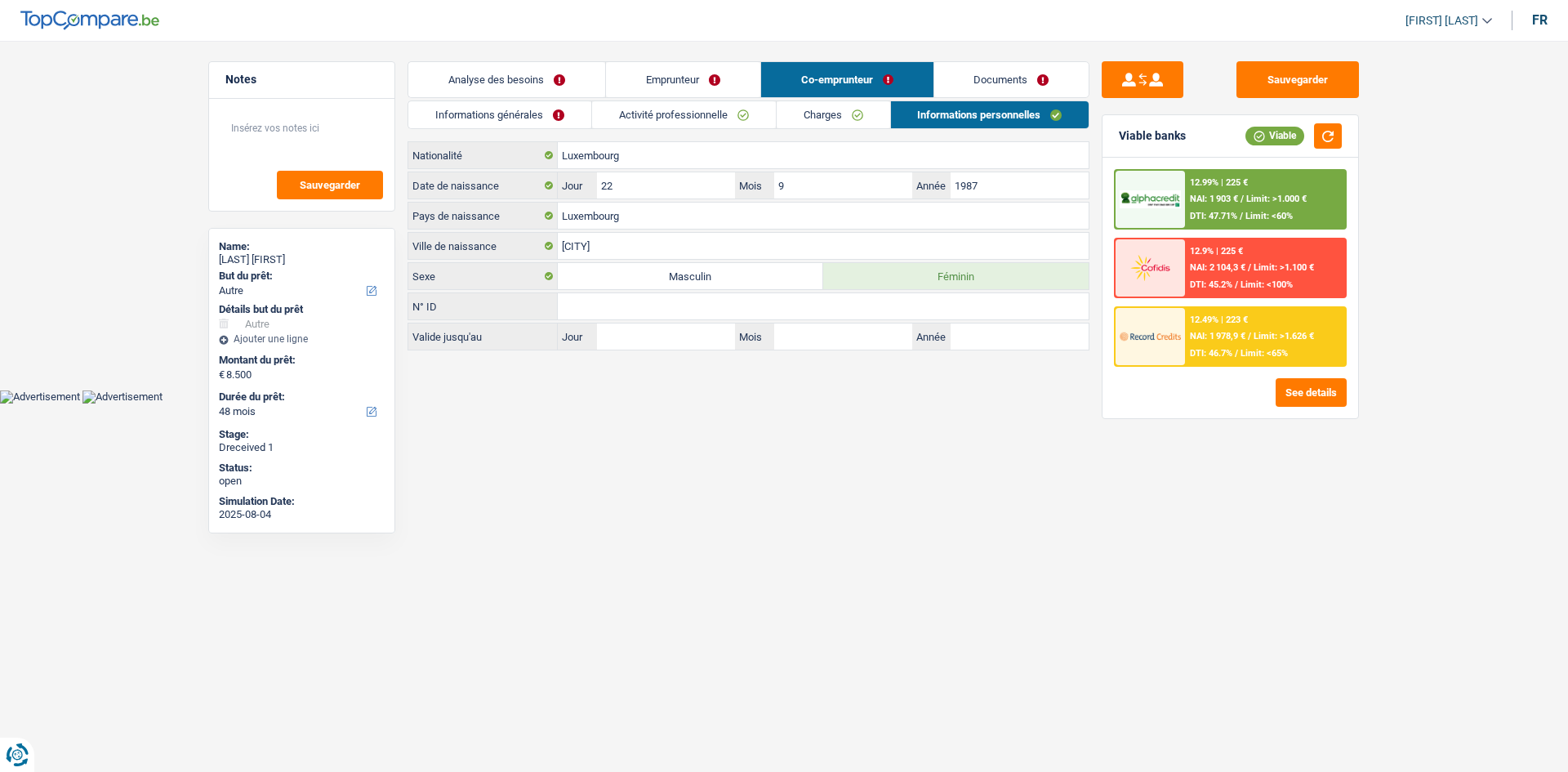 click on "Informations générales" at bounding box center [500, 114] 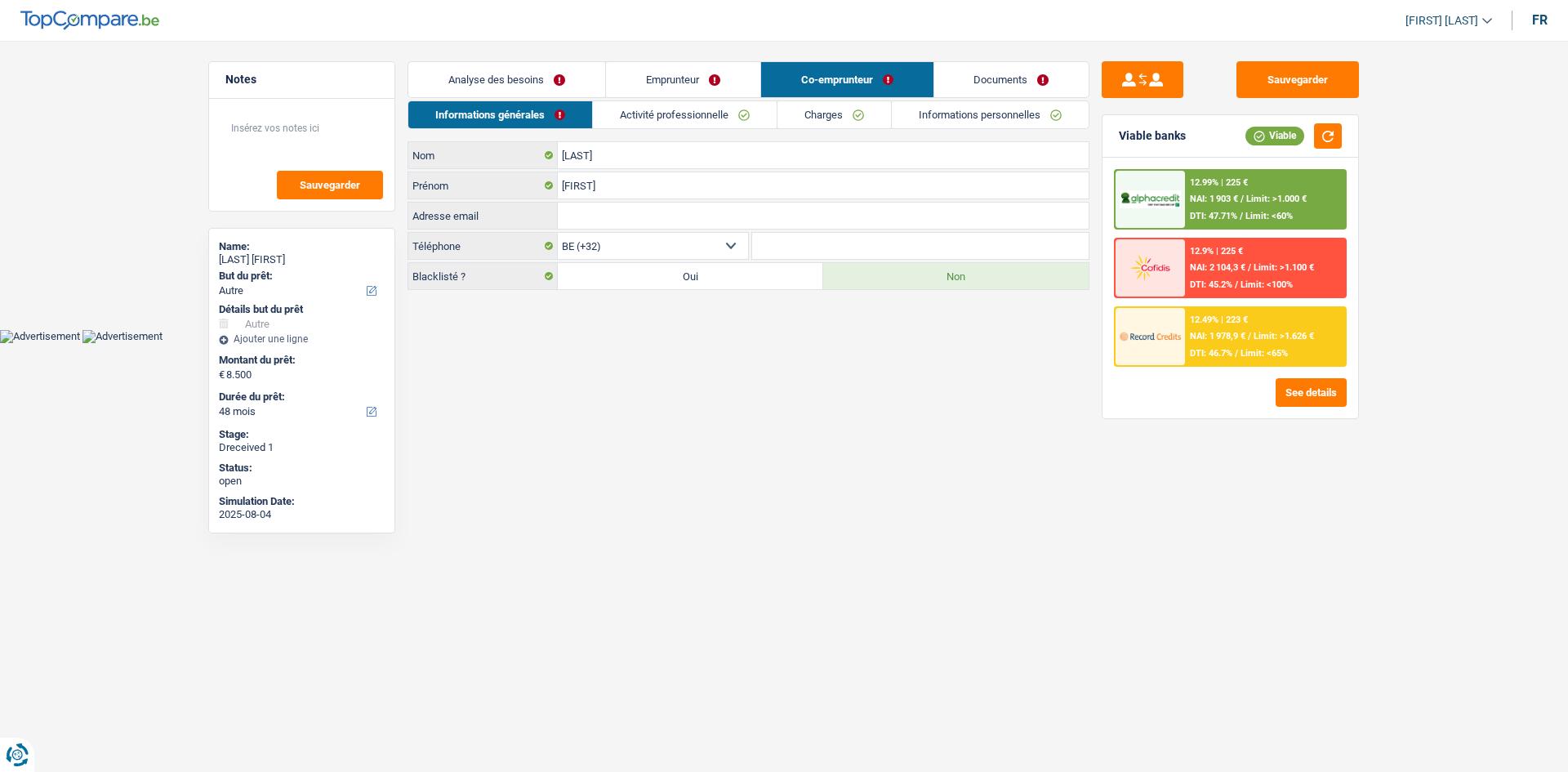 click on "Analyse des besoins" at bounding box center [506, 79] 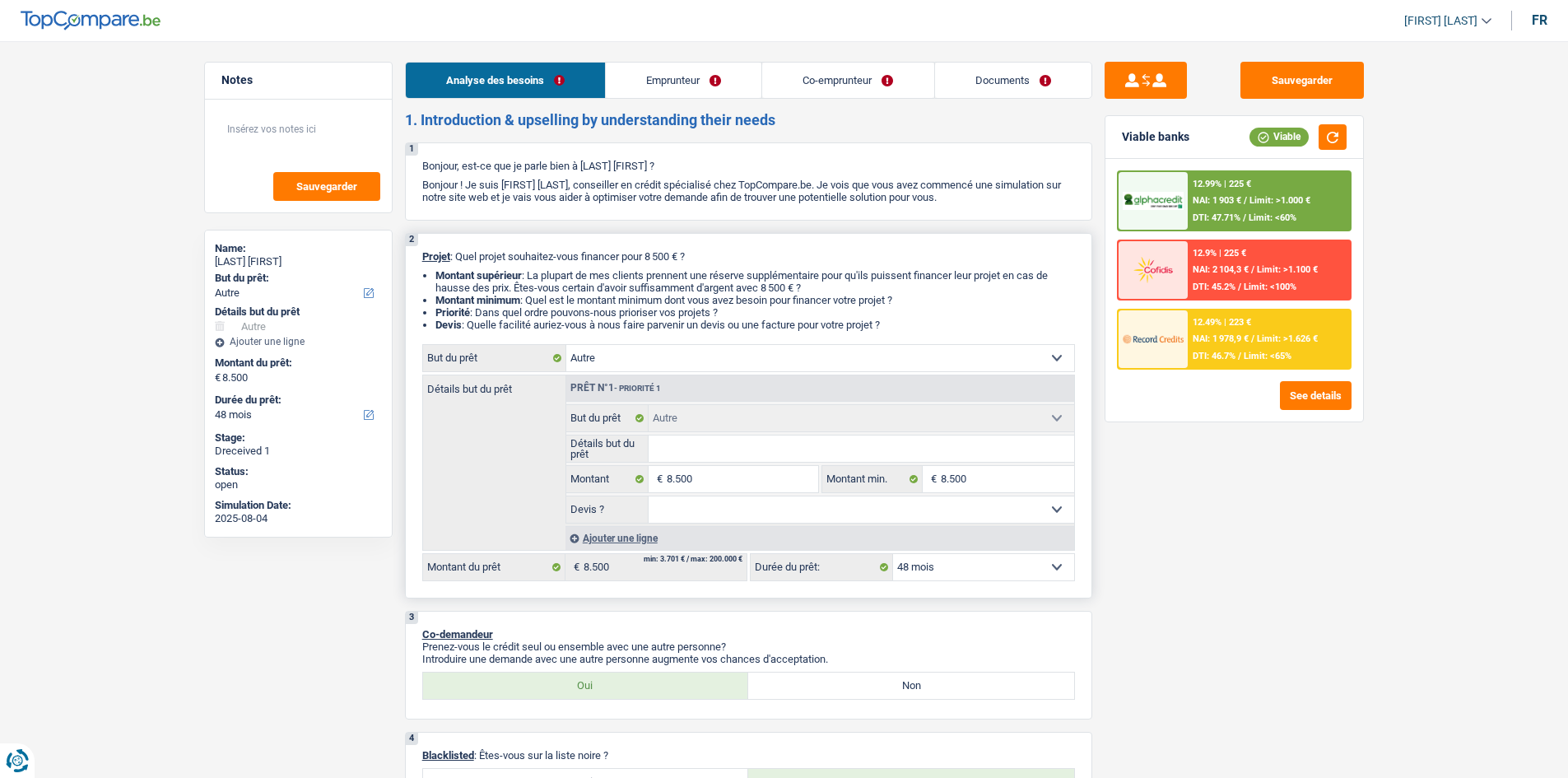 scroll, scrollTop: 165, scrollLeft: 0, axis: vertical 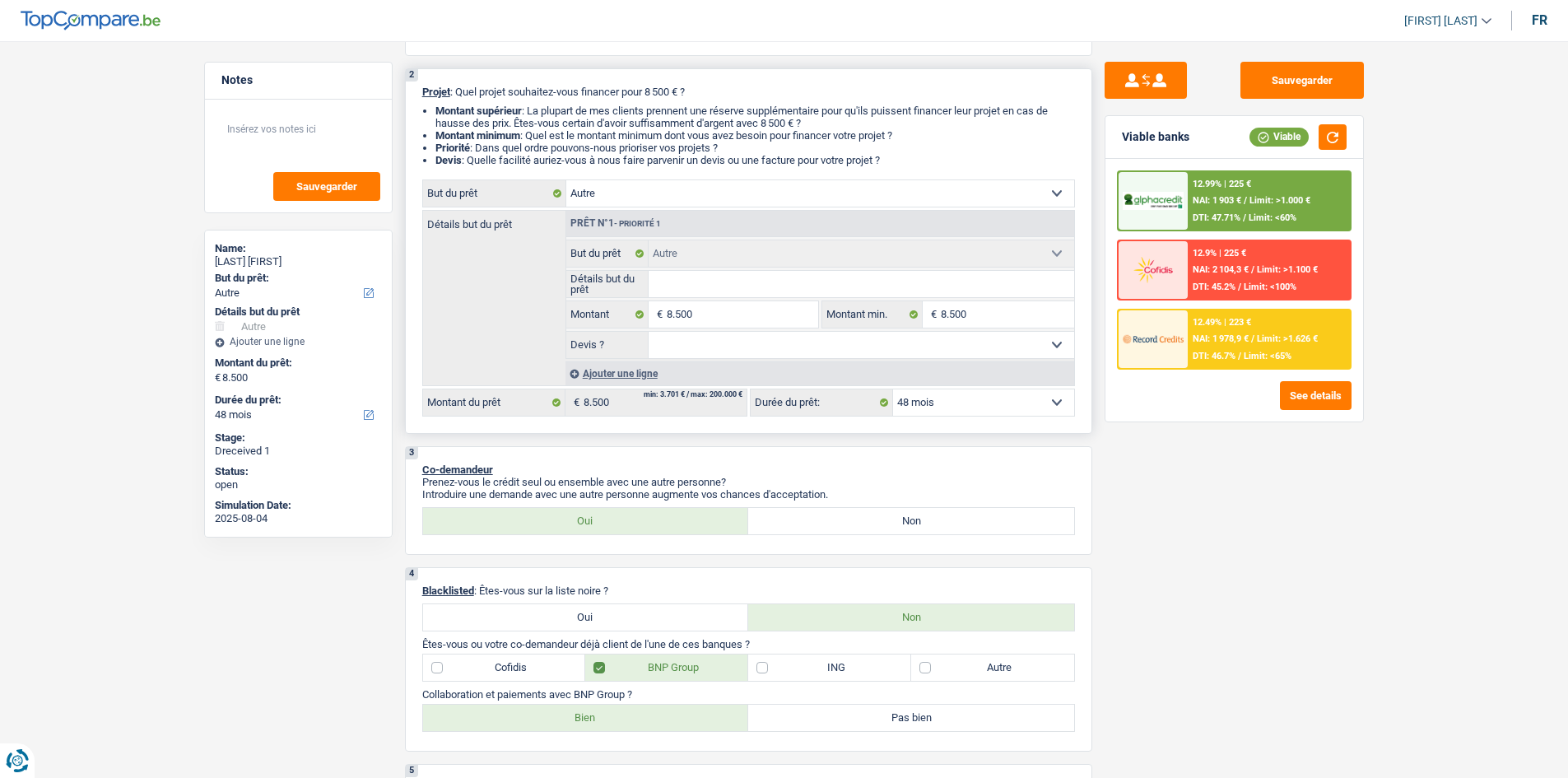 click on "Confort maison: meubles, textile, peinture, électroménager, outillage non-professionnel Hifi, multimédia, gsm, ordinateur Aménagement: frais d'installation, déménagement Evénement familial: naissance, mariage, divorce, communion, décès Frais médicaux Frais d'études Frais permis de conduire Loisirs: voyage, sport, musique Rafraîchissement: petits travaux maison et jardin Frais judiciaires Réparation voiture Prêt rénovation (non disponible pour les non-propriétaires) Prêt énergie (non disponible pour les non-propriétaires) Prêt voiture Taxes, impôts non professionnels Rénovation bien à l'étranger Dettes familiales Assurance Autre
Sélectionner une option" at bounding box center (820, 193) 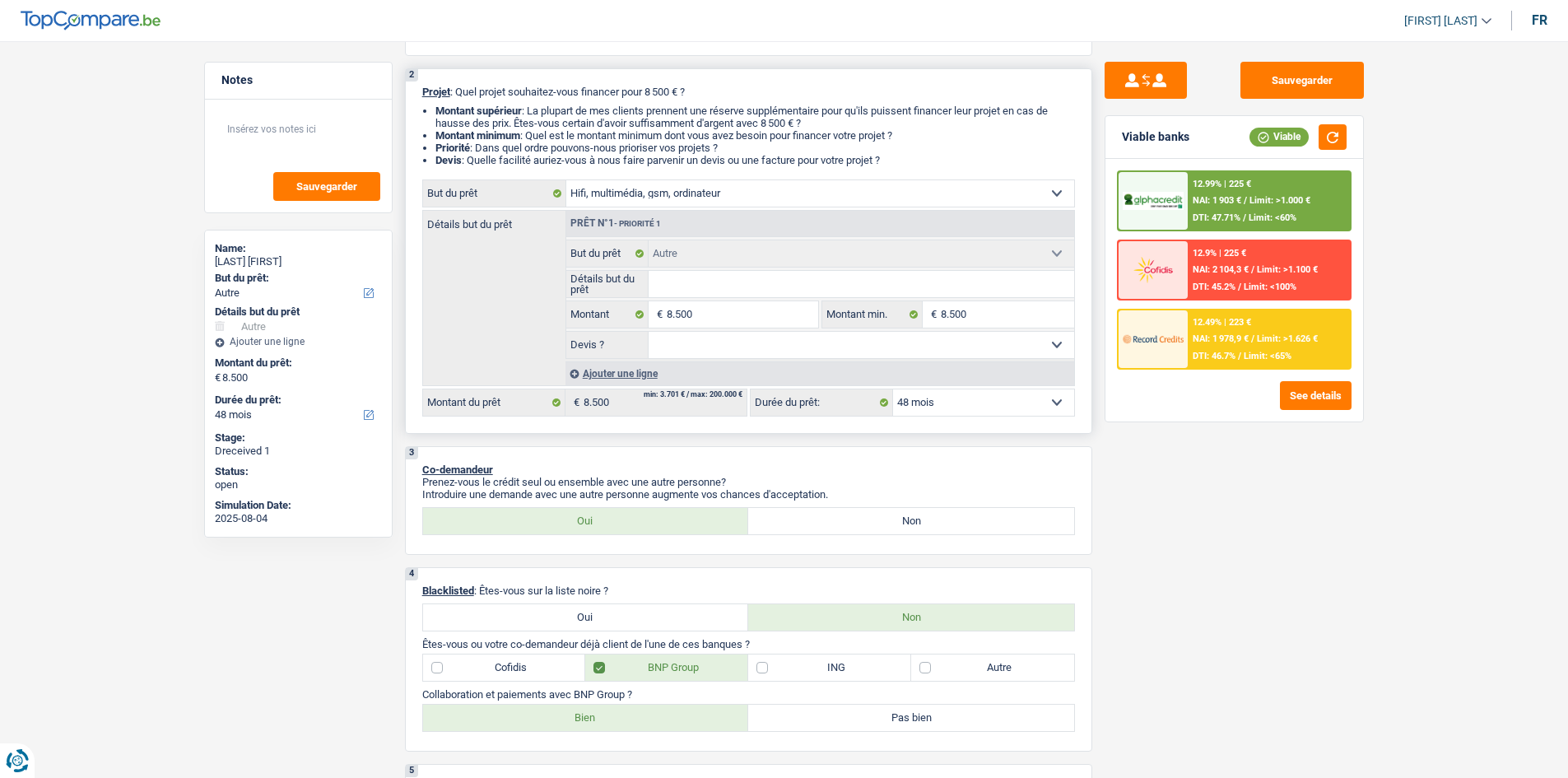 click on "Confort maison: meubles, textile, peinture, électroménager, outillage non-professionnel Hifi, multimédia, gsm, ordinateur Aménagement: frais d'installation, déménagement Evénement familial: naissance, mariage, divorce, communion, décès Frais médicaux Frais d'études Frais permis de conduire Loisirs: voyage, sport, musique Rafraîchissement: petits travaux maison et jardin Frais judiciaires Réparation voiture Prêt rénovation (non disponible pour les non-propriétaires) Prêt énergie (non disponible pour les non-propriétaires) Prêt voiture Taxes, impôts non professionnels Rénovation bien à l'étranger Dettes familiales Assurance Autre
Sélectionner une option" at bounding box center (820, 193) 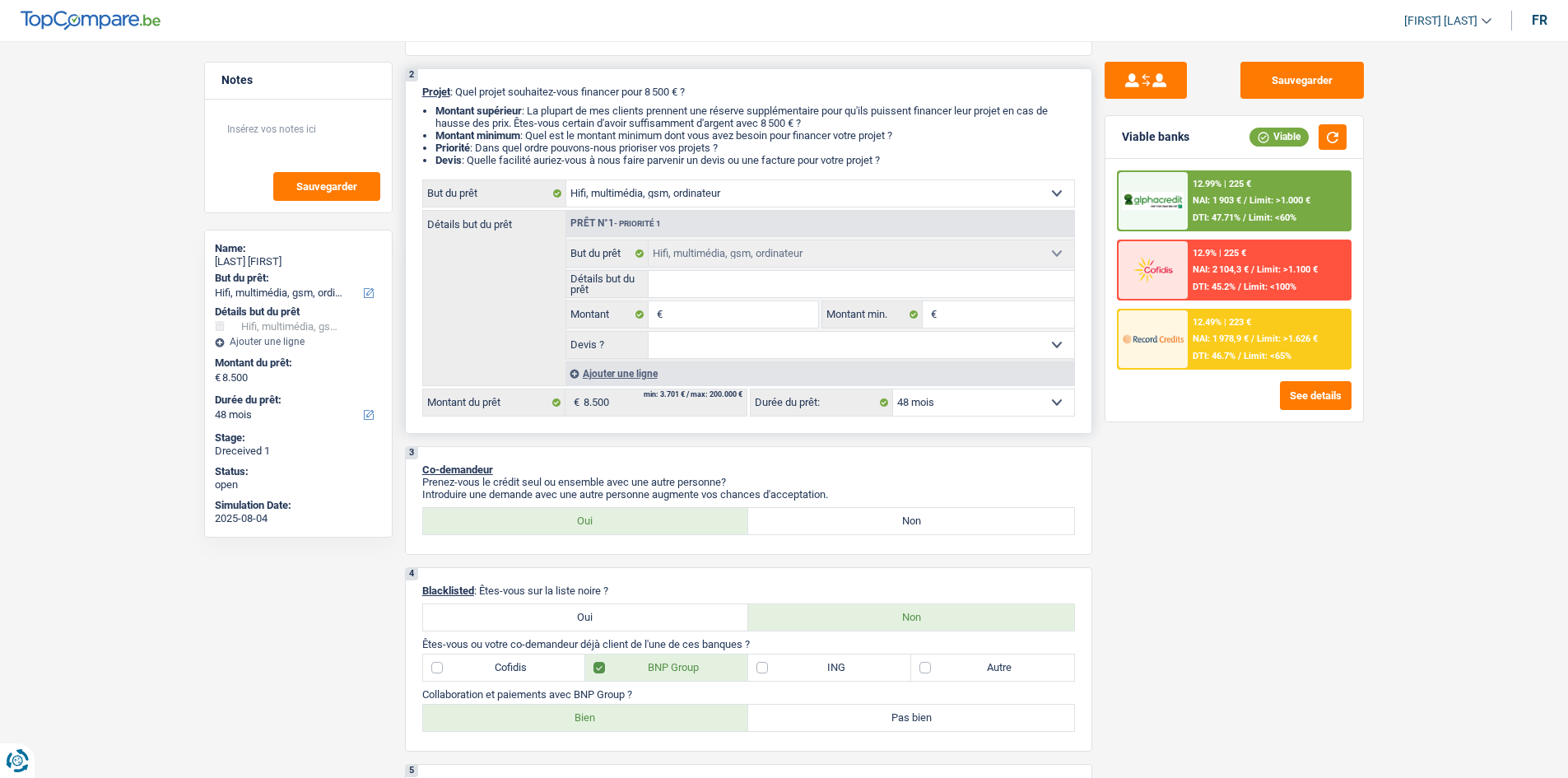select on "other" 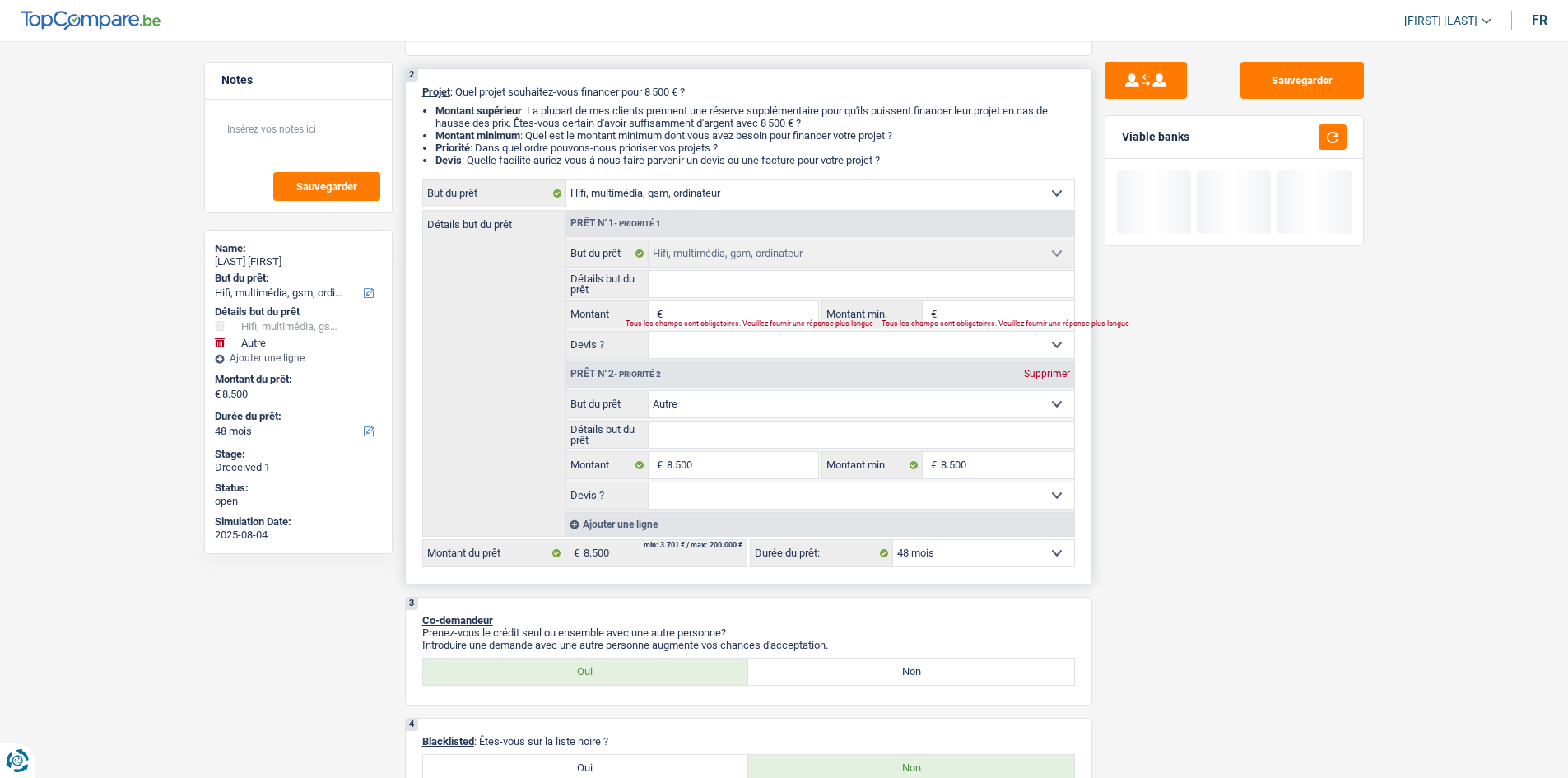 click on "Confort maison: meubles, textile, peinture, électroménager, outillage non-professionnel Hifi, multimédia, gsm, ordinateur Aménagement: frais d'installation, déménagement Evénement familial: naissance, mariage, divorce, communion, décès Frais médicaux Frais d'études Frais permis de conduire Loisirs: voyage, sport, musique Rafraîchissement: petits travaux maison et jardin Frais judiciaires Réparation voiture Prêt rénovation (non disponible pour les non-propriétaires) Prêt énergie (non disponible pour les non-propriétaires) Prêt voiture Taxes, impôts non professionnels Rénovation bien à l'étranger Dettes familiales Assurance Autre
Sélectionner une option" at bounding box center (820, 193) 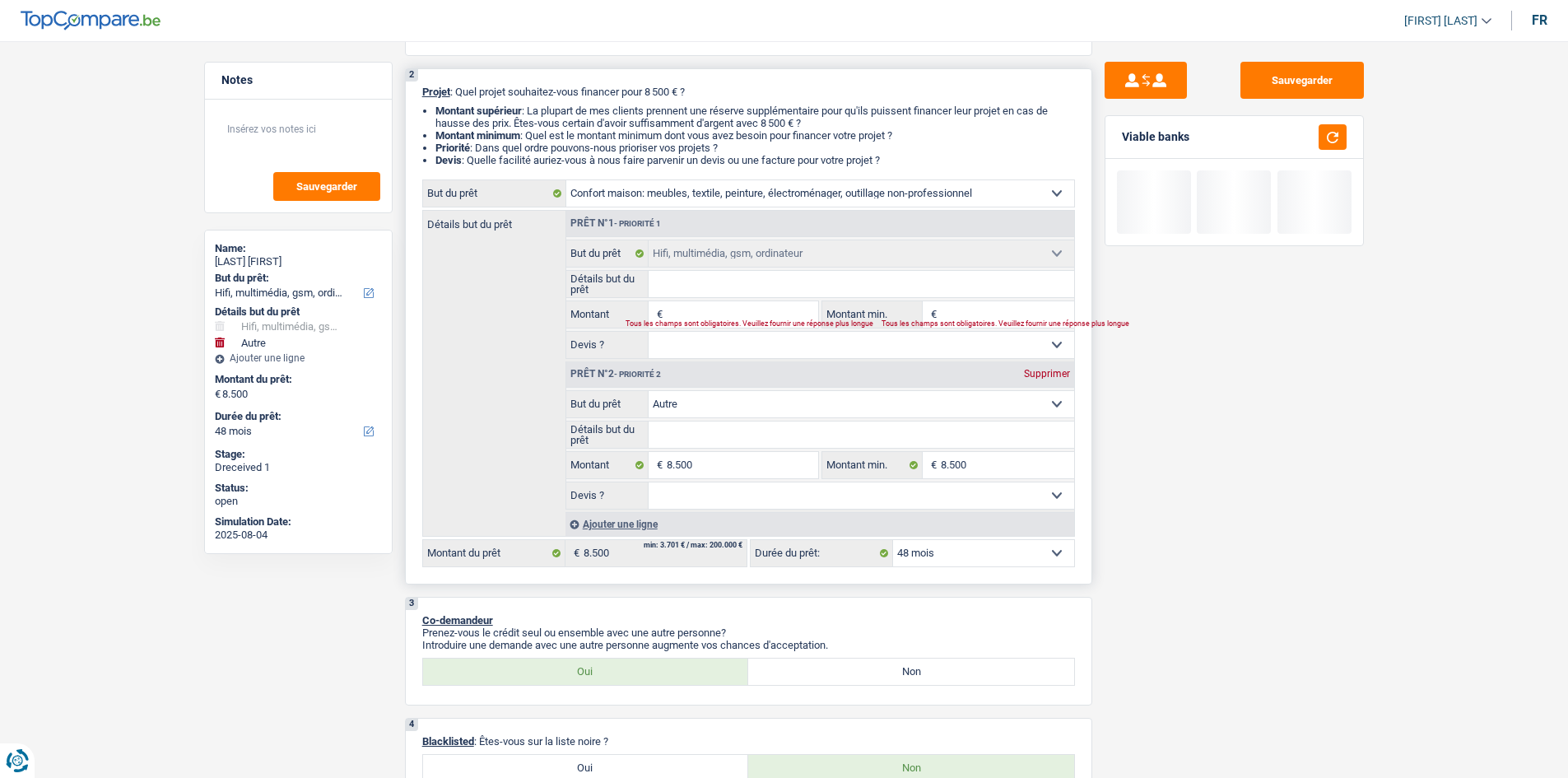 click on "Confort maison: meubles, textile, peinture, électroménager, outillage non-professionnel Hifi, multimédia, gsm, ordinateur Aménagement: frais d'installation, déménagement Evénement familial: naissance, mariage, divorce, communion, décès Frais médicaux Frais d'études Frais permis de conduire Loisirs: voyage, sport, musique Rafraîchissement: petits travaux maison et jardin Frais judiciaires Réparation voiture Prêt rénovation (non disponible pour les non-propriétaires) Prêt énergie (non disponible pour les non-propriétaires) Prêt voiture Taxes, impôts non professionnels Rénovation bien à l'étranger Dettes familiales Assurance Autre
Sélectionner une option" at bounding box center (820, 193) 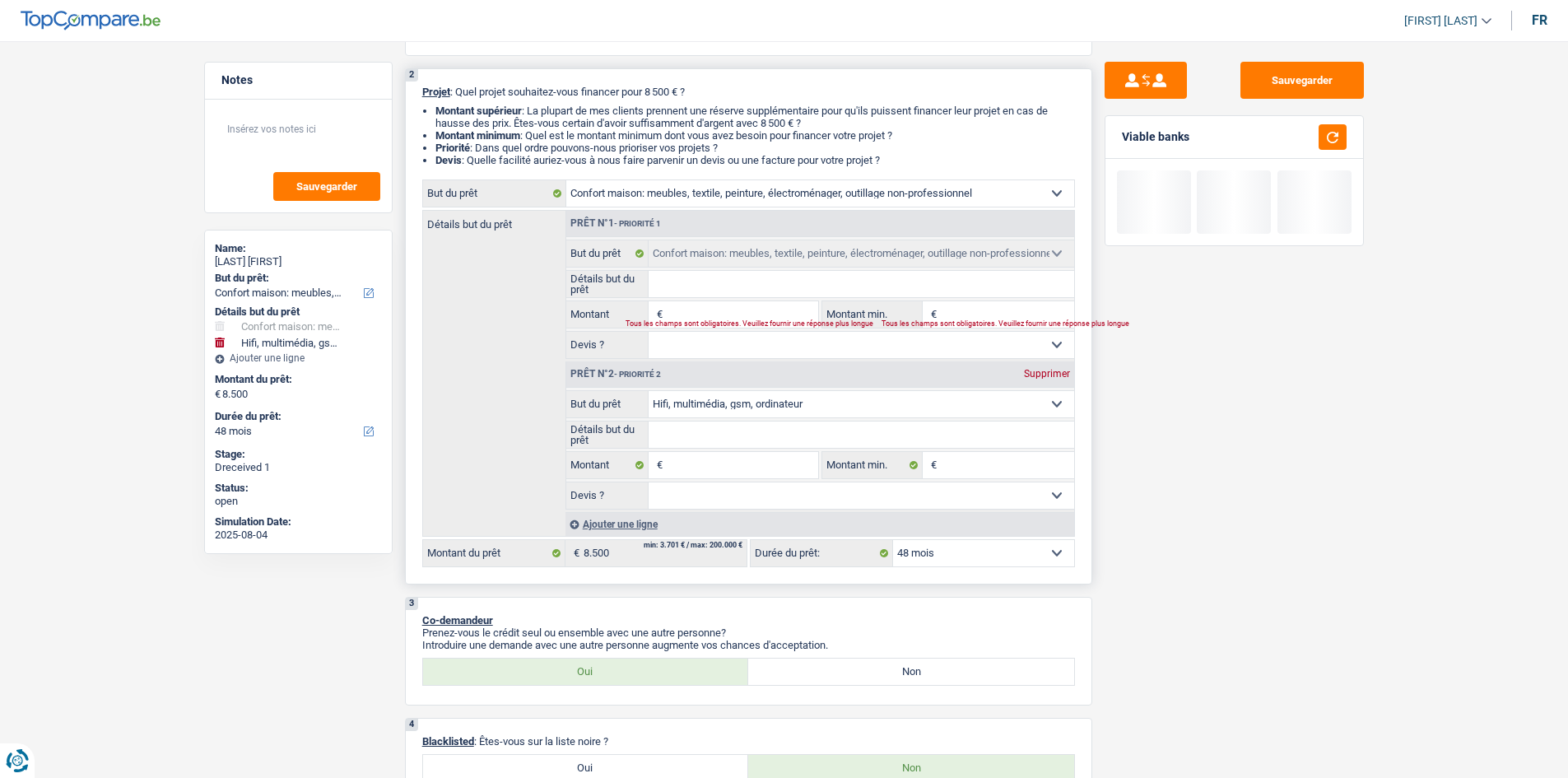 select on "other" 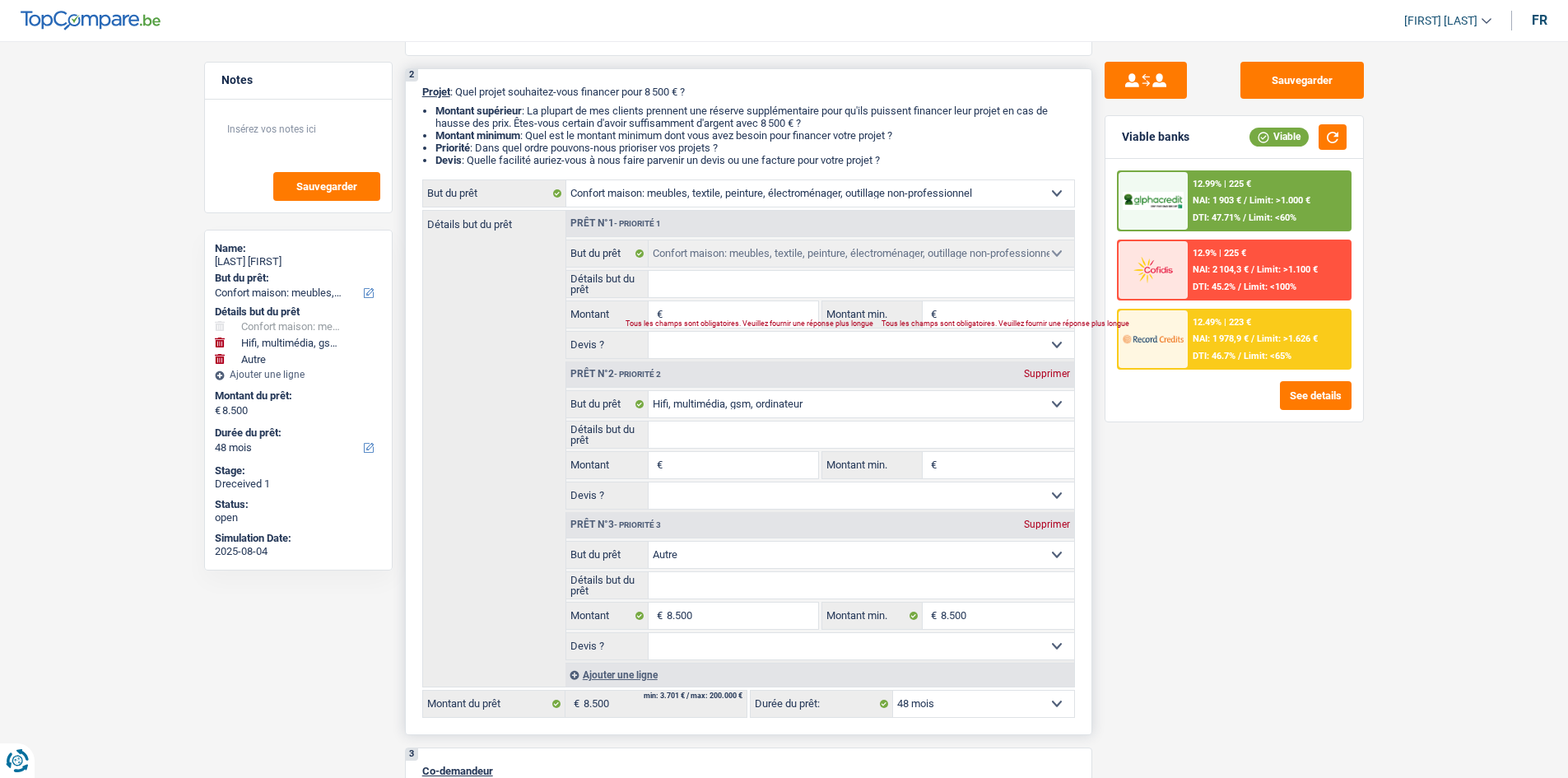 click on "Supprimer" at bounding box center [1047, 374] 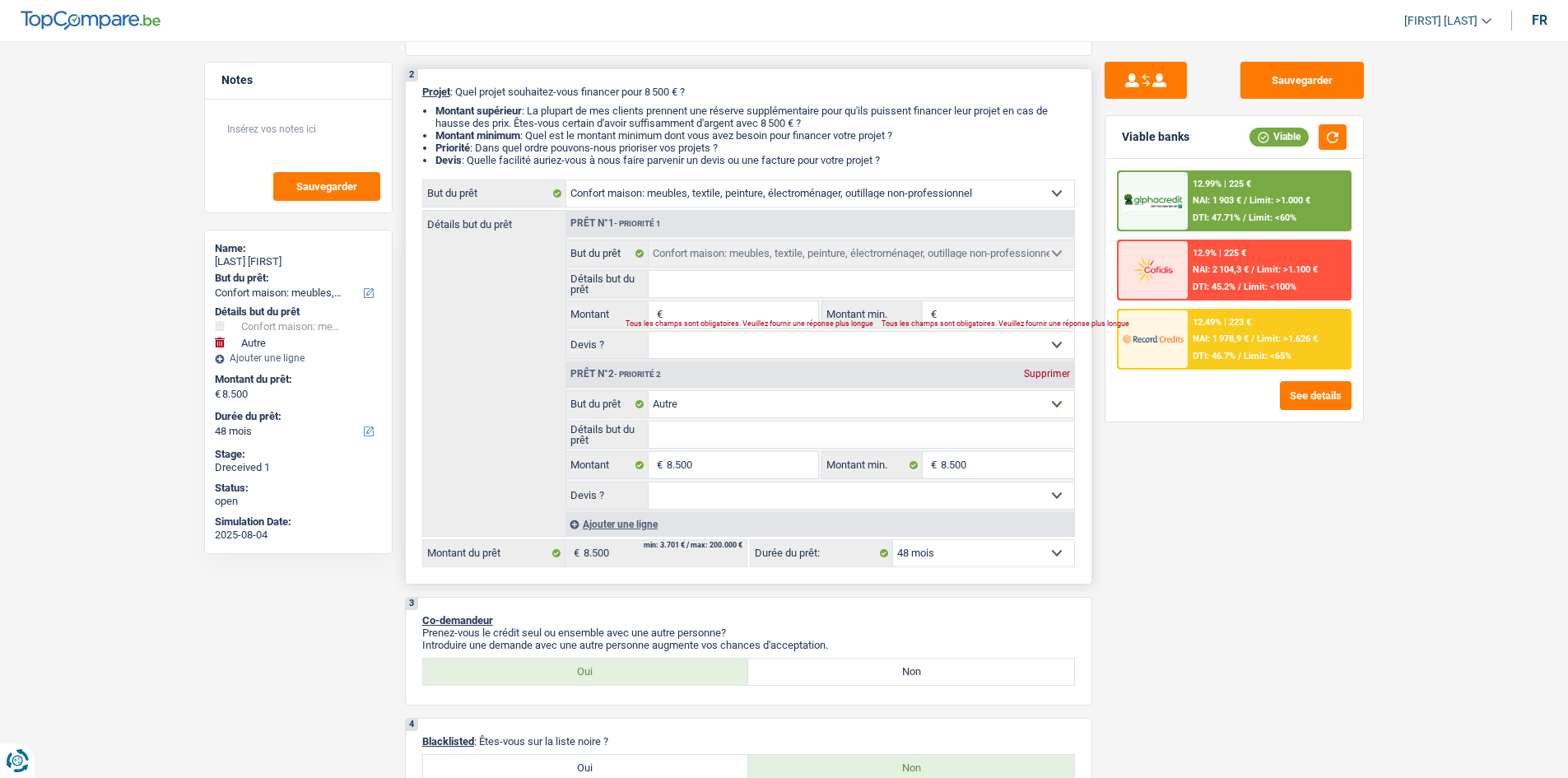 click on "Supprimer" at bounding box center (1047, 374) 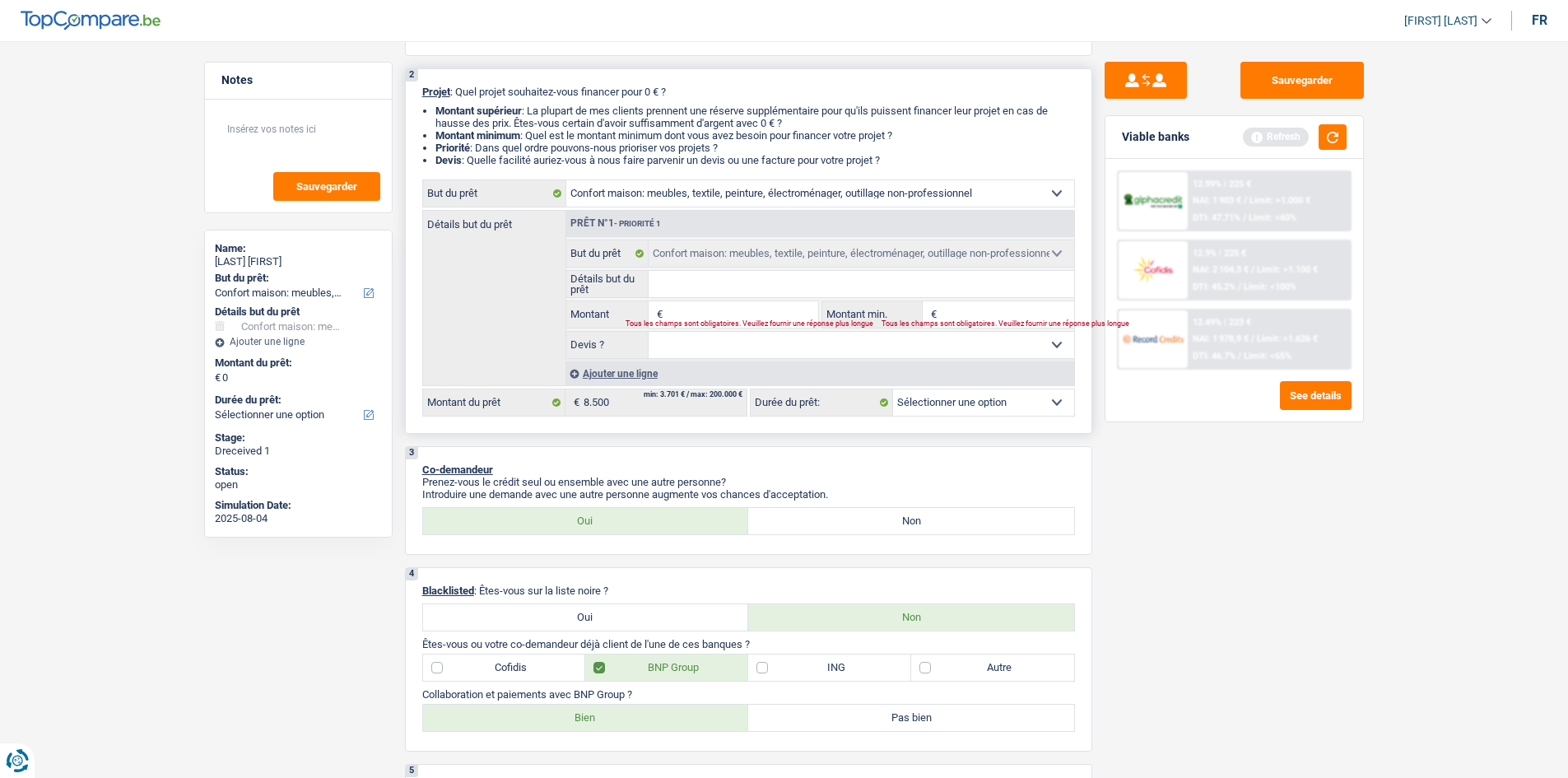 click on "Montant" at bounding box center [742, 314] 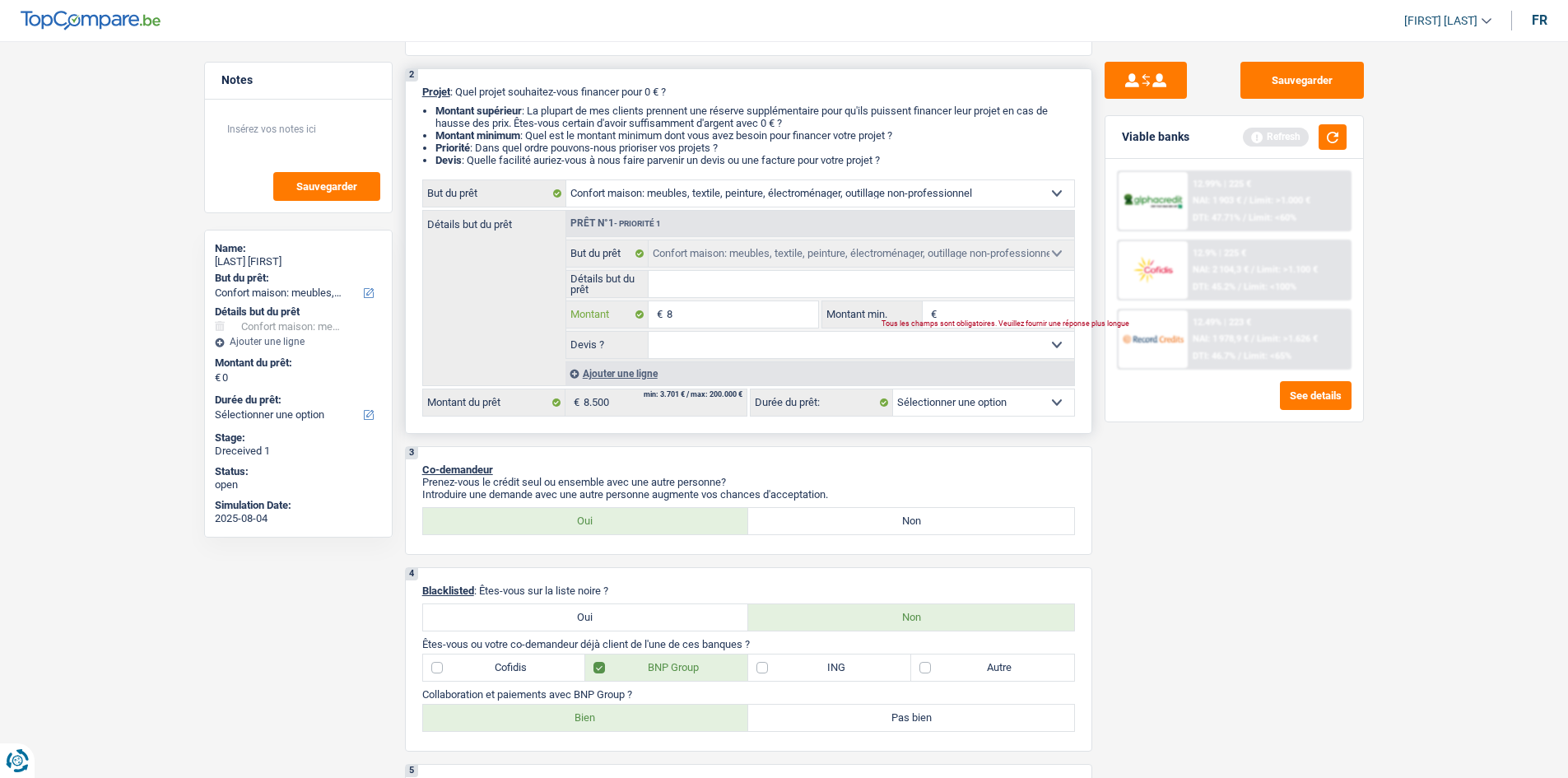 type on "85" 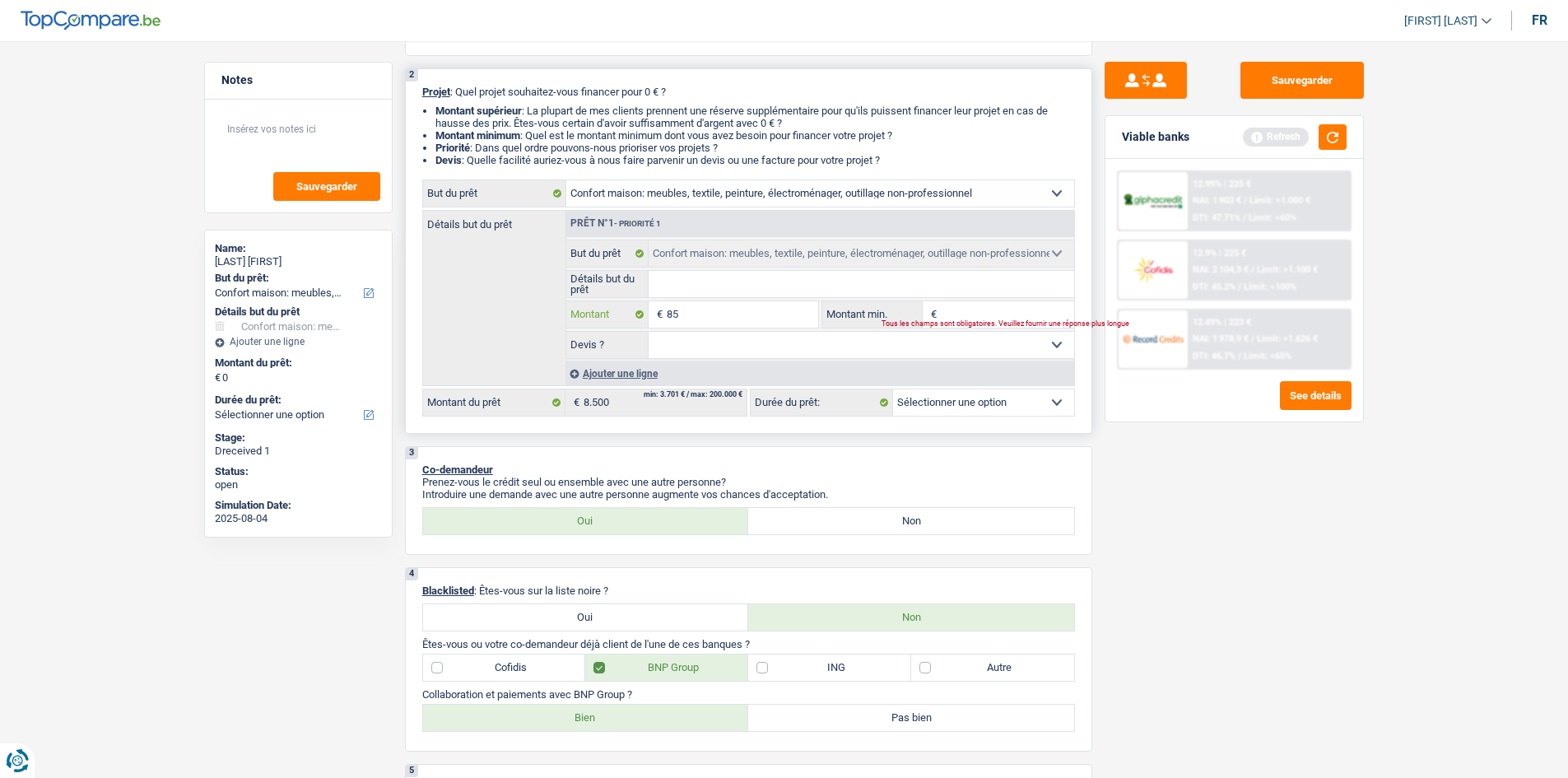 type on "850" 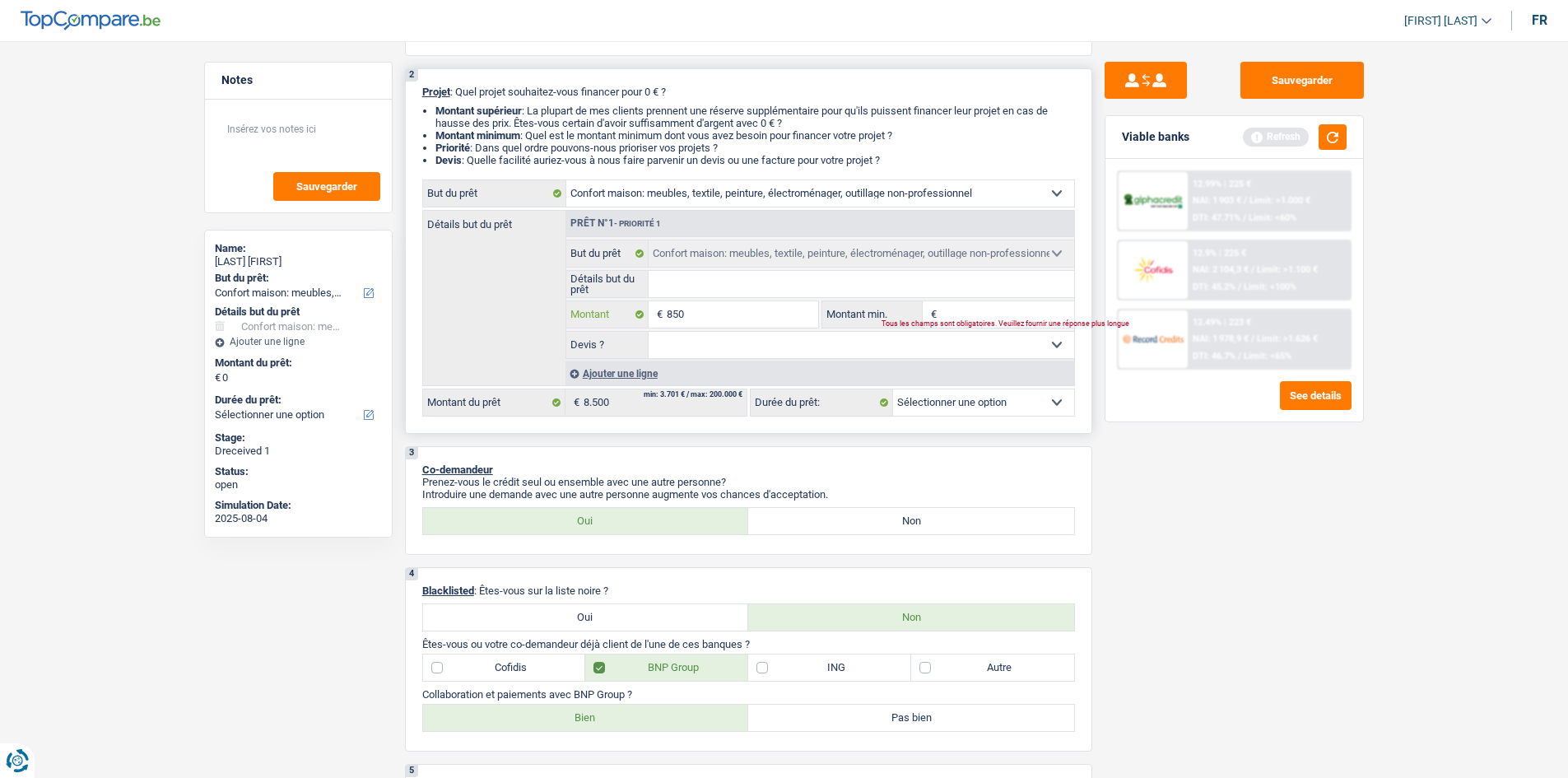 type on "8.500" 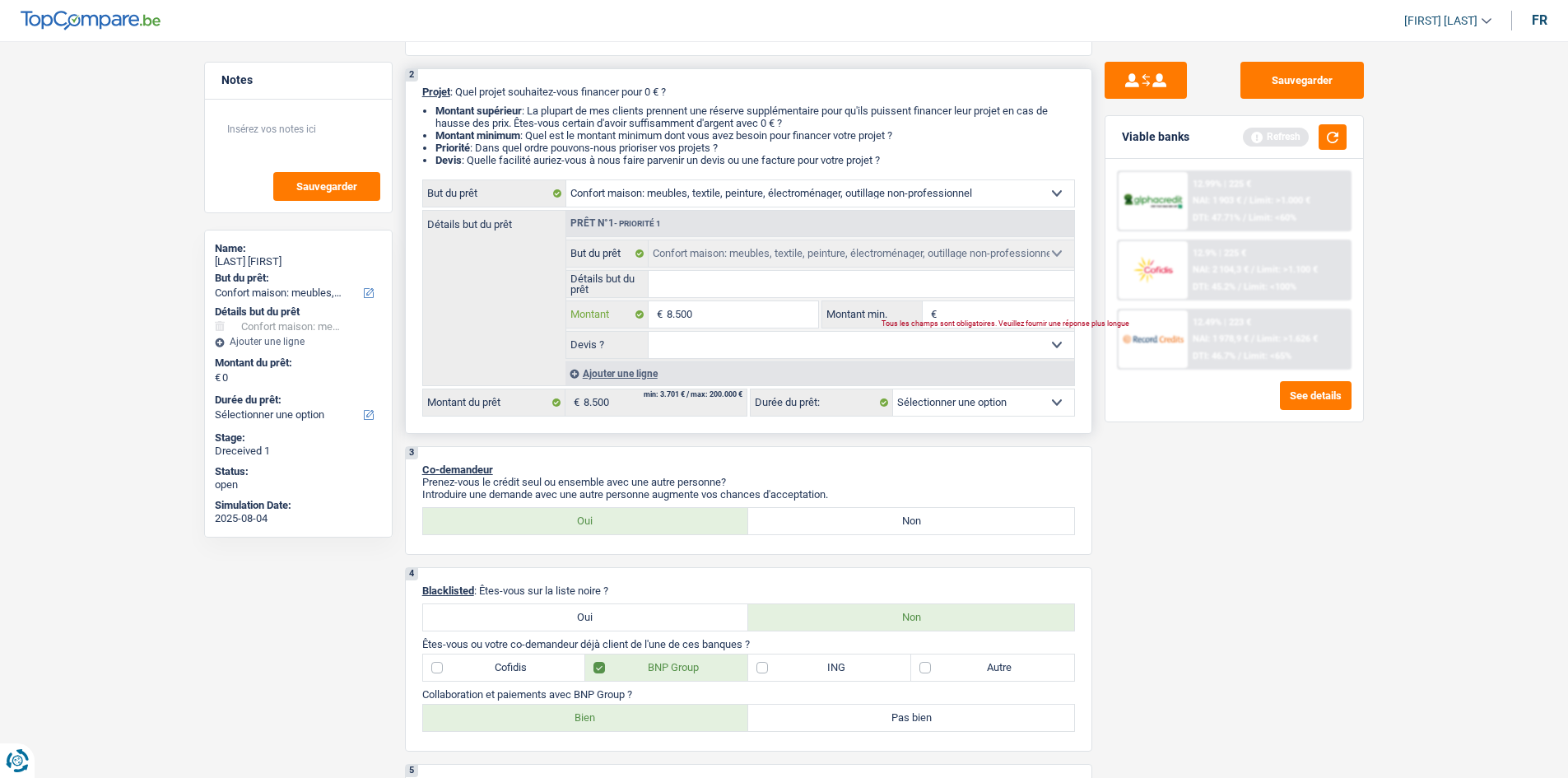type on "8.500" 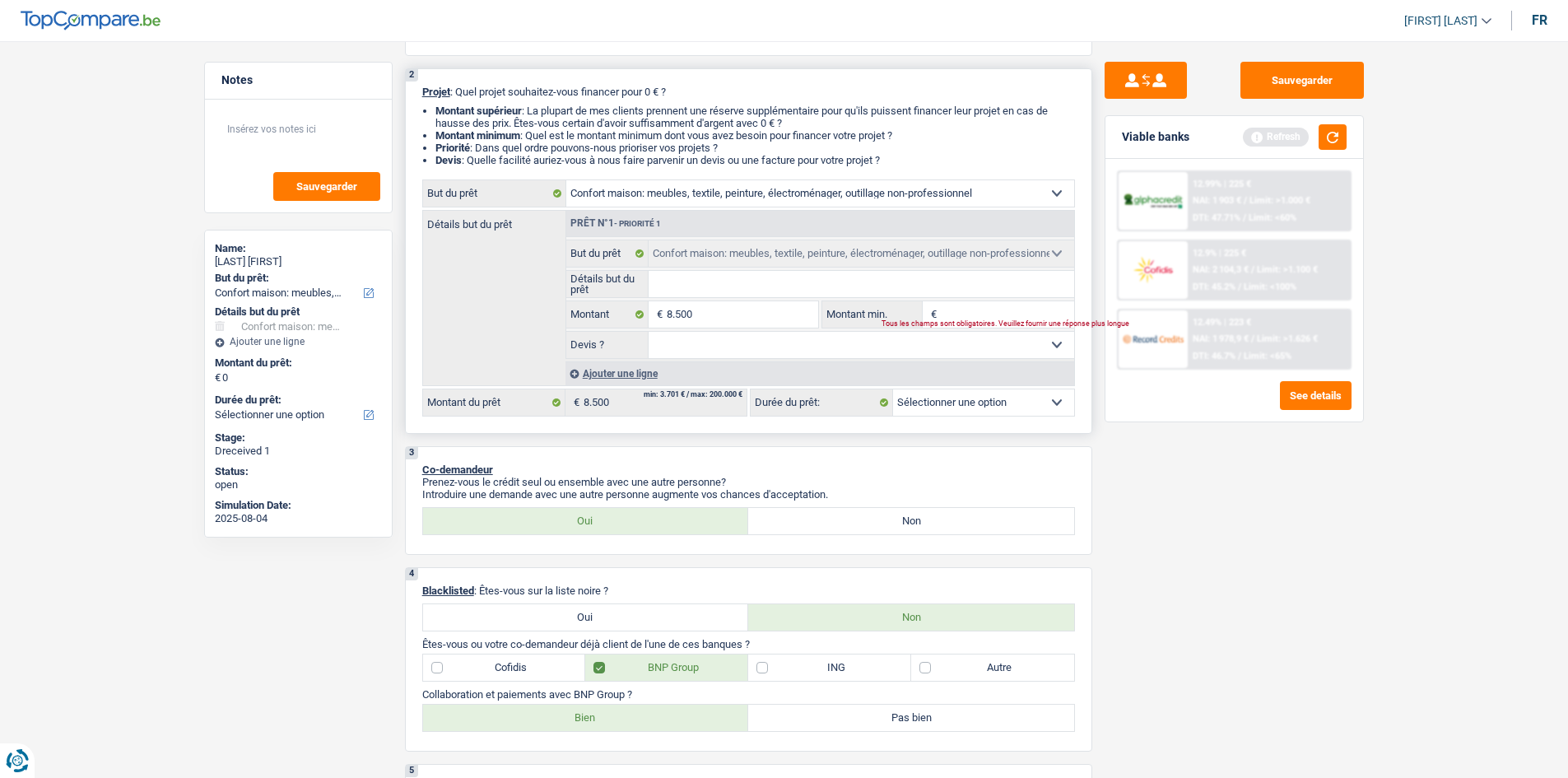type on "8.500" 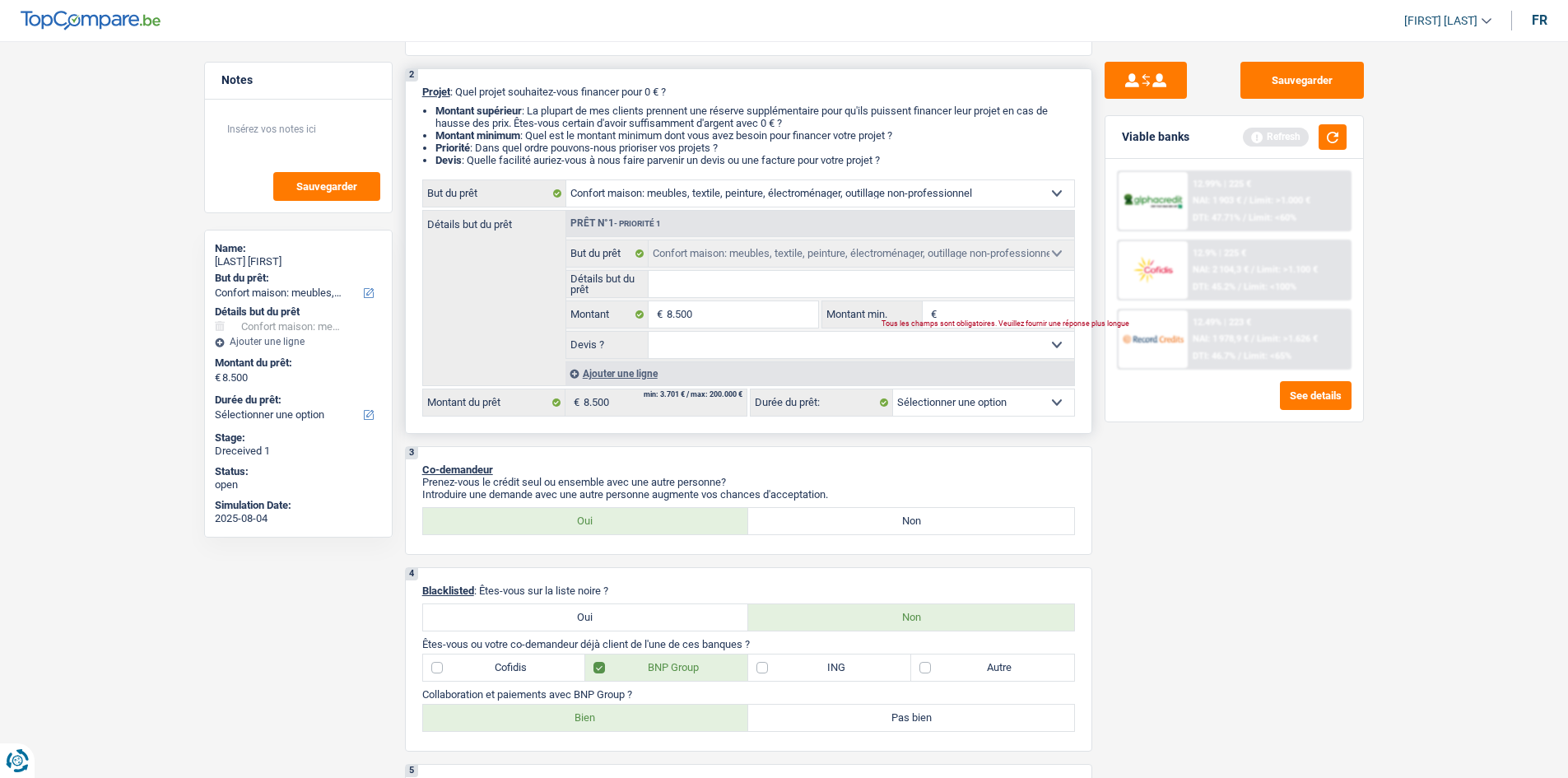 select on "48" 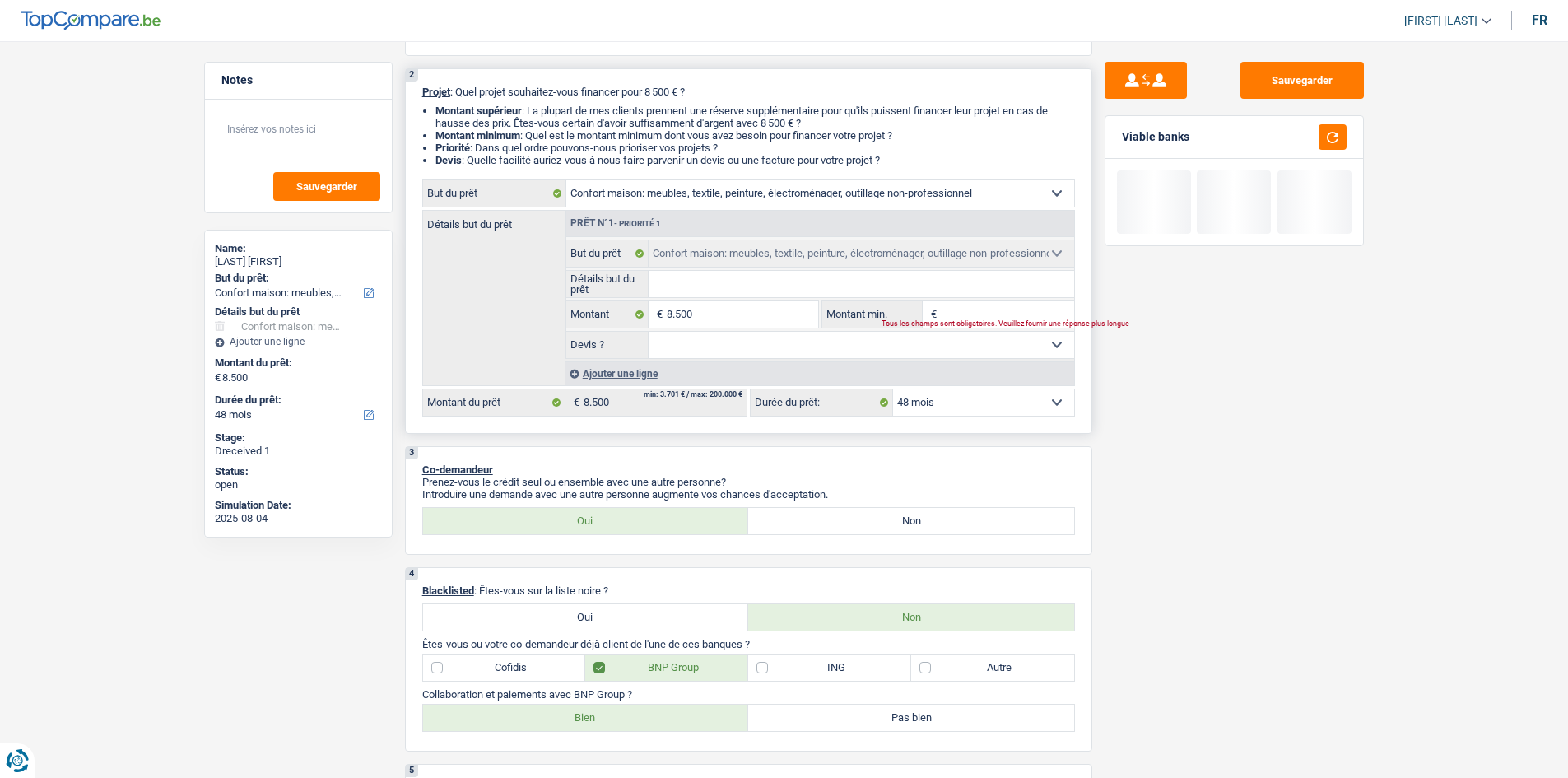 click on "Montant min." at bounding box center [1007, 314] 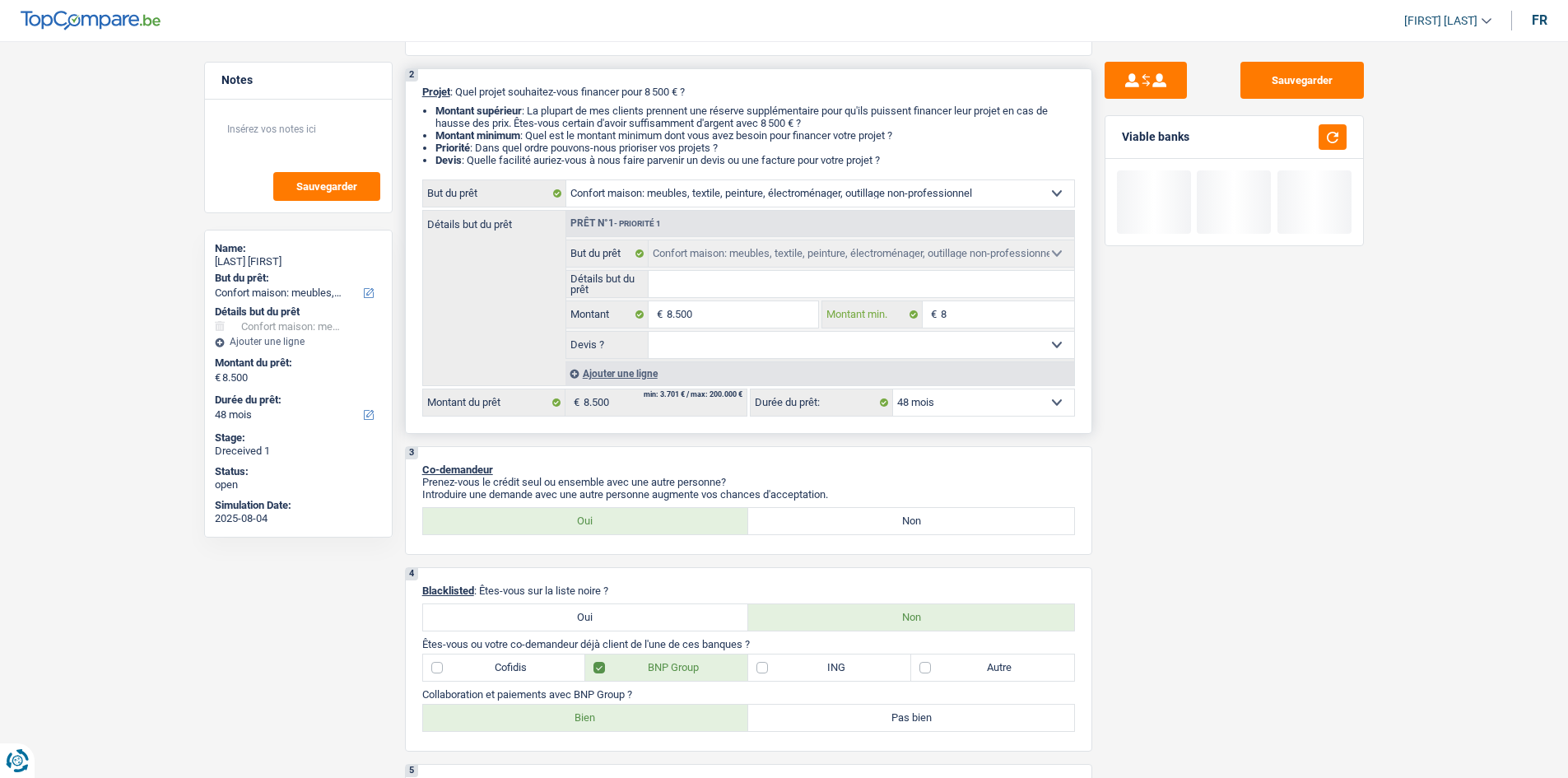type on "85" 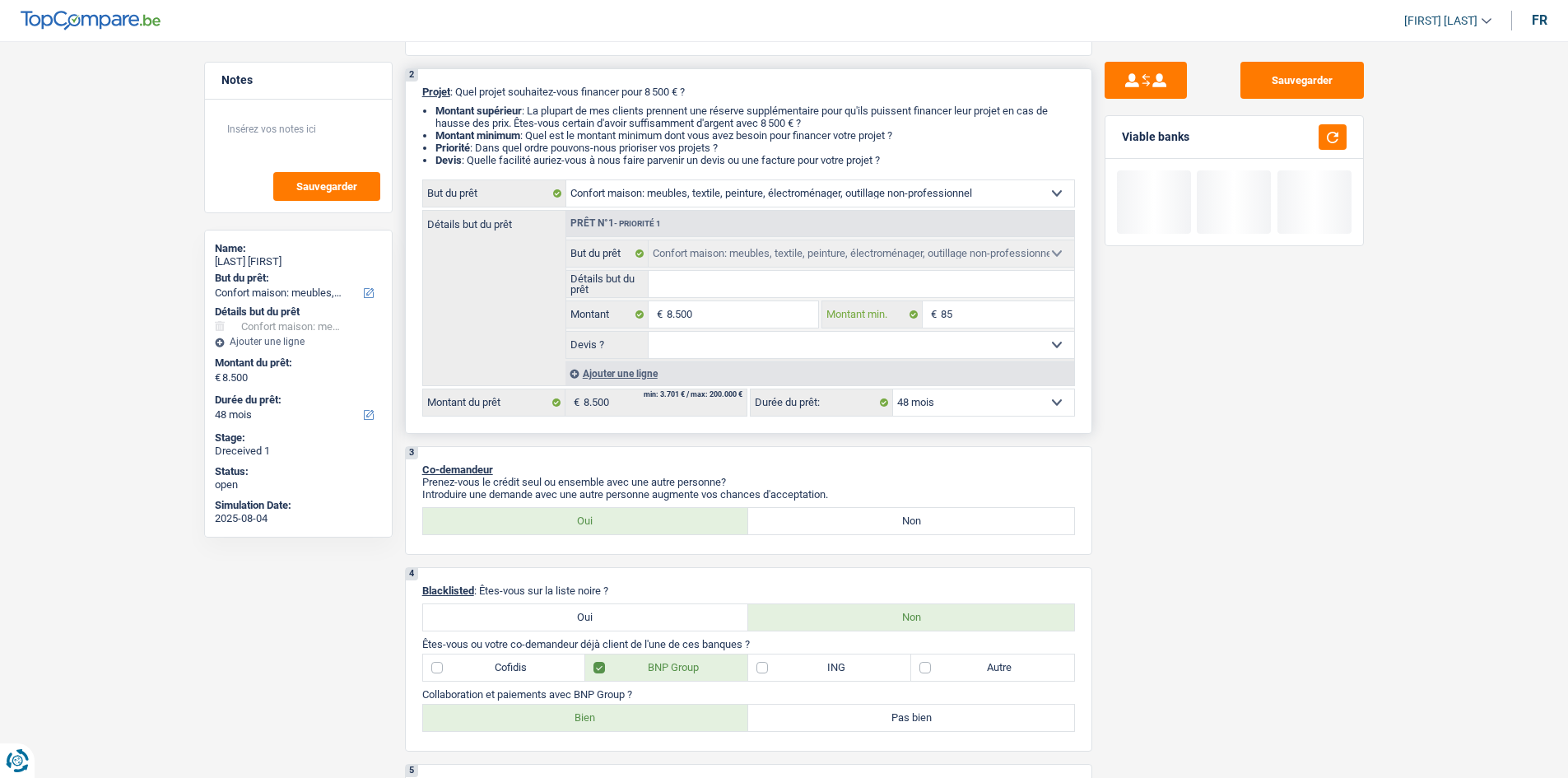 type on "850" 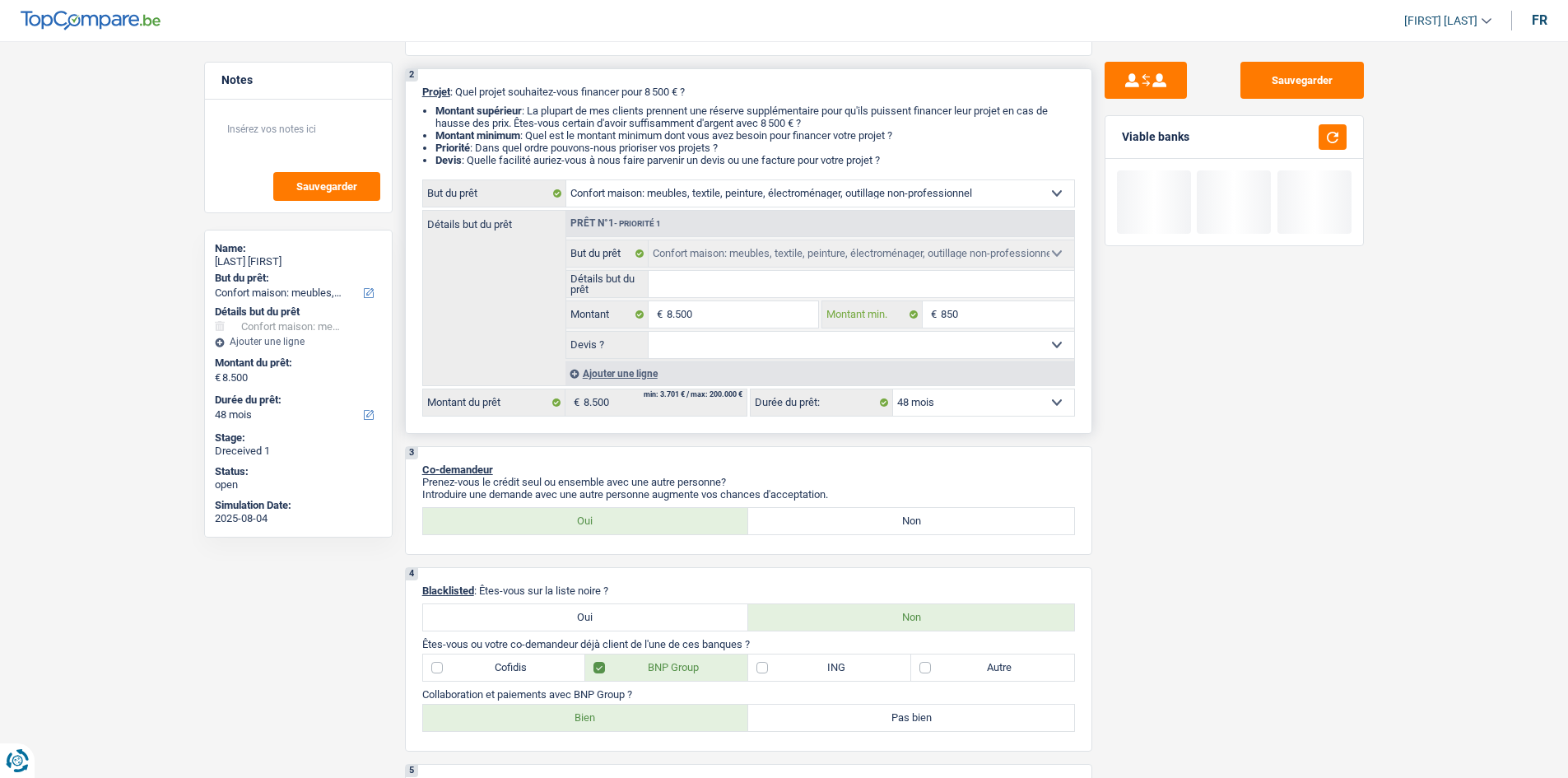 type on "8.500" 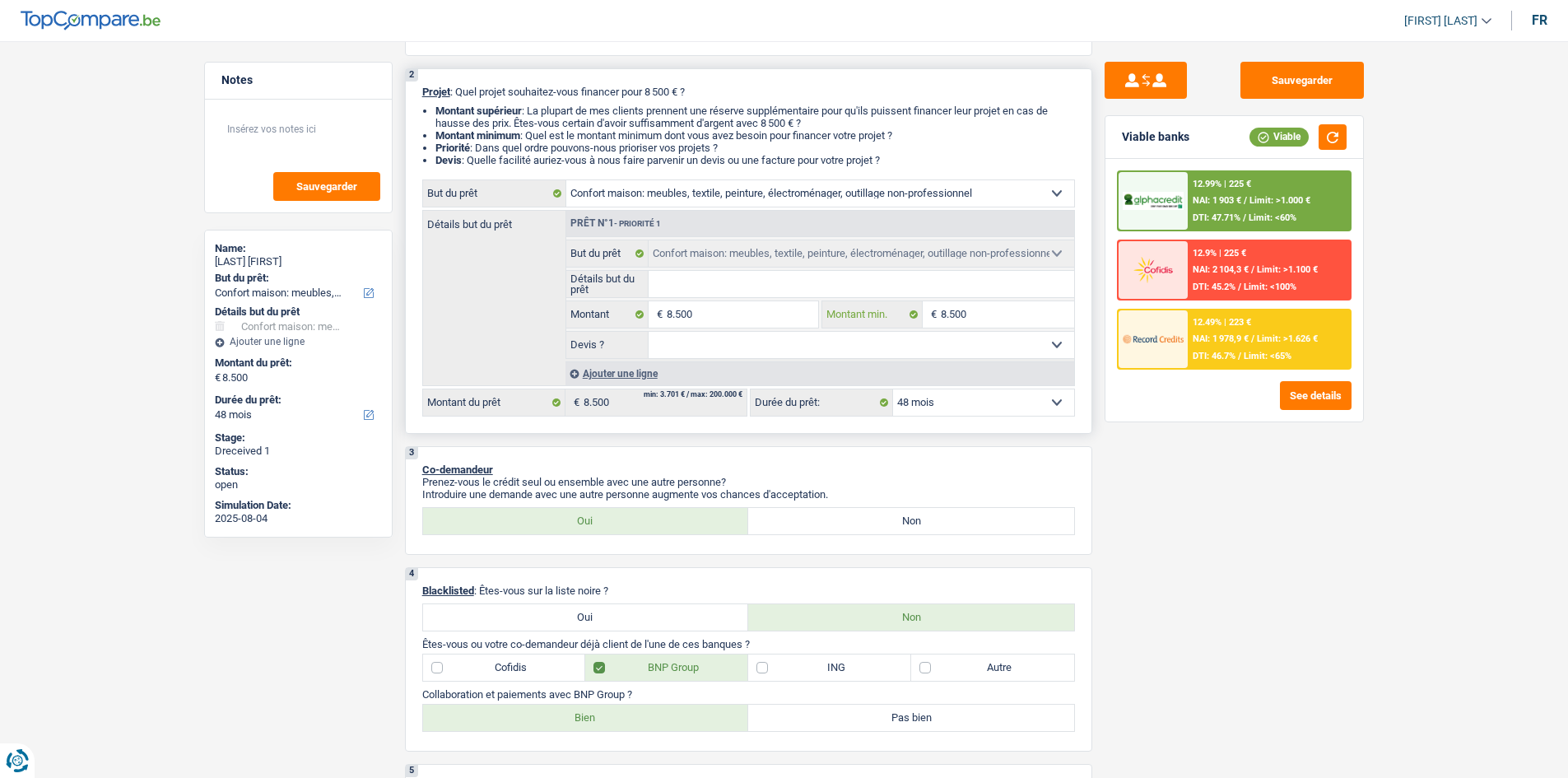 type on "8.500" 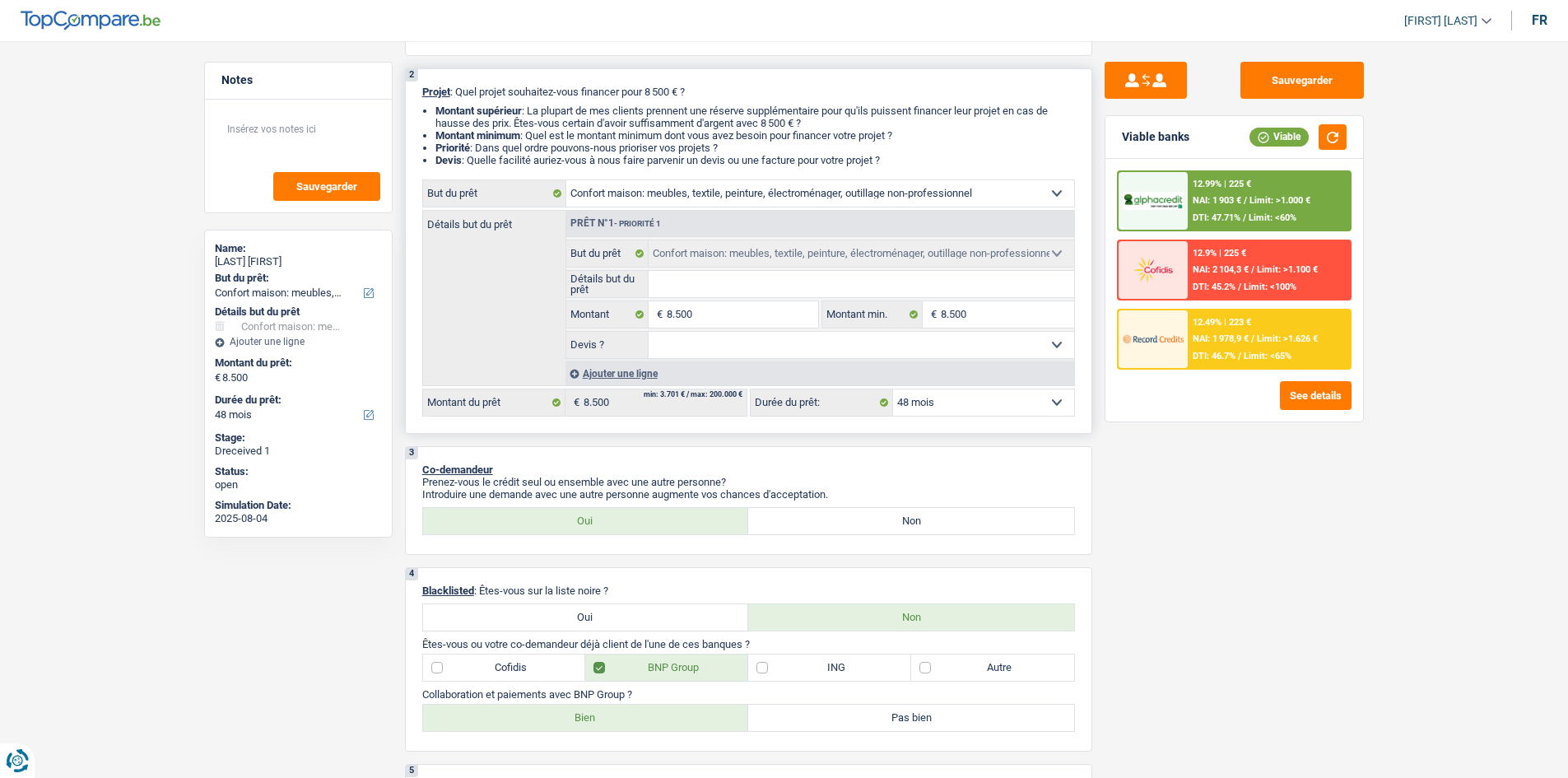 click on "Oui Non Non répondu
Sélectionner une option" at bounding box center (861, 345) 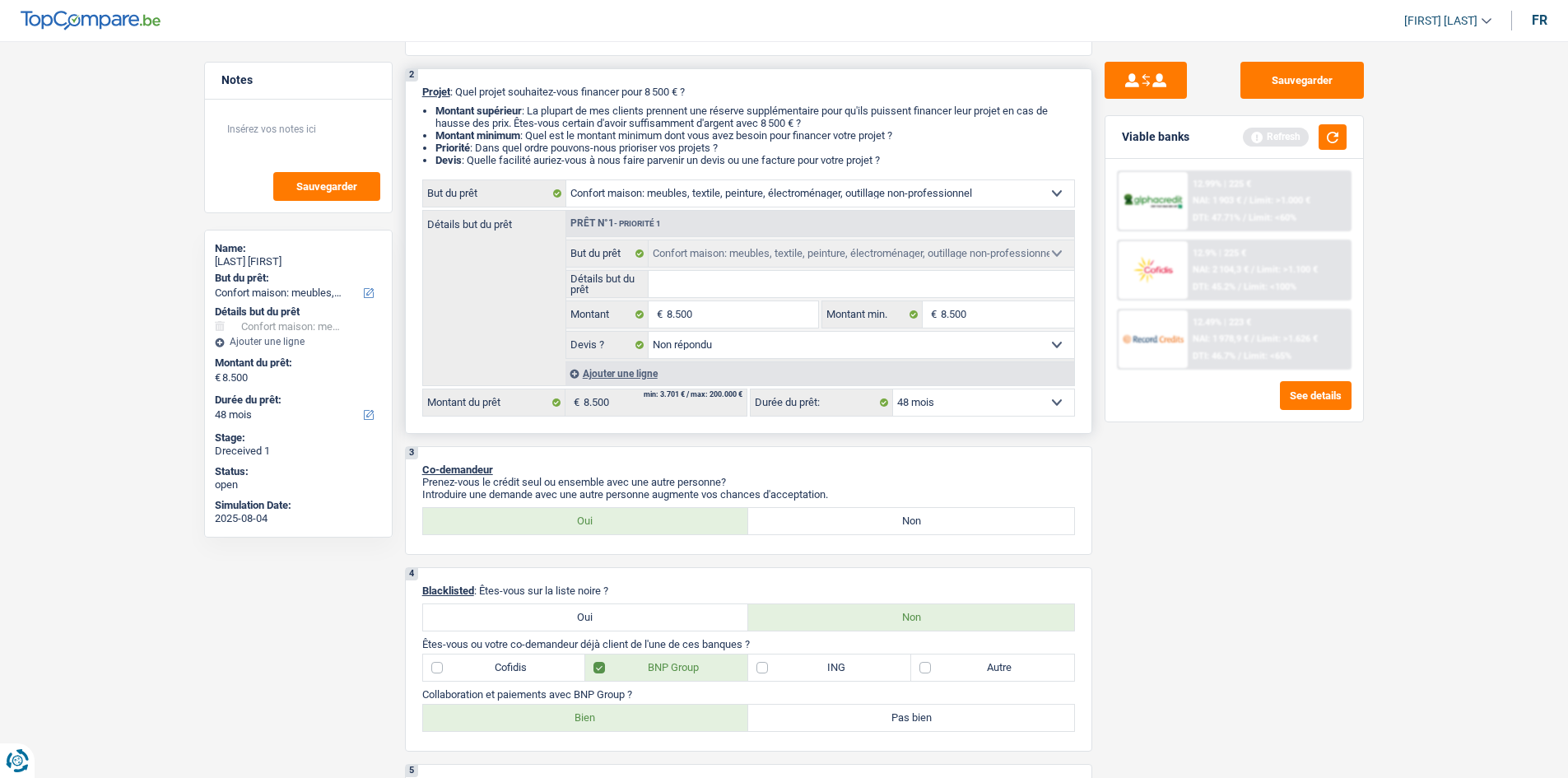 click on "Détails but du prêt" at bounding box center (861, 284) 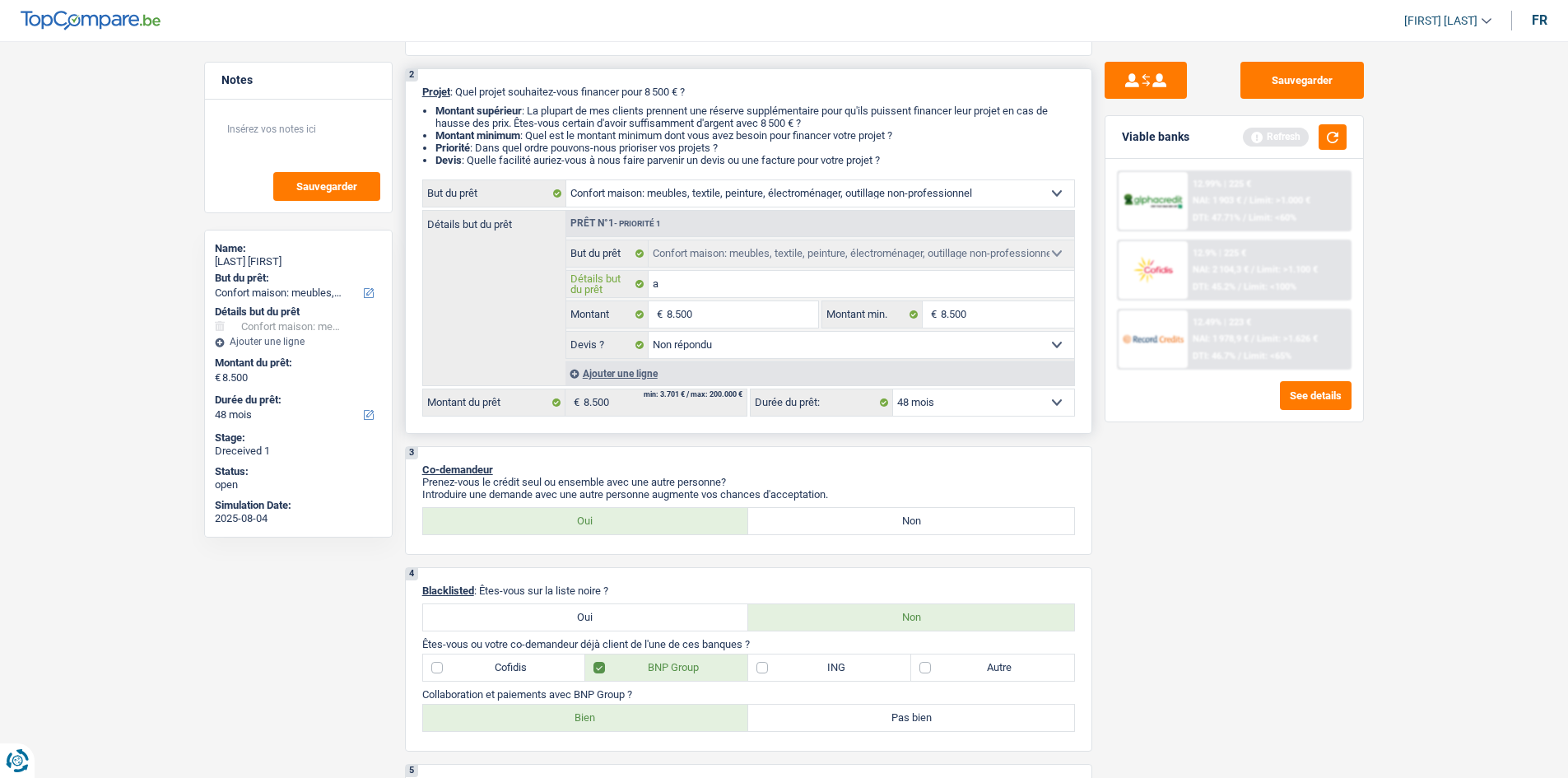 type on "am" 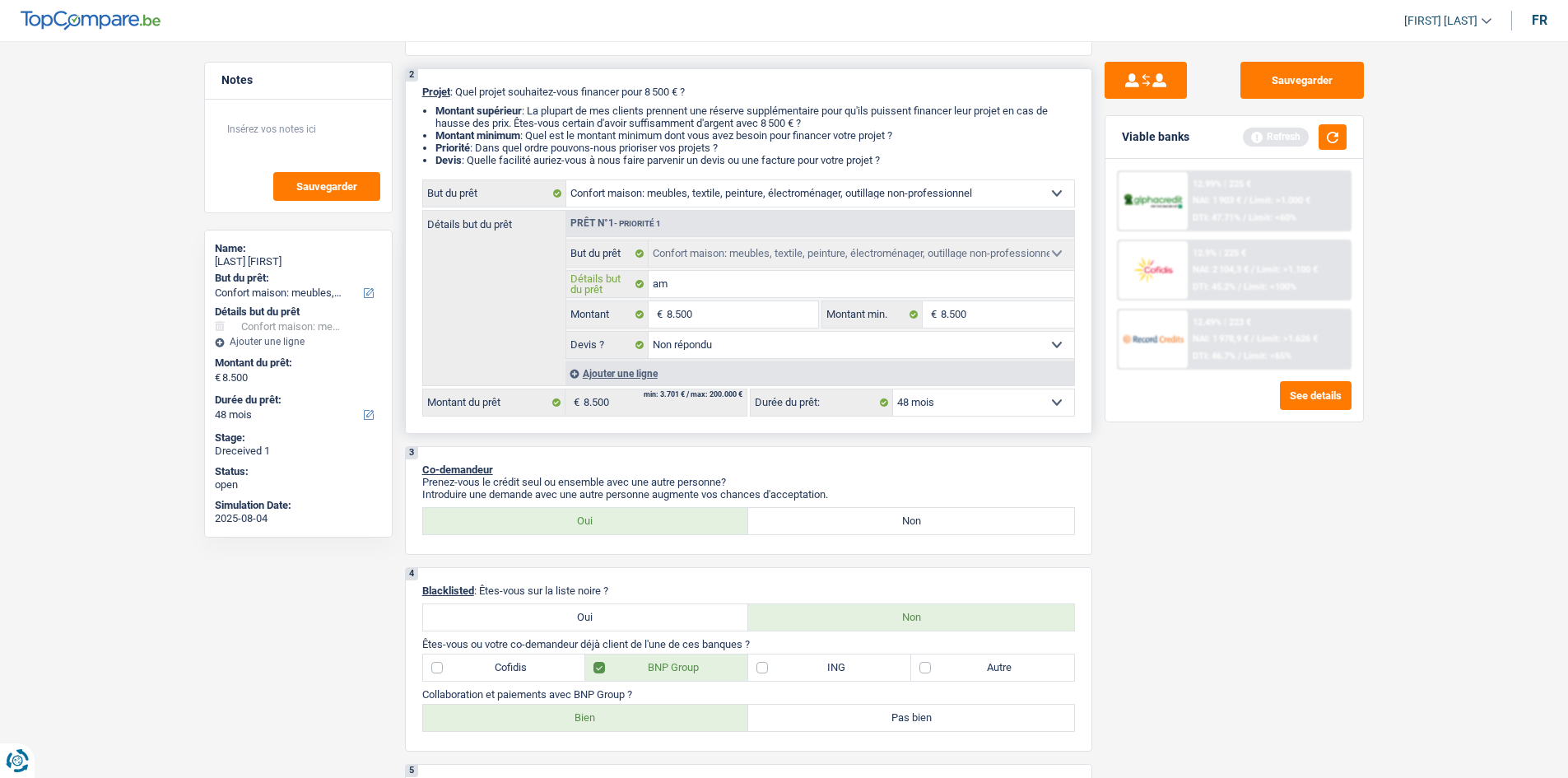 type on "ame" 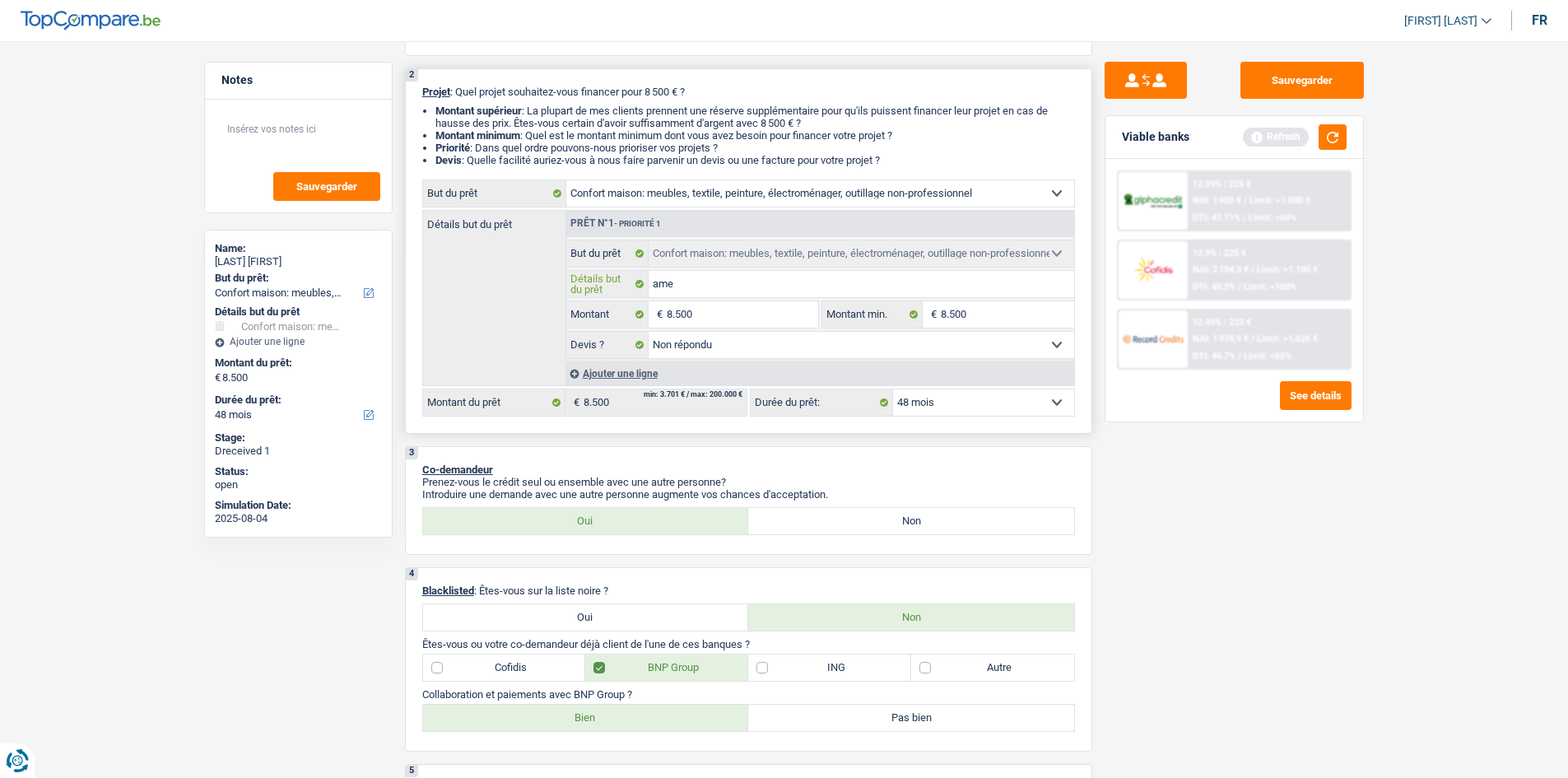 type on "ameu" 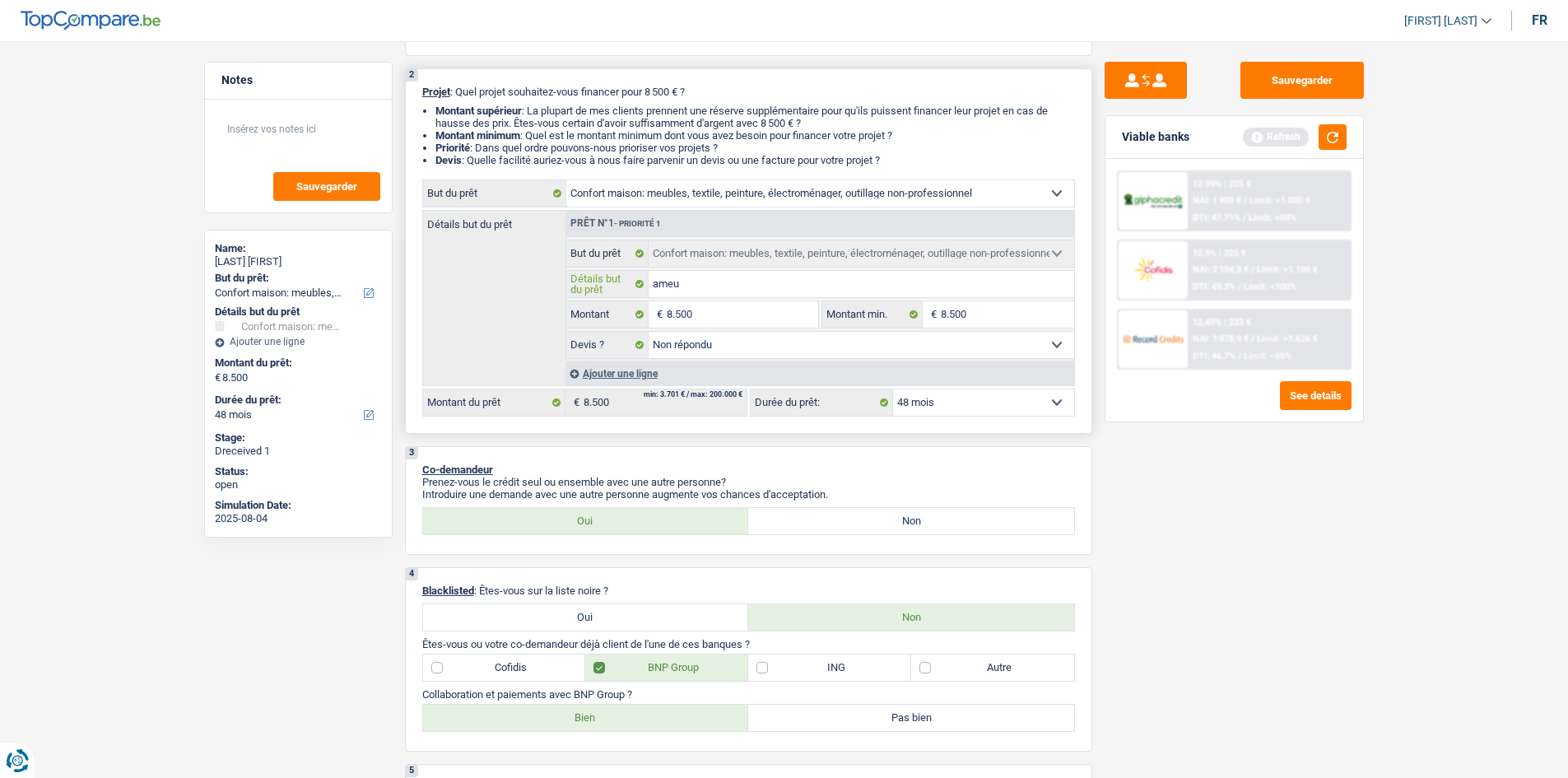 type on "ameul" 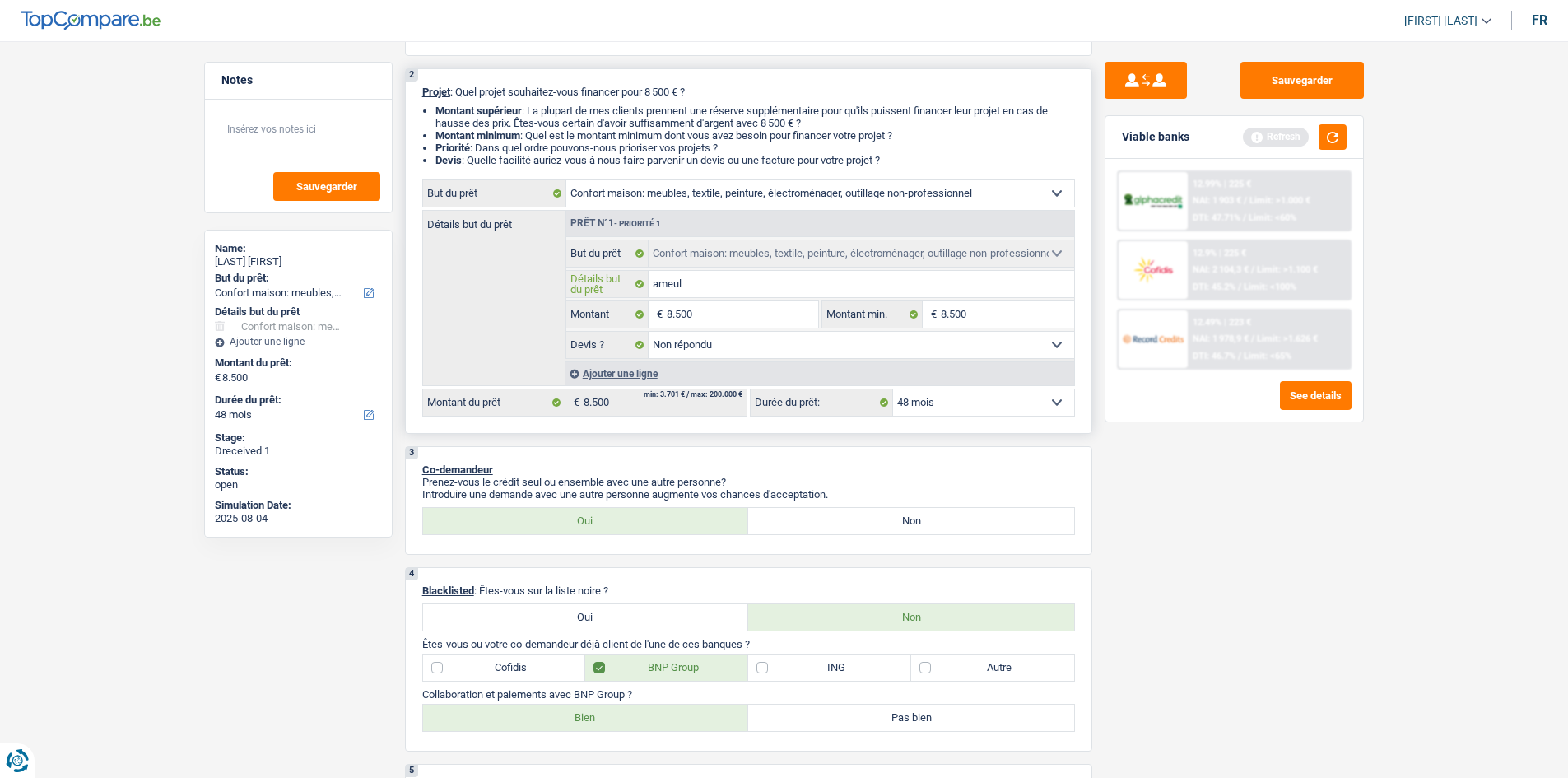 type on "ameu" 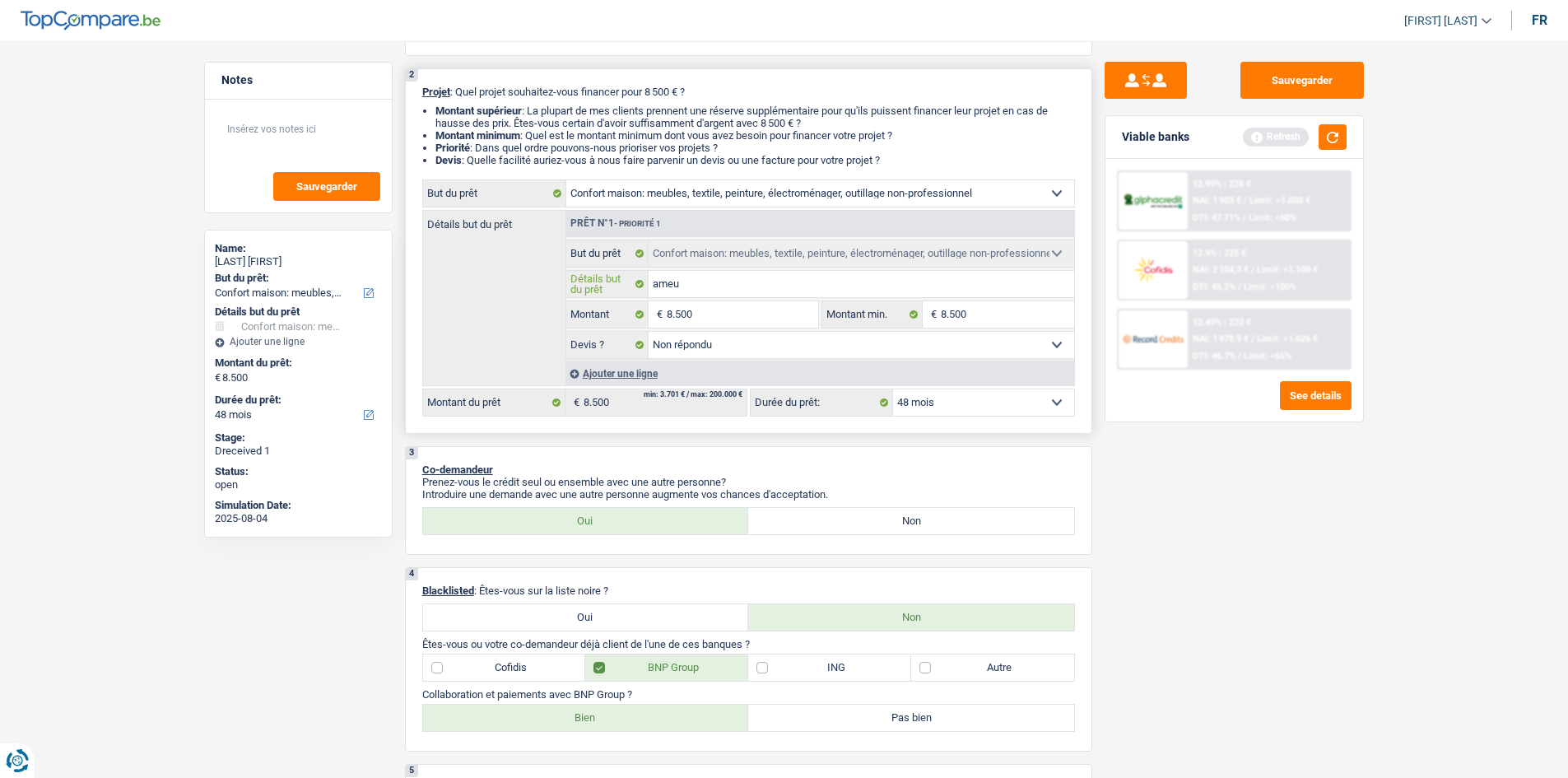 type on "ameub" 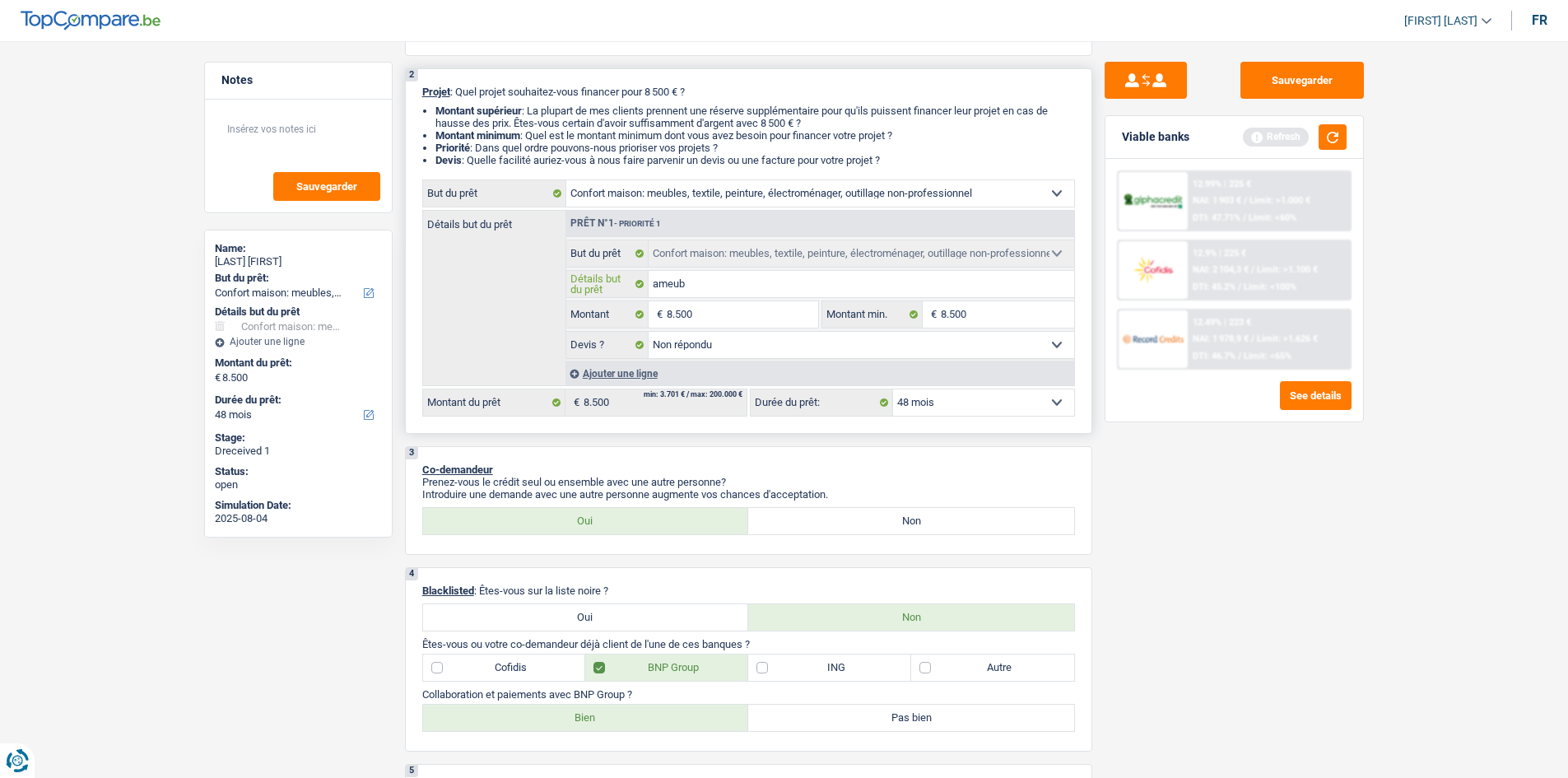 type on "ameubl" 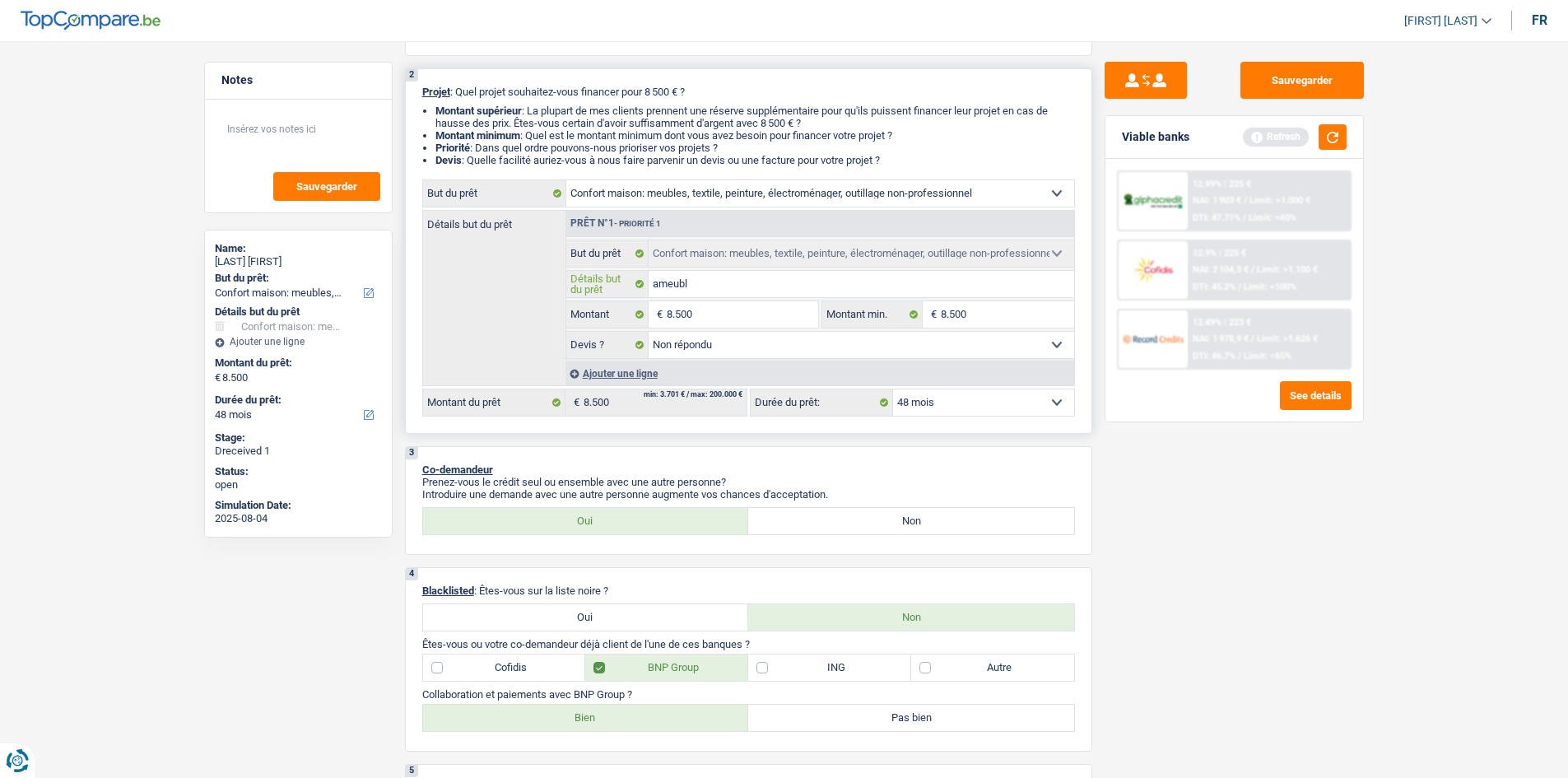 type on "ameuble" 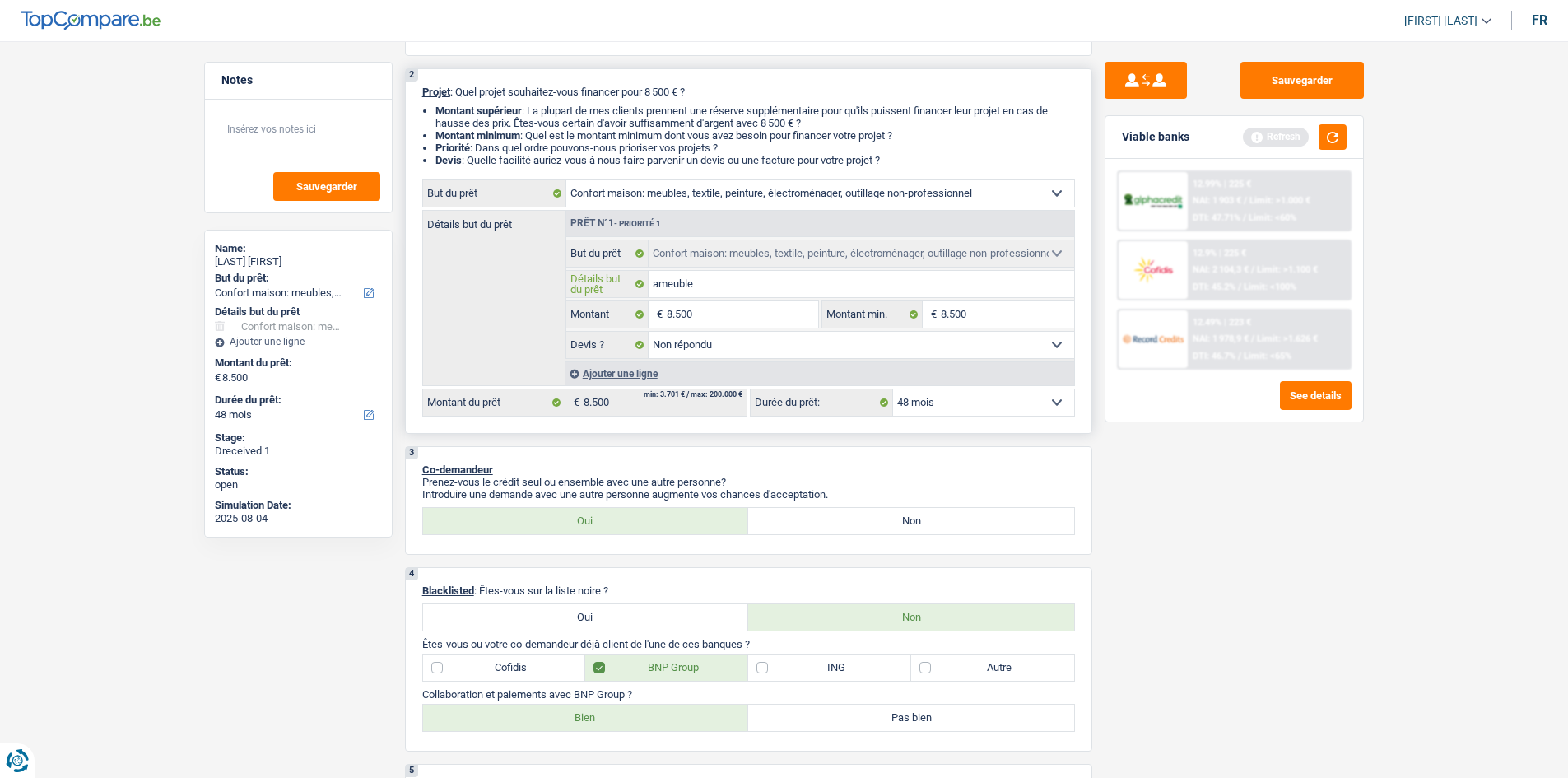 type on "ameublem" 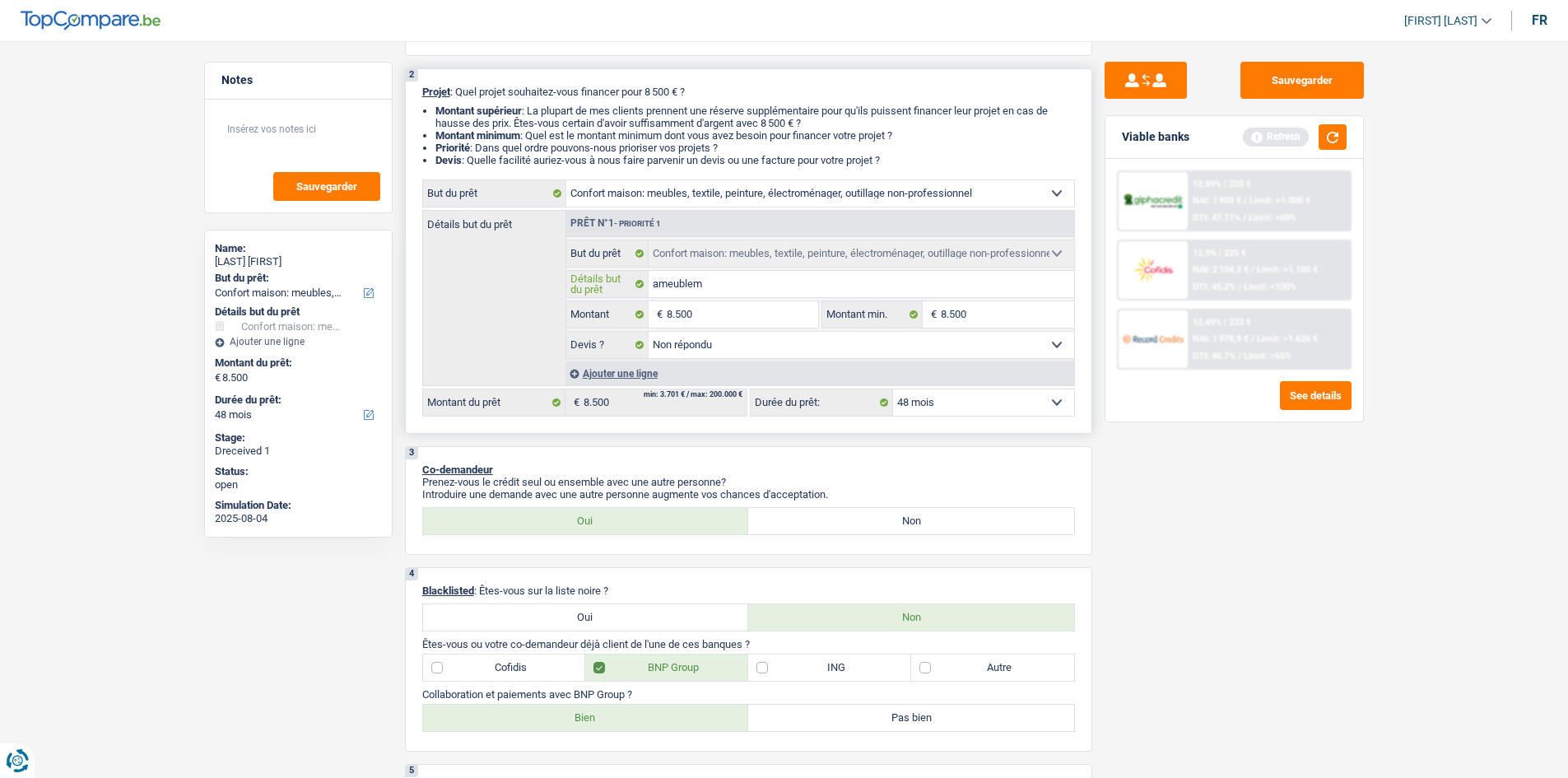 type on "ameublem" 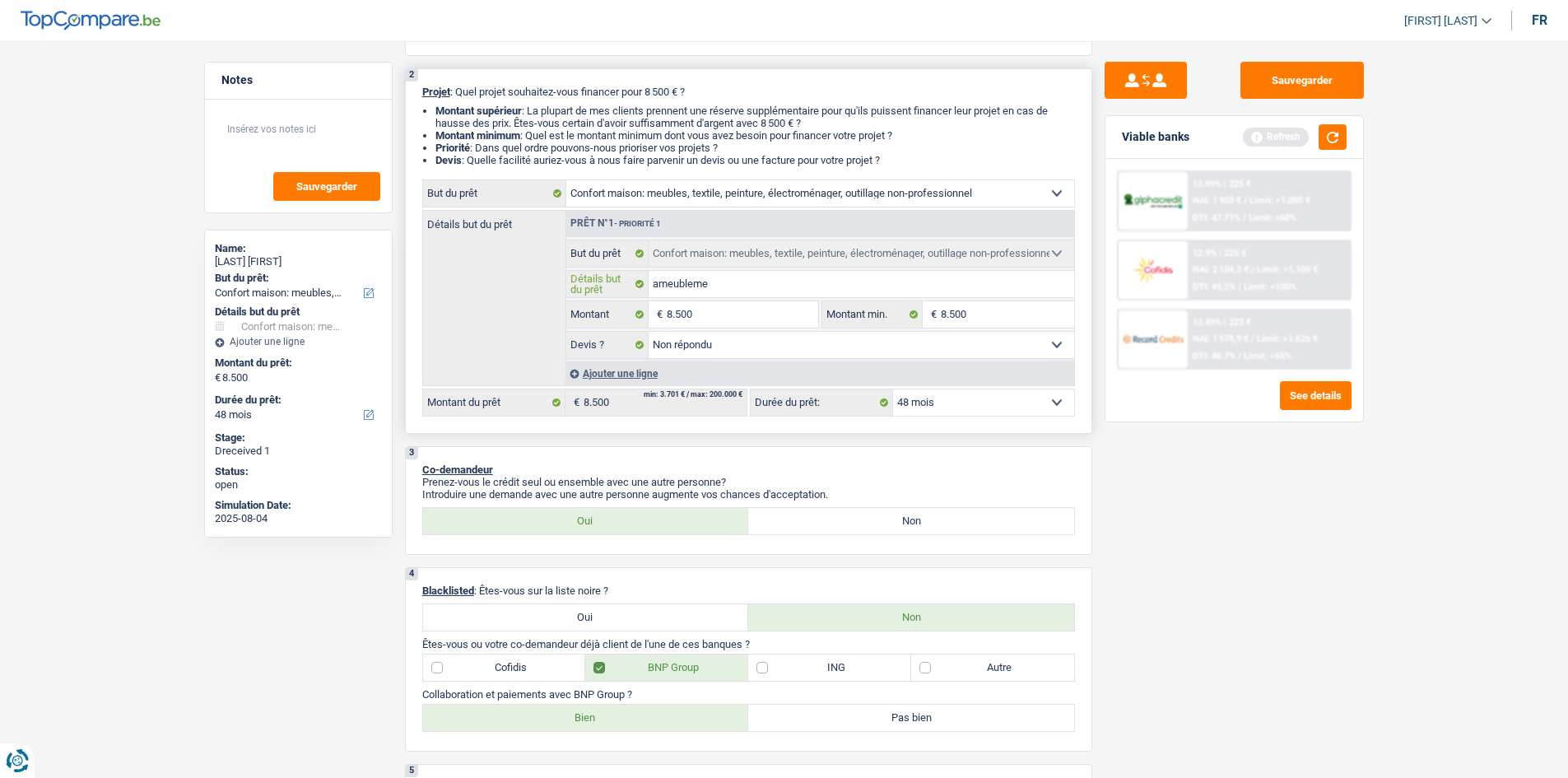 type on "ameublemen" 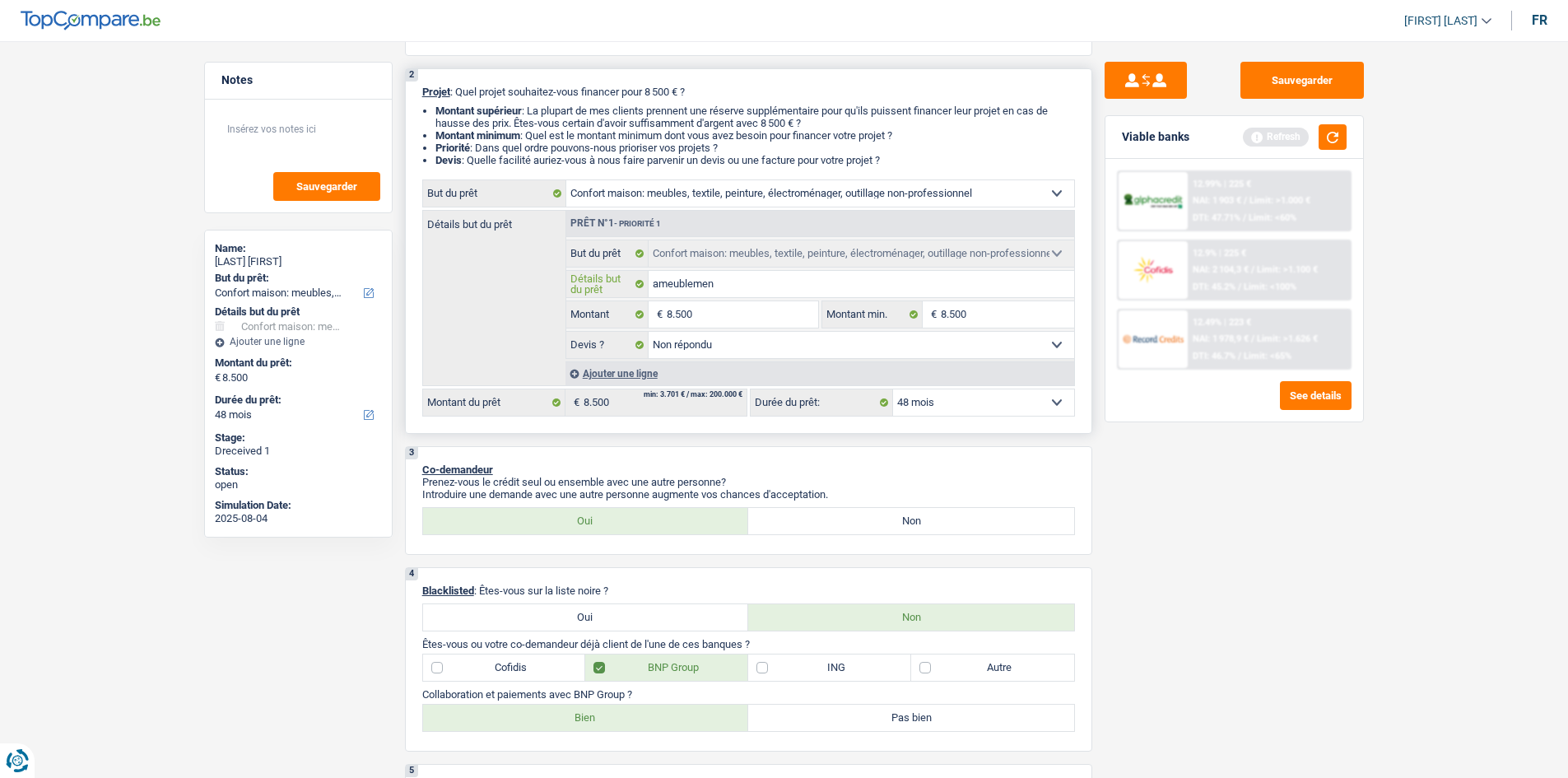type on "ameublement" 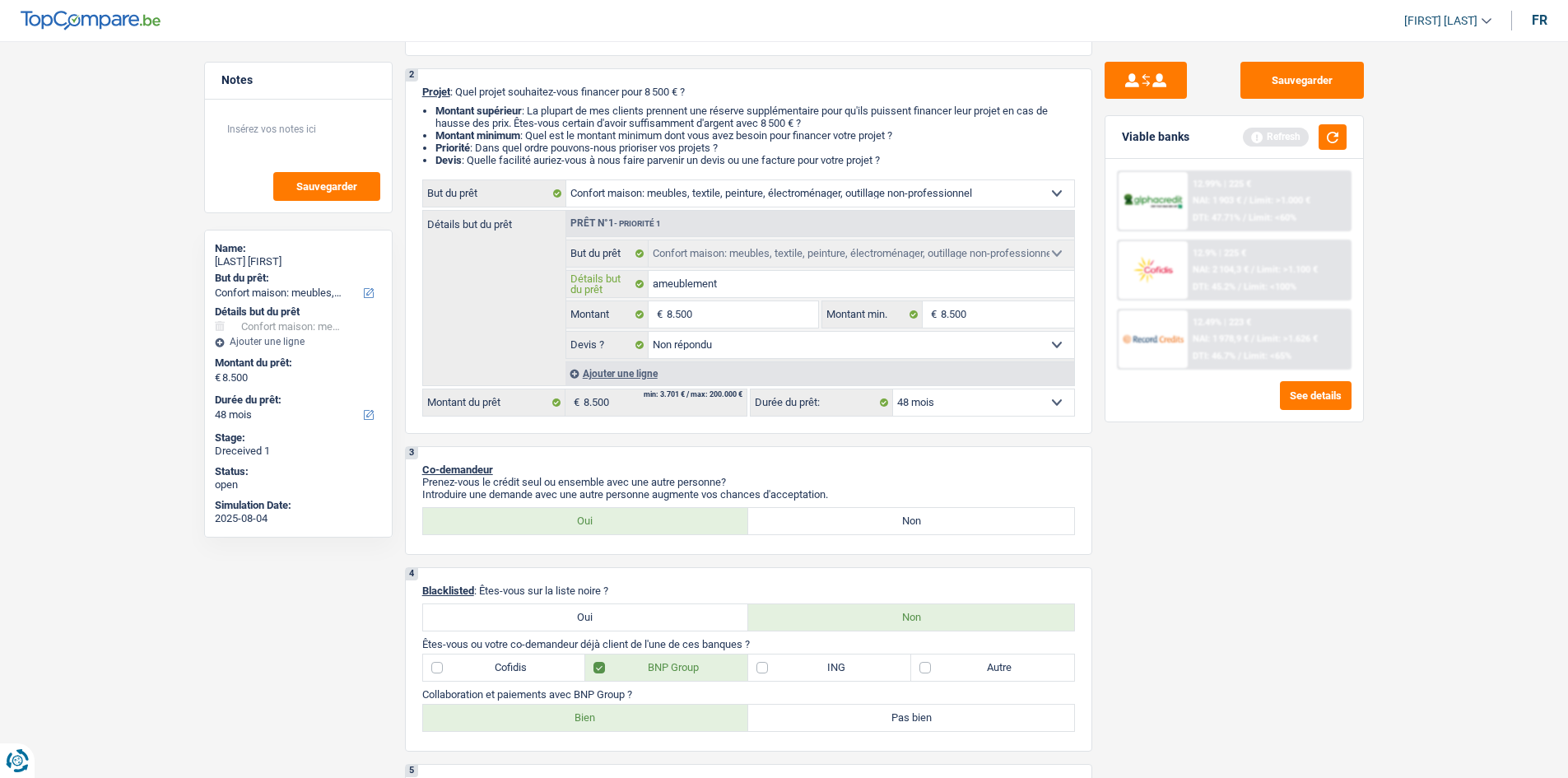 type on "ameublement" 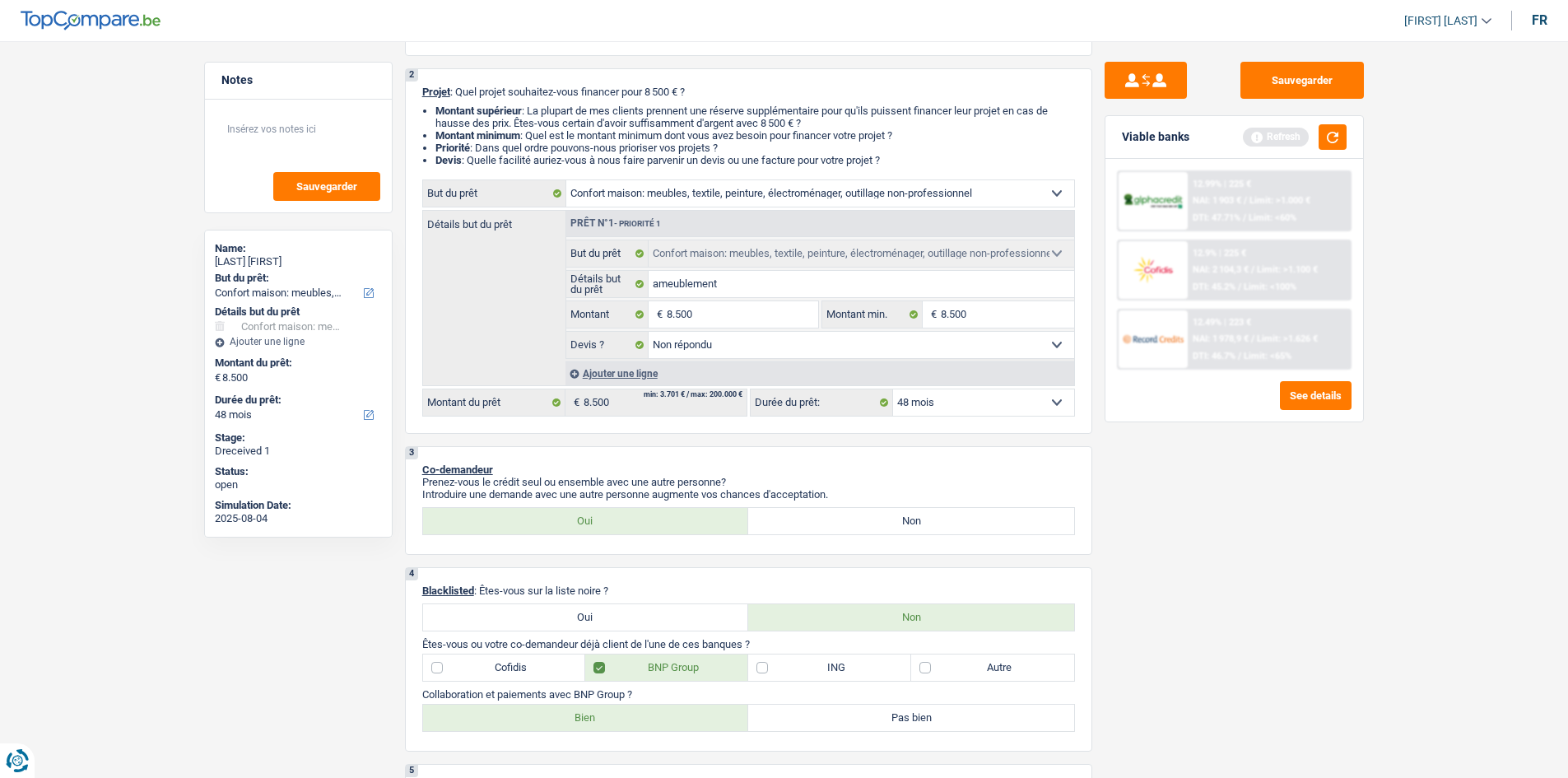 click on "Viable banks
Refresh" at bounding box center [1234, 137] 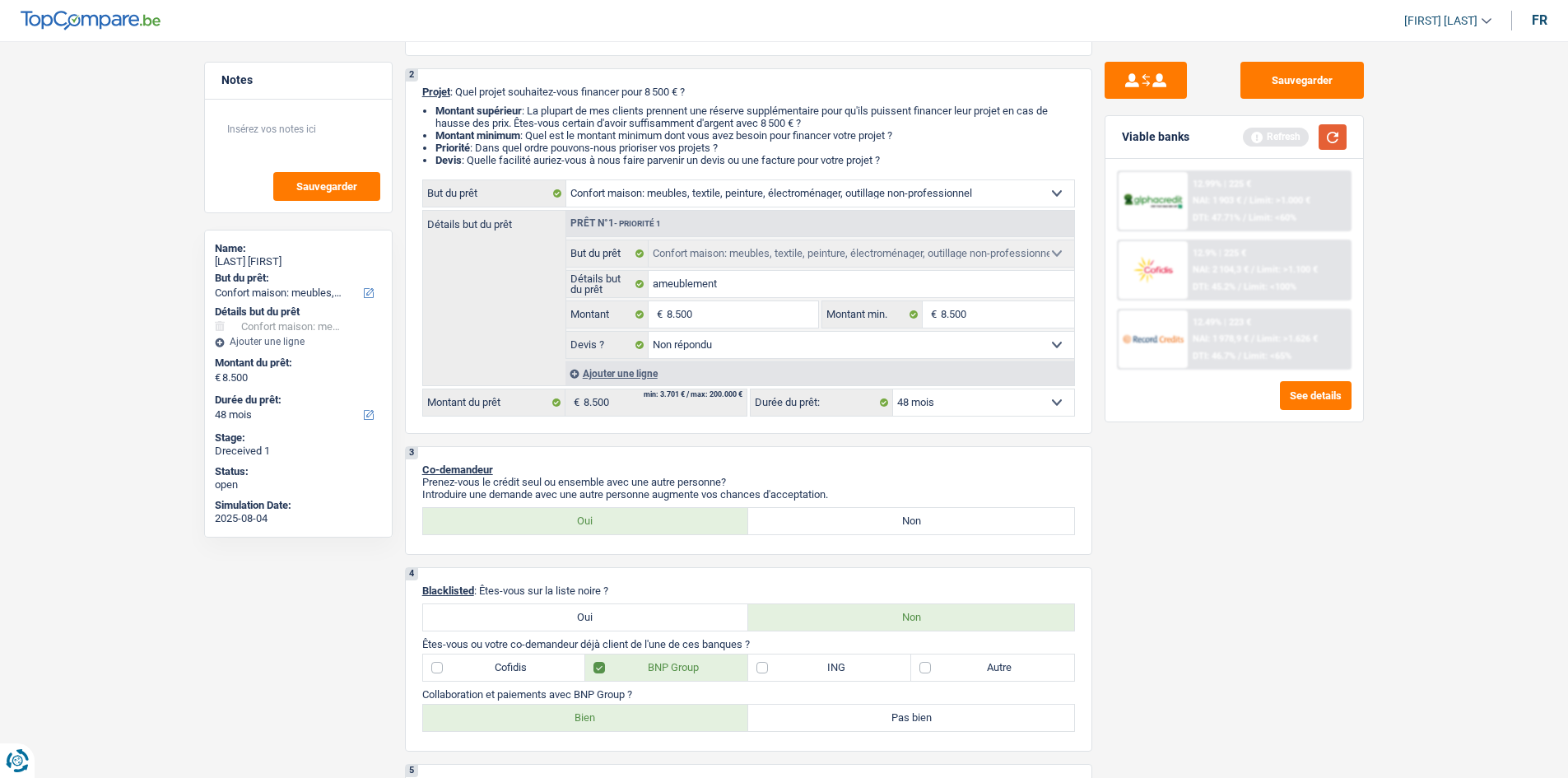 click at bounding box center [1333, 137] 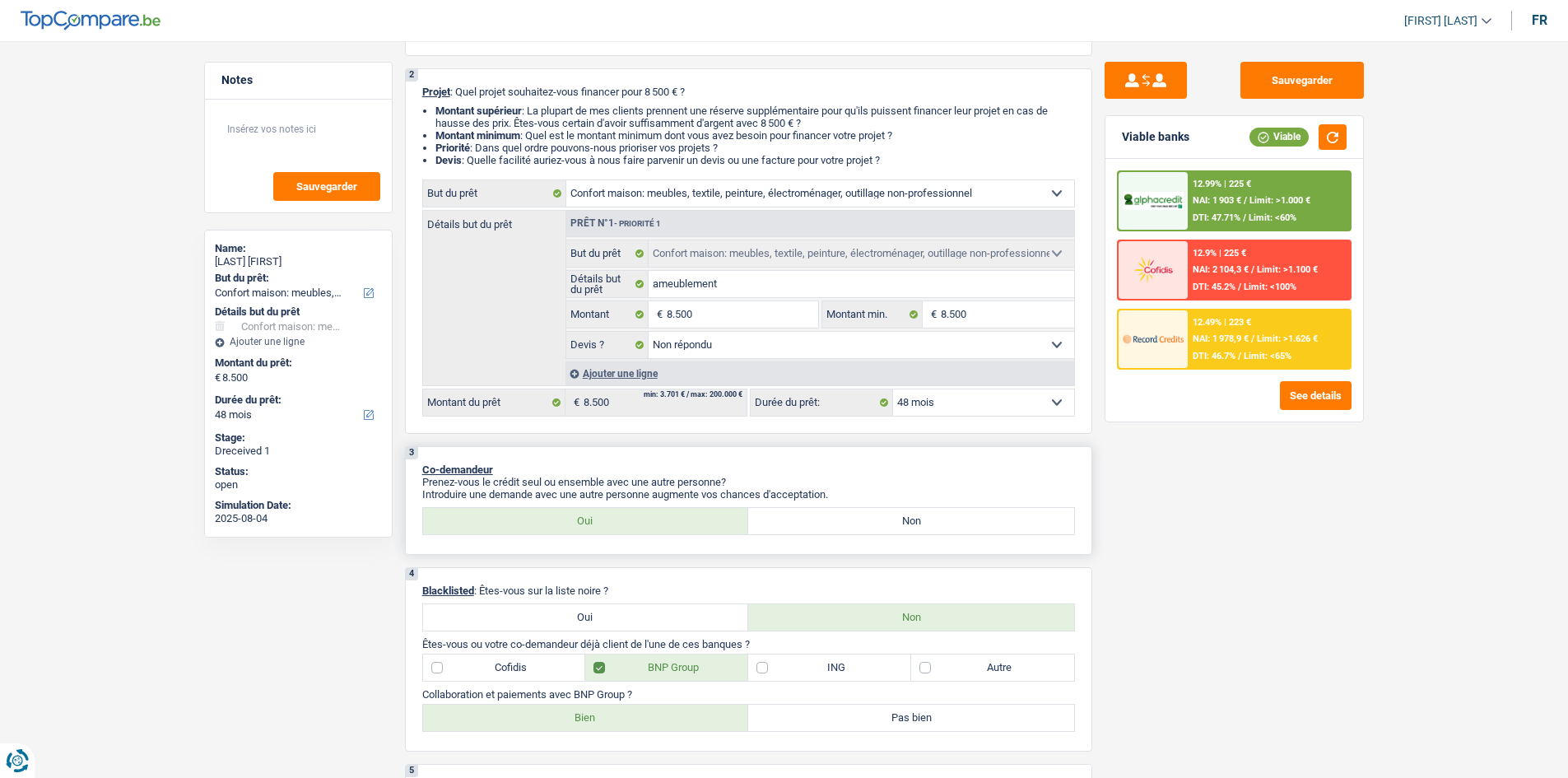 click on "Prenez-vous le crédit seul ou ensemble avec une autre personne?" at bounding box center [748, 482] 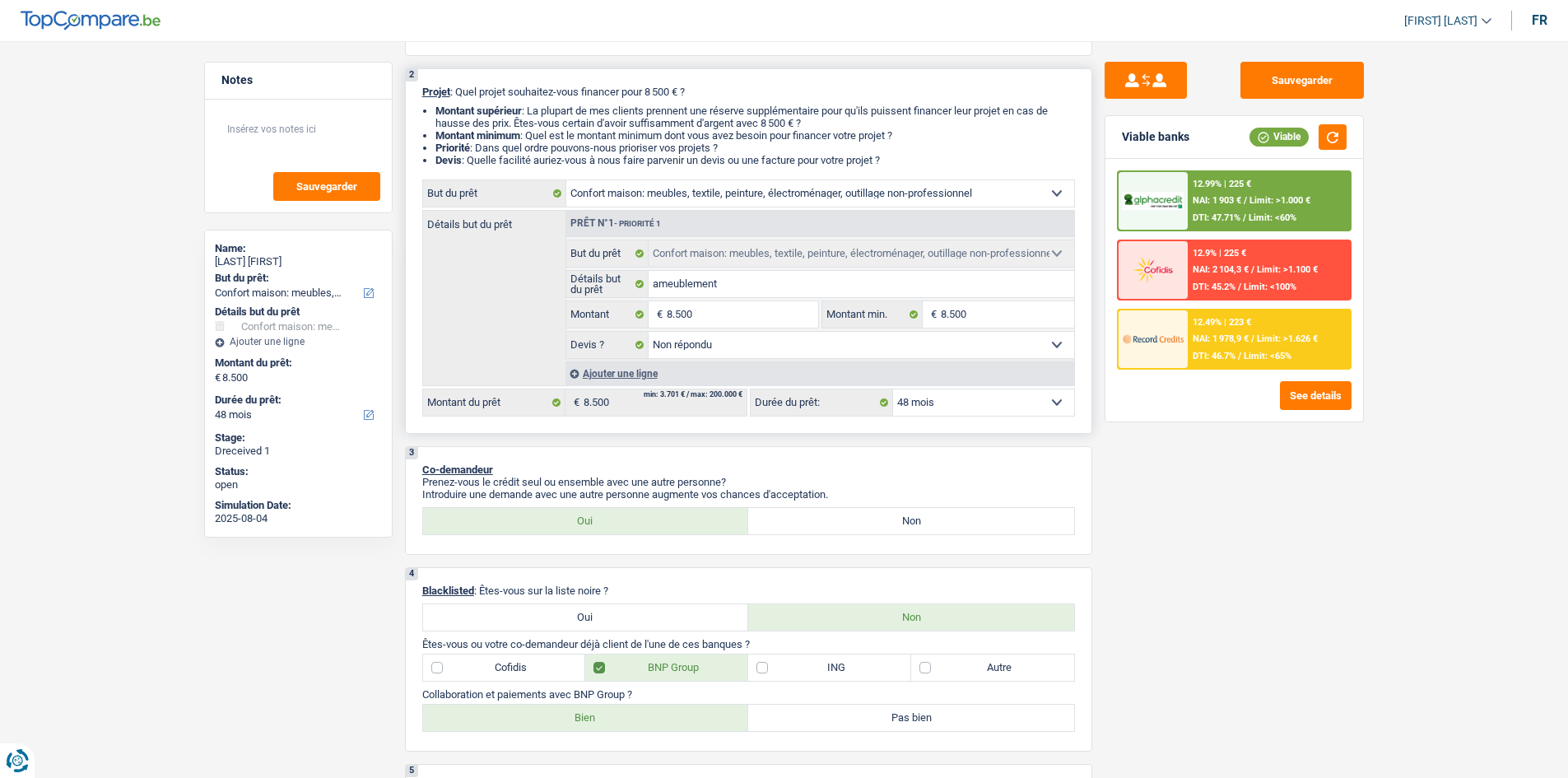 click on "12 mois 18 mois 24 mois 30 mois 36 mois 42 mois 48 mois
Sélectionner une option" at bounding box center [984, 403] 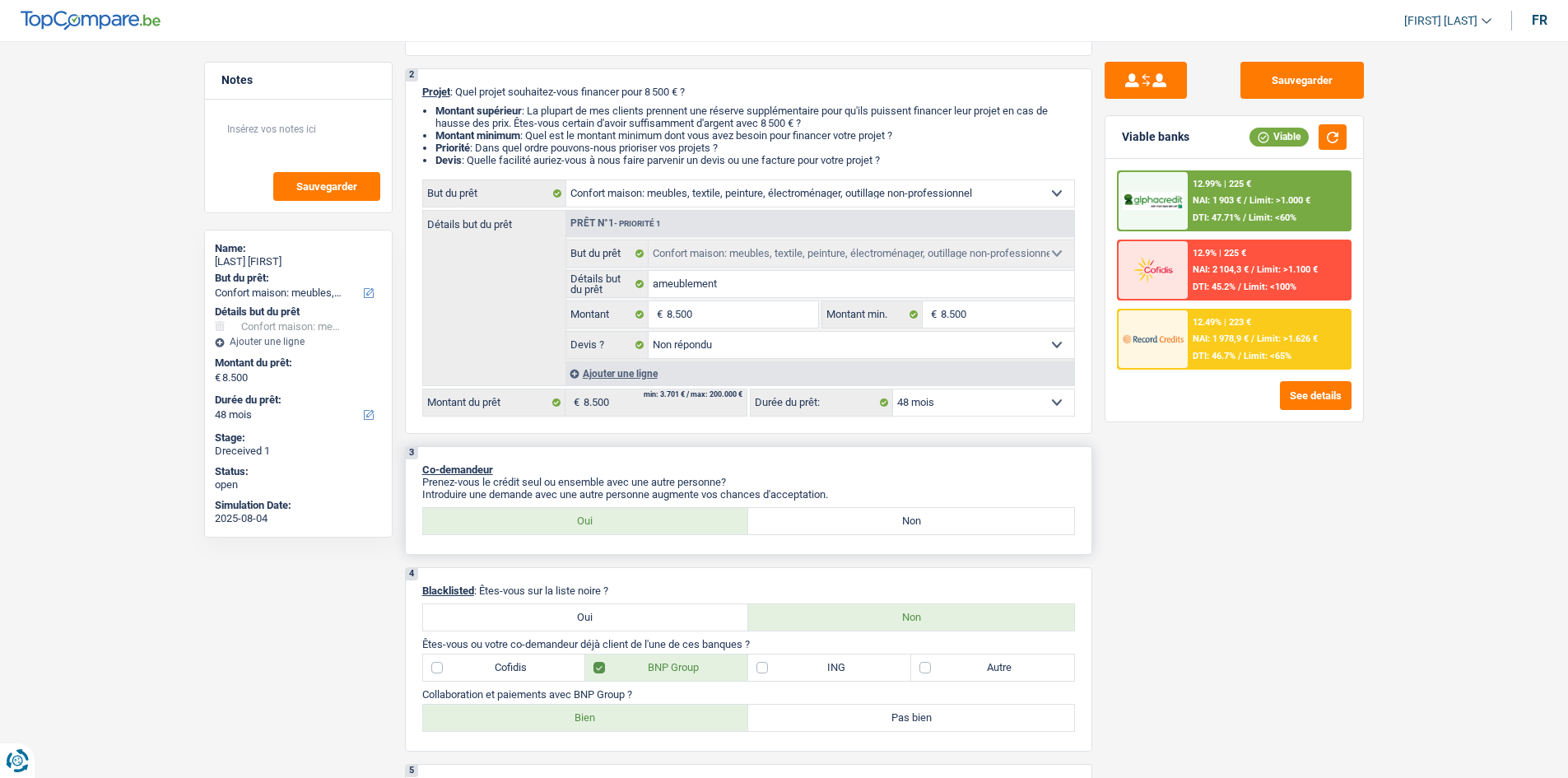 click on "Co-demandeur" at bounding box center (748, 469) 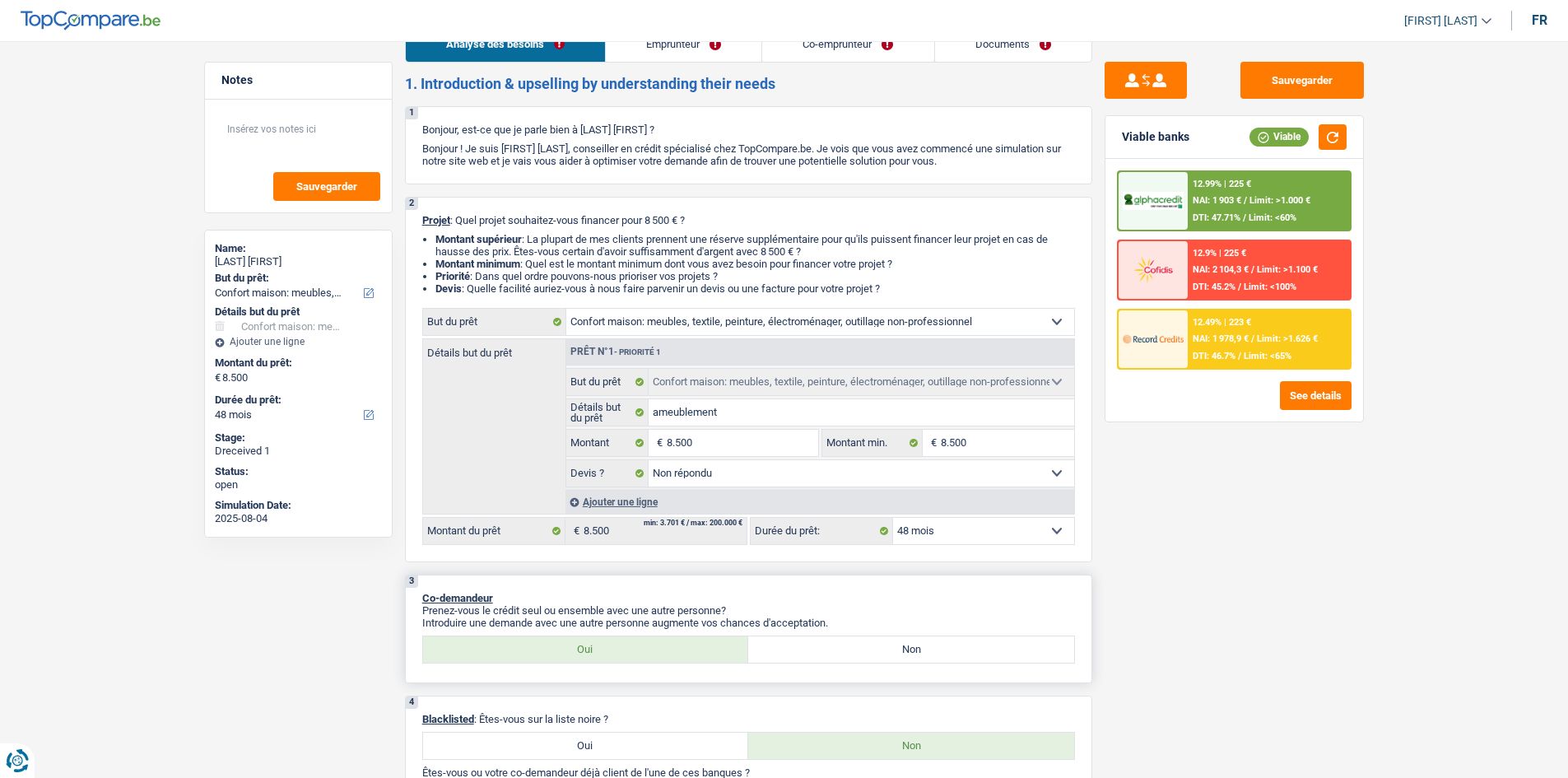 scroll, scrollTop: 0, scrollLeft: 0, axis: both 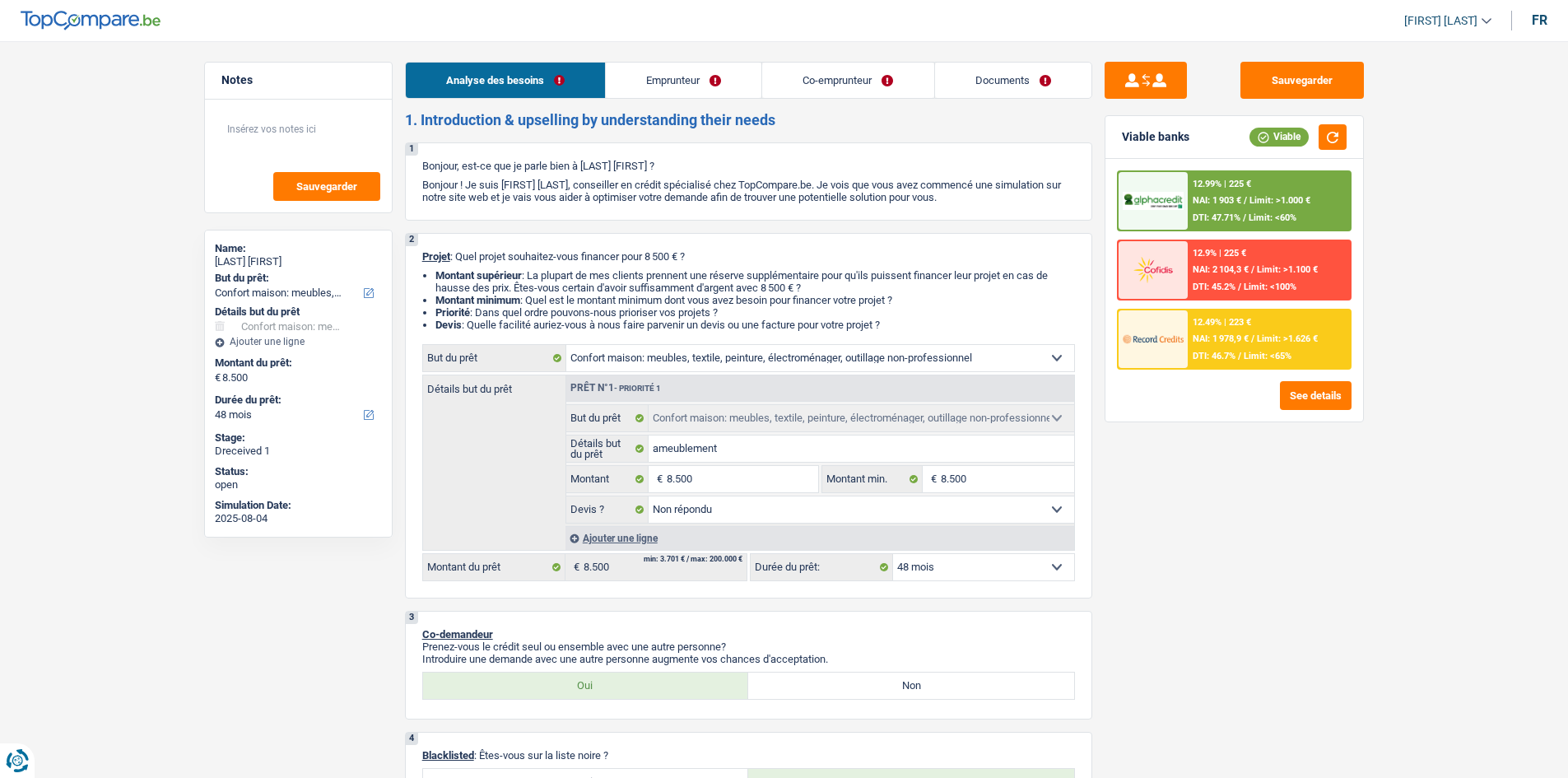 click on "Documents" at bounding box center [1013, 80] 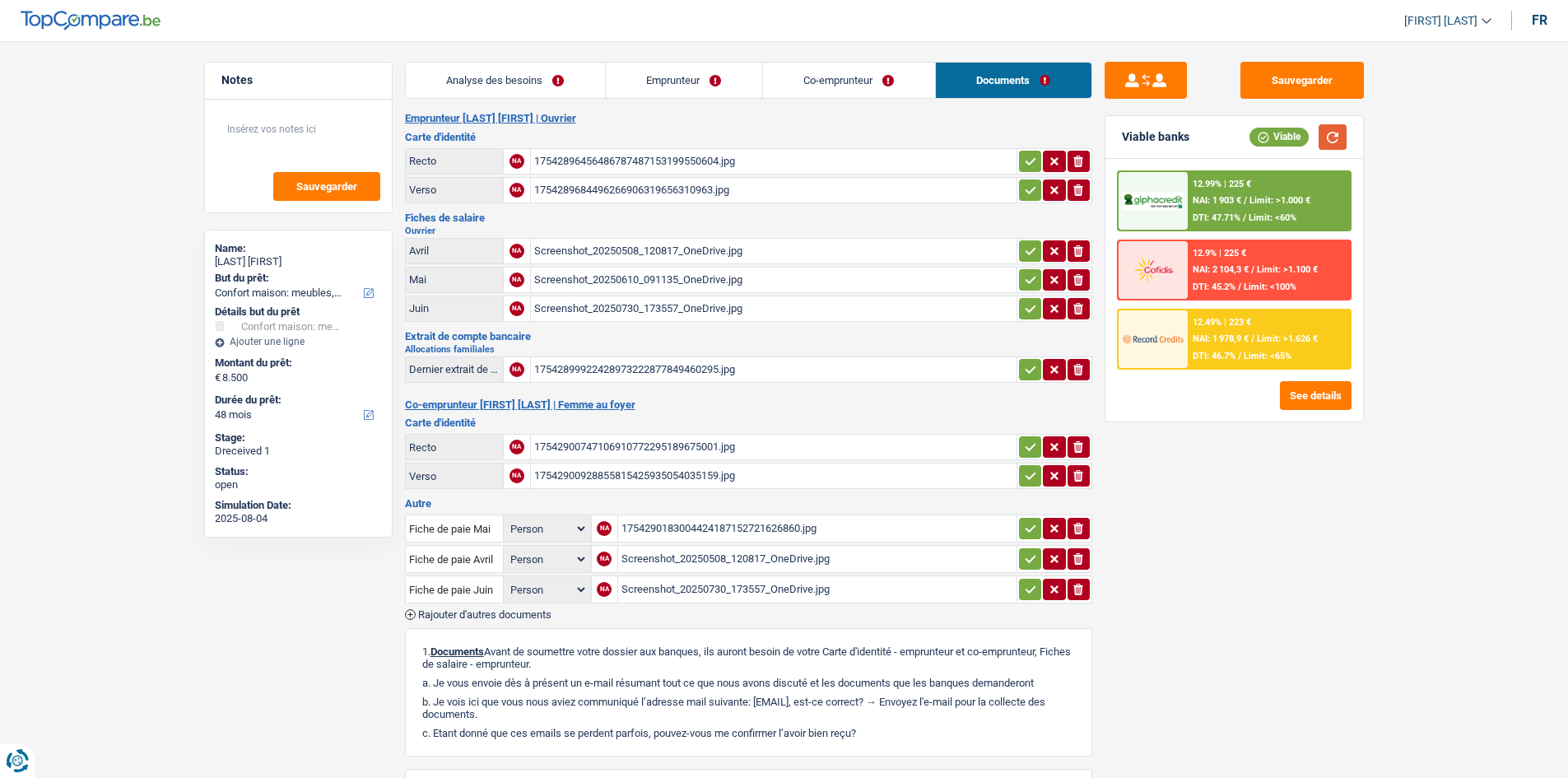 click at bounding box center (1333, 137) 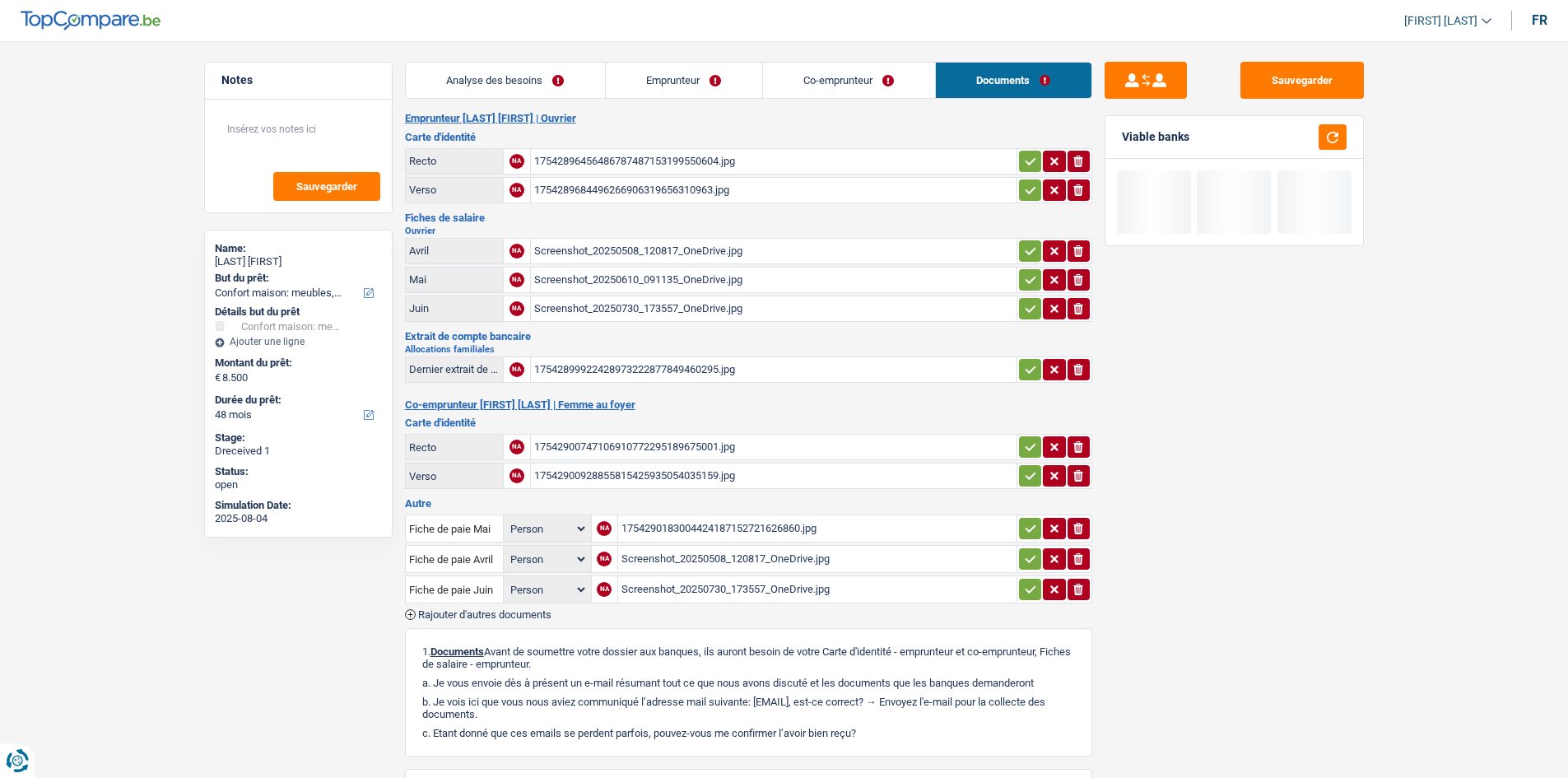 click on "17542896456486787487153199550604.jpg" at bounding box center (774, 161) 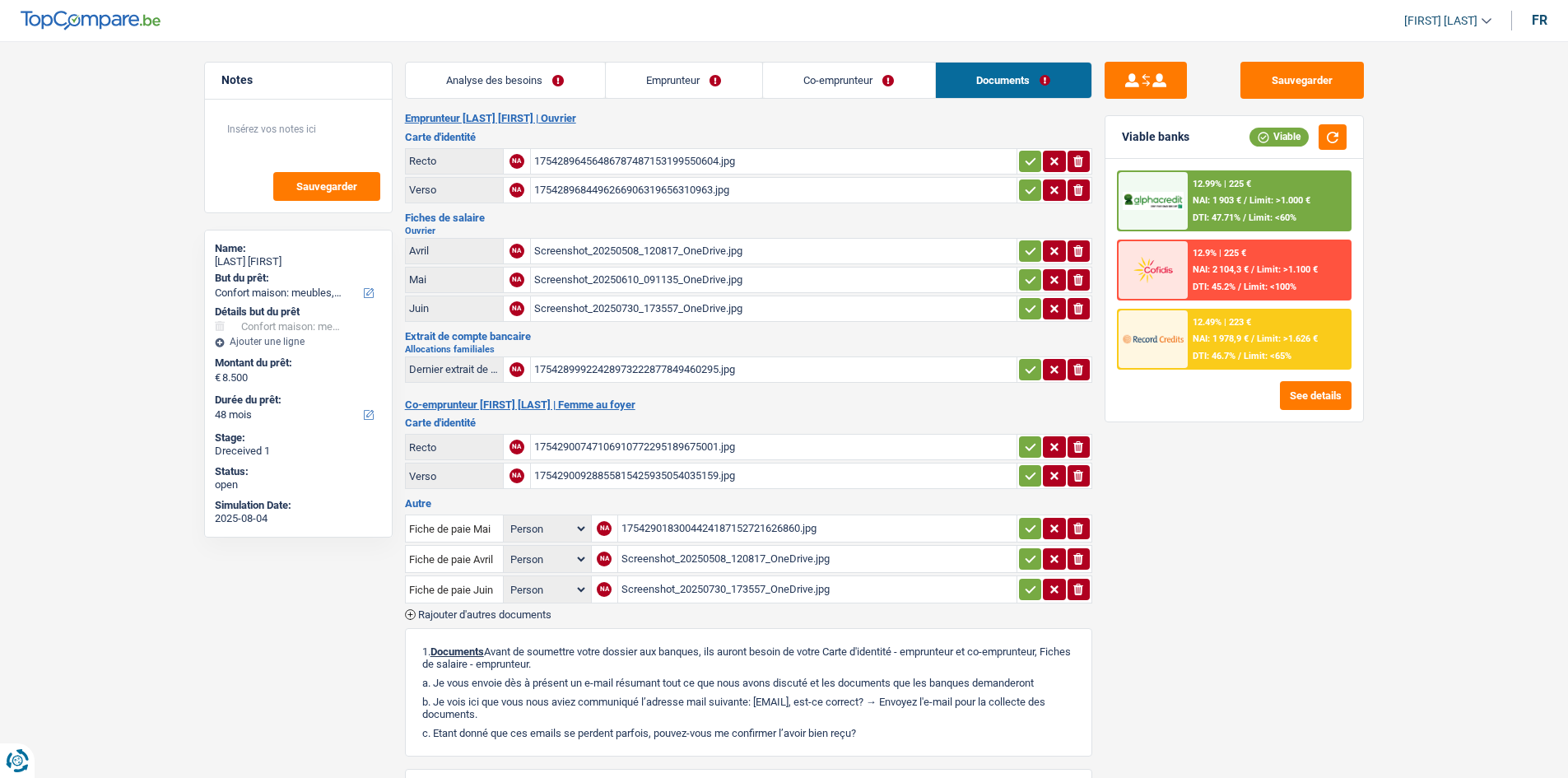 click on "17542900747106910772295189675001.jpg" at bounding box center [774, 447] 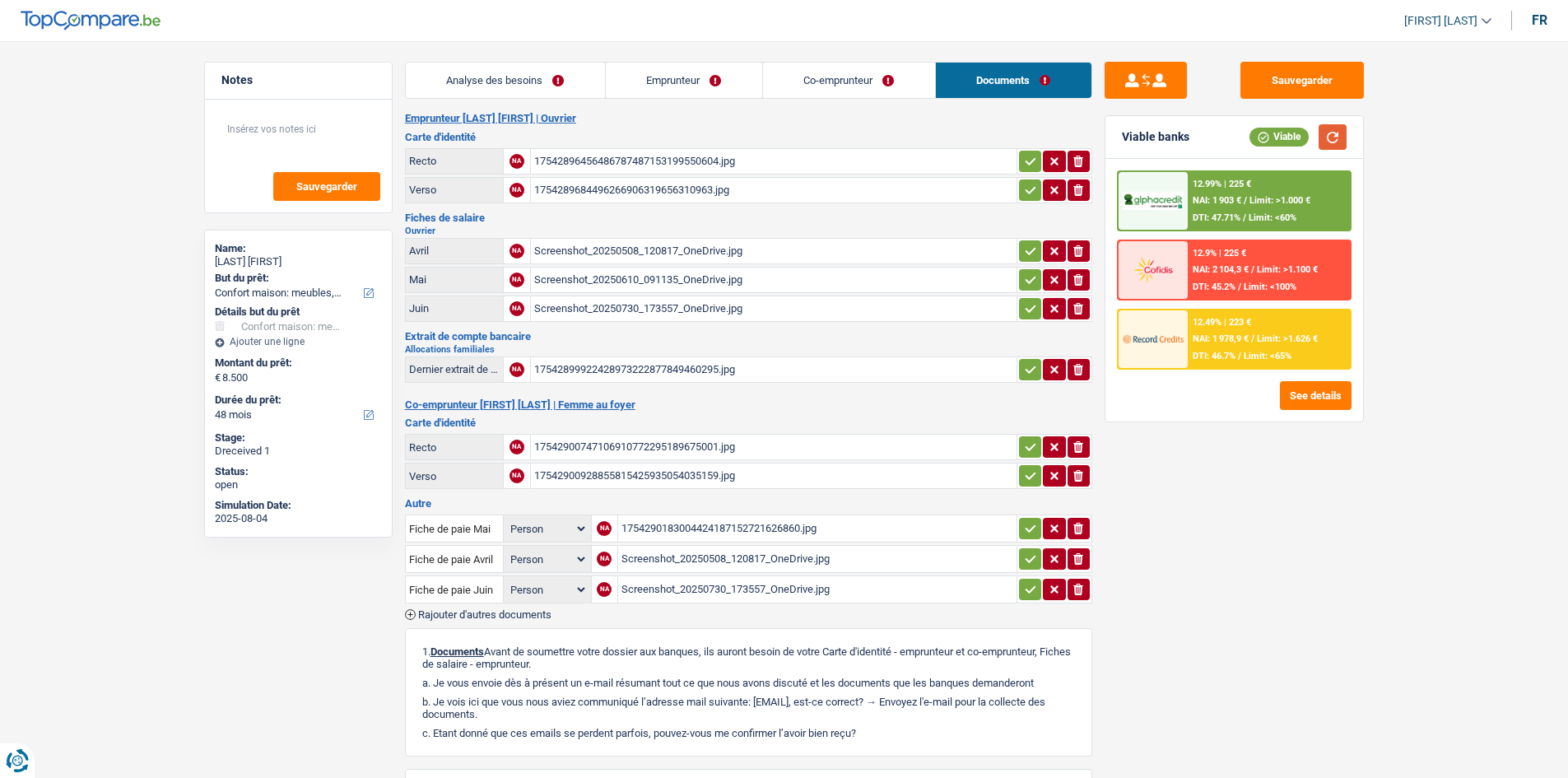 click at bounding box center (1333, 137) 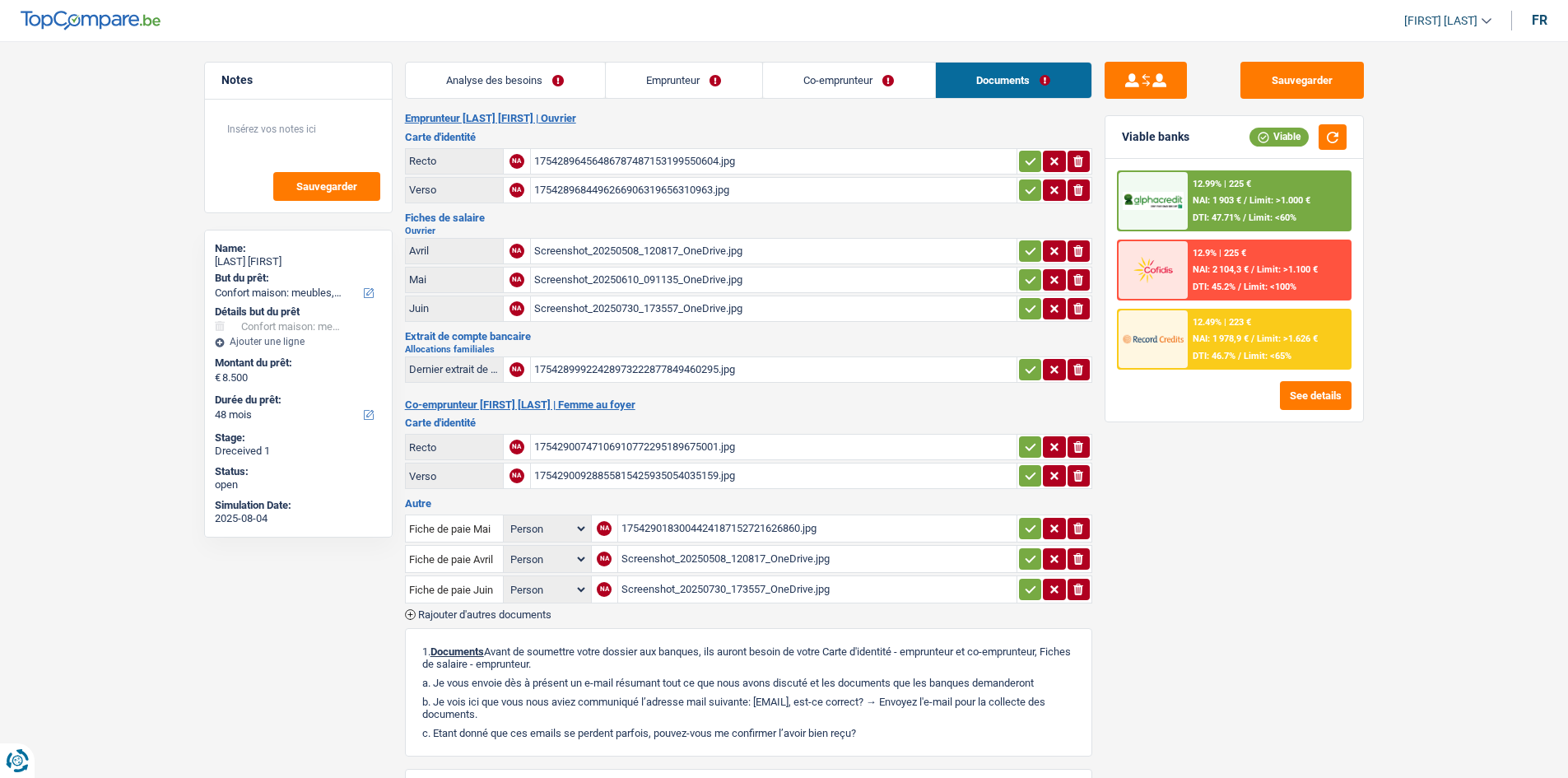 click on "Analyse des besoins" at bounding box center [505, 80] 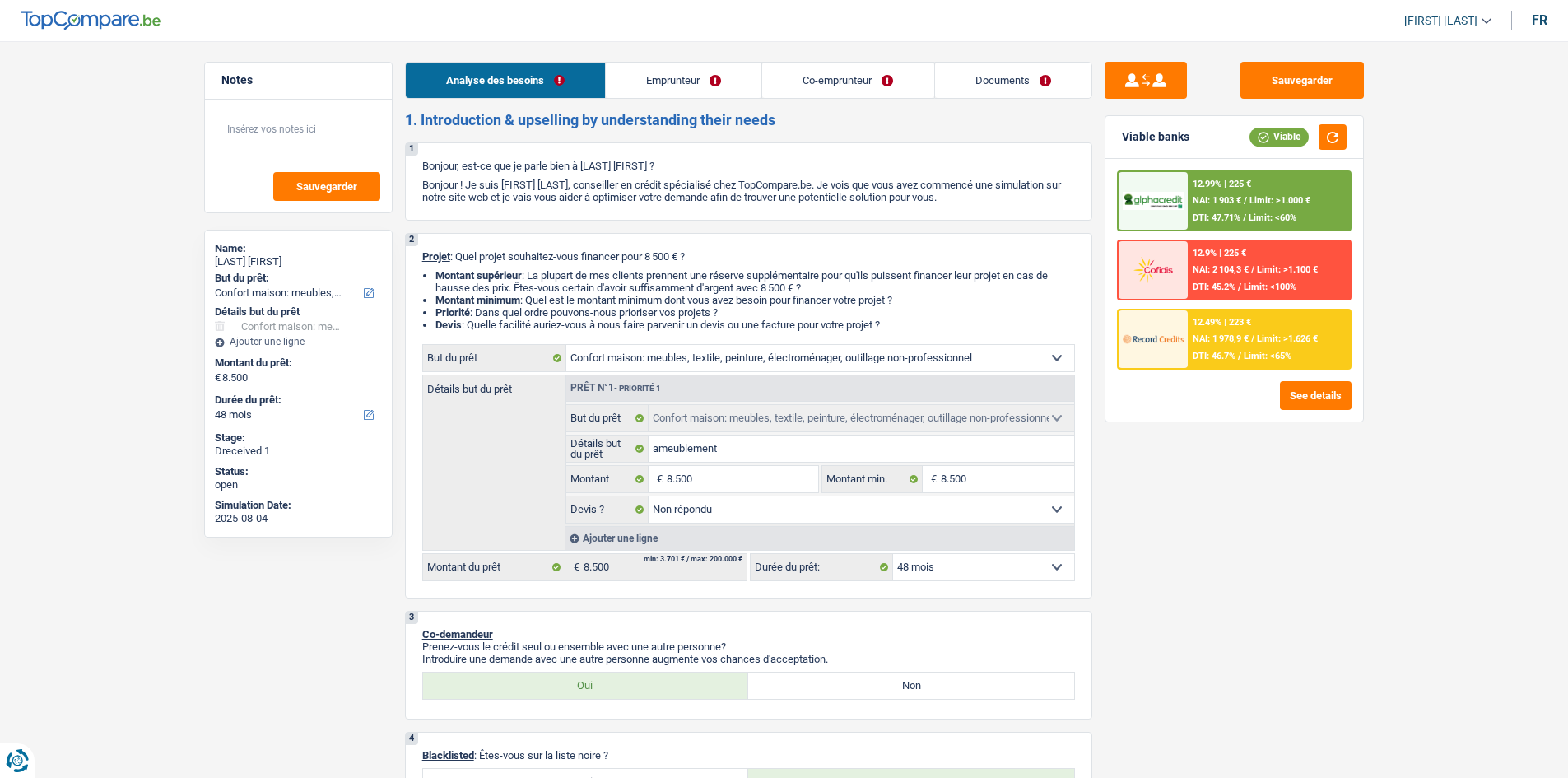 click on "Co-emprunteur" at bounding box center (848, 80) 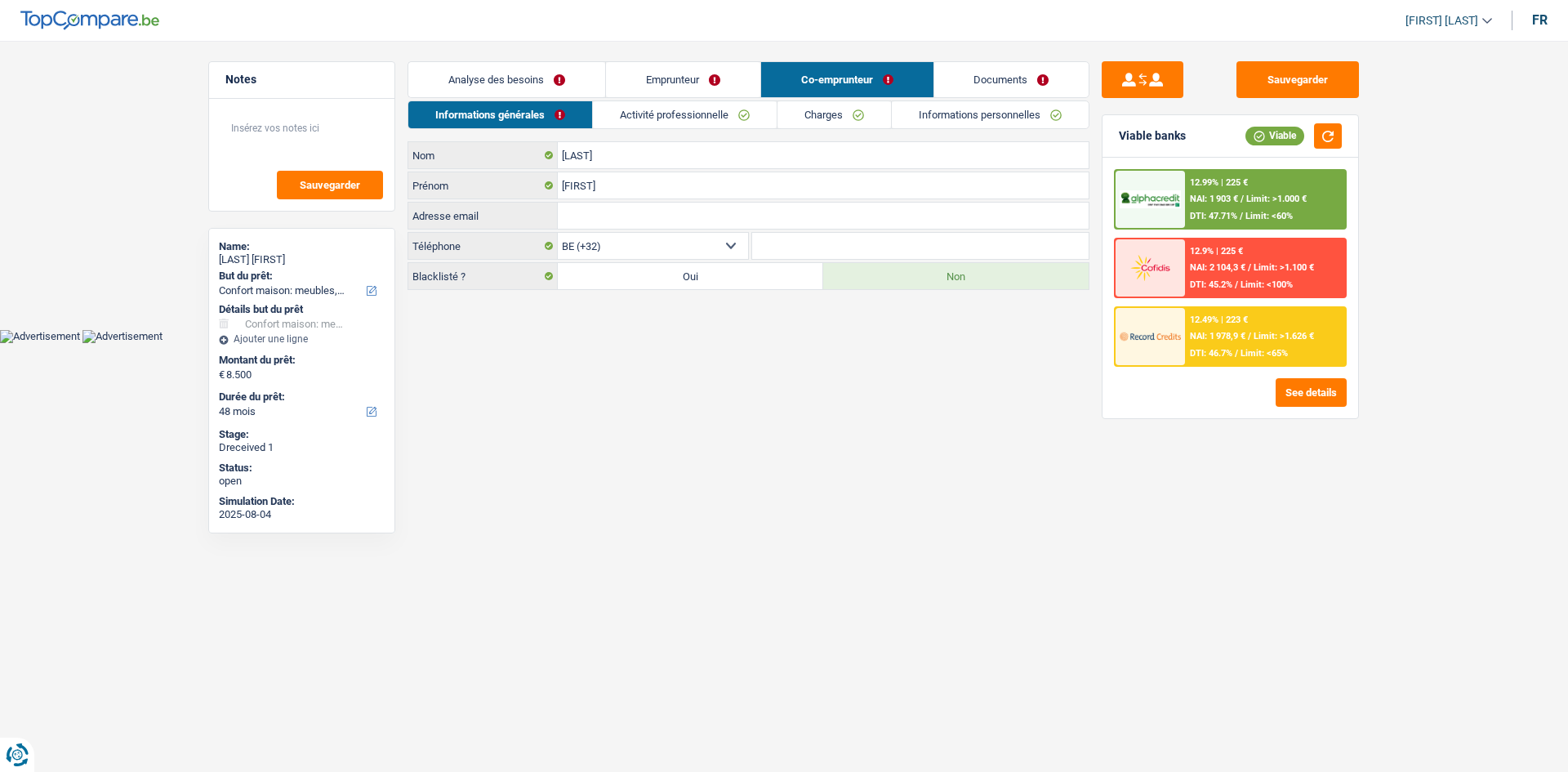 click on "Informations générales" at bounding box center (500, 114) 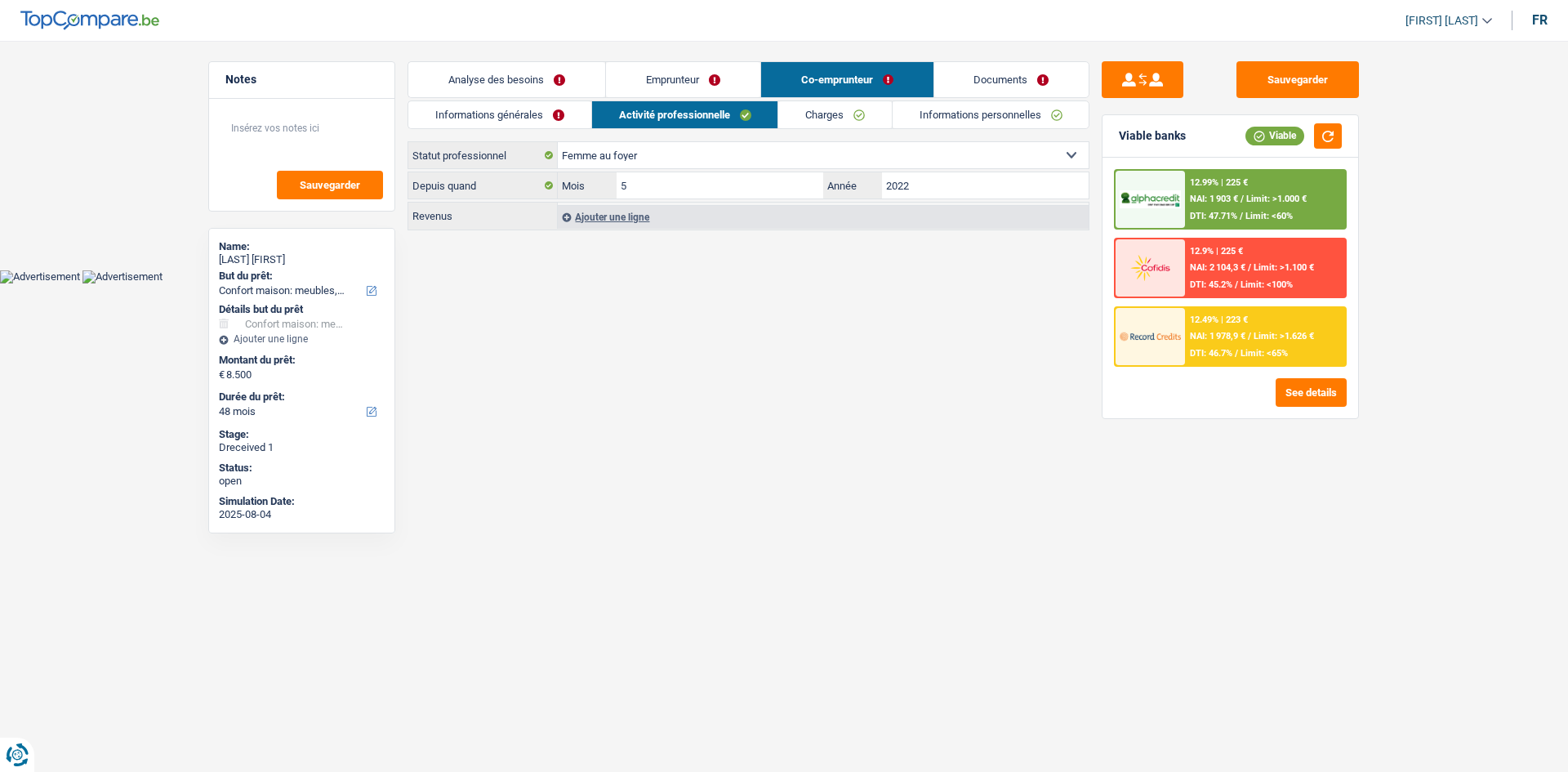 click on "Charges" at bounding box center [835, 114] 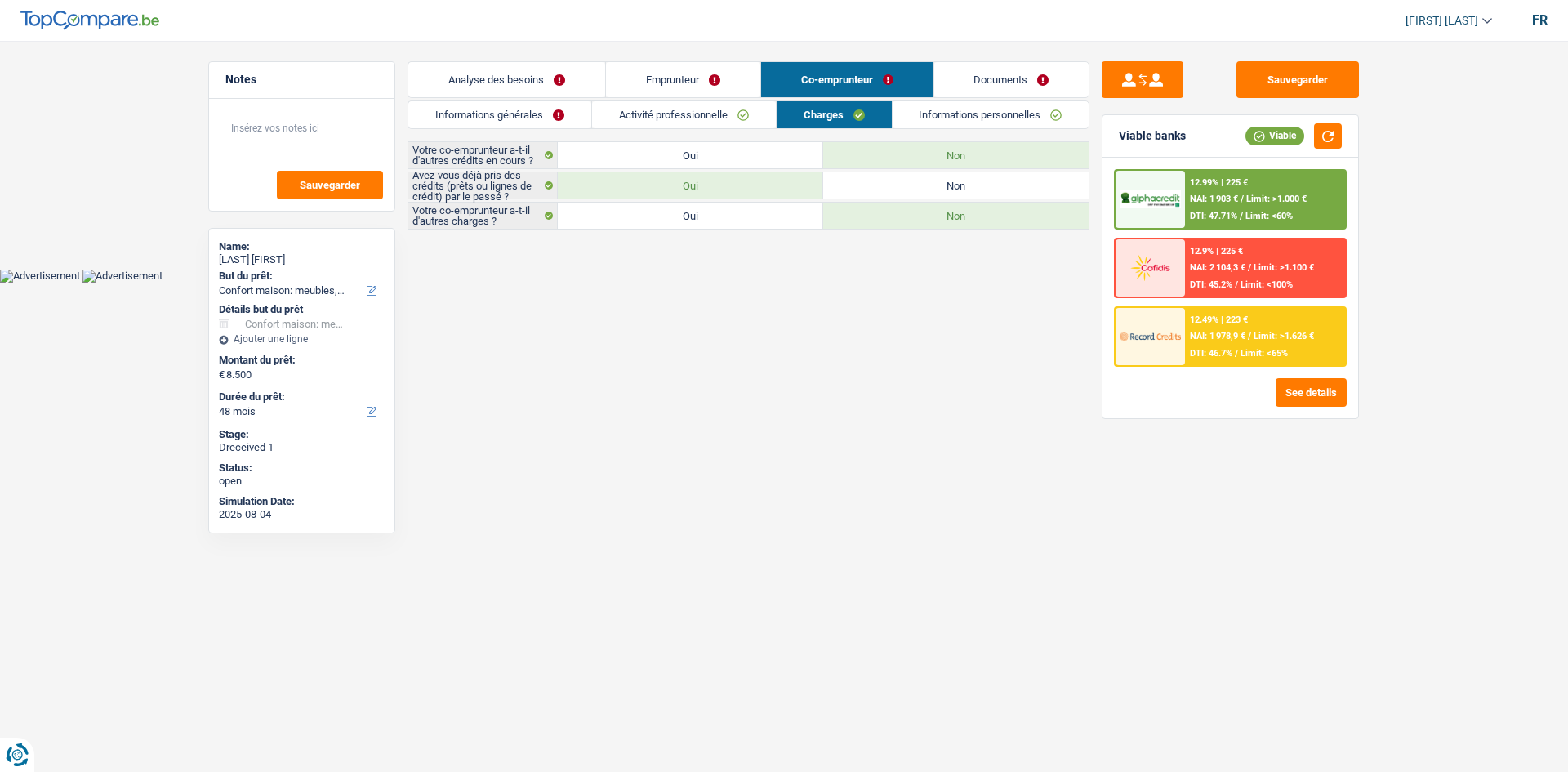 click on "Informations personnelles" at bounding box center (991, 114) 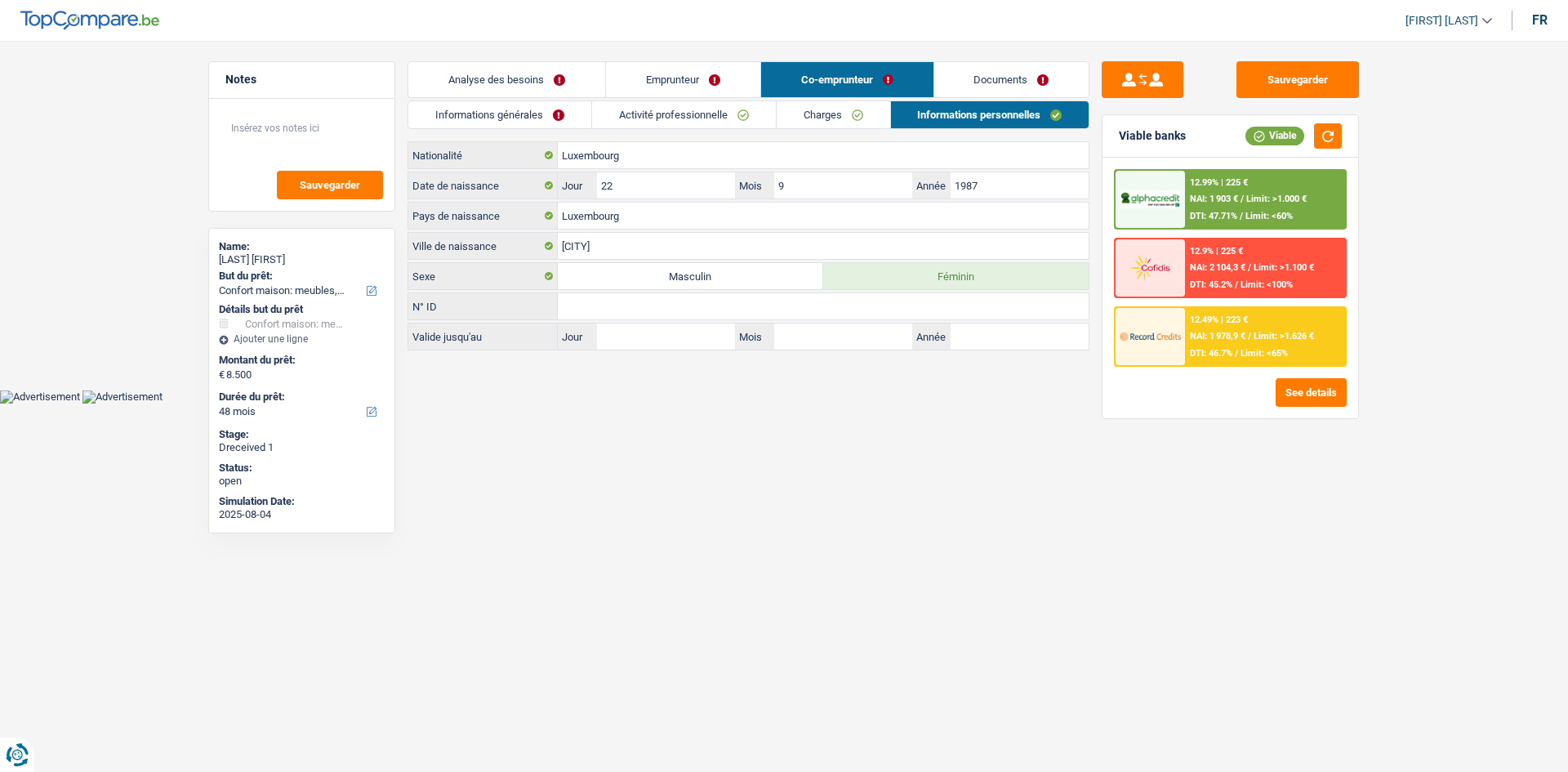 click on "Informations générales" at bounding box center [500, 114] 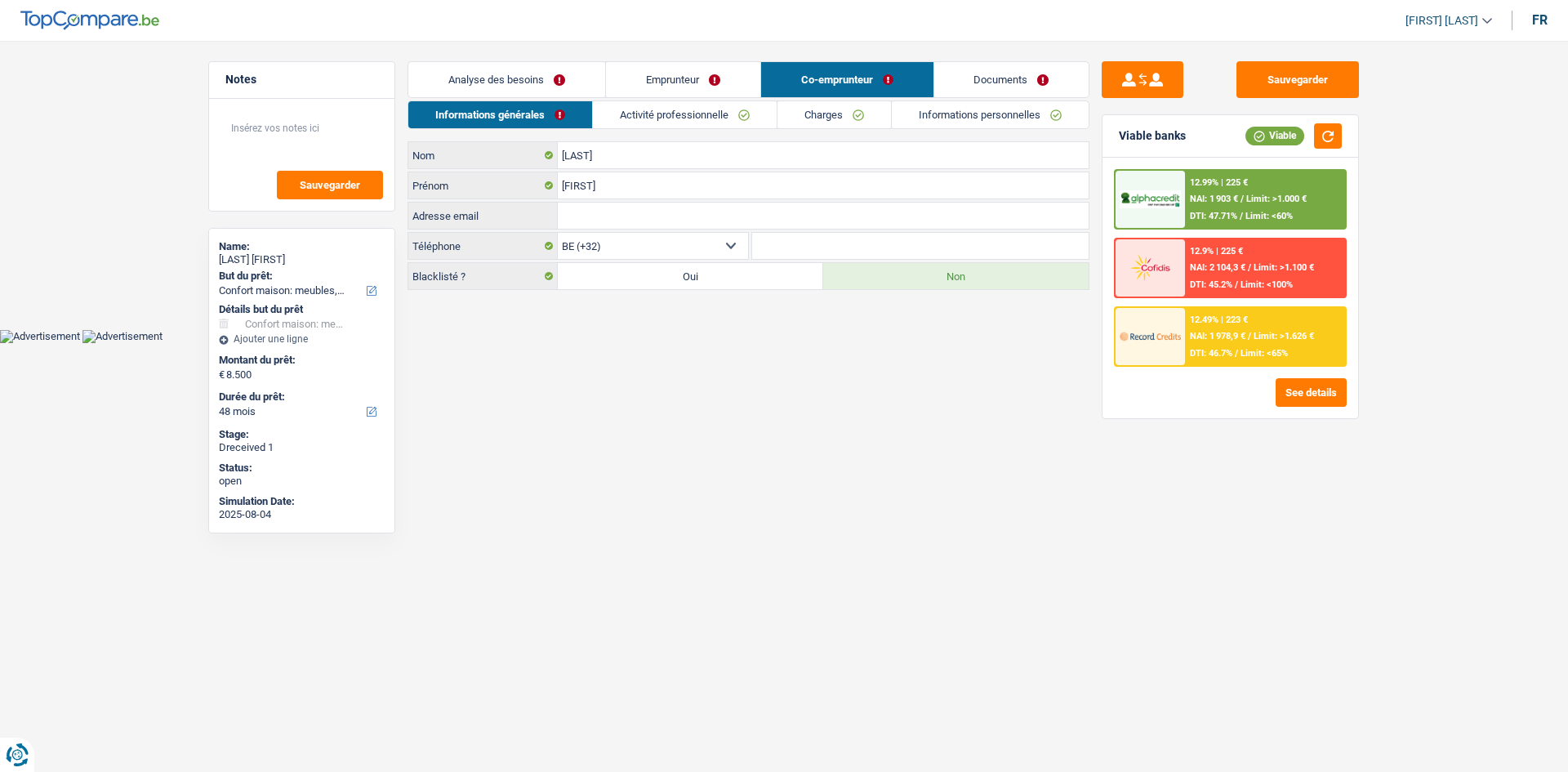 click on "Notes
Sauvegarder
Name:   Becker Max   But du prêt: Confort maison: meubles, textile, peinture, électroménager, outillage non-professionnel Hifi, multimédia, gsm, ordinateur Aménagement: frais d'installation, déménagement Evénement familial: naissance, mariage, divorce, communion, décès Frais médicaux Frais d'études Frais permis de conduire Loisirs: voyage, sport, musique Rafraîchissement: petits travaux maison et jardin Frais judiciaires Réparation voiture Prêt rénovation (non disponible pour les non-propriétaires) Prêt énergie (non disponible pour les non-propriétaires) Prêt voiture Taxes, impôts non professionnels Rénovation bien à l'étranger Dettes familiales Assurance Autre
Sélectionner une option
Détails but du prêt
Confort maison: meubles, textile, peinture, électroménager, outillage non-professionnel Hifi, multimédia, gsm, ordinateur Autre" at bounding box center [784, 176] 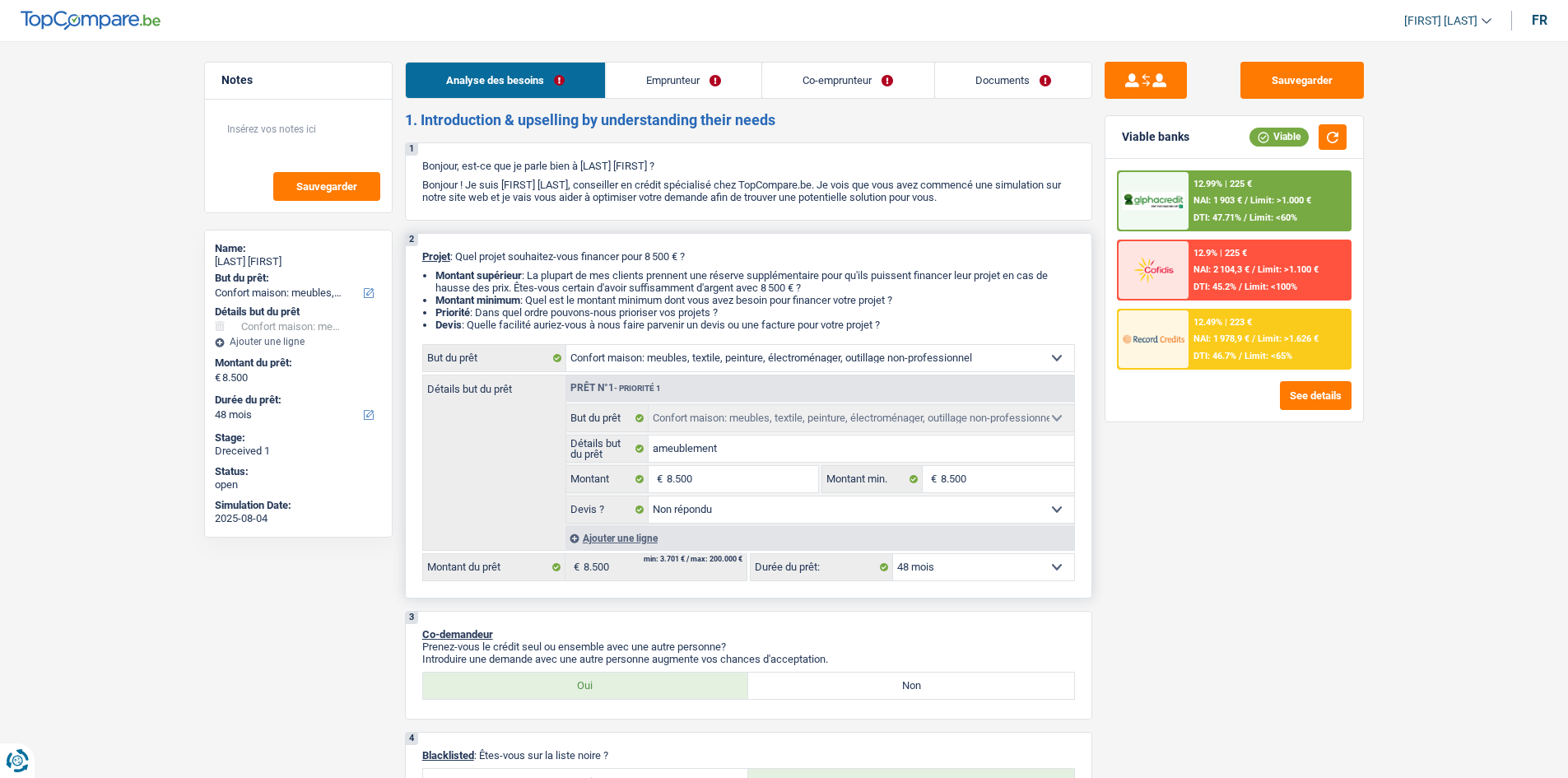 scroll, scrollTop: 329, scrollLeft: 0, axis: vertical 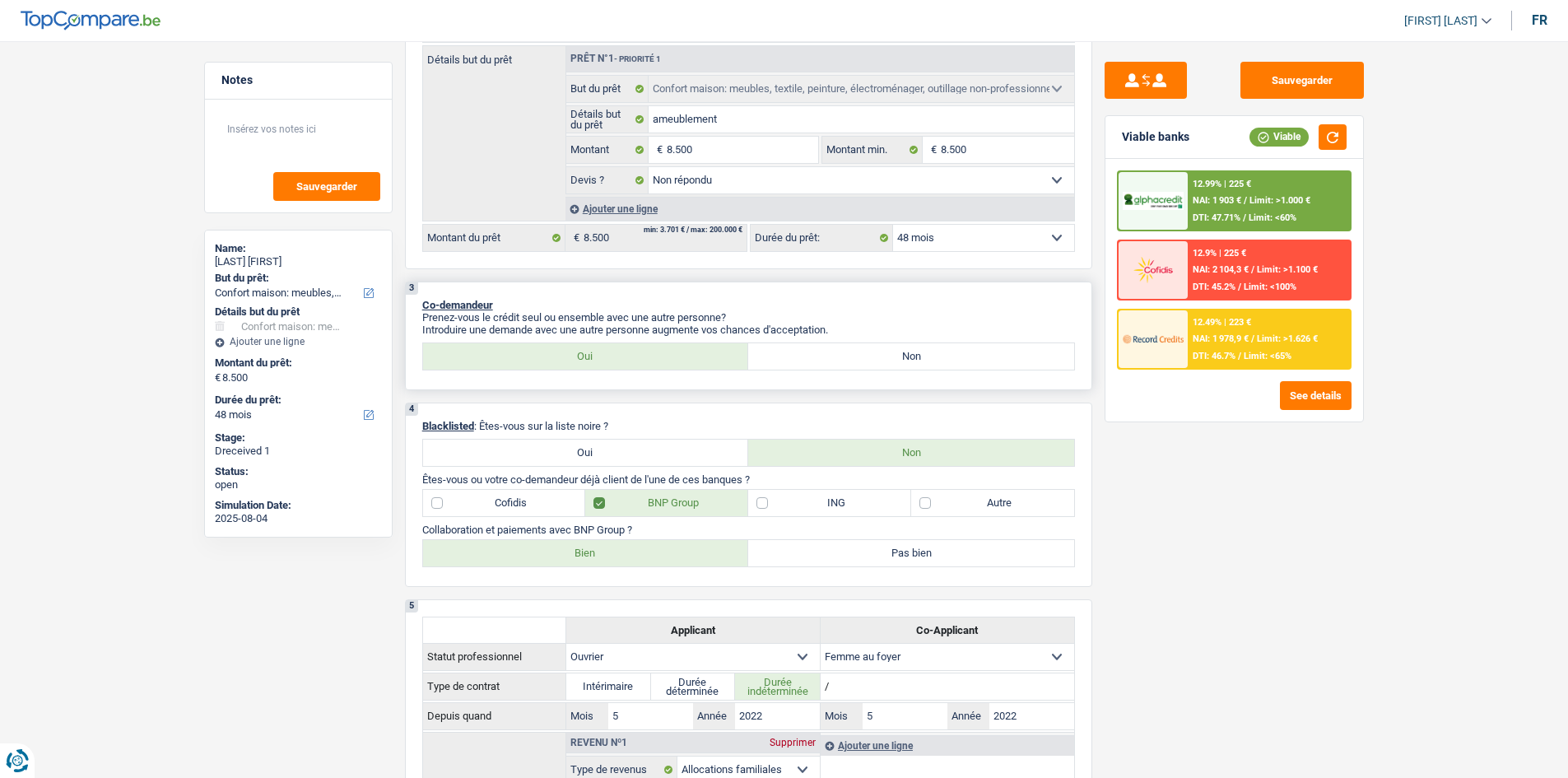 click on "Non" at bounding box center (911, 356) 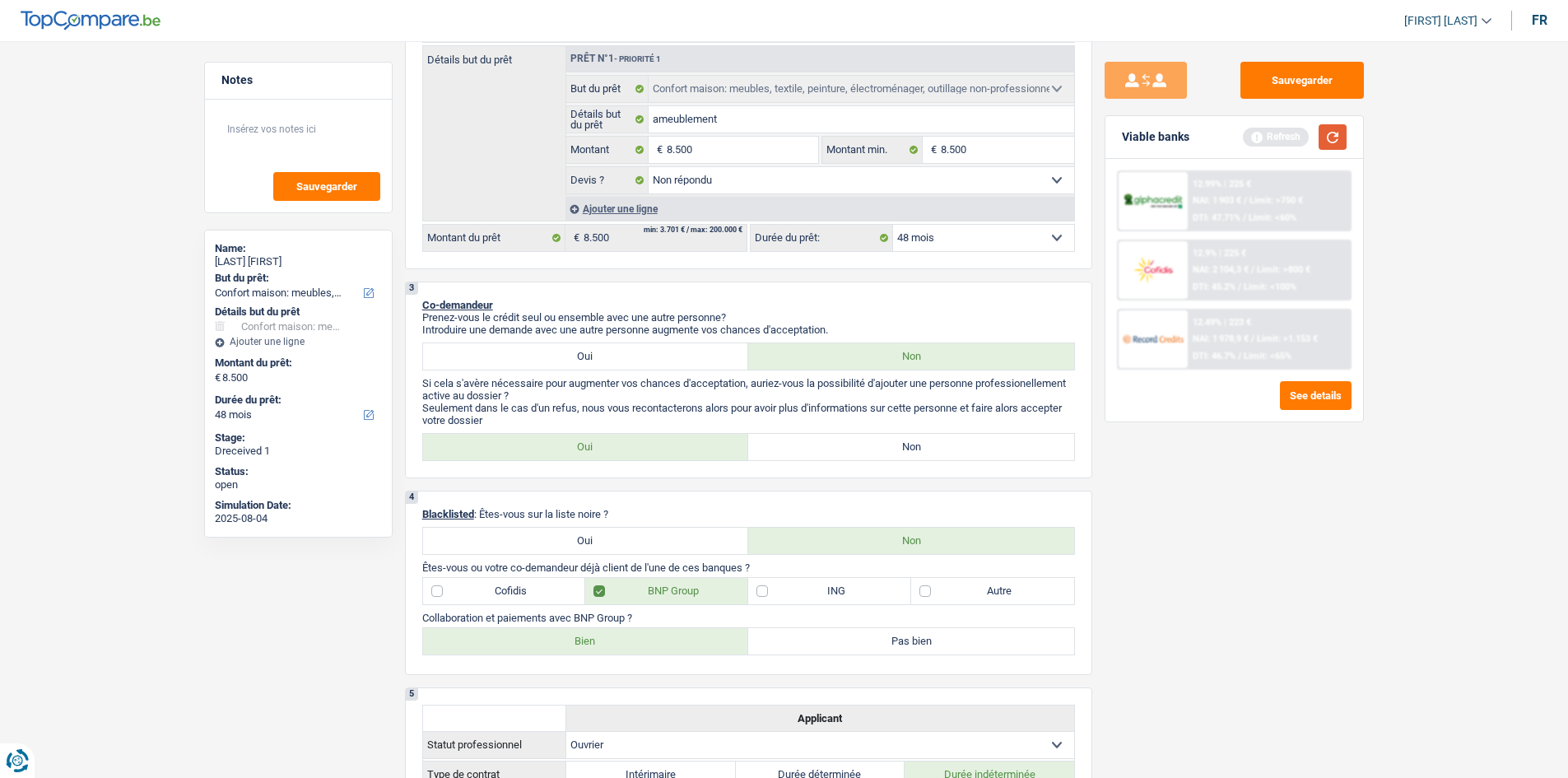 click at bounding box center [1333, 137] 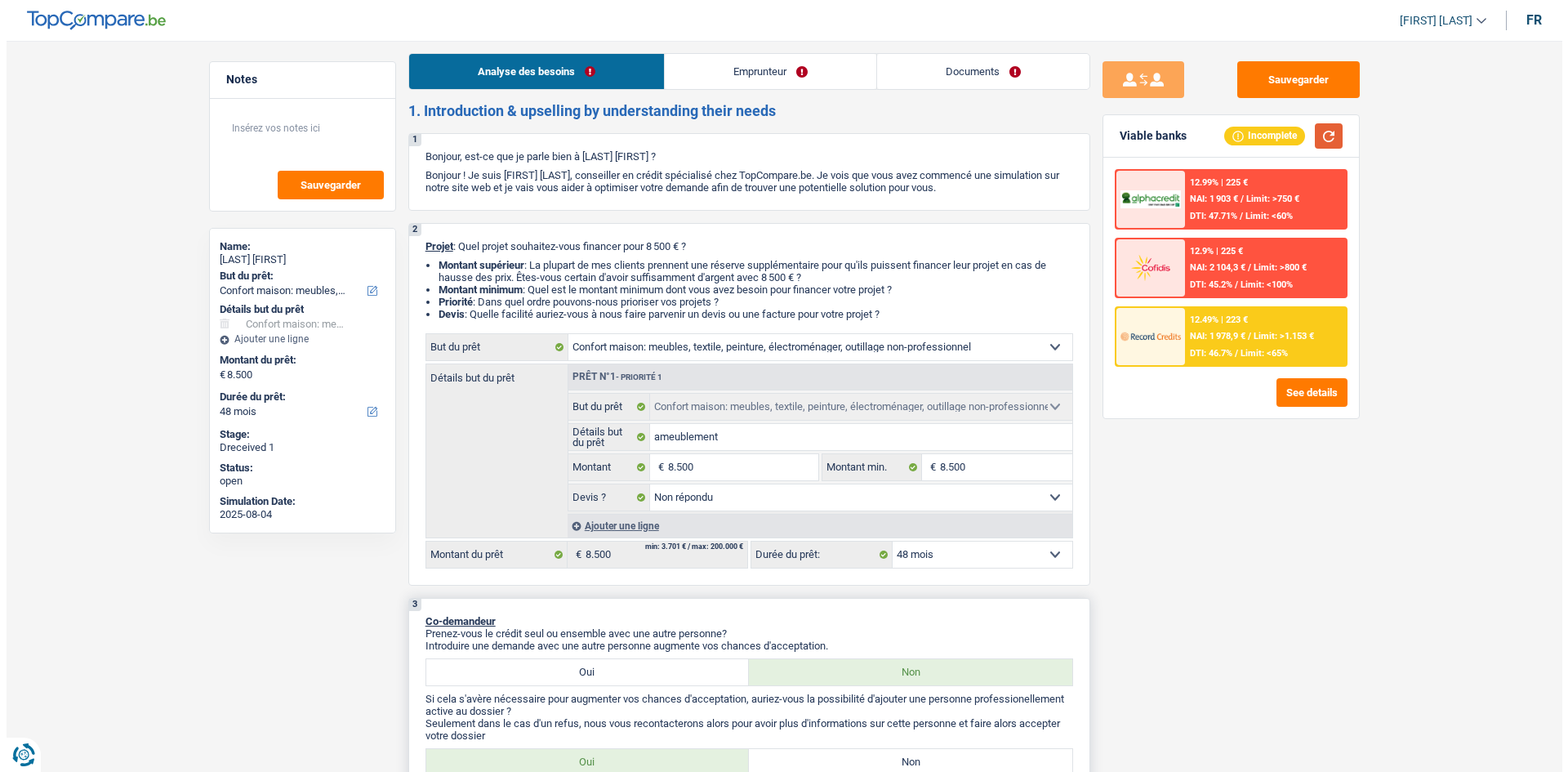 scroll, scrollTop: 0, scrollLeft: 0, axis: both 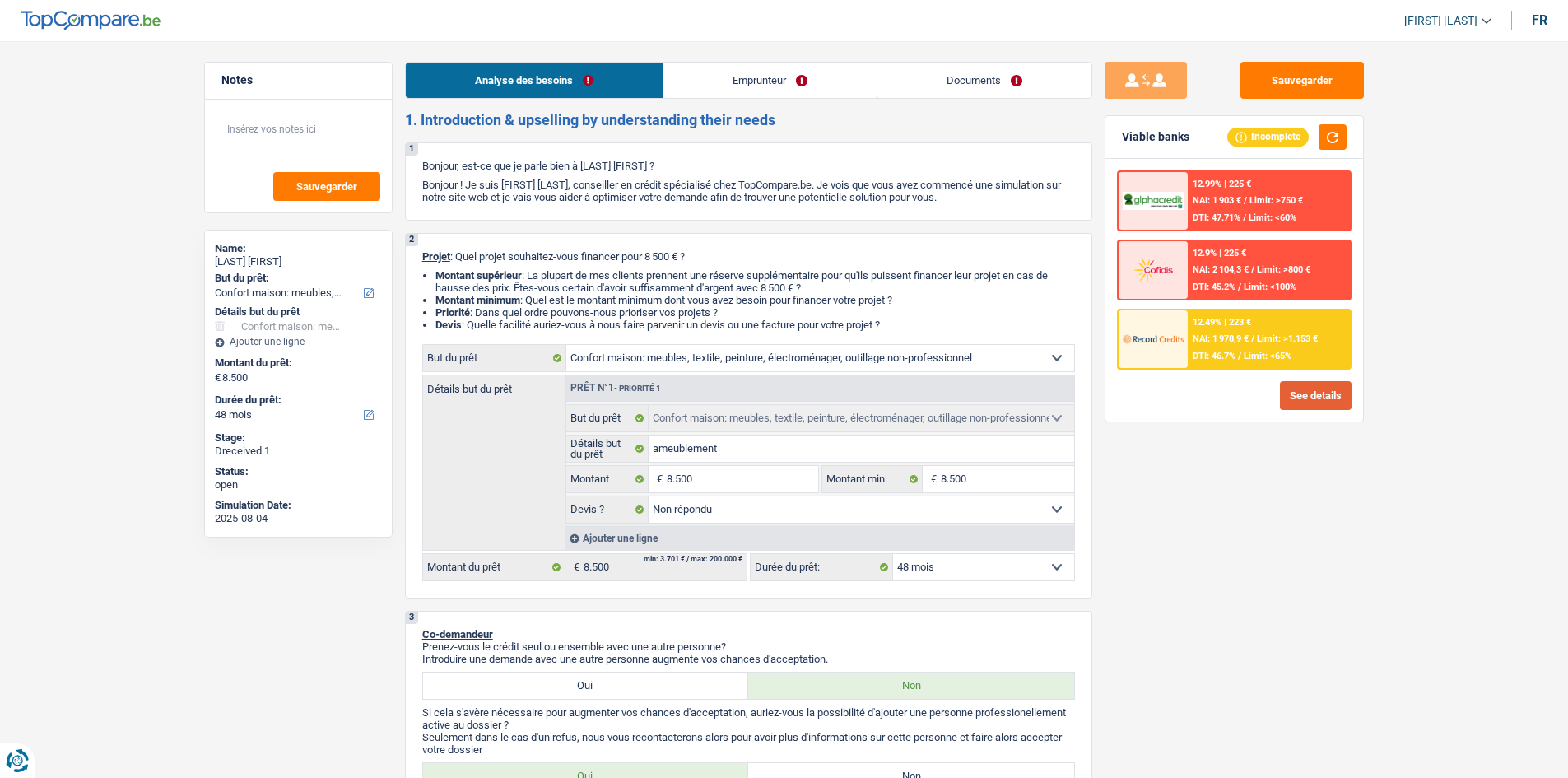 click on "See details" at bounding box center (1315, 395) 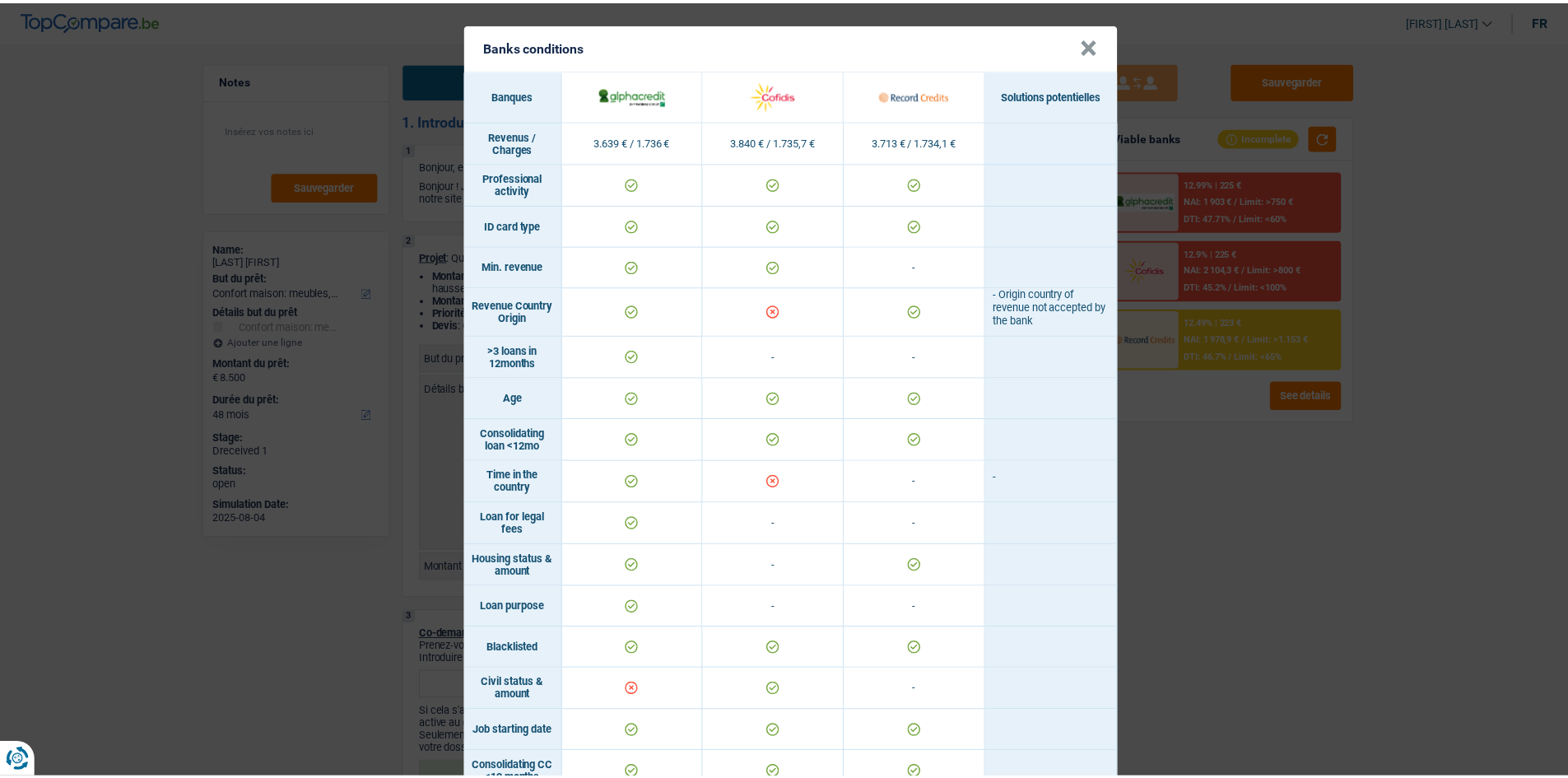 scroll, scrollTop: 0, scrollLeft: 0, axis: both 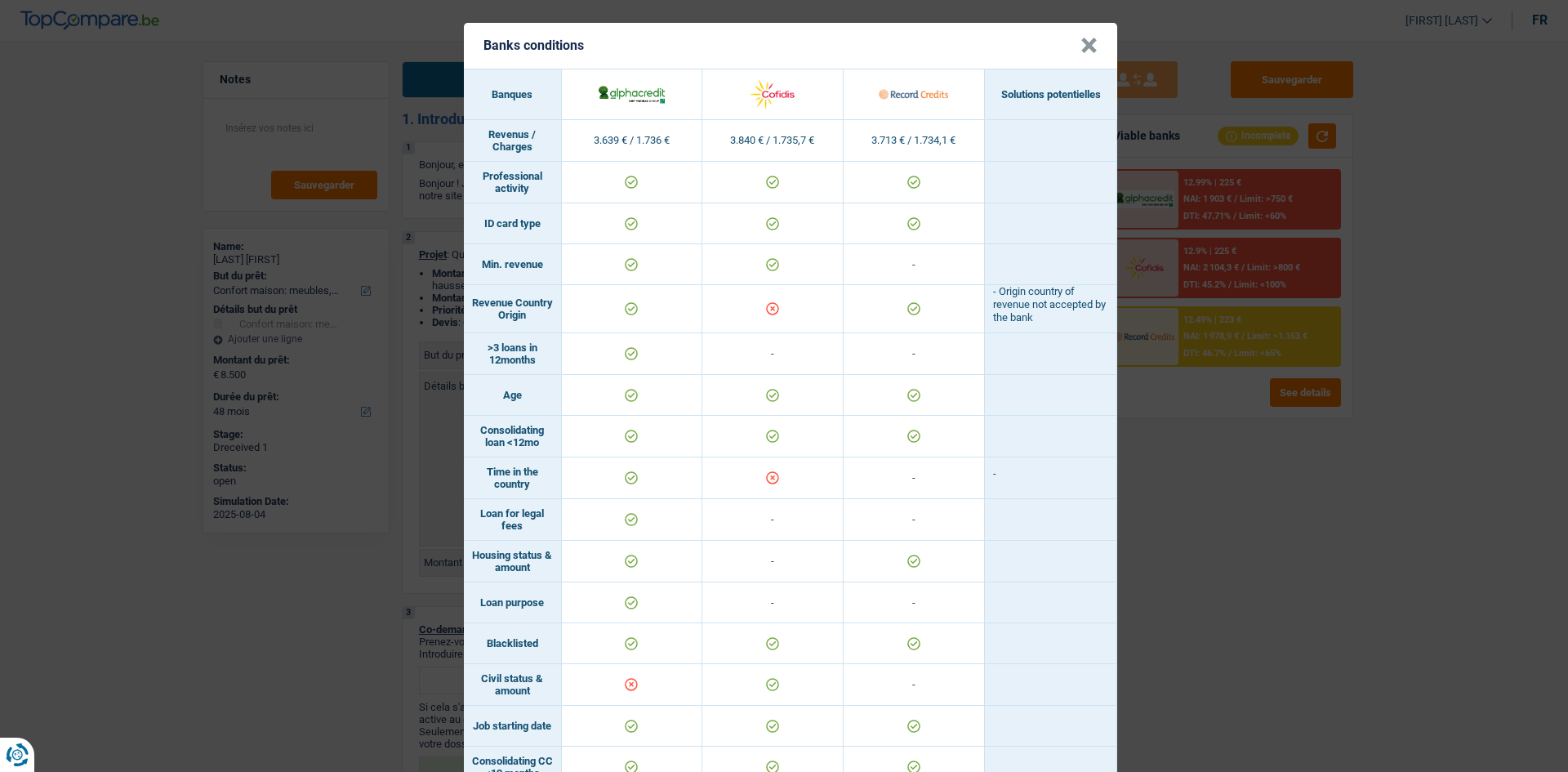 click on "Banks conditions ×
Banques
Solutions potentielles
Revenus / Charges
3.639 € / 1.736 €
3.840 € / 1.735,7 €
3.713 € / 1.734,1 €
Professional activity
ID card type
Min. revenue" at bounding box center (784, 386) 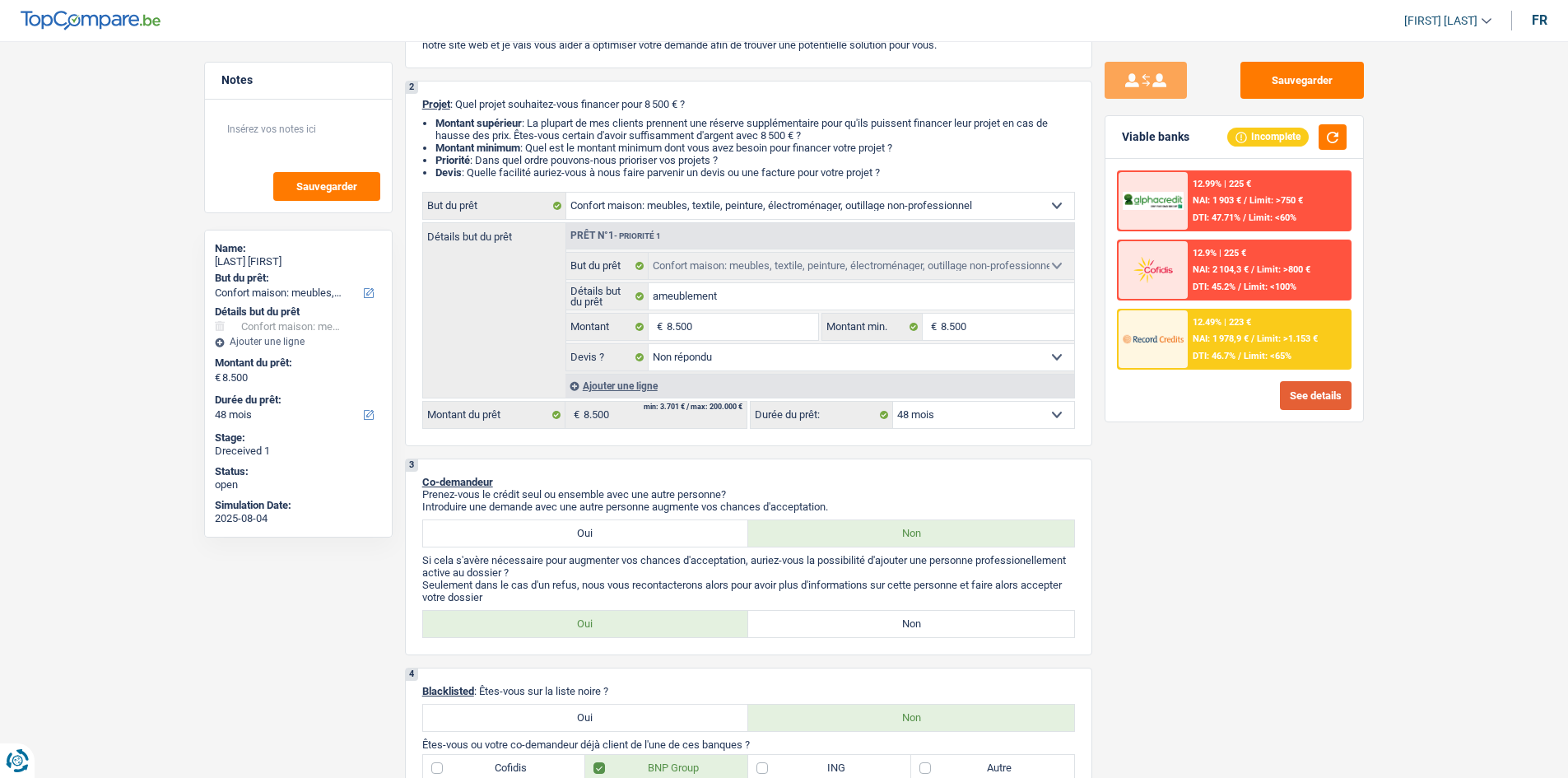 scroll, scrollTop: 412, scrollLeft: 0, axis: vertical 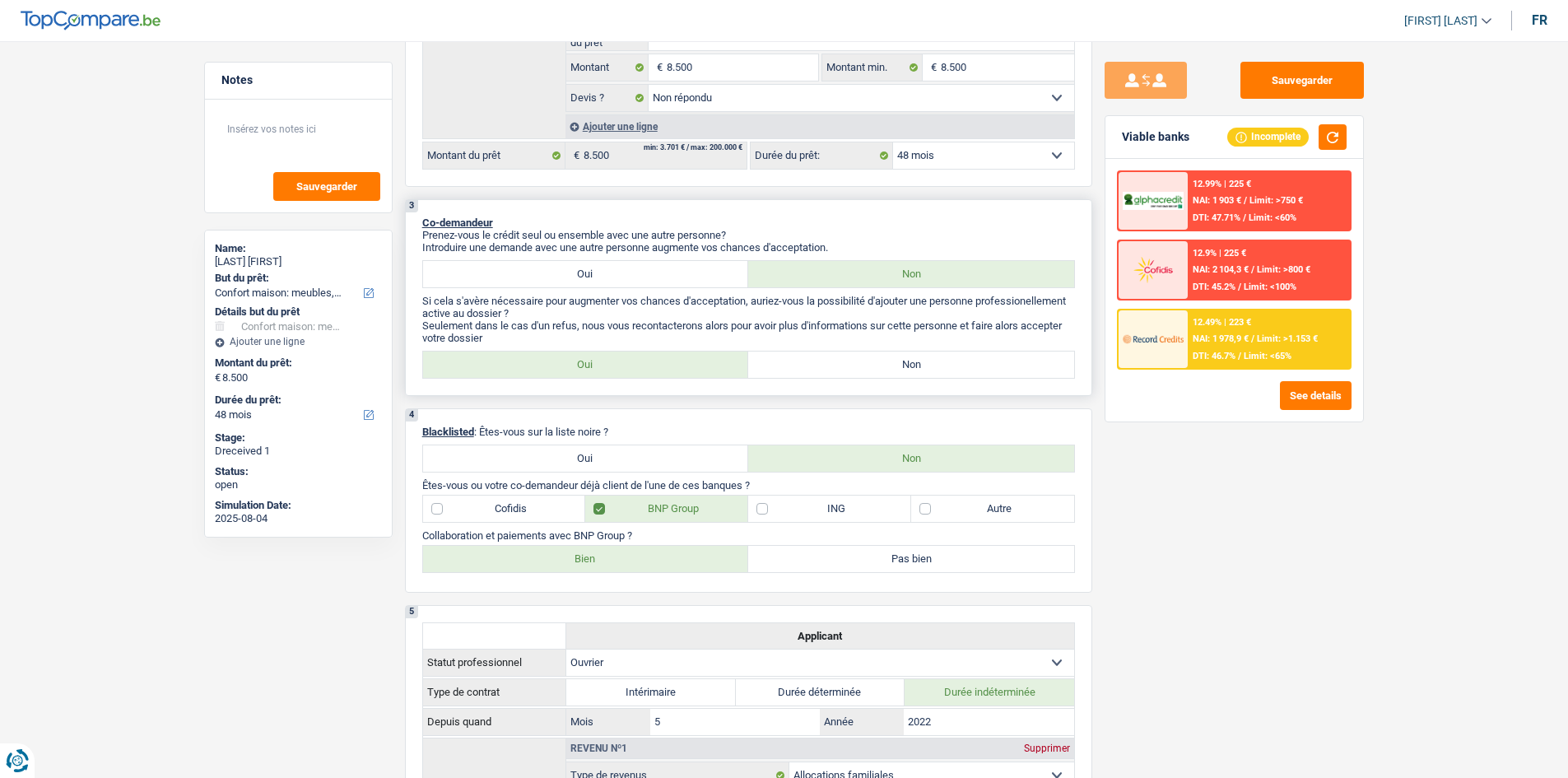 click on "Oui" at bounding box center (586, 274) 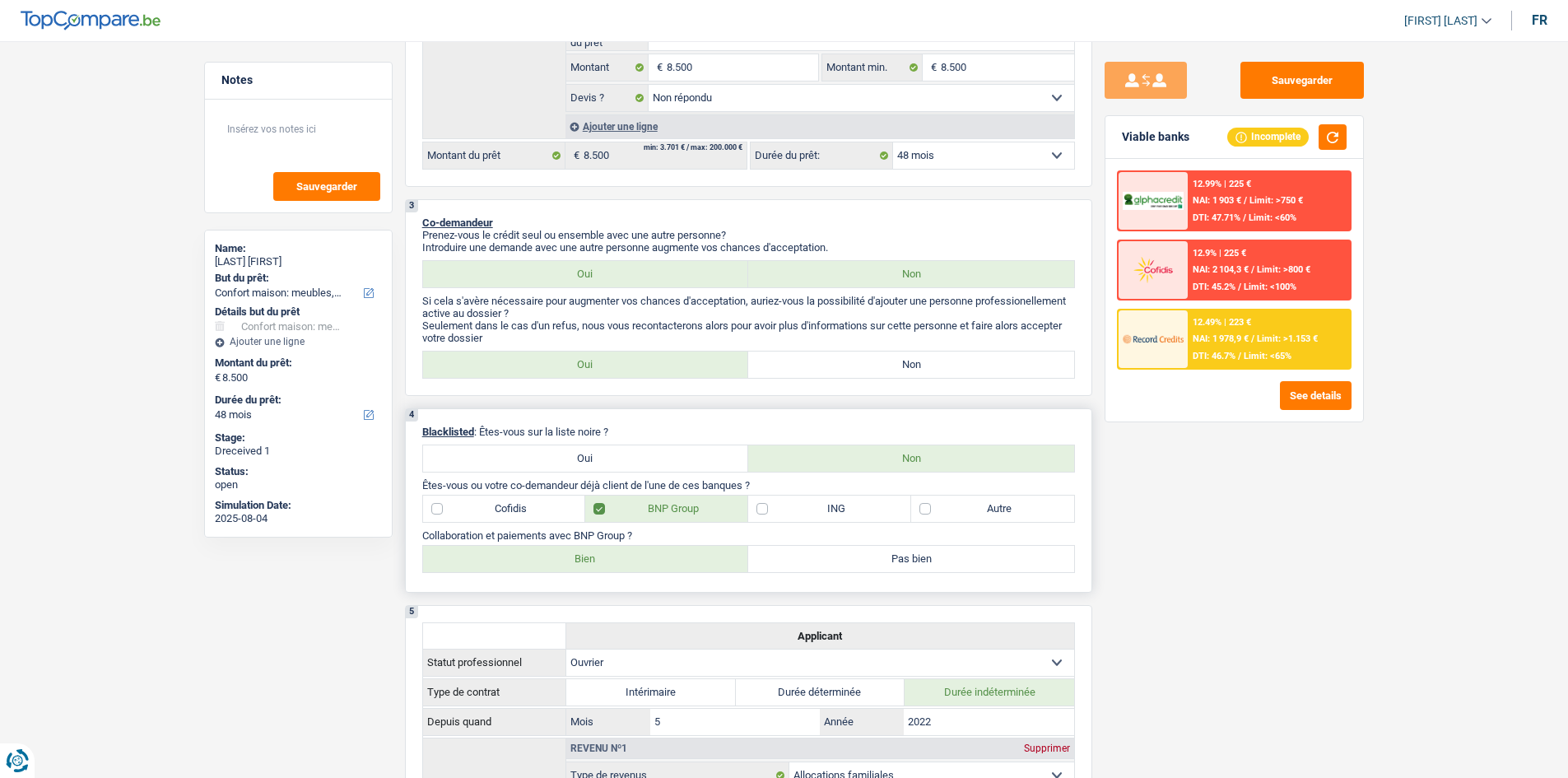 select on "housewife" 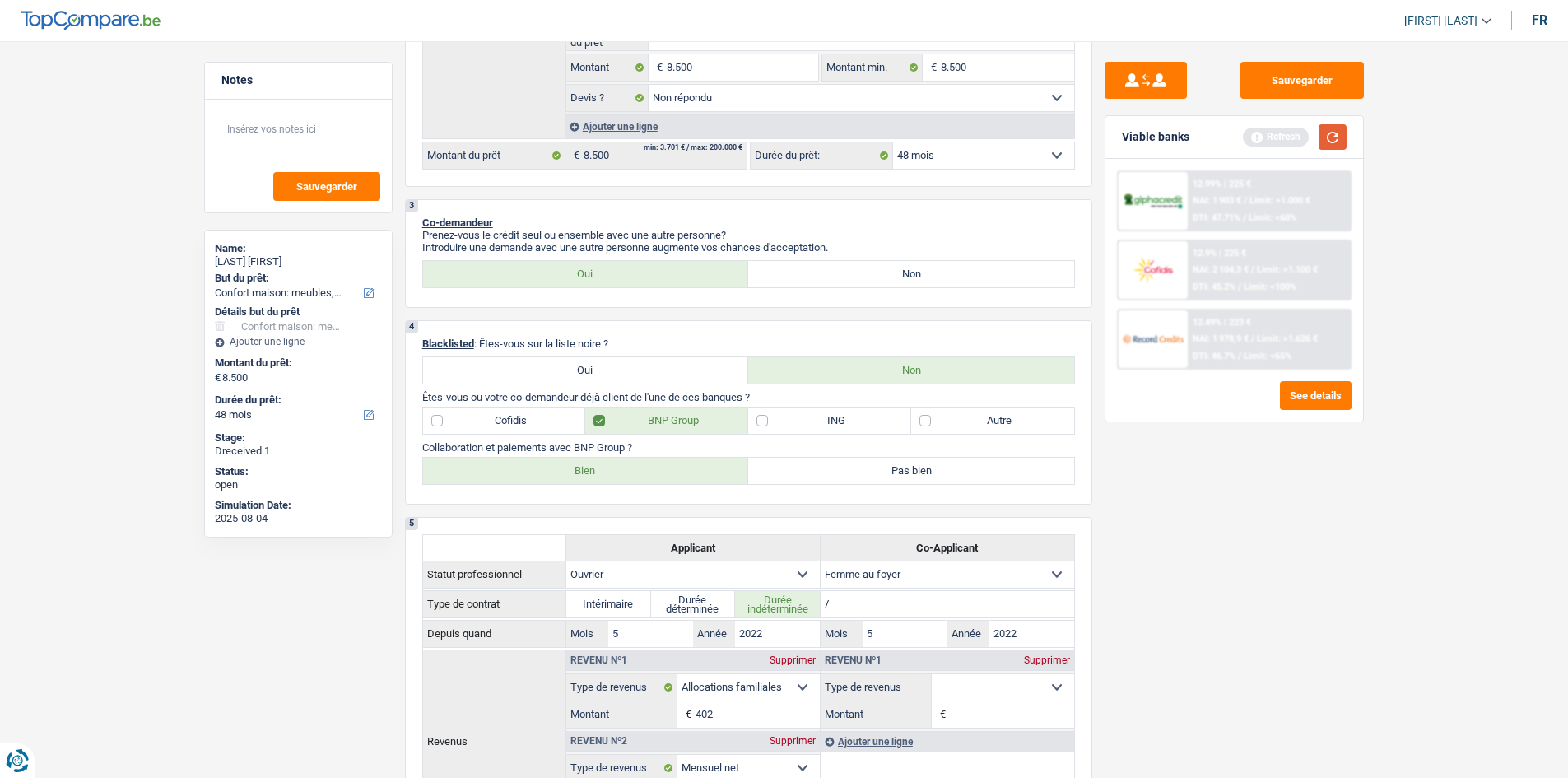 click at bounding box center [1333, 137] 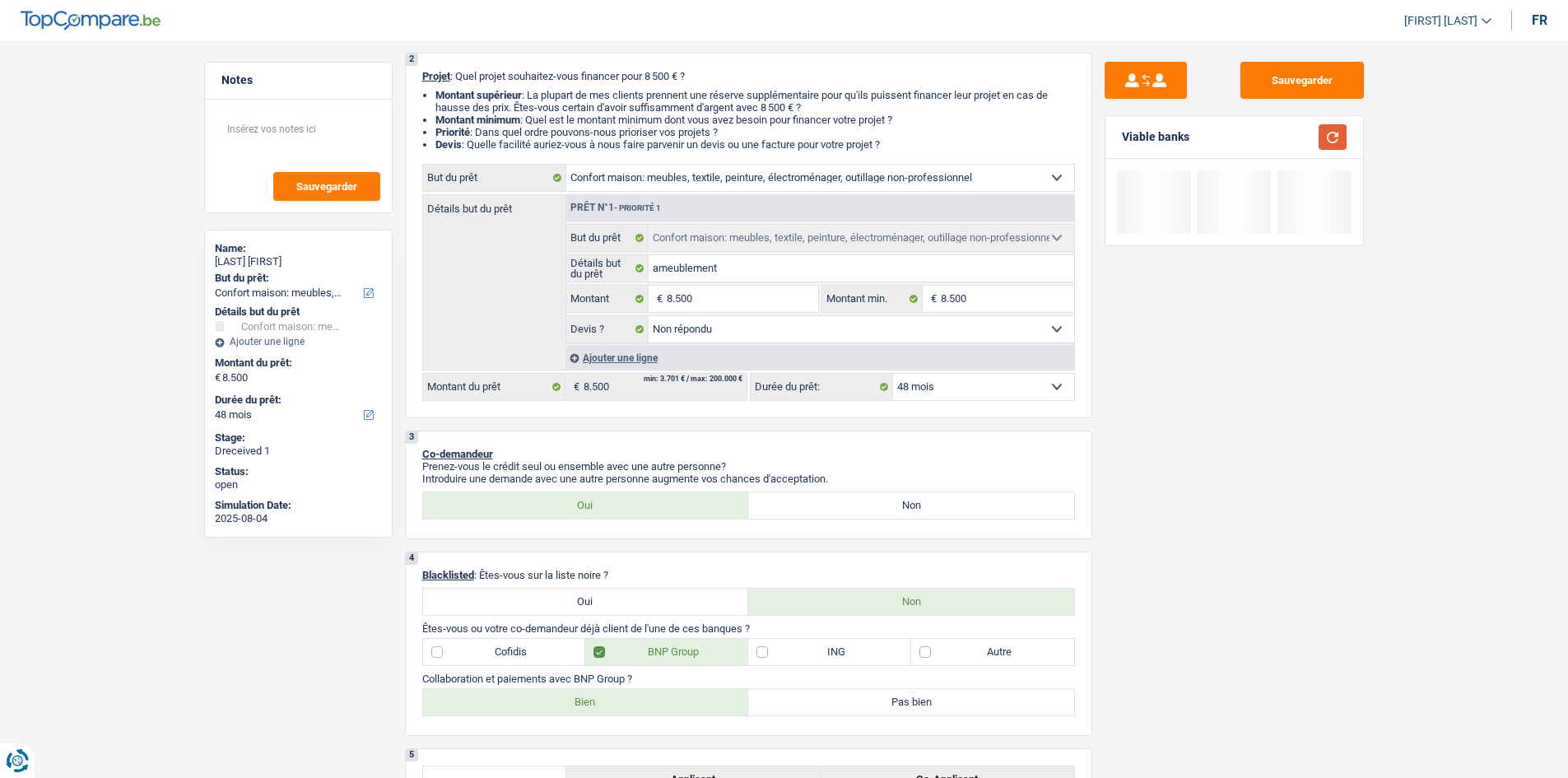 scroll, scrollTop: 0, scrollLeft: 0, axis: both 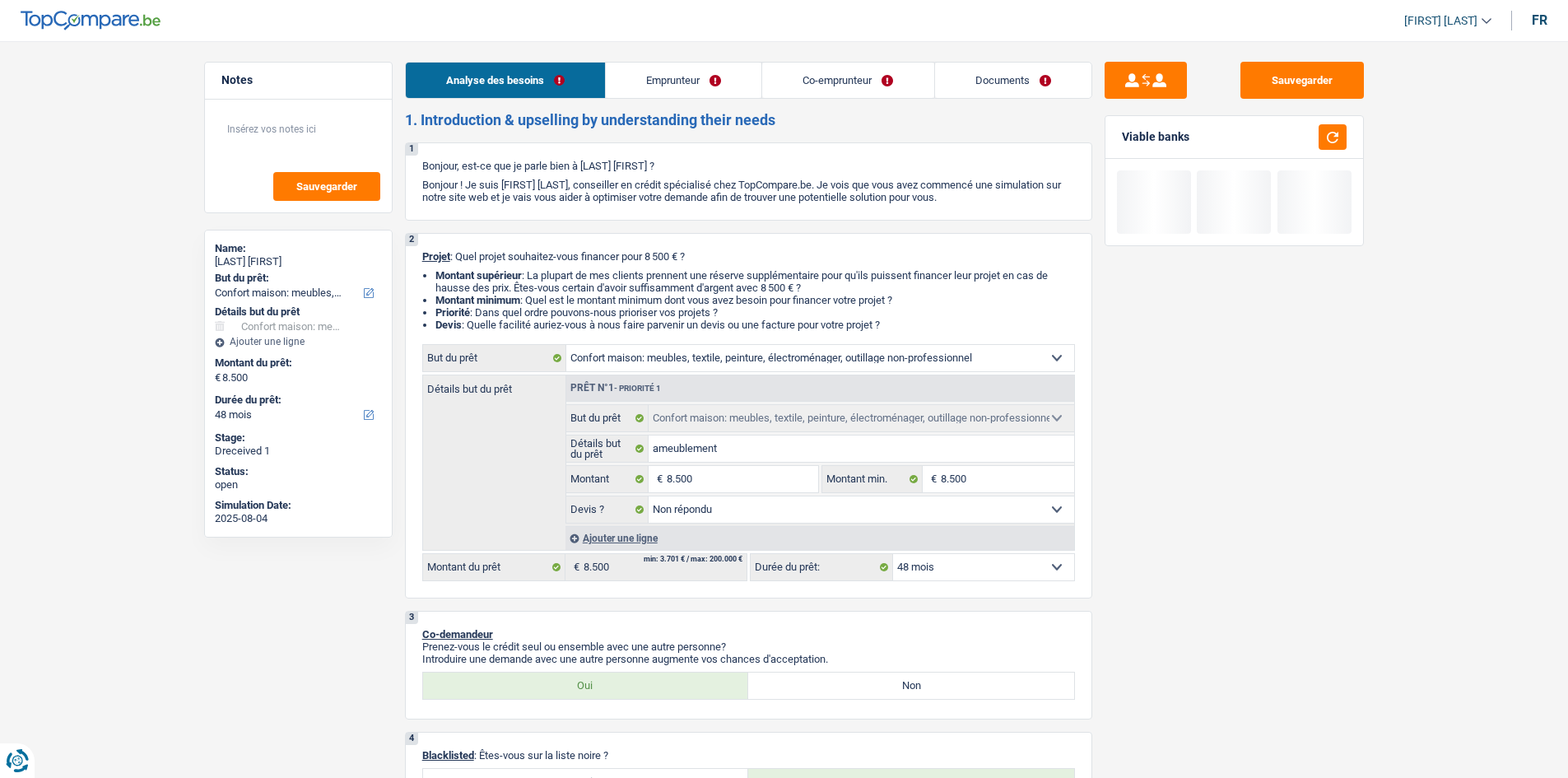 click on "Co-emprunteur" at bounding box center [848, 80] 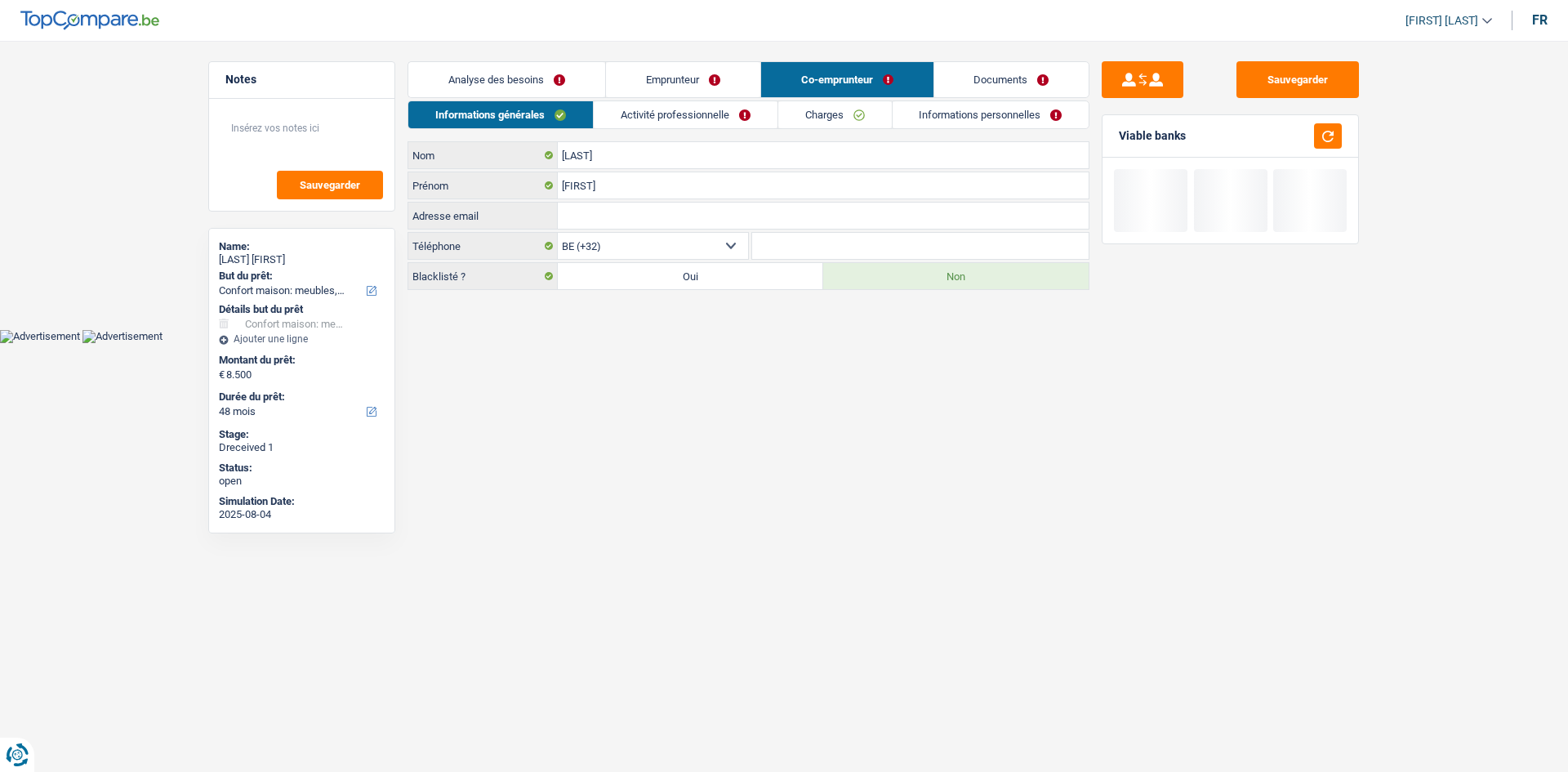 click on "Activité professionnelle" at bounding box center [685, 114] 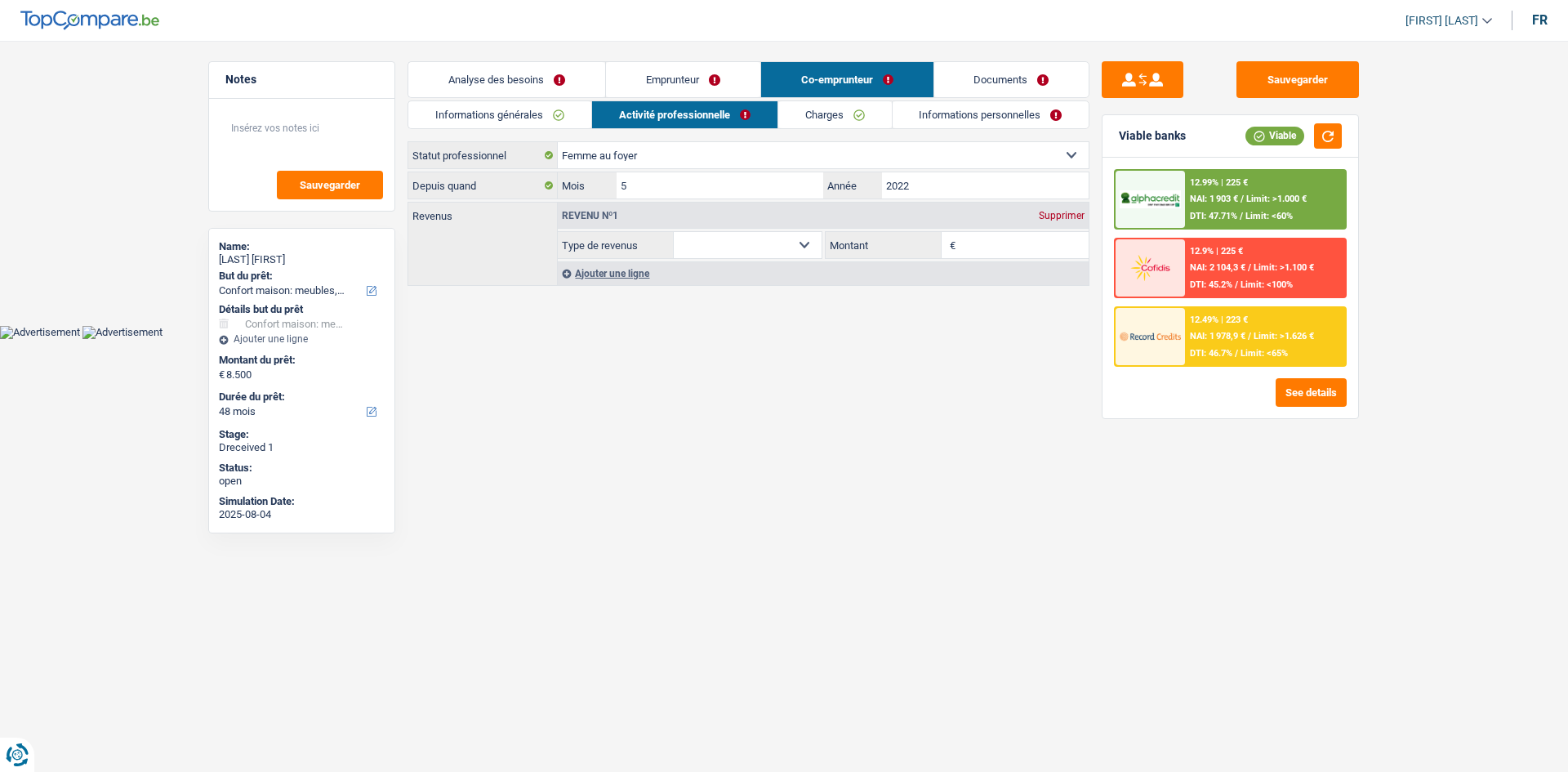 click on "Charges" at bounding box center [835, 114] 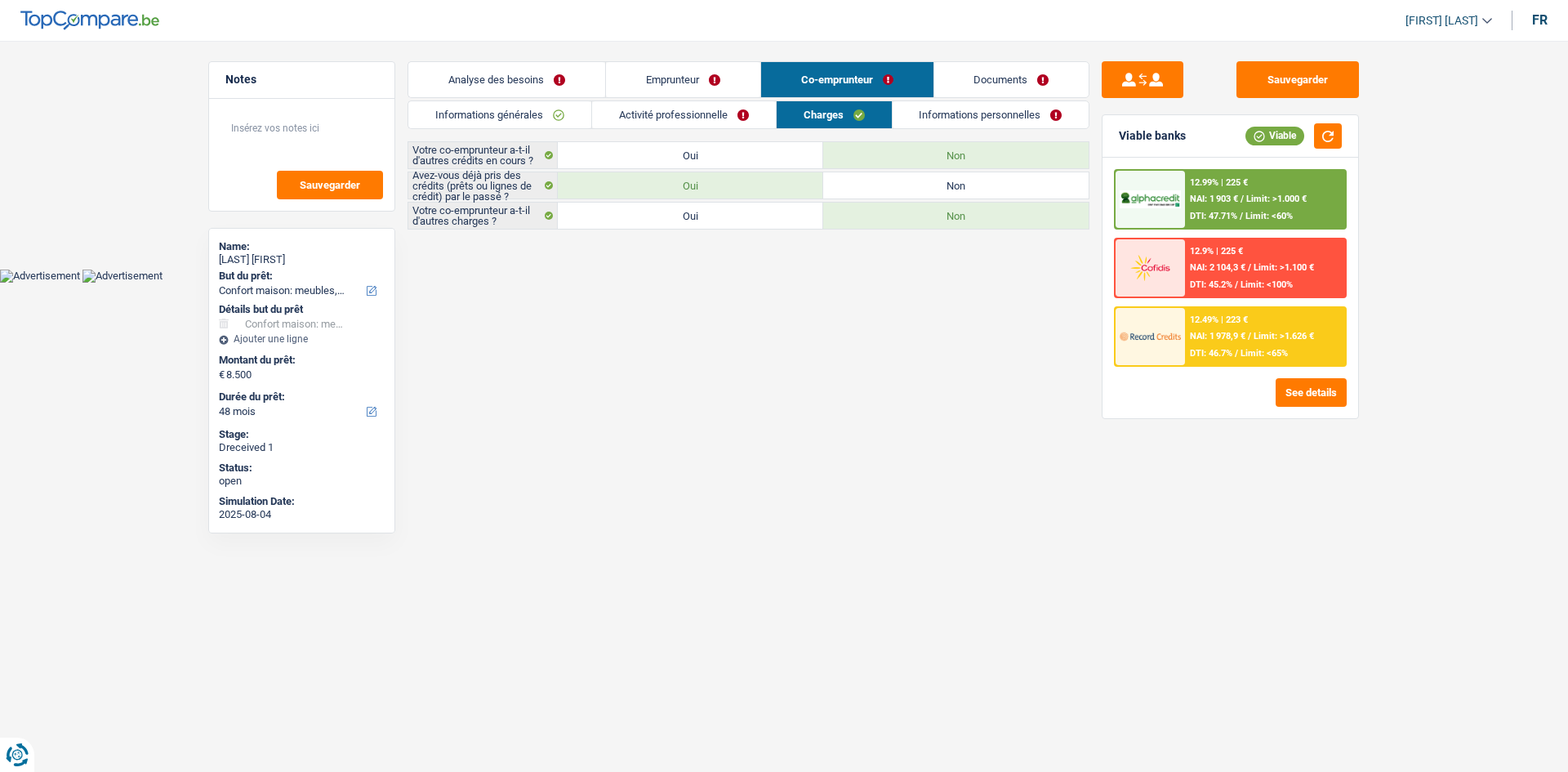 click on "Informations personnelles" at bounding box center [991, 114] 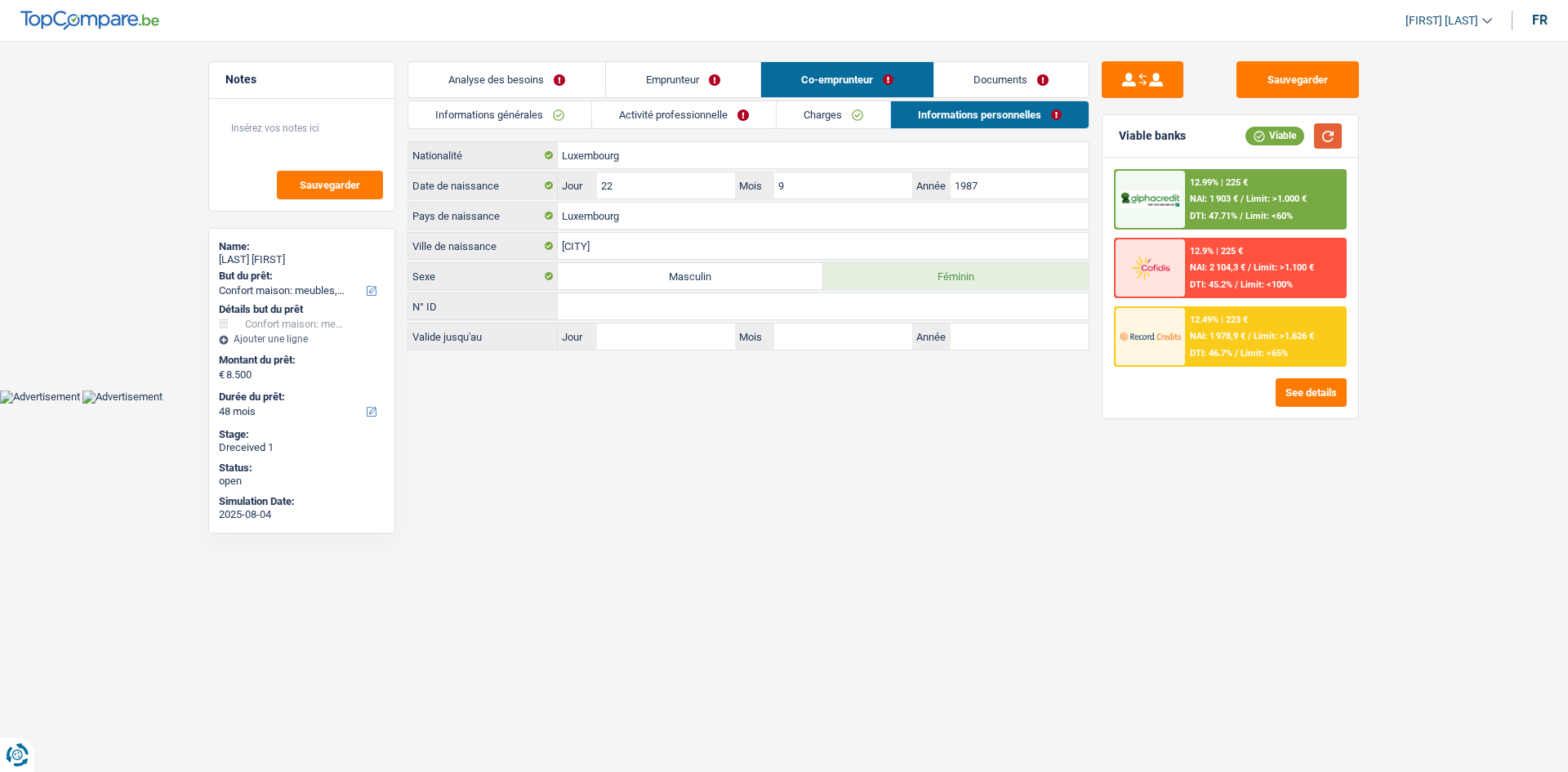 click on "Viable" at bounding box center (1294, 136) 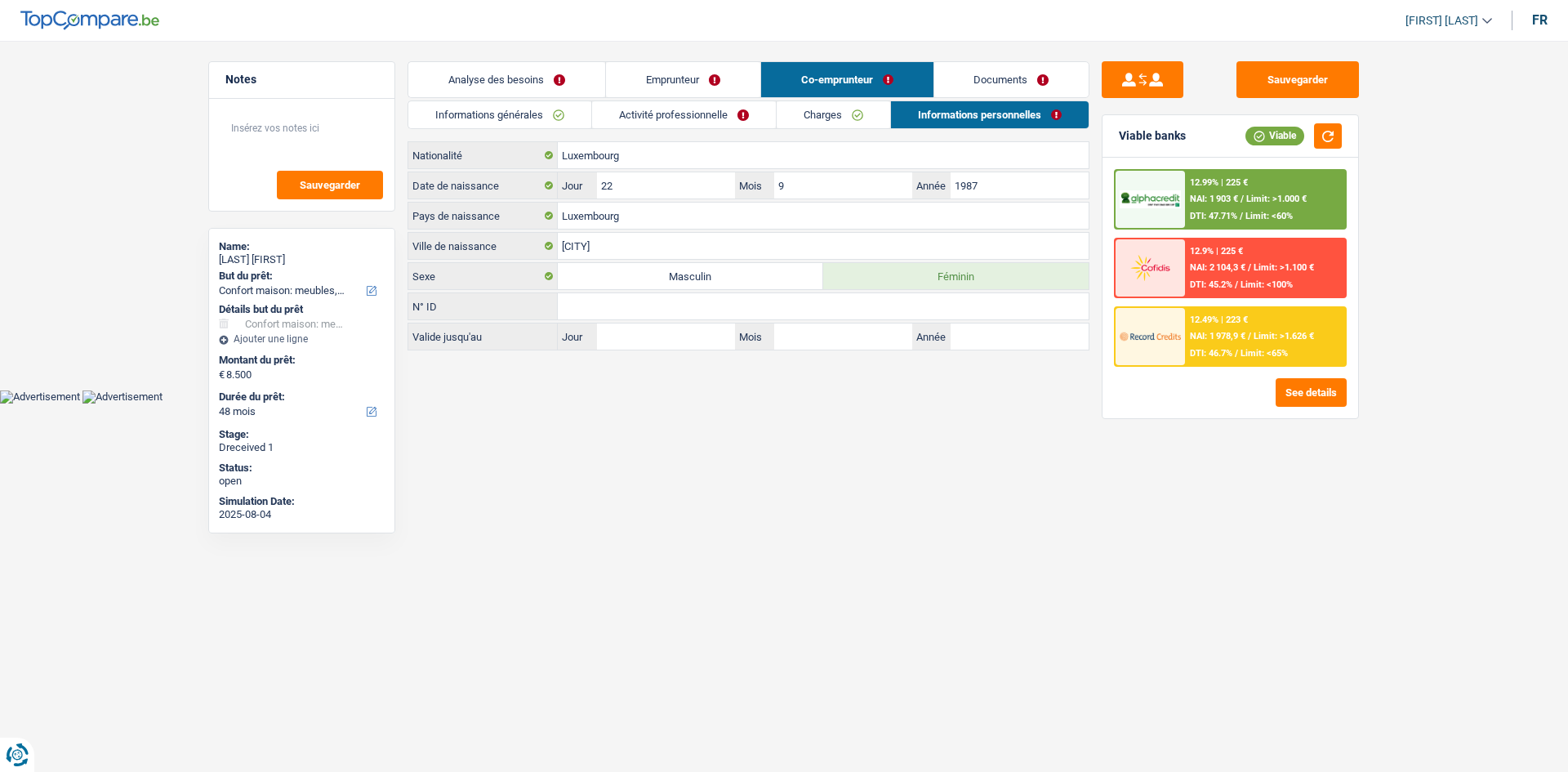 click on "Informations générales" at bounding box center [500, 114] 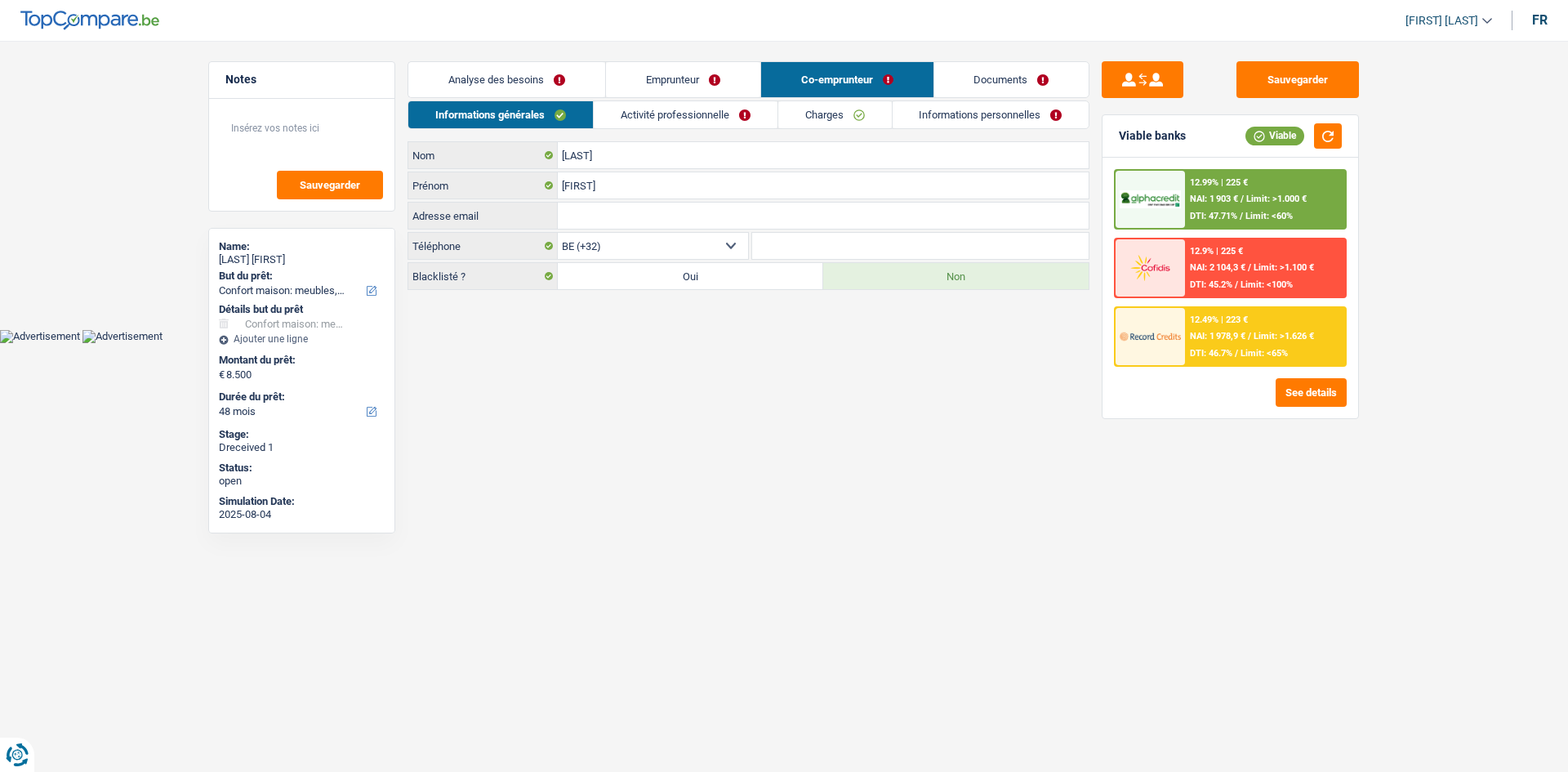click on "Analyse des besoins" at bounding box center [506, 79] 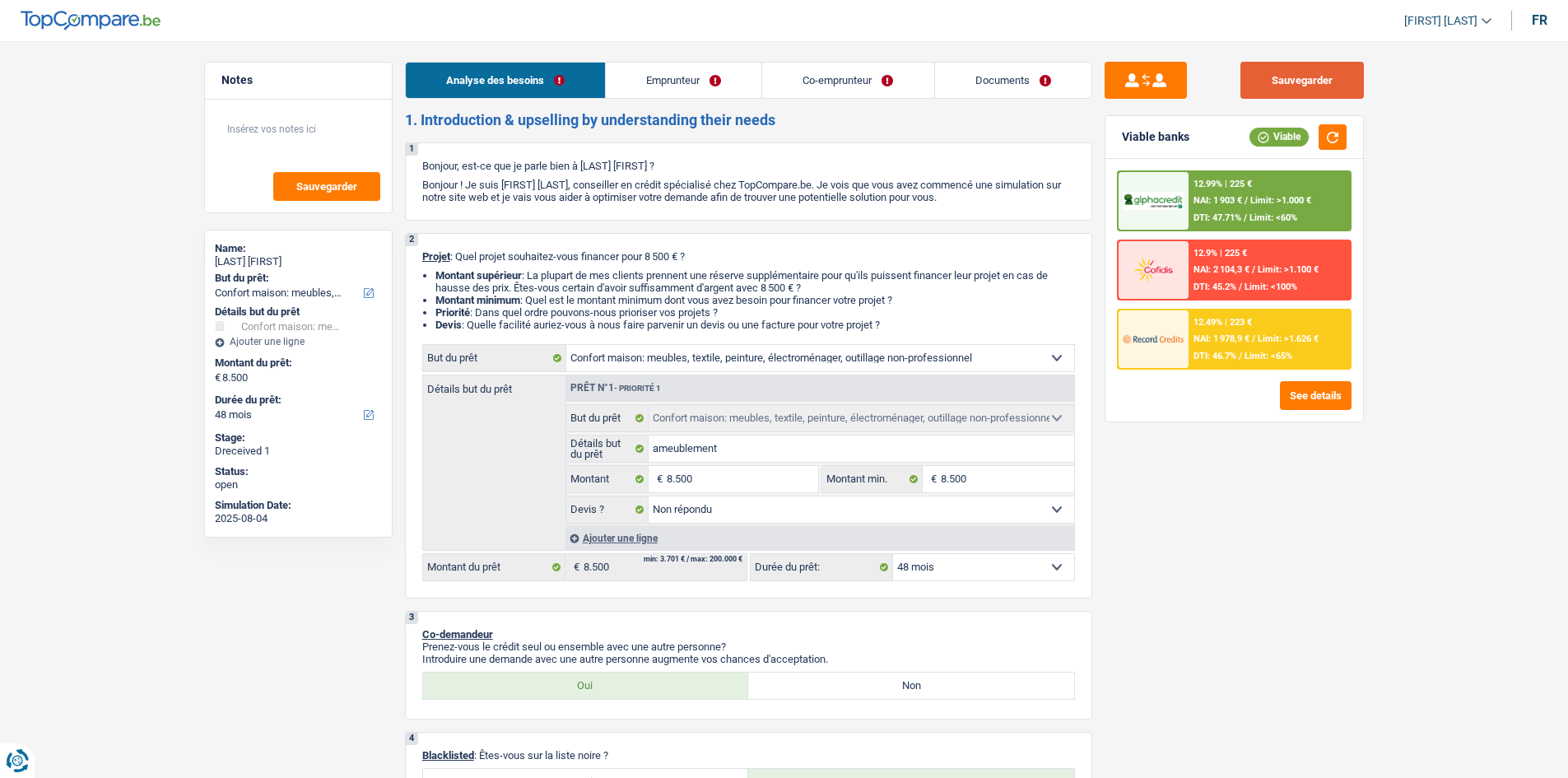 click on "Sauvegarder" at bounding box center (1302, 80) 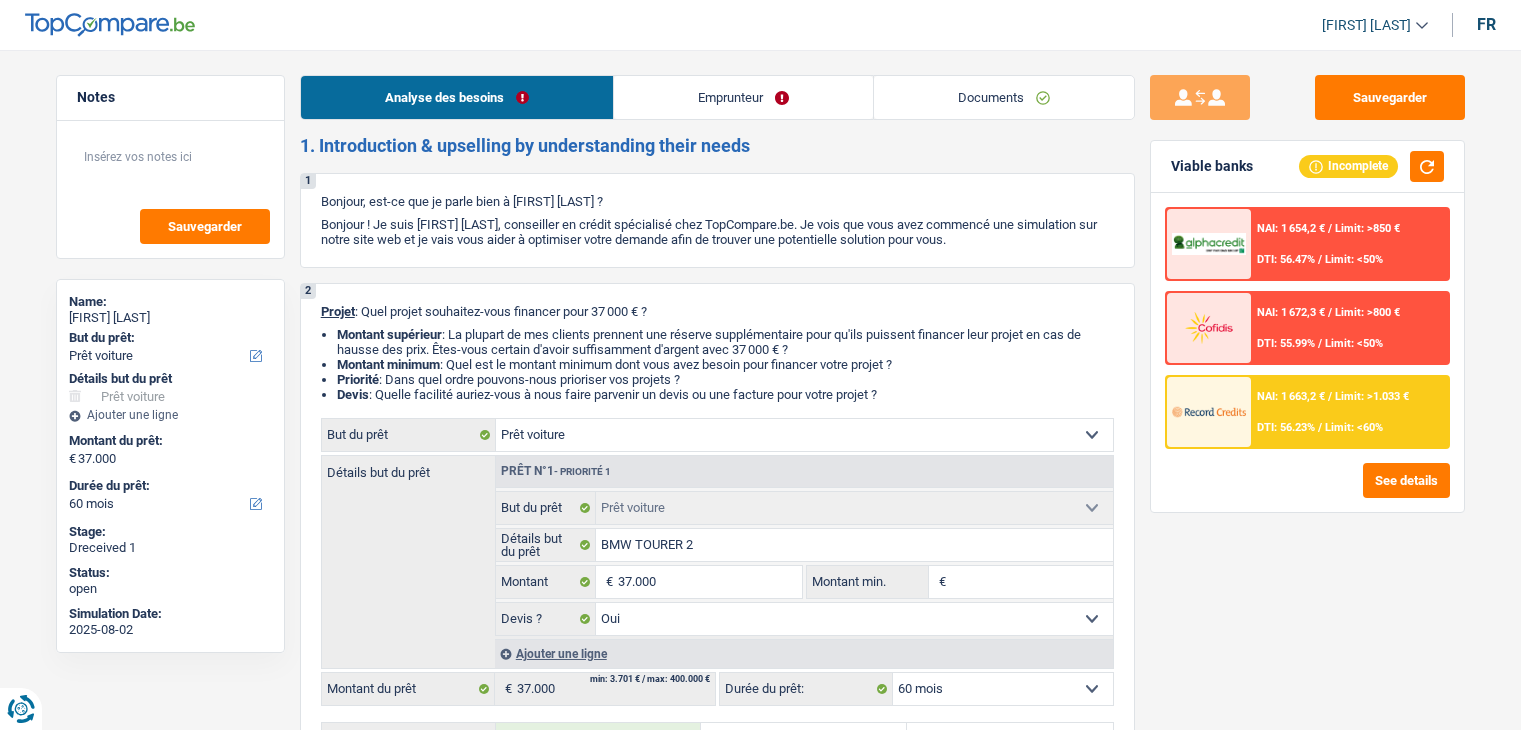 select on "car" 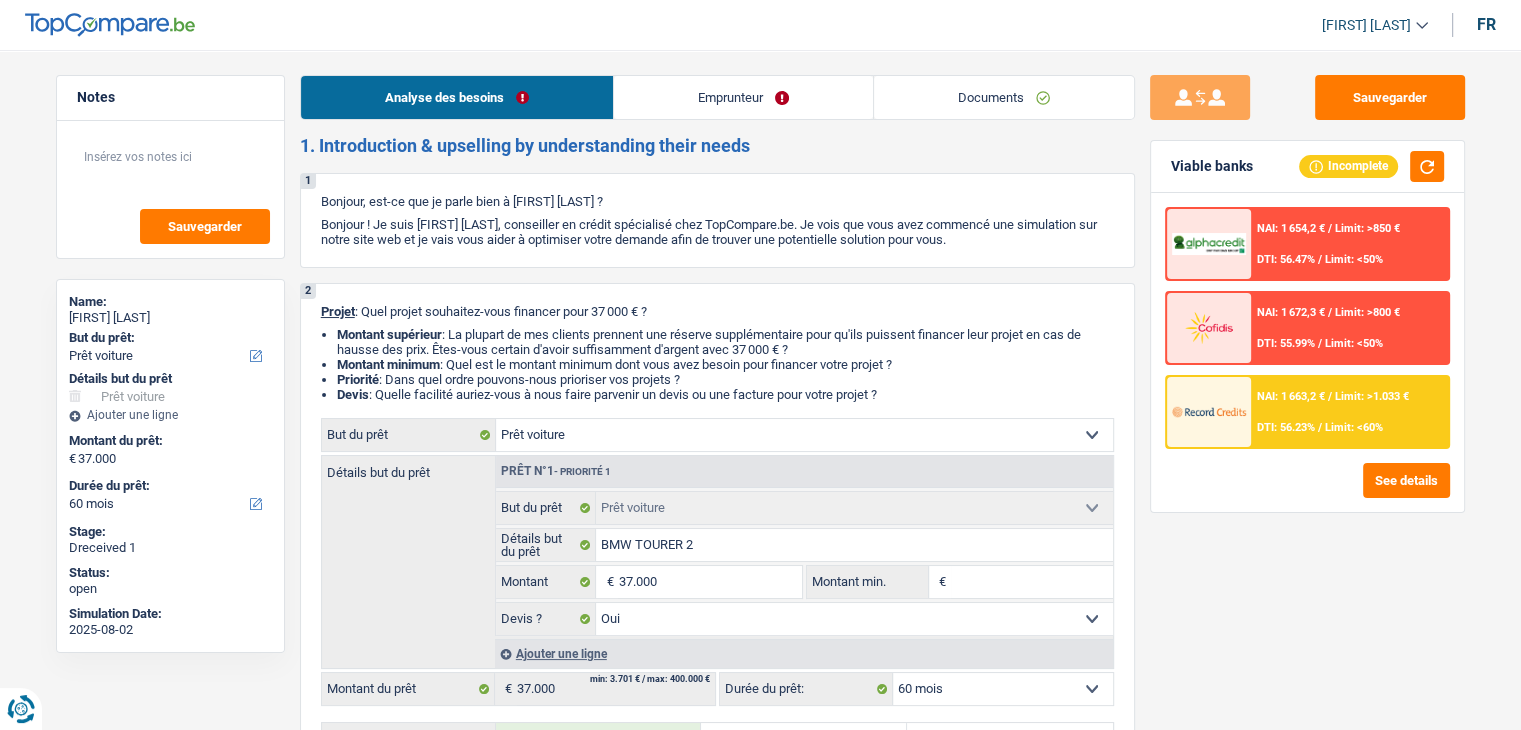 scroll, scrollTop: 0, scrollLeft: 0, axis: both 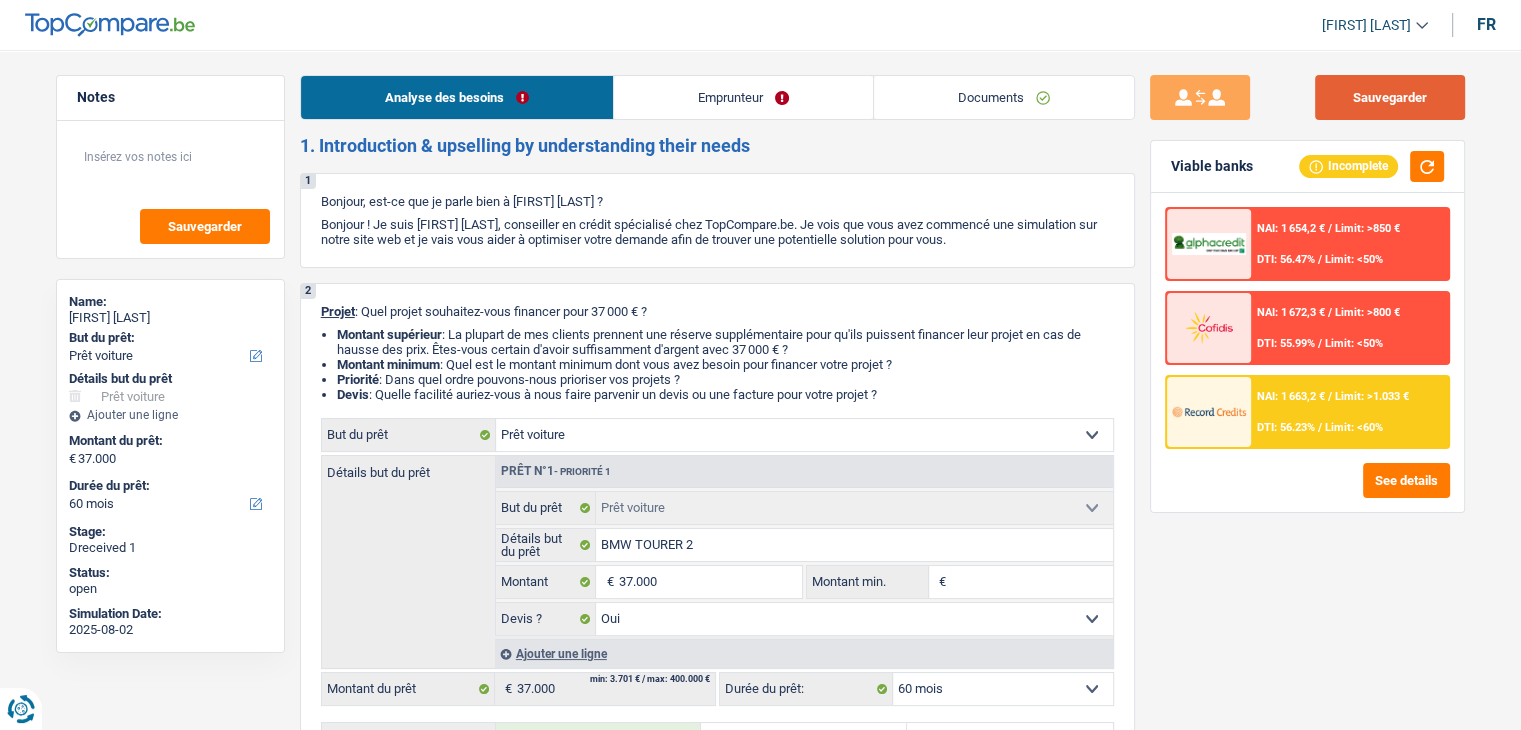 click on "Sauvegarder" at bounding box center [1390, 97] 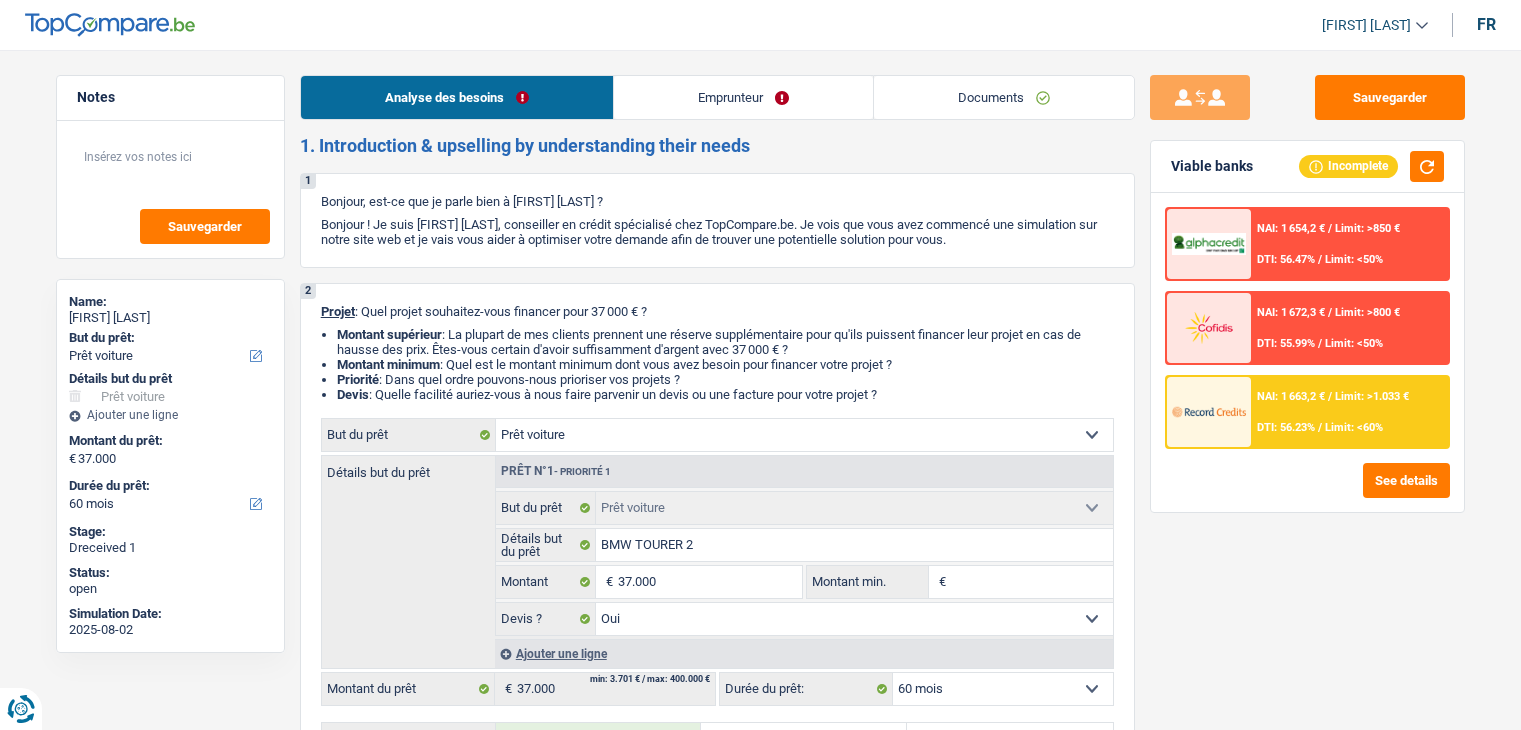 select on "car" 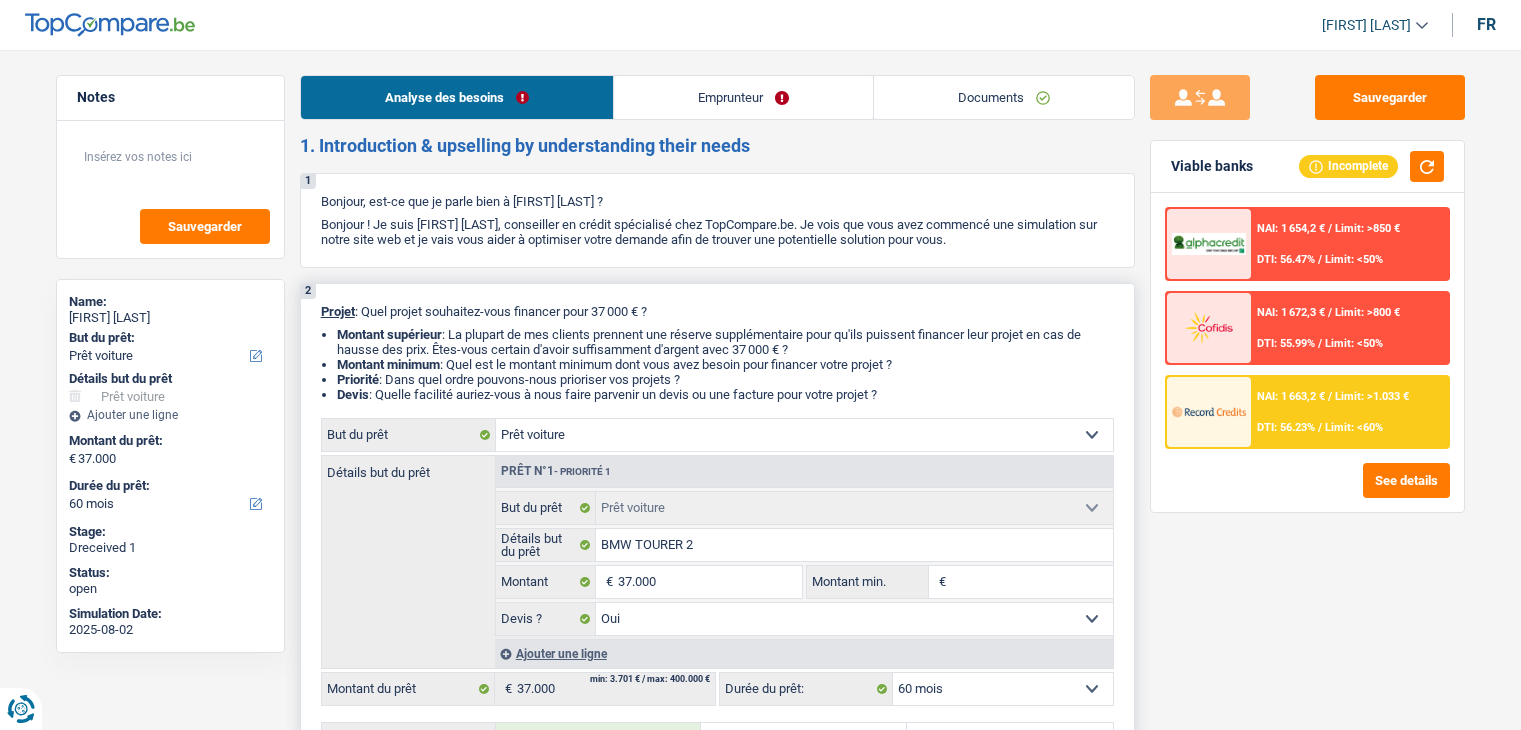 scroll, scrollTop: 0, scrollLeft: 0, axis: both 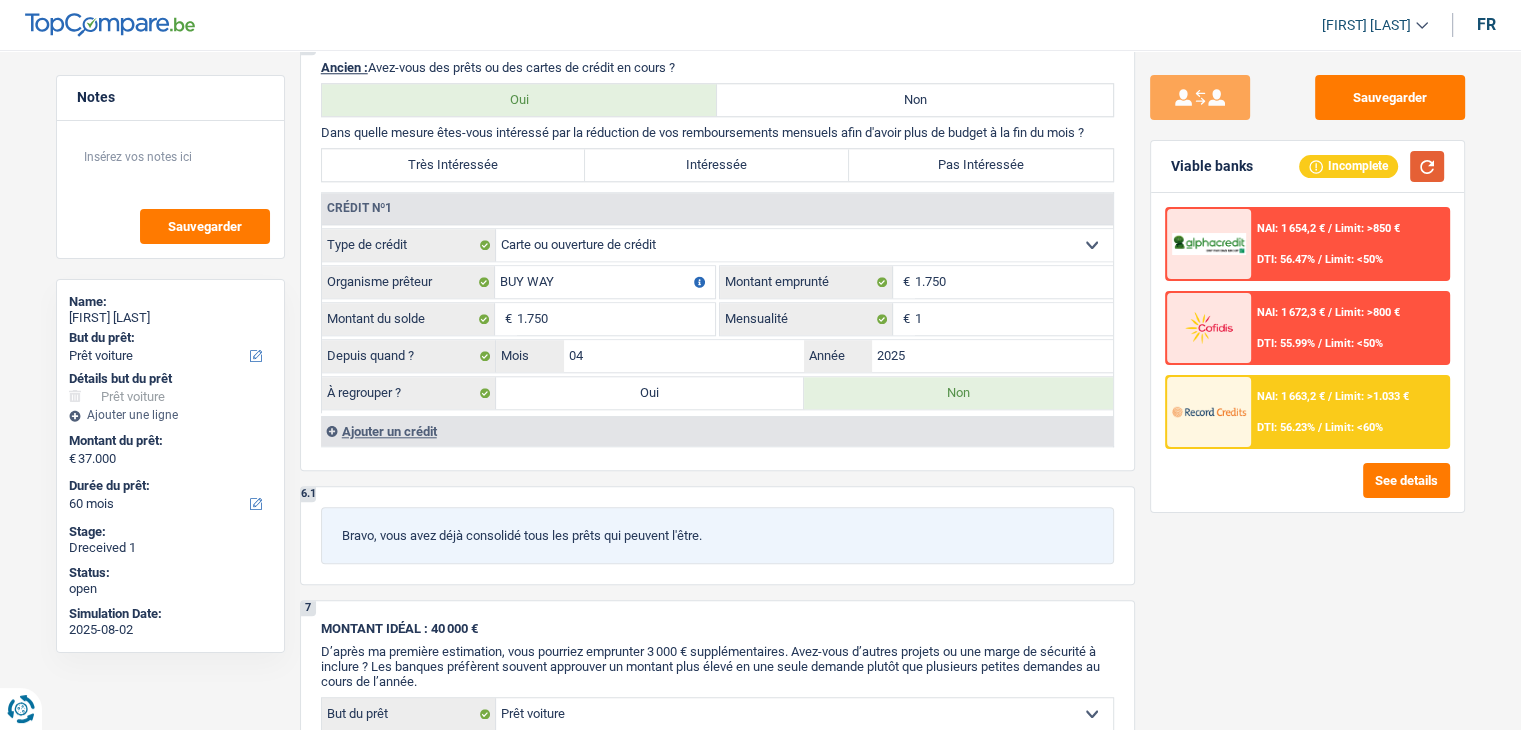 click at bounding box center [1427, 166] 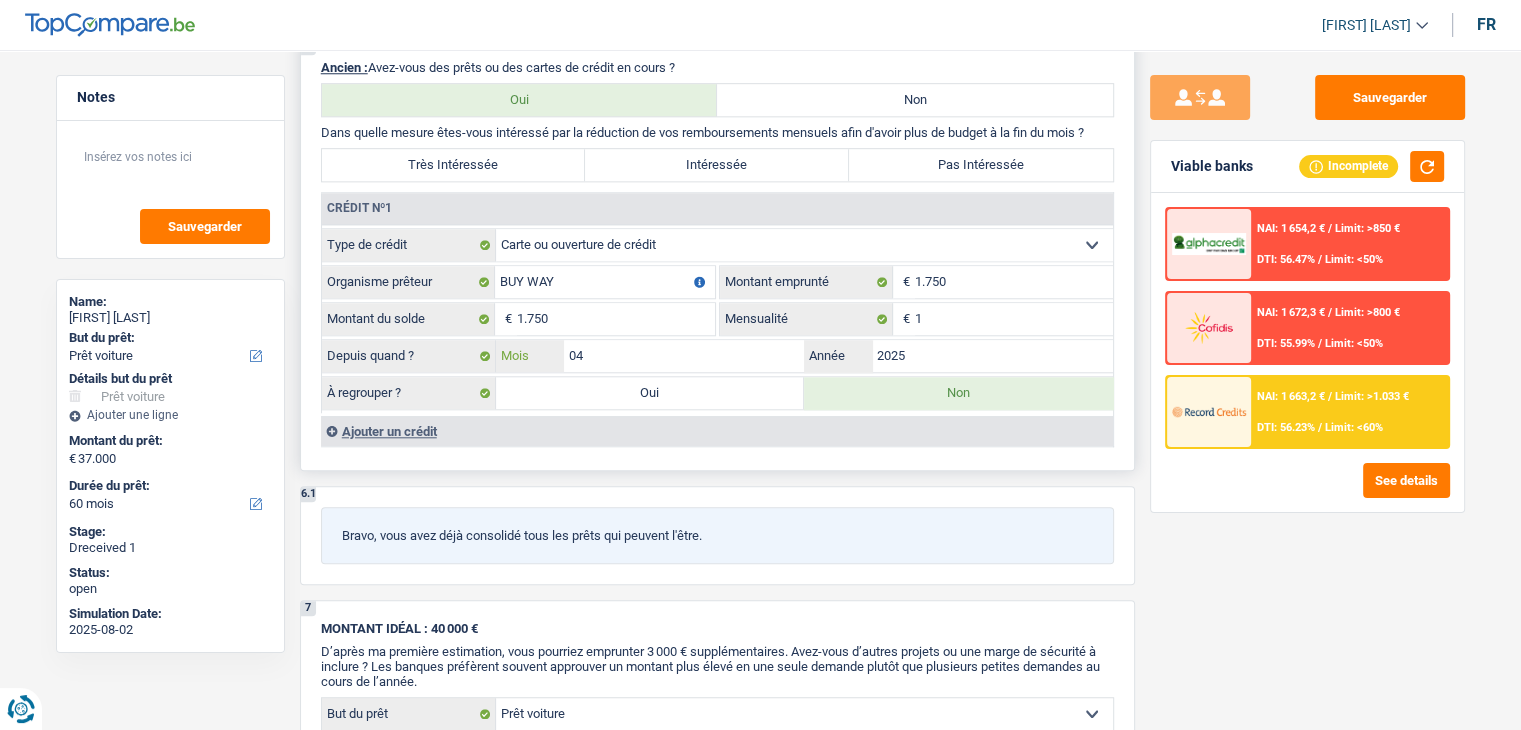 drag, startPoint x: 587, startPoint y: 339, endPoint x: 571, endPoint y: 340, distance: 16.03122 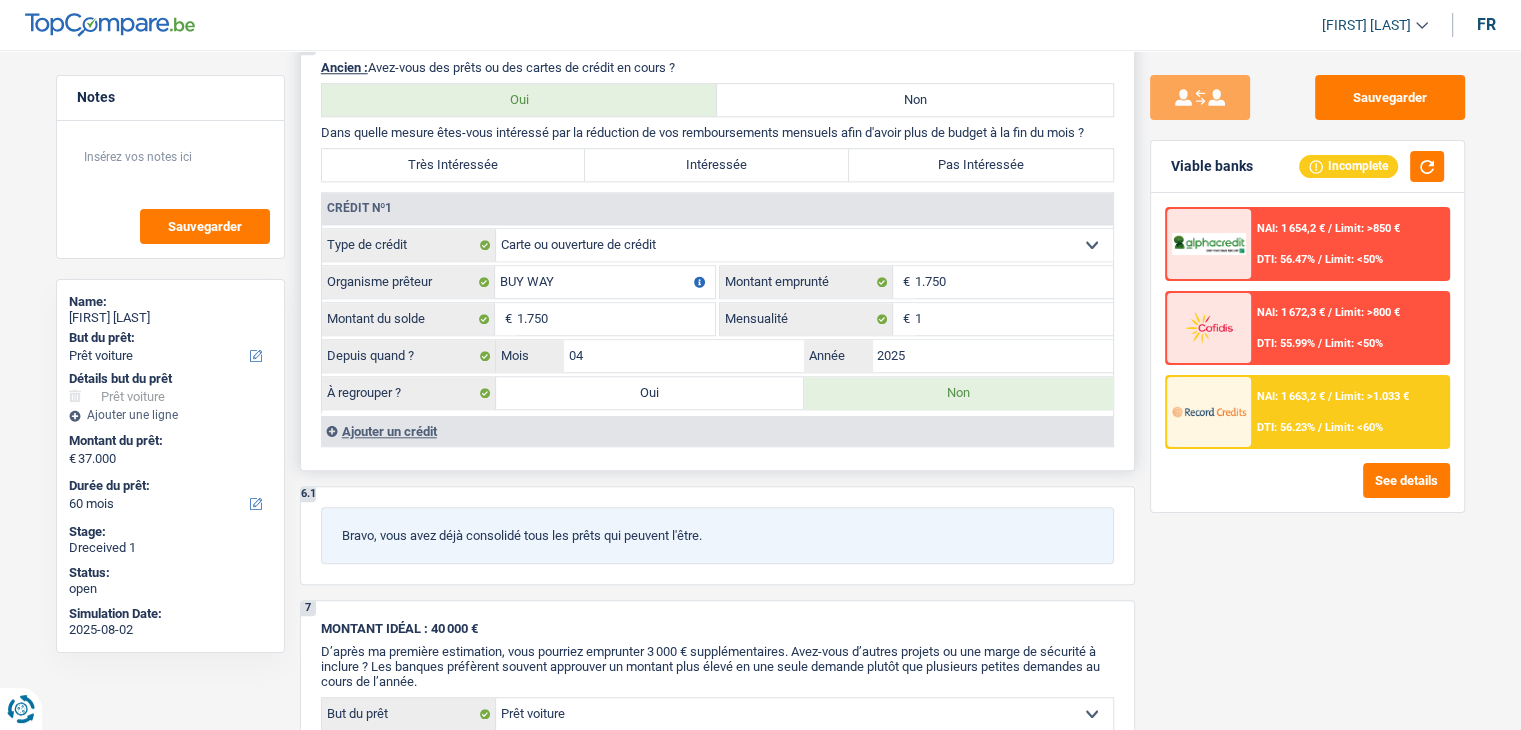 click on "Crédit nº1
Carte ou ouverture de crédit Prêt hypothécaire Vente à tempérament Prêt à tempérament Prêt rénovation Prêt voiture Regroupement d'un ou plusieurs crédits
Sélectionner une option
Type de crédit
BUY WAY
Organisme prêteur
Veillez à ne pas indiquer le nom du courtier, mais bien le nom du prêteur tels que Buyway, ING, AlphaCredit, etc.
1.750   €
Montant emprunté
1.750   €
Montant du solde
1" at bounding box center [717, 319] 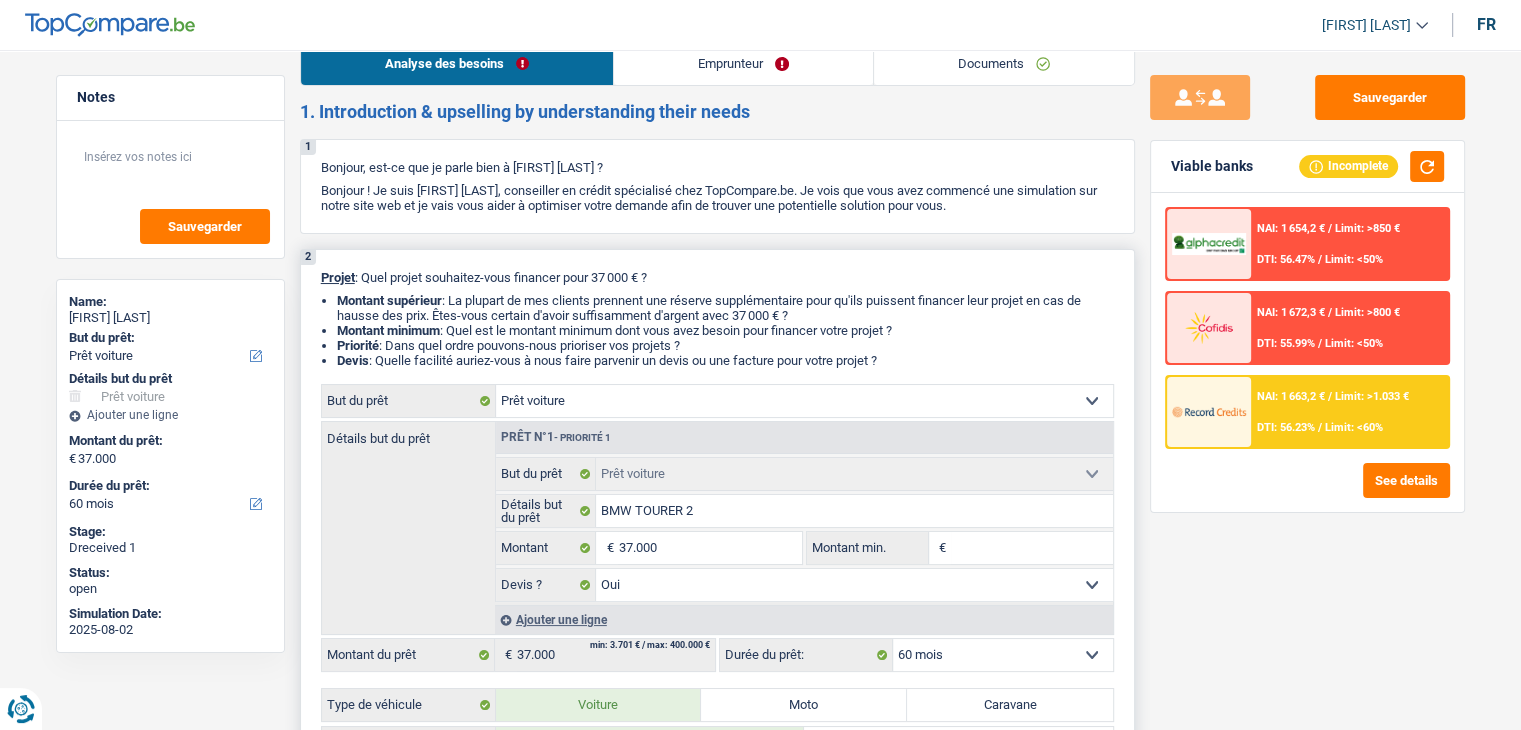 scroll, scrollTop: 0, scrollLeft: 0, axis: both 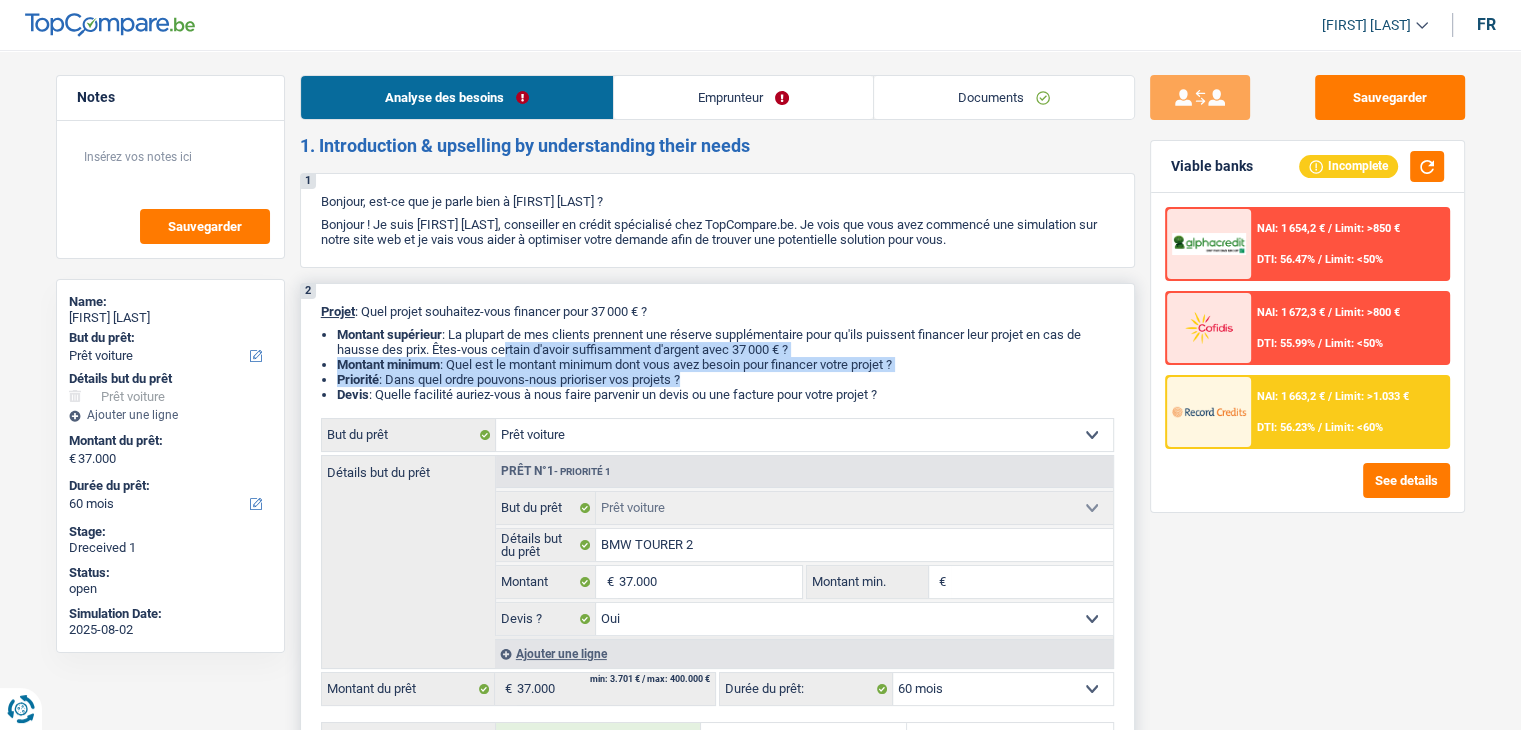 drag, startPoint x: 906, startPoint y: 384, endPoint x: 503, endPoint y: 345, distance: 404.8827 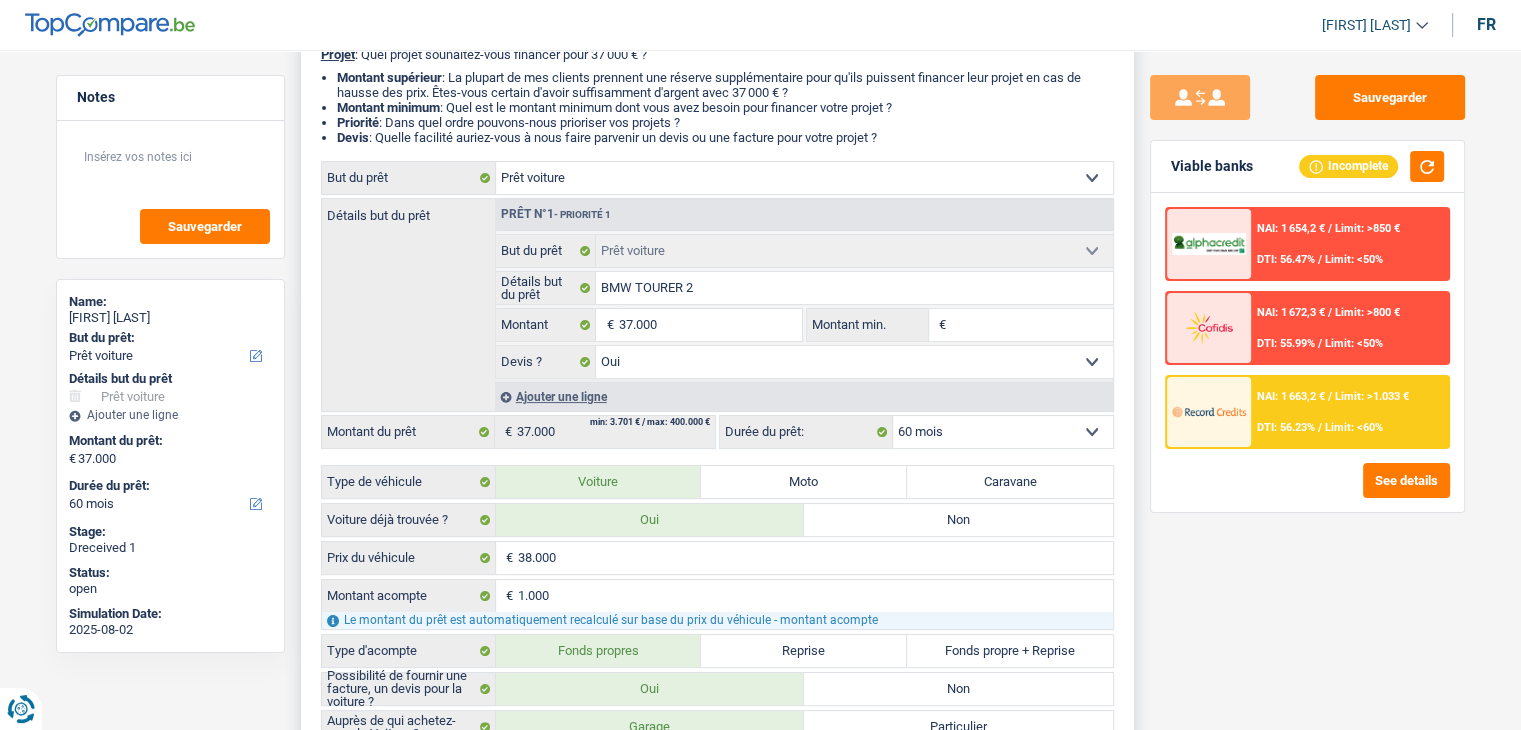 scroll, scrollTop: 400, scrollLeft: 0, axis: vertical 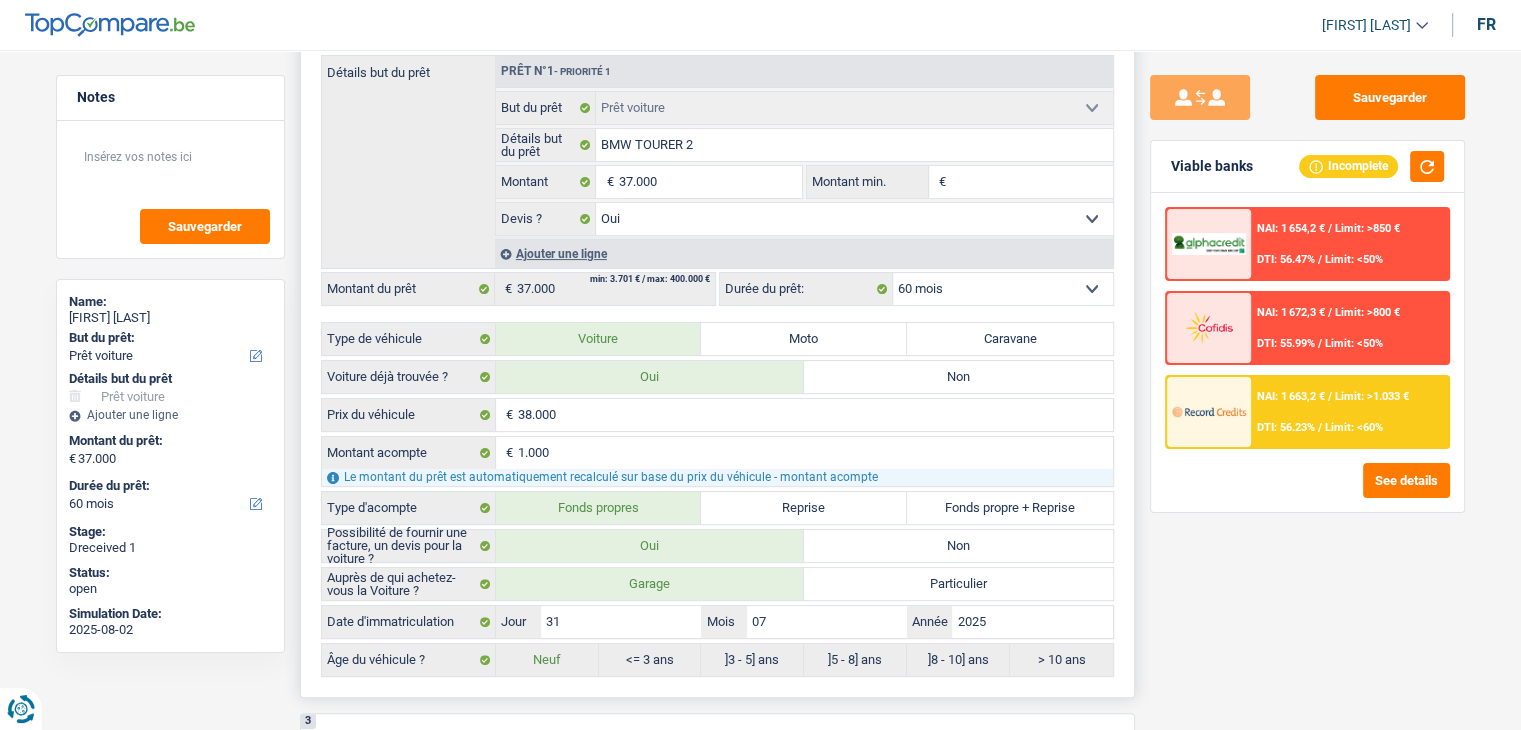 click on "12 mois 18 mois 24 mois 30 mois 36 mois 42 mois 48 mois 60 mois 72 mois 84 mois
Sélectionner une option" at bounding box center [1003, 289] 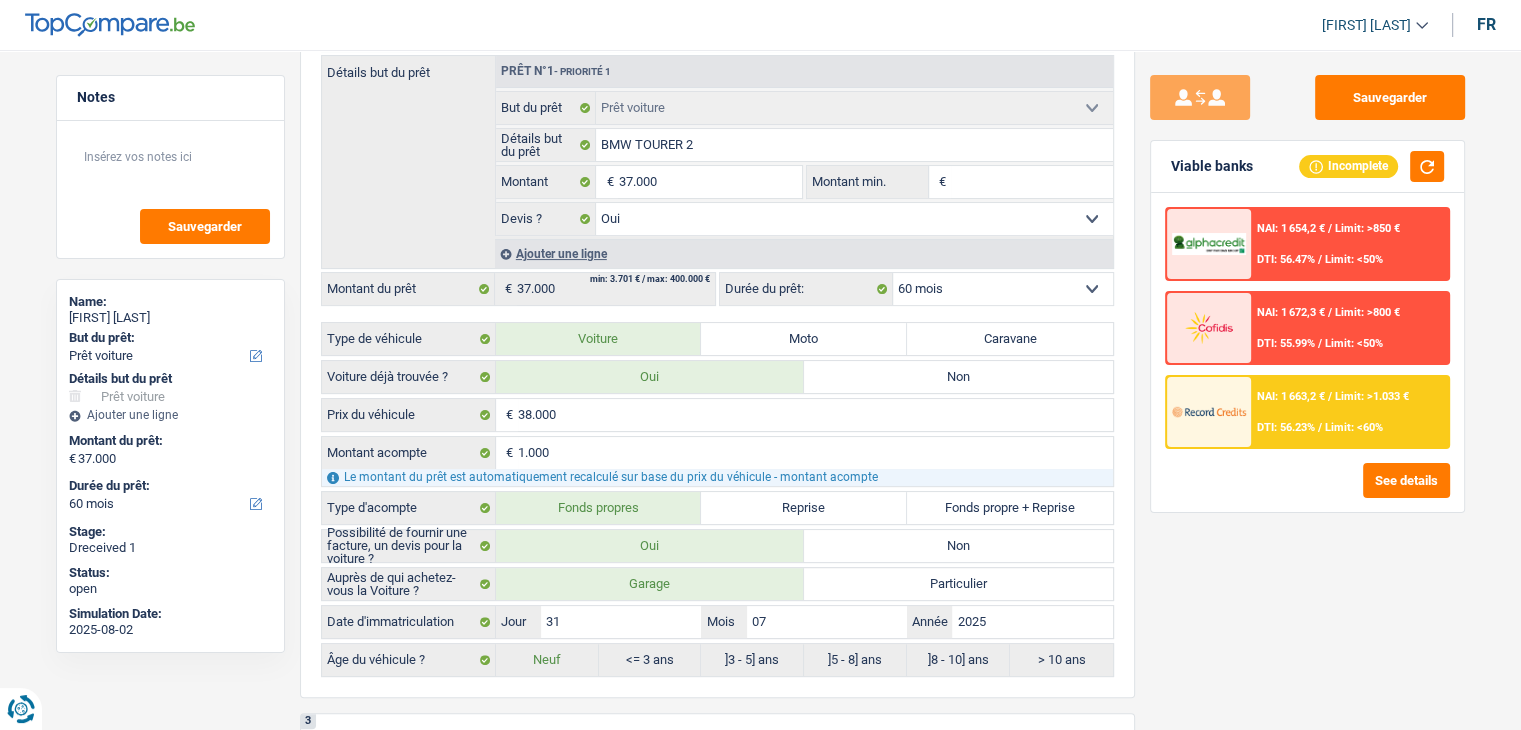click on "NAI: 1 663,2 €
/
Limit: >1.033 €
DTI: 56.23%
/
Limit: <60%" at bounding box center (1349, 412) 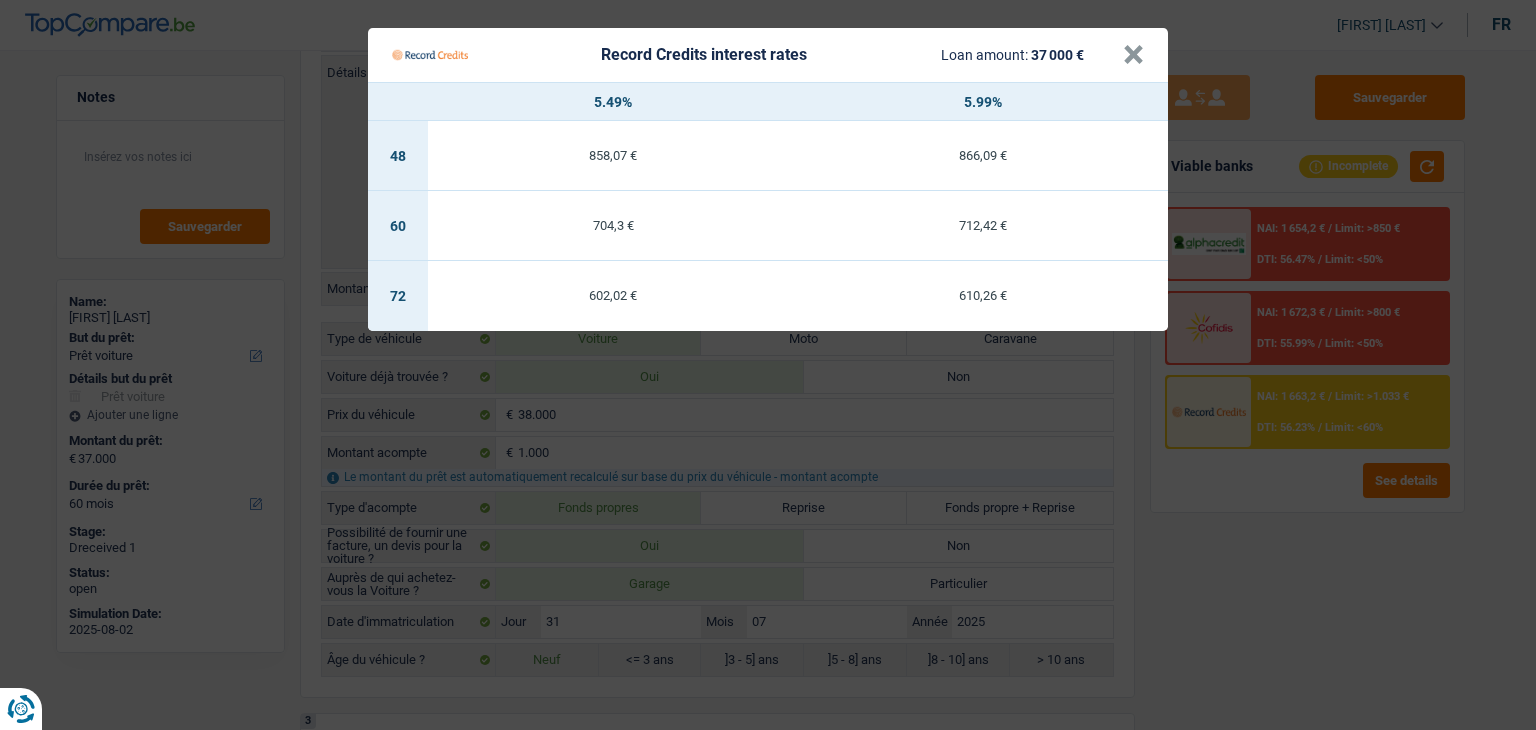 click on "Record Credits interest rates
Loan amount:
37 000 €
×
5.49%
5.99%
48
858,07 €
866,09 €
60
704,3 €
712,42 €
72
602,02 €
610,26 €" at bounding box center [768, 365] 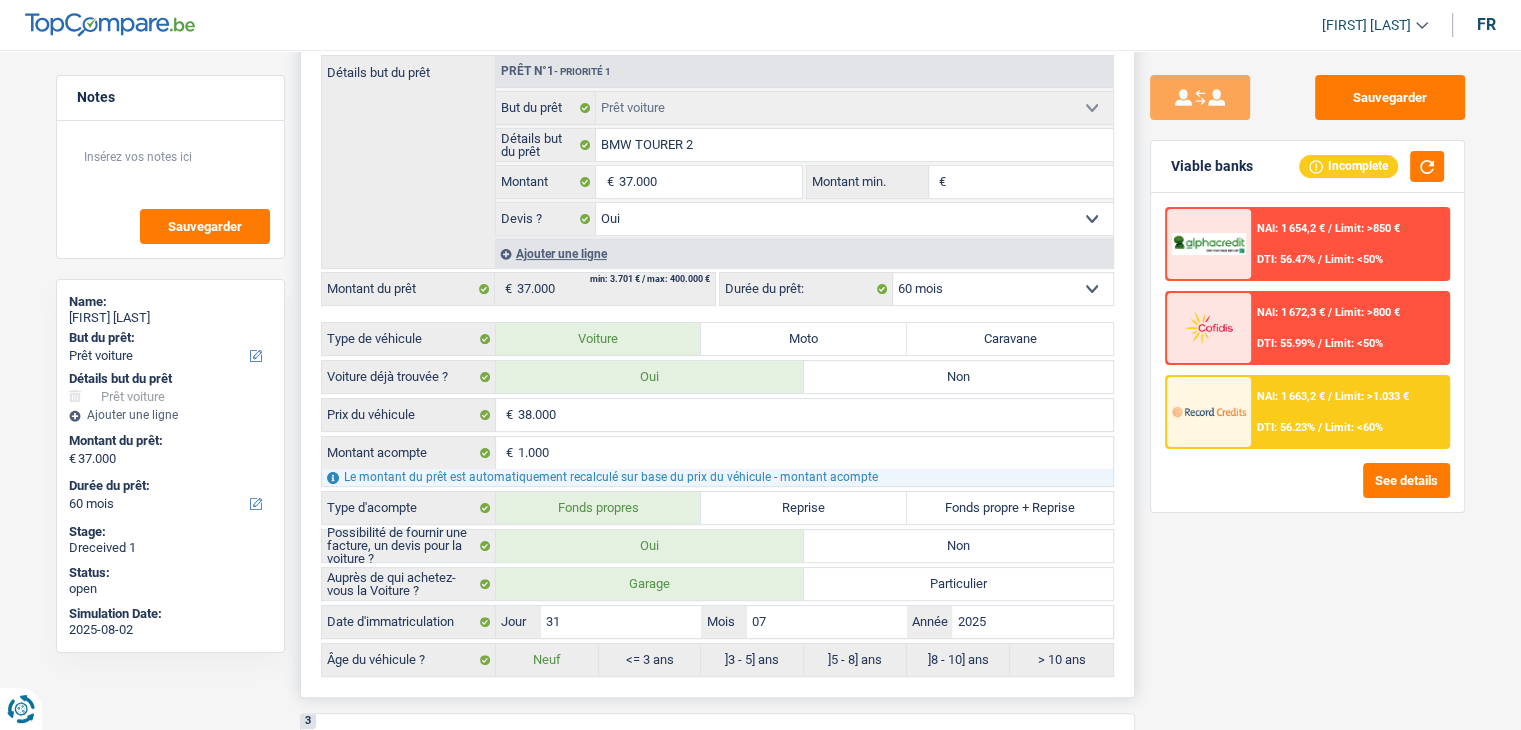 click on "12 mois 18 mois 24 mois 30 mois 36 mois 42 mois 48 mois 60 mois 72 mois 84 mois
Sélectionner une option" at bounding box center [1003, 289] 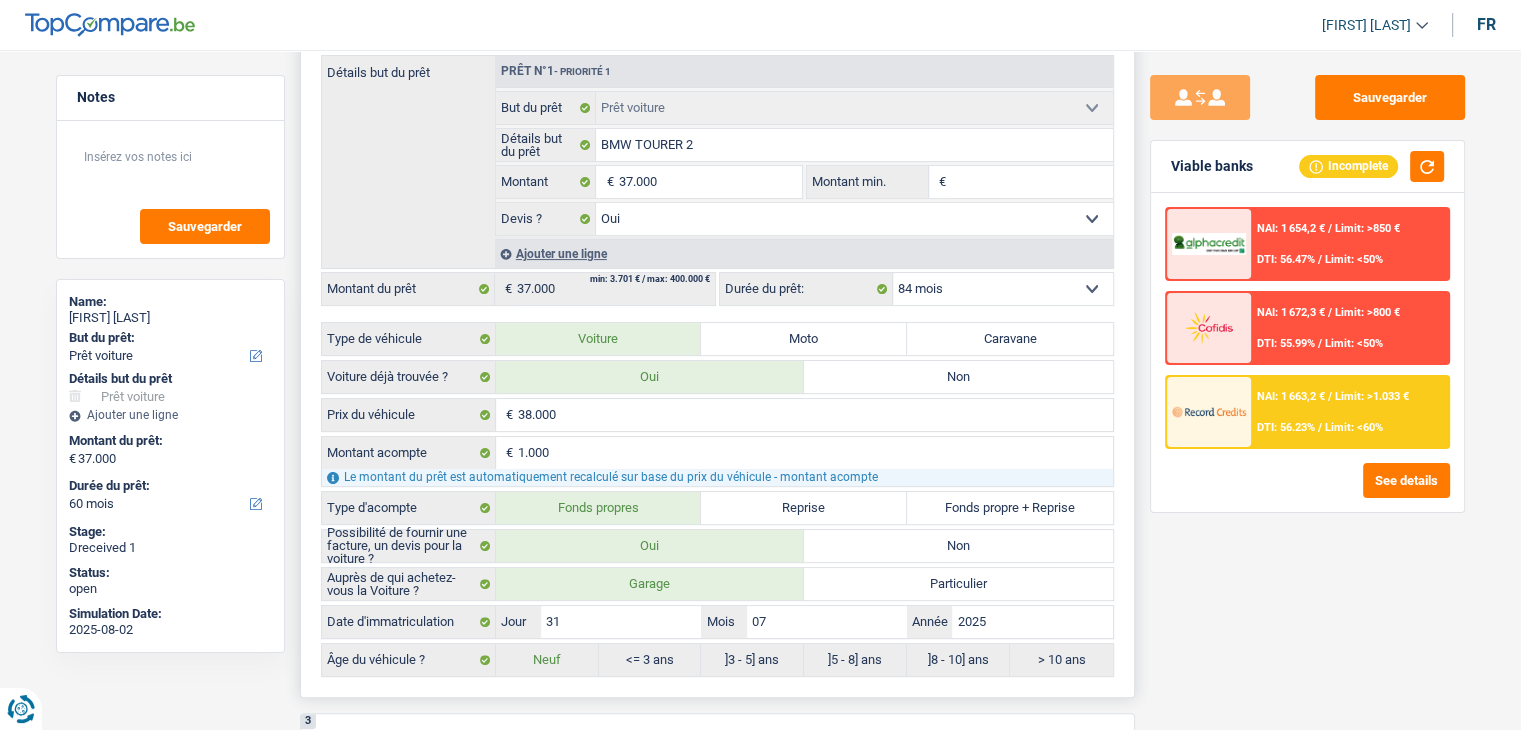 click on "12 mois 18 mois 24 mois 30 mois 36 mois 42 mois 48 mois 60 mois 72 mois 84 mois
Sélectionner une option" at bounding box center (1003, 289) 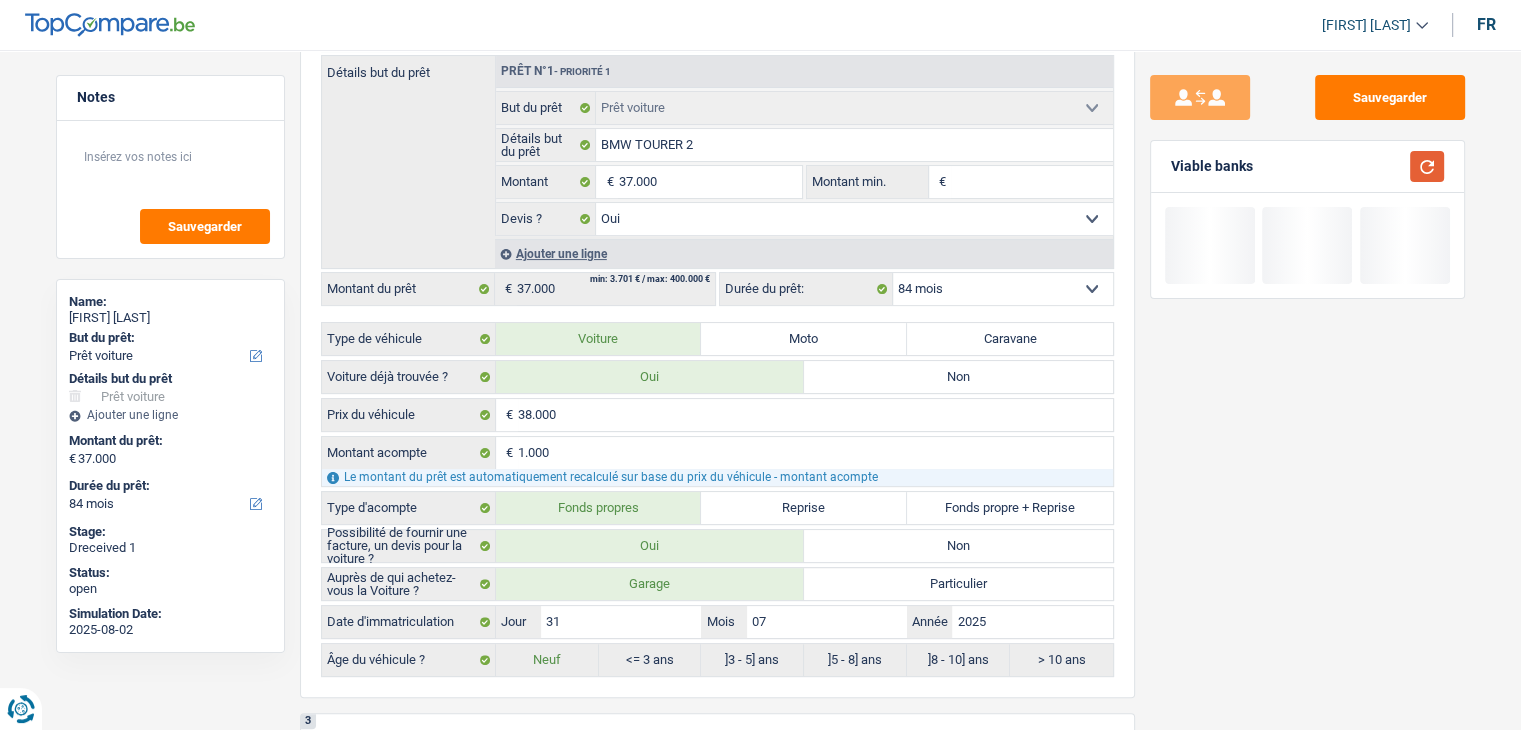 click at bounding box center [1427, 166] 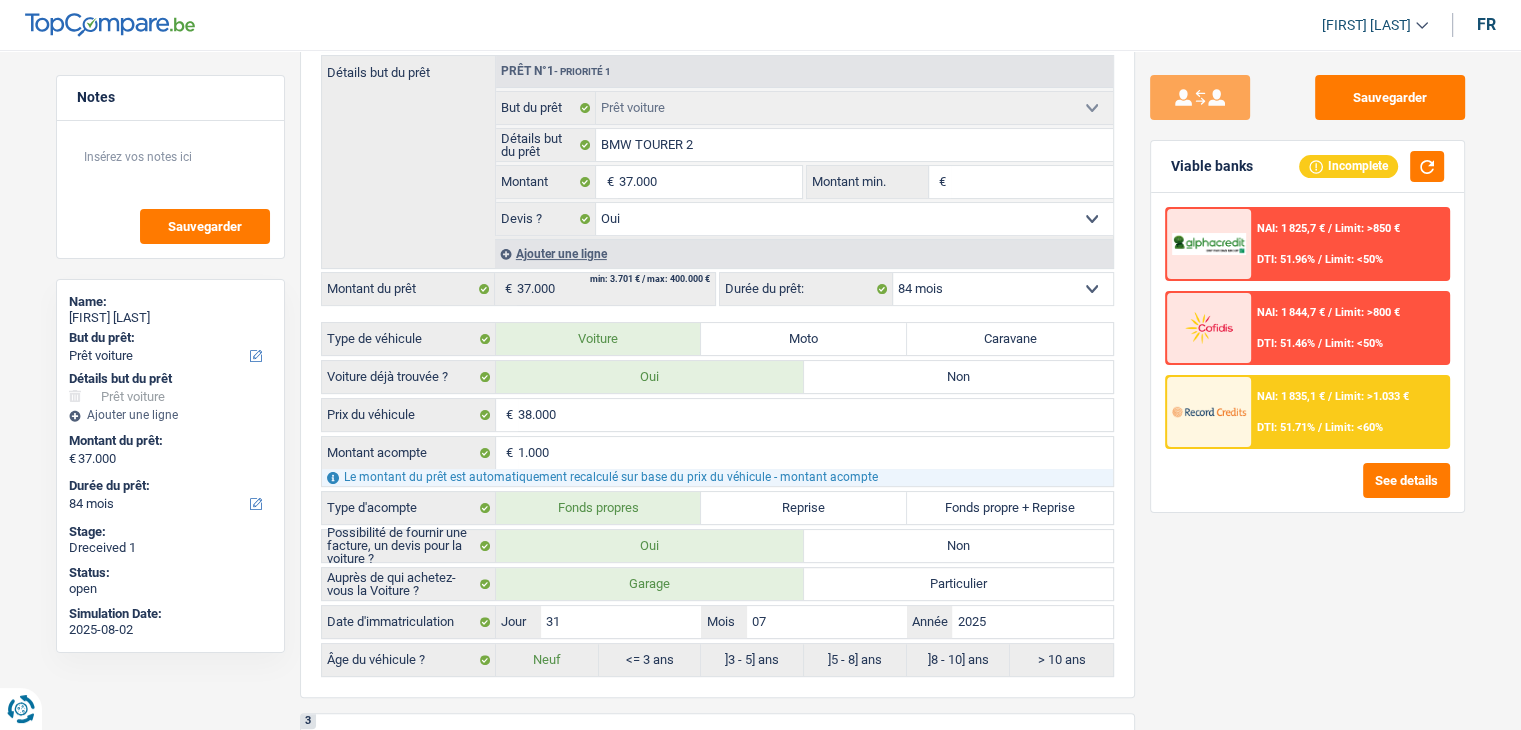 click on "NAI: 1 835,1 €
/
Limit: >1.033 €
DTI: 51.71%
/
Limit: <60%" at bounding box center [1349, 412] 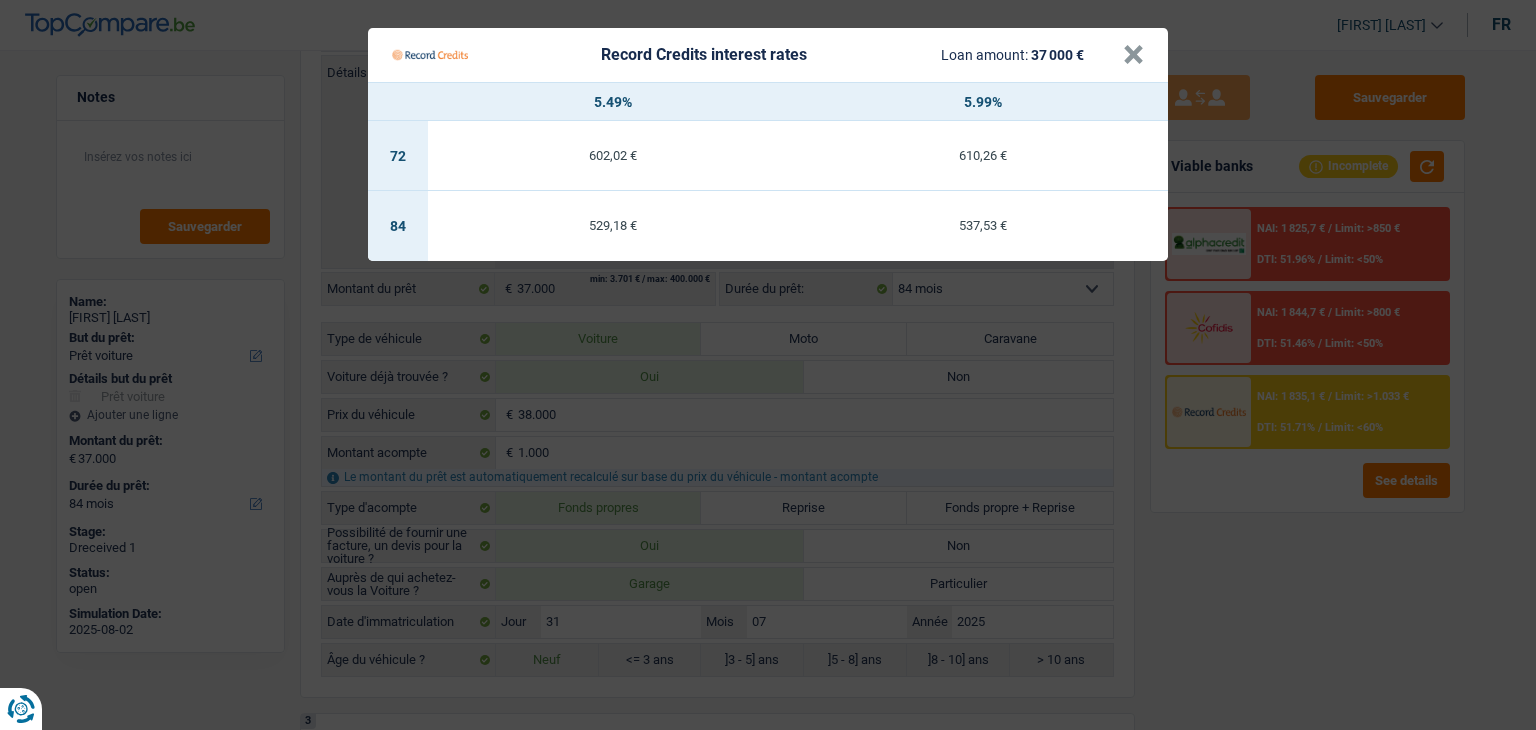 click on "Record Credits interest rates
Loan amount:
37 000 €
×
5.49%
5.99%
72
602,02 €
610,26 €
84
529,18 €
537,53 €" at bounding box center (768, 365) 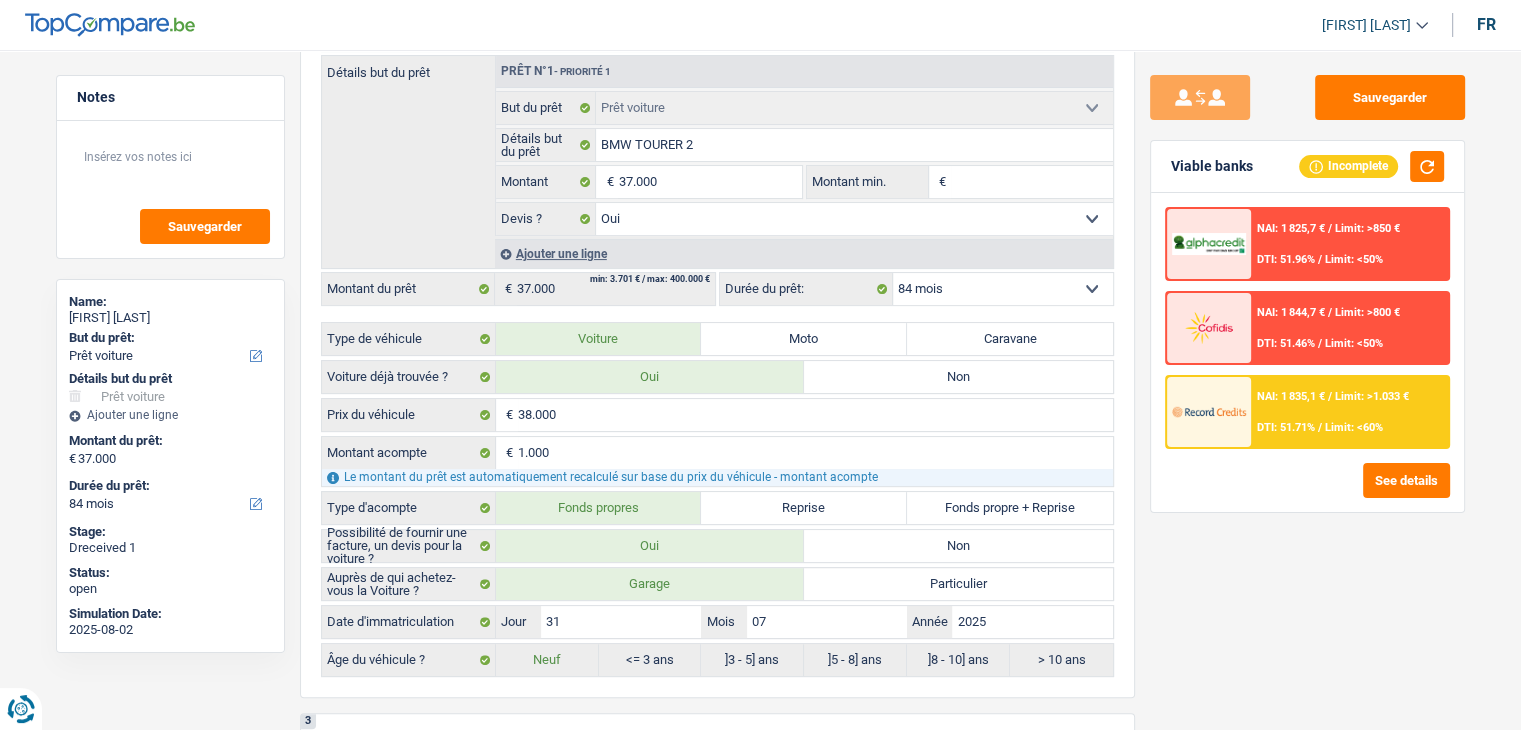 click on "NAI: 1 835,1 €
/
Limit: >1.033 €
DTI: 51.71%
/
Limit: <60%" at bounding box center [1349, 412] 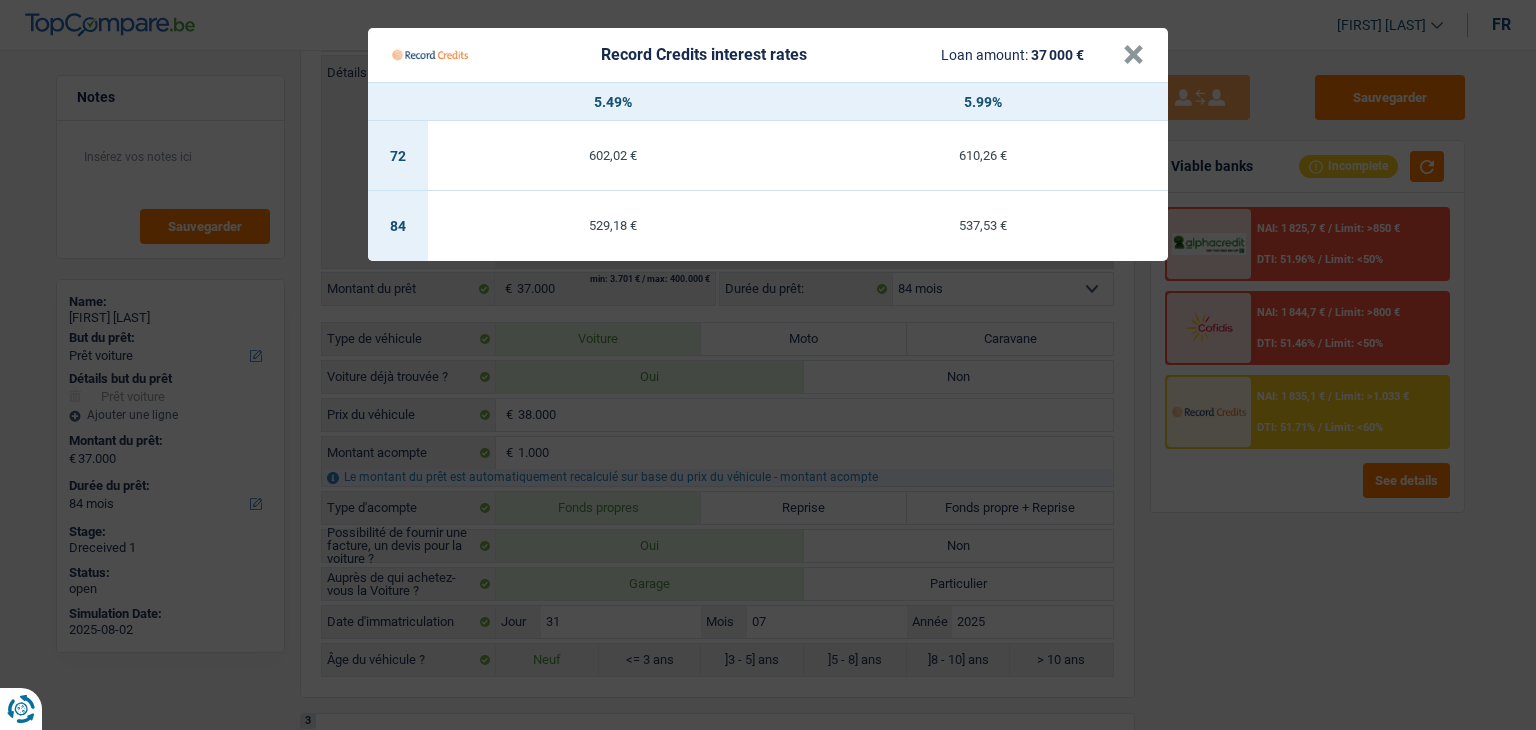click on "Record Credits interest rates
Loan amount:
37 000 €
×
5.49%
5.99%
72
602,02 €
610,26 €
84
529,18 €
537,53 €" at bounding box center (768, 365) 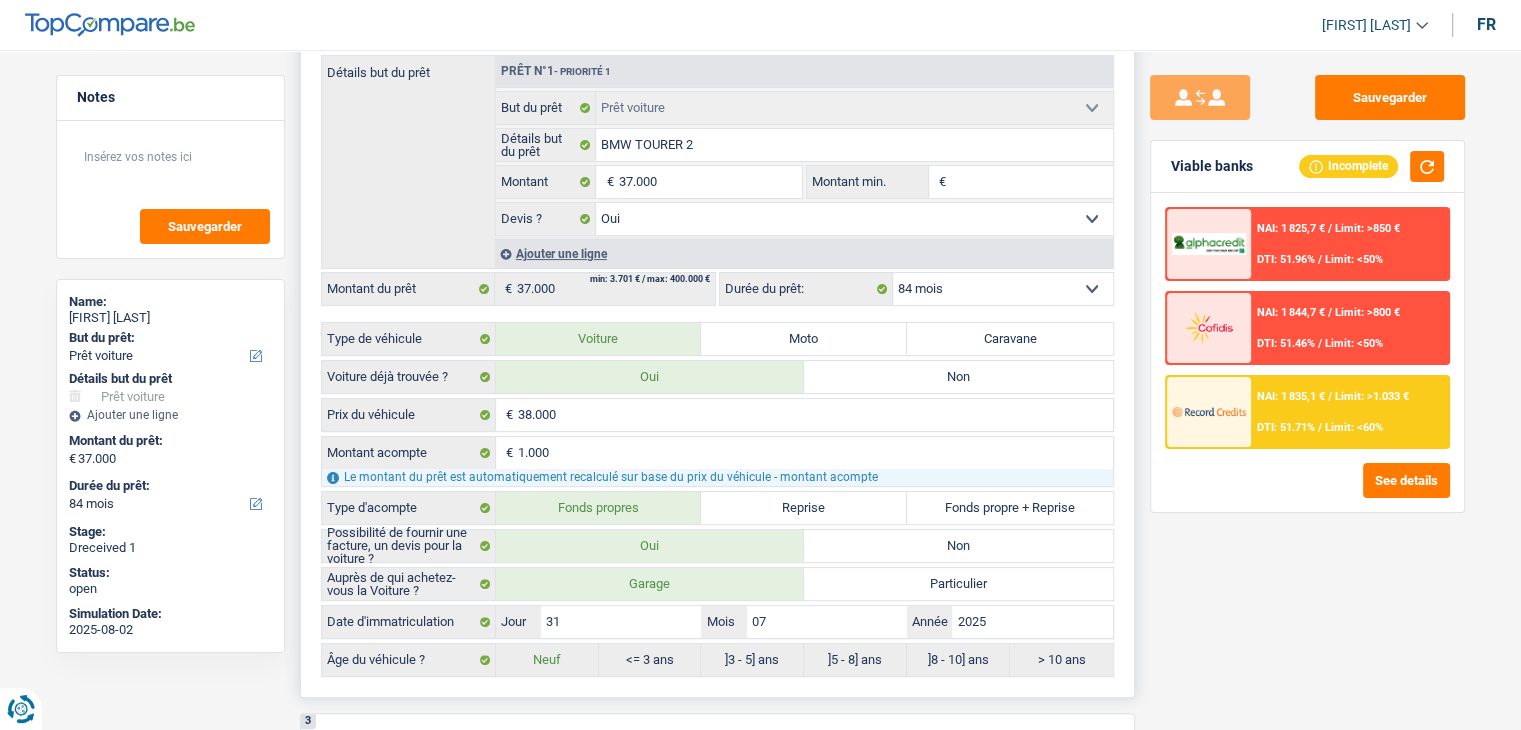 click on "12 mois 18 mois 24 mois 30 mois 36 mois 42 mois 48 mois 60 mois 72 mois 84 mois
Sélectionner une option" at bounding box center (1003, 289) 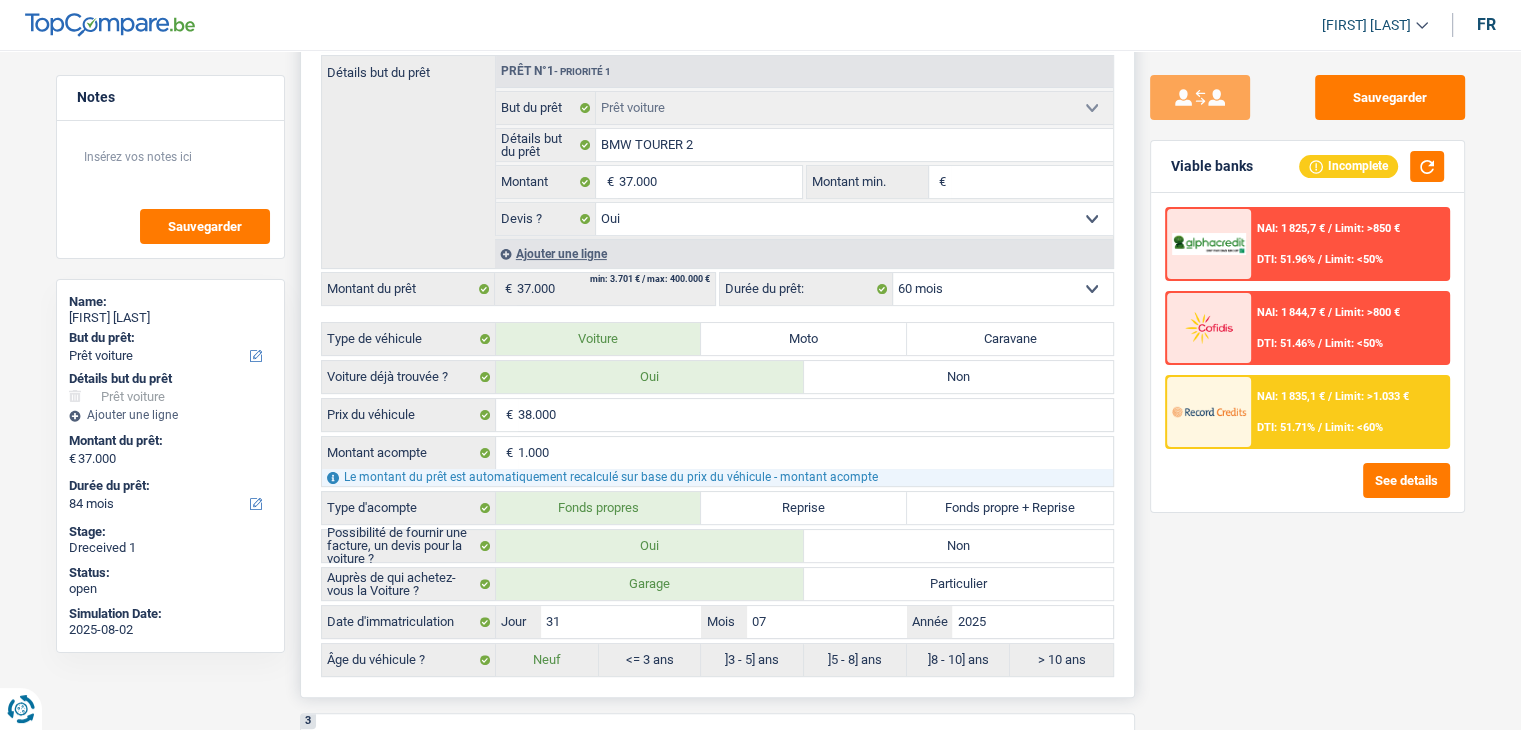 click on "12 mois 18 mois 24 mois 30 mois 36 mois 42 mois 48 mois 60 mois 72 mois 84 mois
Sélectionner une option" at bounding box center (1003, 289) 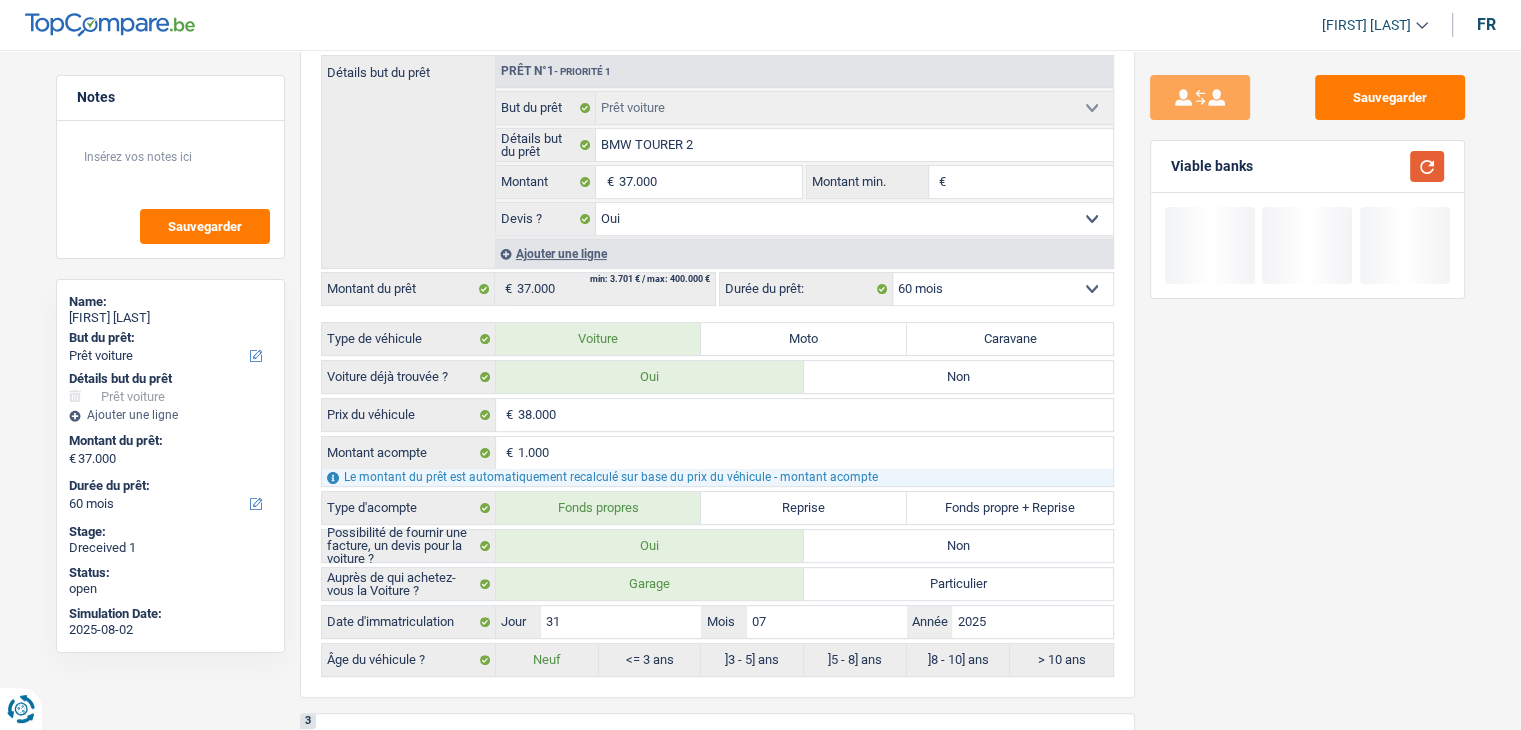 click at bounding box center [1427, 166] 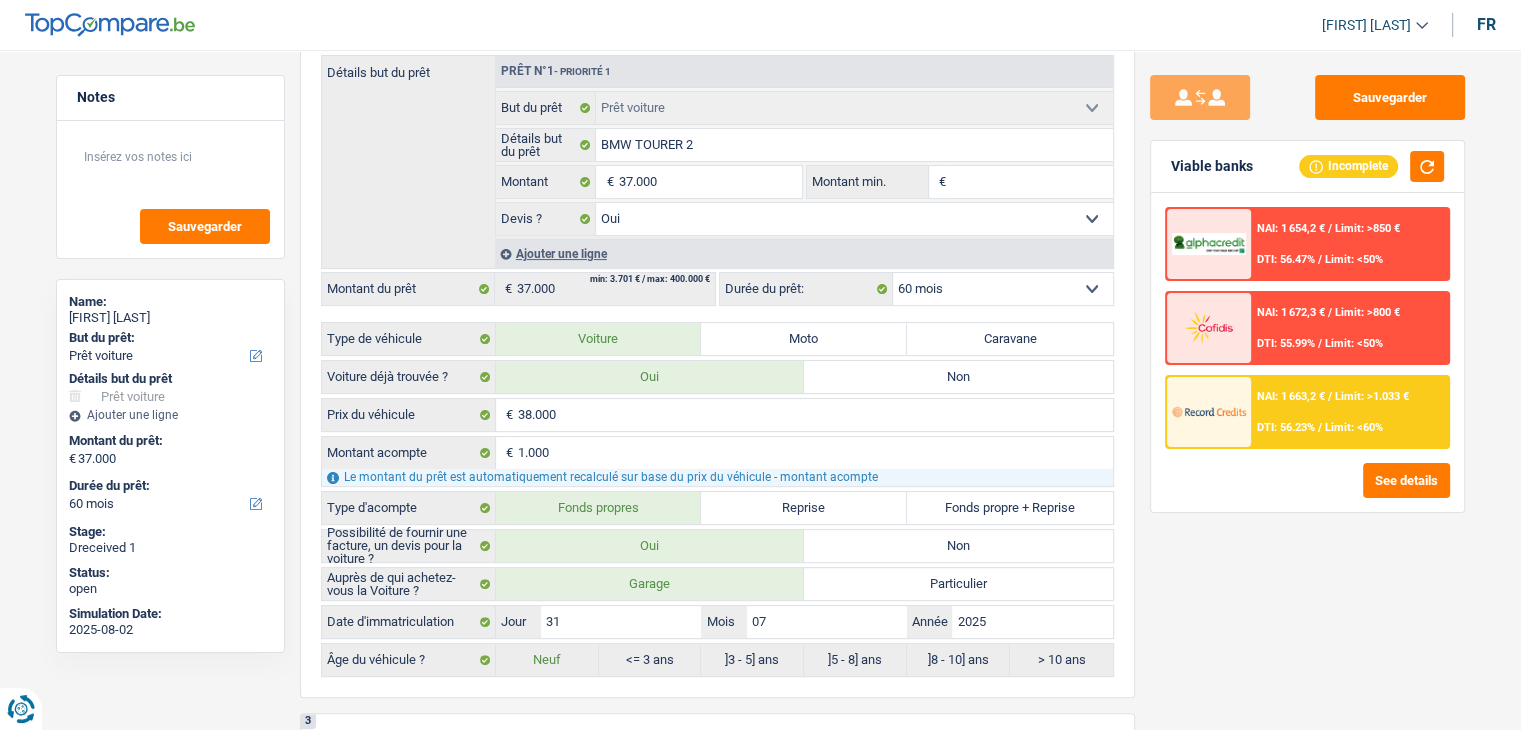 click on "Viable banks
Incomplete" at bounding box center (1307, 167) 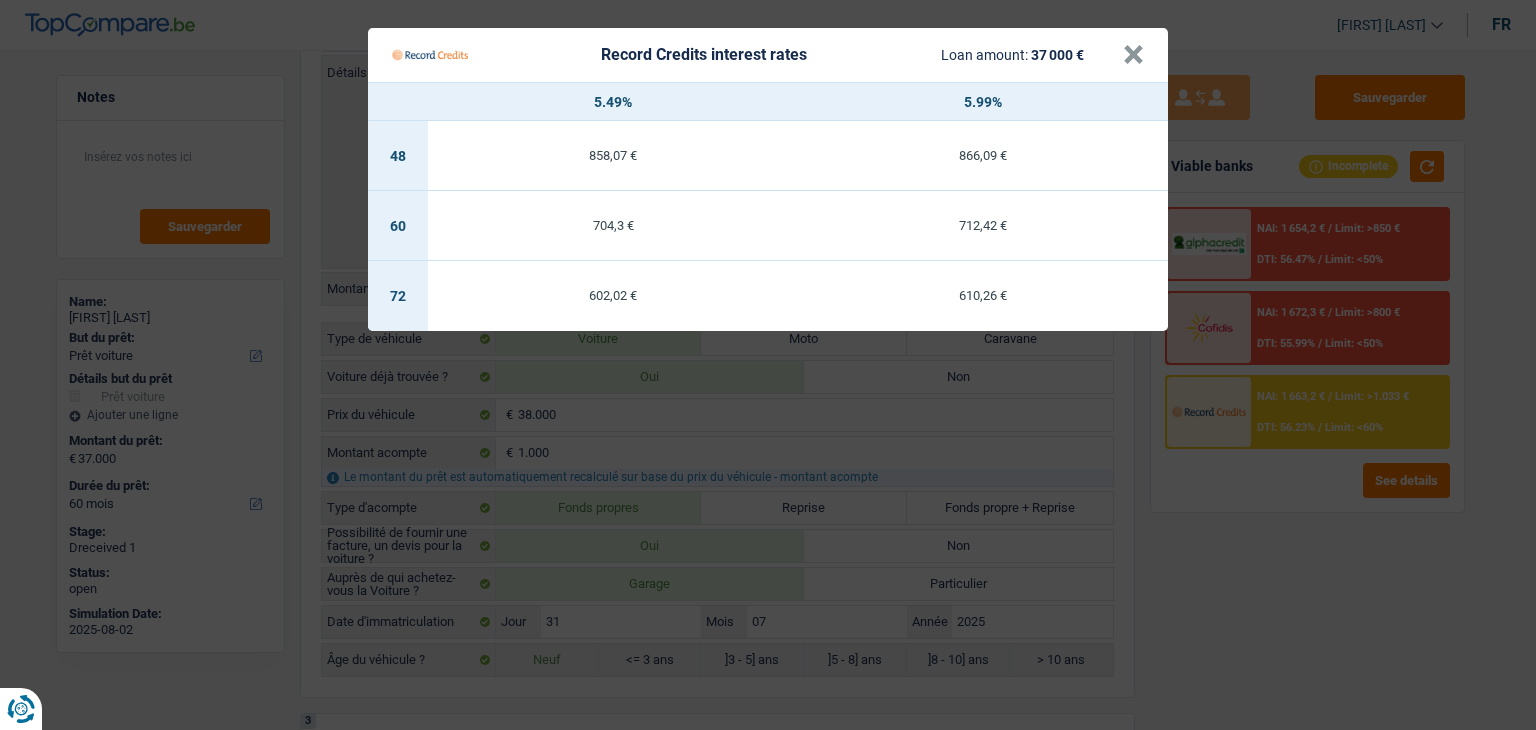 click on "Record Credits interest rates
Loan amount:
37 000 €
×
5.49%
5.99%
48
858,07 €
866,09 €
60
704,3 €
712,42 €
72
602,02 €
610,26 €" at bounding box center (768, 365) 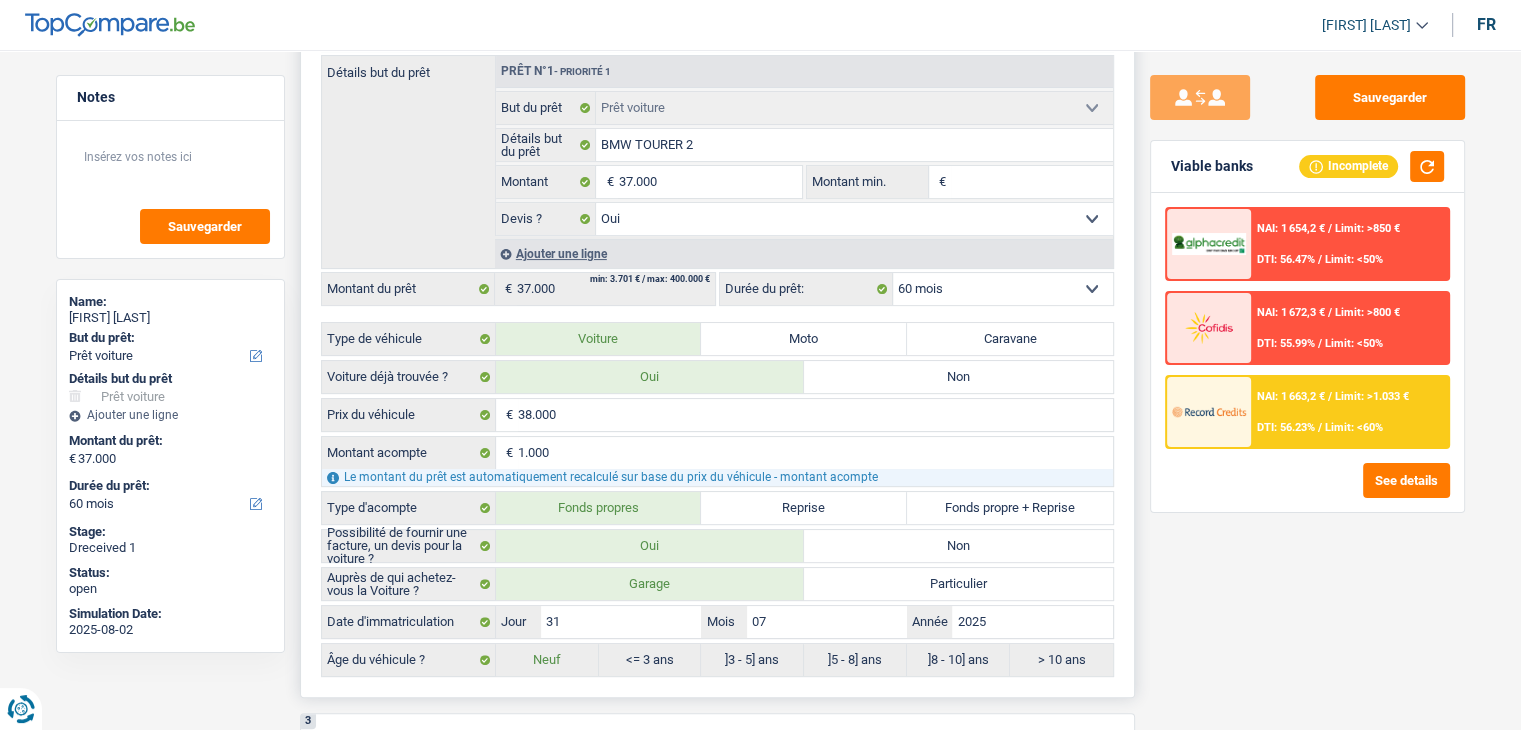 click on "12 mois 18 mois 24 mois 30 mois 36 mois 42 mois 48 mois 60 mois 72 mois 84 mois
Sélectionner une option" at bounding box center [1003, 289] 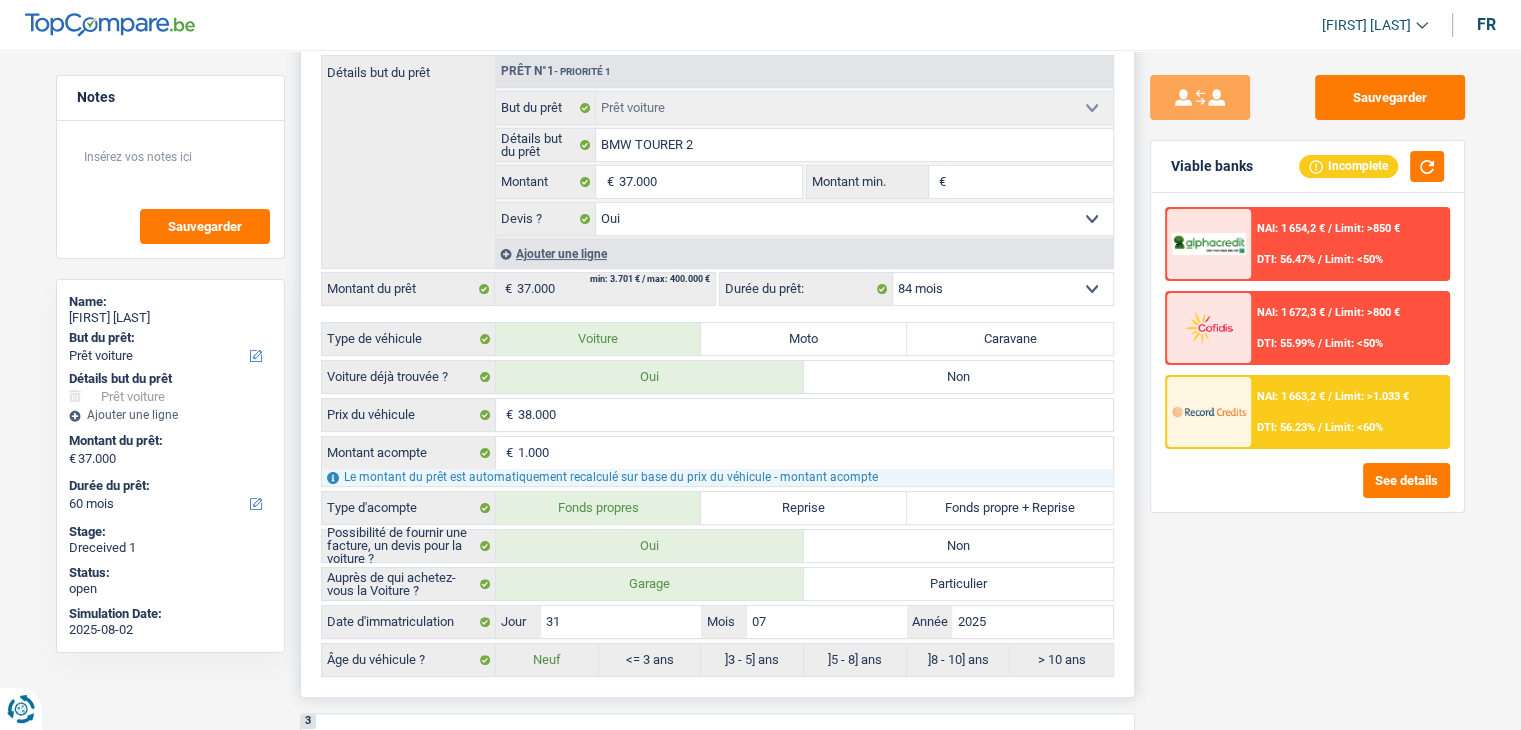 click on "12 mois 18 mois 24 mois 30 mois 36 mois 42 mois 48 mois 60 mois 72 mois 84 mois
Sélectionner une option" at bounding box center (1003, 289) 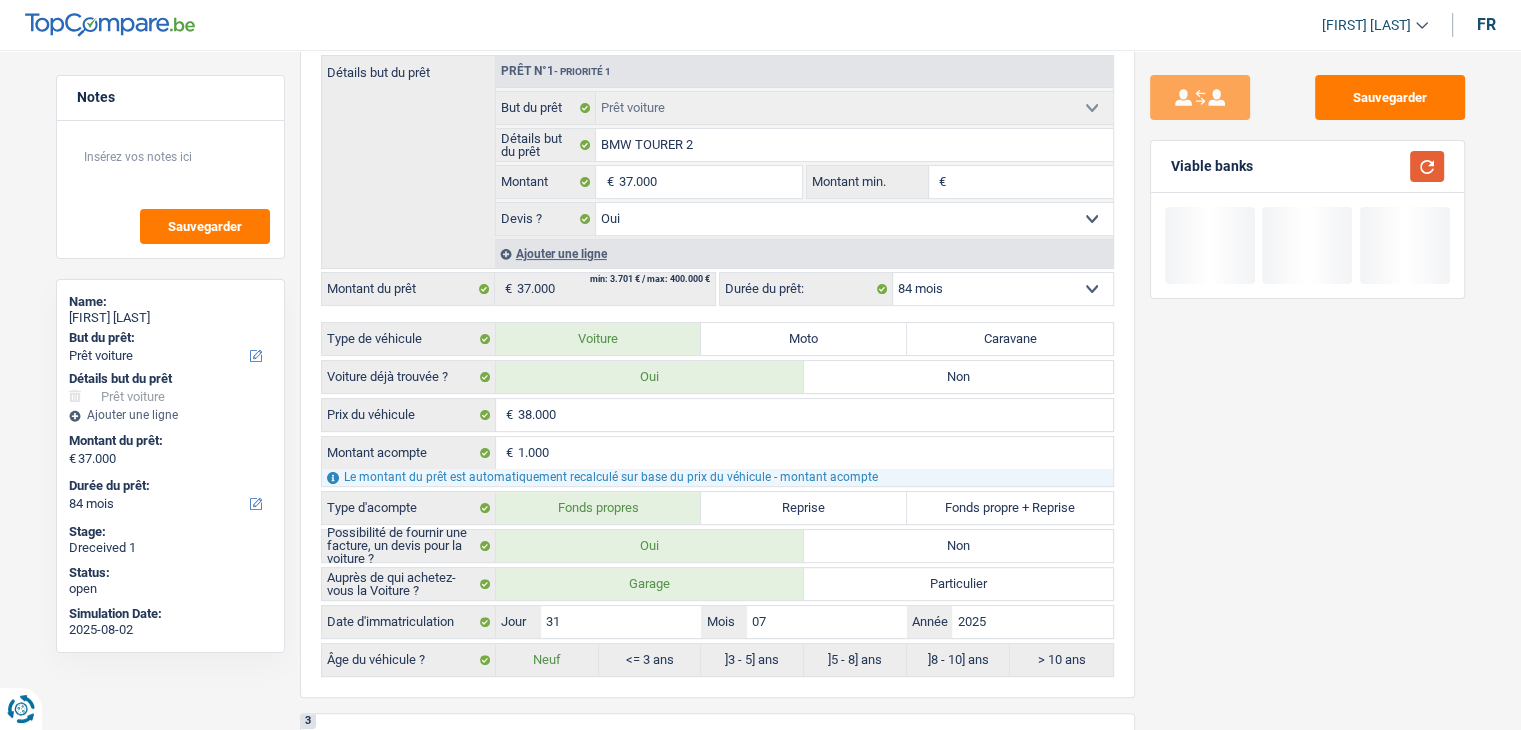 click at bounding box center [1427, 166] 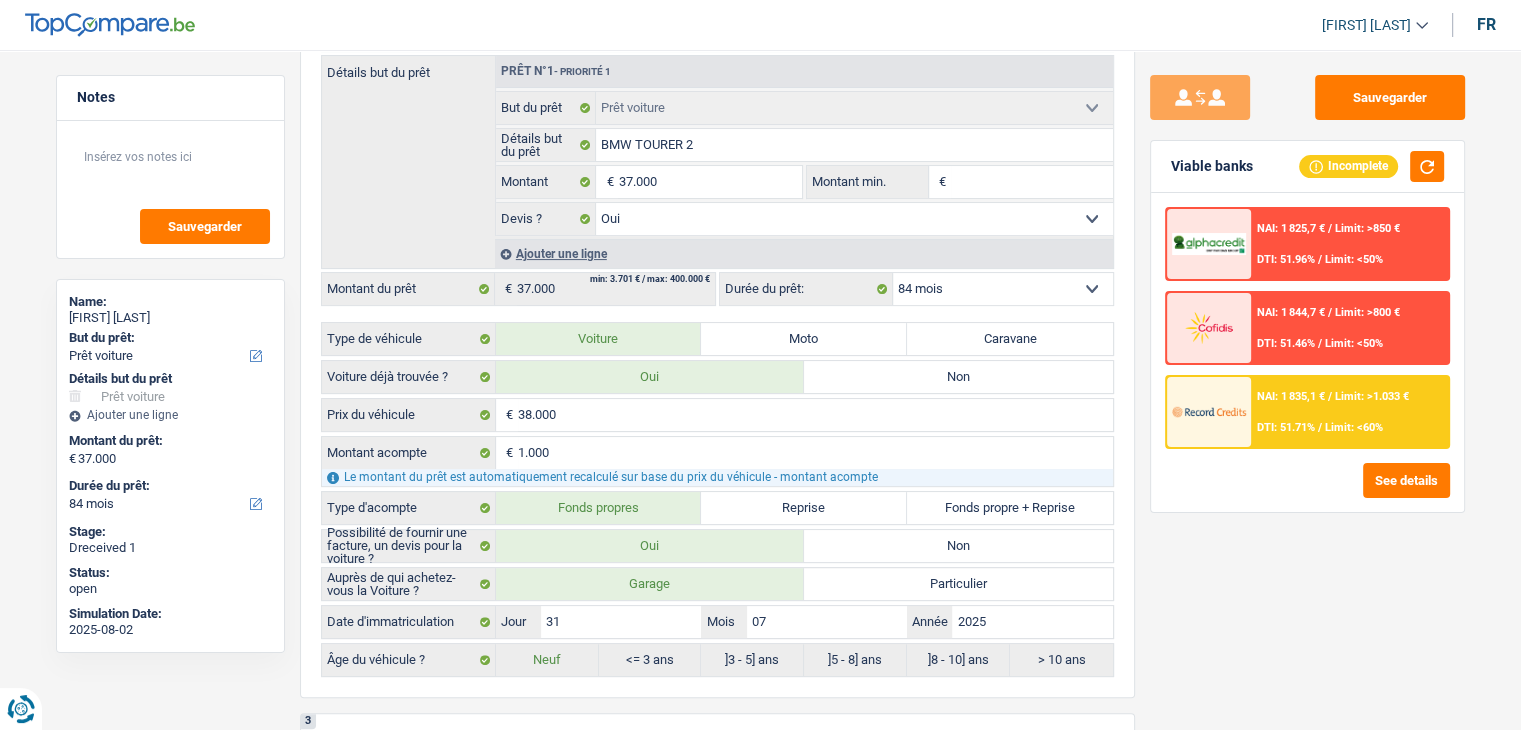 click on "NAI: 1 835,1 €
/
Limit: >1.033 €
DTI: 51.71%
/
Limit: <60%" at bounding box center (1349, 412) 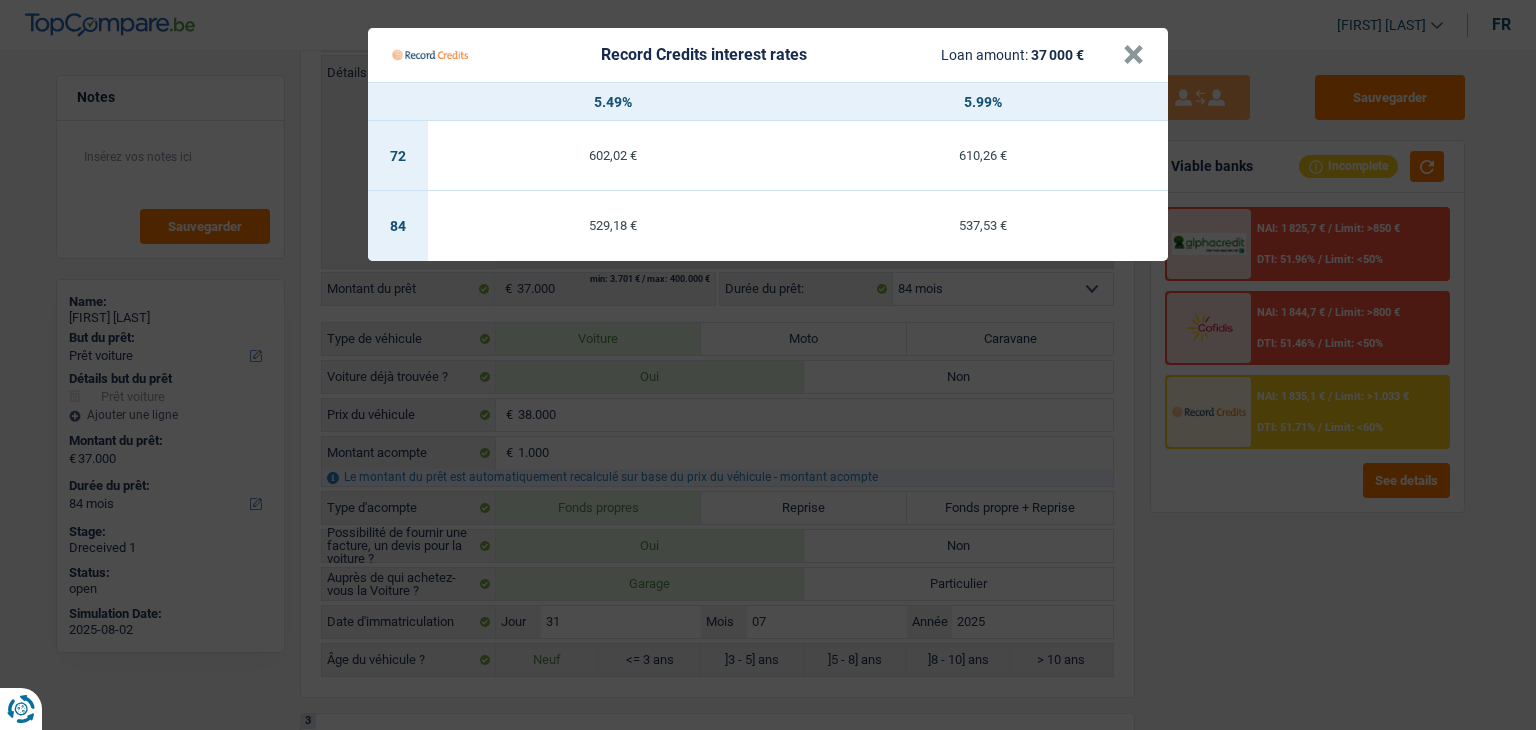 click on "Record Credits interest rates
Loan amount:
37 000 €
×
5.49%
5.99%
72
602,02 €
610,26 €
84
529,18 €
537,53 €" at bounding box center (768, 365) 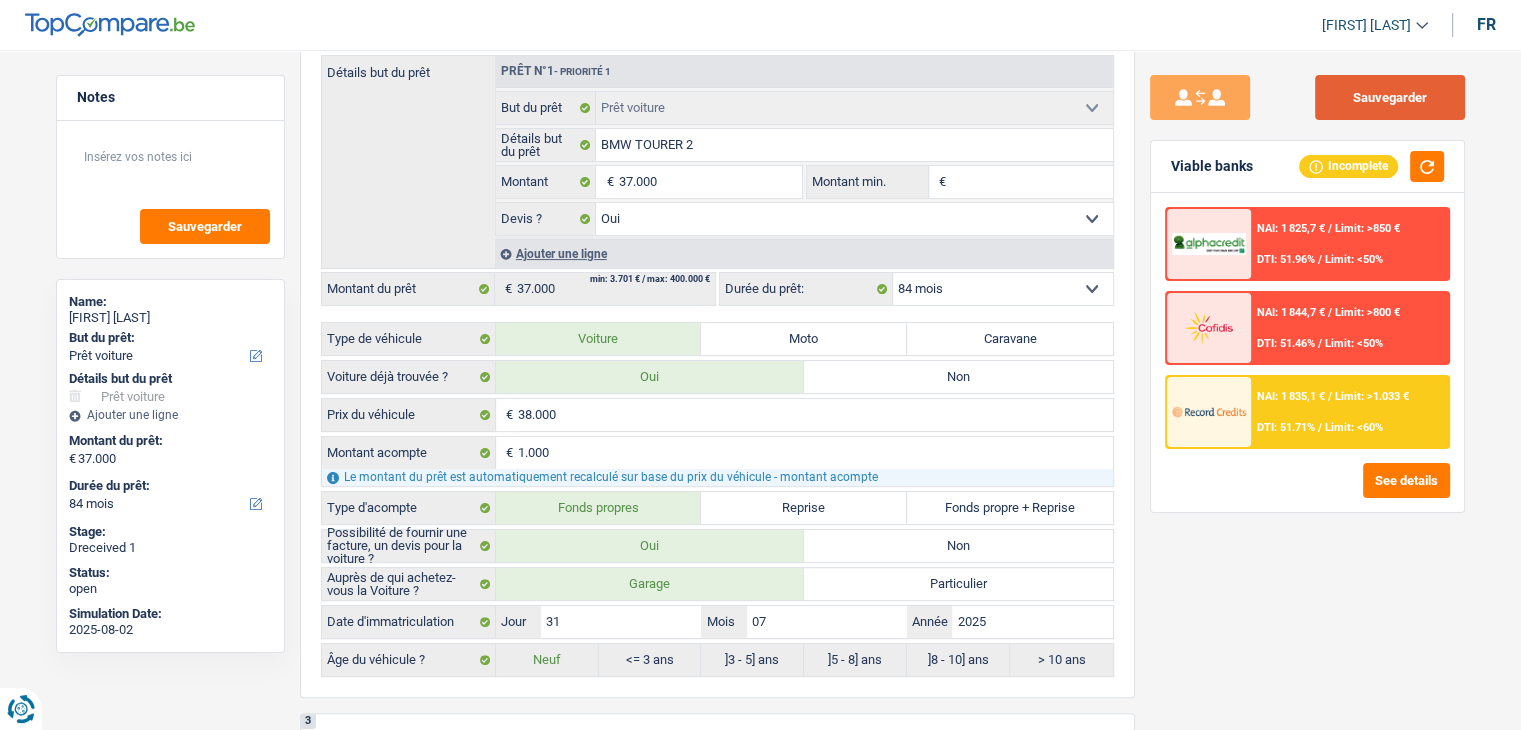 click on "Sauvegarder" at bounding box center [1390, 97] 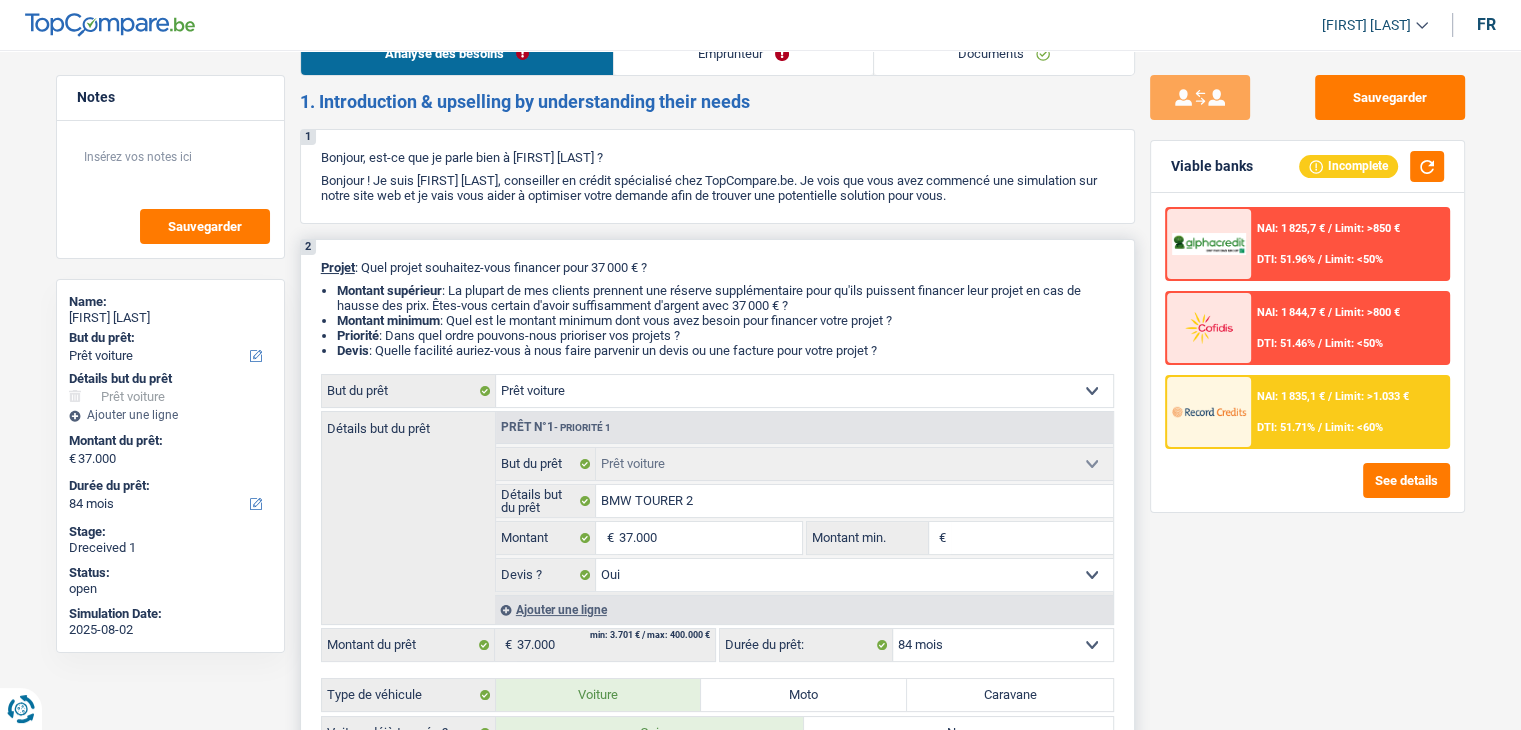 scroll, scrollTop: 0, scrollLeft: 0, axis: both 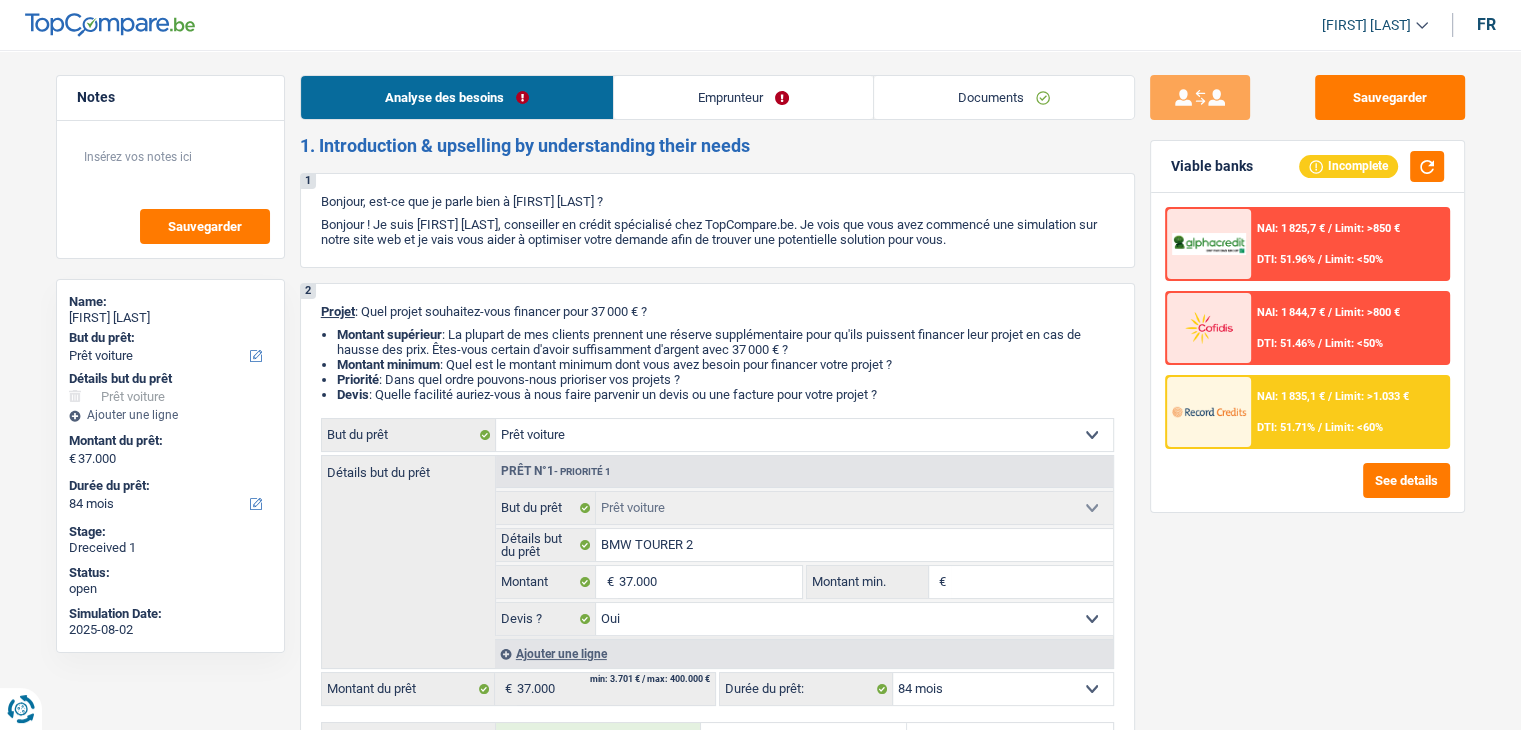 click on "Emprunteur" at bounding box center [743, 97] 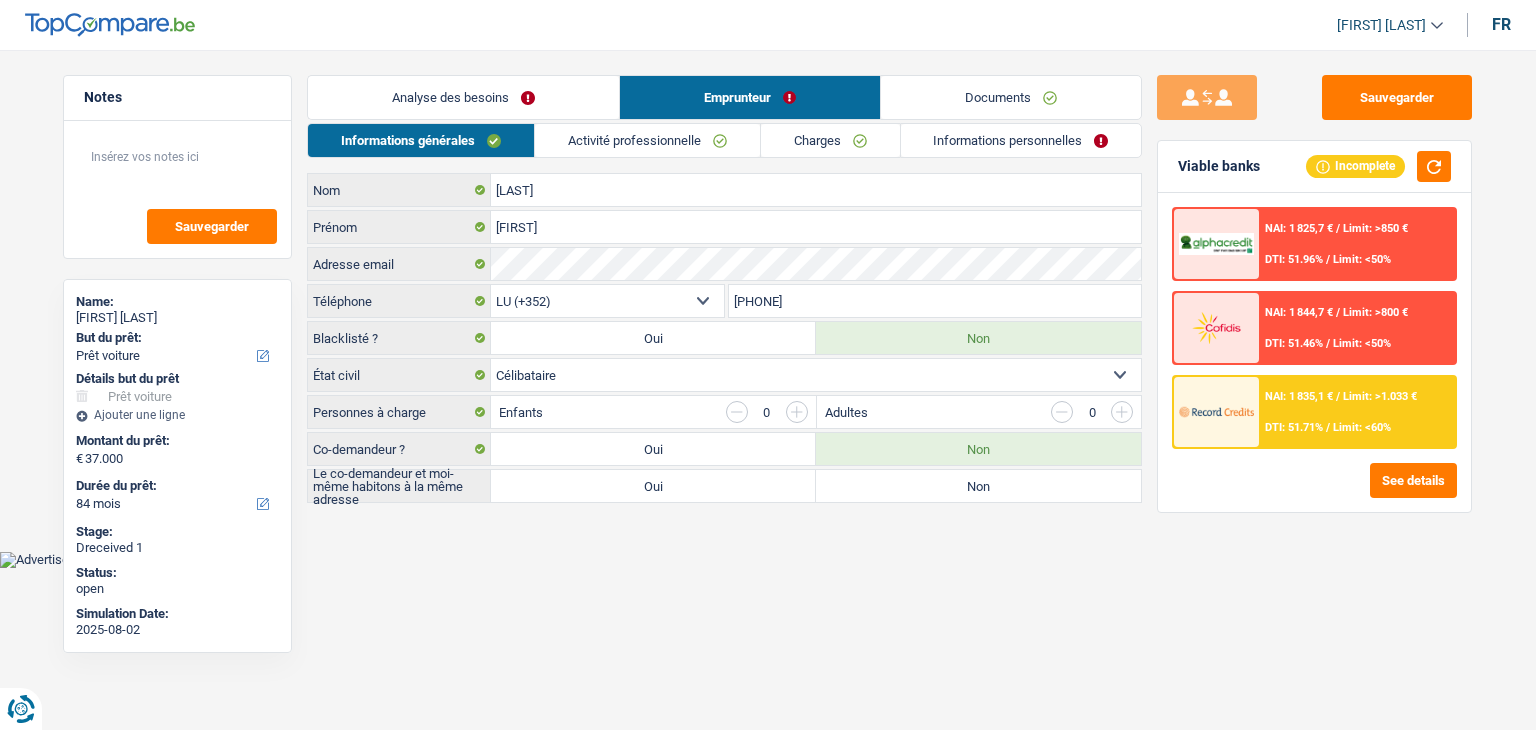 click on "Activité professionnelle" at bounding box center [647, 140] 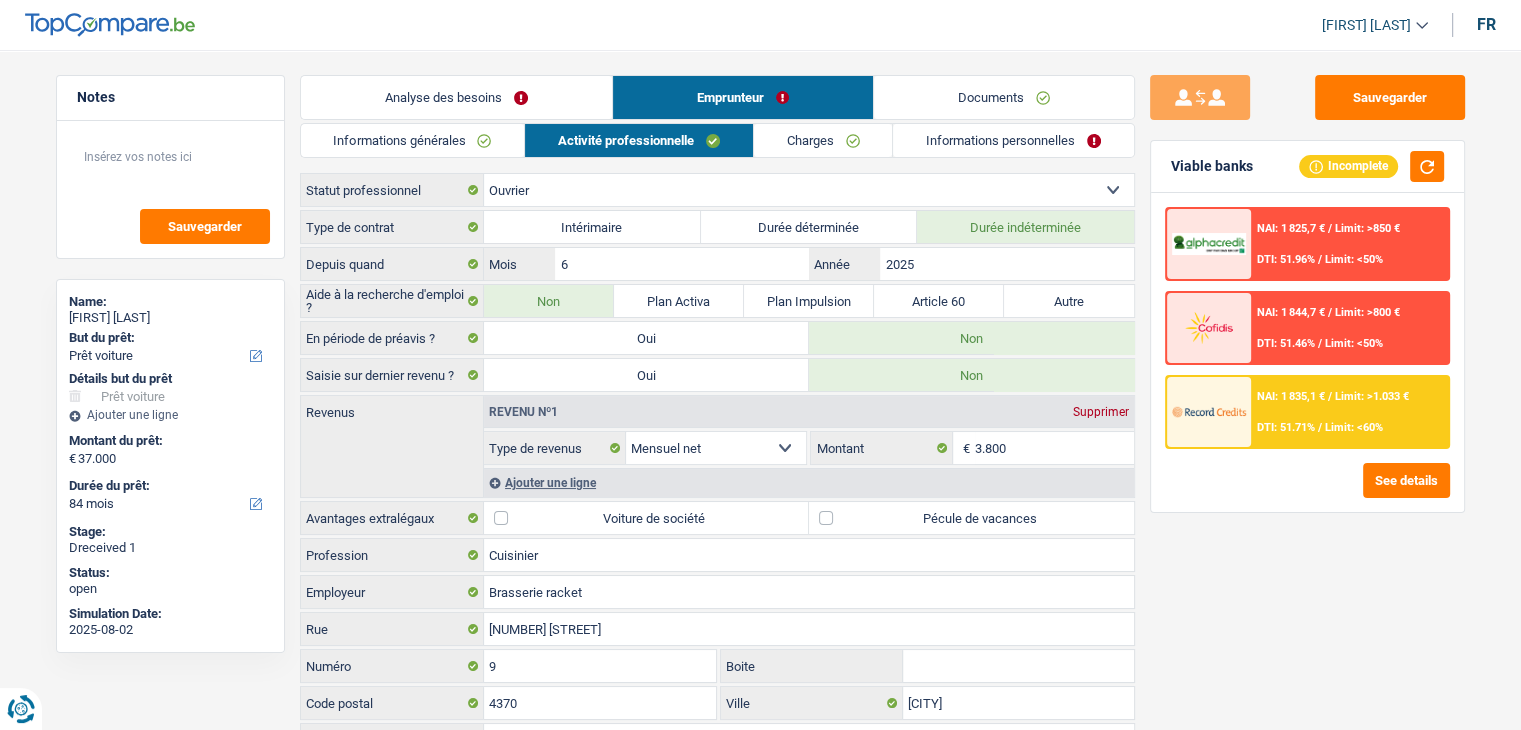 click on "Charges" at bounding box center [823, 140] 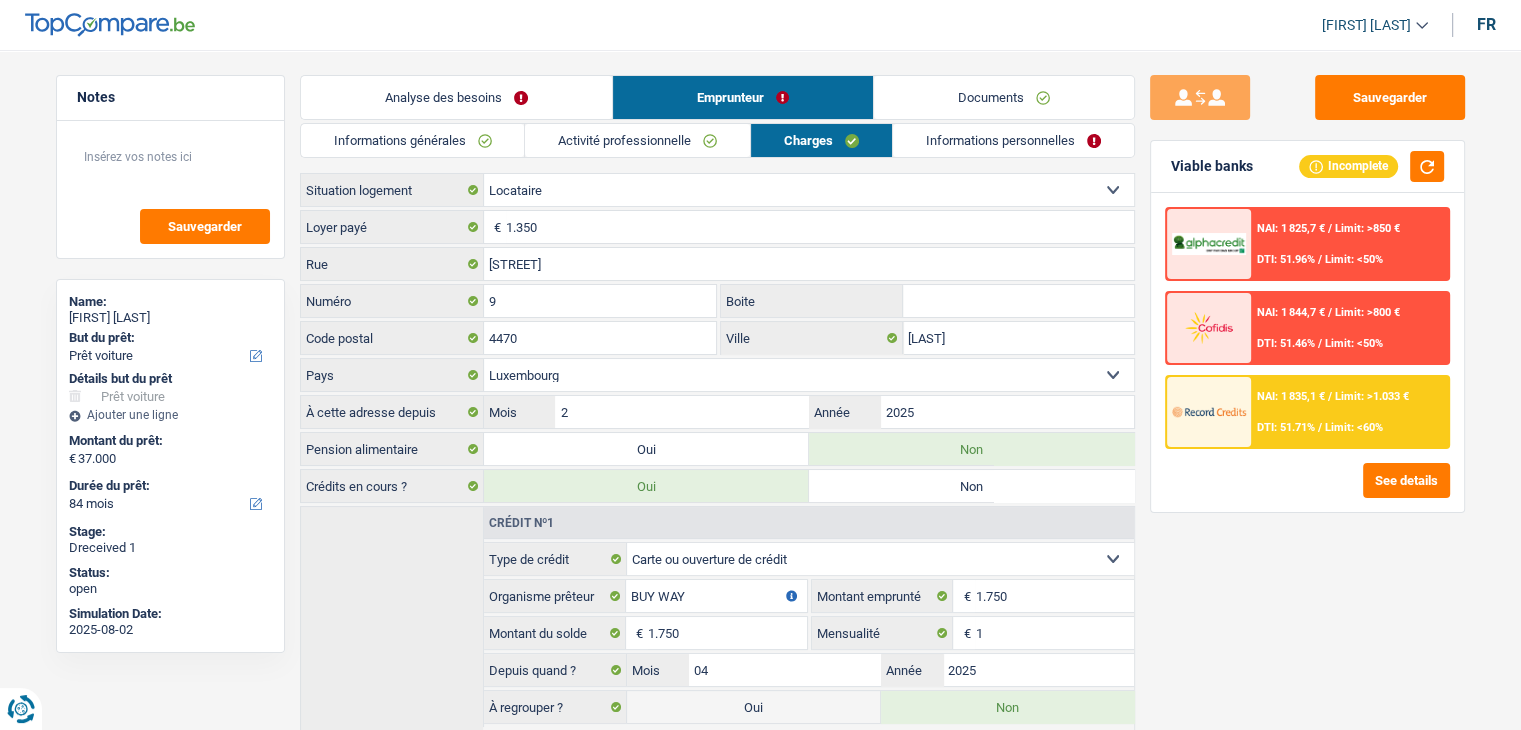 click on "Informations personnelles" at bounding box center [1013, 140] 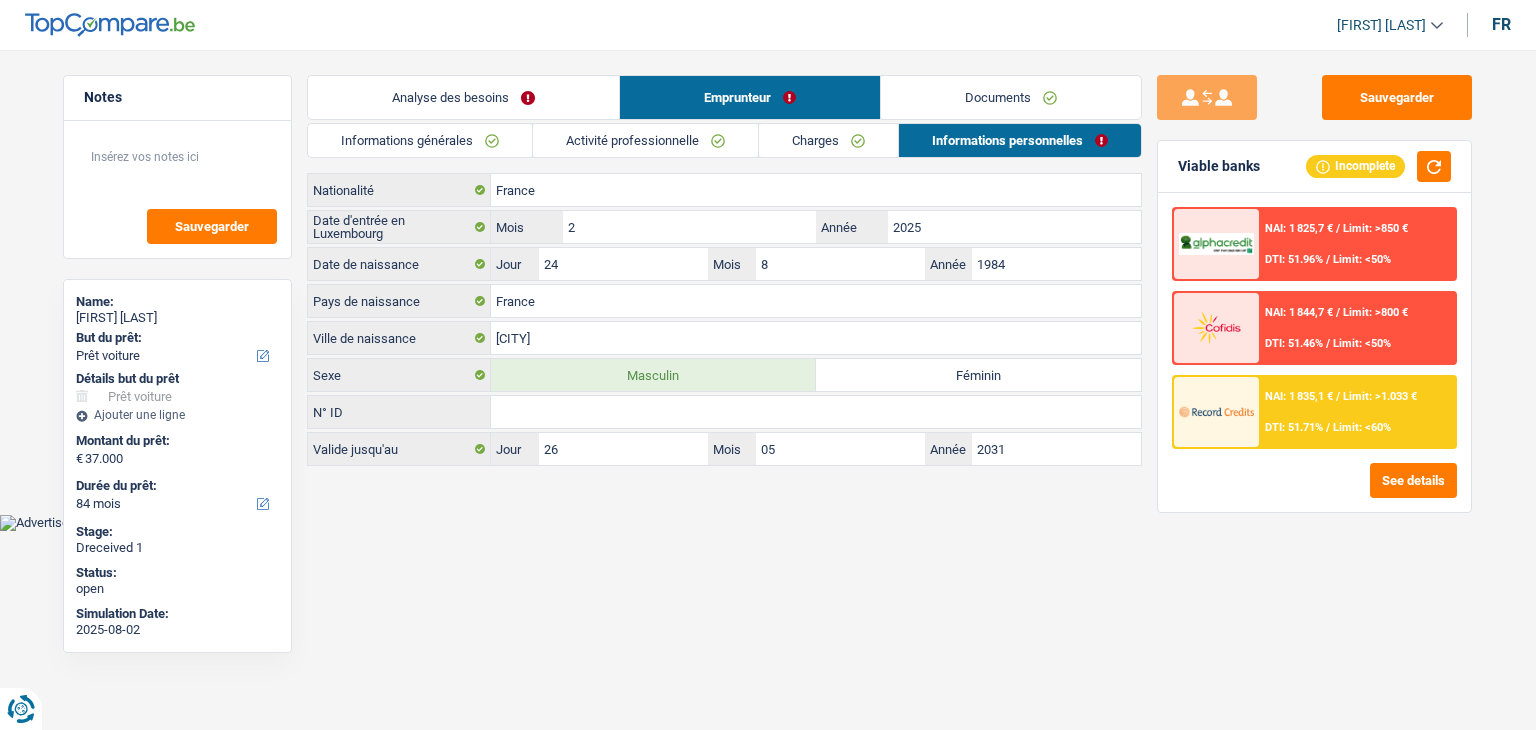 click on "Documents" at bounding box center (1011, 97) 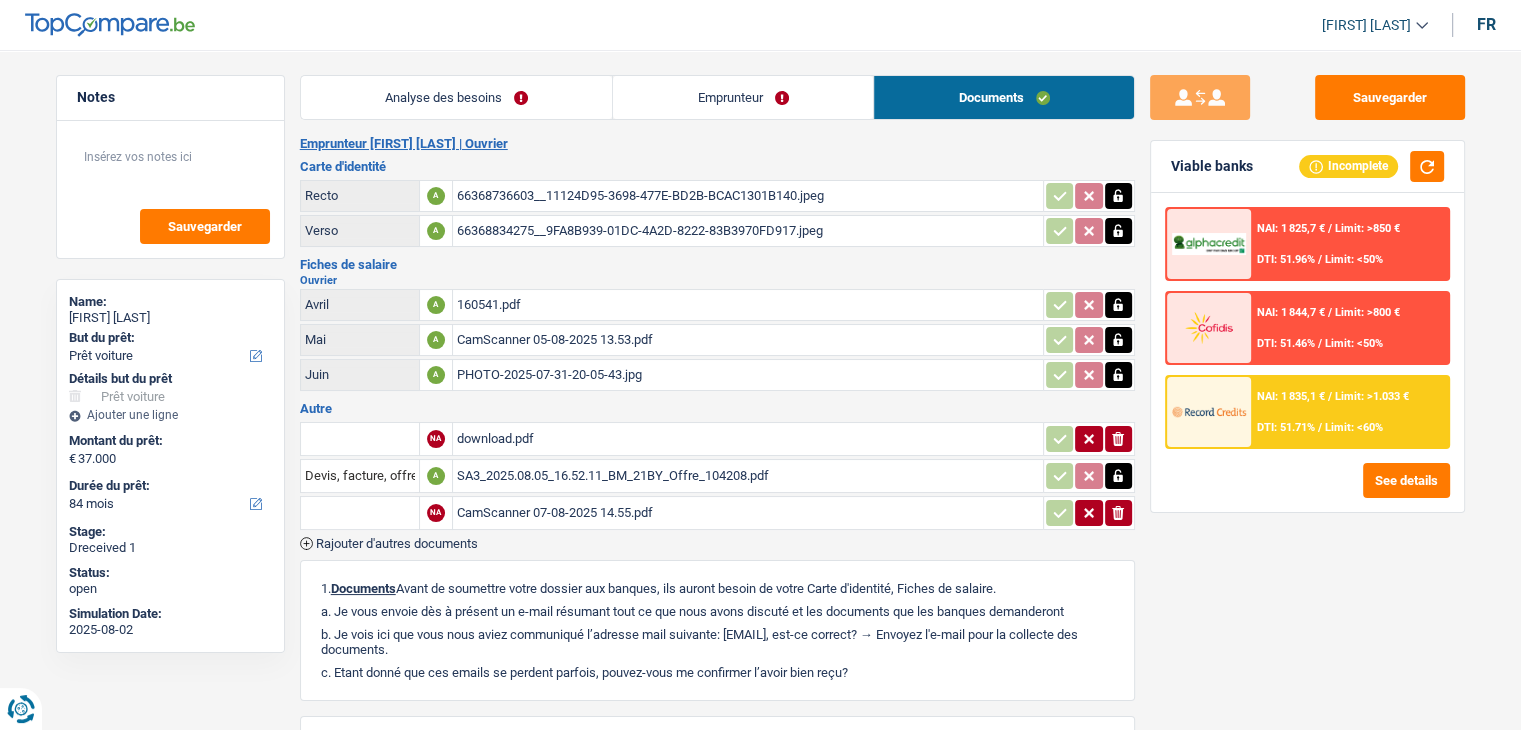 click on "66368736603__11124D95-3698-477E-BD2B-BCAC1301B140.jpeg" at bounding box center [748, 196] 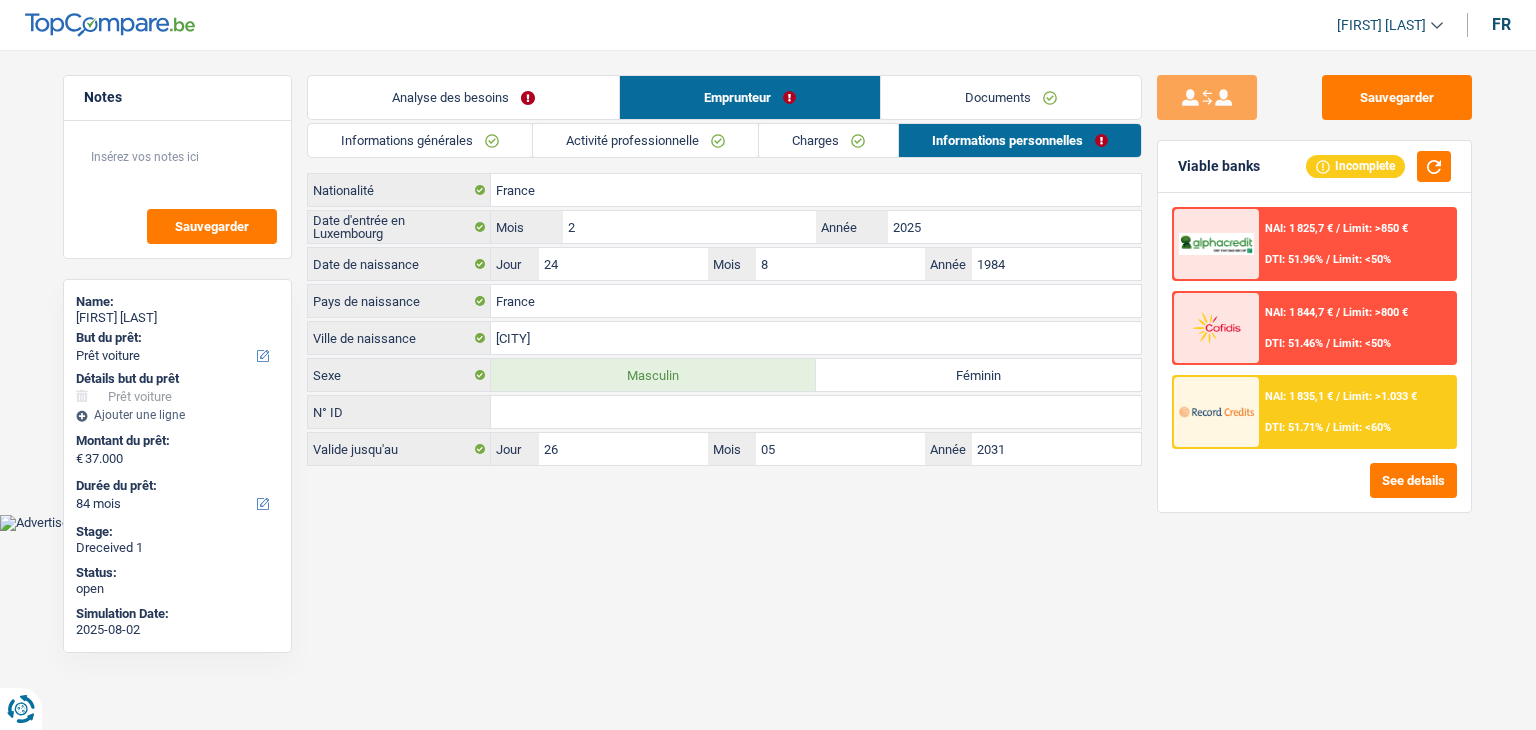 click on "Analyse des besoins" at bounding box center (463, 97) 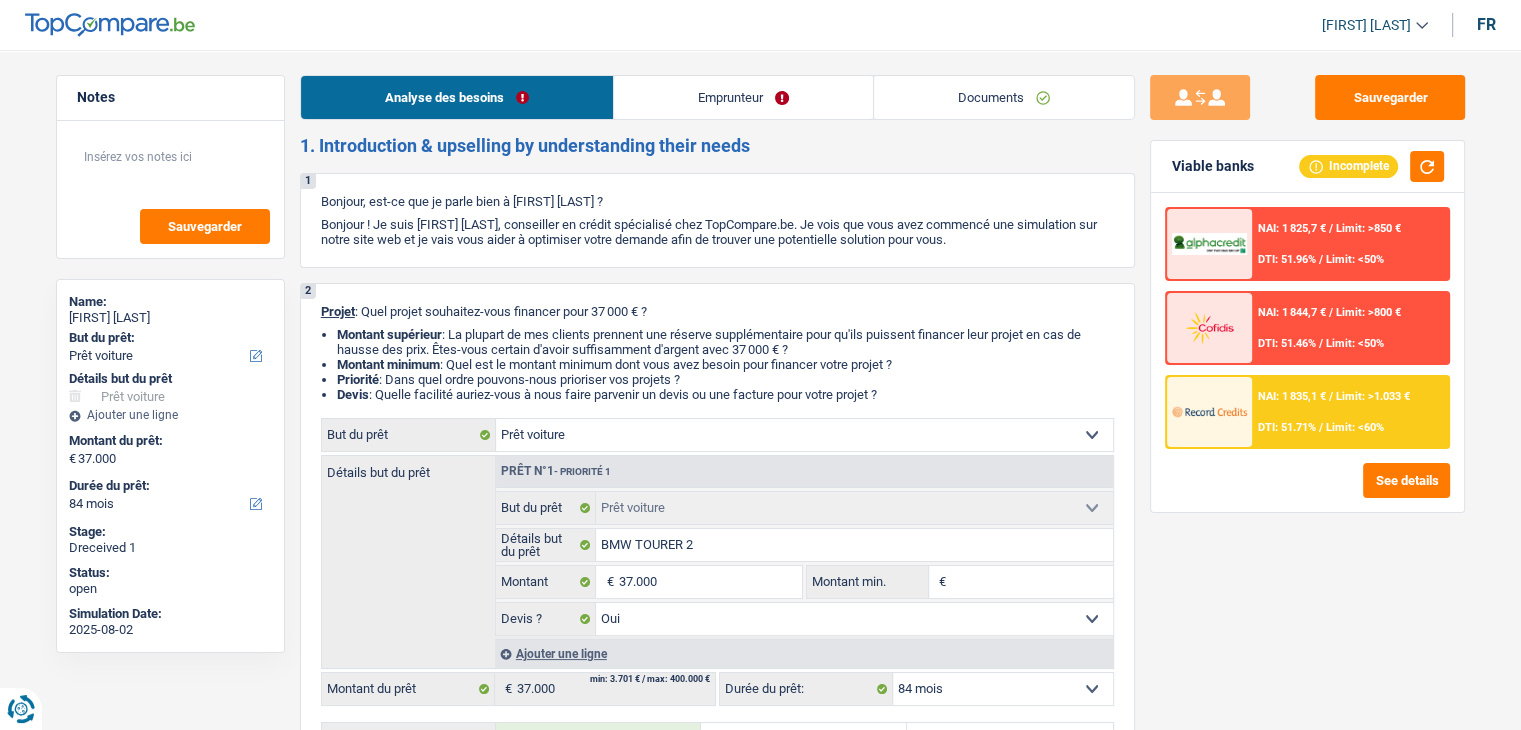 click on "Emprunteur" at bounding box center [743, 97] 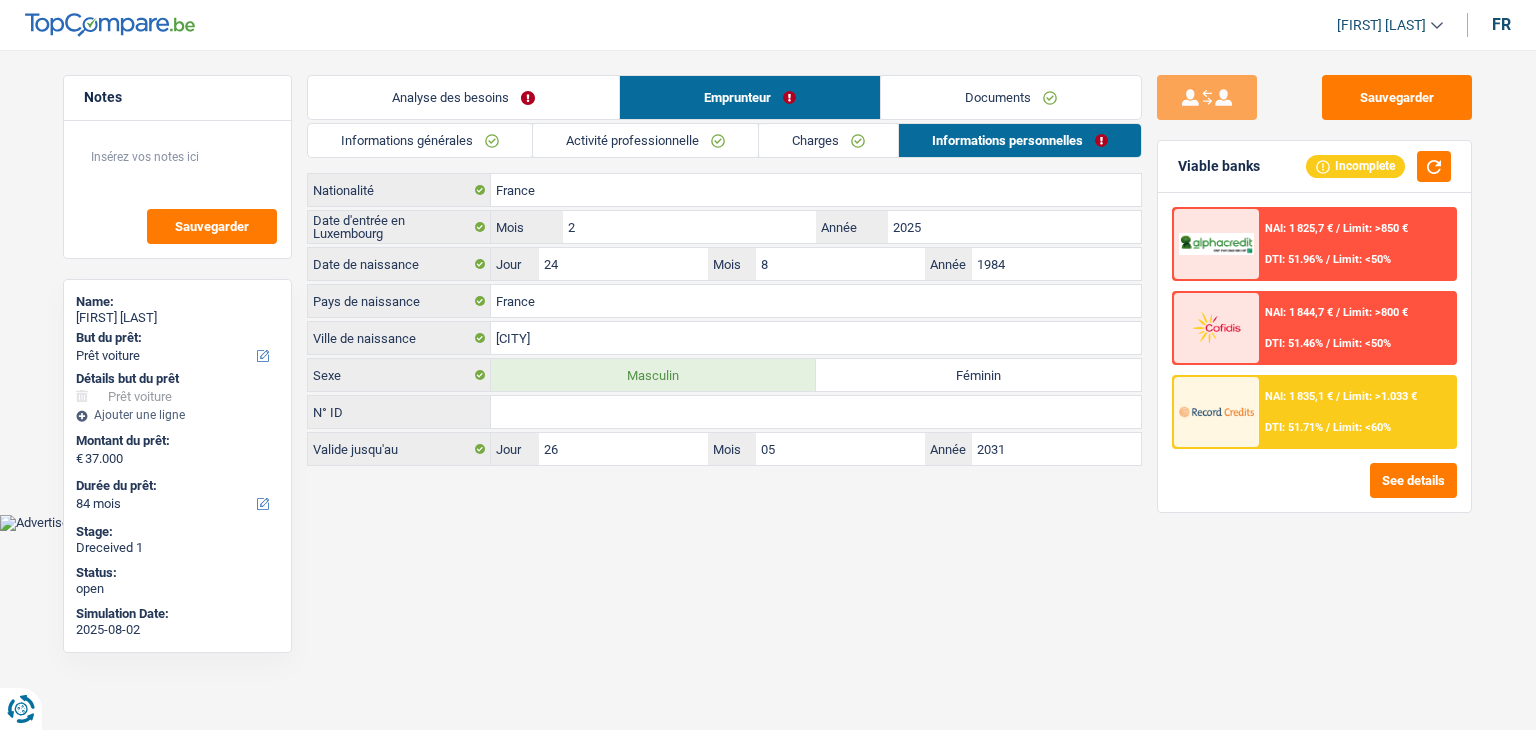 click on "Activité professionnelle" at bounding box center [645, 140] 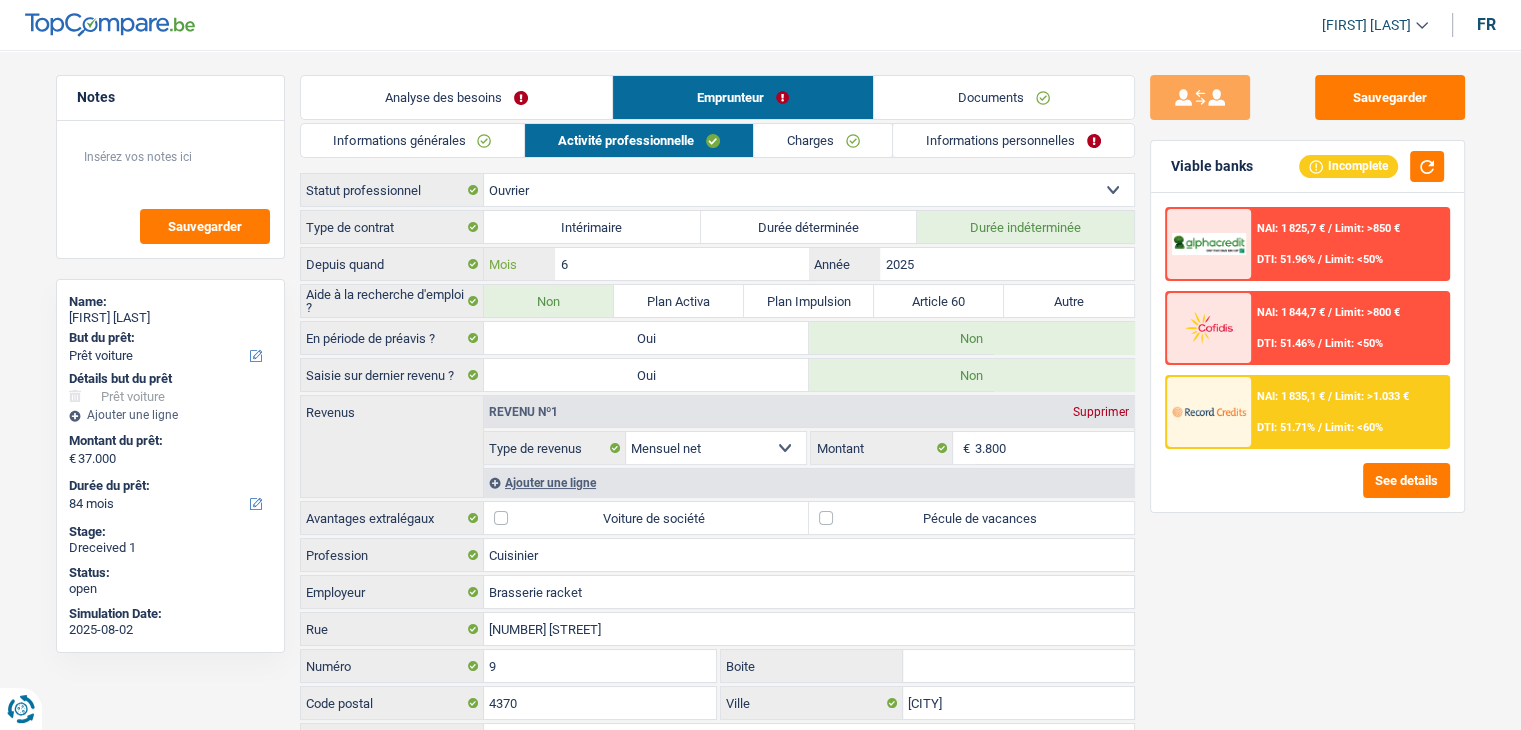 drag, startPoint x: 572, startPoint y: 261, endPoint x: 597, endPoint y: 261, distance: 25 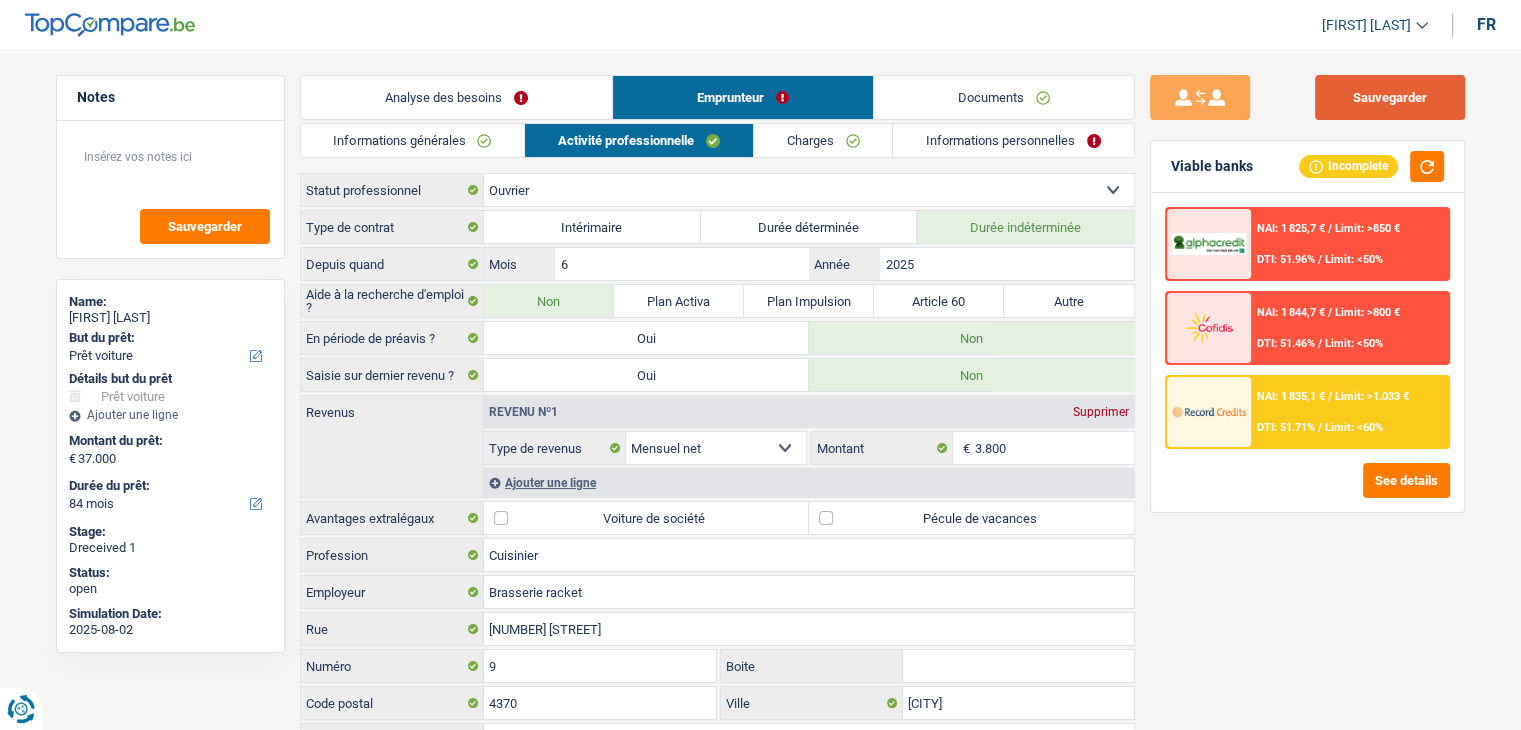 click on "Sauvegarder" at bounding box center [1390, 97] 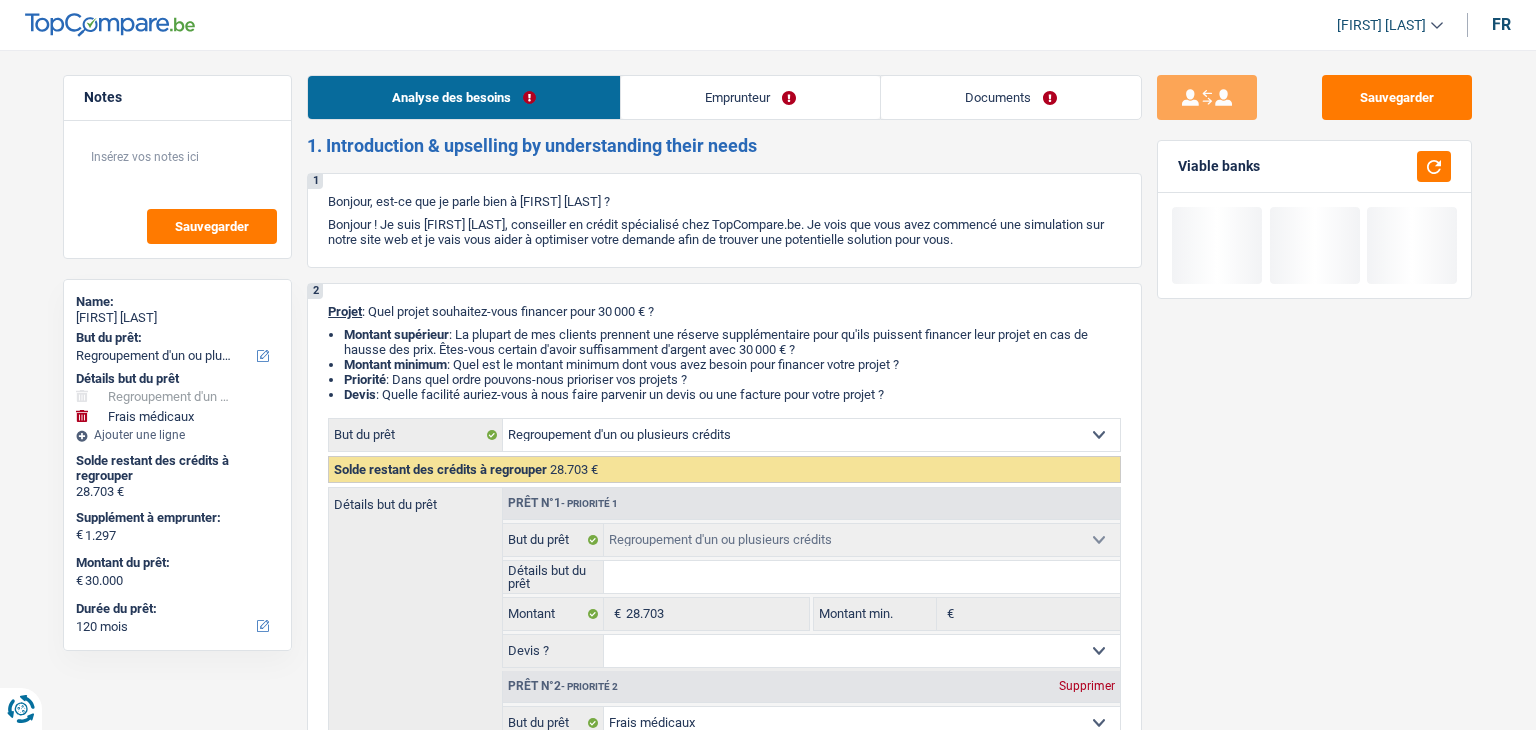 select on "refinancing" 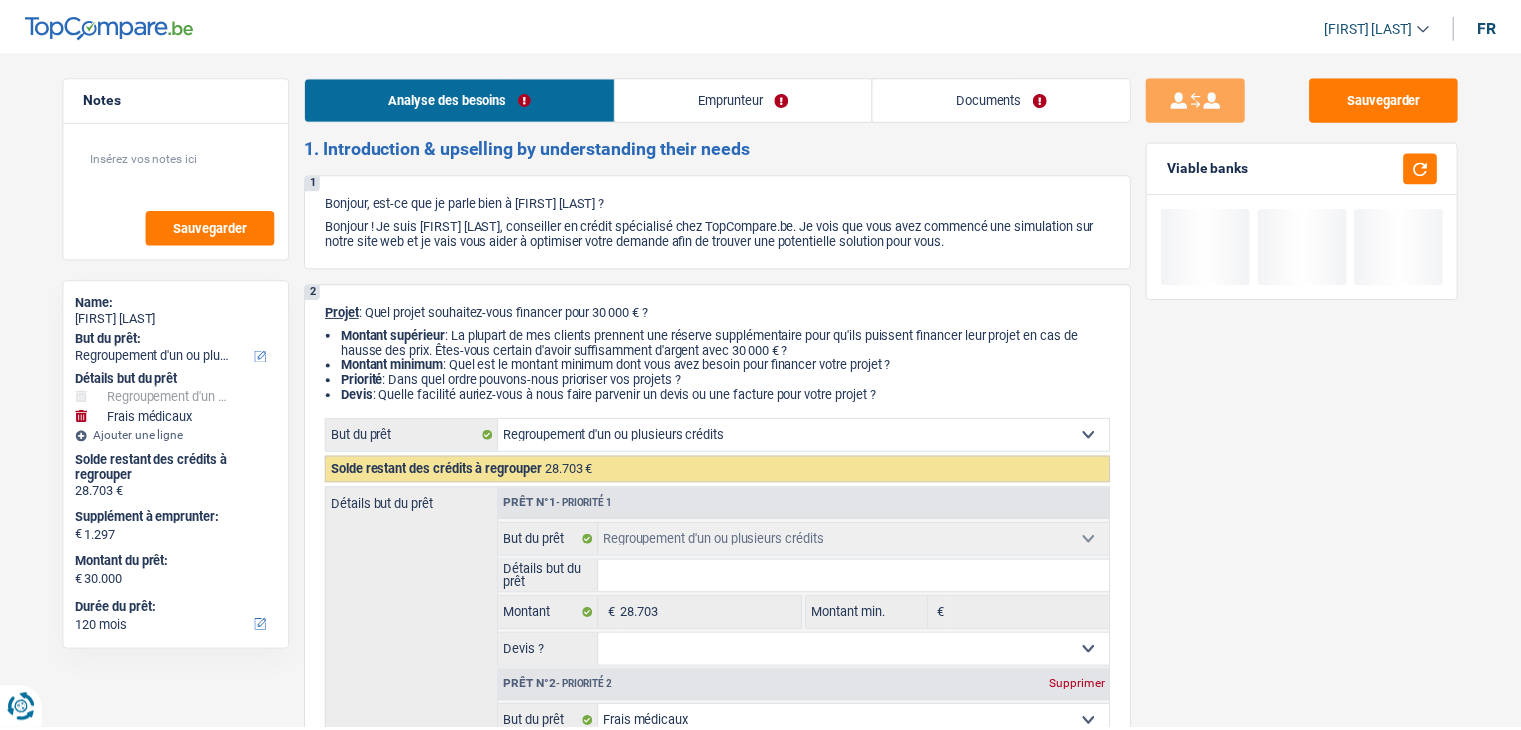 scroll, scrollTop: 0, scrollLeft: 0, axis: both 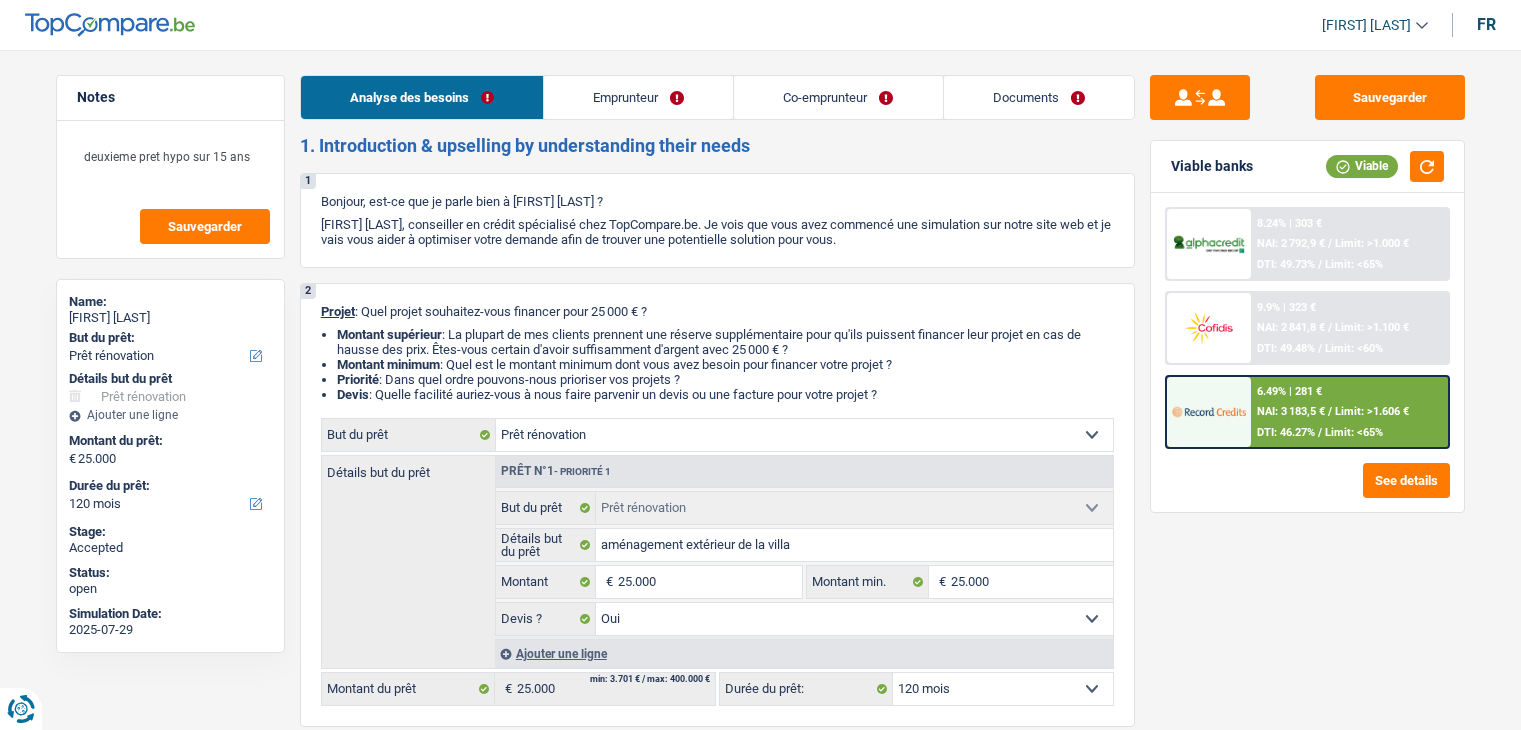 select on "renovation" 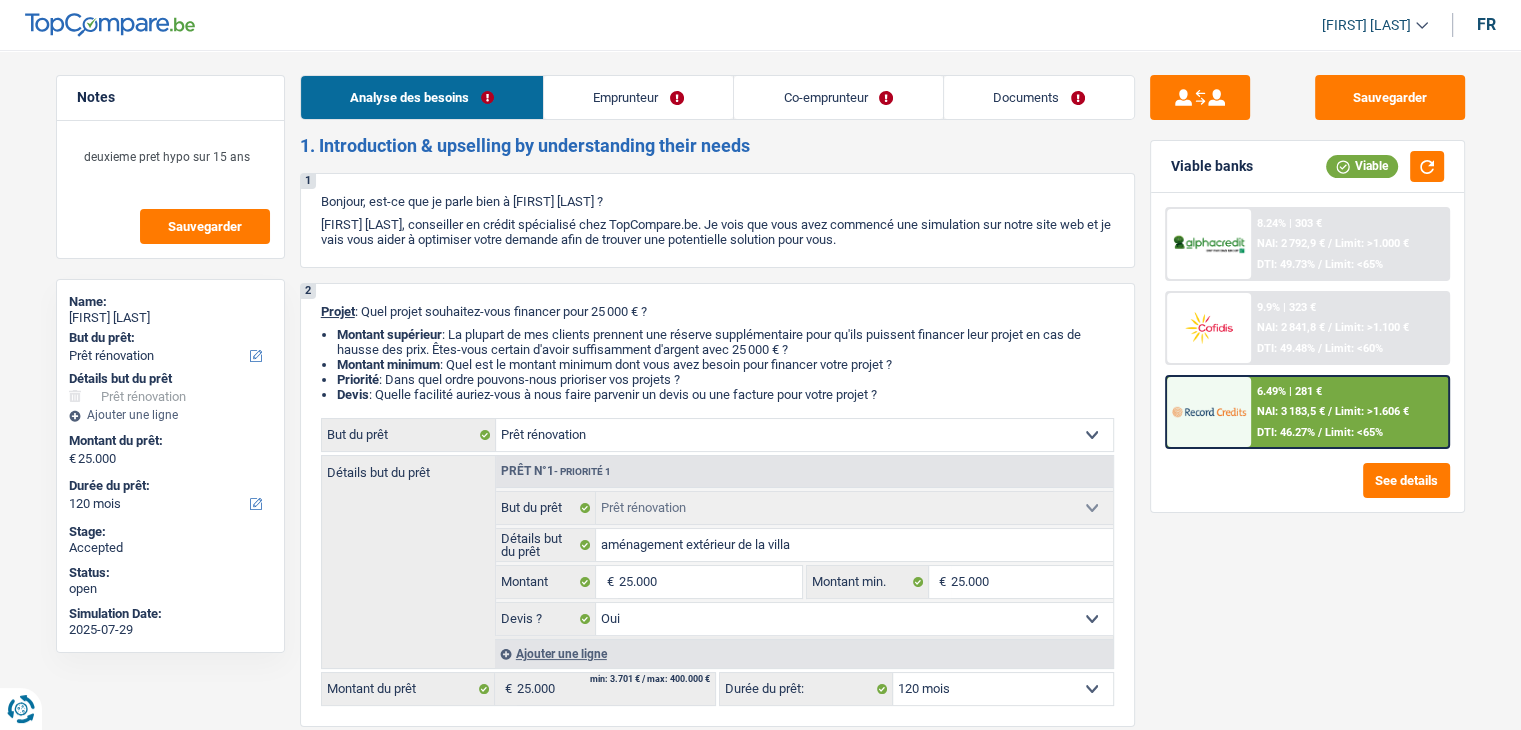 scroll, scrollTop: 0, scrollLeft: 0, axis: both 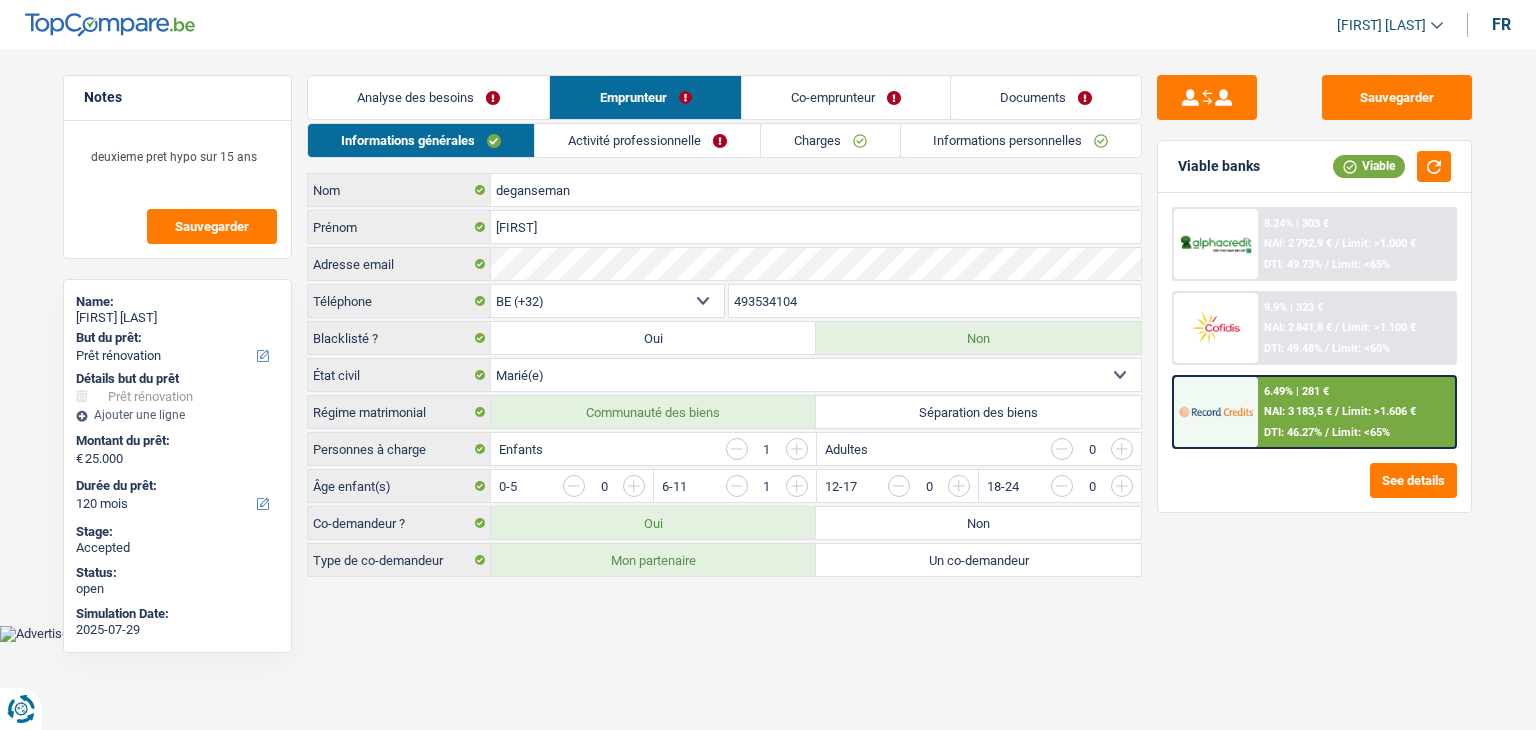 click on "Activité professionnelle" at bounding box center [647, 140] 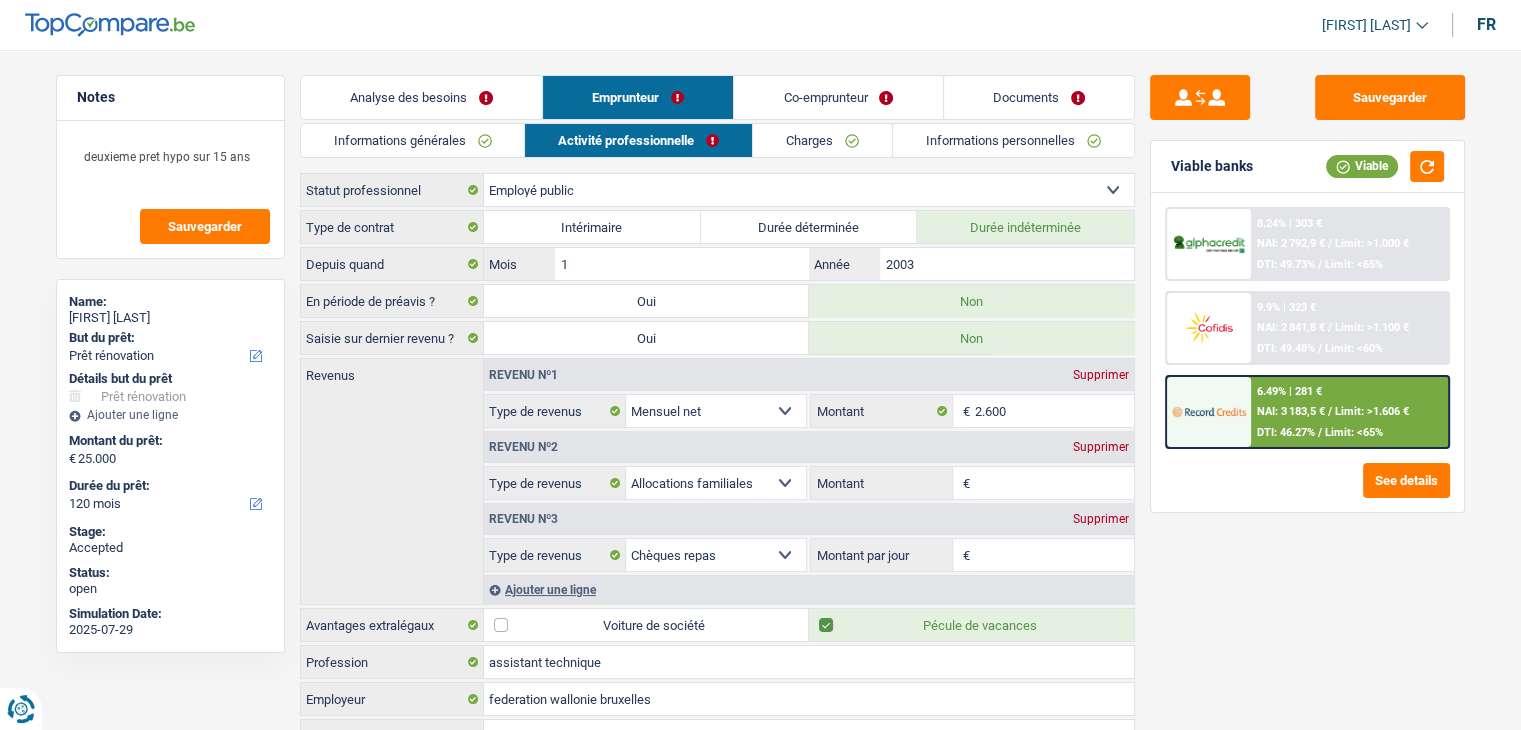 click on "Charges" at bounding box center (822, 140) 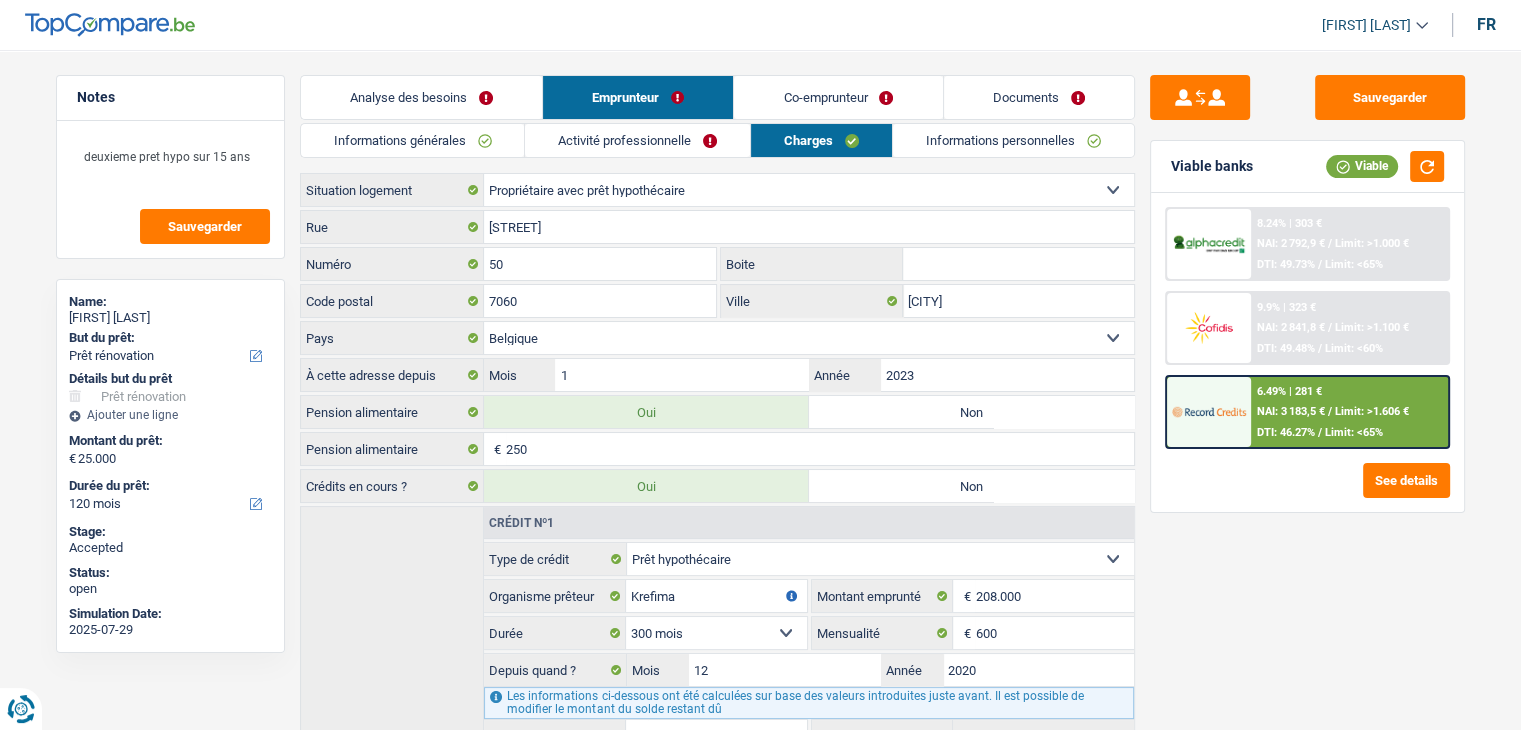 click on "Analyse des besoins" at bounding box center (421, 97) 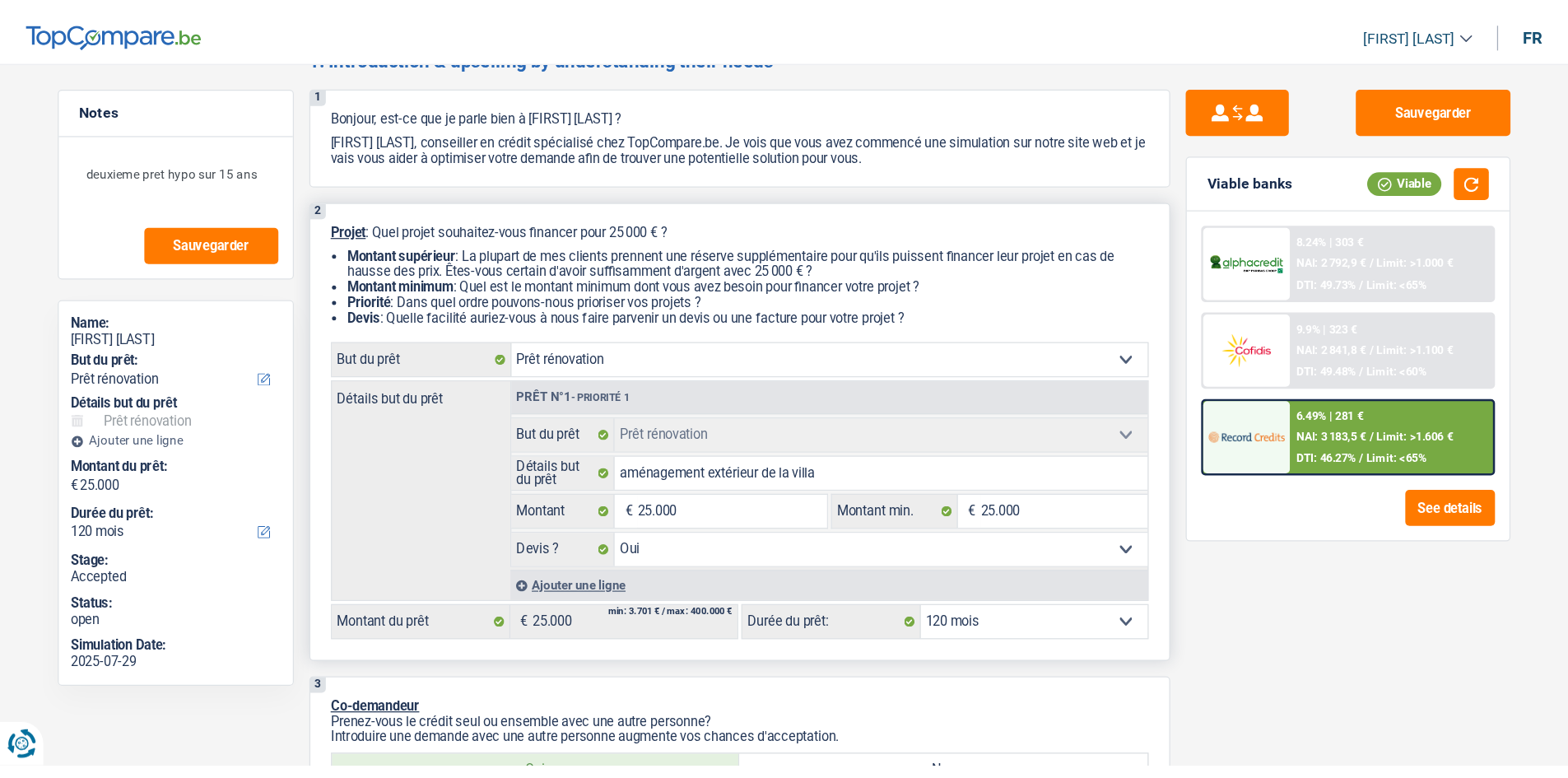 scroll, scrollTop: 165, scrollLeft: 0, axis: vertical 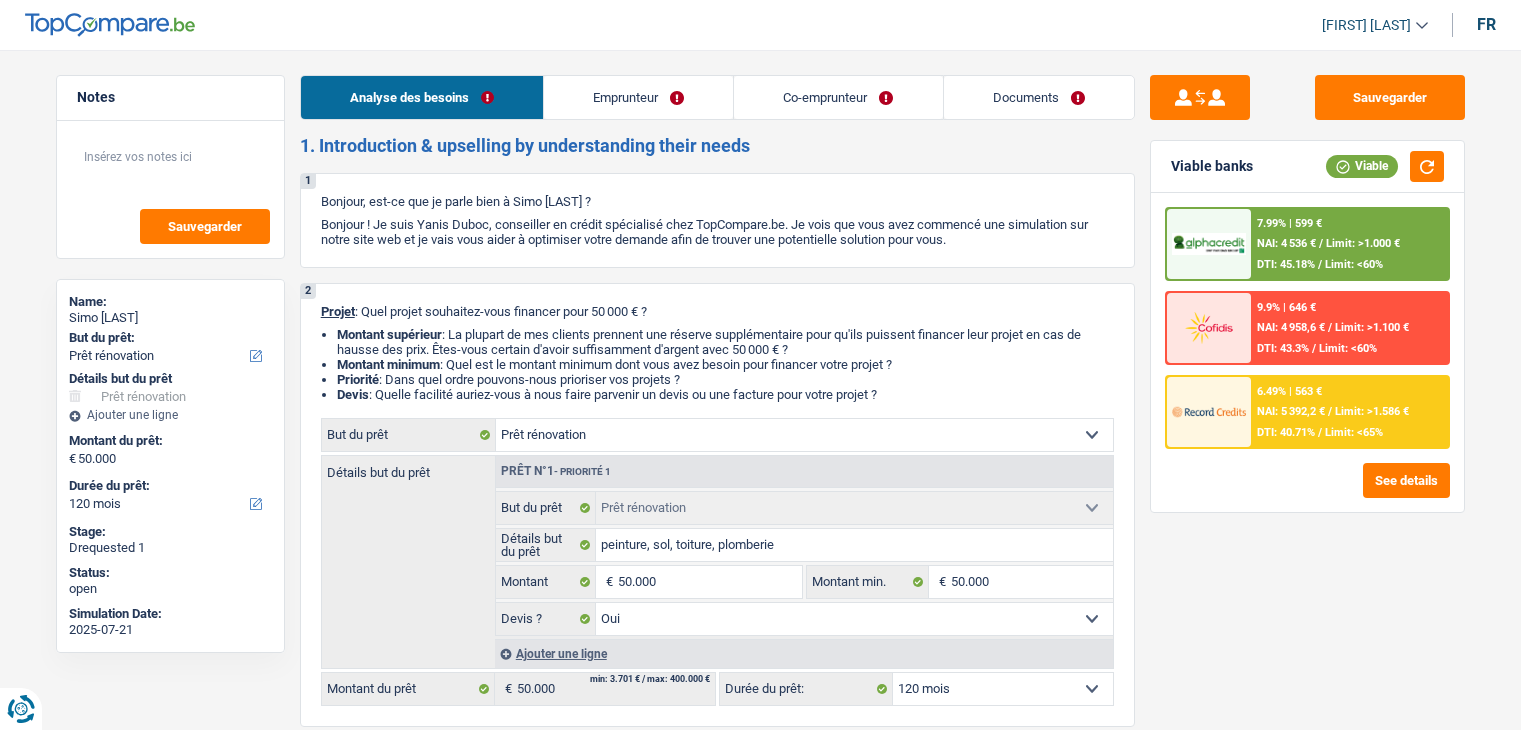 select on "renovation" 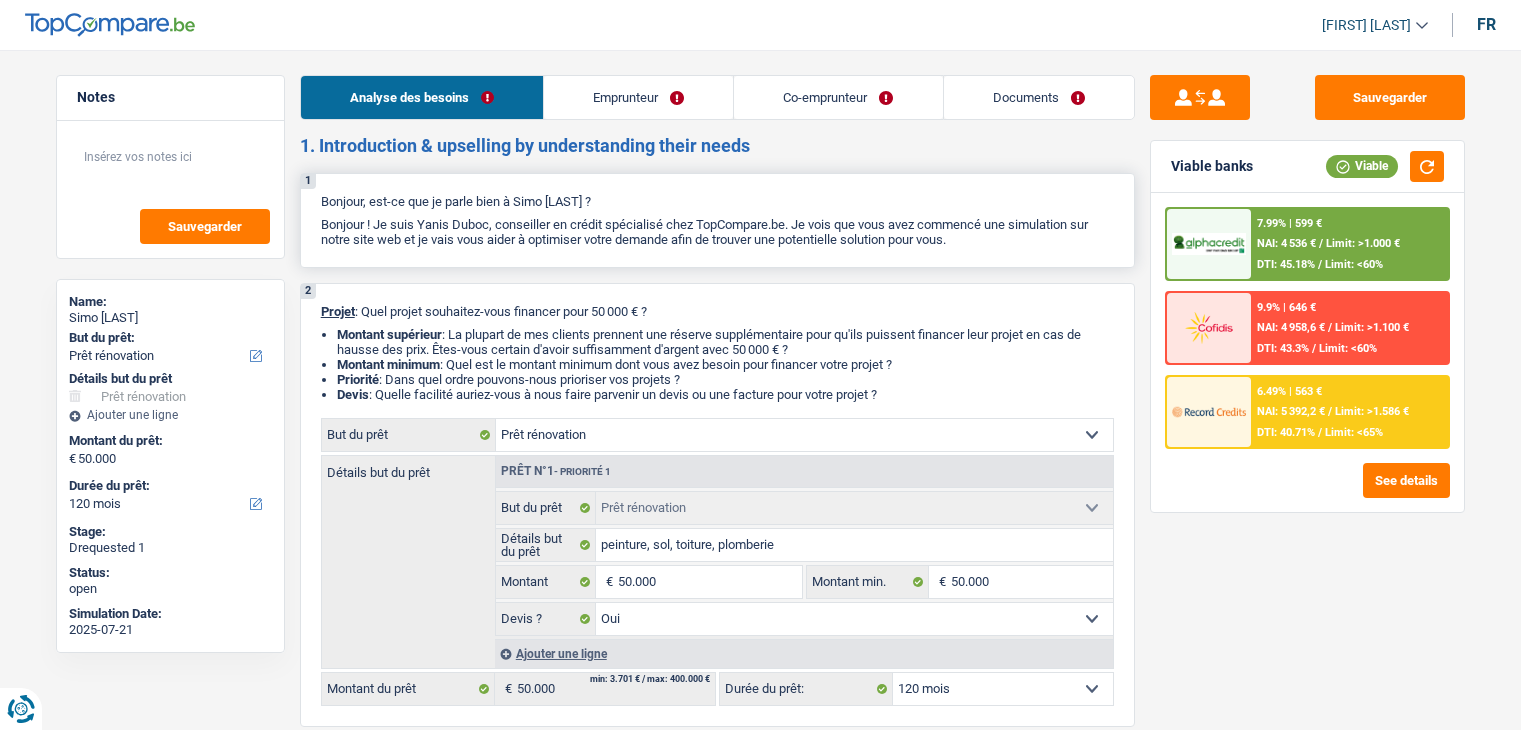 scroll, scrollTop: 0, scrollLeft: 0, axis: both 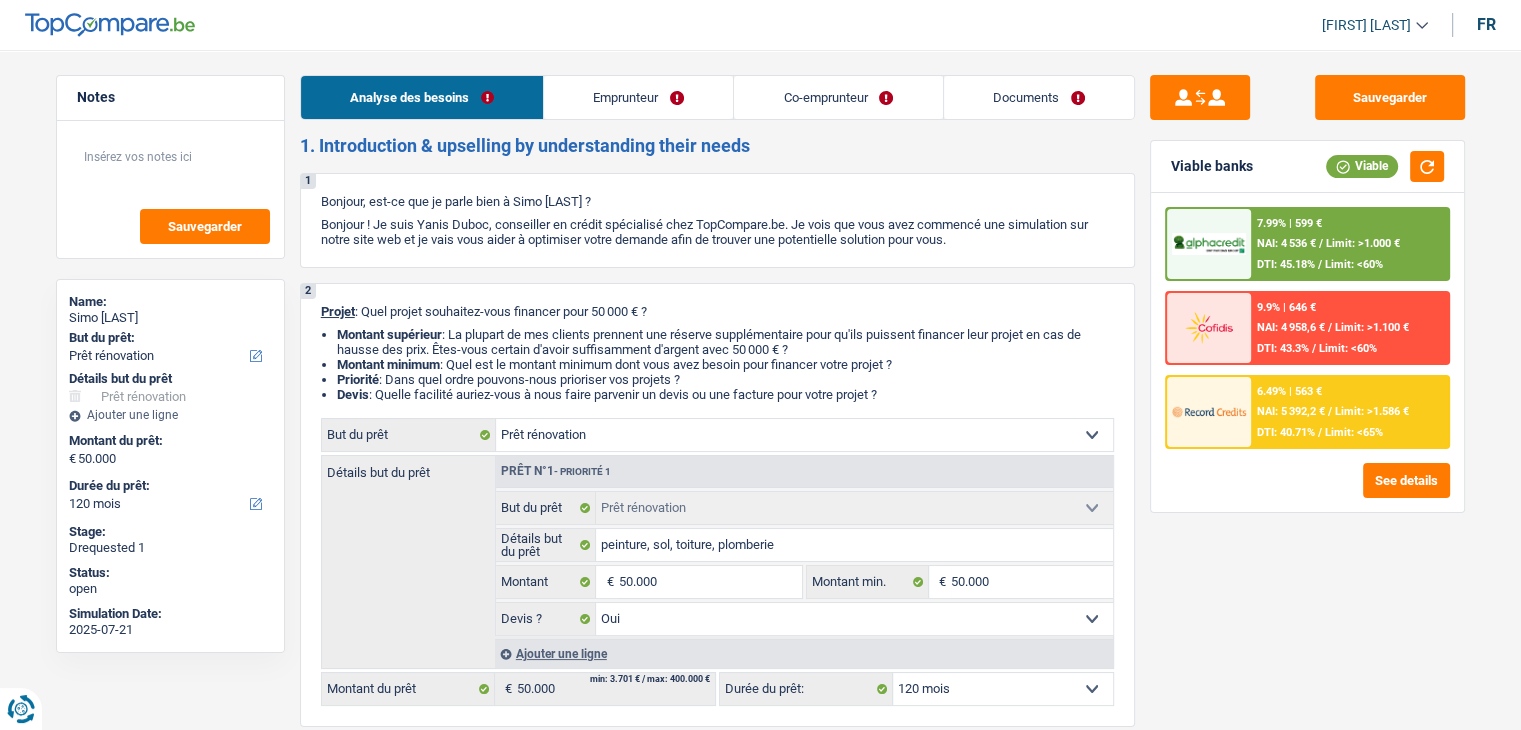 click on "Documents" at bounding box center (1039, 97) 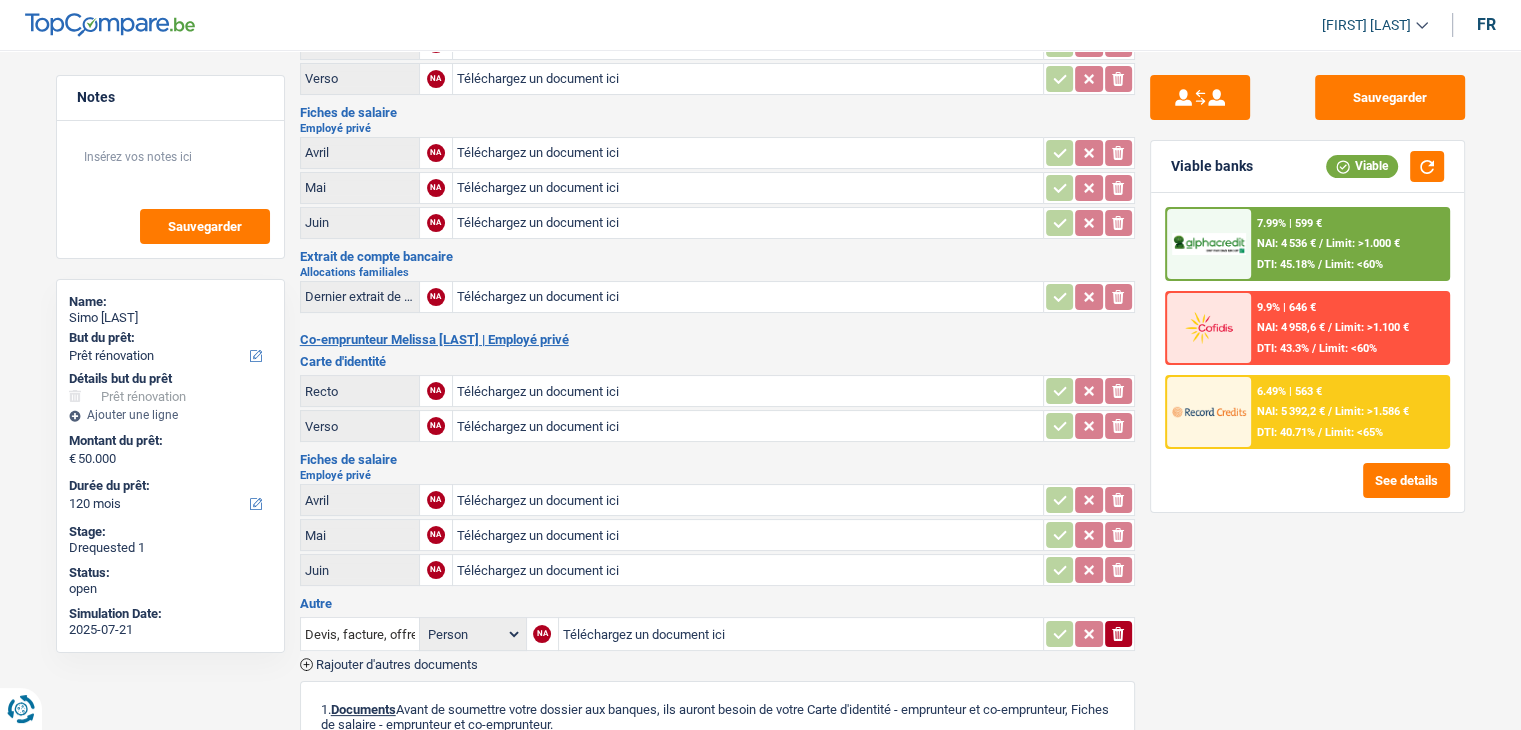 scroll, scrollTop: 0, scrollLeft: 0, axis: both 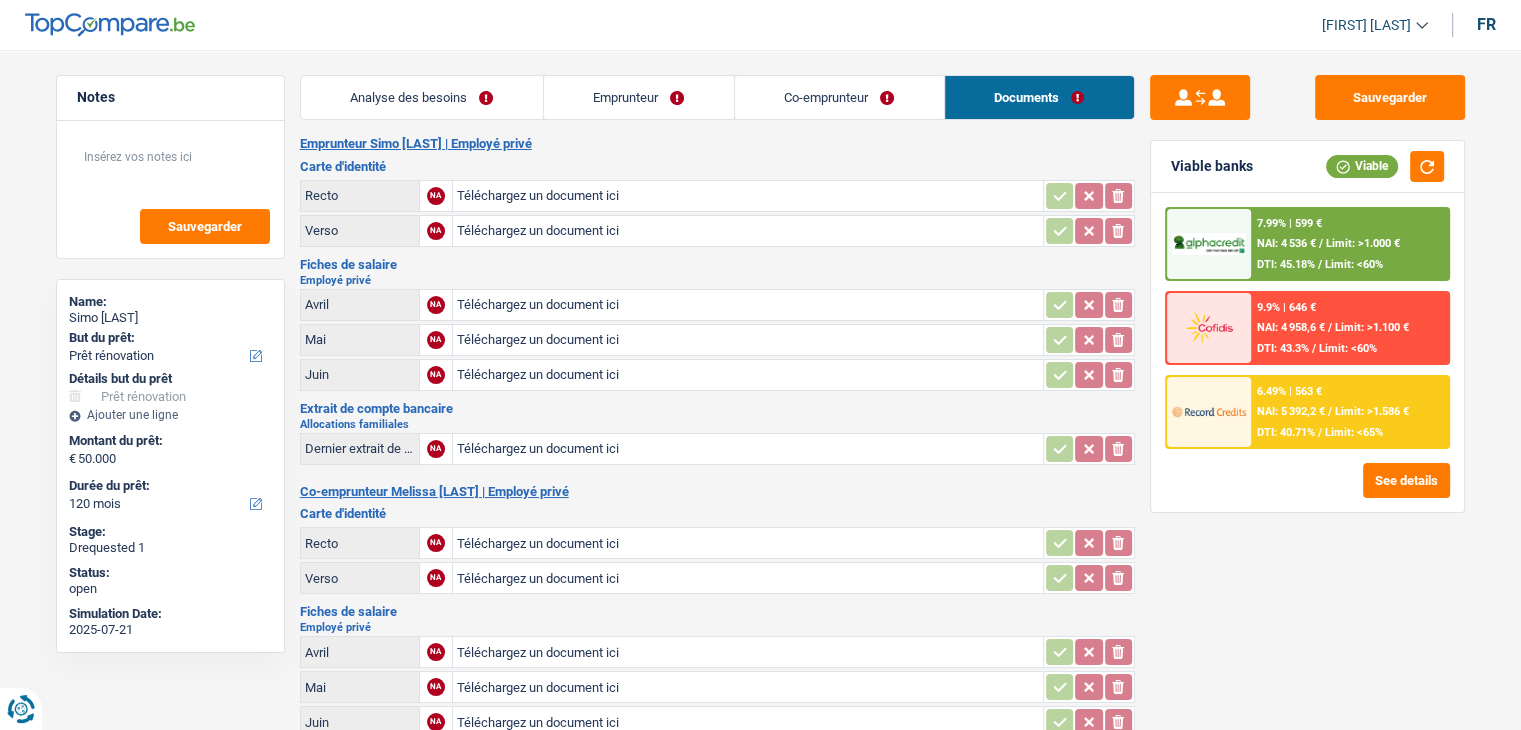 click on "Co-emprunteur" at bounding box center (839, 97) 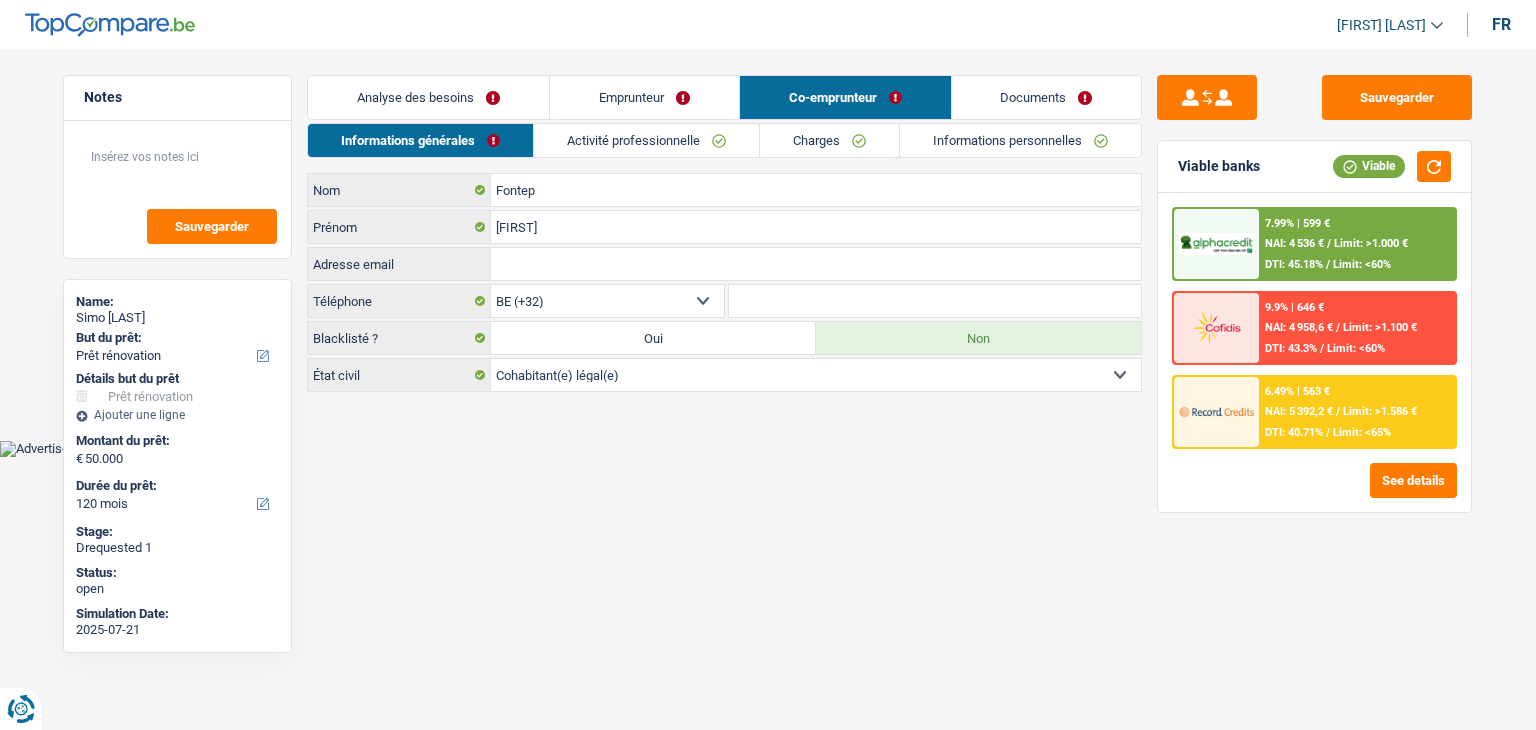 click on "Emprunteur" at bounding box center [644, 97] 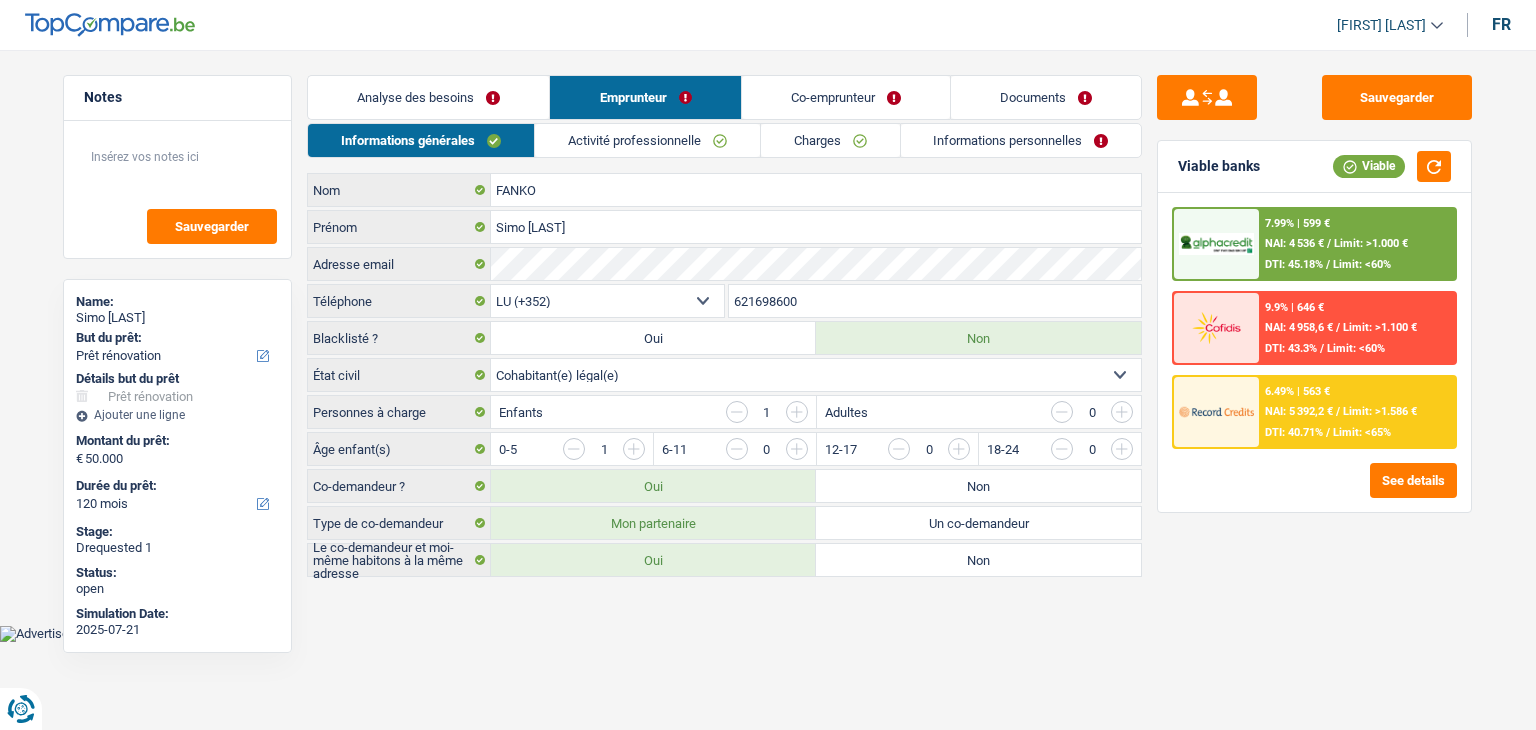 click on "Analyse des besoins" at bounding box center [428, 97] 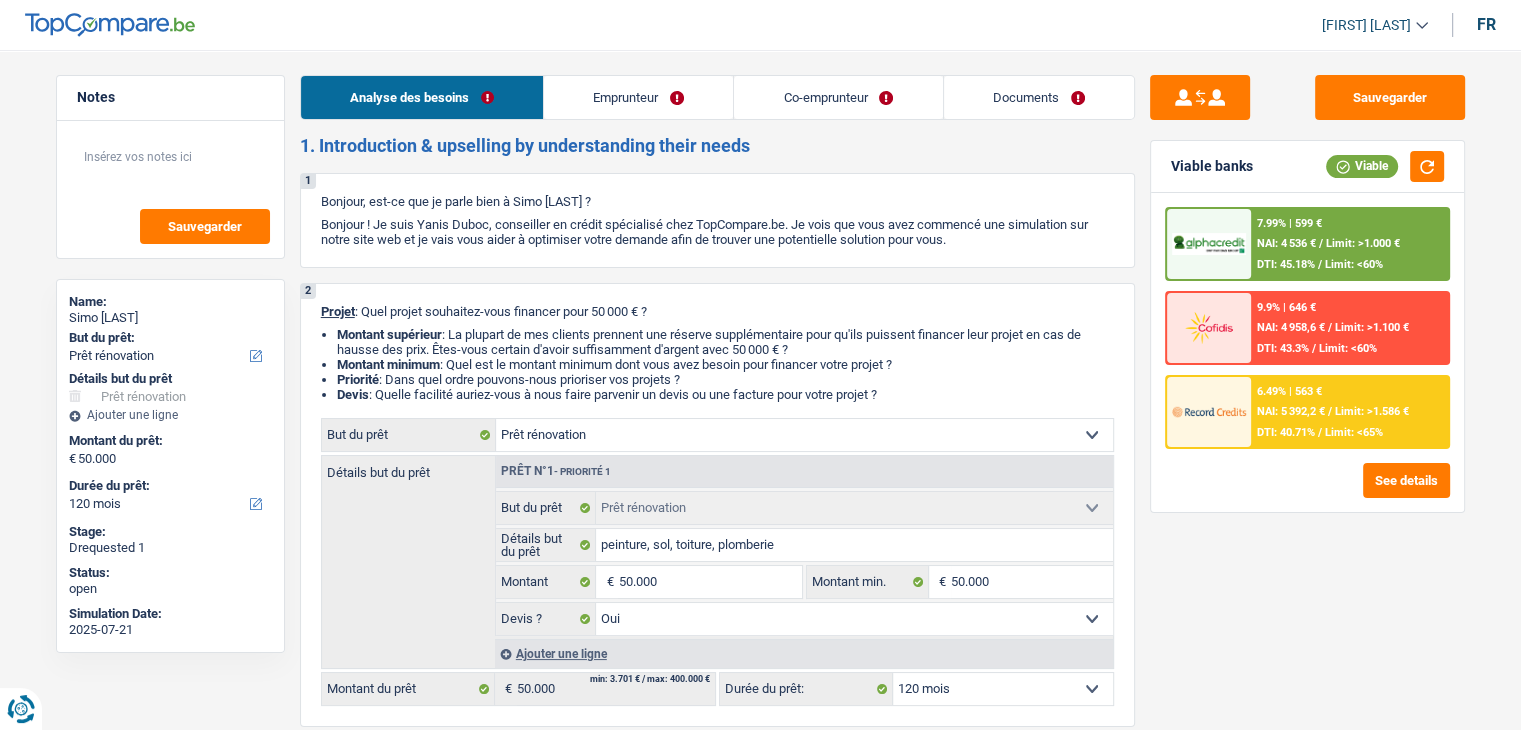 click on "Documents" at bounding box center [1039, 97] 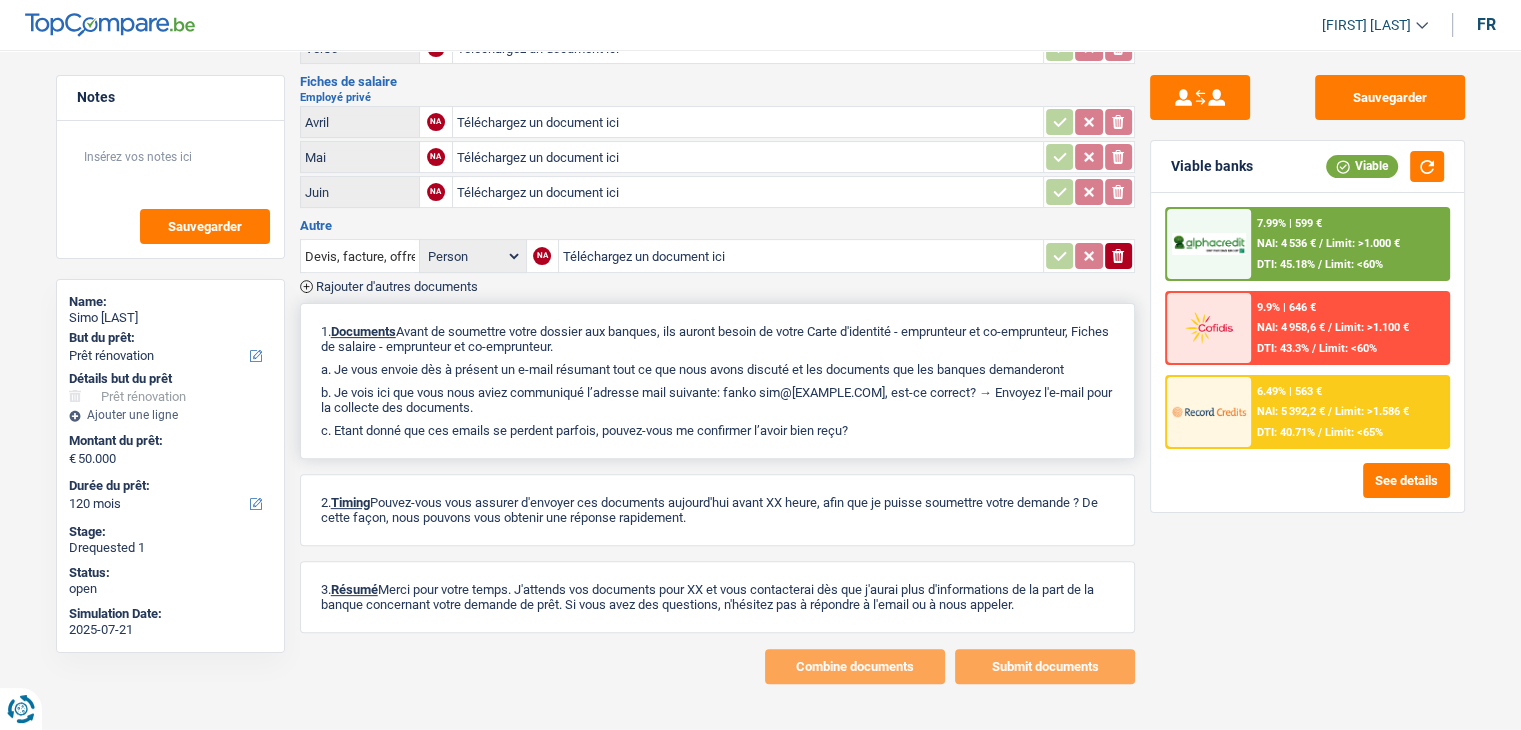 scroll, scrollTop: 0, scrollLeft: 0, axis: both 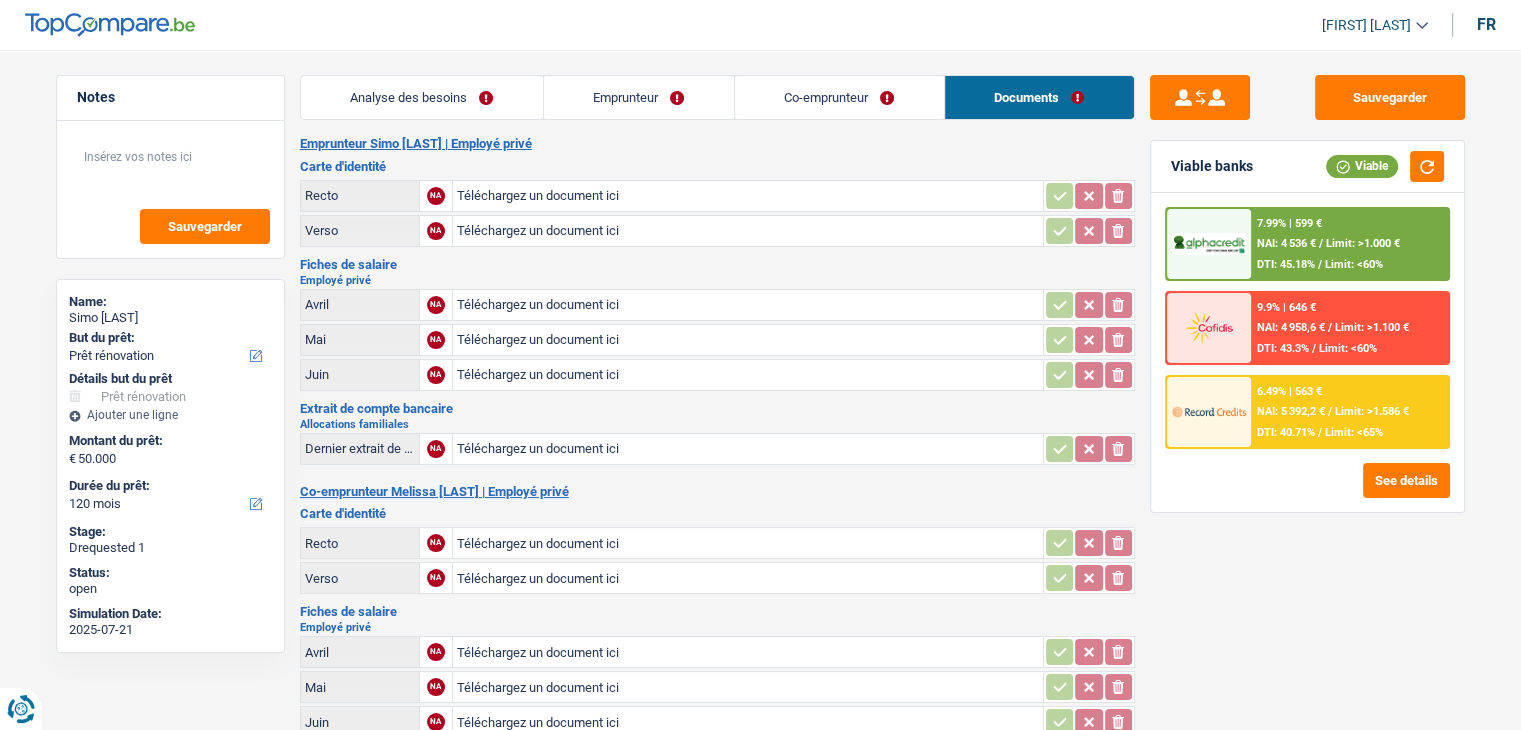 click on "Emprunteur Simo FANKO | Employé privé
Carte d'identité
Recto
NA
Téléchargez un document ici
ionicons-v5-e
Verso
NA
Téléchargez un document ici
ionicons-v5-e
Fiches de salaire
Employé privé
Avril
NA
Téléchargez un document ici
ionicons-v5-e
Mai
NA
Téléchargez un document ici
ionicons-v5-e
Juin
NA
Téléchargez un document ici
ionicons-v5-e
Extrait de compte bancaire" at bounding box center (717, 675) 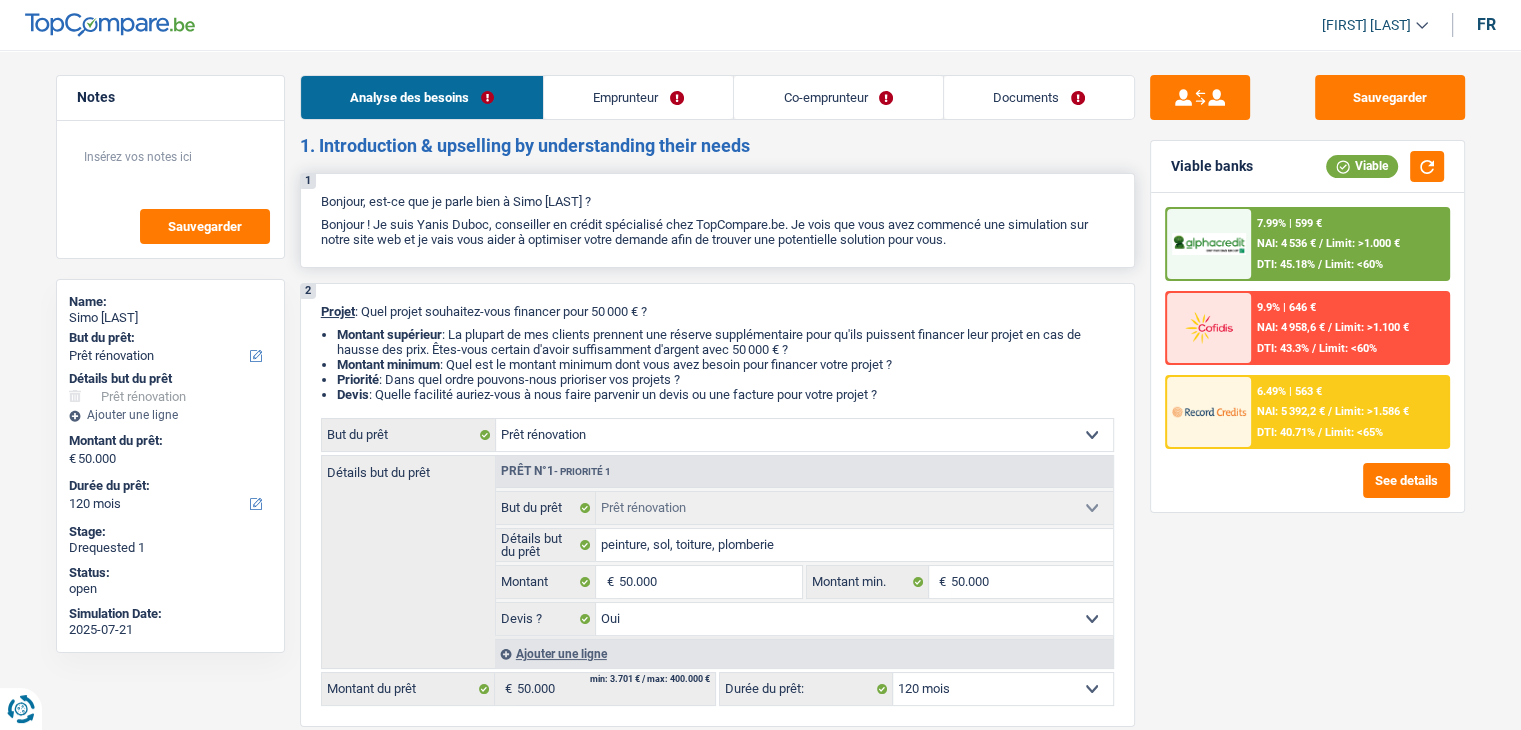 drag, startPoint x: 973, startPoint y: 237, endPoint x: 315, endPoint y: 203, distance: 658.8778 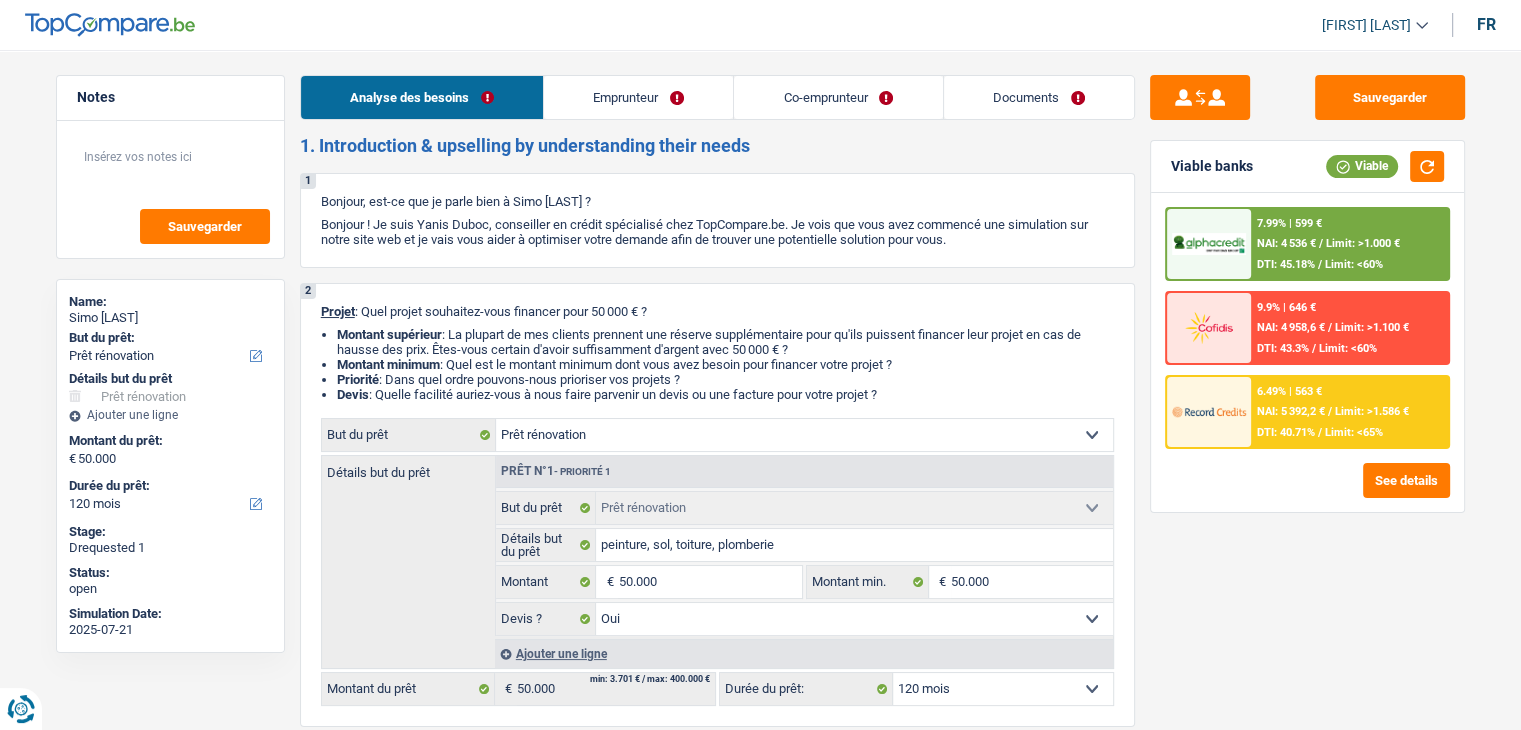 drag, startPoint x: 321, startPoint y: 201, endPoint x: 600, endPoint y: 107, distance: 294.40958 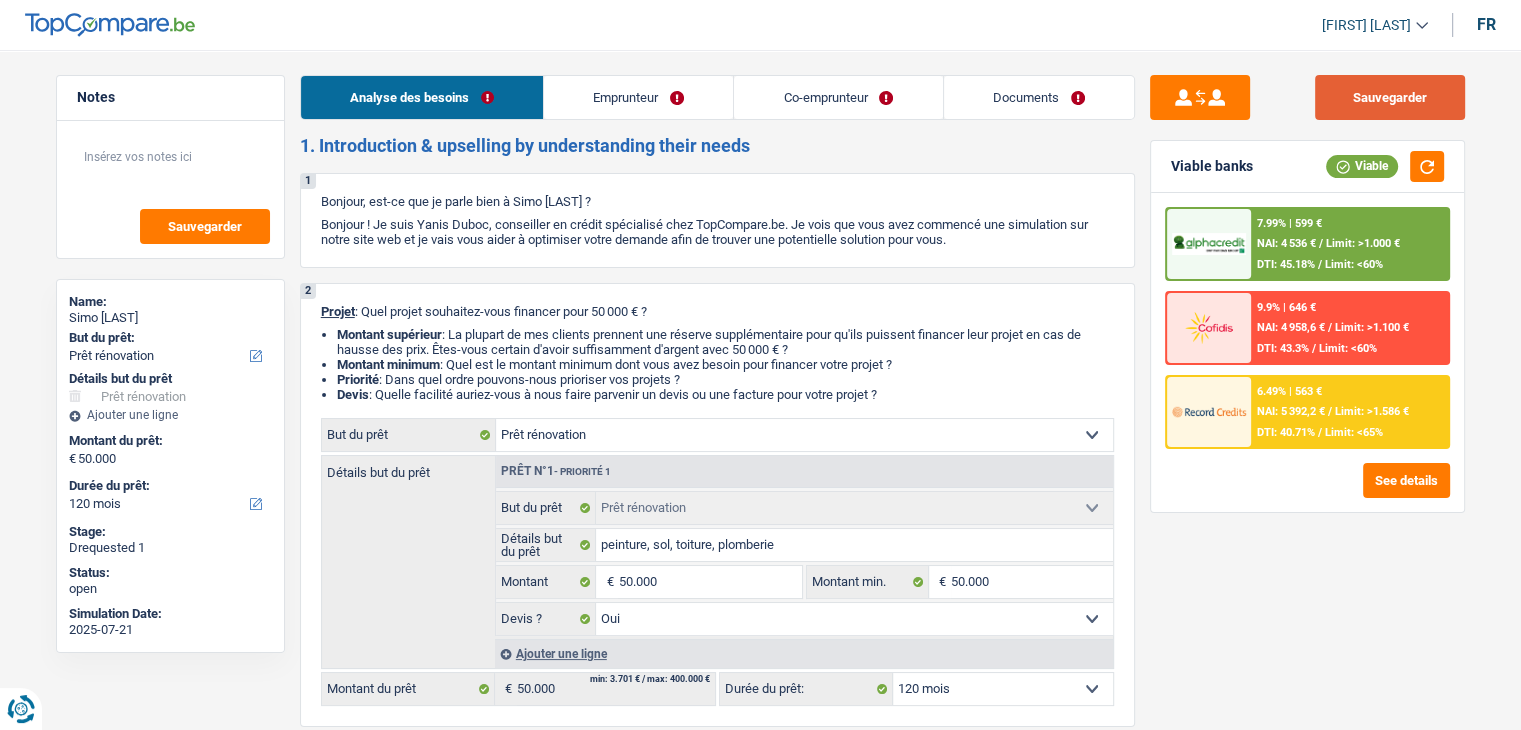 click on "Sauvegarder" at bounding box center [1390, 97] 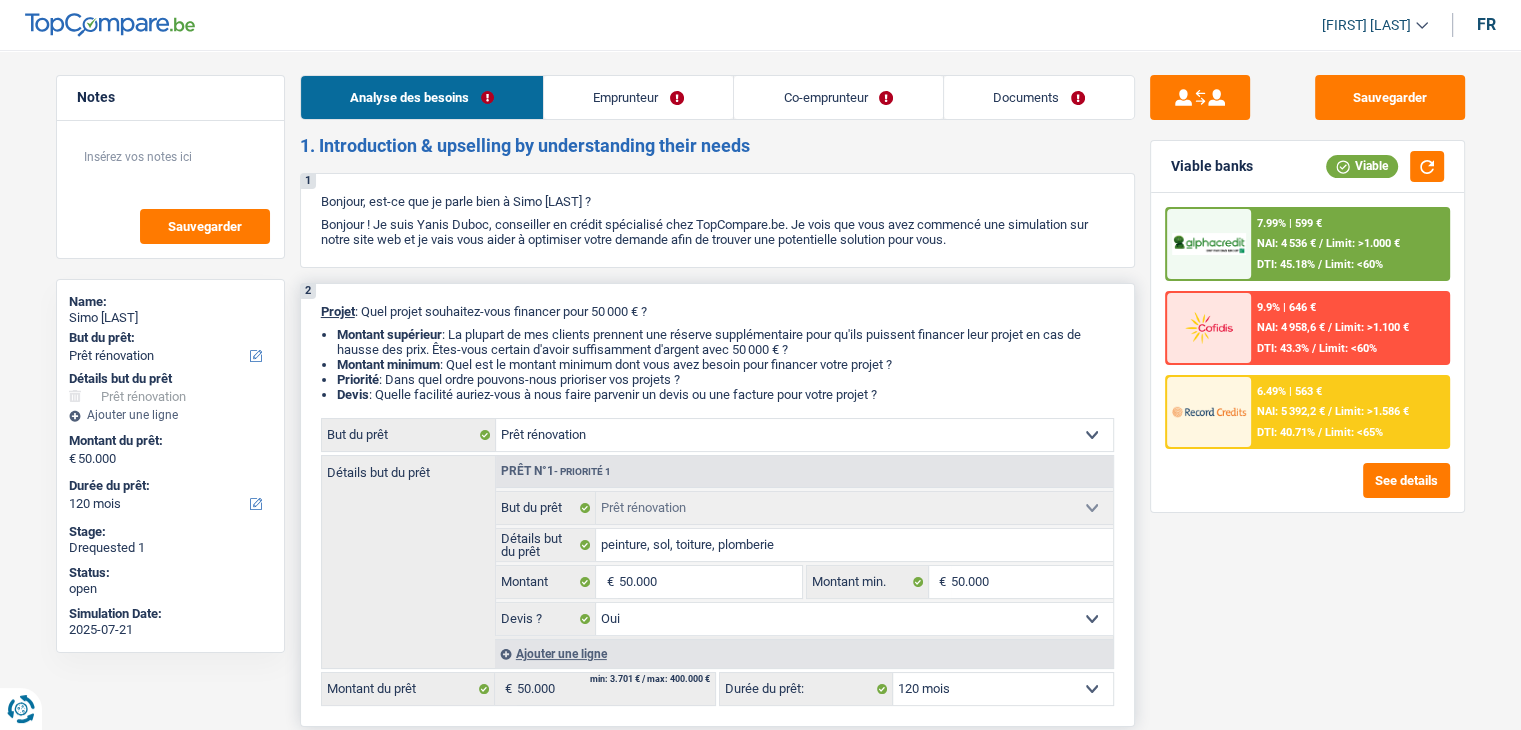 click on "Projet  : Quel projet souhaitez-vous financer pour 50 000 € ?" at bounding box center (717, 311) 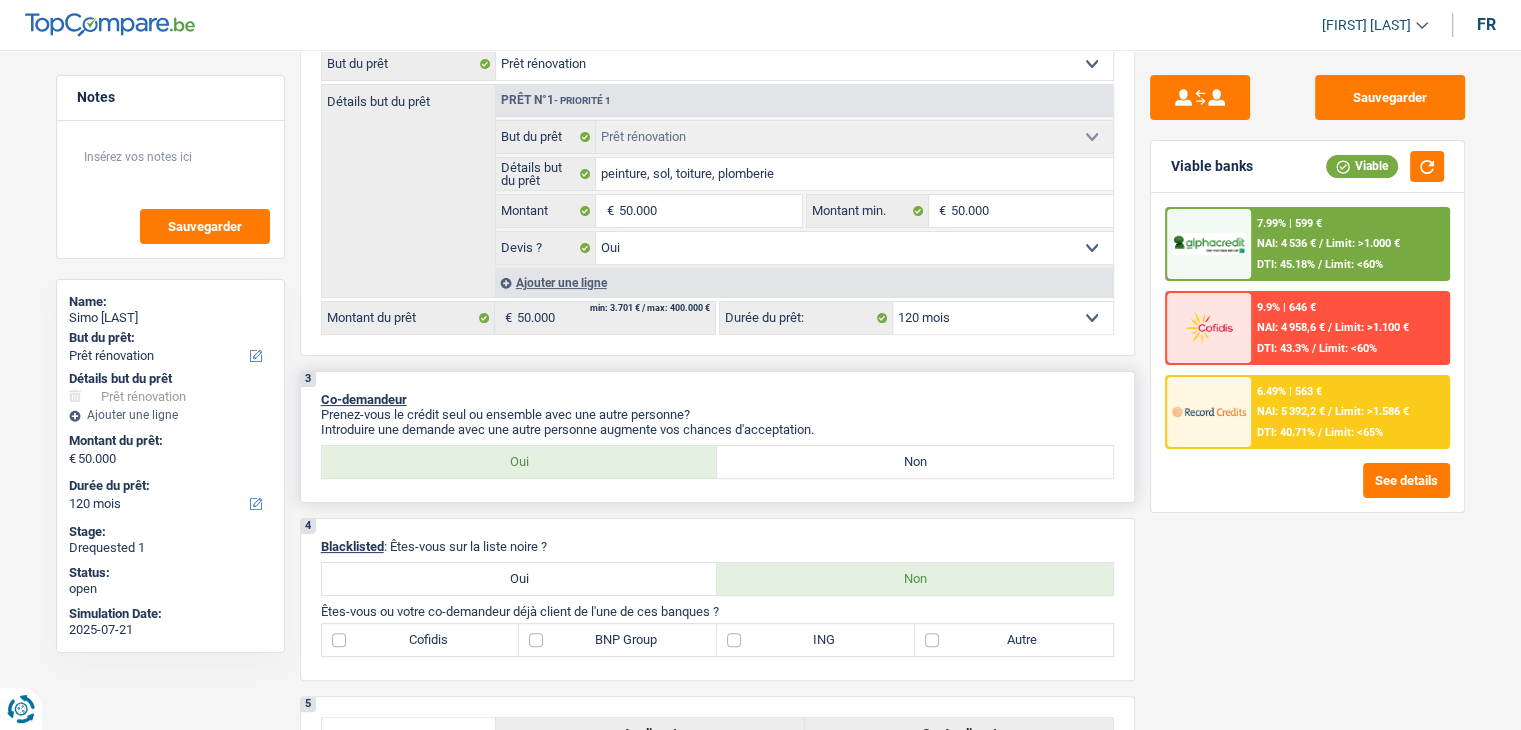 scroll, scrollTop: 100, scrollLeft: 0, axis: vertical 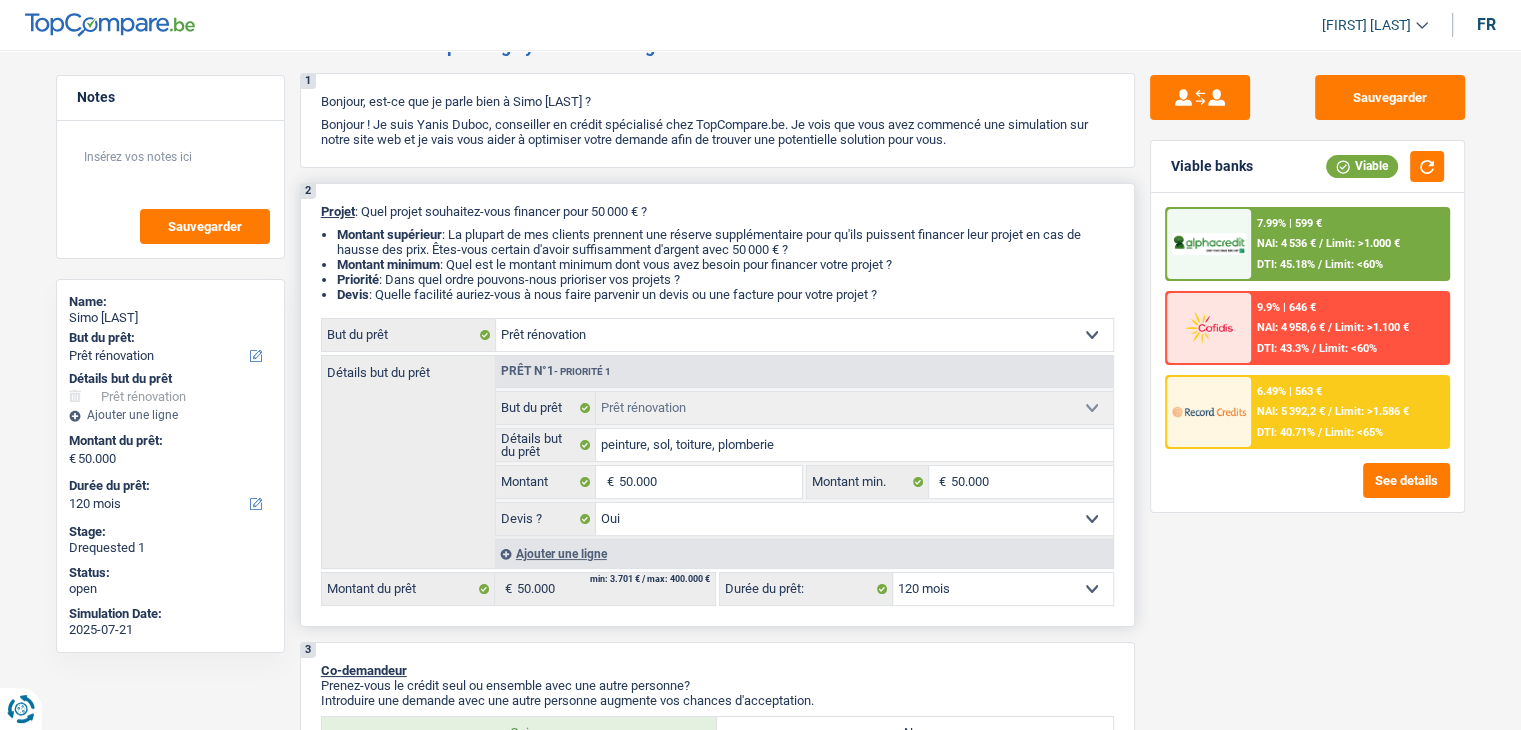 drag, startPoint x: 904, startPoint y: 297, endPoint x: 342, endPoint y: 209, distance: 568.84796 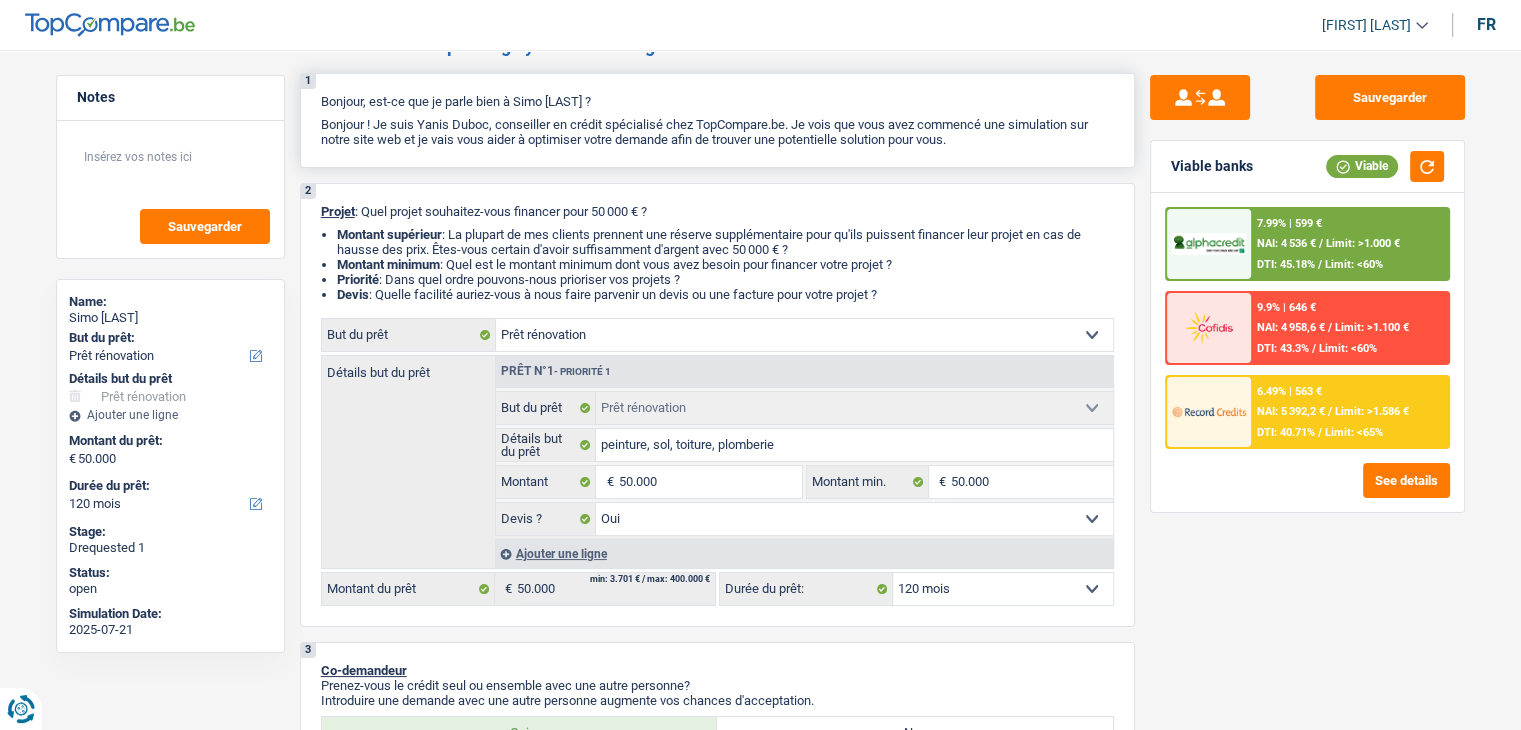 drag, startPoint x: 321, startPoint y: 104, endPoint x: 964, endPoint y: 144, distance: 644.243 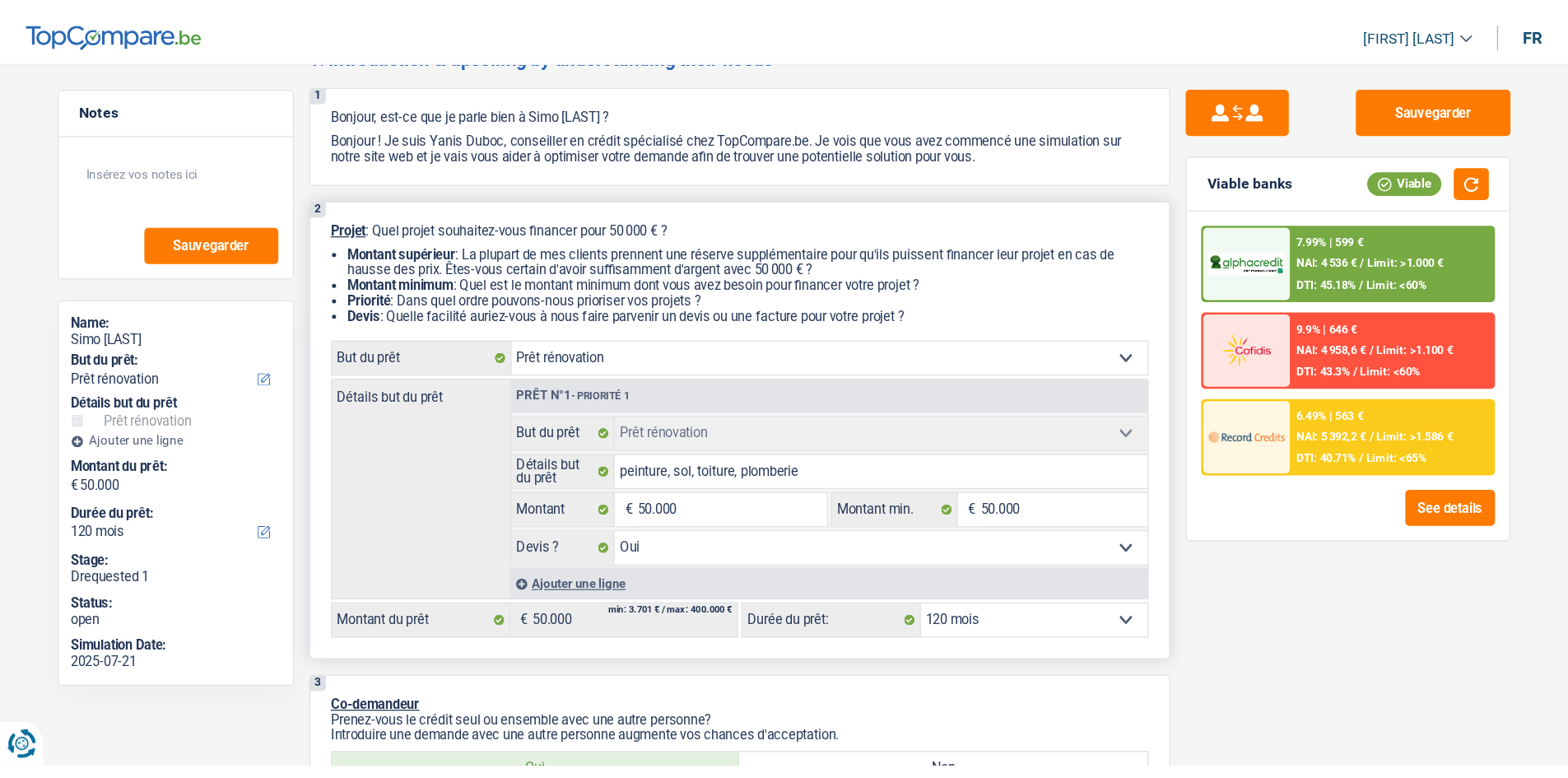 scroll, scrollTop: 0, scrollLeft: 0, axis: both 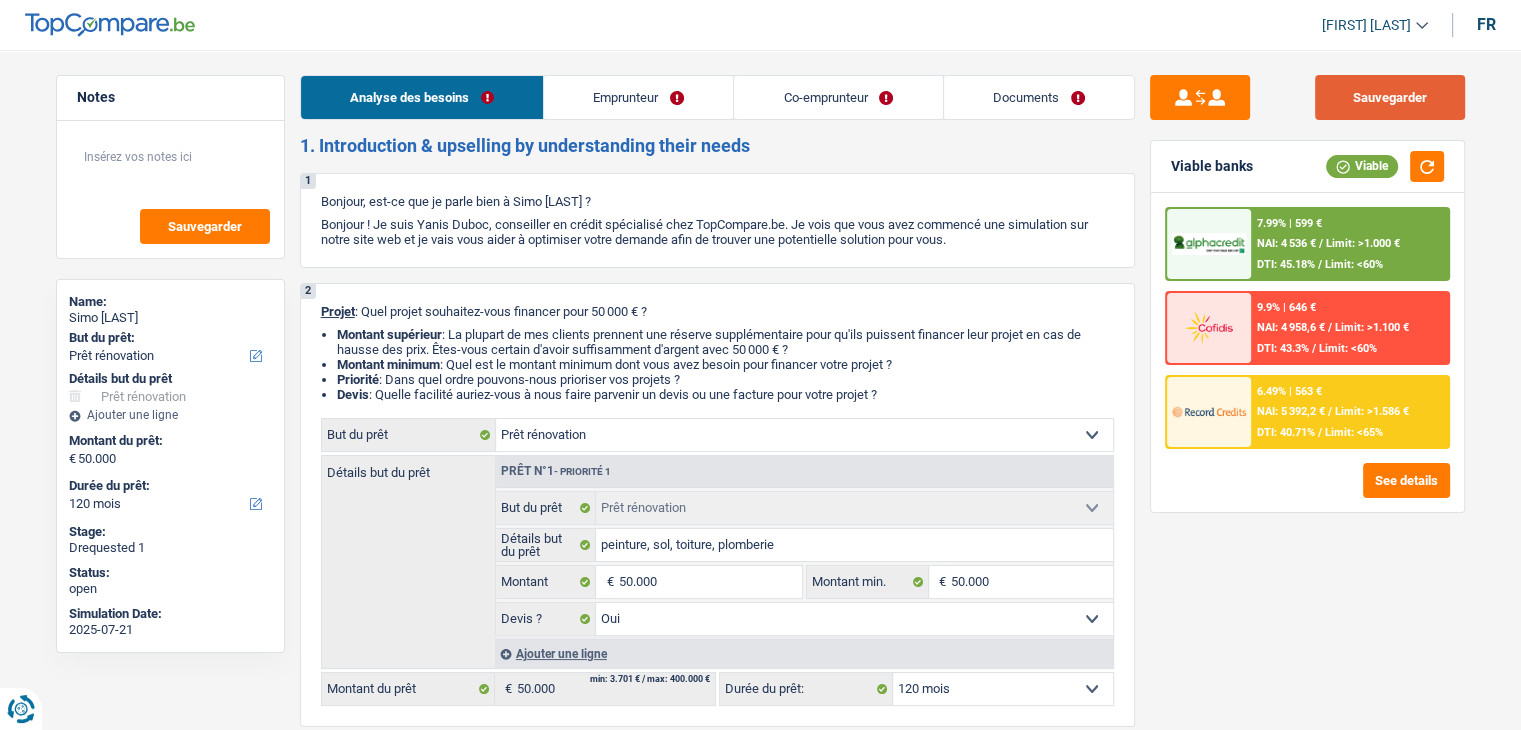 click on "Sauvegarder" at bounding box center [1390, 97] 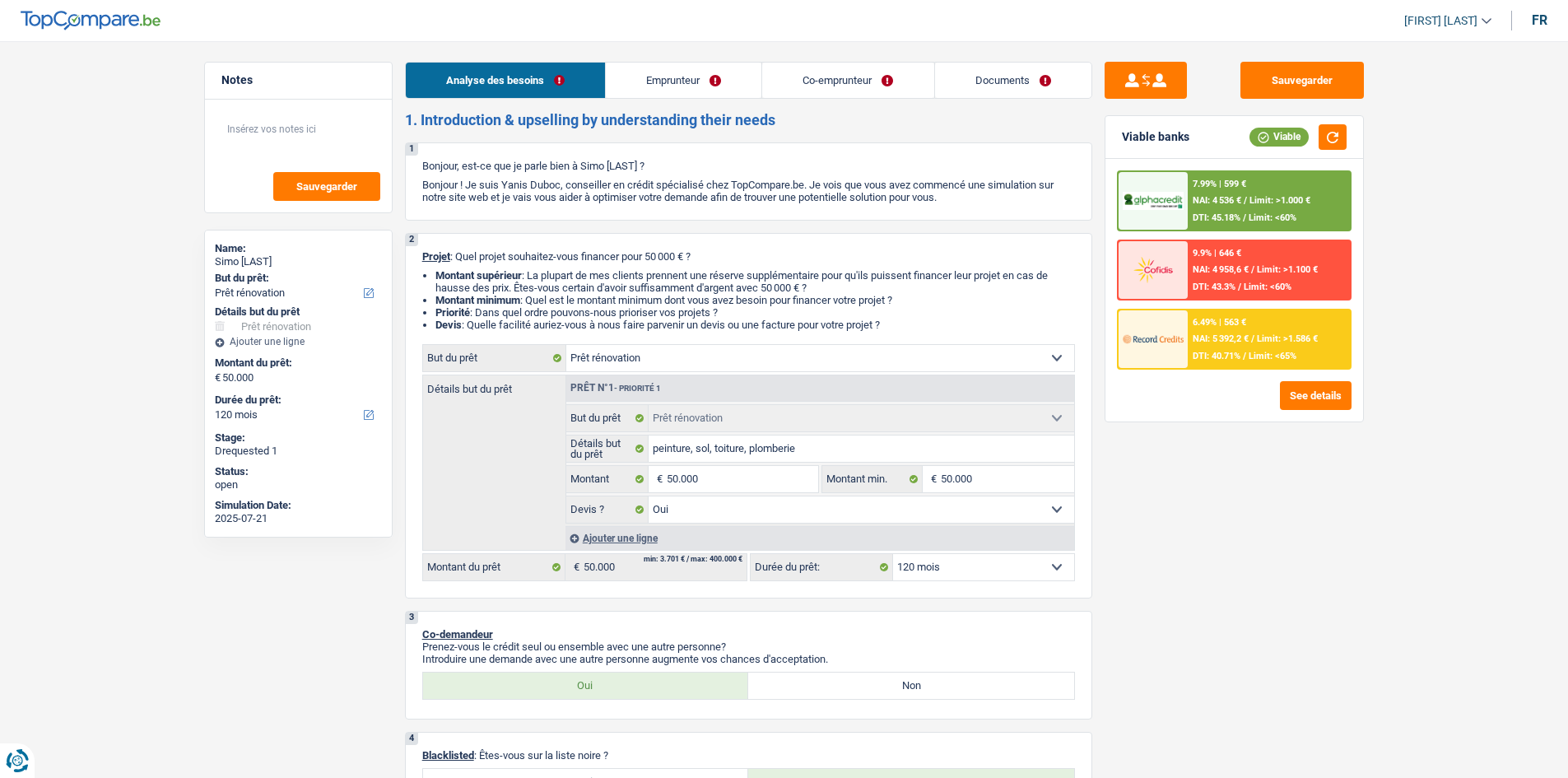 click on "Sauvegarder
Viable banks
Viable
7.99% | 599 €
NAI: 4 536 €
/
Limit: >1.000 €
DTI: 45.18%
/
Limit: <60%
9.9% | 646 €
NAI: 4 958,6 €
/
Limit: >1.100 €
DTI: 43.3%
/
Limit: <60%
/       /" at bounding box center [1234, 404] 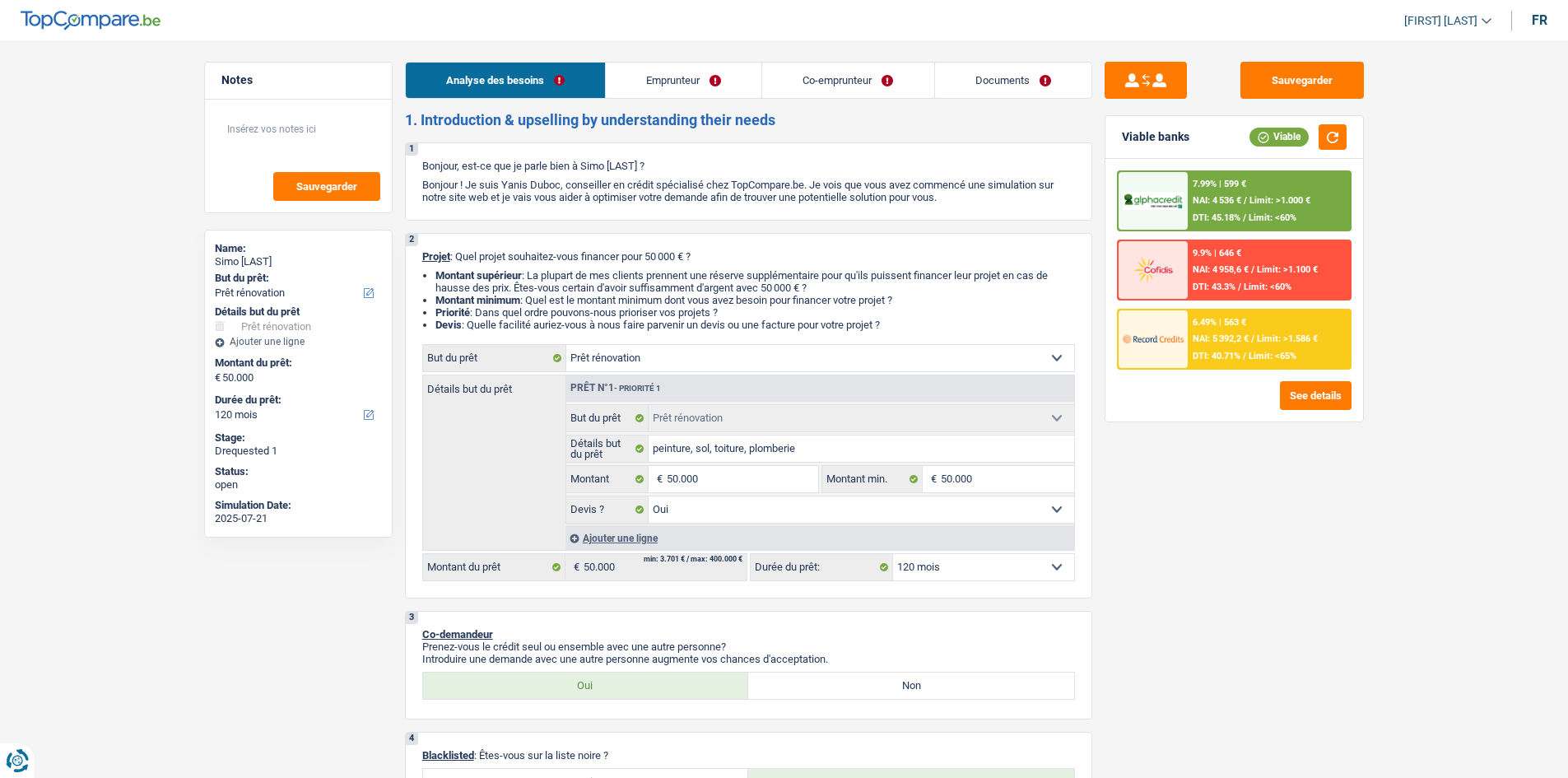 click on "Notes
Sauvegarder
Name:   Simo FANKO   But du prêt: Confort maison: meubles, textile, peinture, électroménager, outillage non-professionnel Hifi, multimédia, gsm, ordinateur Aménagement: frais d'installation, déménagement Evénement familial: naissance, mariage, divorce, communion, décès Frais médicaux Frais d'études Frais permis de conduire Loisirs: voyage, sport, musique Rafraîchissement: petits travaux maison et jardin Frais judiciaires Réparation voiture Prêt rénovation Prêt énergie Prêt voiture Taxes, impôts non professionnels Rénovation bien à l'étranger Dettes familiales Assurance Autre
Sélectionner une option
Détails but du prêt
Confort maison: meubles, textile, peinture, électroménager, outillage non-professionnel Hifi, multimédia, gsm, ordinateur Aménagement: frais d'installation, déménagement Frais médicaux Frais d'études Prêt voiture" at bounding box center [784, 1324] 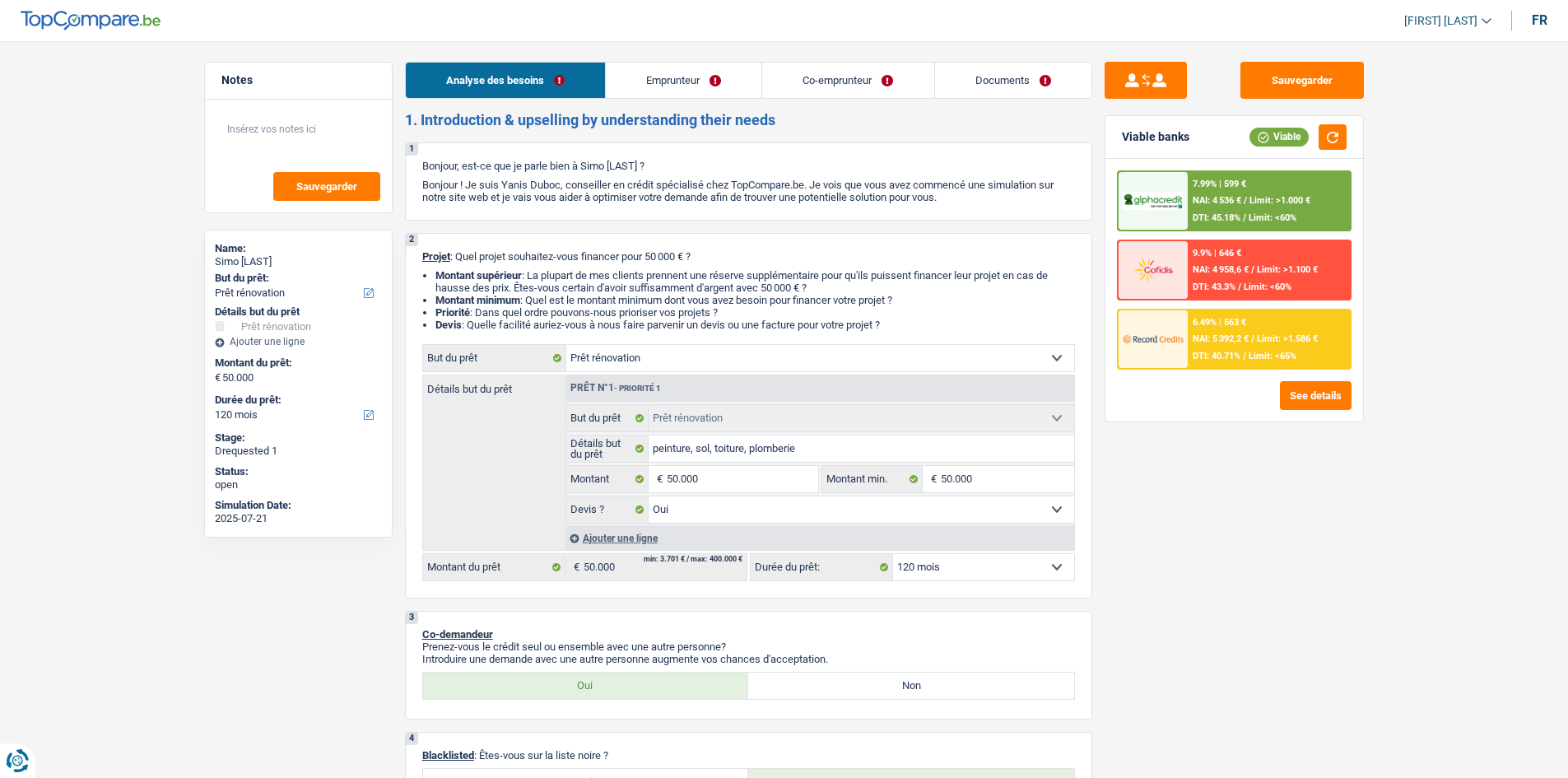 drag, startPoint x: 283, startPoint y: 77, endPoint x: 210, endPoint y: 78, distance: 73.006849 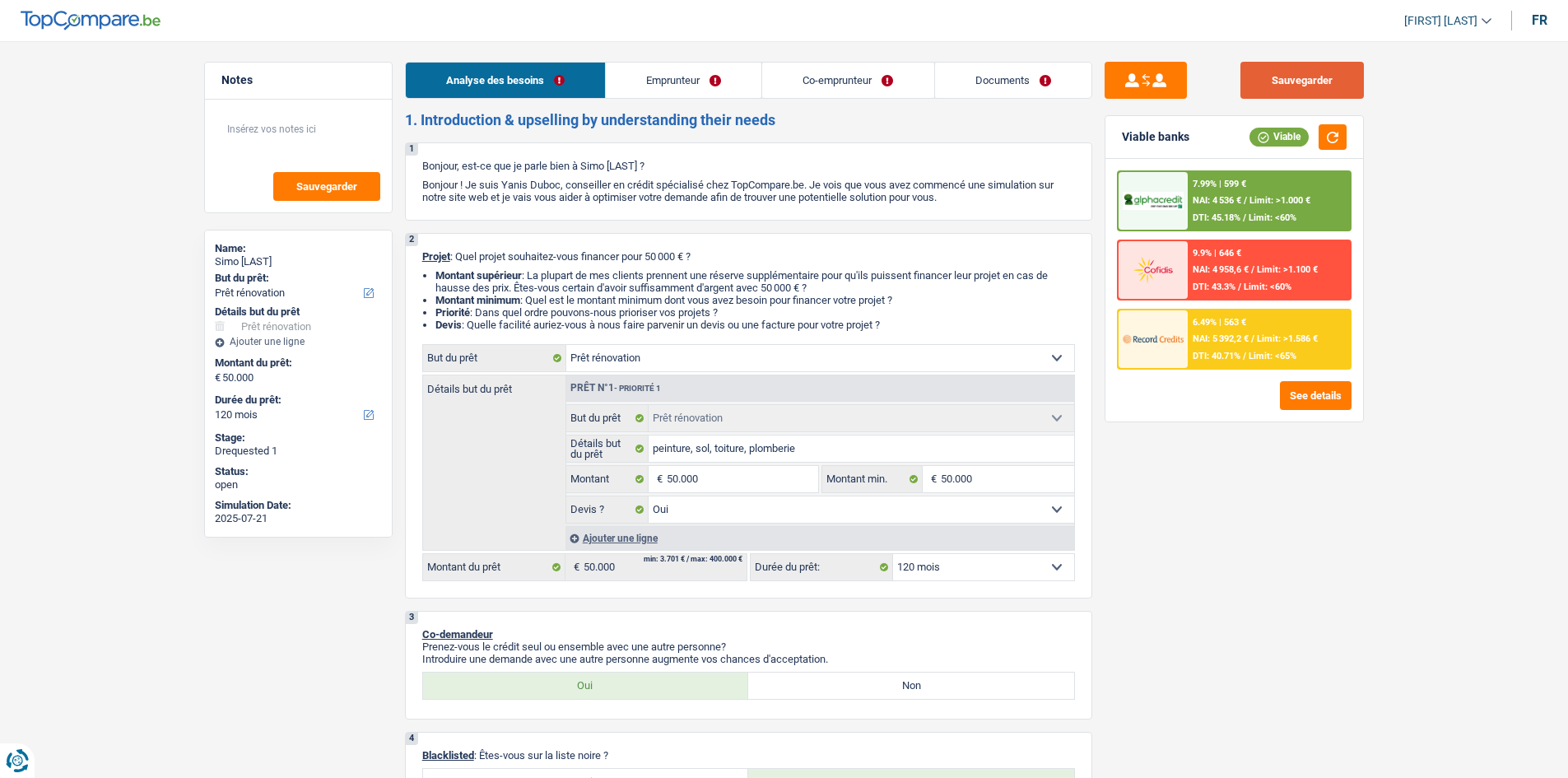 click on "Sauvegarder" at bounding box center [1302, 80] 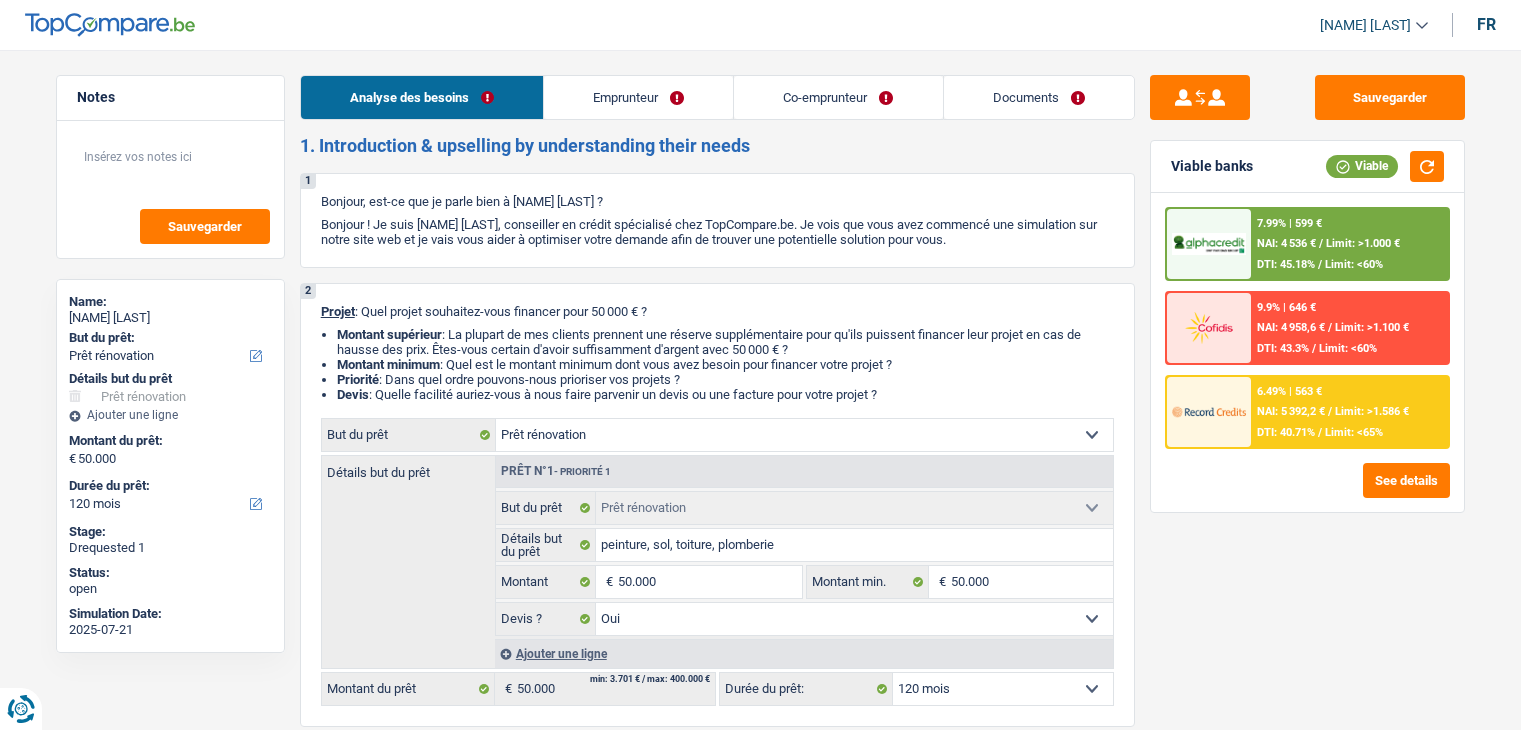 select on "renovation" 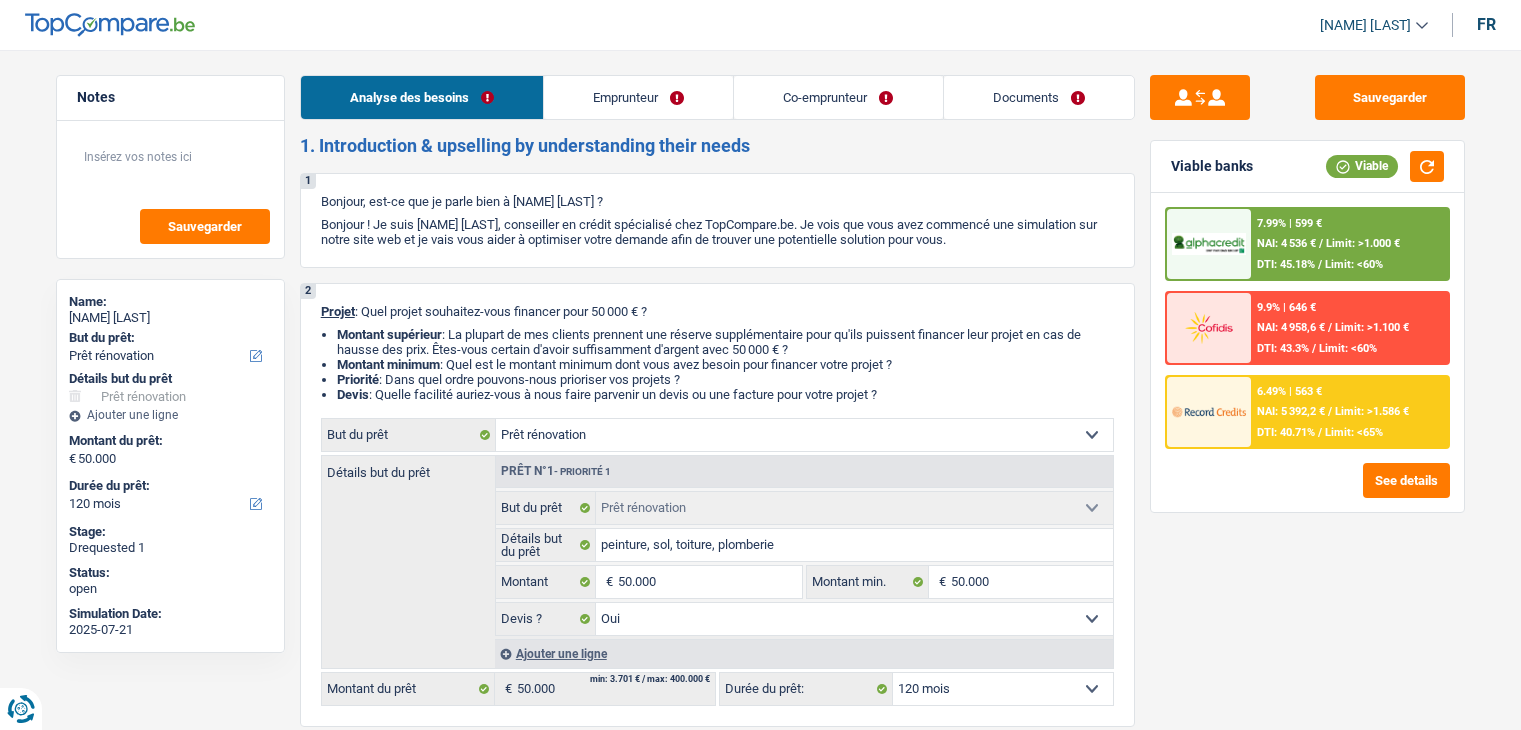 select on "mealVouchers" 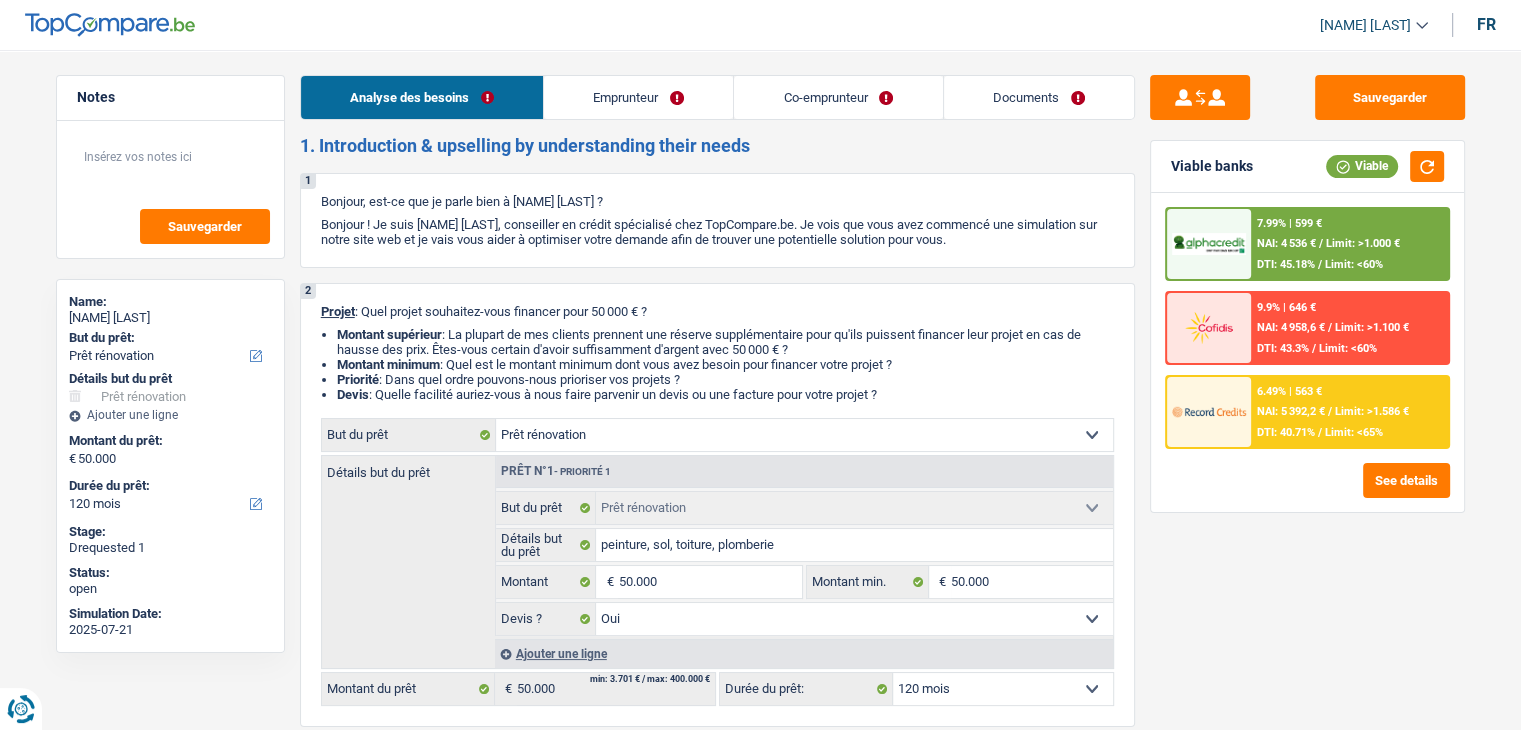 scroll, scrollTop: 0, scrollLeft: 0, axis: both 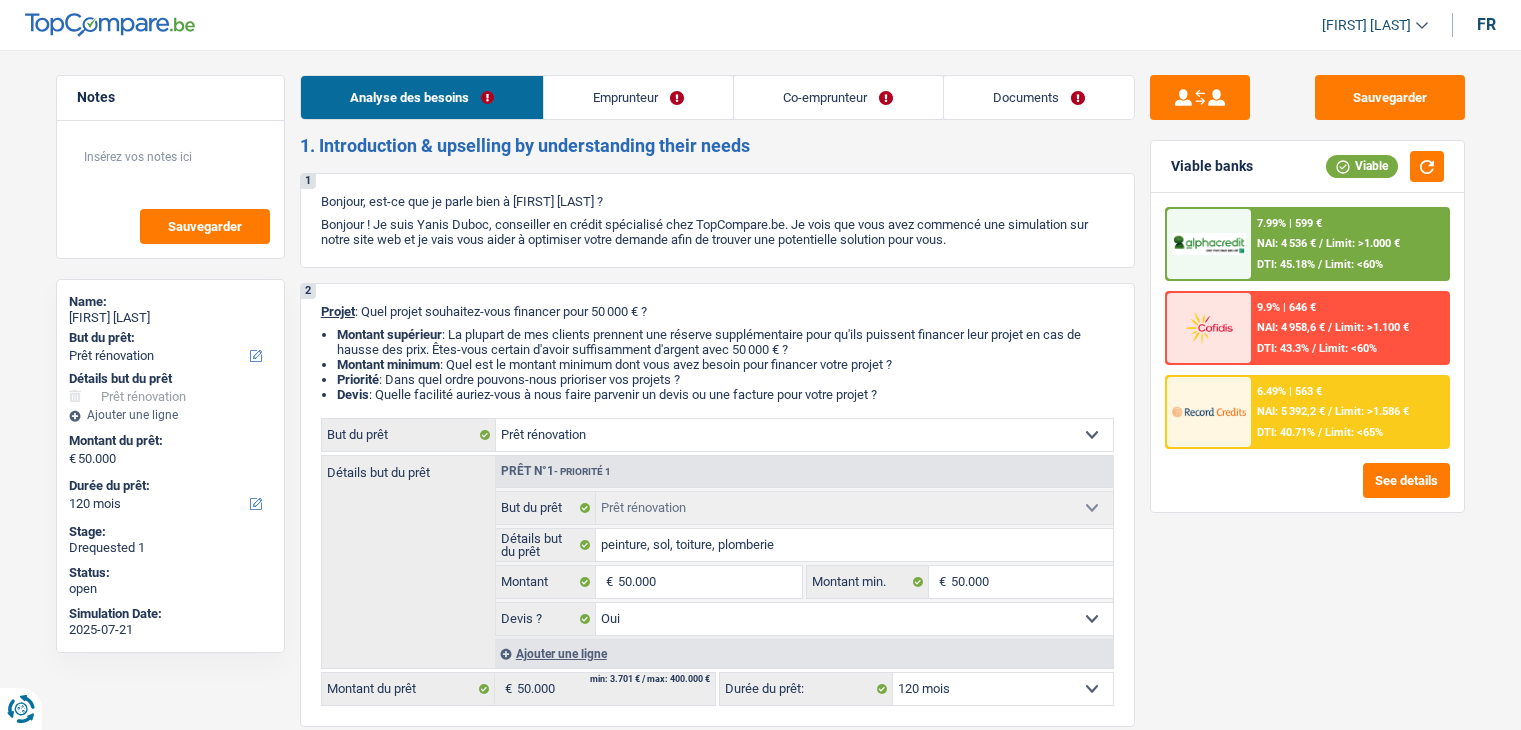 select on "renovation" 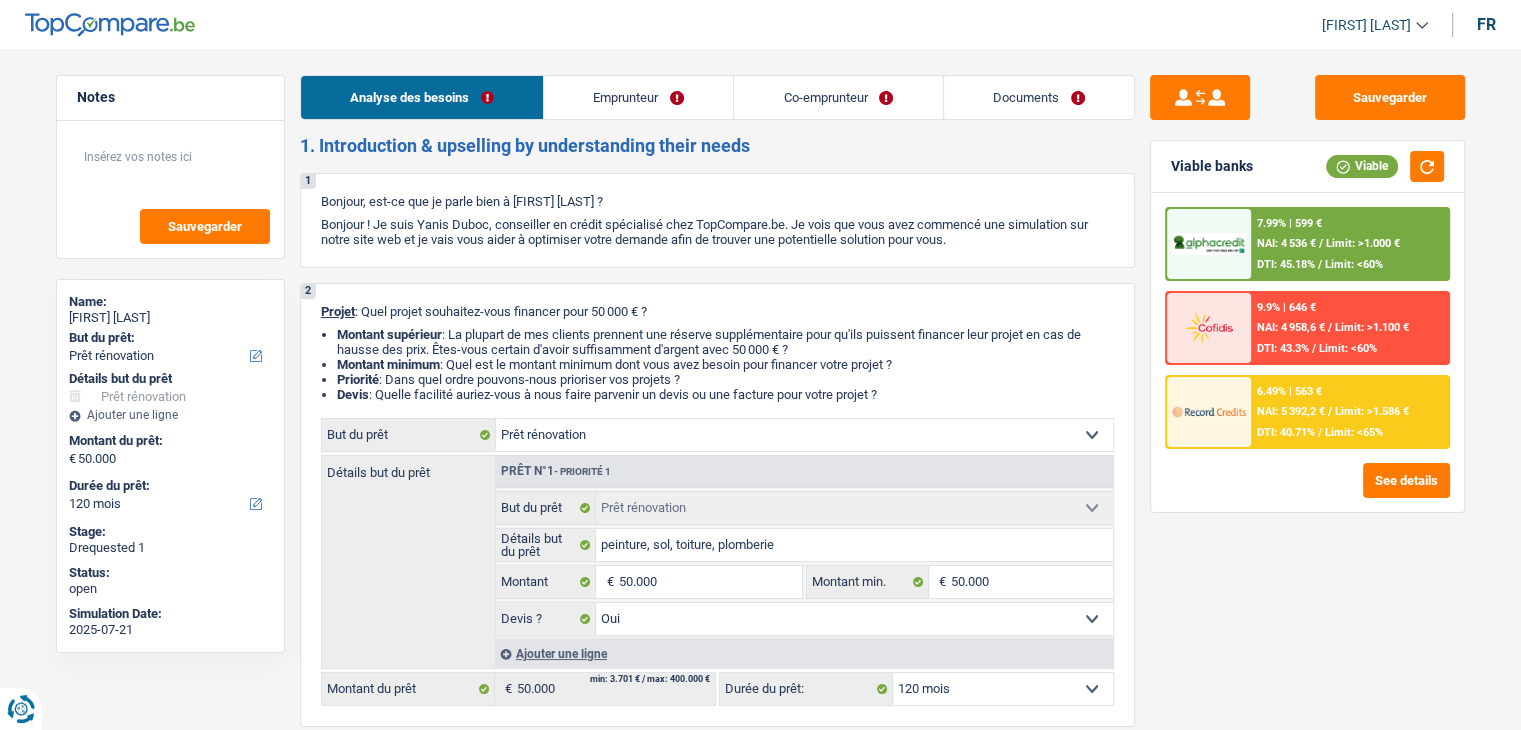scroll, scrollTop: 0, scrollLeft: 0, axis: both 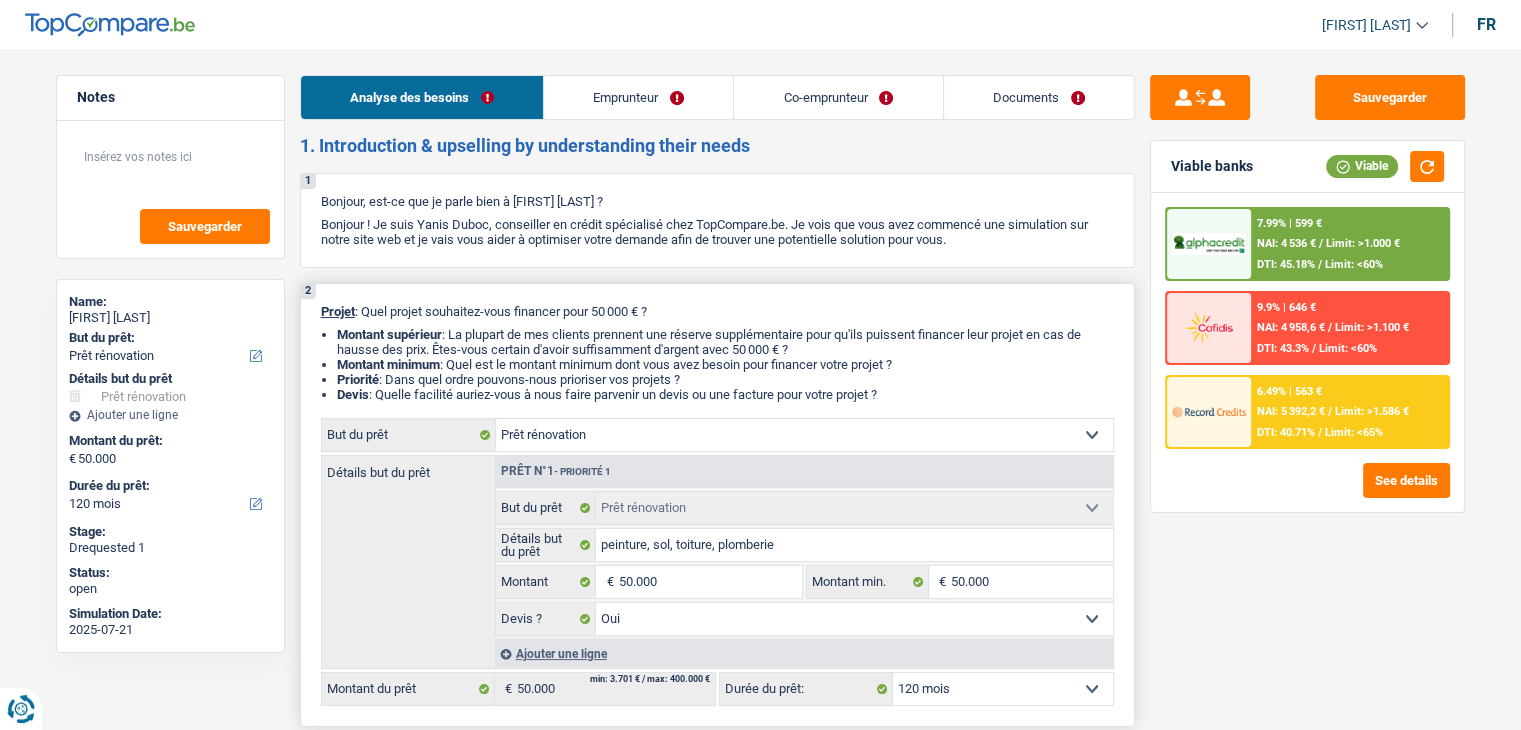 click on "Confort maison: meubles, textile, peinture, électroménager, outillage non-professionnel Hifi, multimédia, gsm, ordinateur Aménagement: frais d'installation, déménagement Evénement familial: naissance, mariage, divorce, communion, décès Frais médicaux Frais d'études Frais permis de conduire Loisirs: voyage, sport, musique Rafraîchissement: petits travaux maison et jardin Frais judiciaires Réparation voiture Prêt rénovation Prêt énergie Prêt voiture Taxes, impôts non professionnels Rénovation bien à l'étranger Dettes familiales Assurance Autre
Sélectionner une option" at bounding box center (804, 435) 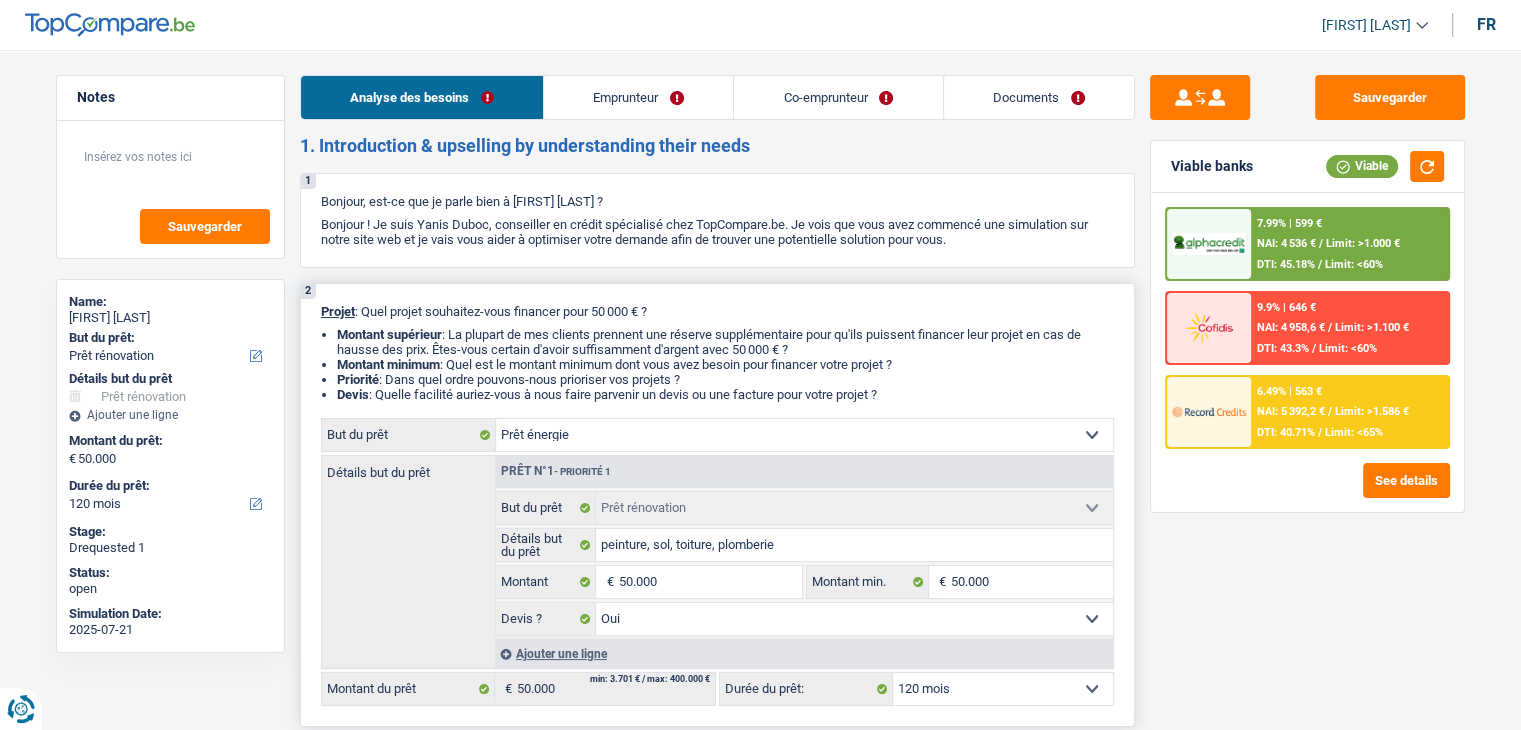 click on "Confort maison: meubles, textile, peinture, électroménager, outillage non-professionnel Hifi, multimédia, gsm, ordinateur Aménagement: frais d'installation, déménagement Evénement familial: naissance, mariage, divorce, communion, décès Frais médicaux Frais d'études Frais permis de conduire Loisirs: voyage, sport, musique Rafraîchissement: petits travaux maison et jardin Frais judiciaires Réparation voiture Prêt rénovation Prêt énergie Prêt voiture Taxes, impôts non professionnels Rénovation bien à l'étranger Dettes familiales Assurance Autre
Sélectionner une option" at bounding box center [804, 435] 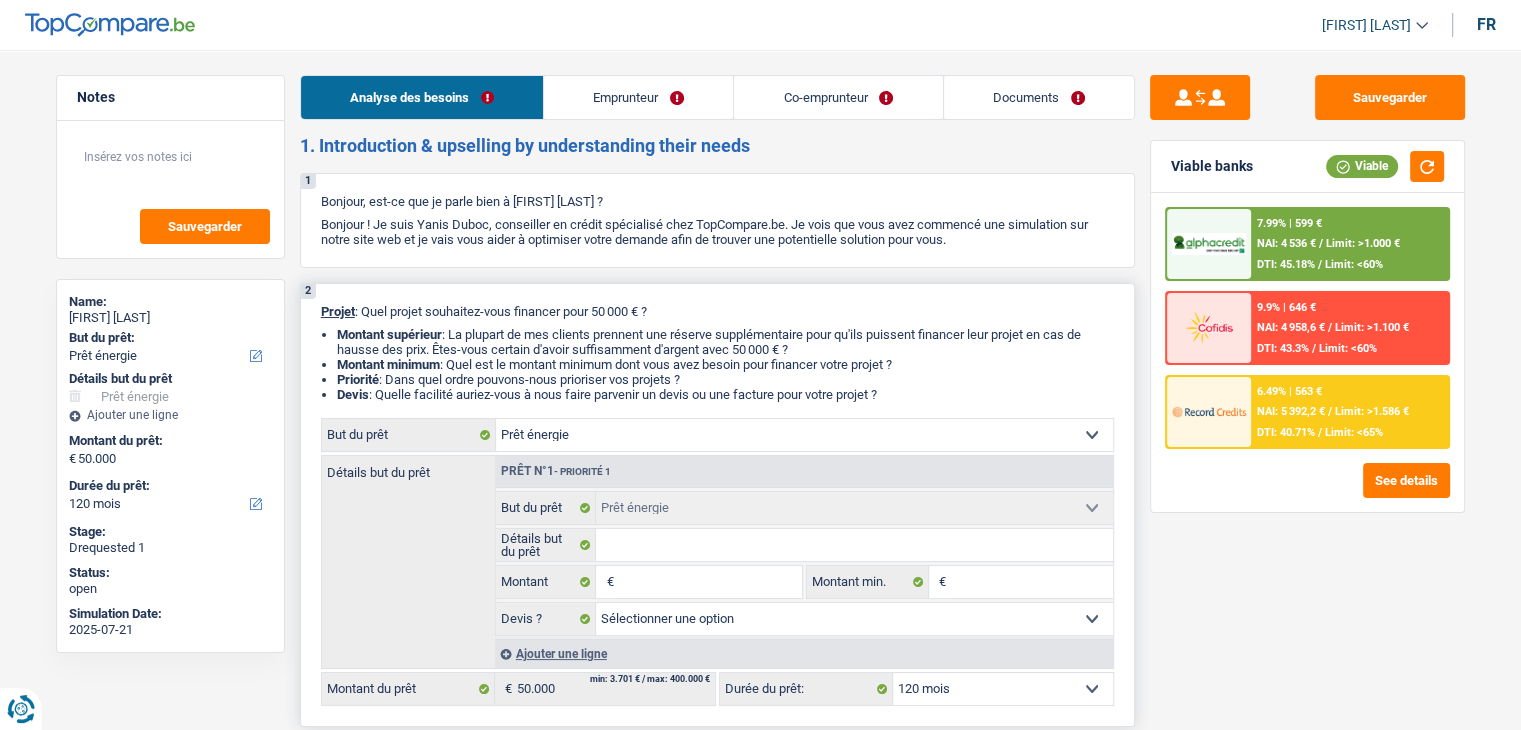 select on "renovation" 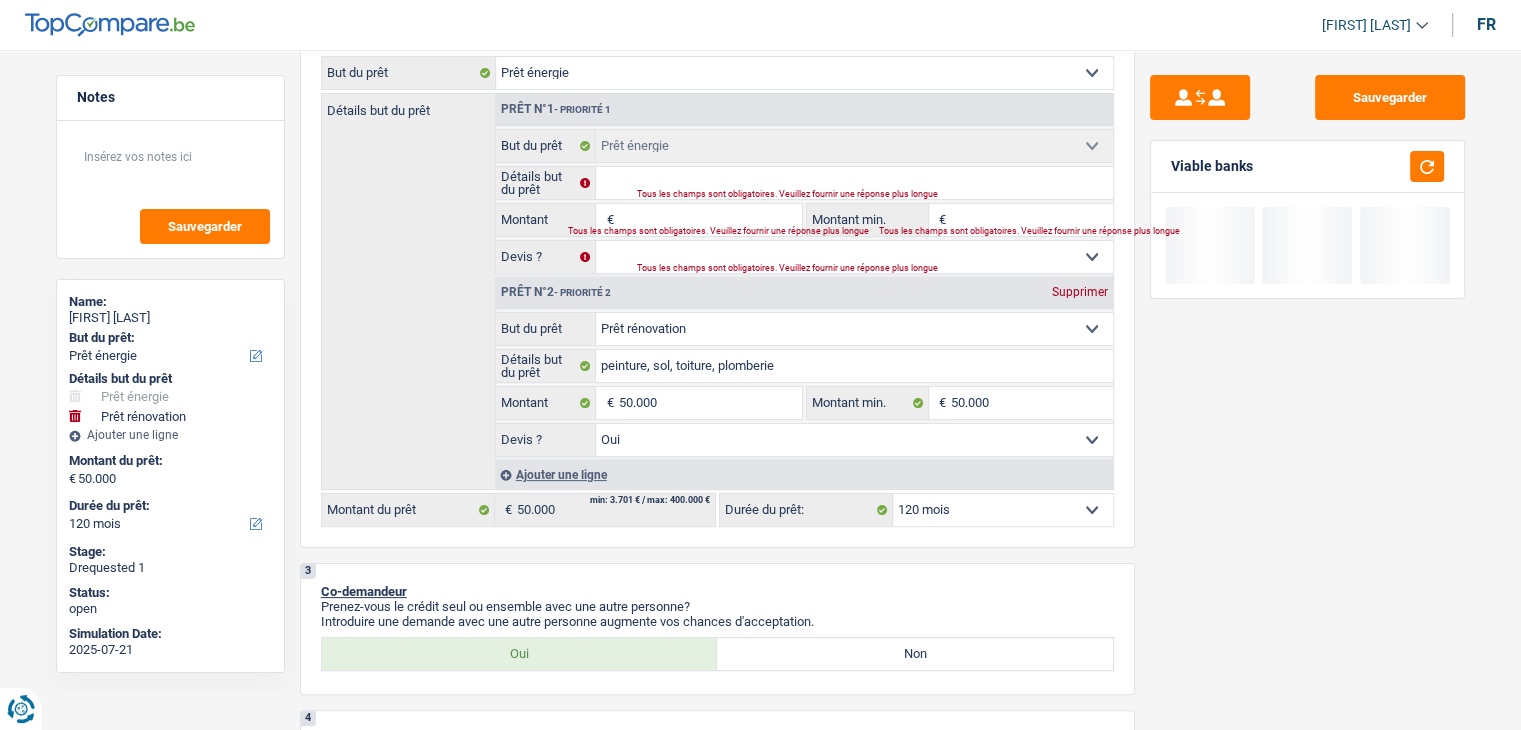 scroll, scrollTop: 400, scrollLeft: 0, axis: vertical 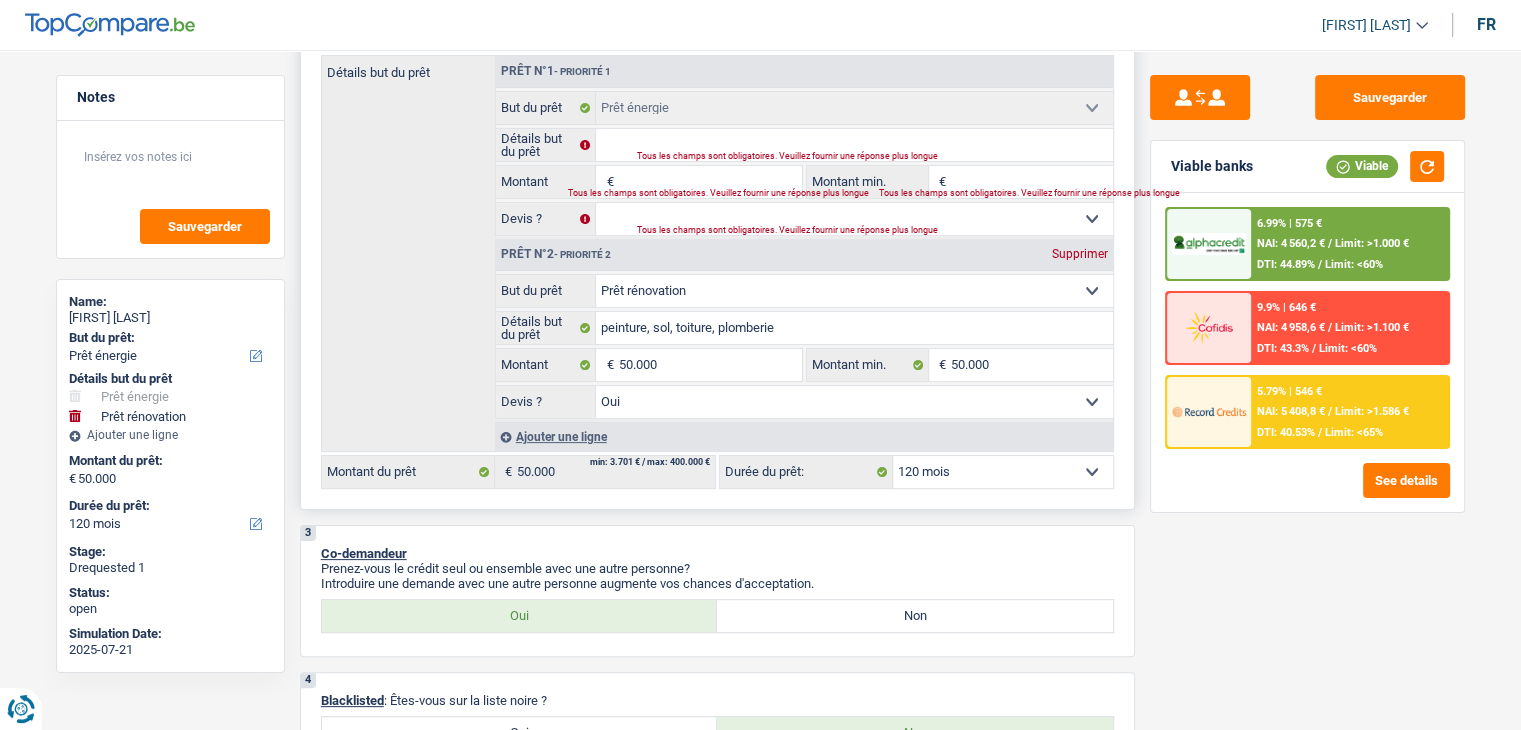 type 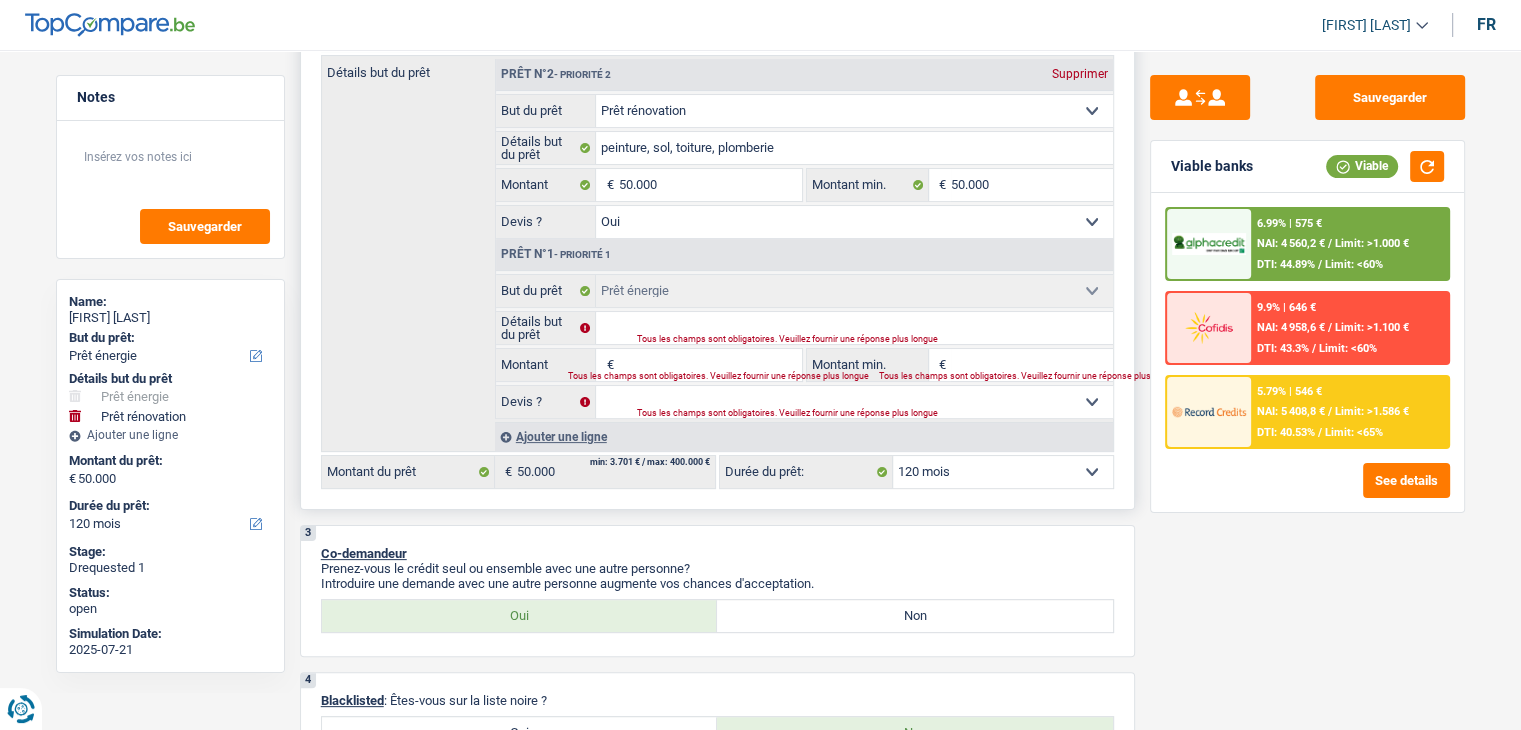 select on "renovation" 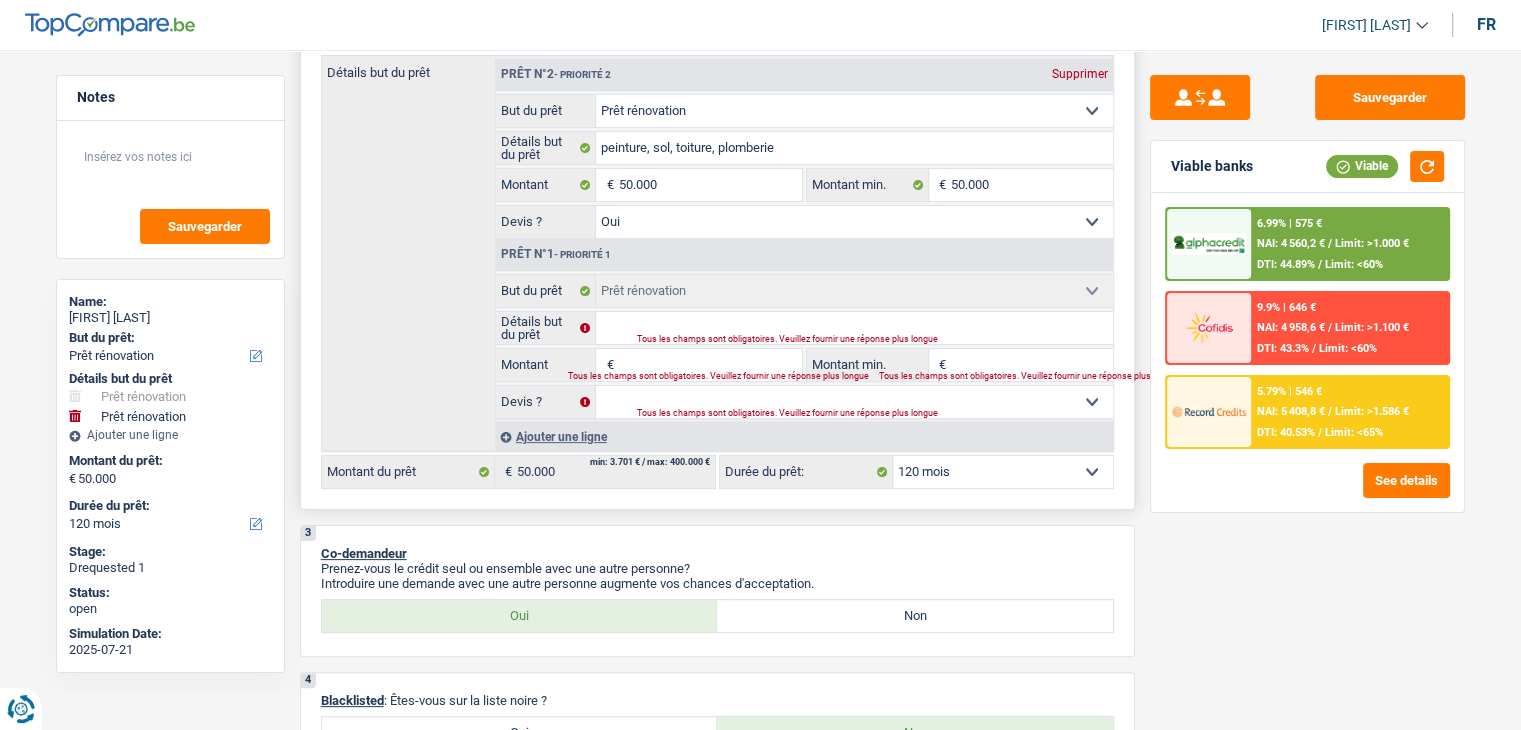 type on "peinture, sol, toiture, plomberie" 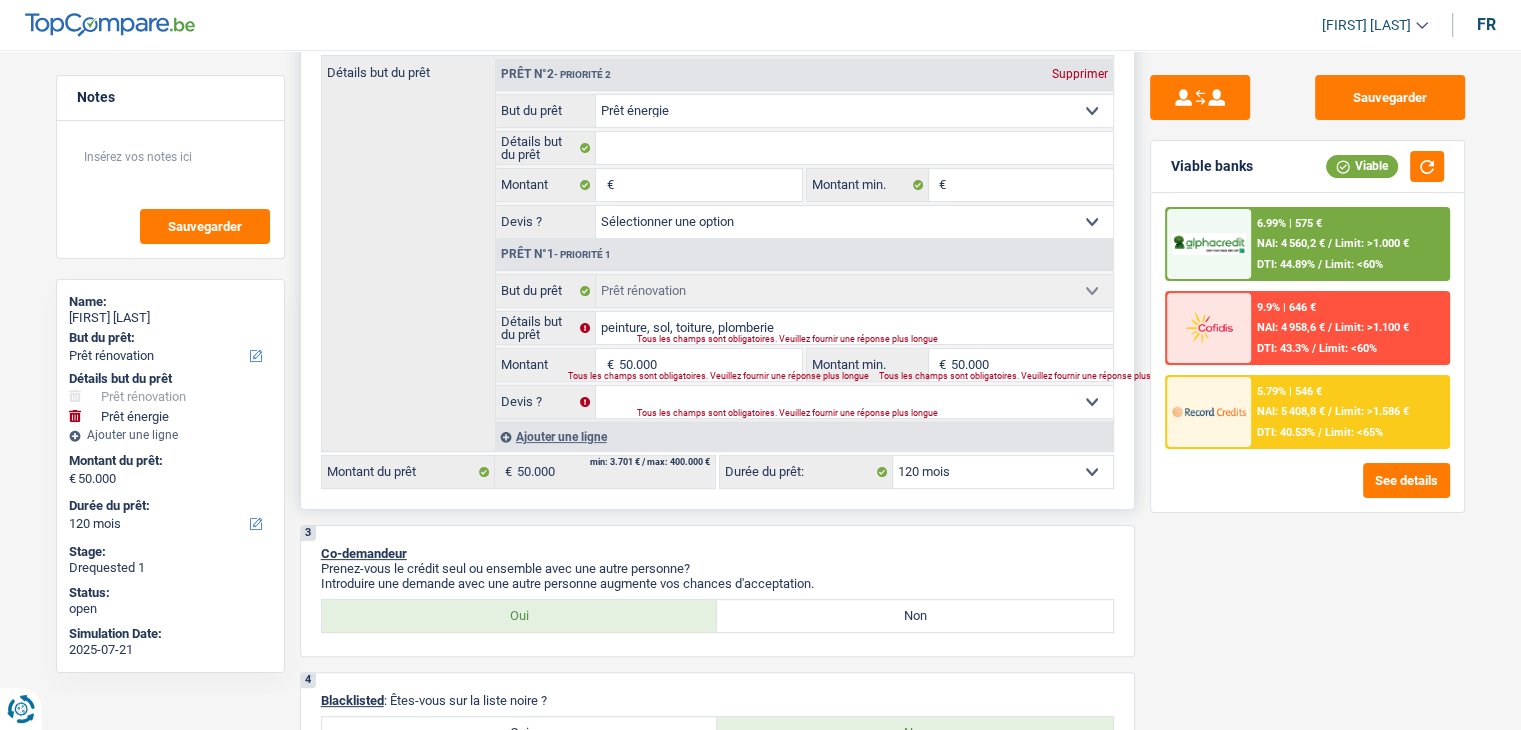 select on "energy" 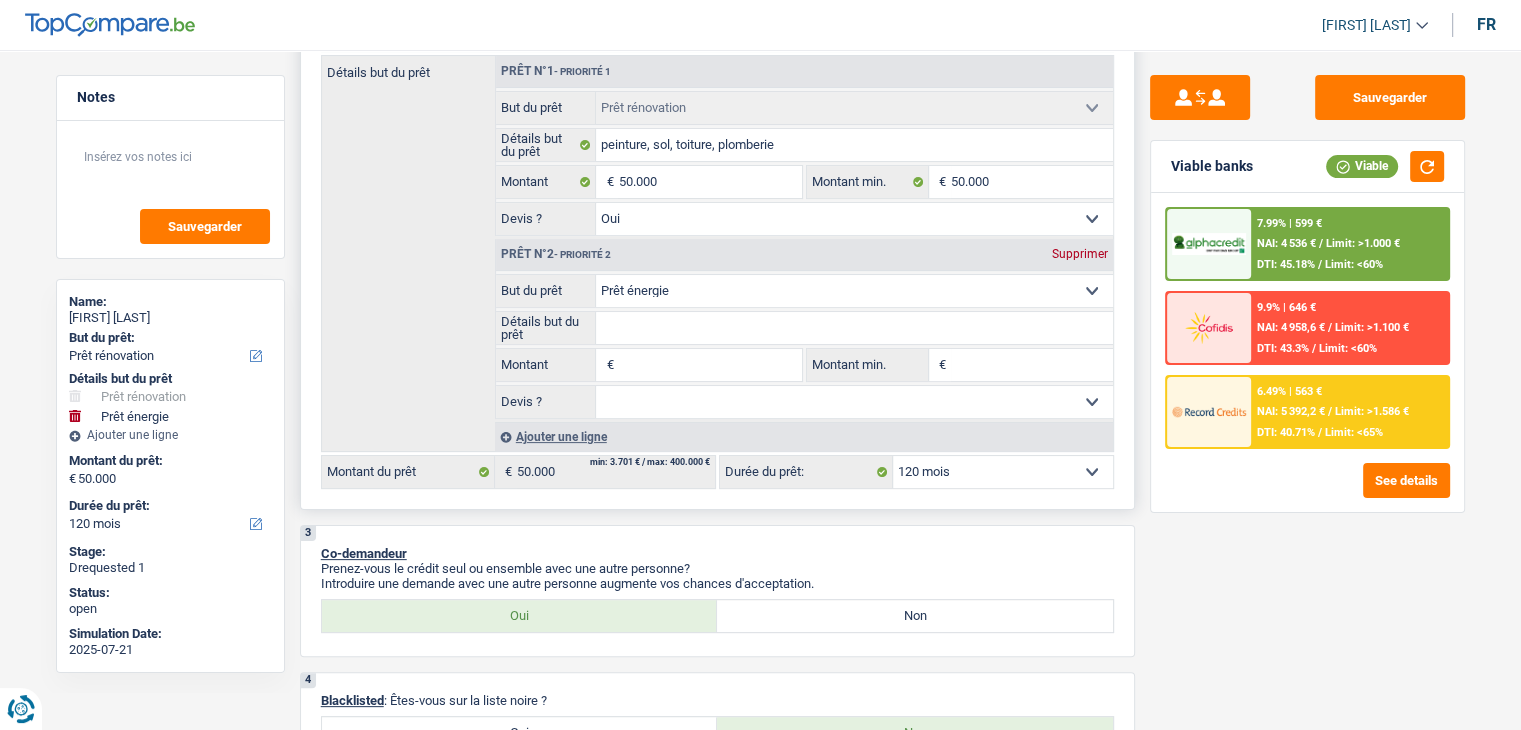 click on "Supprimer" at bounding box center (1080, 254) 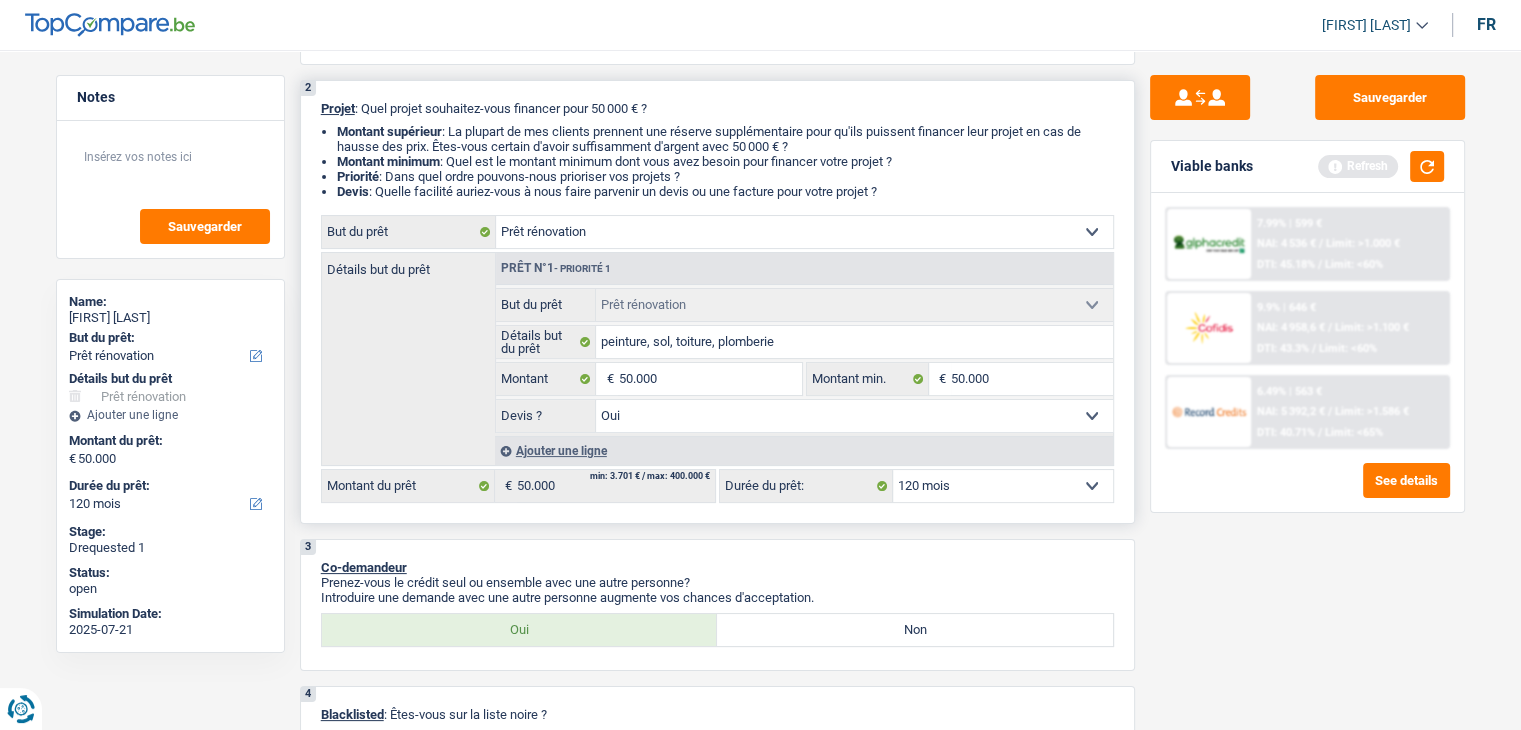 scroll, scrollTop: 200, scrollLeft: 0, axis: vertical 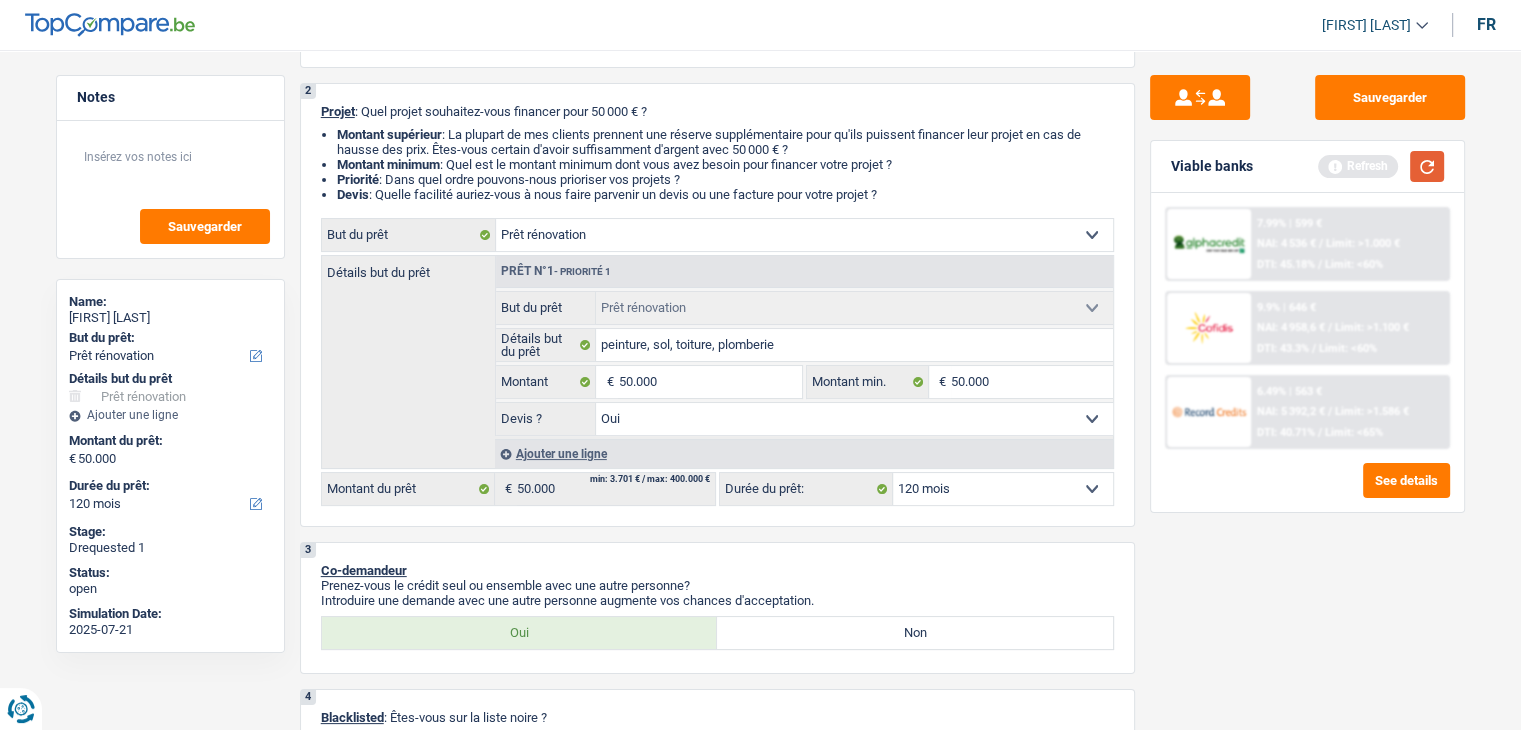 click at bounding box center (1427, 166) 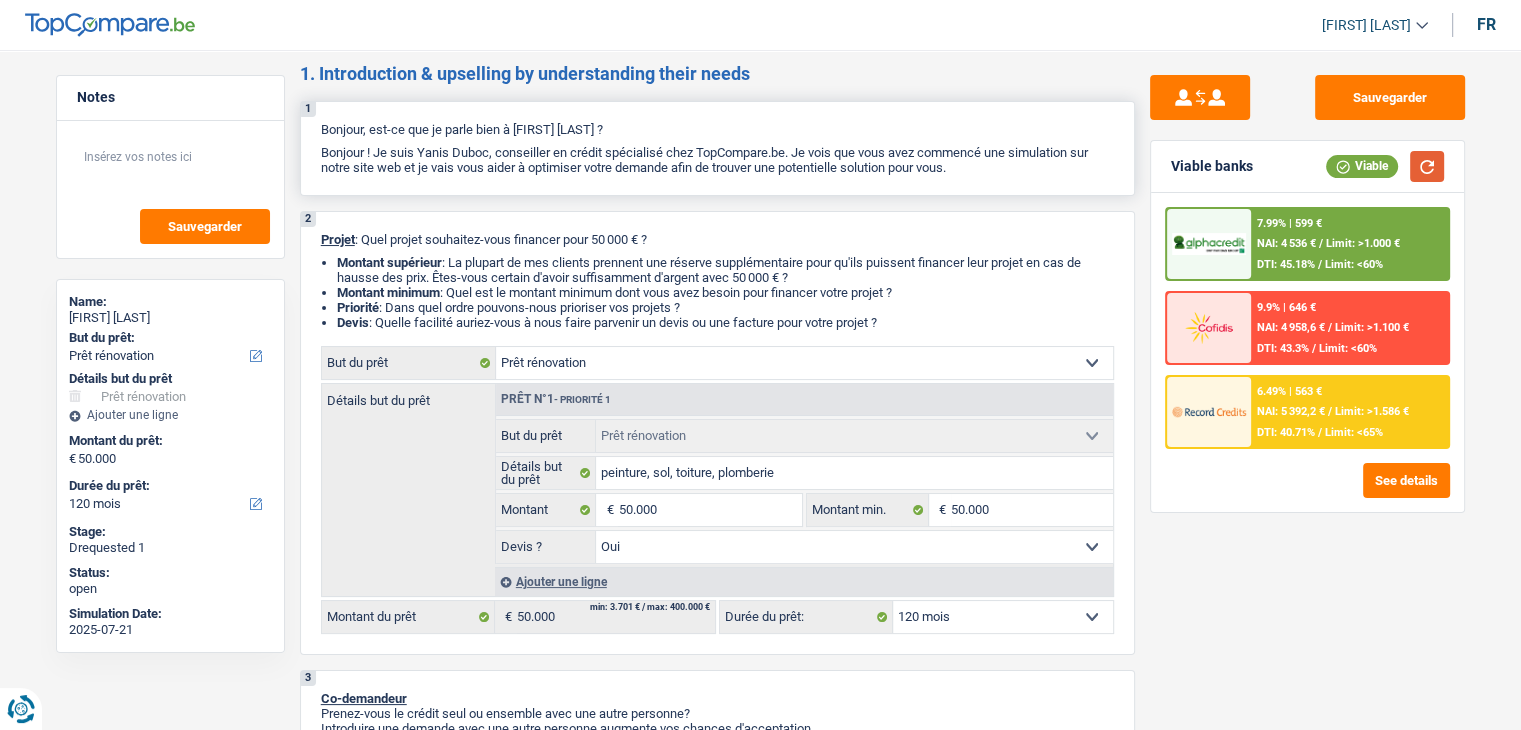scroll, scrollTop: 0, scrollLeft: 0, axis: both 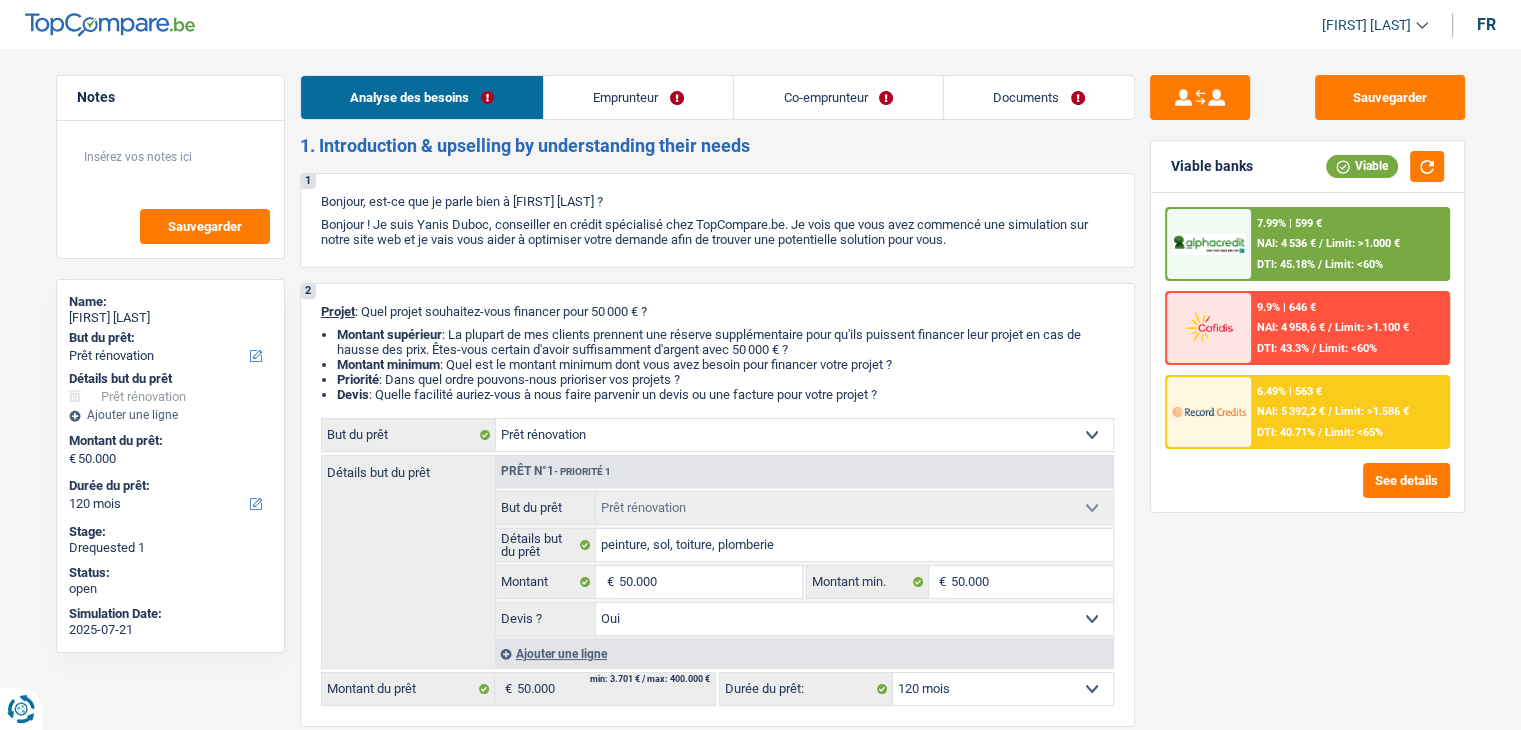 click on "Emprunteur" at bounding box center [638, 97] 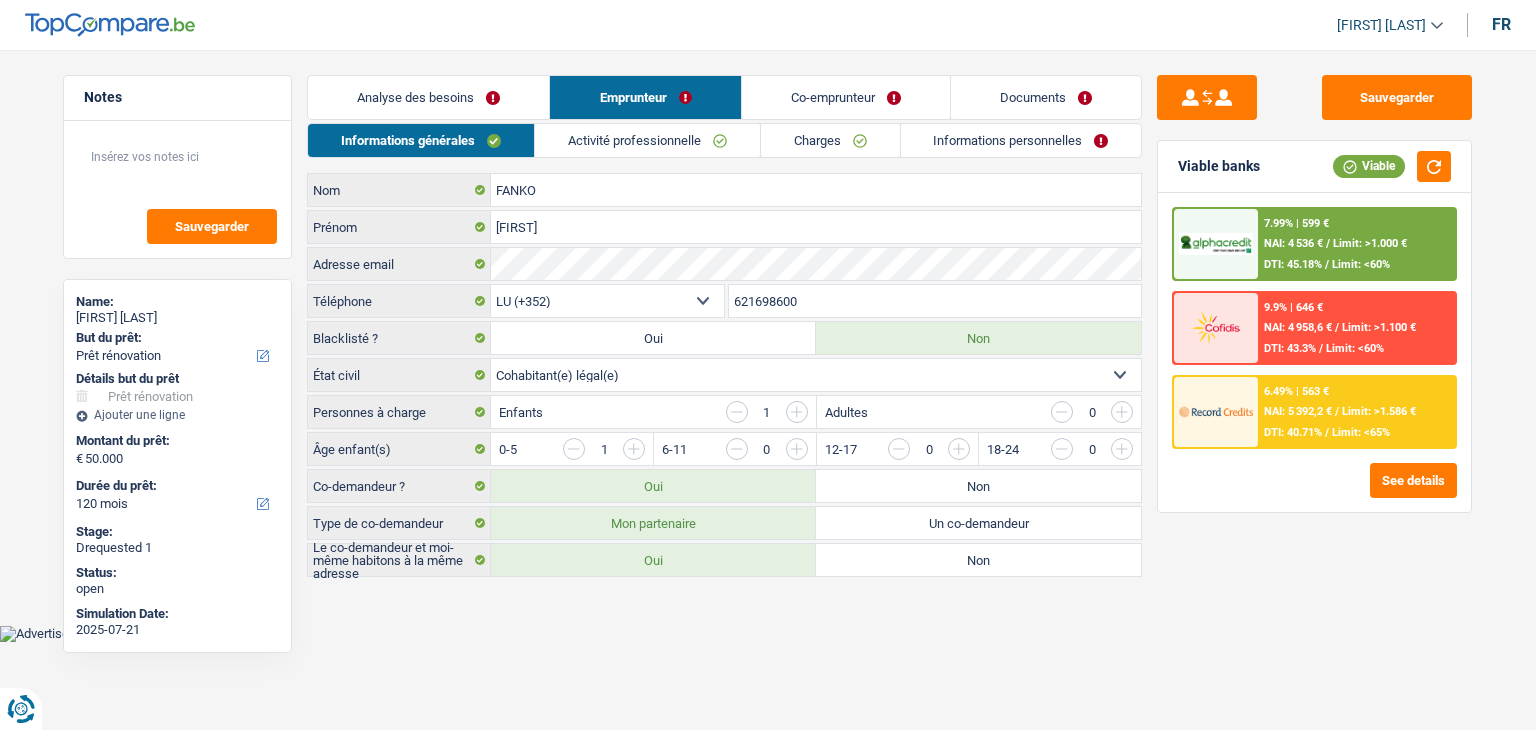click on "Activité professionnelle" at bounding box center (647, 140) 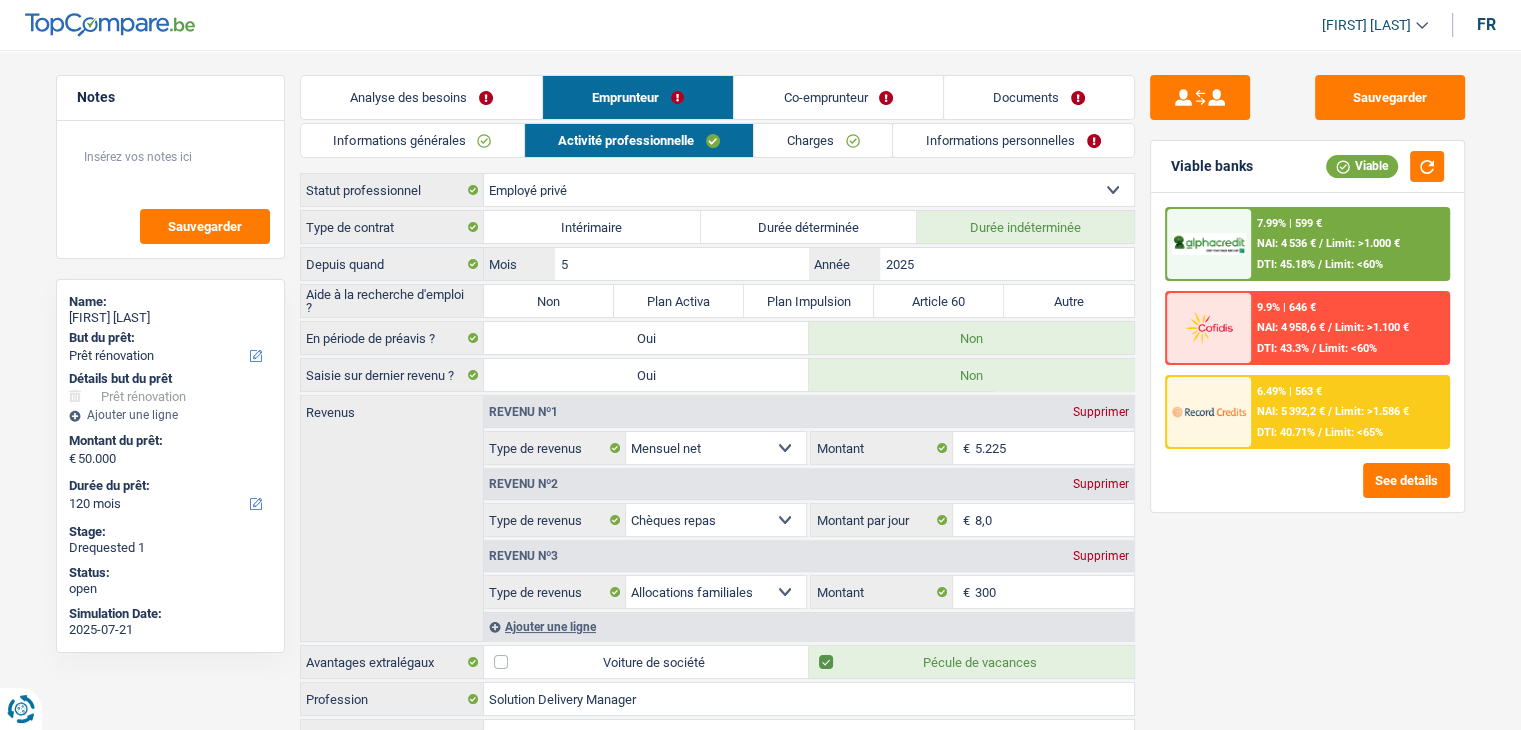 click on "Co-emprunteur" at bounding box center [838, 97] 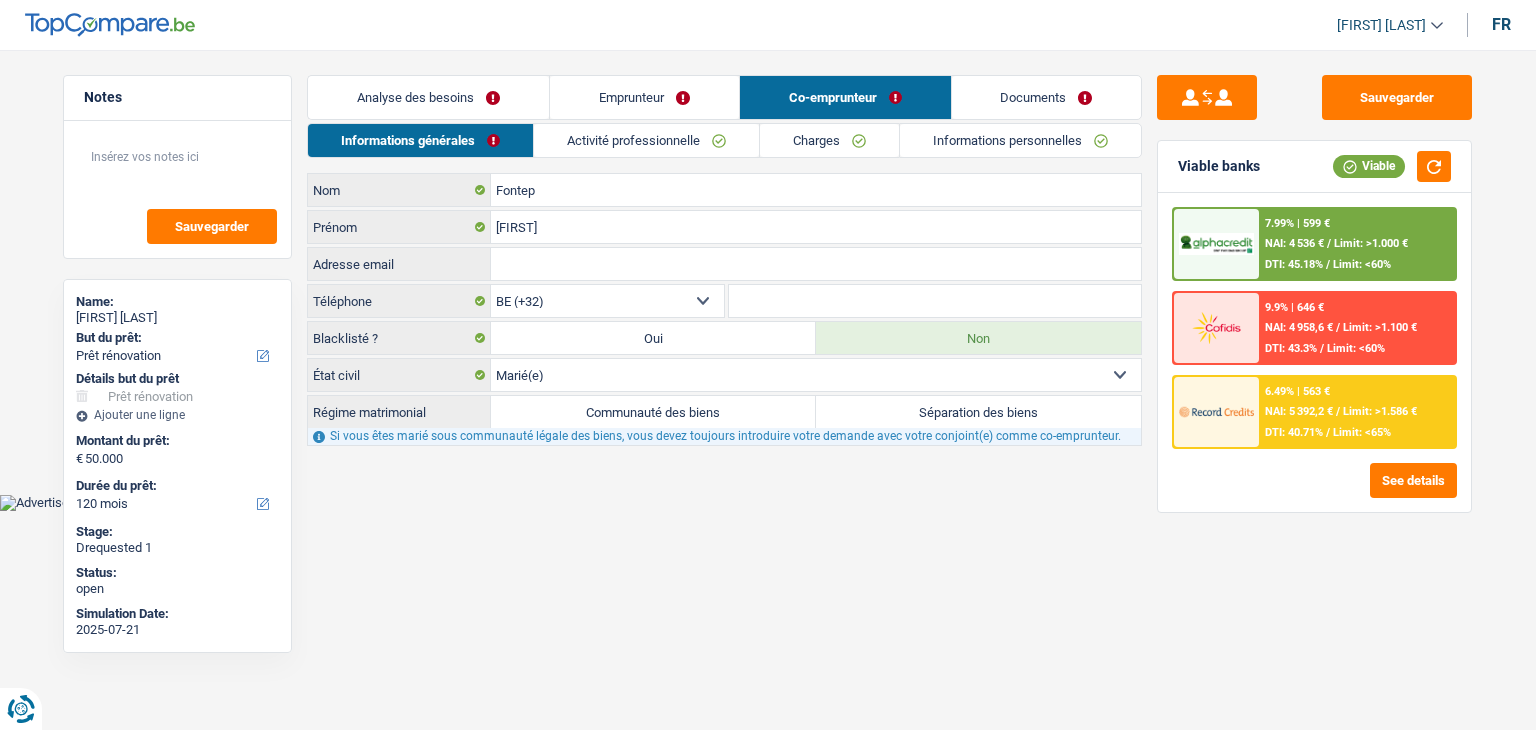 click on "Activité professionnelle" at bounding box center (646, 140) 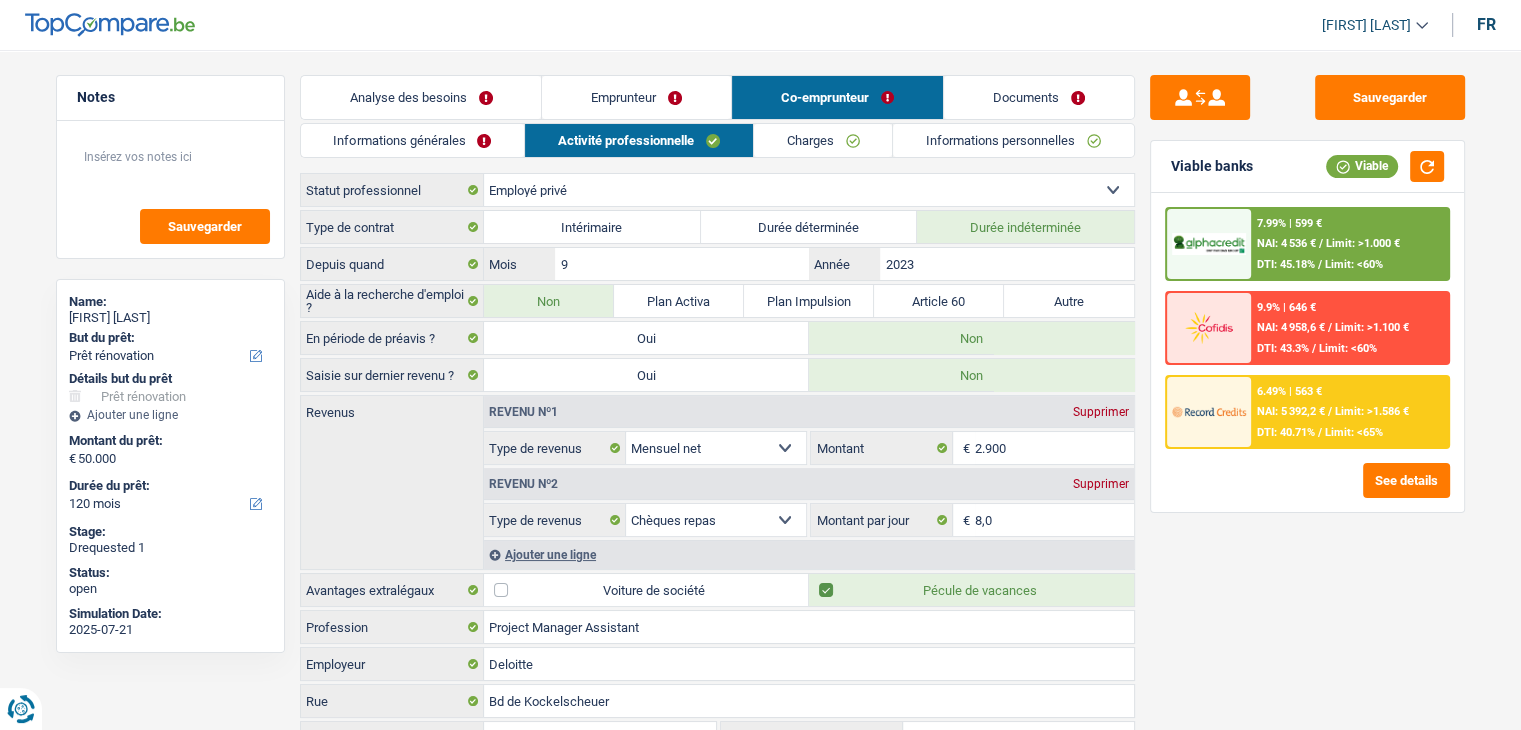 click on "Emprunteur" at bounding box center (636, 97) 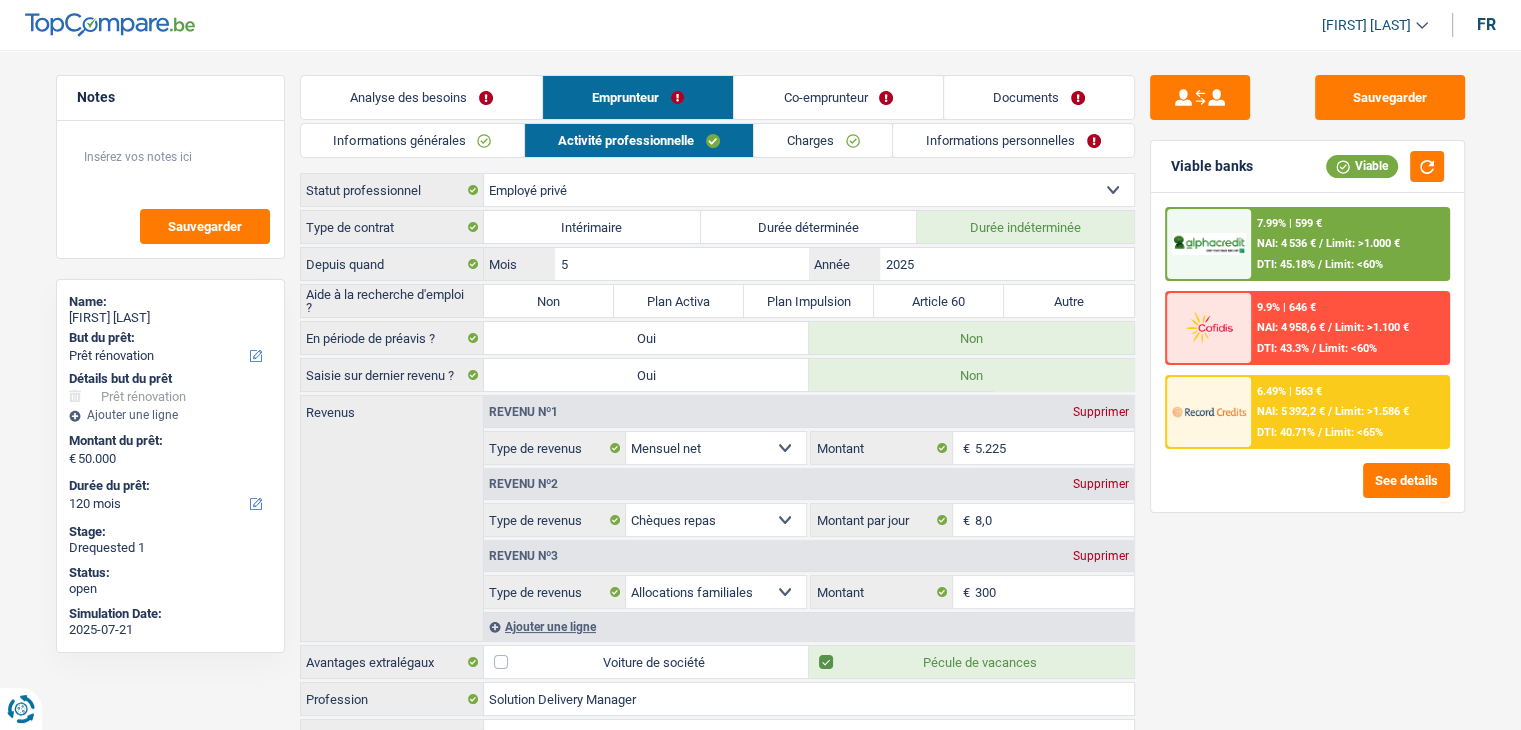 click on "Activité professionnelle" at bounding box center [639, 140] 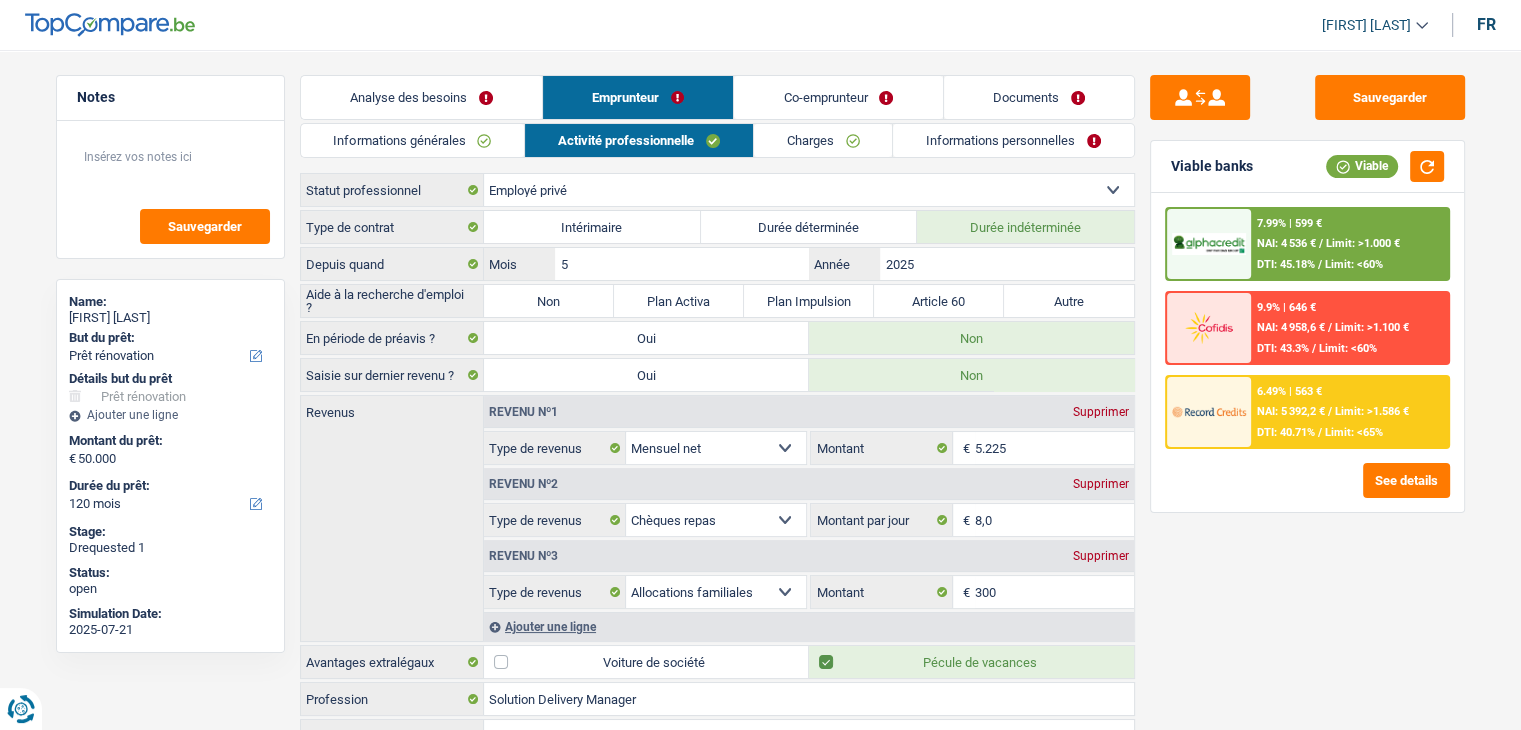 click on "Documents" at bounding box center (1039, 97) 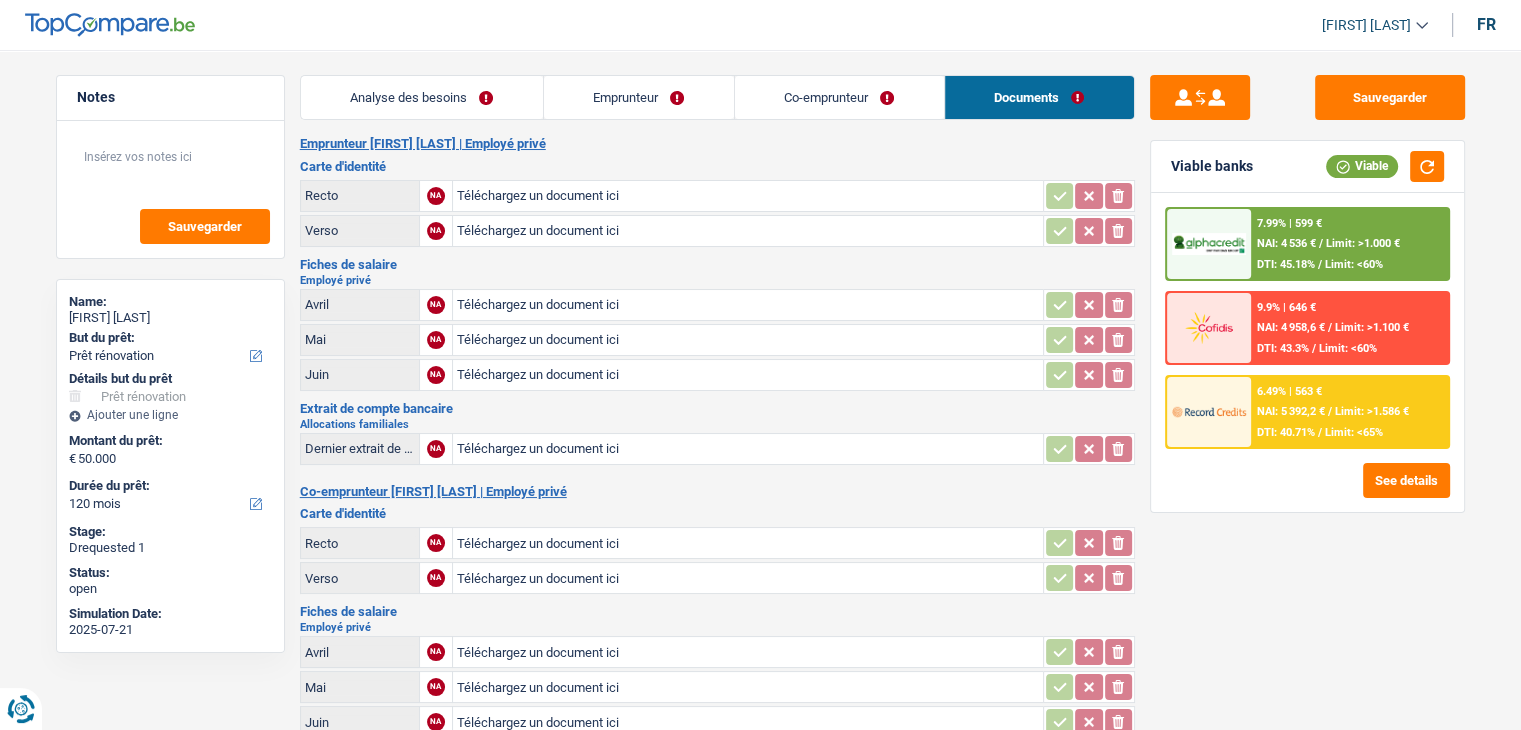 click on "Co-emprunteur" at bounding box center (839, 97) 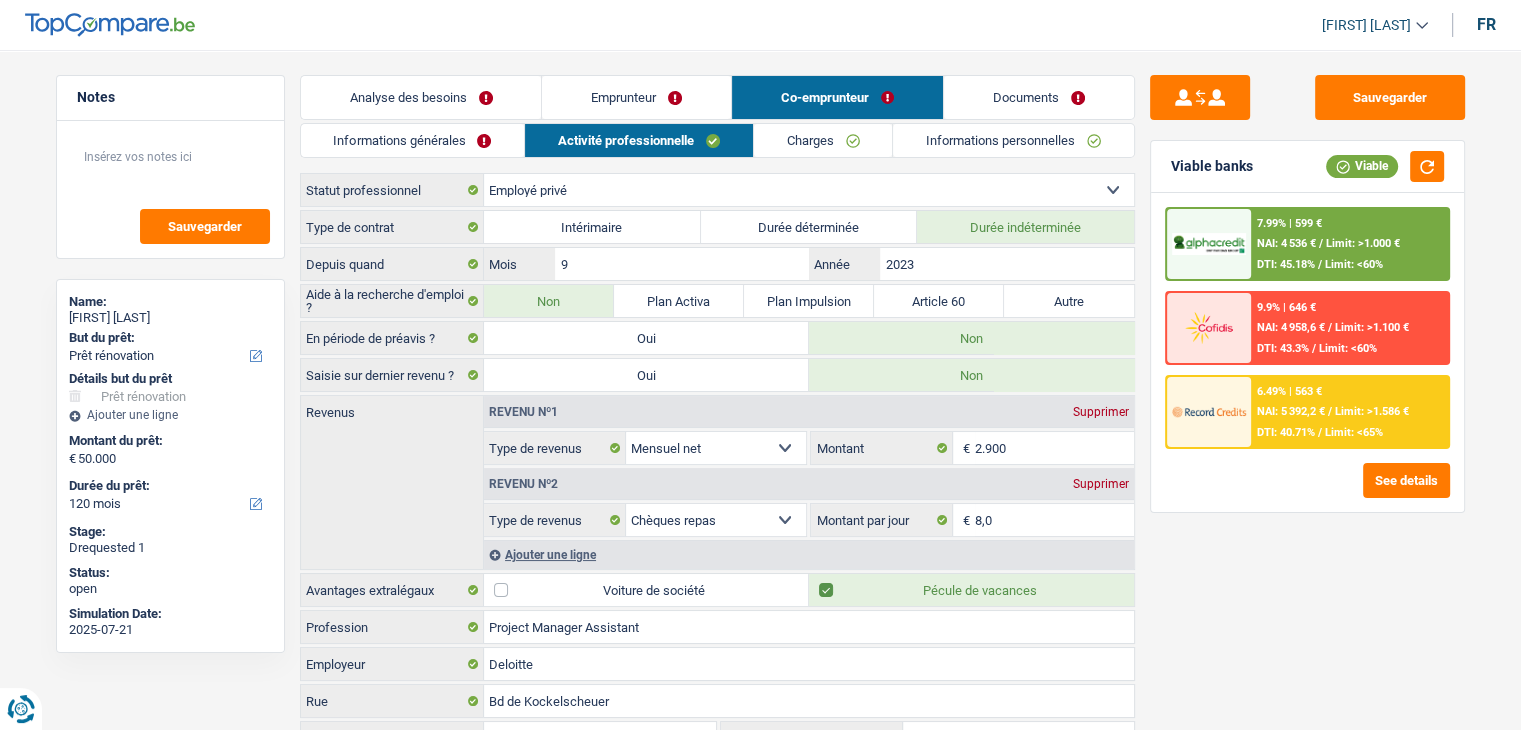 click on "Emprunteur" at bounding box center (636, 97) 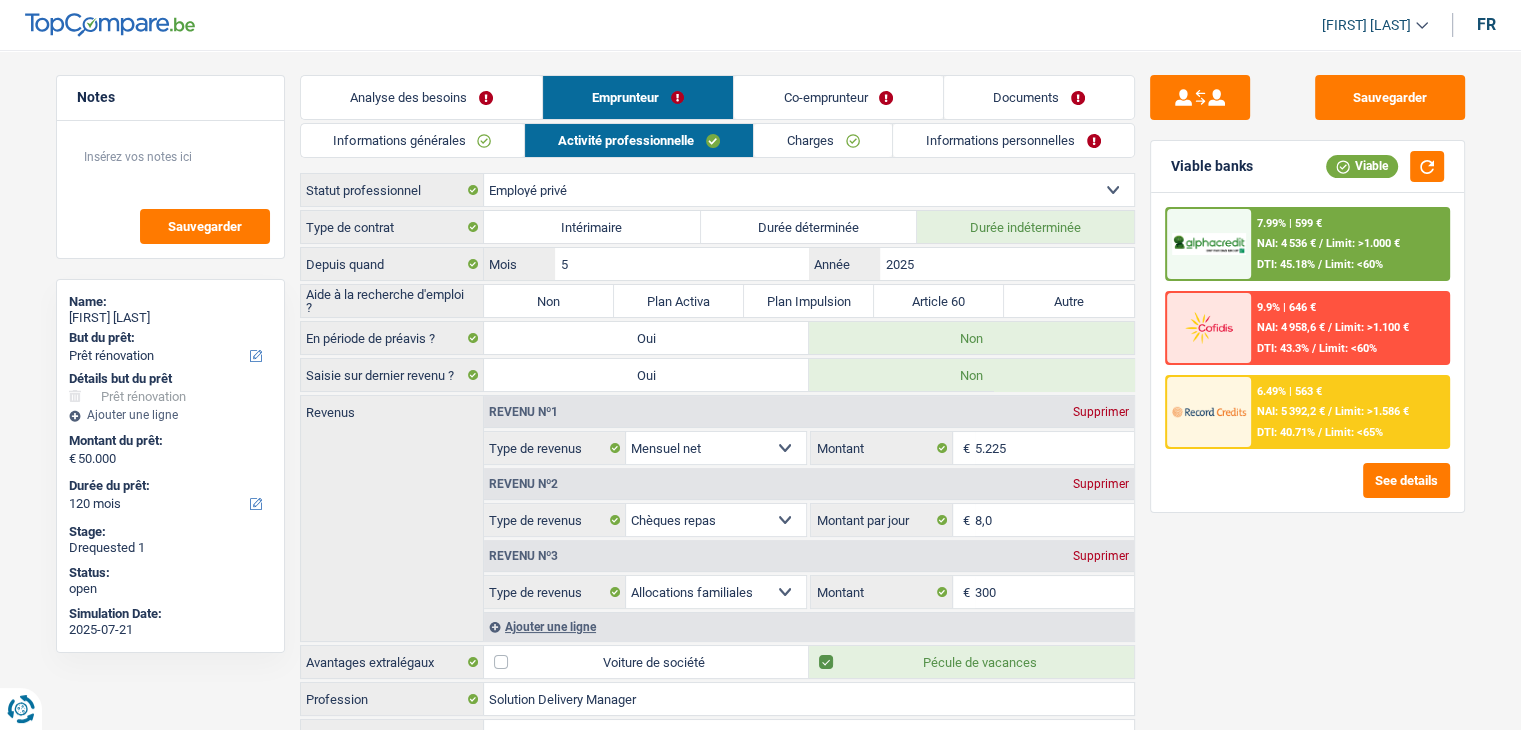 click on "Analyse des besoins" at bounding box center [421, 97] 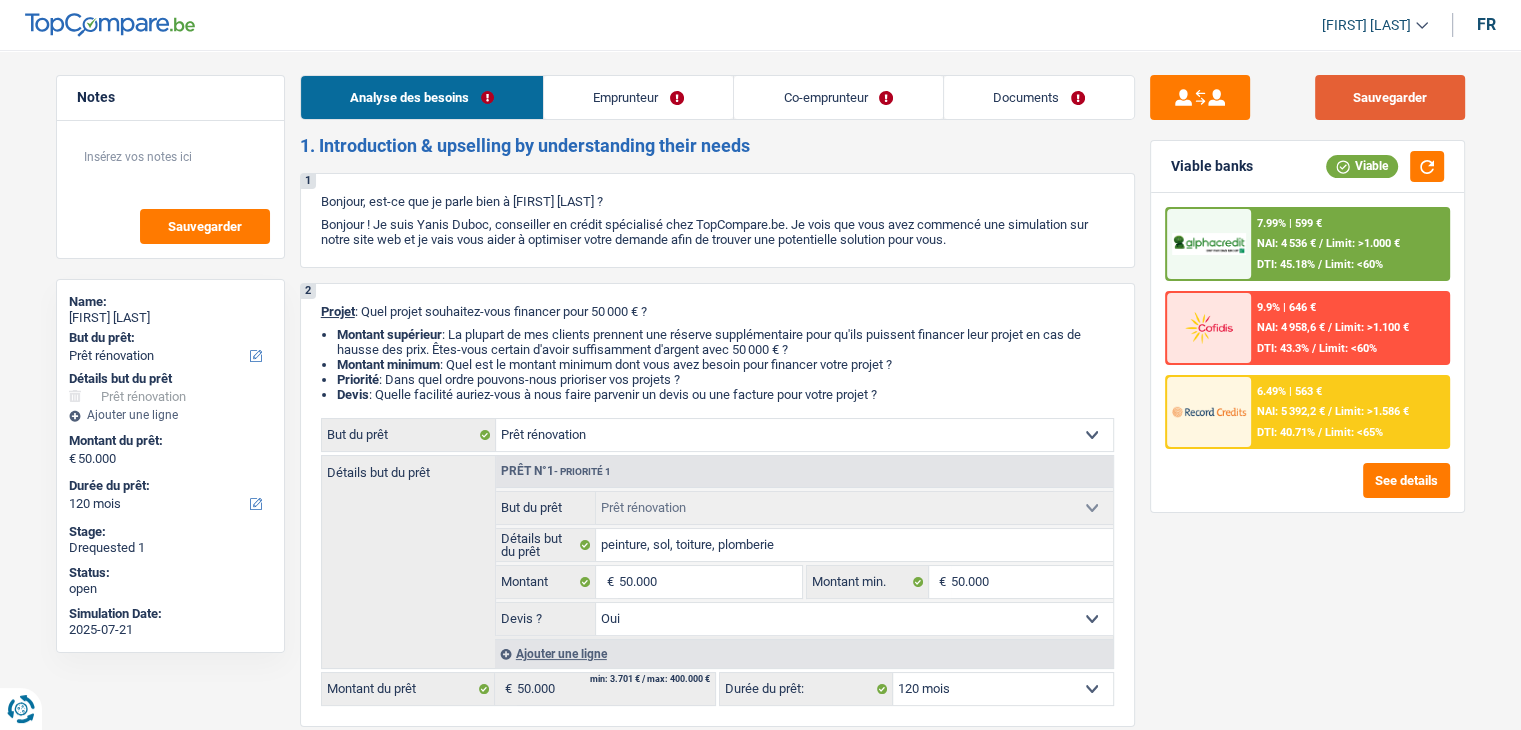 click on "Sauvegarder" at bounding box center [1390, 97] 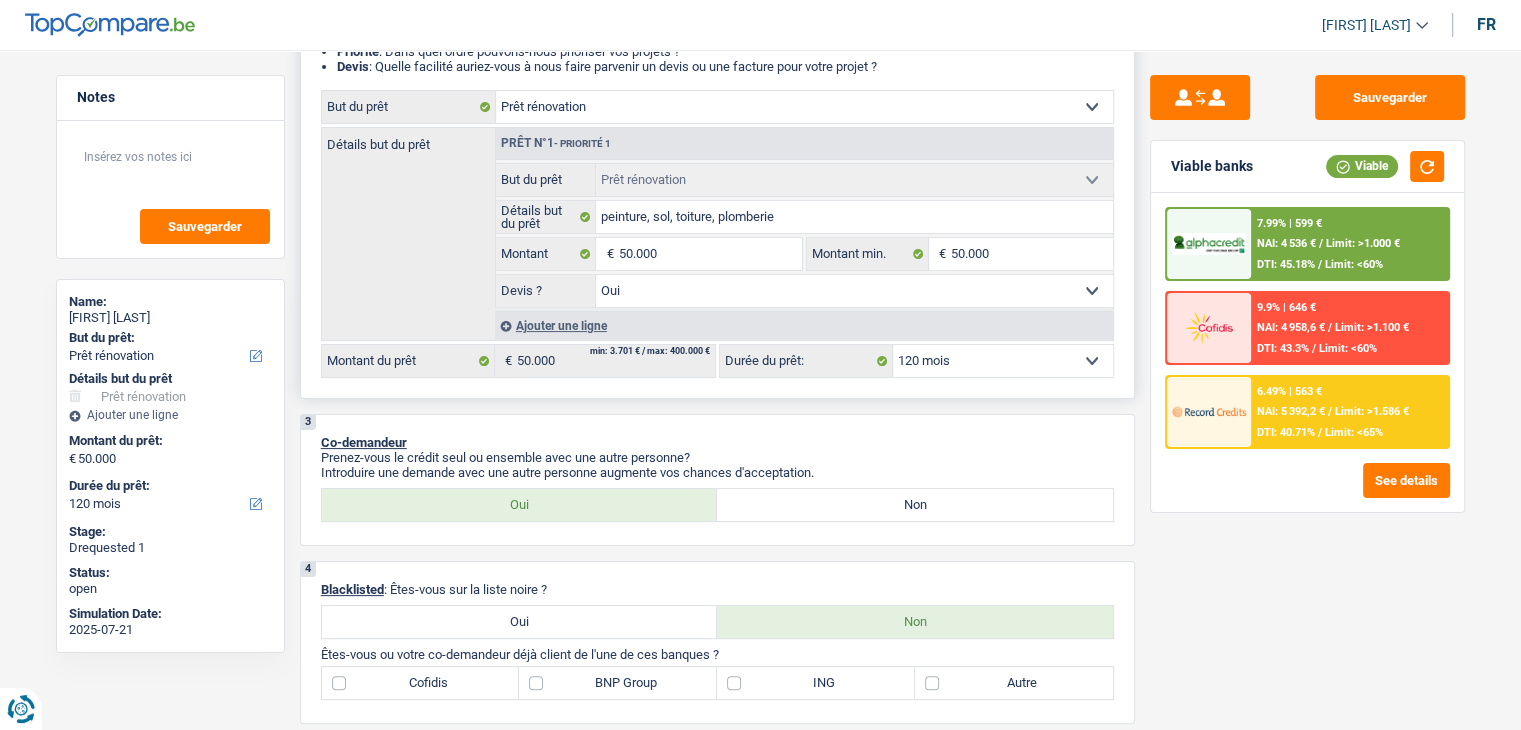 scroll, scrollTop: 200, scrollLeft: 0, axis: vertical 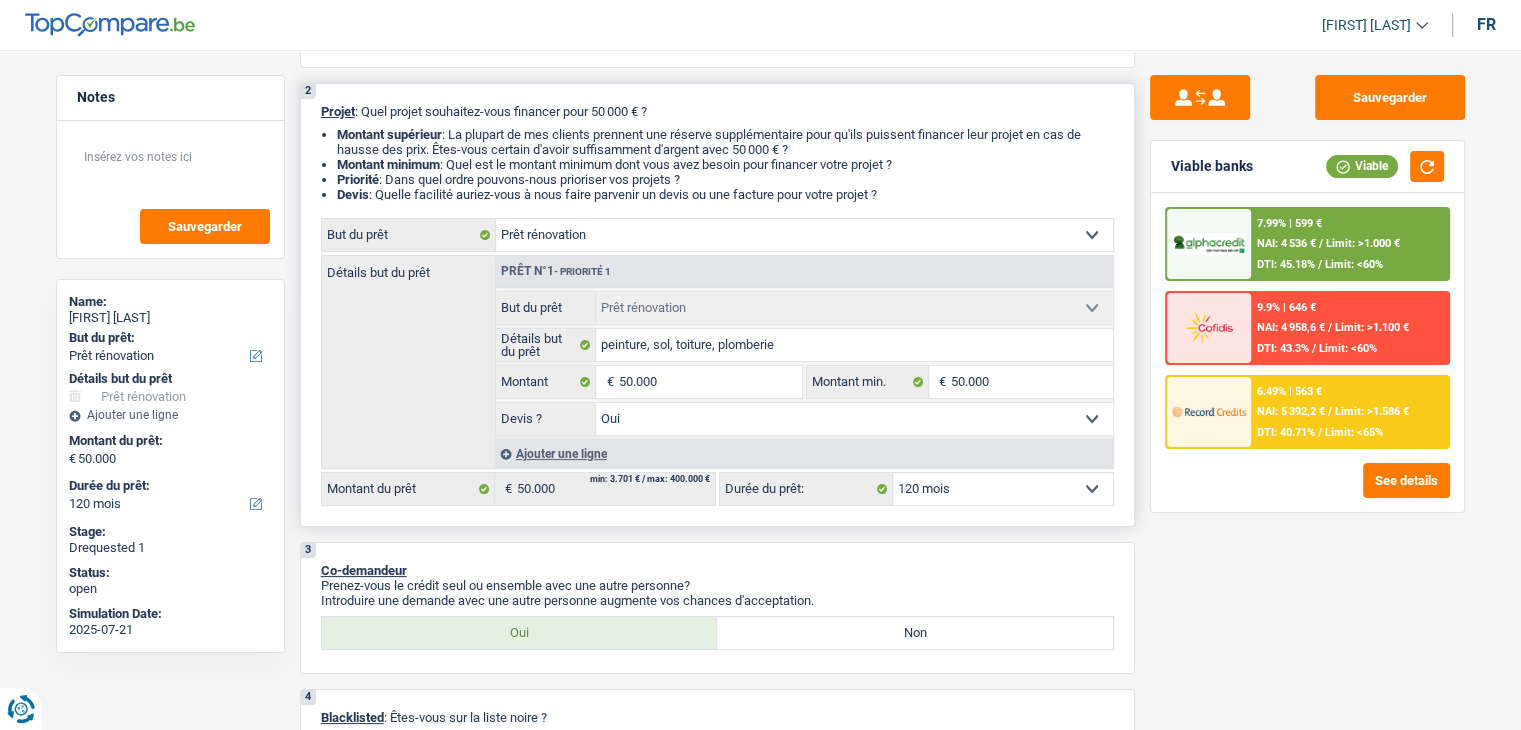 click on "Confort maison: meubles, textile, peinture, électroménager, outillage non-professionnel Hifi, multimédia, gsm, ordinateur Aménagement: frais d'installation, déménagement Evénement familial: naissance, mariage, divorce, communion, décès Frais médicaux Frais d'études Frais permis de conduire Loisirs: voyage, sport, musique Rafraîchissement: petits travaux maison et jardin Frais judiciaires Réparation voiture Prêt rénovation Prêt énergie Prêt voiture Taxes, impôts non professionnels Rénovation bien à l'étranger Dettes familiales Assurance Autre
Sélectionner une option" at bounding box center [804, 235] 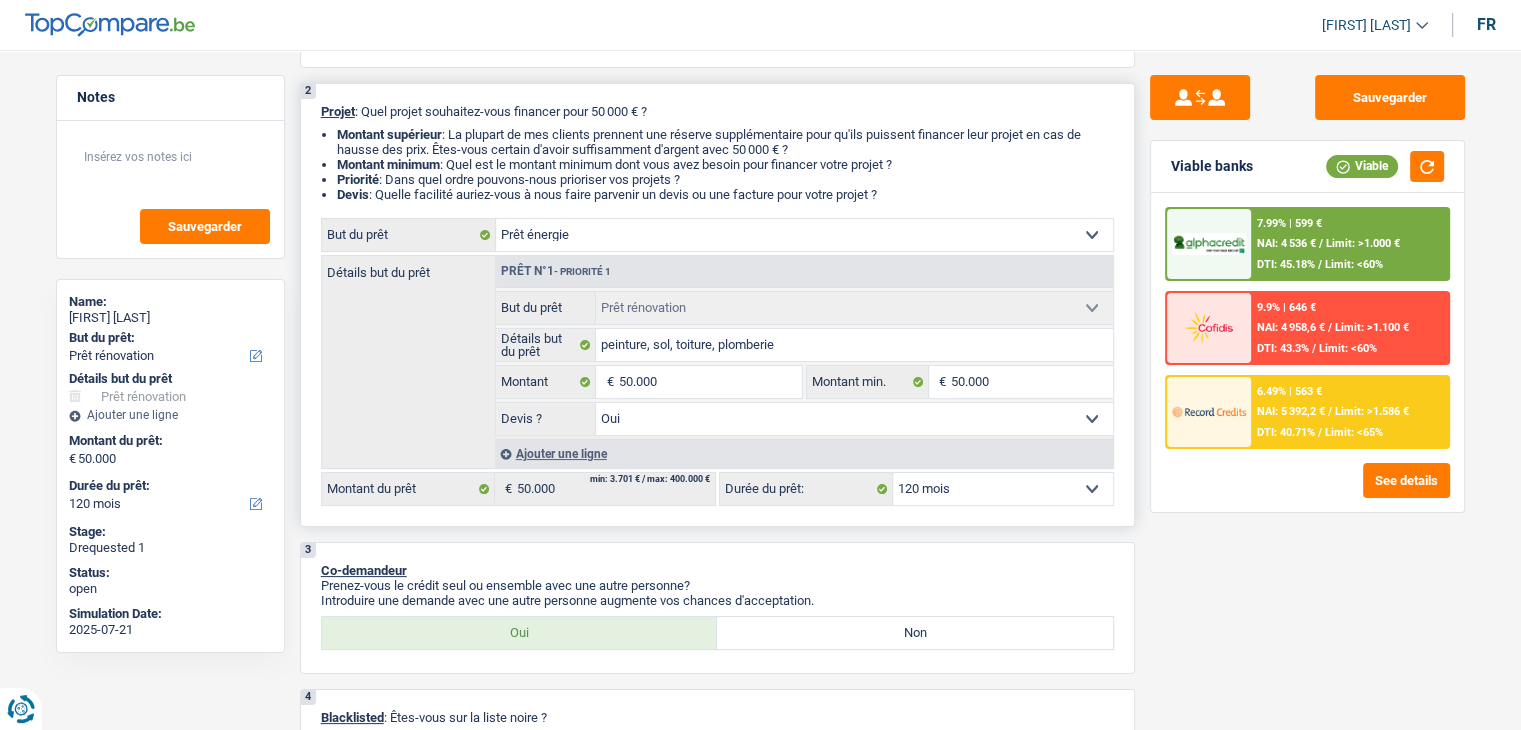 click on "Confort maison: meubles, textile, peinture, électroménager, outillage non-professionnel Hifi, multimédia, gsm, ordinateur Aménagement: frais d'installation, déménagement Evénement familial: naissance, mariage, divorce, communion, décès Frais médicaux Frais d'études Frais permis de conduire Loisirs: voyage, sport, musique Rafraîchissement: petits travaux maison et jardin Frais judiciaires Réparation voiture Prêt rénovation Prêt énergie Prêt voiture Taxes, impôts non professionnels Rénovation bien à l'étranger Dettes familiales Assurance Autre
Sélectionner une option" at bounding box center (804, 235) 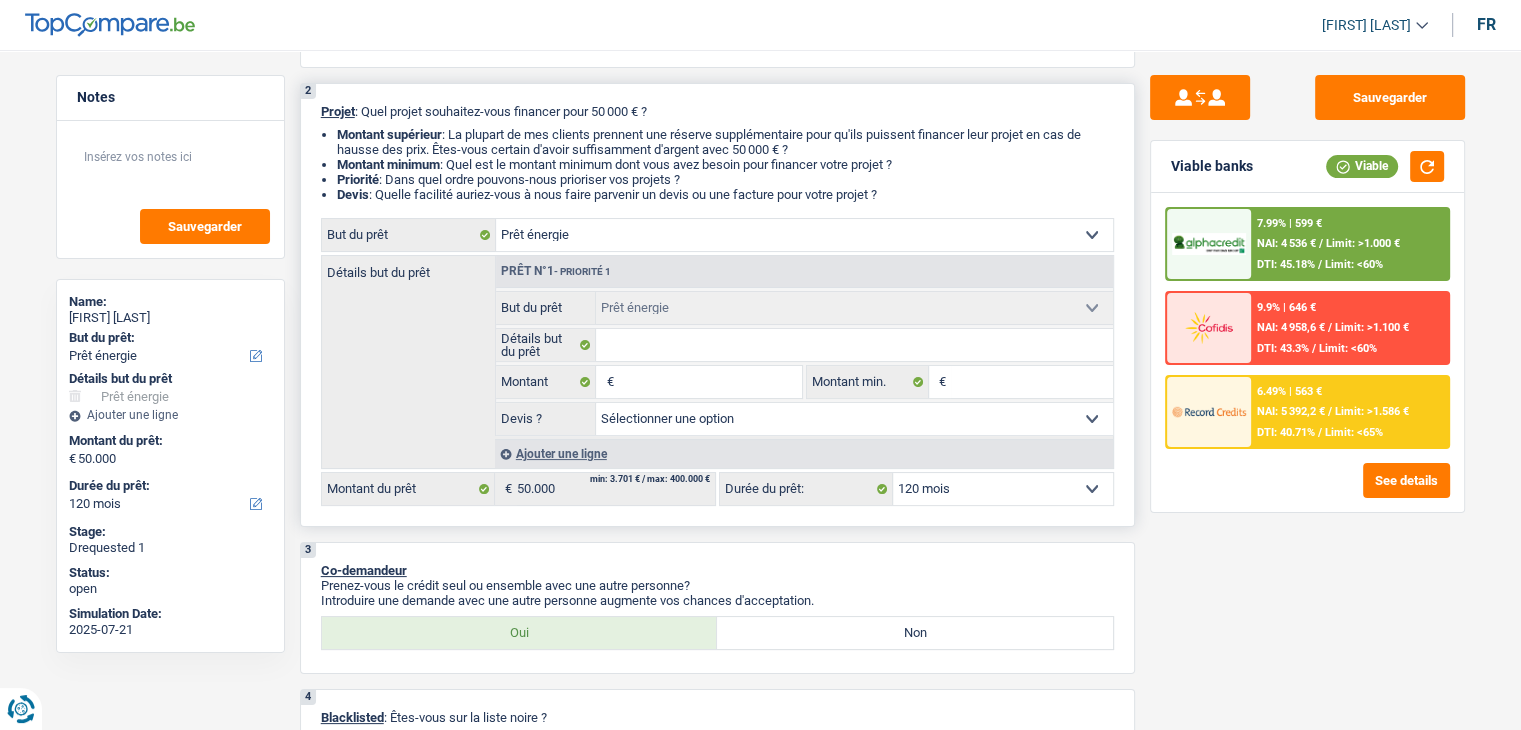 select on "renovation" 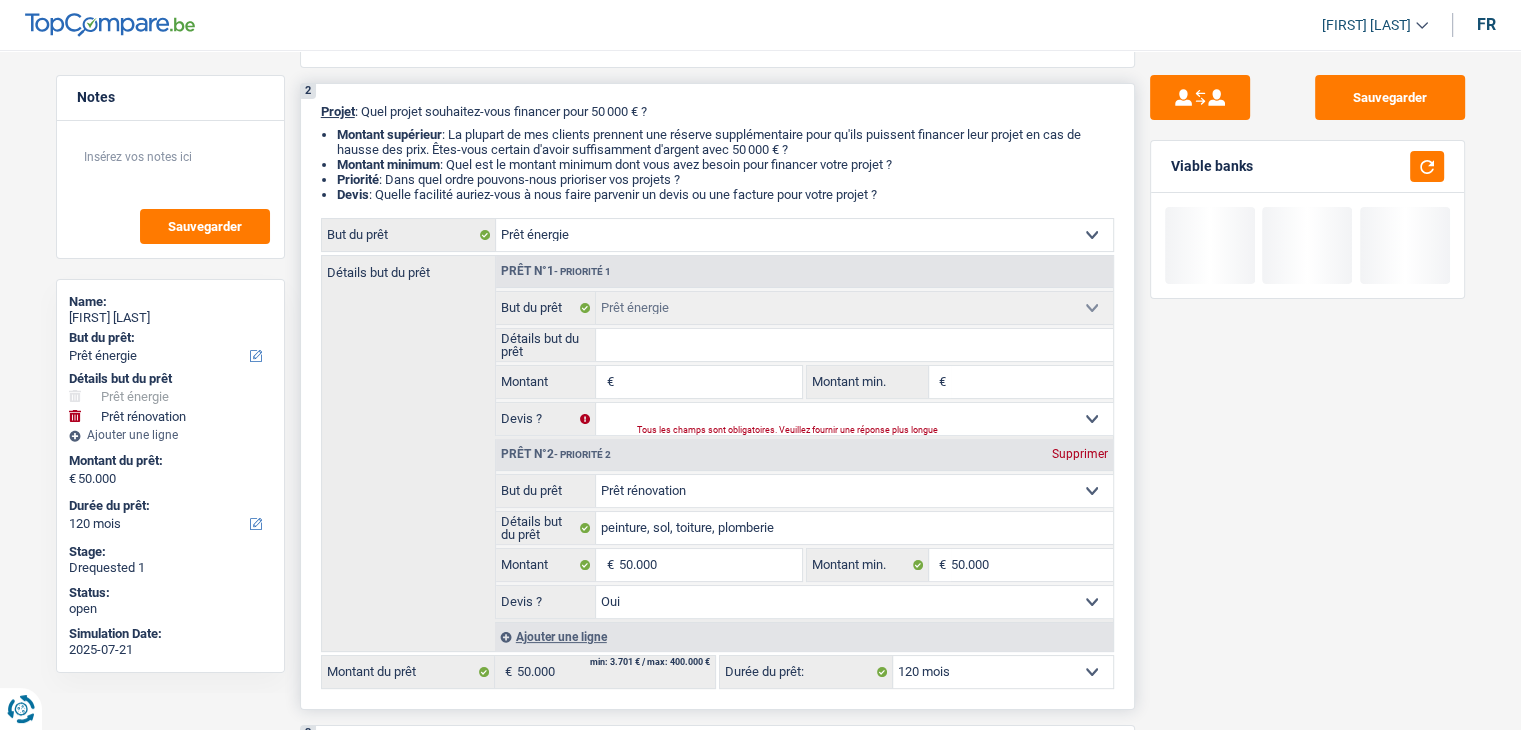 click on "Montant" at bounding box center [709, 382] 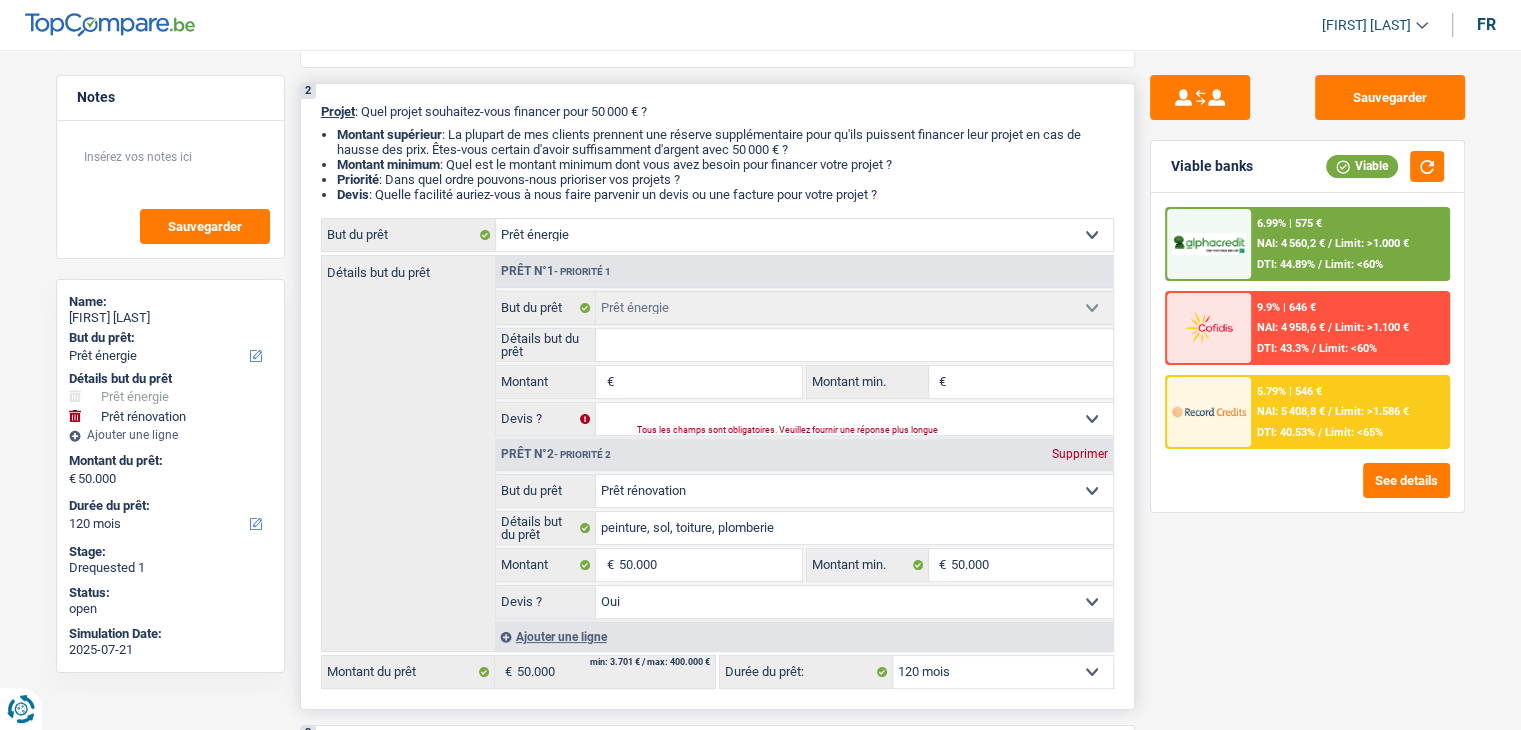 type on "5" 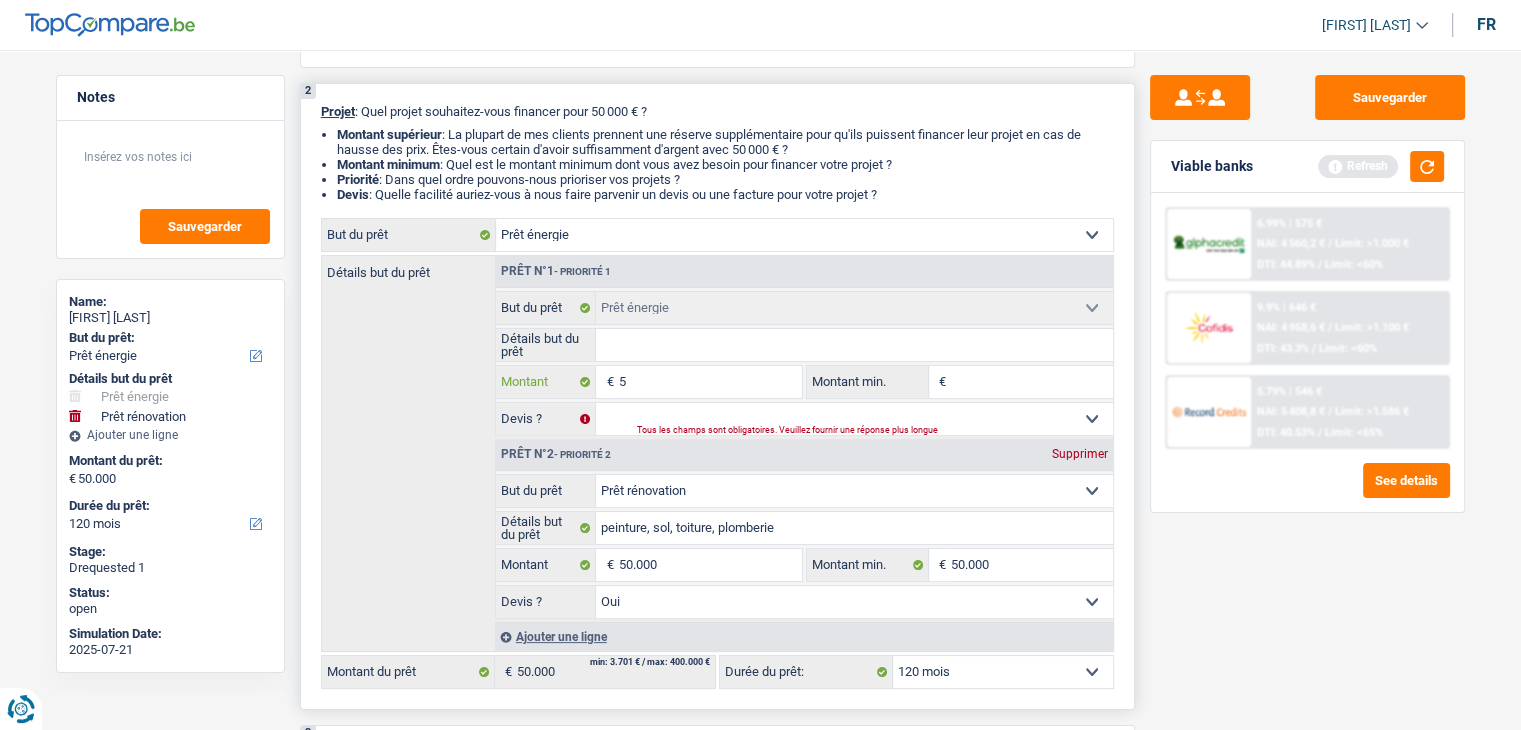 type on "50" 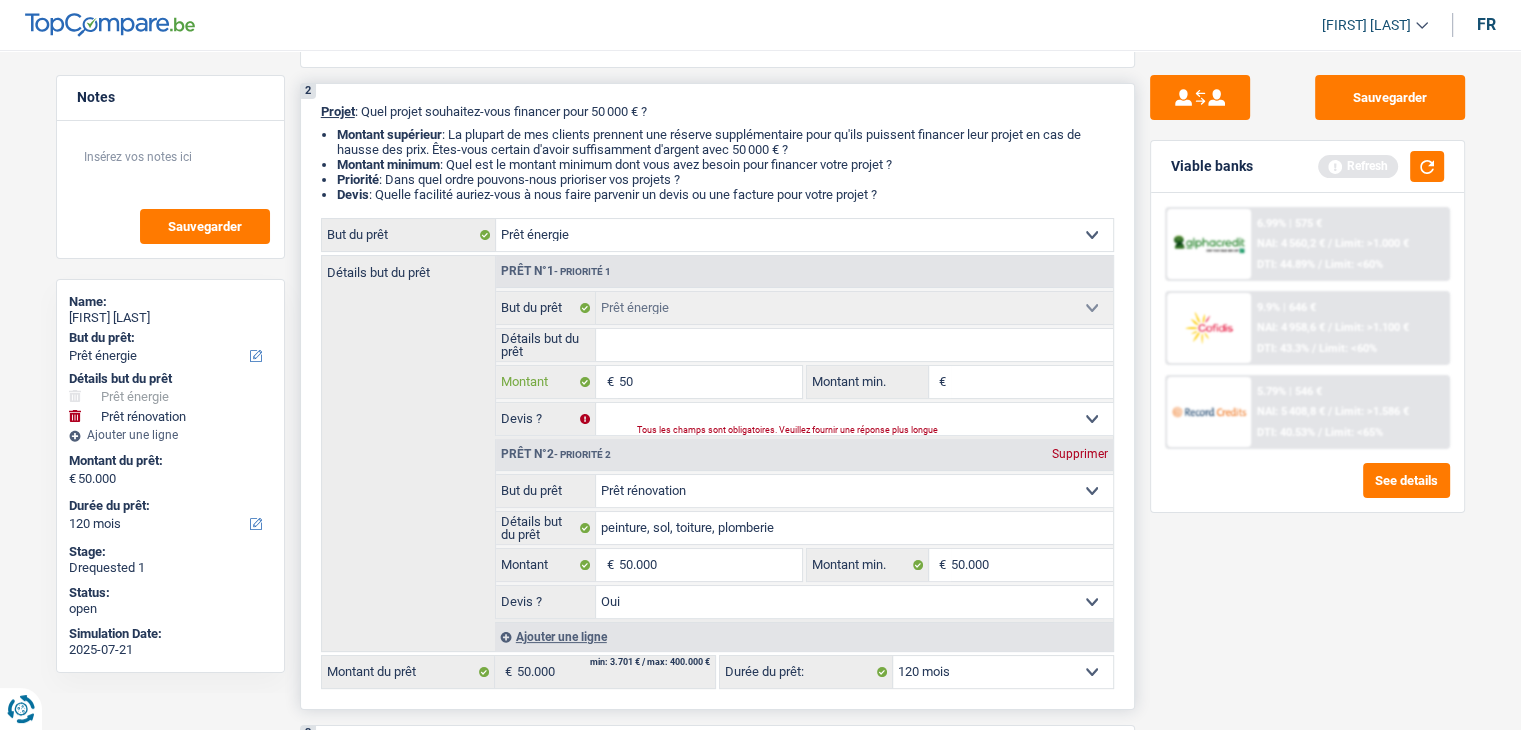 type on "500" 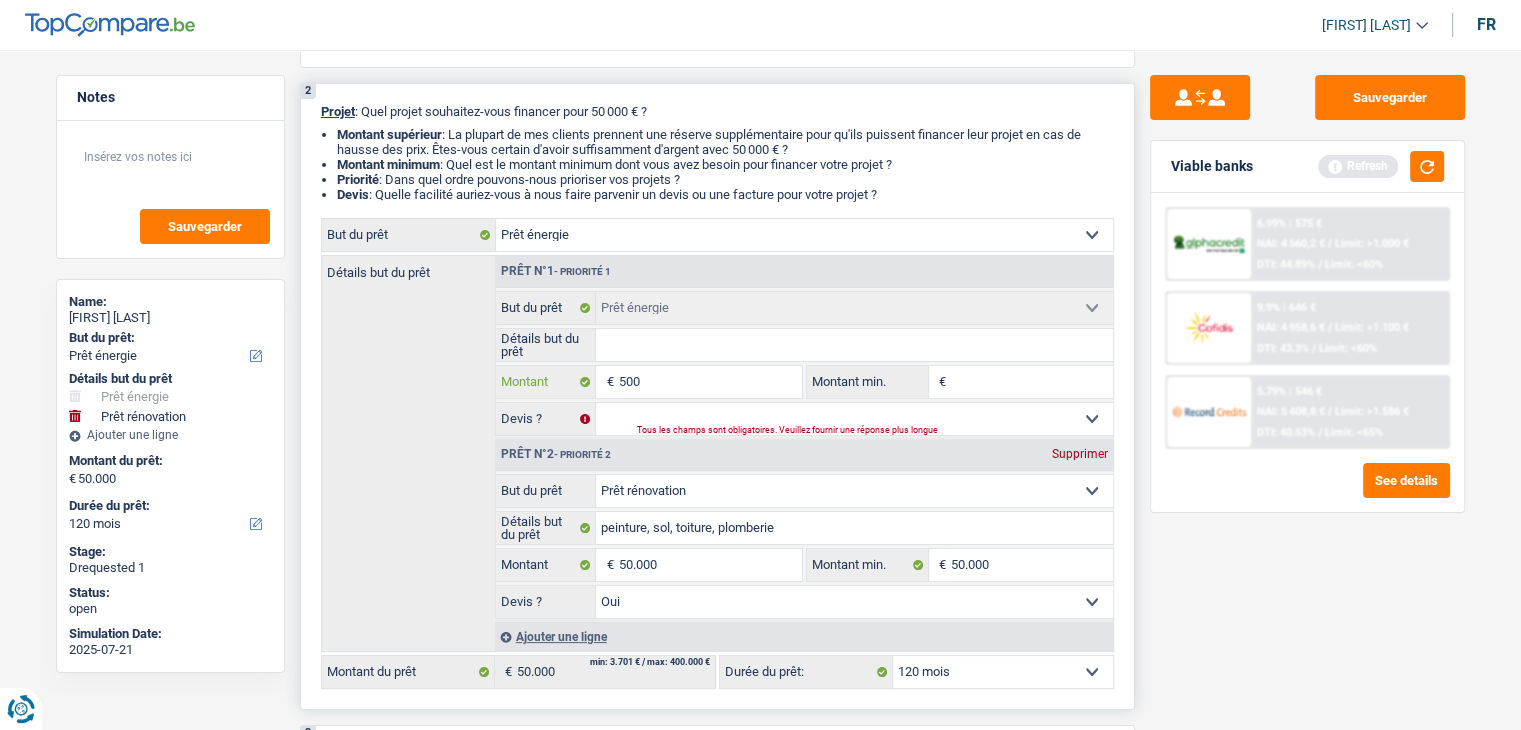 type on "5.000" 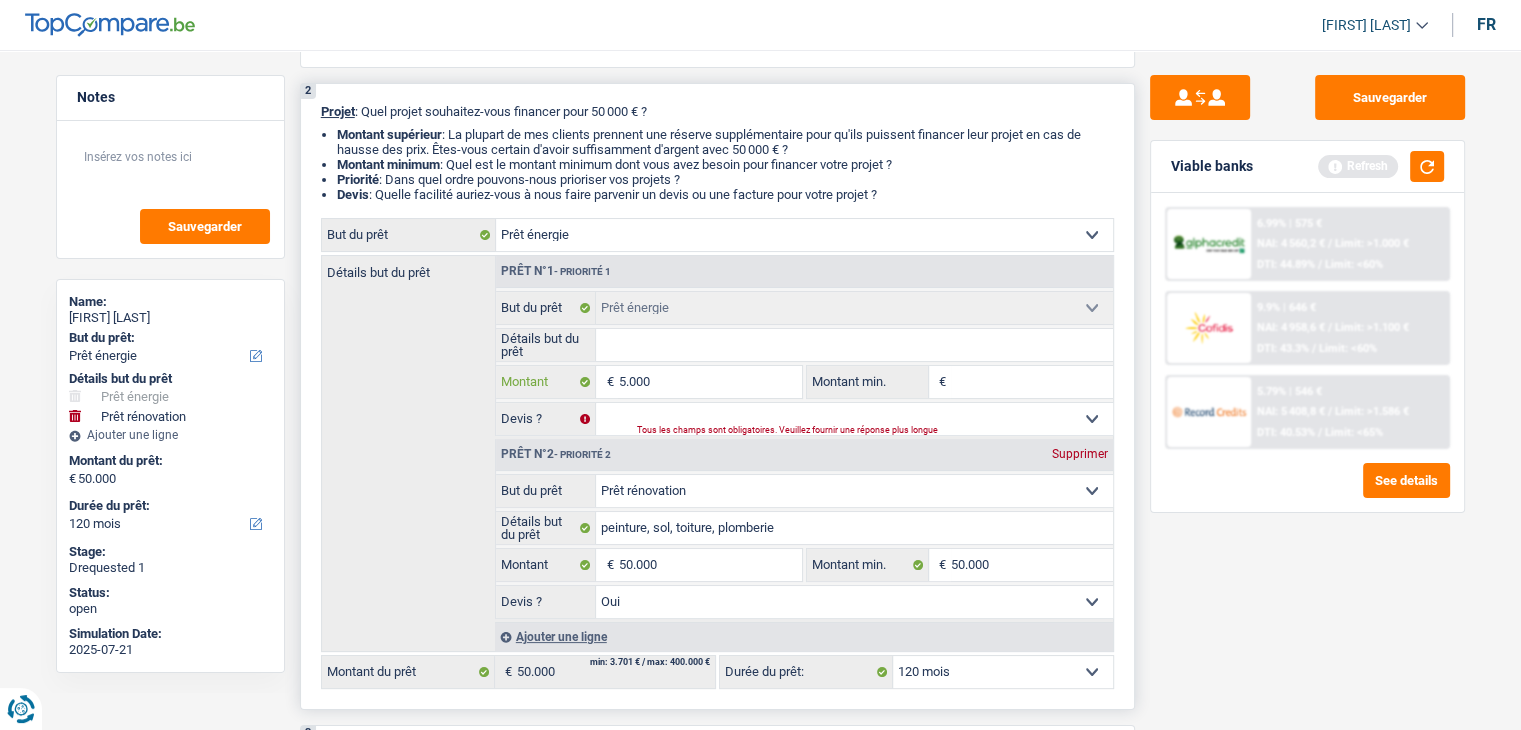 type on "50.000" 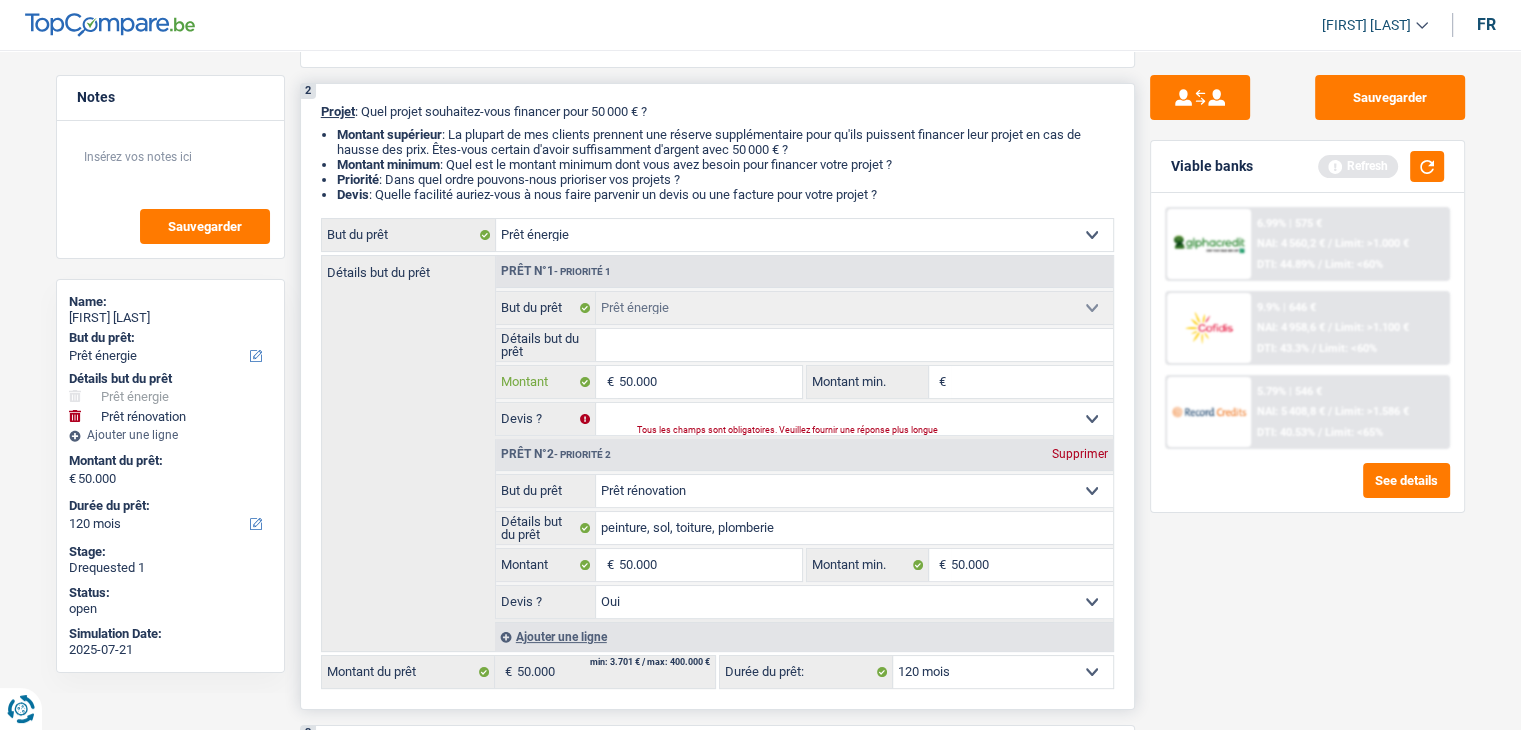 type on "50.000" 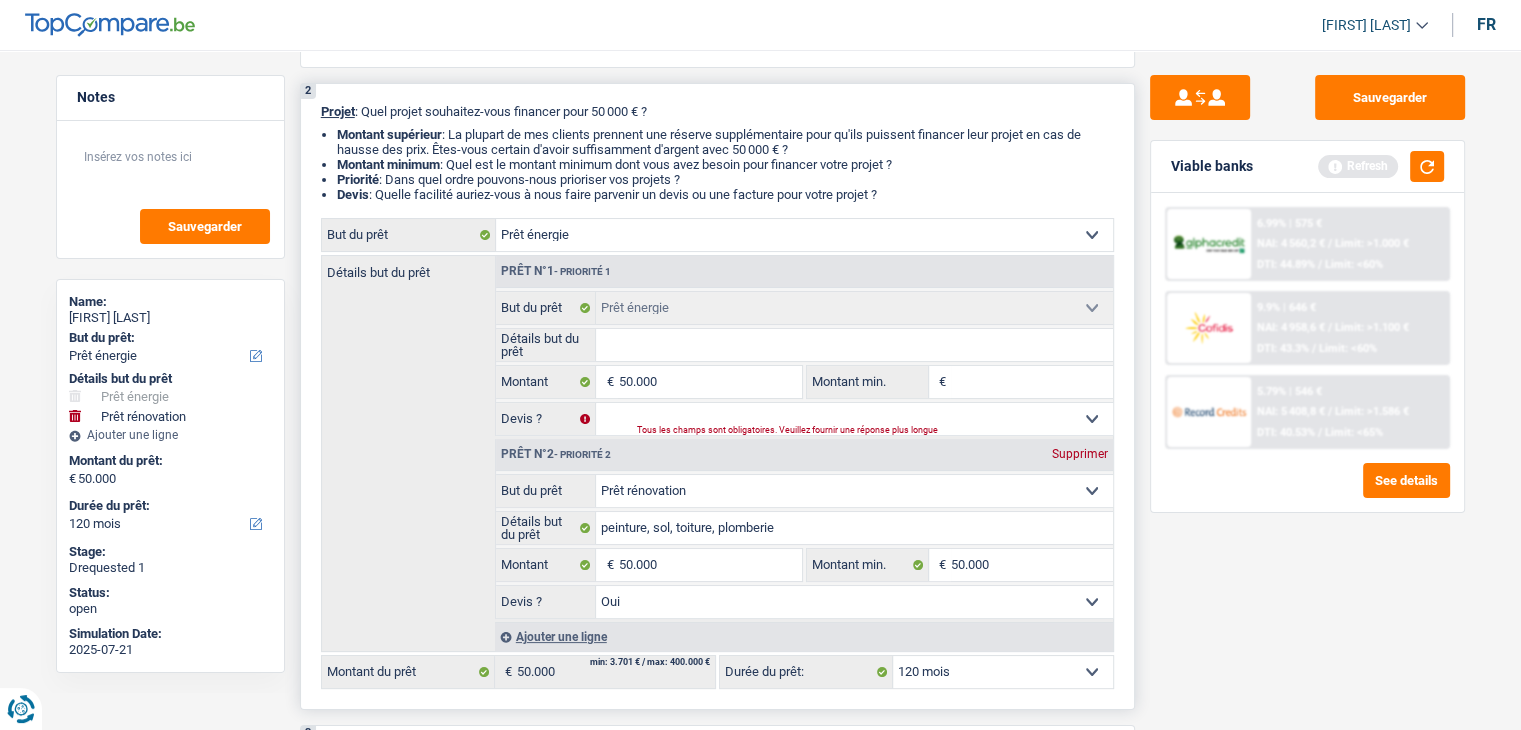 type on "100.000" 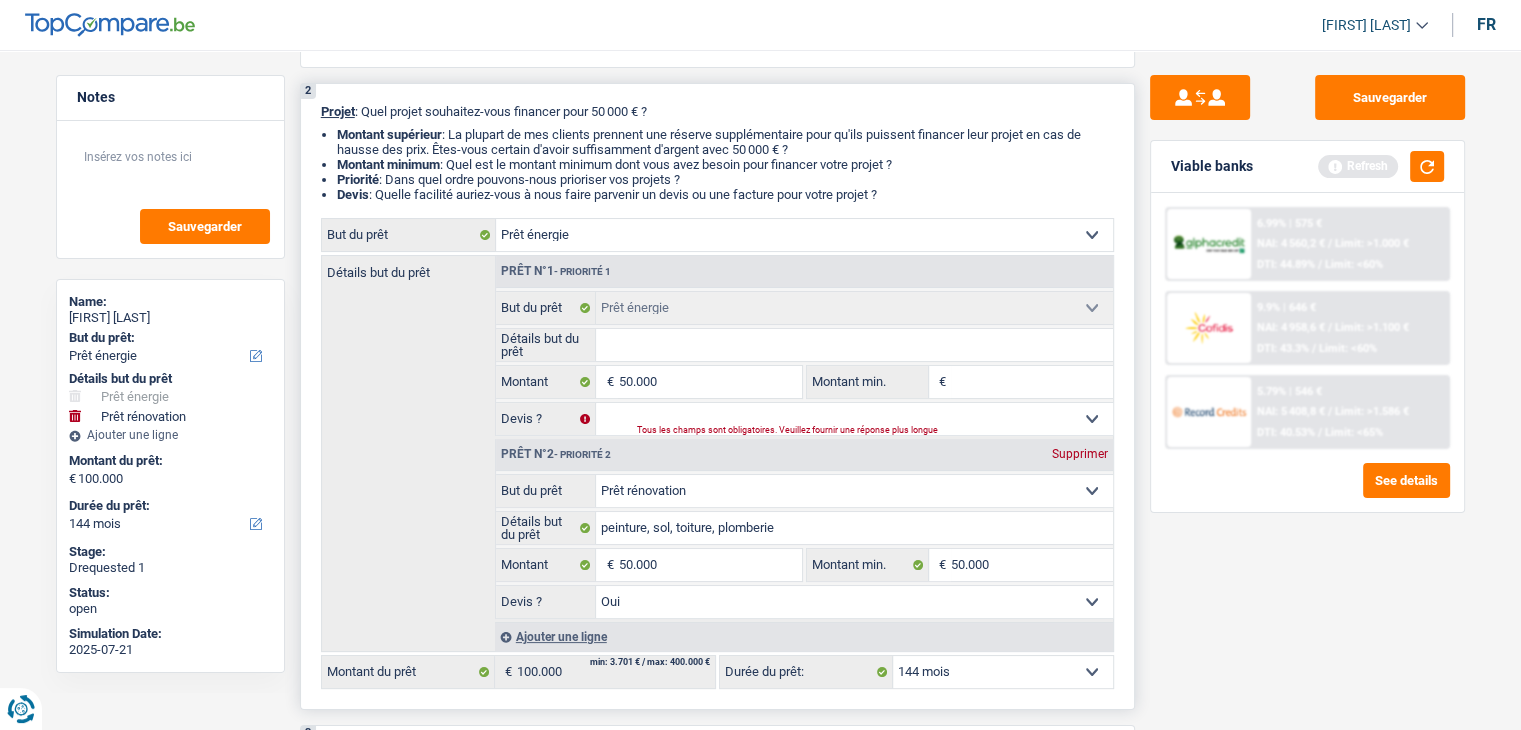 click on "Montant min." at bounding box center [1032, 382] 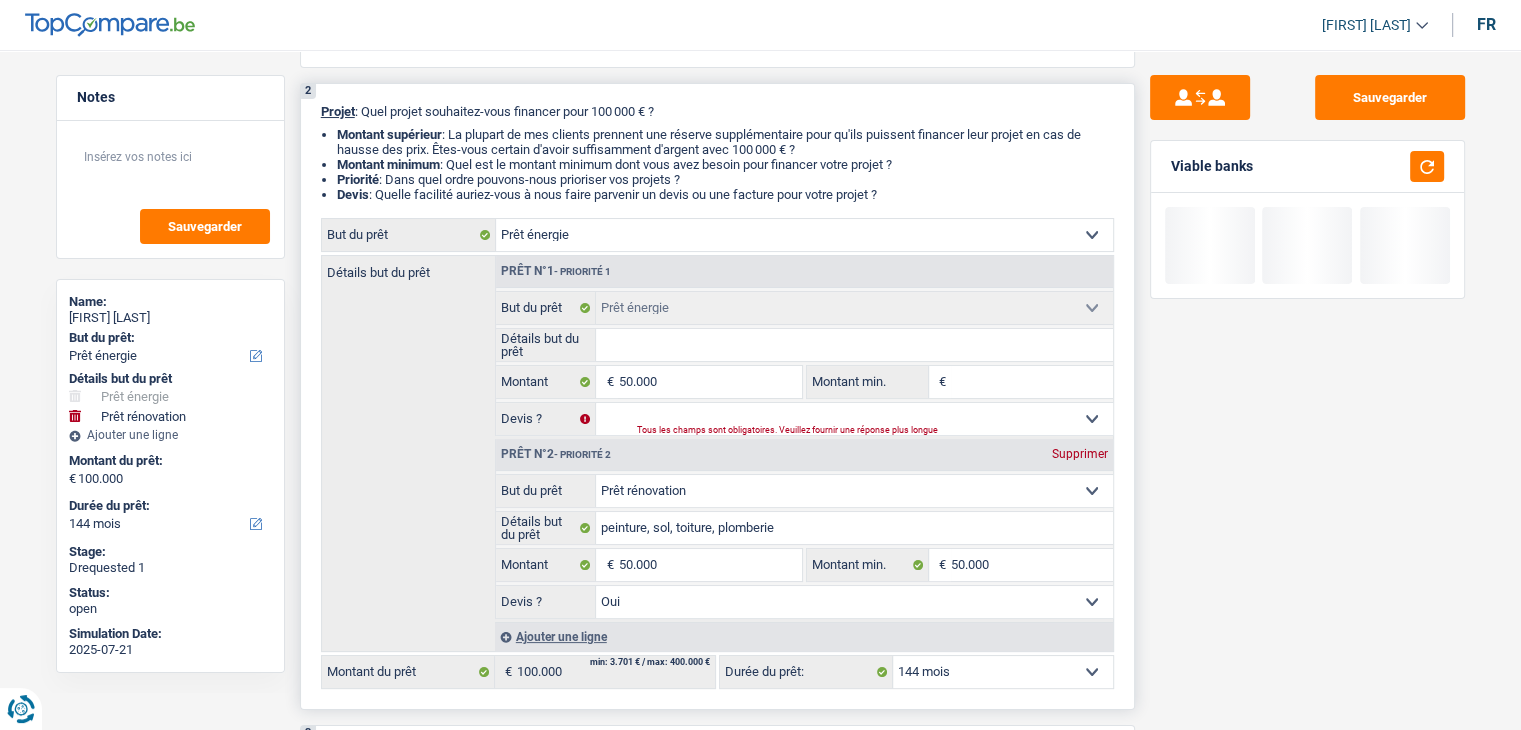 type on "5" 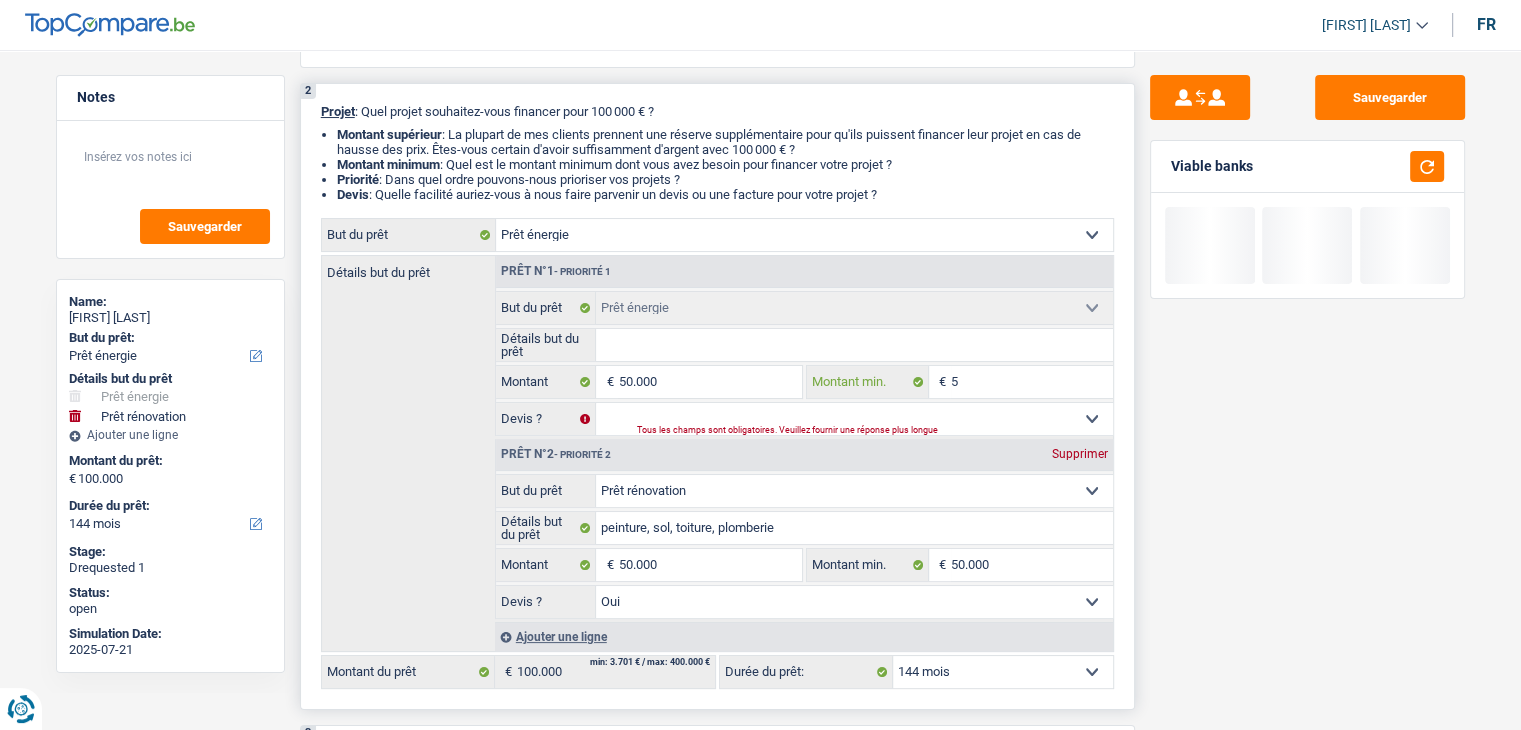 type on "50" 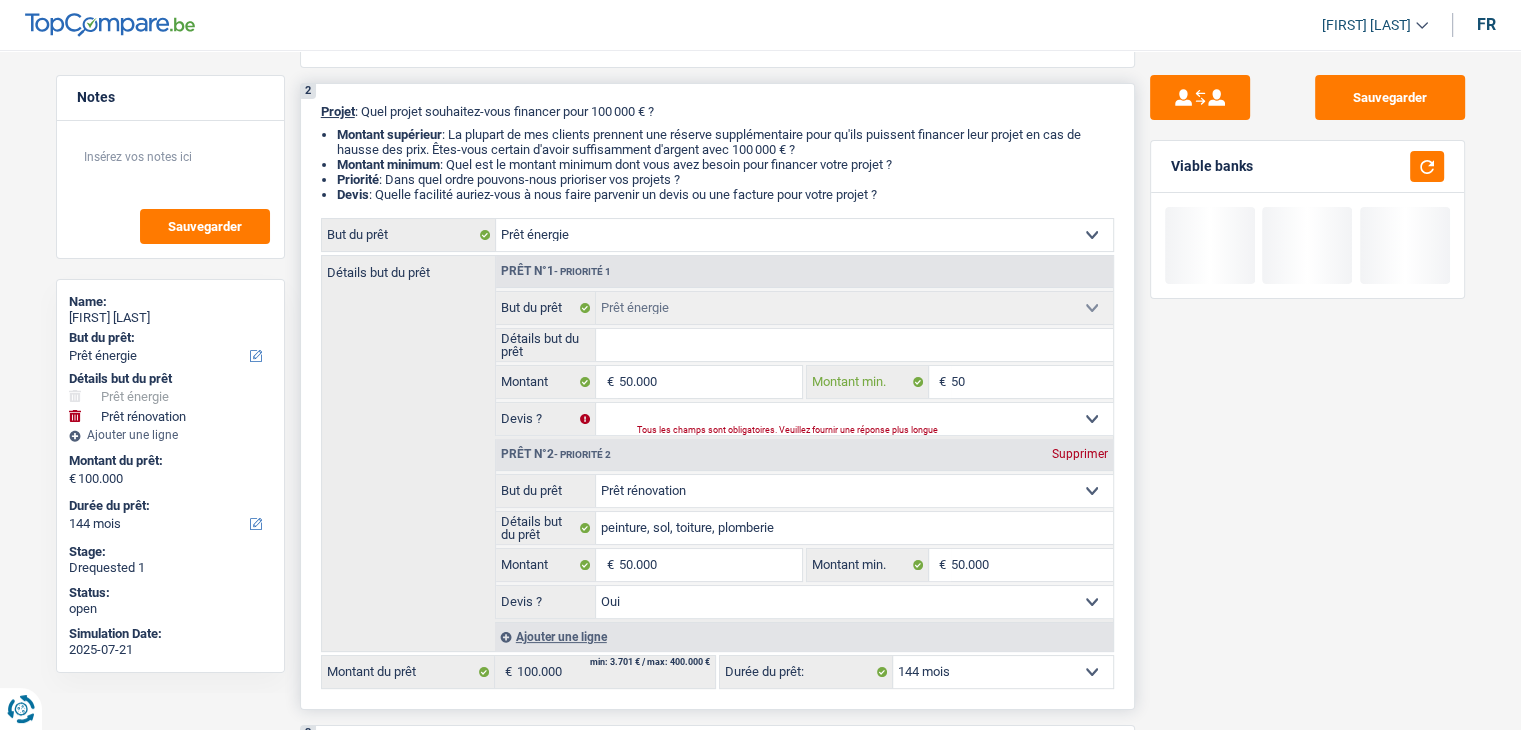 type on "500" 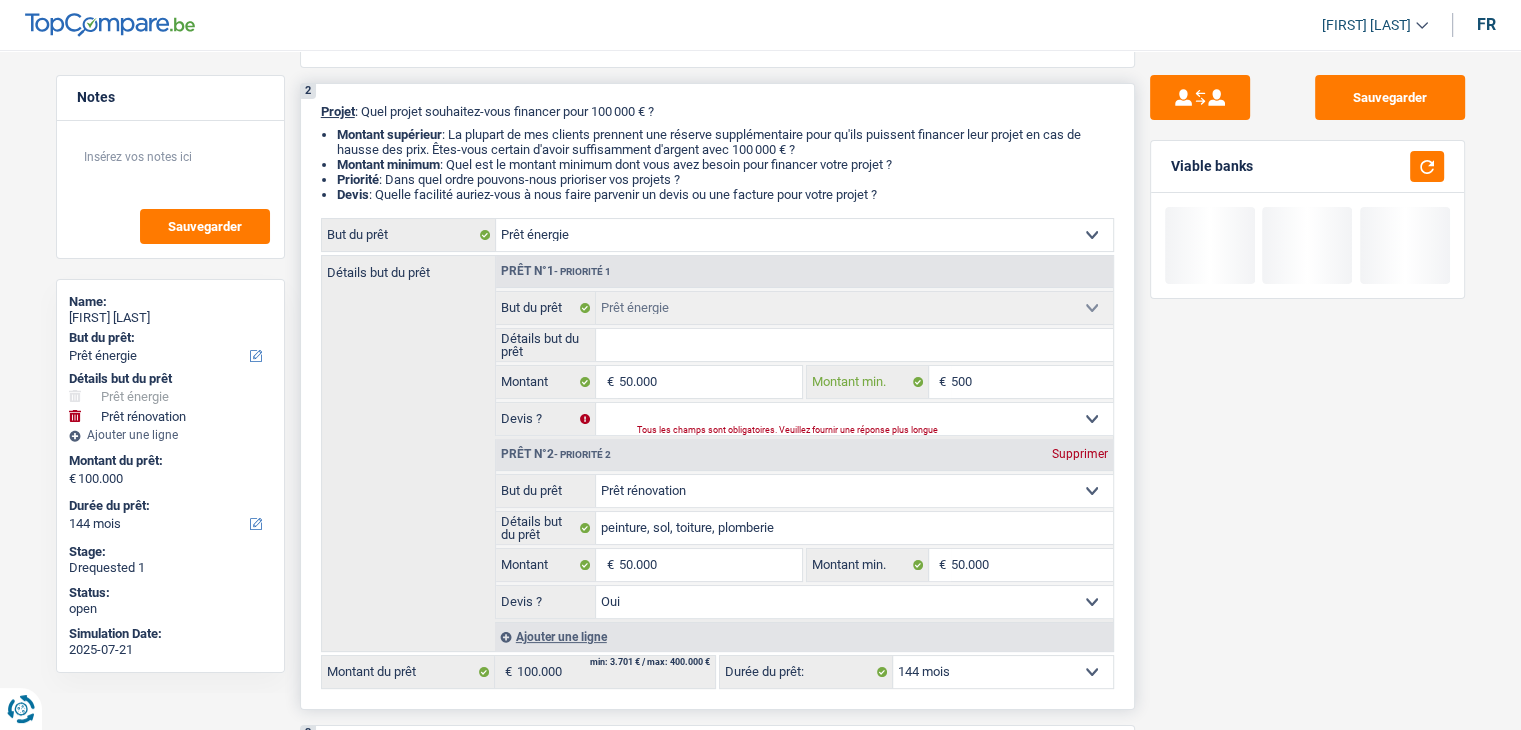 type on "5.000" 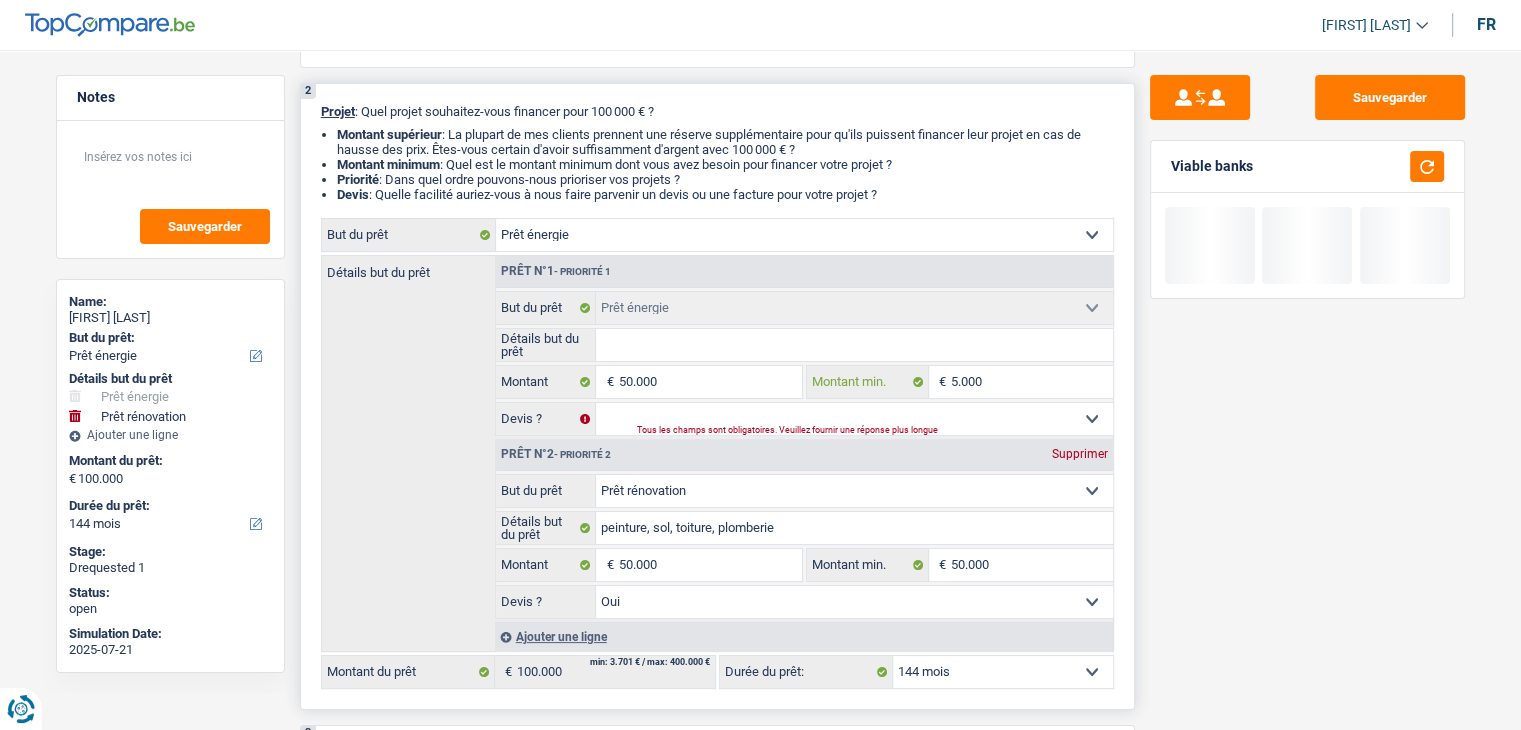 type on "50.000" 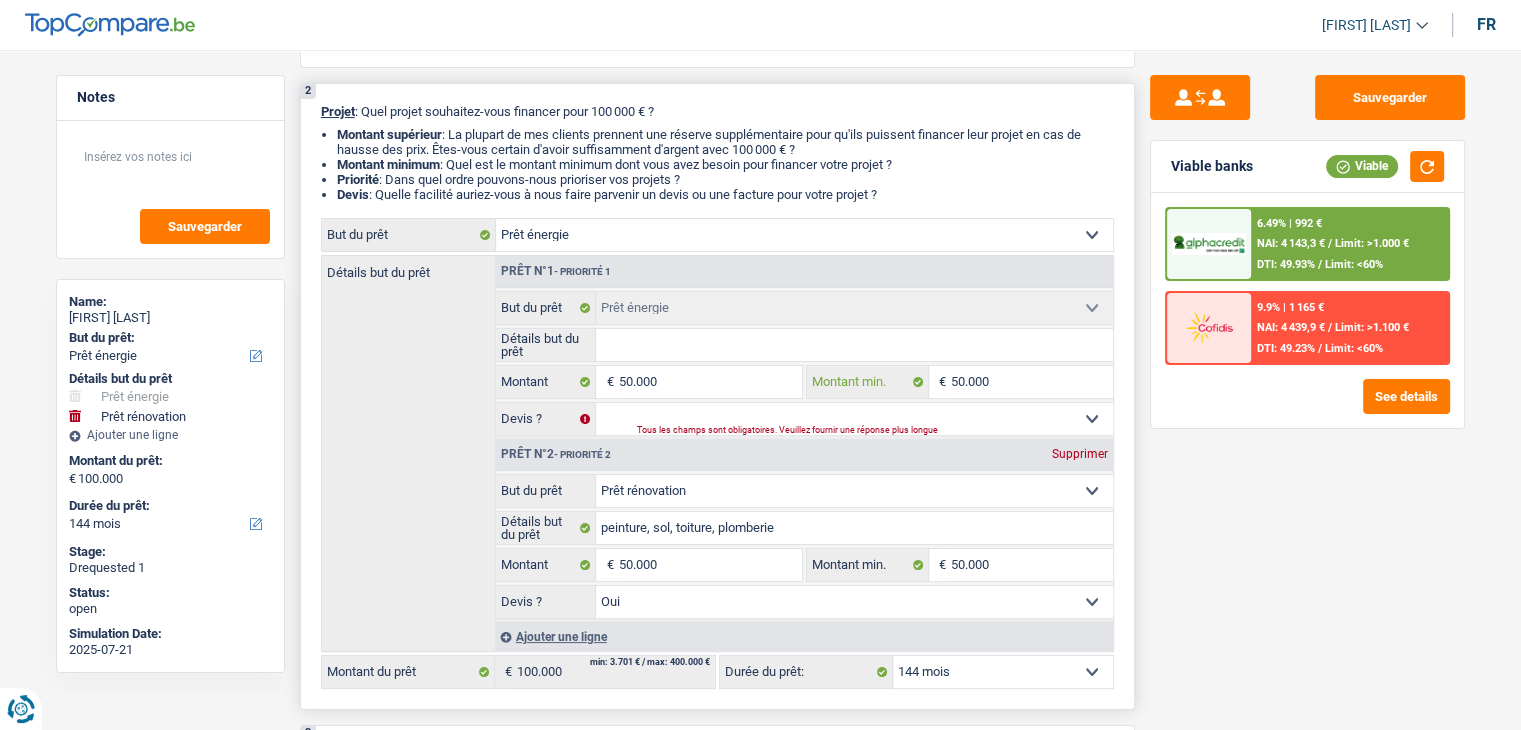 type on "50.000" 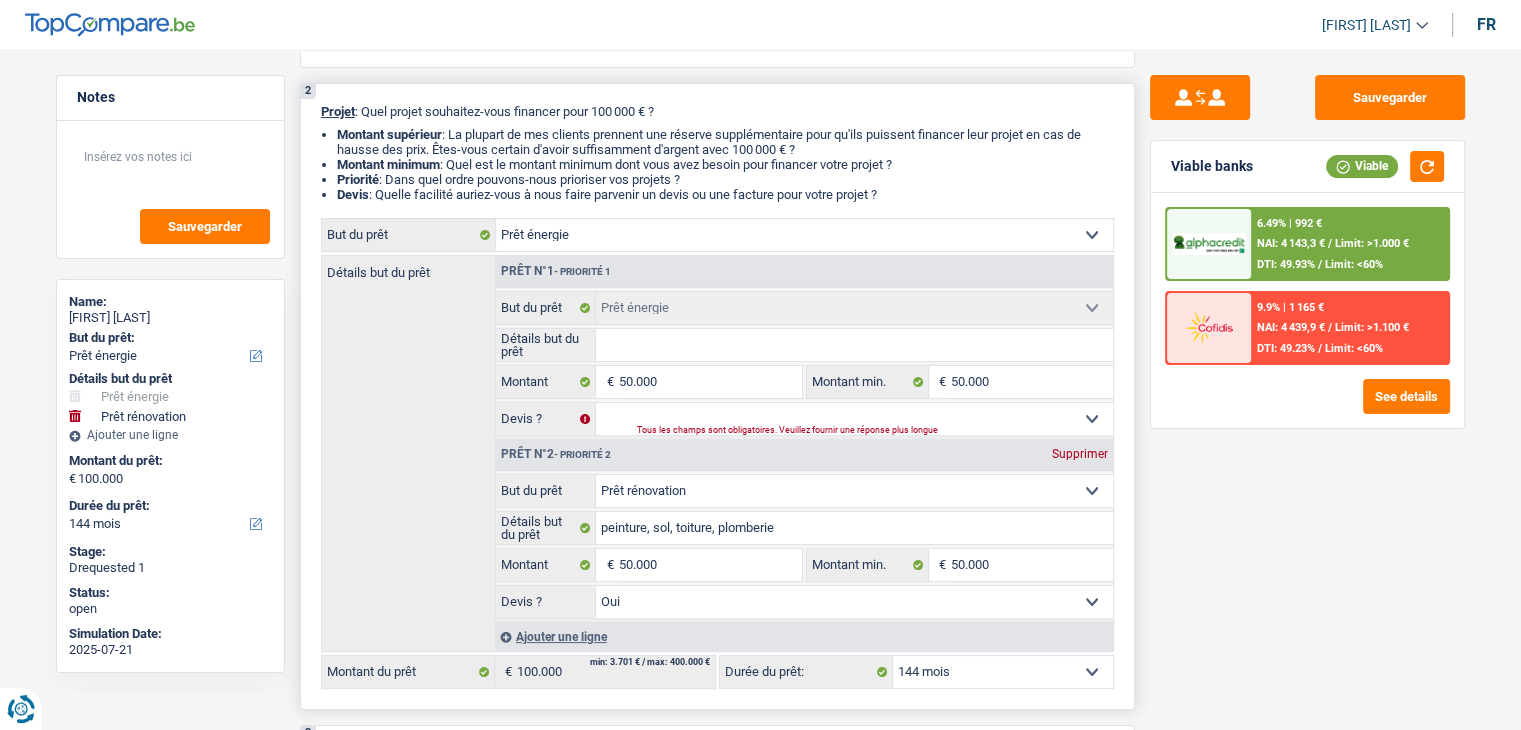 click on "Tous les champs sont obligatoires. Veuillez fournir une réponse plus longue" at bounding box center (850, 431) 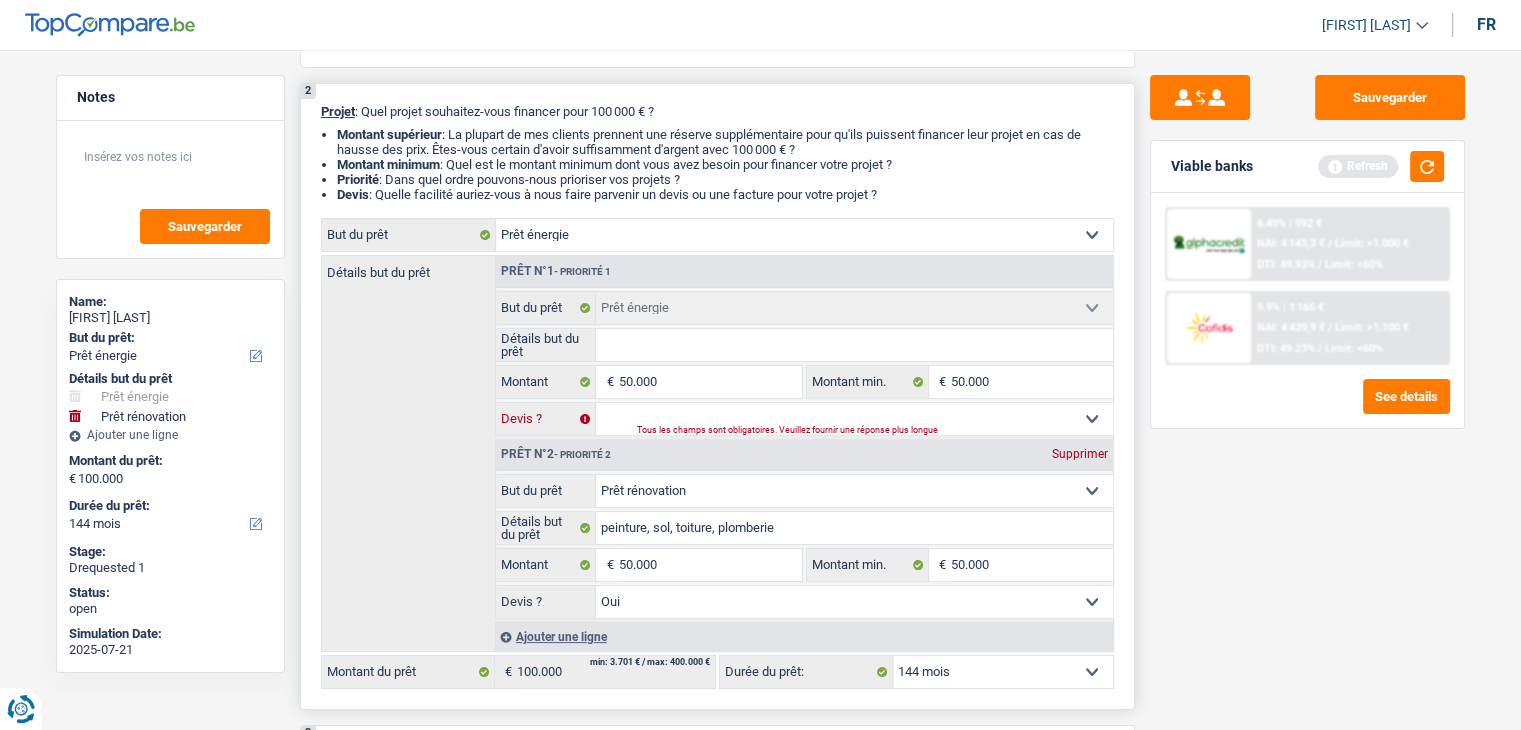 drag, startPoint x: 704, startPoint y: 418, endPoint x: 684, endPoint y: 421, distance: 20.22375 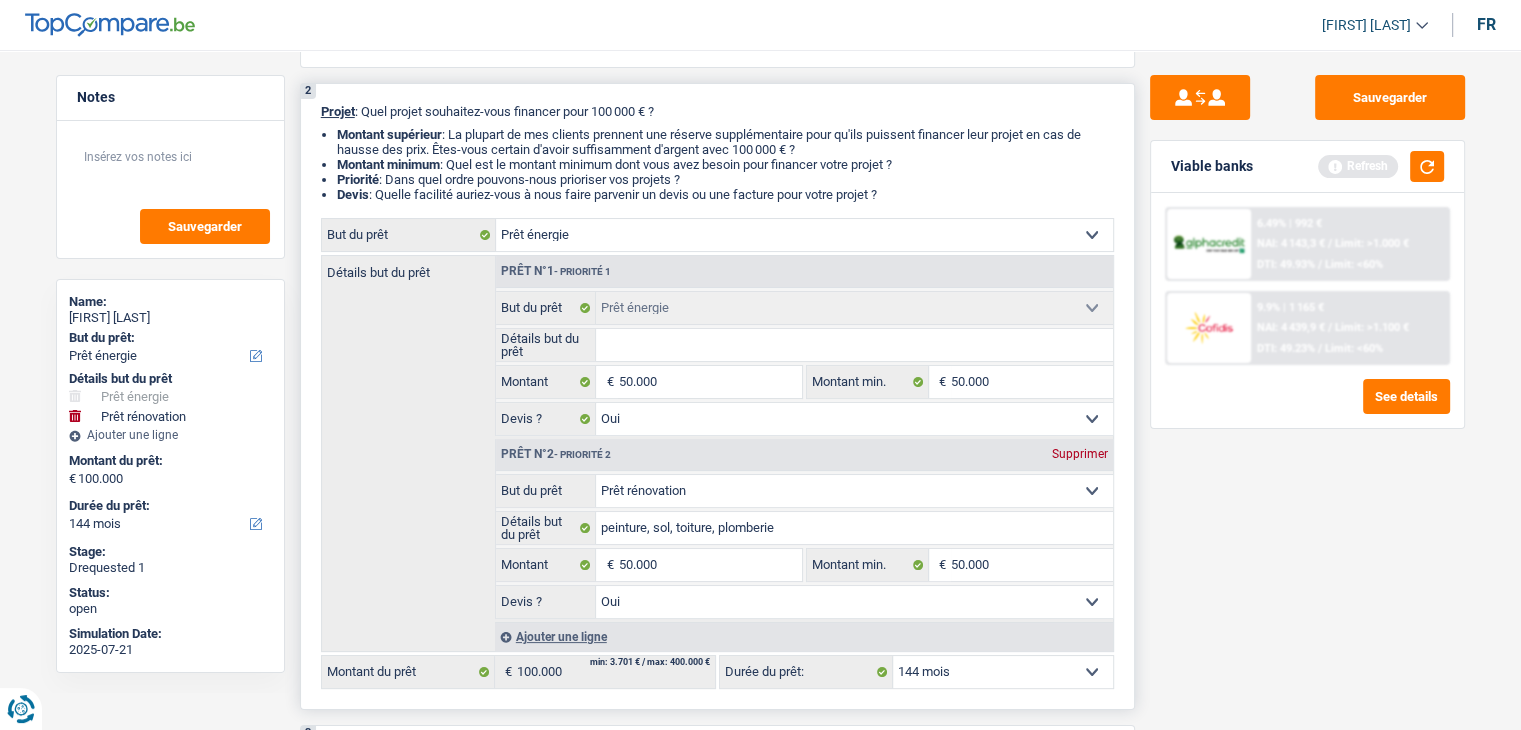 click on "Détails but du prêt" at bounding box center (854, 345) 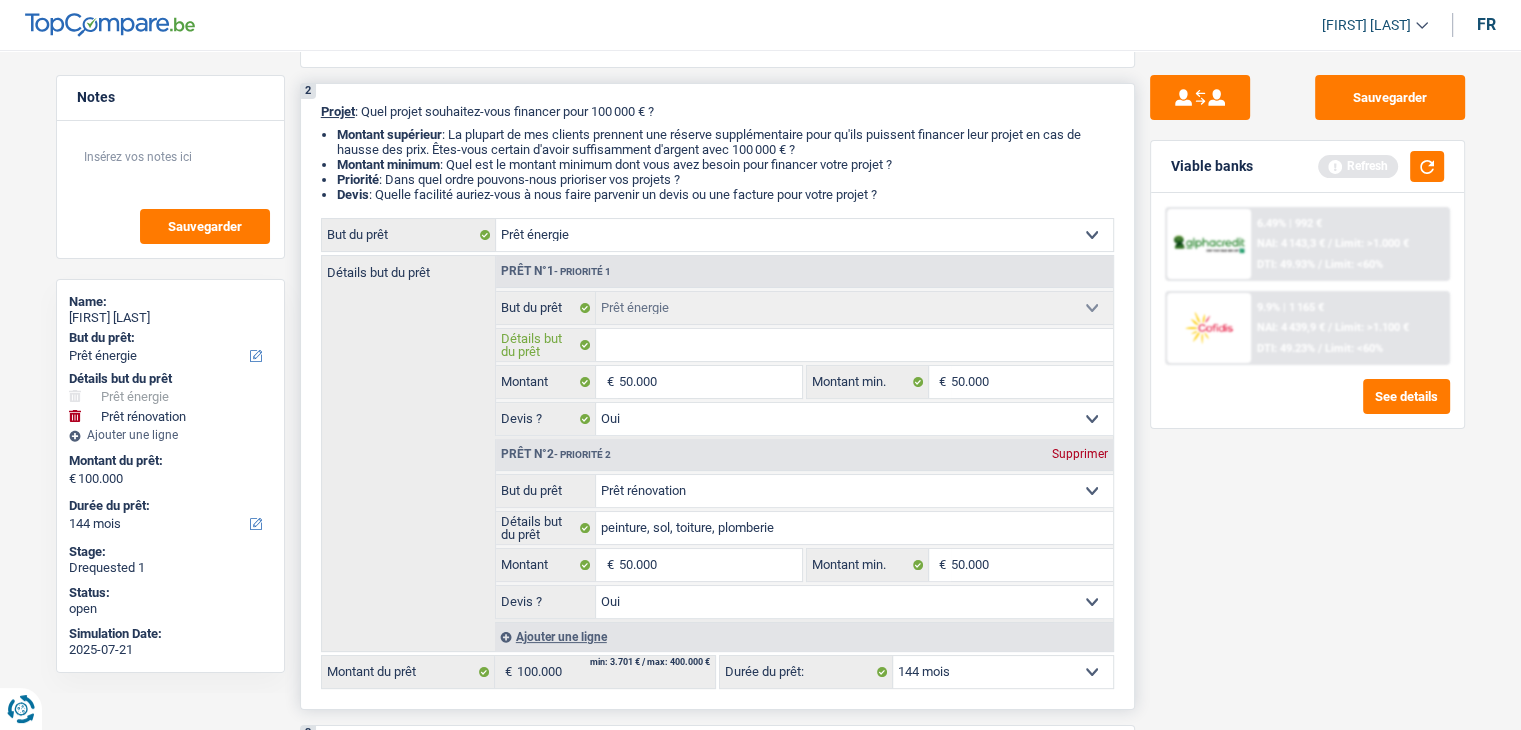 type on "t" 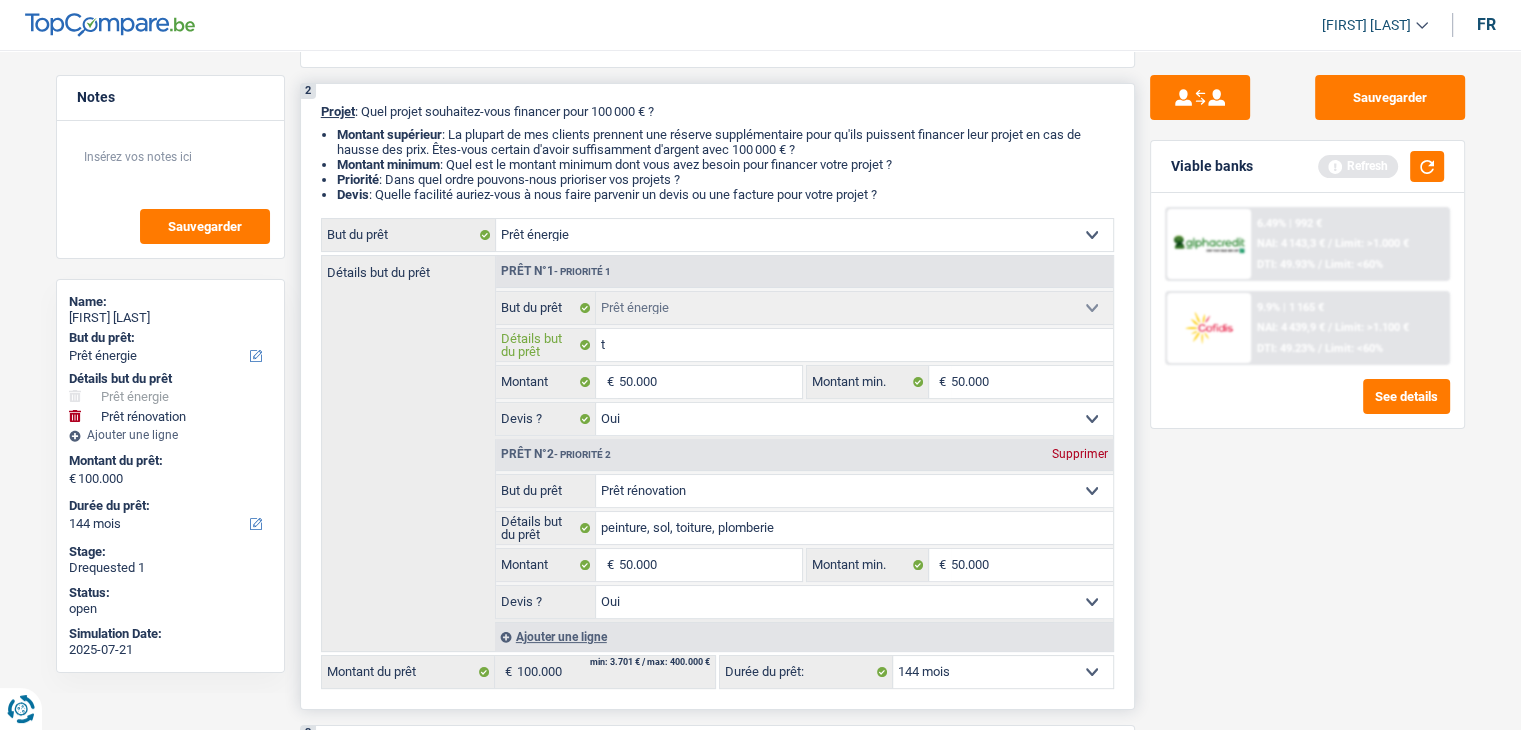 type on "to" 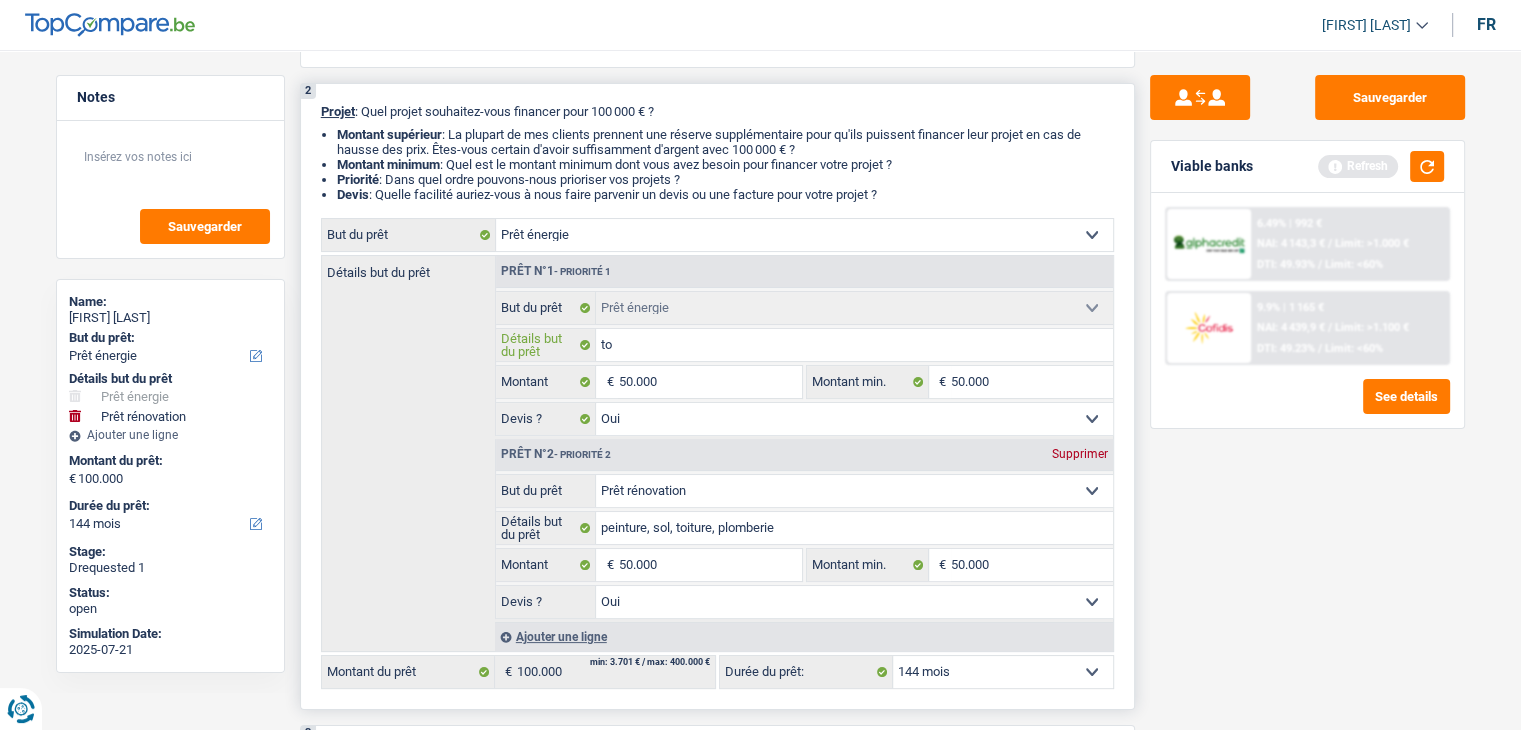 type on "to" 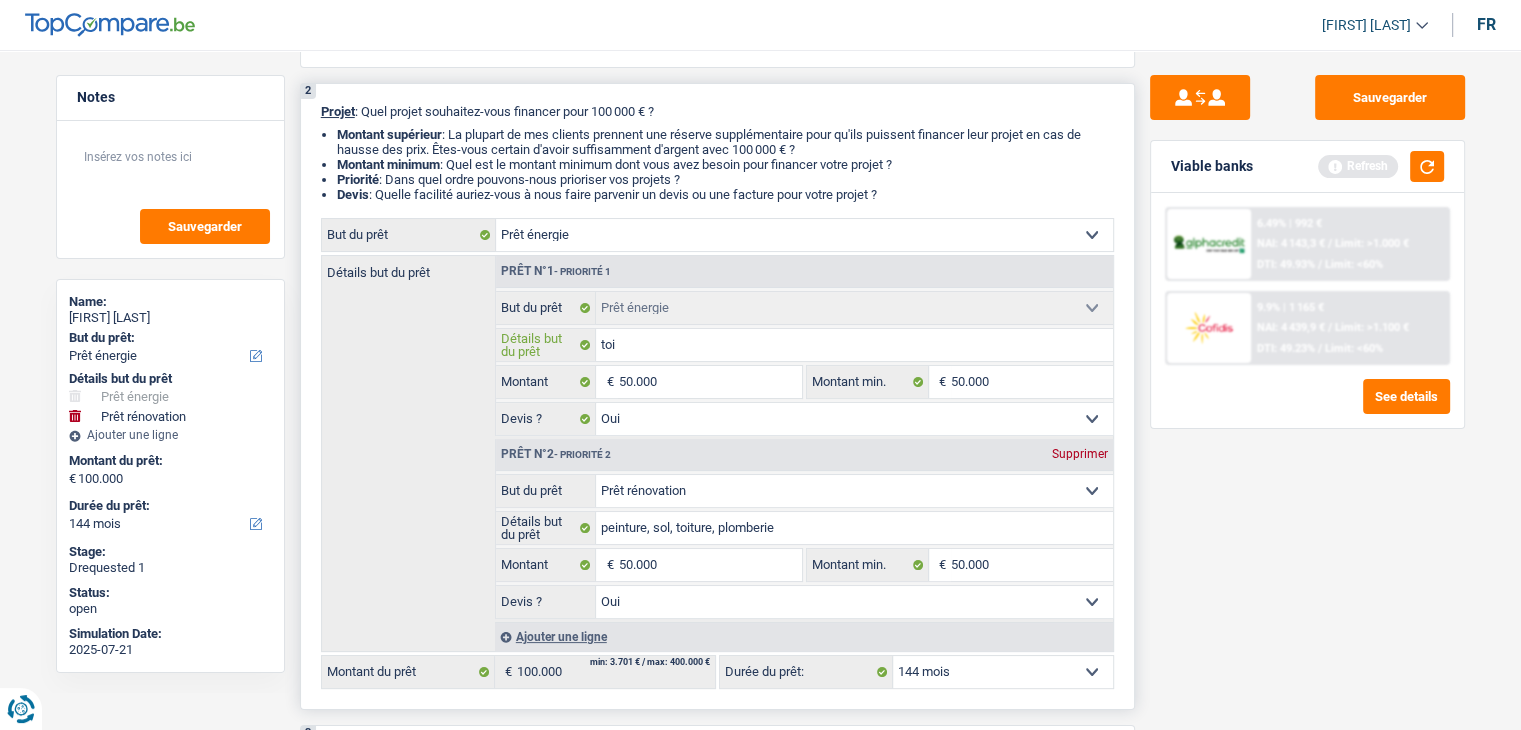 type on "toir" 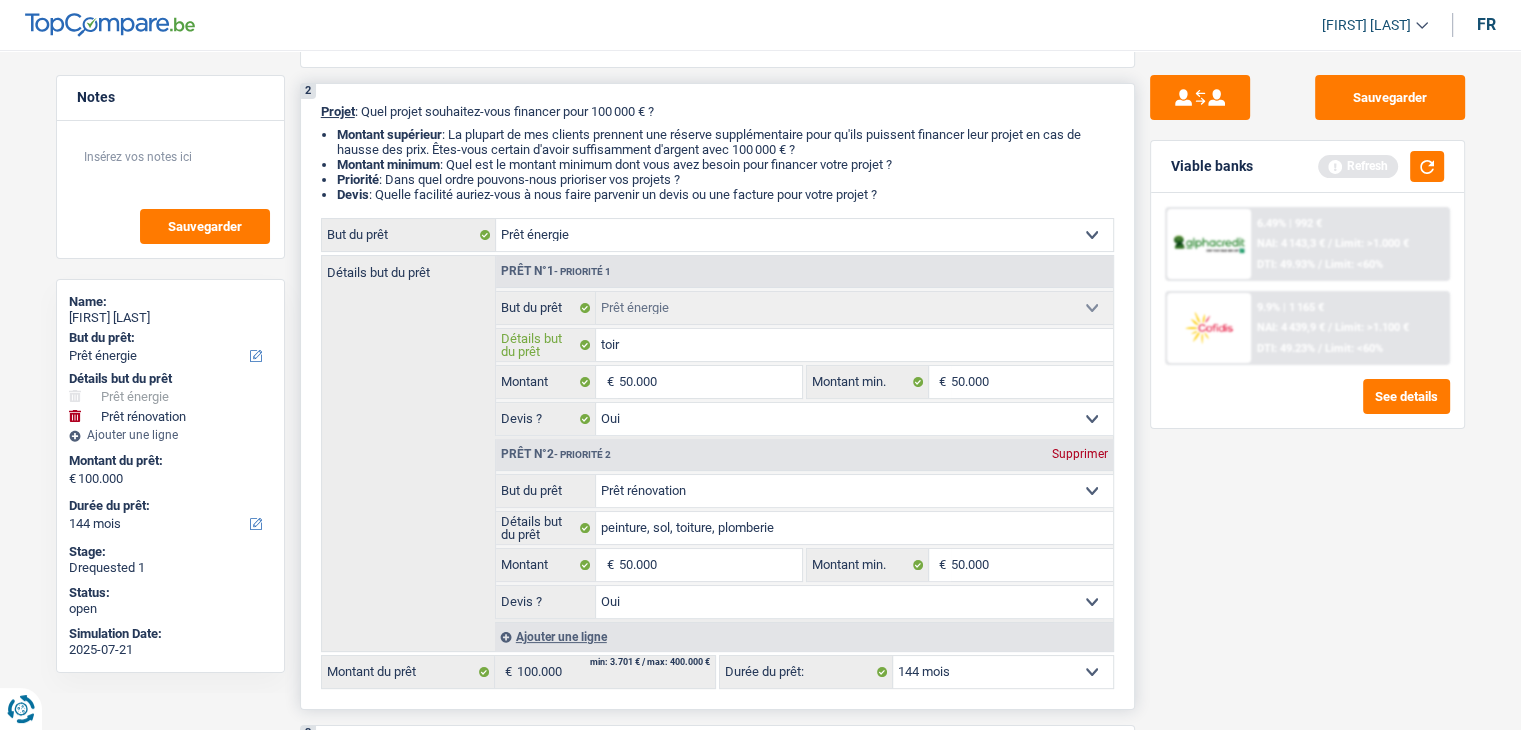type on "toi" 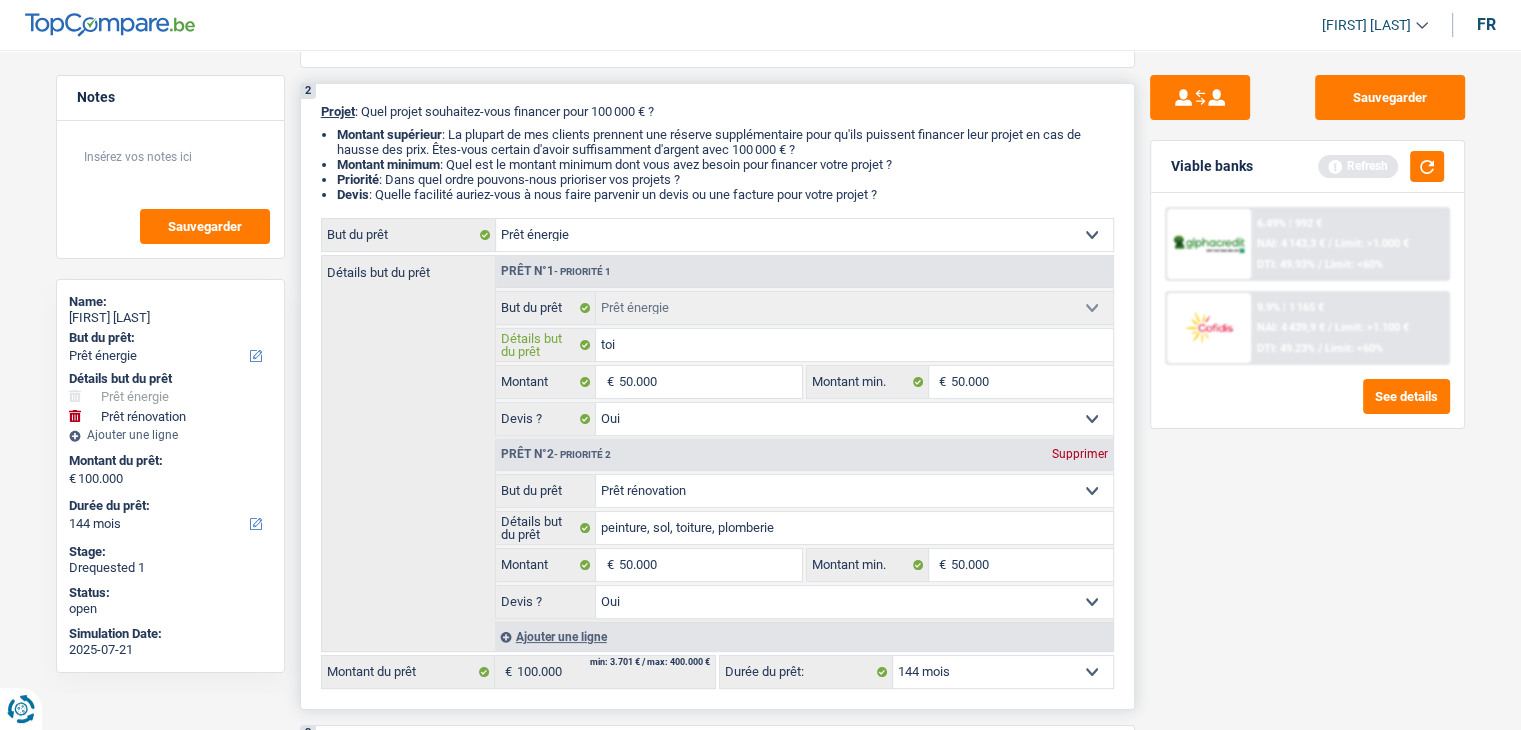 type on "toit" 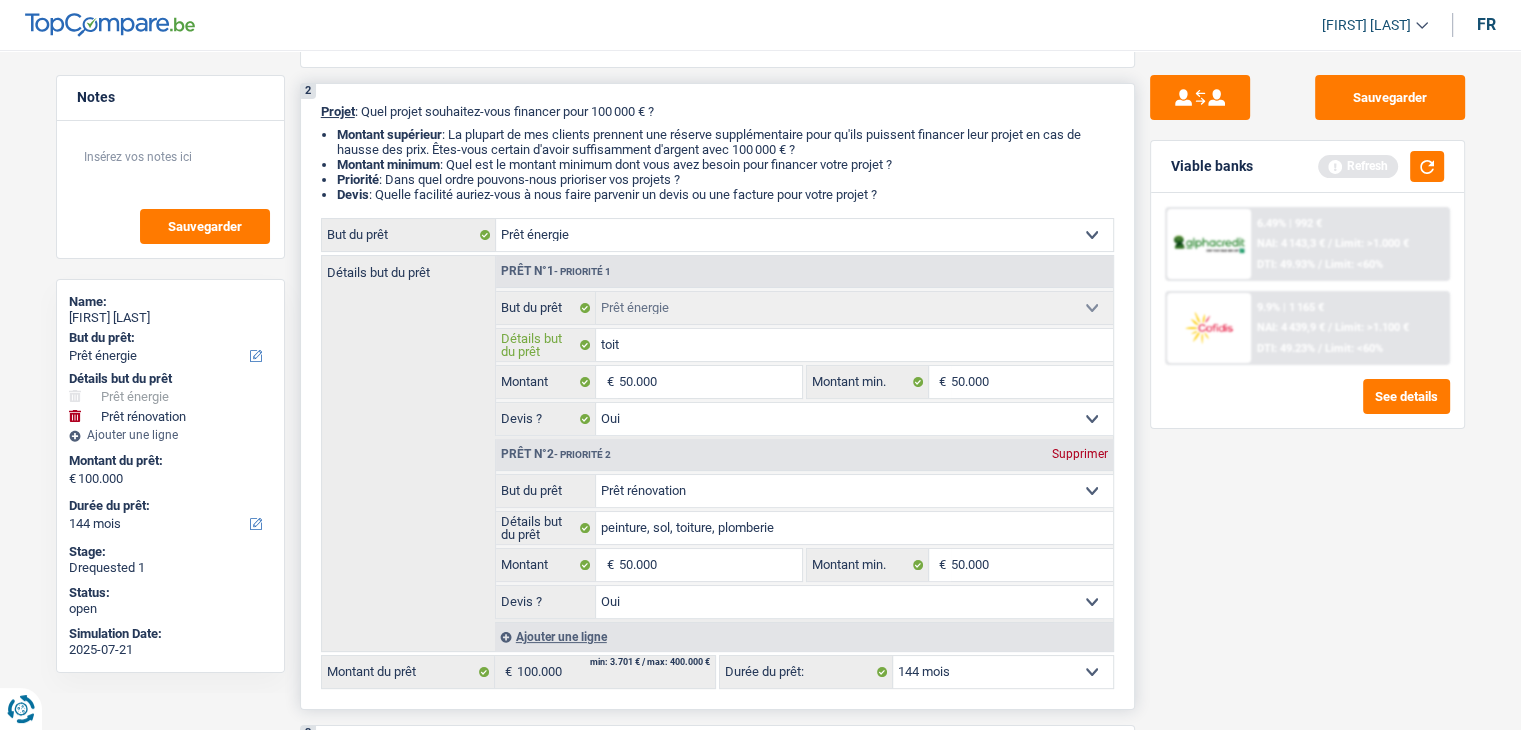 type on "toitu" 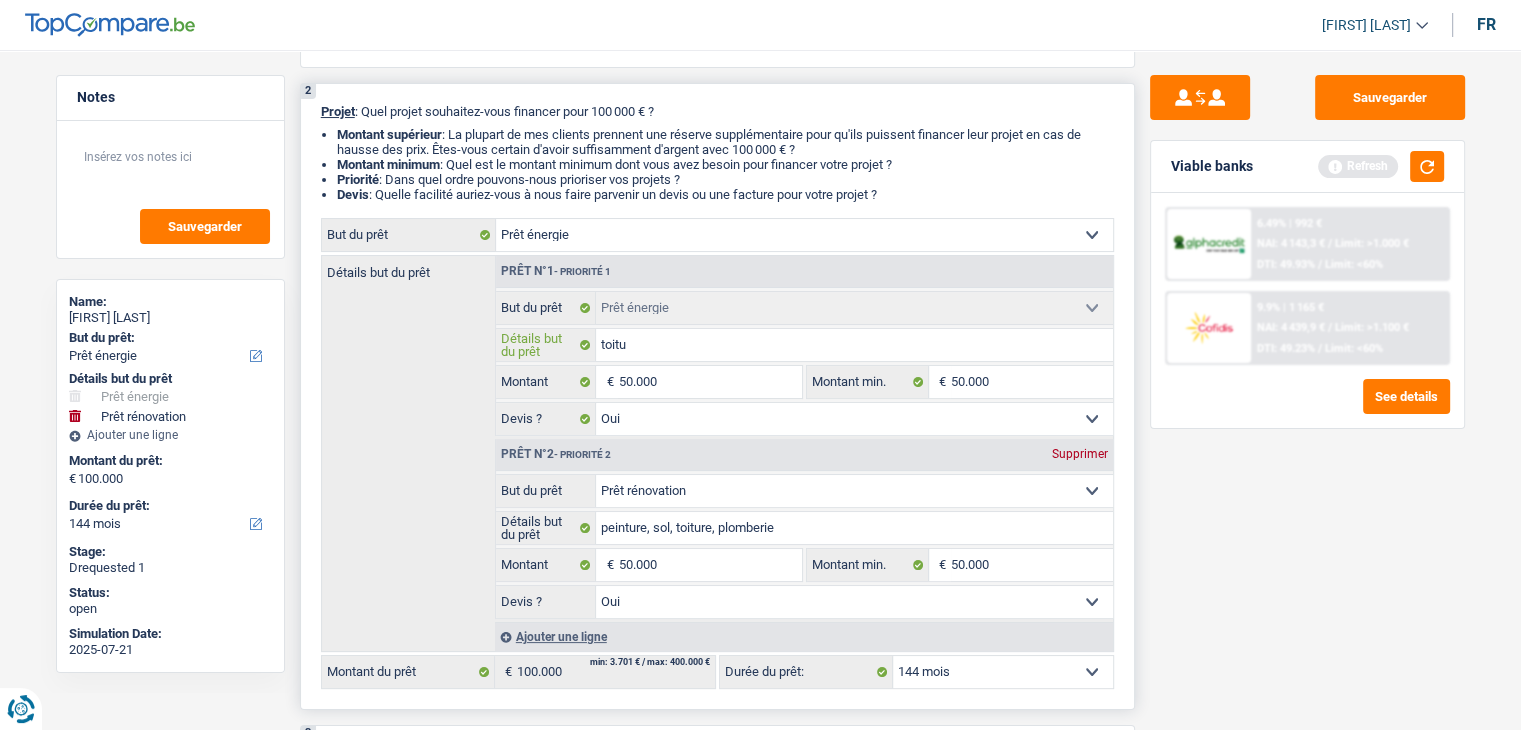 type on "toitur" 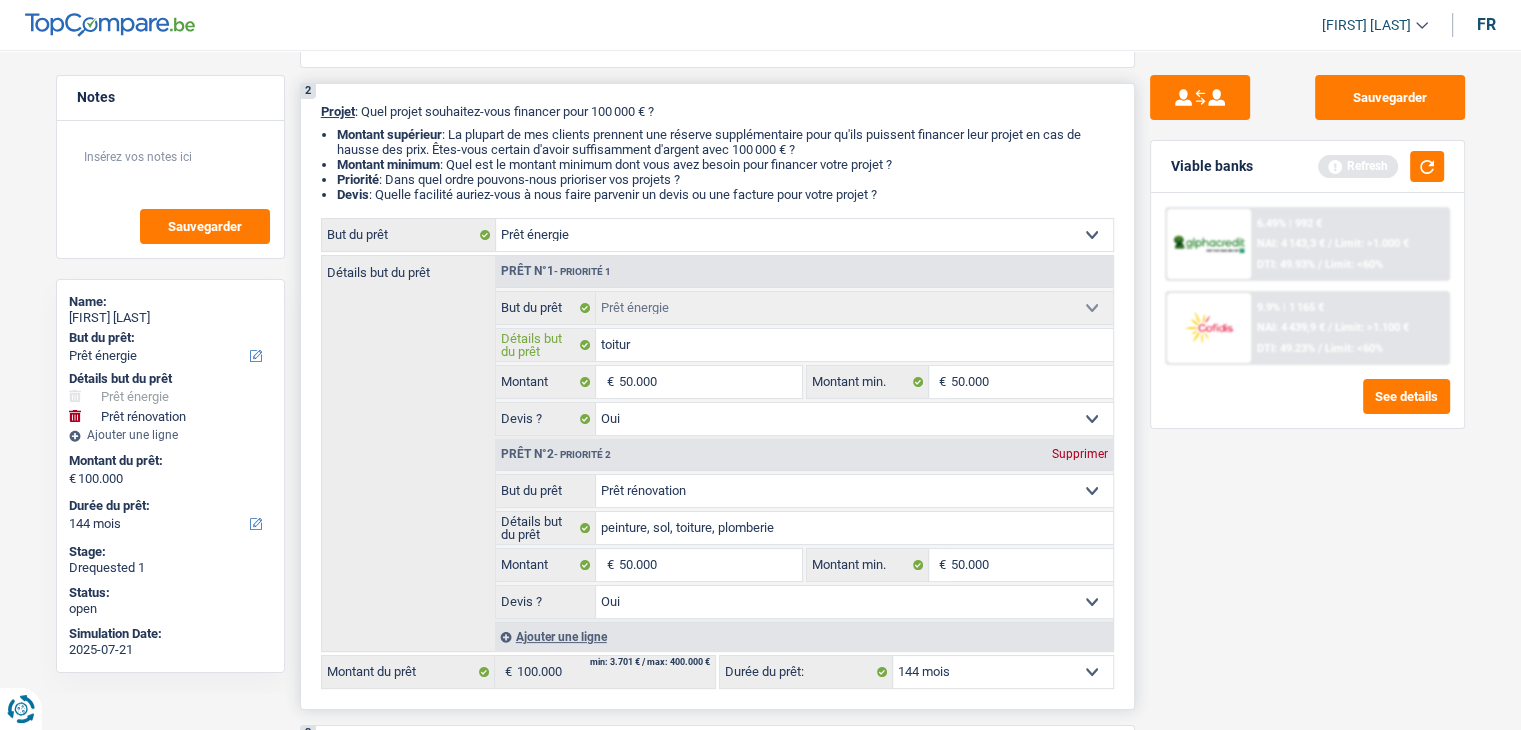 type on "toiture" 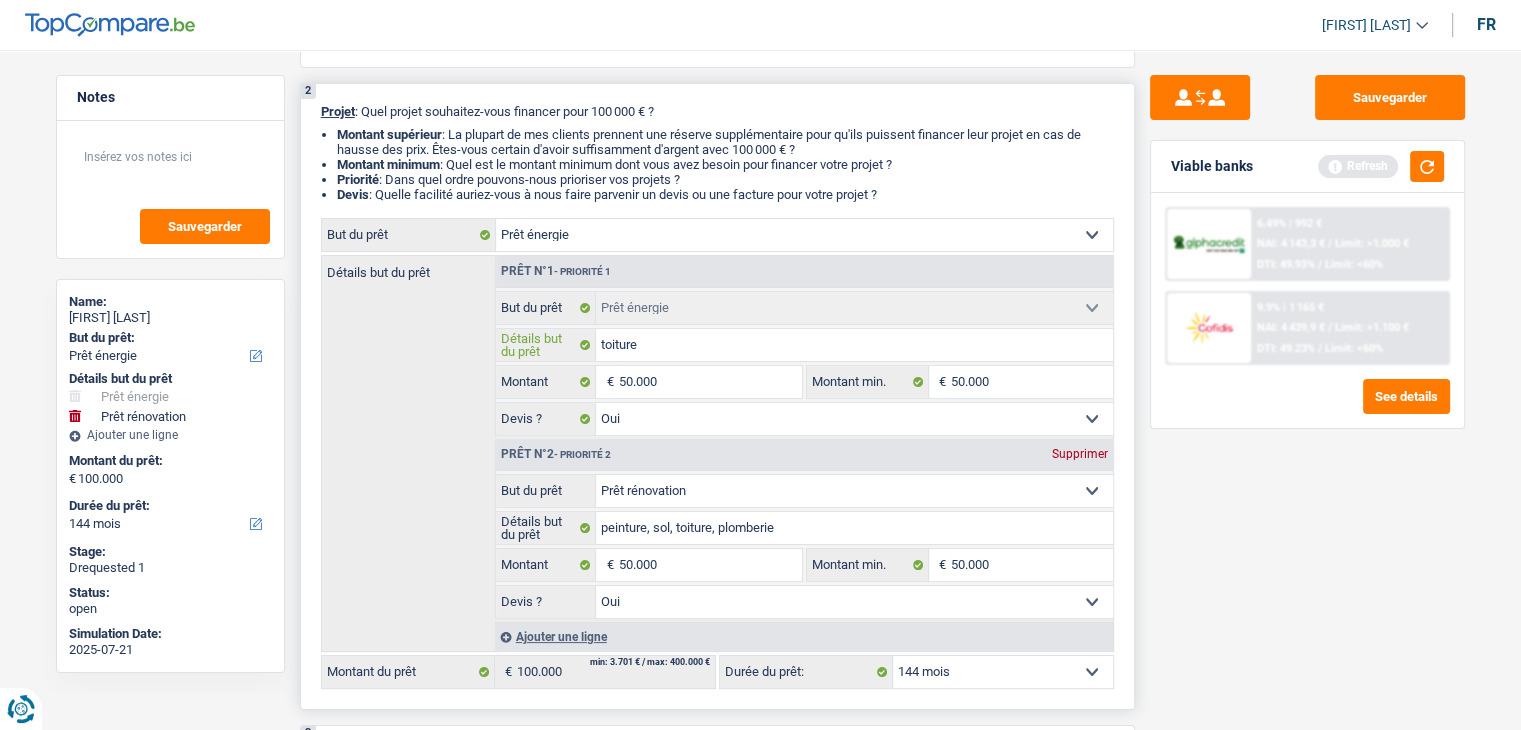 type on "toiture," 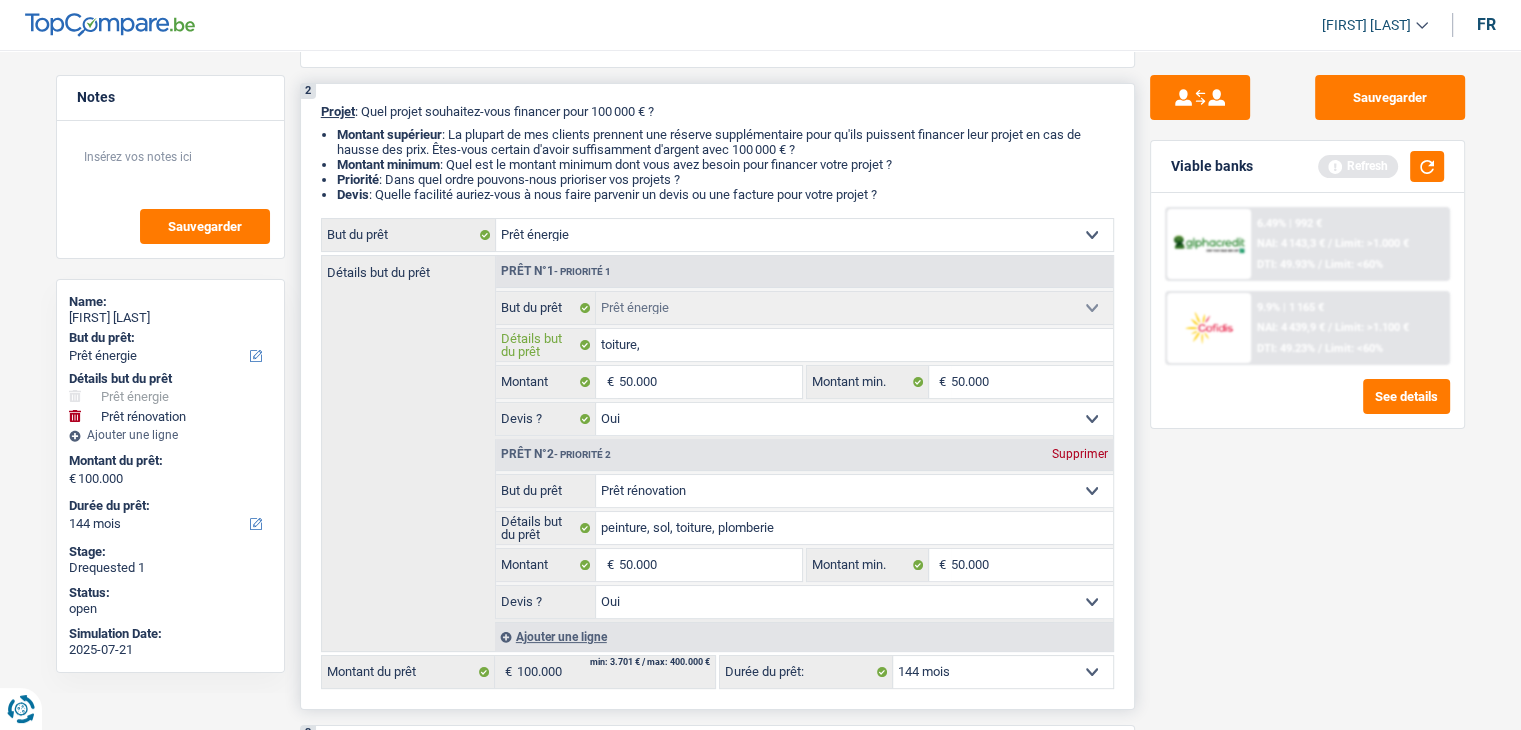 type on "toiture," 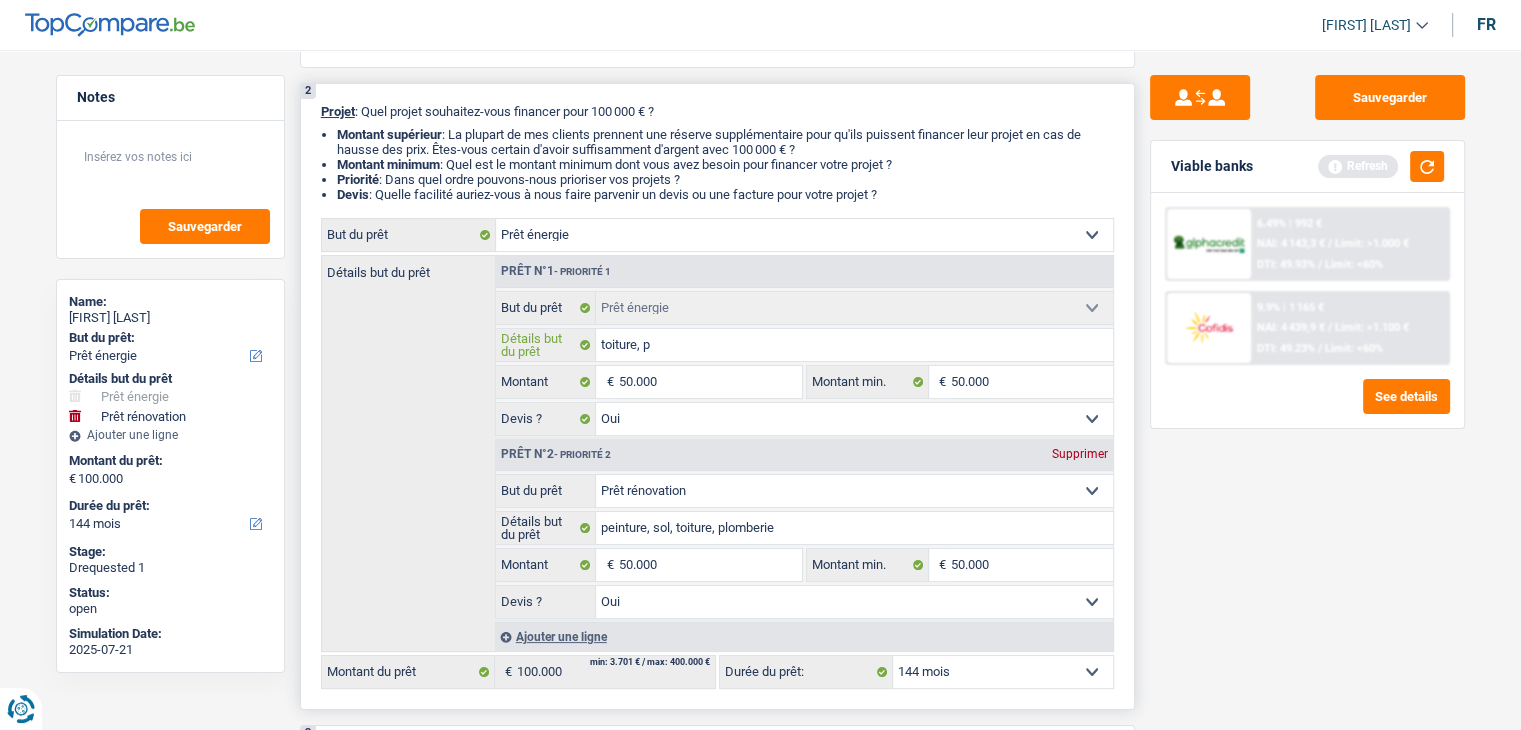 type on "toiture, pl" 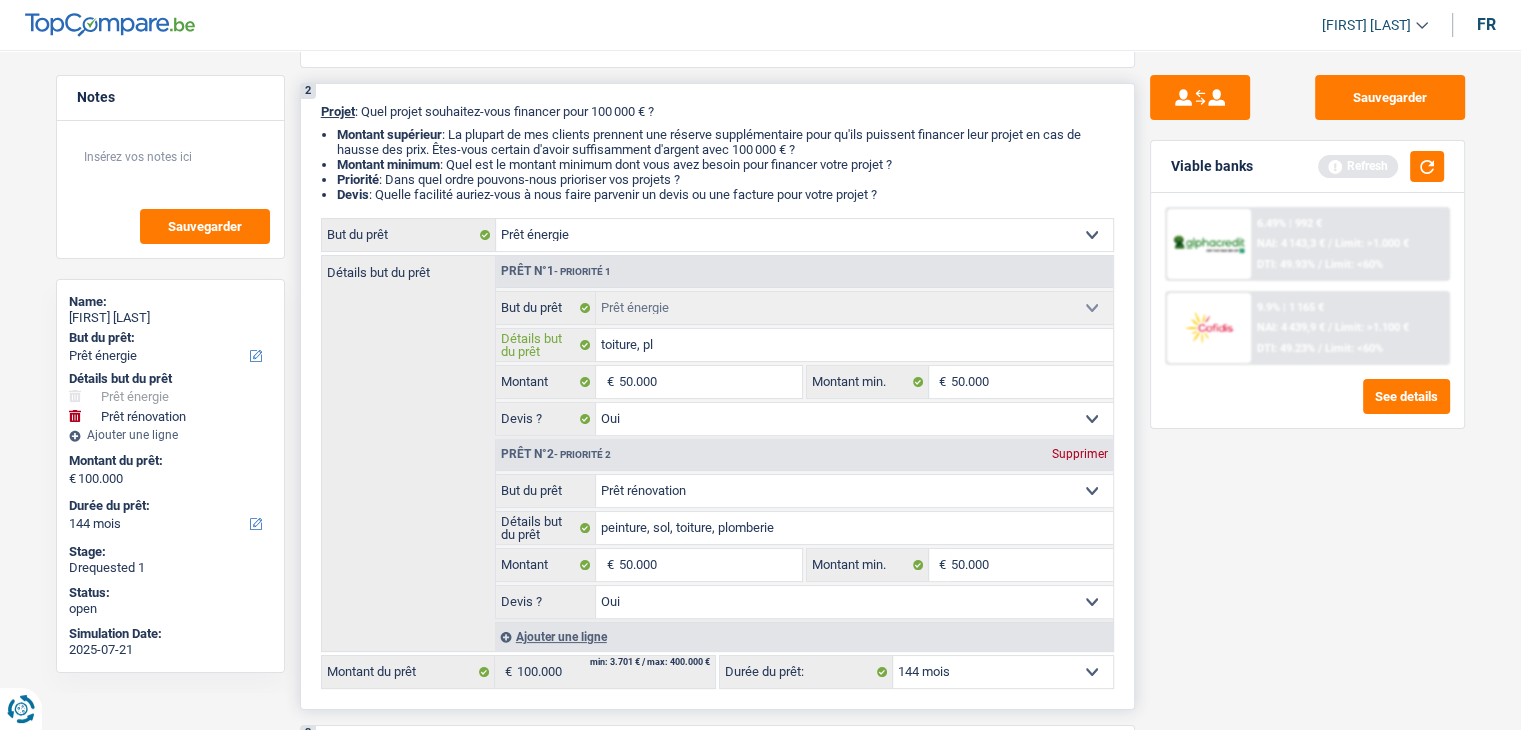 type on "toiture, plo" 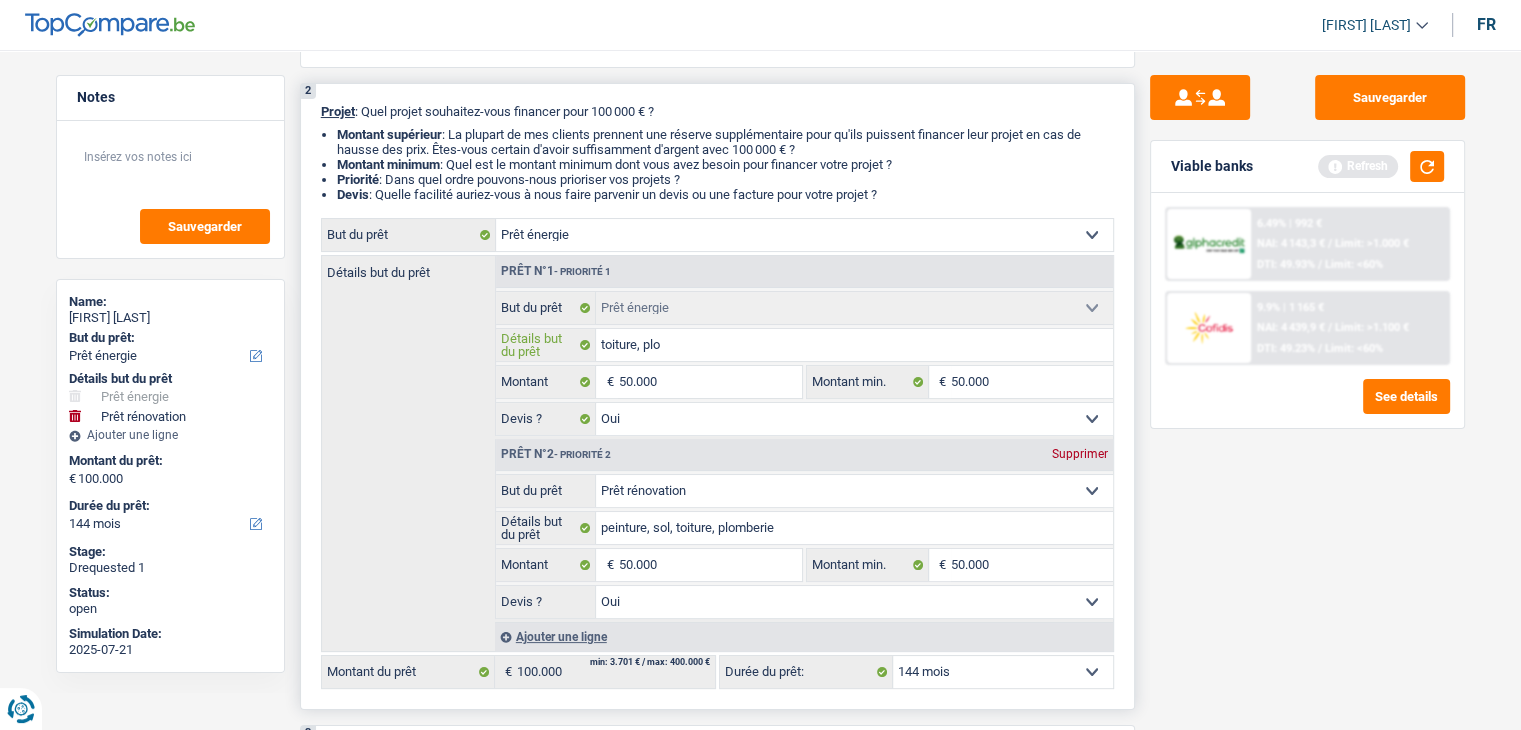 type on "toiture, plom" 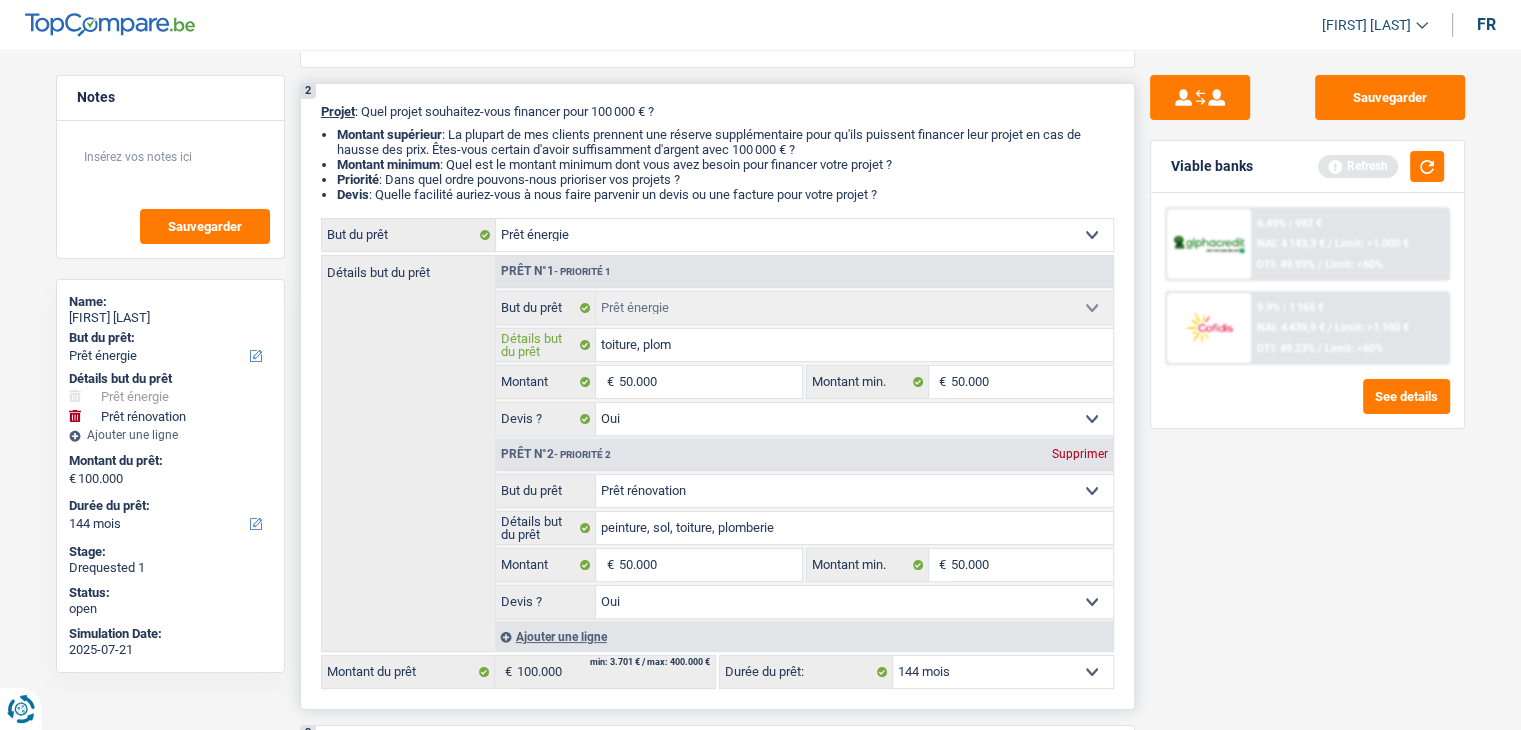 type on "toiture, plomb" 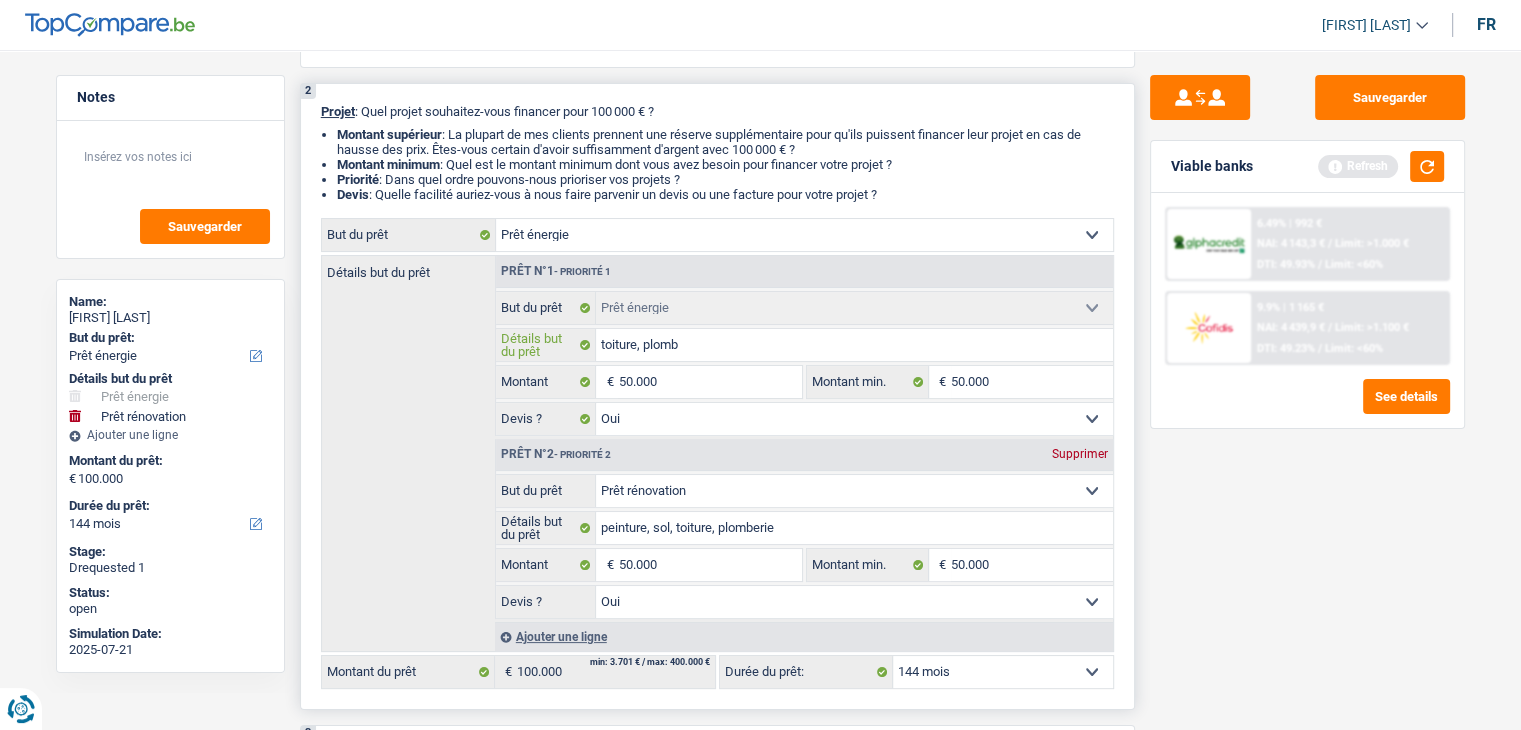 type on "toiture, plombe" 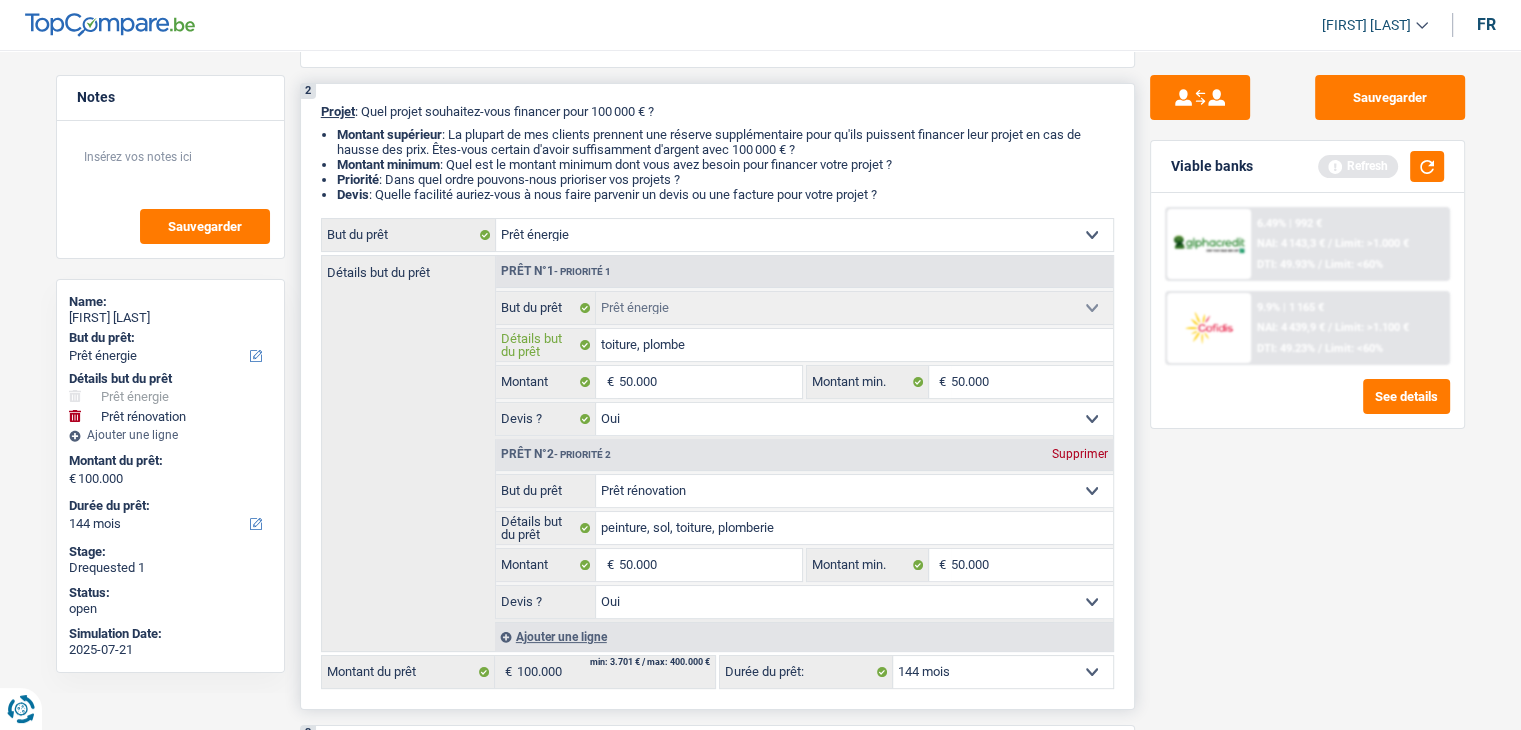 type on "toiture, plomber" 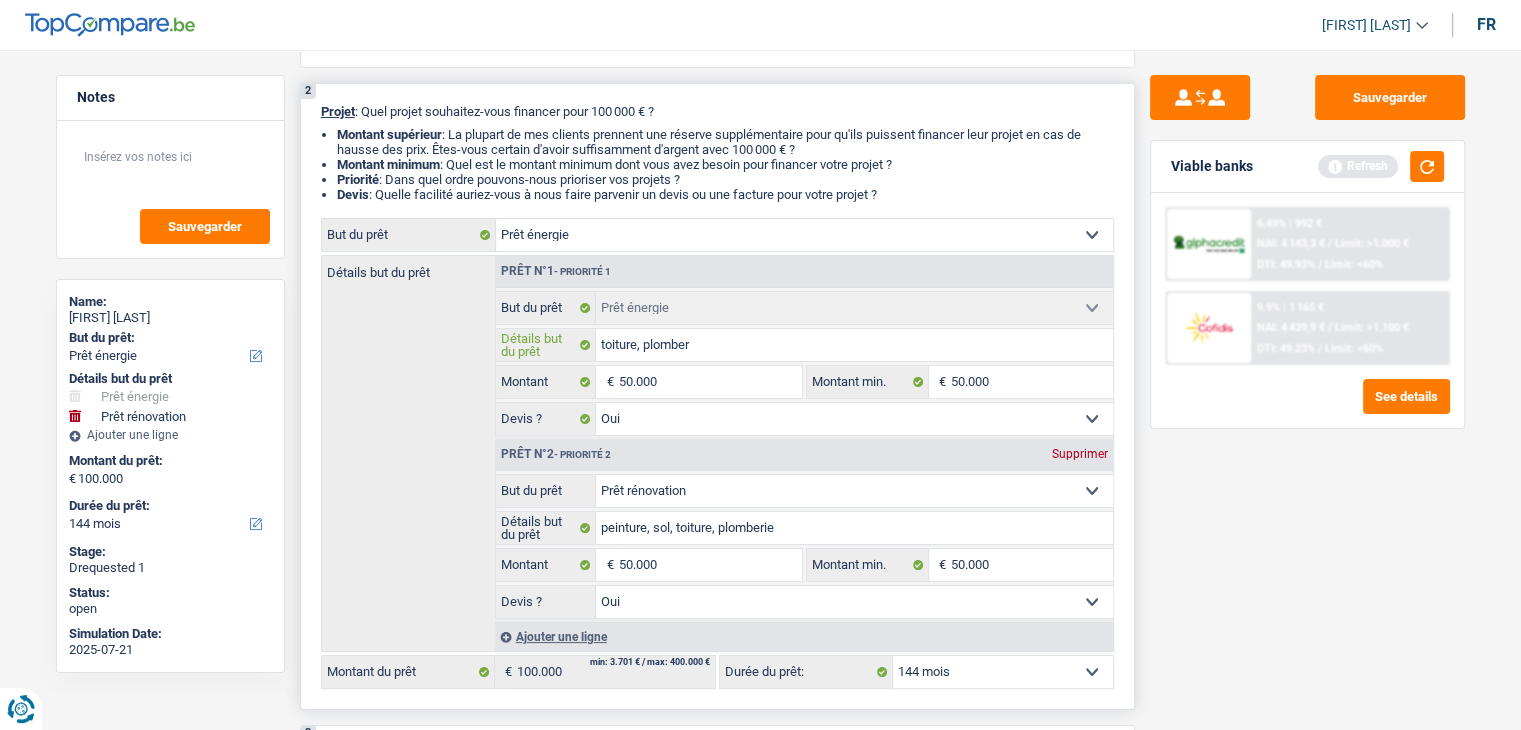type on "toiture, plomber" 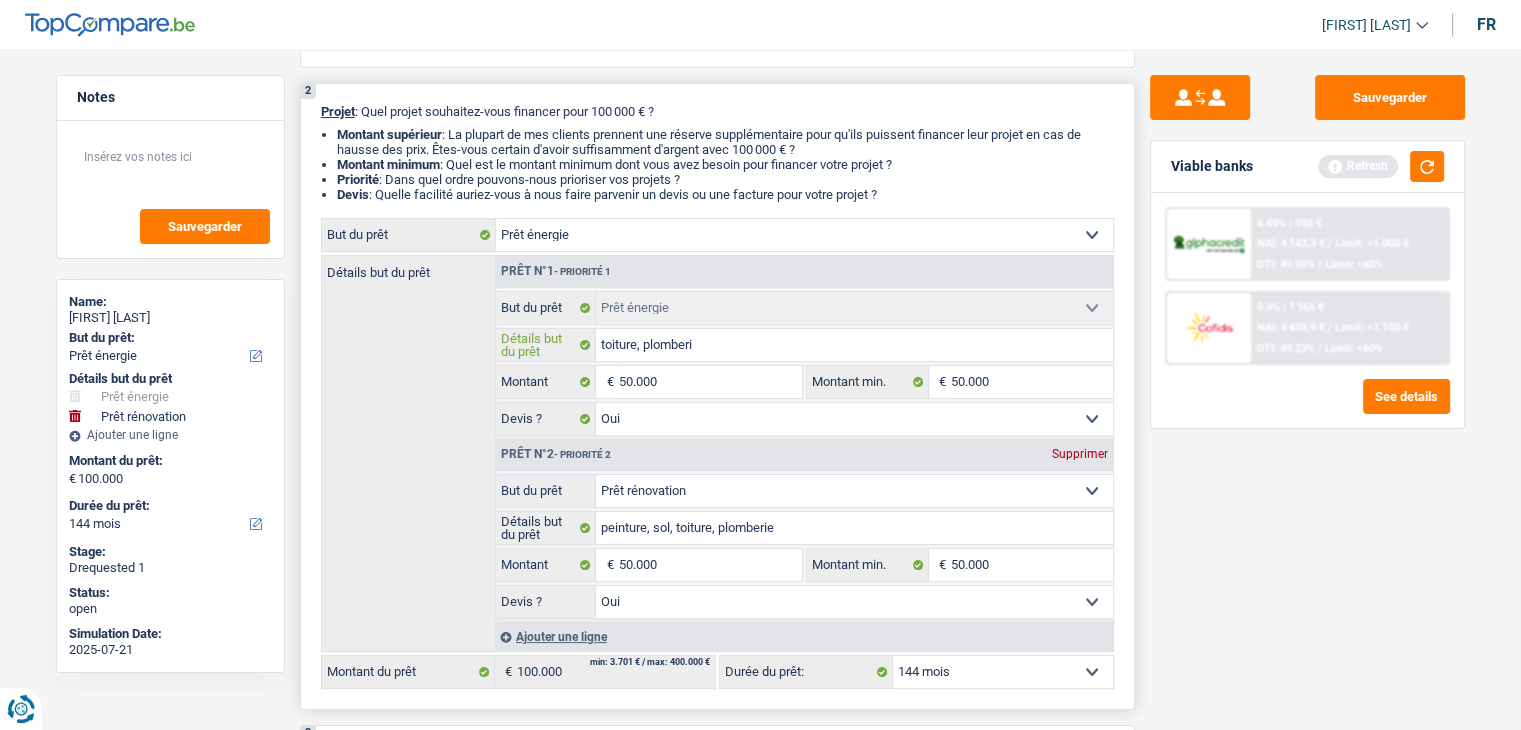 type on "toiture, plomberie" 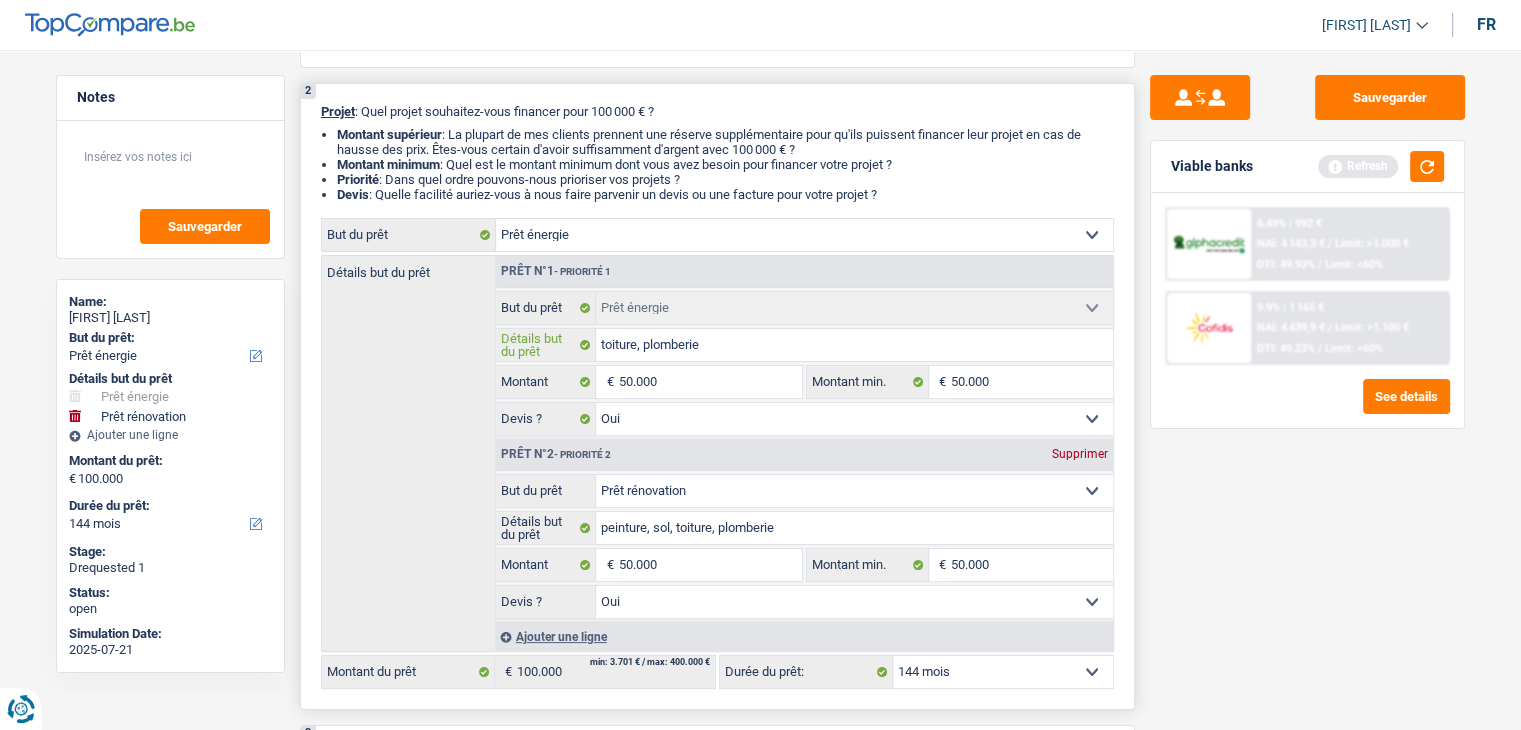 type on "toiture, plomberie" 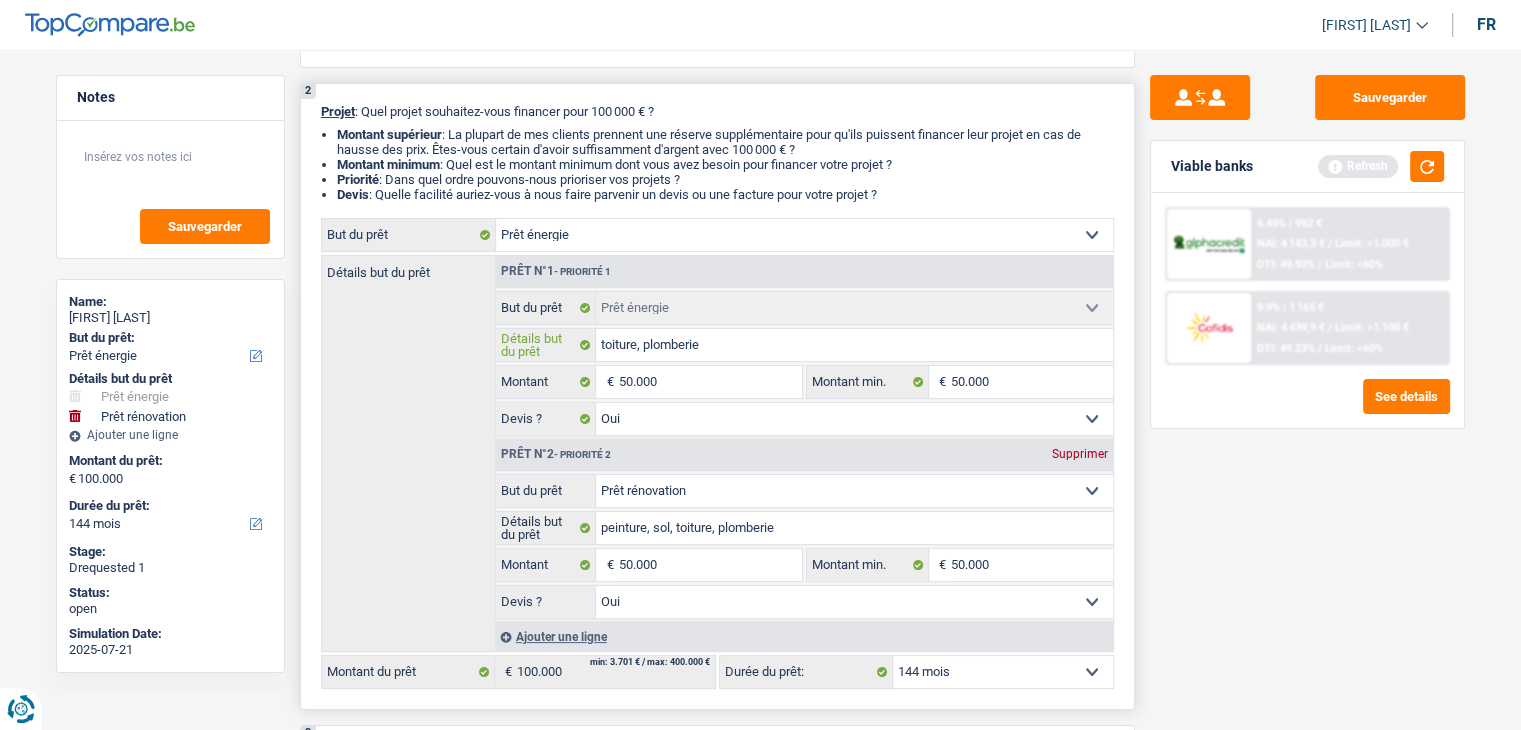 type on "toiture, plomberie" 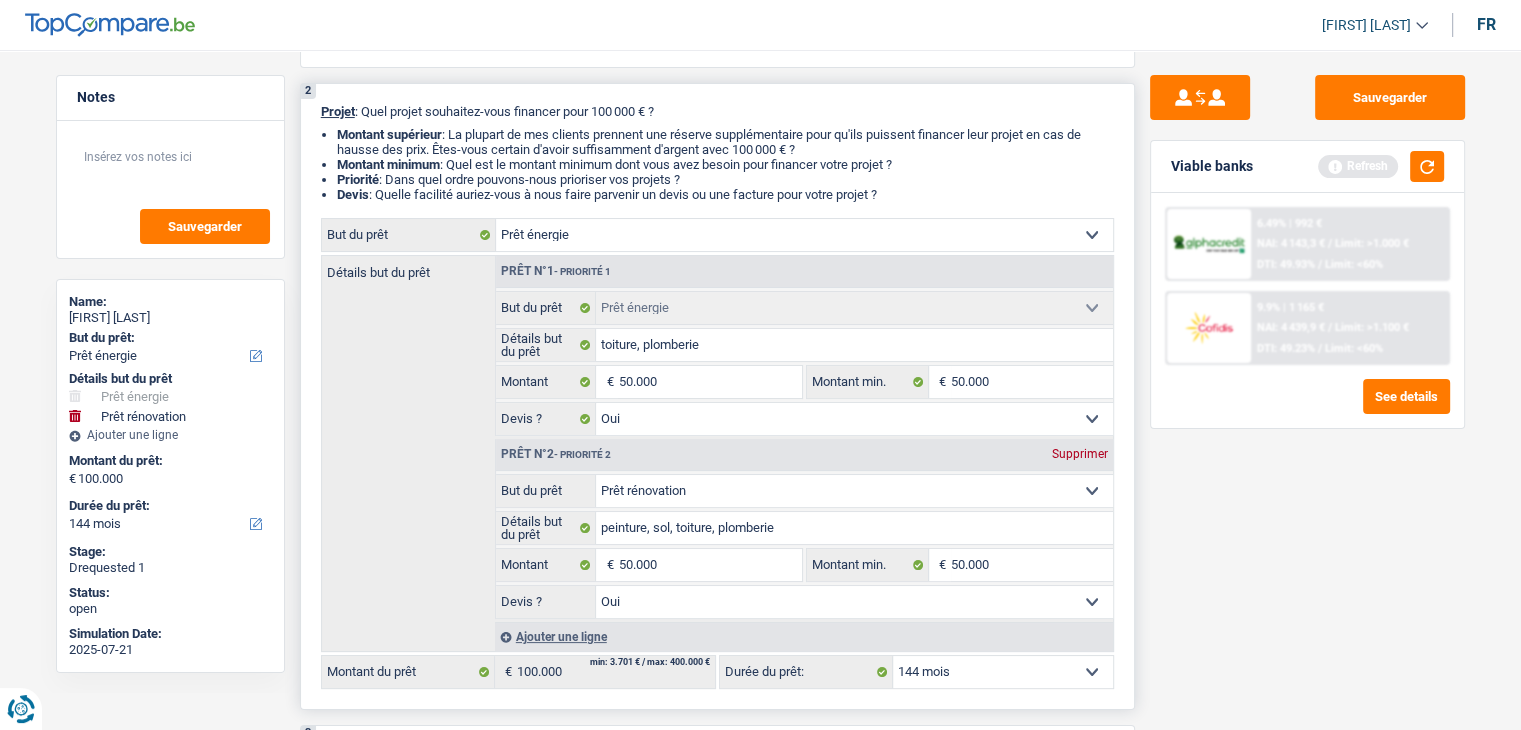 click on "Supprimer" at bounding box center (1080, 454) 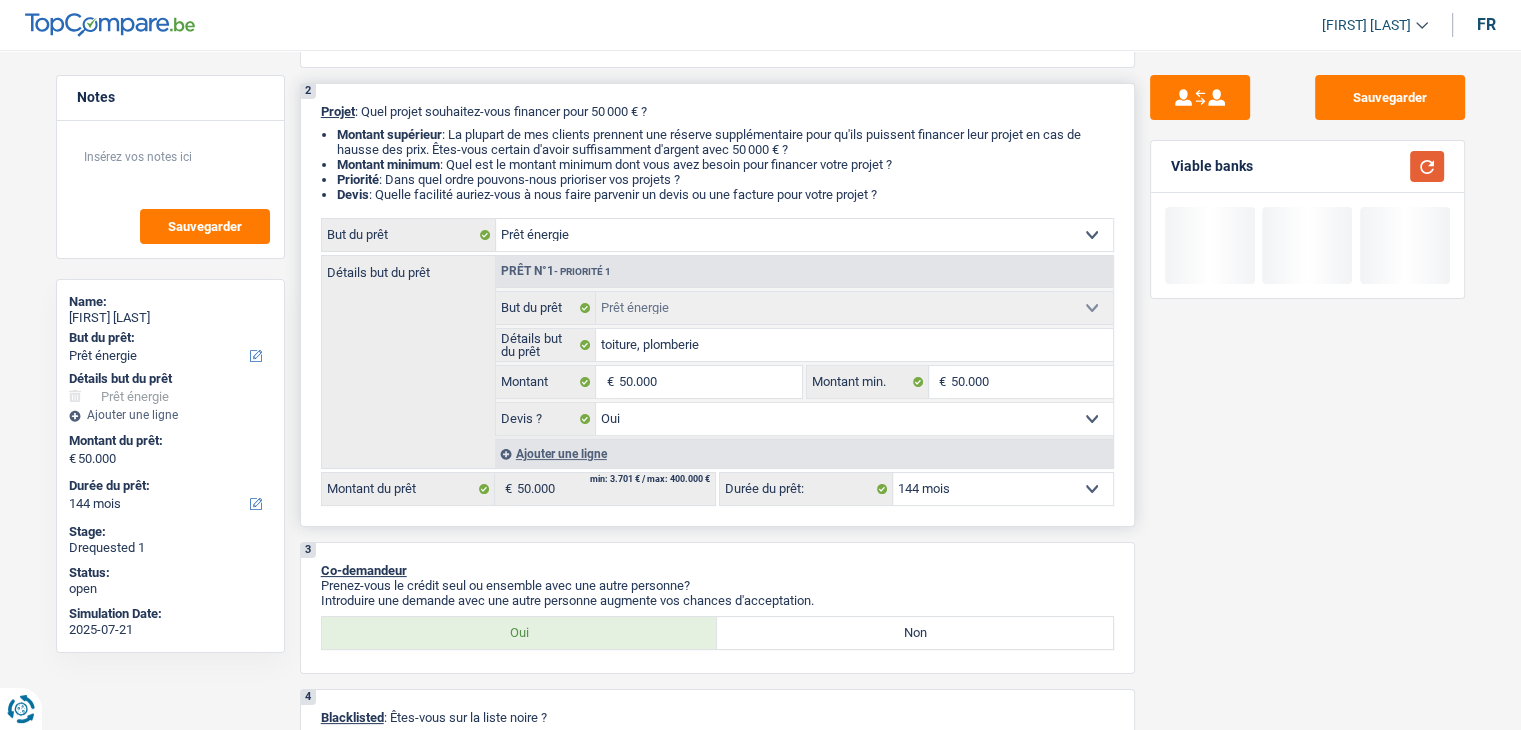 click at bounding box center (1427, 166) 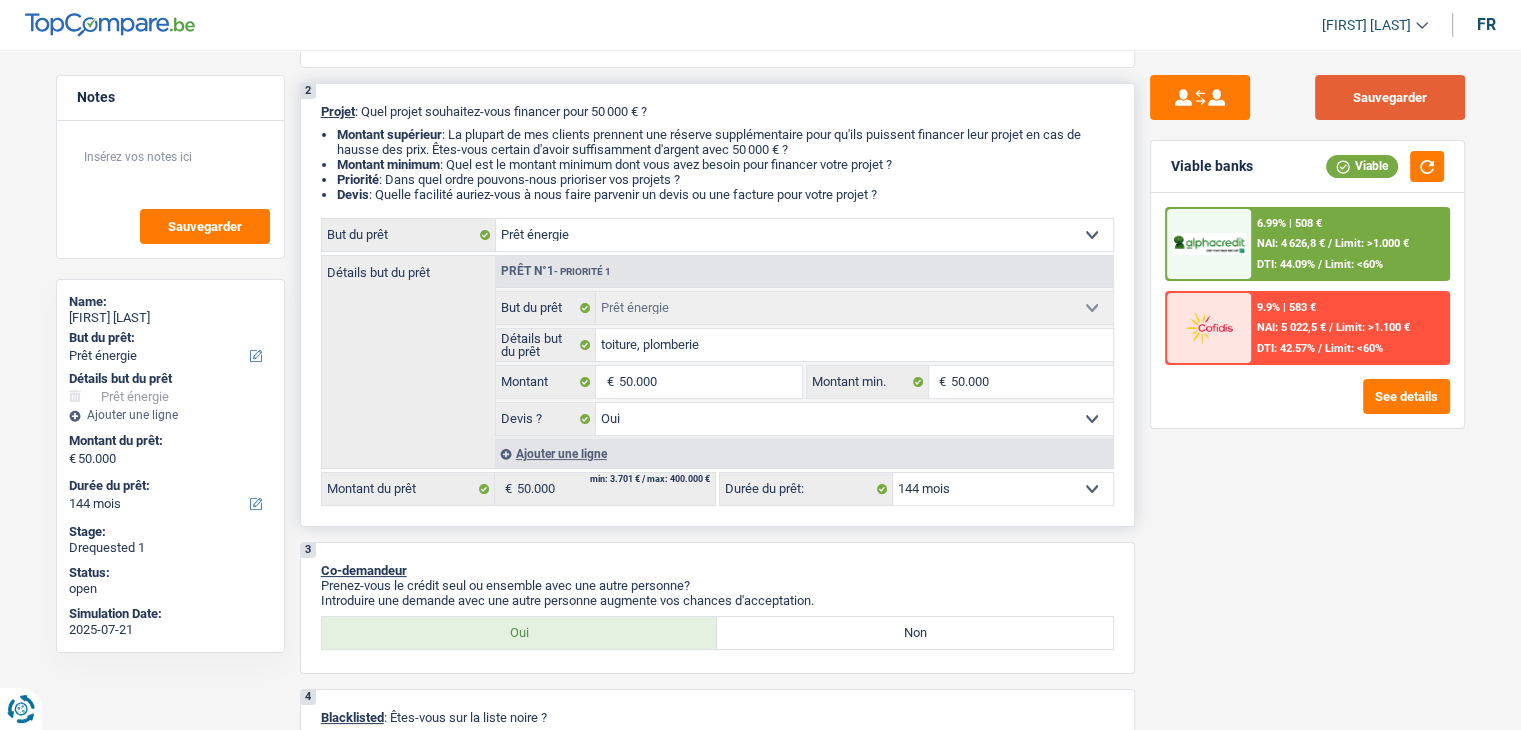 click on "Sauvegarder" at bounding box center (1390, 97) 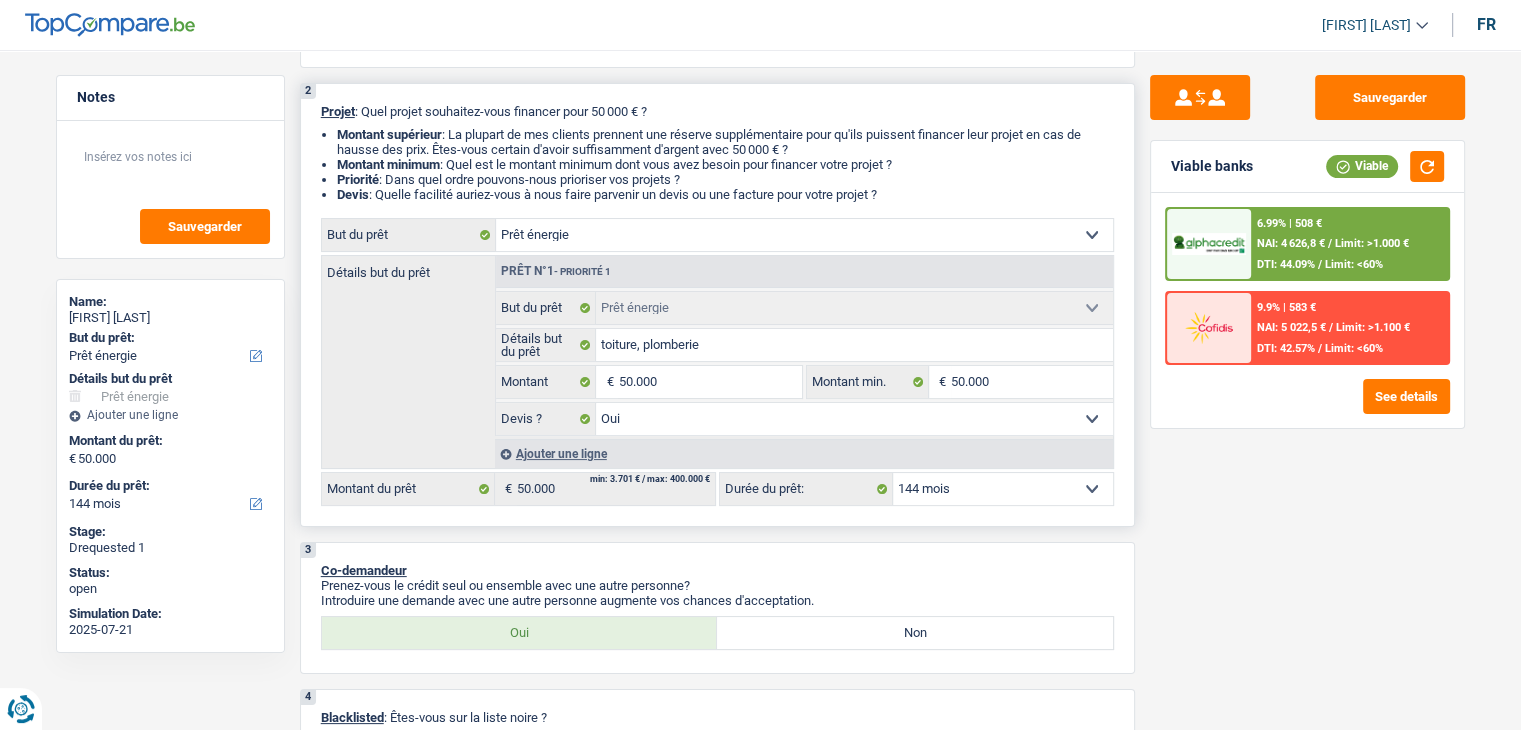 click on "12 mois 18 mois 24 mois 30 mois 36 mois 42 mois 48 mois 60 mois 72 mois 84 mois 96 mois 120 mois 132 mois 144 mois
Sélectionner une option" at bounding box center (1003, 489) 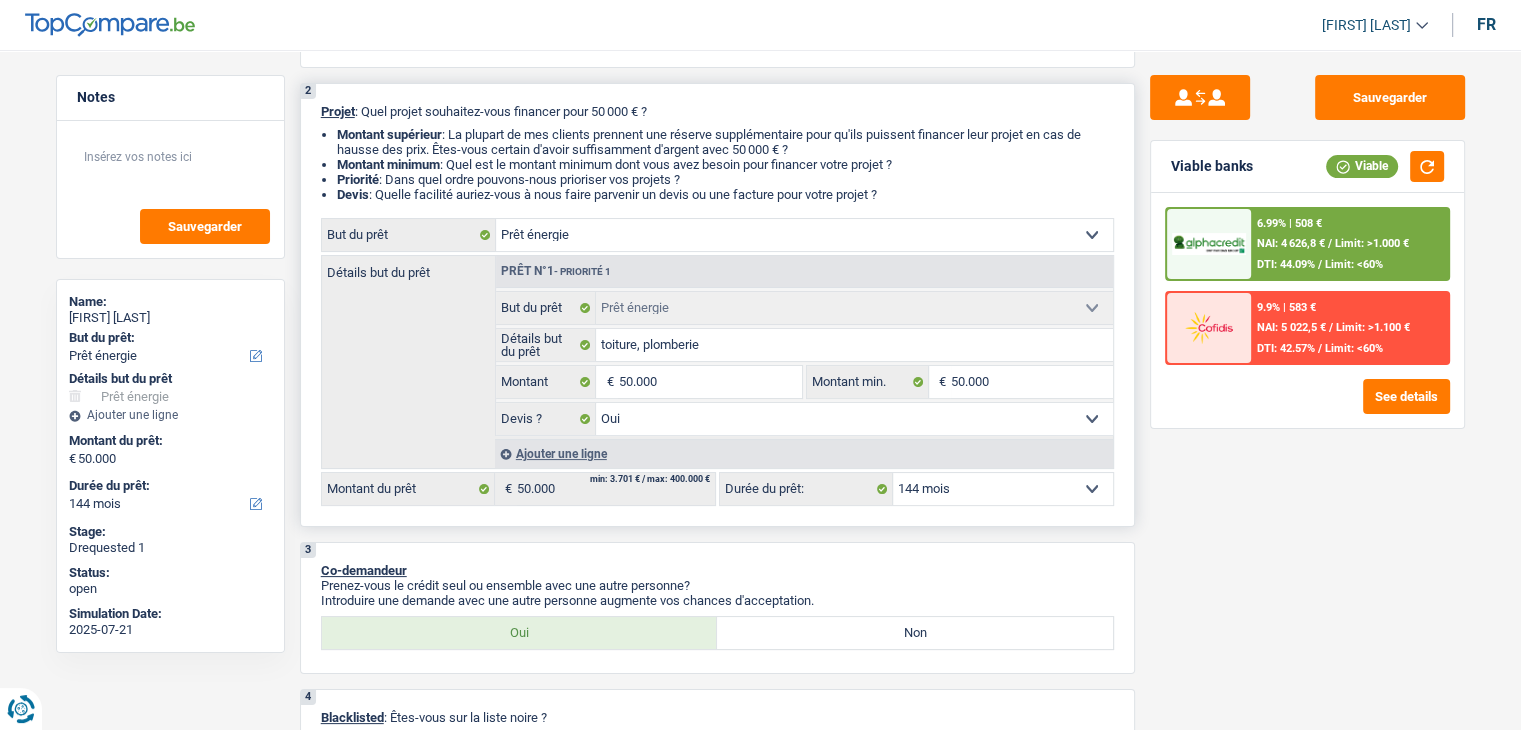 select on "120" 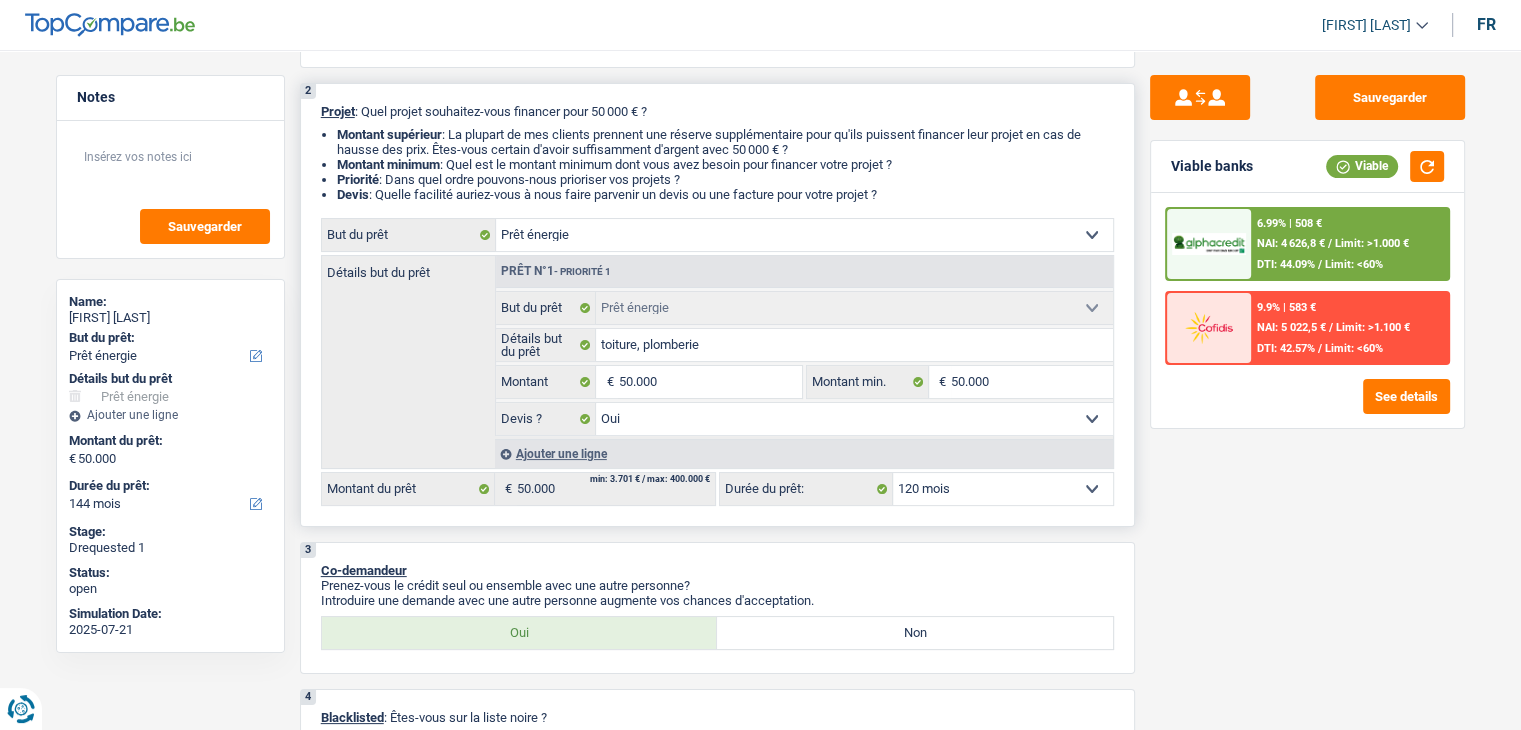 click on "12 mois 18 mois 24 mois 30 mois 36 mois 42 mois 48 mois 60 mois 72 mois 84 mois 96 mois 120 mois 132 mois 144 mois
Sélectionner une option" at bounding box center (1003, 489) 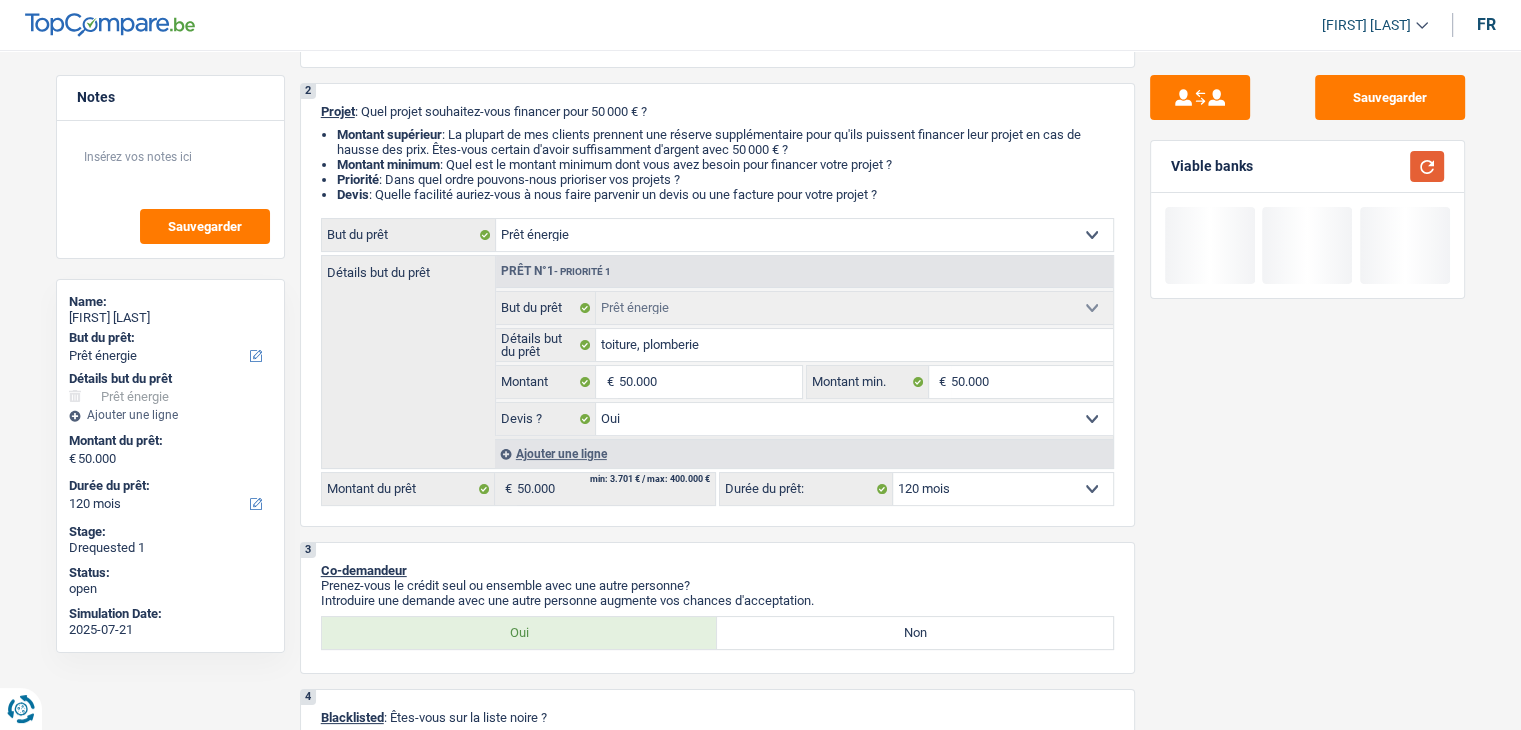 click at bounding box center [1427, 166] 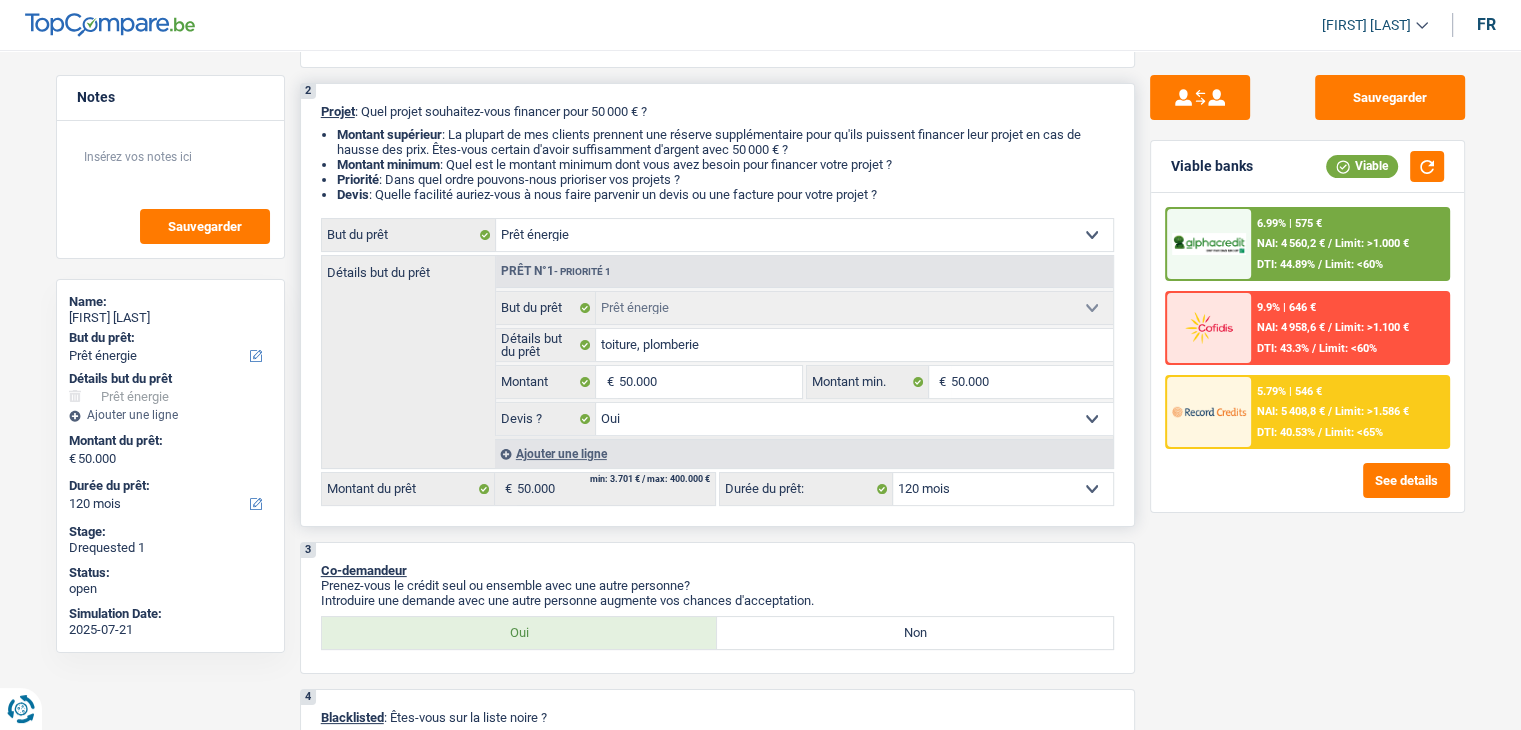 click on "12 mois 18 mois 24 mois 30 mois 36 mois 42 mois 48 mois 60 mois 72 mois 84 mois 96 mois 120 mois 132 mois 144 mois
Sélectionner une option" at bounding box center (1003, 489) 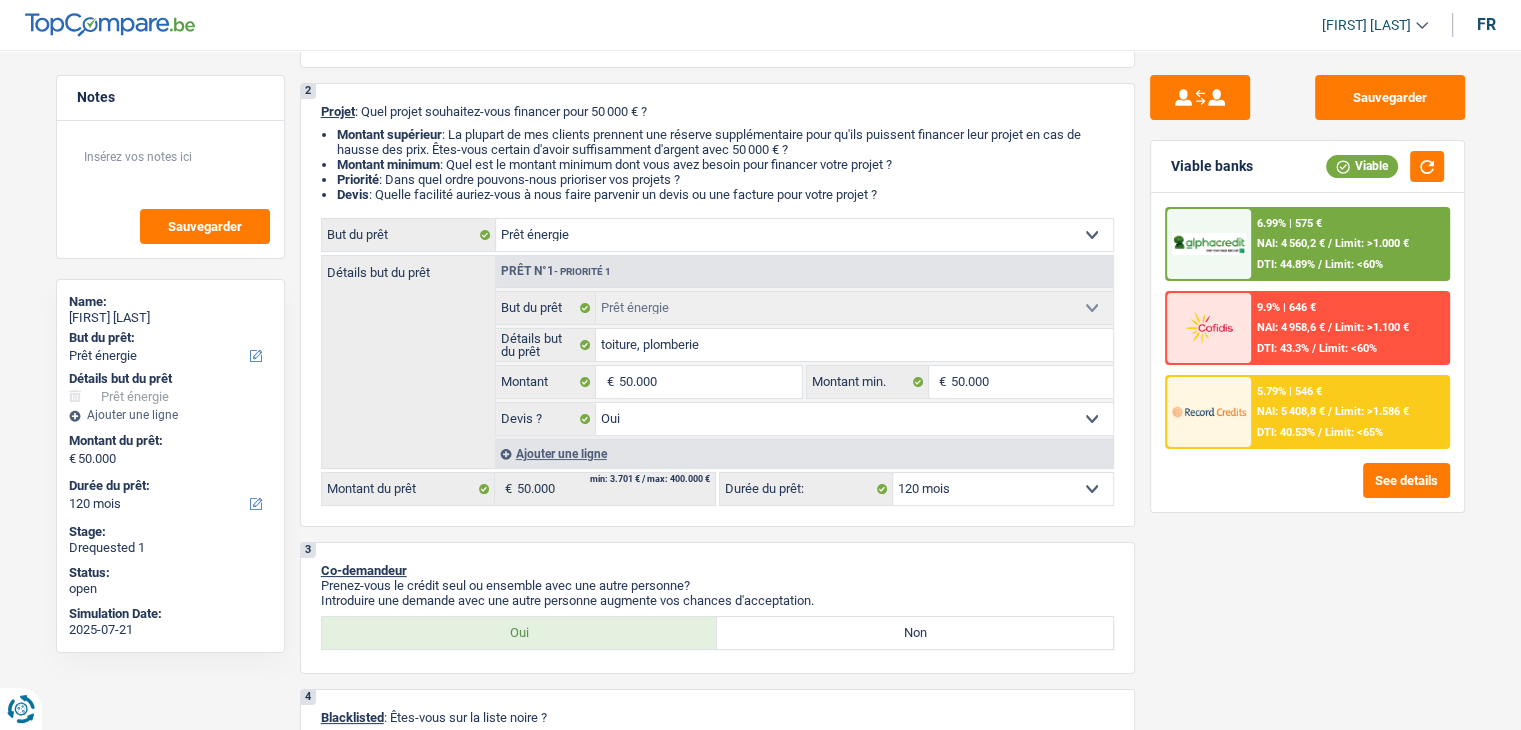 click on "5.79% | 546 €
NAI: 5 408,8 €
/
Limit: >1.586 €
DTI: 40.53%
/
Limit: <65%" at bounding box center [1349, 412] 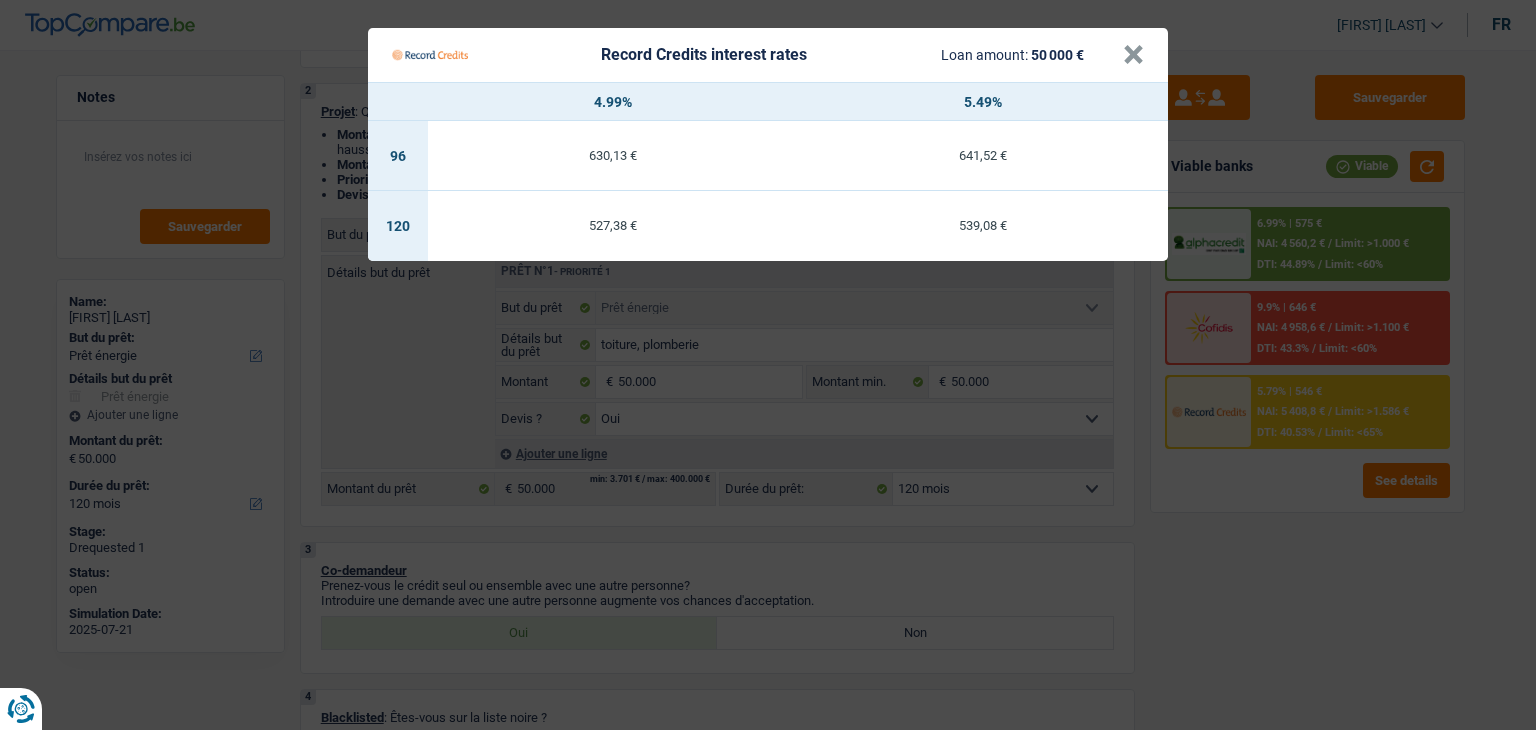 click on "Record Credits interest rates
Loan amount:
50 000 €
×
4.99%
5.49%
96
630,13 €
641,52 €
120
527,38 €
539,08 €" at bounding box center [768, 365] 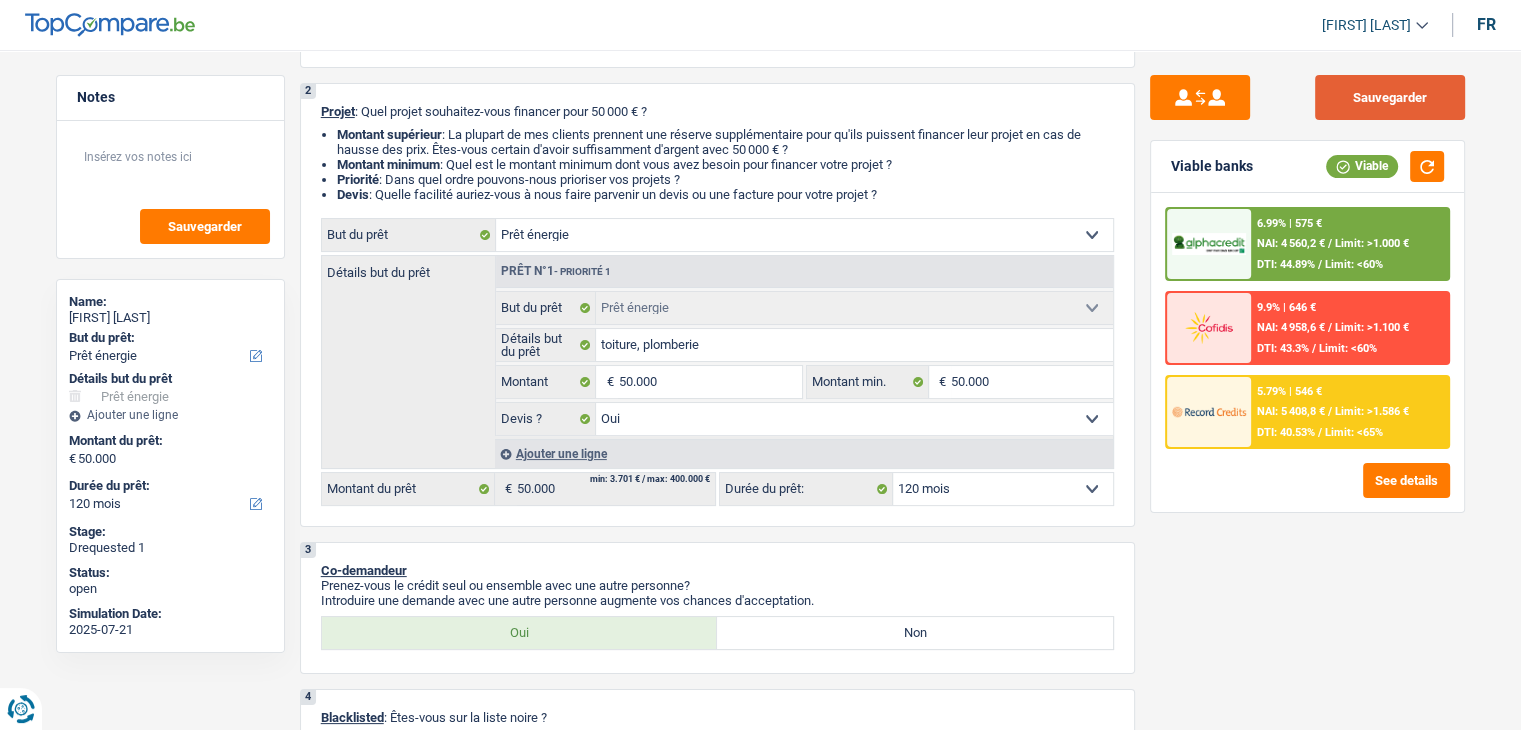 click on "Sauvegarder" at bounding box center [1390, 97] 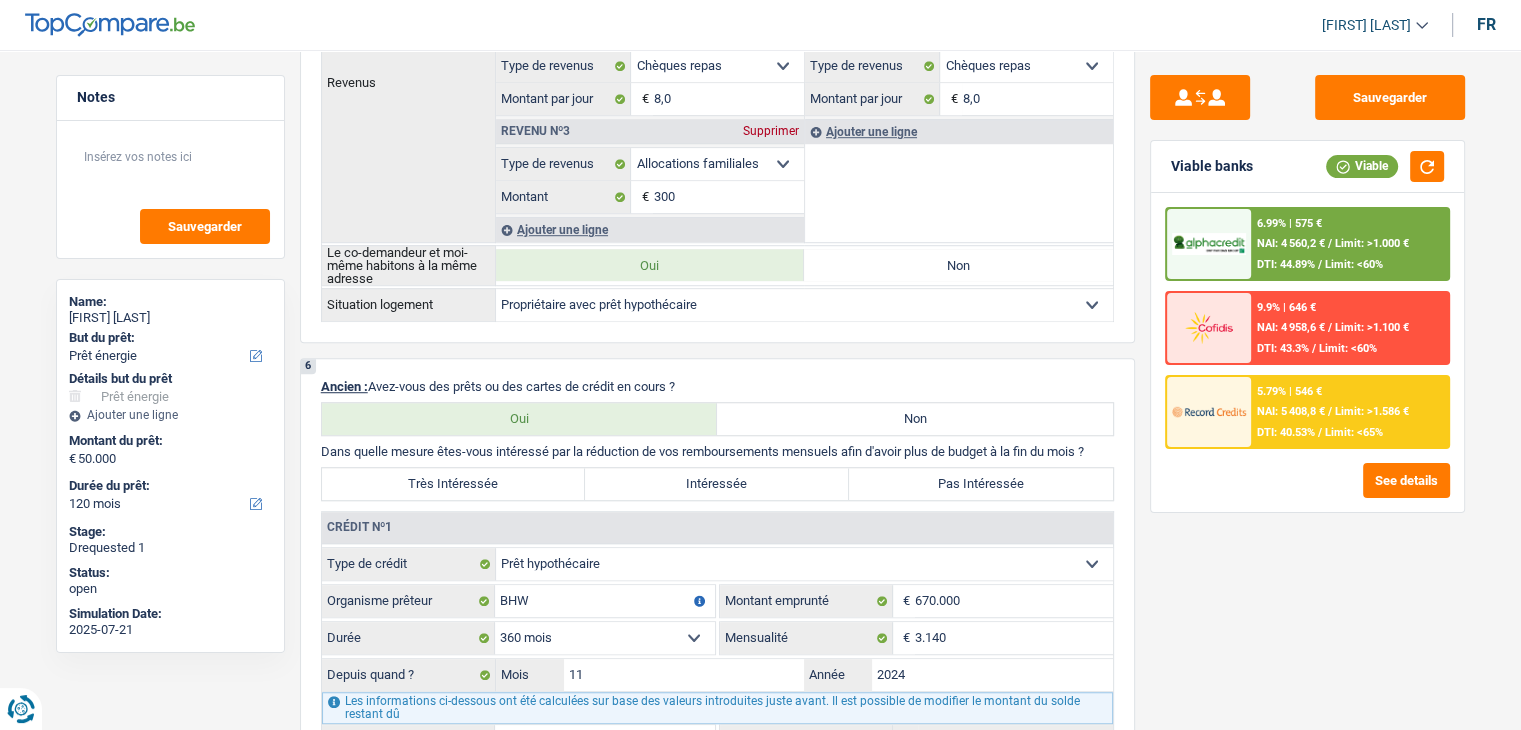 scroll, scrollTop: 1000, scrollLeft: 0, axis: vertical 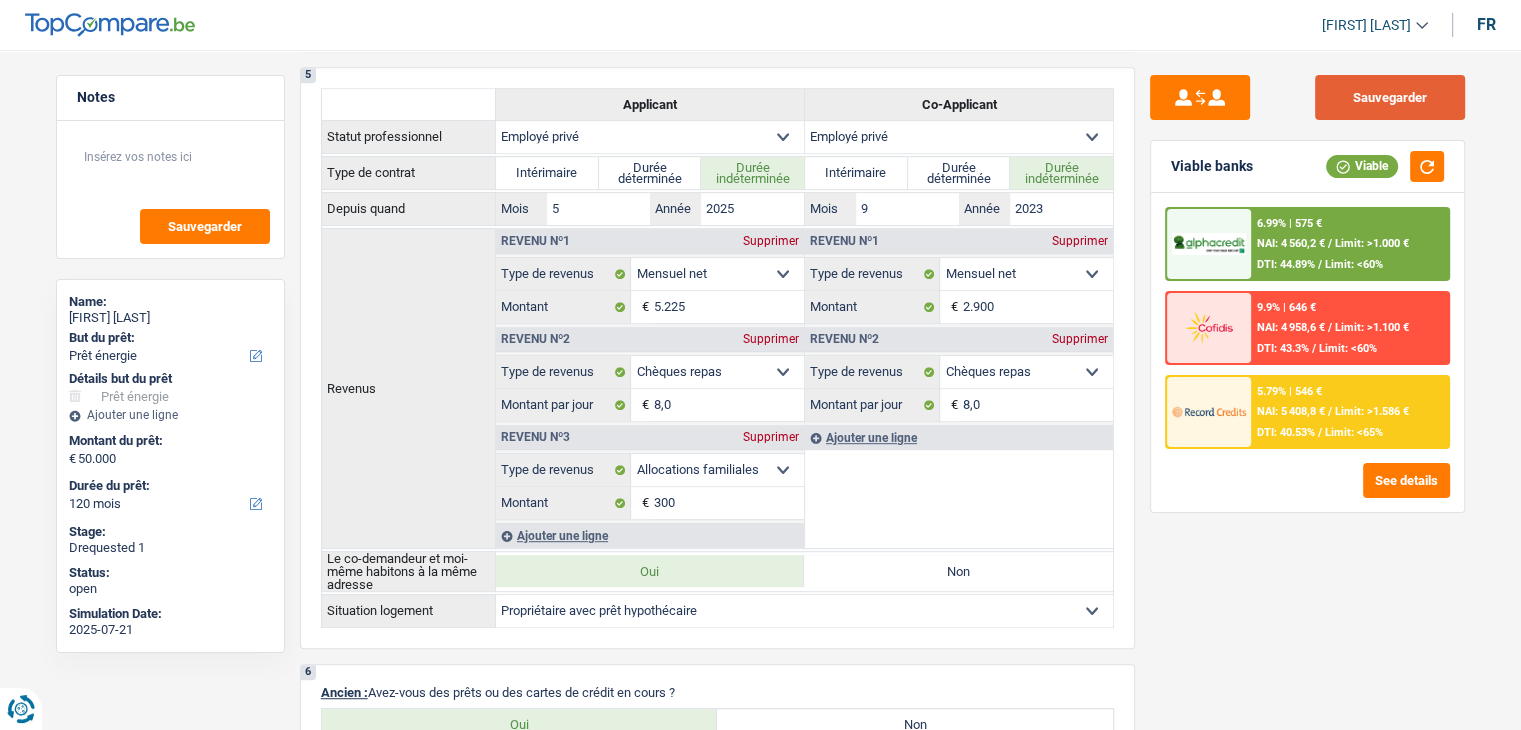 click on "Sauvegarder" at bounding box center [1390, 97] 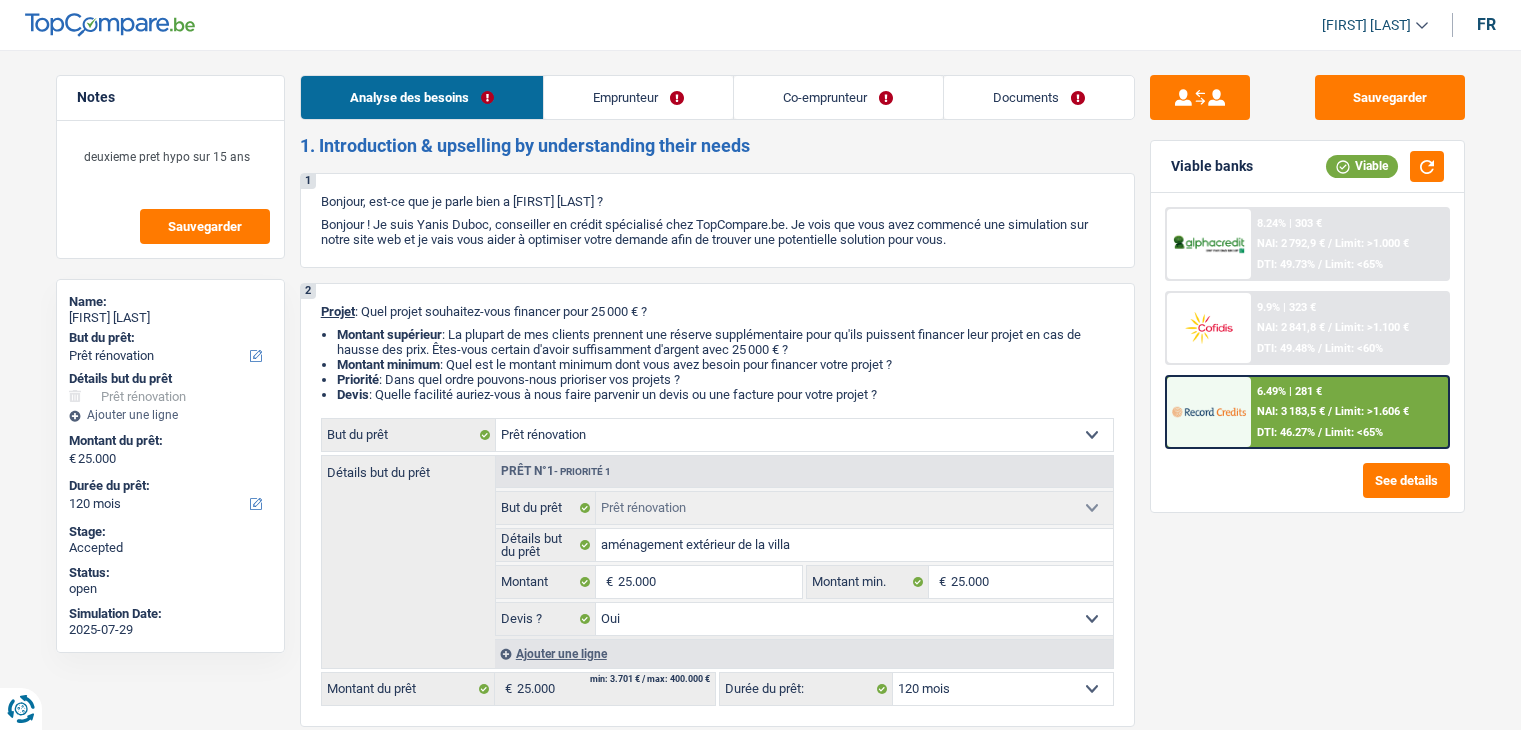 select on "renovation" 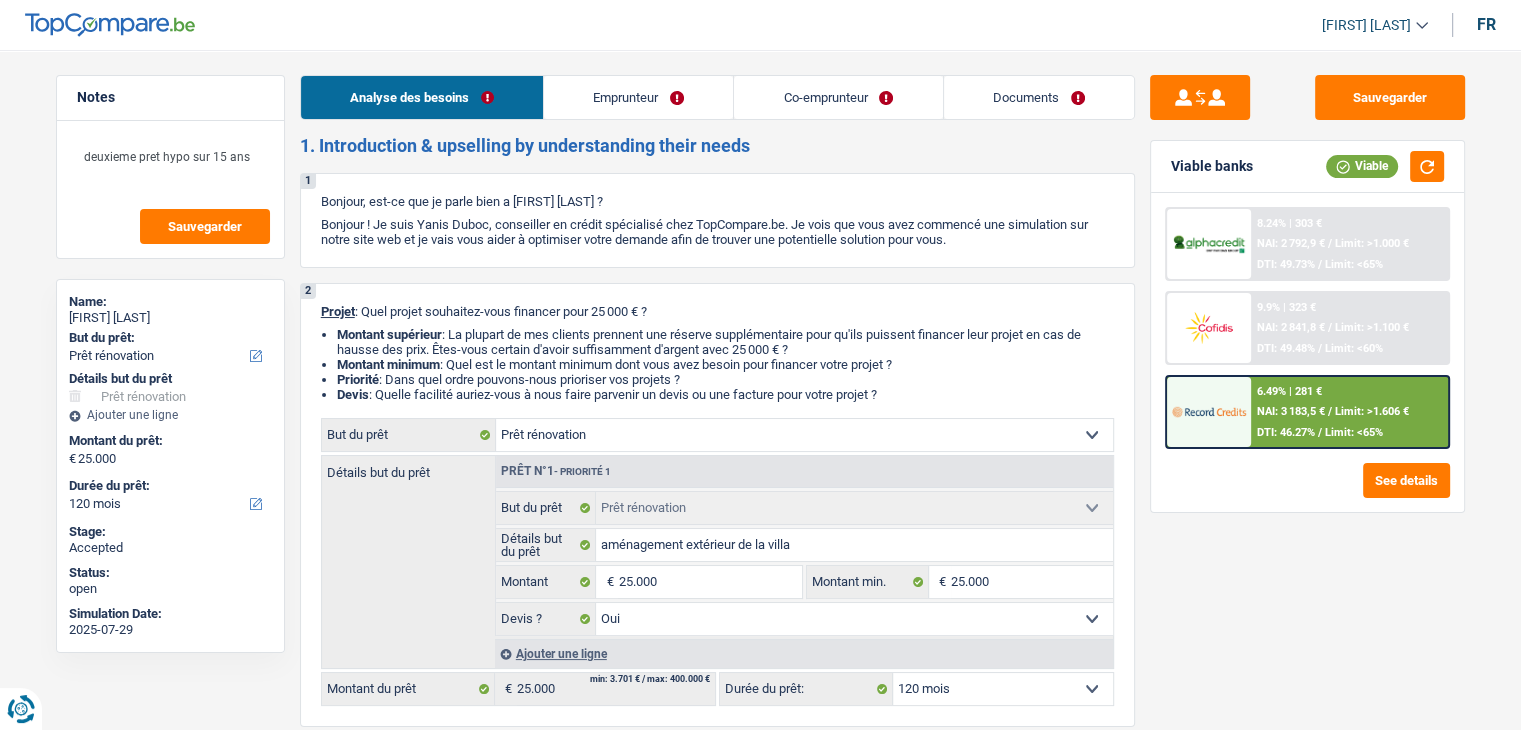scroll, scrollTop: 0, scrollLeft: 0, axis: both 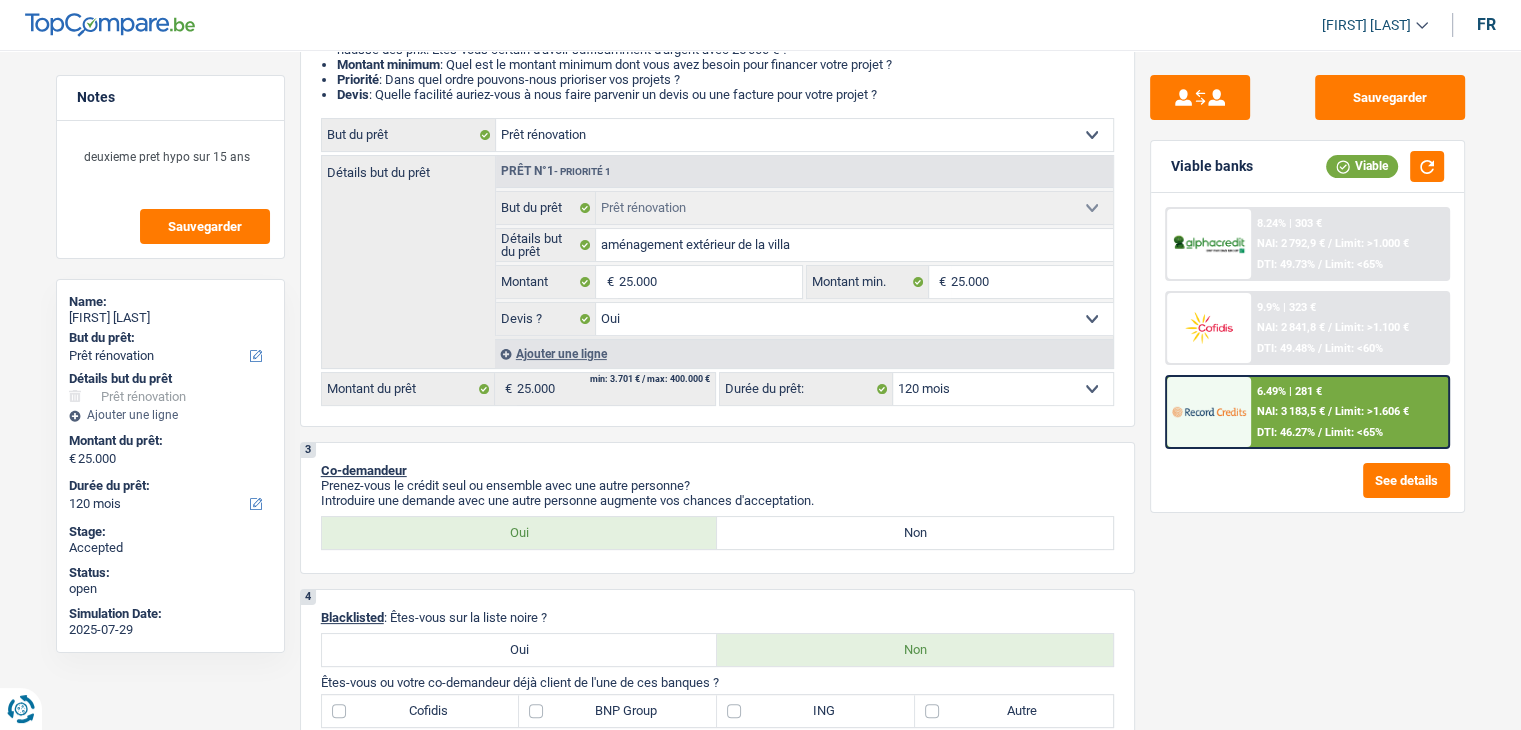 click on "NAI: 3 183,5 €" at bounding box center [1291, 411] 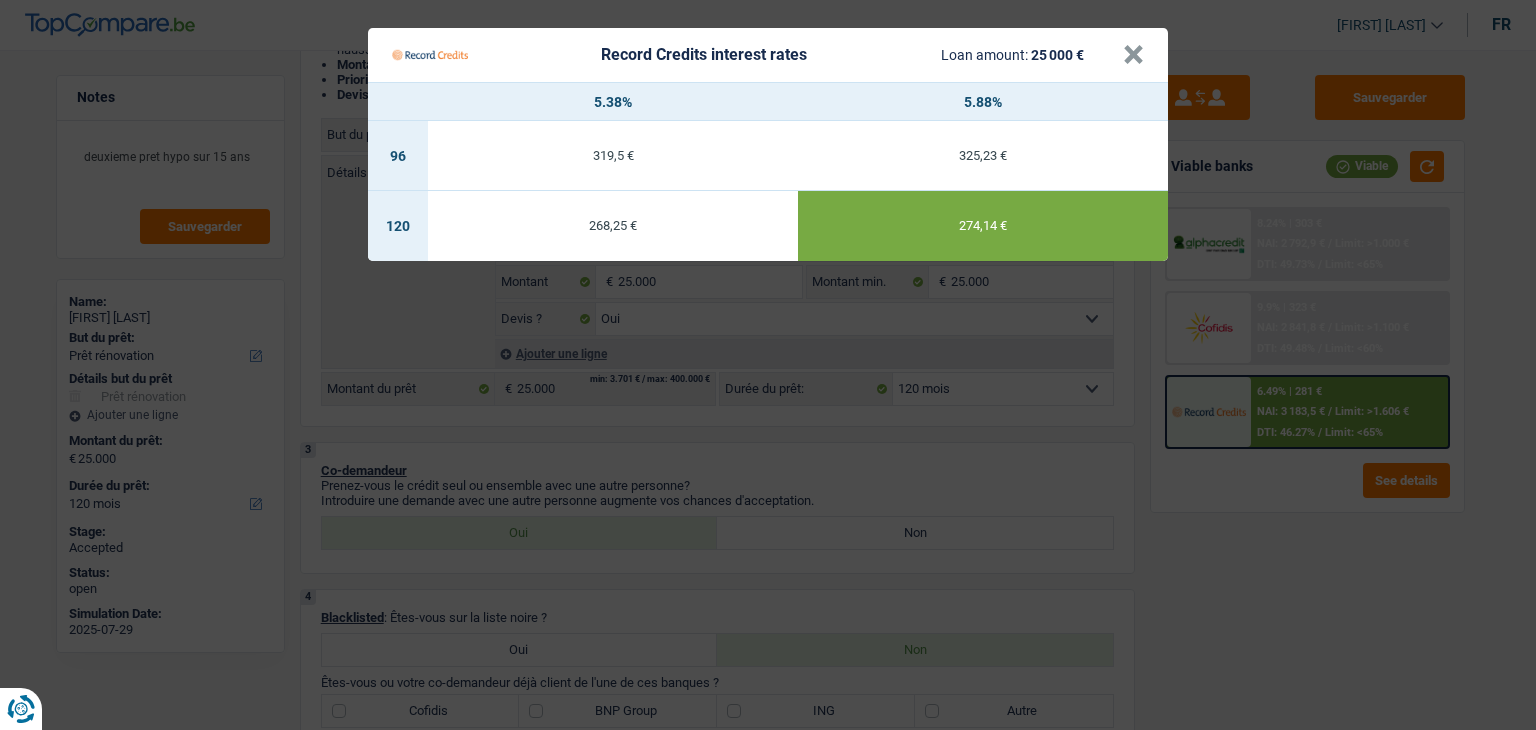 click on "Record Credits interest rates
Loan amount:
25 000 €
×
5.38%
5.88%
96
319,5 €
325,23 €
120
268,25 €
274,14 €" at bounding box center (768, 365) 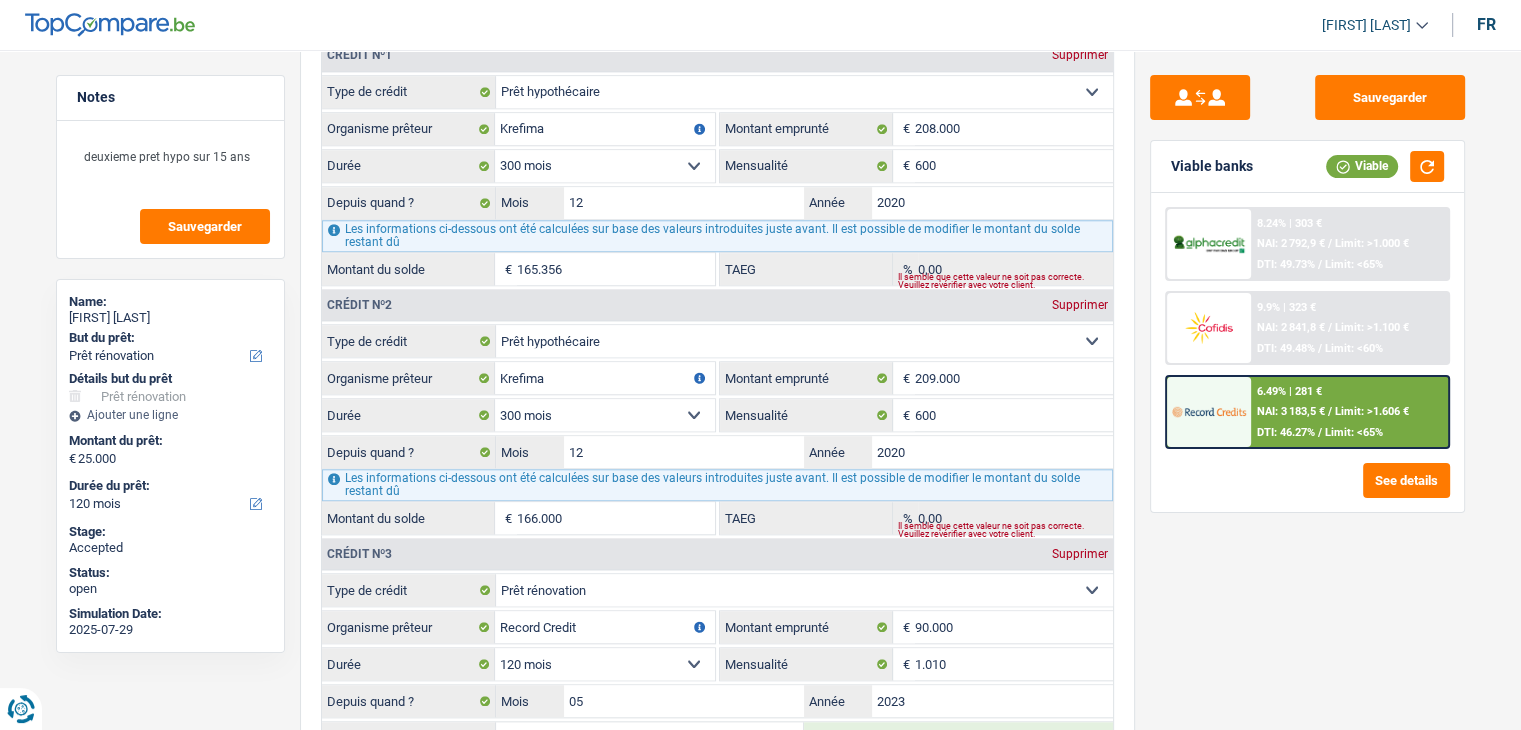 scroll, scrollTop: 1700, scrollLeft: 0, axis: vertical 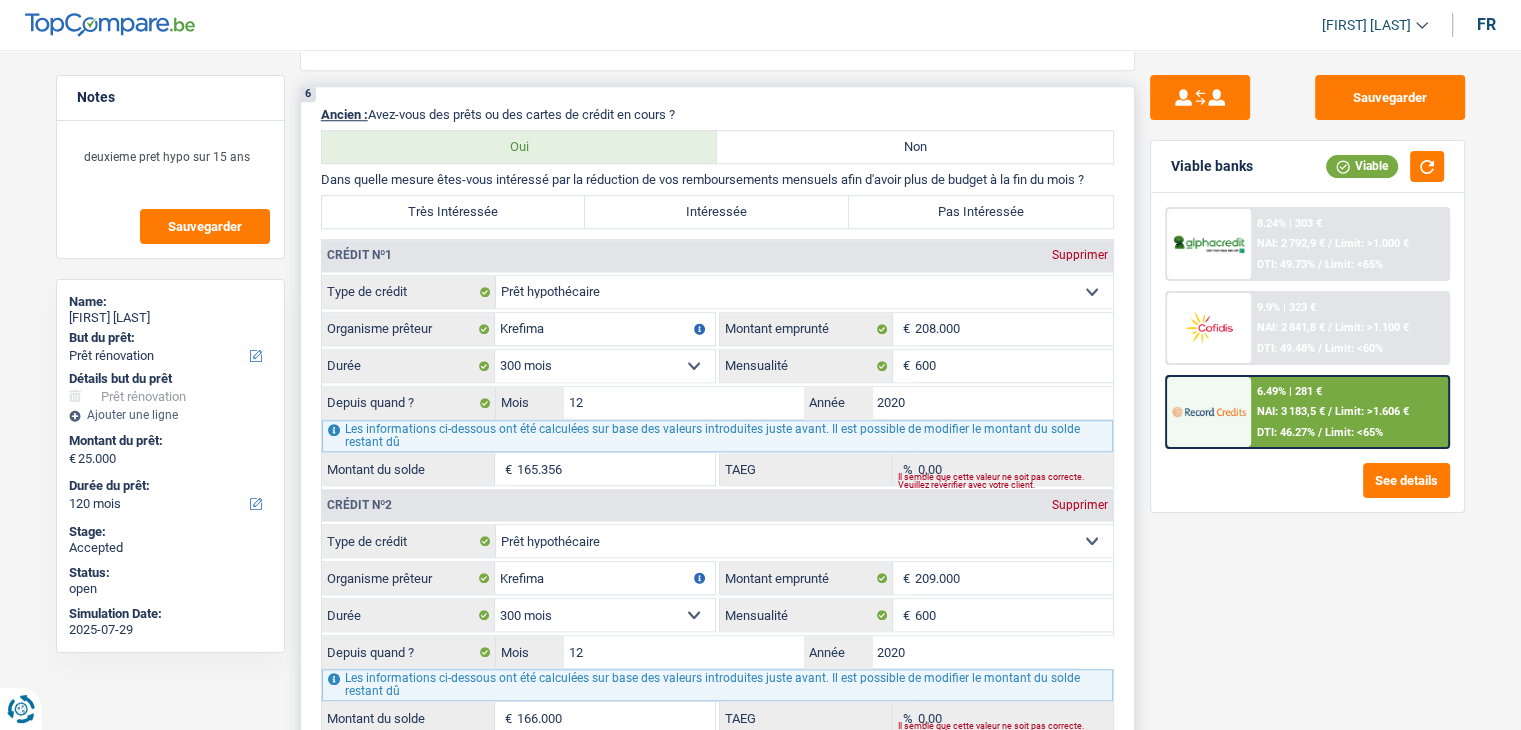 click on "Crédit nº1
Supprimer" at bounding box center [717, 256] 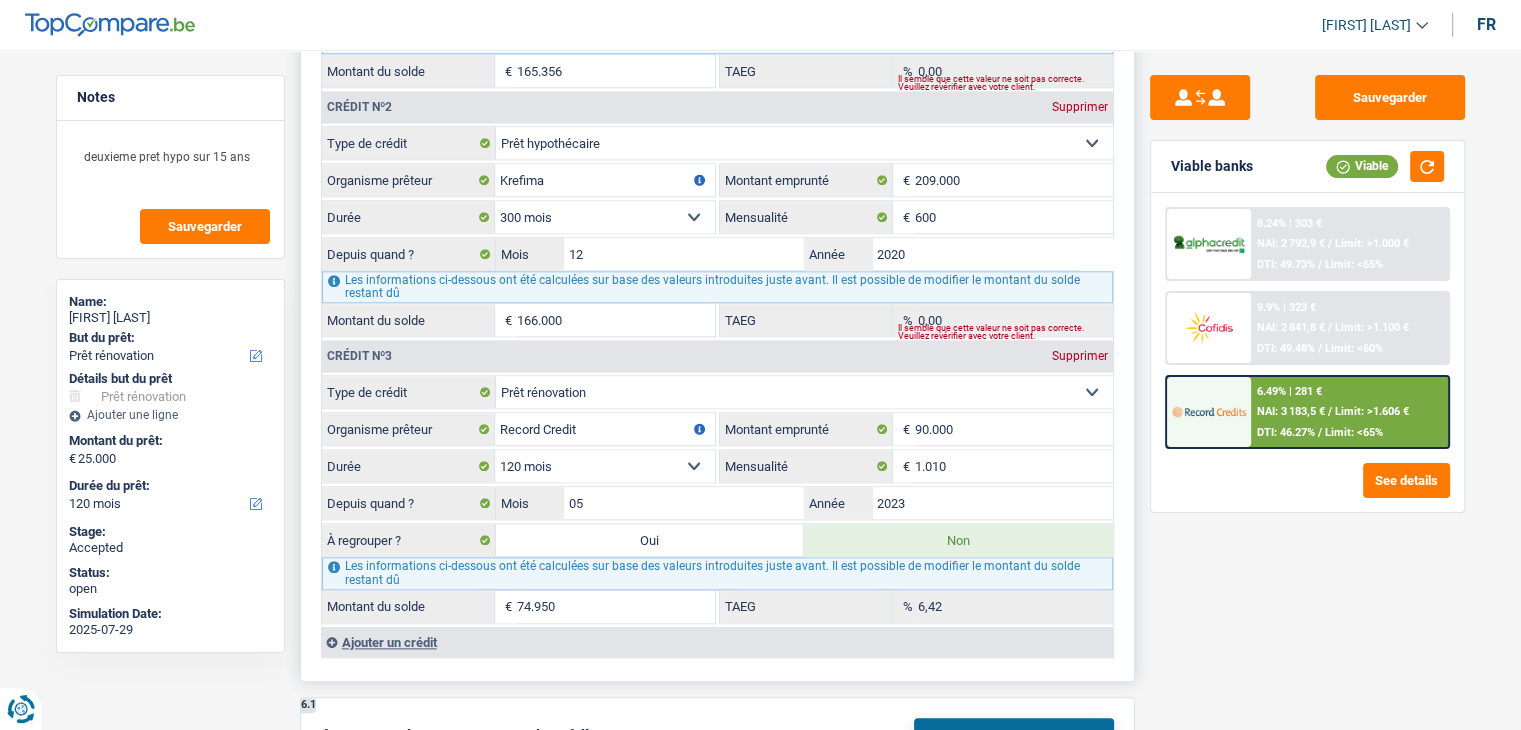 scroll, scrollTop: 2100, scrollLeft: 0, axis: vertical 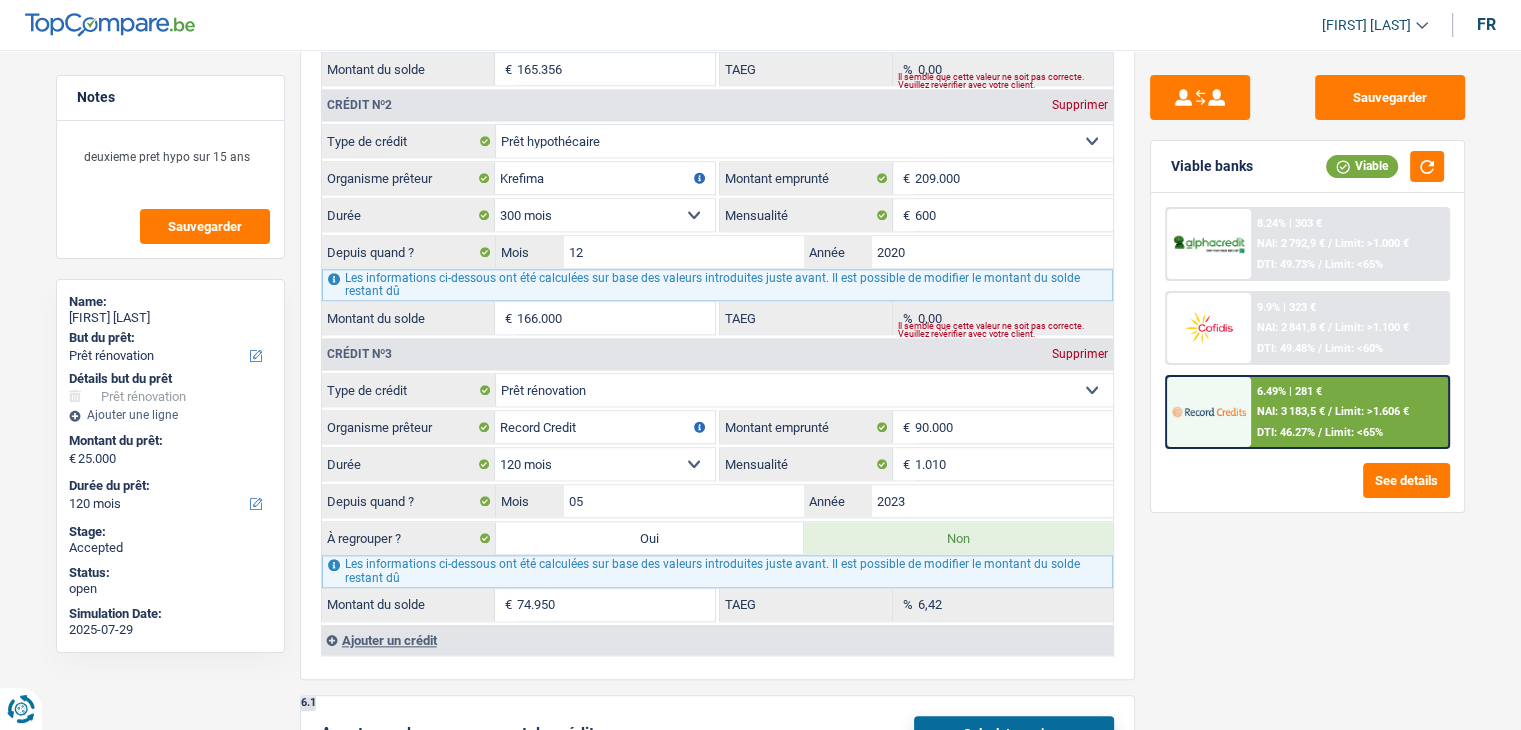 click on "Sauvegarder
Viable banks
Viable
8.24% | 303 €
NAI: 2 792,9 €
/
Limit: >1.000 €
DTI: 49.73%
/
Limit: <65%
9.9% | 323 €
NAI: 2 841,8 €
/
Limit: >1.100 €
DTI: 49.48%
/
Limit: <60%
/       /" at bounding box center (1307, 384) 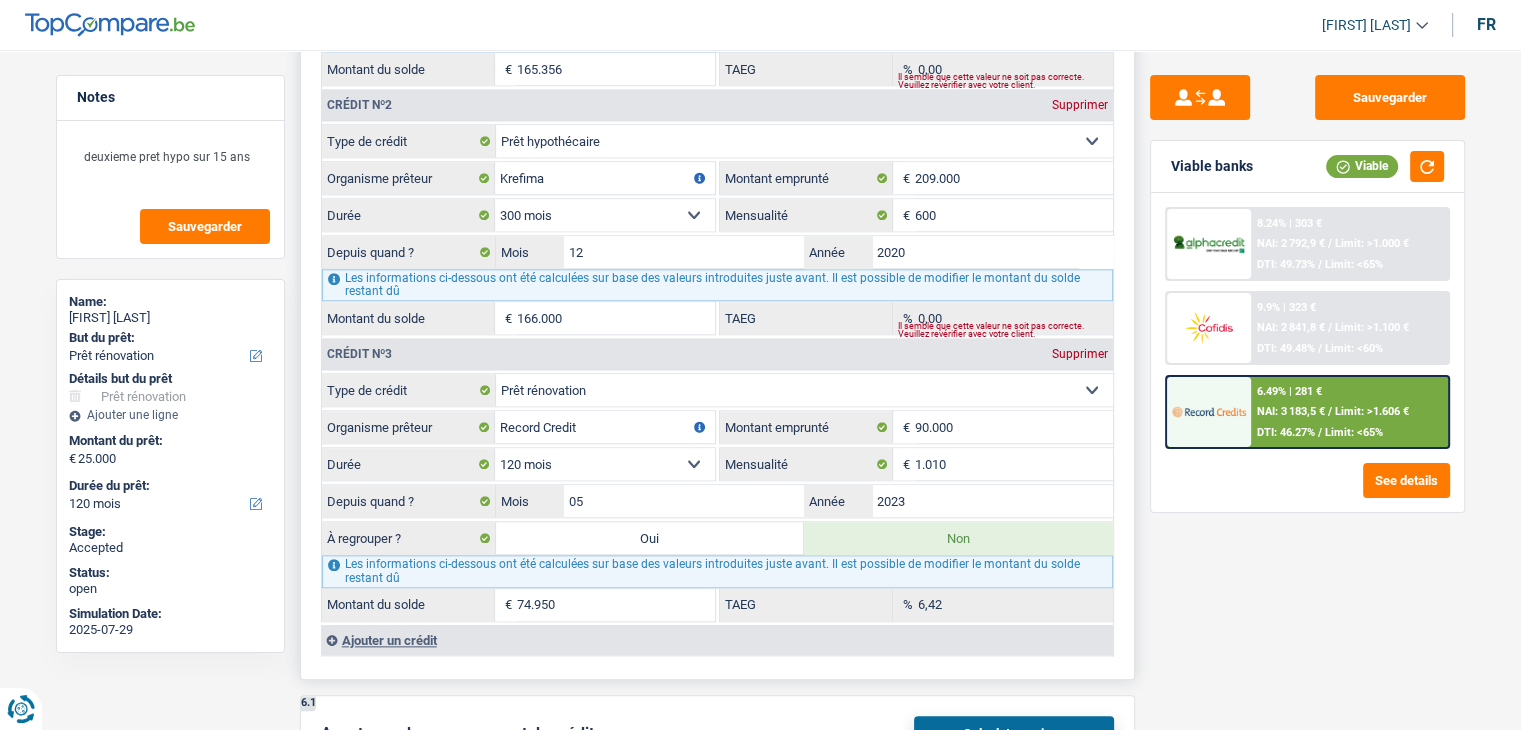 scroll, scrollTop: 1900, scrollLeft: 0, axis: vertical 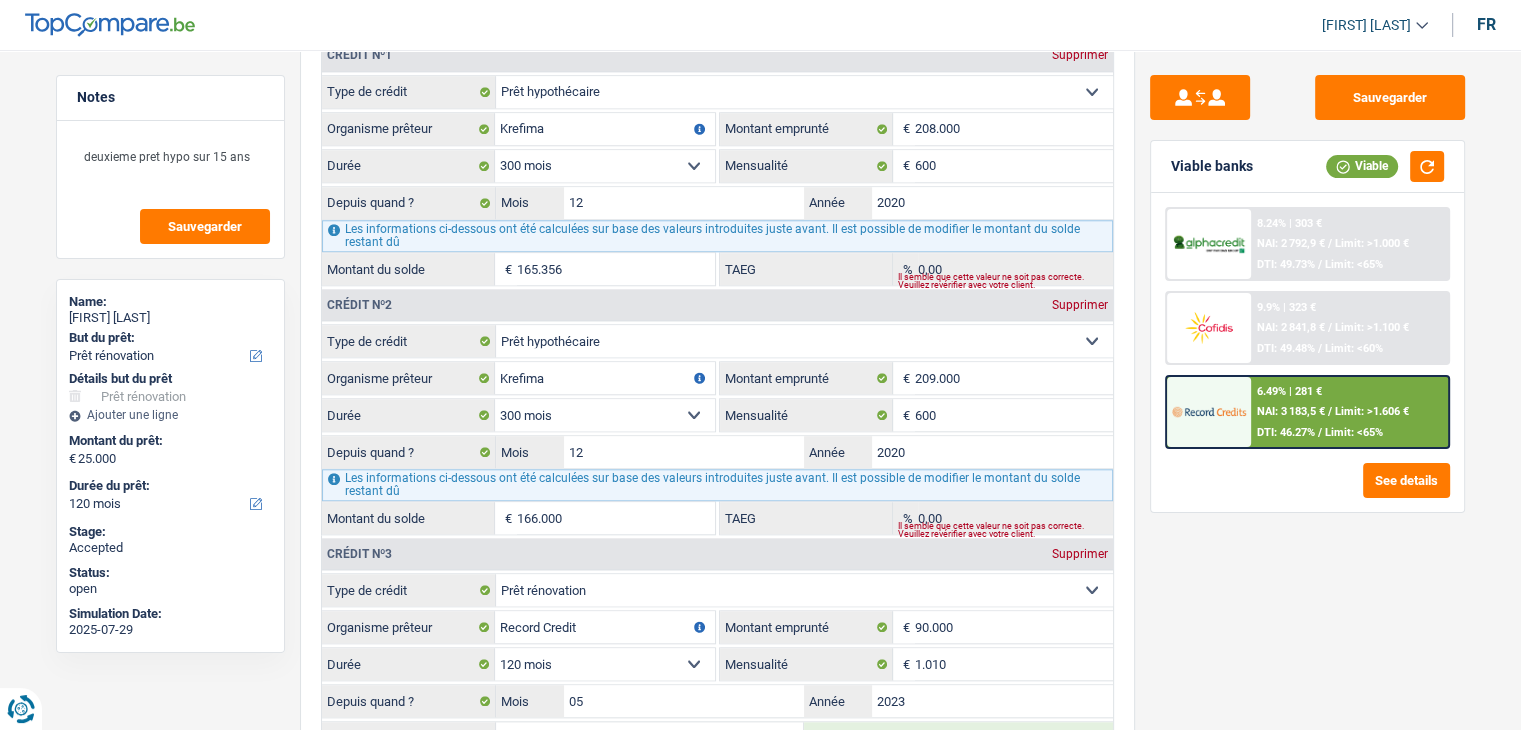 click on "Sauvegarder
Viable banks
Viable
8.24% | 303 €
NAI: 2 792,9 €
/
Limit: >1.000 €
DTI: 49.73%
/
Limit: <65%
9.9% | 323 €
NAI: 2 841,8 €
/
Limit: >1.100 €
DTI: 49.48%
/
Limit: <60%
/       /" at bounding box center [1307, 384] 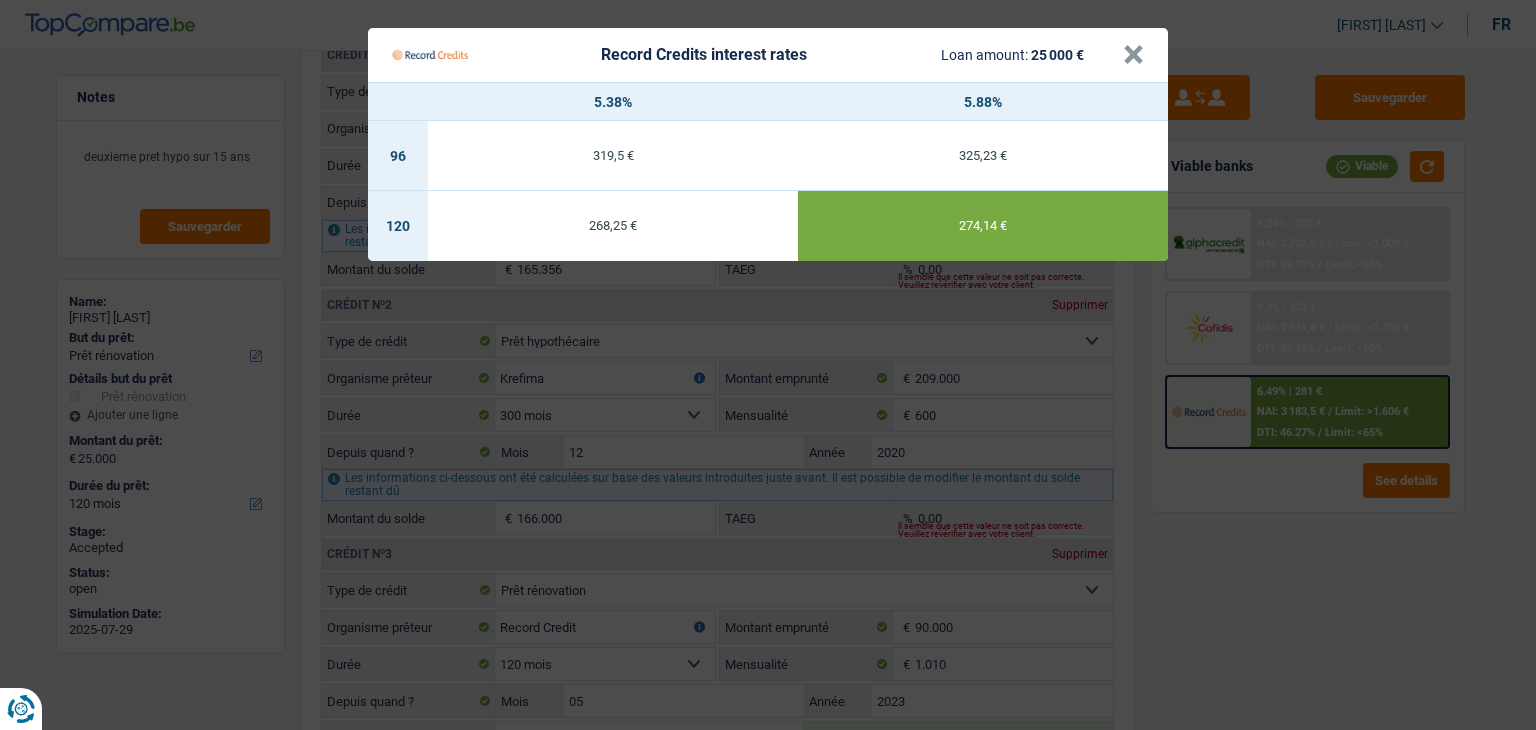 click on "Record Credits interest rates
Loan amount:
25 000 €
×
5.38%
5.88%
96
319,5 €
325,23 €
120
268,25 €
274,14 €" at bounding box center [768, 365] 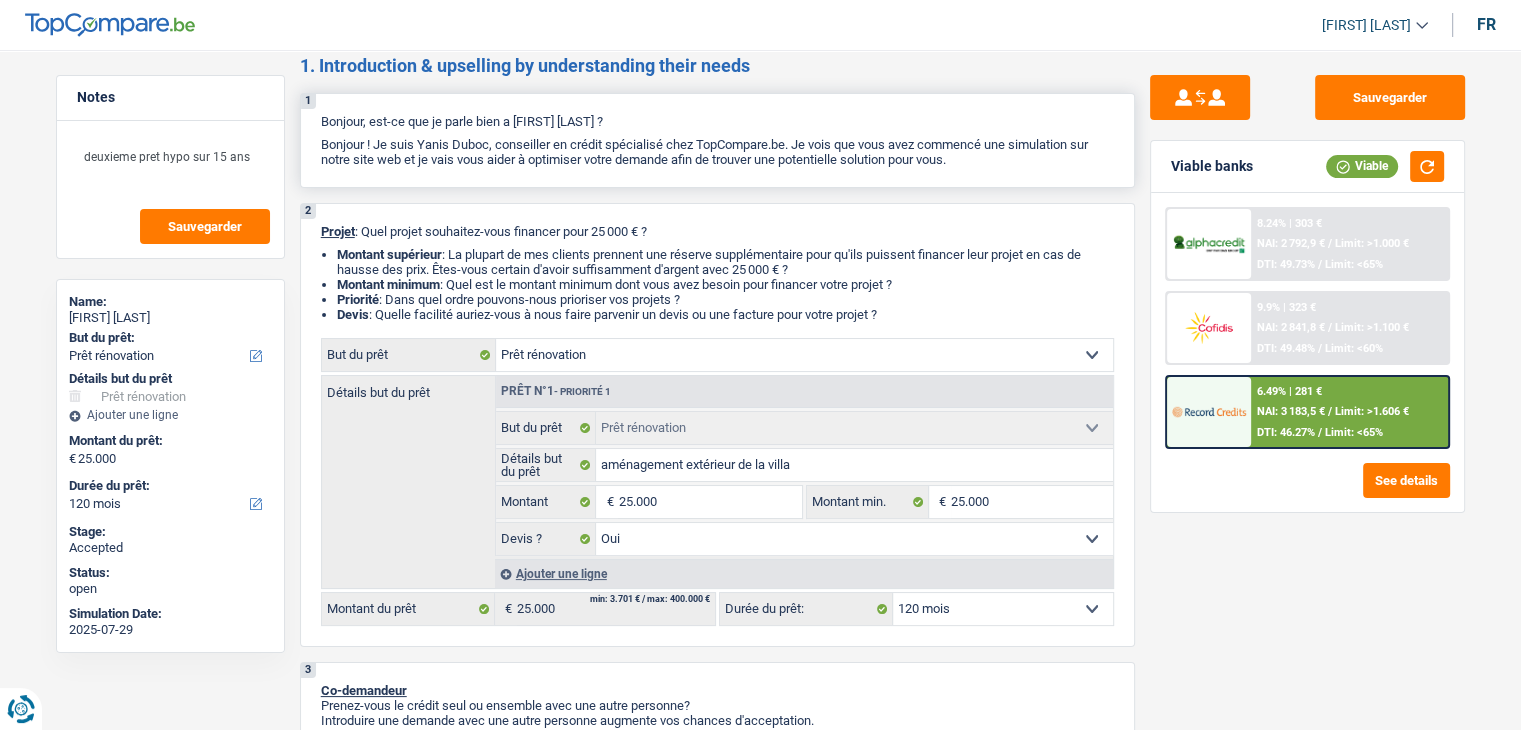 scroll, scrollTop: 0, scrollLeft: 0, axis: both 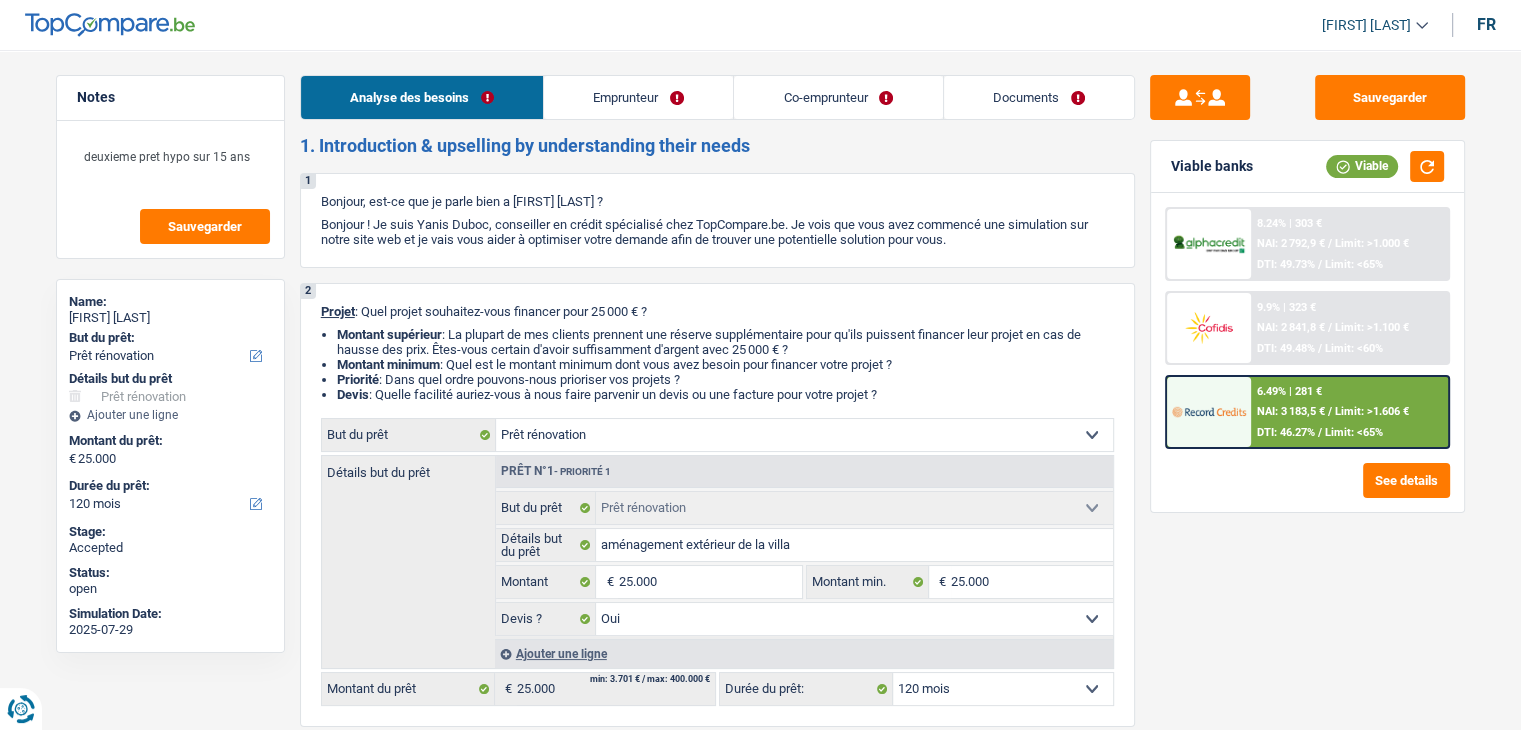 click on "Co-emprunteur" at bounding box center (838, 97) 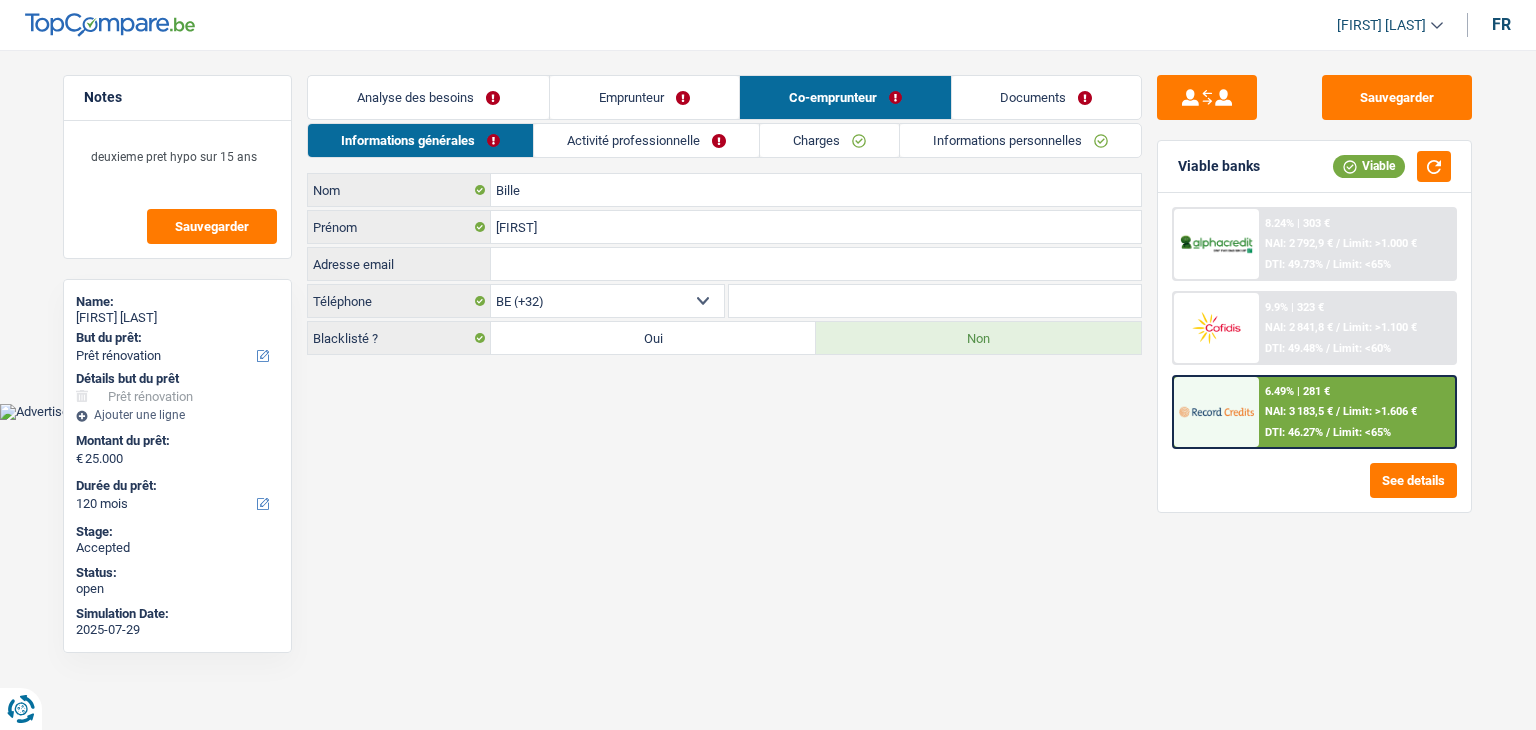 click on "Activité professionnelle" at bounding box center [646, 140] 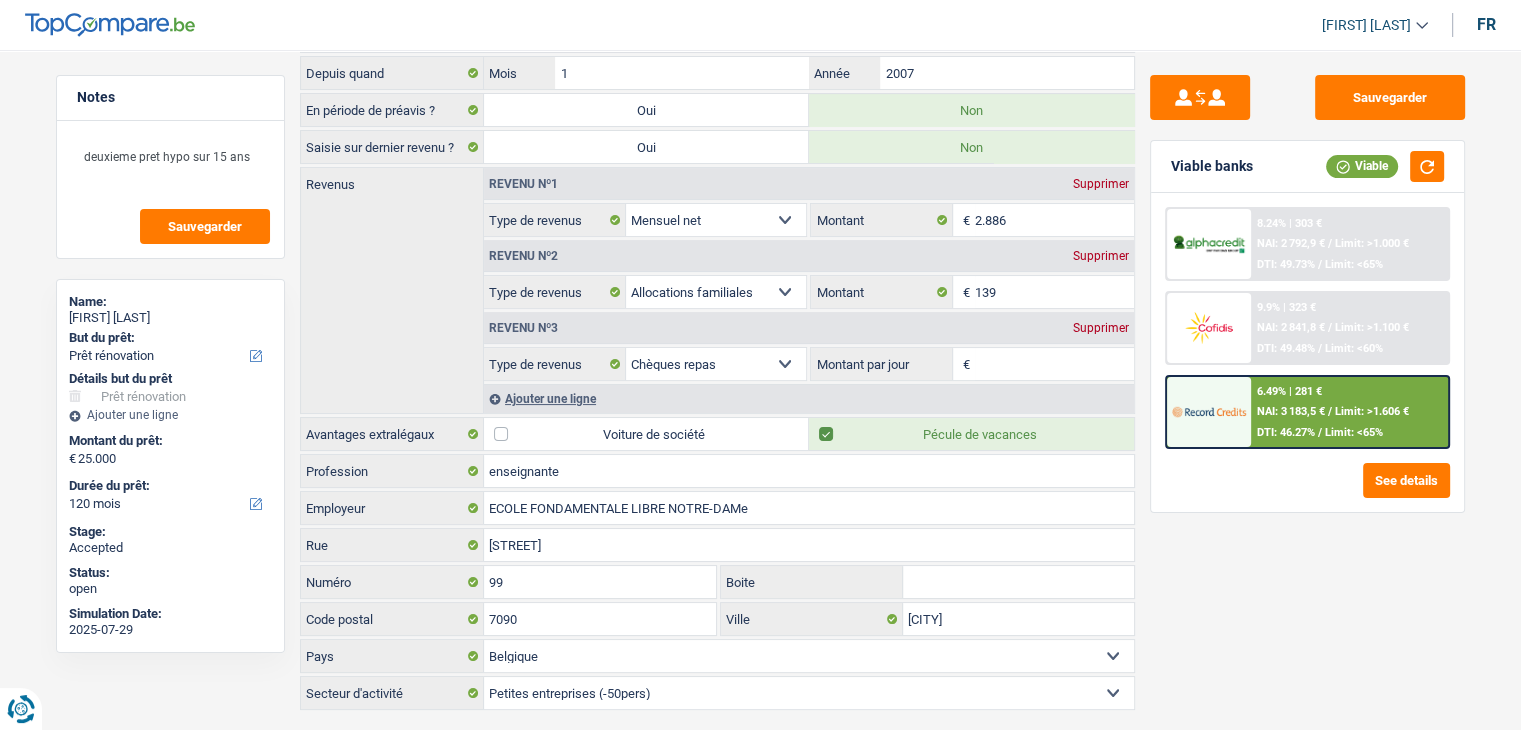 scroll, scrollTop: 0, scrollLeft: 0, axis: both 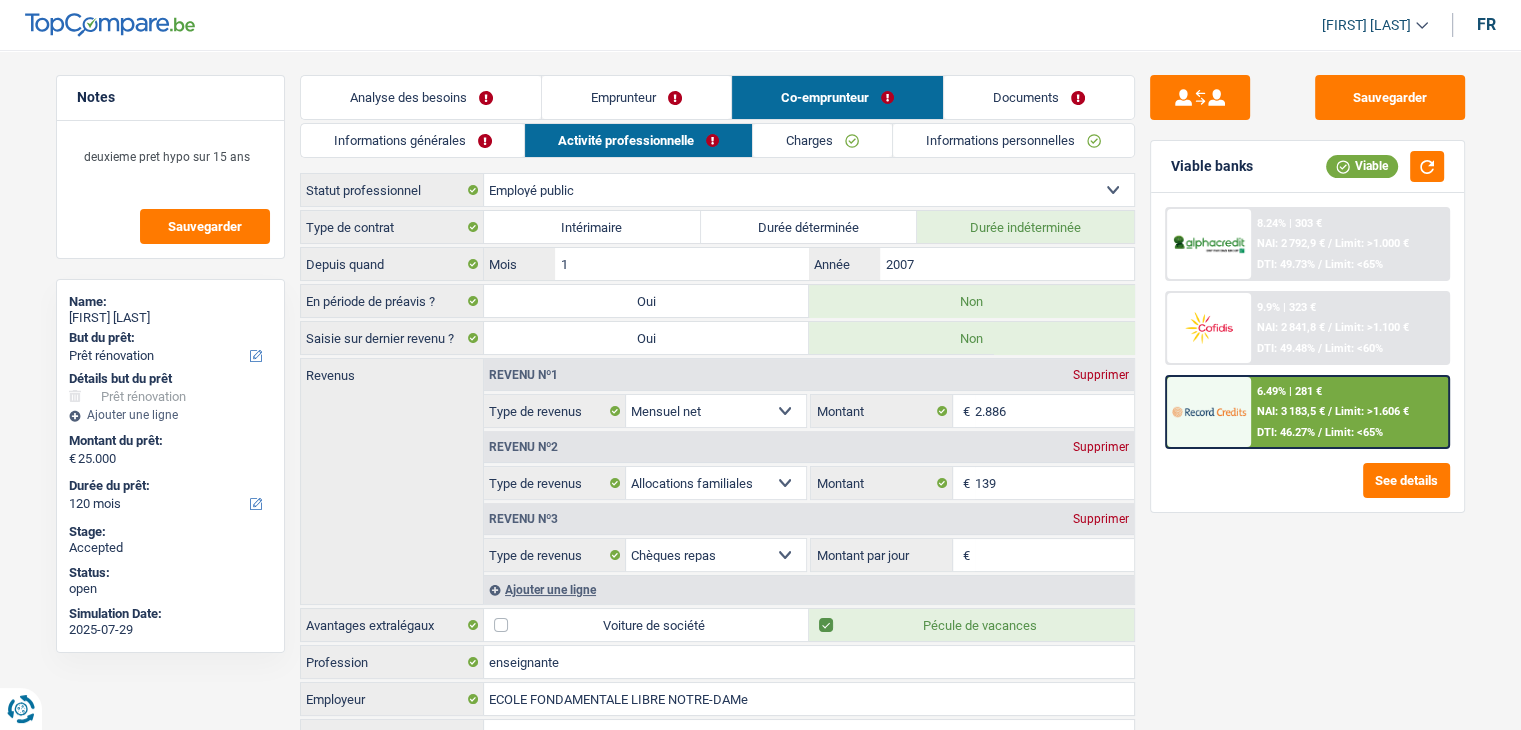 click on "Informations générales" at bounding box center [413, 140] 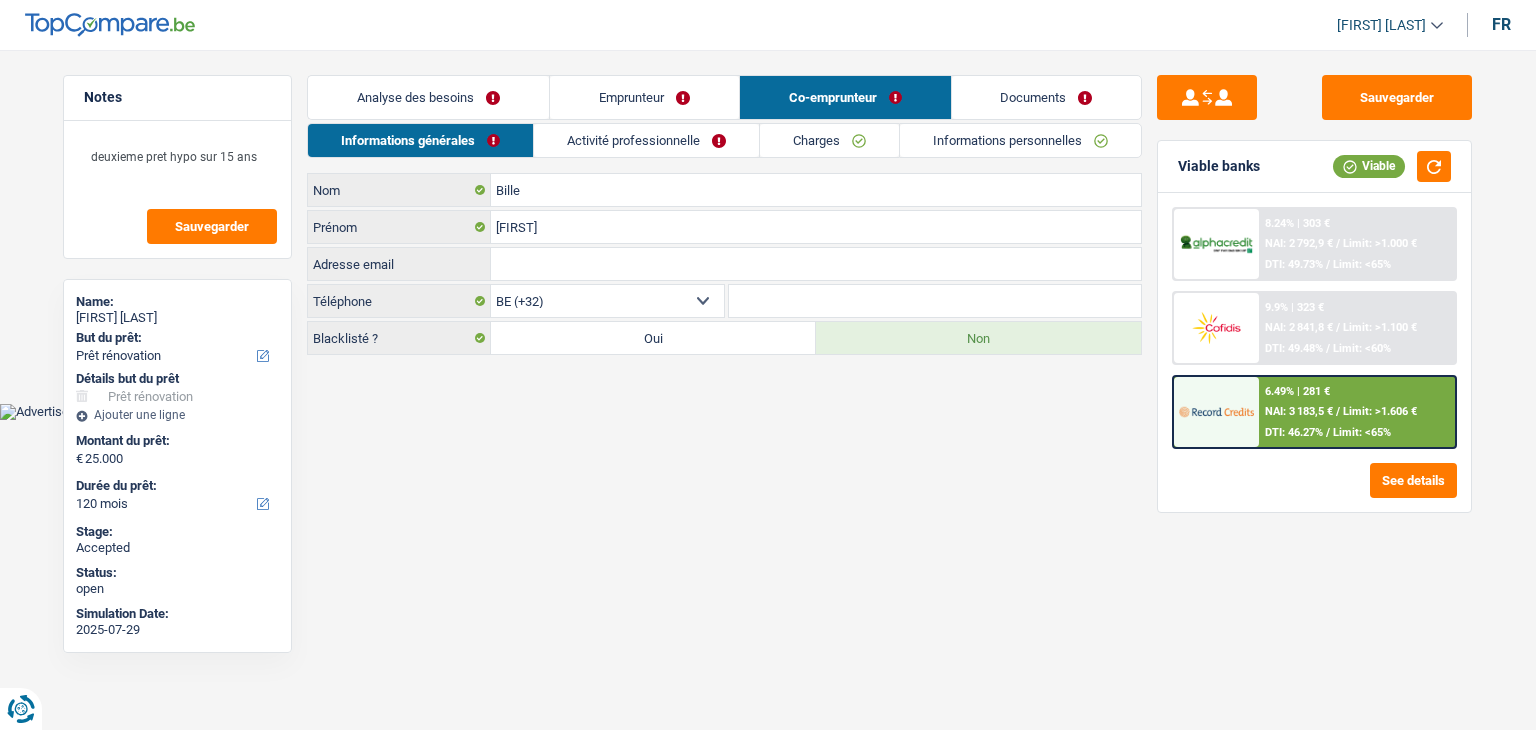 click on "Charges" at bounding box center [829, 140] 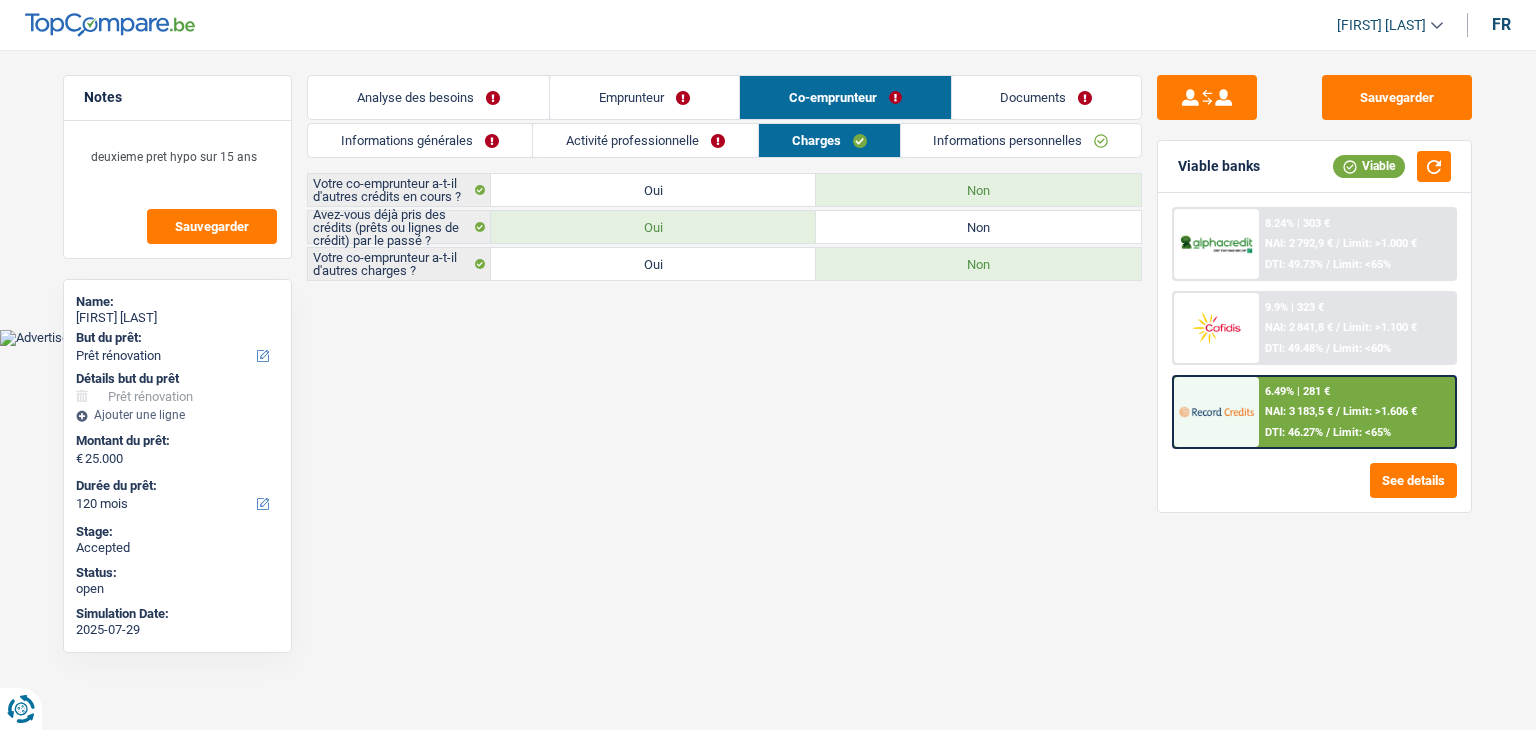 click on "Activité professionnelle" at bounding box center (645, 140) 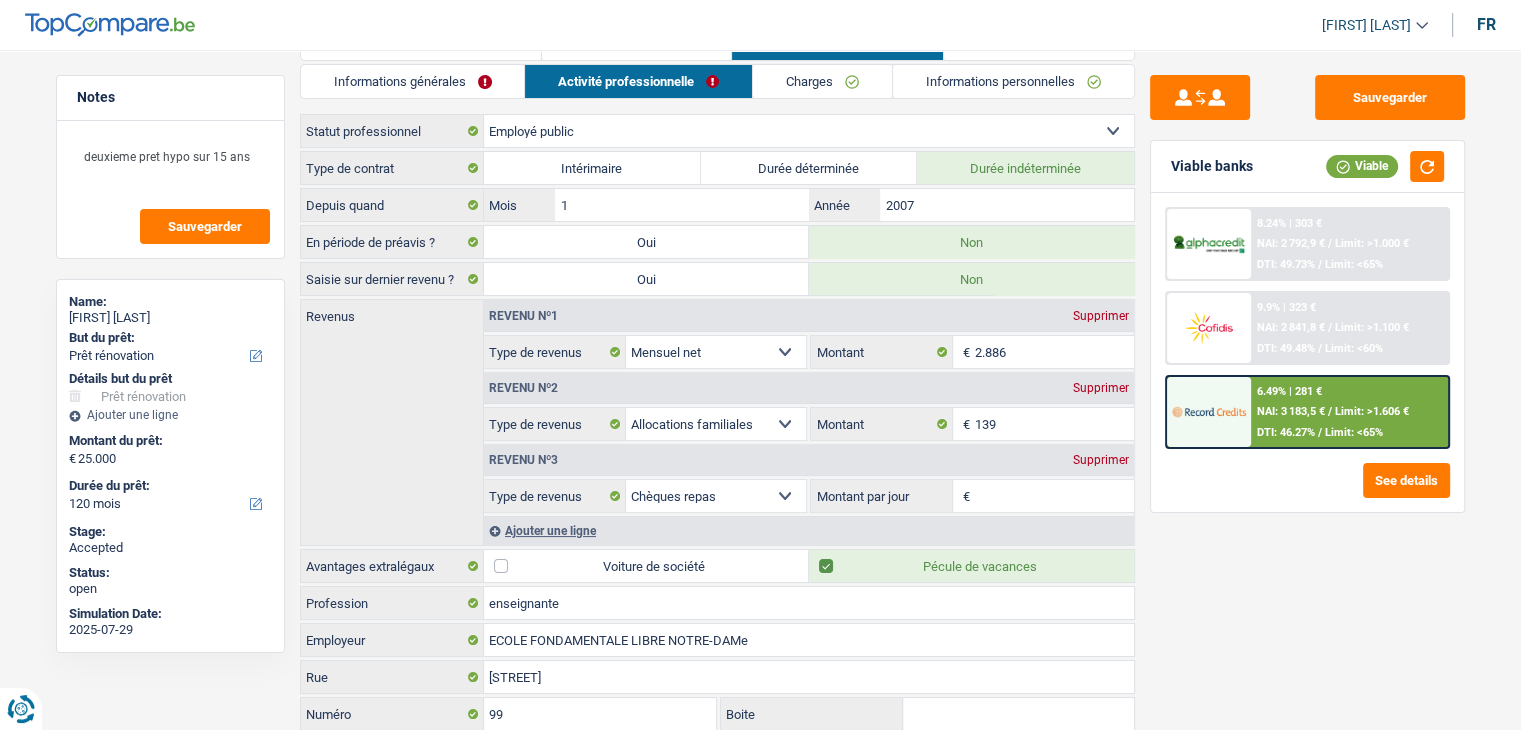 scroll, scrollTop: 0, scrollLeft: 0, axis: both 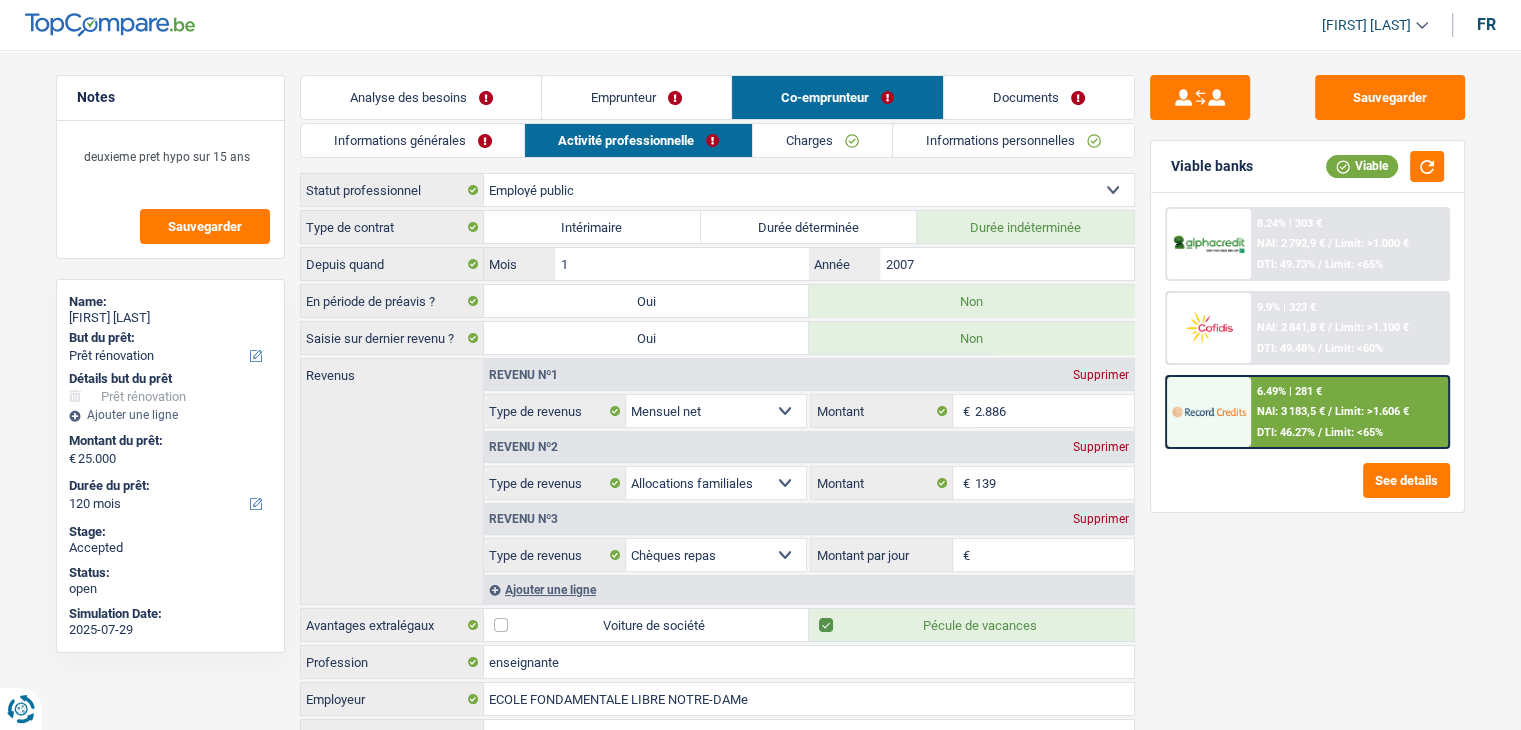 click on "Analyse des besoins" at bounding box center [421, 97] 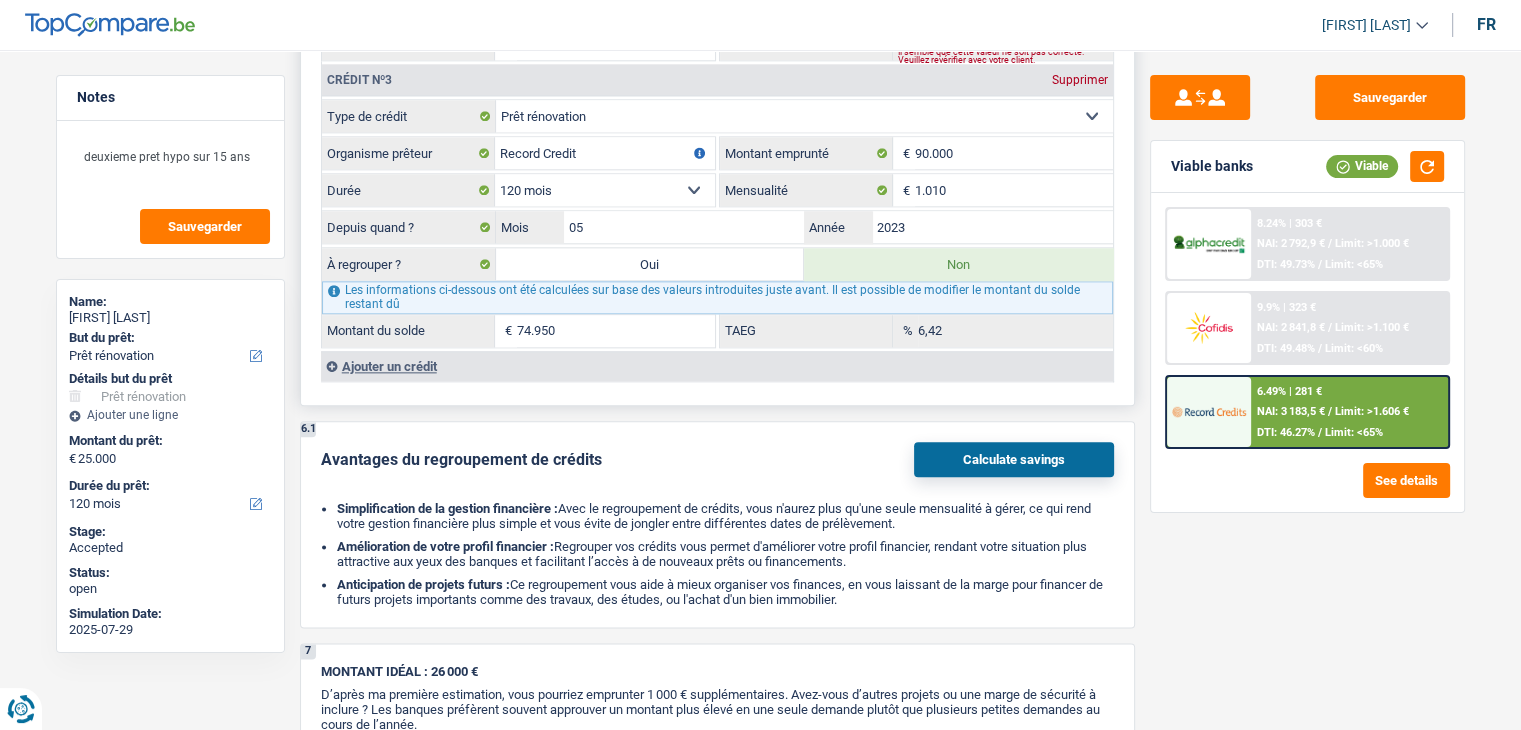 scroll, scrollTop: 2200, scrollLeft: 0, axis: vertical 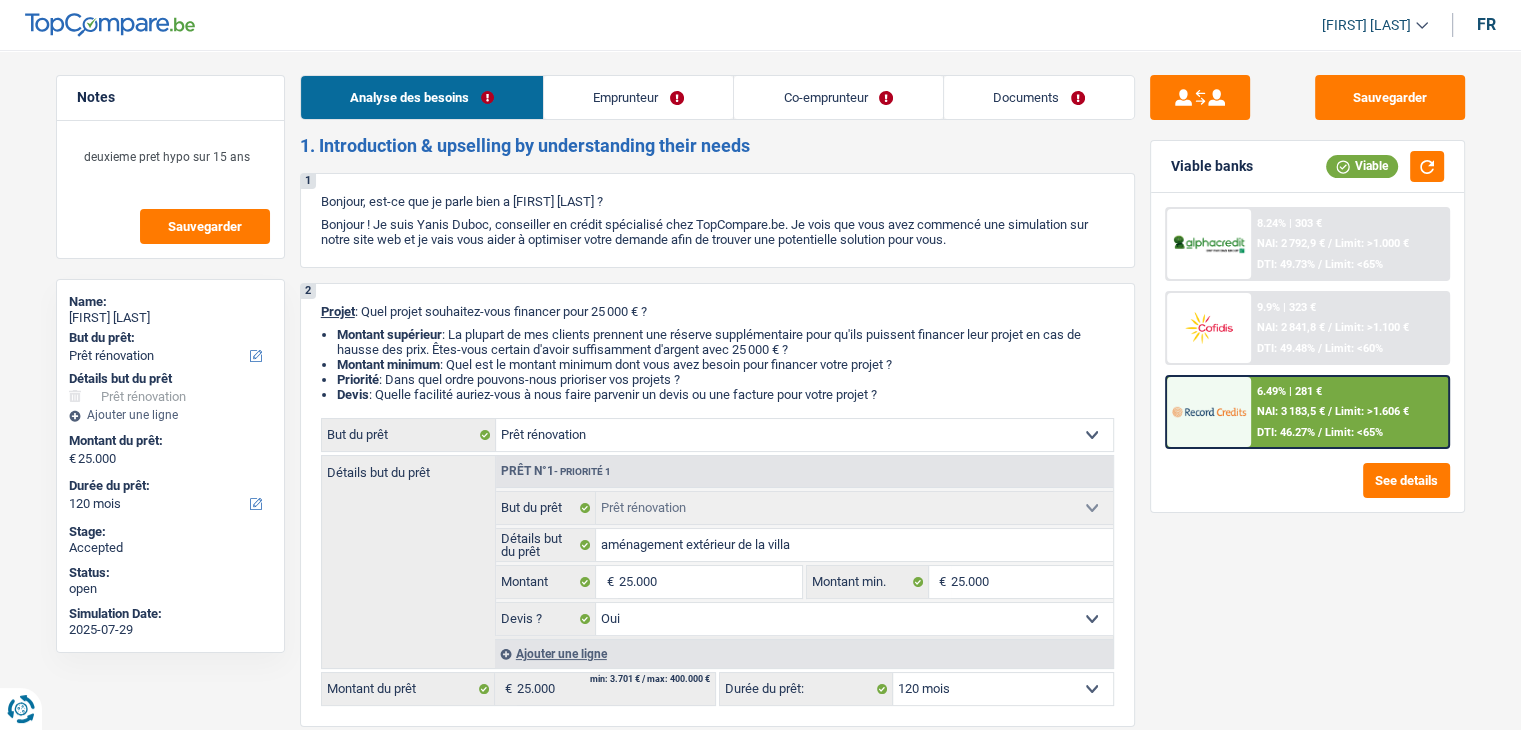 click on "Emprunteur" at bounding box center [638, 97] 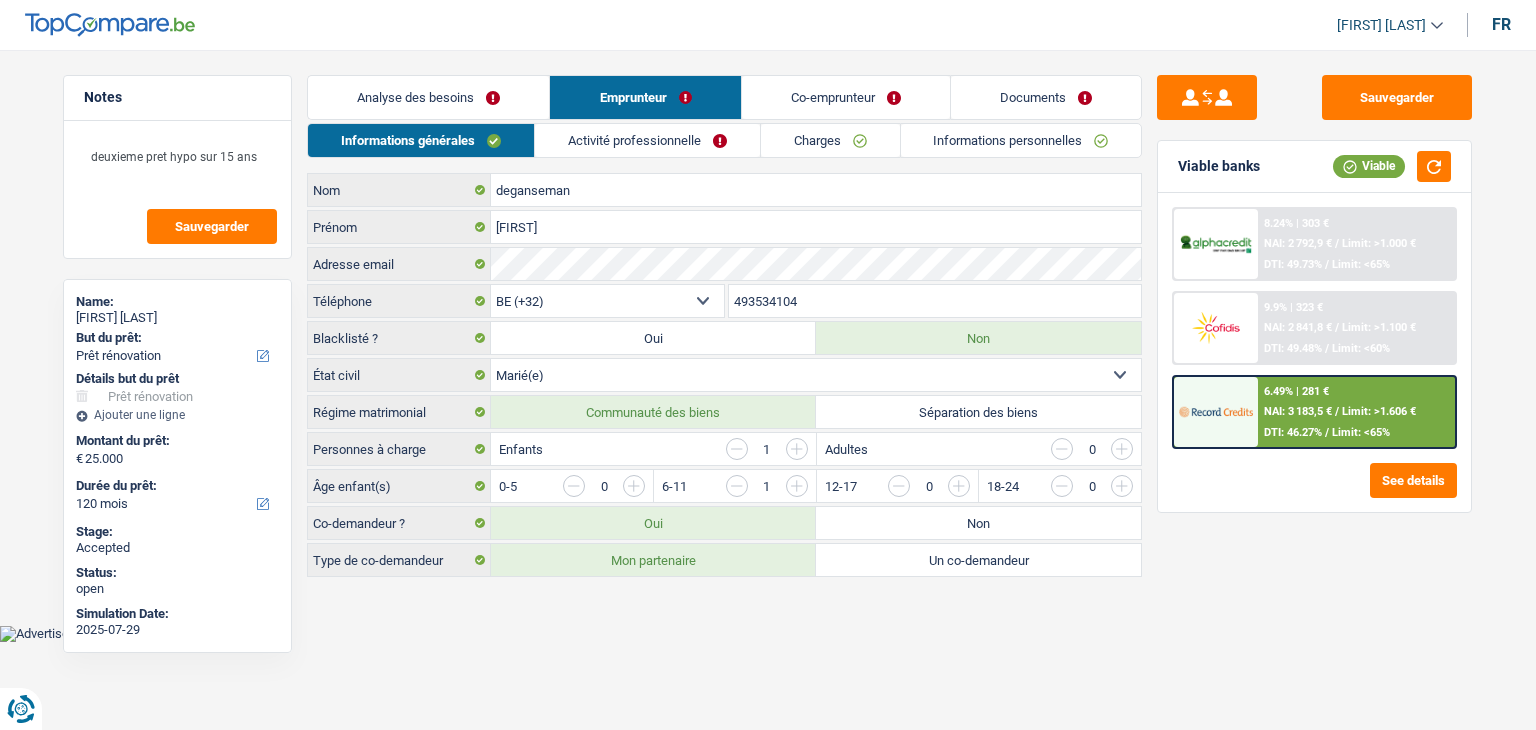 click on "Activité professionnelle" at bounding box center (647, 140) 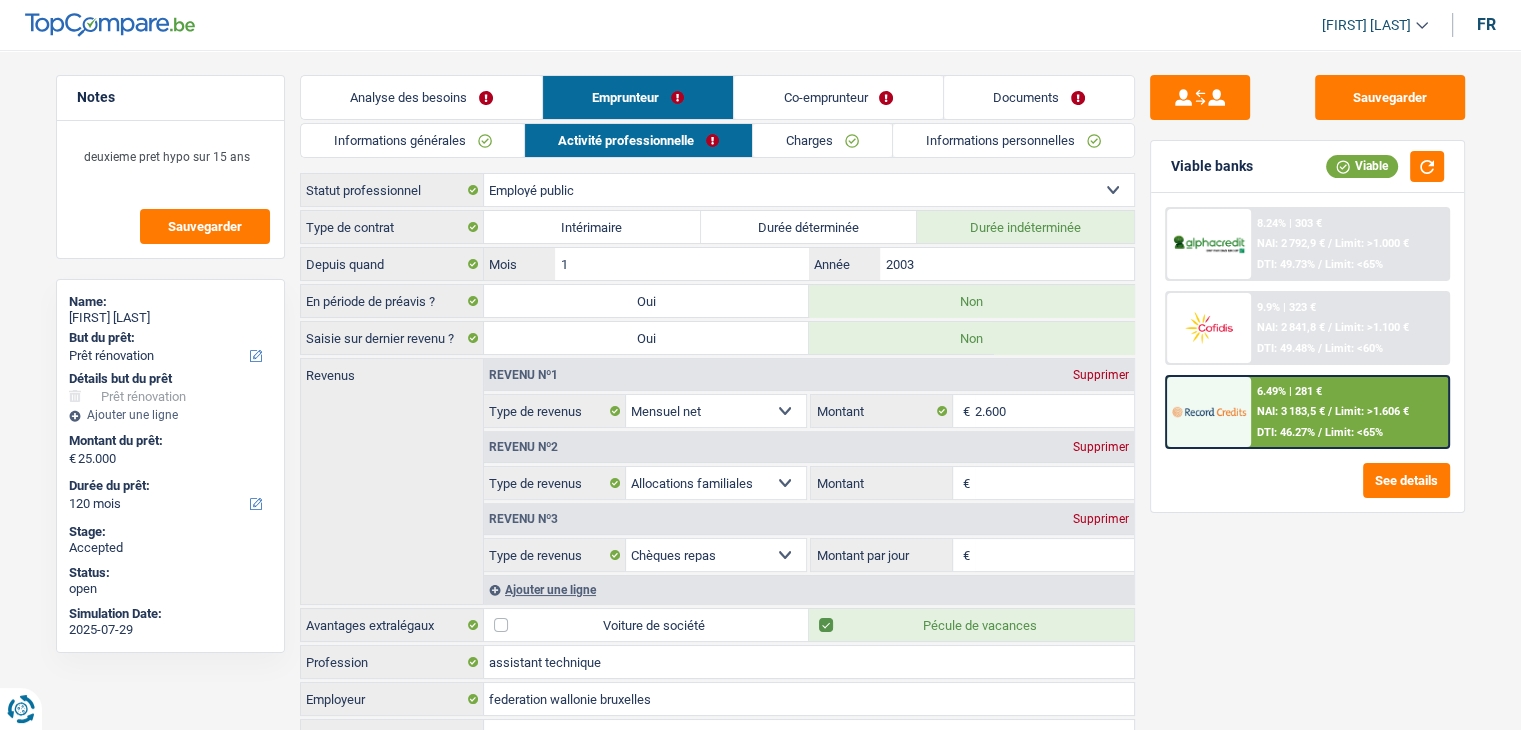 click on "Co-emprunteur" at bounding box center (838, 97) 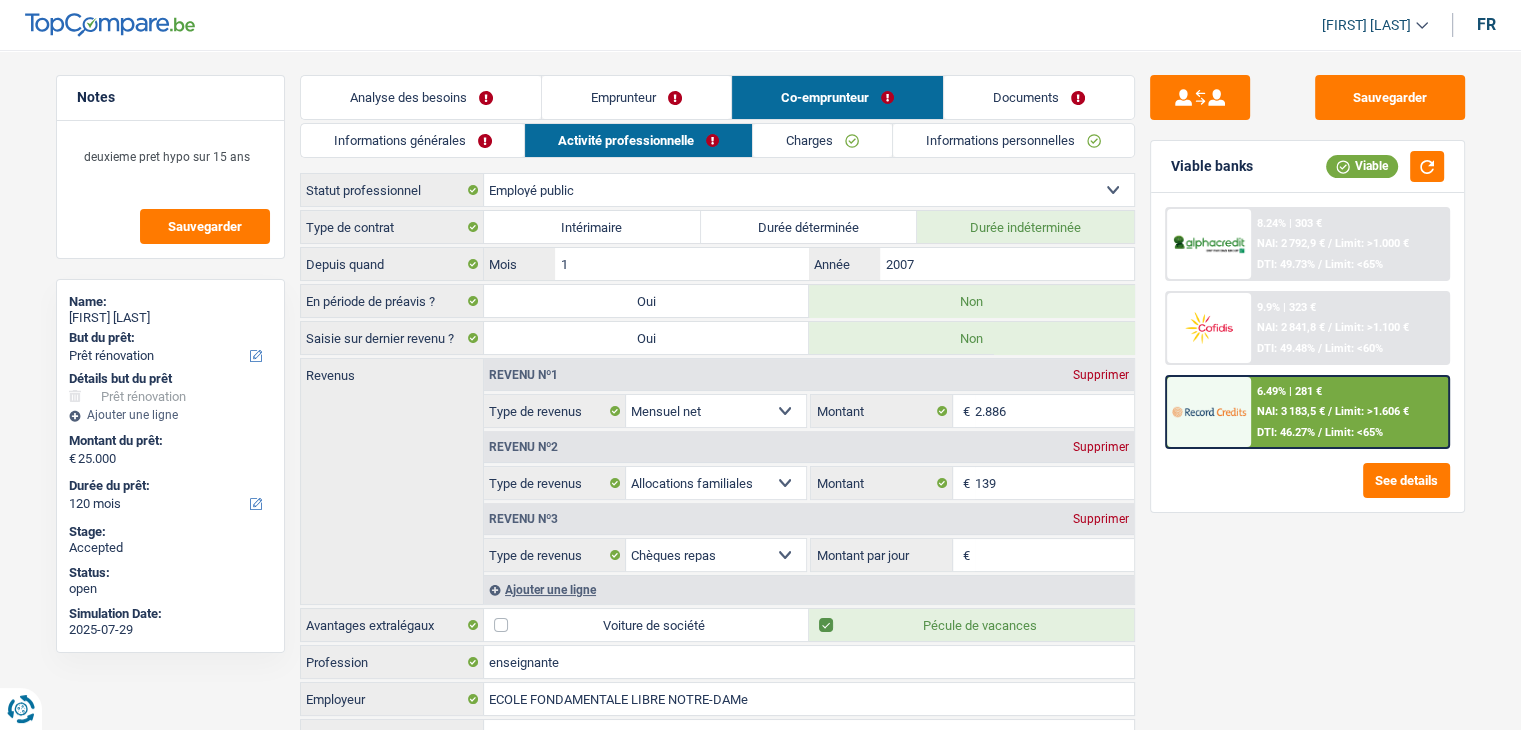 click on "Emprunteur" at bounding box center (636, 97) 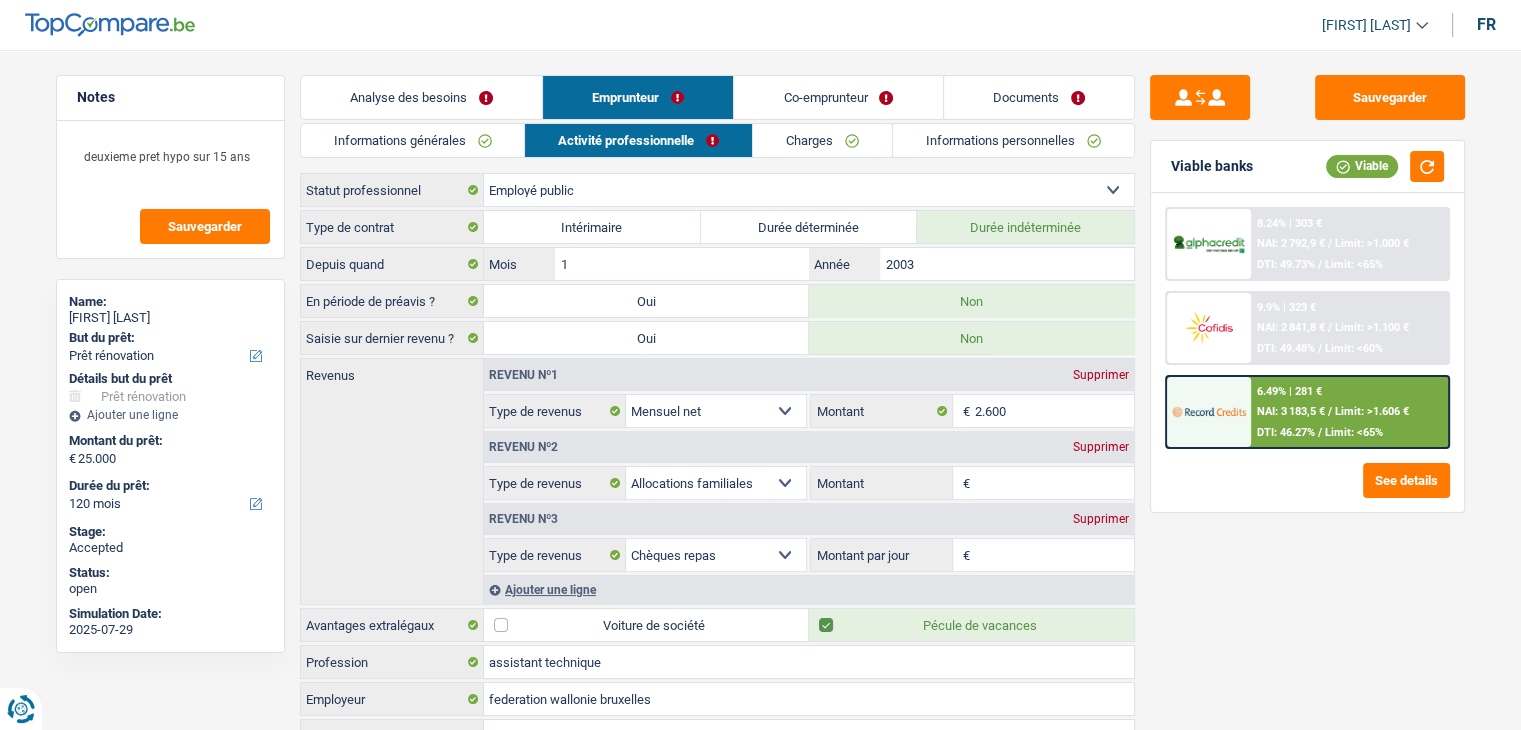 click on "Co-emprunteur" at bounding box center (838, 97) 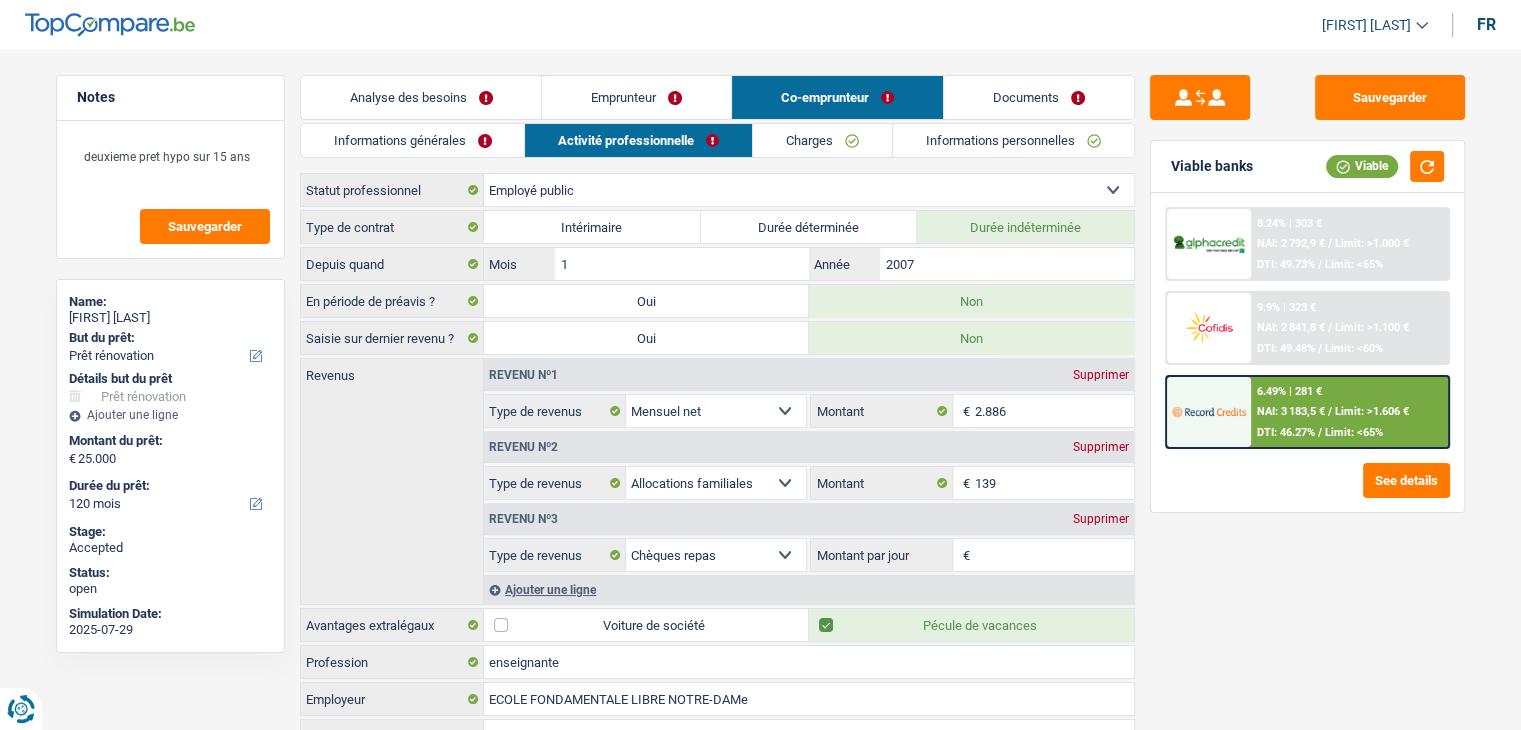 click on "Analyse des besoins" at bounding box center [421, 97] 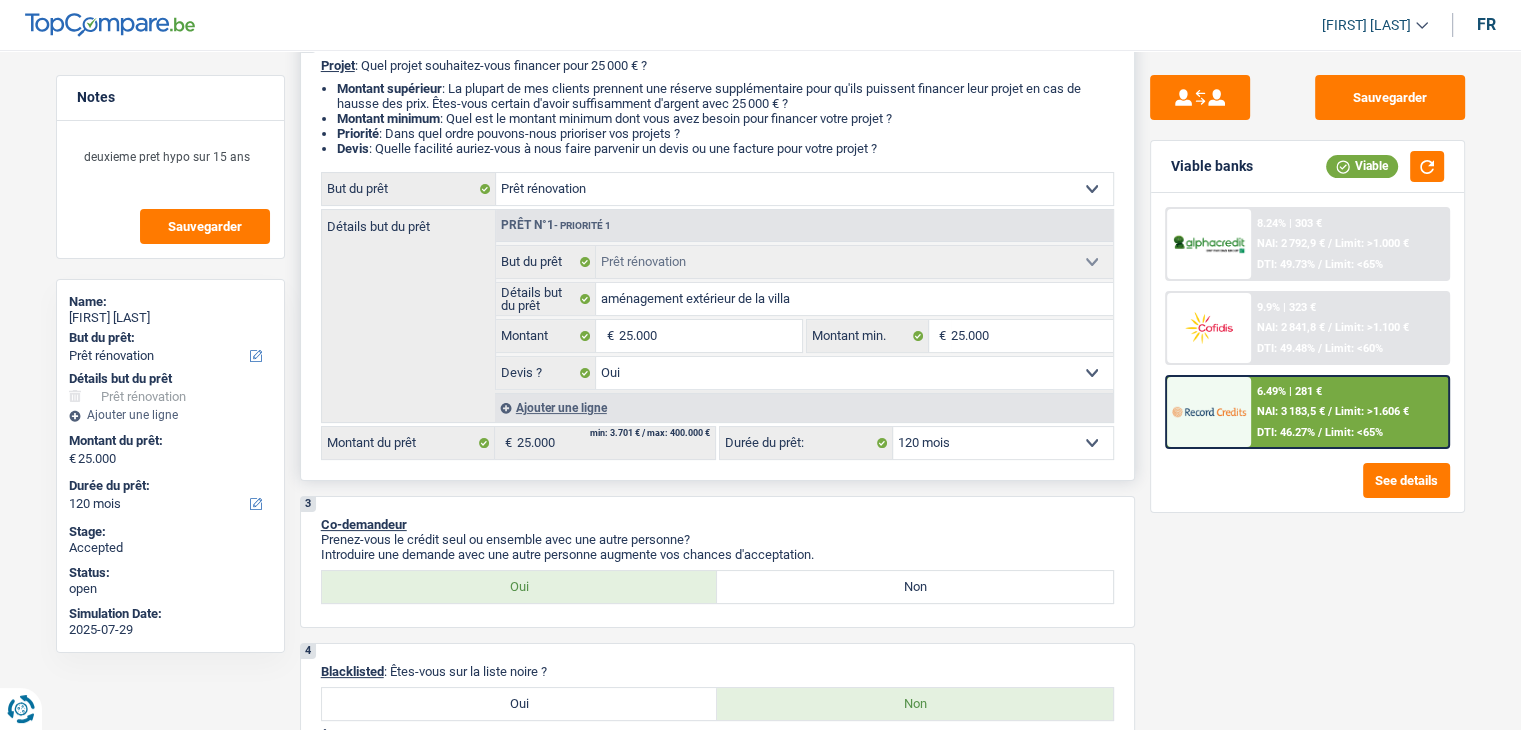 scroll, scrollTop: 400, scrollLeft: 0, axis: vertical 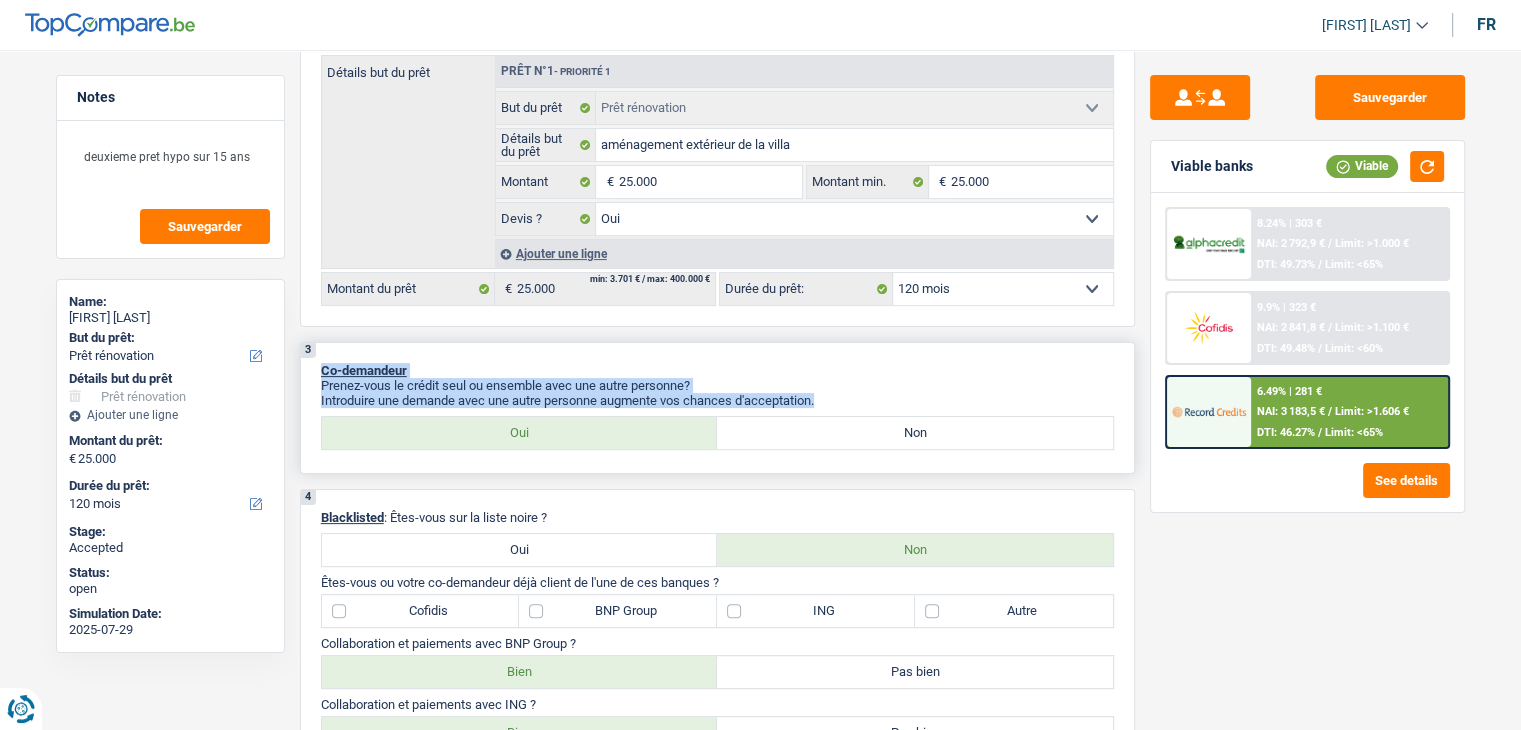 drag, startPoint x: 828, startPoint y: 393, endPoint x: 314, endPoint y: 365, distance: 514.7621 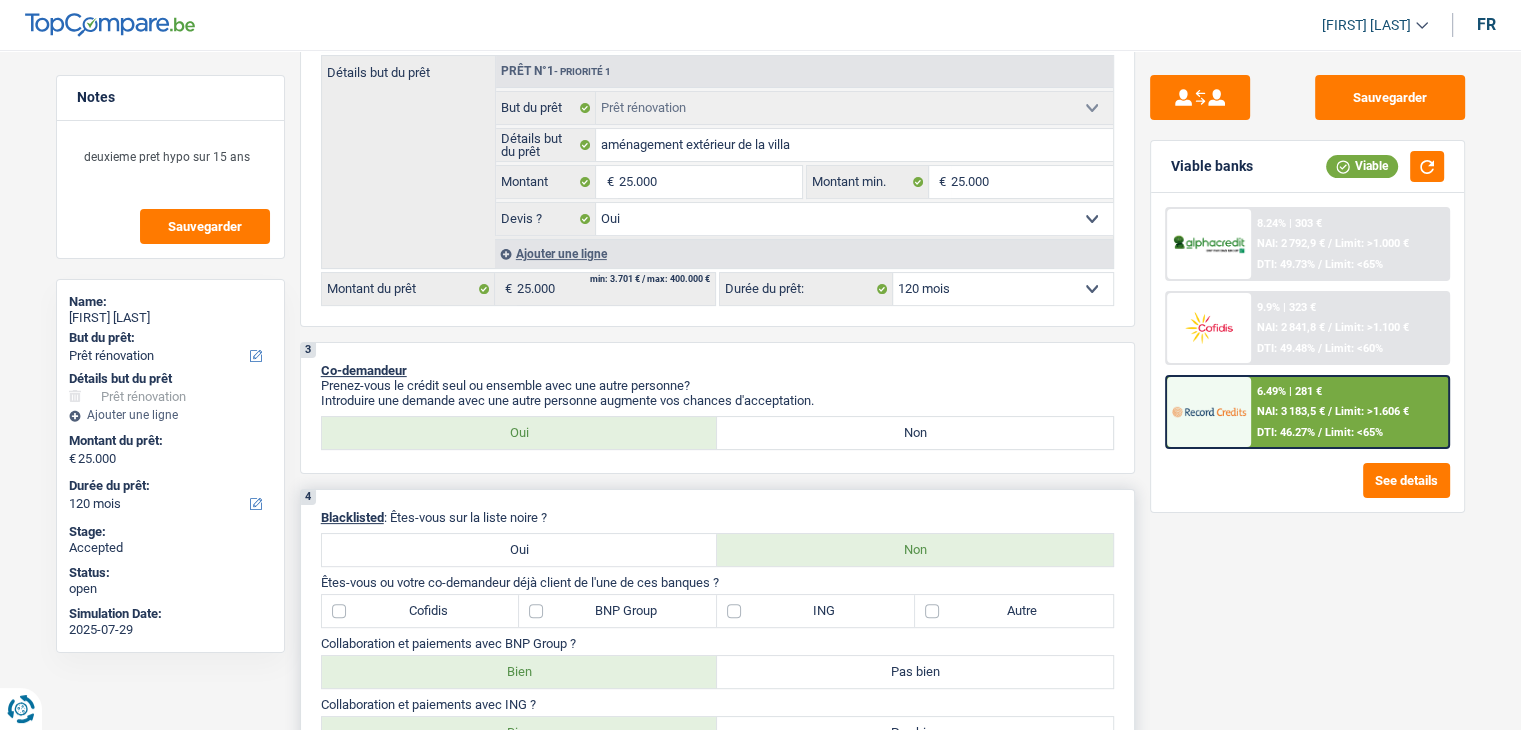 drag, startPoint x: 569, startPoint y: 502, endPoint x: 309, endPoint y: 500, distance: 260.0077 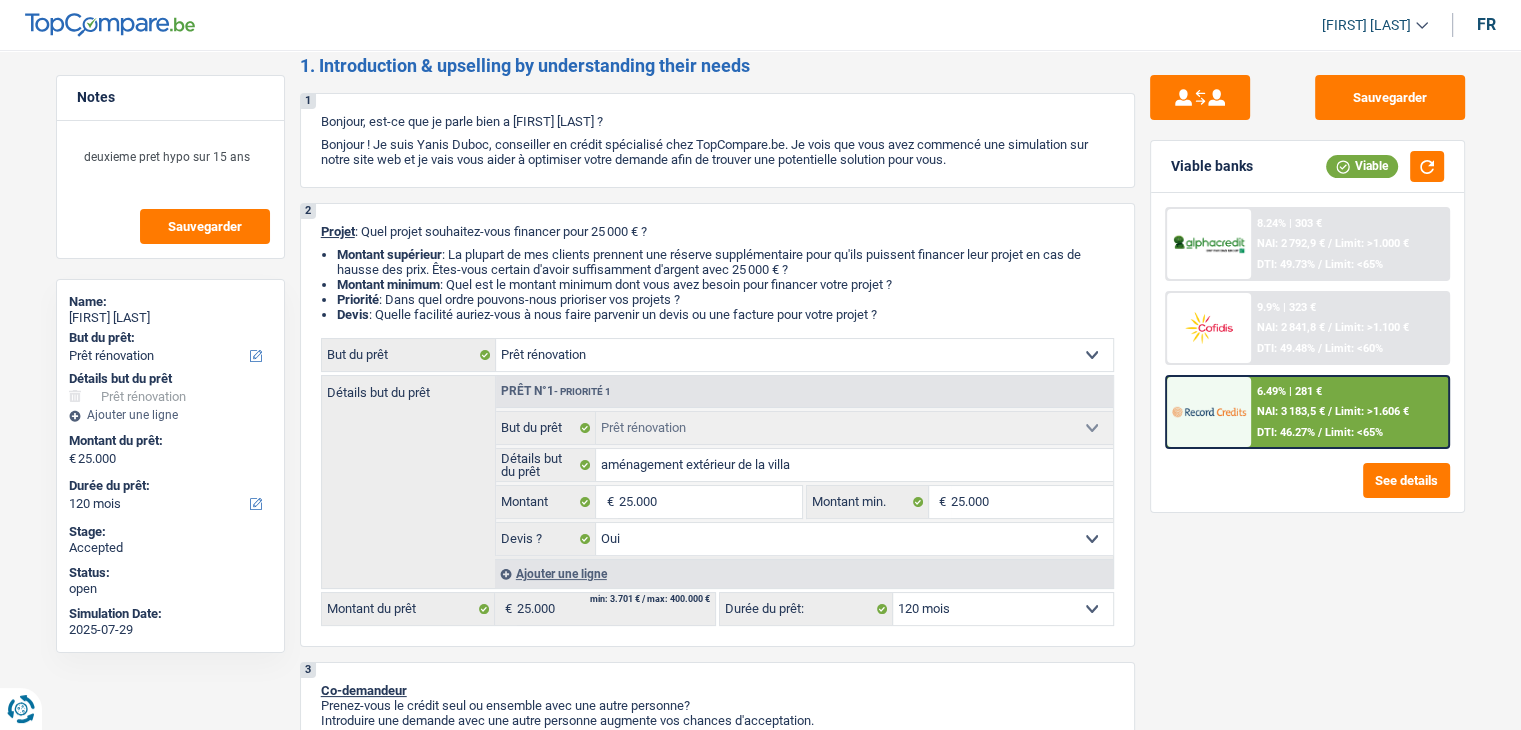 scroll, scrollTop: 0, scrollLeft: 0, axis: both 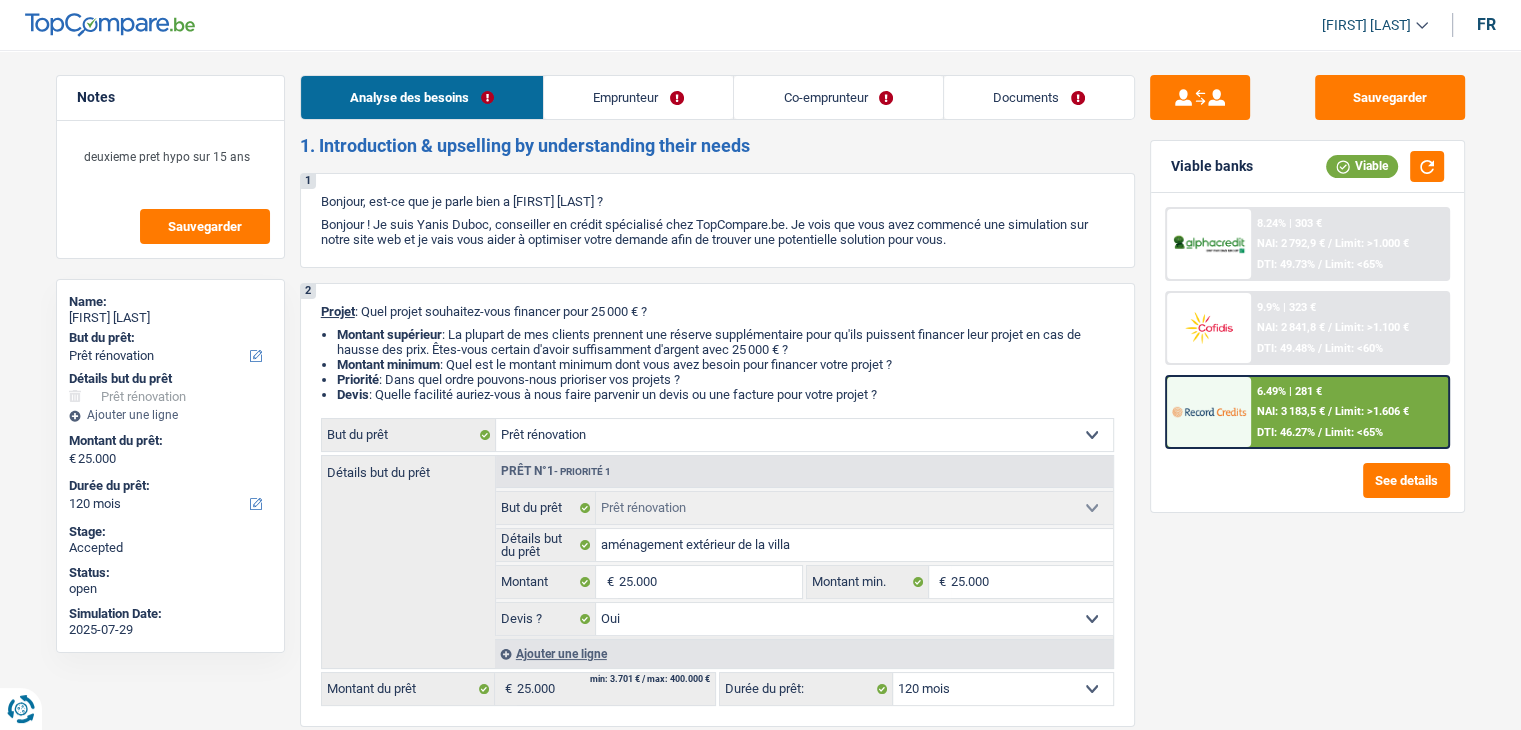 click on "Emprunteur" at bounding box center [638, 97] 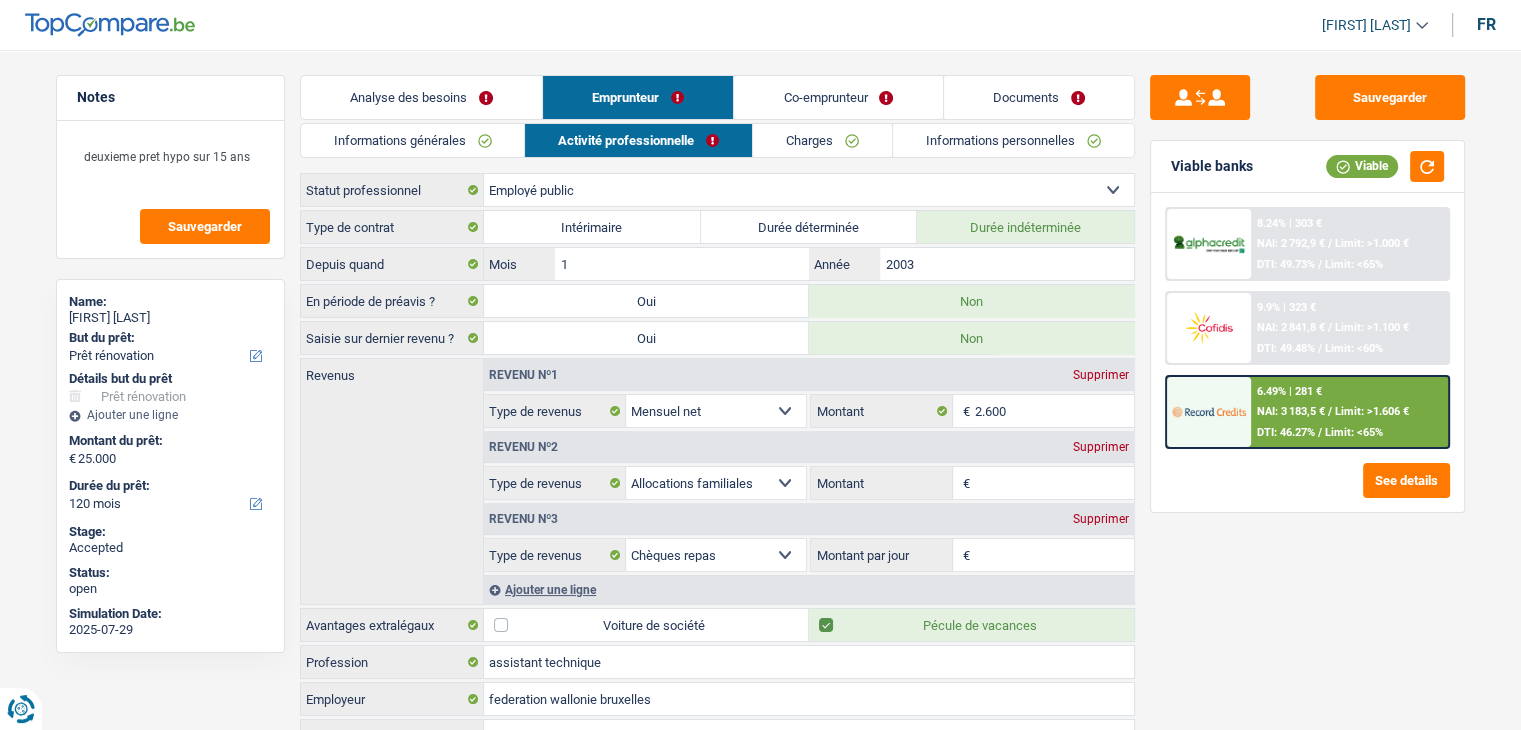 click on "Notes
deuxieme pret hypo sur 15 ans
Sauvegarder
Name:   [FIRST] [LAST]   But du pret: Confort maison: meubles, textile, peinture, electromenager, outillage non-professionnel Hifi, multimedia, gsm, ordinateur Amenagement: frais d'installation, demenagement Evenement familial: naissance, mariage, divorce, communion, deces Frais medicaux Frais d'etudes Frais permis de conduire Loisirs: voyage, sport, musique Rafraichissement: petits travaux maison et jardin Frais judiciaires Reparation voiture Pret renovation Pret energie Pret voiture Taxes, impot non professionnels Renovation bien a l'etranger Dettes familiales Assurance Autre
Selectionner une option
Details but du pret
Confort maison: meubles, textile, peinture, electromenager, outillage non-professionnel Hifi, multimedia, gsm, ordinateur Amenagement: frais d'installation, demenagement Autre" at bounding box center [760, 489] 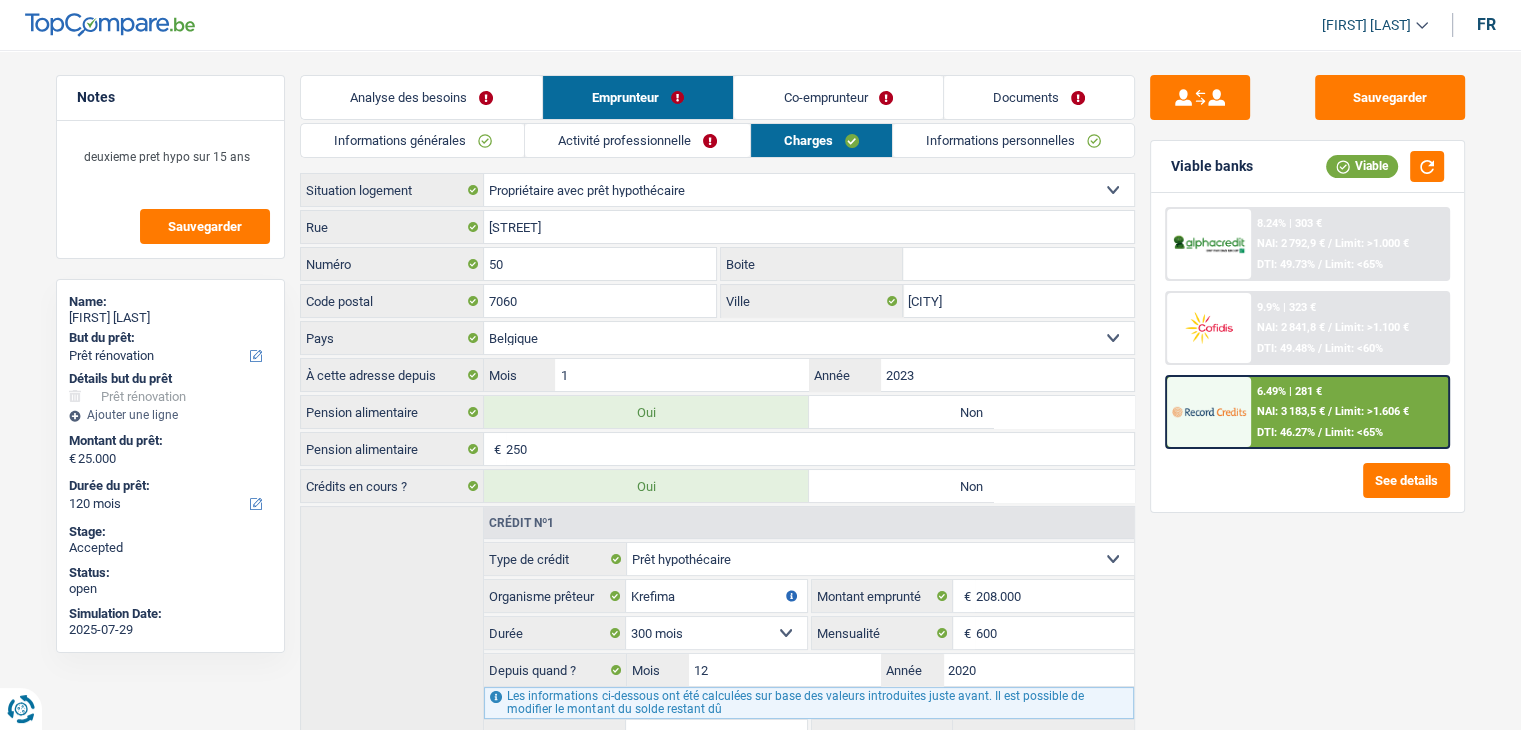 click on "Informations personnelles" at bounding box center [1013, 140] 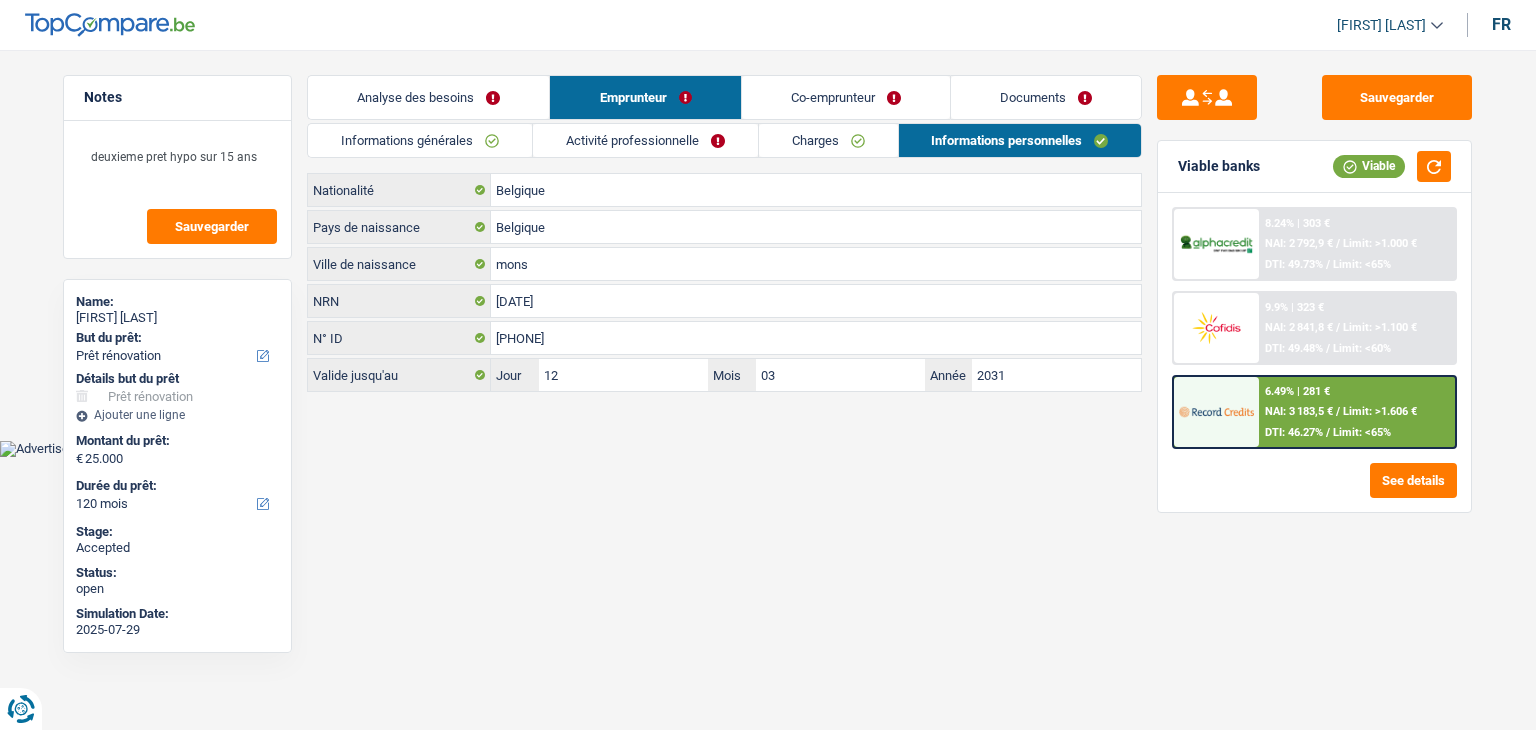 click on "Documents" at bounding box center (1046, 97) 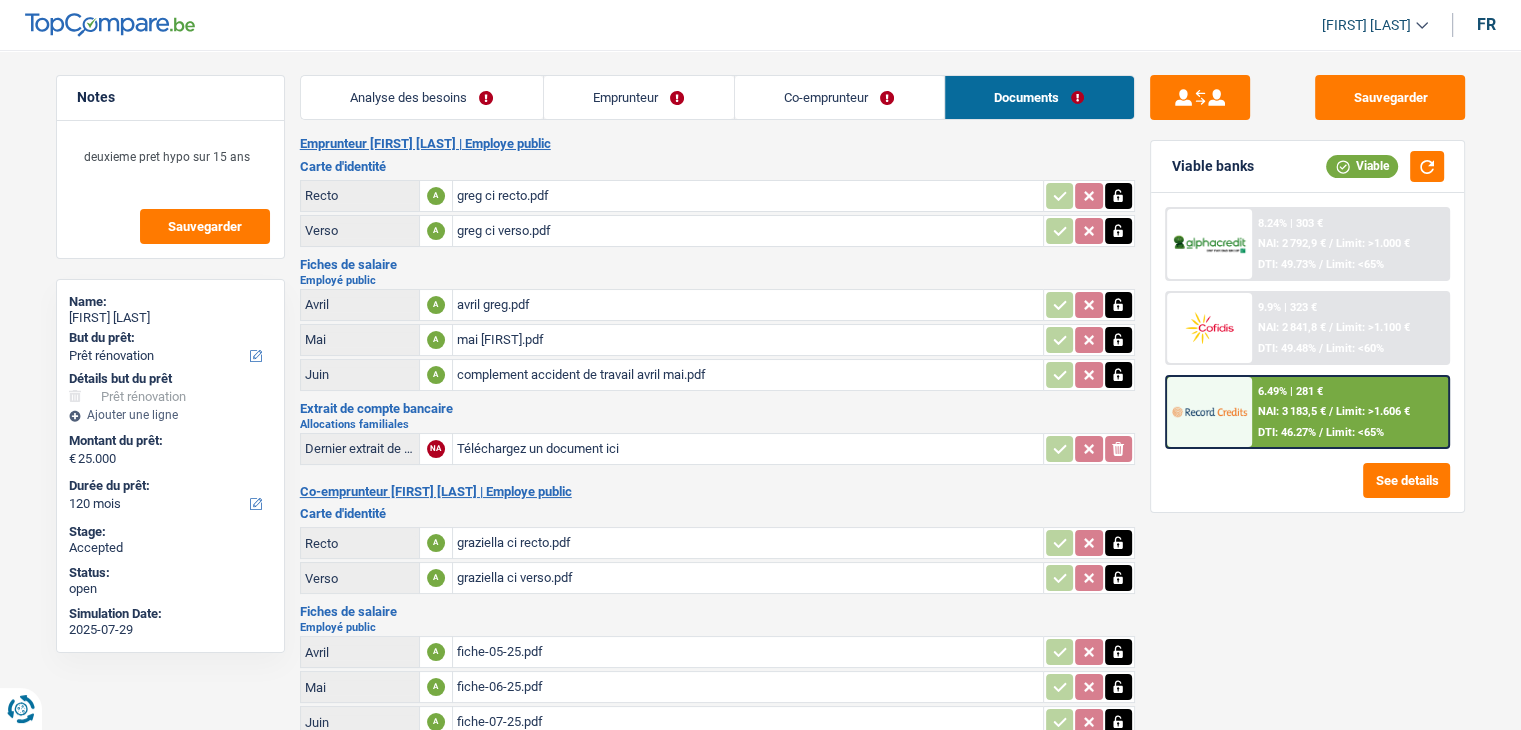 click on "Co-emprunteur" at bounding box center (839, 97) 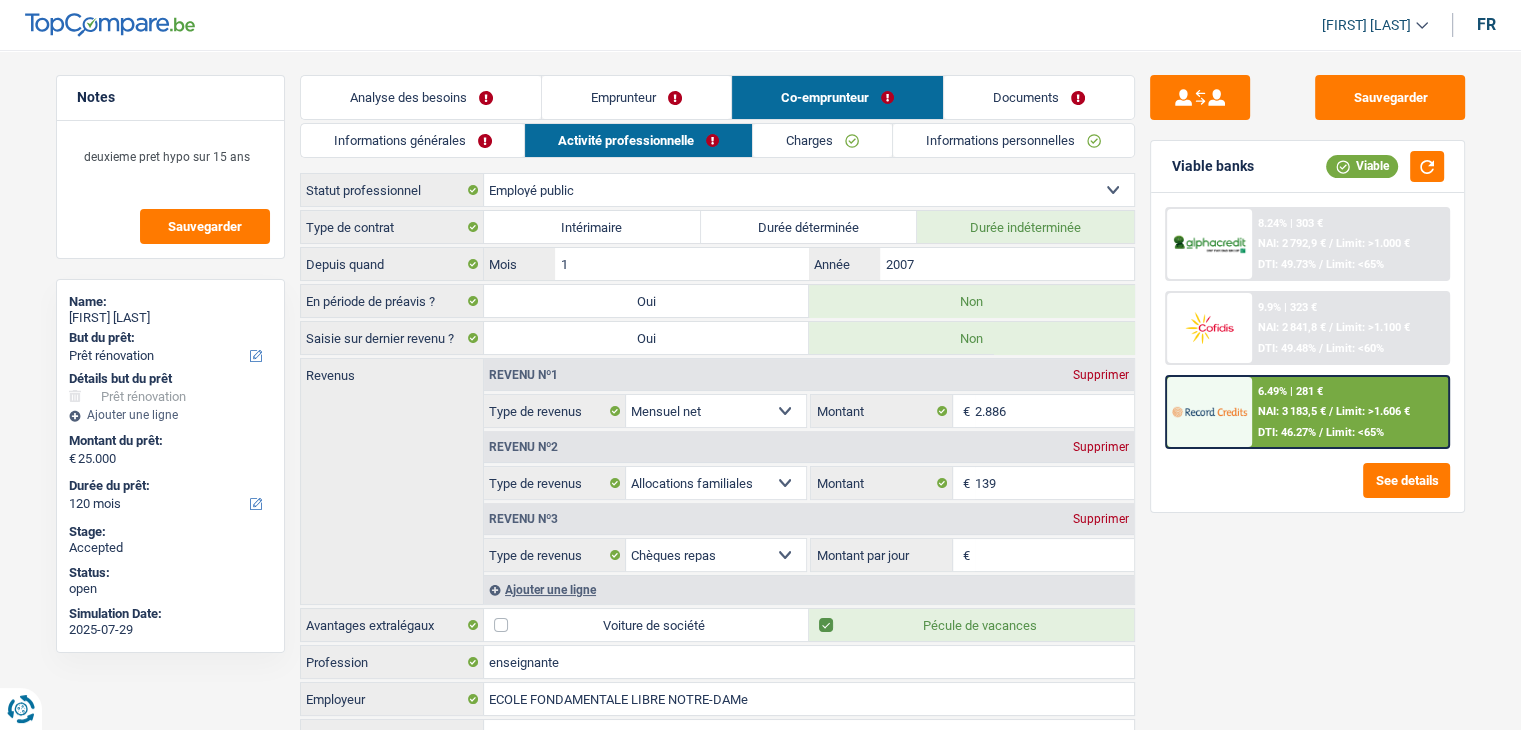 click on "Emprunteur" at bounding box center [636, 97] 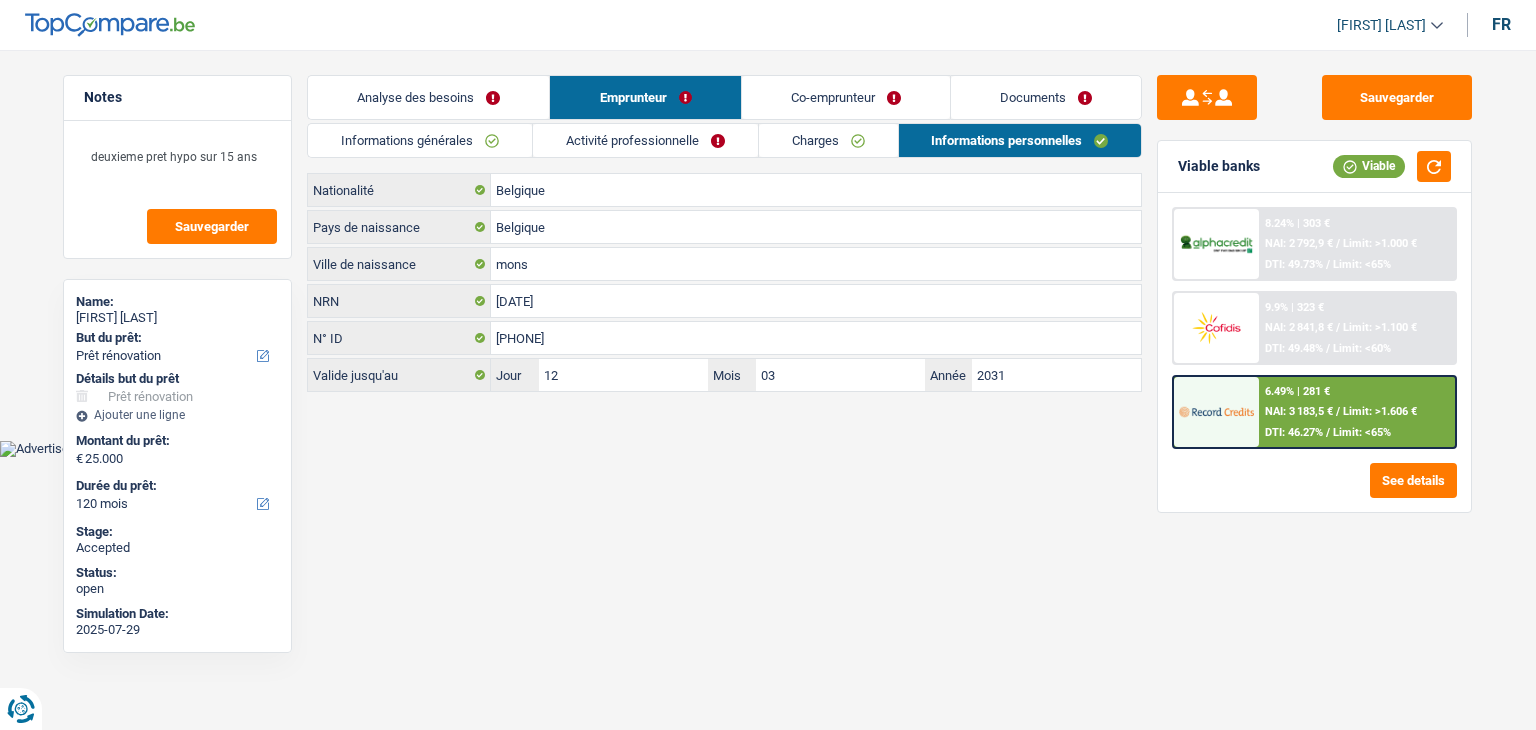click on "Documents" at bounding box center (1046, 97) 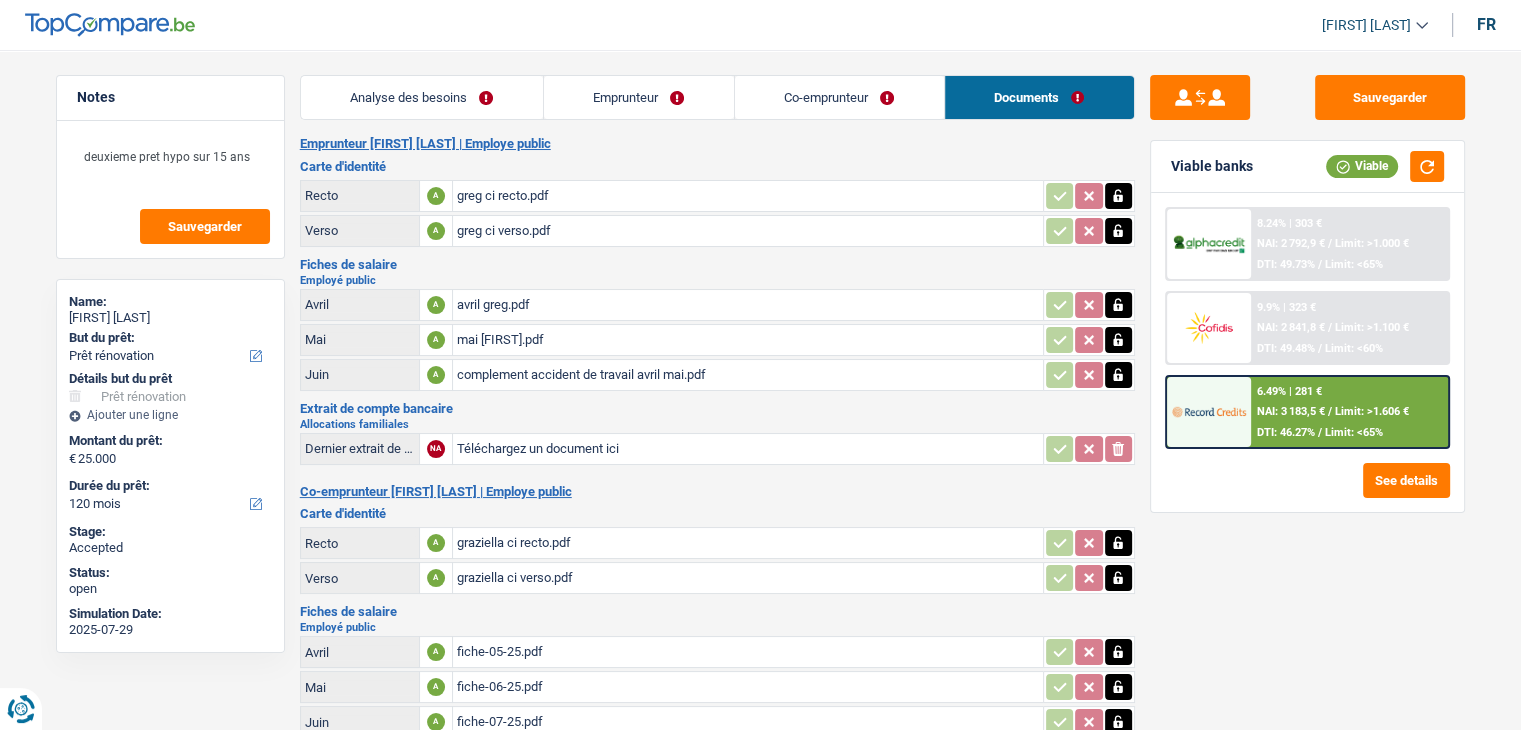 click on "Extrait de compte bancaire" at bounding box center [717, 408] 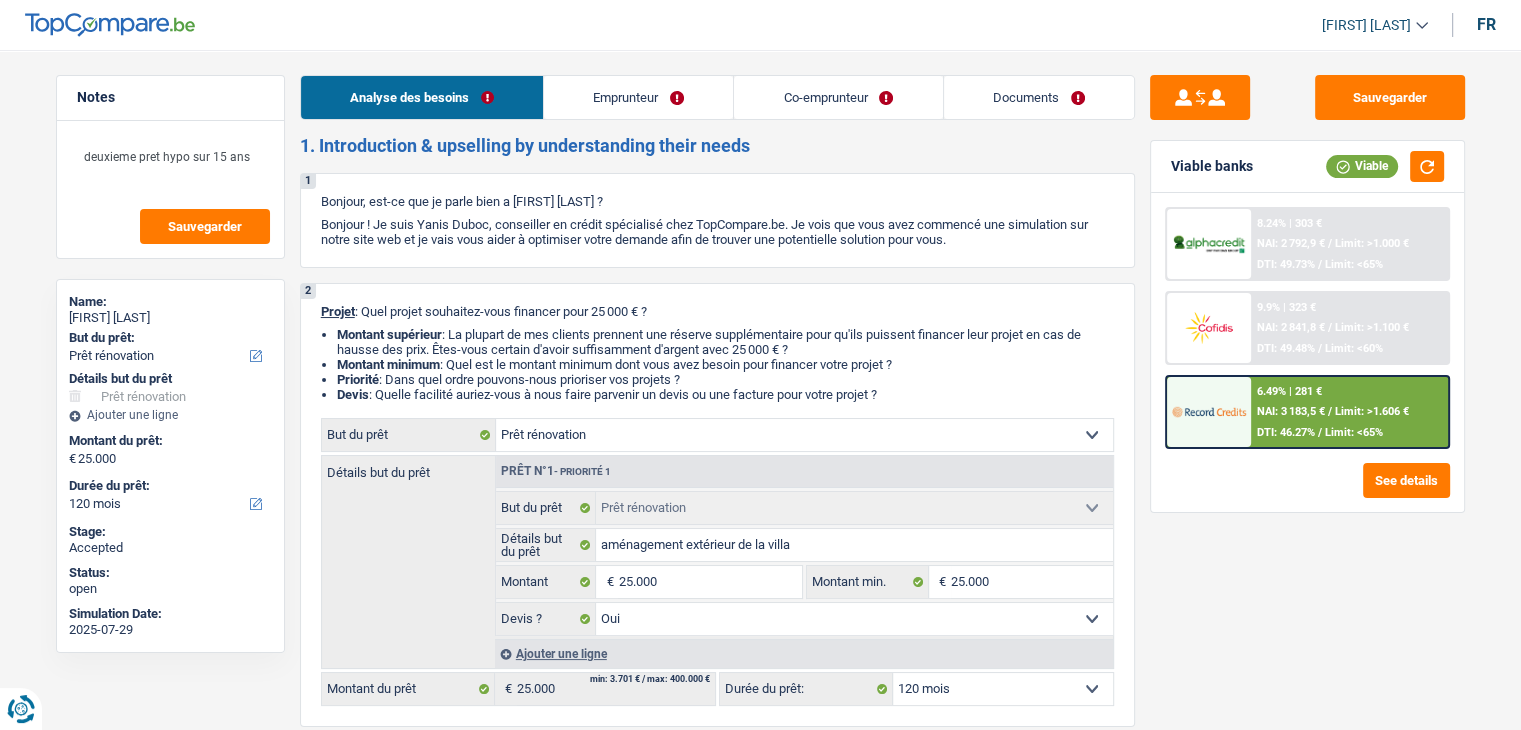 drag, startPoint x: 810, startPoint y: 69, endPoint x: 992, endPoint y: 116, distance: 187.97075 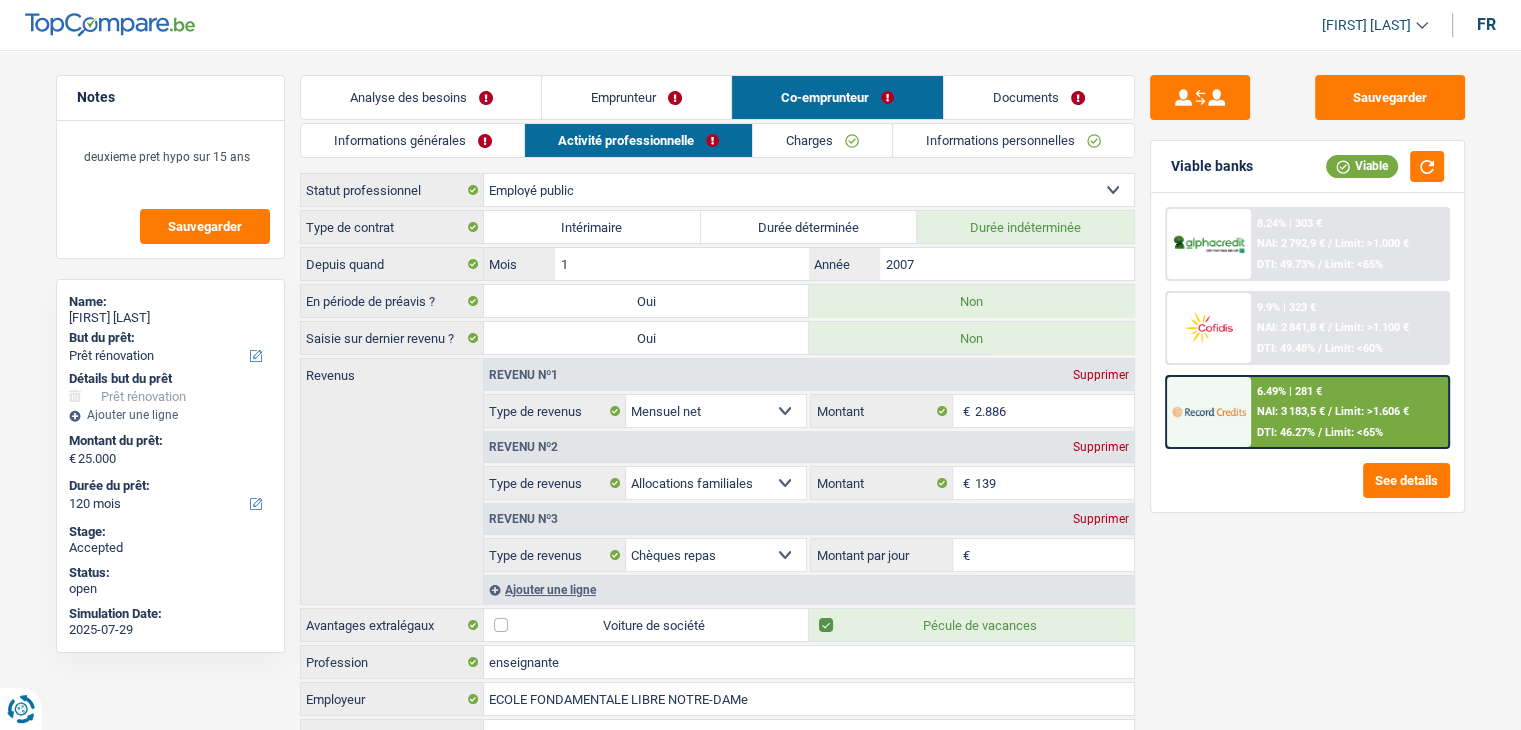 click on "Charges" at bounding box center [822, 140] 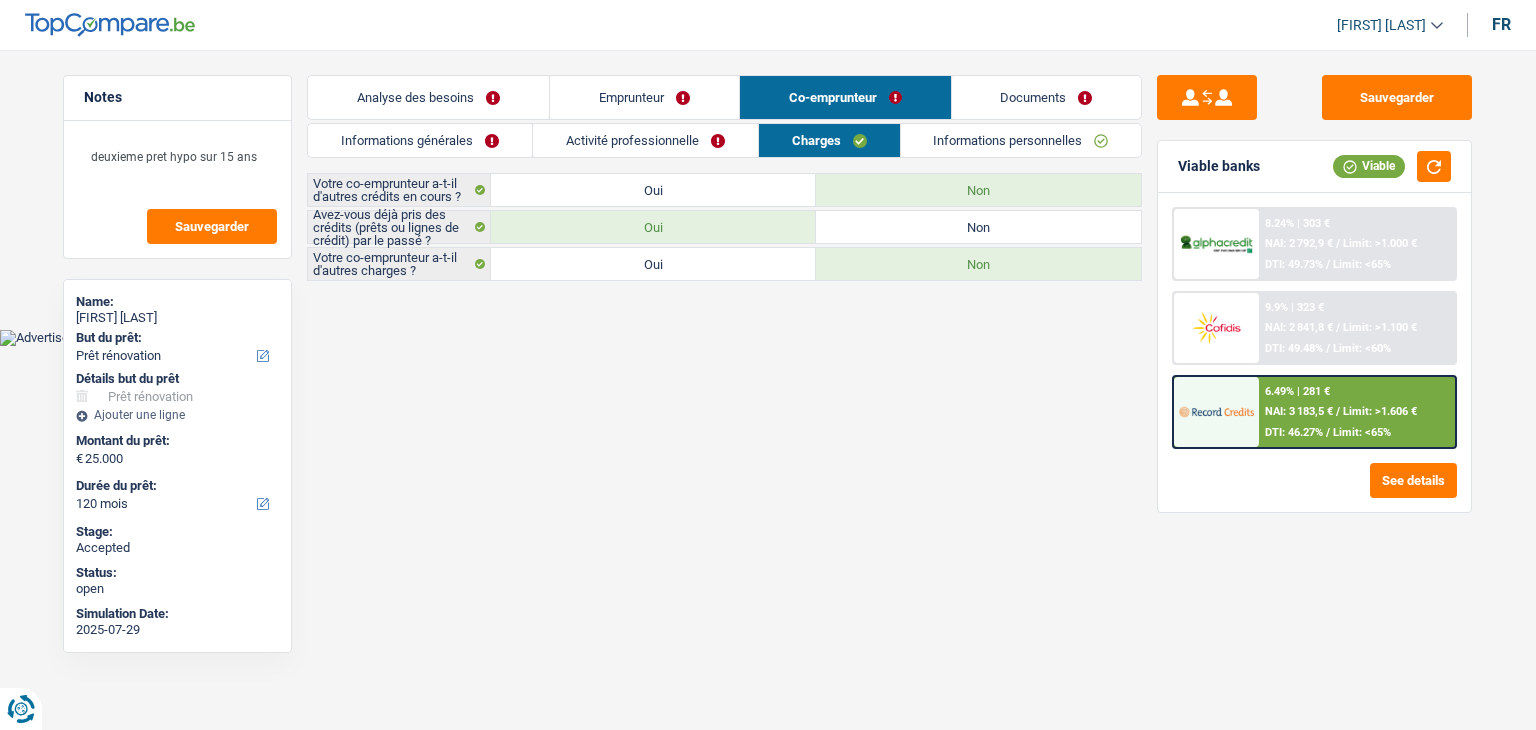 click on "Informations personnelles" at bounding box center (1021, 140) 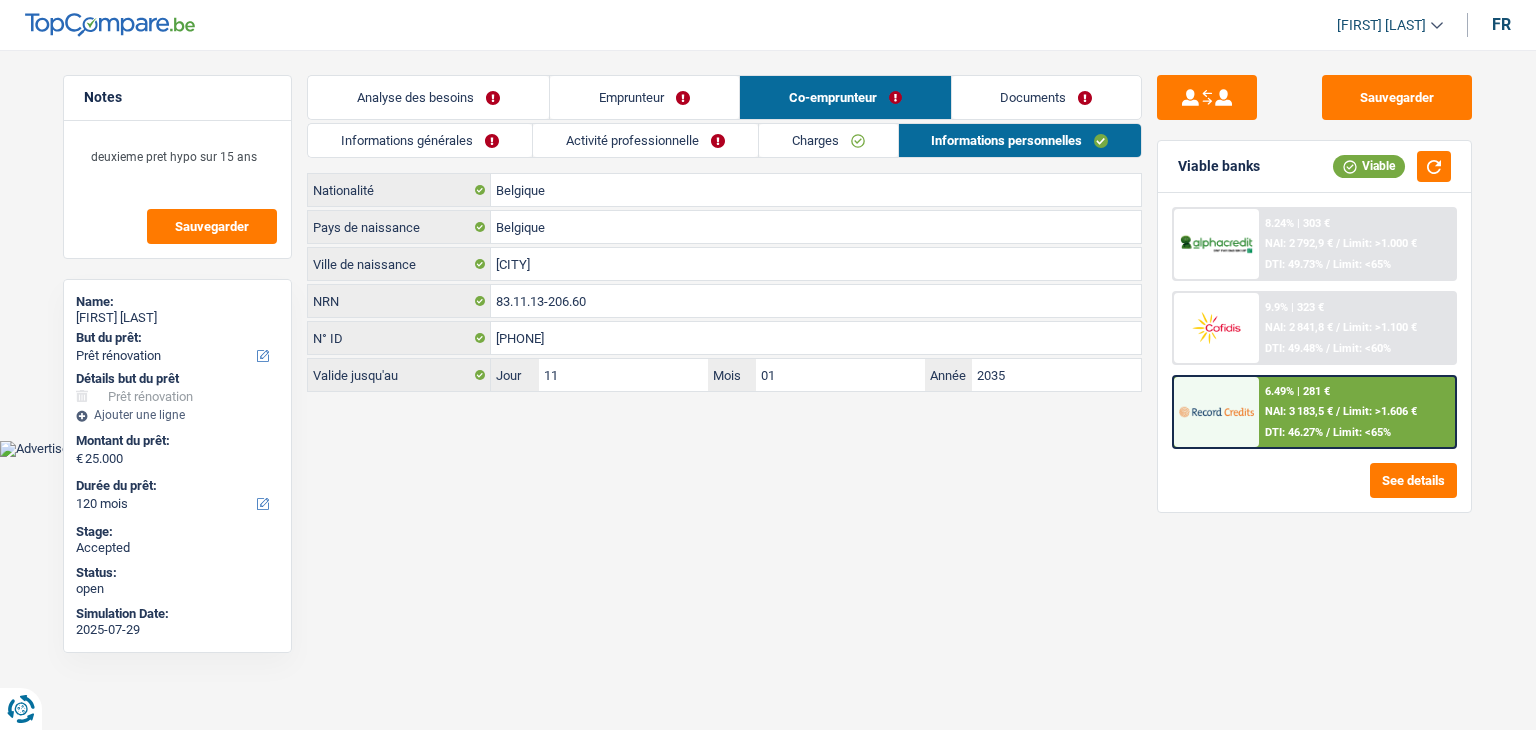 click on "Emprunteur" at bounding box center [644, 97] 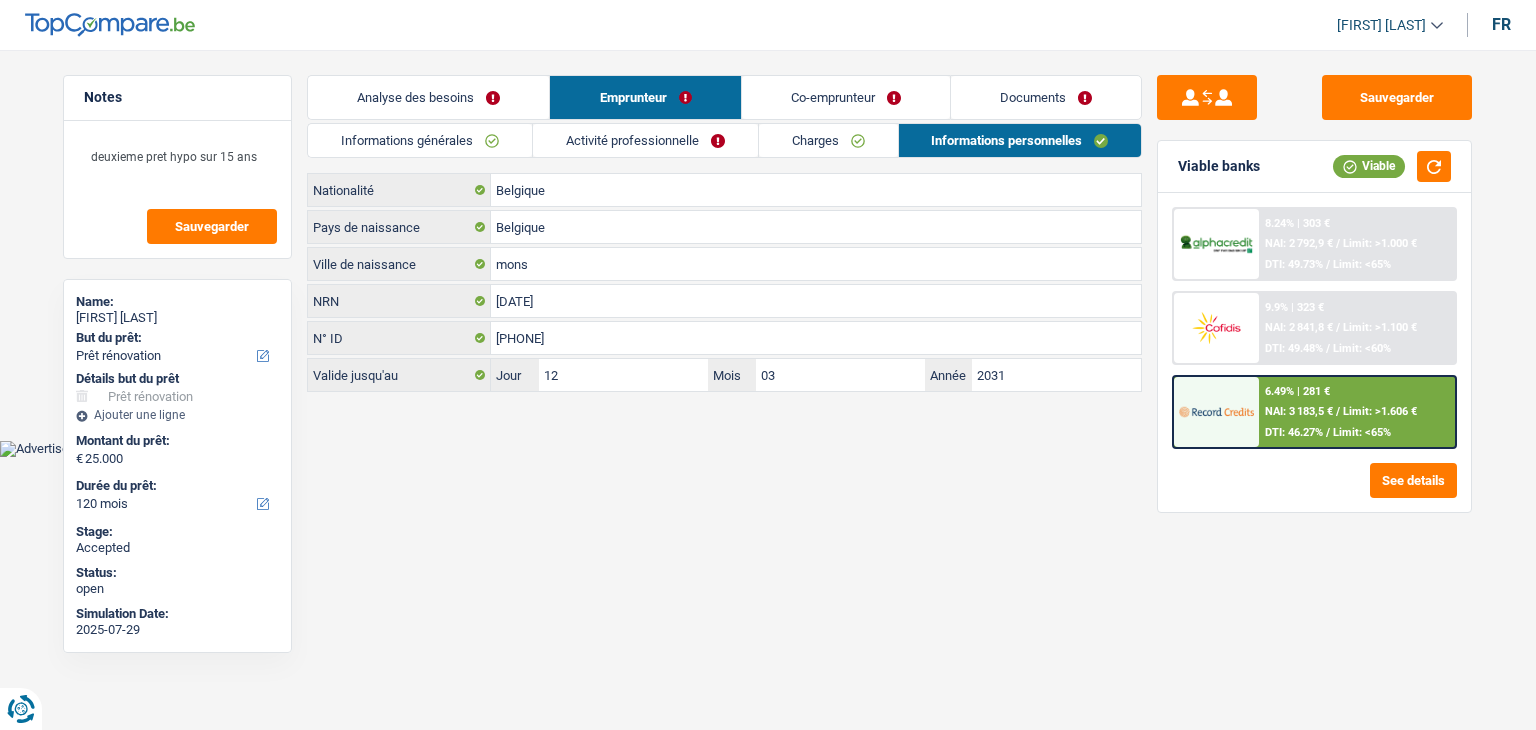 click on "Analyse des besoins" at bounding box center (428, 97) 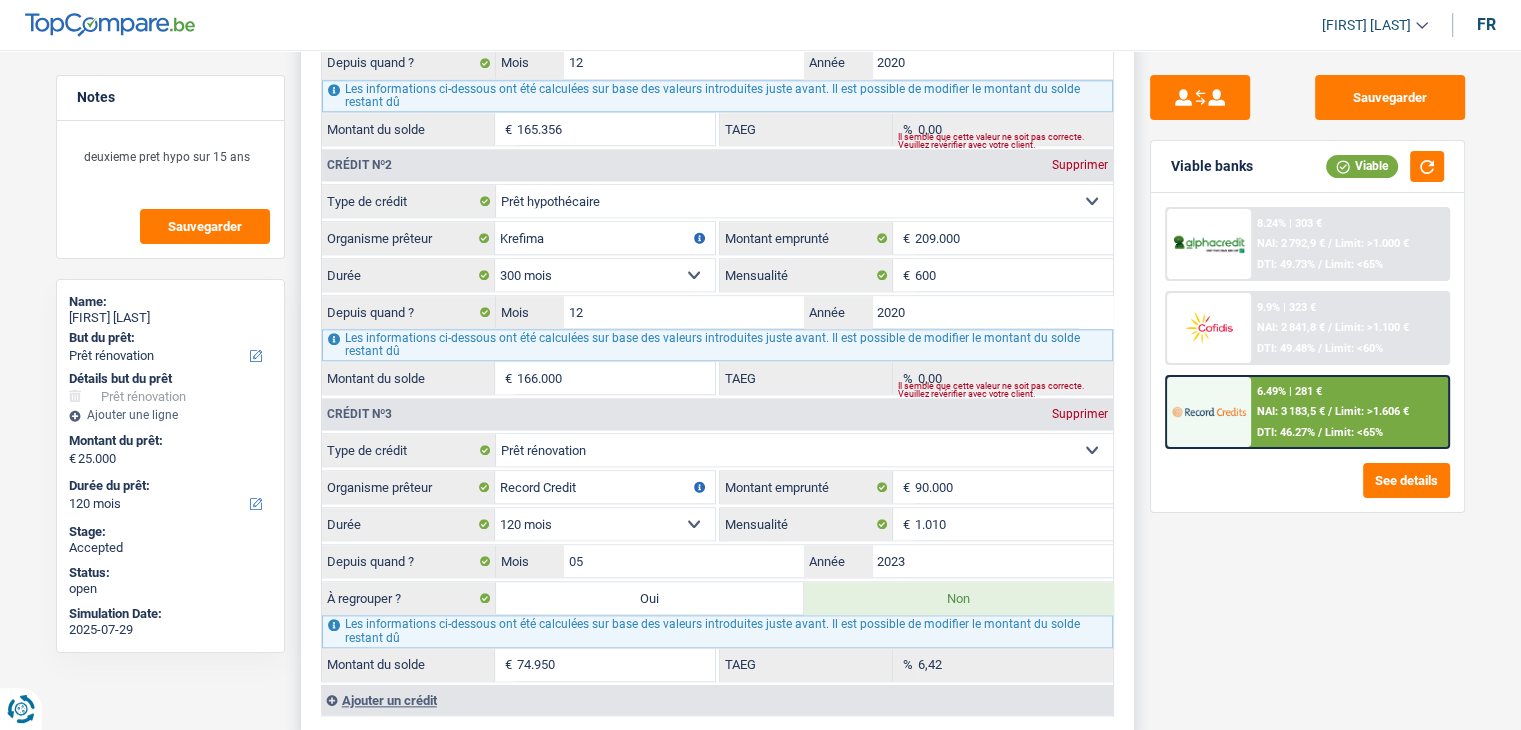 scroll, scrollTop: 2300, scrollLeft: 0, axis: vertical 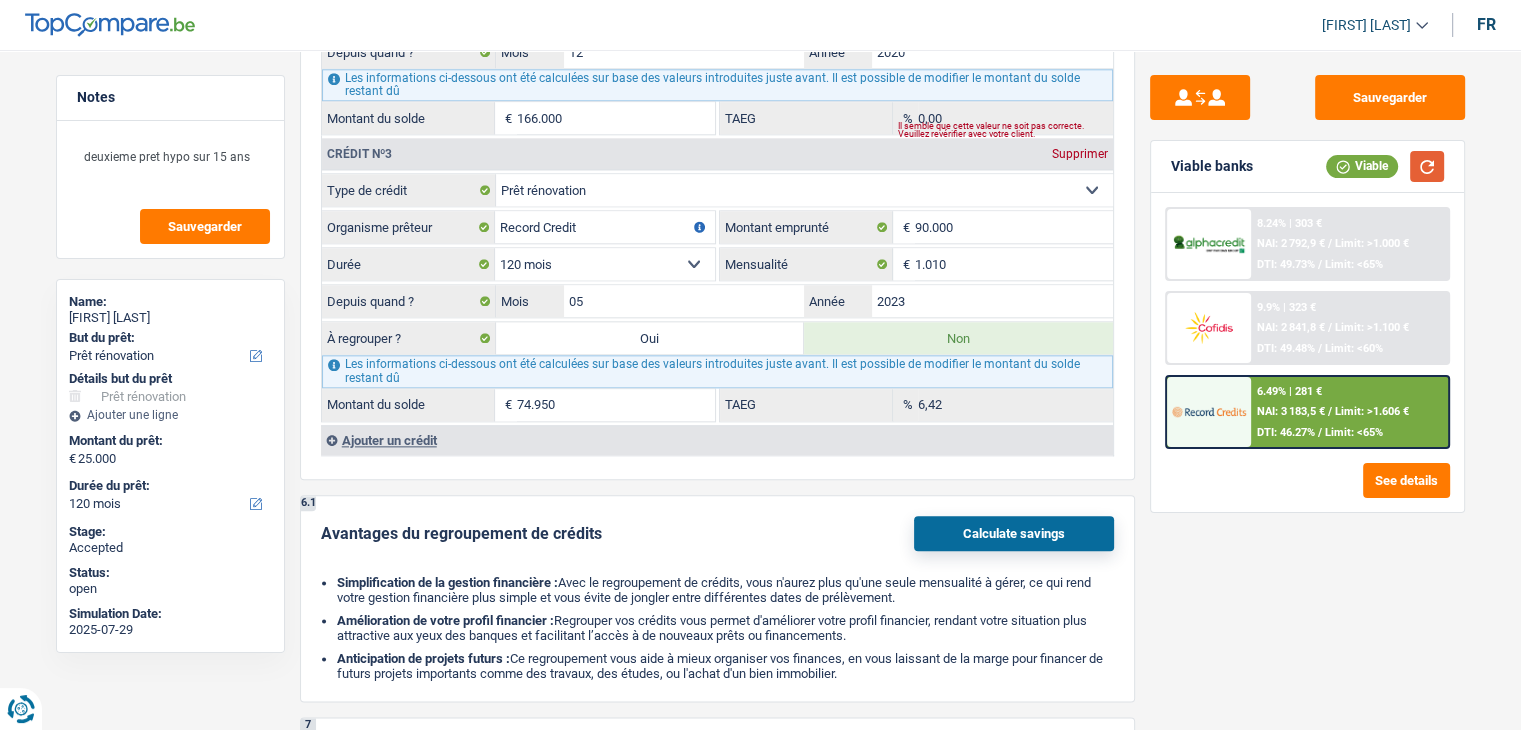 click at bounding box center (1427, 166) 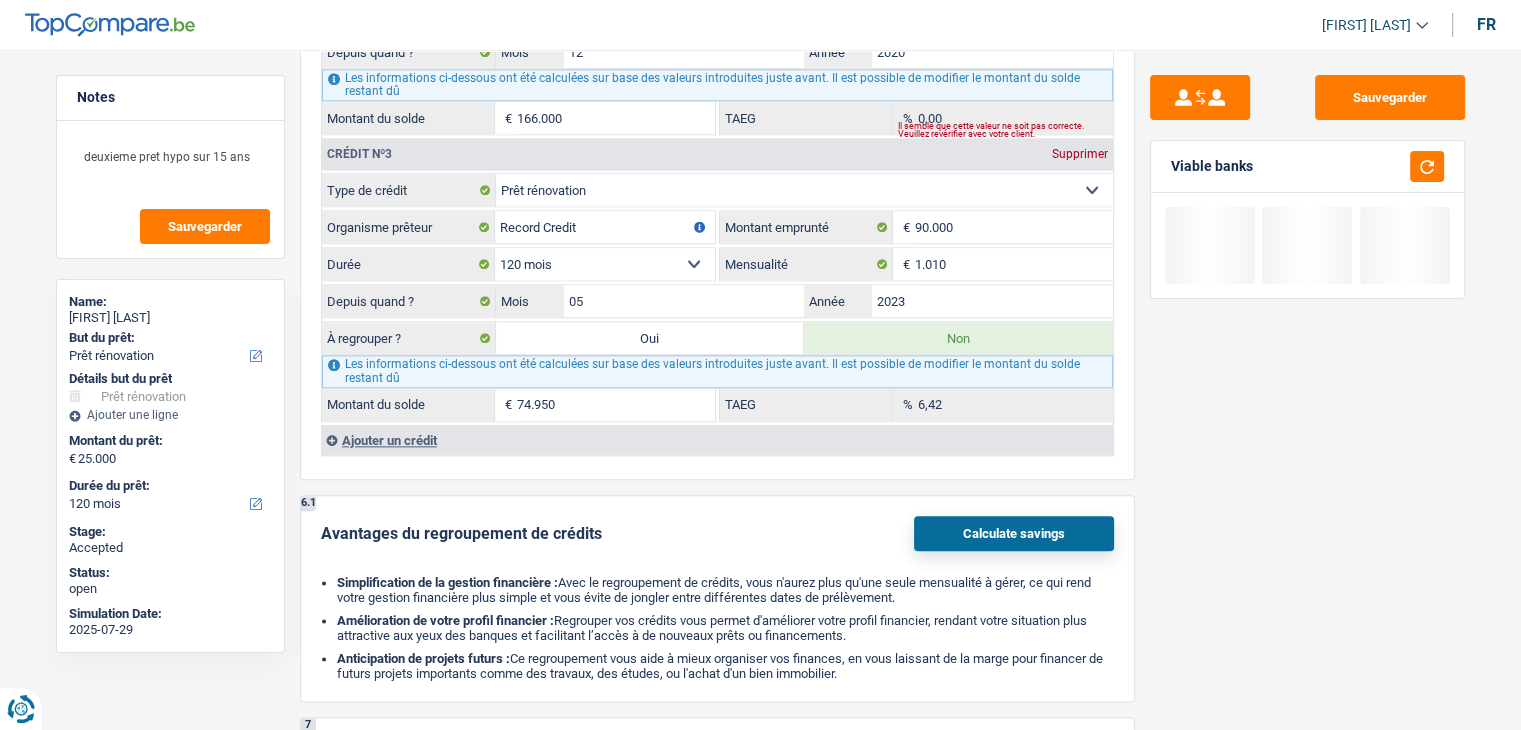 drag, startPoint x: 1255, startPoint y: 164, endPoint x: 1159, endPoint y: 159, distance: 96.13012 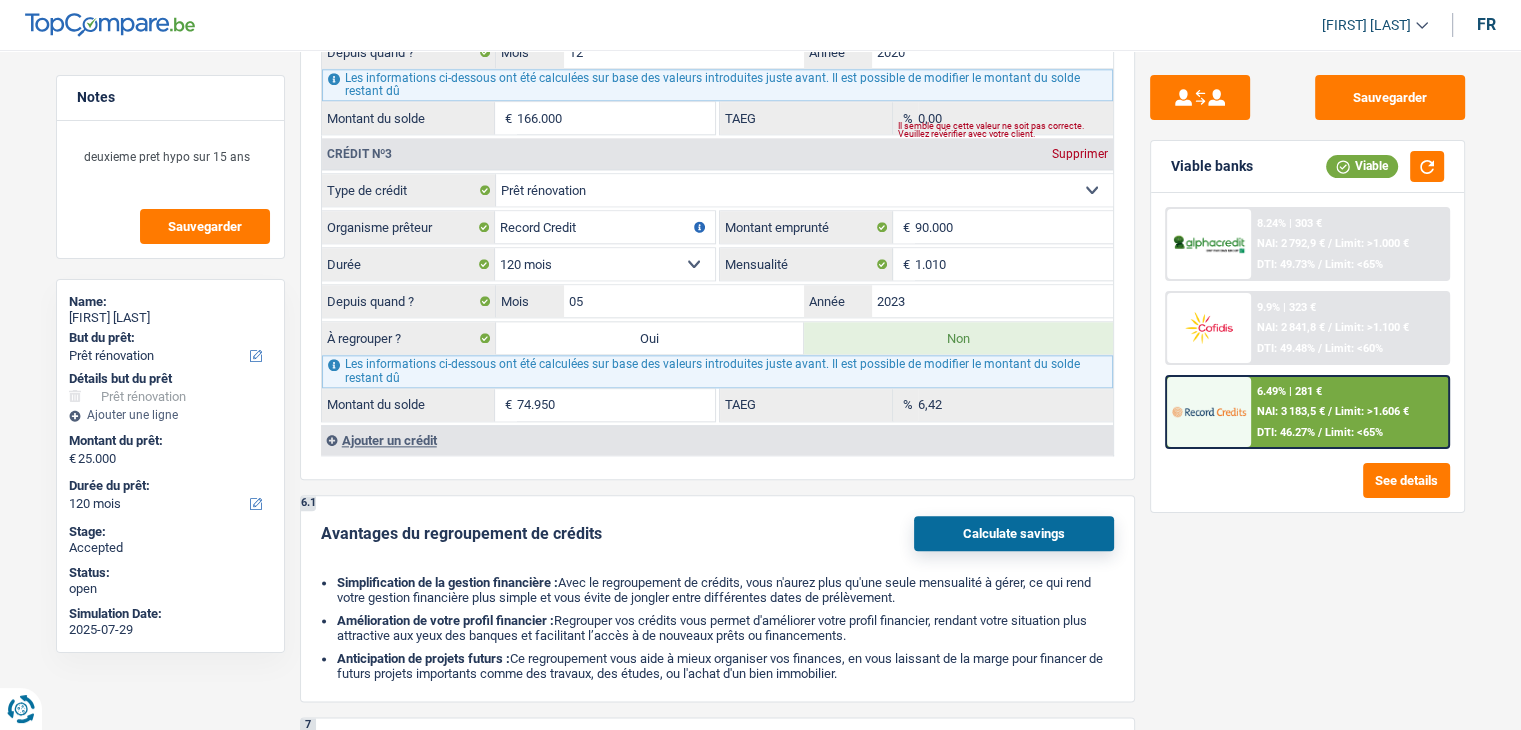 drag, startPoint x: 1171, startPoint y: 161, endPoint x: 1254, endPoint y: 156, distance: 83.15047 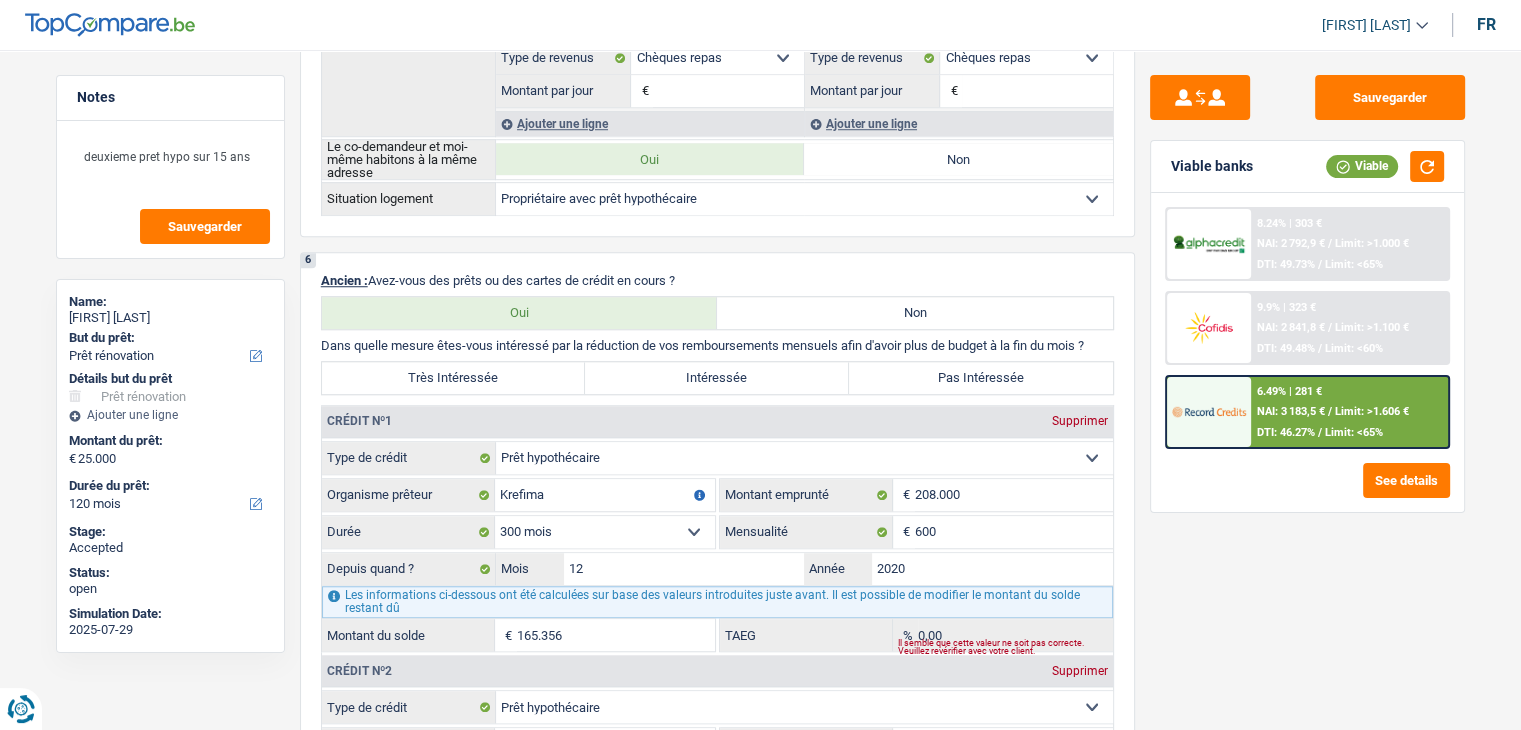 scroll, scrollTop: 1500, scrollLeft: 0, axis: vertical 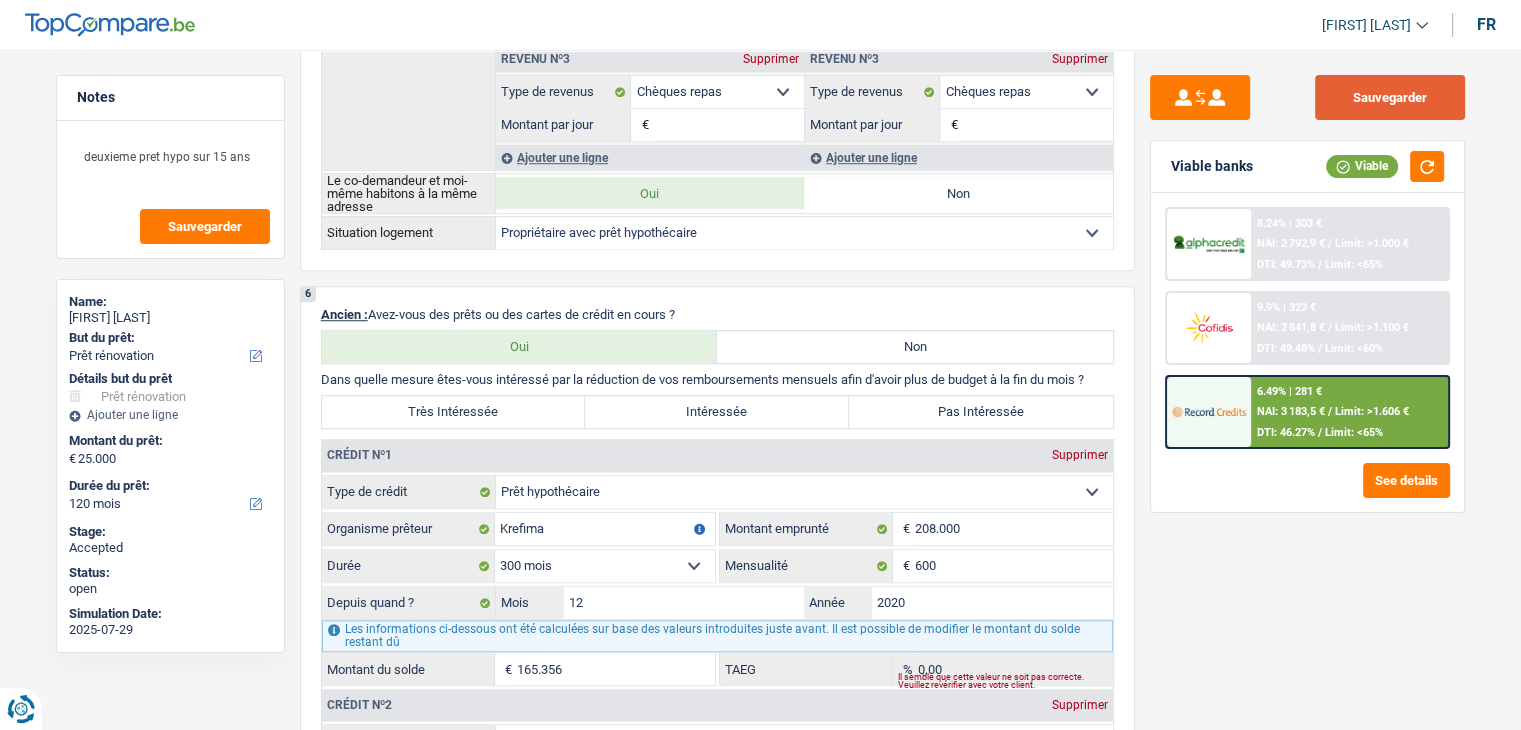 click on "Sauvegarder" at bounding box center (1390, 97) 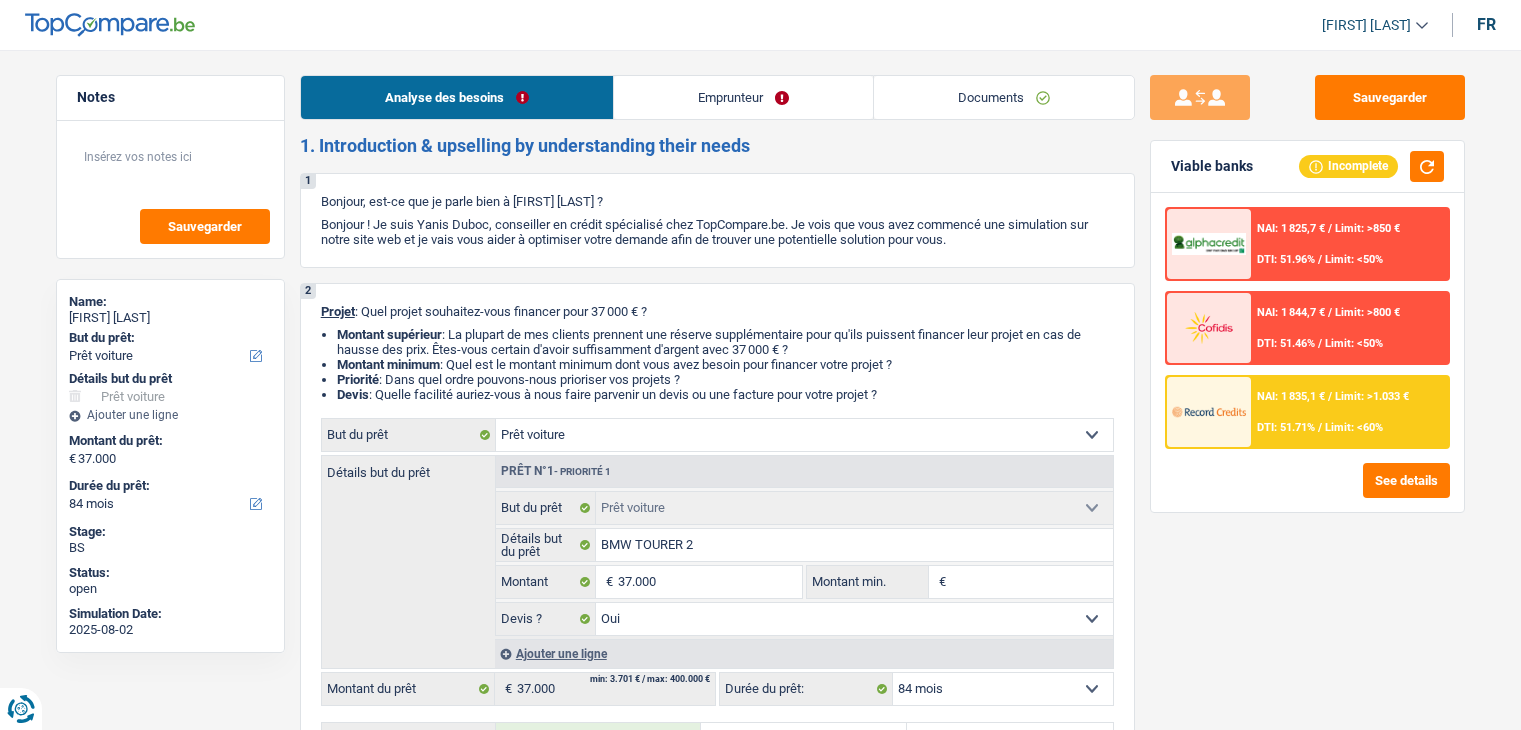 select on "car" 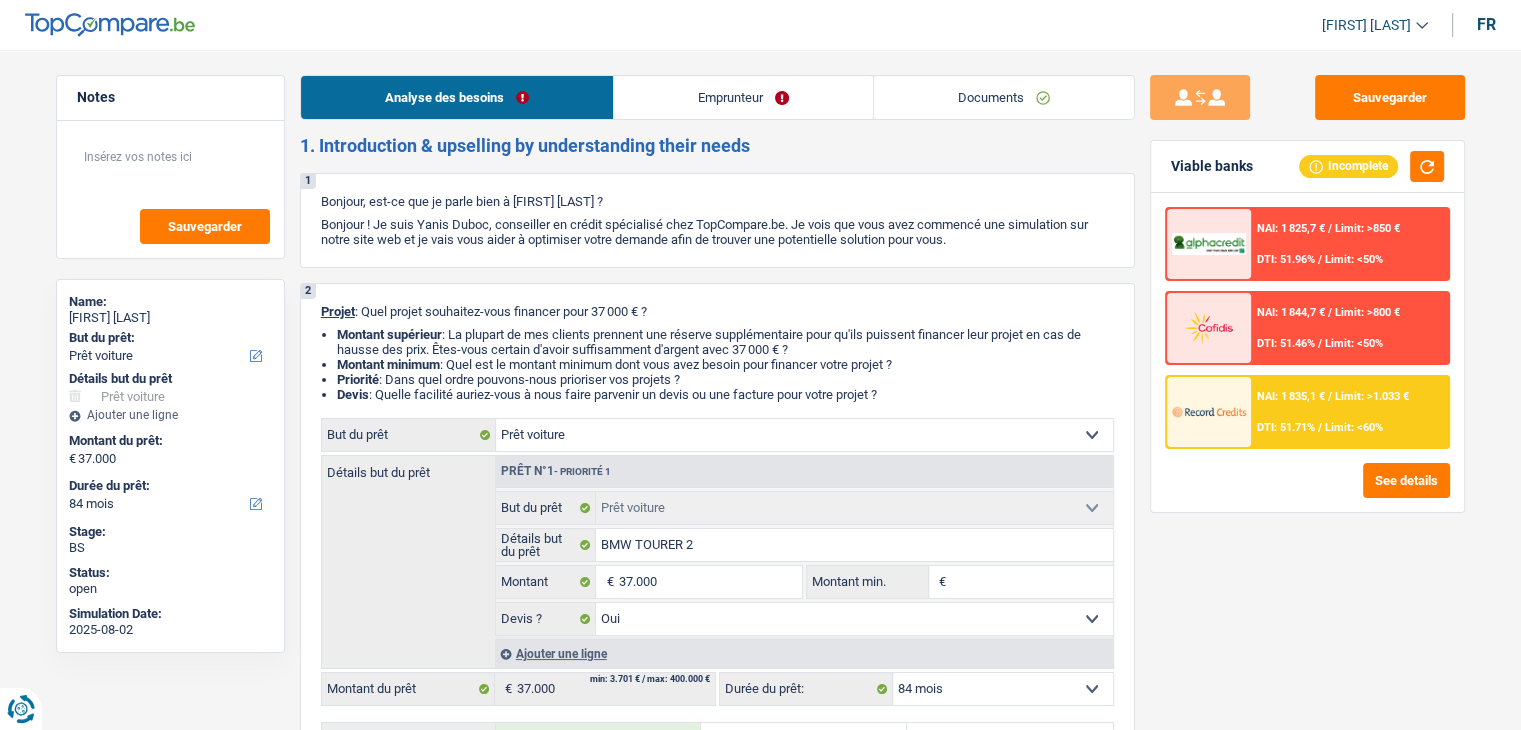 scroll, scrollTop: 0, scrollLeft: 0, axis: both 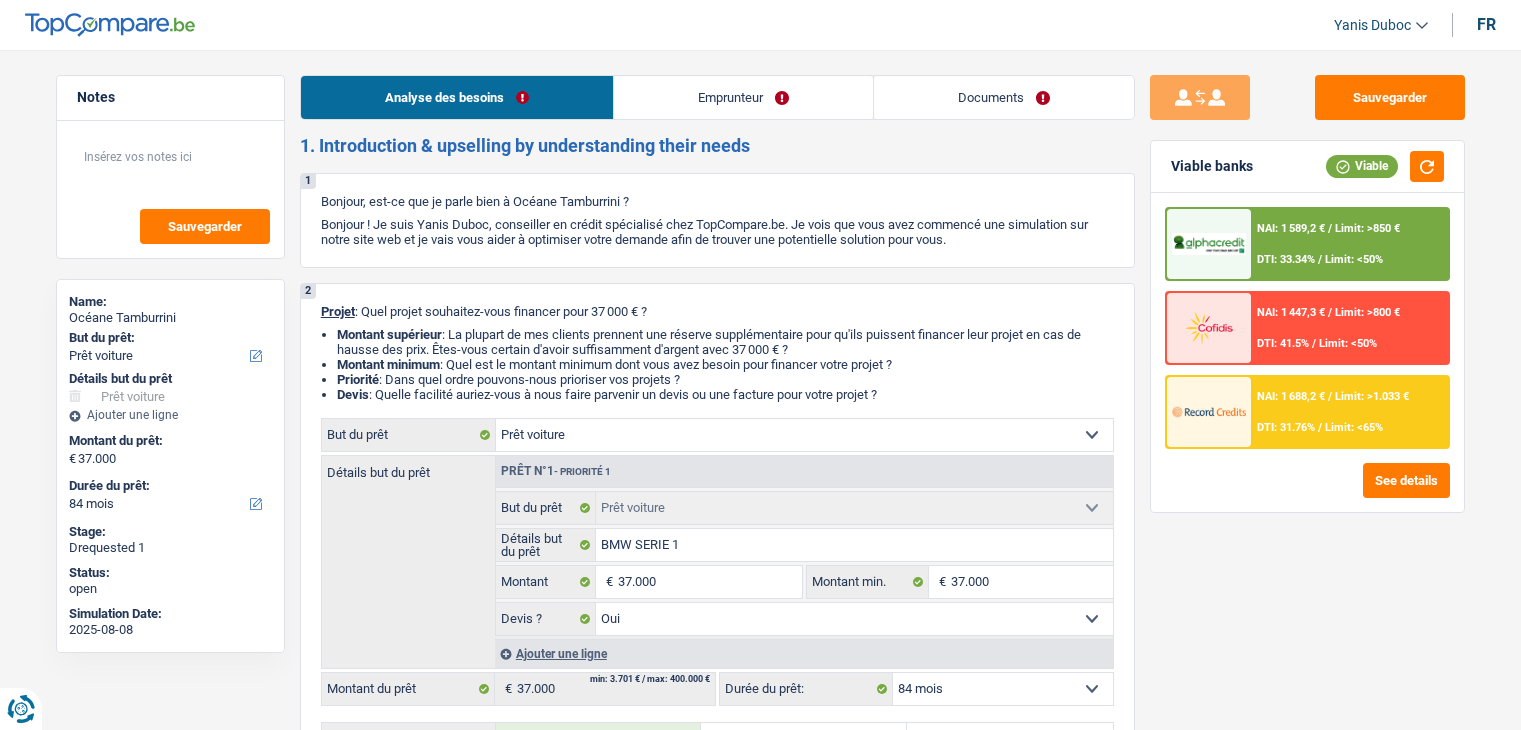 select on "car" 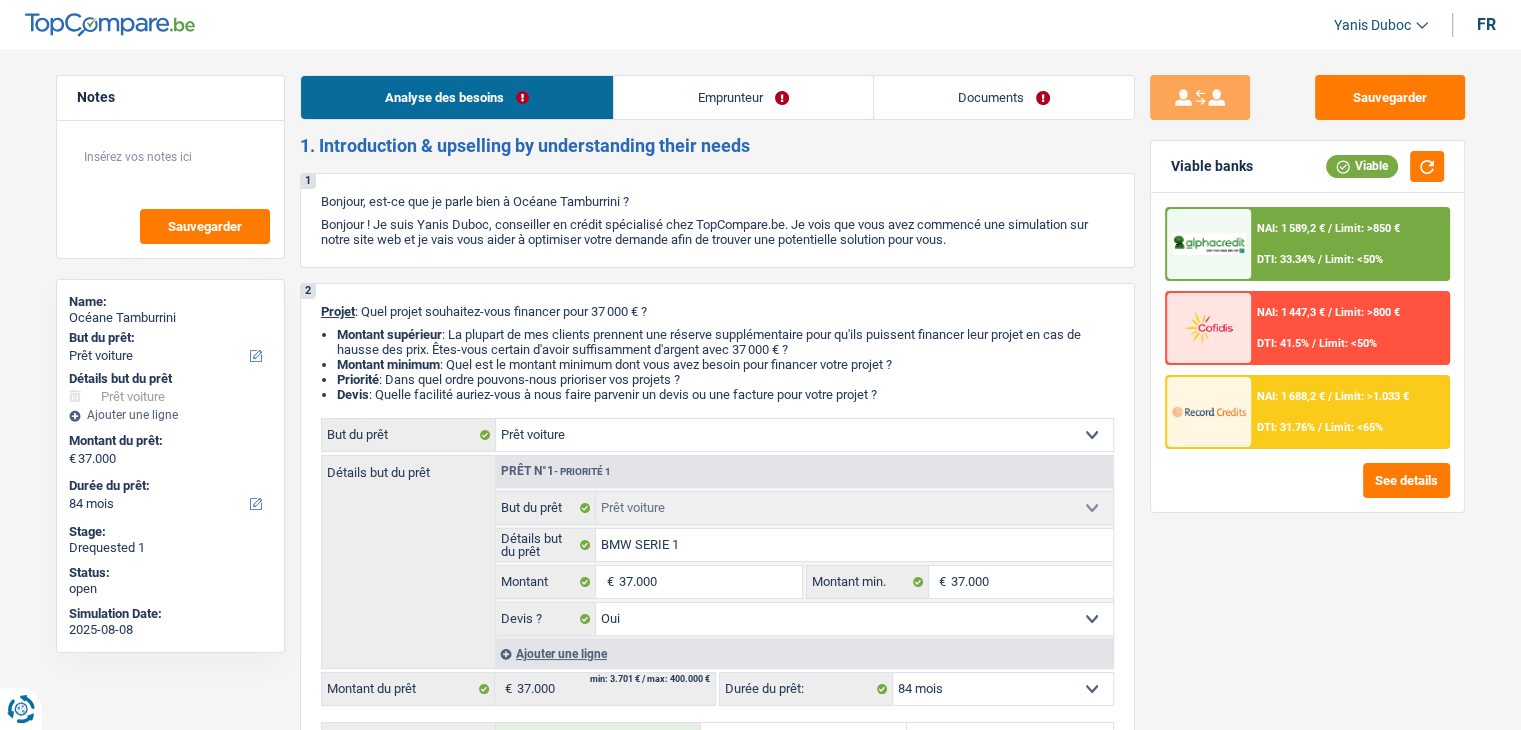 scroll, scrollTop: 0, scrollLeft: 0, axis: both 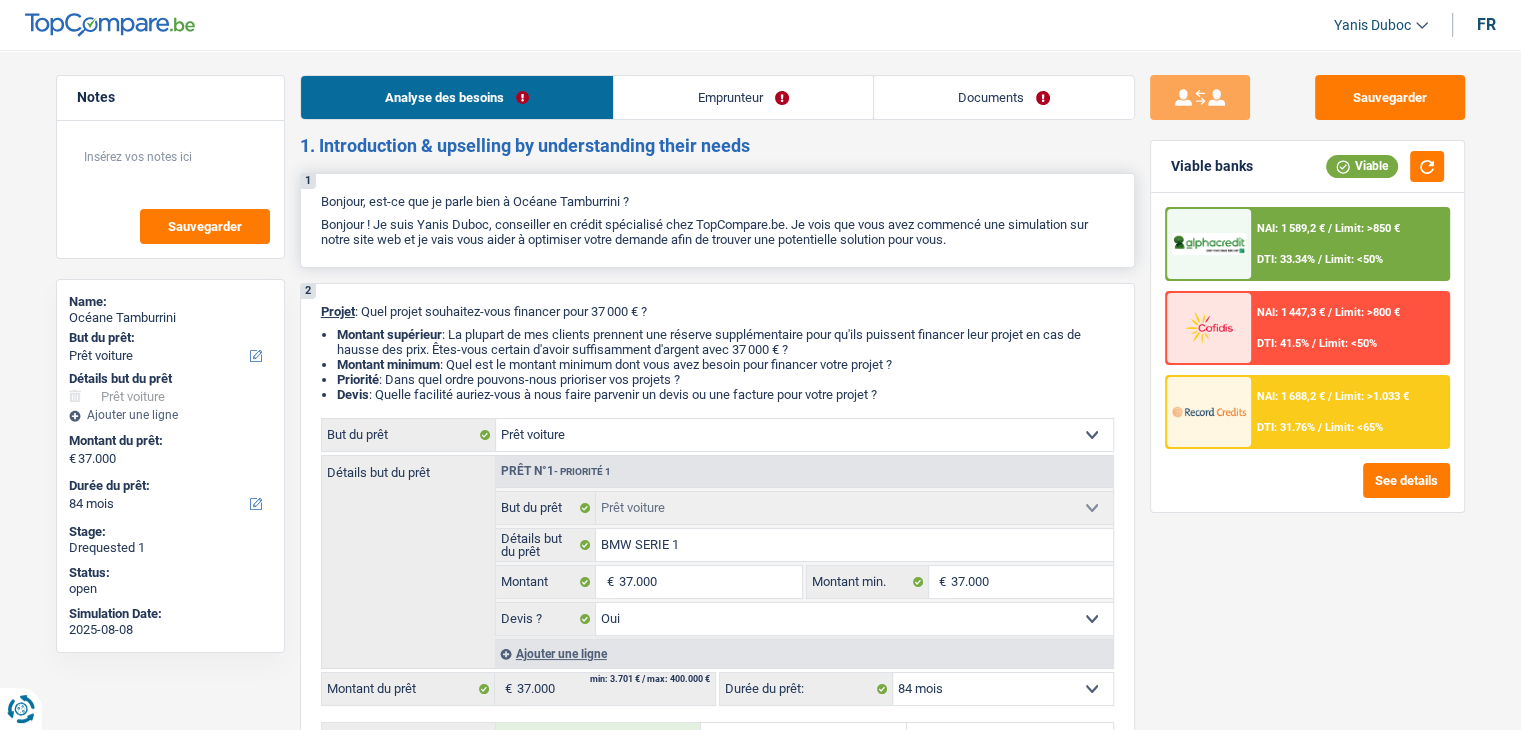 click on "Bonjour ! Je suis Yanis Duboc, conseiller en crédit spécialisé chez TopCompare.be. Je vois que vous avez commencé une simulation sur notre site web et je vais vous aider à optimiser votre demande afin de trouver une potentielle solution pour vous." at bounding box center [717, 232] 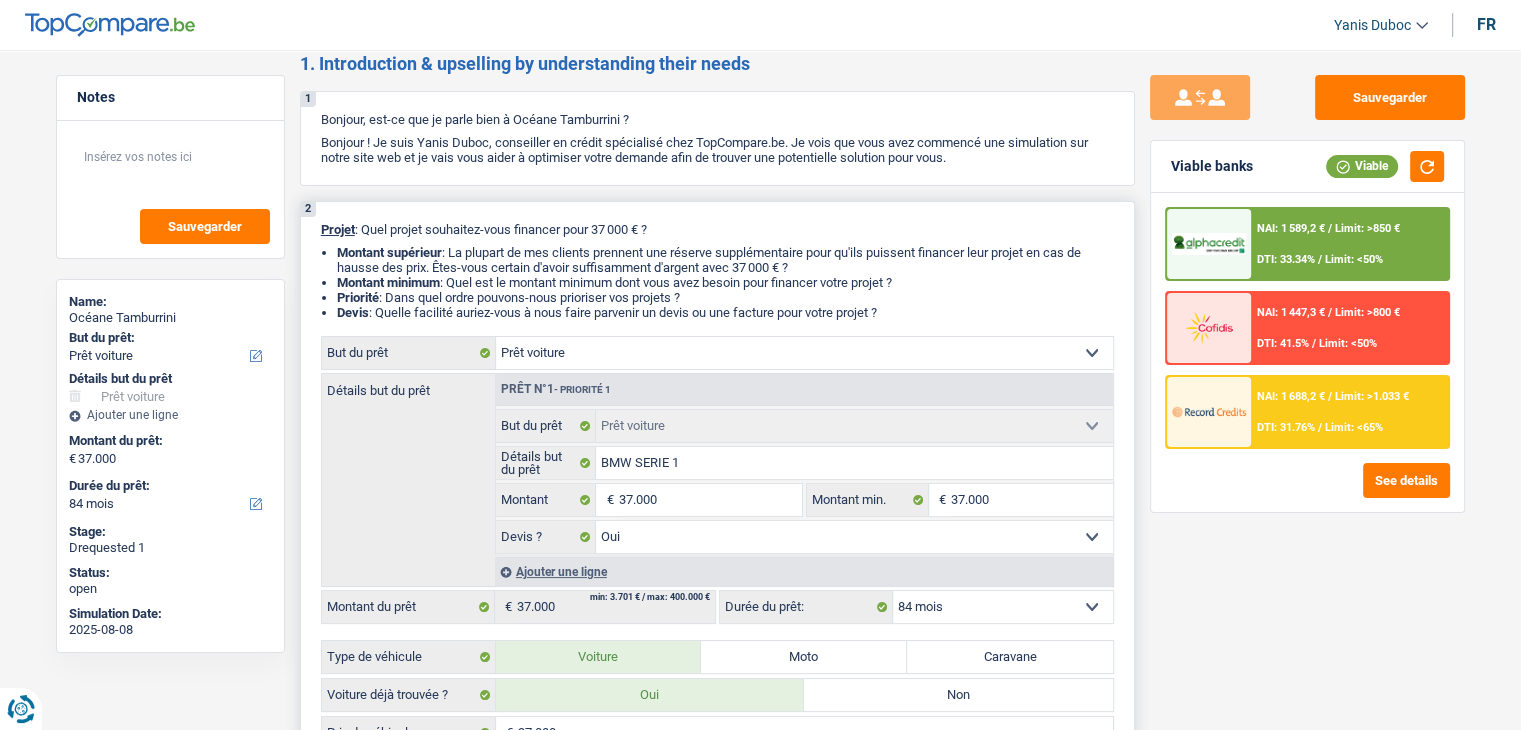 scroll, scrollTop: 300, scrollLeft: 0, axis: vertical 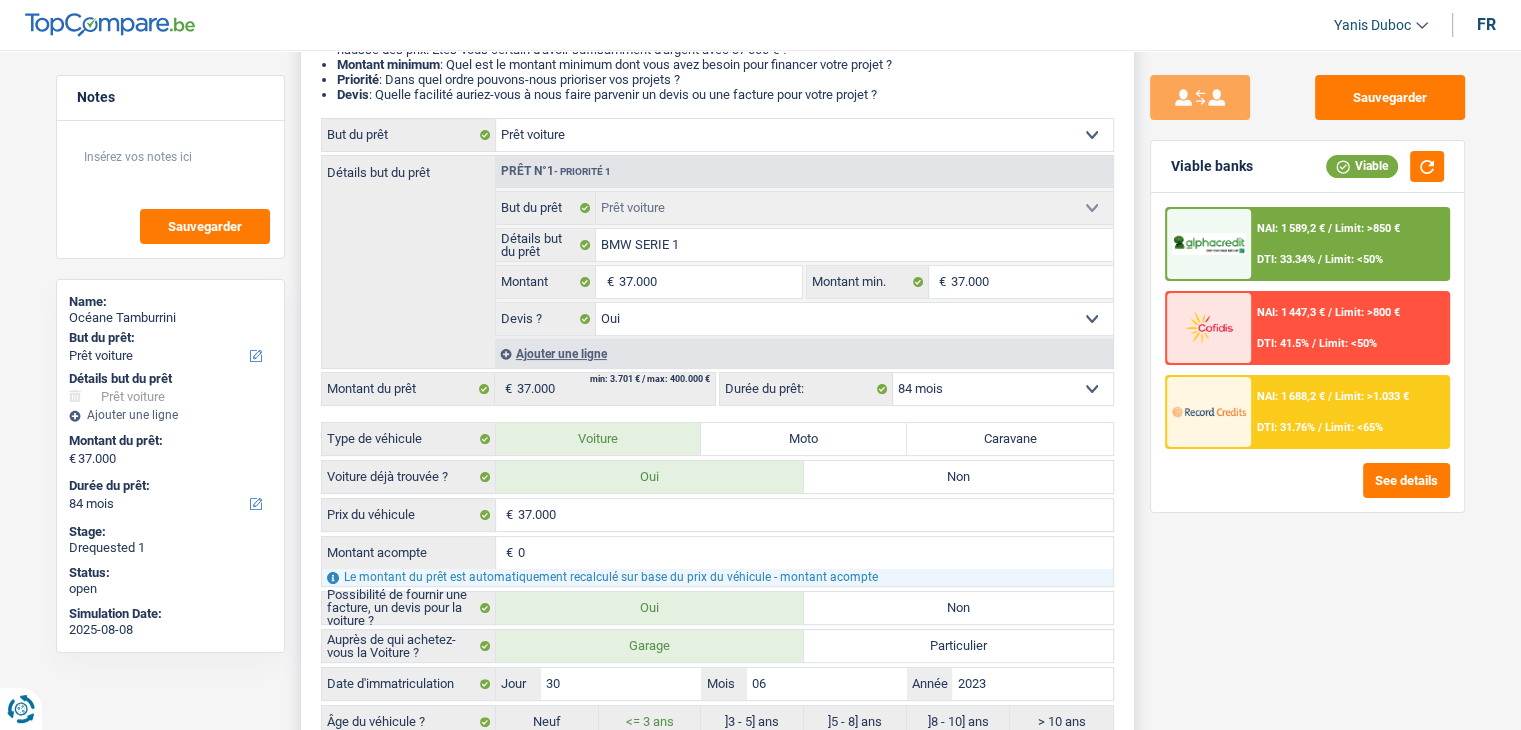 drag, startPoint x: 892, startPoint y: 87, endPoint x: 683, endPoint y: 78, distance: 209.1937 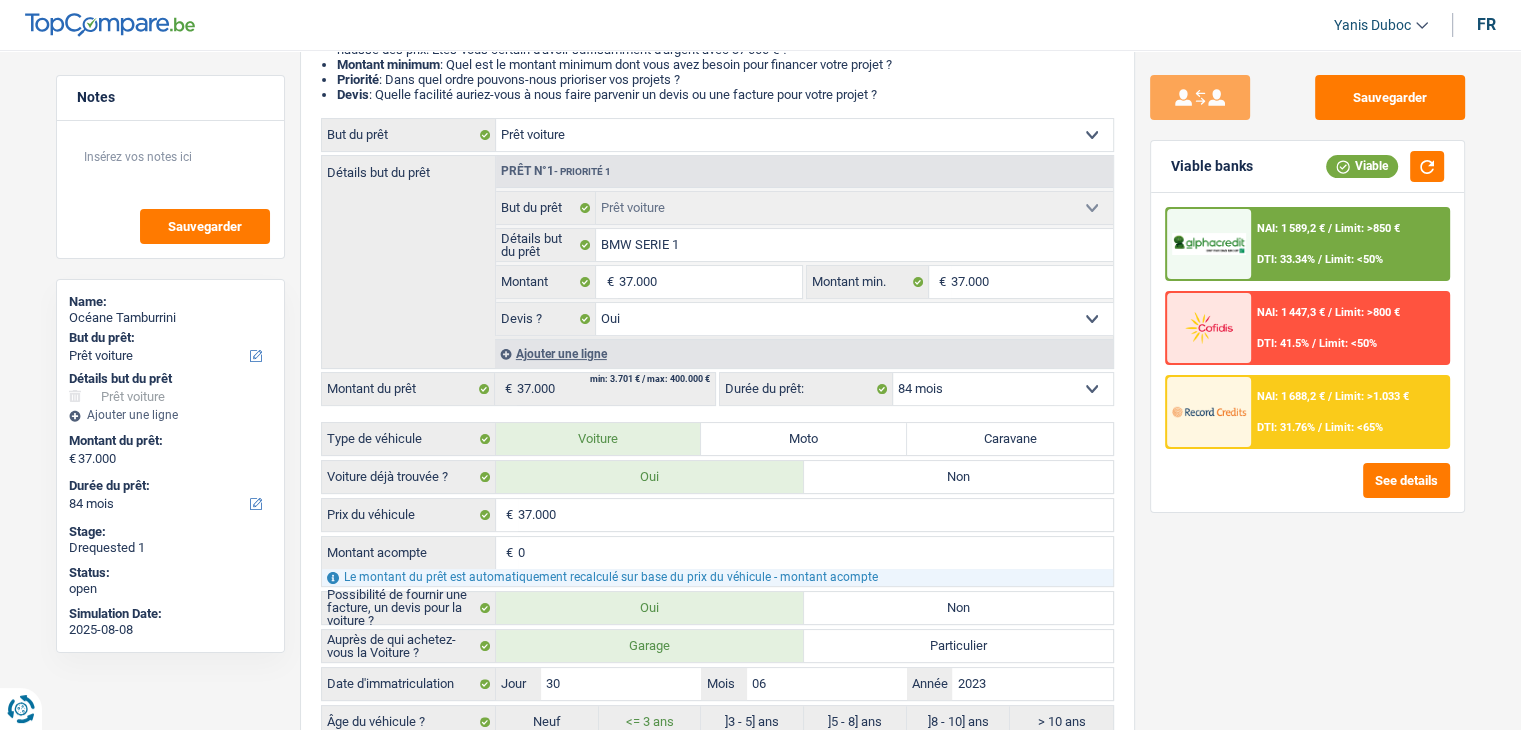 click on "Sauvegarder
Viable banks
Viable
NAI: 1 589,2 €
/
Limit: >850 €
DTI: 33.34%
/
Limit: <50%
NAI: 1 447,3 €
/
Limit: >800 €
DTI: 41.5%
/
Limit: <50%
NAI: 1 688,2 €
/
DTI: 31.76%" at bounding box center (1307, 384) 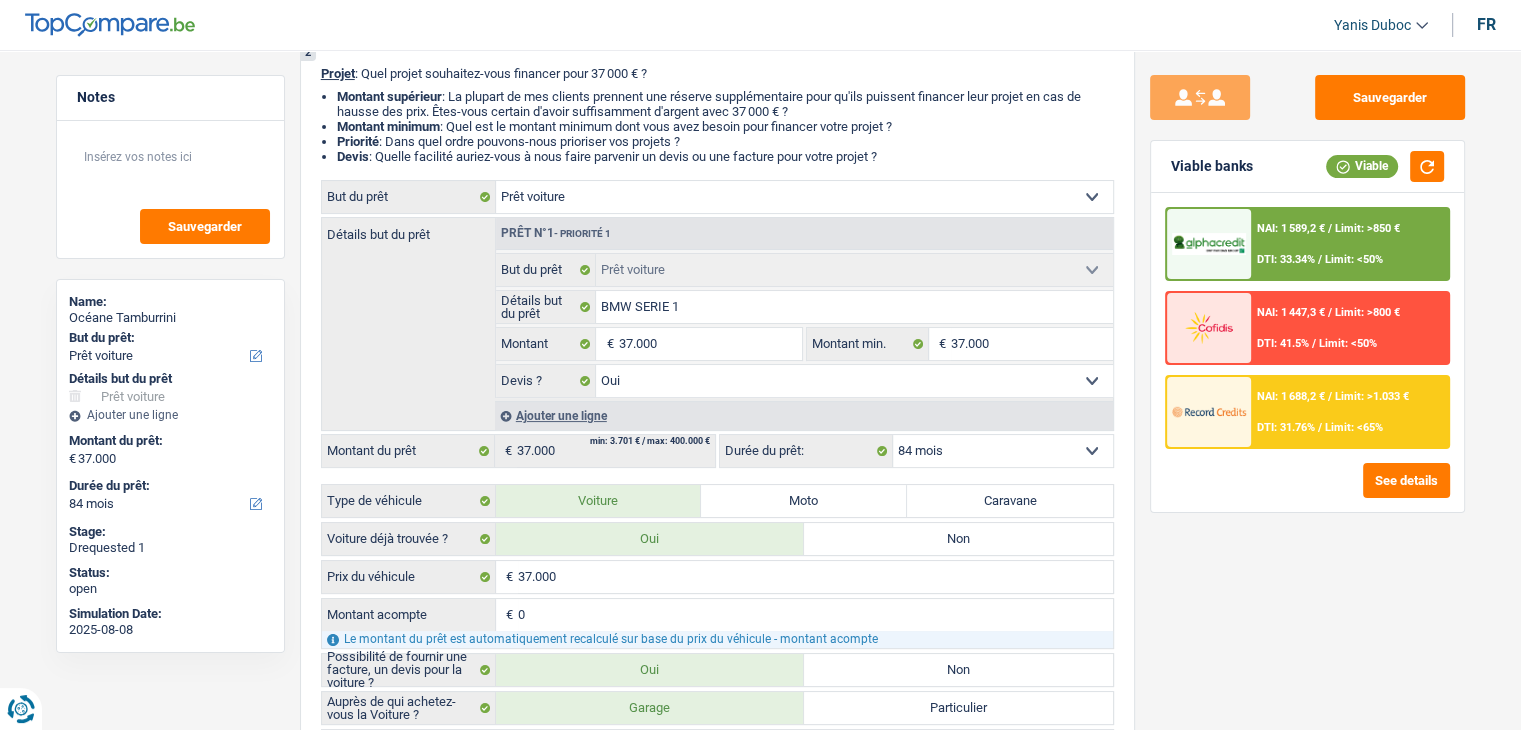 scroll, scrollTop: 0, scrollLeft: 0, axis: both 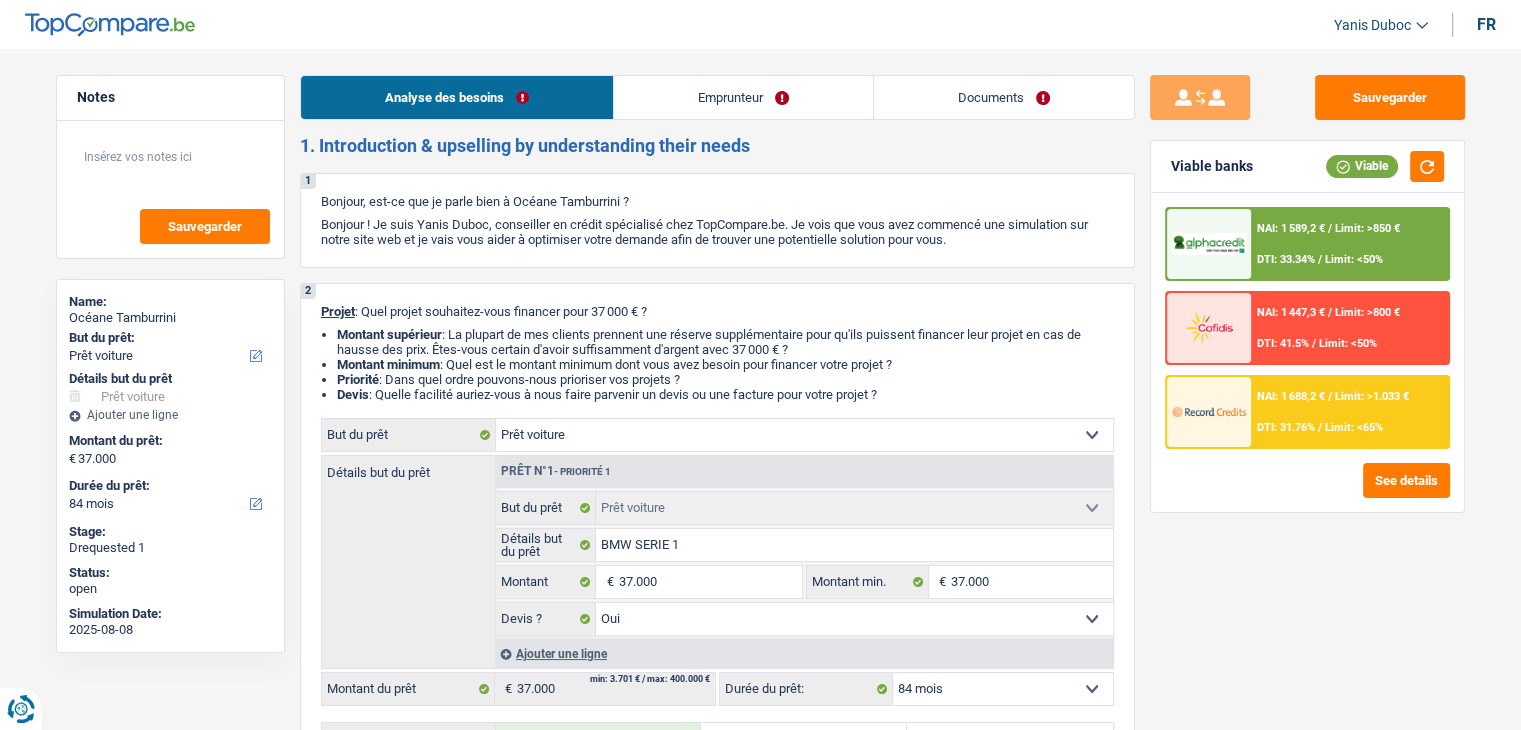 click on "Emprunteur" at bounding box center (743, 97) 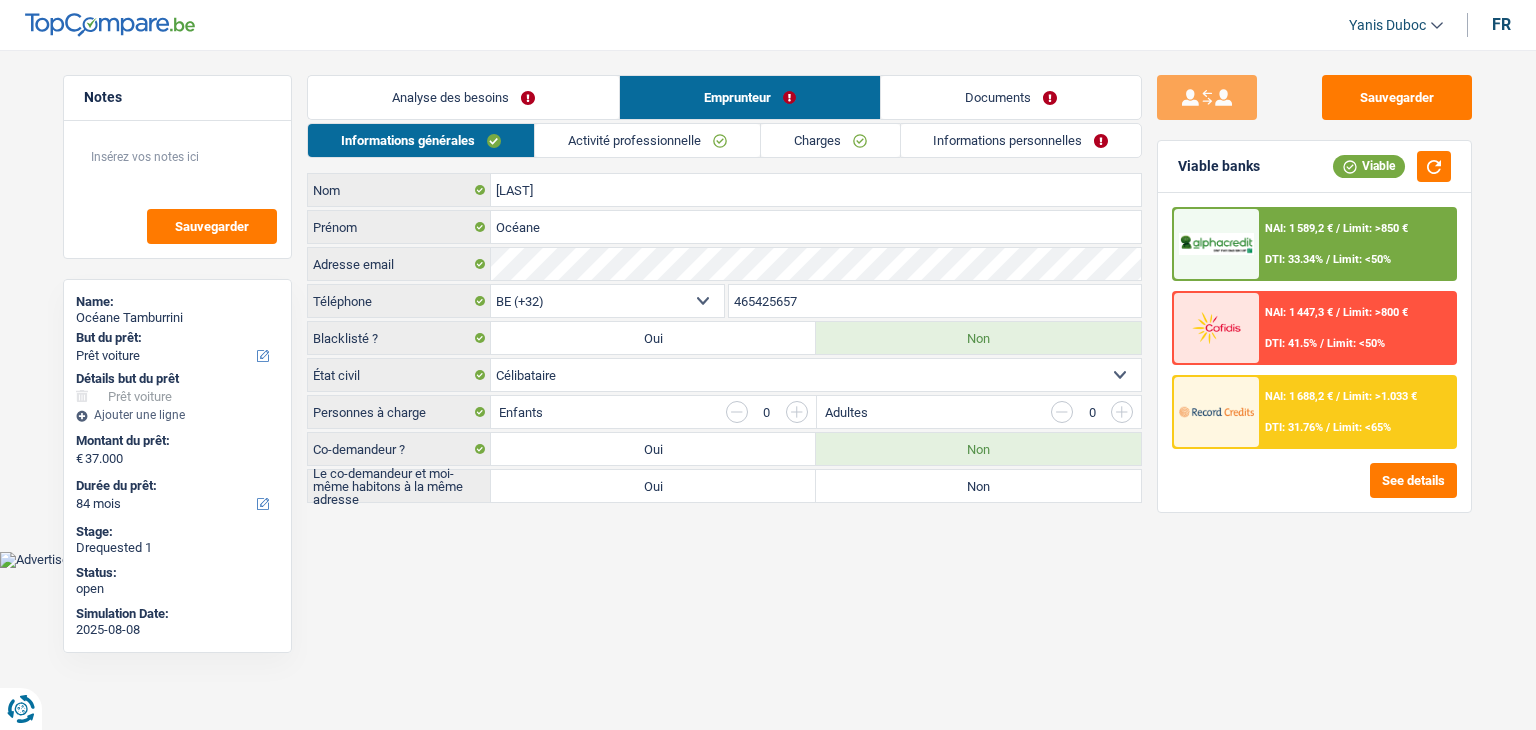 click on "Activité professionnelle" at bounding box center [647, 140] 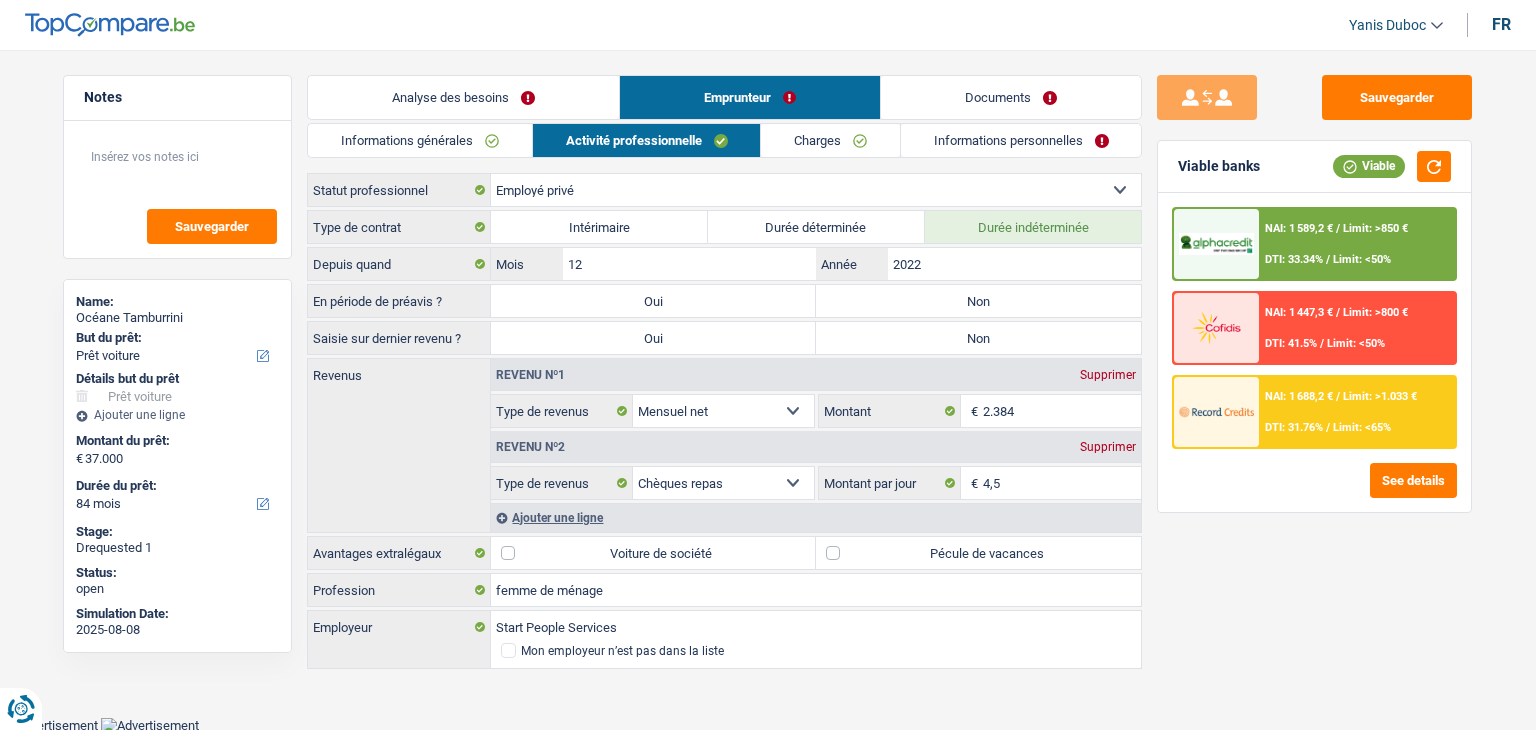 click on "Charges" at bounding box center [830, 140] 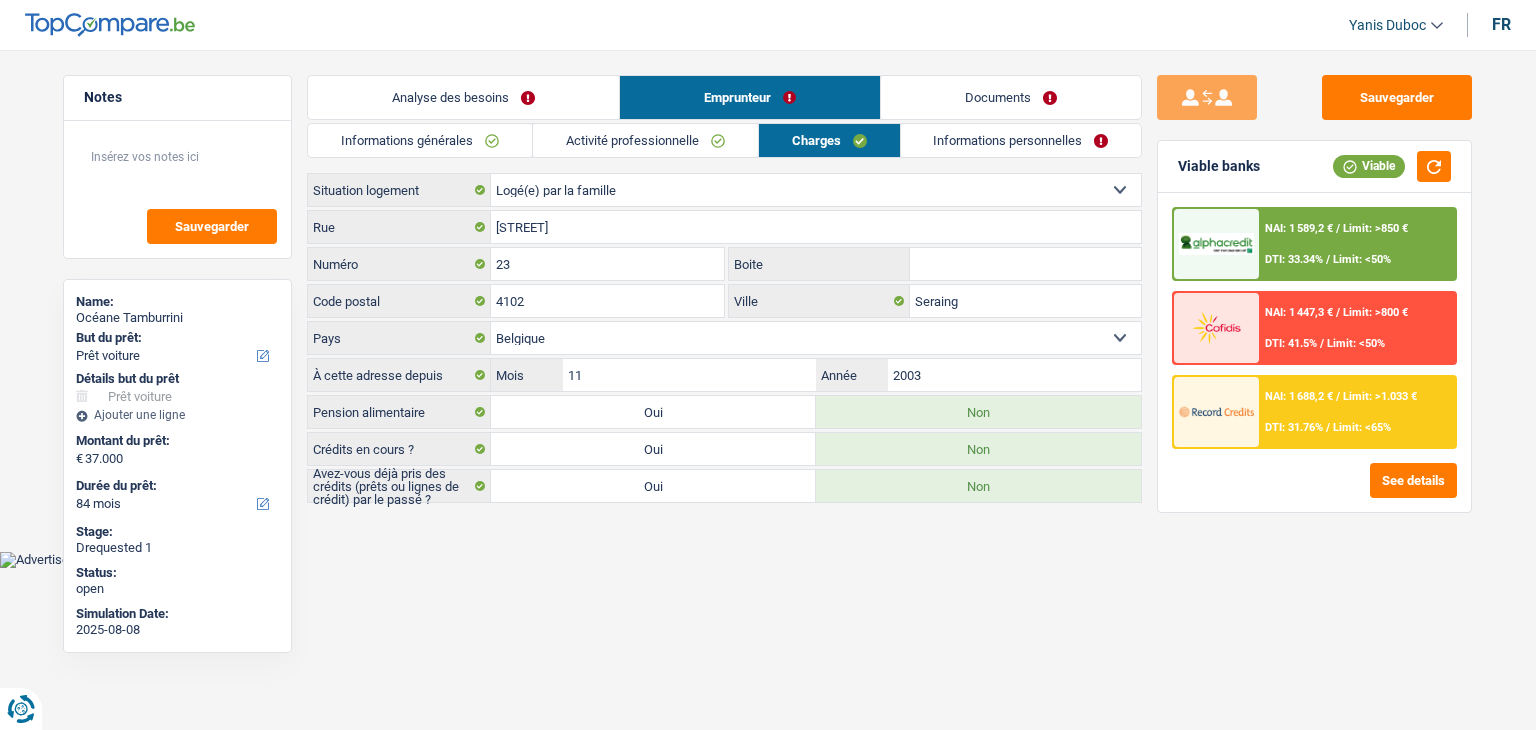 click on "Informations générales Activité professionnelle Charges Informations personnelles Tamburrini
Nom
Océane
Prénom
Adresse email
BE (+32) LU (+352)
Sélectionner une option
Téléphone
465425657
Téléphone
Blacklisté ?
Oui
Non
Célibataire Marié(e) Cohabitant(e) légal(e) Divorcé(e) Veuf(ve) Séparé (de fait)
Sélectionner une option
État civil
Personnes à charge
Enfants
0
Adultes
0" at bounding box center (724, 313) 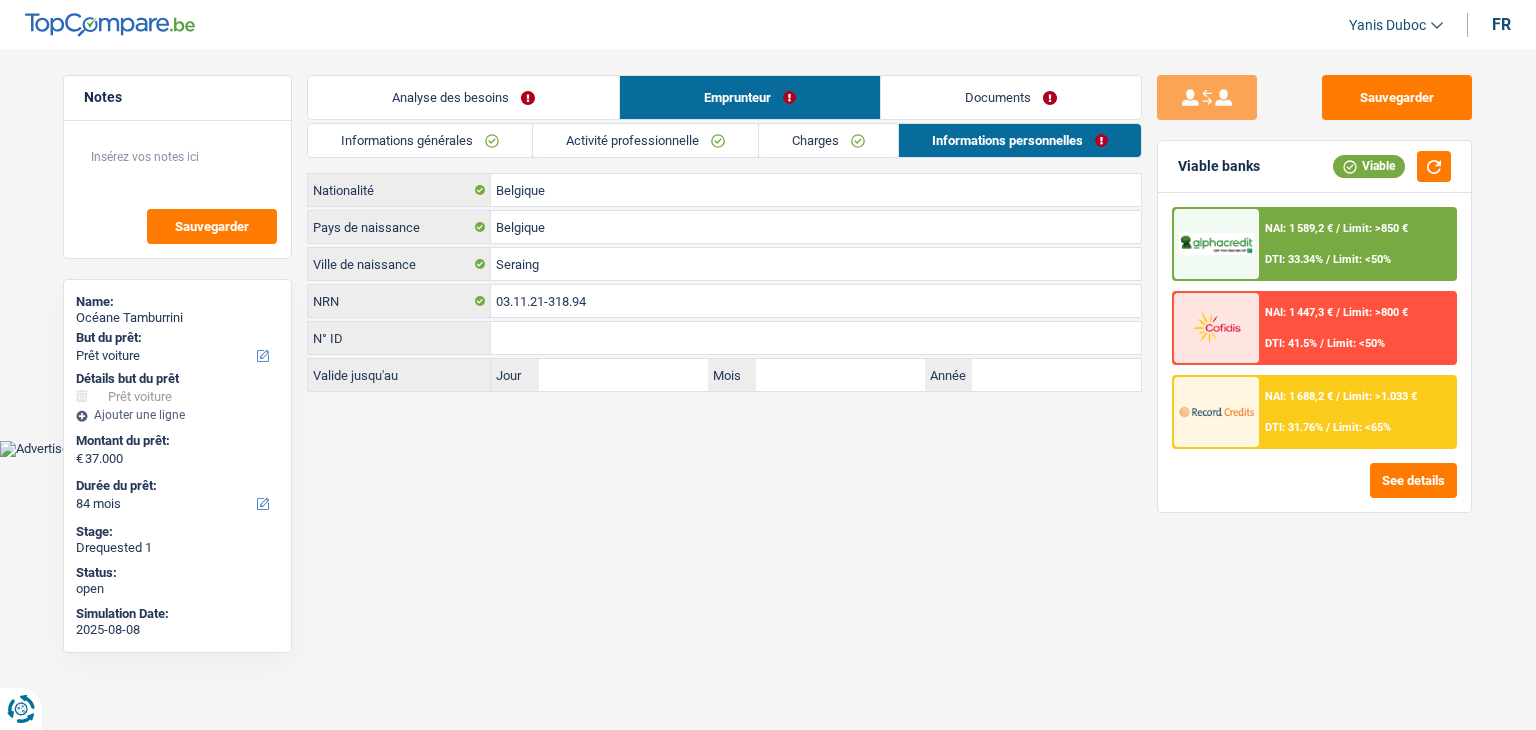 click on "Documents" at bounding box center [1011, 97] 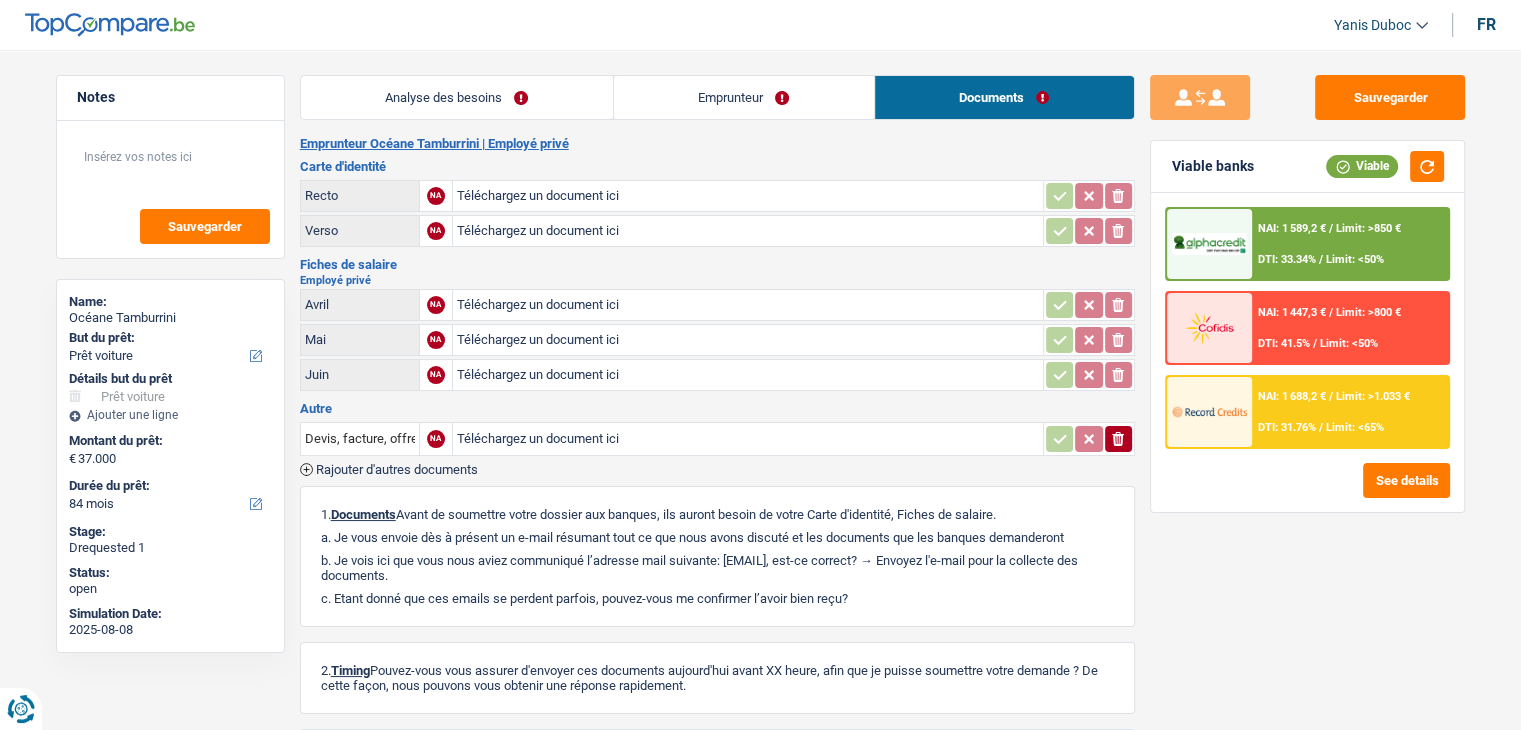 click on "Emprunteur" at bounding box center (744, 97) 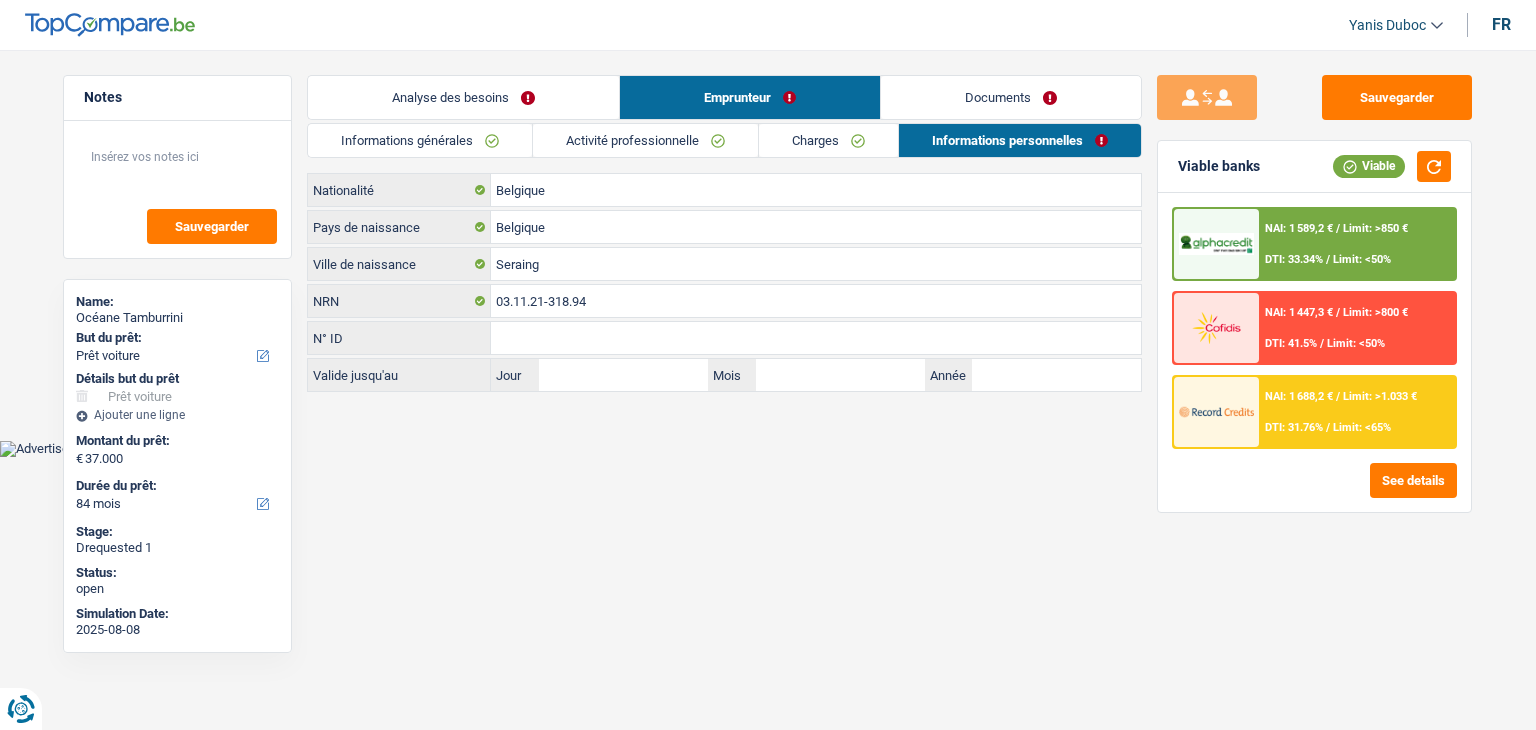 click on "Analyse des besoins" at bounding box center (463, 97) 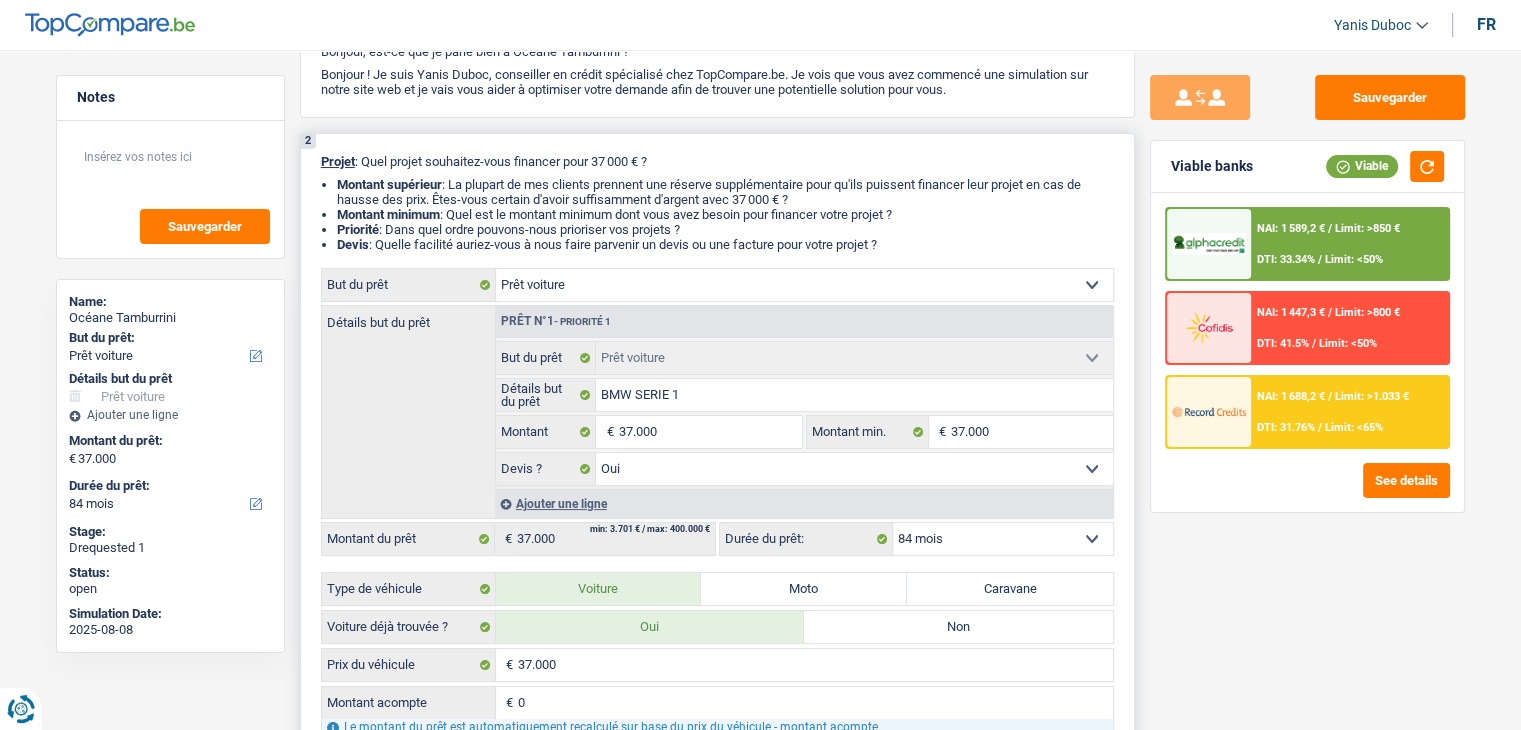 scroll, scrollTop: 300, scrollLeft: 0, axis: vertical 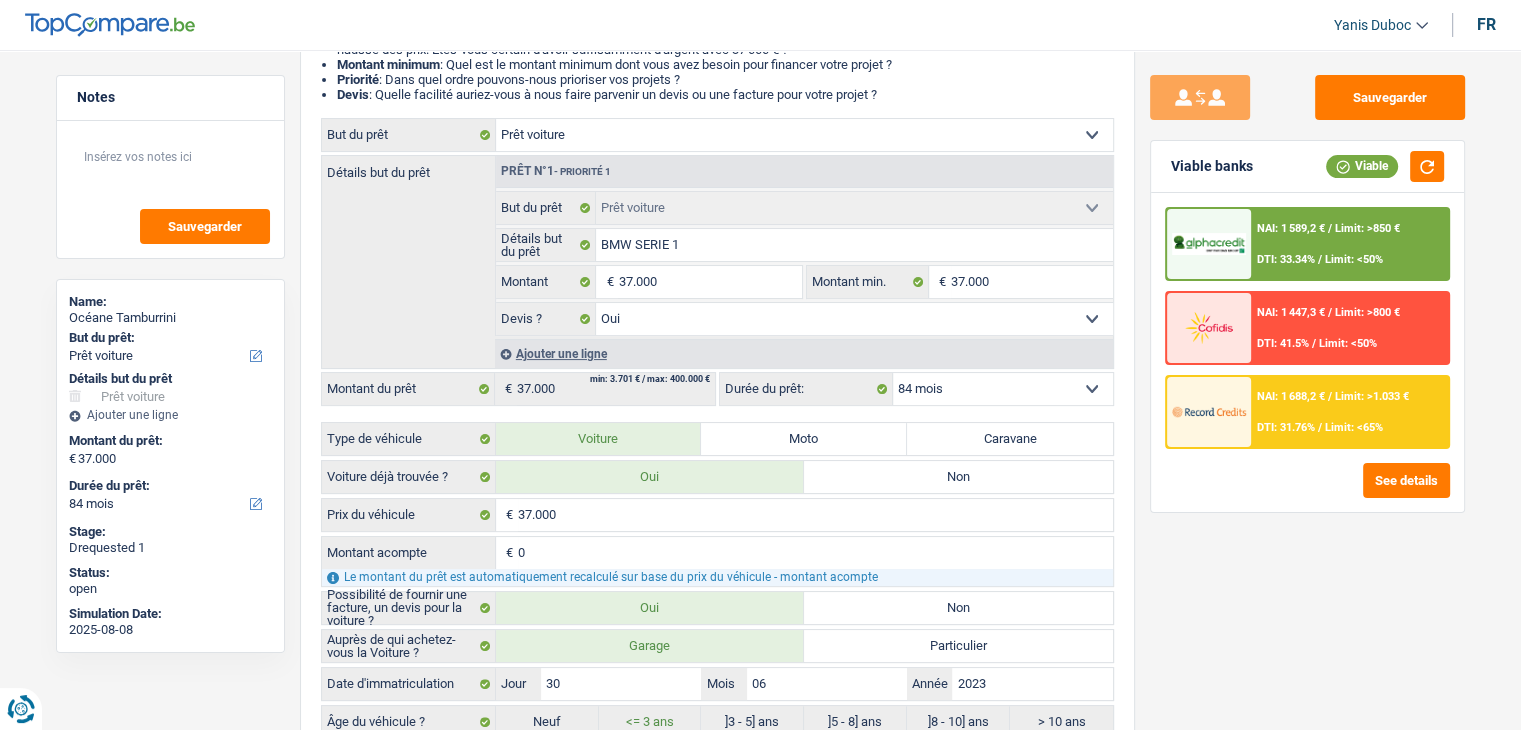 click on "Sauvegarder
Viable banks
Viable
NAI: 1 589,2 €
/
Limit: >850 €
DTI: 33.34%
/
Limit: <50%
NAI: 1 447,3 €
/
Limit: >800 €
DTI: 41.5%
/
Limit: <50%
NAI: 1 688,2 €
/
DTI: 31.76%" at bounding box center [1307, 384] 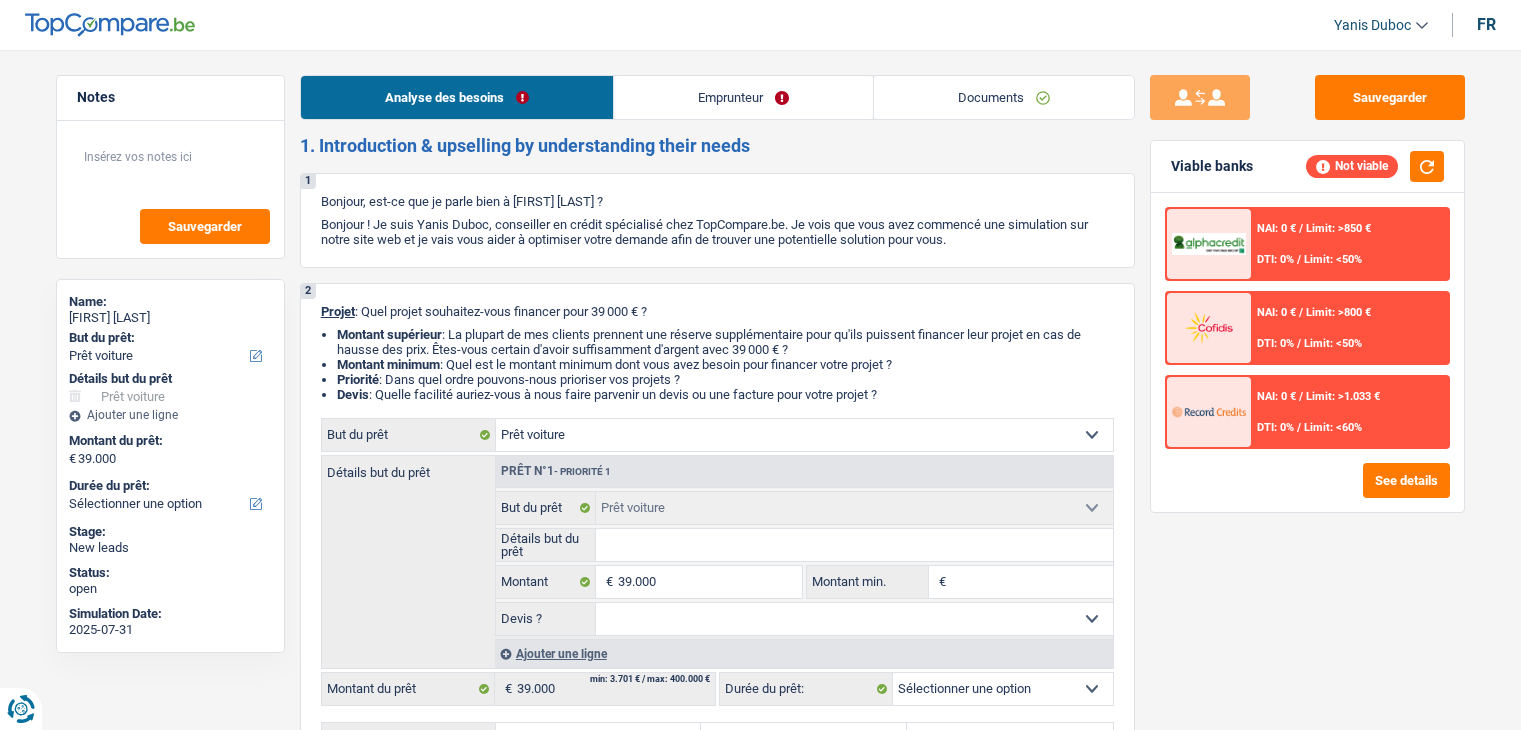 select on "car" 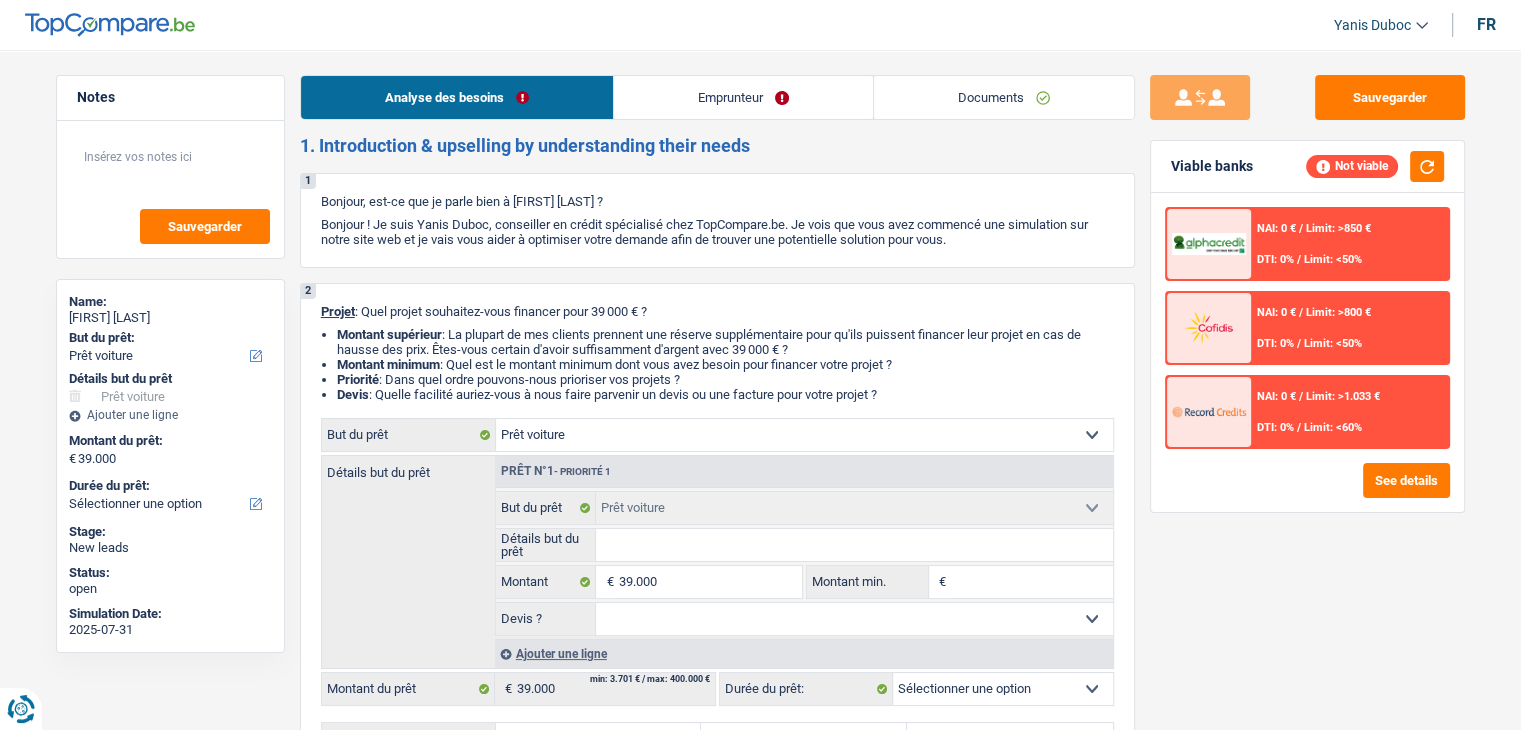 scroll, scrollTop: 0, scrollLeft: 0, axis: both 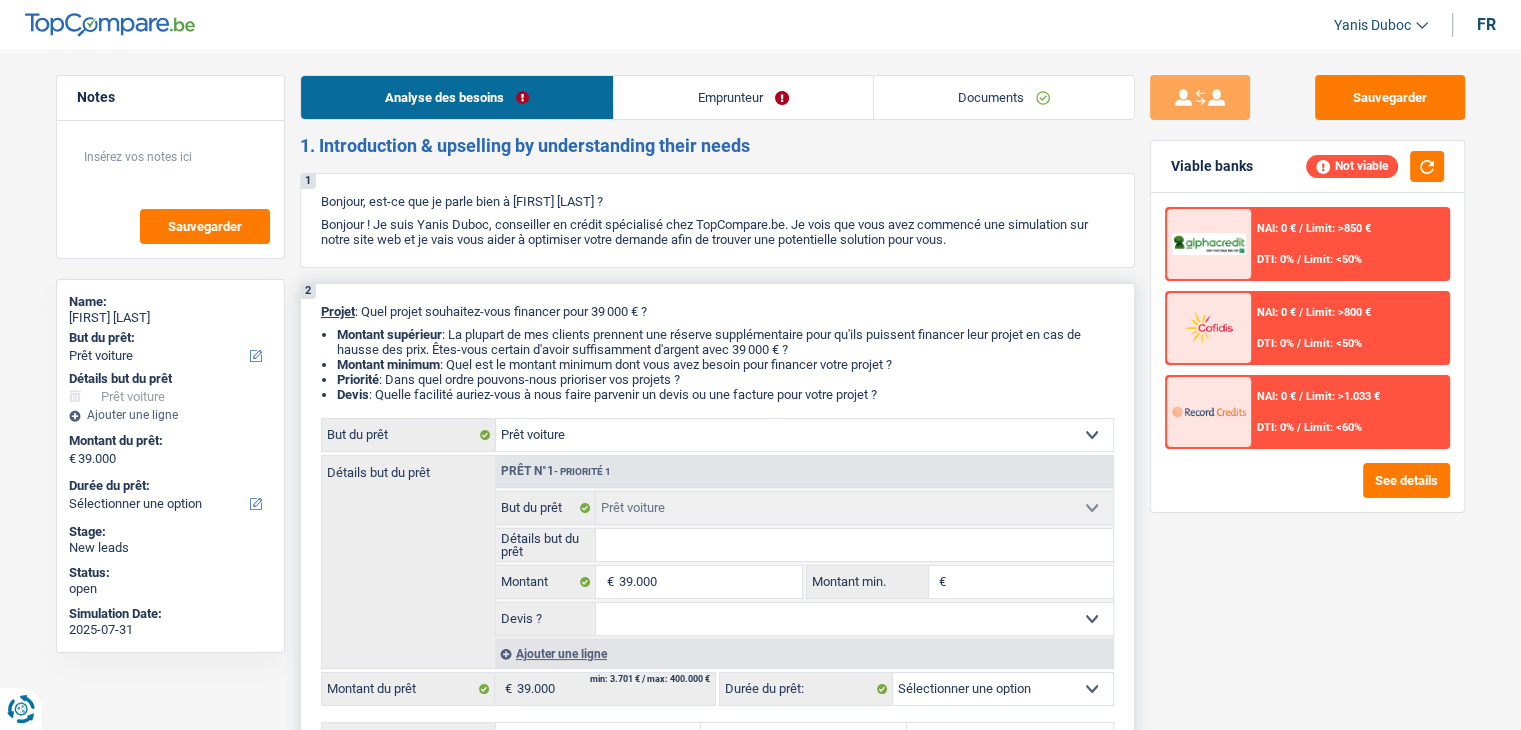 drag, startPoint x: 892, startPoint y: 395, endPoint x: 615, endPoint y: 377, distance: 277.58423 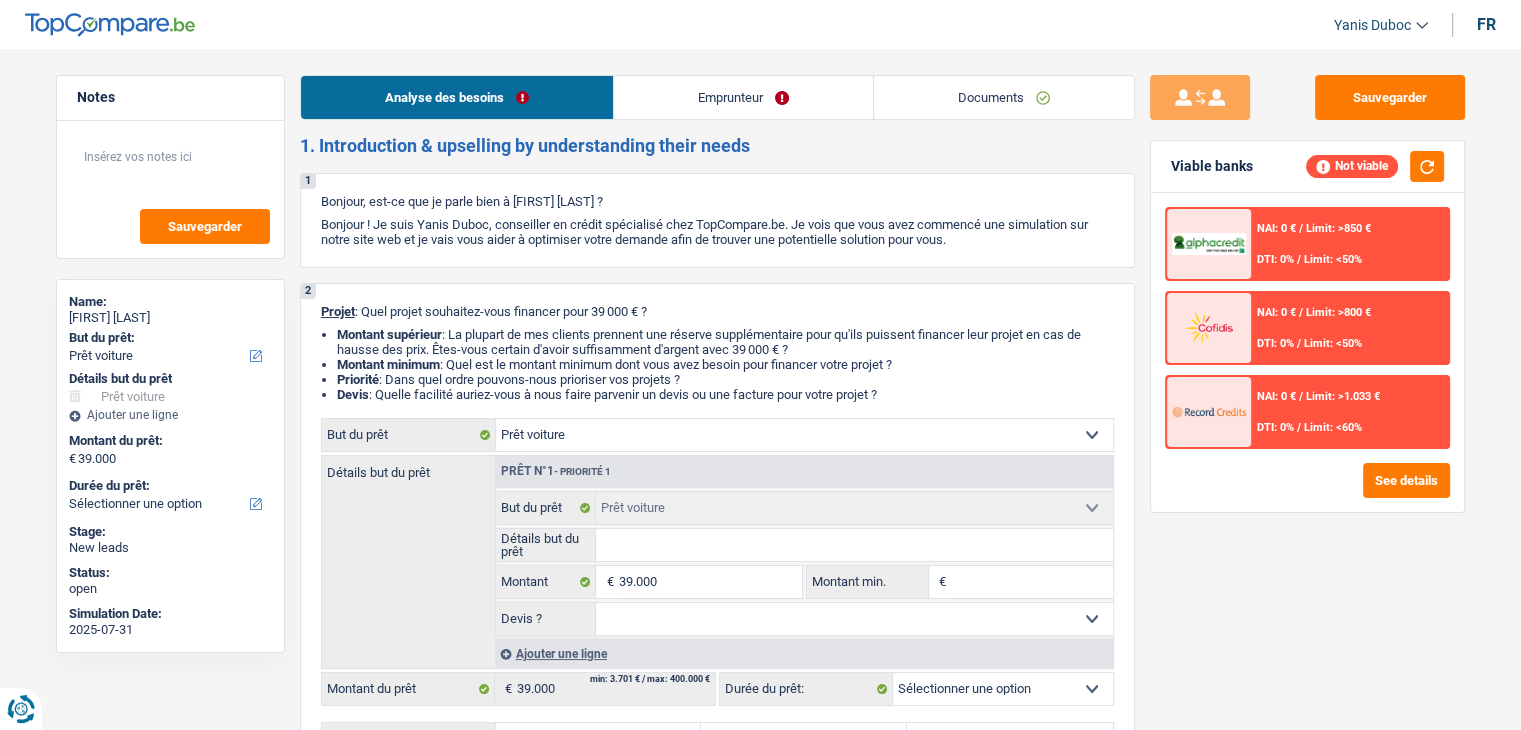 click on "Emprunteur" at bounding box center (743, 97) 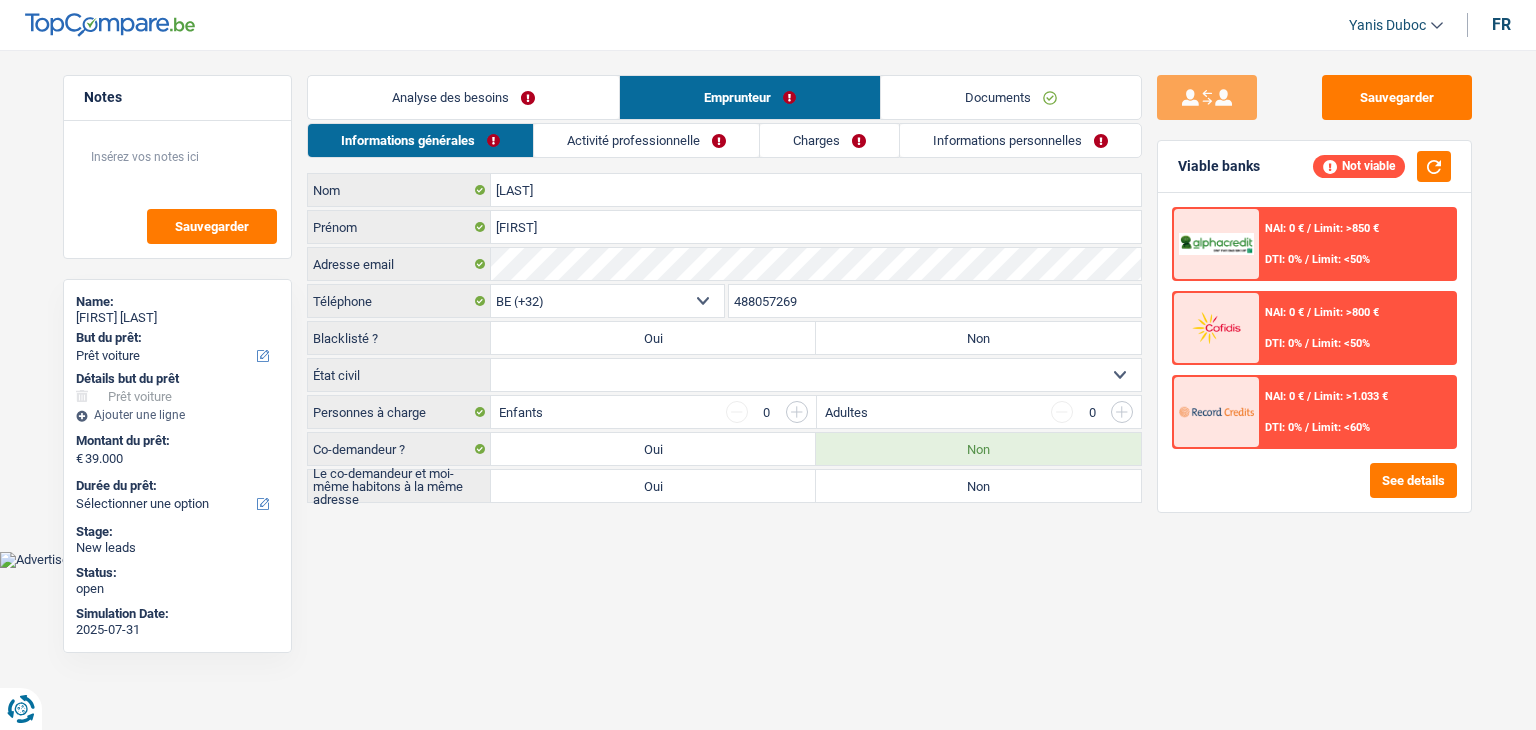 click on "Activité professionnelle" at bounding box center [646, 140] 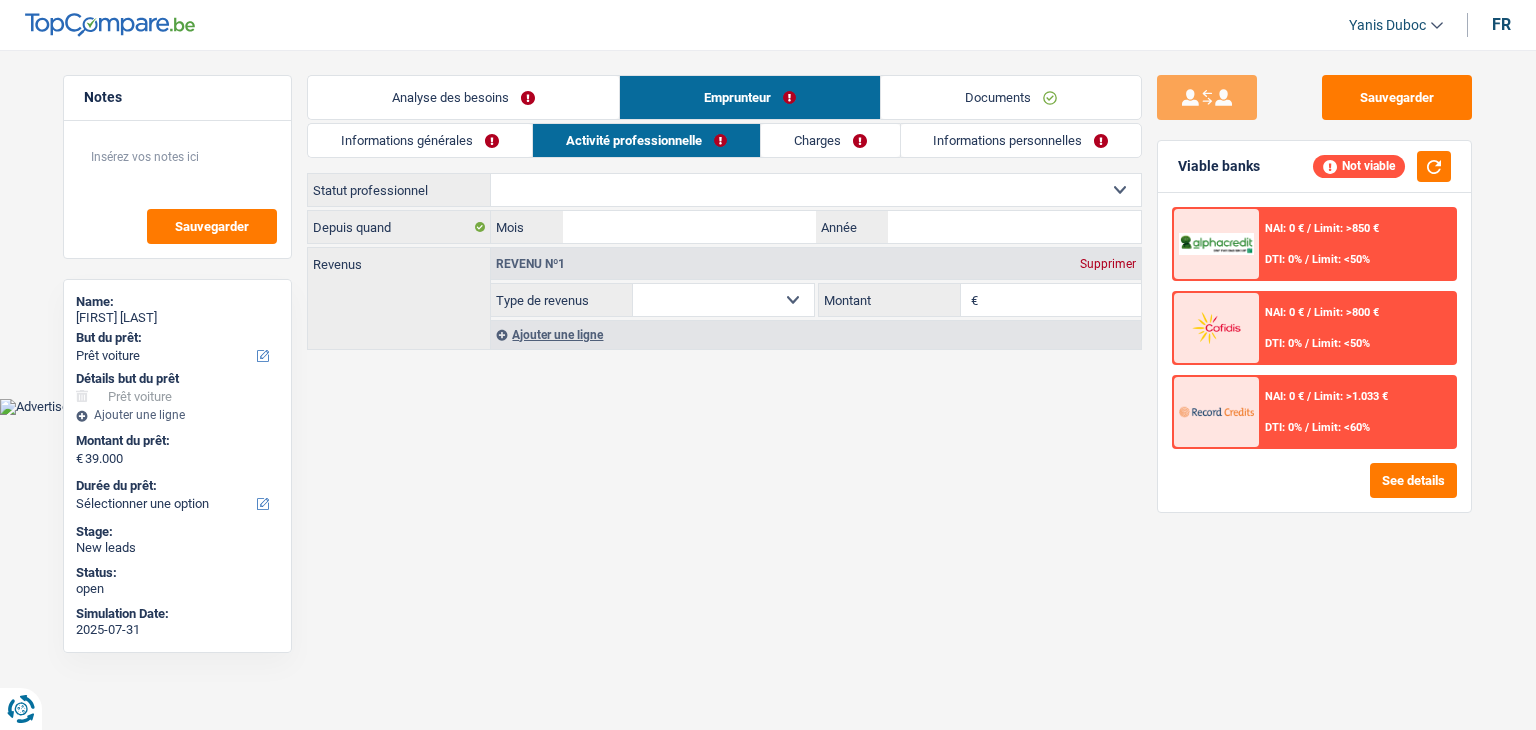 click on "Vous avez le contrôle de vos données
Nous utilisons des cookies, tout comme nos partenaires commerciaux, afin de collecter des informations sur vous à des fins diverses, notamment :
En cliquant sur « Accepter », vous donnez votre consentement à toutes les fins énoncées. Vous pouvez également choisir de spécifier les finalités auxquelles vous souhaitez donner votre consentement. Pour ce faire, il vous suffit de cocher la case située à côté de la finalité et d’appuyer sur « Enregistrer les paramètres ».
Vous pouvez à tout moment révoquer votre consentement en cliquant sur la petite icône située dans le coin inférieur gauche du site Internet. En savoir plus sur les cookies
Politique de confidentialité de Google
un an" at bounding box center [768, 207] 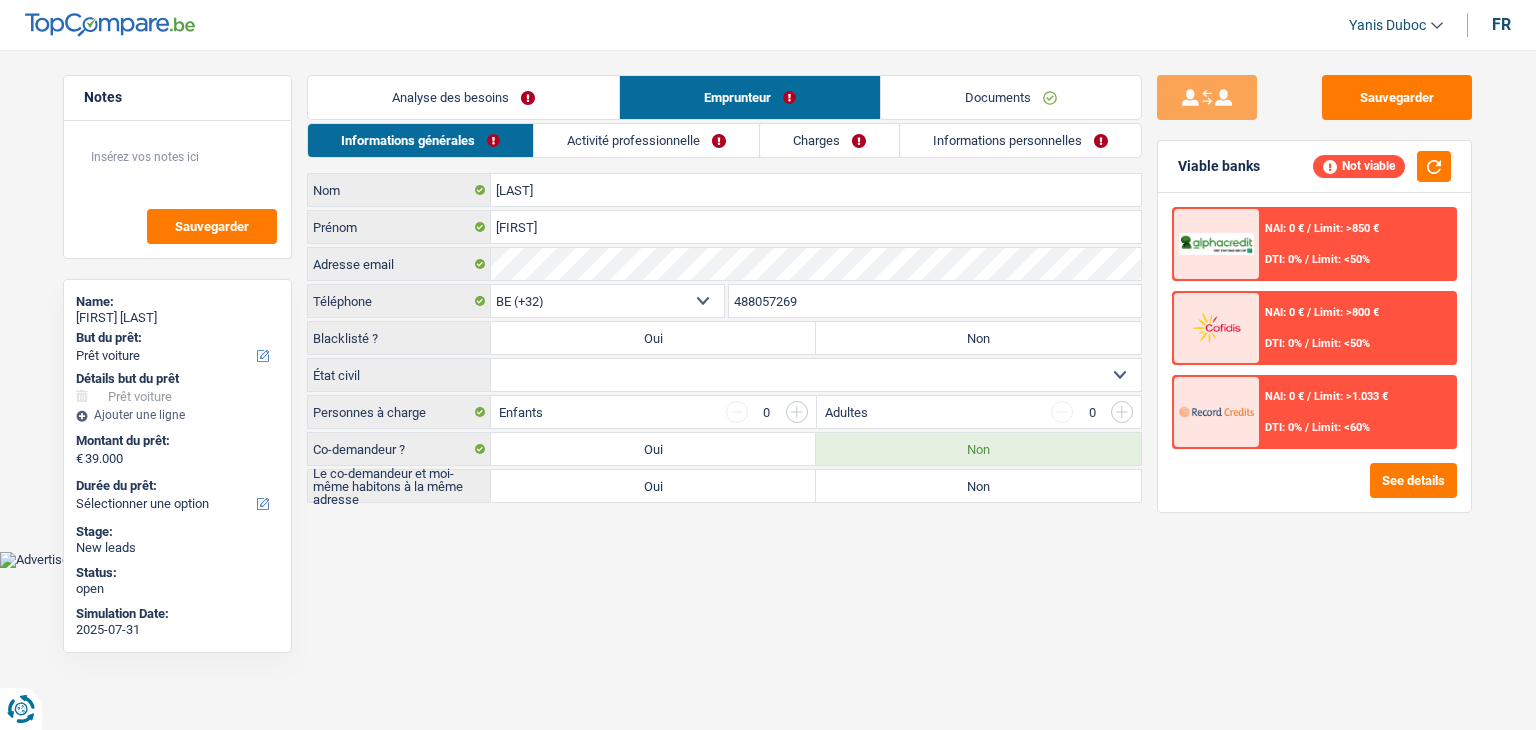 click on "Analyse des besoins" at bounding box center (463, 97) 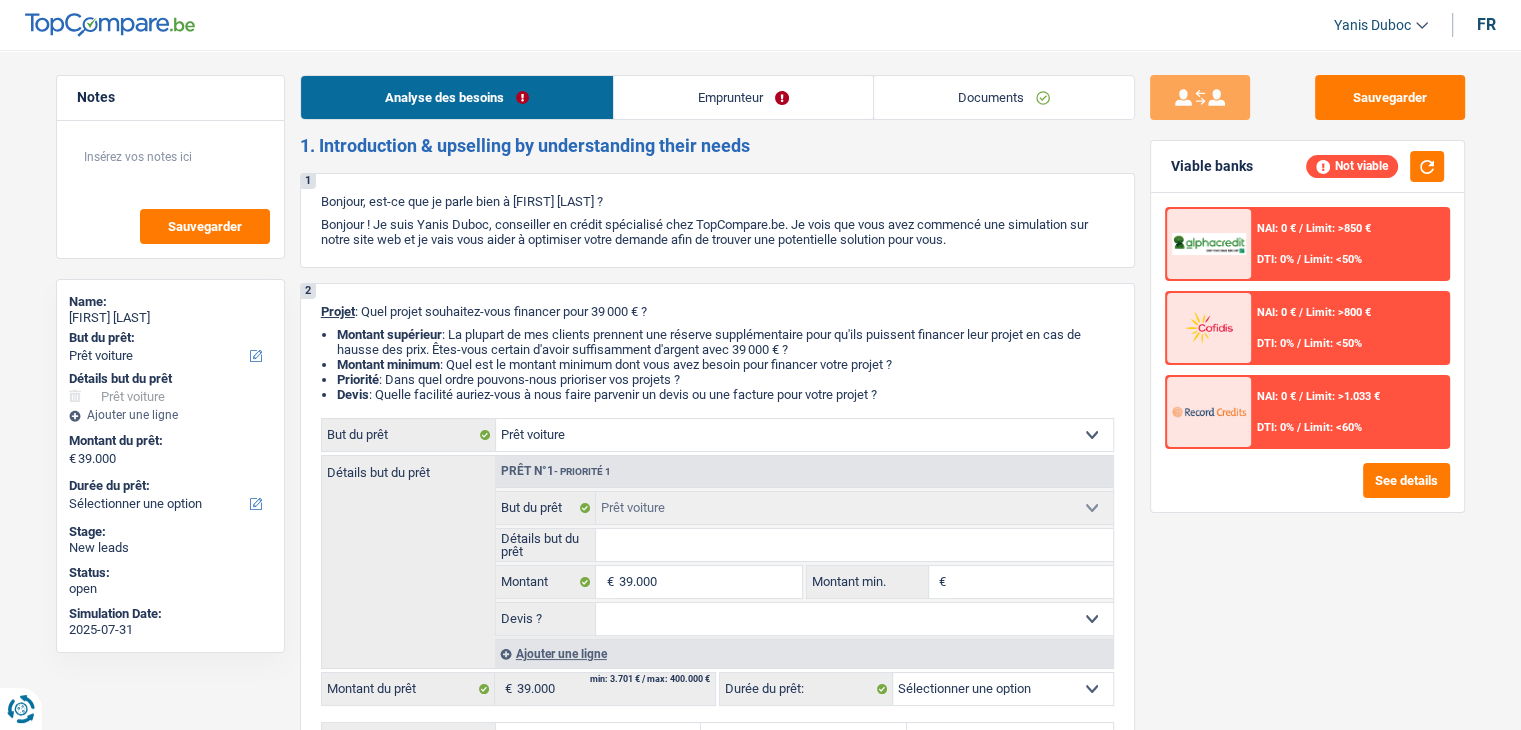 drag, startPoint x: 757, startPoint y: 147, endPoint x: 299, endPoint y: 145, distance: 458.00436 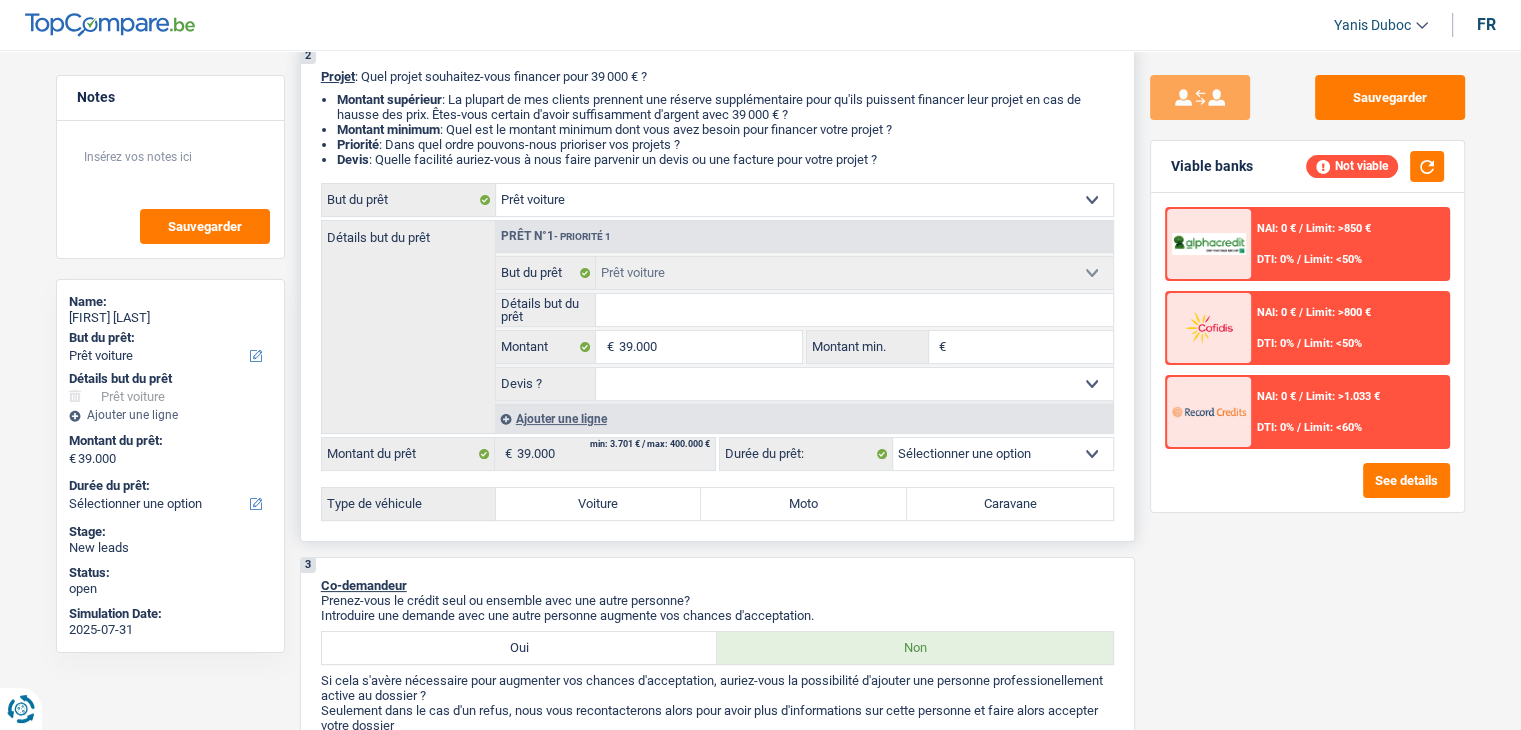 scroll, scrollTop: 400, scrollLeft: 0, axis: vertical 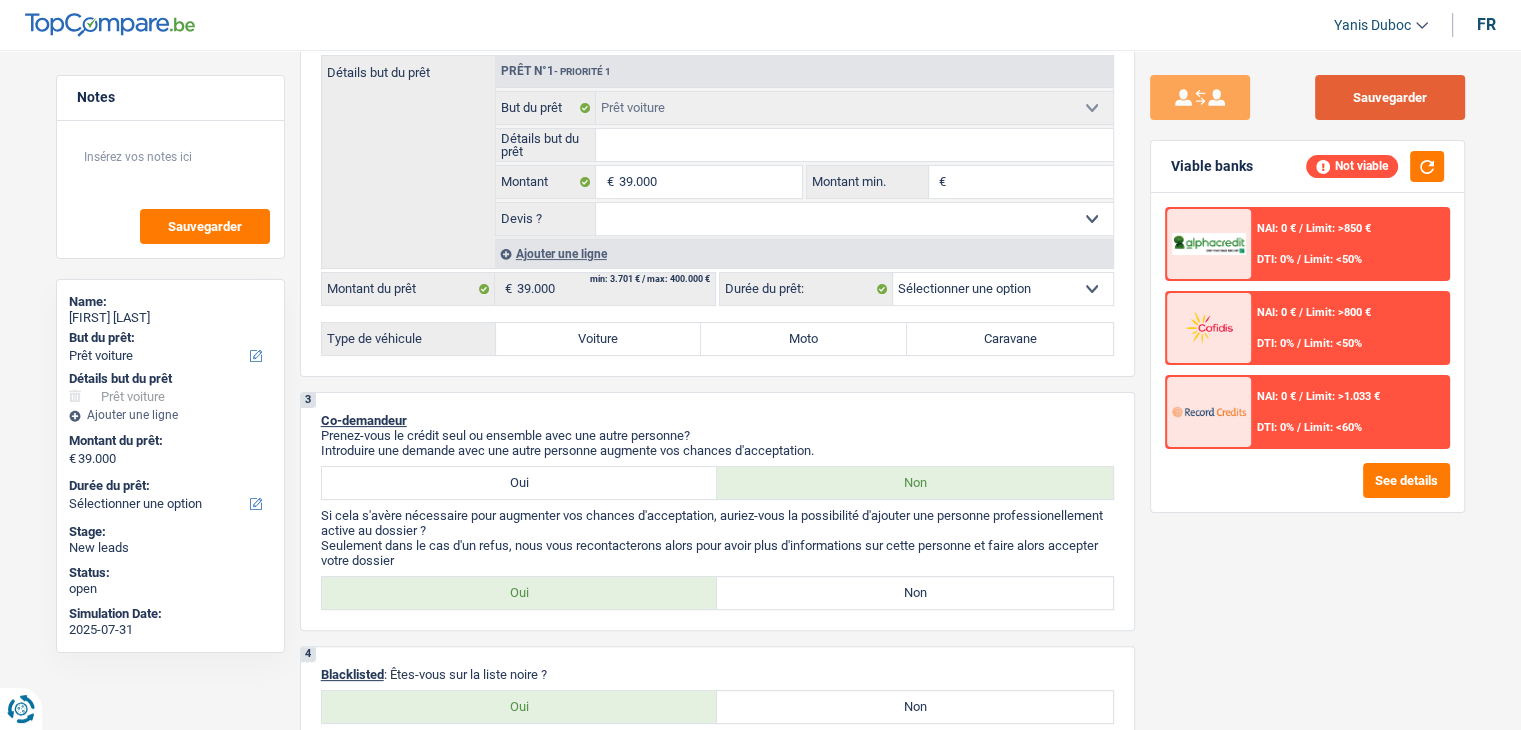 click on "Sauvegarder" at bounding box center (1390, 97) 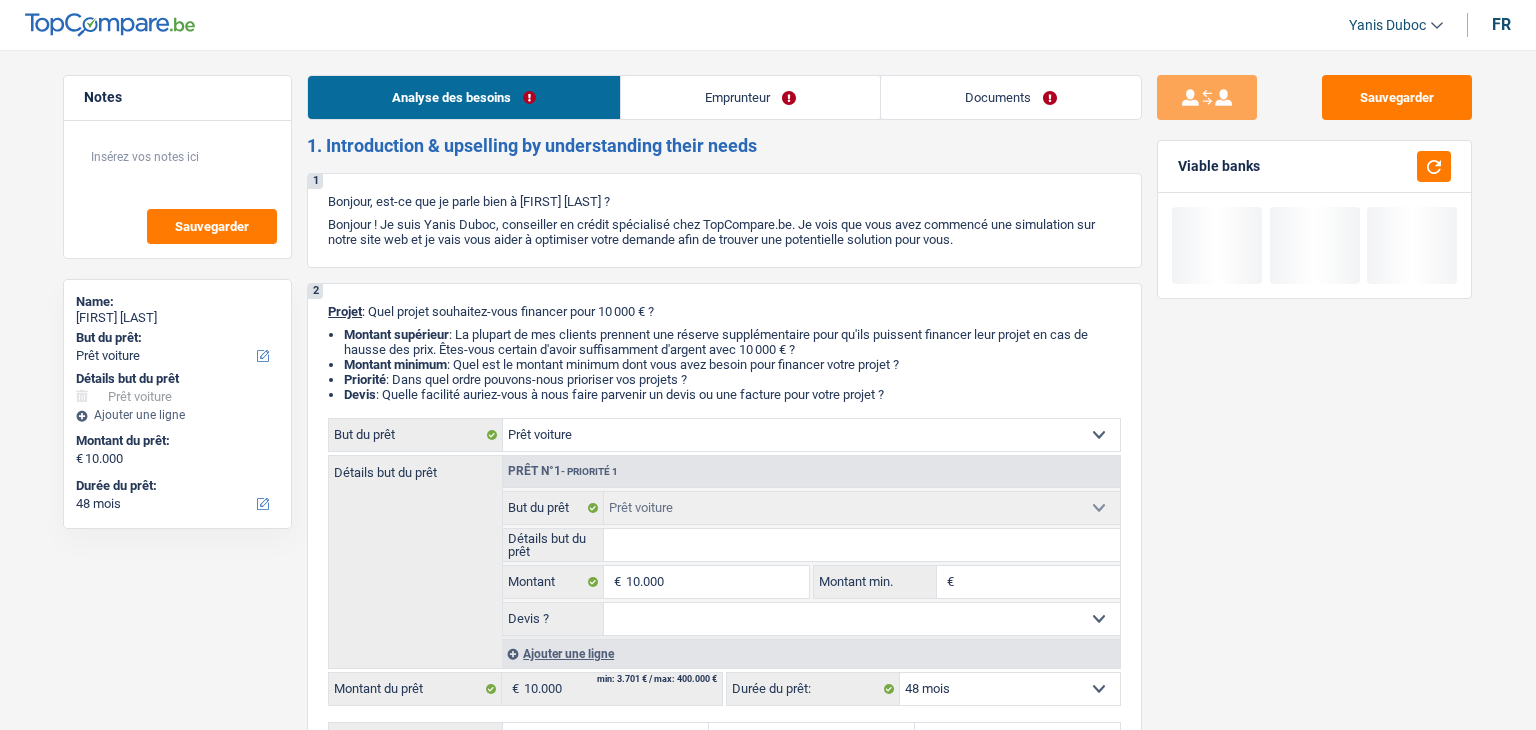 select on "car" 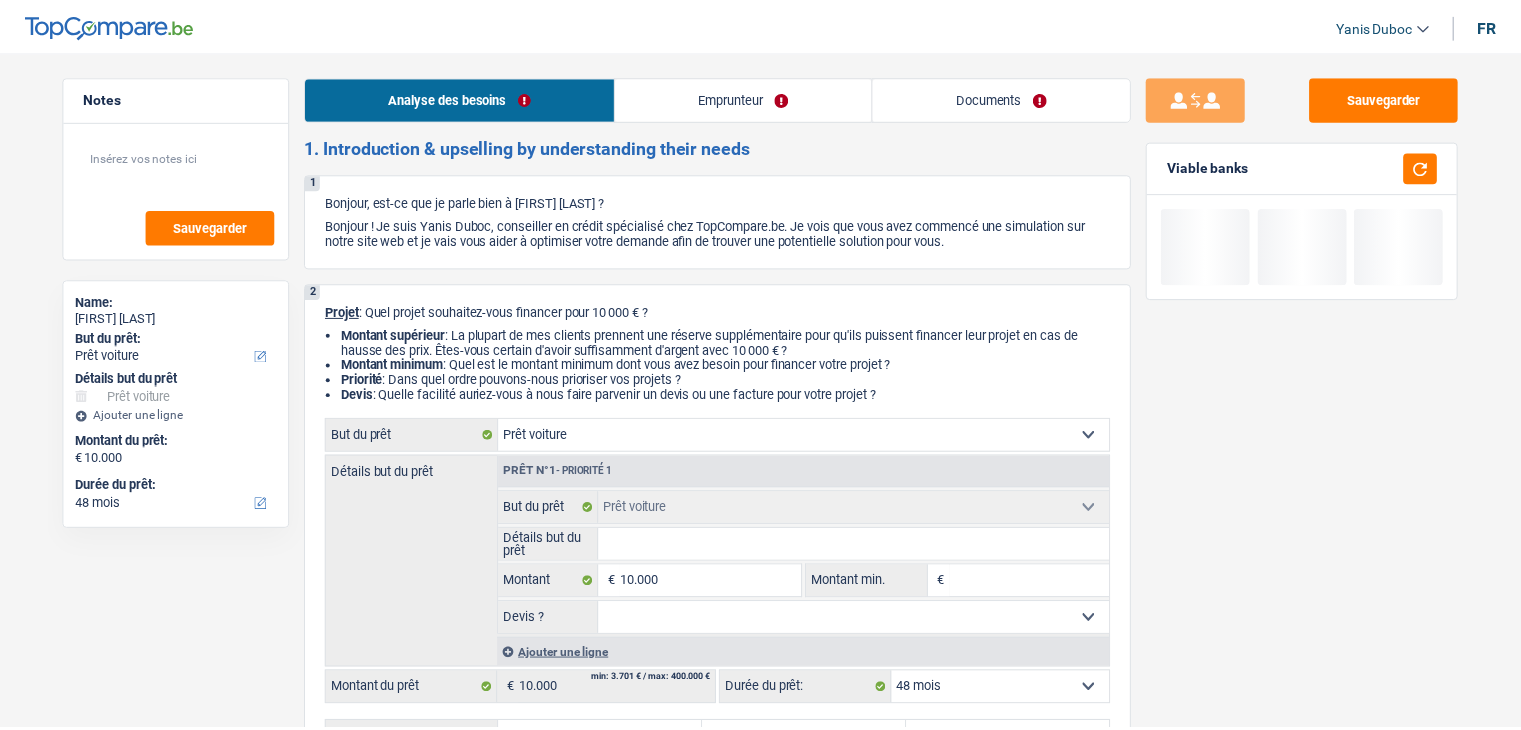 scroll, scrollTop: 0, scrollLeft: 0, axis: both 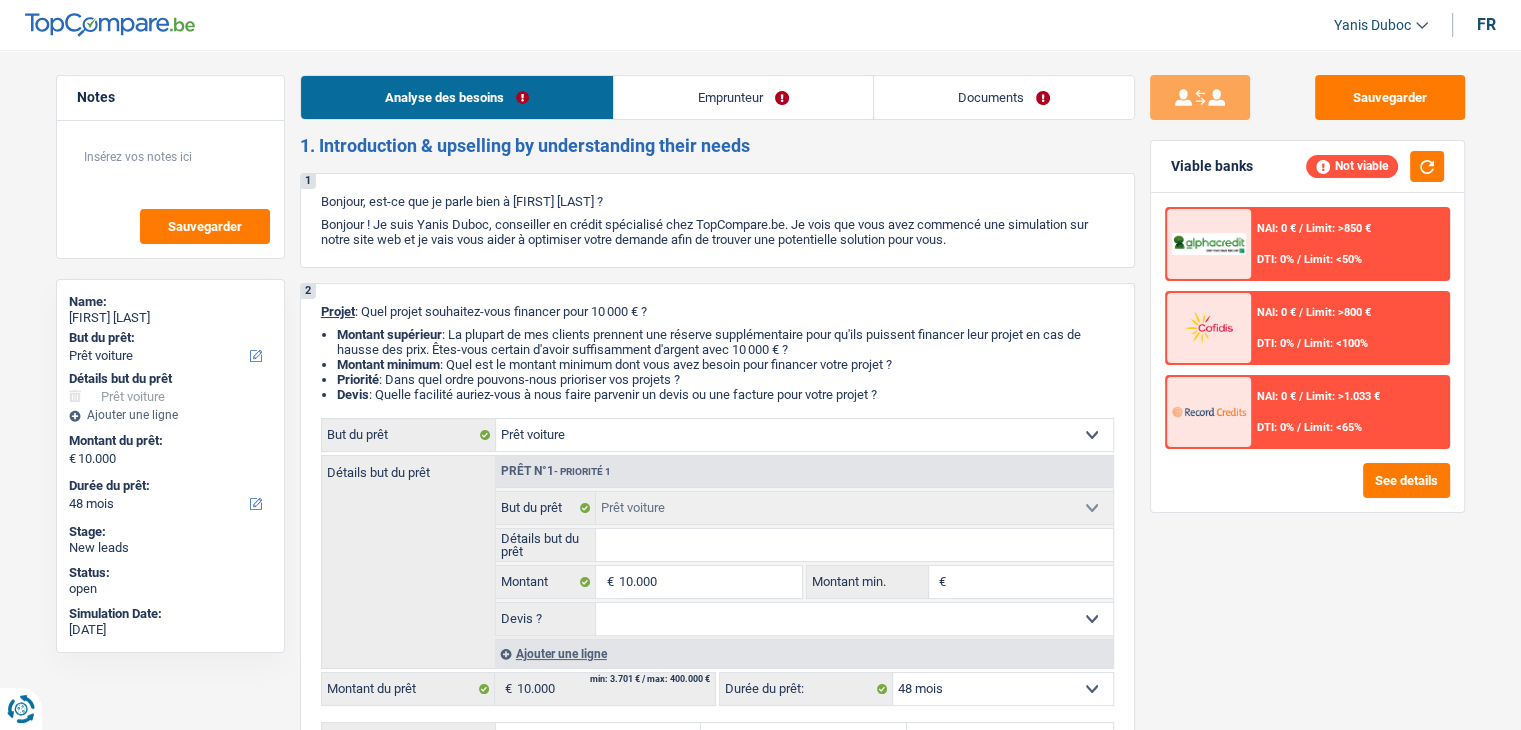 click at bounding box center [1209, 411] 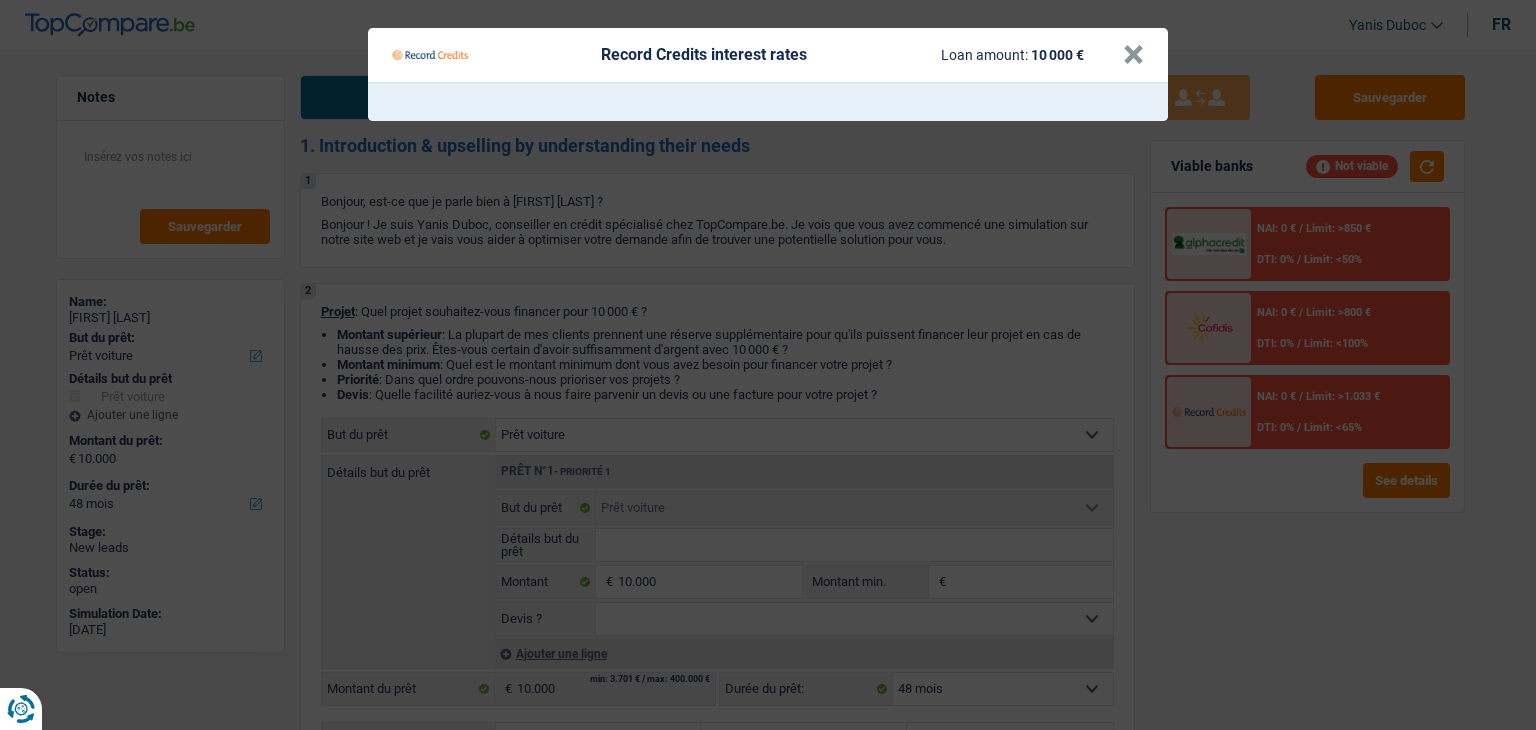click on "Record Credits interest rates
Loan amount:
10 000 €
×" at bounding box center [768, 365] 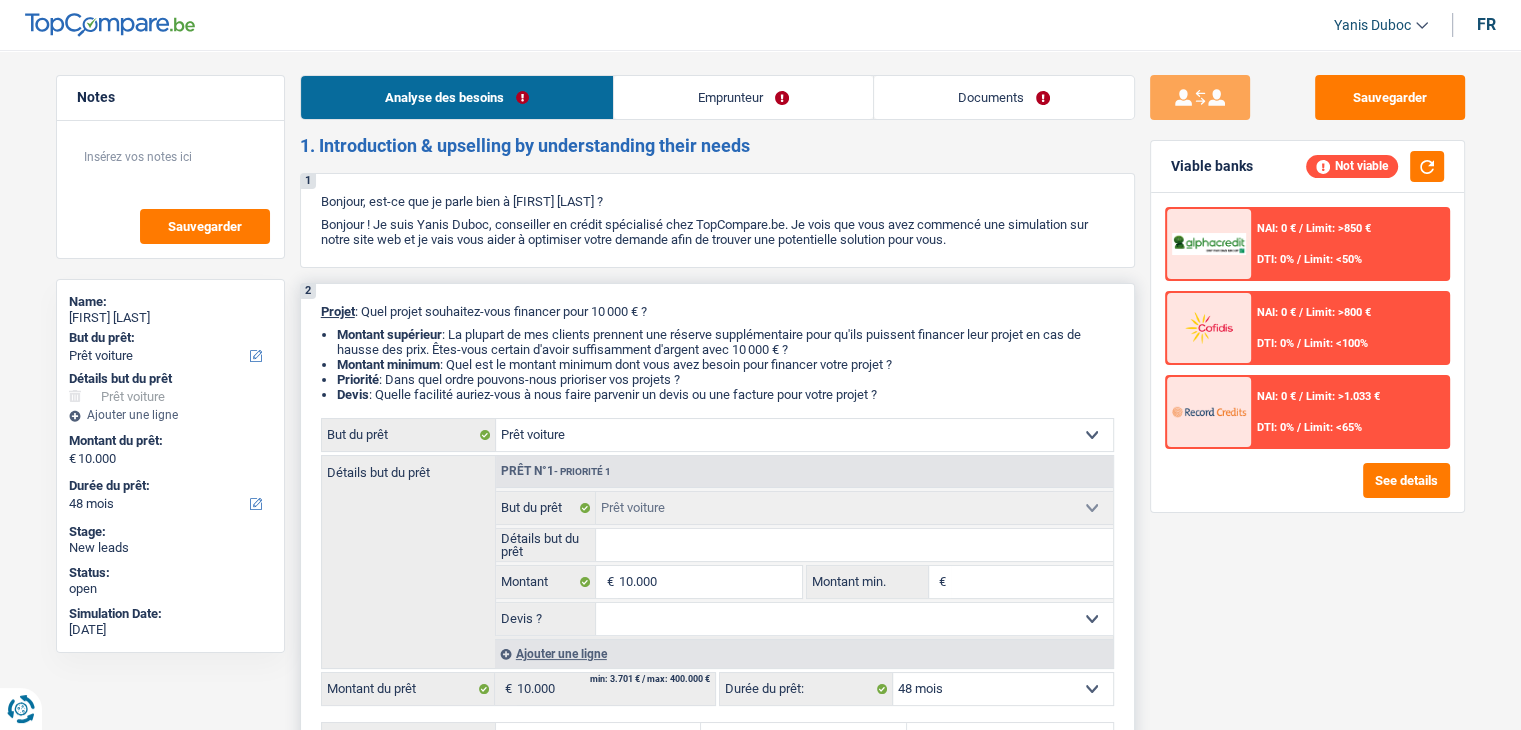drag, startPoint x: 908, startPoint y: 396, endPoint x: 321, endPoint y: 304, distance: 594.1658 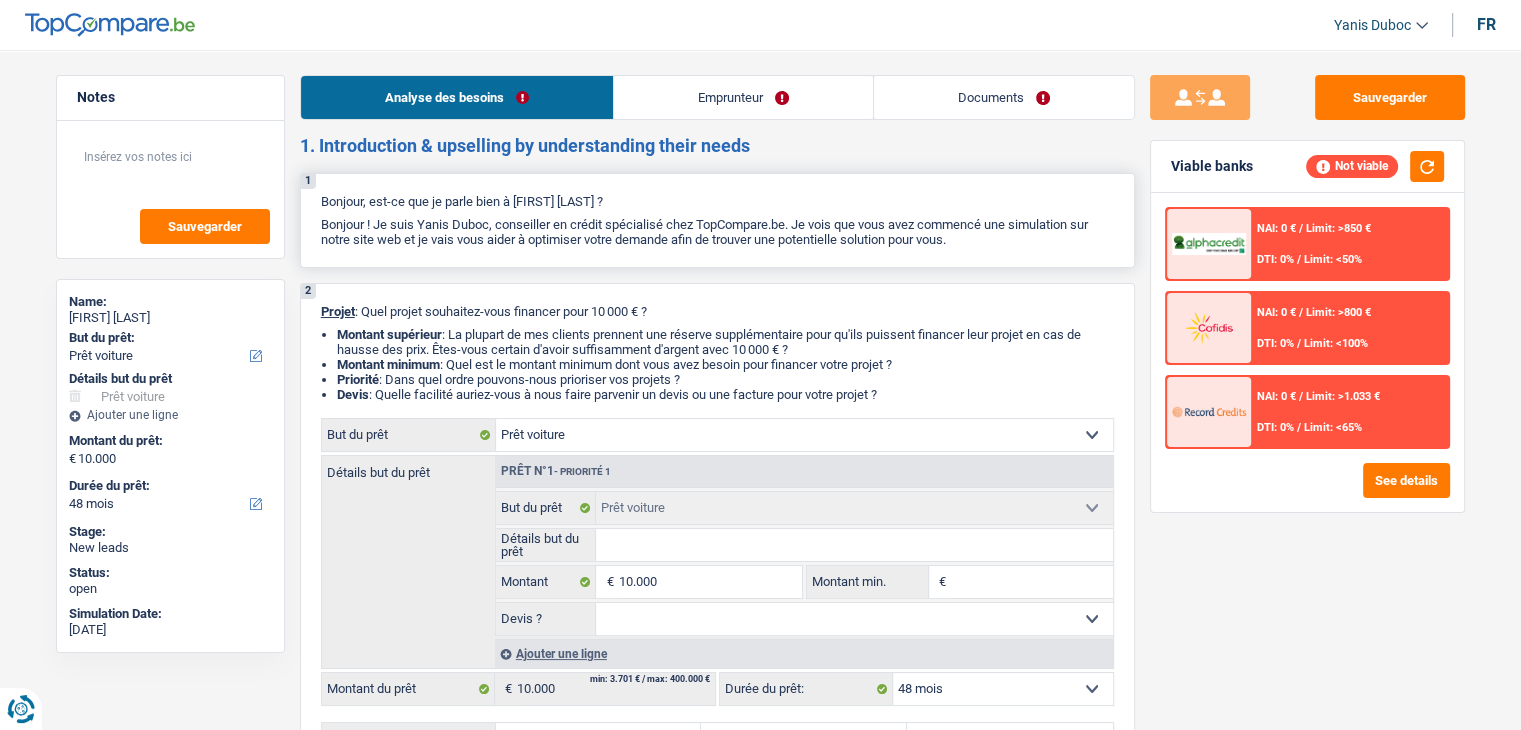 click on "Bonjour ! Je suis Yanis Duboc, conseiller en crédit spécialisé chez TopCompare.be. Je vois que vous avez commencé une simulation sur notre site web et je vais vous aider à optimiser votre demande afin de trouver une potentielle solution pour vous." at bounding box center [717, 232] 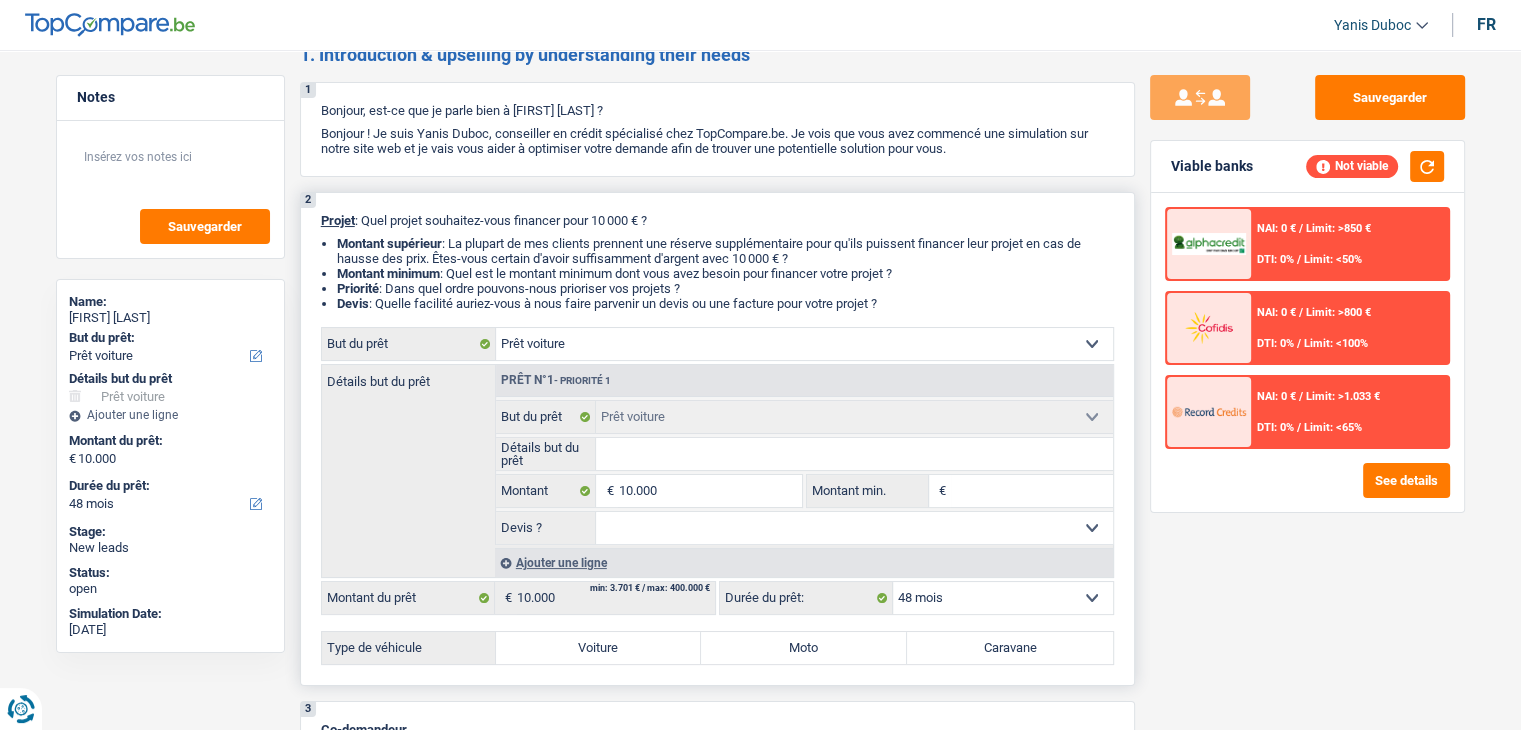 scroll, scrollTop: 200, scrollLeft: 0, axis: vertical 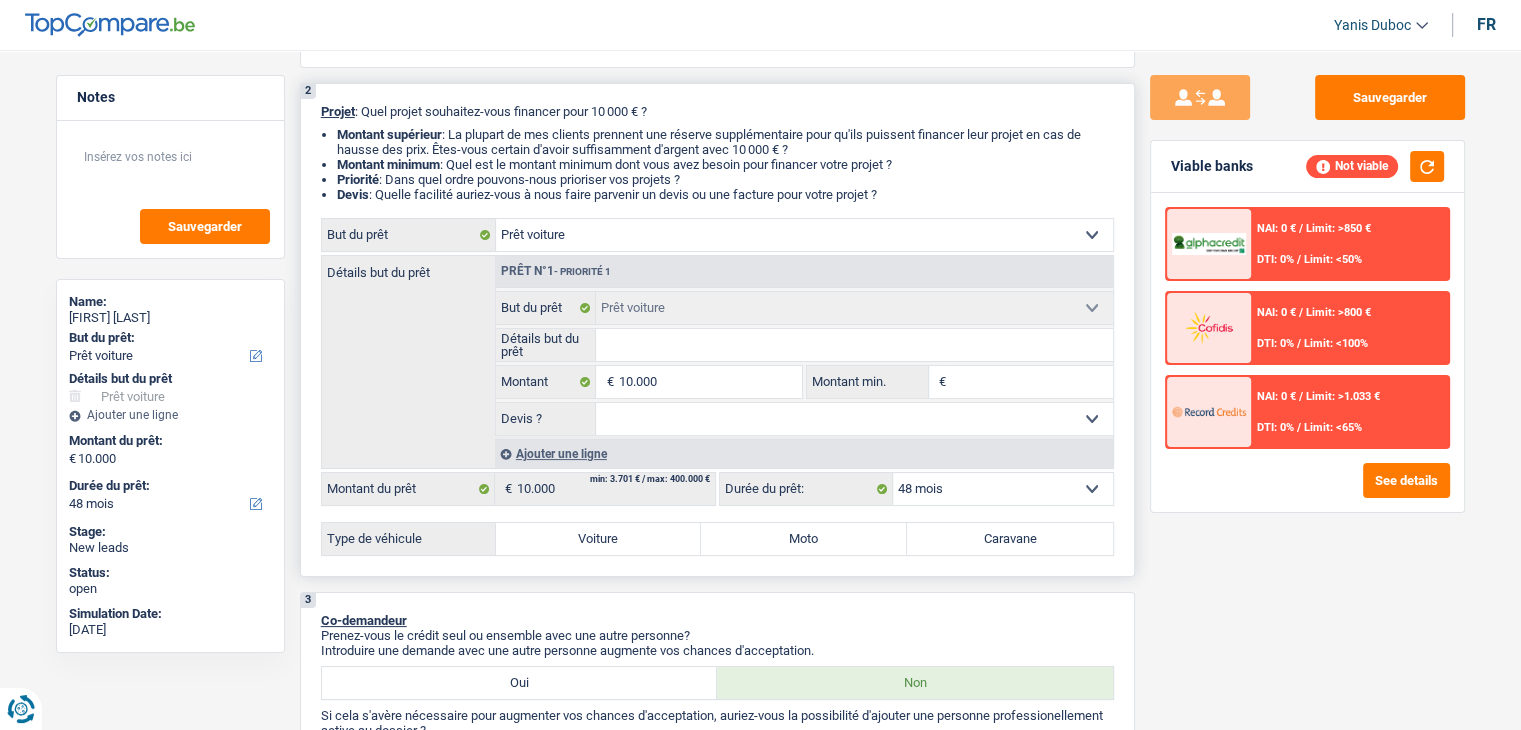 click on "Montant min." at bounding box center [1032, 382] 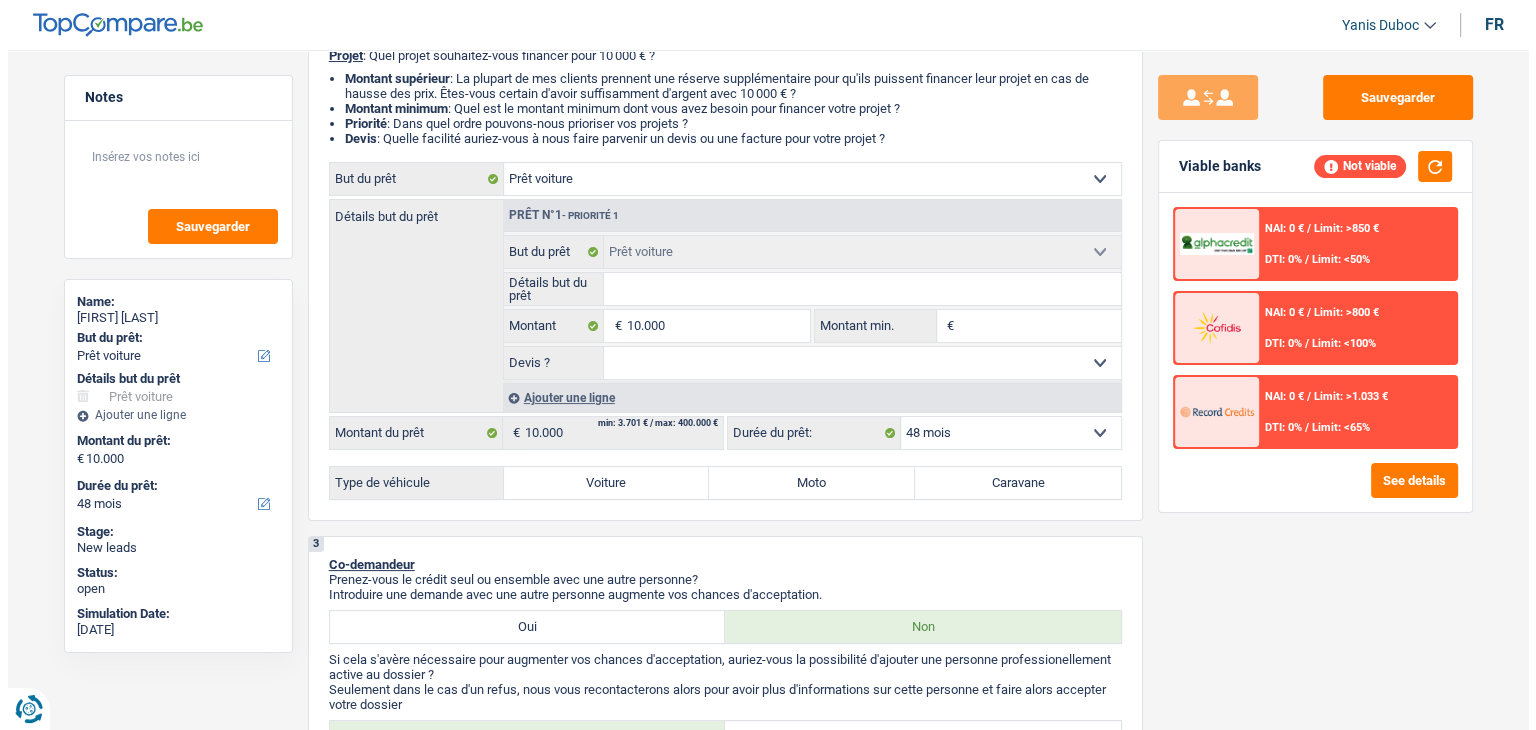 scroll, scrollTop: 0, scrollLeft: 0, axis: both 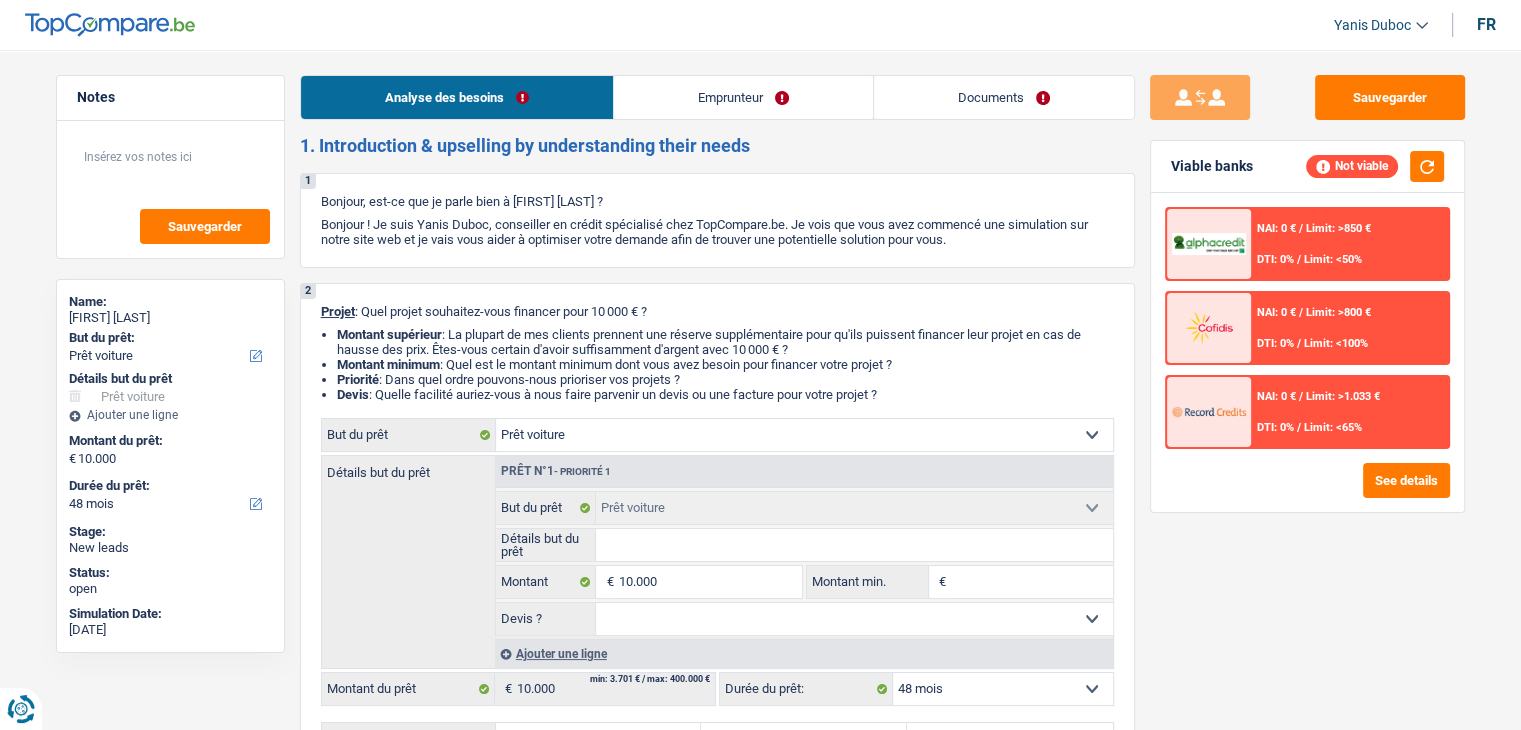 click on "Emprunteur" at bounding box center (743, 97) 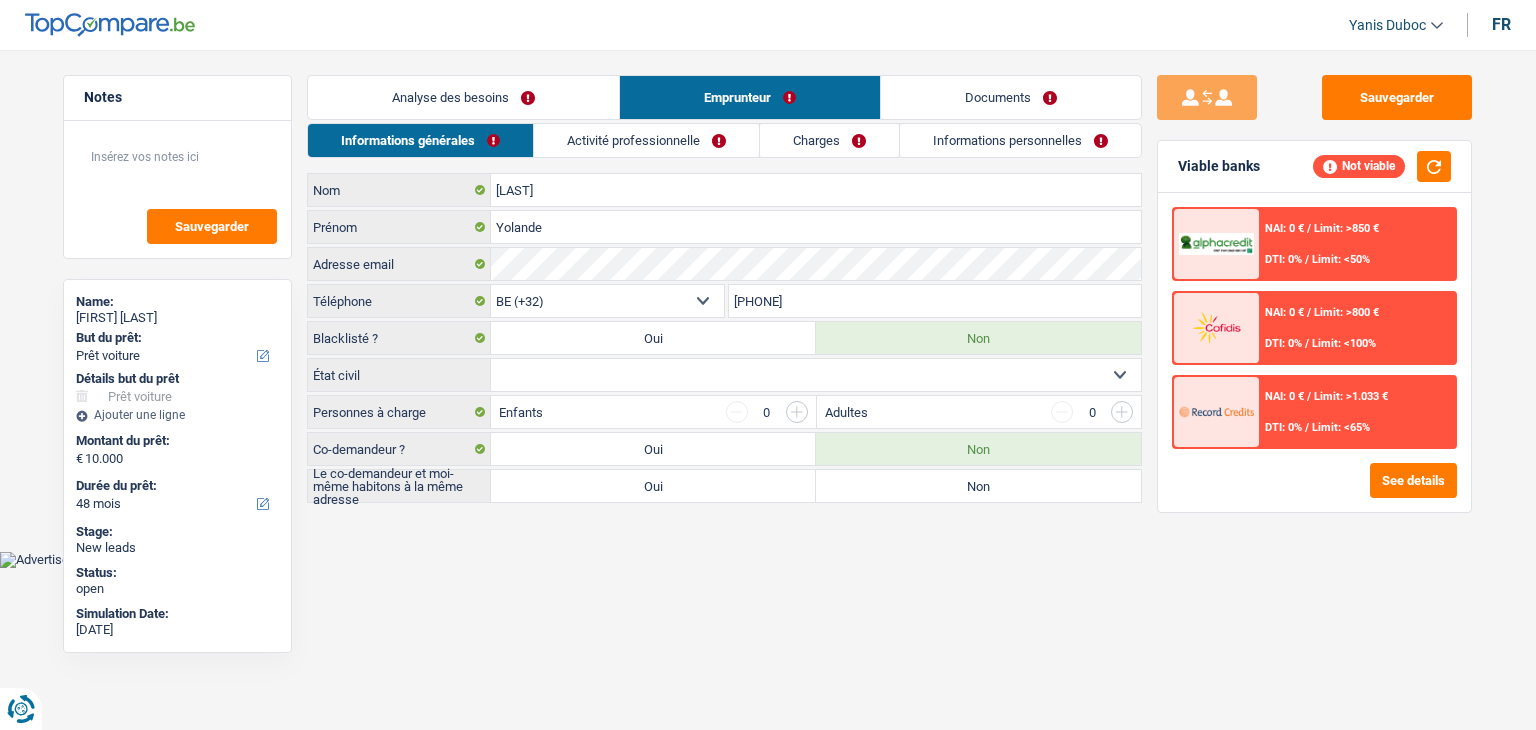 click on "Activité professionnelle" at bounding box center (646, 140) 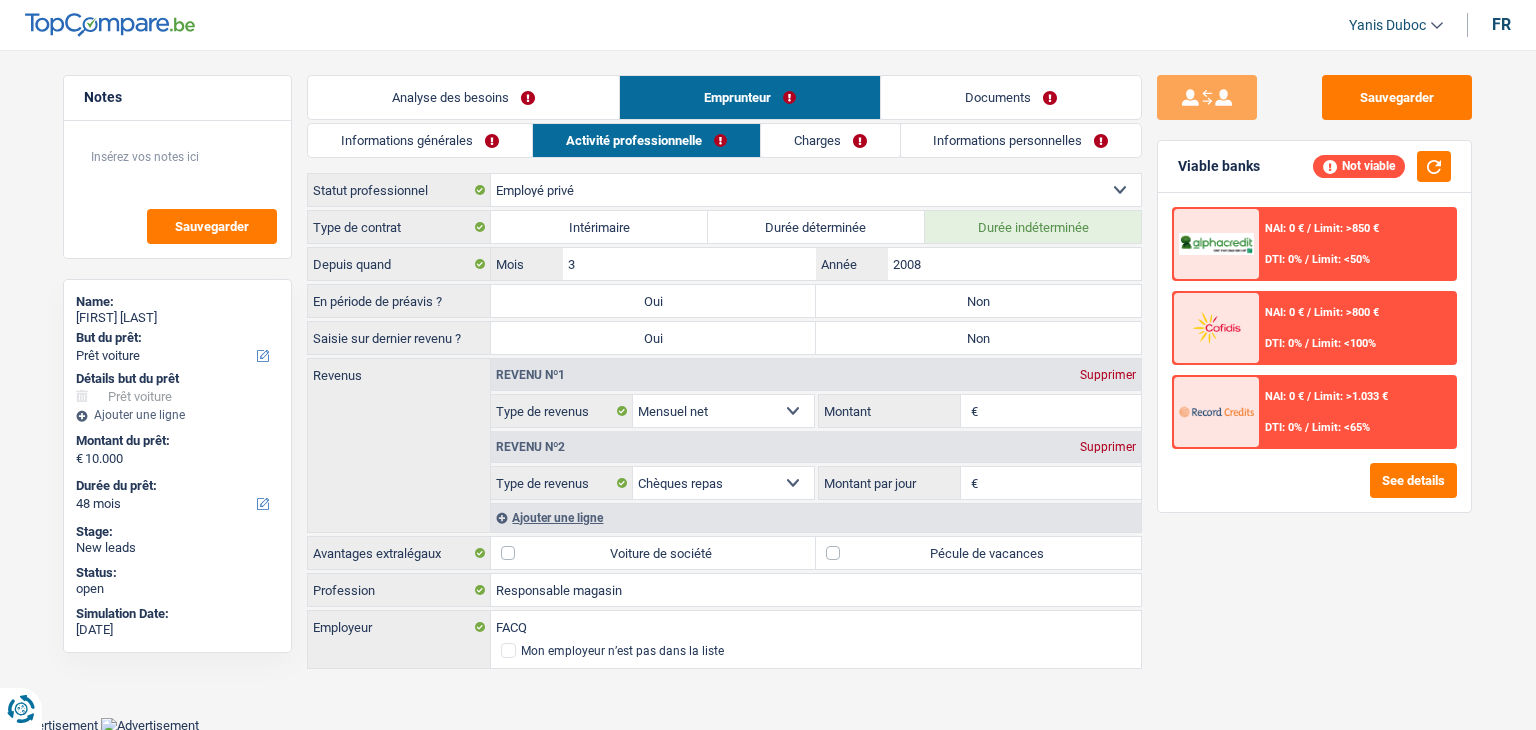 click on "Charges" at bounding box center (830, 140) 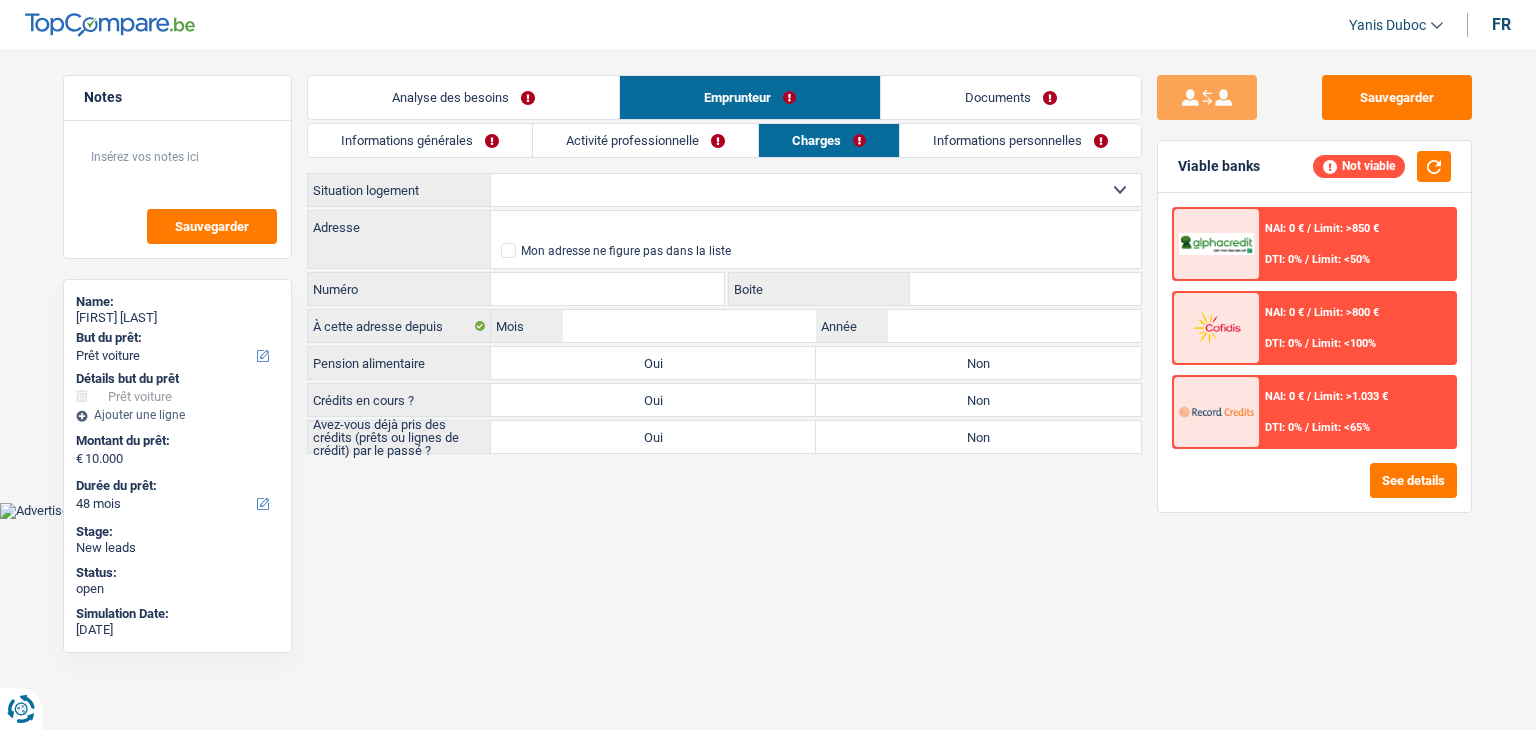 click on "Informations personnelles" at bounding box center (1020, 140) 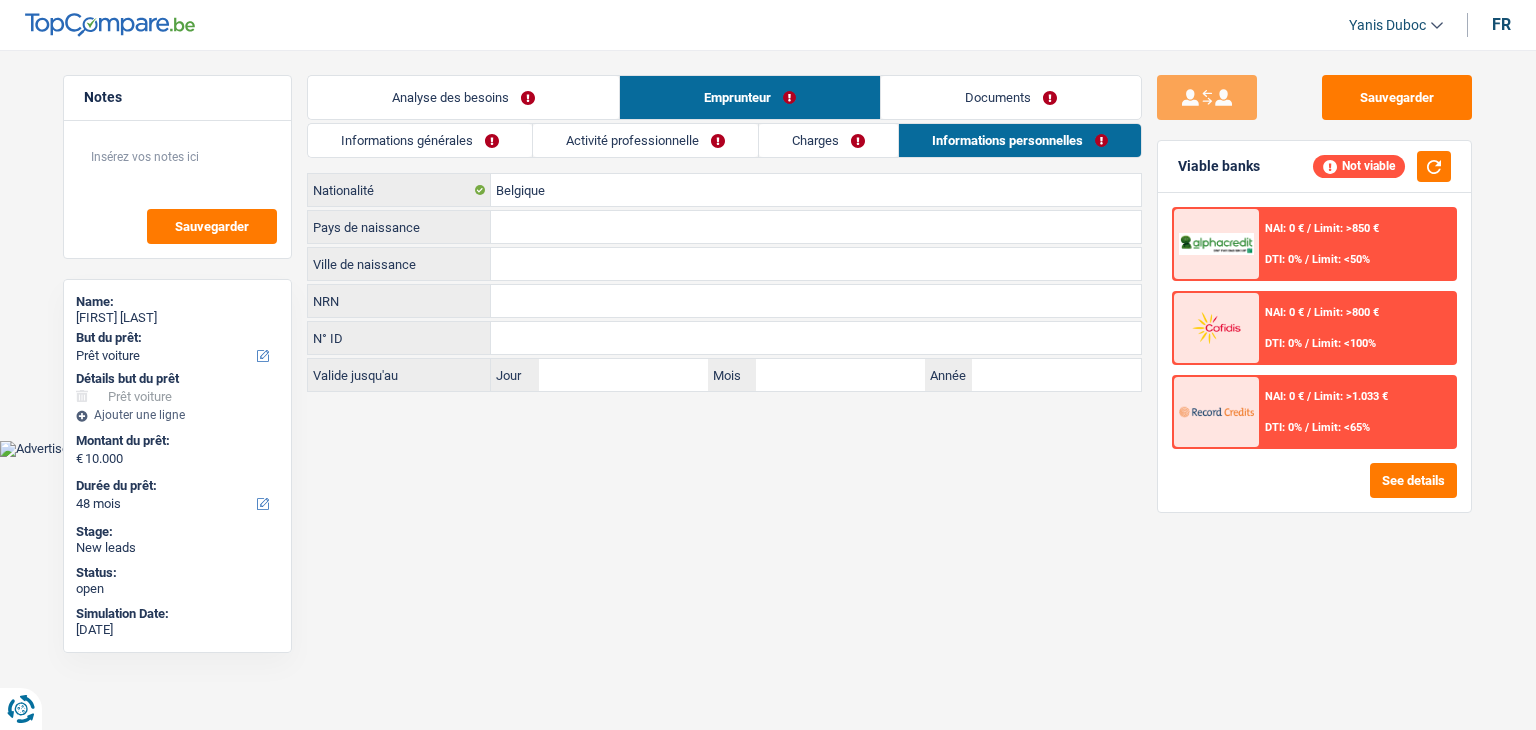 click on "Informations générales" at bounding box center (420, 140) 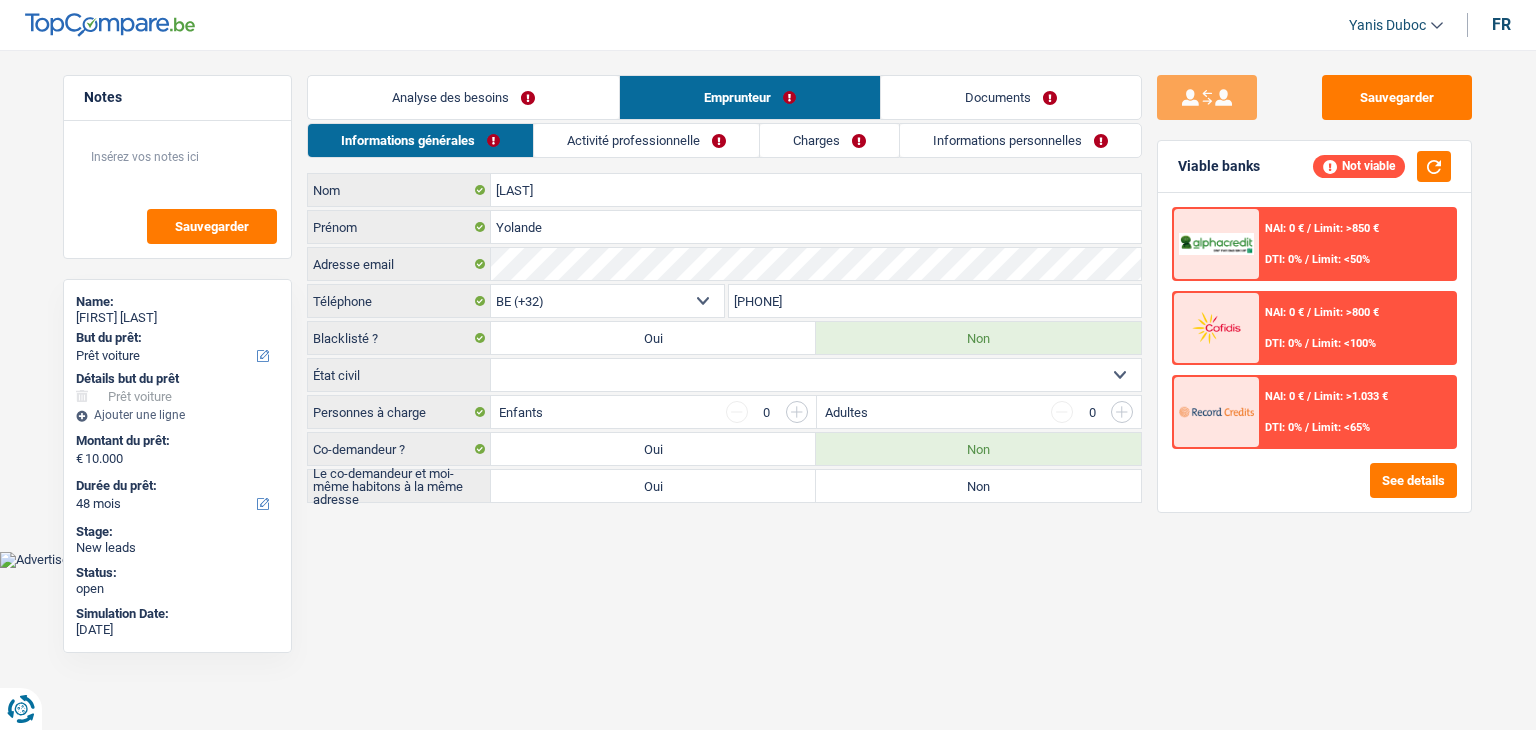 click on "Charges" at bounding box center (829, 140) 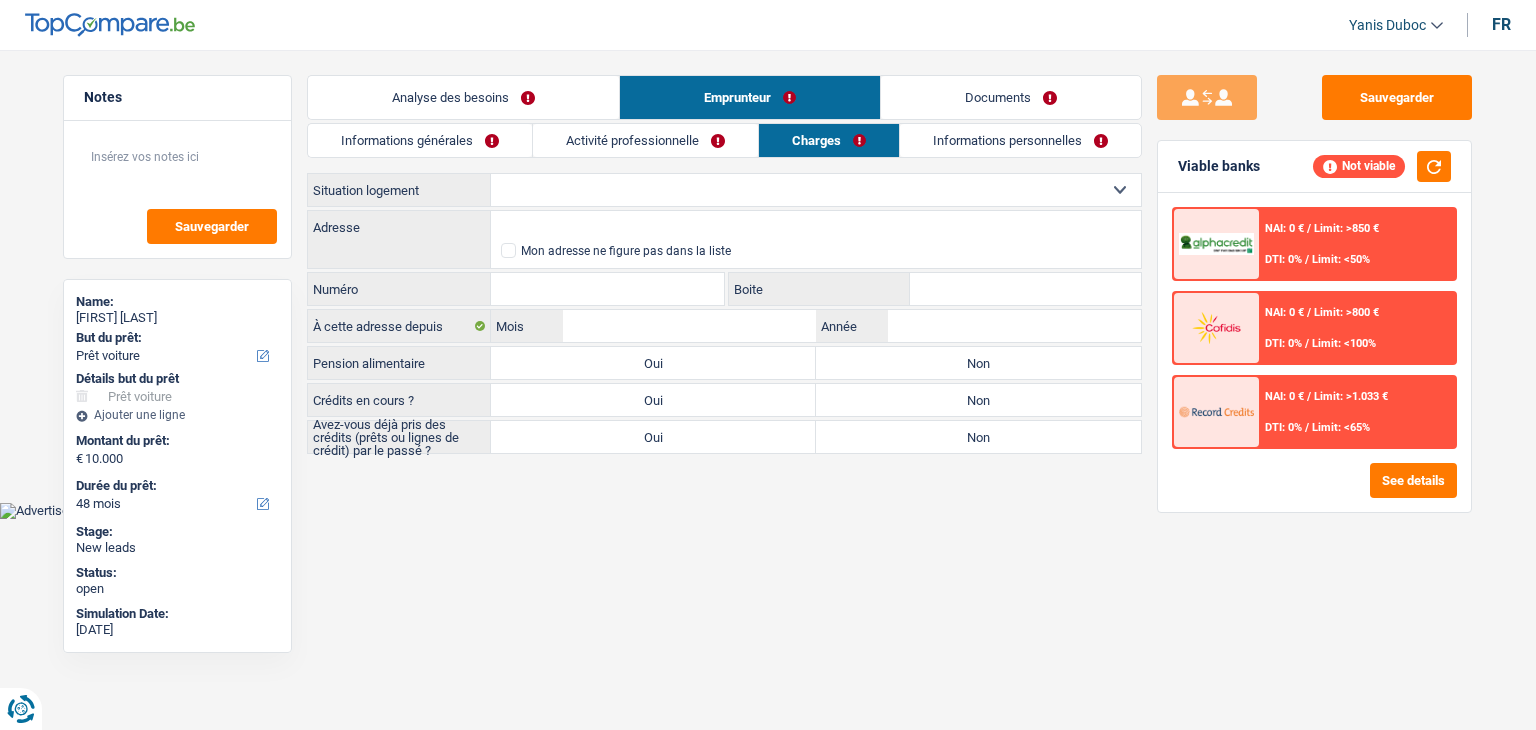 click on "Activité professionnelle" at bounding box center (645, 140) 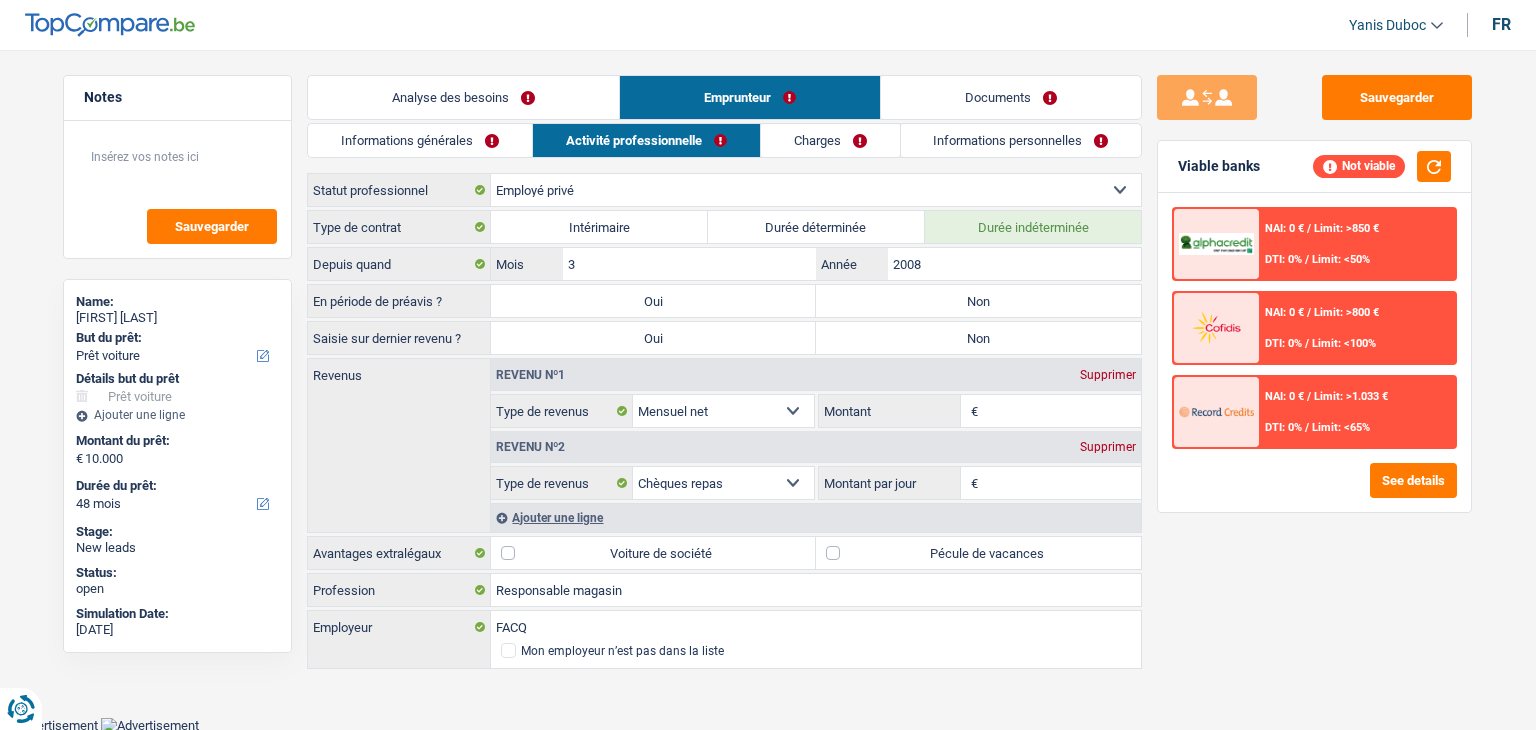 click on "Charges" at bounding box center [830, 140] 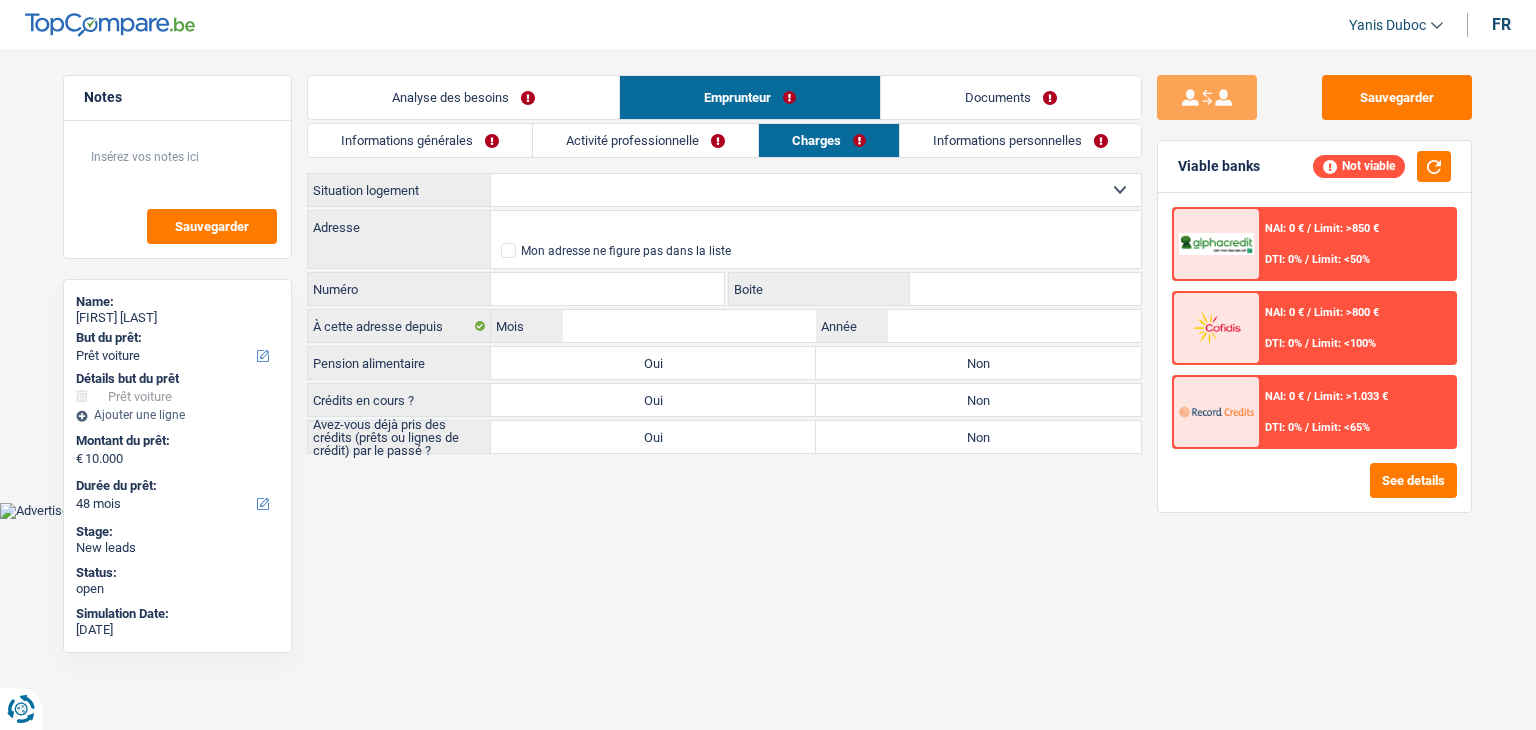 click on "Informations personnelles" at bounding box center (1020, 140) 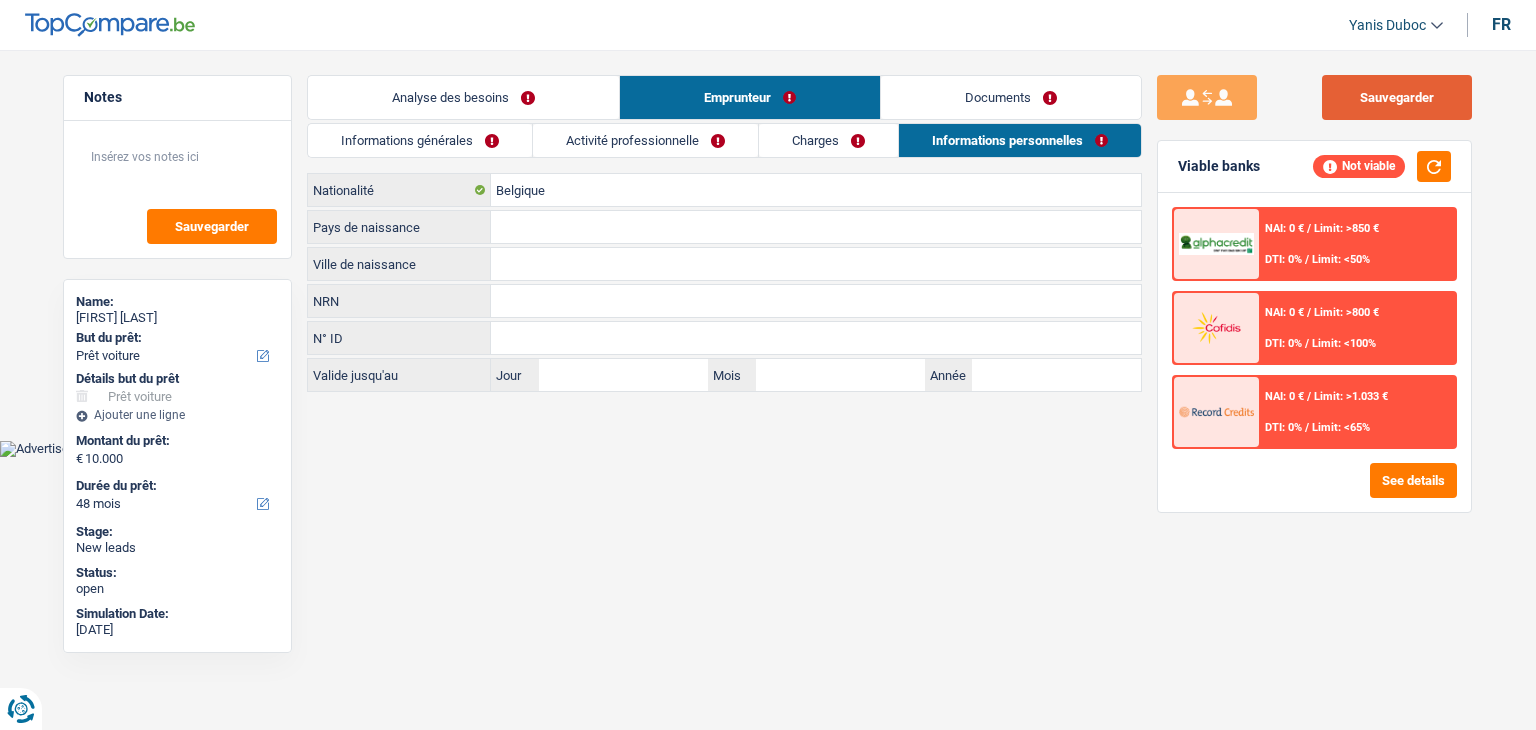click on "Sauvegarder" at bounding box center [1397, 97] 